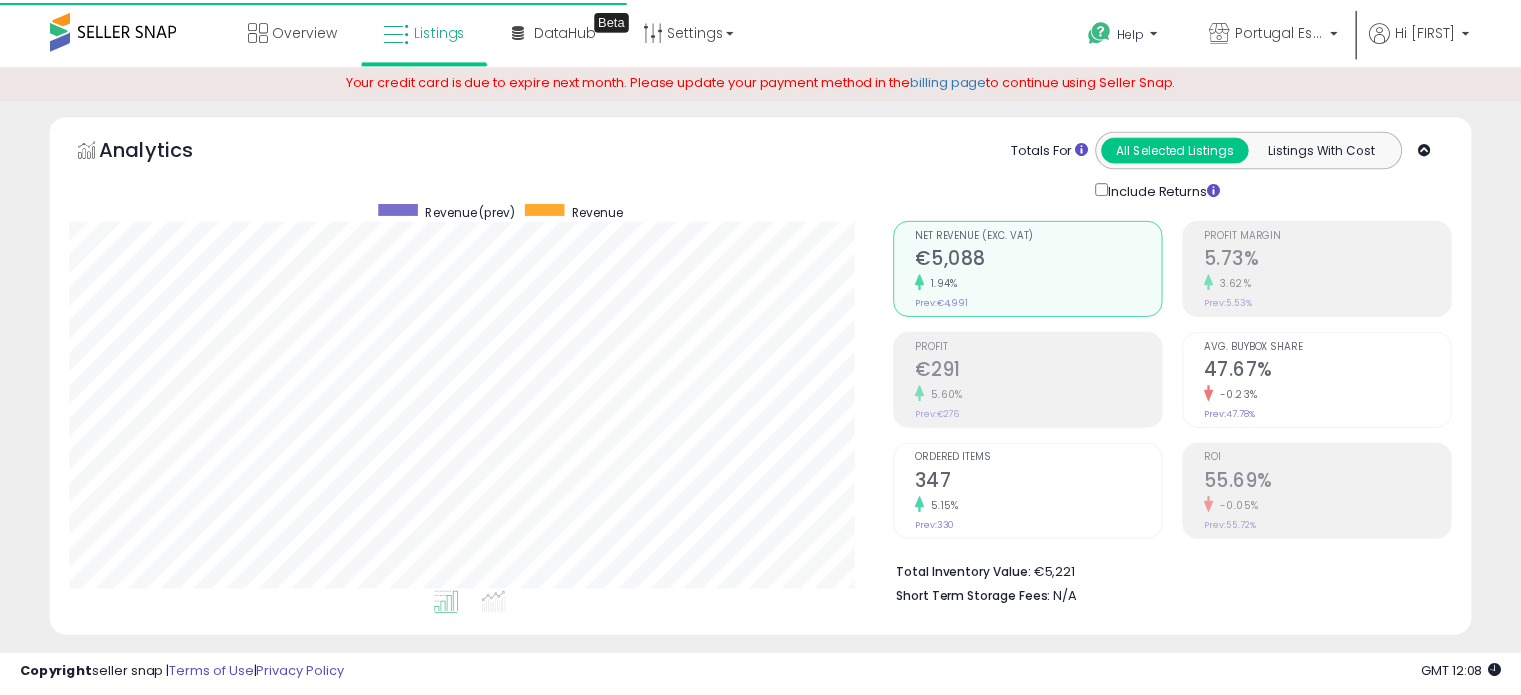 scroll, scrollTop: 0, scrollLeft: 0, axis: both 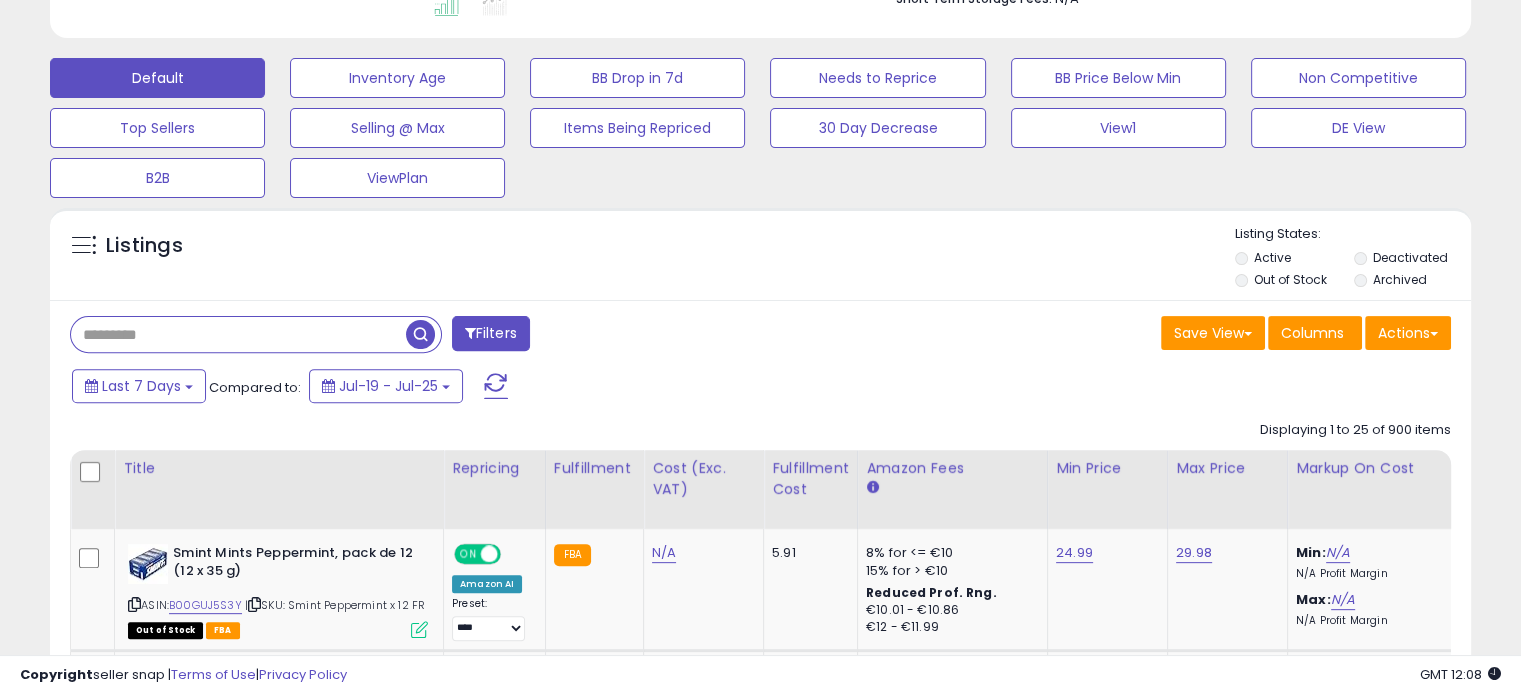 click at bounding box center [238, 334] 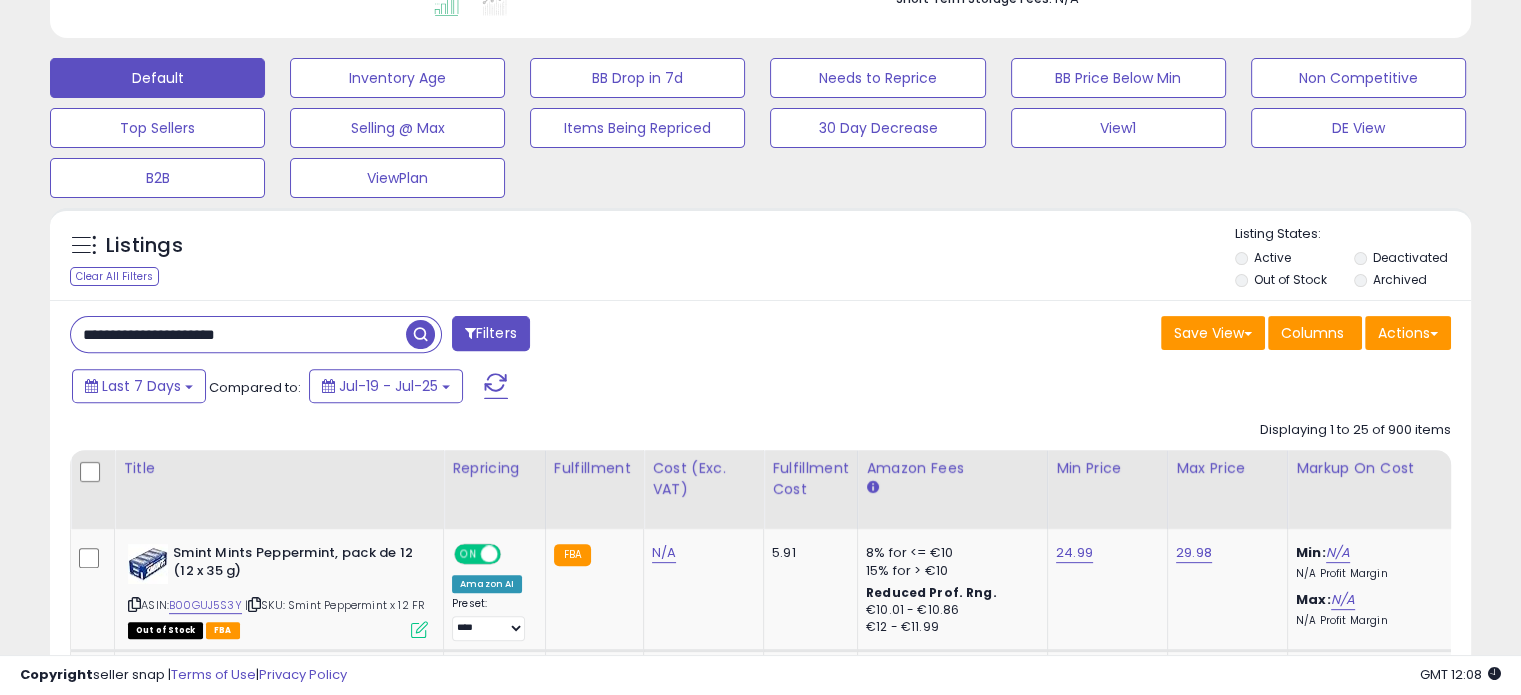 type on "**********" 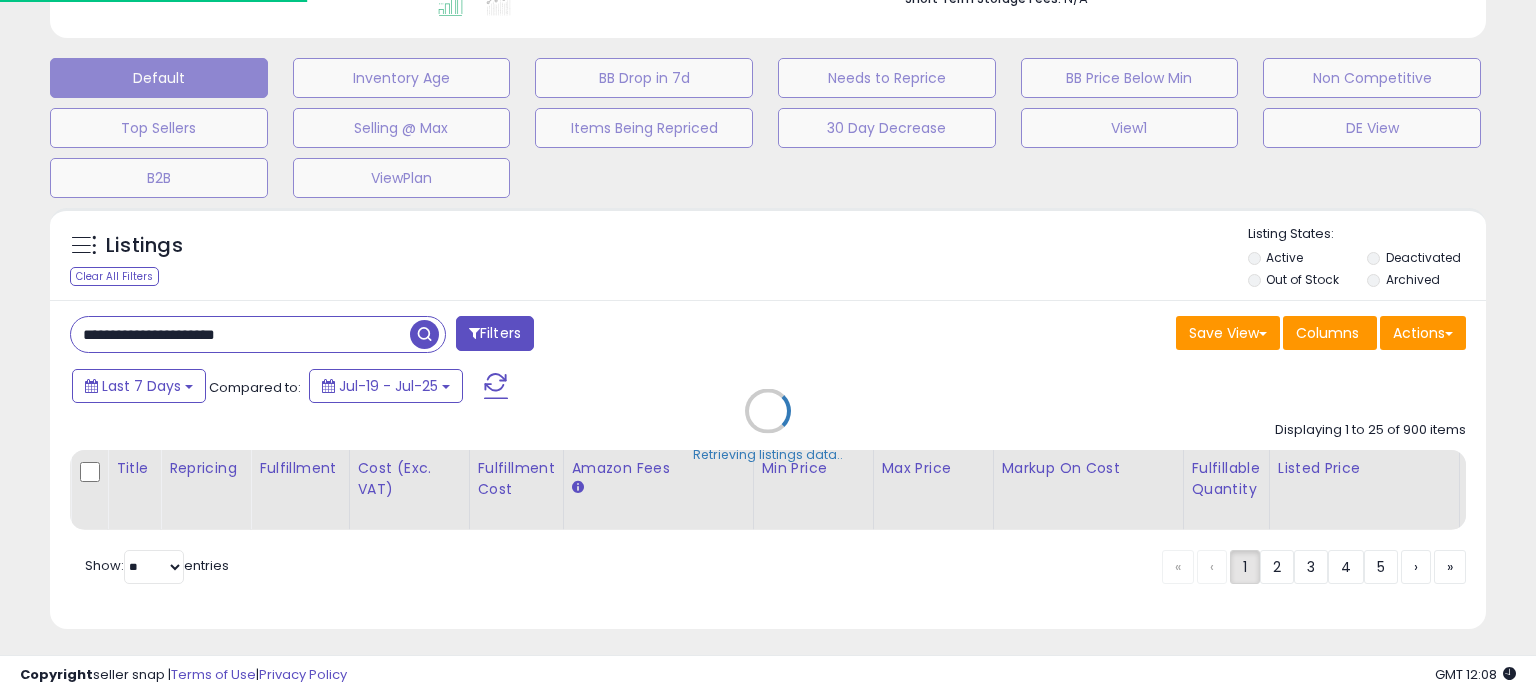 scroll, scrollTop: 999589, scrollLeft: 999168, axis: both 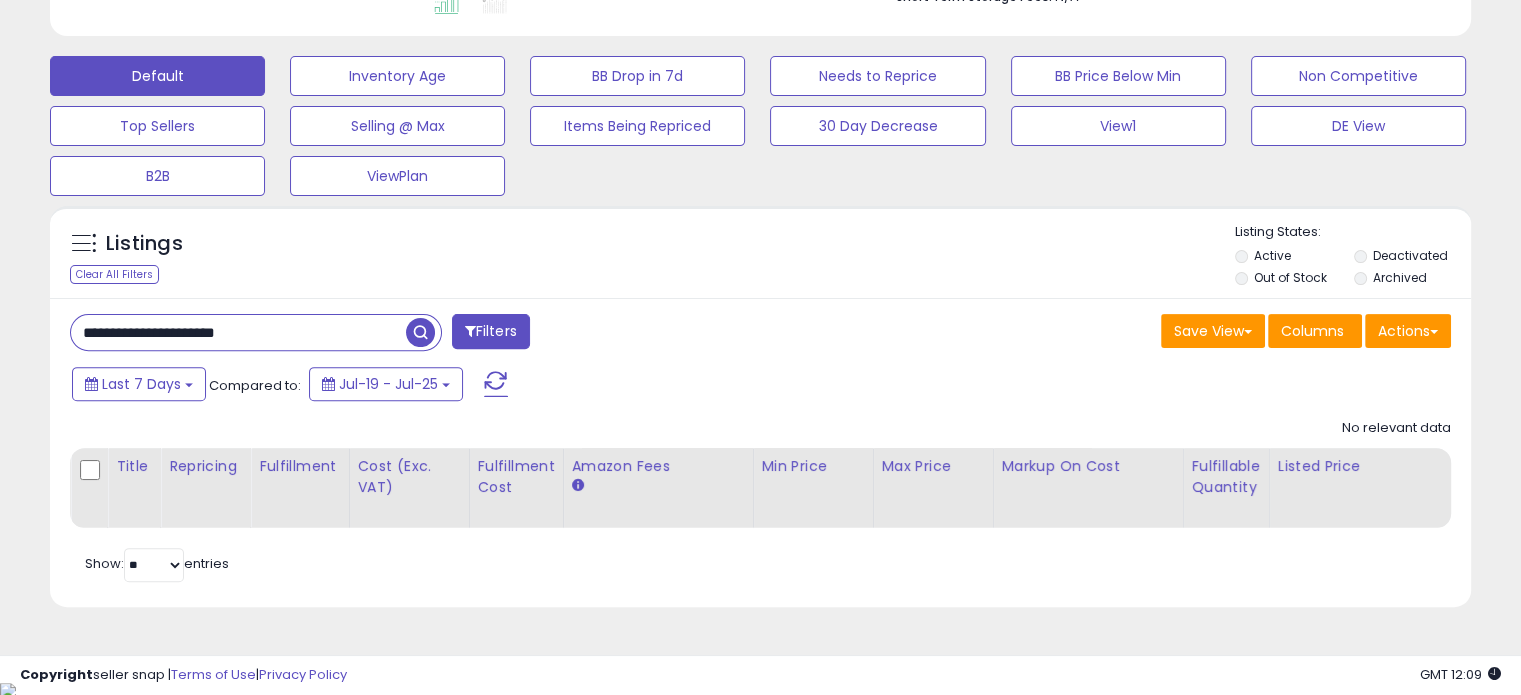 click on "Last 7 Days
Compared to:
Jul-19 - Jul-25" at bounding box center (585, 386) 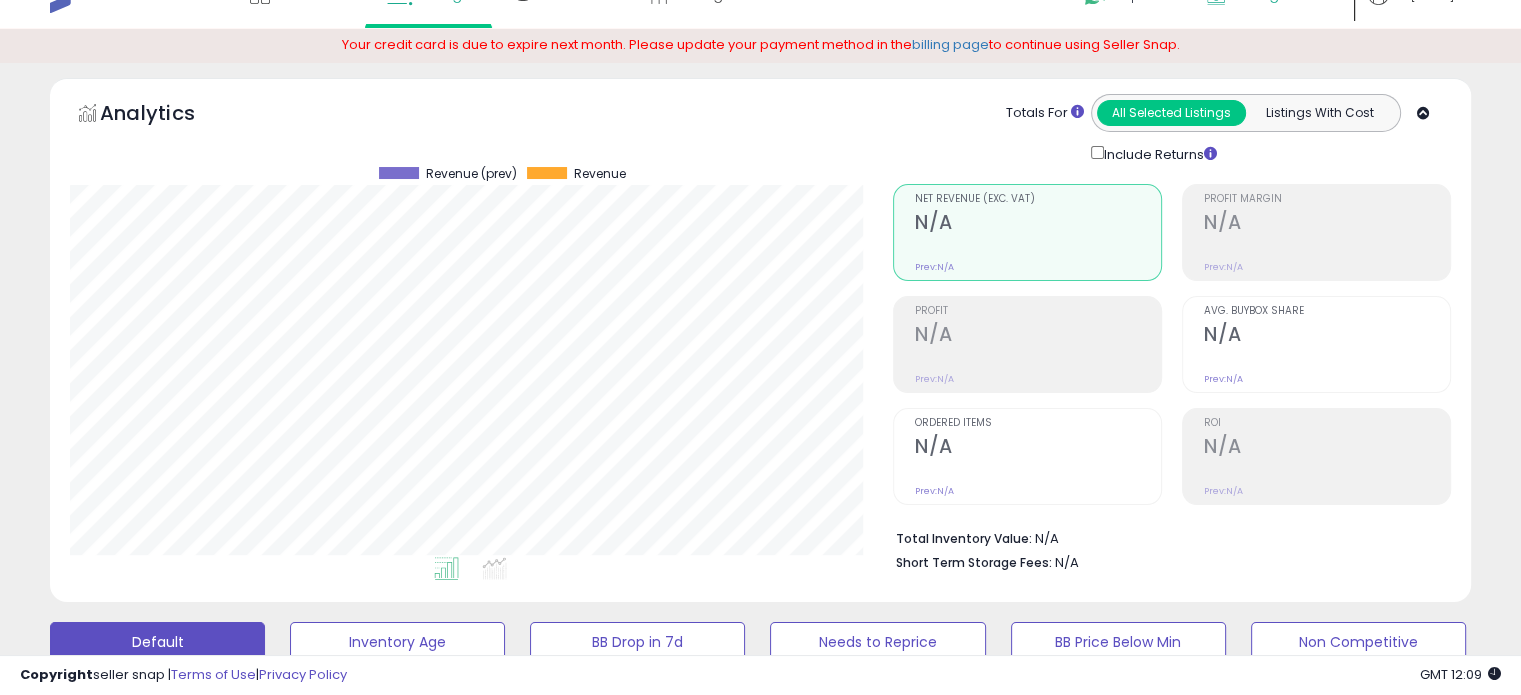 scroll, scrollTop: 0, scrollLeft: 0, axis: both 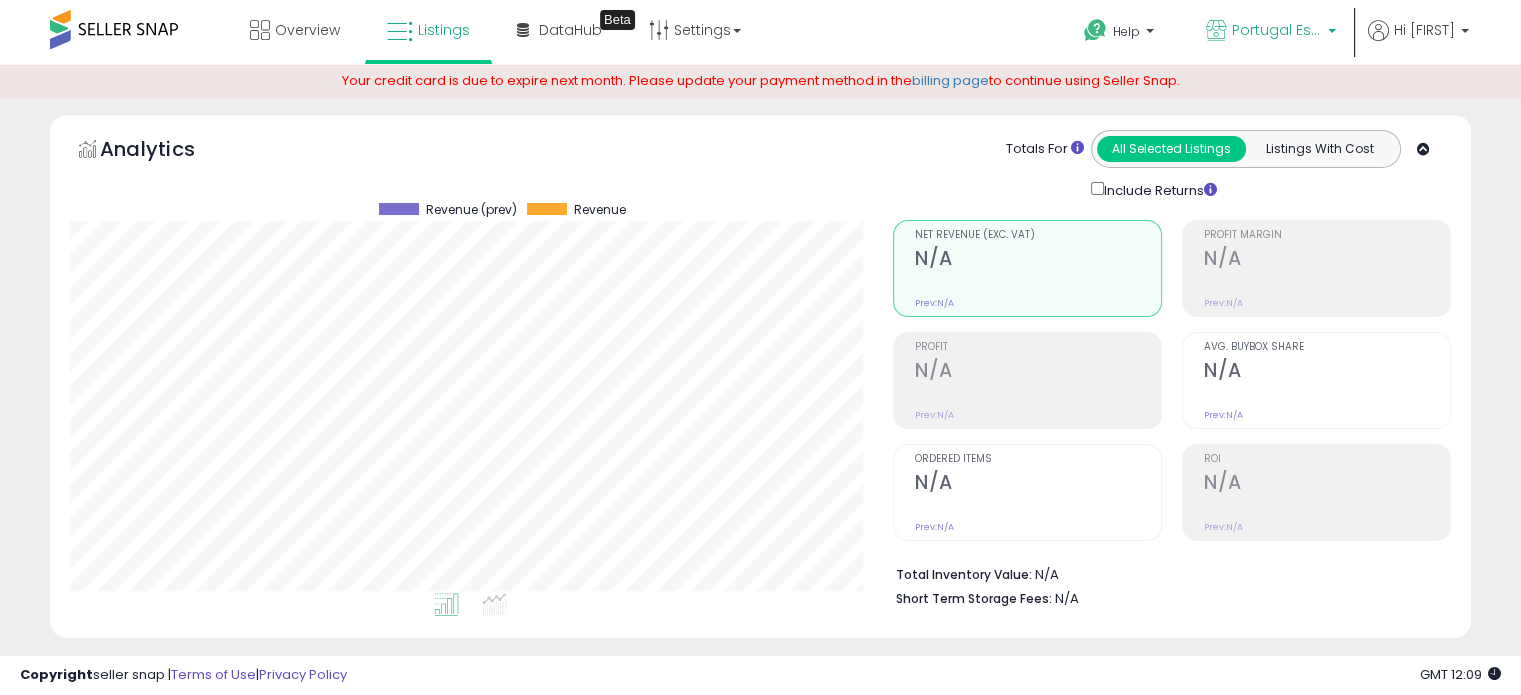 click on "Portugal Essentials FR" at bounding box center [1277, 30] 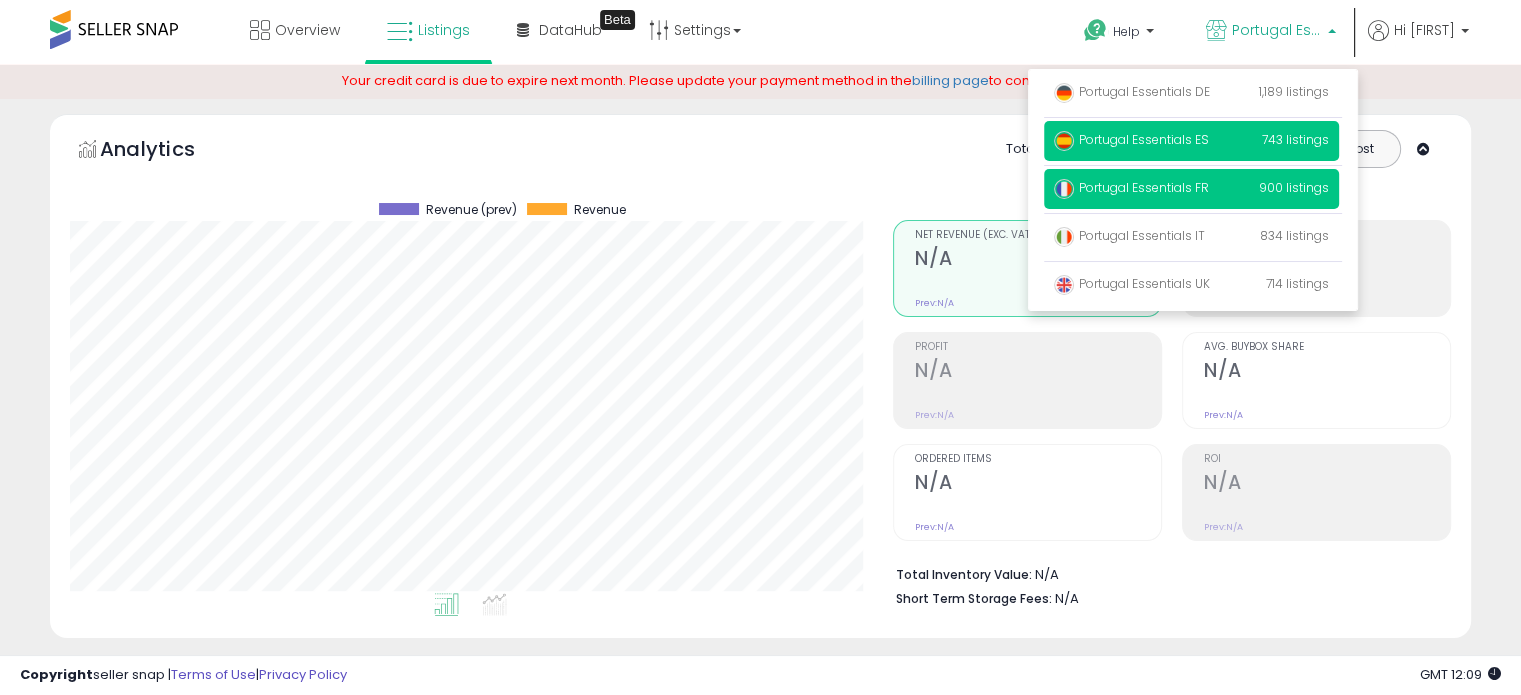 click on "Portugal Essentials ES" at bounding box center (1131, 139) 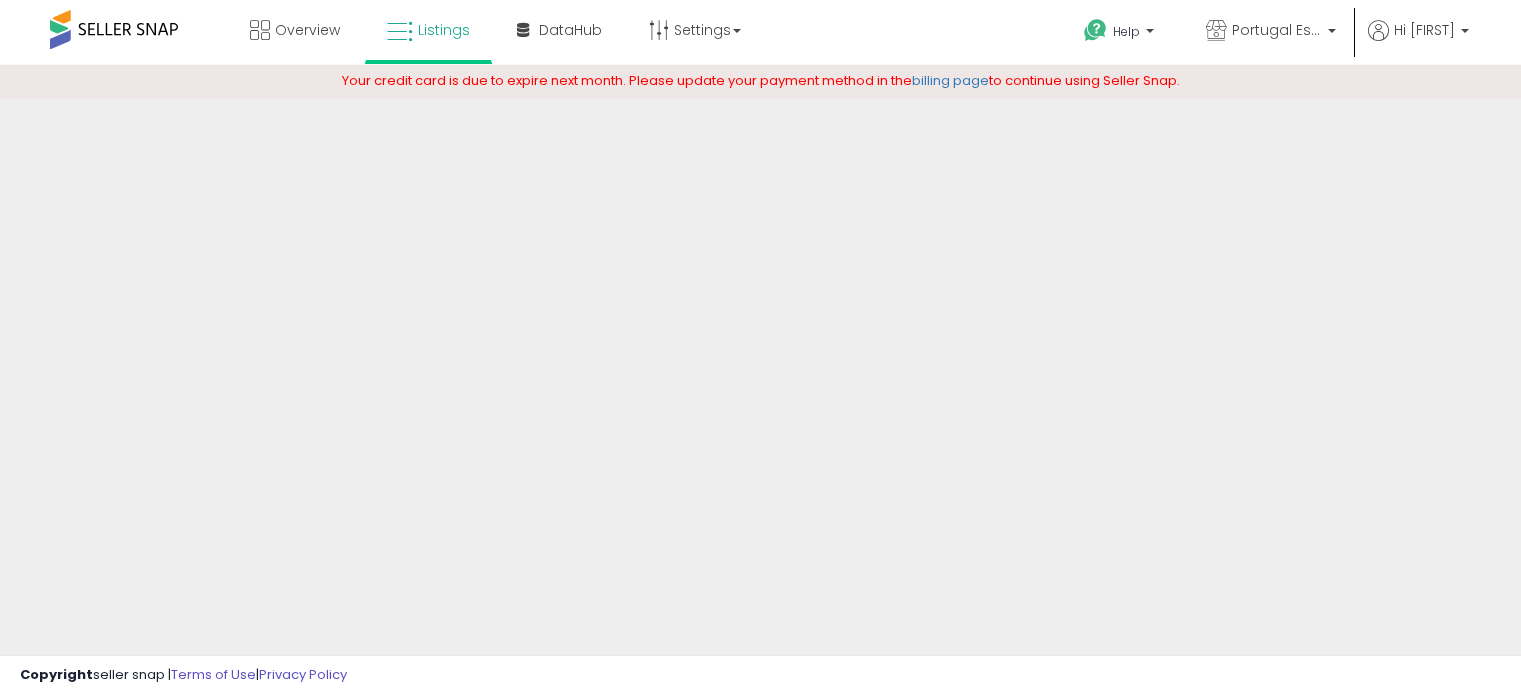 scroll, scrollTop: 0, scrollLeft: 0, axis: both 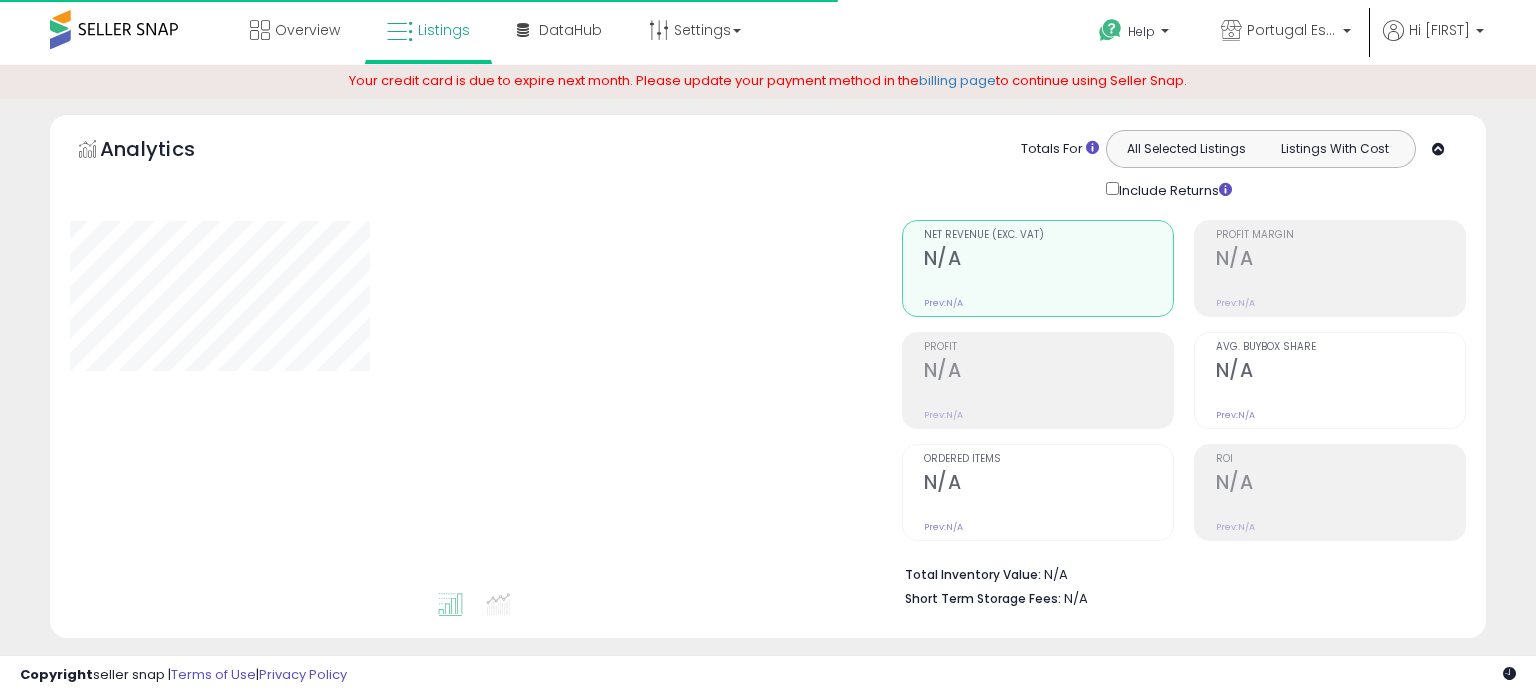 type on "**********" 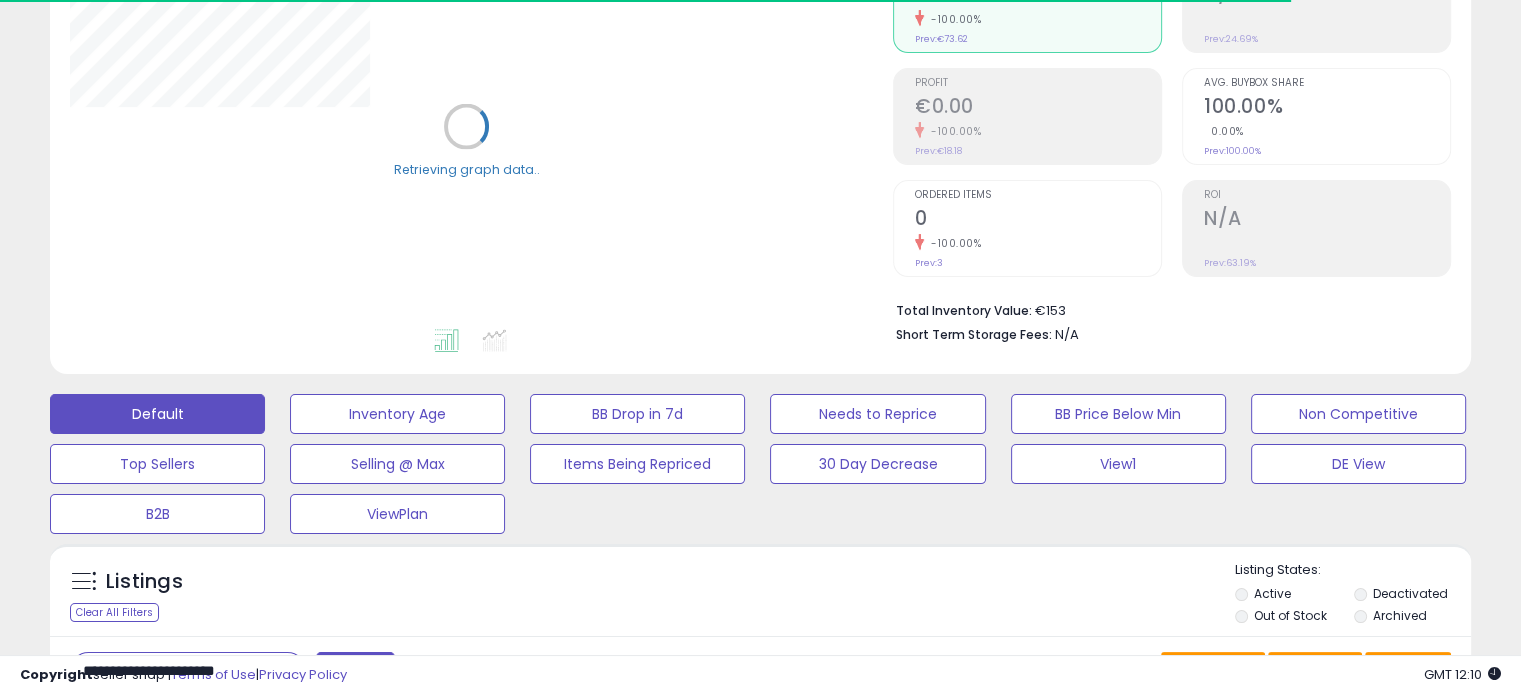 scroll, scrollTop: 400, scrollLeft: 0, axis: vertical 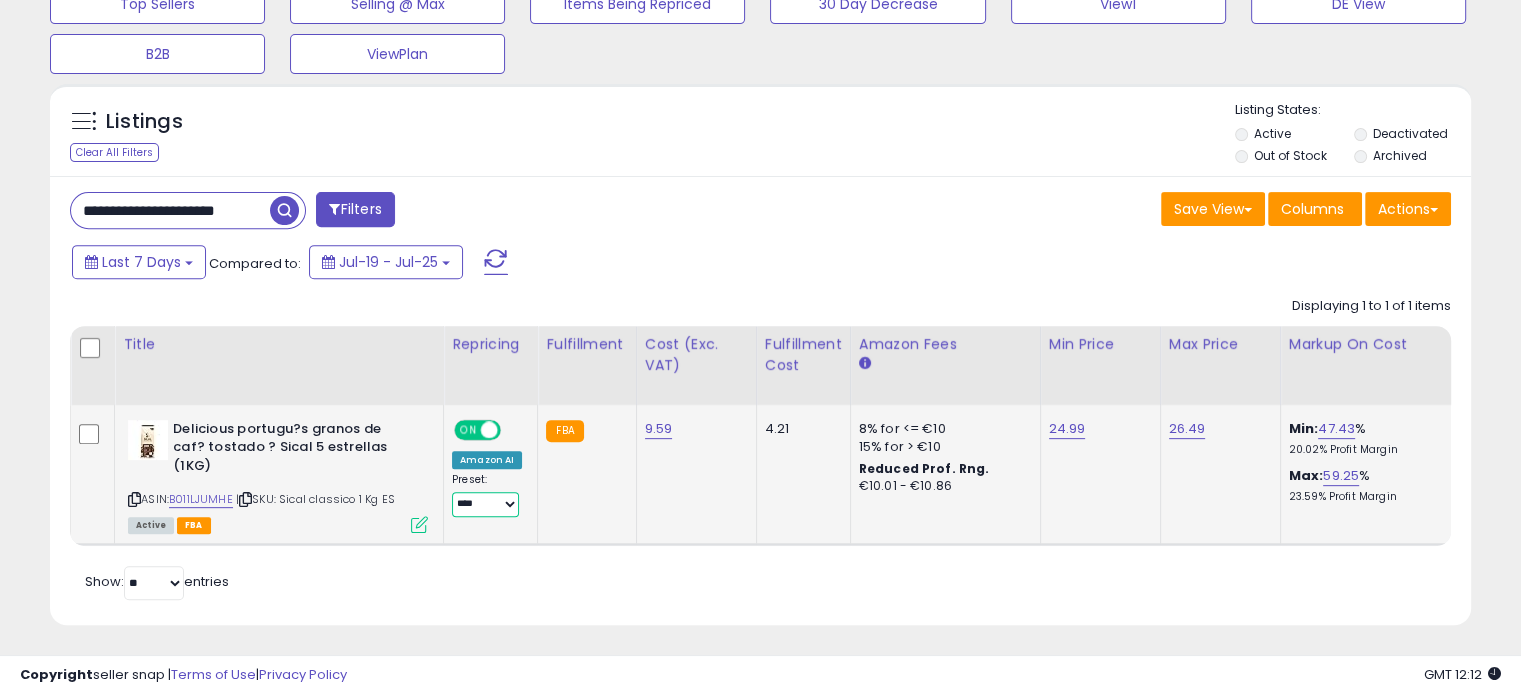 click on "**********" at bounding box center [485, 504] 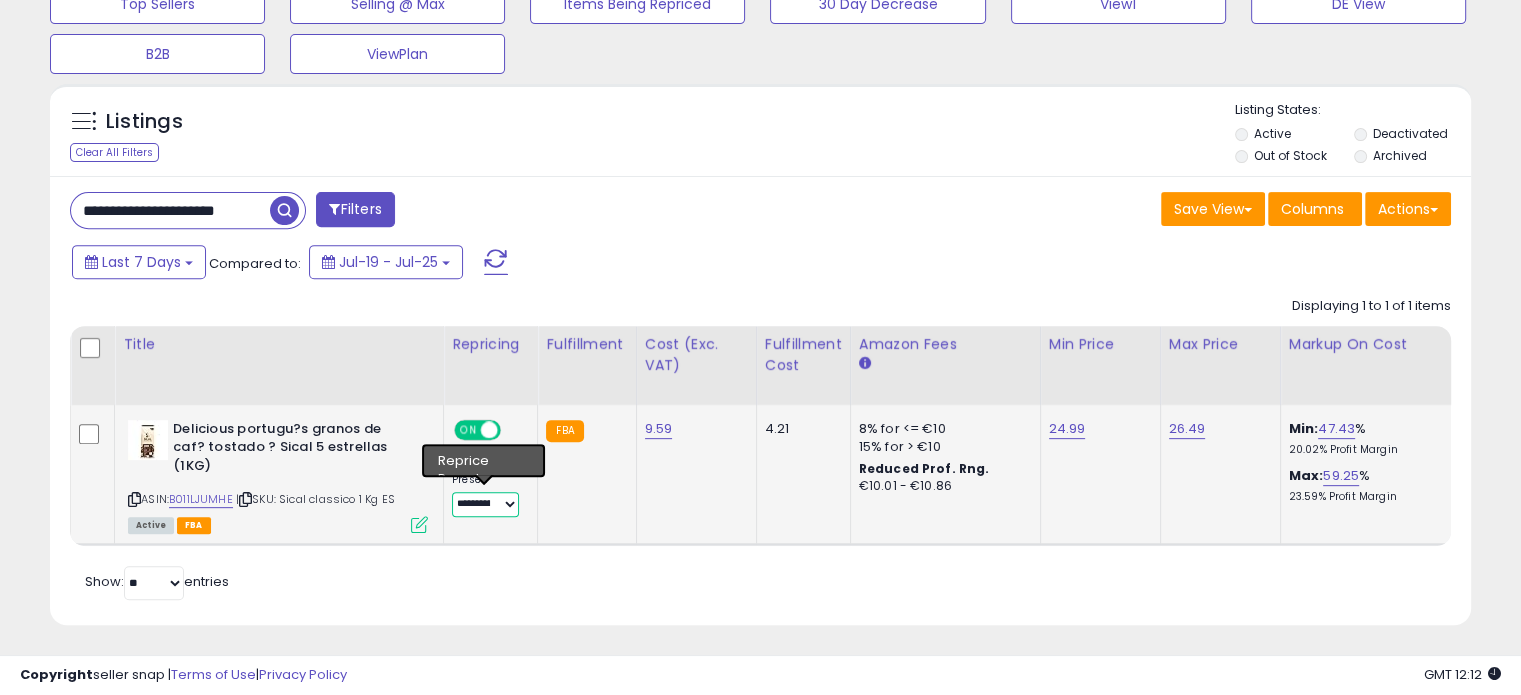 click on "**********" at bounding box center [485, 504] 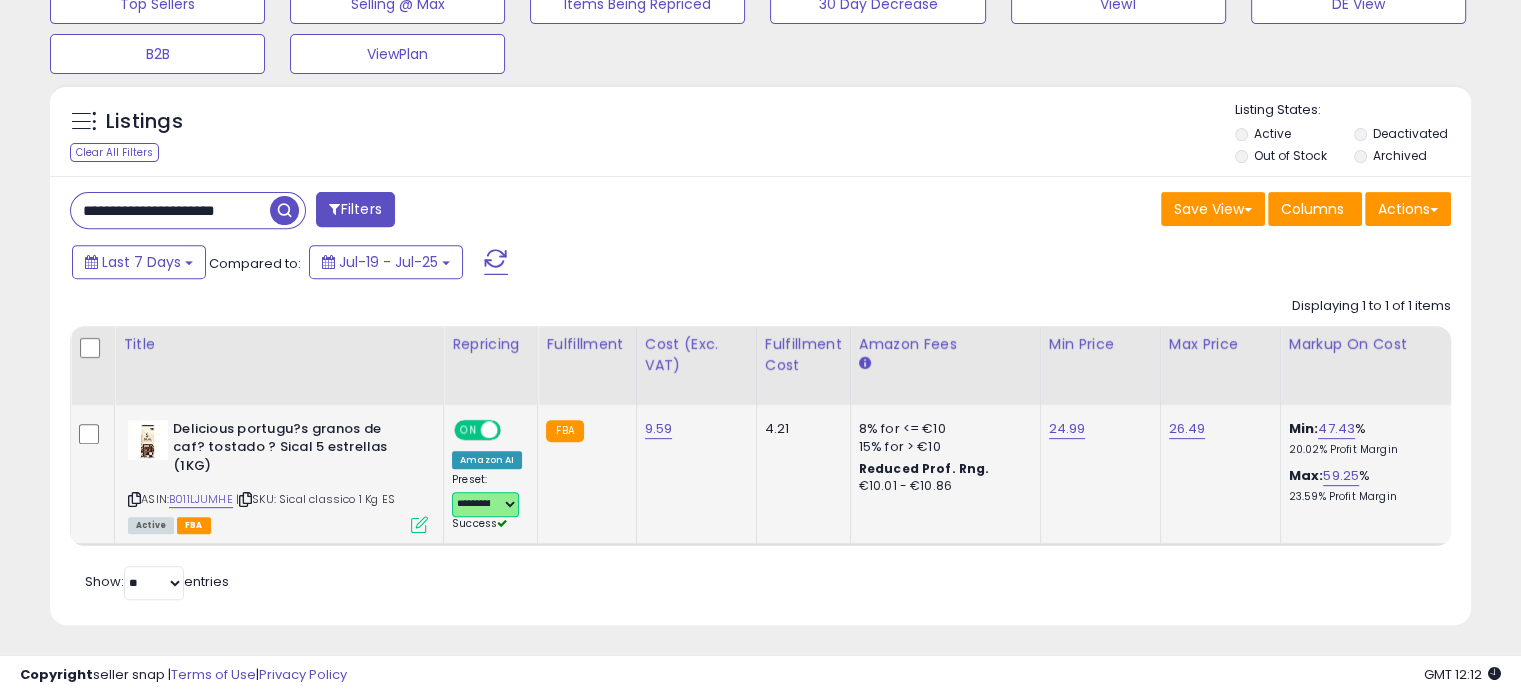 click on "**********" at bounding box center (485, 504) 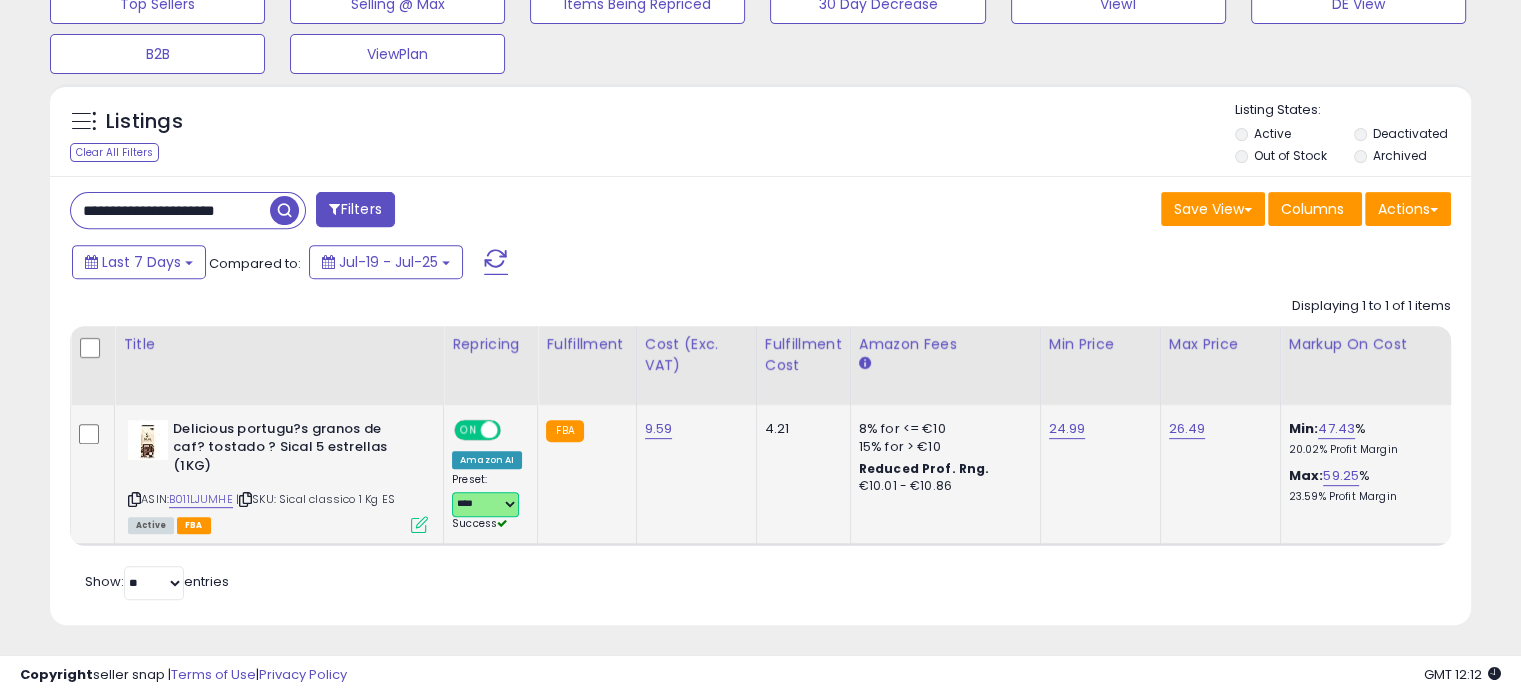 click on "**********" at bounding box center [485, 504] 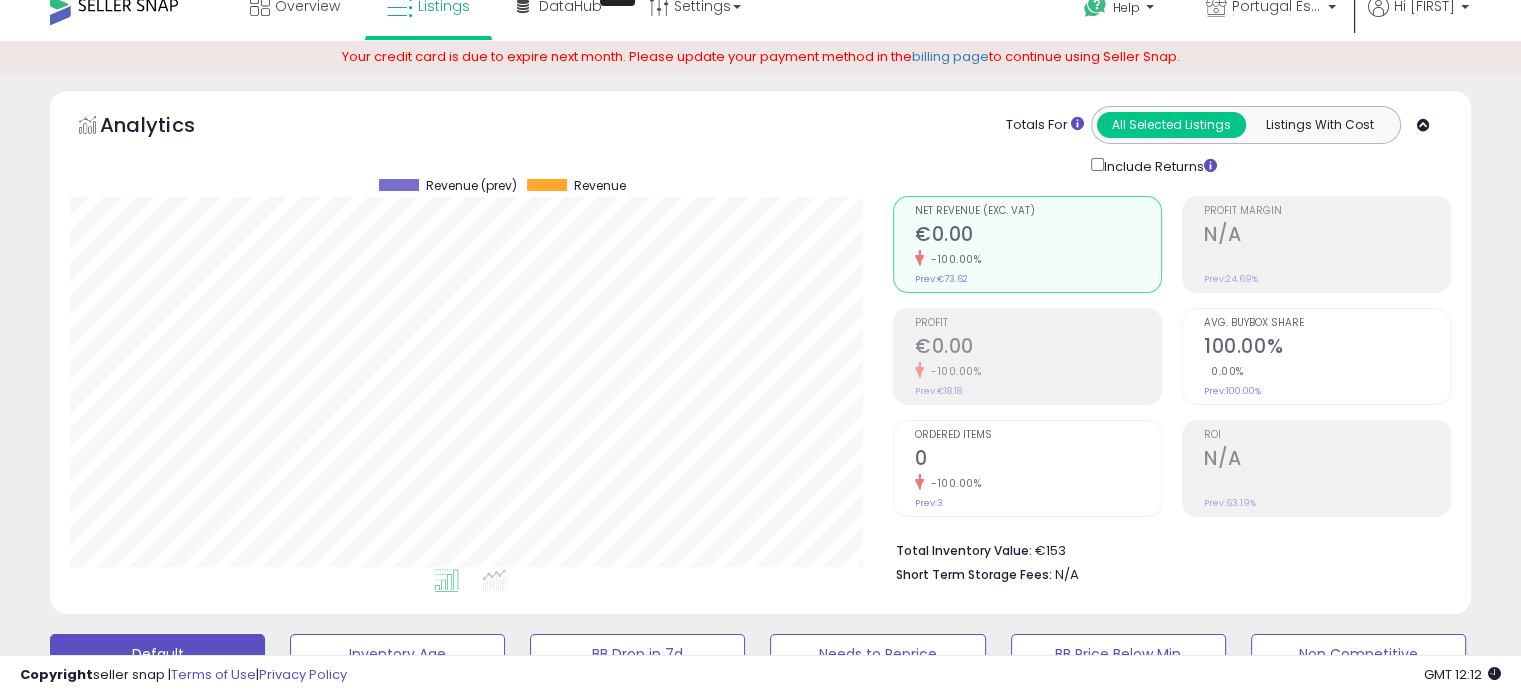 scroll, scrollTop: 0, scrollLeft: 0, axis: both 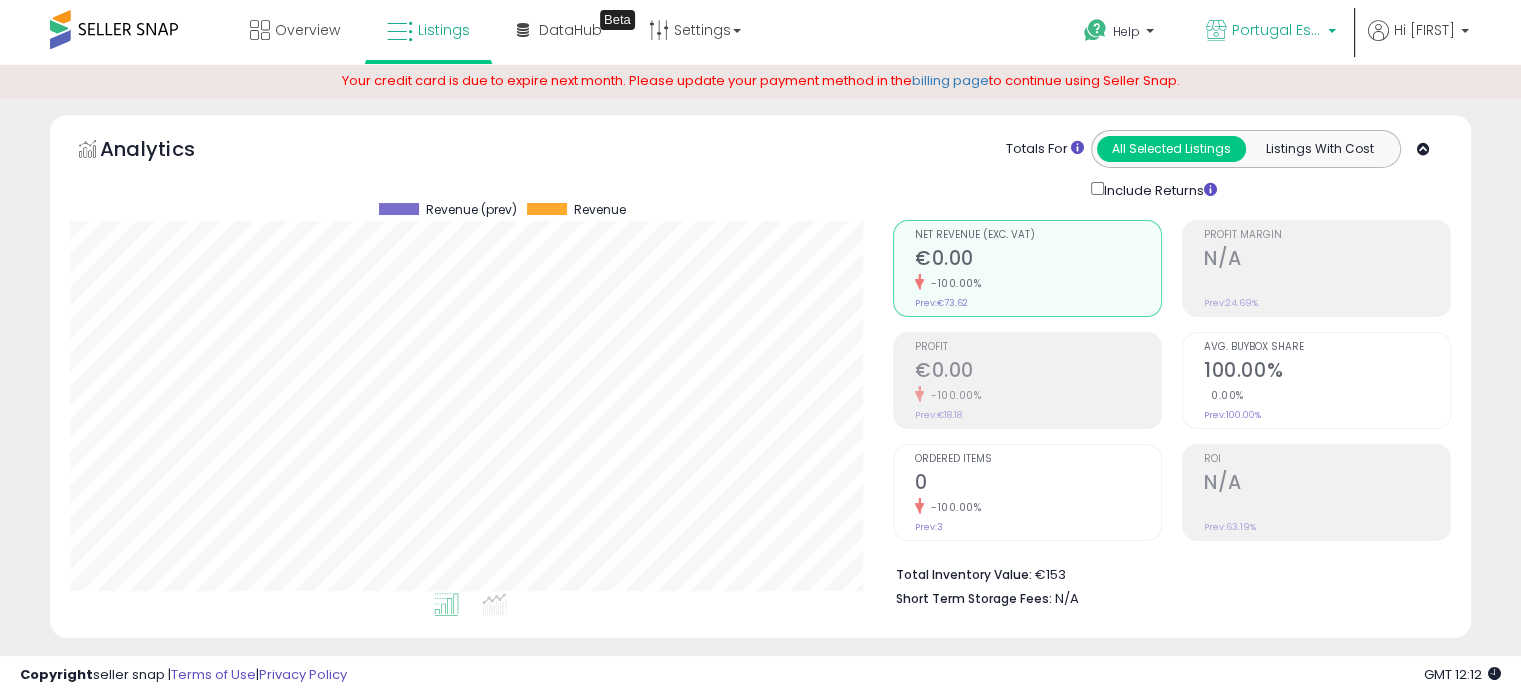 click on "Portugal Essentials ES" at bounding box center [1277, 30] 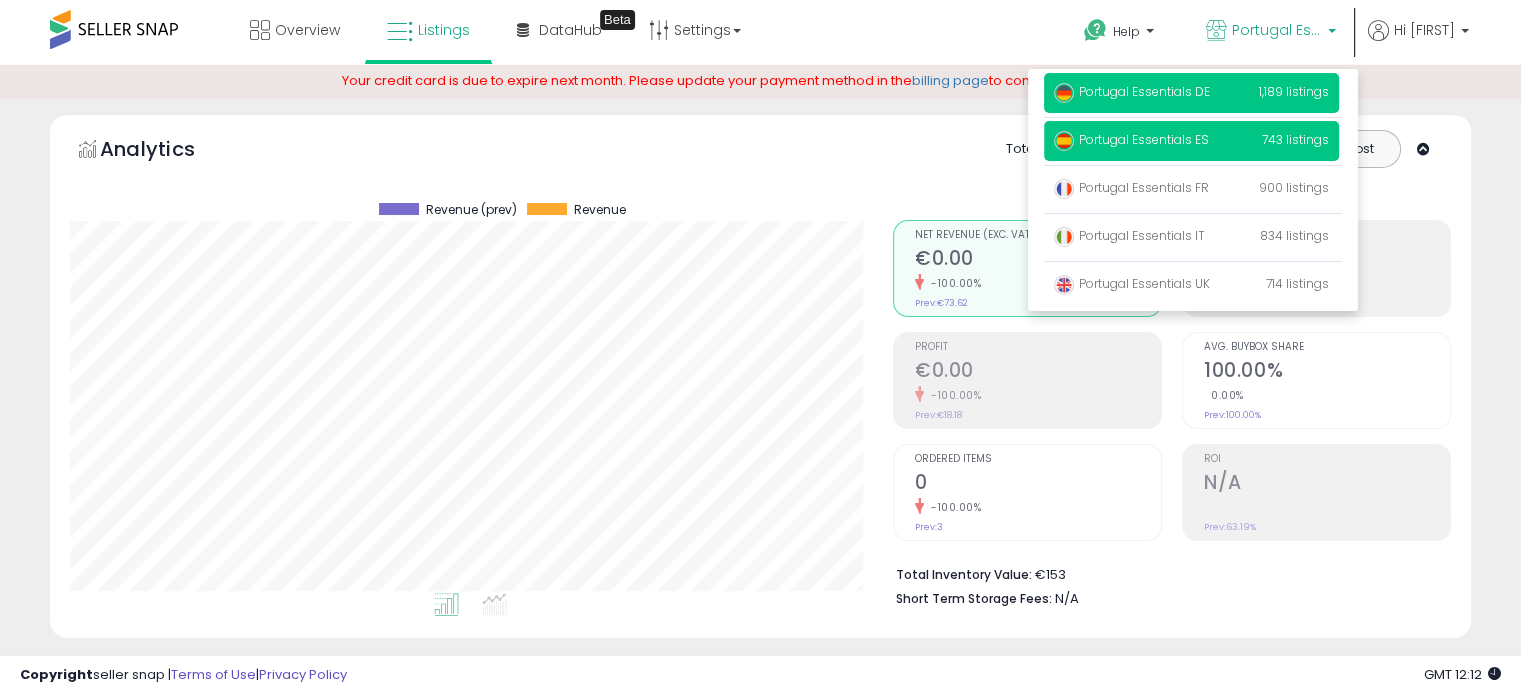 click on "Portugal Essentials DE" at bounding box center [1132, 91] 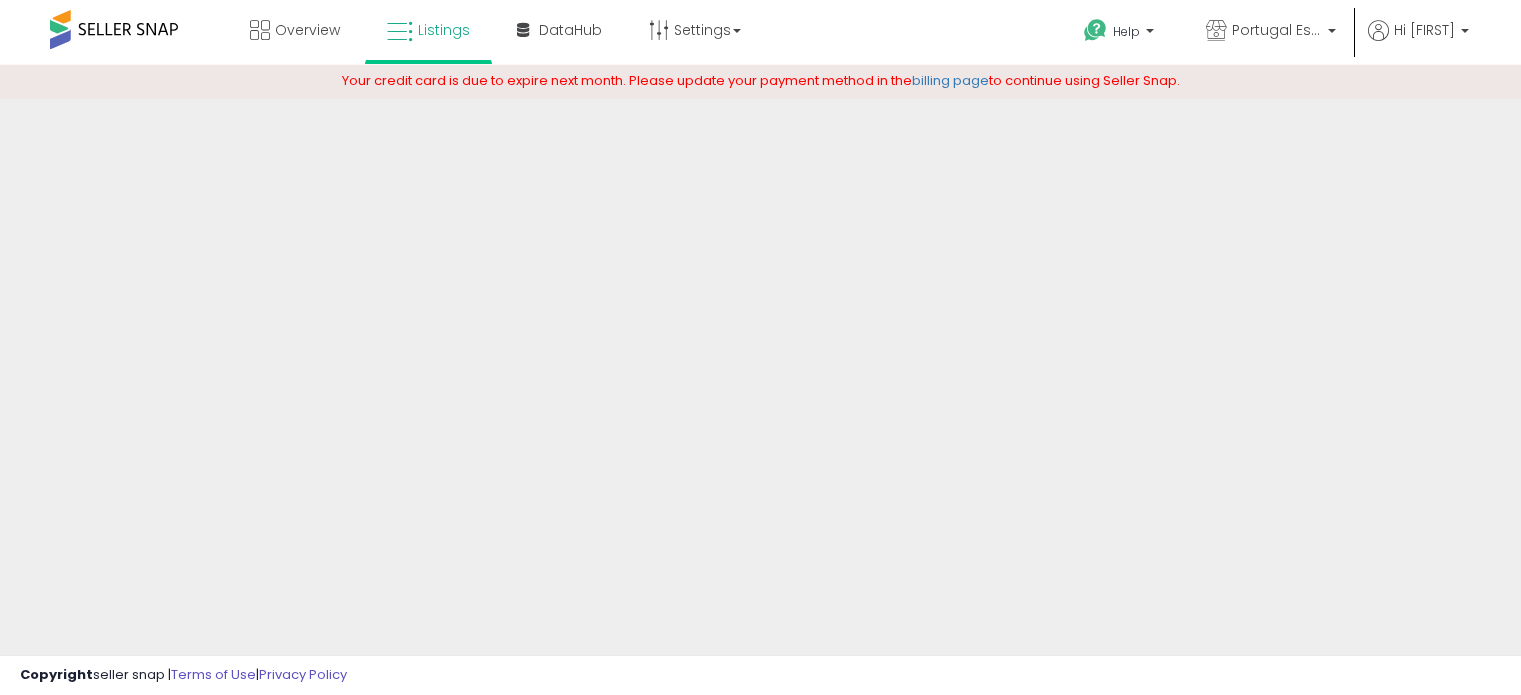 scroll, scrollTop: 0, scrollLeft: 0, axis: both 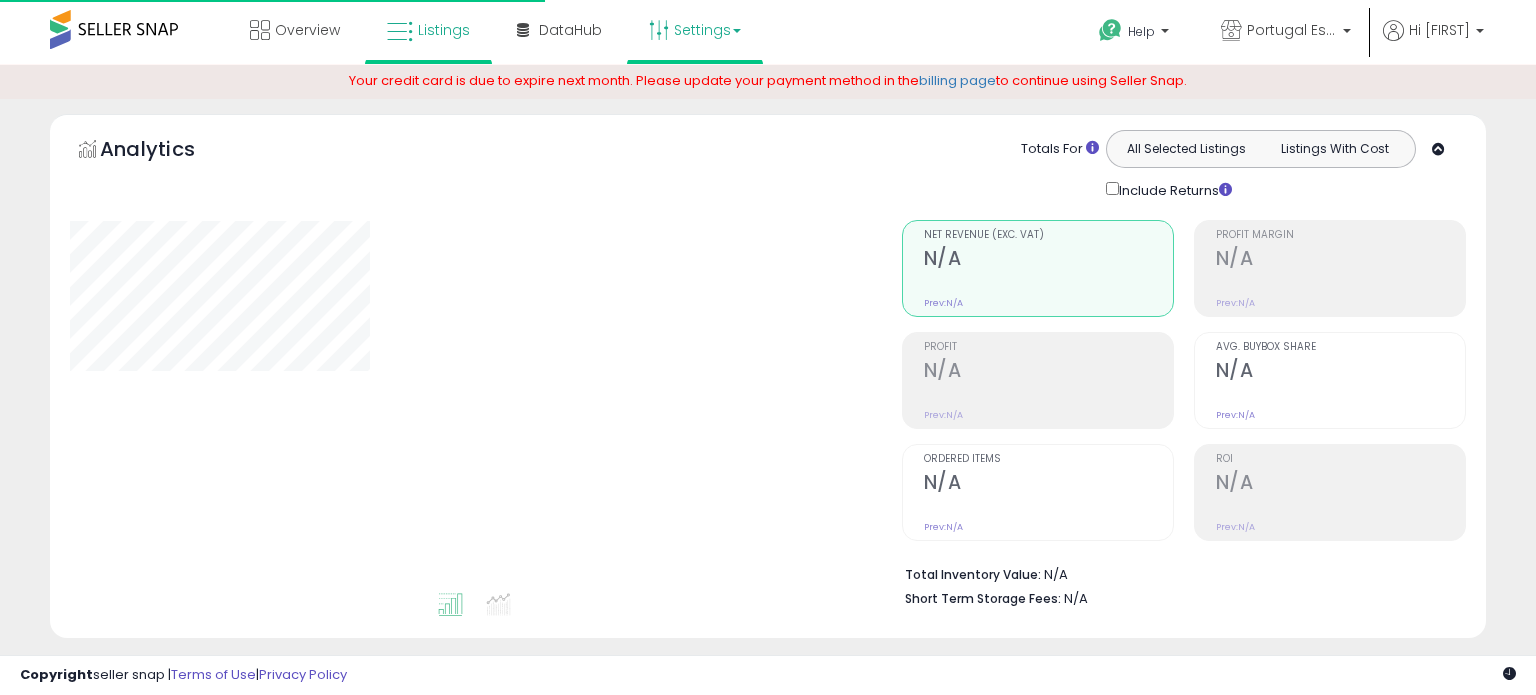 click on "Settings" at bounding box center (695, 30) 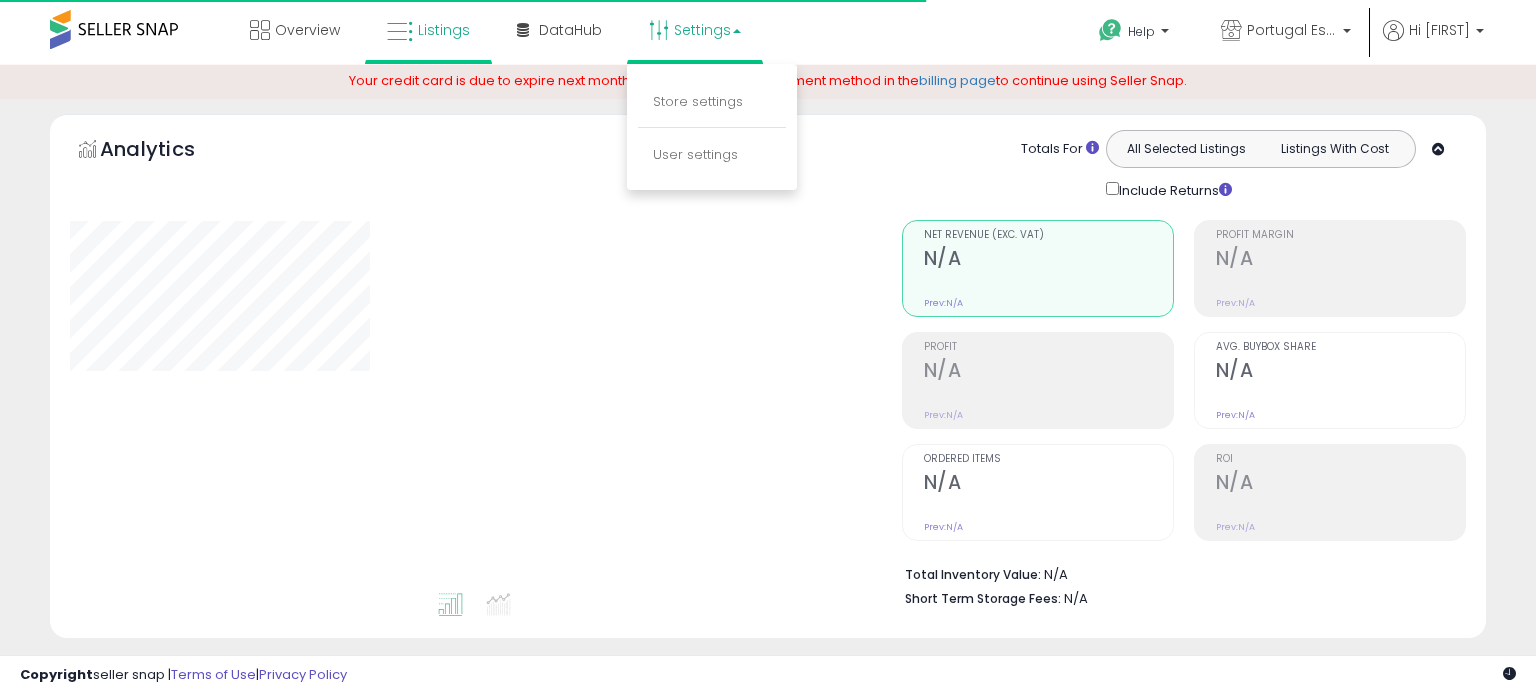 type on "**********" 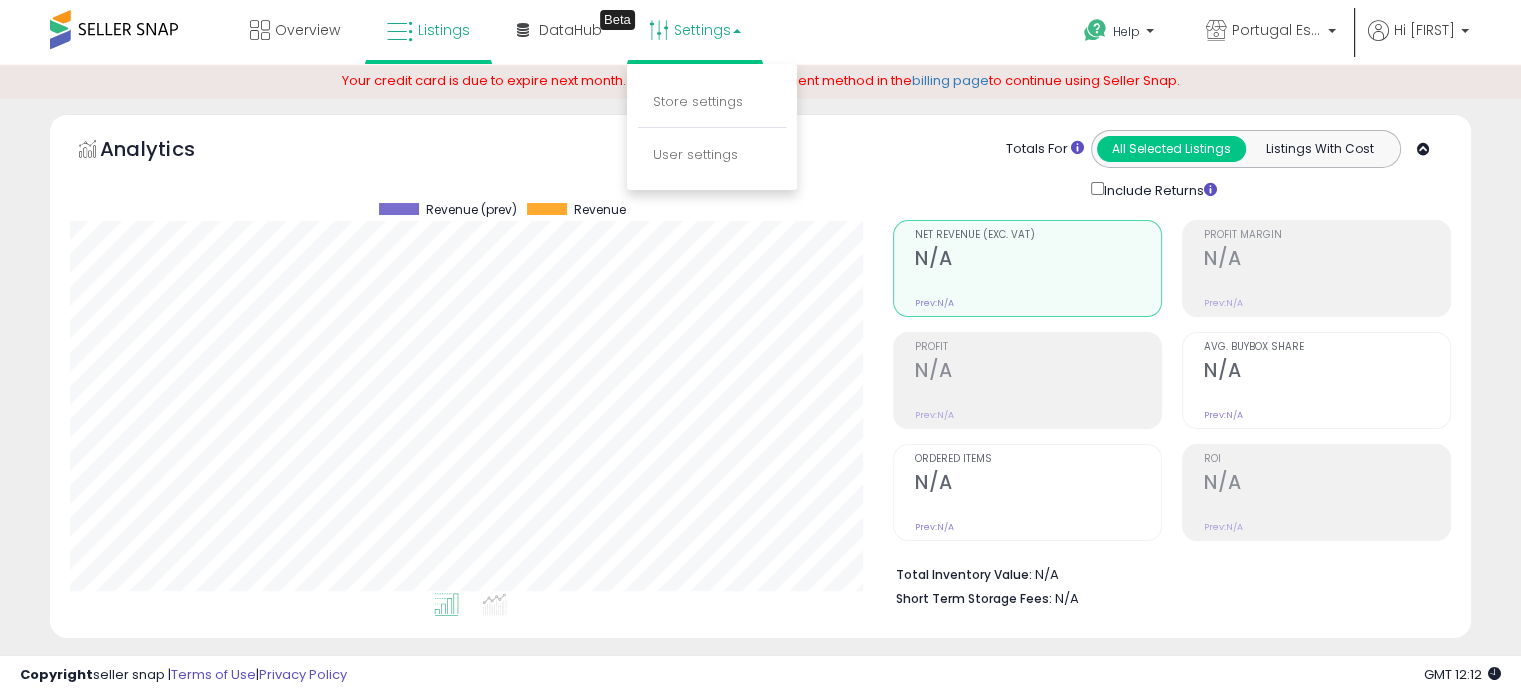 scroll, scrollTop: 999589, scrollLeft: 999176, axis: both 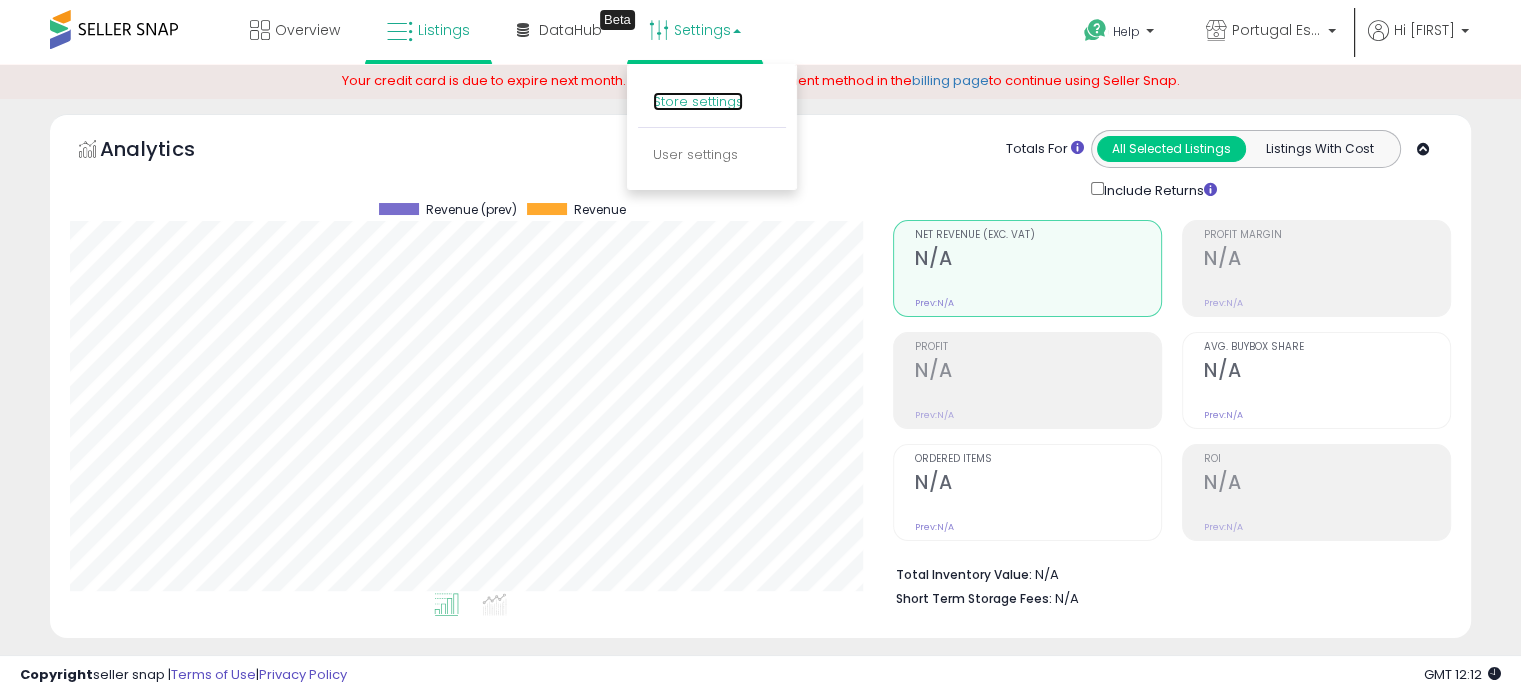 click on "Store
settings" at bounding box center [698, 101] 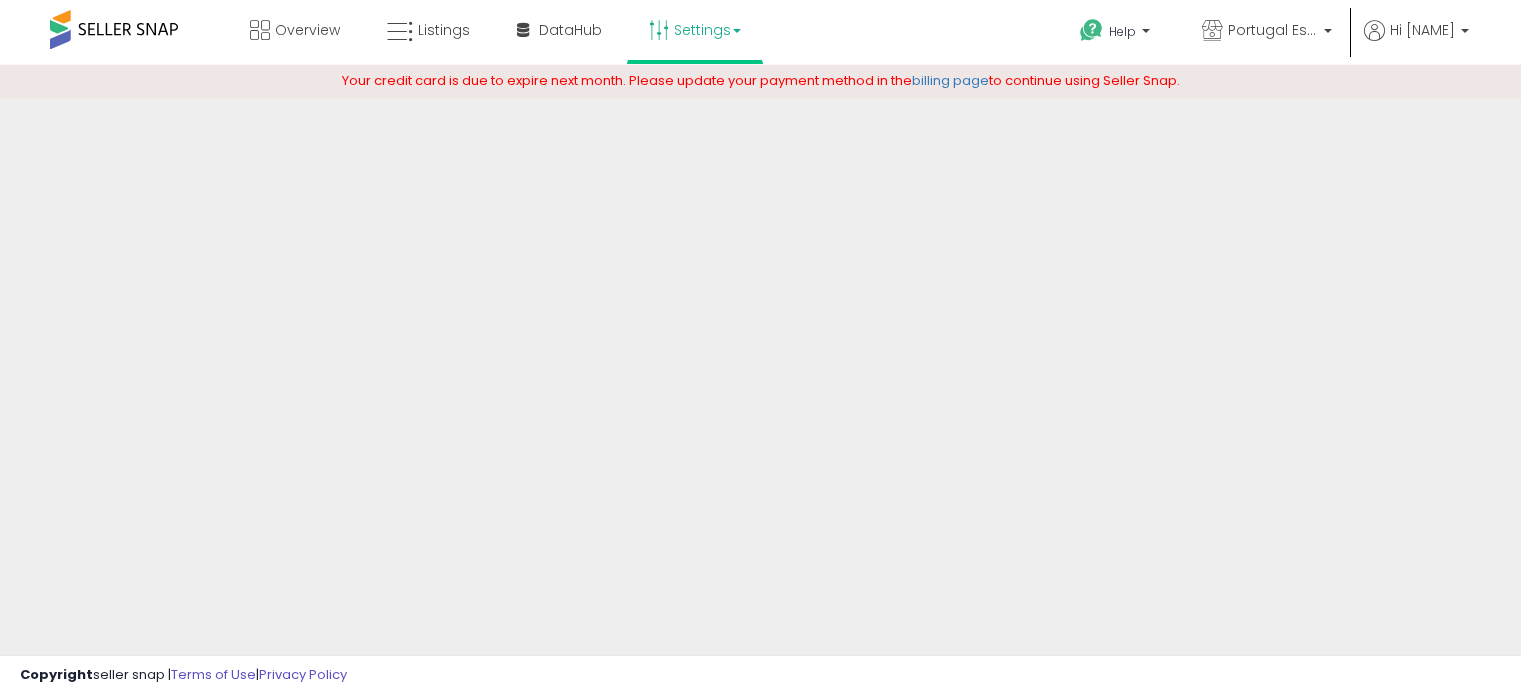 scroll, scrollTop: 0, scrollLeft: 0, axis: both 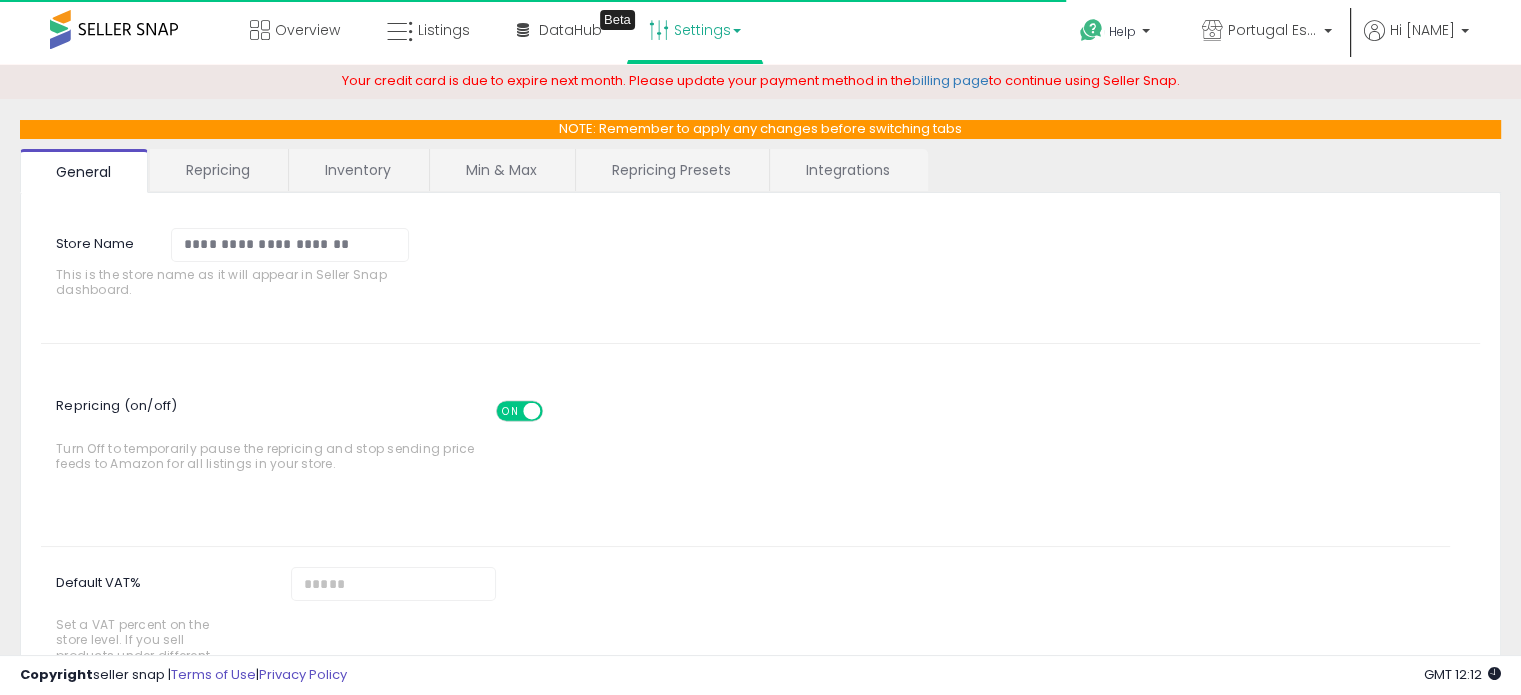 click on "Repricing" at bounding box center (218, 170) 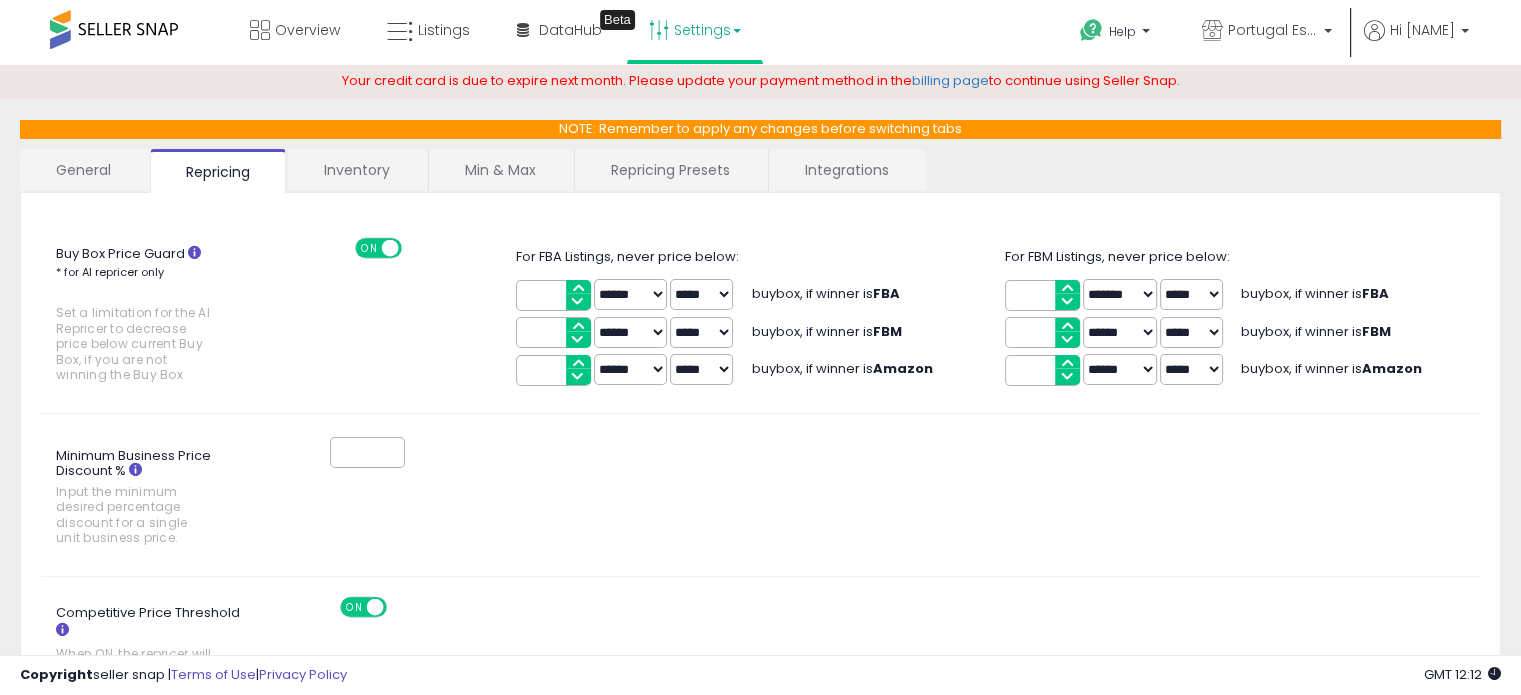 click on "Inventory" at bounding box center [357, 170] 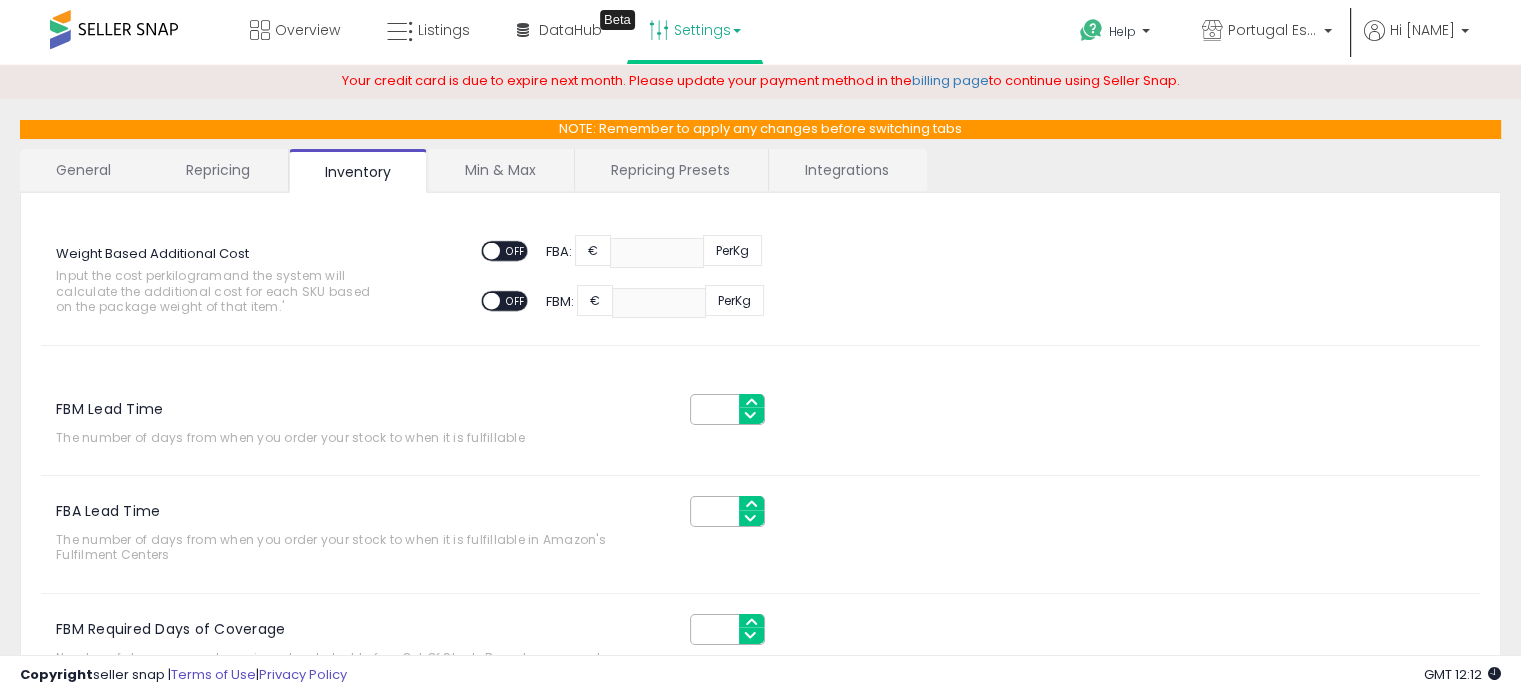 click on "Weight Based Additional Cost
Input the cost per   kilogram  and the system will calculate the additional cost for each SKU based on the package weight of that item.'
ON   OFF
FBA:
€
Per  Kg
ON   OFF
FBM:
€
Per  Kg
FBM Lead Time
The number of days from when you order your stock to when it is fulfillable" at bounding box center [760, 551] 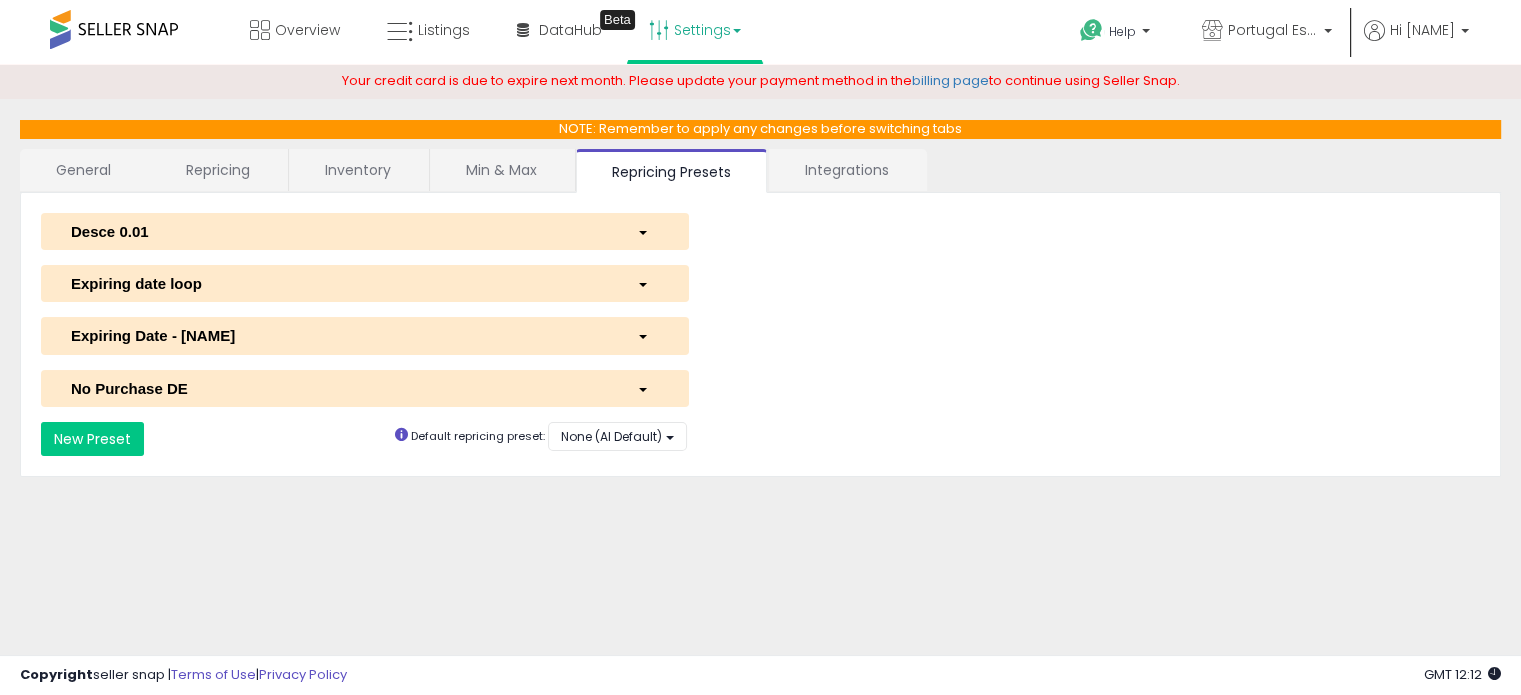 click on "Expiring date loop" at bounding box center (339, 283) 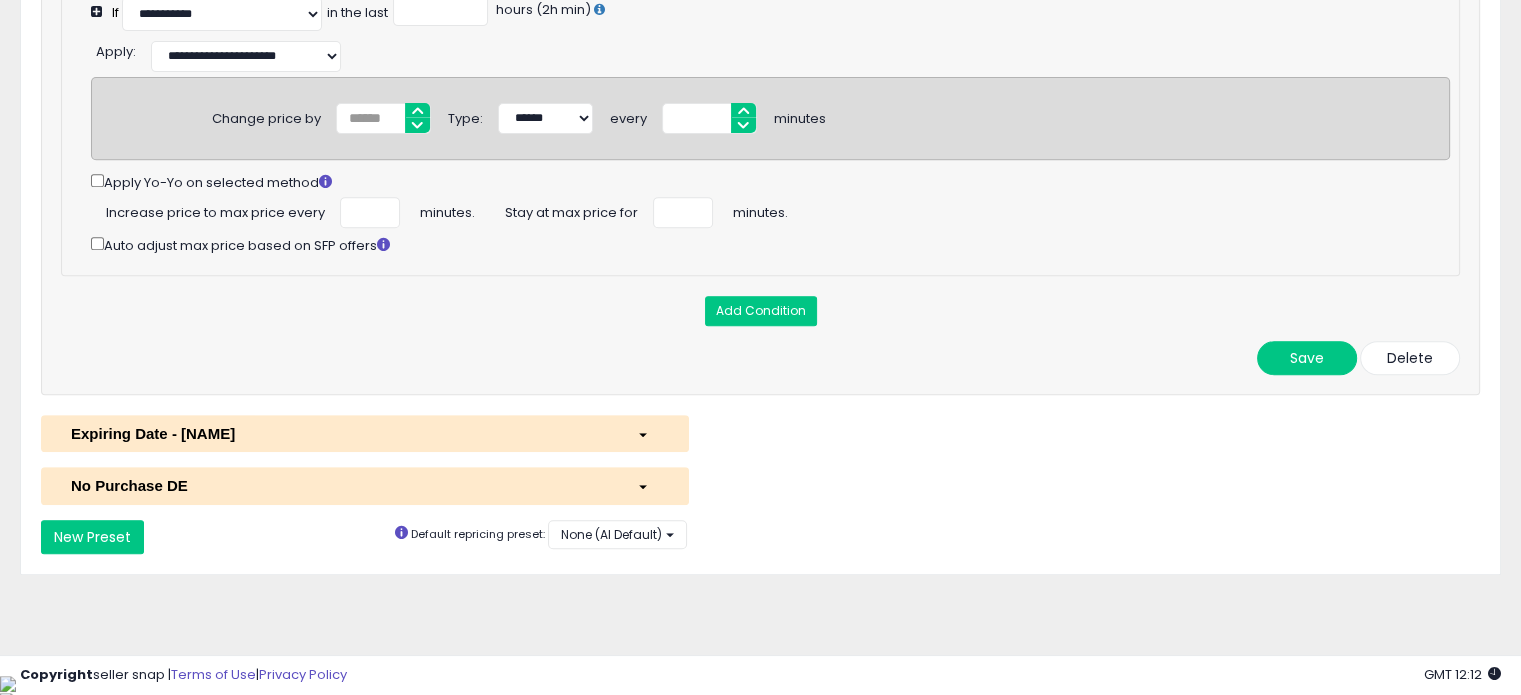 click on "Expiring Date - Rafa" at bounding box center (339, 433) 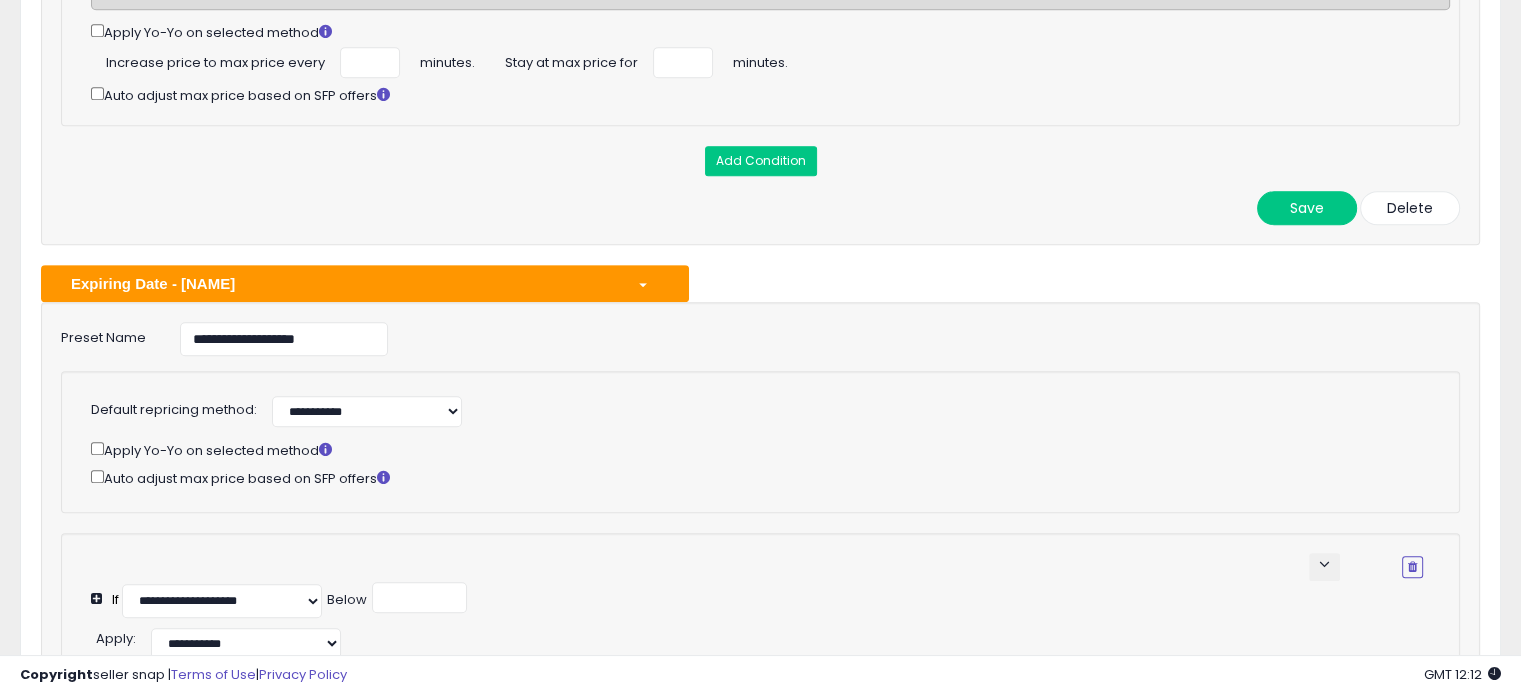scroll, scrollTop: 1115, scrollLeft: 0, axis: vertical 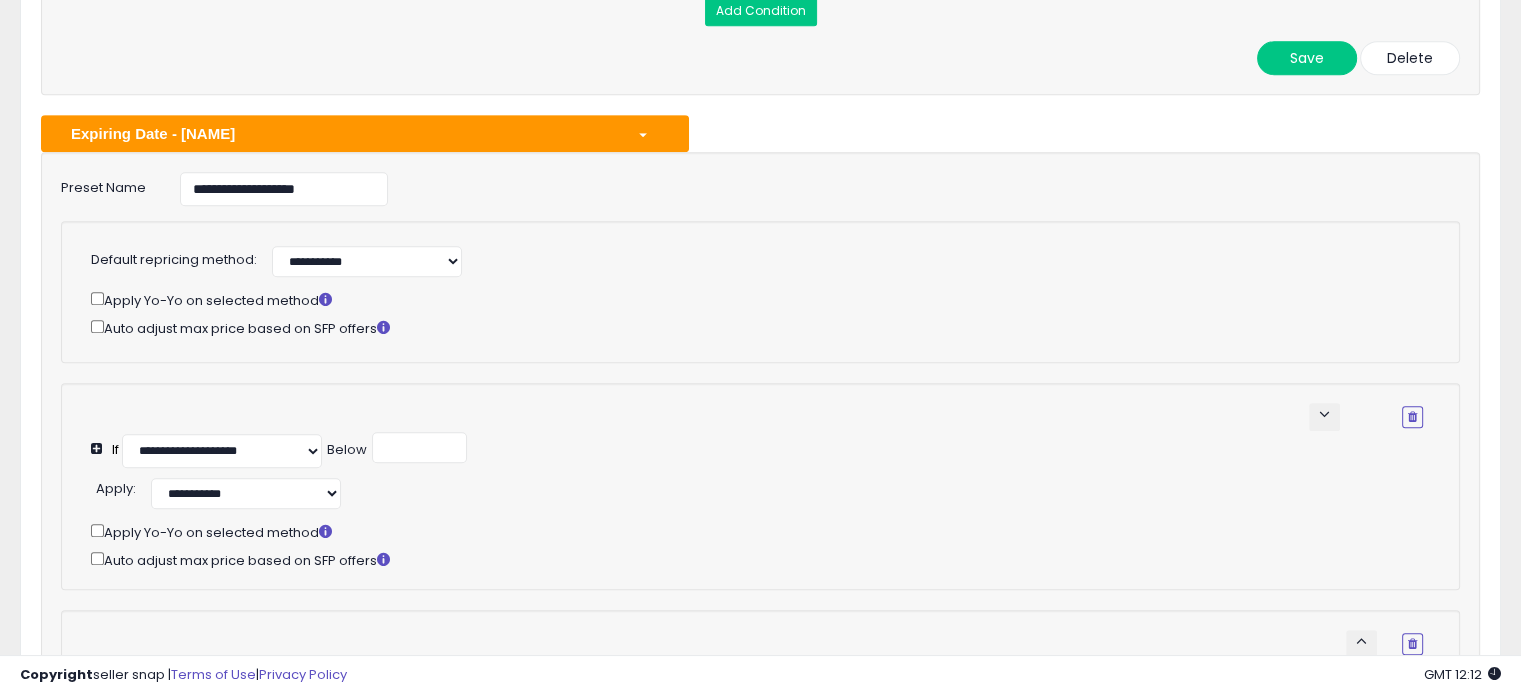 click at bounding box center (643, 135) 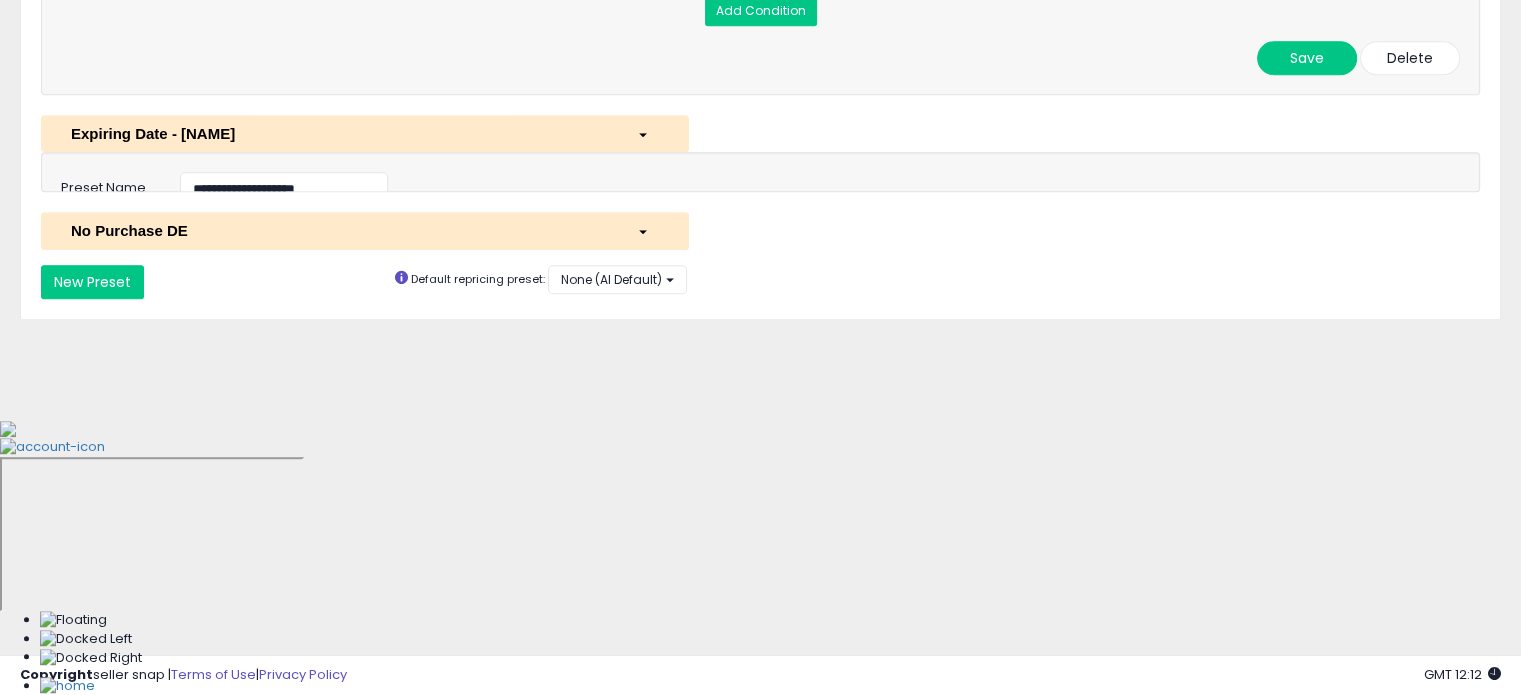 scroll, scrollTop: 815, scrollLeft: 0, axis: vertical 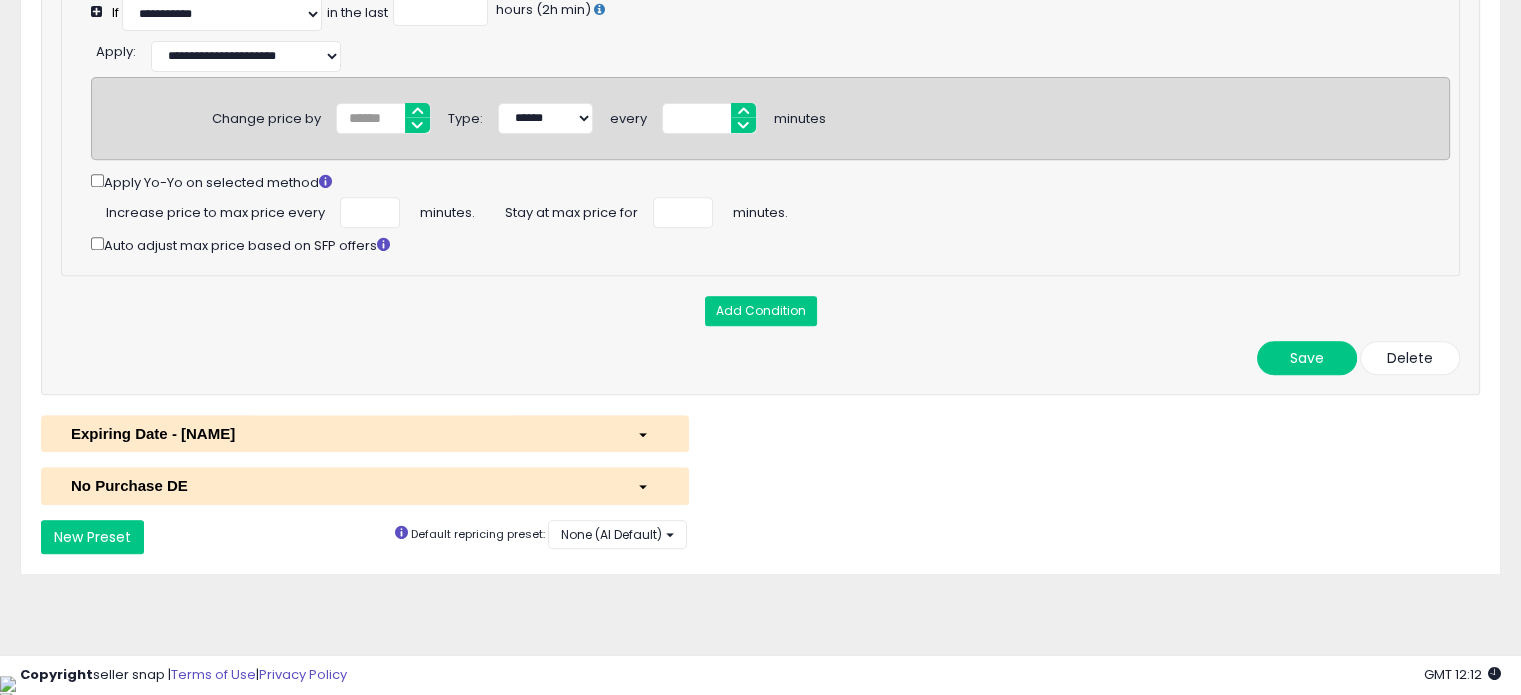click on "Expiring Date - Rafa" at bounding box center (339, 433) 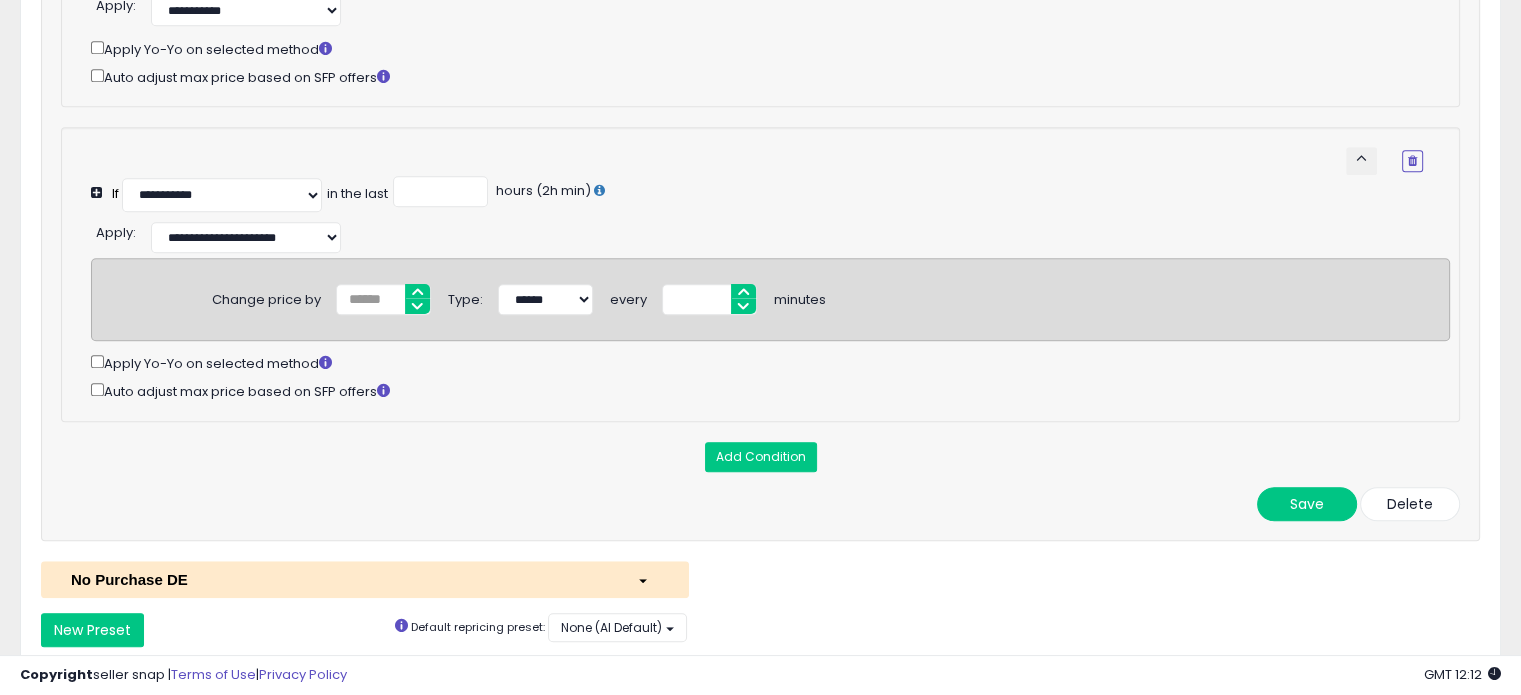 scroll, scrollTop: 1714, scrollLeft: 0, axis: vertical 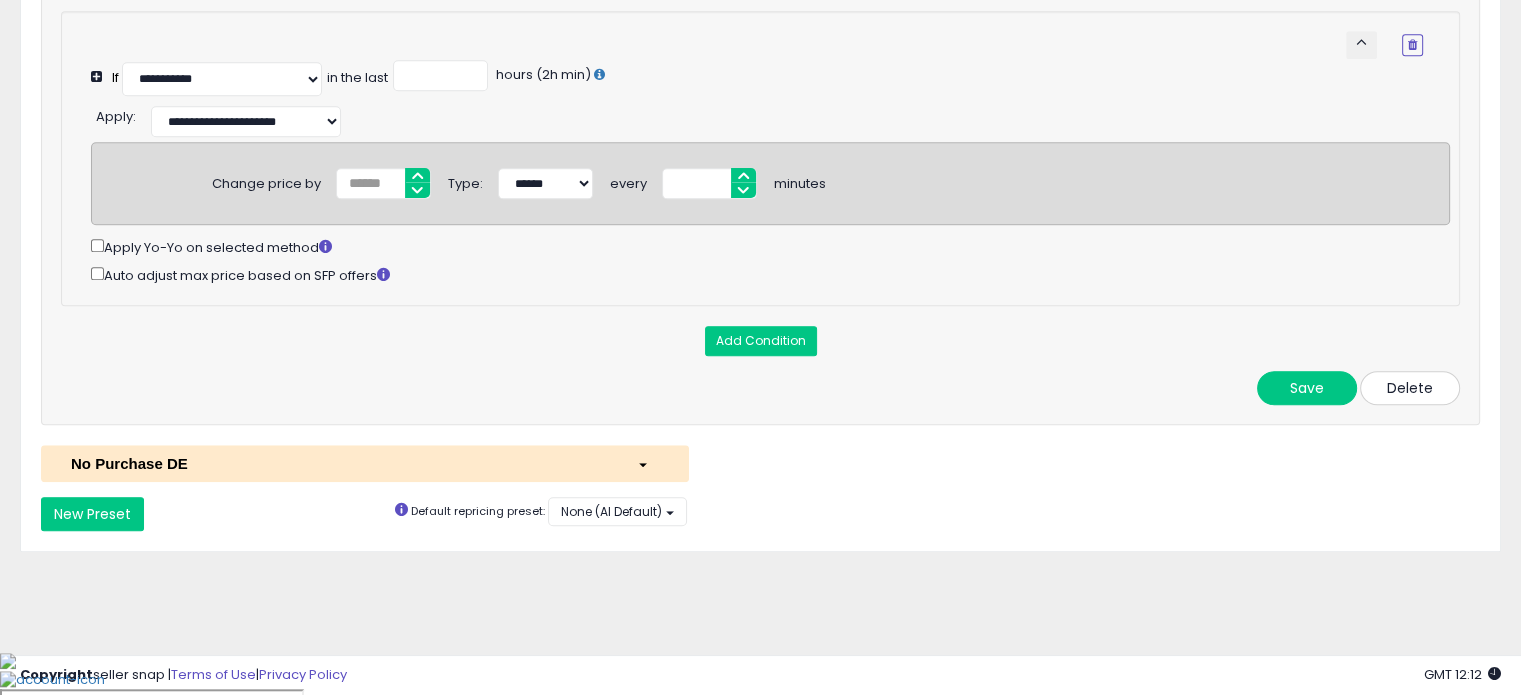 click on "Delete" at bounding box center [1410, 388] 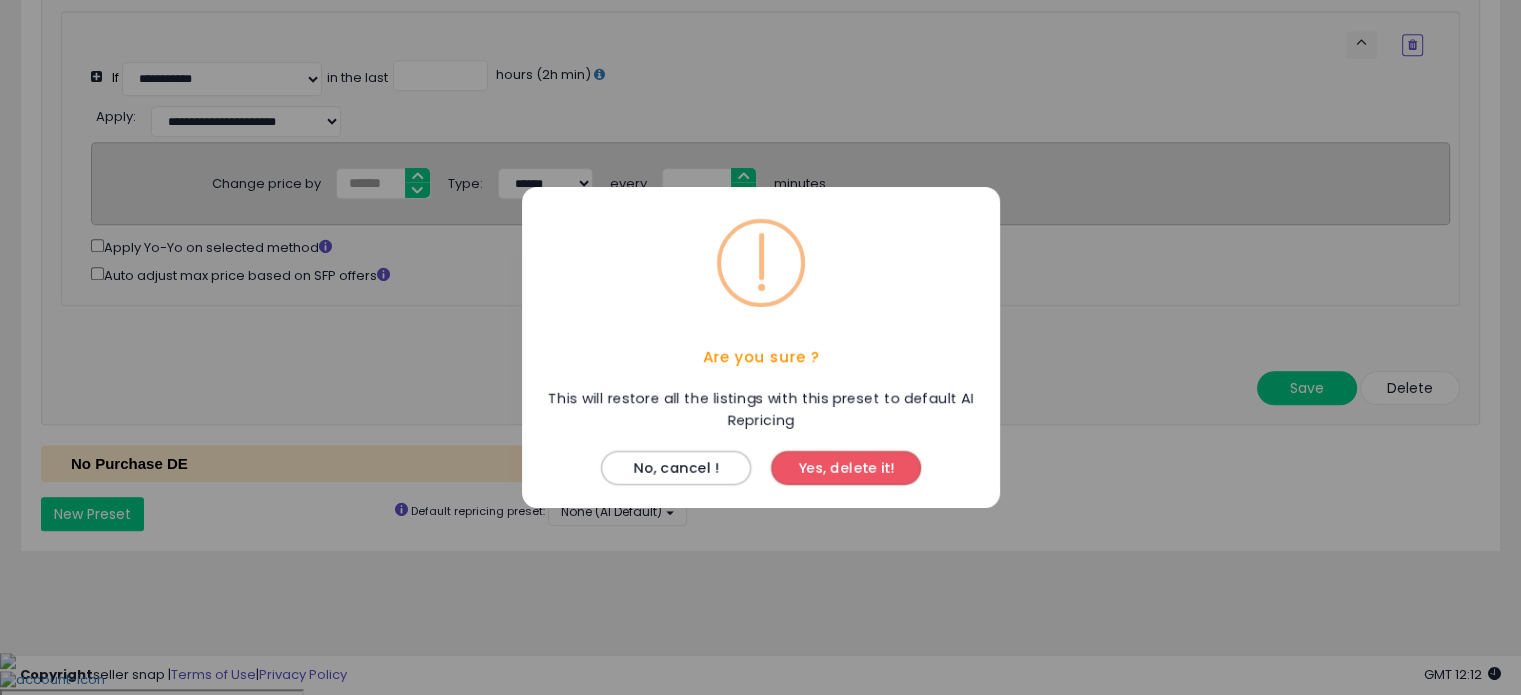 click on "No, cancel !" at bounding box center [676, 468] 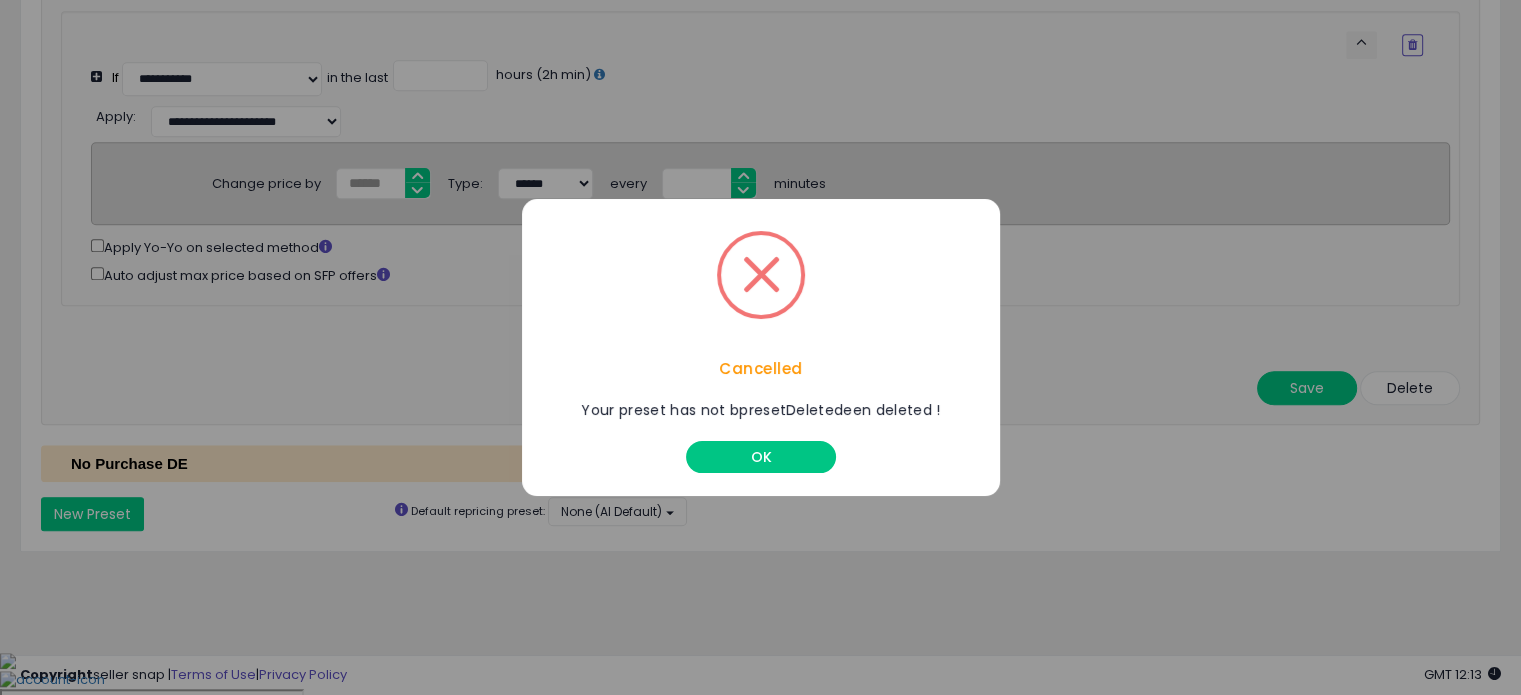 click on "OK" at bounding box center (761, 457) 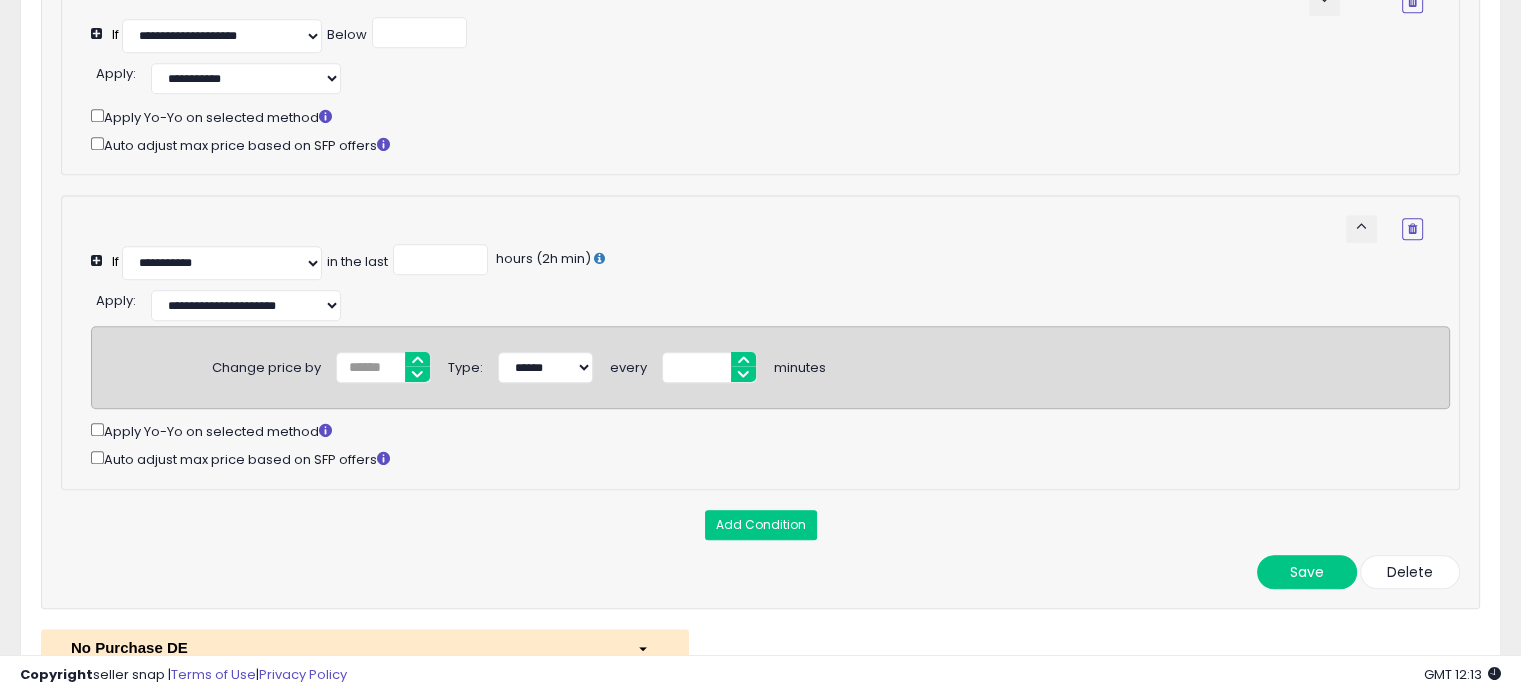 scroll, scrollTop: 1614, scrollLeft: 0, axis: vertical 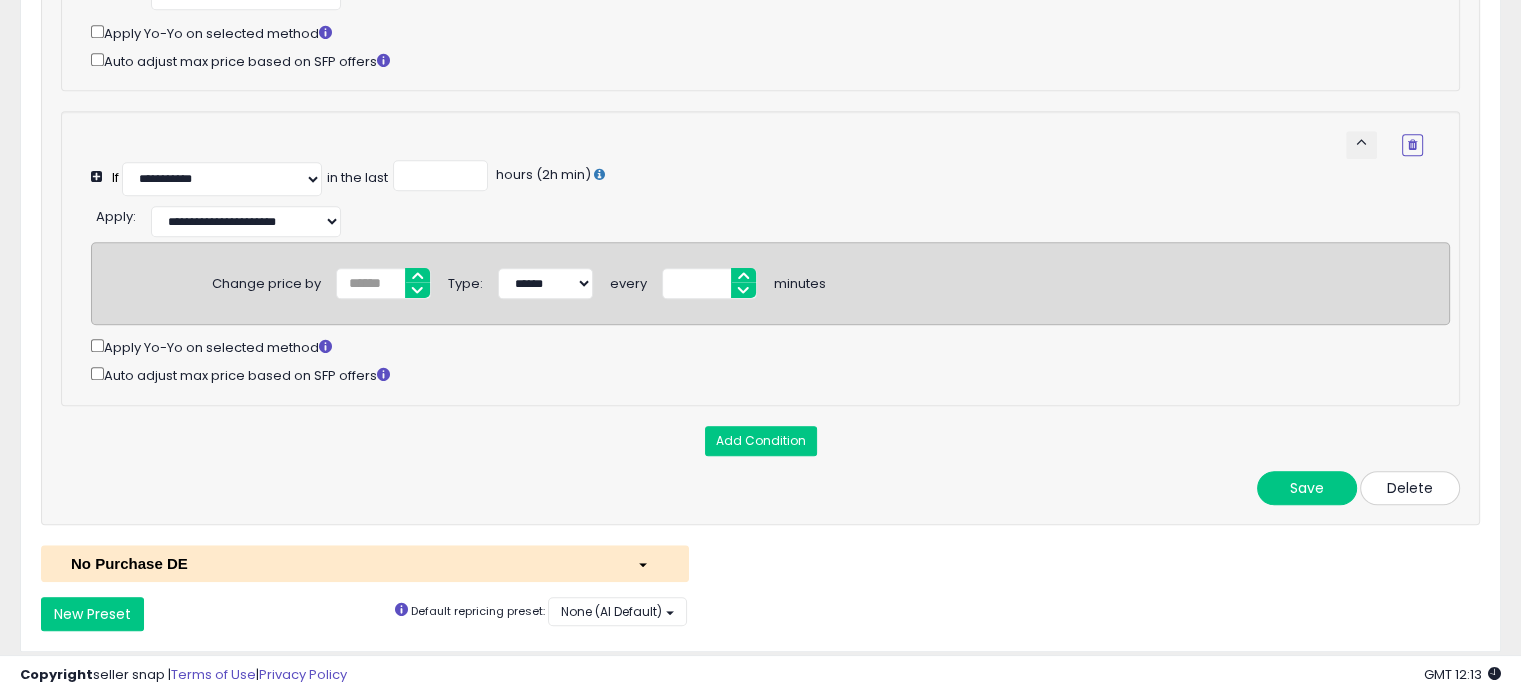 click on "Delete" at bounding box center (1410, 488) 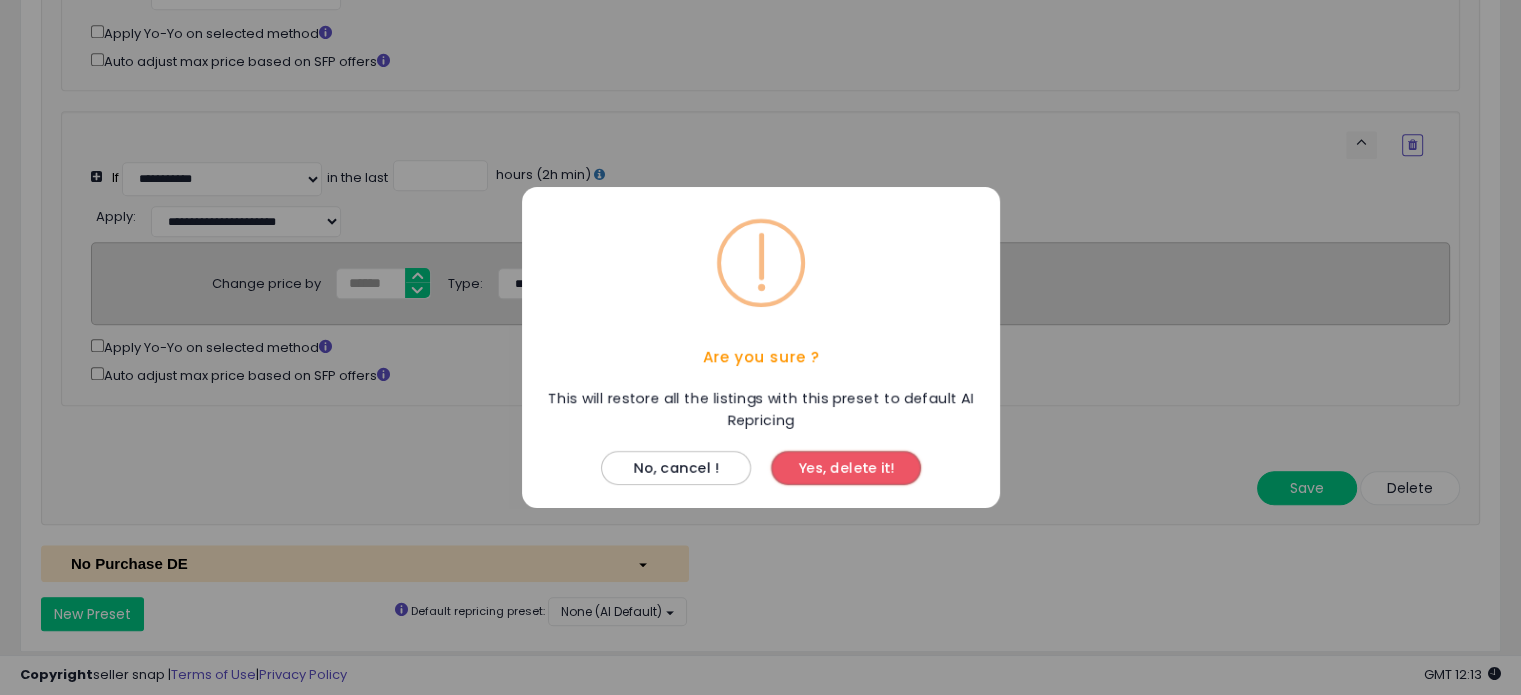 click on "Yes, delete it!" at bounding box center [846, 468] 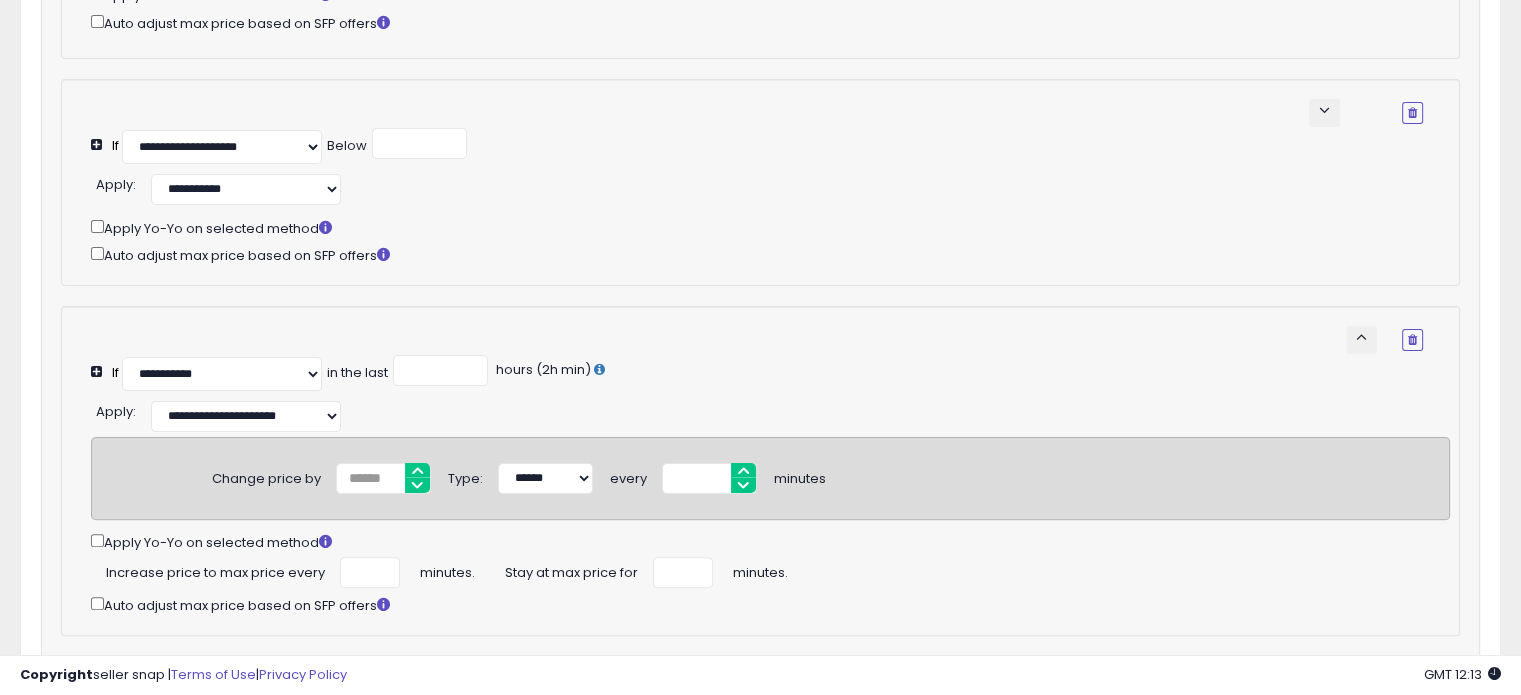 scroll, scrollTop: 500, scrollLeft: 0, axis: vertical 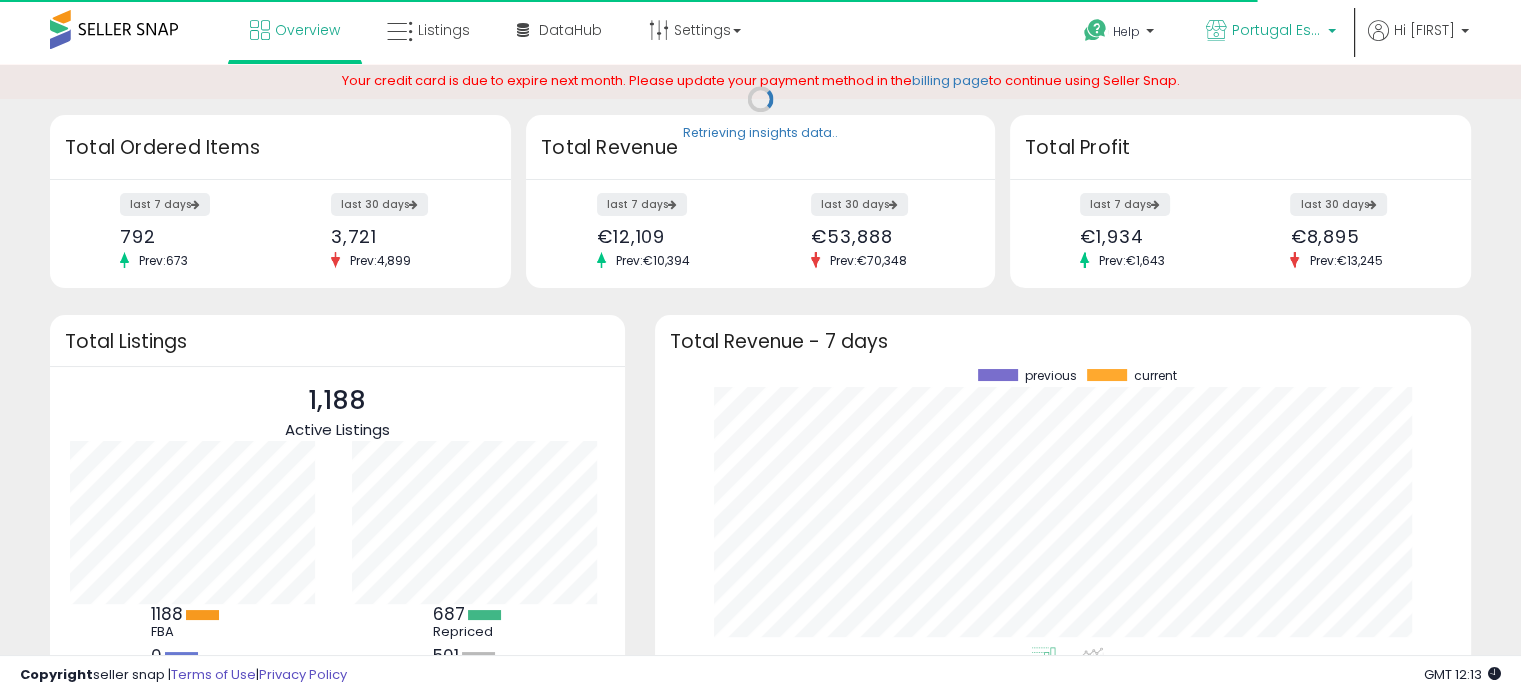 click on "Portugal Essentials DE" at bounding box center (1277, 30) 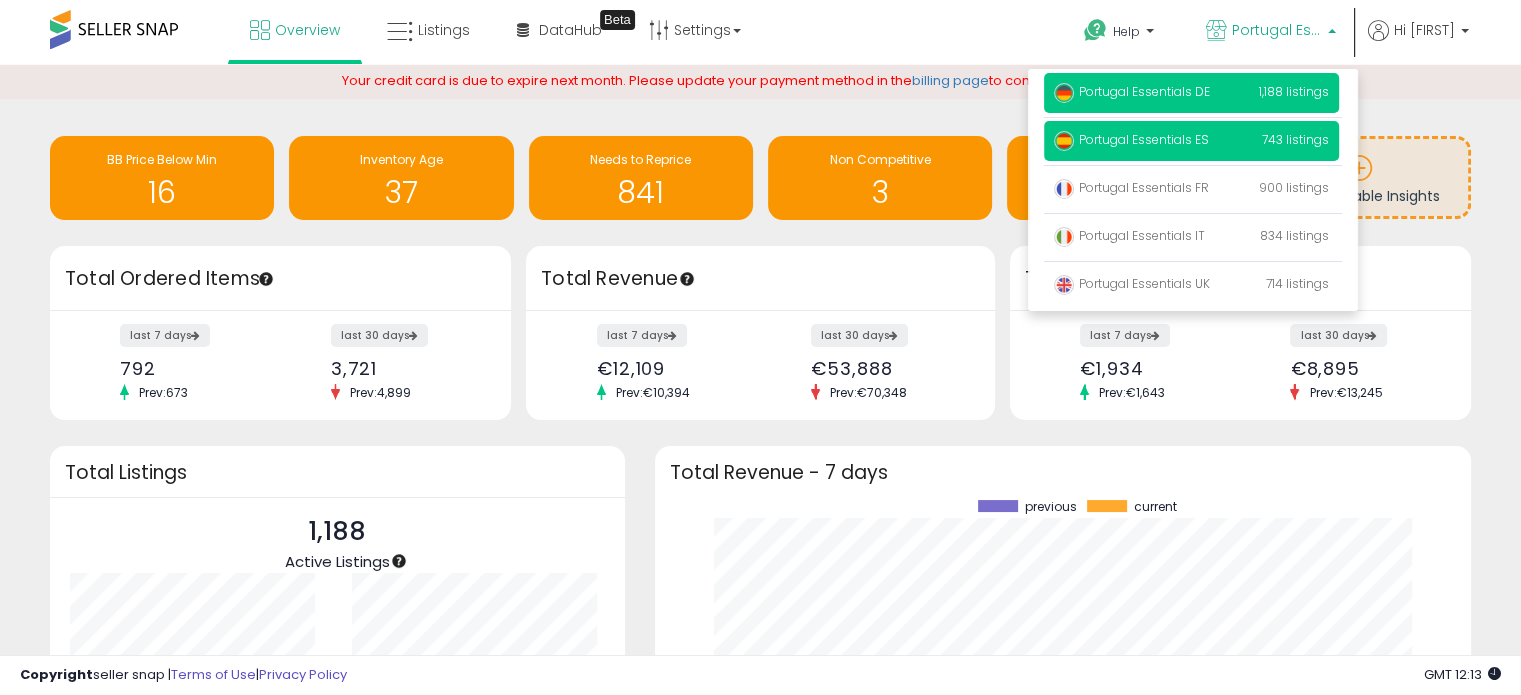 click on "Portugal Essentials ES" at bounding box center [1131, 139] 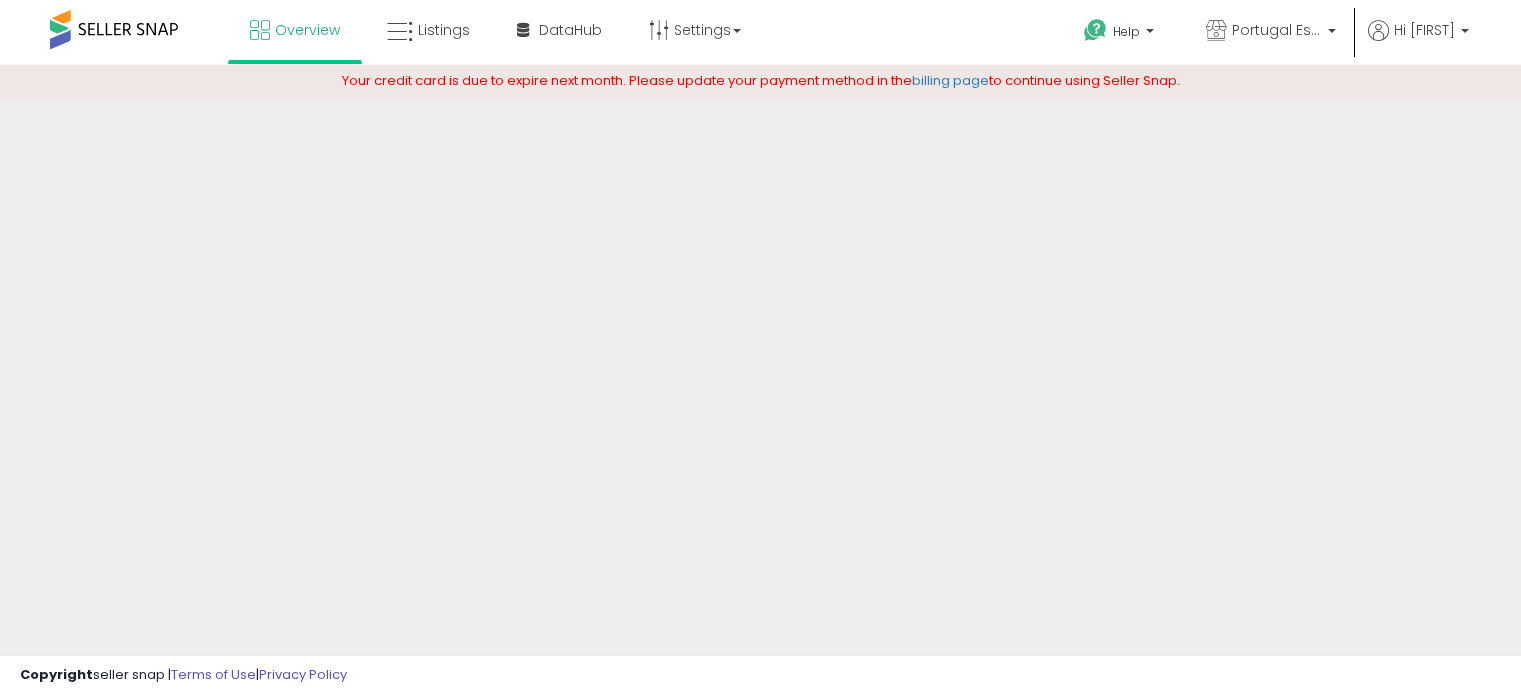 scroll, scrollTop: 0, scrollLeft: 0, axis: both 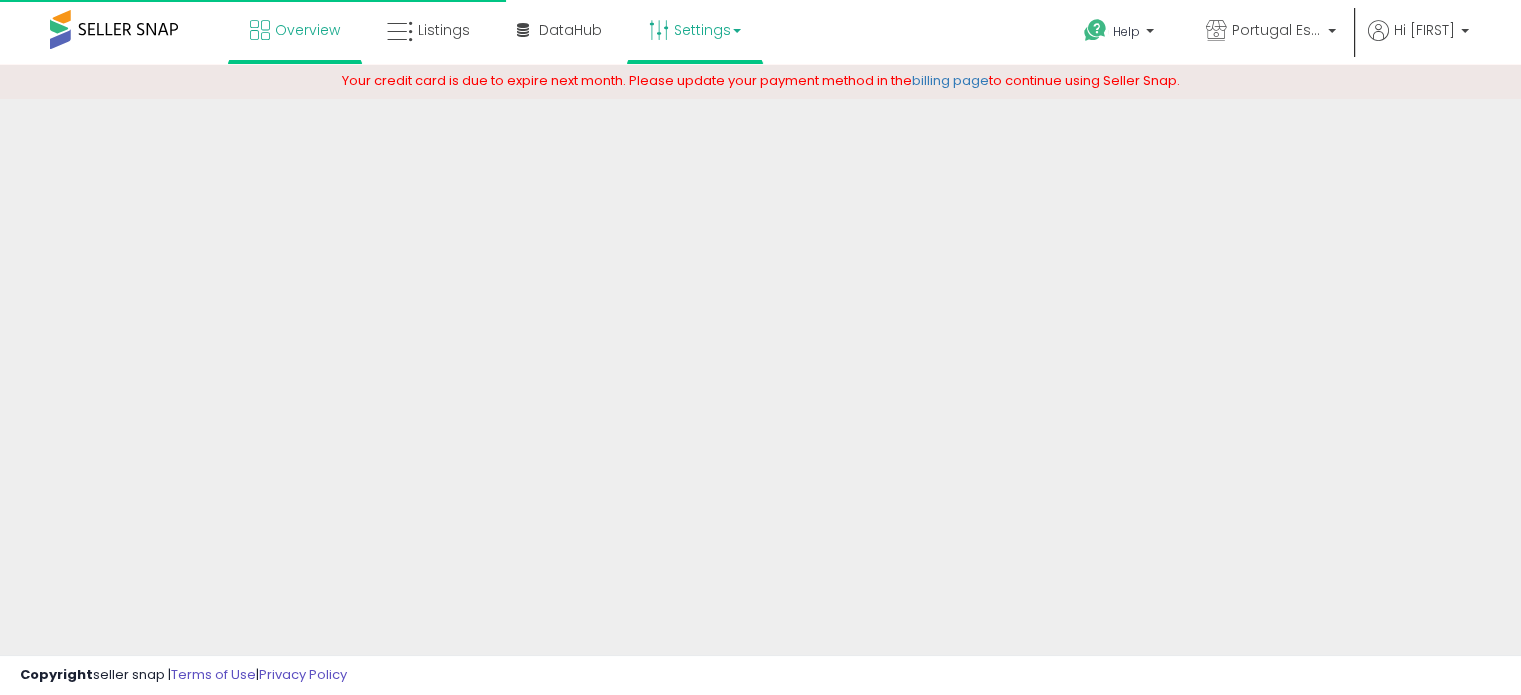 click on "Settings" at bounding box center (695, 30) 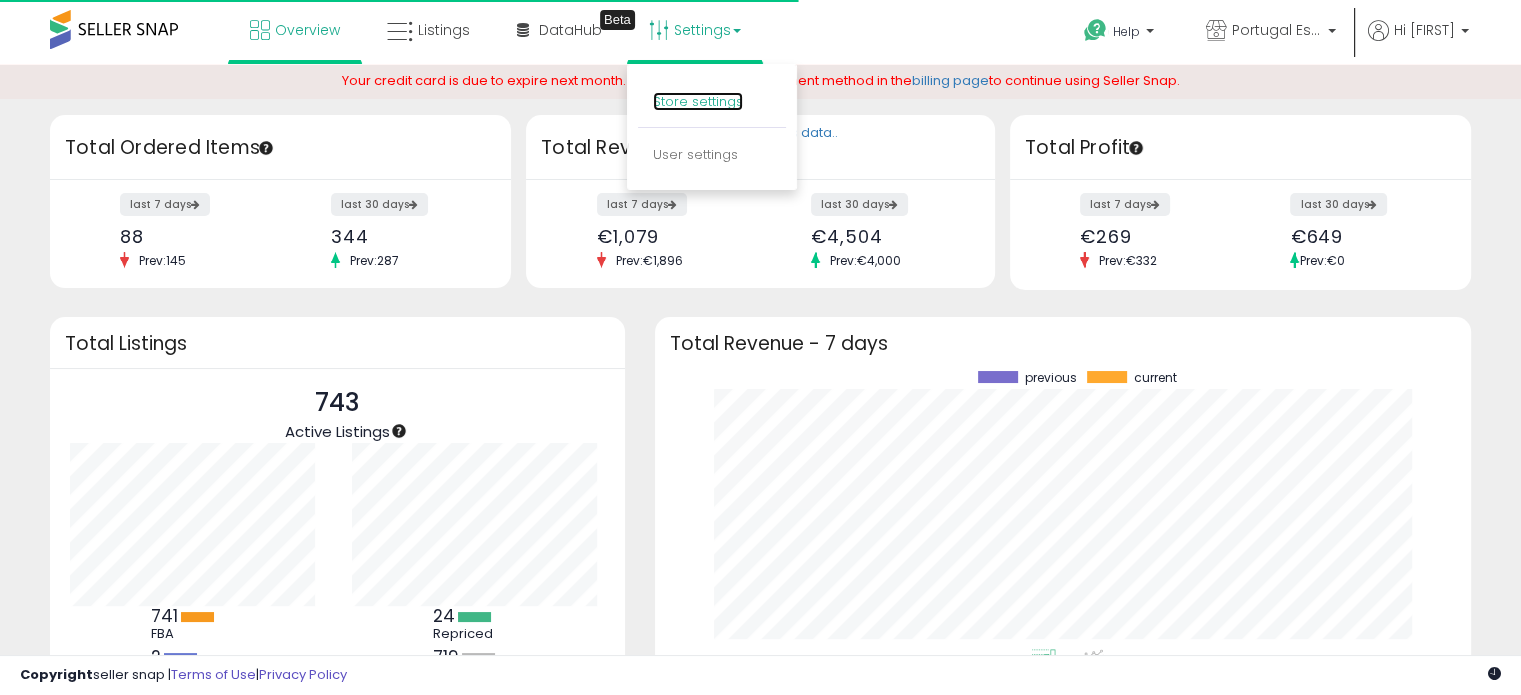 scroll, scrollTop: 999800, scrollLeft: 999725, axis: both 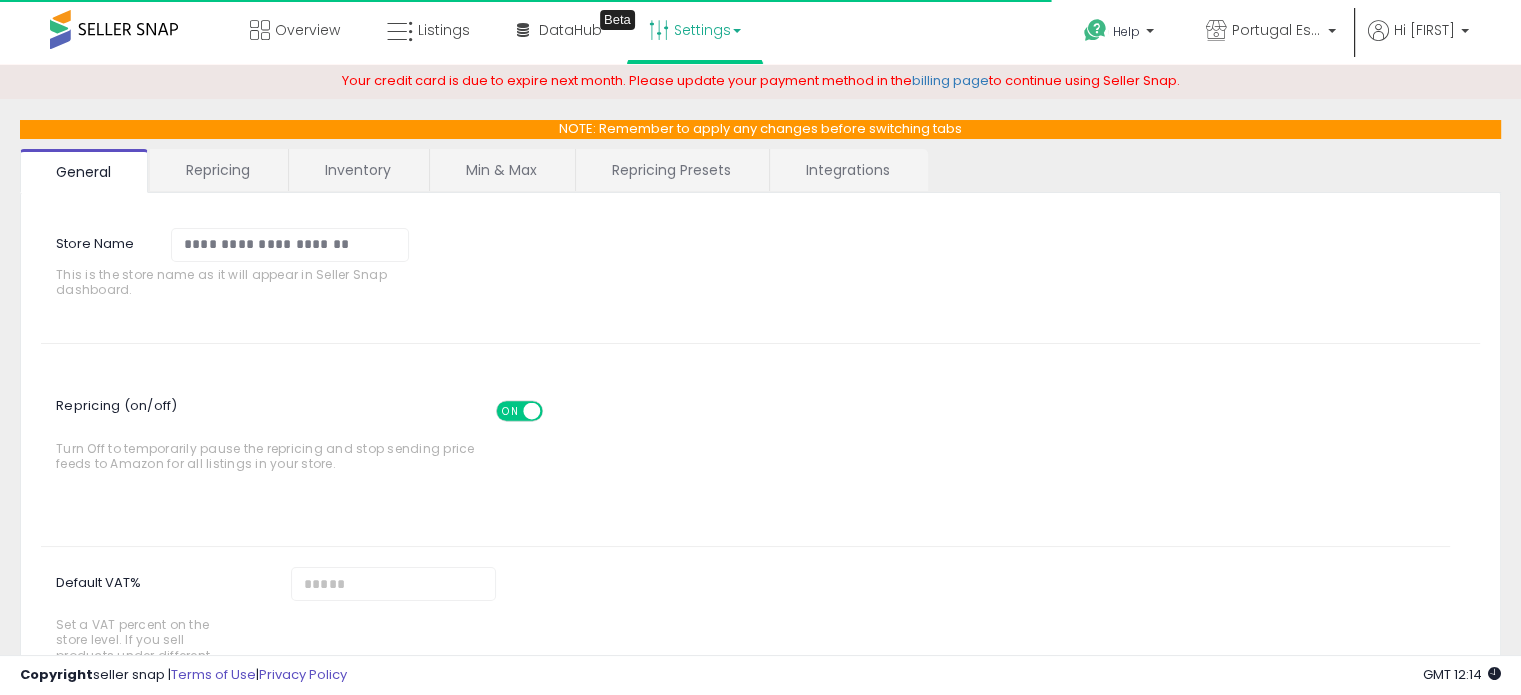 click on "Repricing Presets" at bounding box center (671, 170) 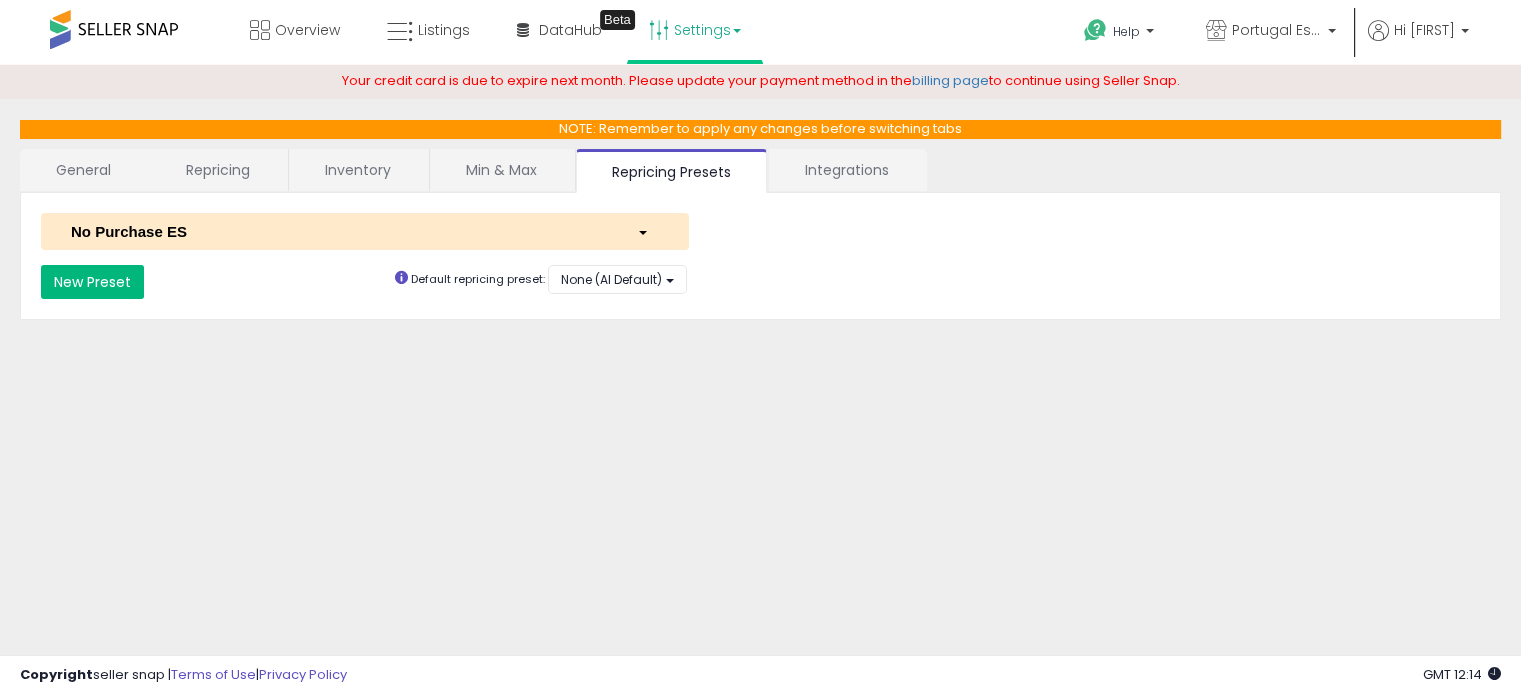 click on "New Preset" at bounding box center [92, 282] 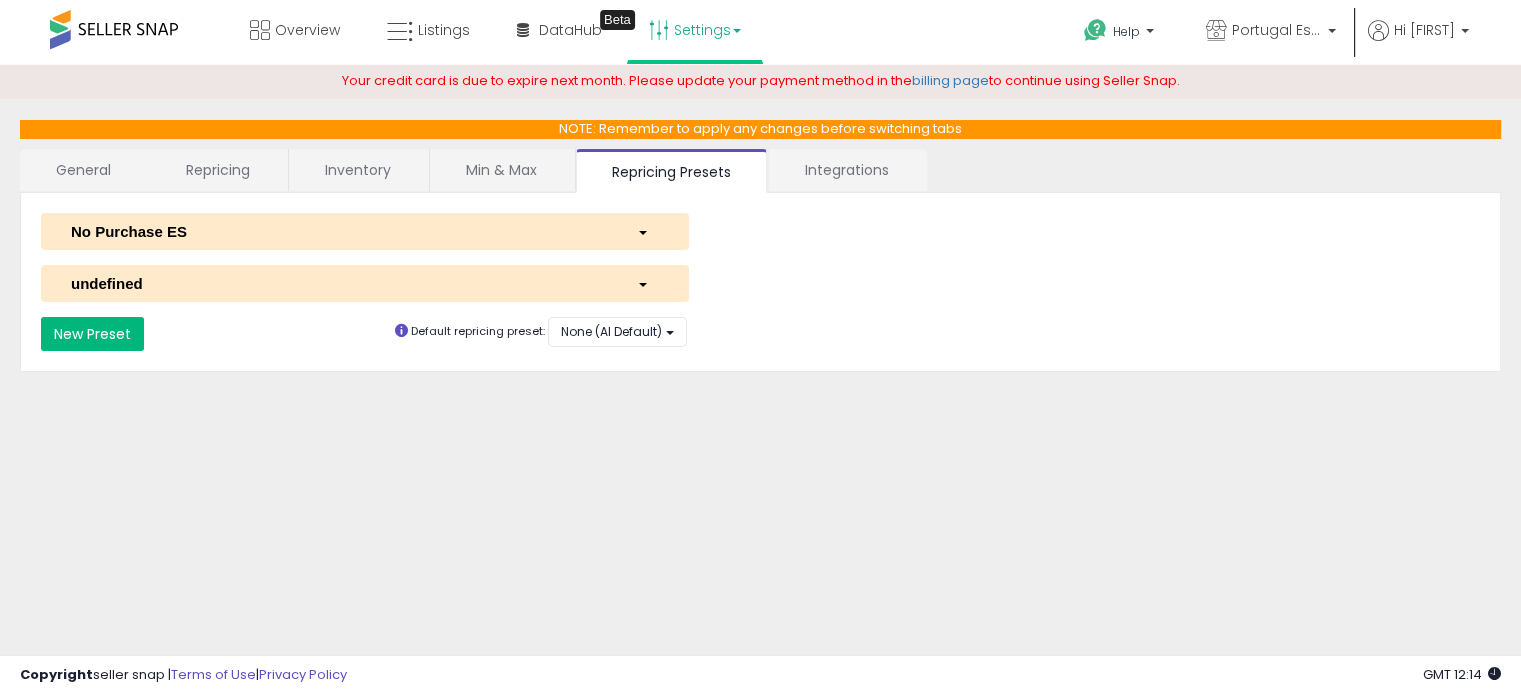 select on "*********" 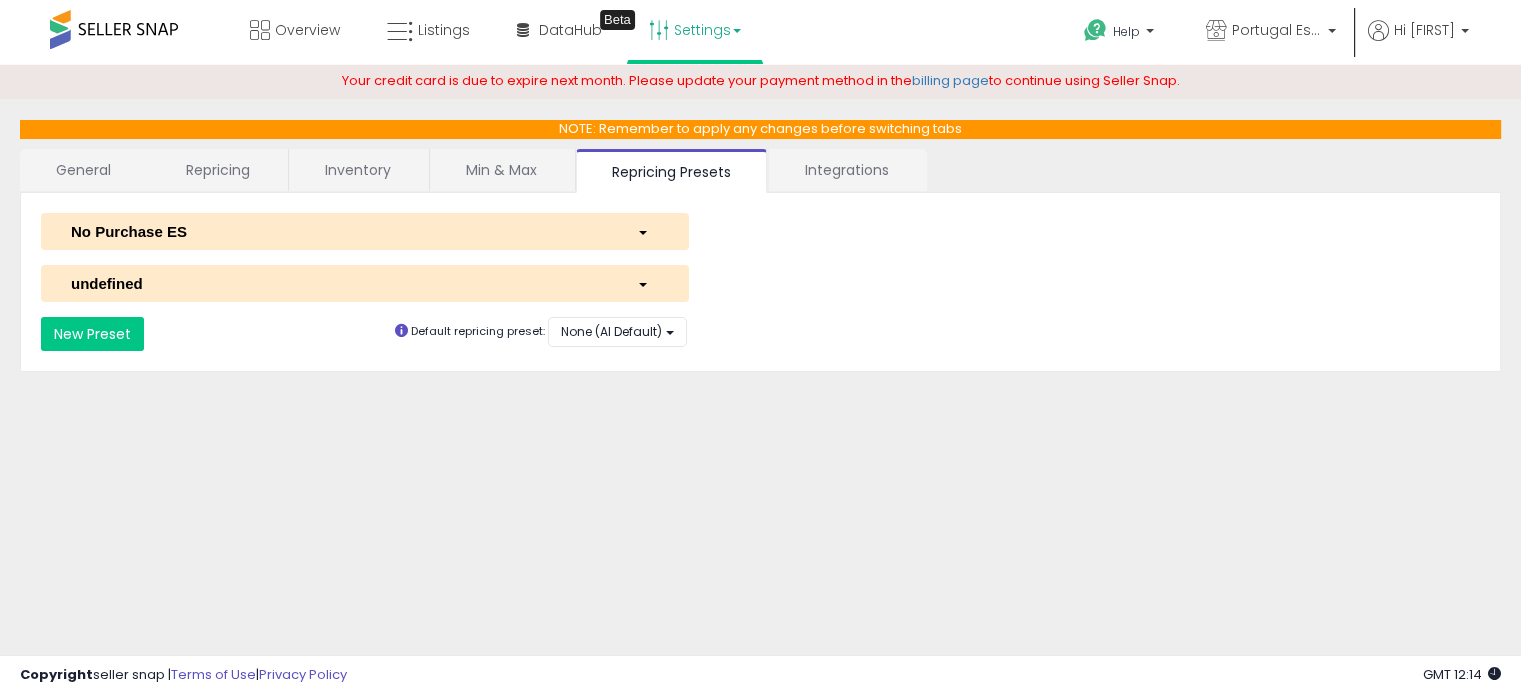 click on "undefined" at bounding box center (339, 283) 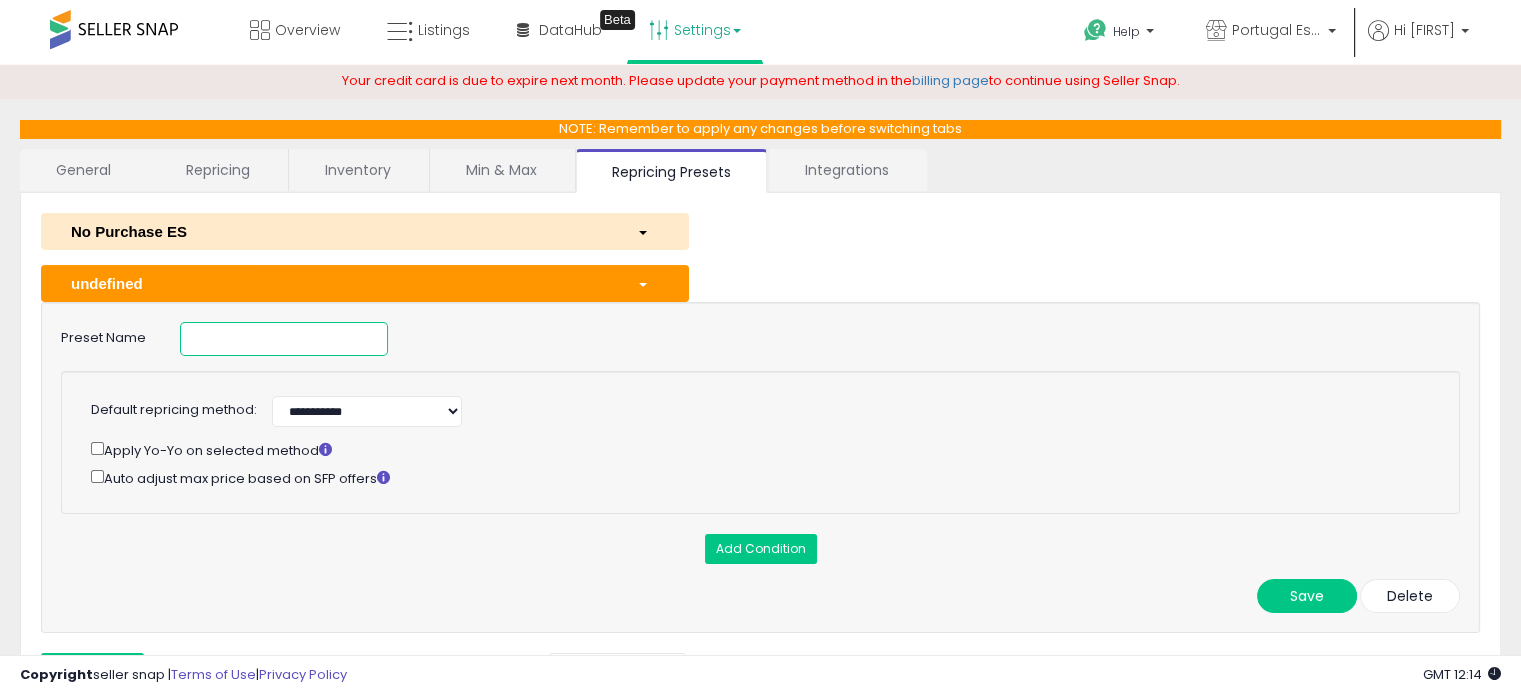 click at bounding box center [284, 339] 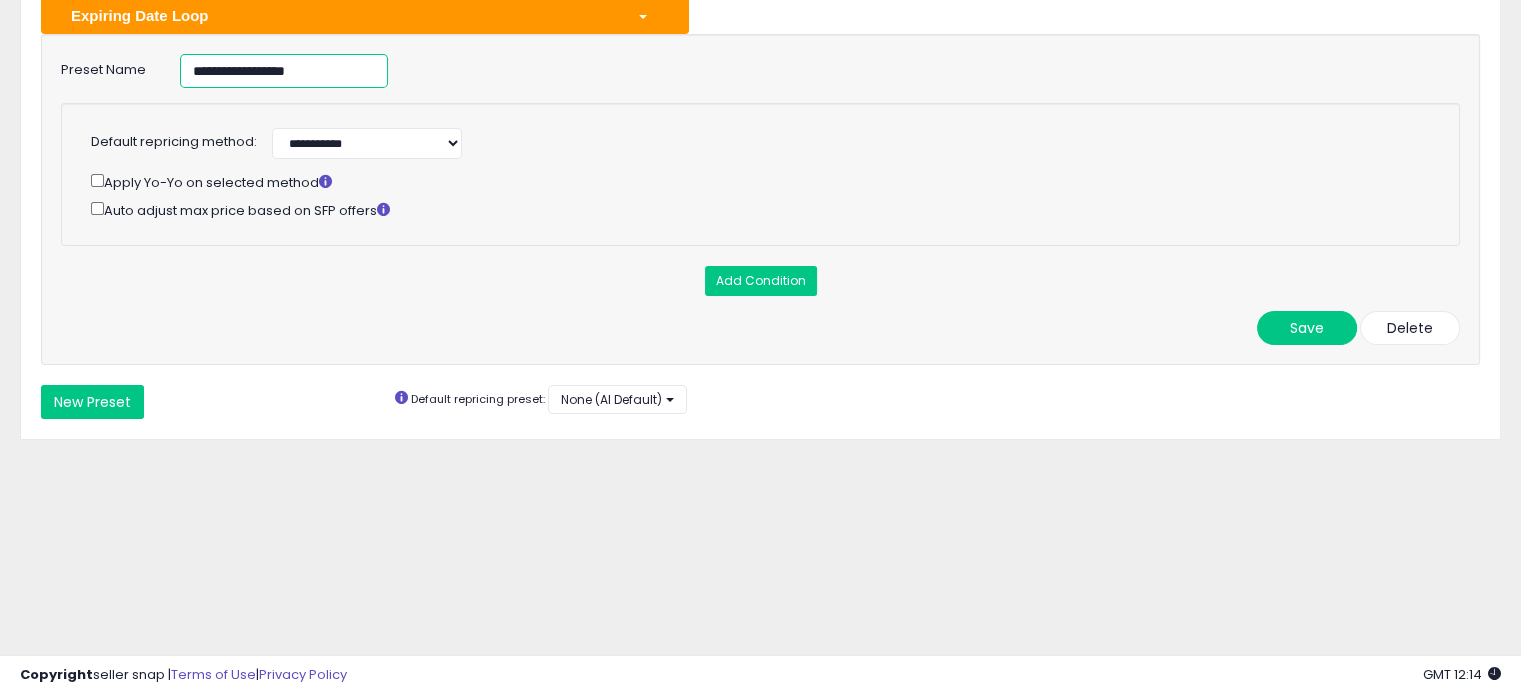 scroll, scrollTop: 269, scrollLeft: 0, axis: vertical 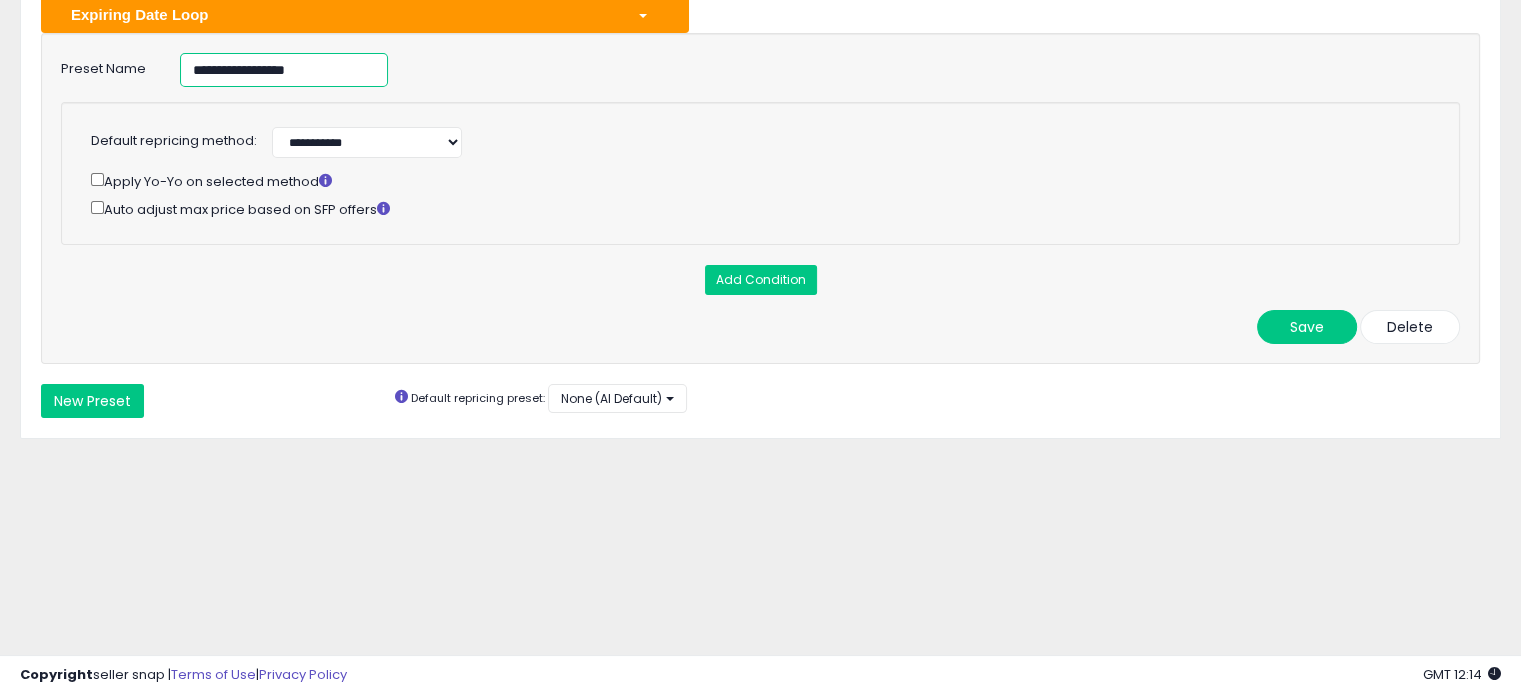 type on "**********" 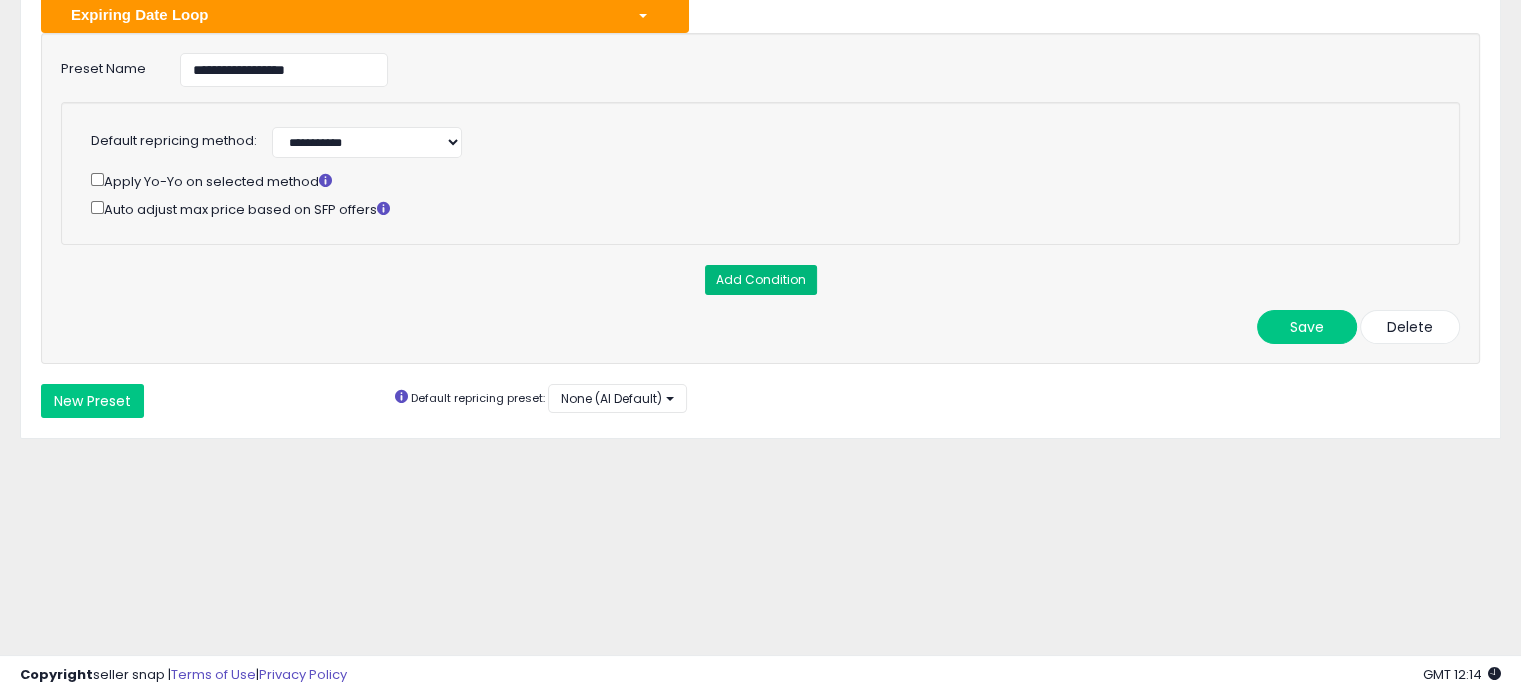 click on "Add Condition" at bounding box center (761, 280) 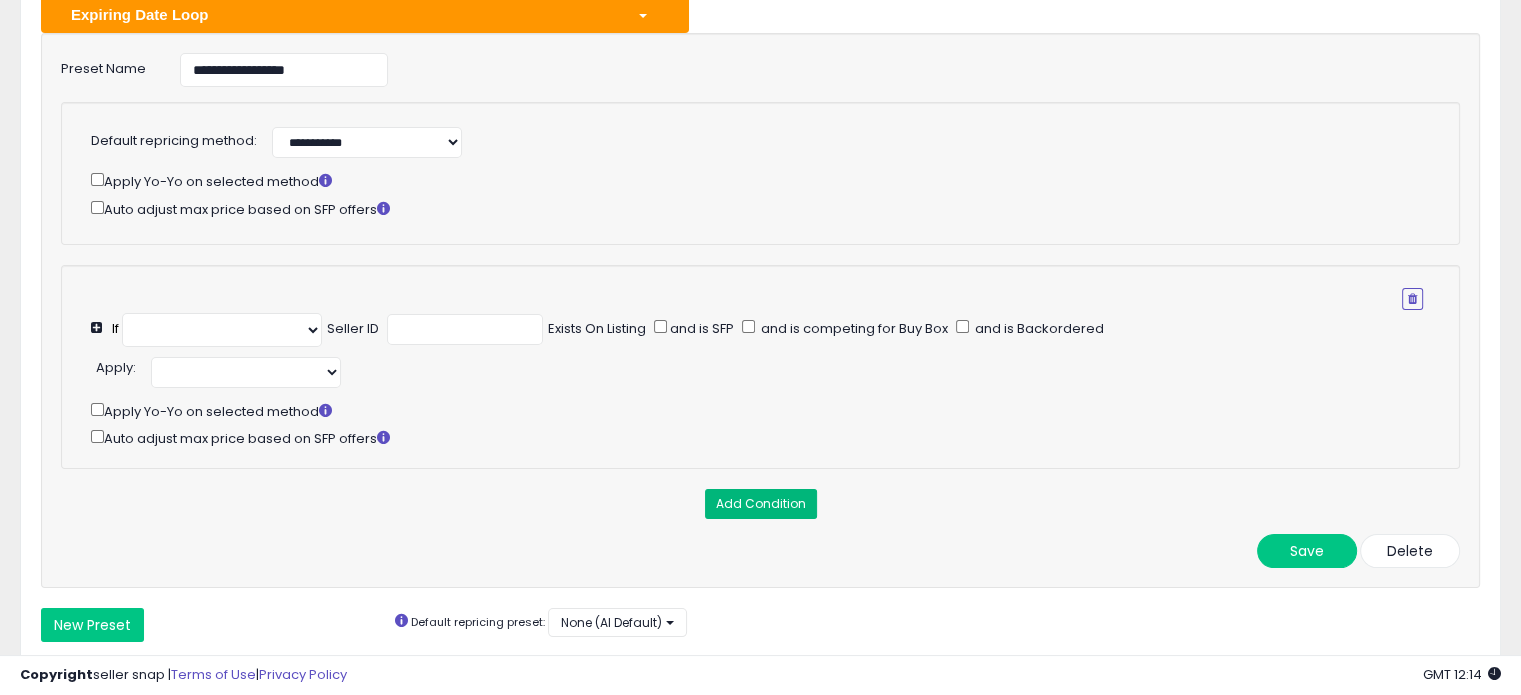 select on "**********" 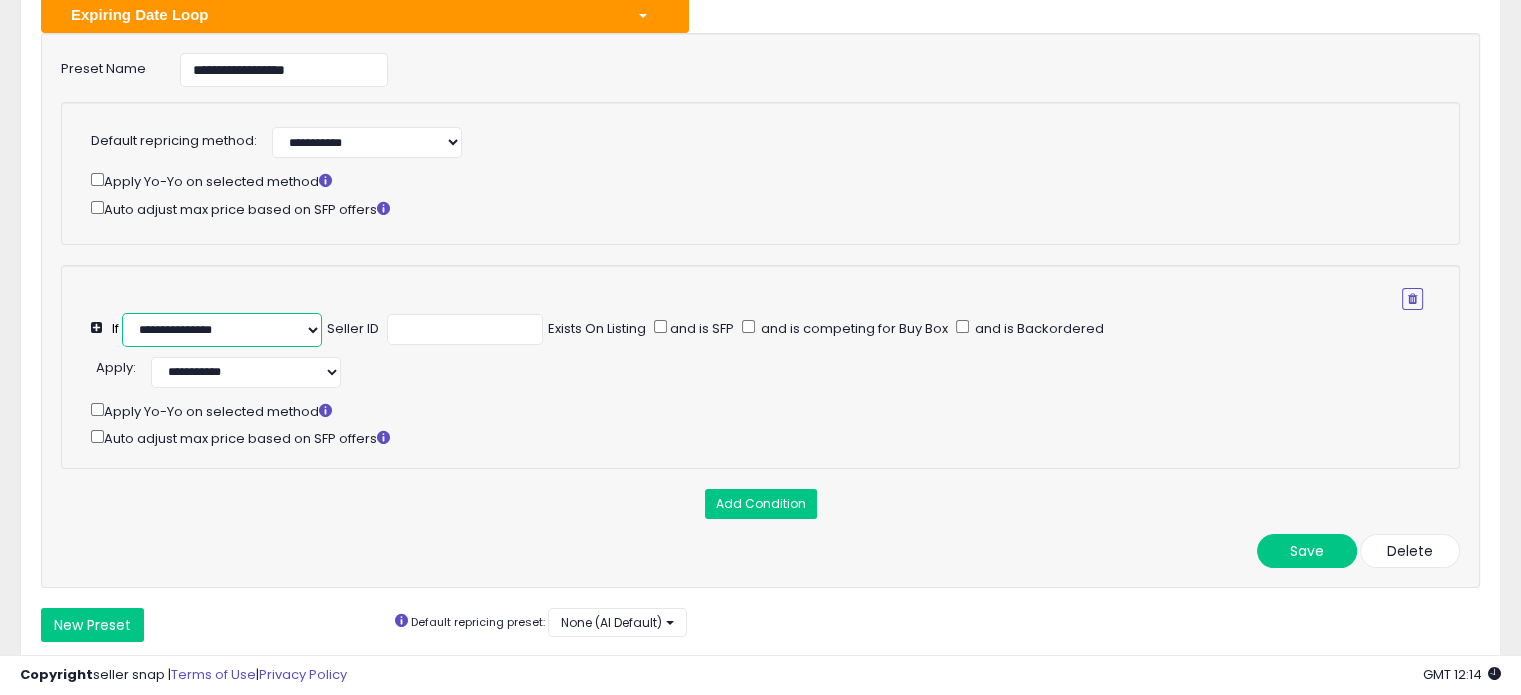 click on "**********" at bounding box center [222, 330] 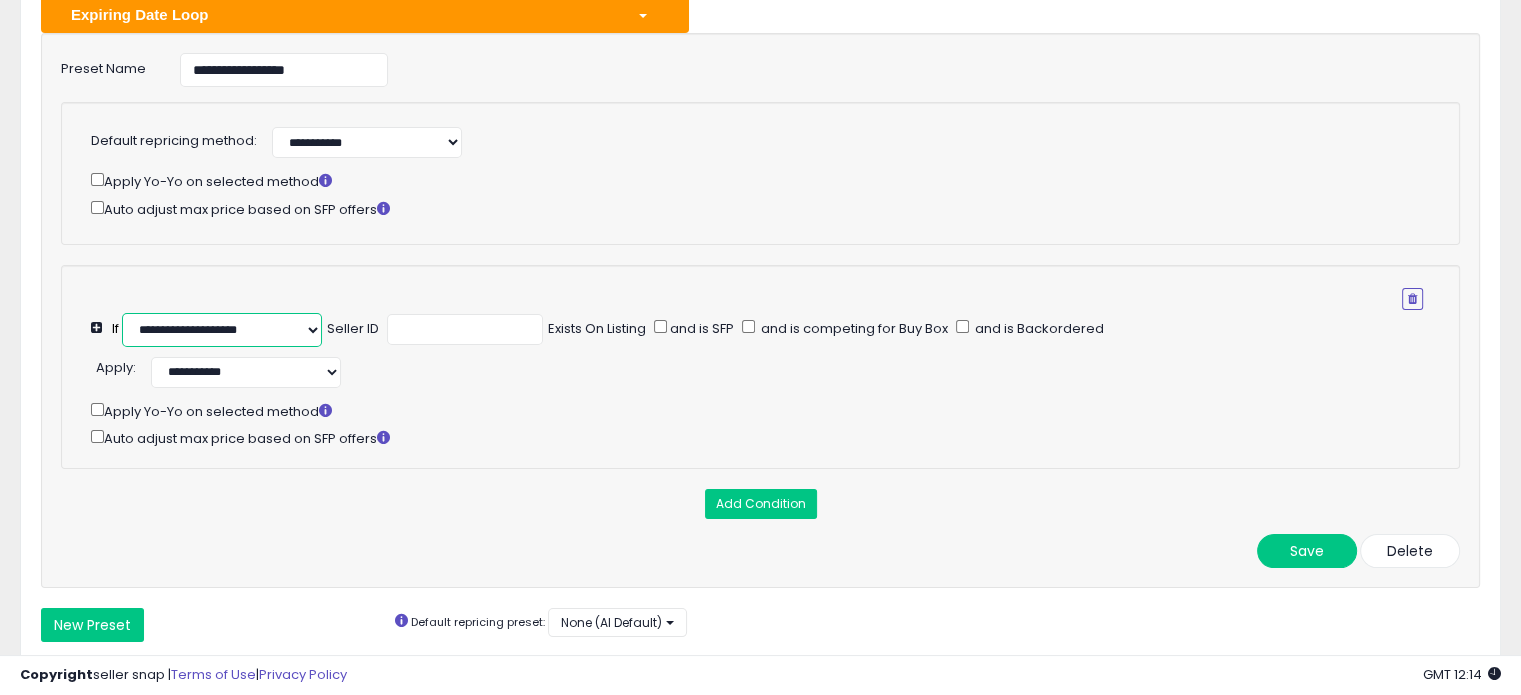 click on "**********" at bounding box center [222, 330] 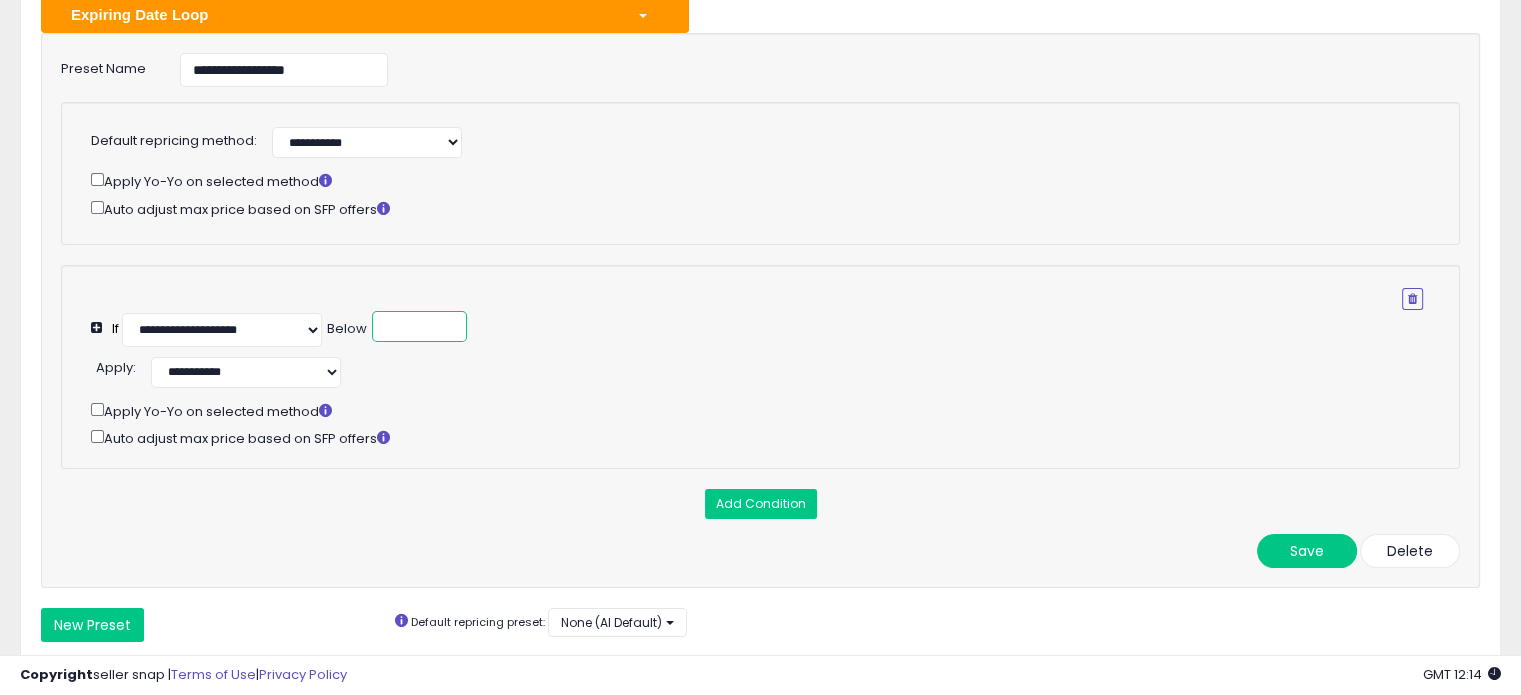 click at bounding box center [419, 326] 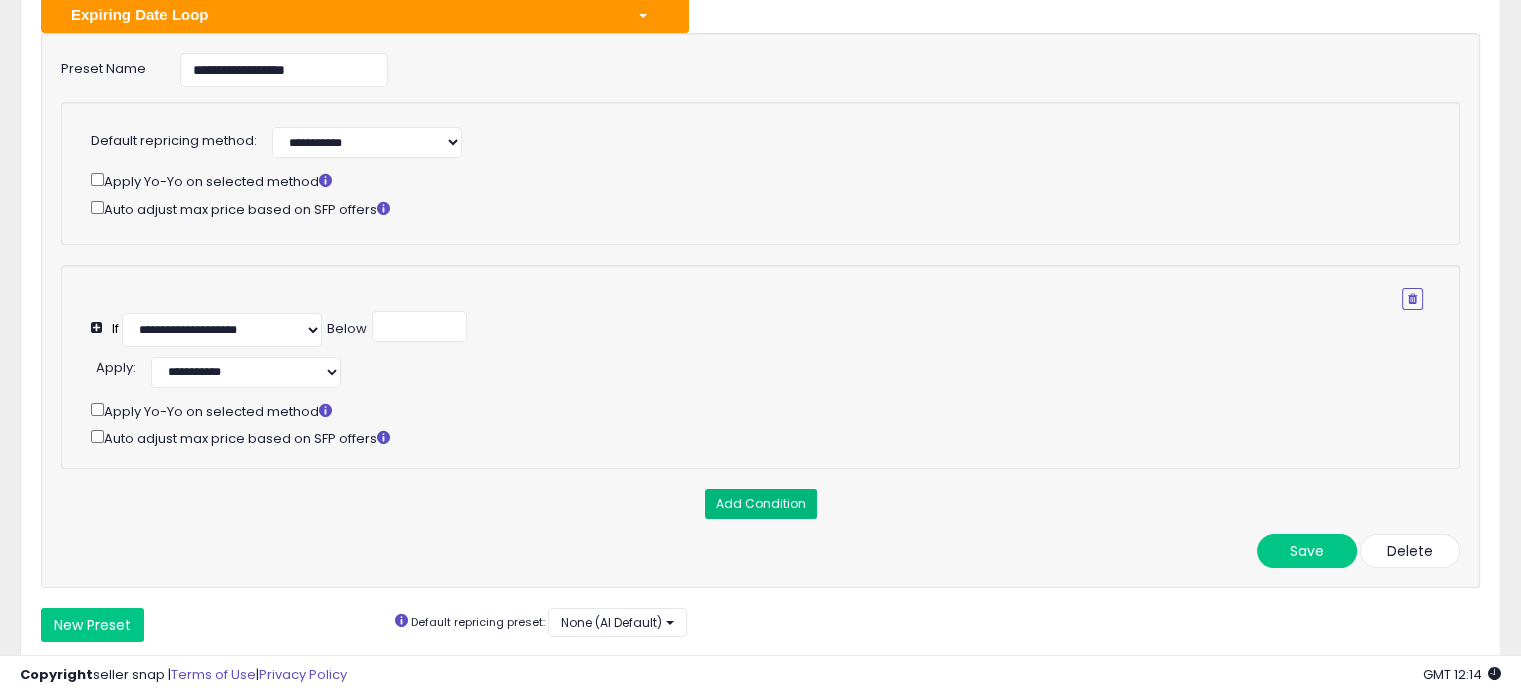 click on "Add Condition" at bounding box center [761, 504] 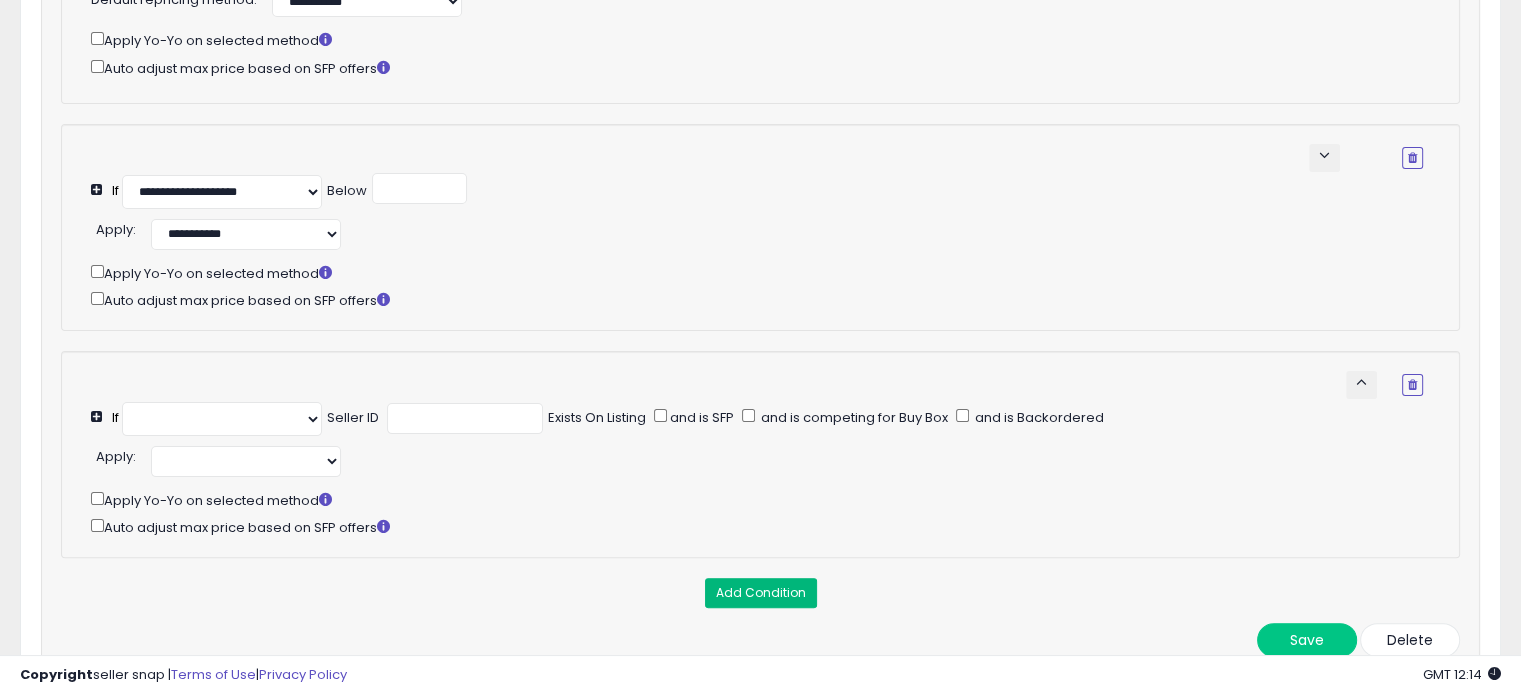 select on "**********" 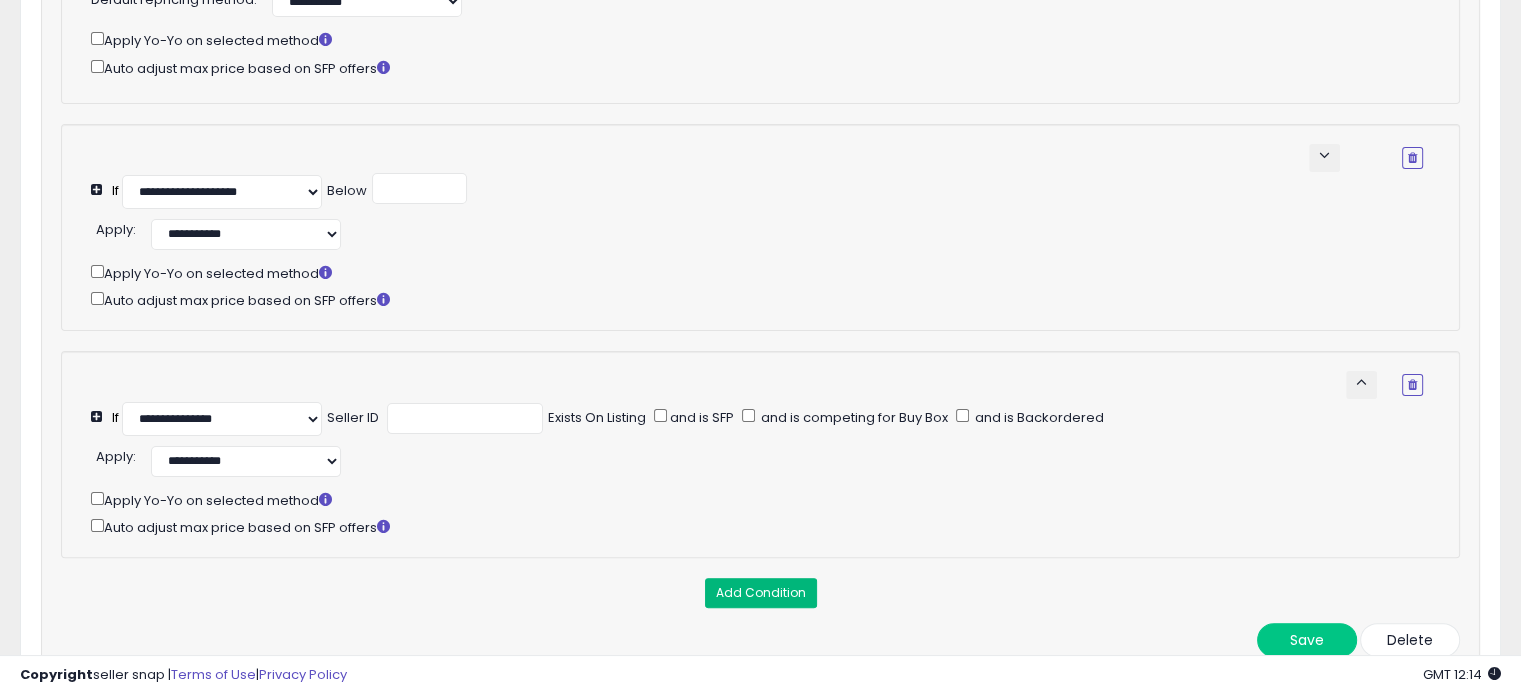 scroll, scrollTop: 469, scrollLeft: 0, axis: vertical 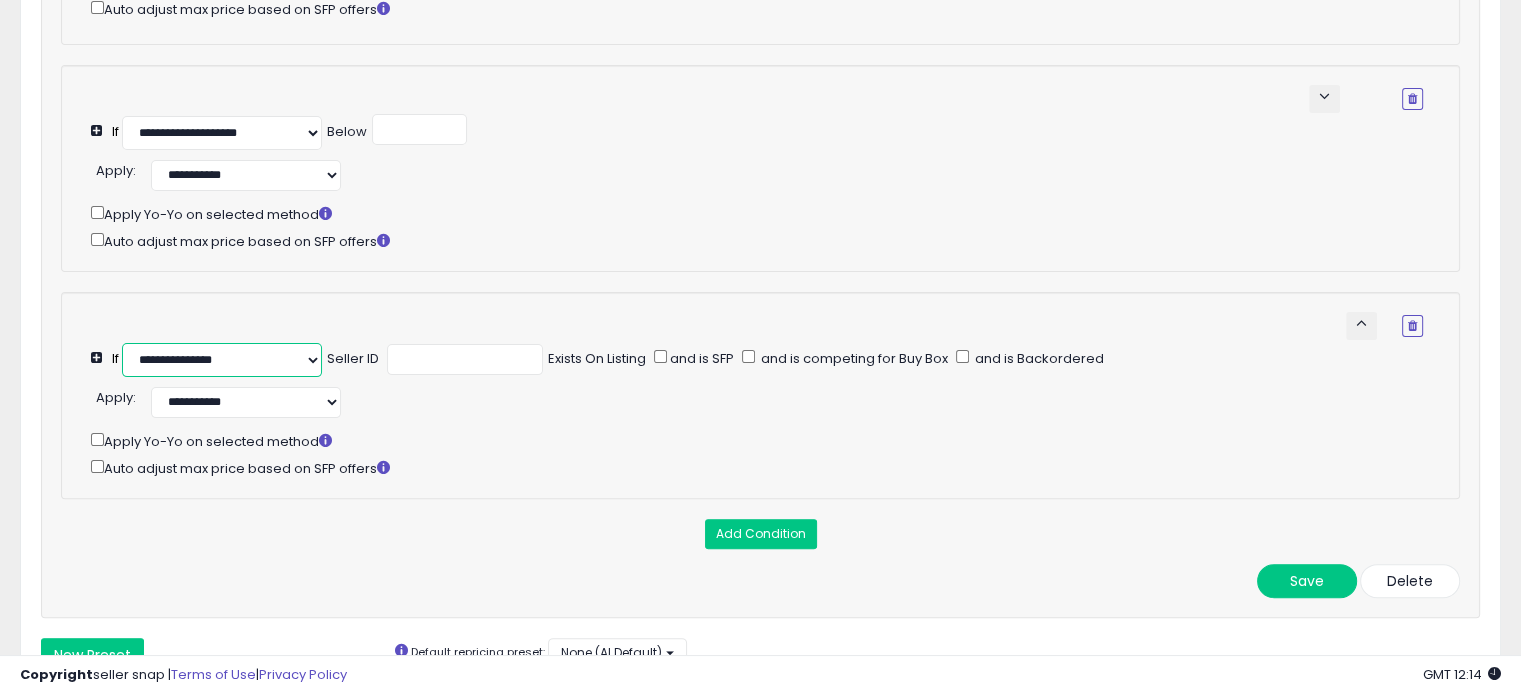 click on "**********" at bounding box center (222, 360) 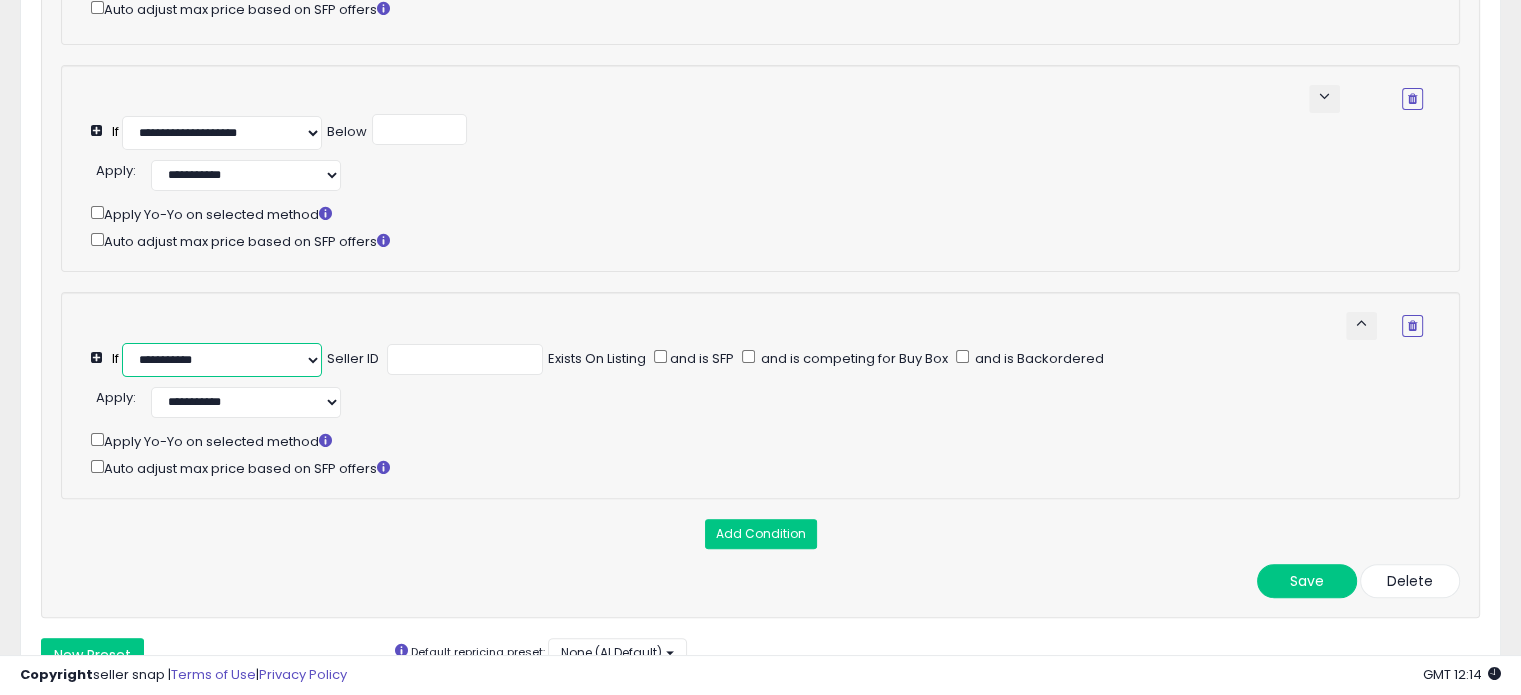 click on "**********" at bounding box center [222, 360] 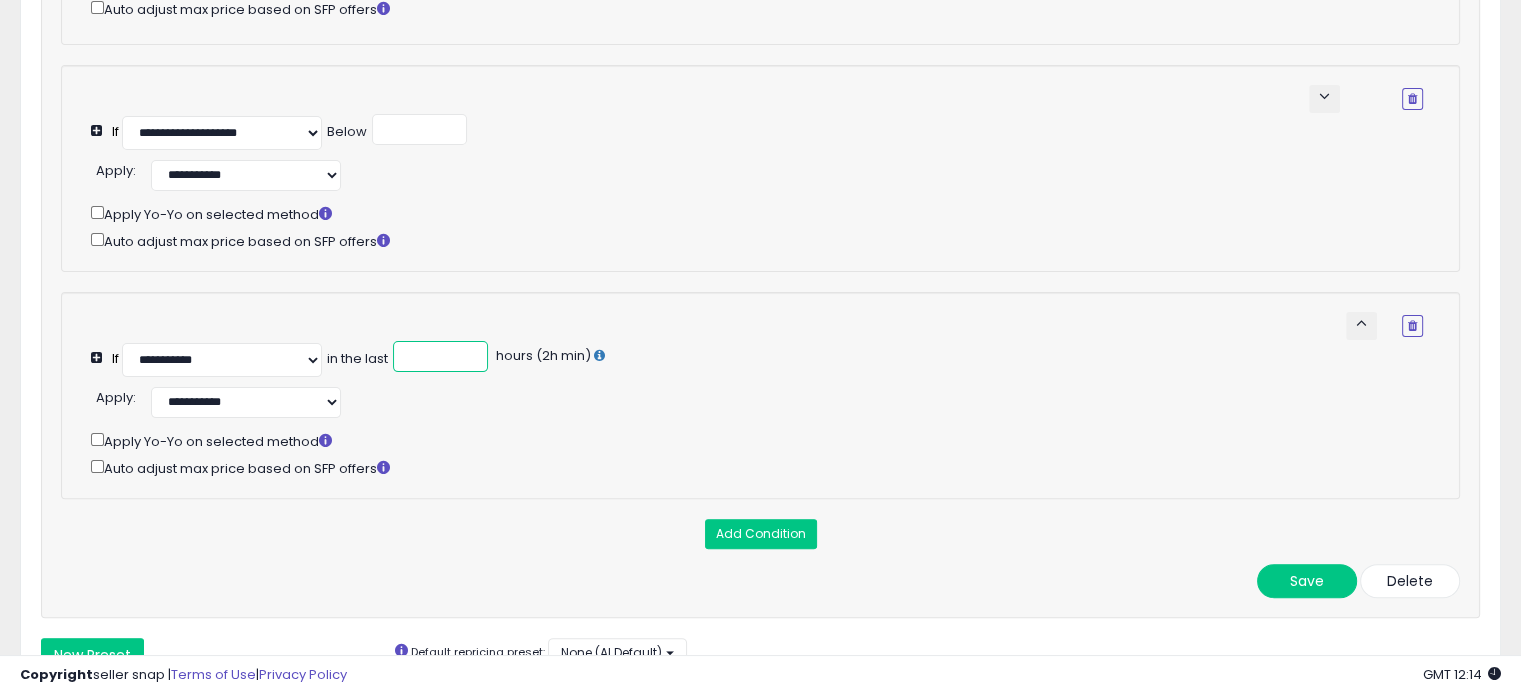 click at bounding box center (440, 356) 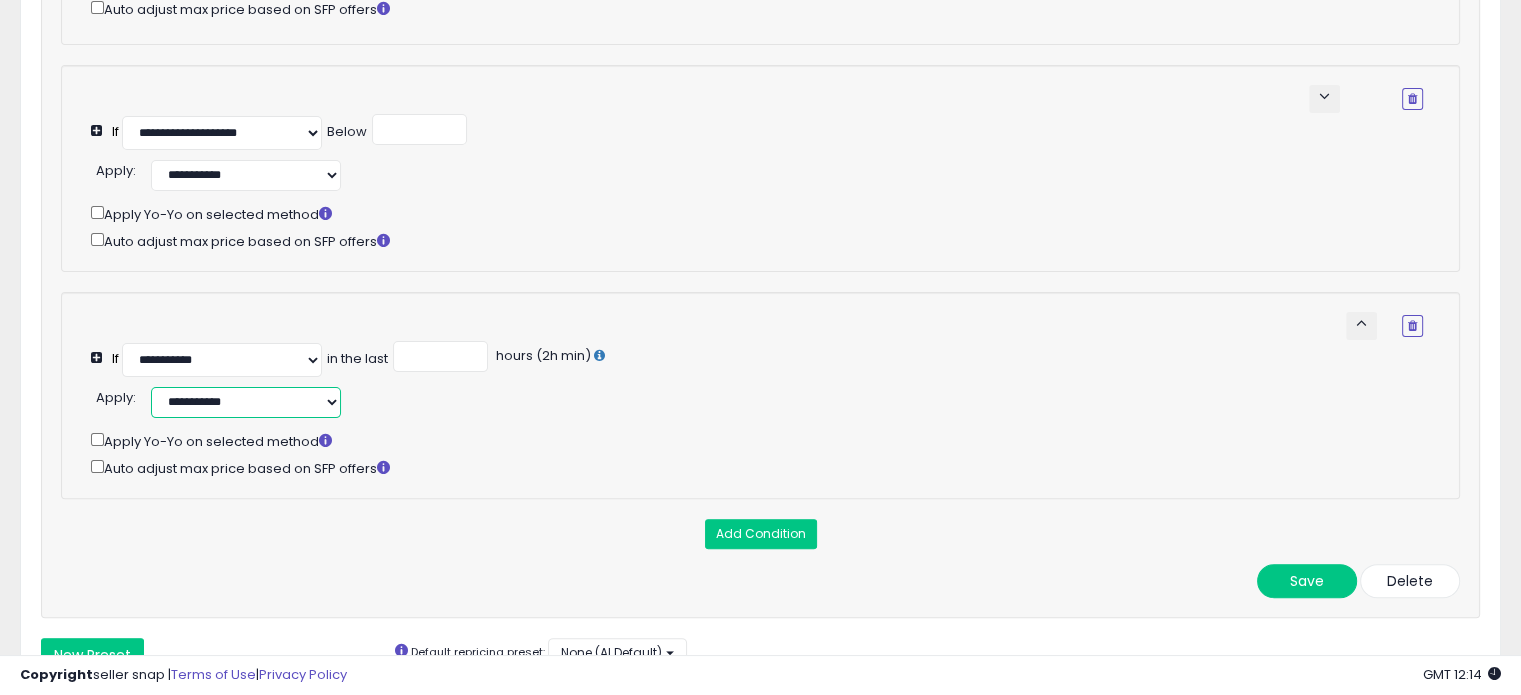 click on "**********" at bounding box center [246, 402] 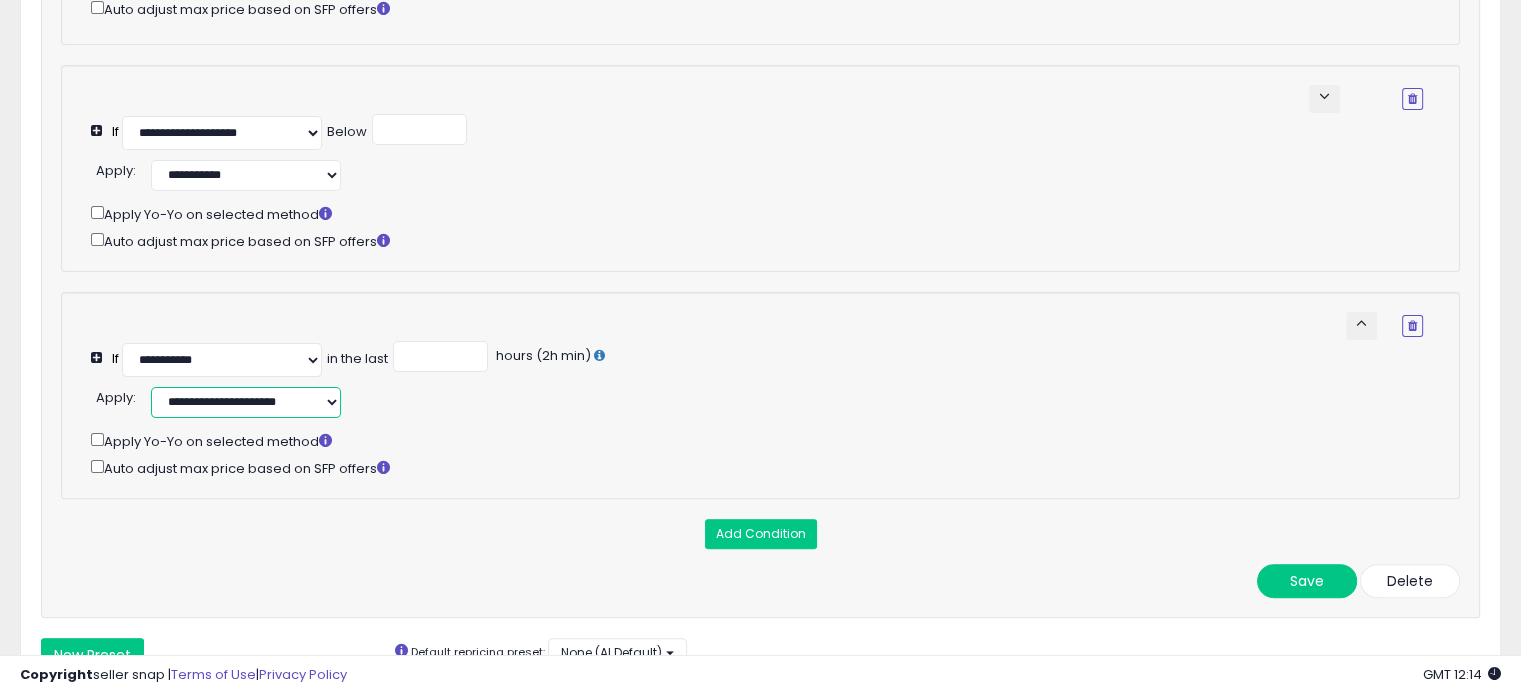 click on "**********" at bounding box center [246, 402] 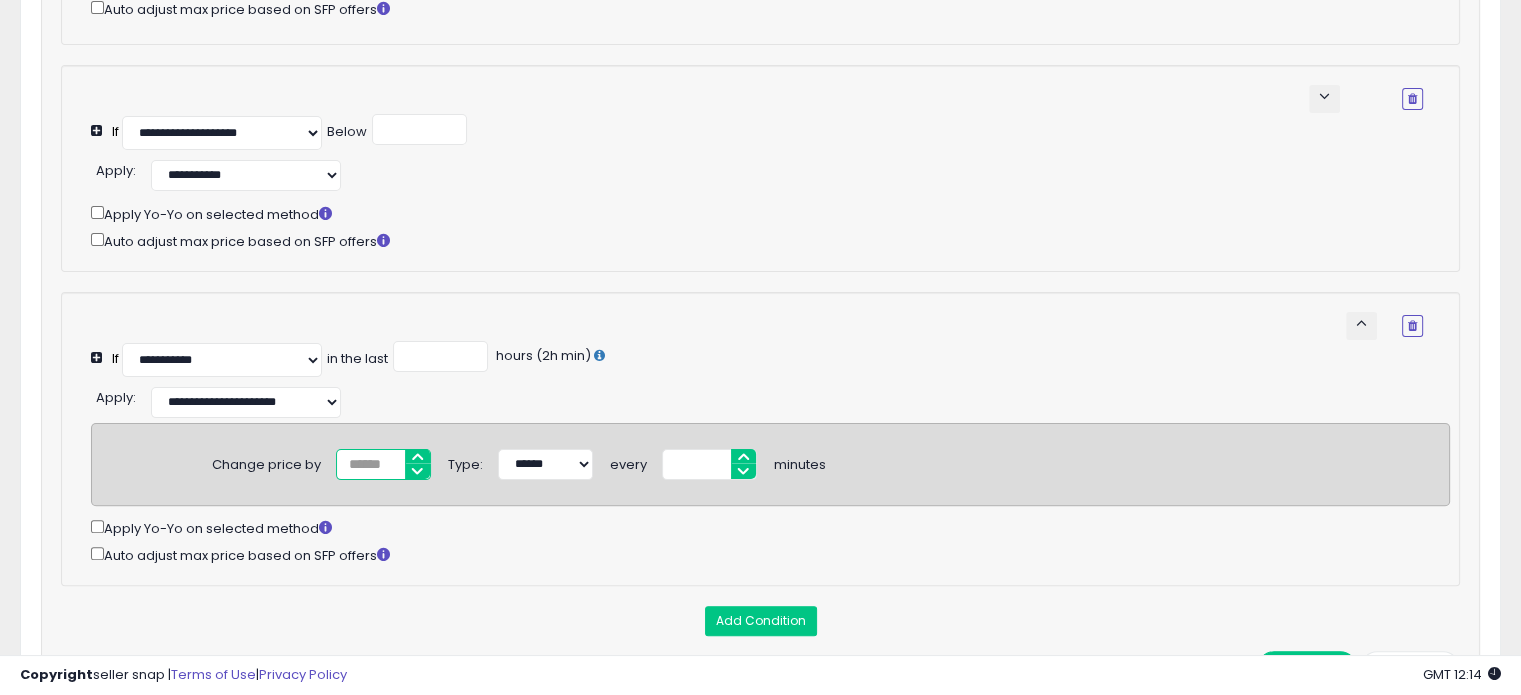 click at bounding box center (383, 464) 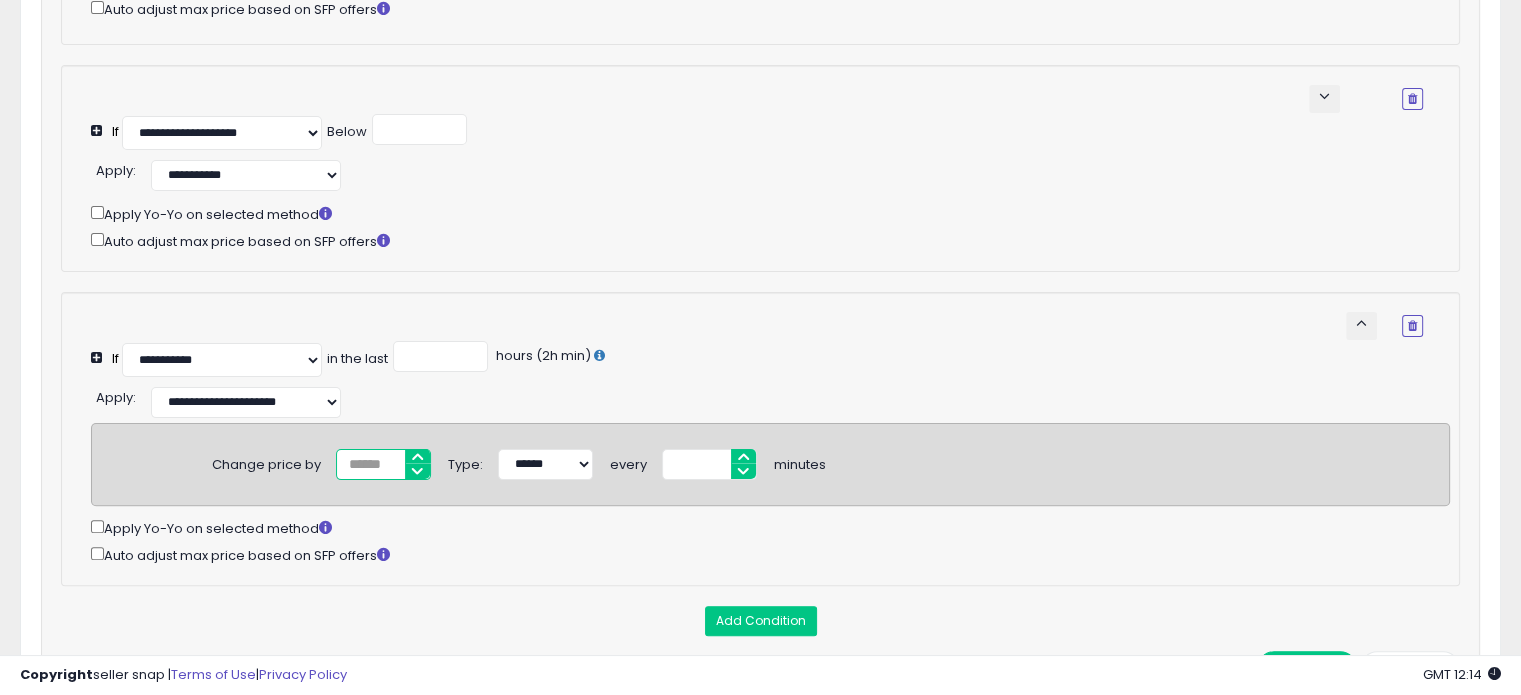 type on "**" 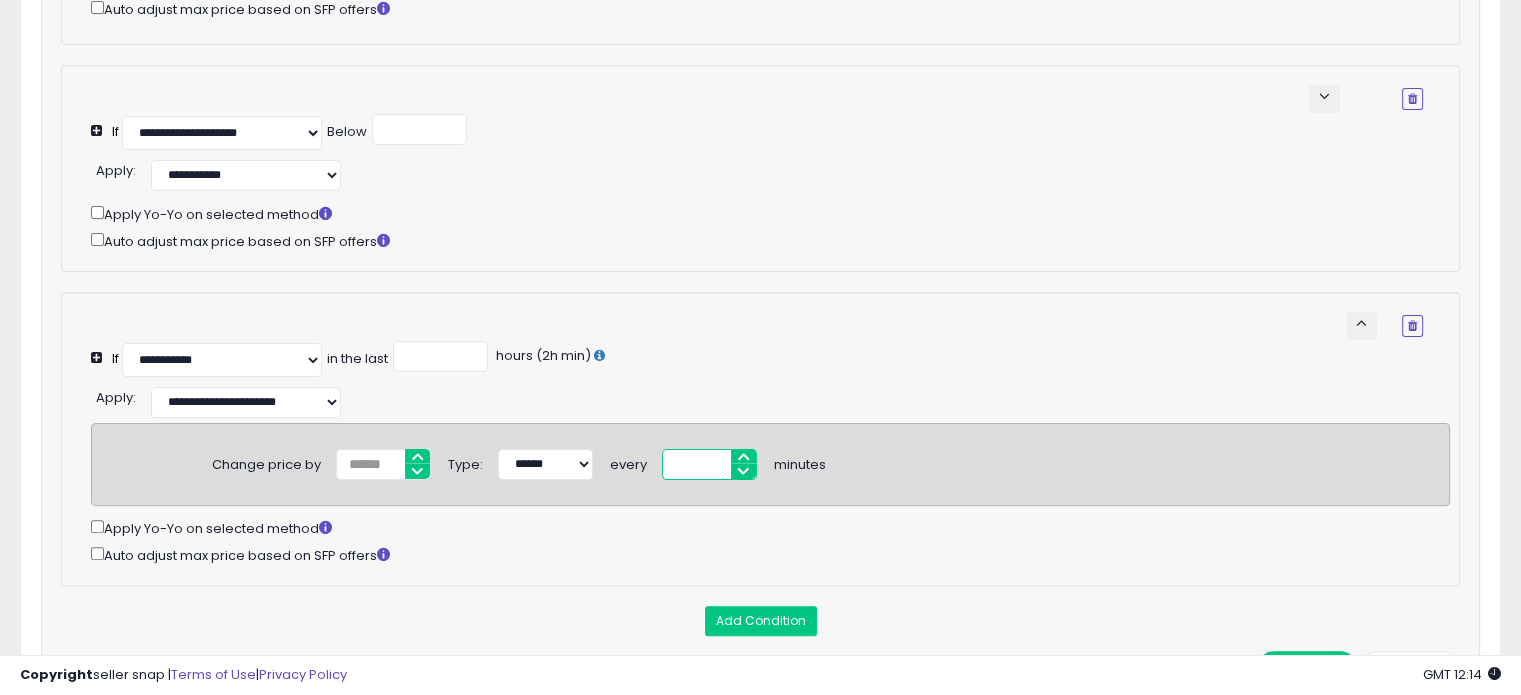 drag, startPoint x: 703, startPoint y: 475, endPoint x: 669, endPoint y: 471, distance: 34.234486 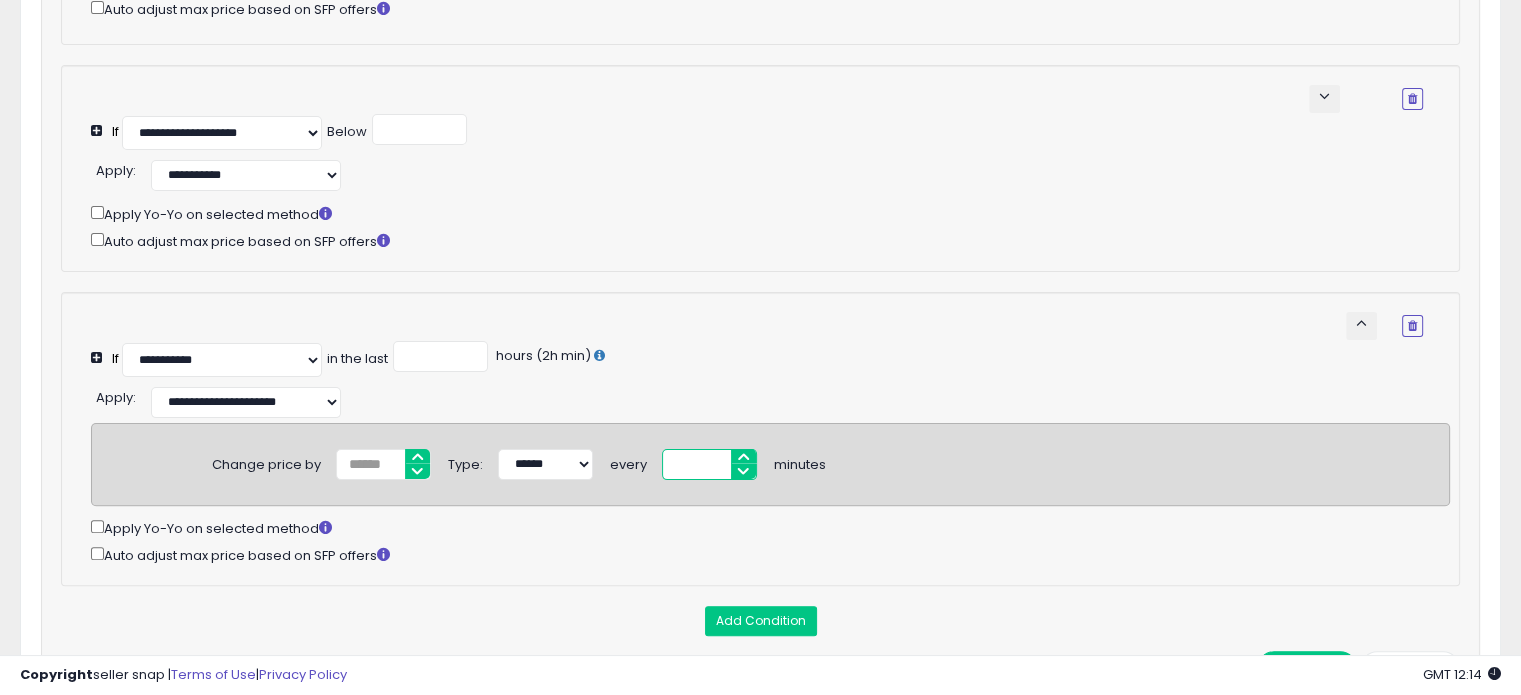 type on "**" 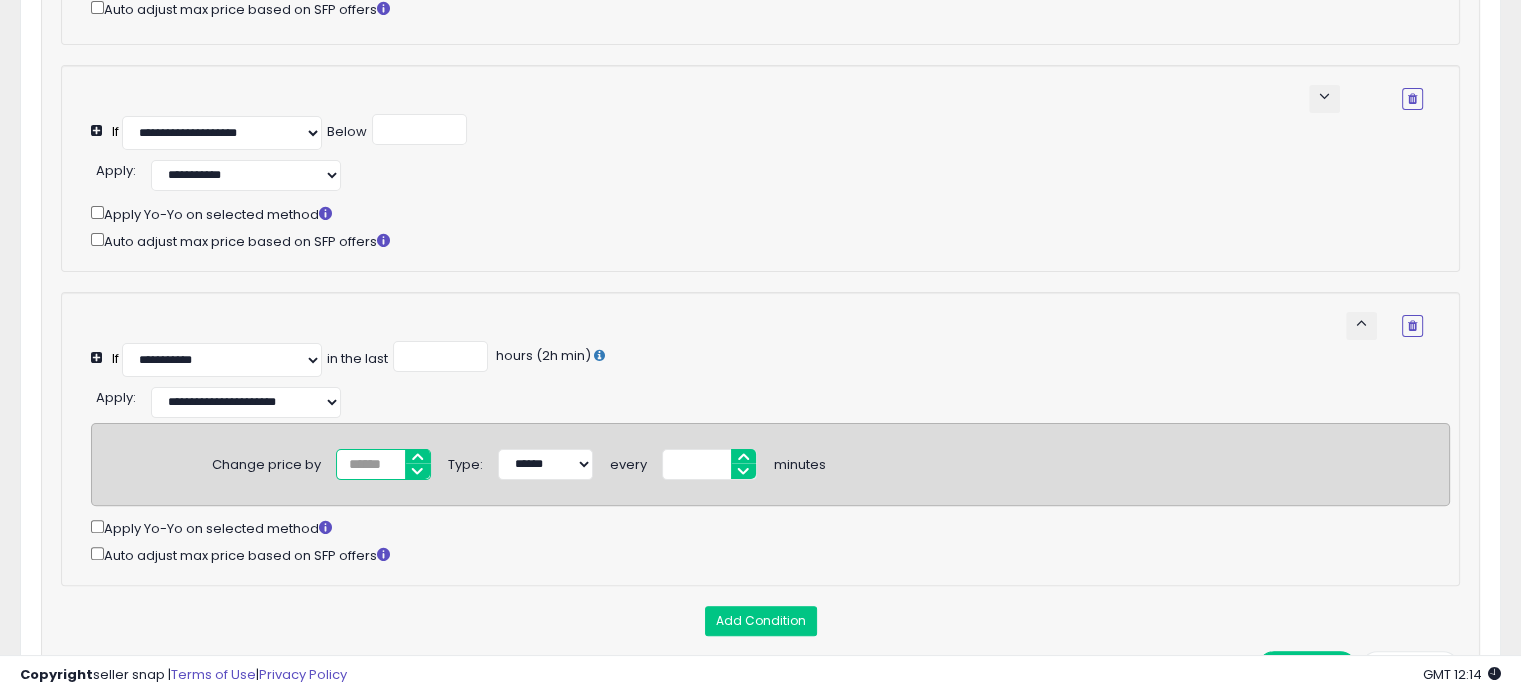 drag, startPoint x: 381, startPoint y: 463, endPoint x: 367, endPoint y: 464, distance: 14.035668 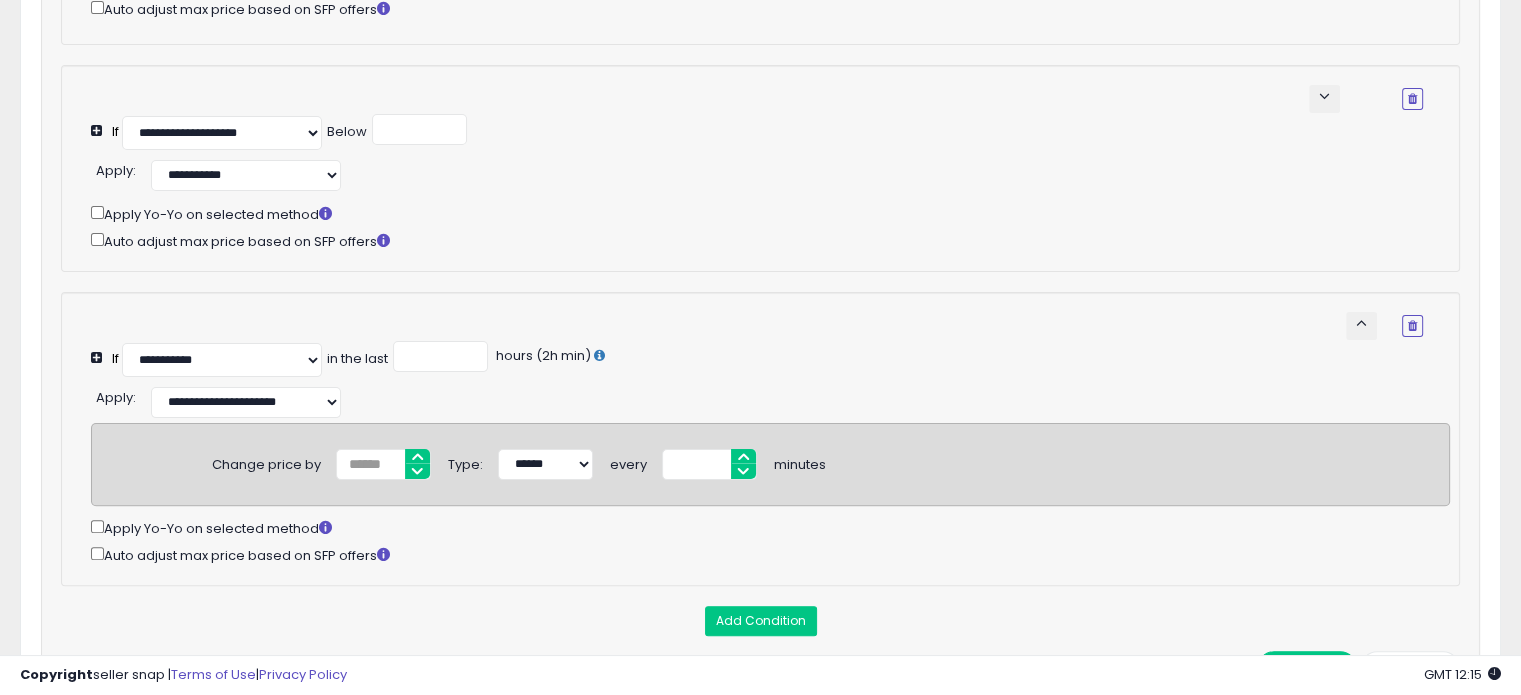 click on "Apply Yo-Yo on selected method" at bounding box center (770, 527) 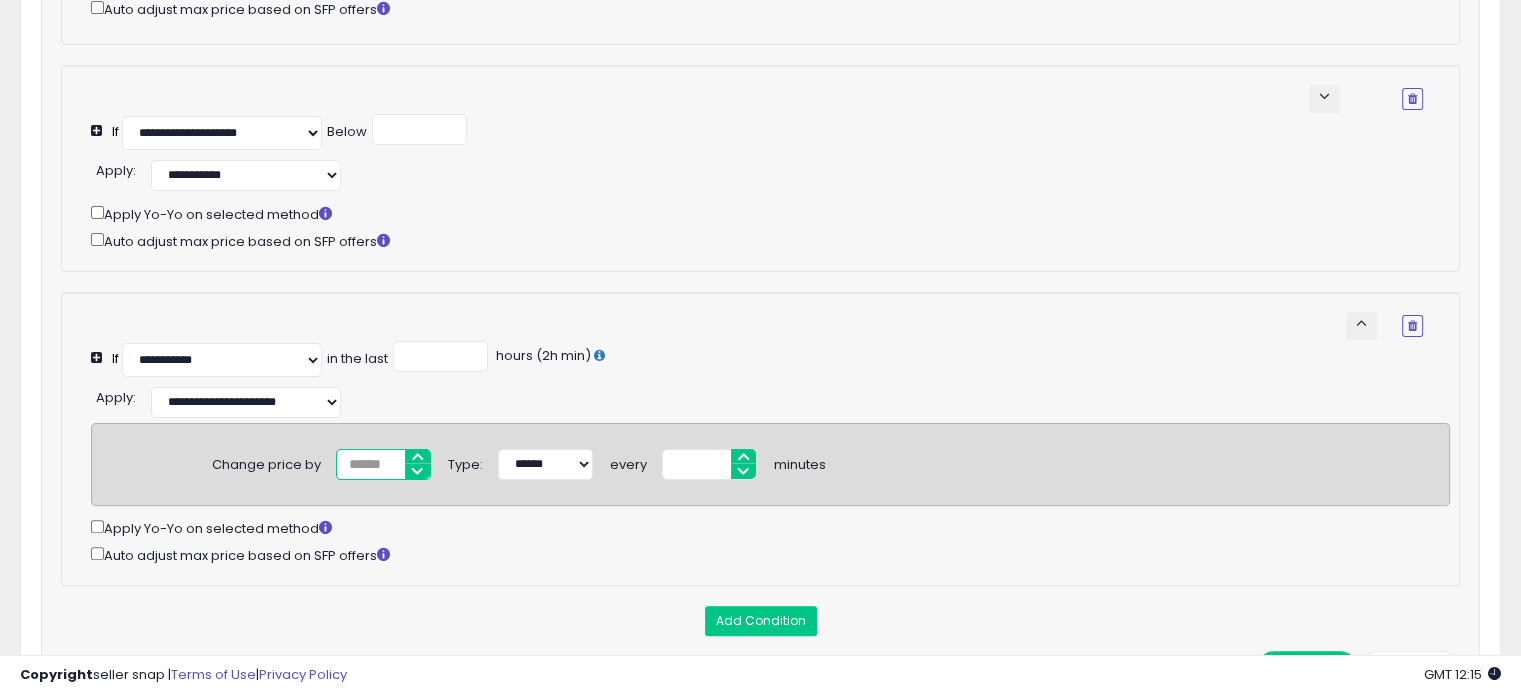 drag, startPoint x: 386, startPoint y: 471, endPoint x: 368, endPoint y: 475, distance: 18.439089 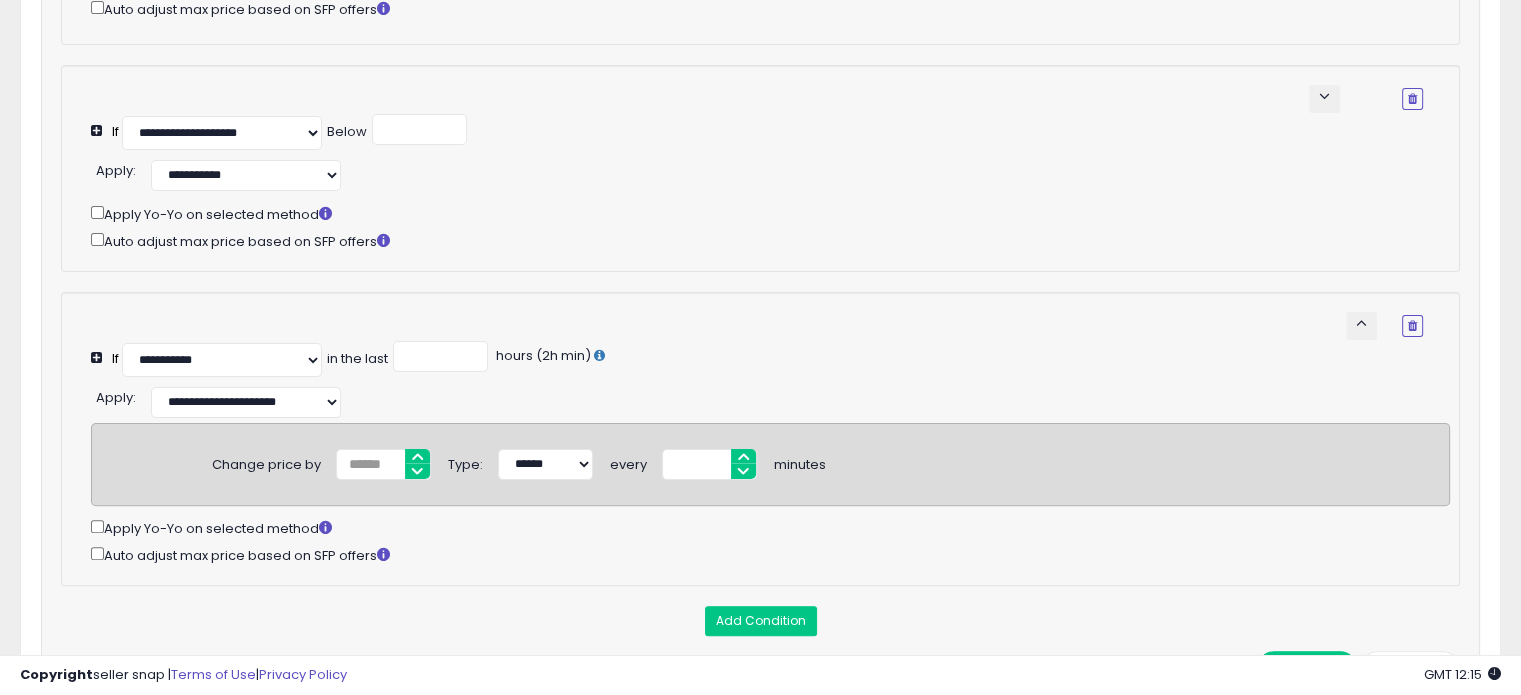 click on "**********" at bounding box center [757, 326] 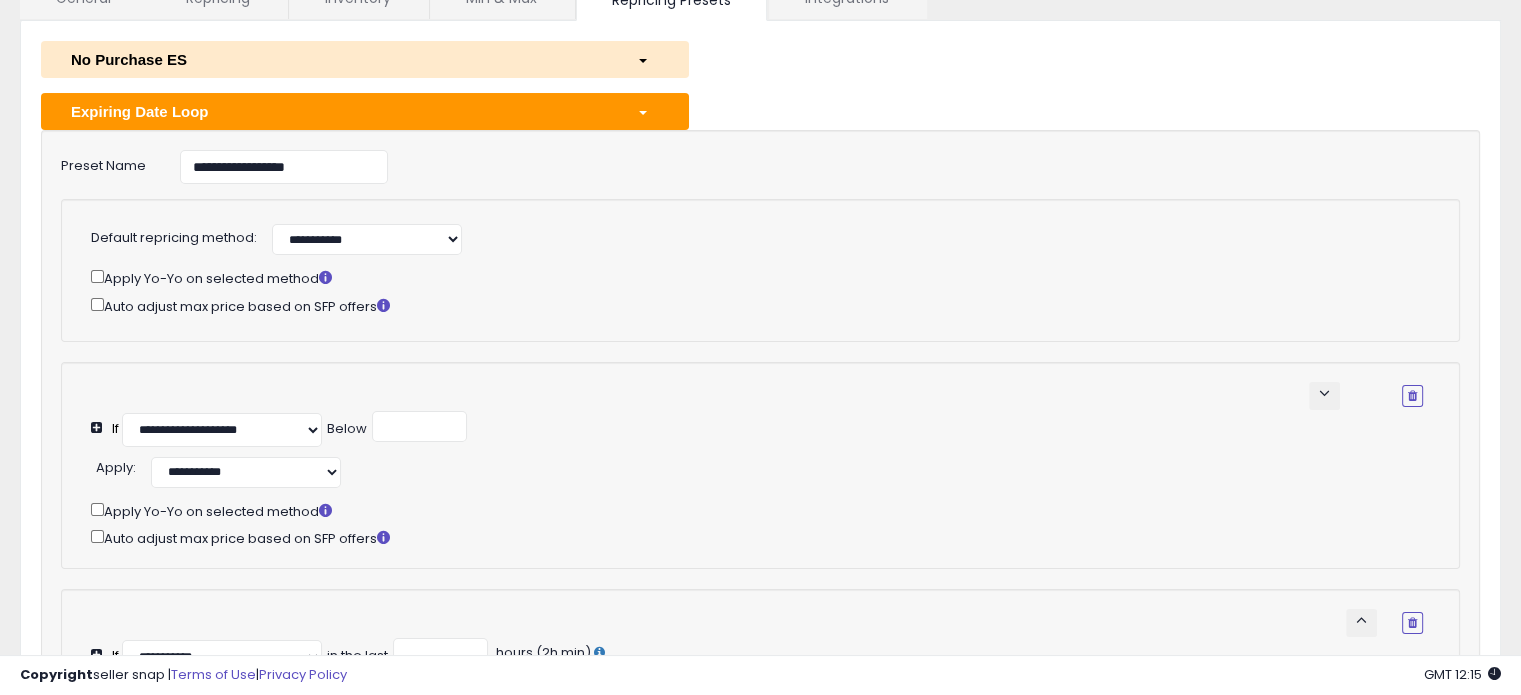 scroll, scrollTop: 169, scrollLeft: 0, axis: vertical 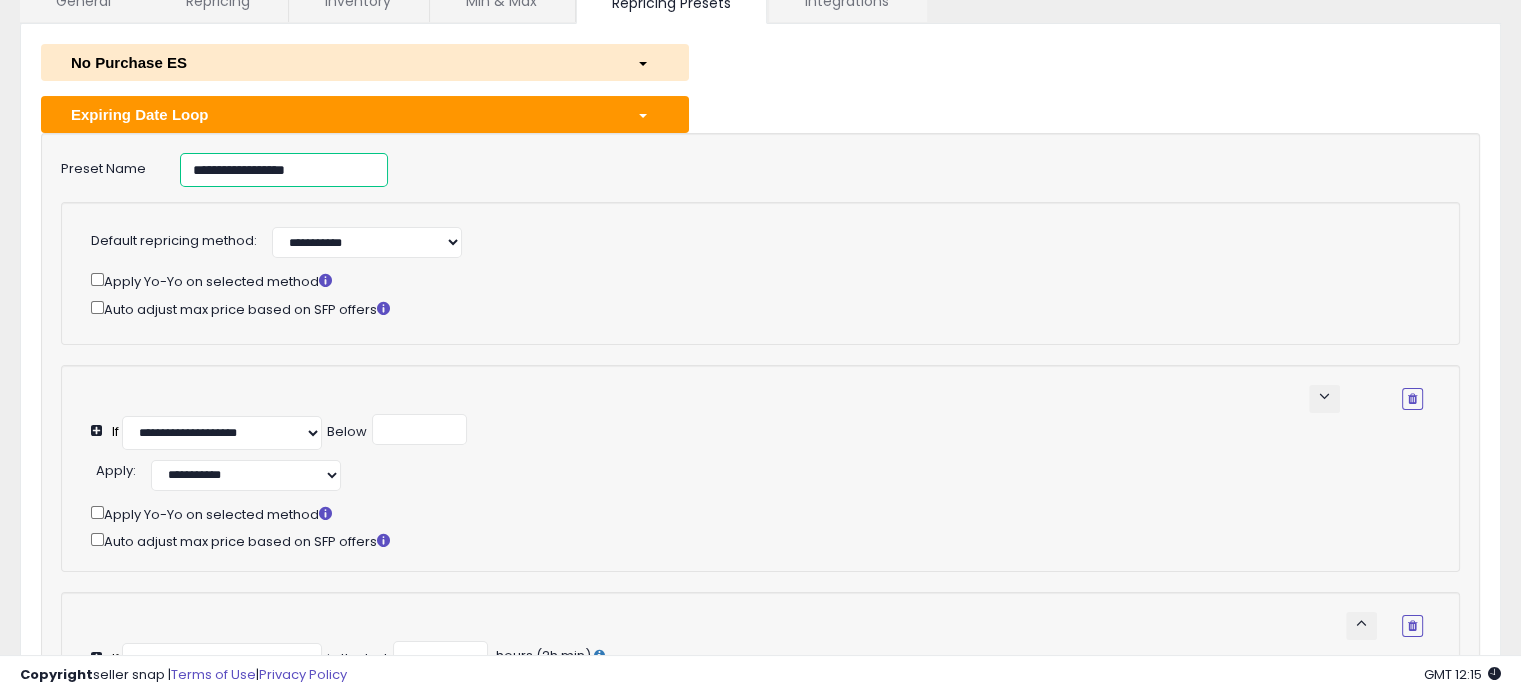 click on "**********" at bounding box center (284, 170) 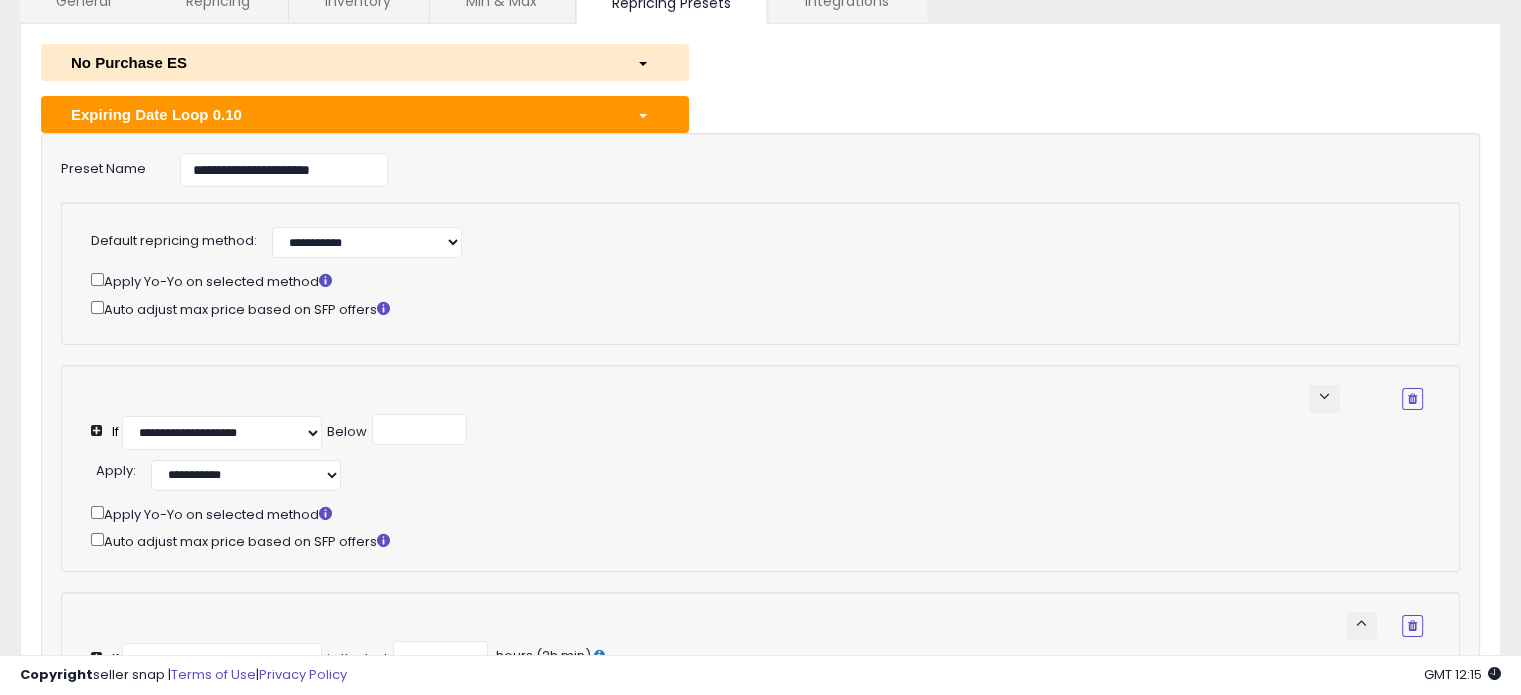 click on "**********" at bounding box center (701, 240) 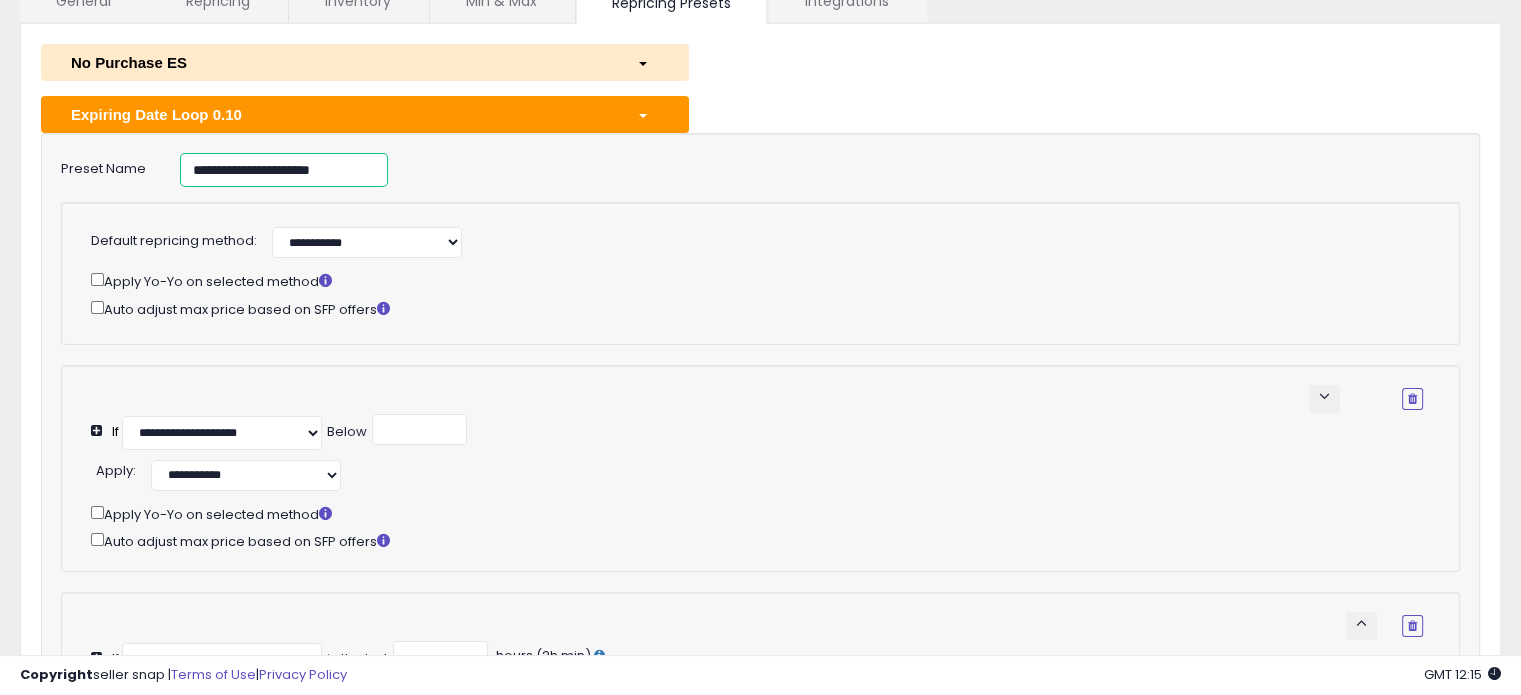 drag, startPoint x: 369, startPoint y: 166, endPoint x: 134, endPoint y: 188, distance: 236.02754 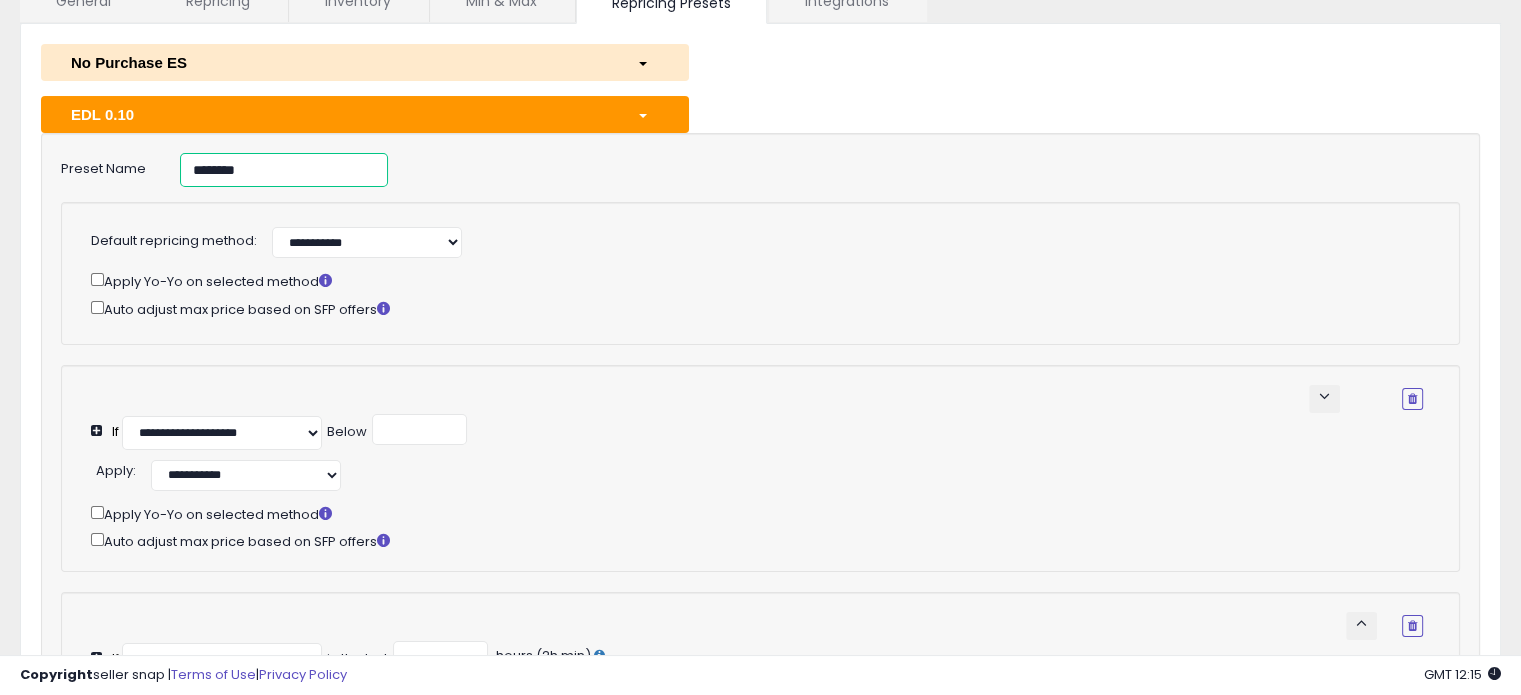 type on "********" 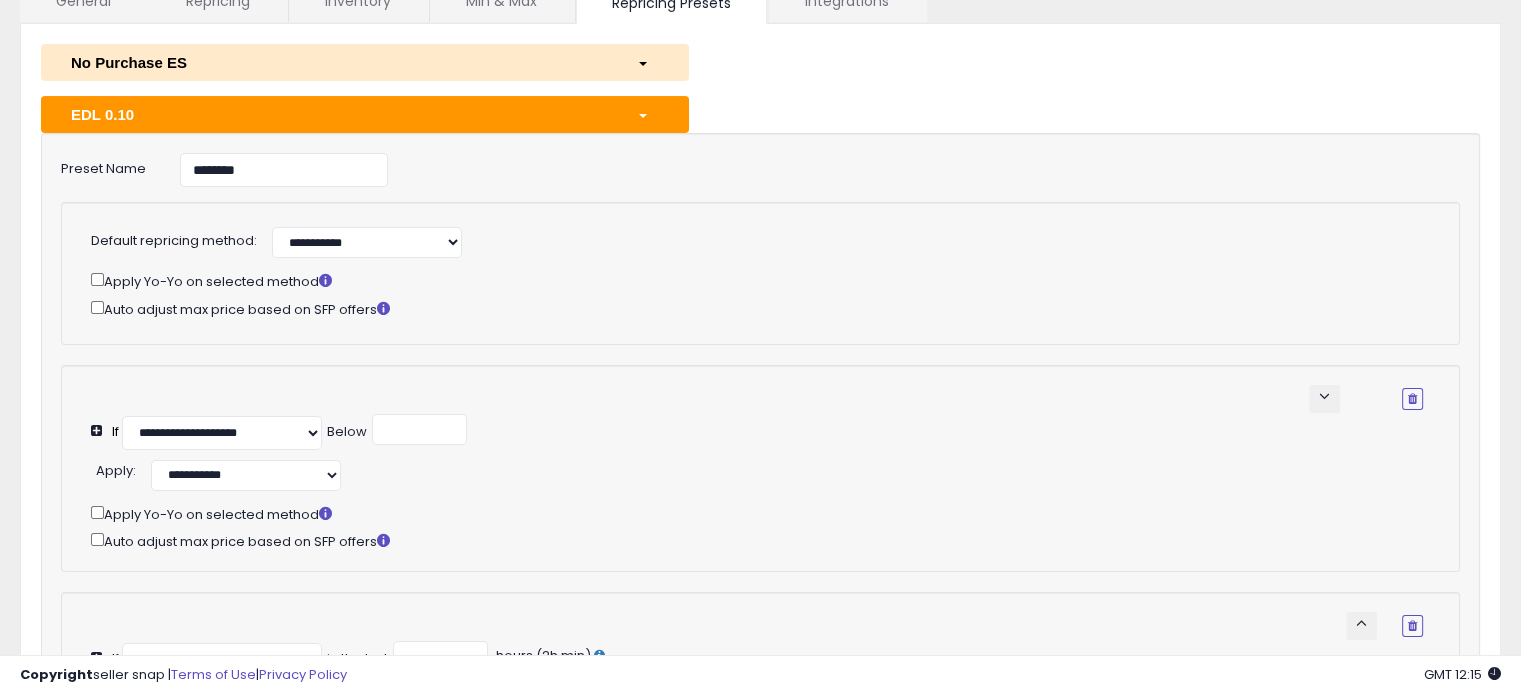 click on "**********" at bounding box center (701, 240) 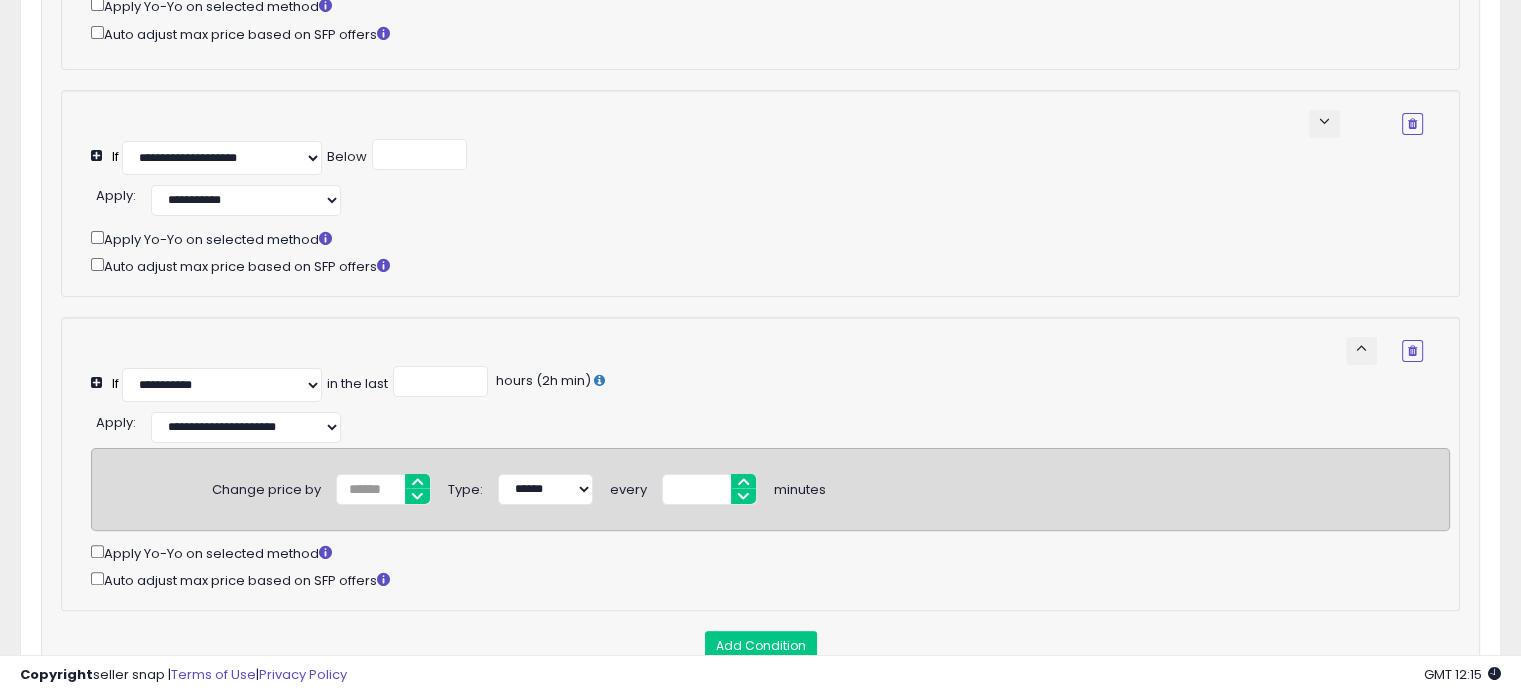 scroll, scrollTop: 569, scrollLeft: 0, axis: vertical 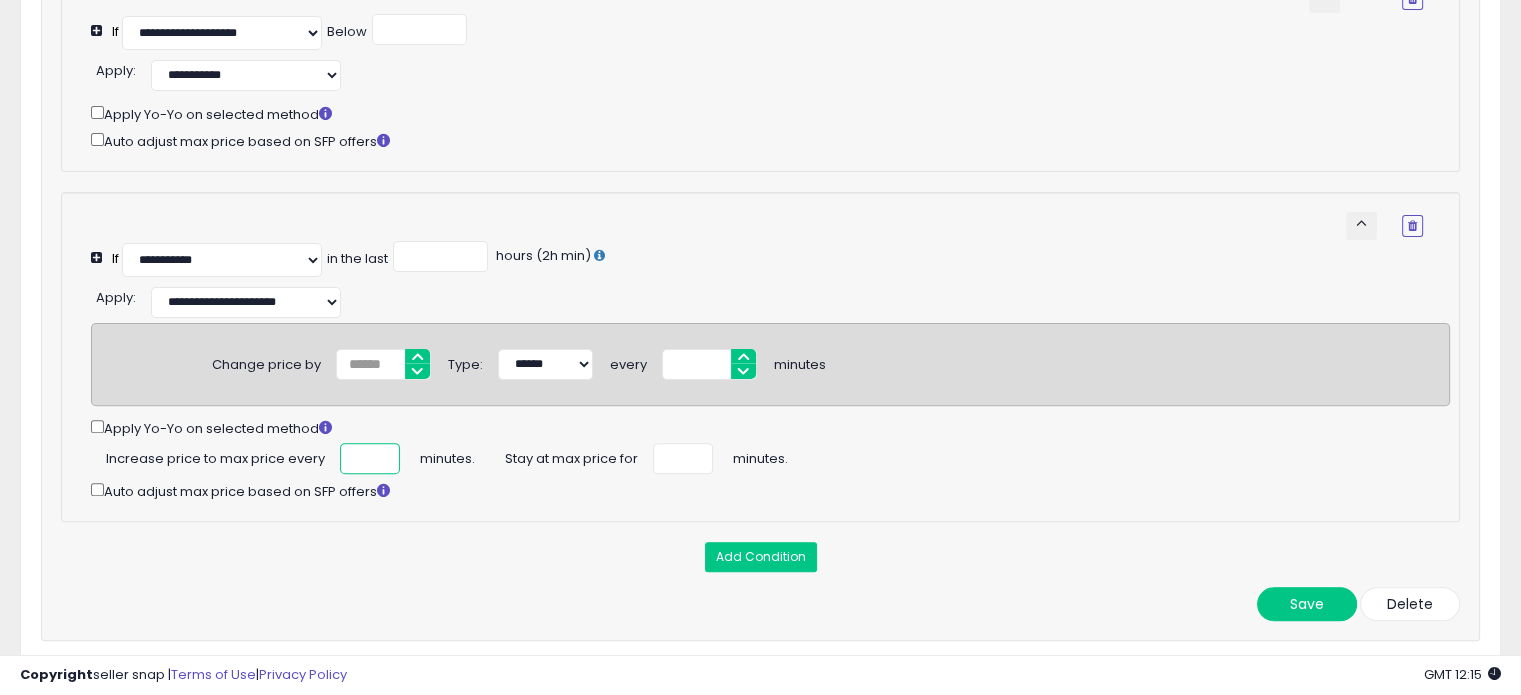 click at bounding box center [370, 458] 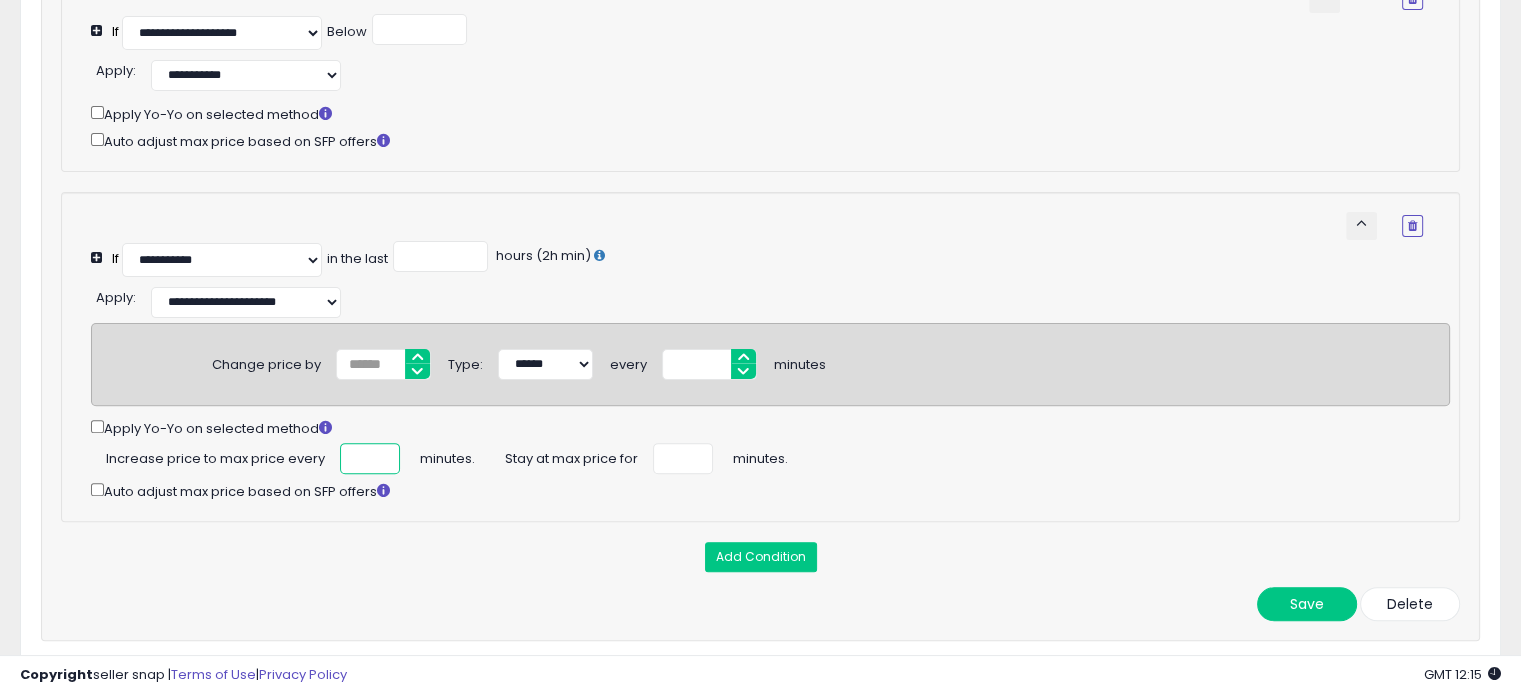 scroll, scrollTop: 0, scrollLeft: 6, axis: horizontal 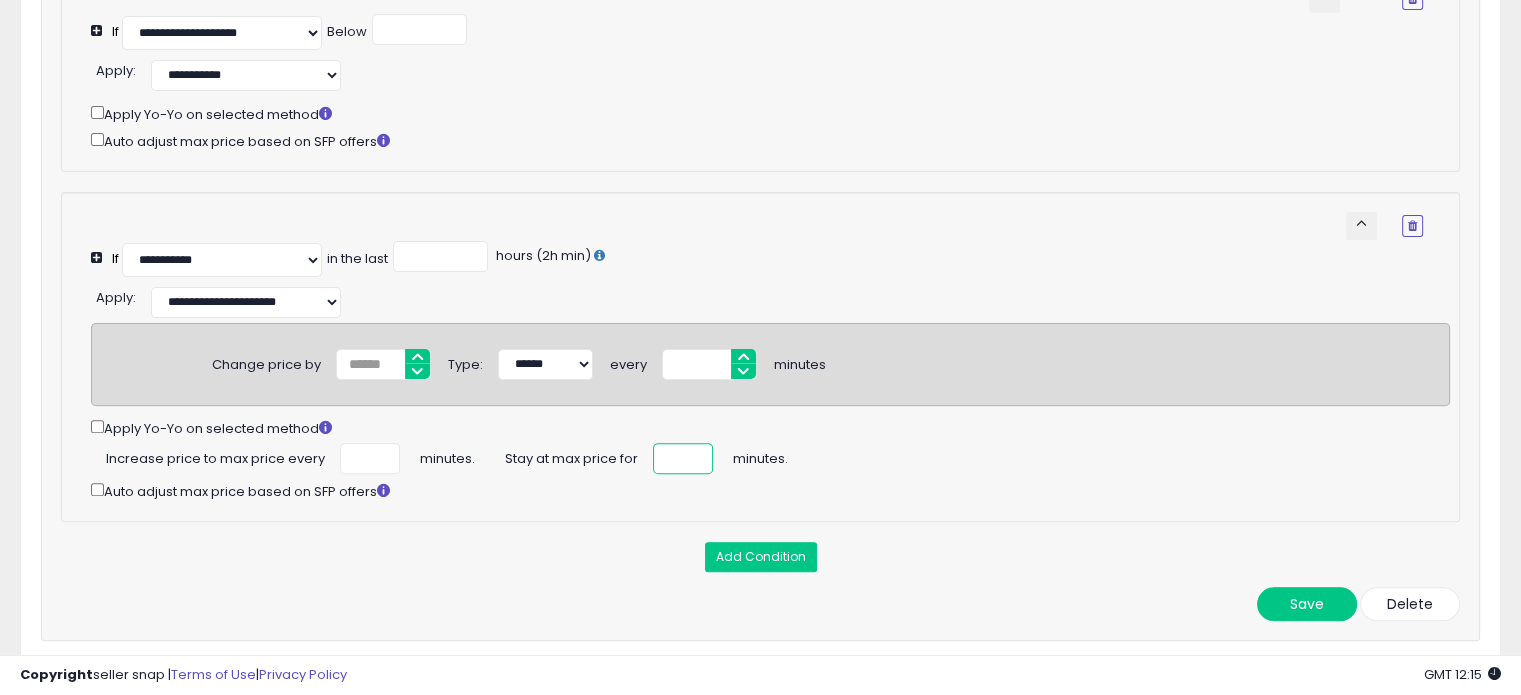 type on "**" 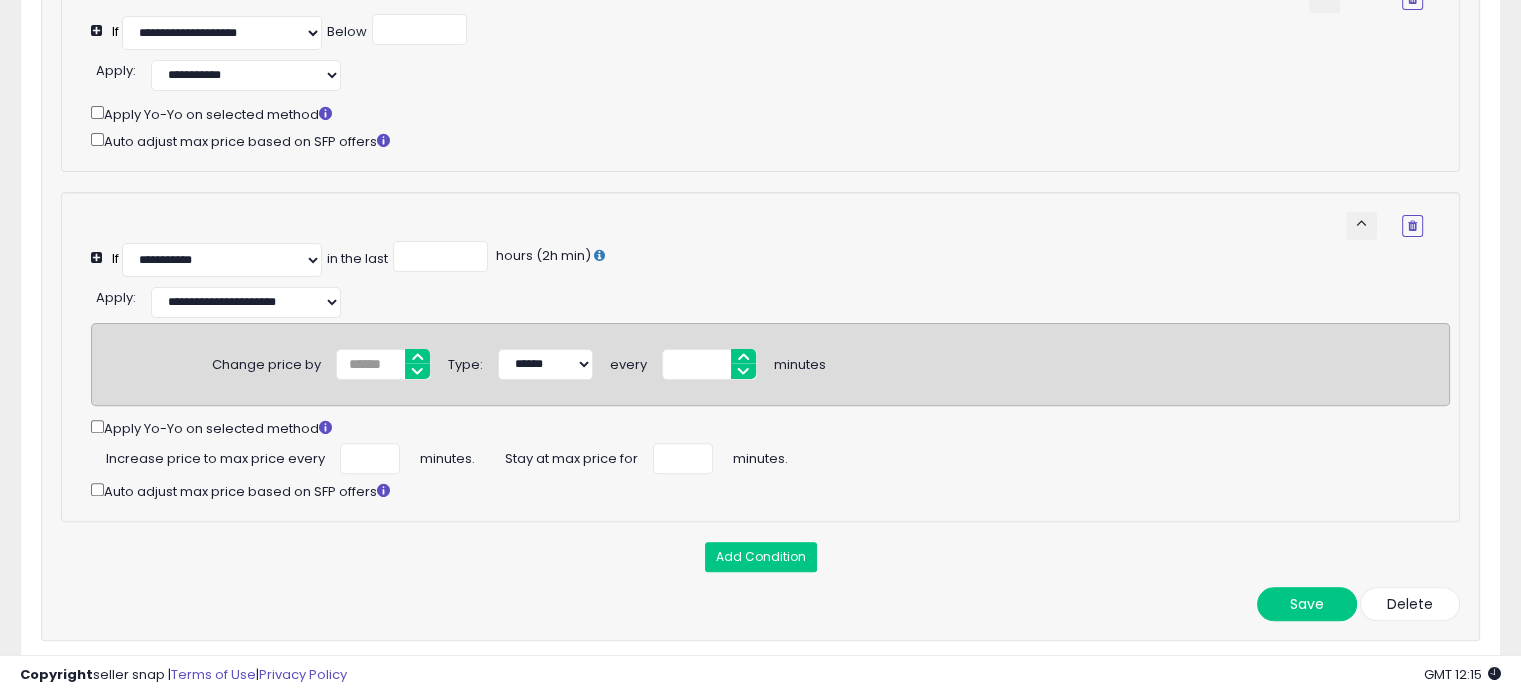 click on "Increase price to max price every
***
minutes.
Stay at max price for
**
minutes." 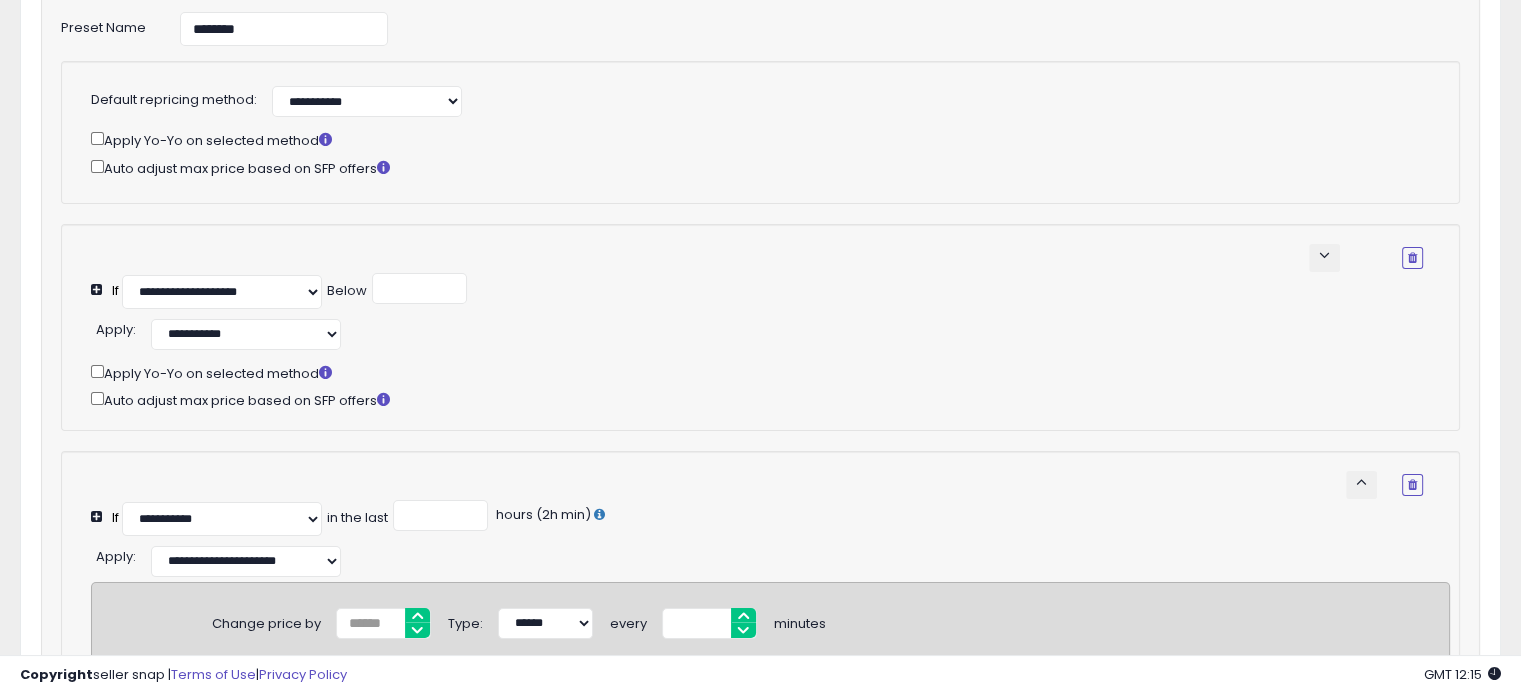 scroll, scrollTop: 710, scrollLeft: 0, axis: vertical 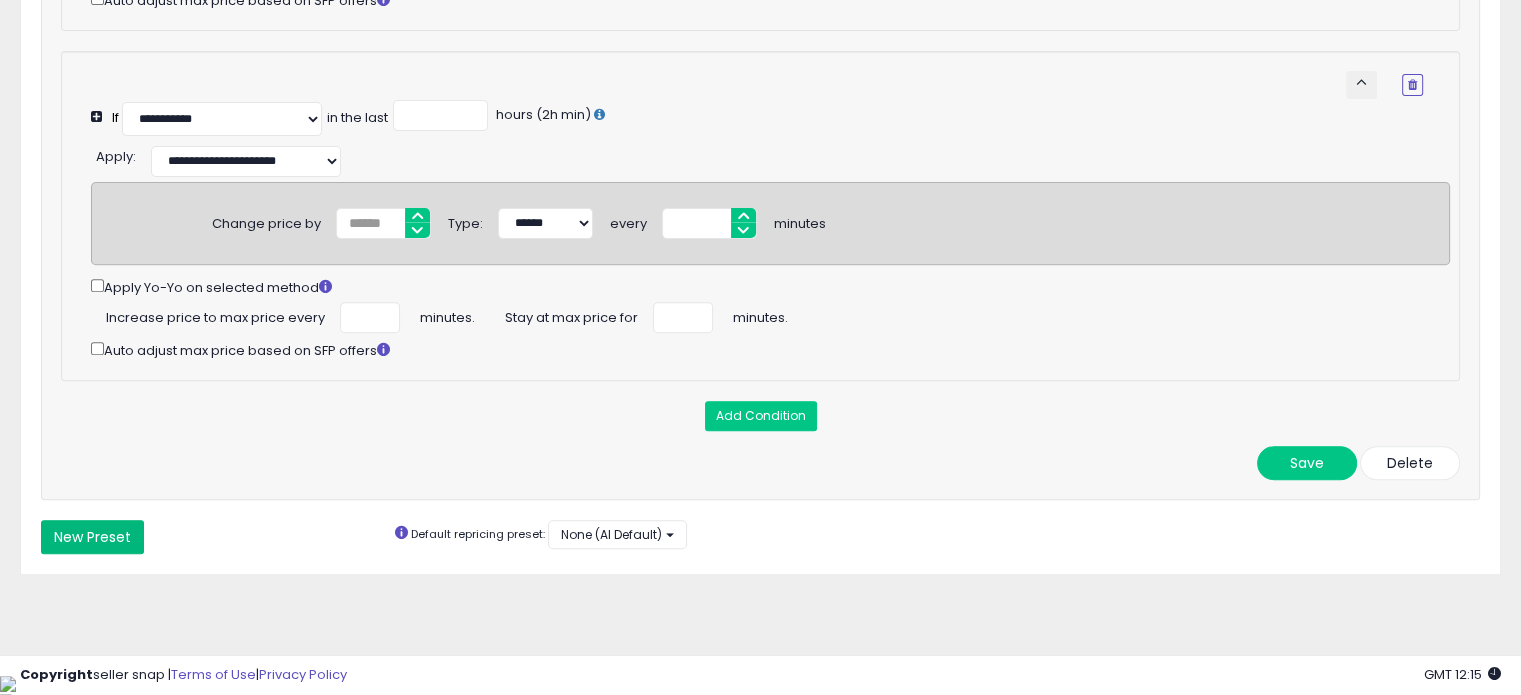 click on "New Preset" at bounding box center (92, 537) 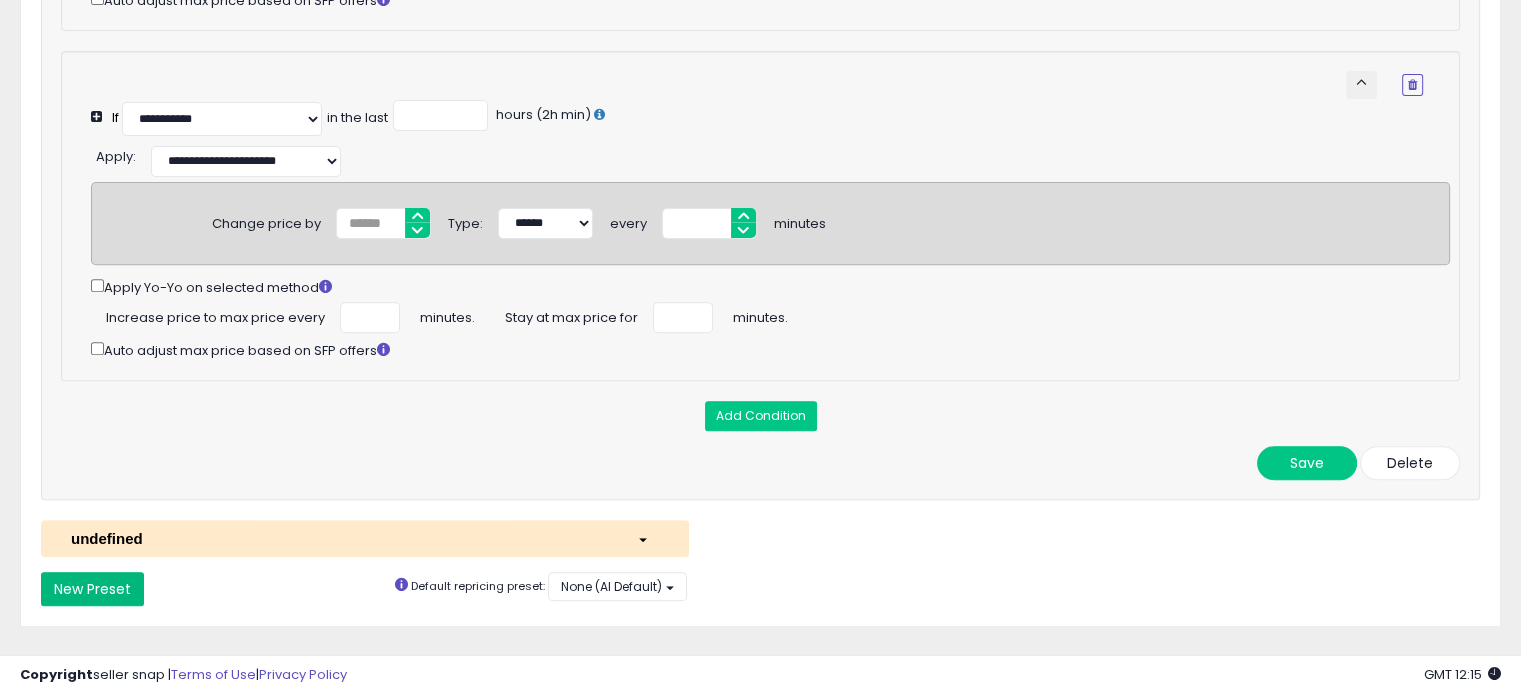 scroll, scrollTop: 763, scrollLeft: 0, axis: vertical 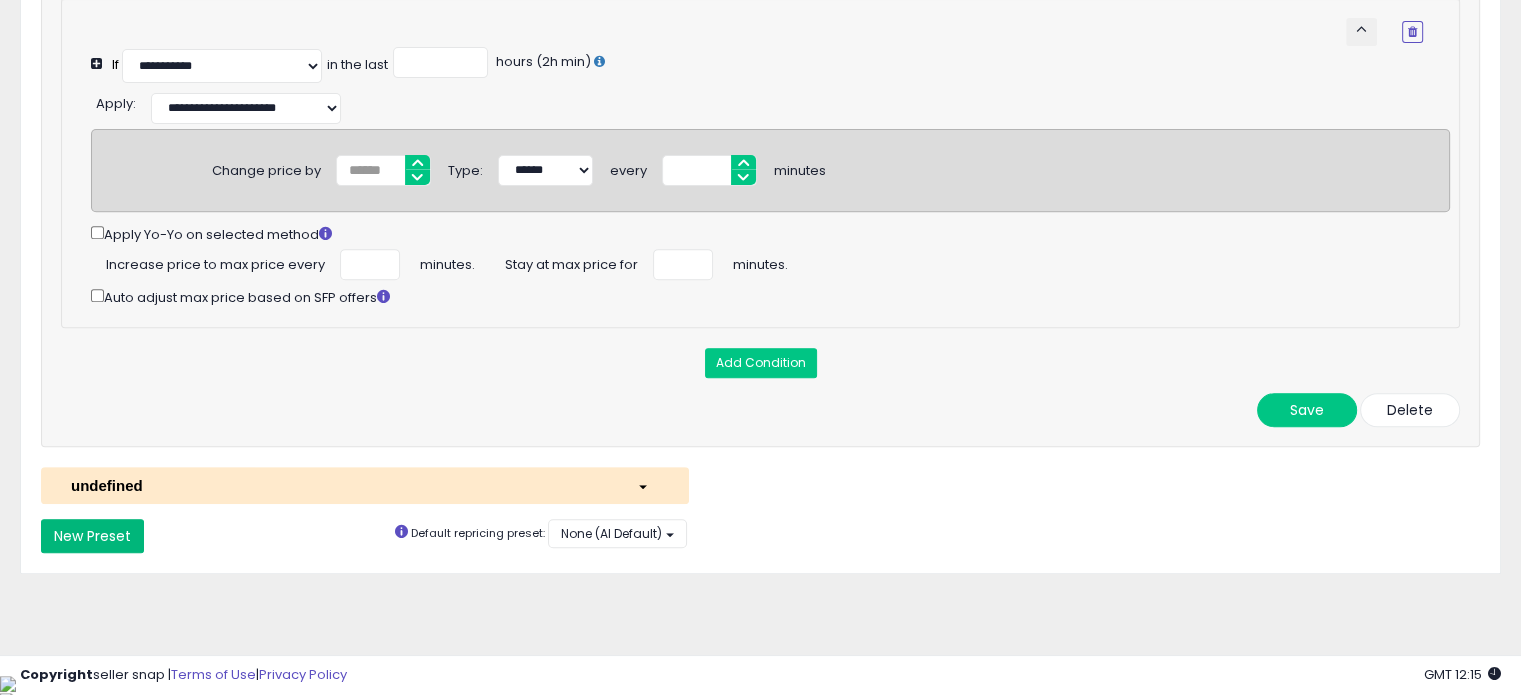 select on "*********" 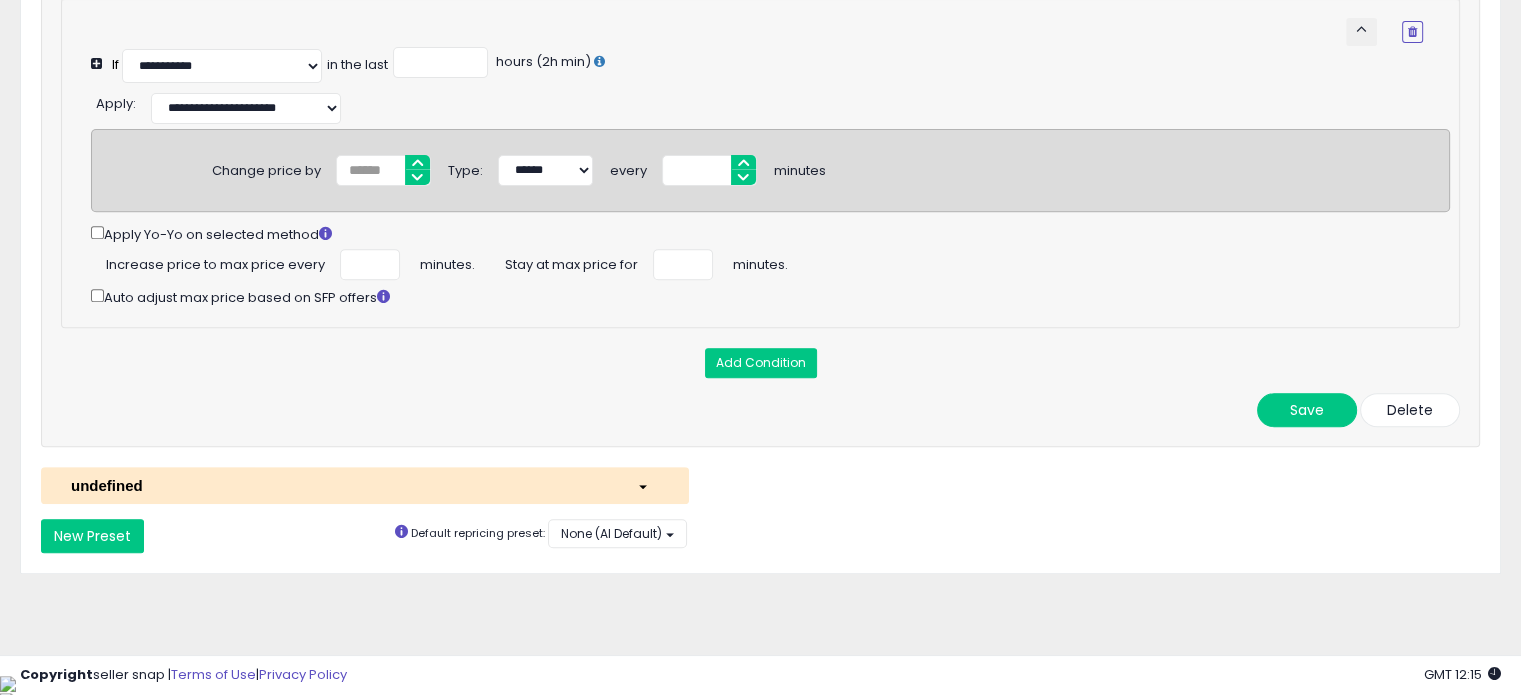 click on "undefined" at bounding box center [339, 485] 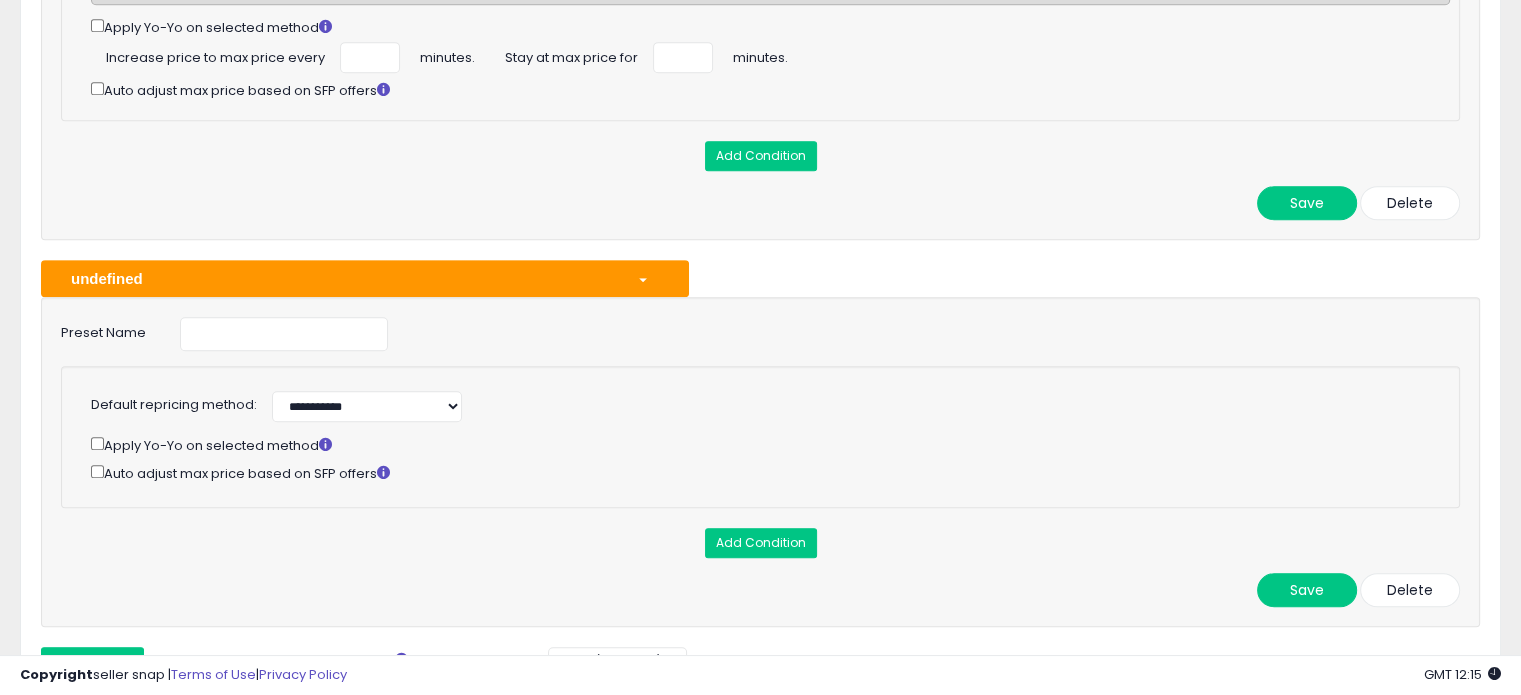 scroll, scrollTop: 1095, scrollLeft: 0, axis: vertical 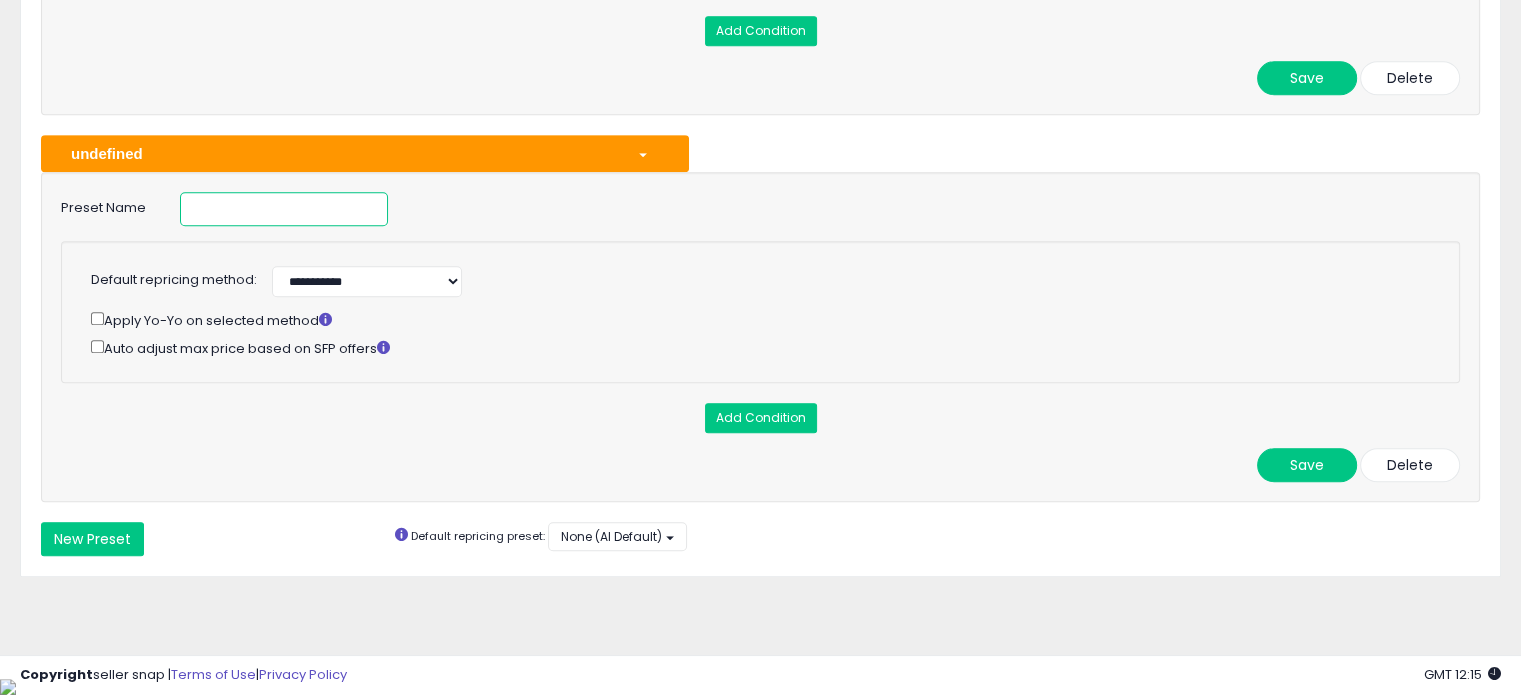 click at bounding box center [284, 209] 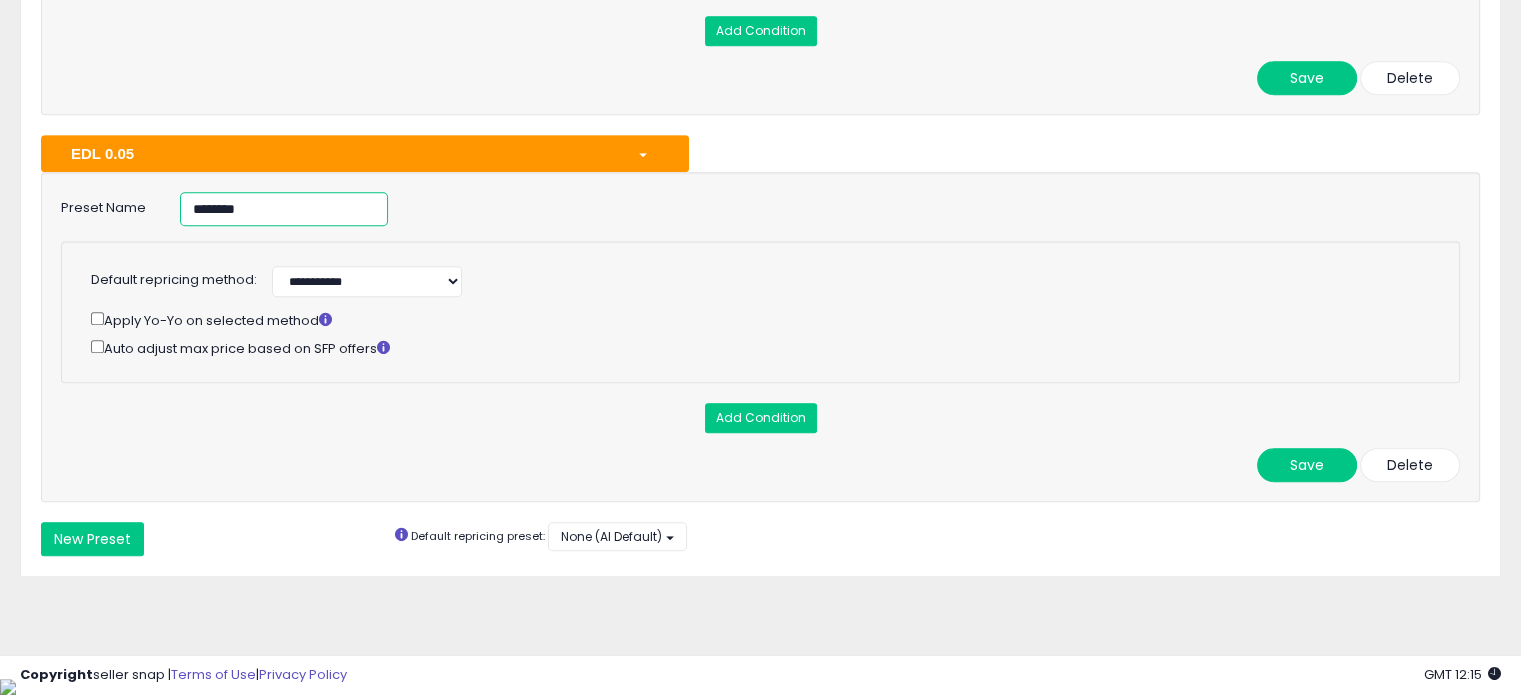 type on "********" 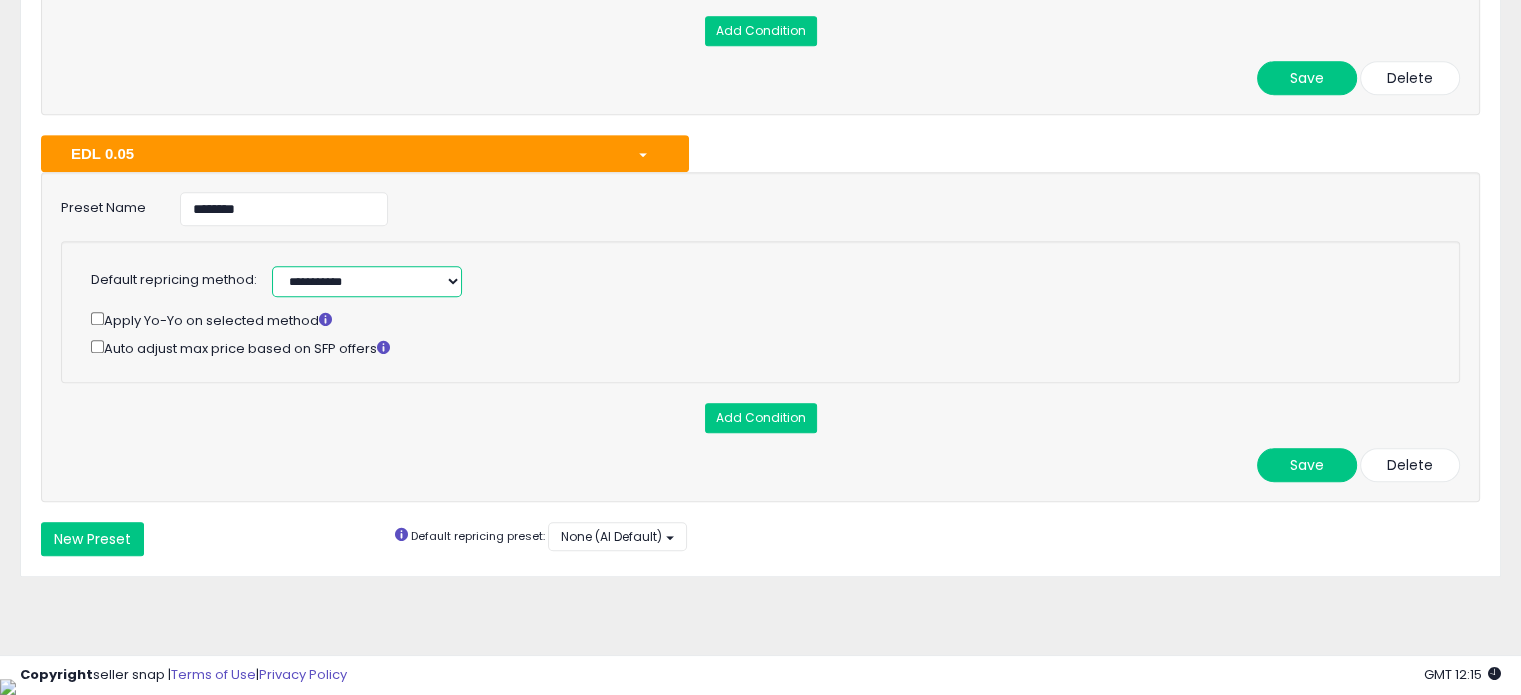 click on "**********" at bounding box center (367, 281) 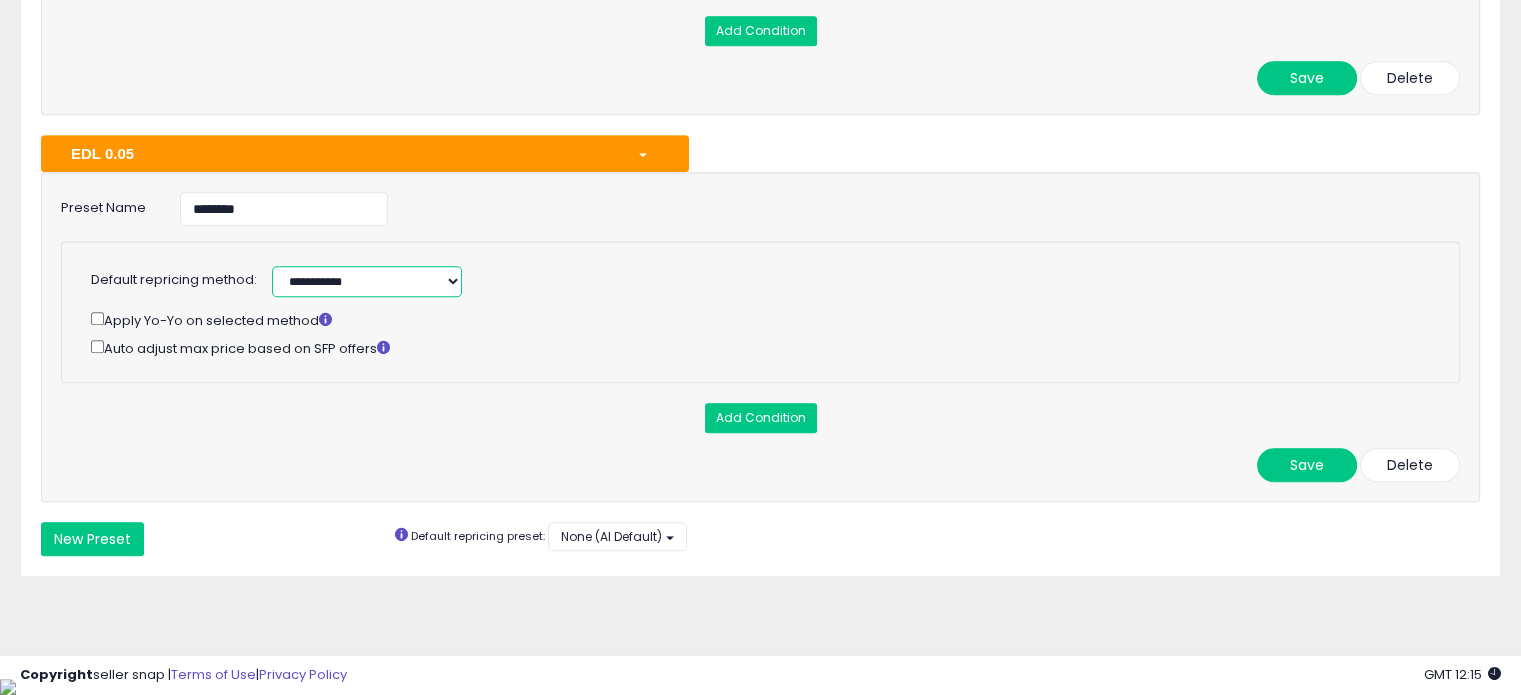 click on "**********" at bounding box center (367, 281) 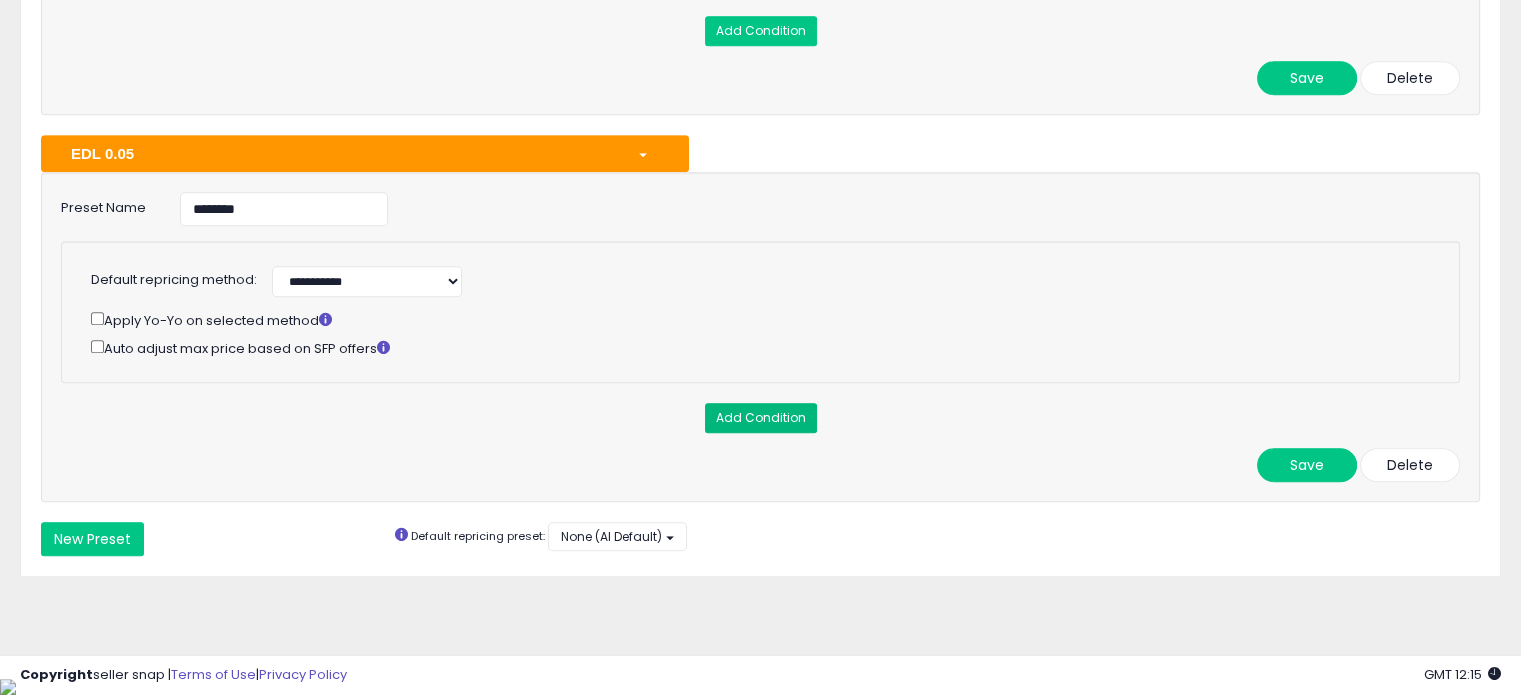click on "Add Condition" at bounding box center [761, 418] 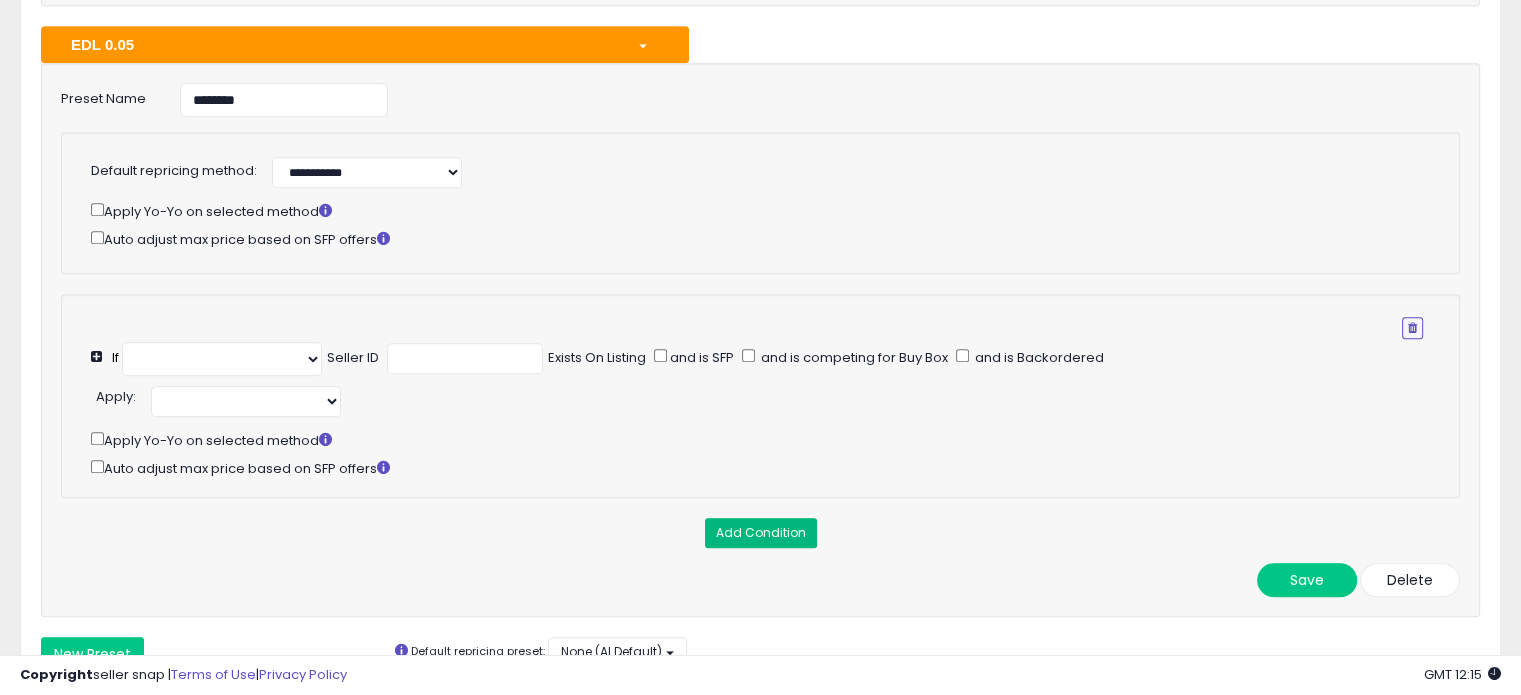 scroll, scrollTop: 1332, scrollLeft: 0, axis: vertical 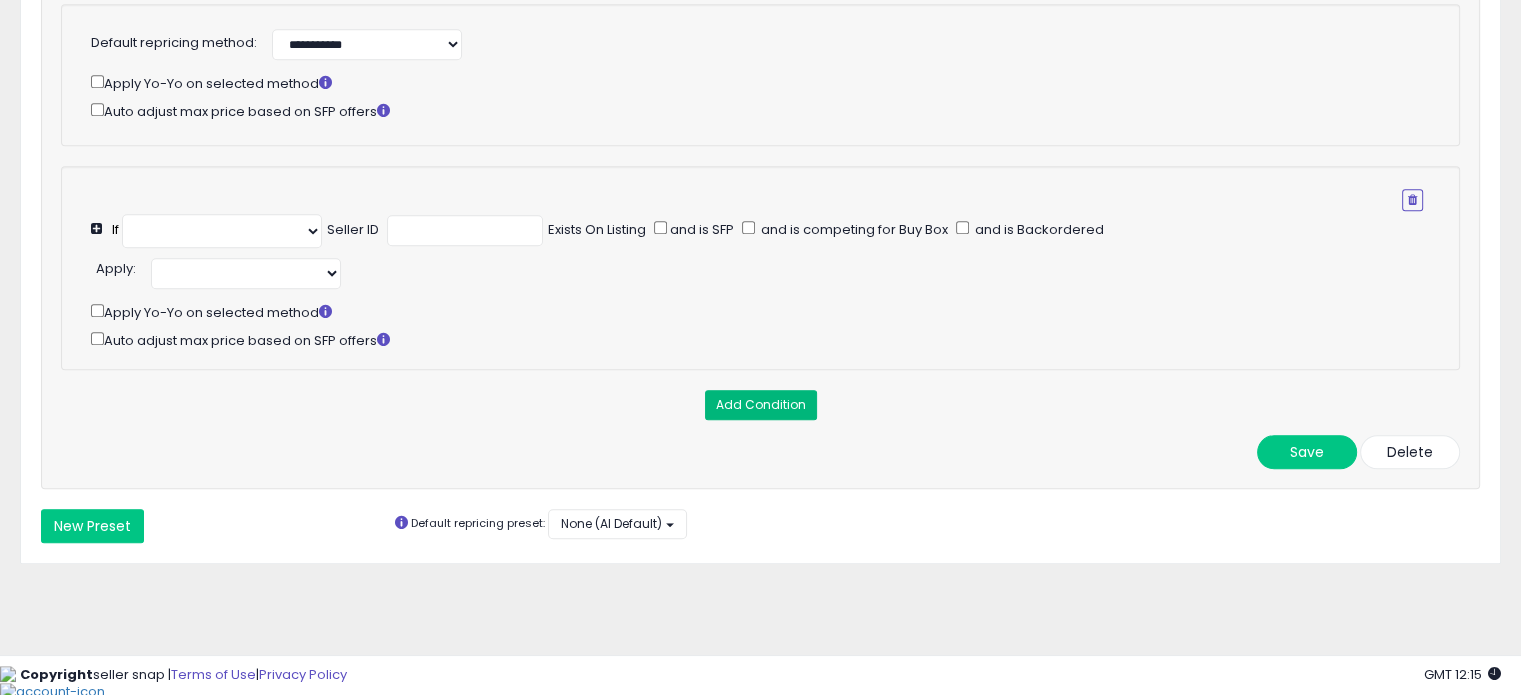 select on "**********" 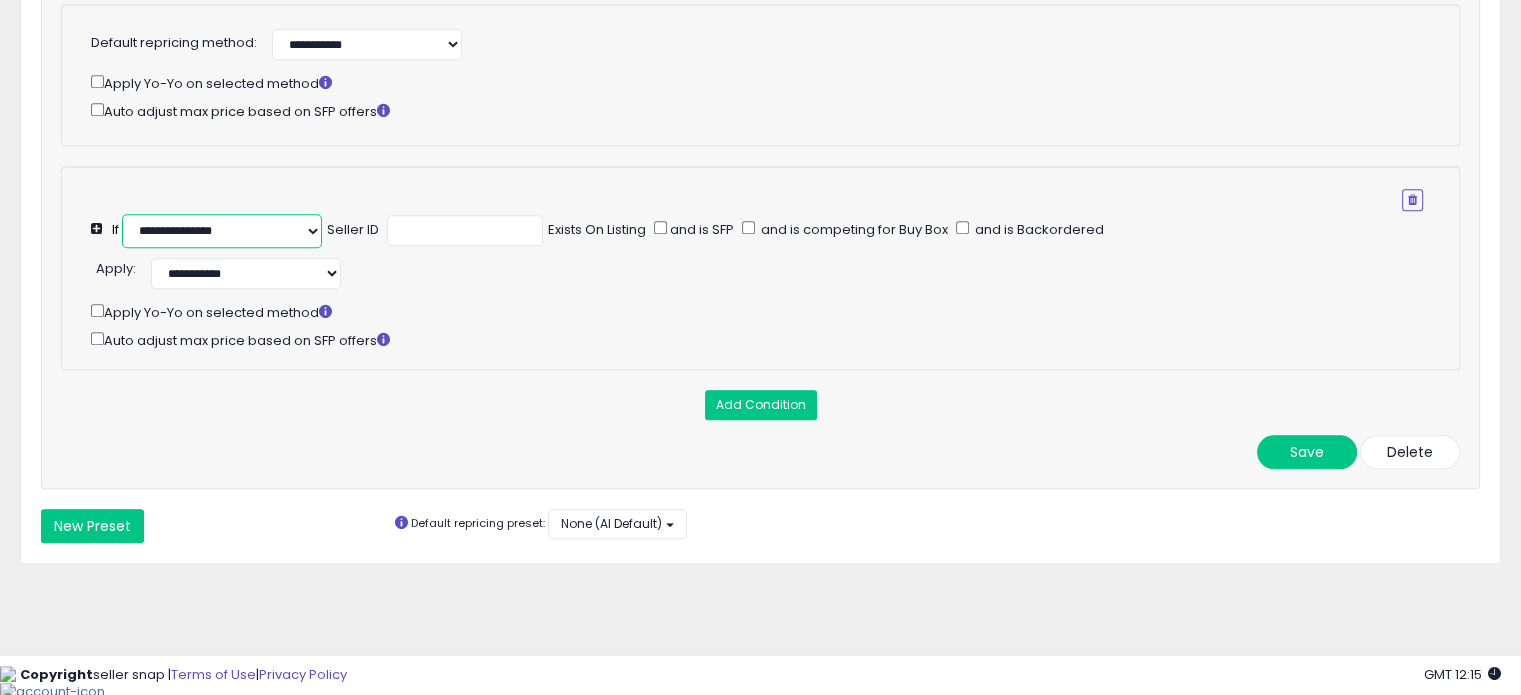 click on "**********" at bounding box center (222, 231) 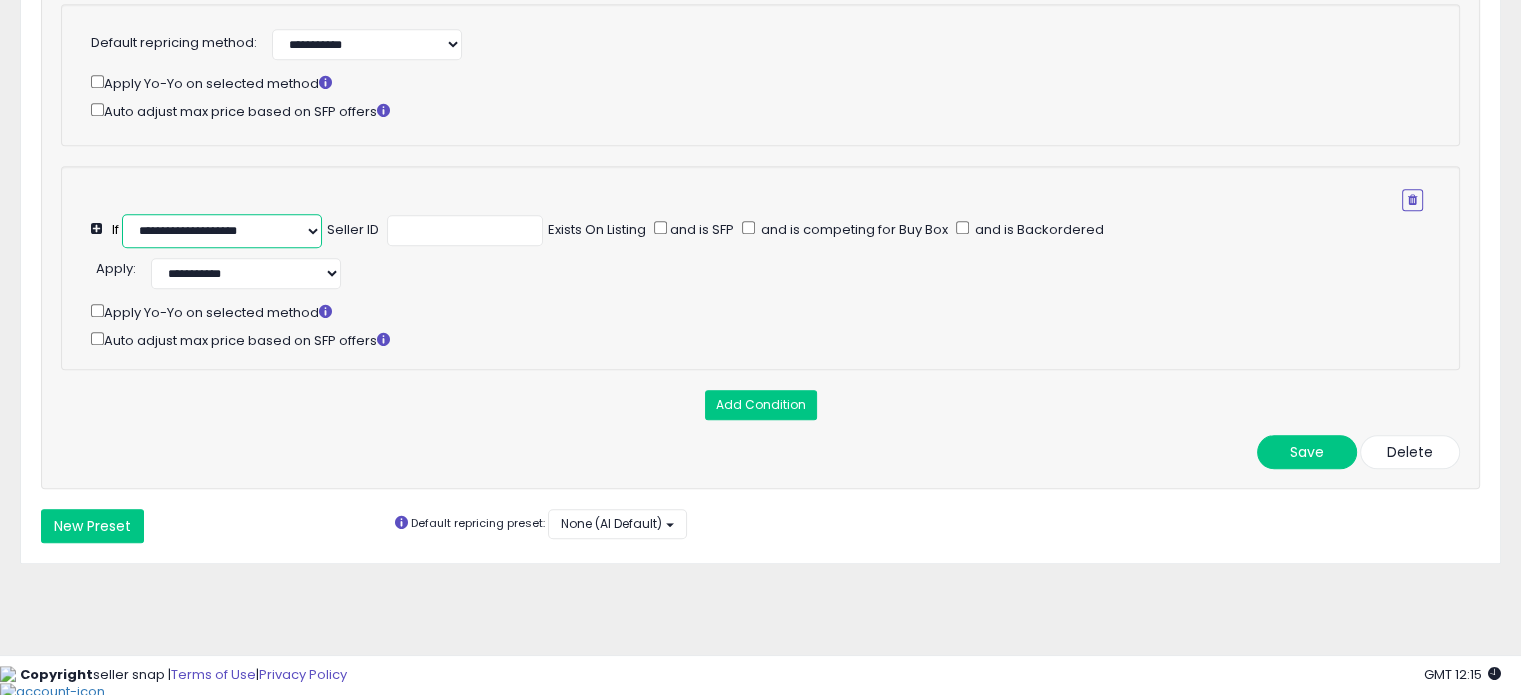 click on "**********" at bounding box center (222, 231) 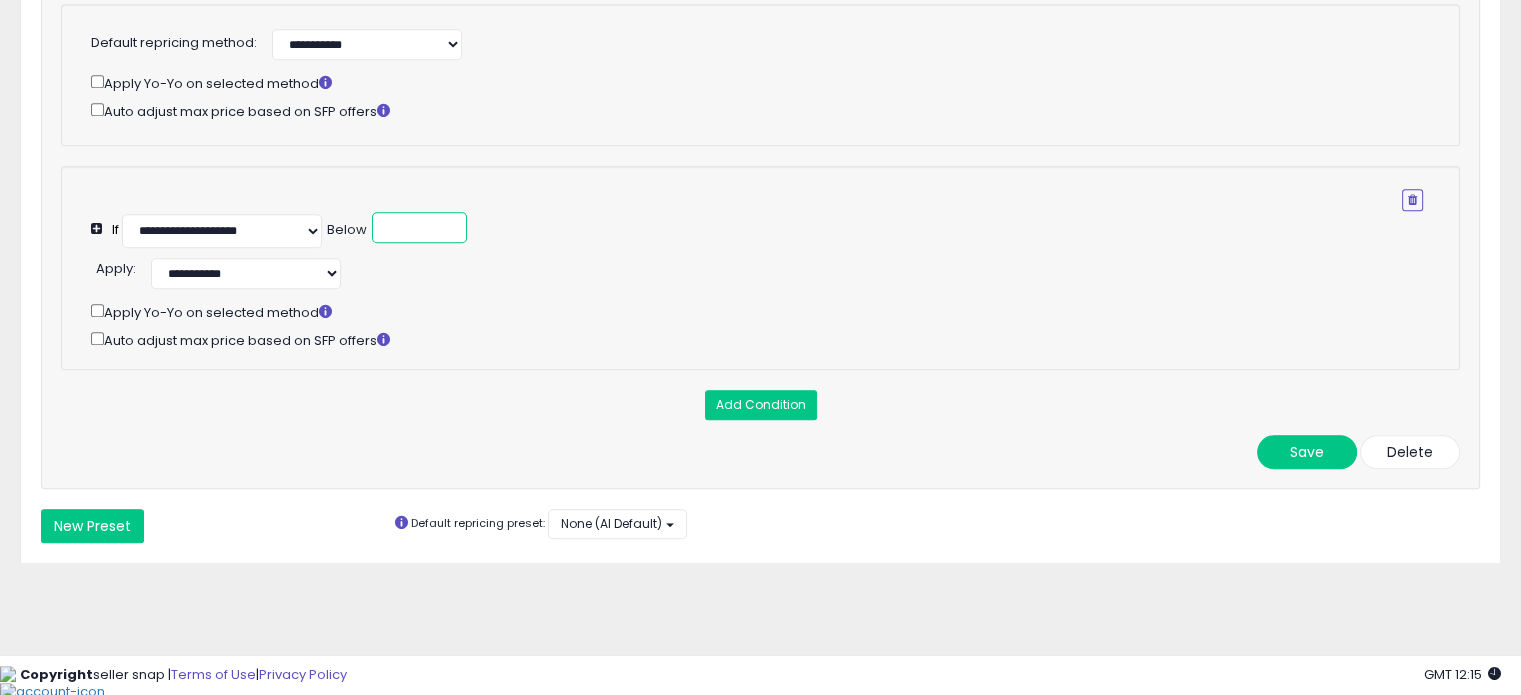 click at bounding box center (419, 227) 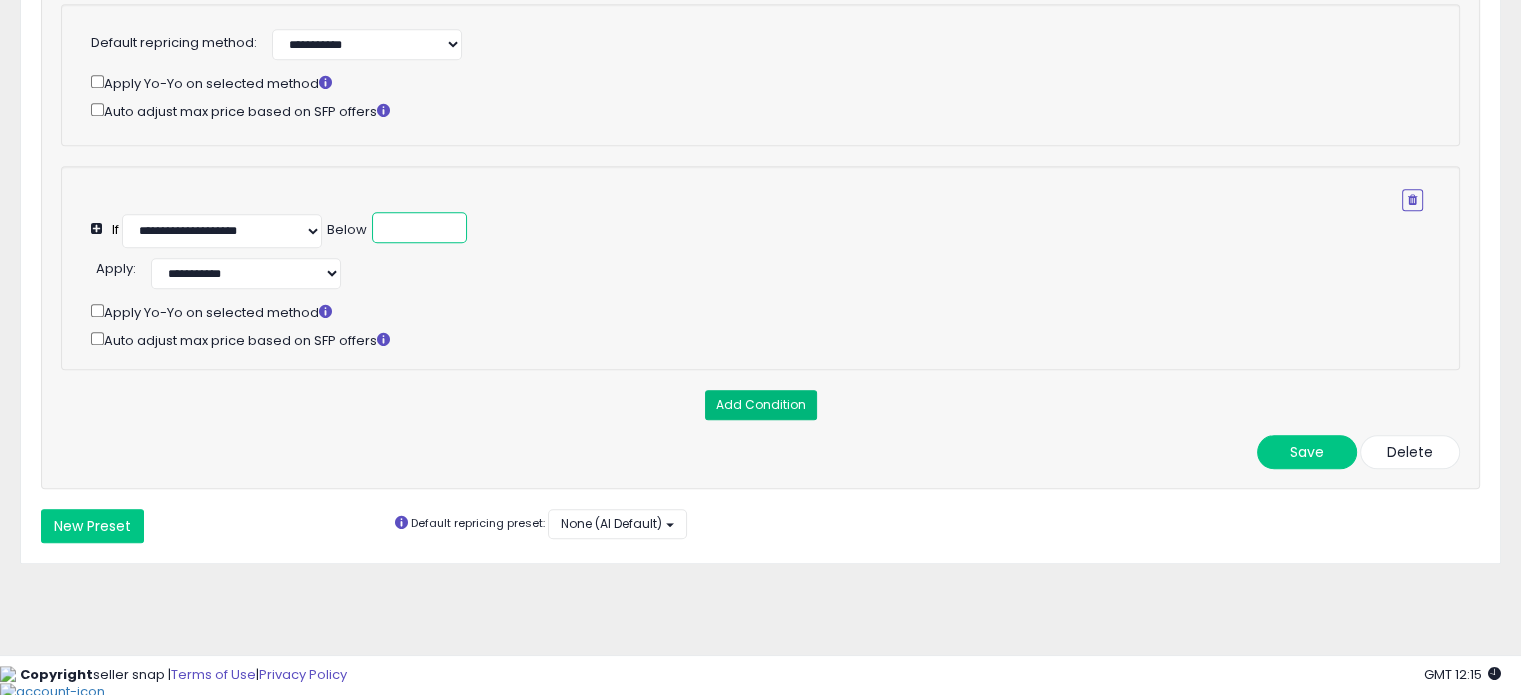 type on "*" 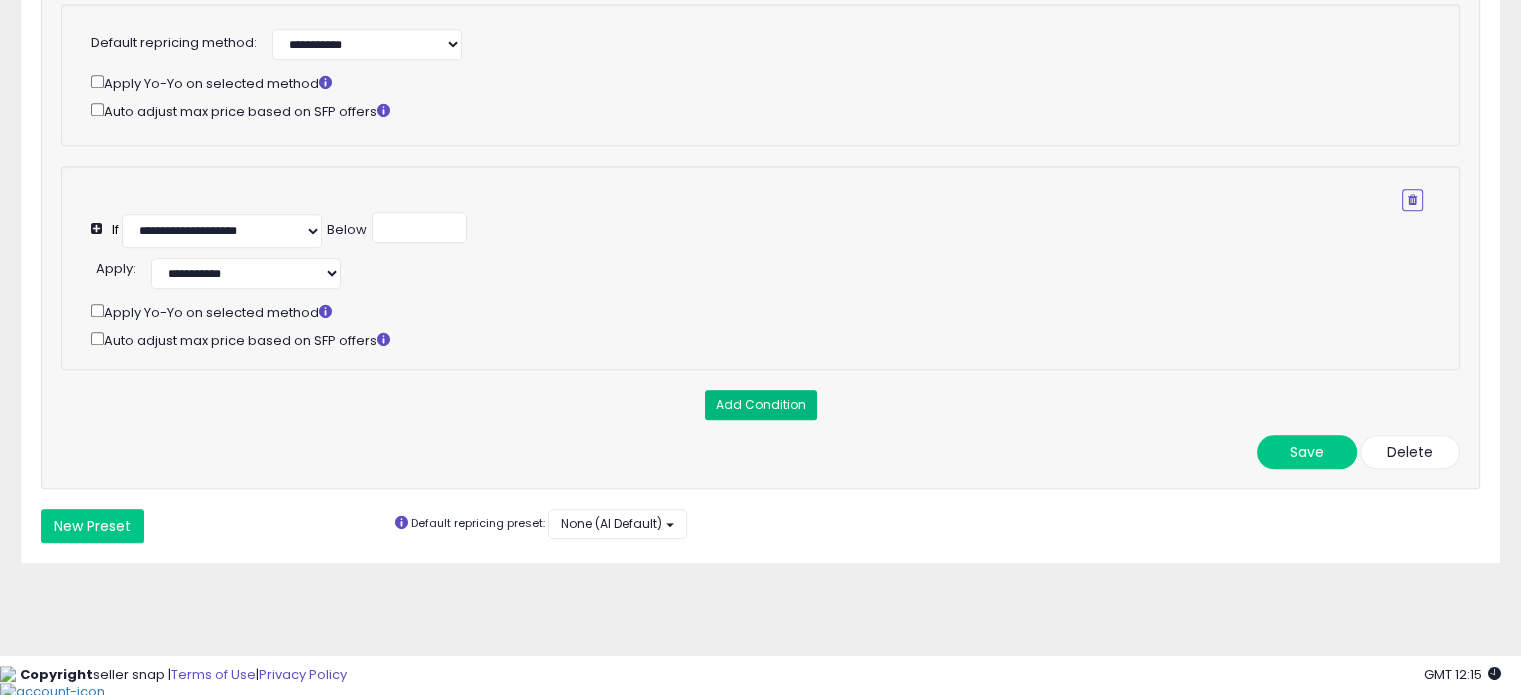 click on "Add Condition" at bounding box center [761, 405] 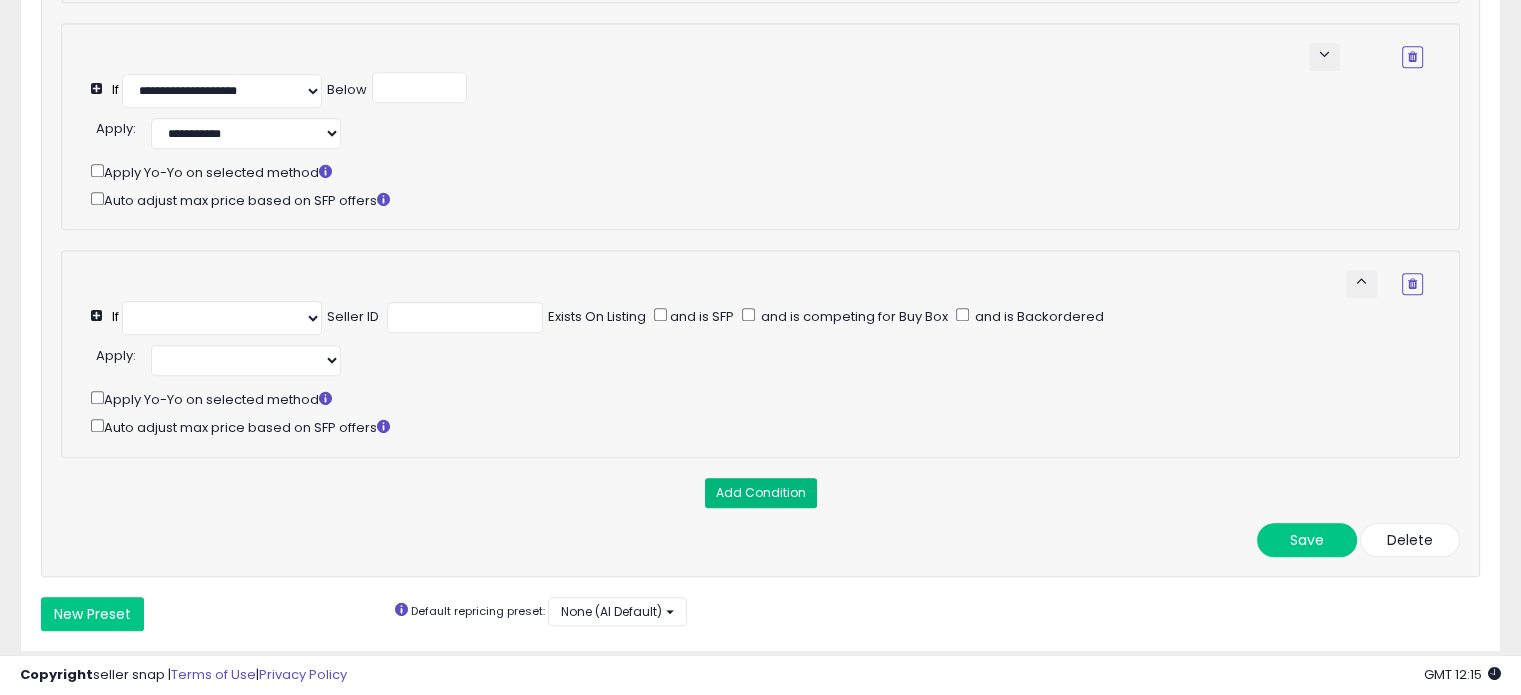 select on "**********" 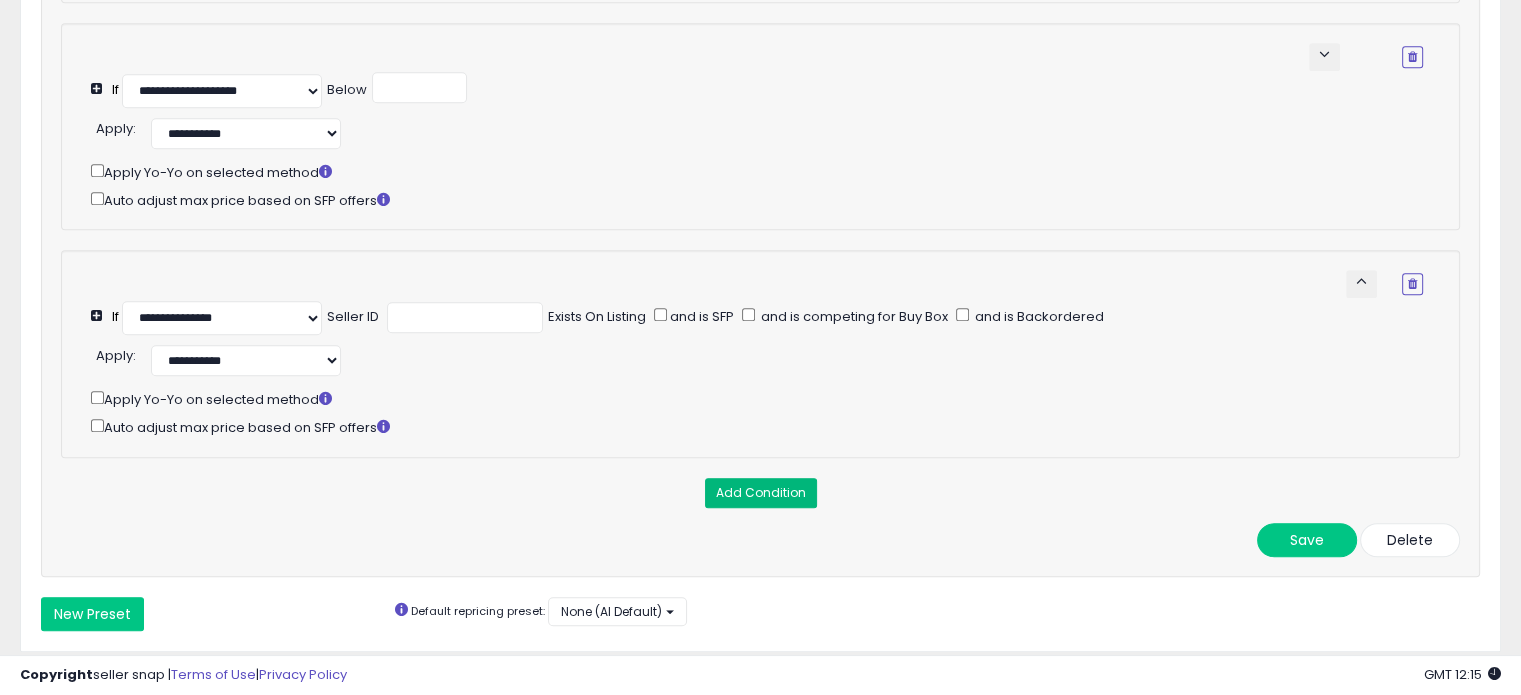 scroll, scrollTop: 1532, scrollLeft: 0, axis: vertical 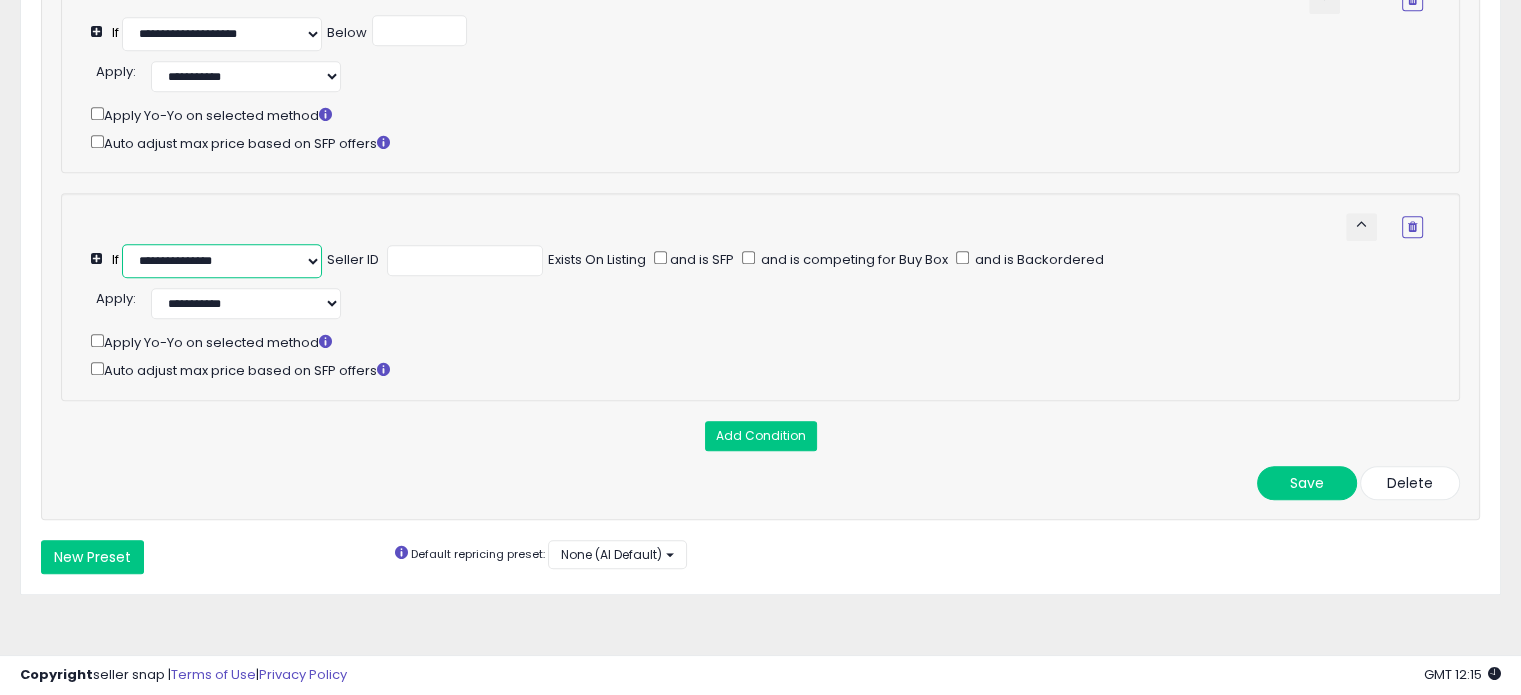 click on "**********" at bounding box center (222, 261) 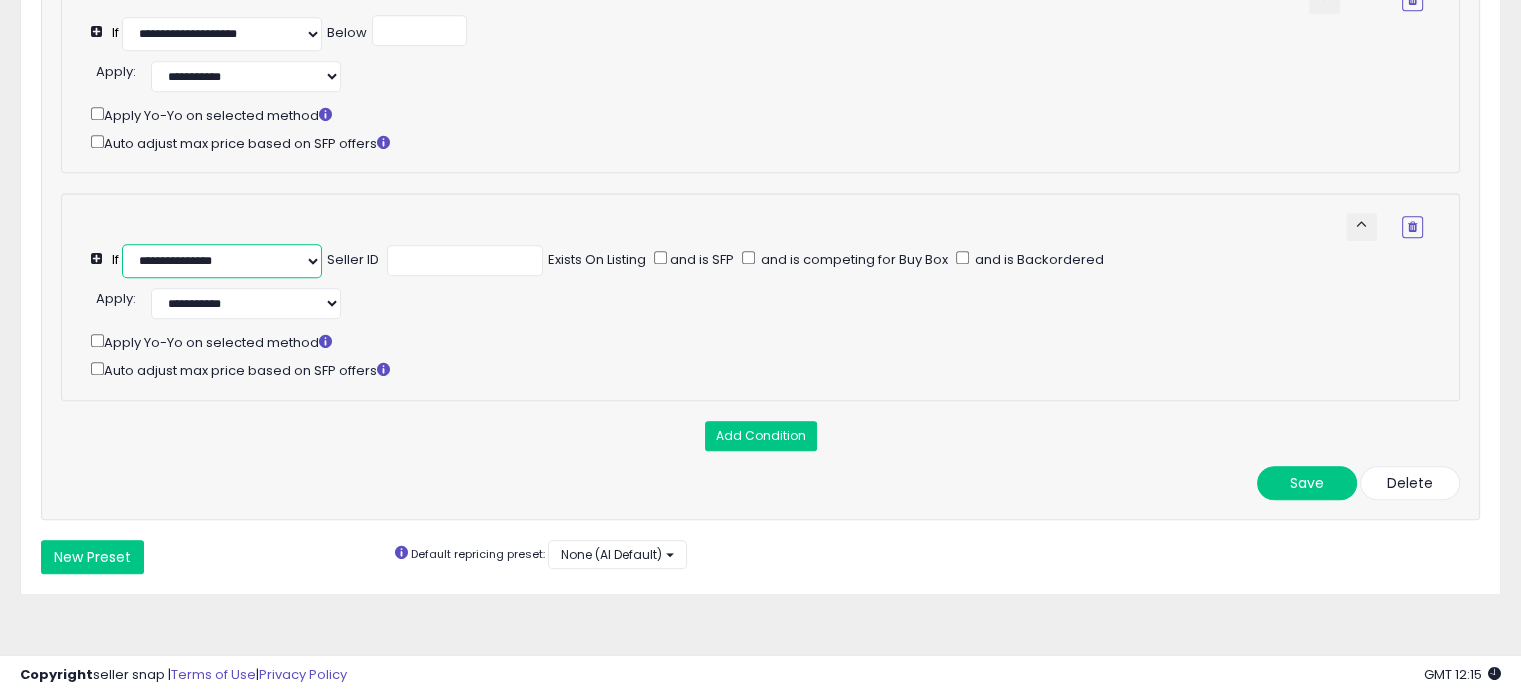 select on "**********" 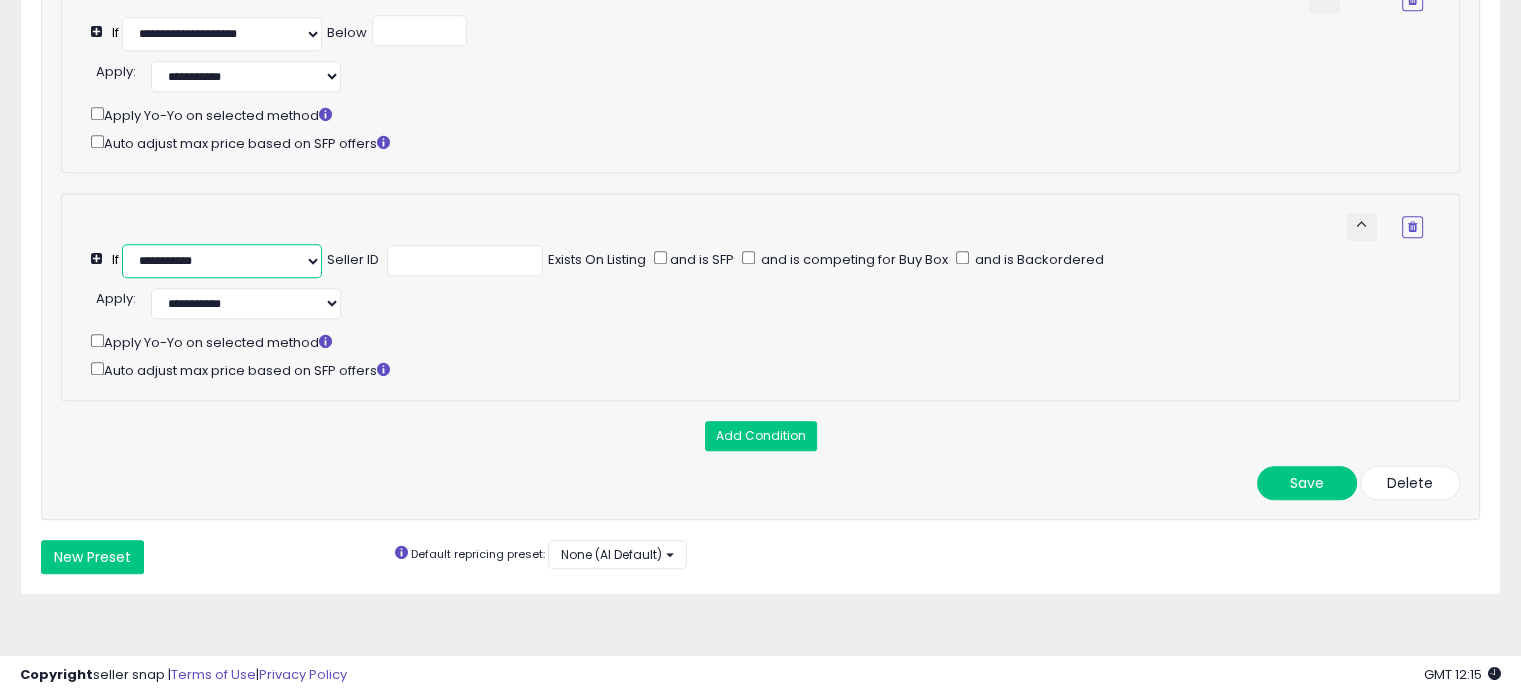 click on "**********" at bounding box center [222, 261] 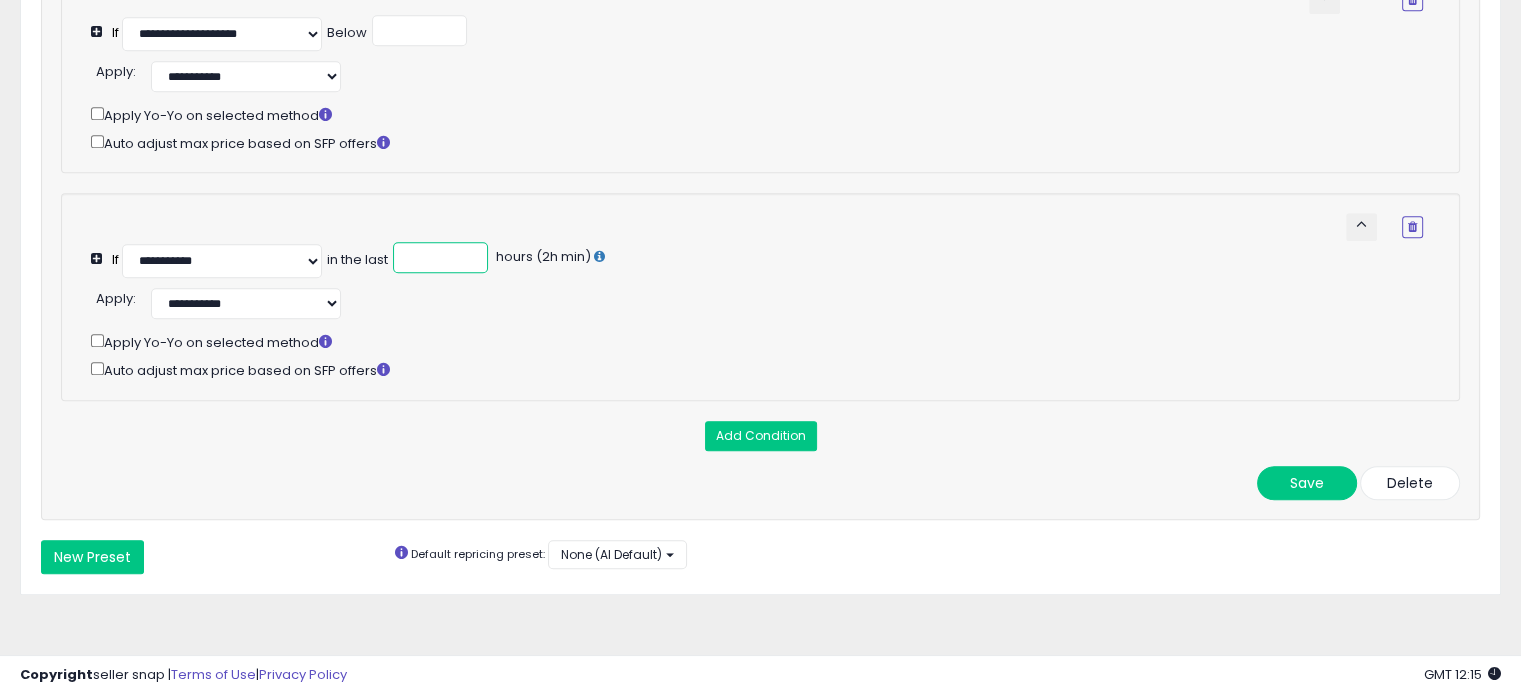click at bounding box center [440, 257] 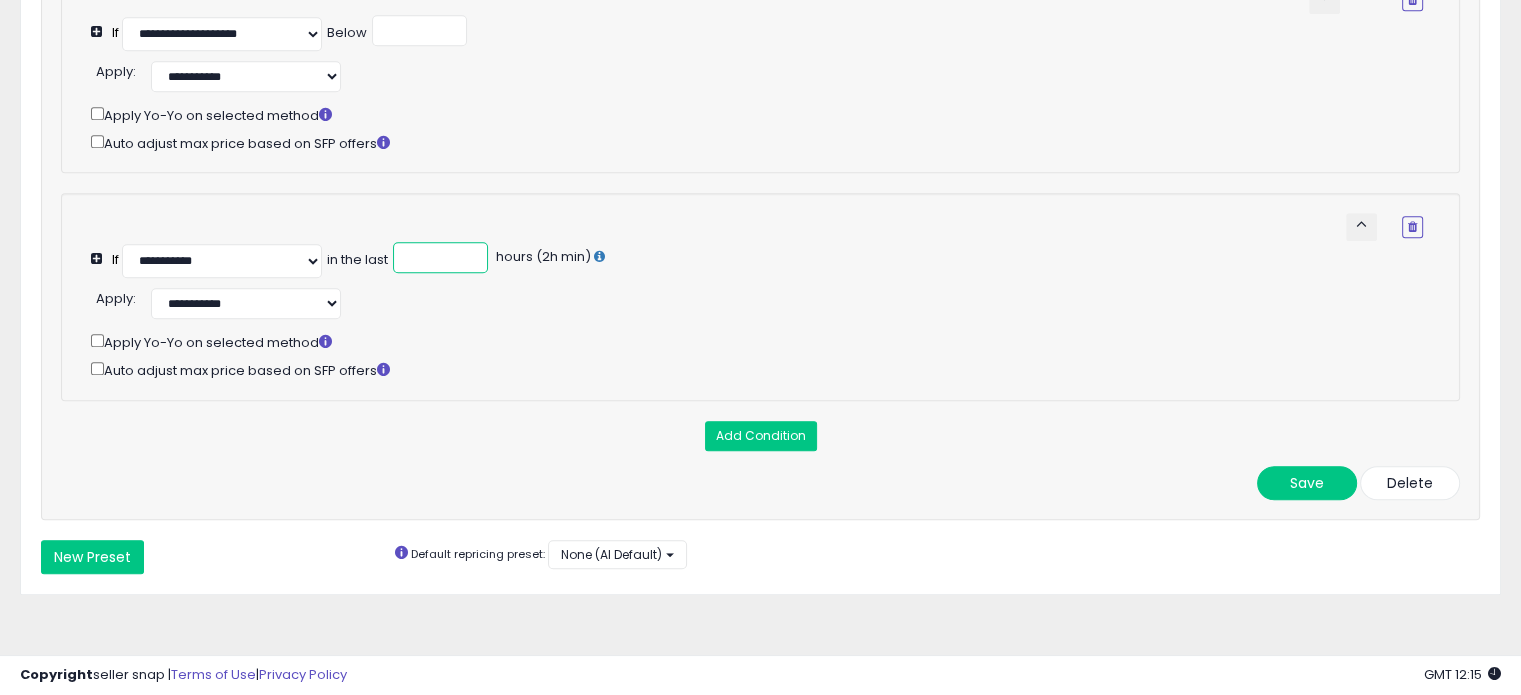 type on "*" 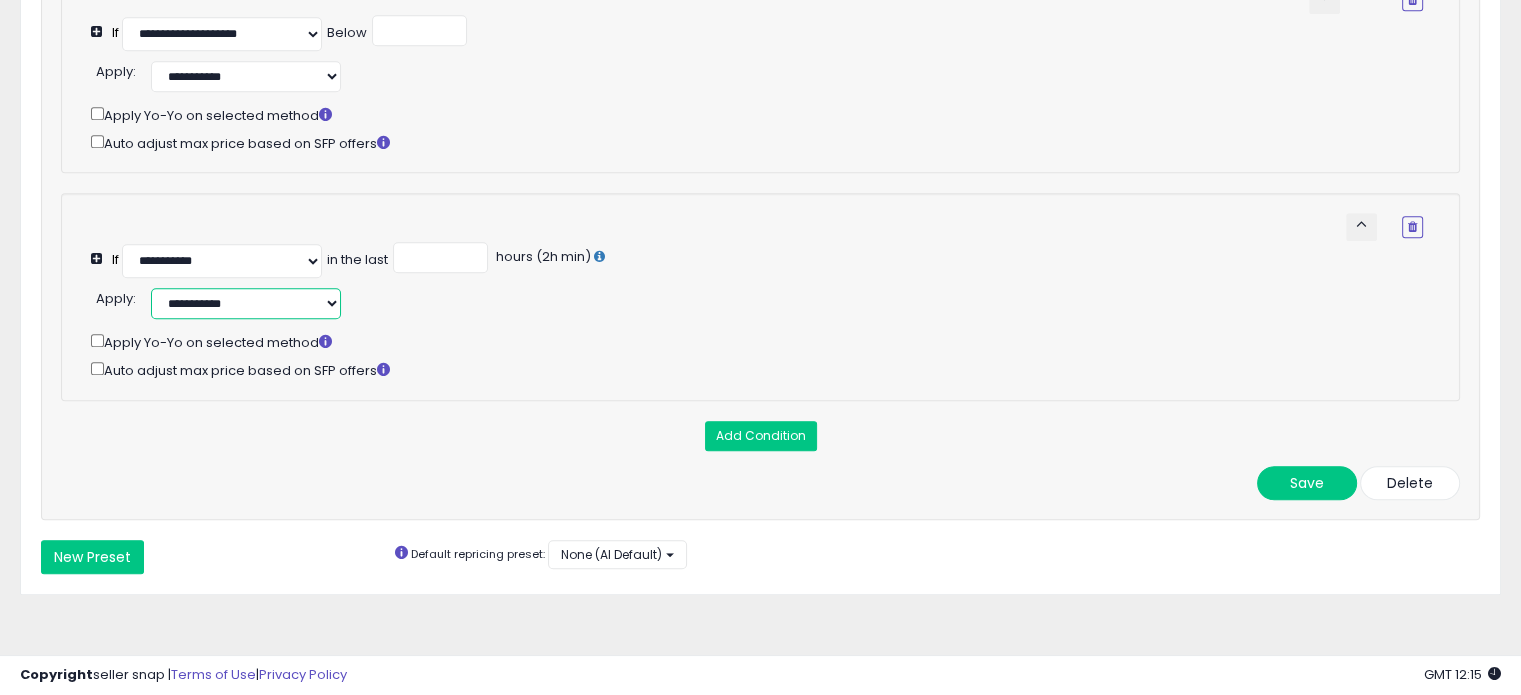 click on "**********" at bounding box center [246, 303] 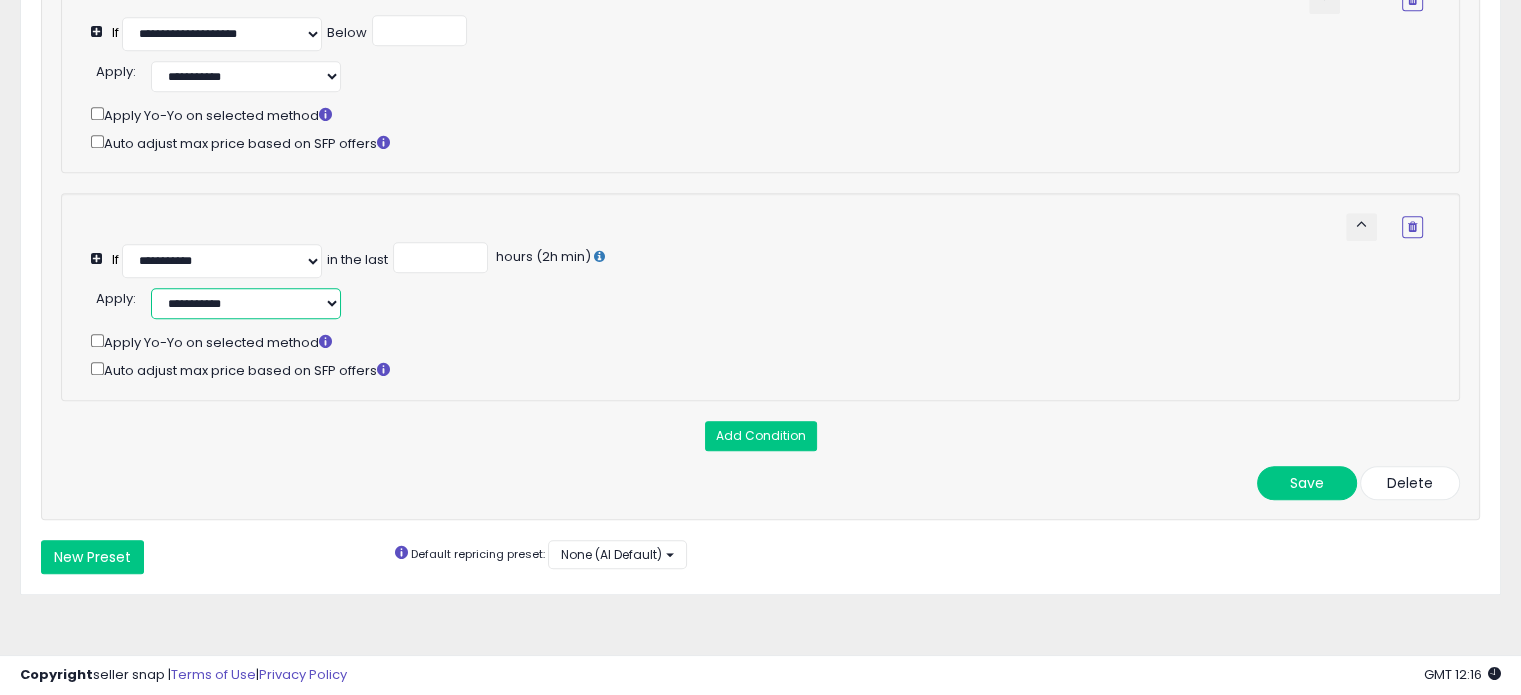 select on "**********" 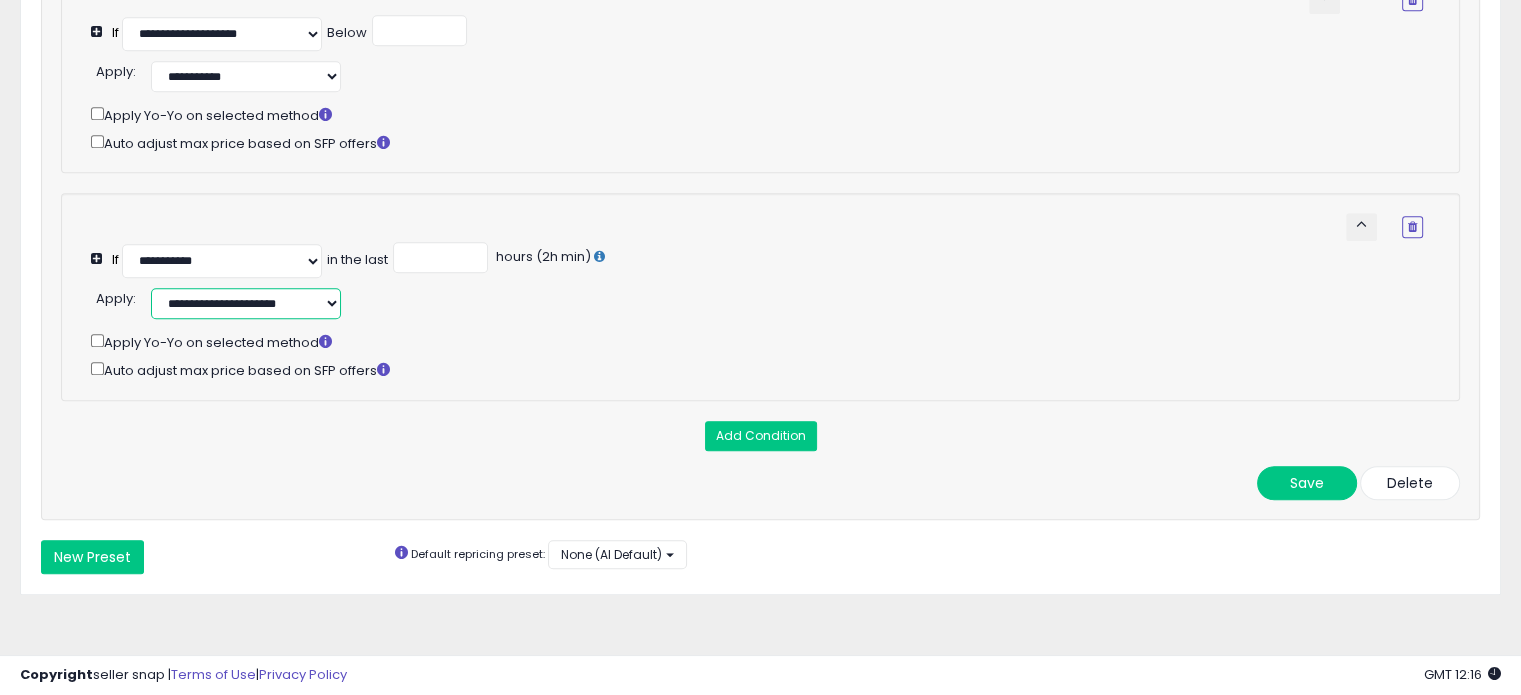 click on "**********" at bounding box center (246, 303) 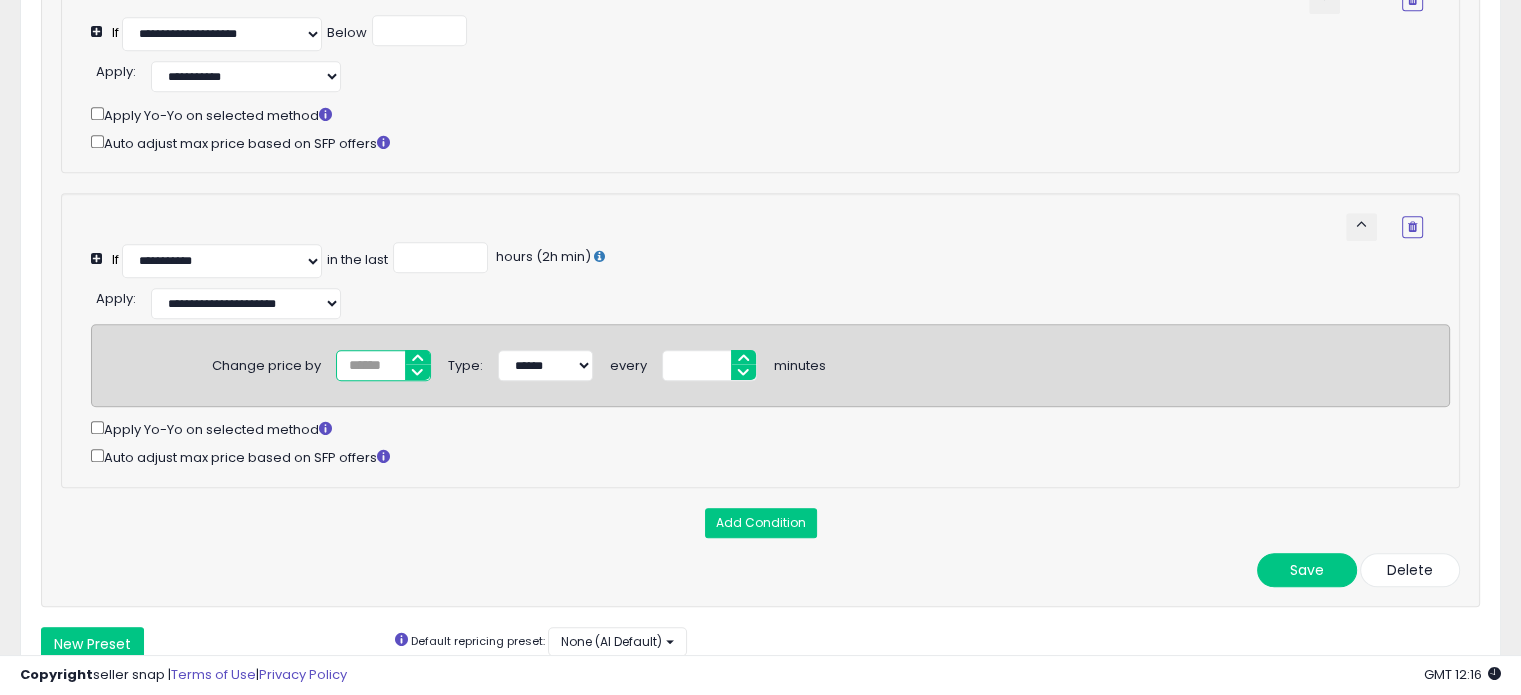 click at bounding box center (383, 365) 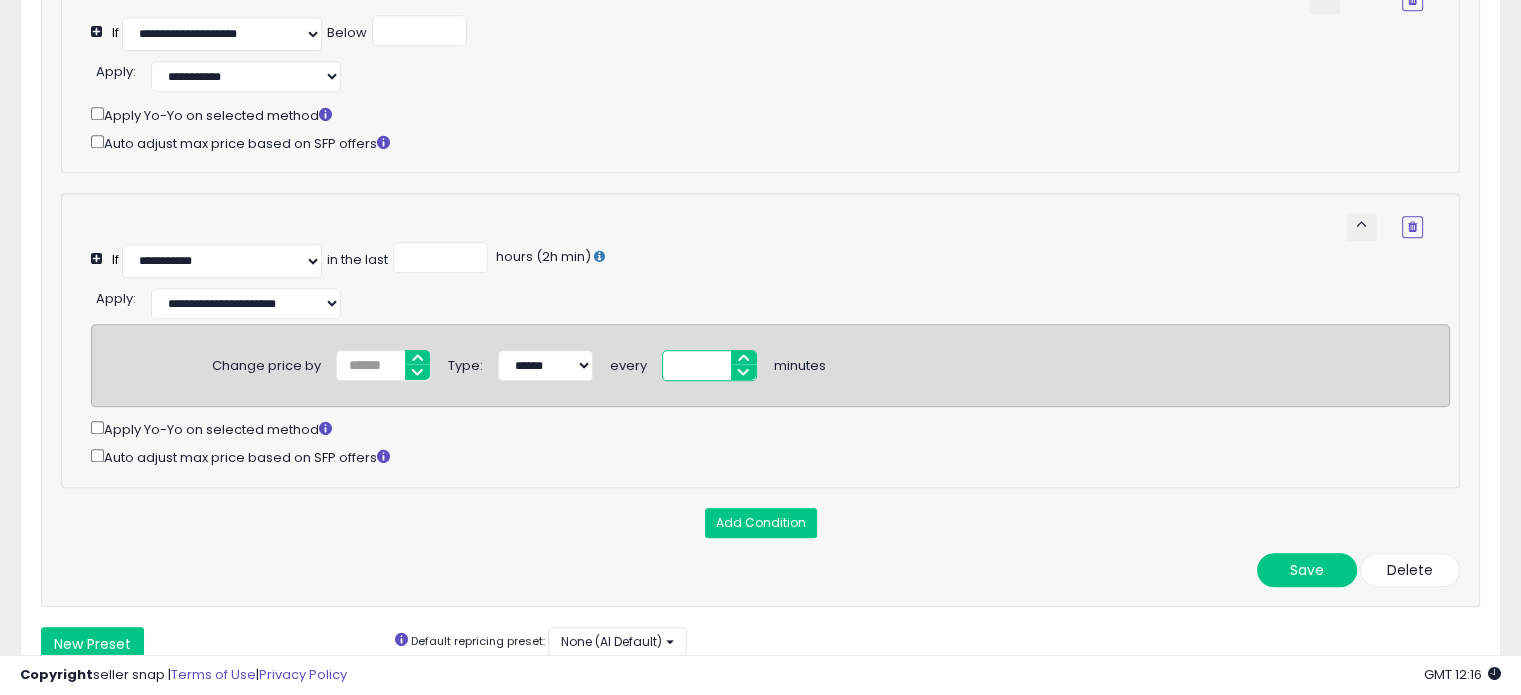 type on "*" 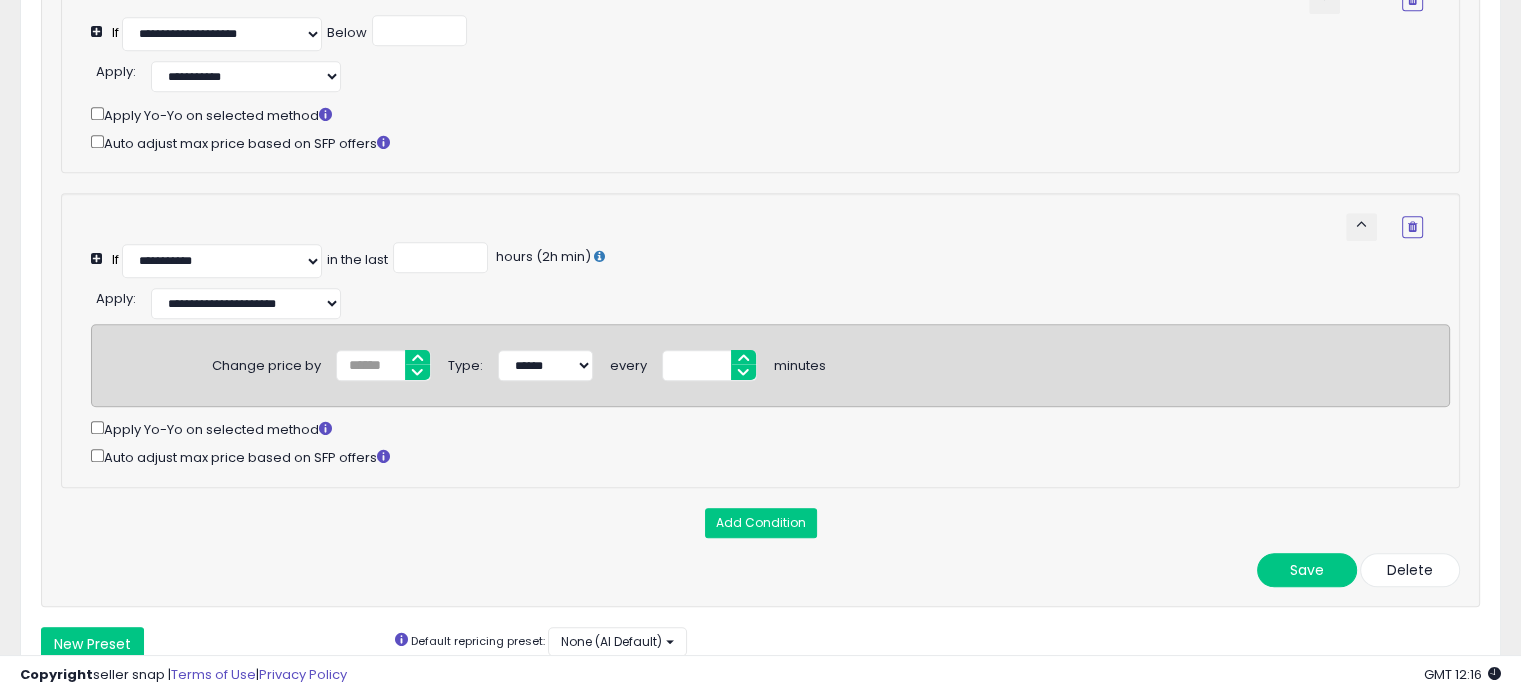 click on "**********" 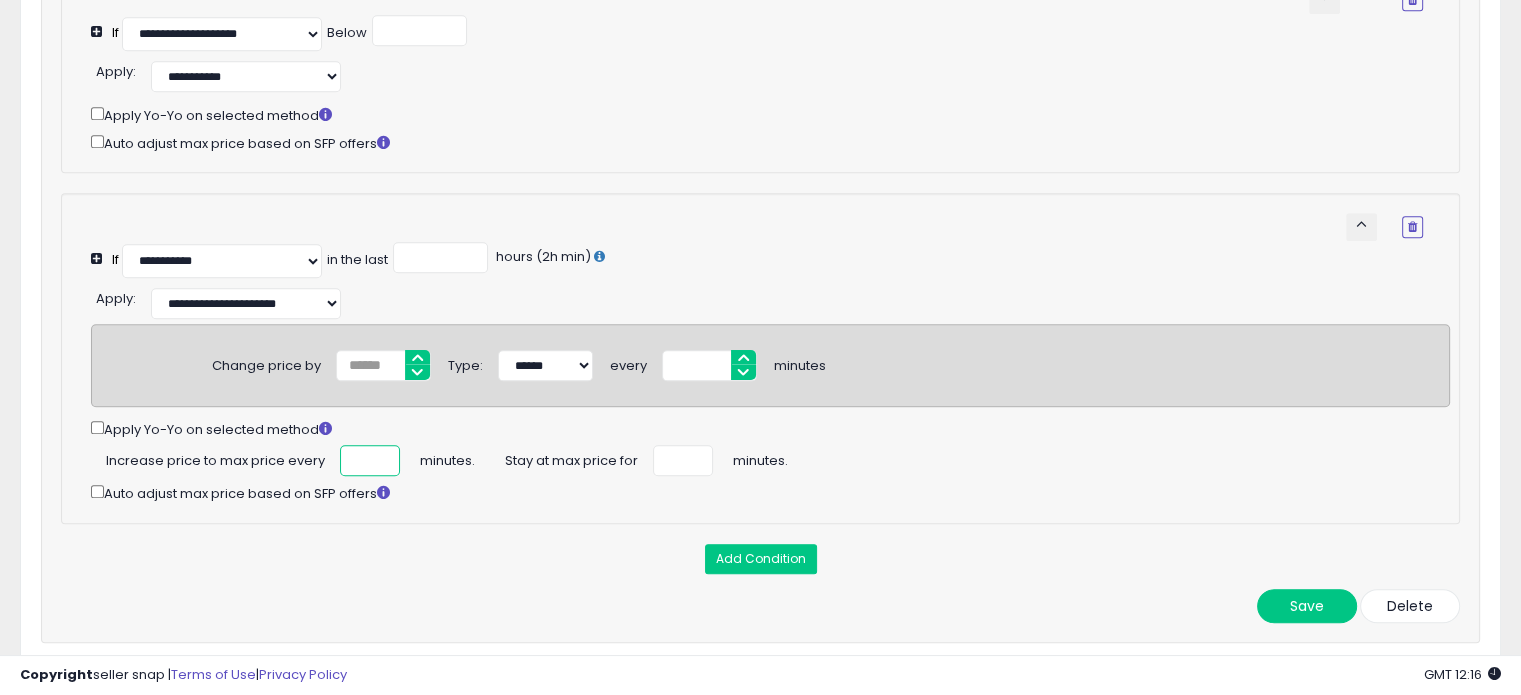type on "*" 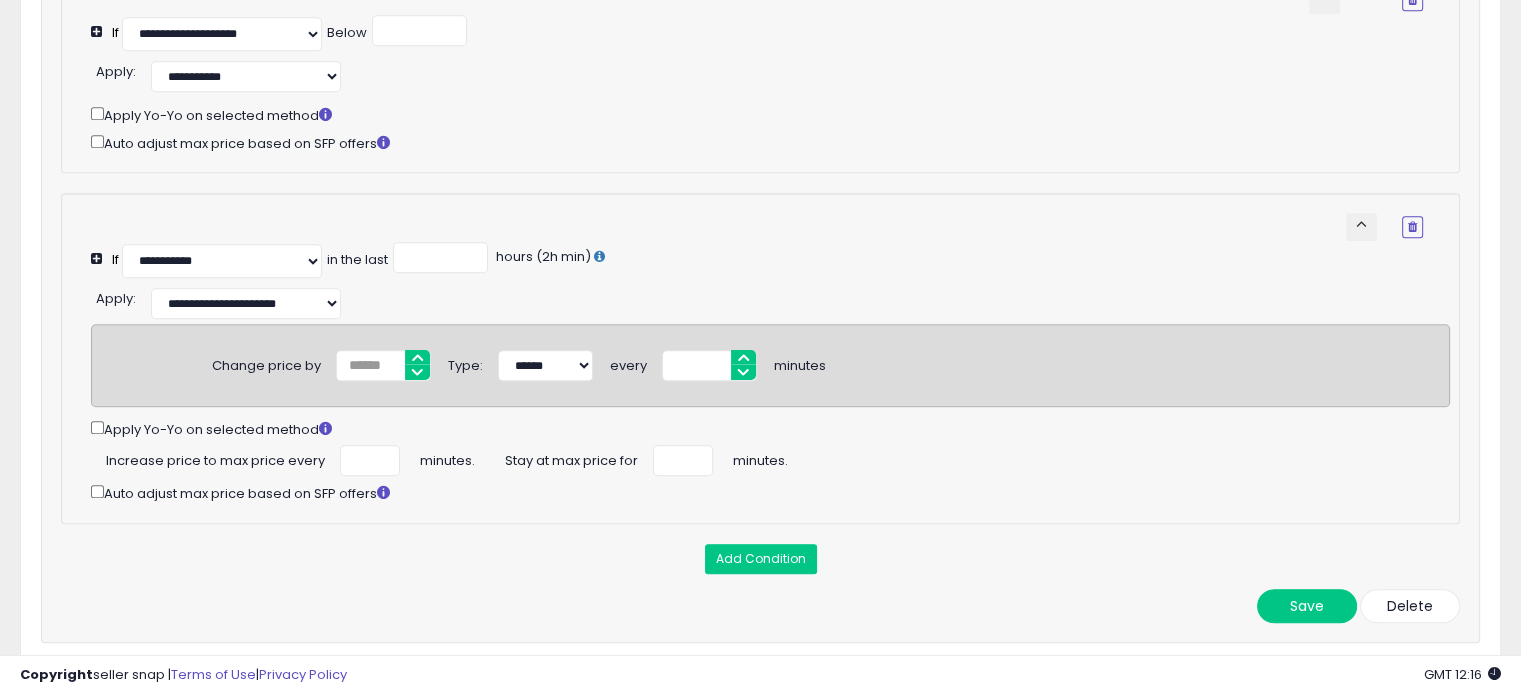 scroll, scrollTop: 0, scrollLeft: 0, axis: both 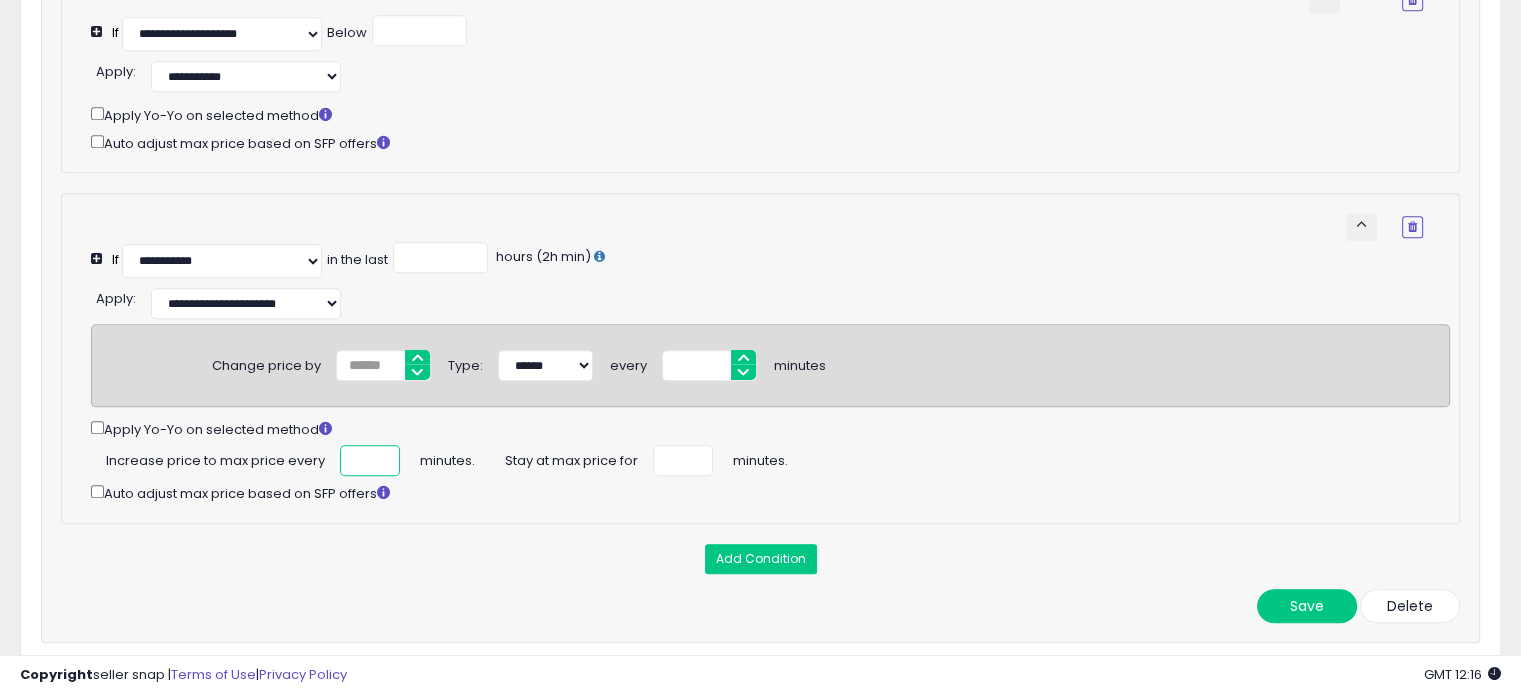 drag, startPoint x: 348, startPoint y: 487, endPoint x: 438, endPoint y: 496, distance: 90.44888 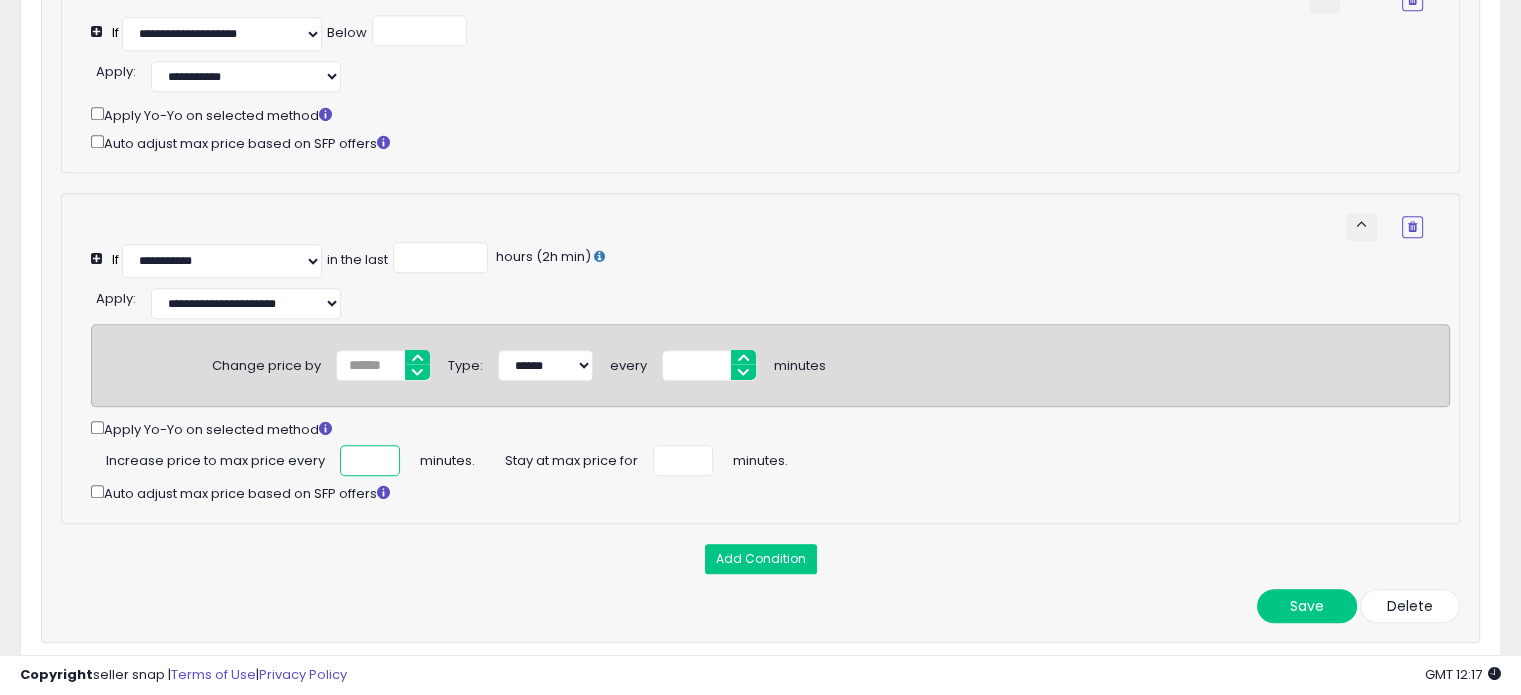 scroll, scrollTop: 0, scrollLeft: 2, axis: horizontal 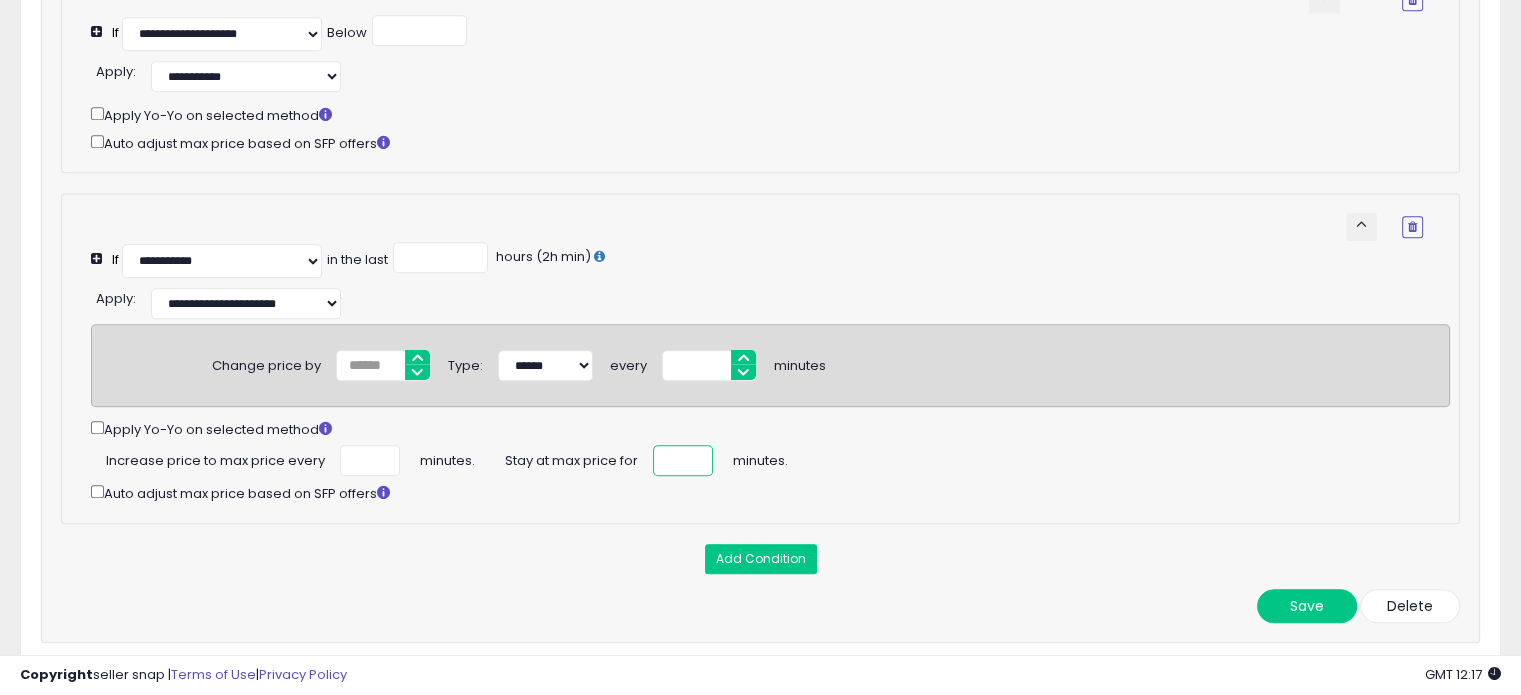 click at bounding box center (683, 460) 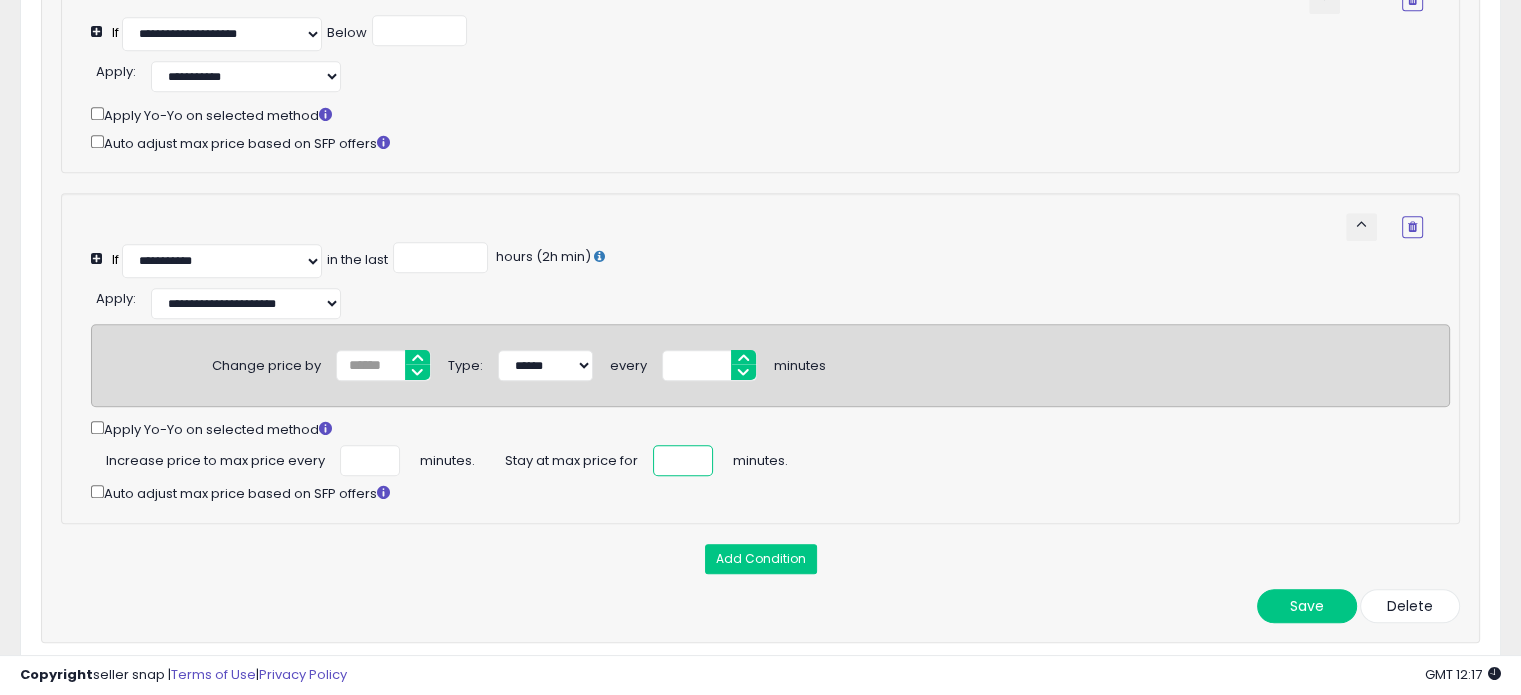 type on "**" 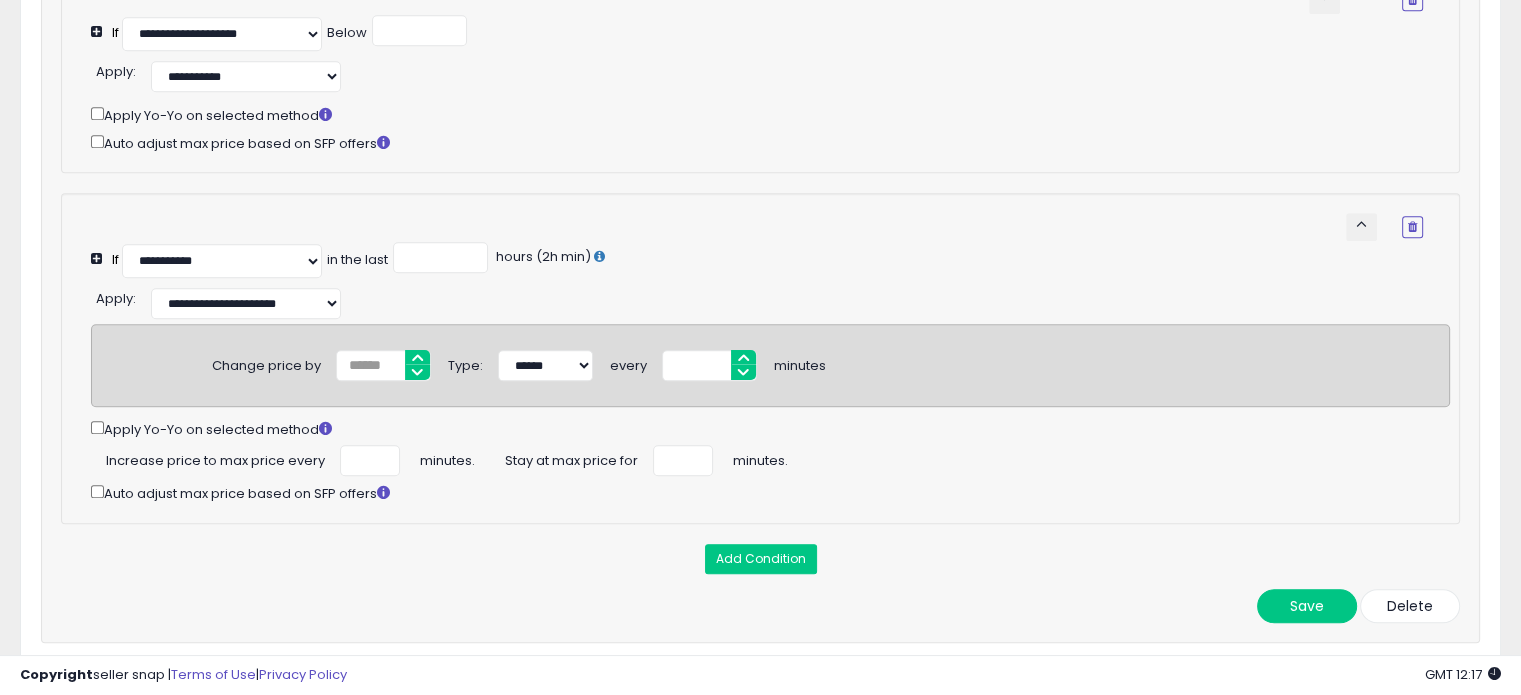 click on "**********" 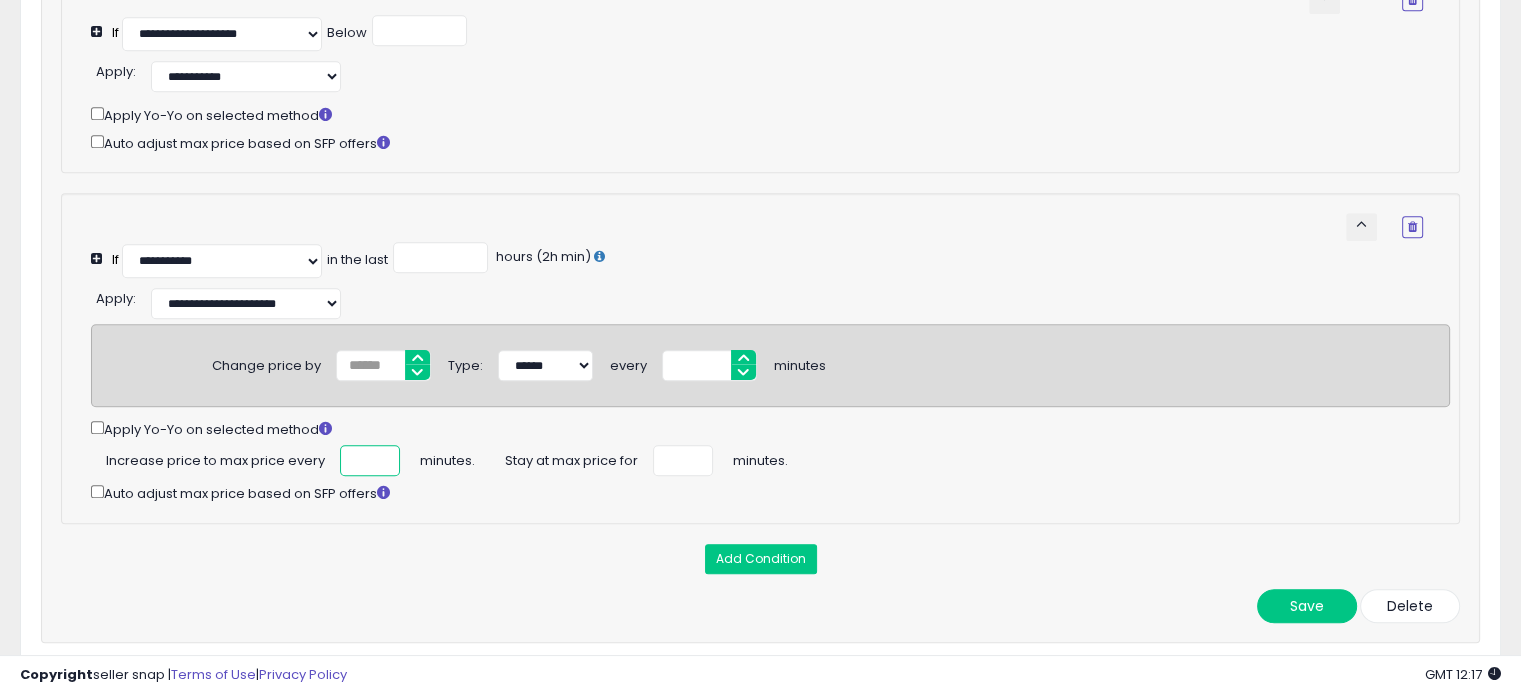 scroll, scrollTop: 0, scrollLeft: 3, axis: horizontal 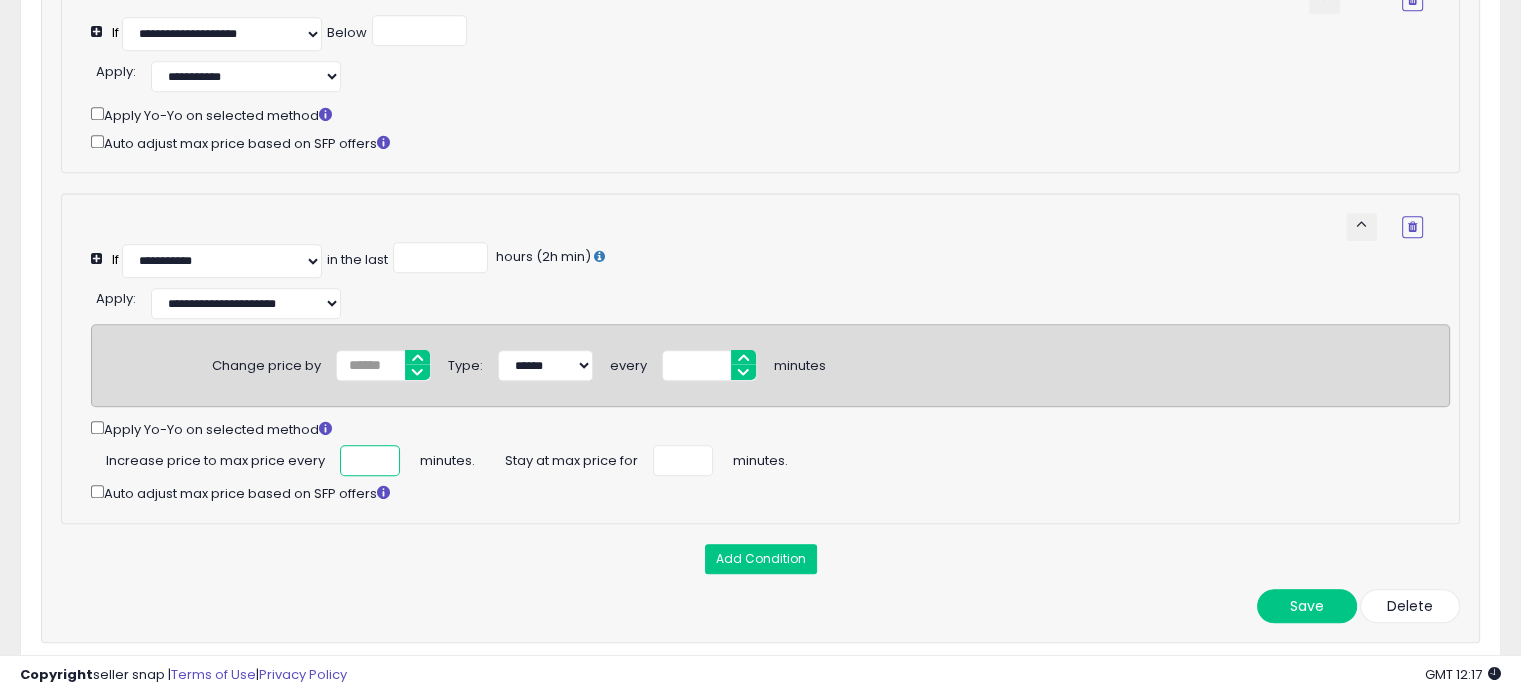 type on "***" 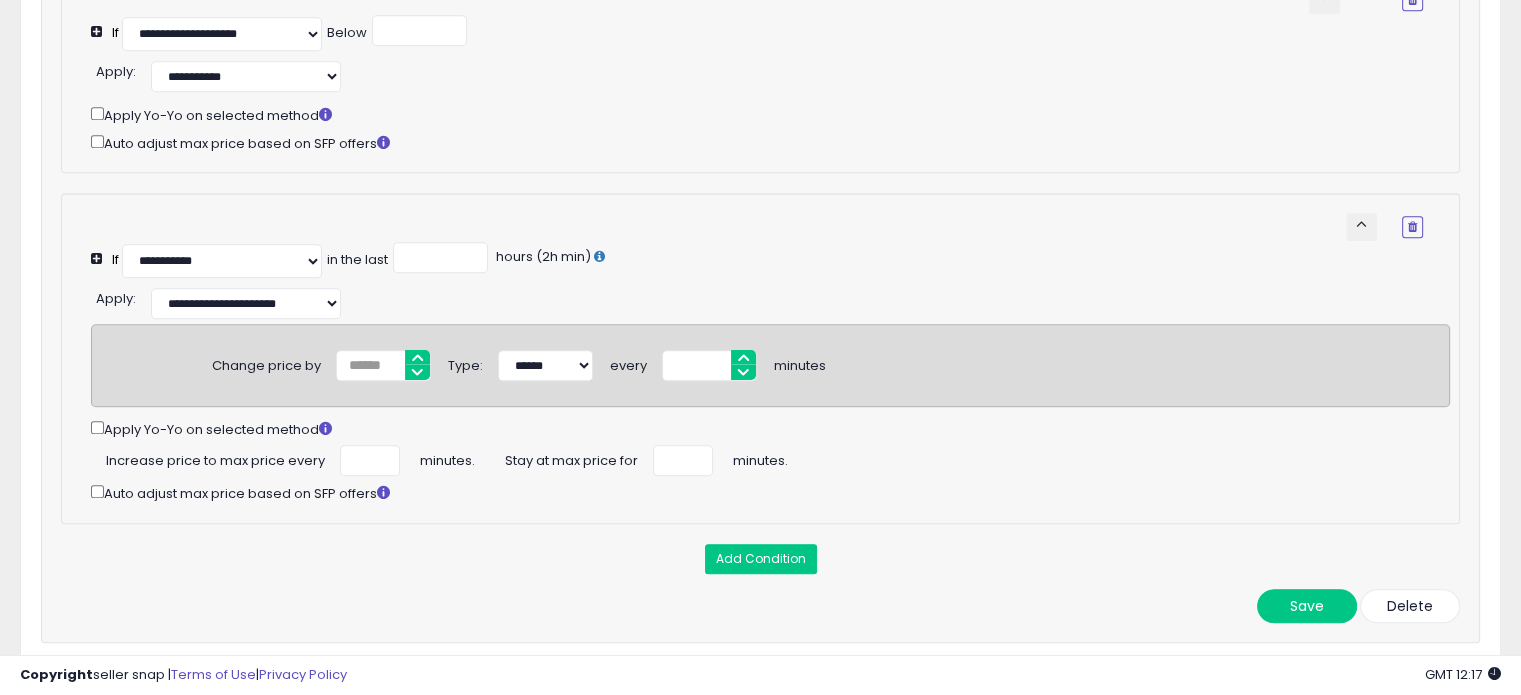 click on "Auto adjust max price based on SFP offers" at bounding box center [770, 492] 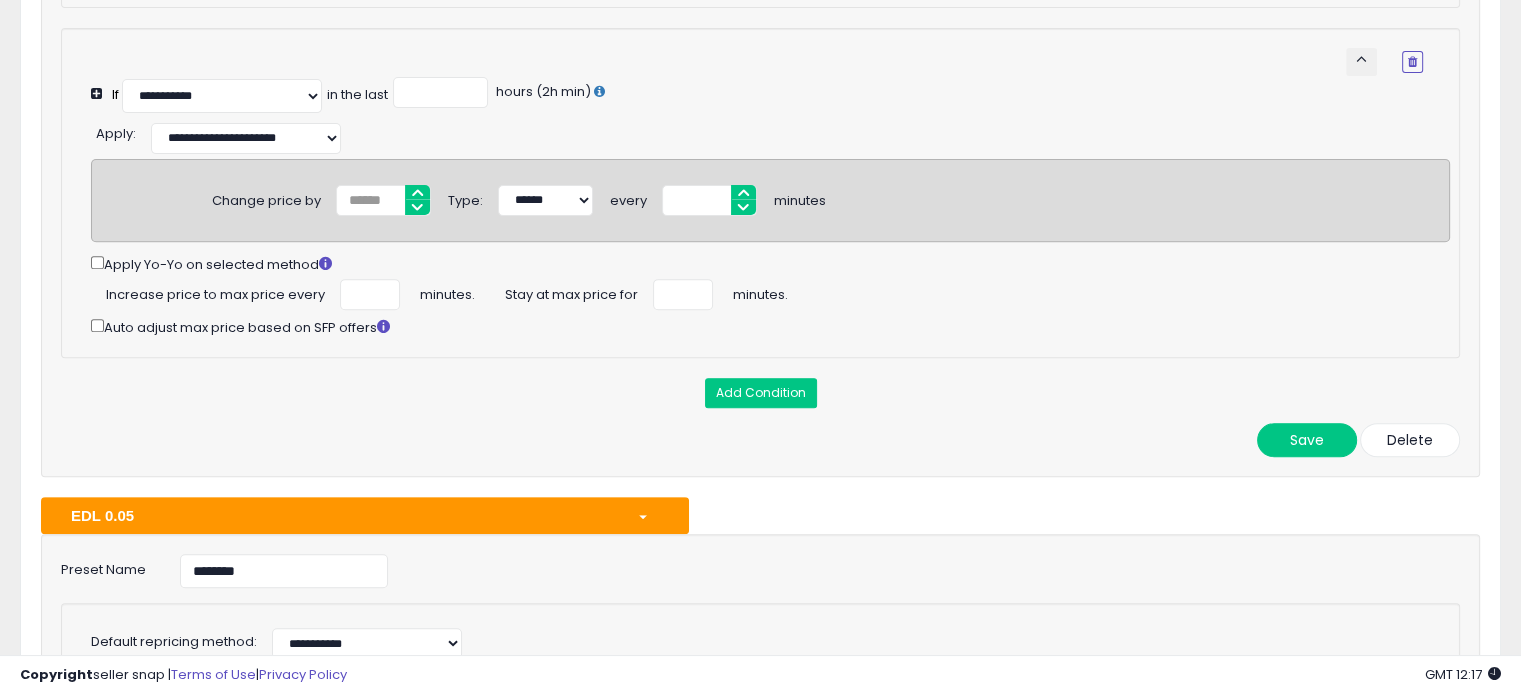 scroll, scrollTop: 732, scrollLeft: 0, axis: vertical 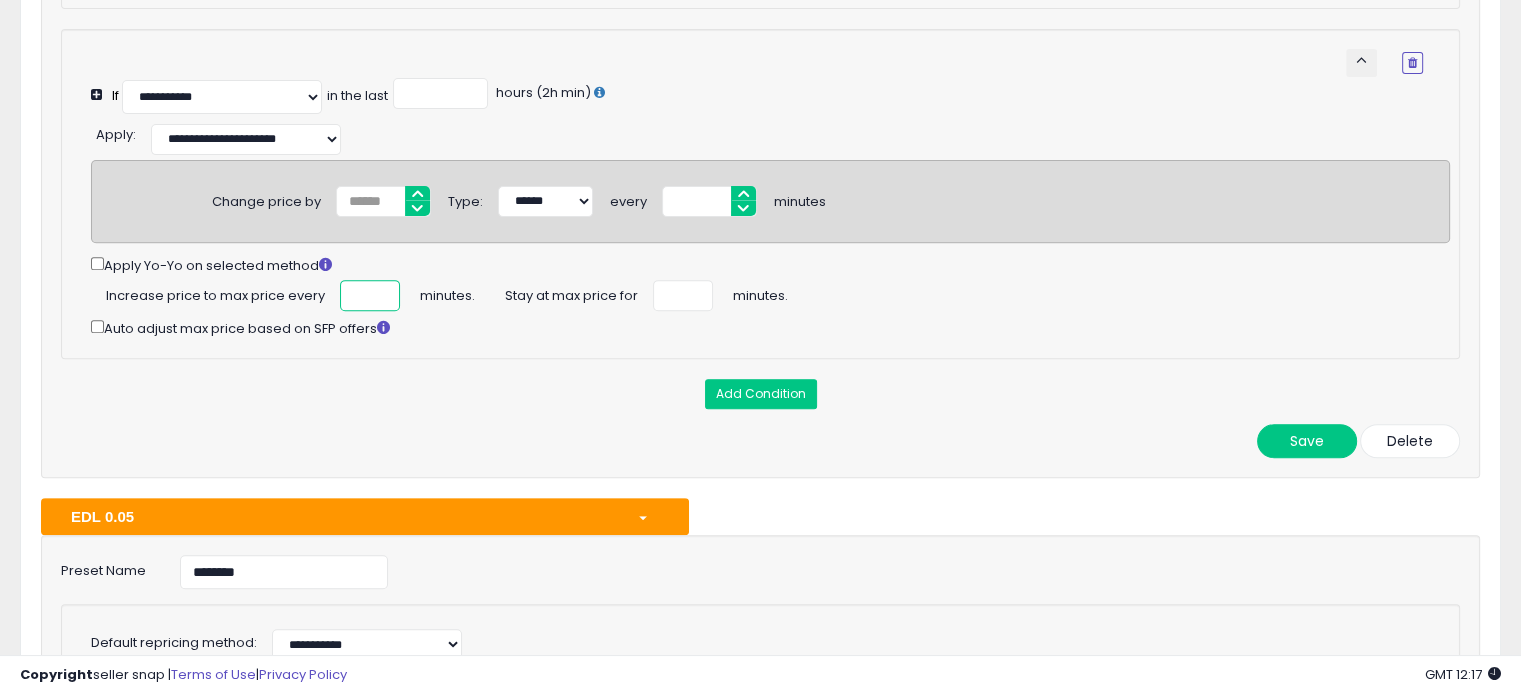drag, startPoint x: 347, startPoint y: 303, endPoint x: 418, endPoint y: 304, distance: 71.00704 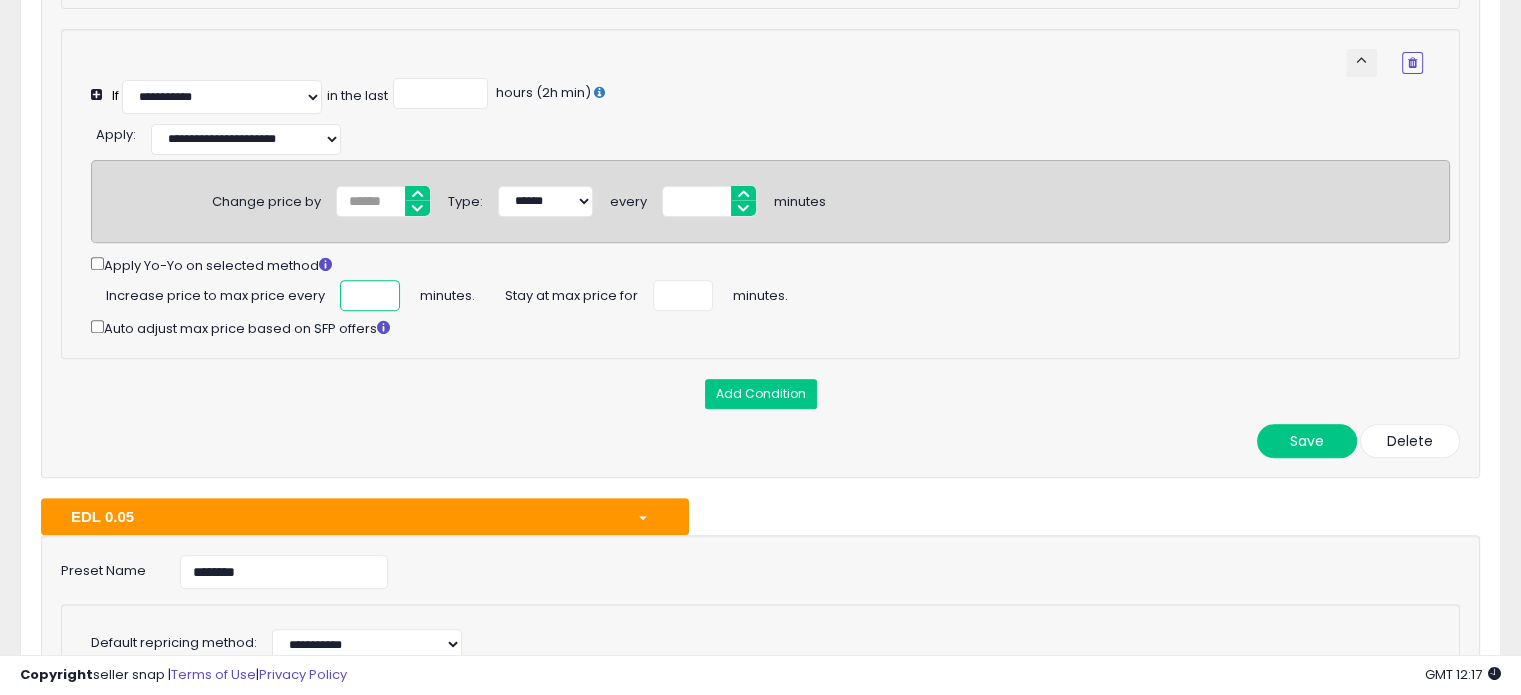 scroll, scrollTop: 0, scrollLeft: 0, axis: both 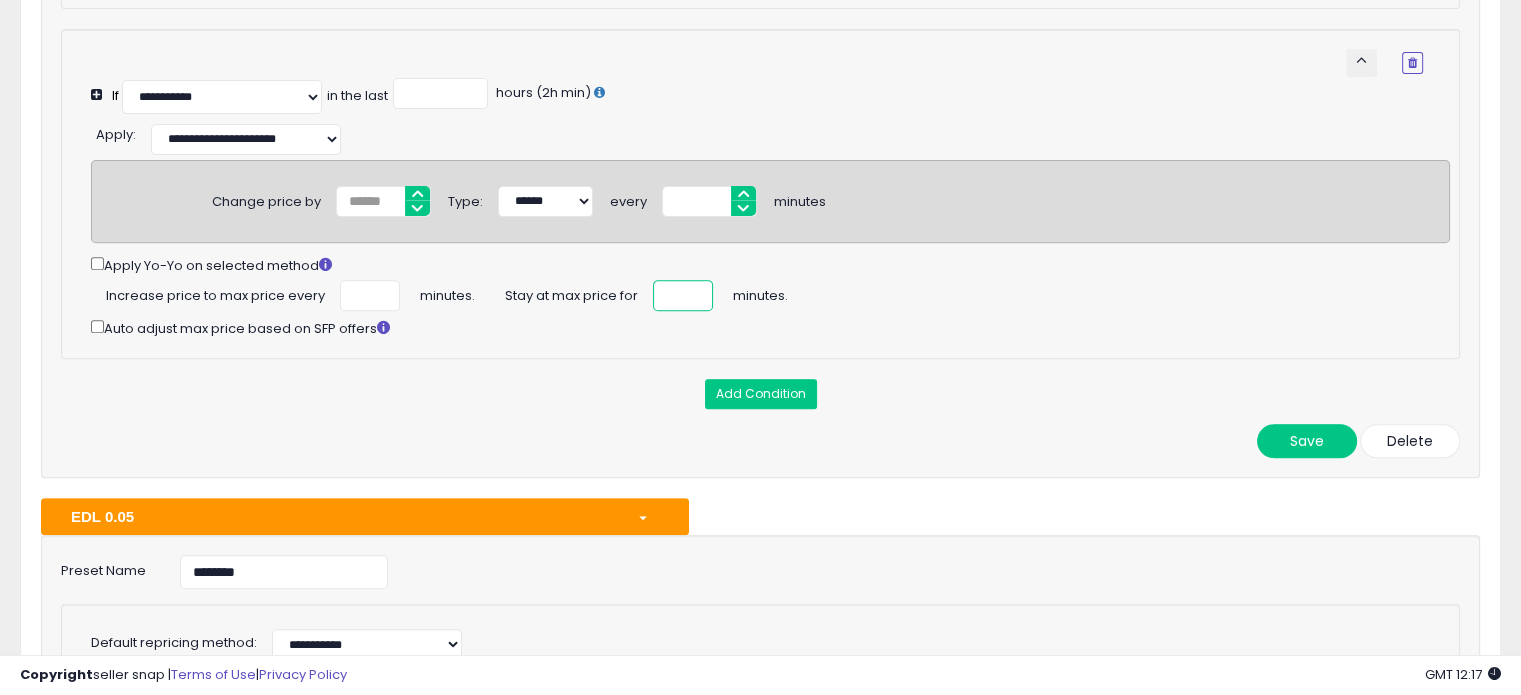 drag, startPoint x: 682, startPoint y: 299, endPoint x: 665, endPoint y: 299, distance: 17 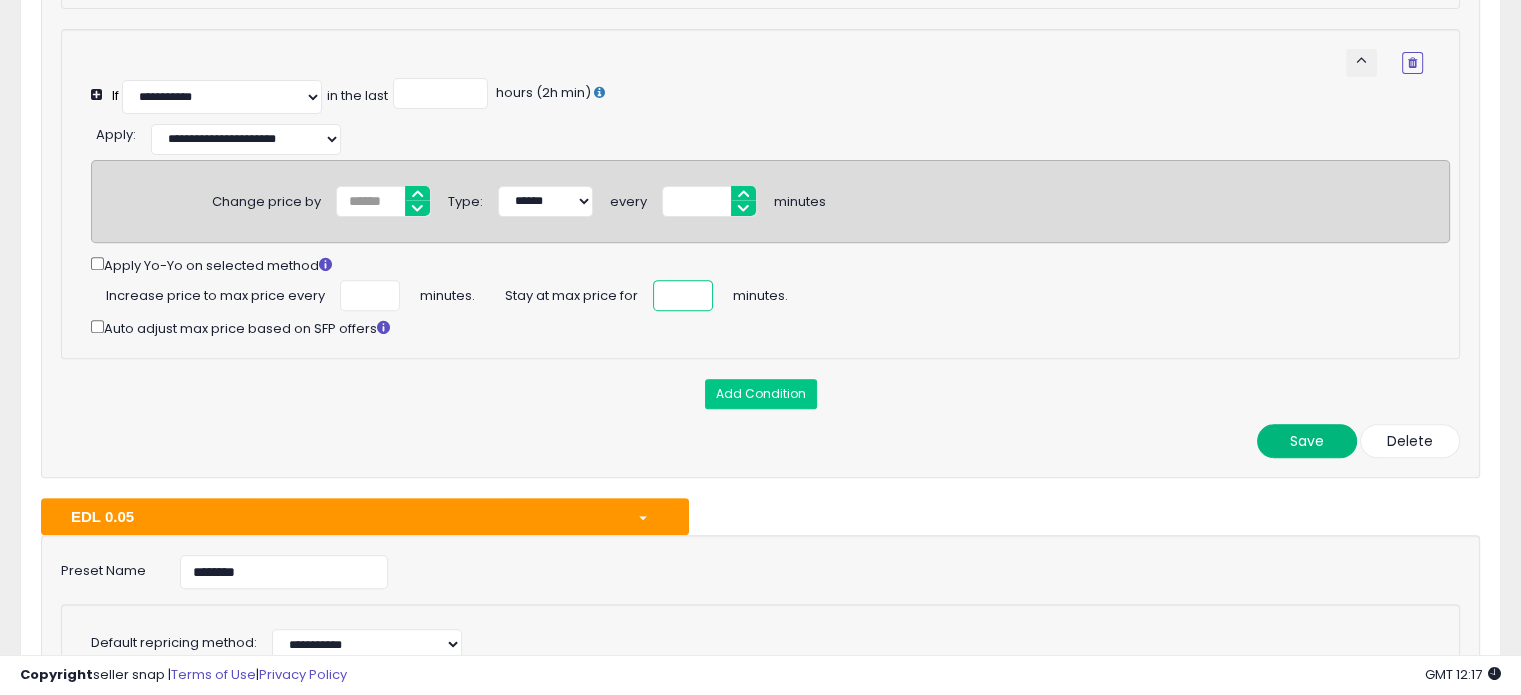 type on "**" 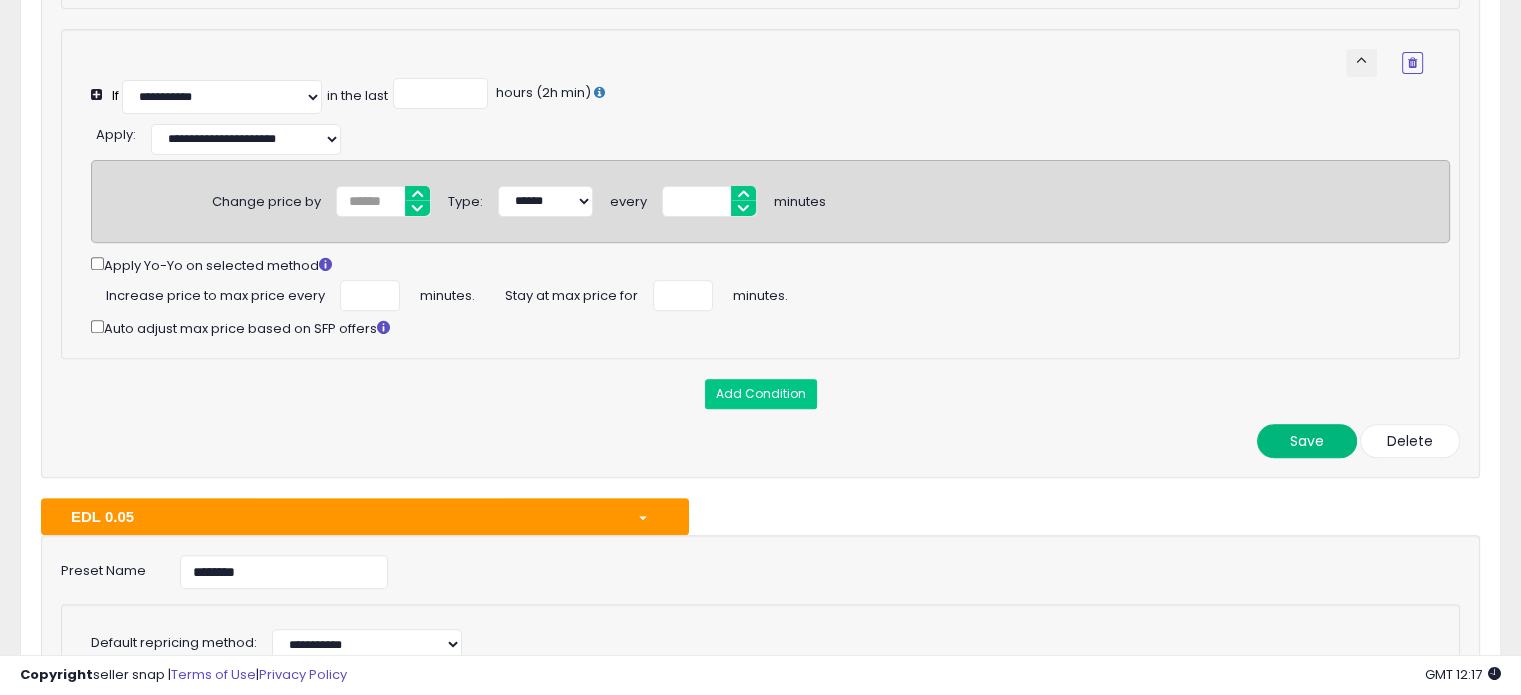 click on "Save" at bounding box center (1307, 441) 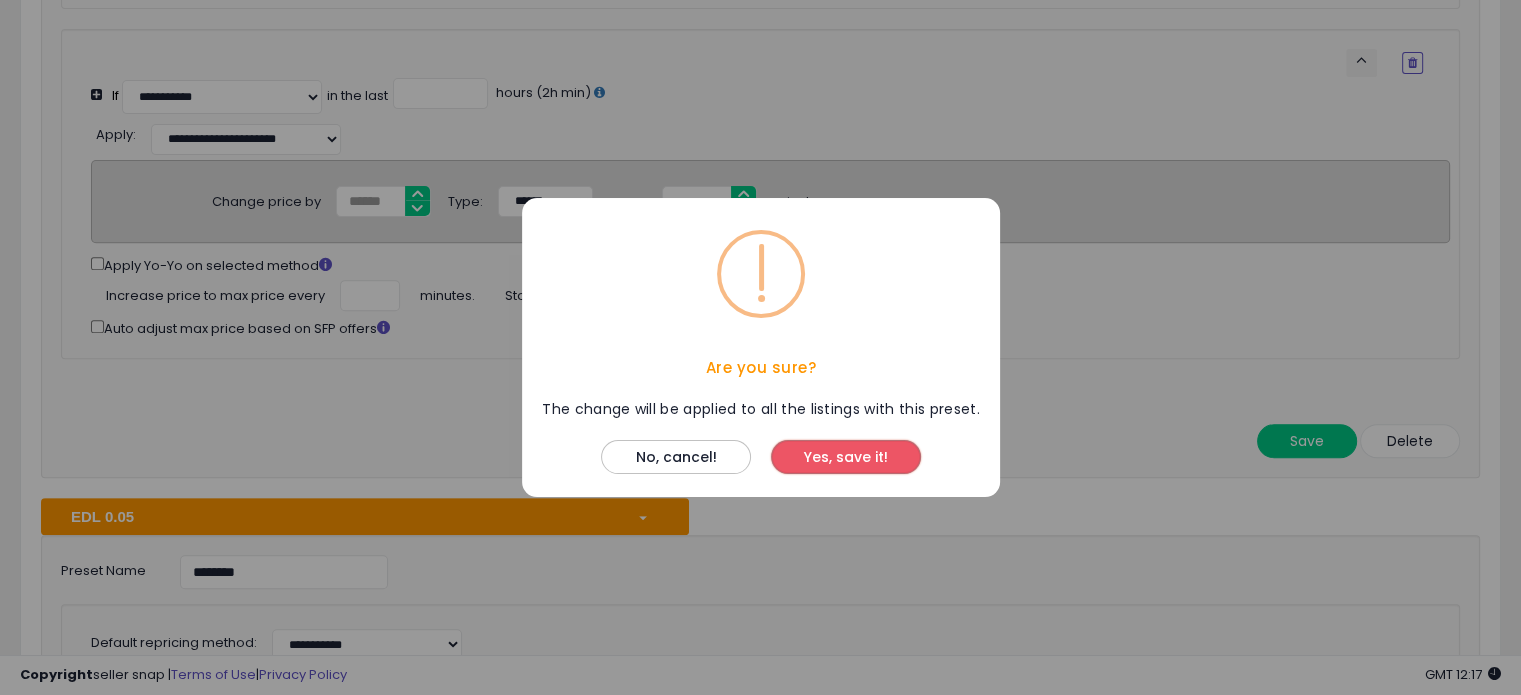 click on "Yes, save it!" at bounding box center [846, 457] 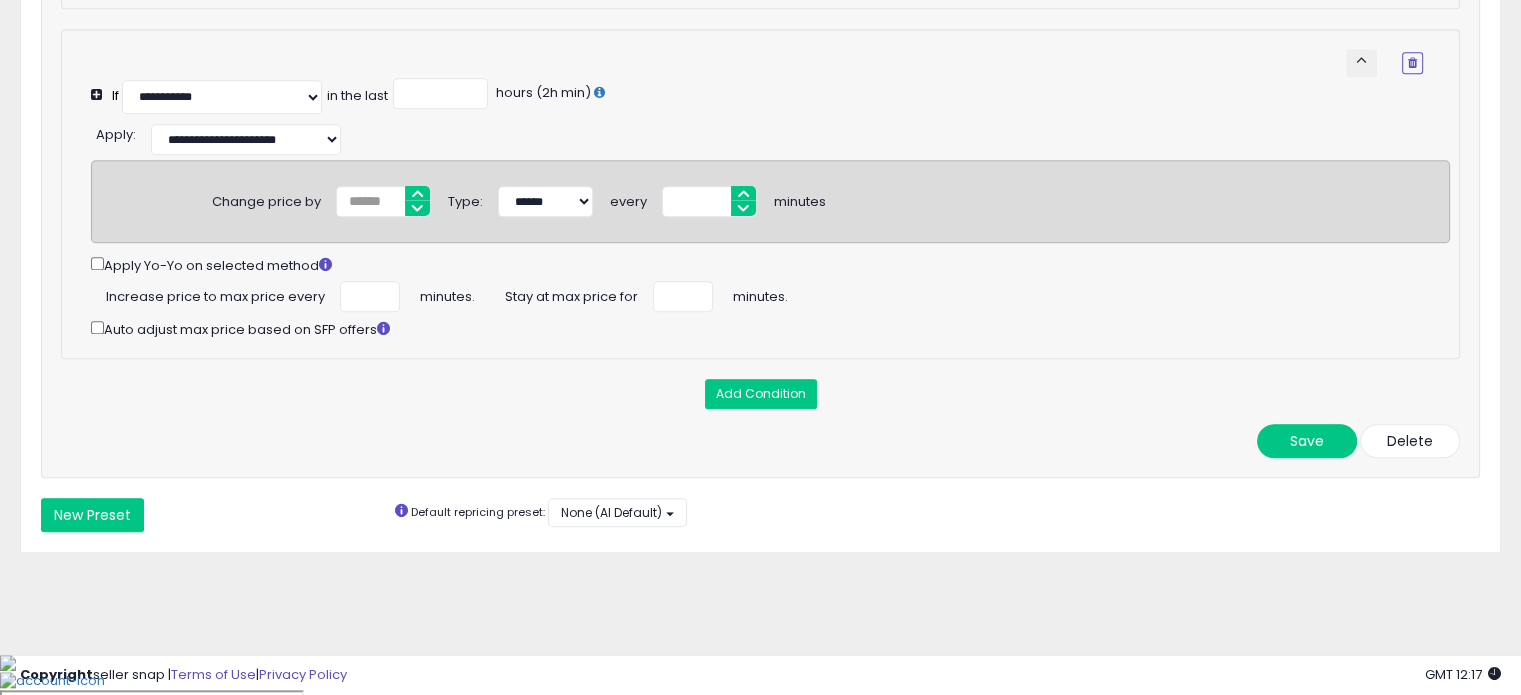 scroll, scrollTop: 1768, scrollLeft: 0, axis: vertical 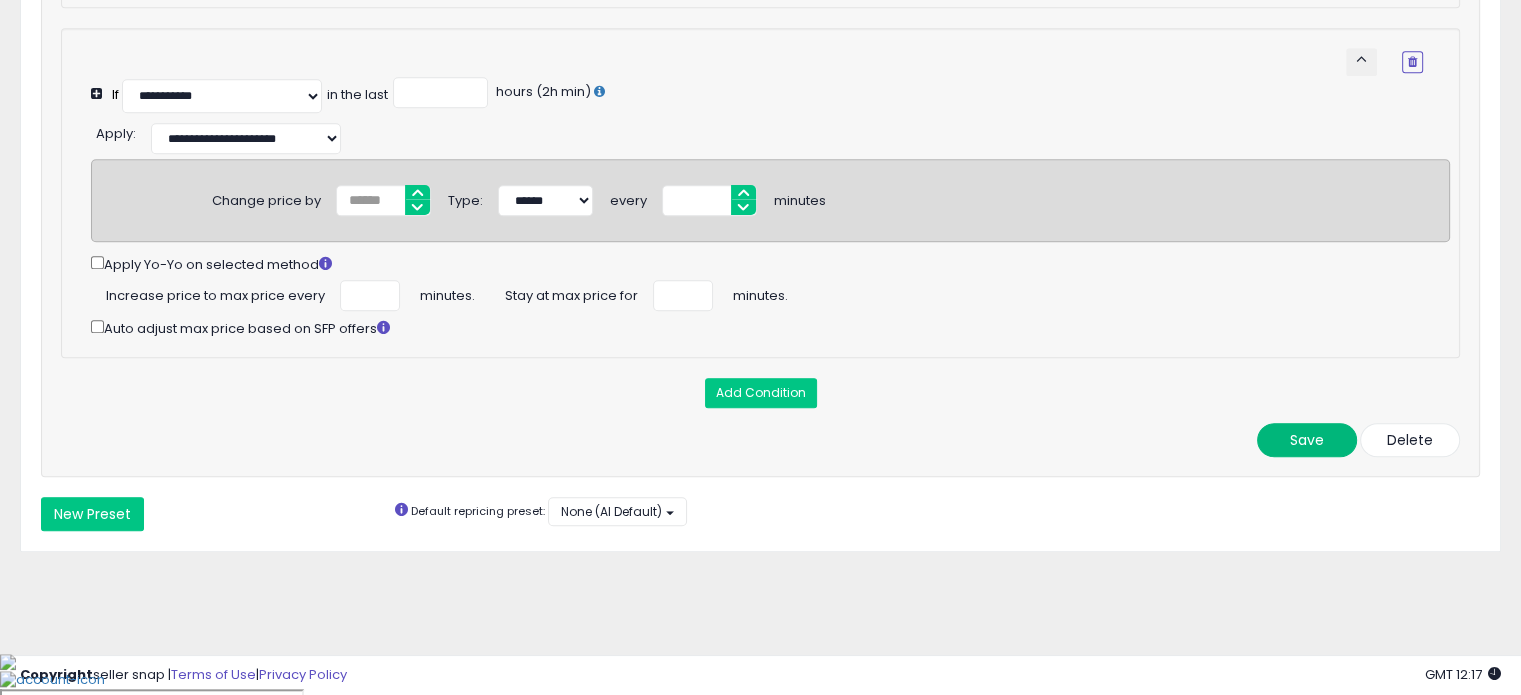 click on "Save" at bounding box center (1307, 440) 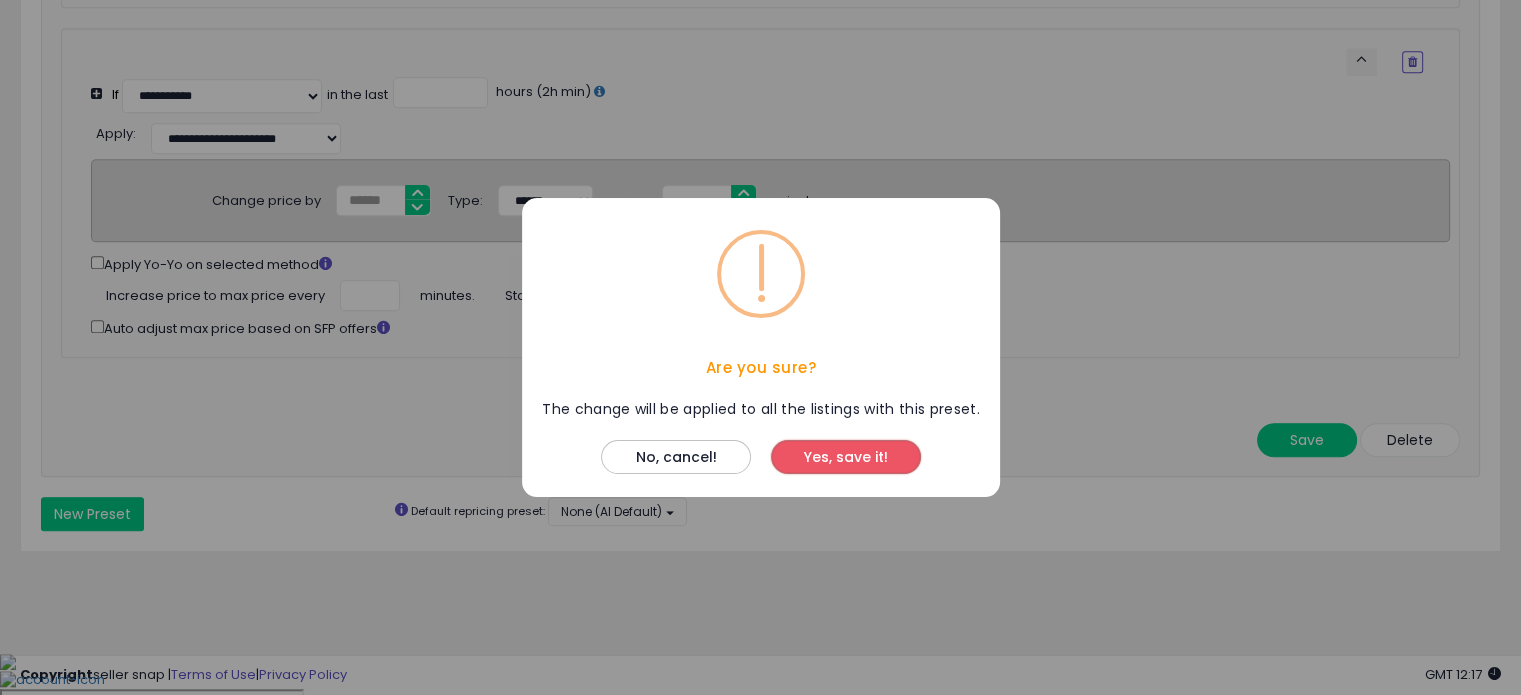 click on "Yes, save it!" at bounding box center [846, 457] 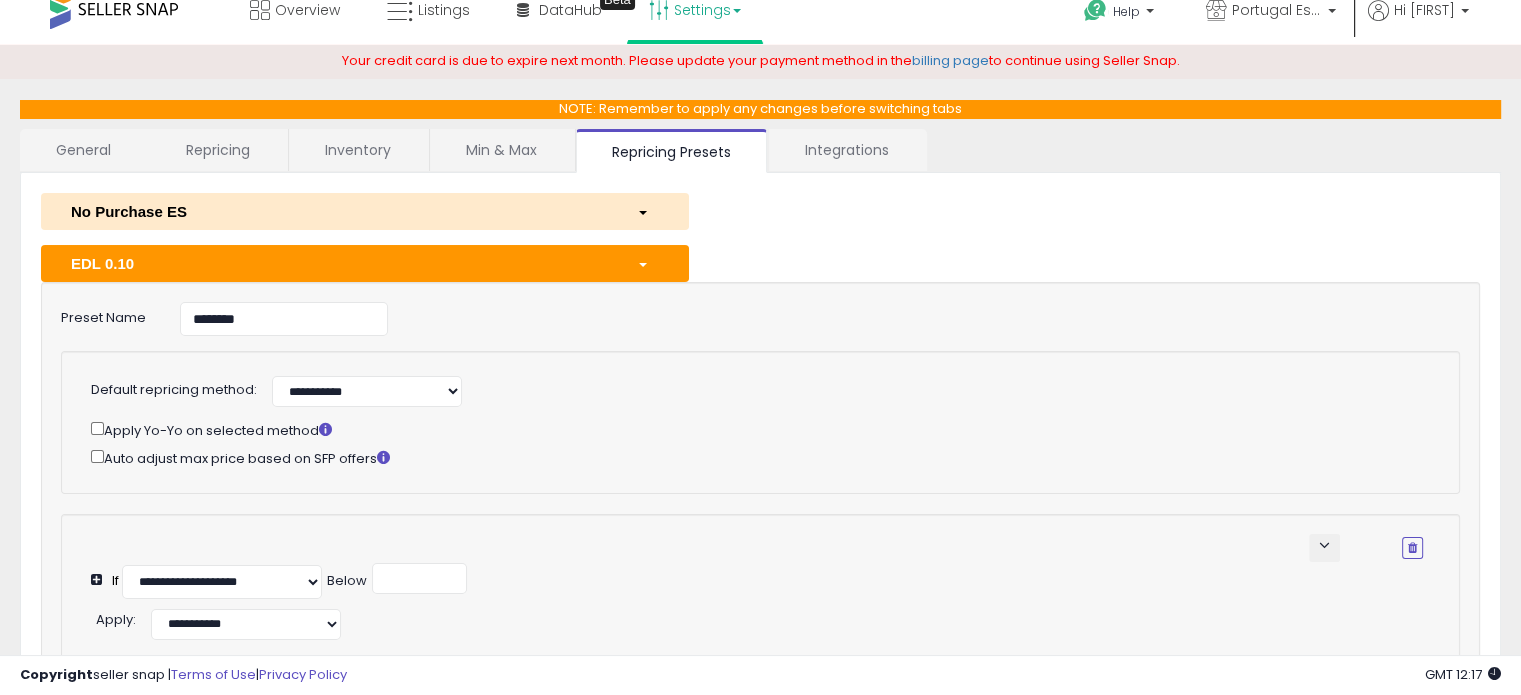 scroll, scrollTop: 0, scrollLeft: 0, axis: both 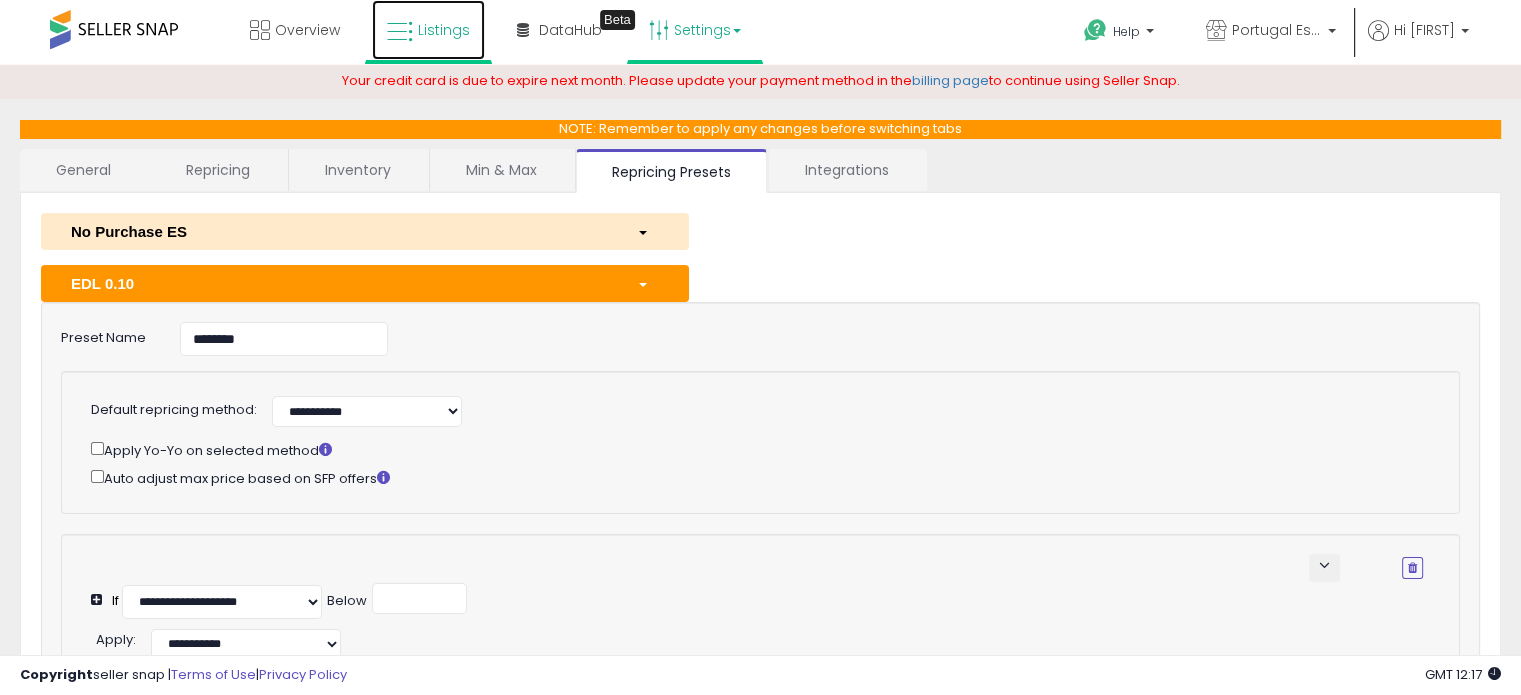 click on "Listings" at bounding box center [428, 30] 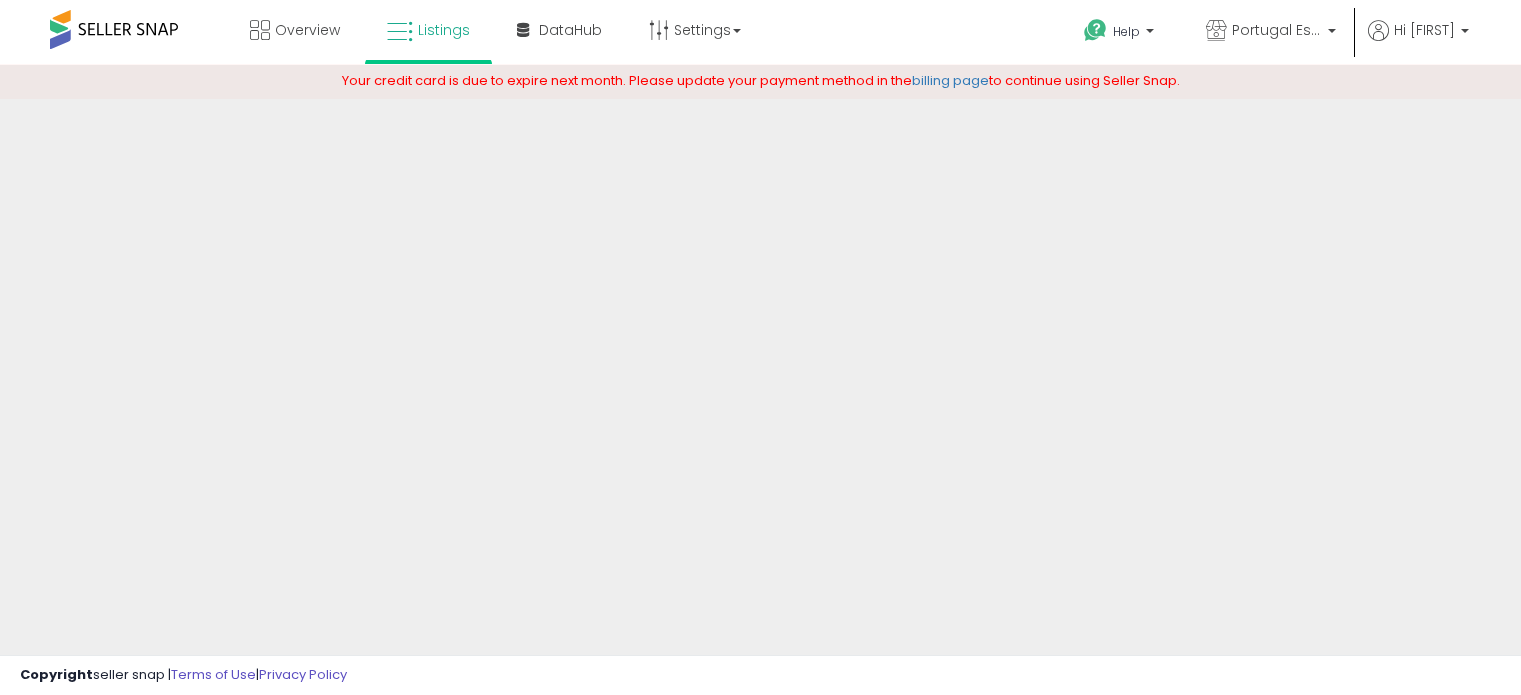 scroll, scrollTop: 0, scrollLeft: 0, axis: both 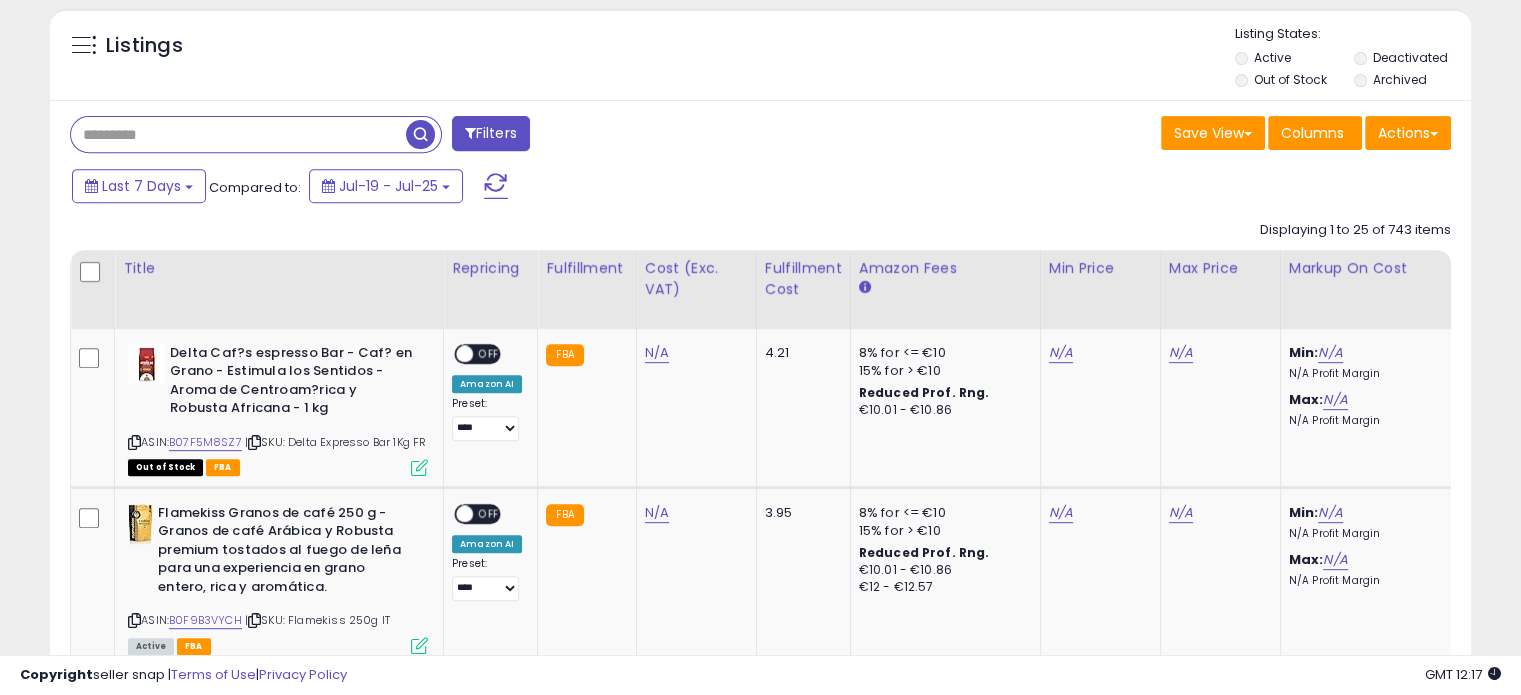 drag, startPoint x: 171, startPoint y: 147, endPoint x: 185, endPoint y: 147, distance: 14 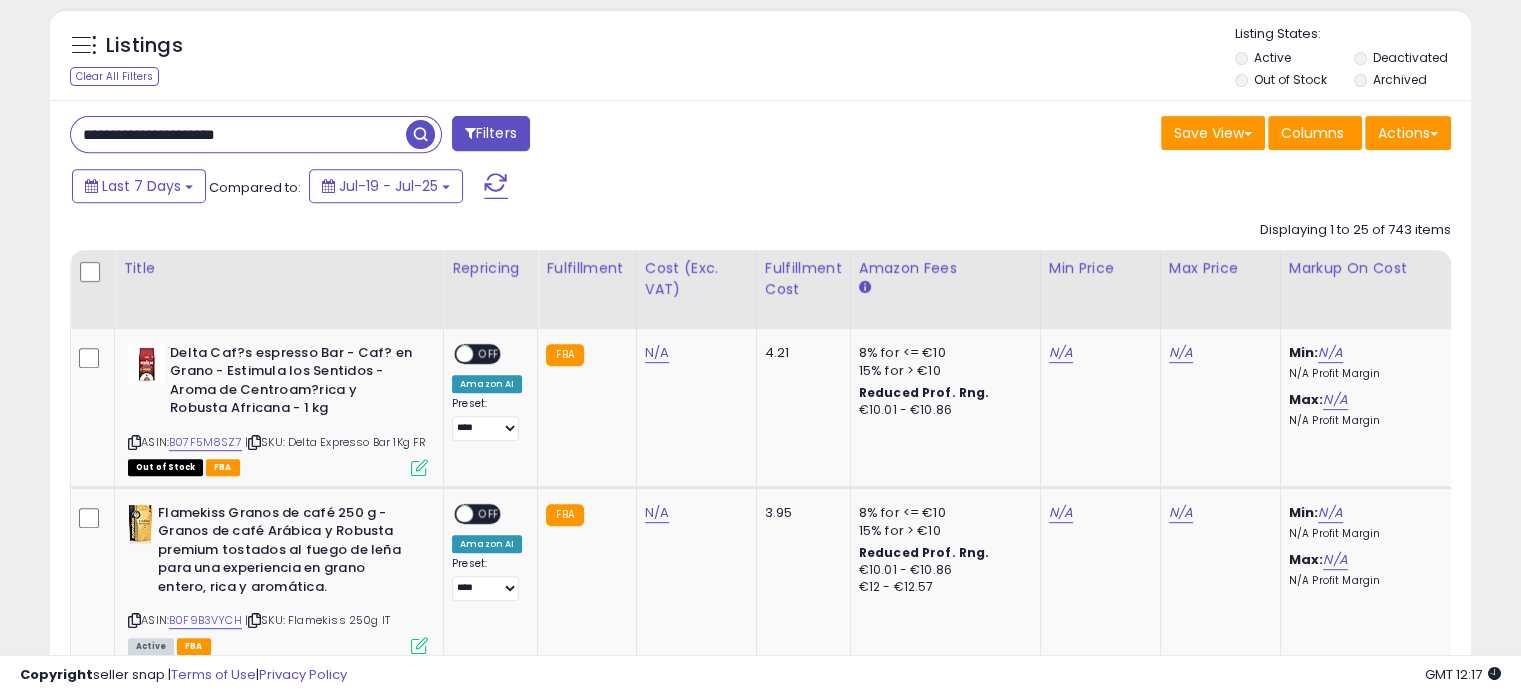 type on "**********" 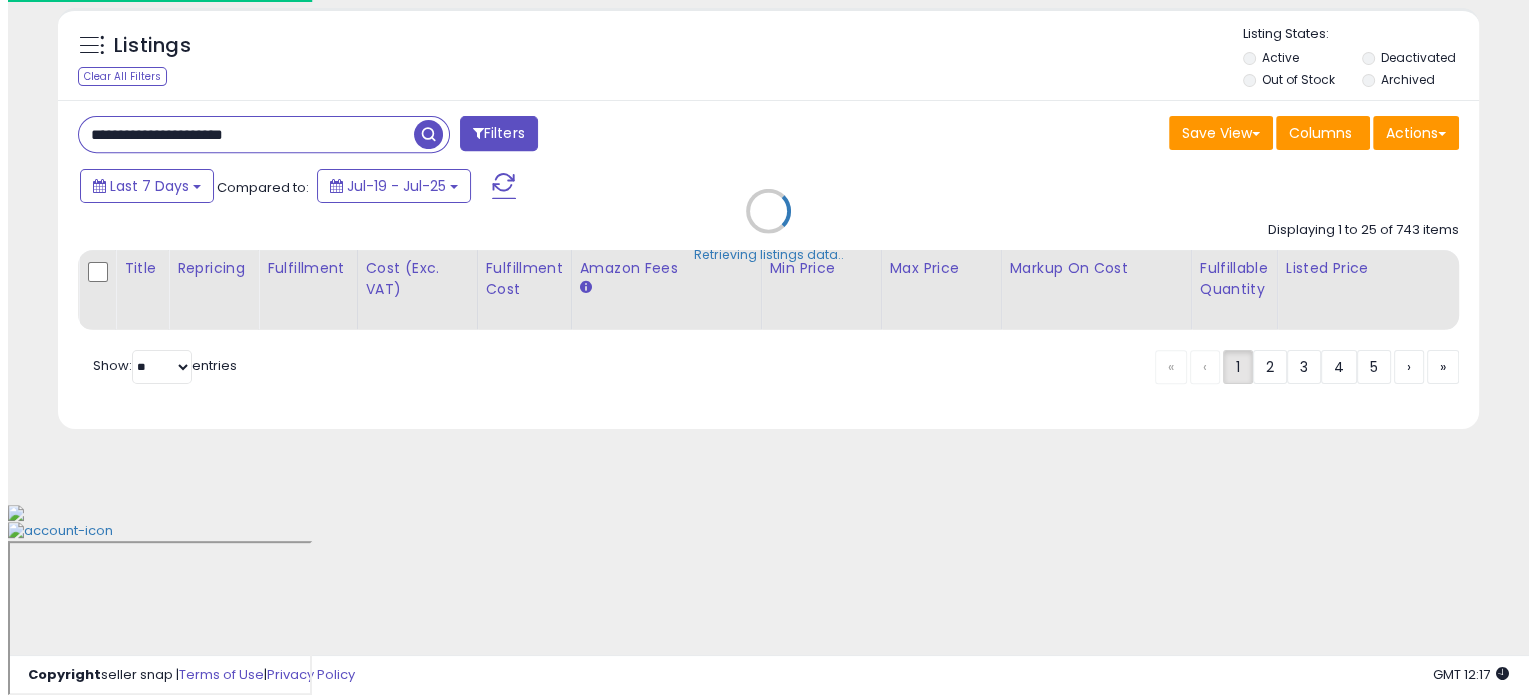 scroll, scrollTop: 622, scrollLeft: 0, axis: vertical 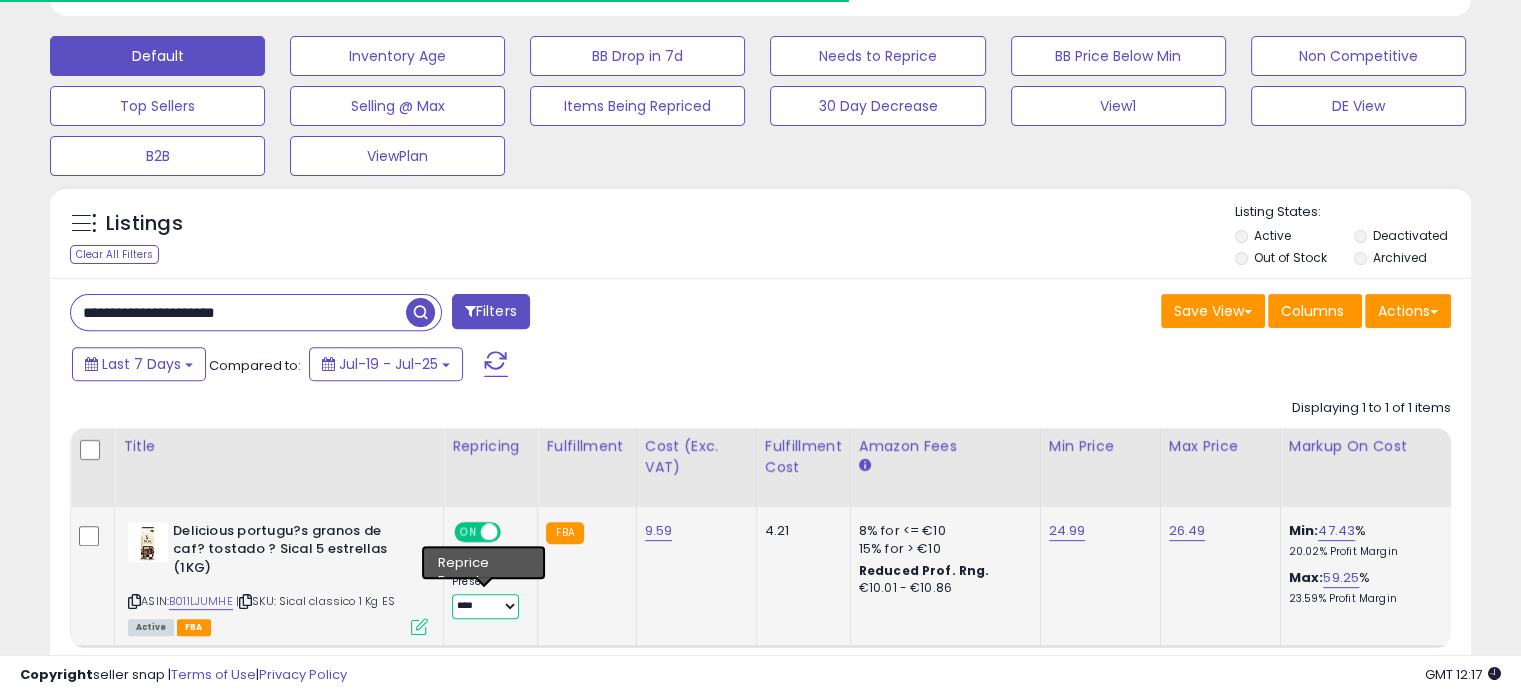 click on "**********" at bounding box center (485, 606) 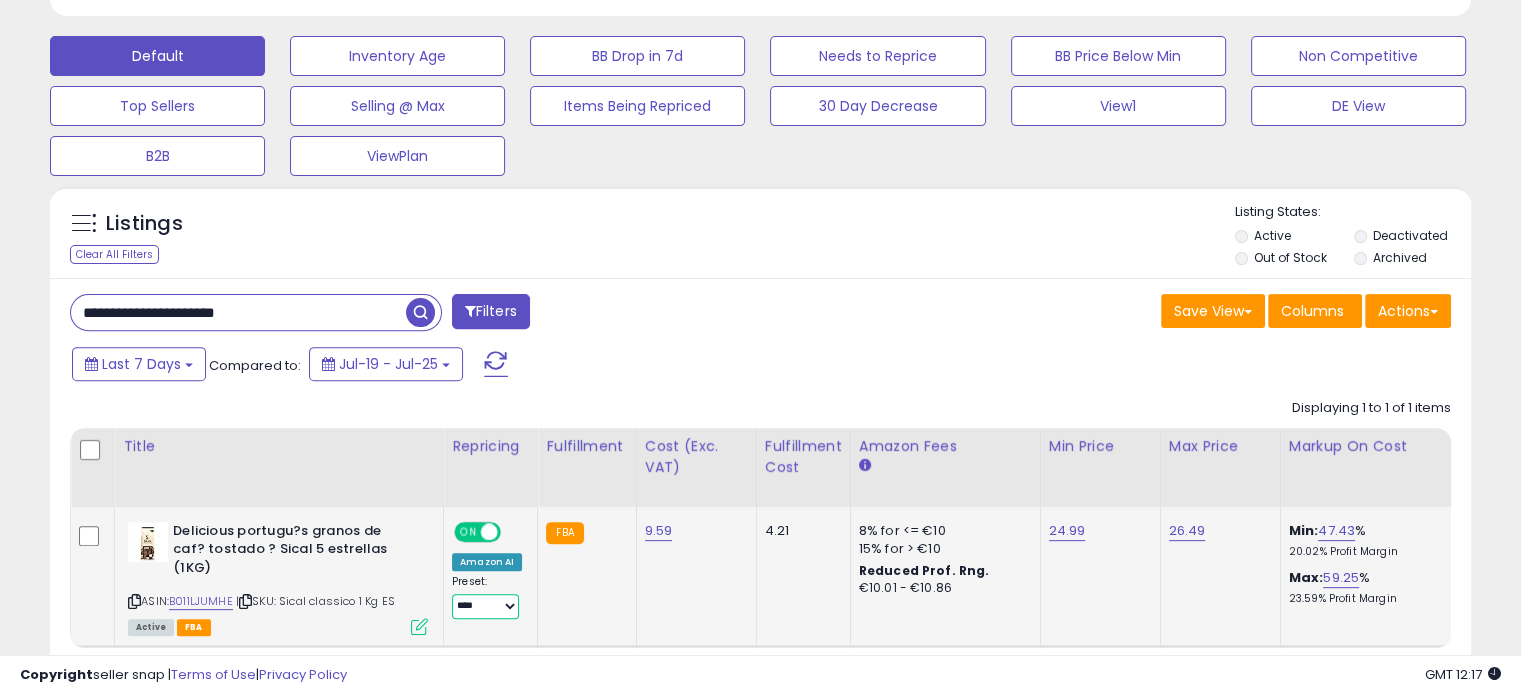 scroll, scrollTop: 999589, scrollLeft: 999176, axis: both 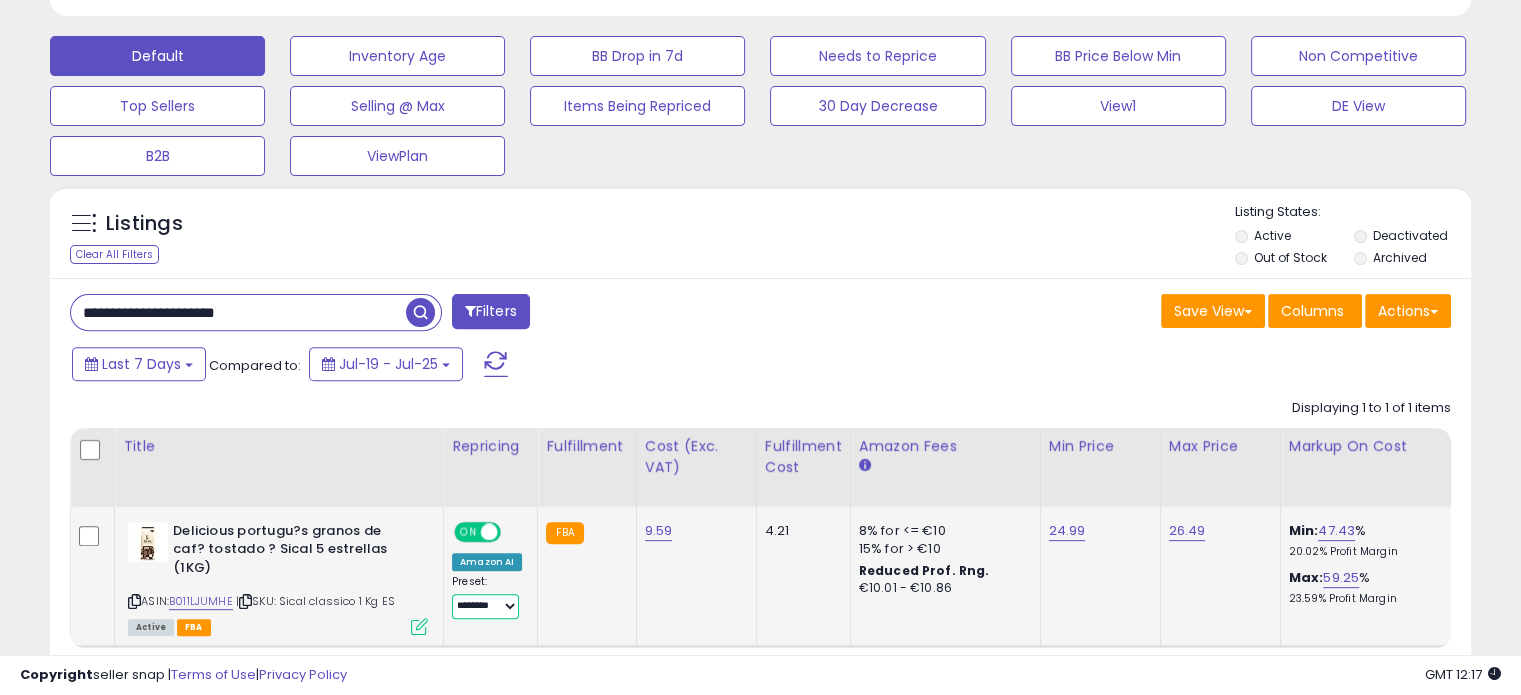 click on "**********" at bounding box center (485, 606) 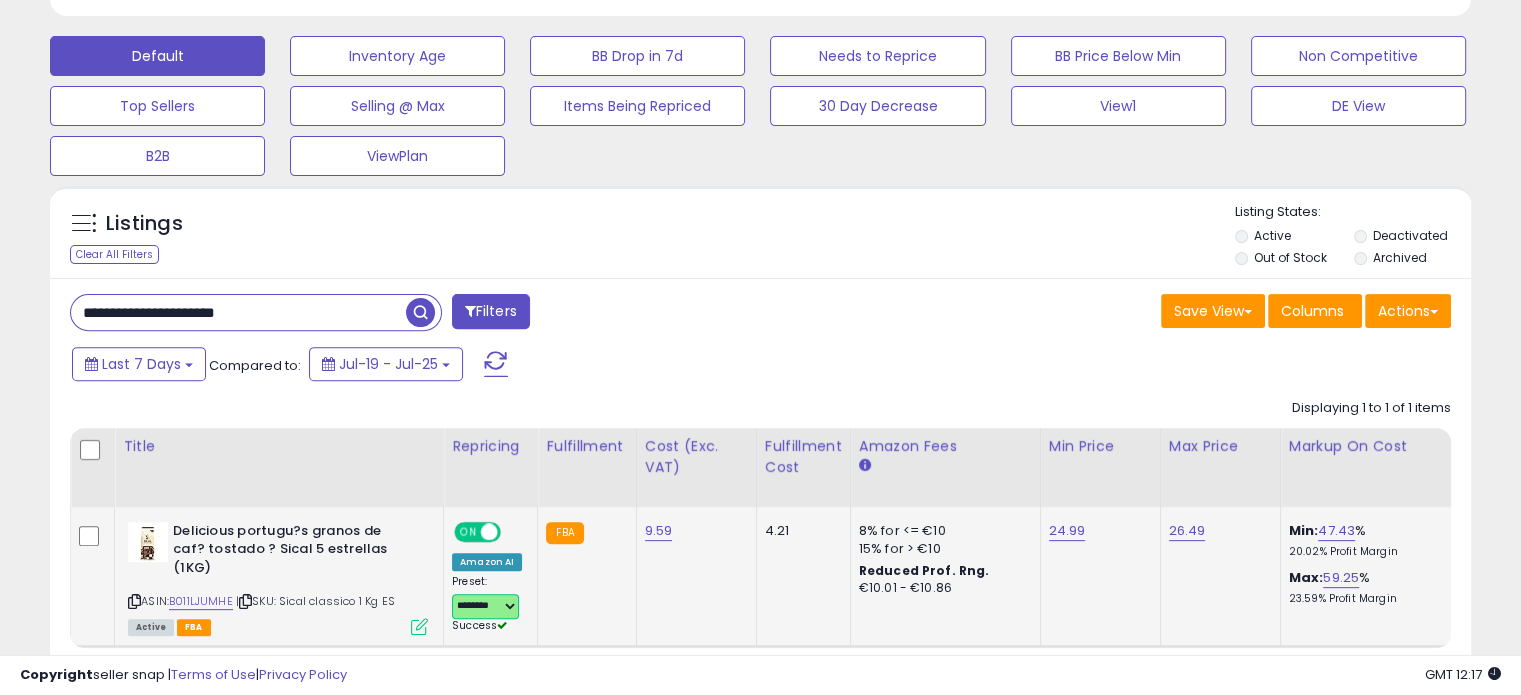 click on "**********" at bounding box center (485, 606) 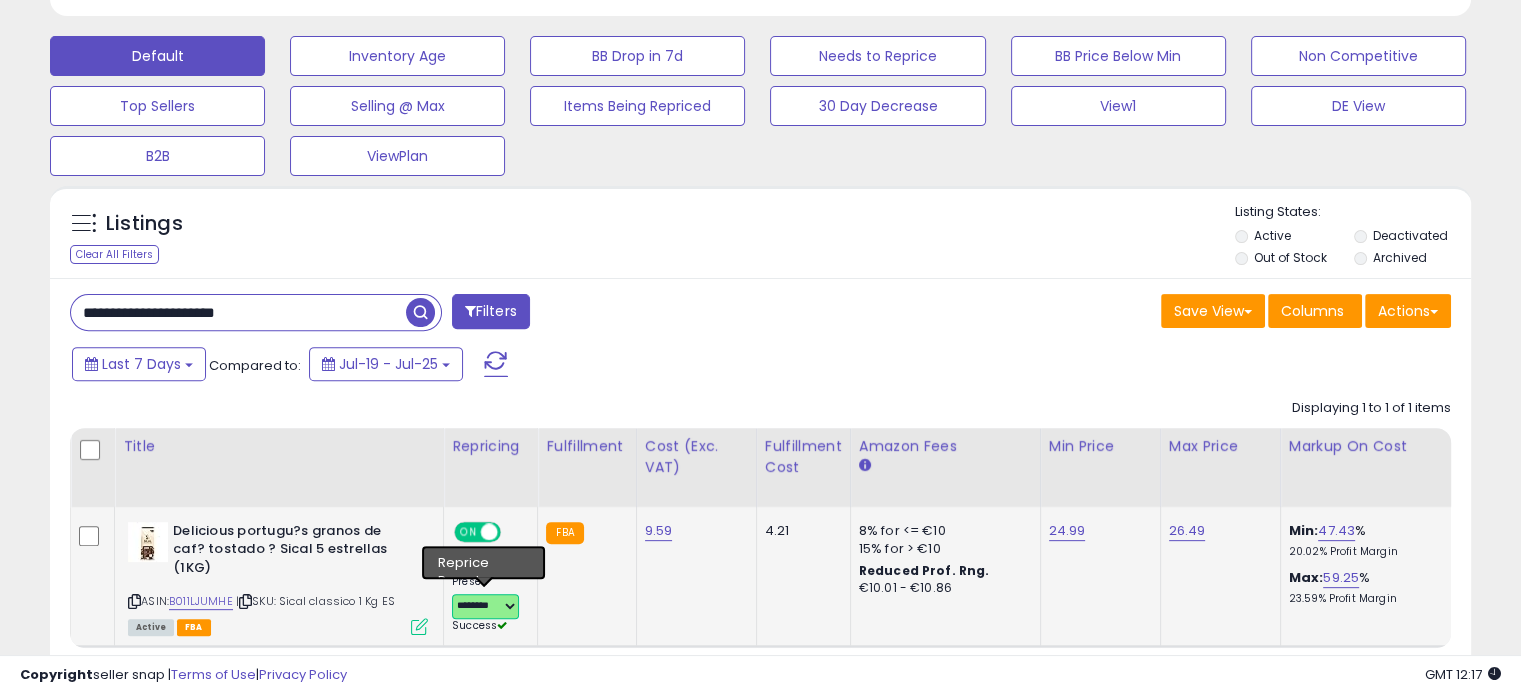 select on "********" 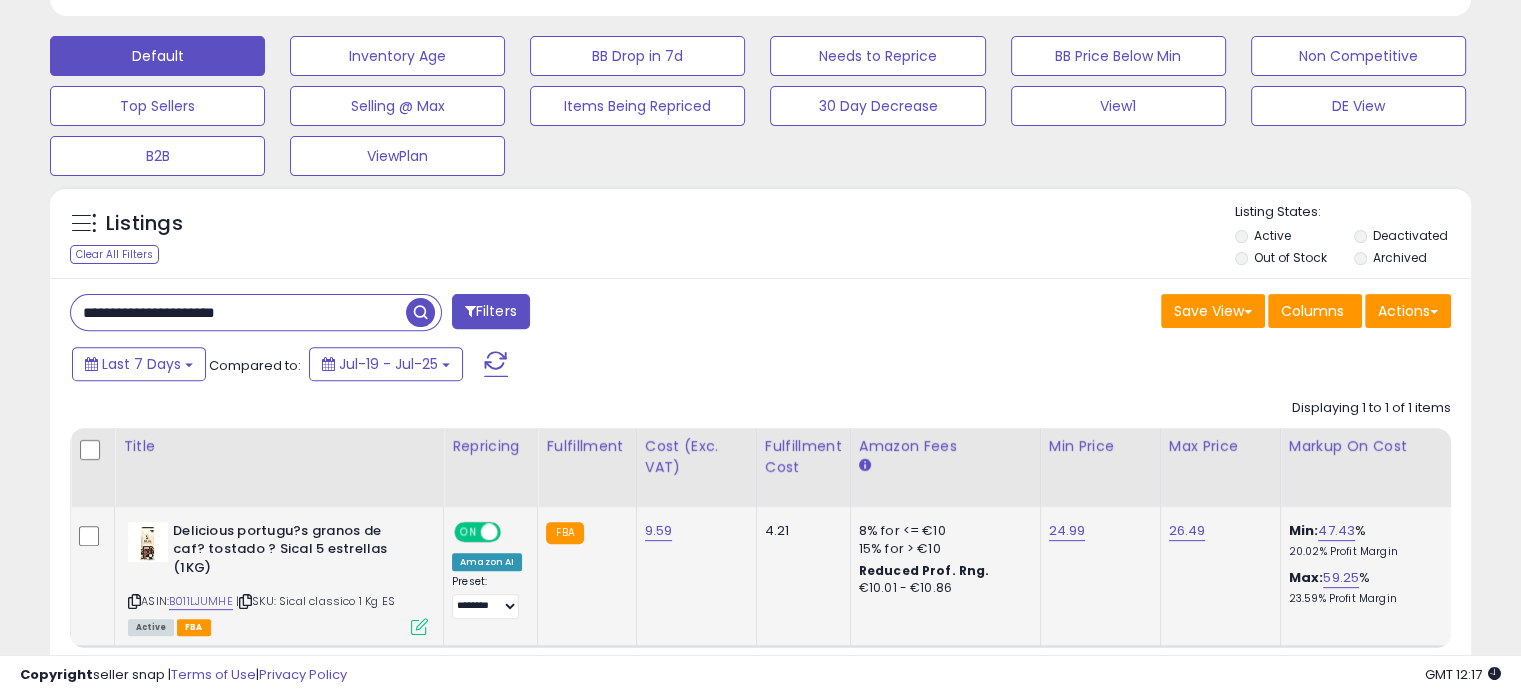 click at bounding box center (419, 626) 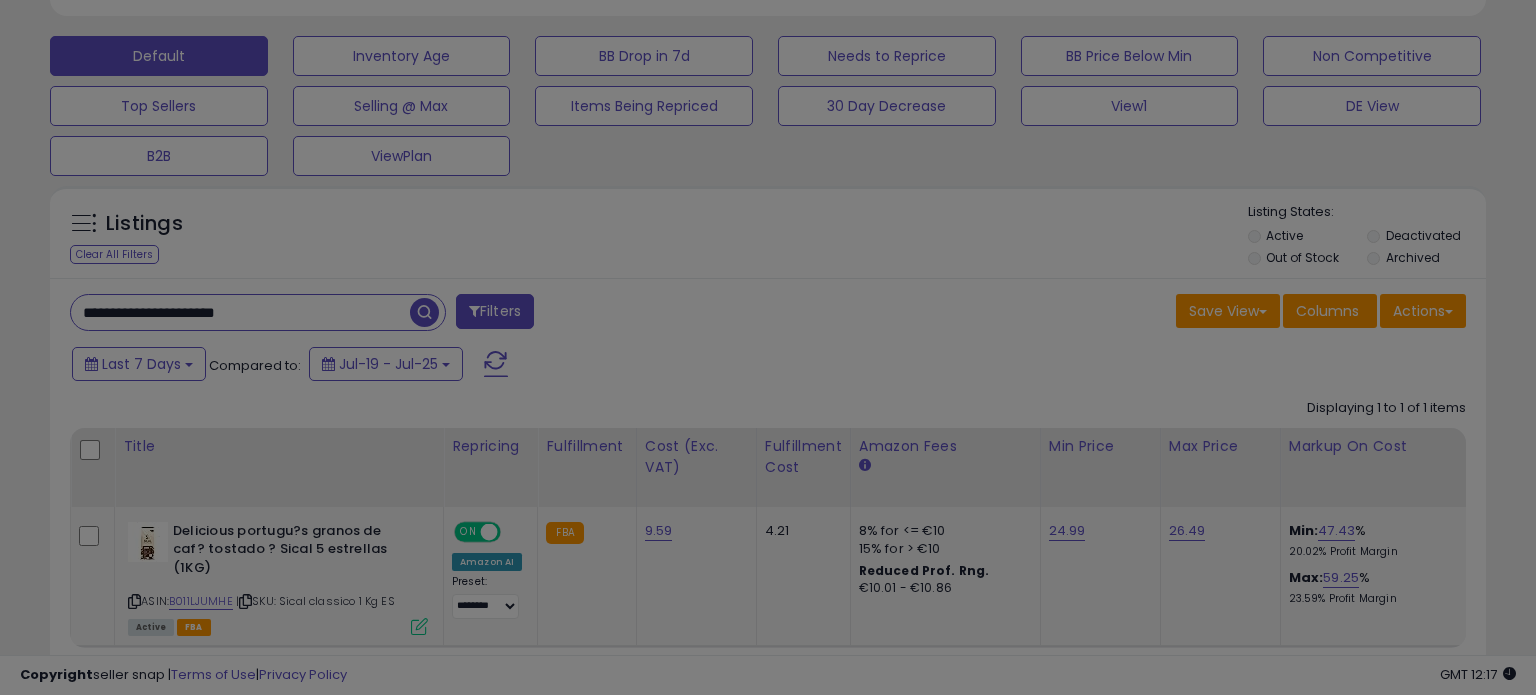 scroll, scrollTop: 999589, scrollLeft: 999168, axis: both 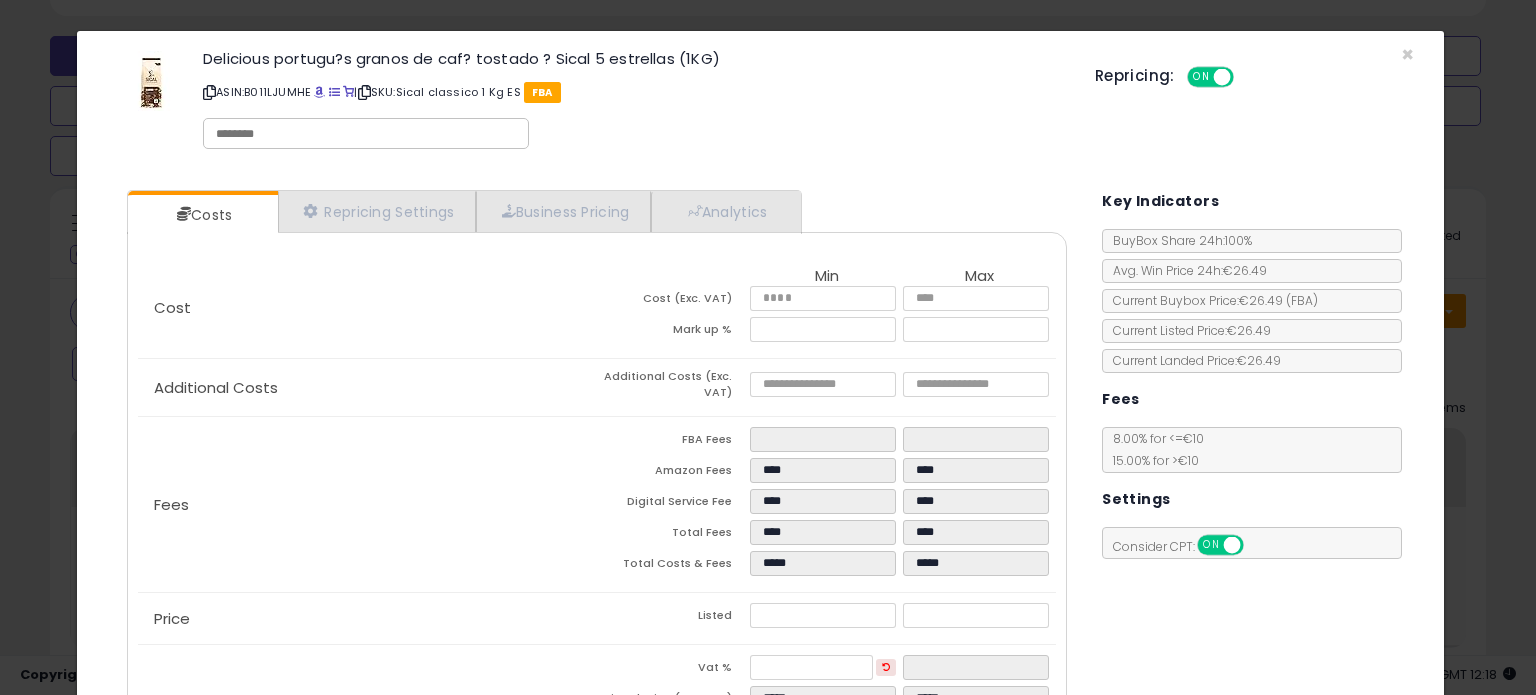 click at bounding box center [366, 134] 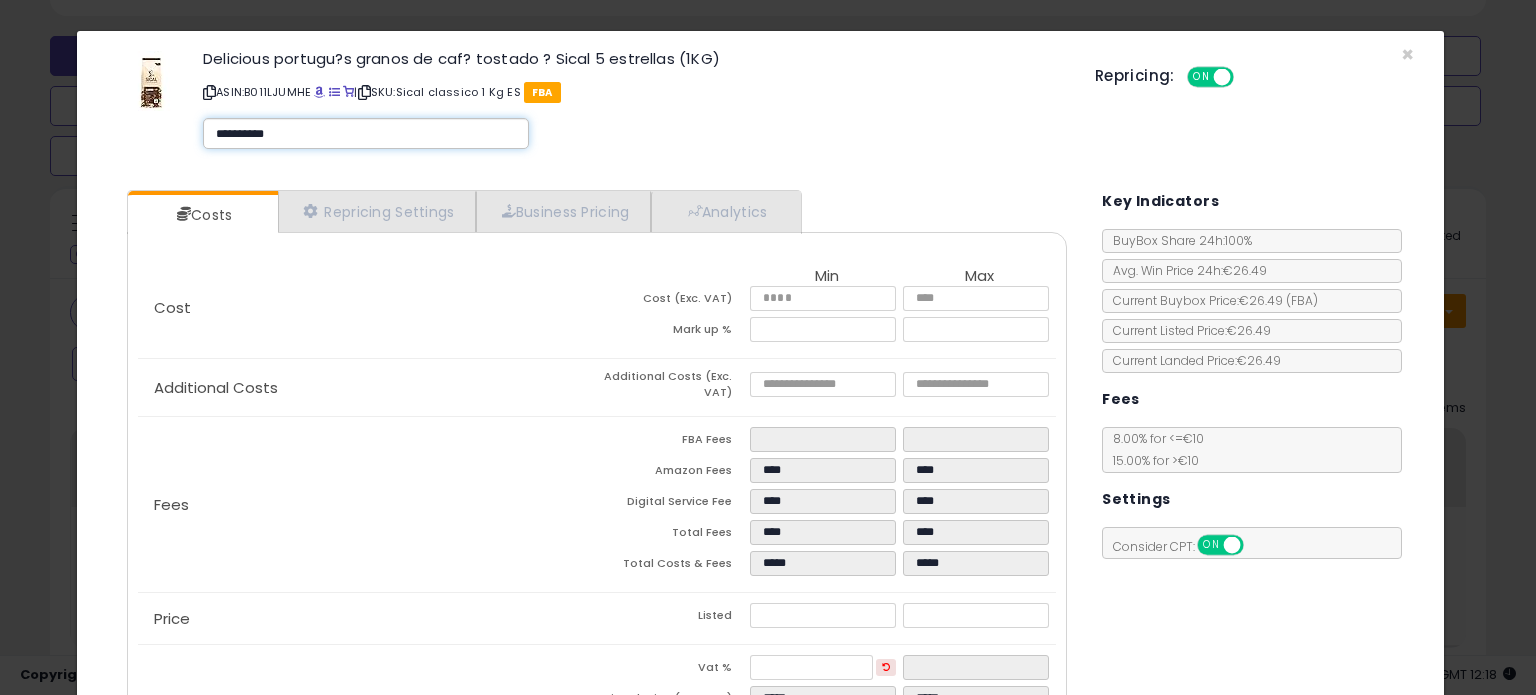 type on "**********" 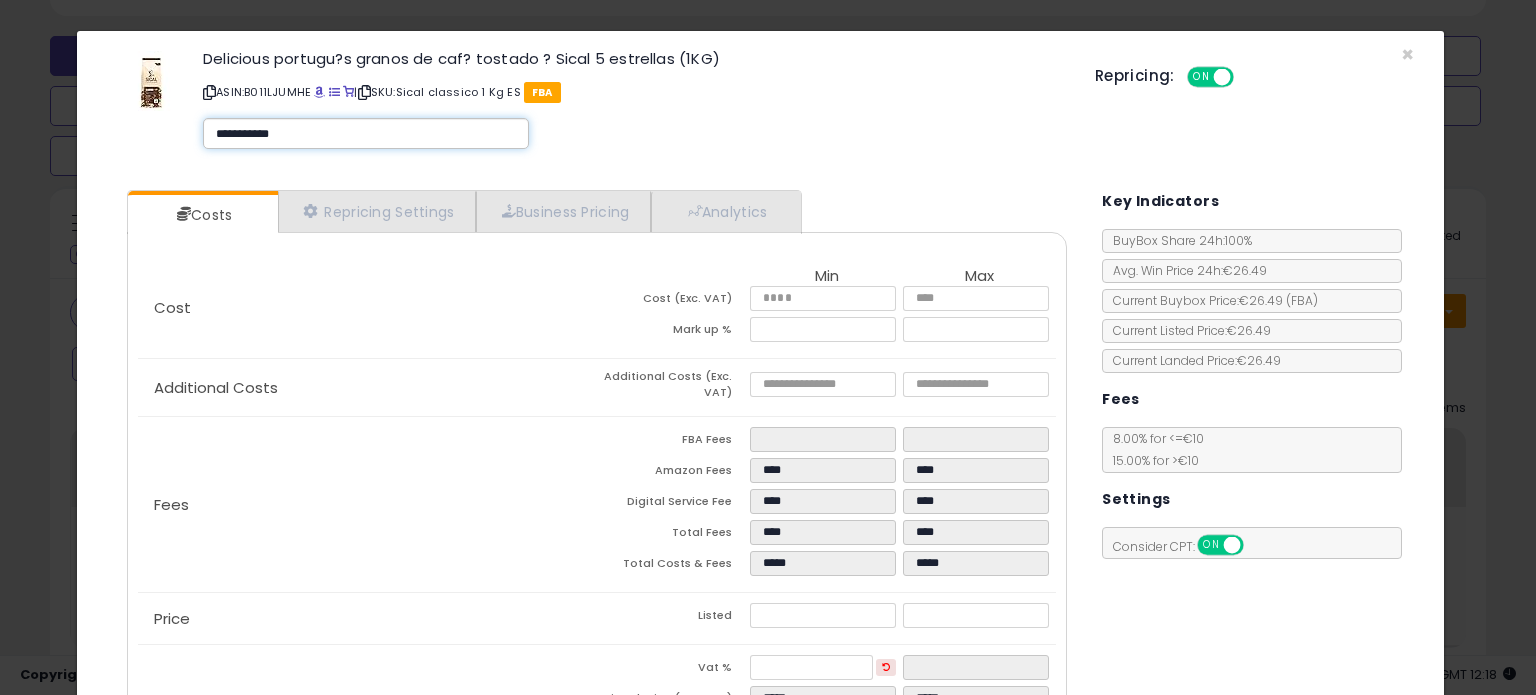 type on "**********" 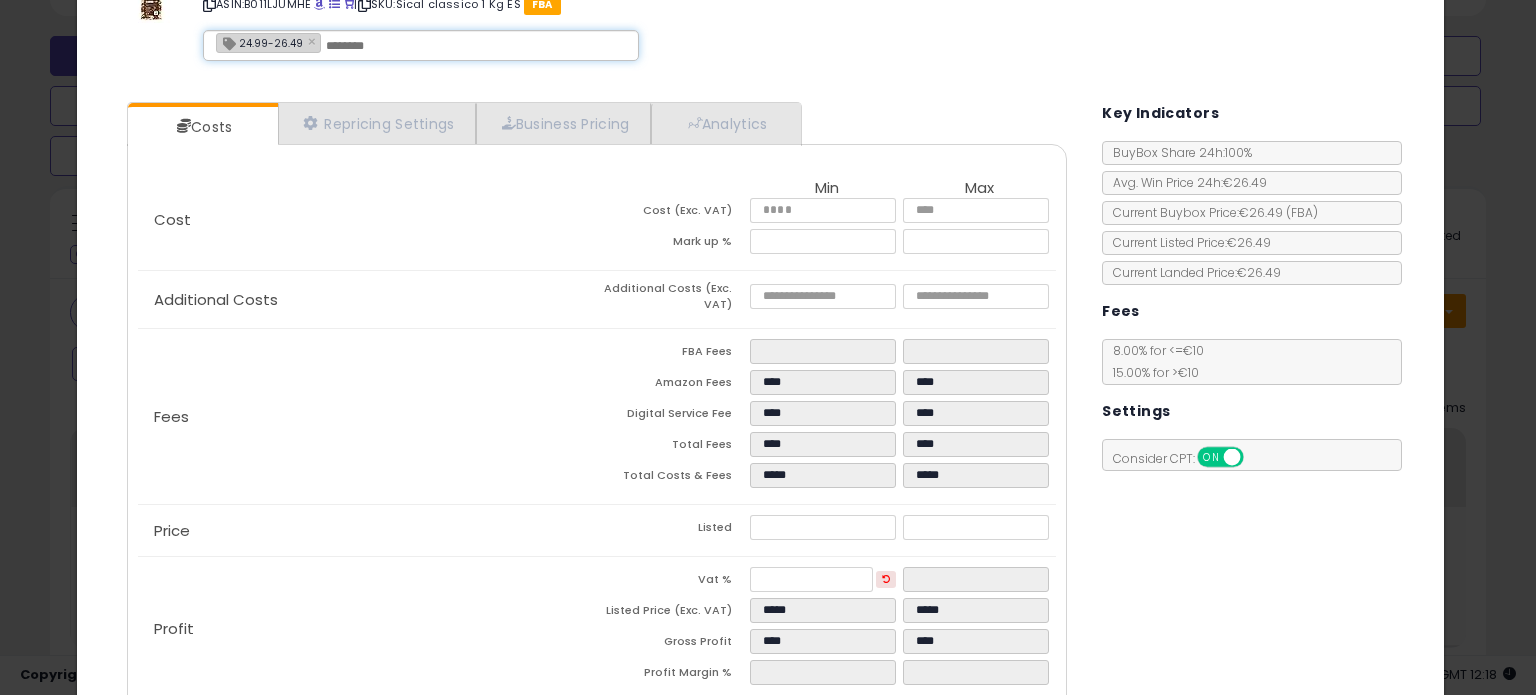scroll, scrollTop: 197, scrollLeft: 0, axis: vertical 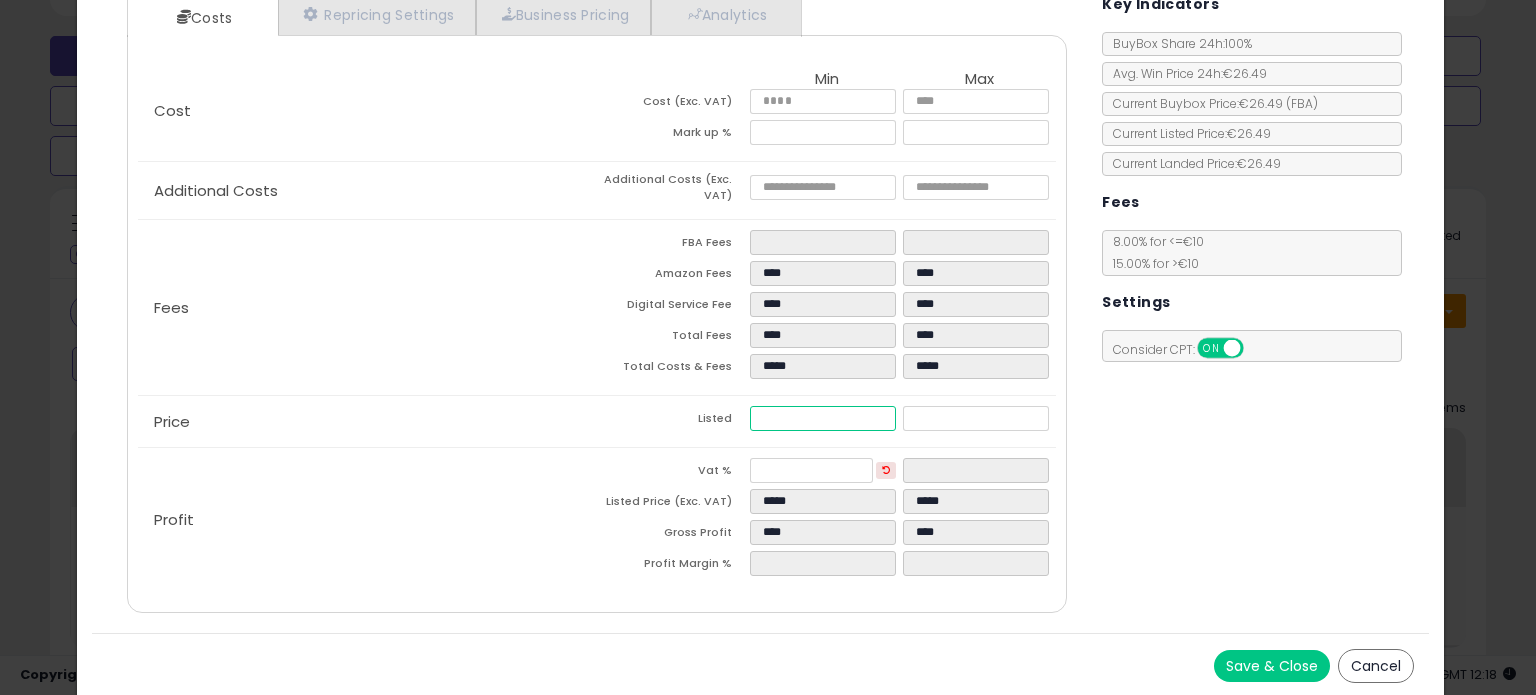 drag, startPoint x: 825, startPoint y: 422, endPoint x: 650, endPoint y: 403, distance: 176.02841 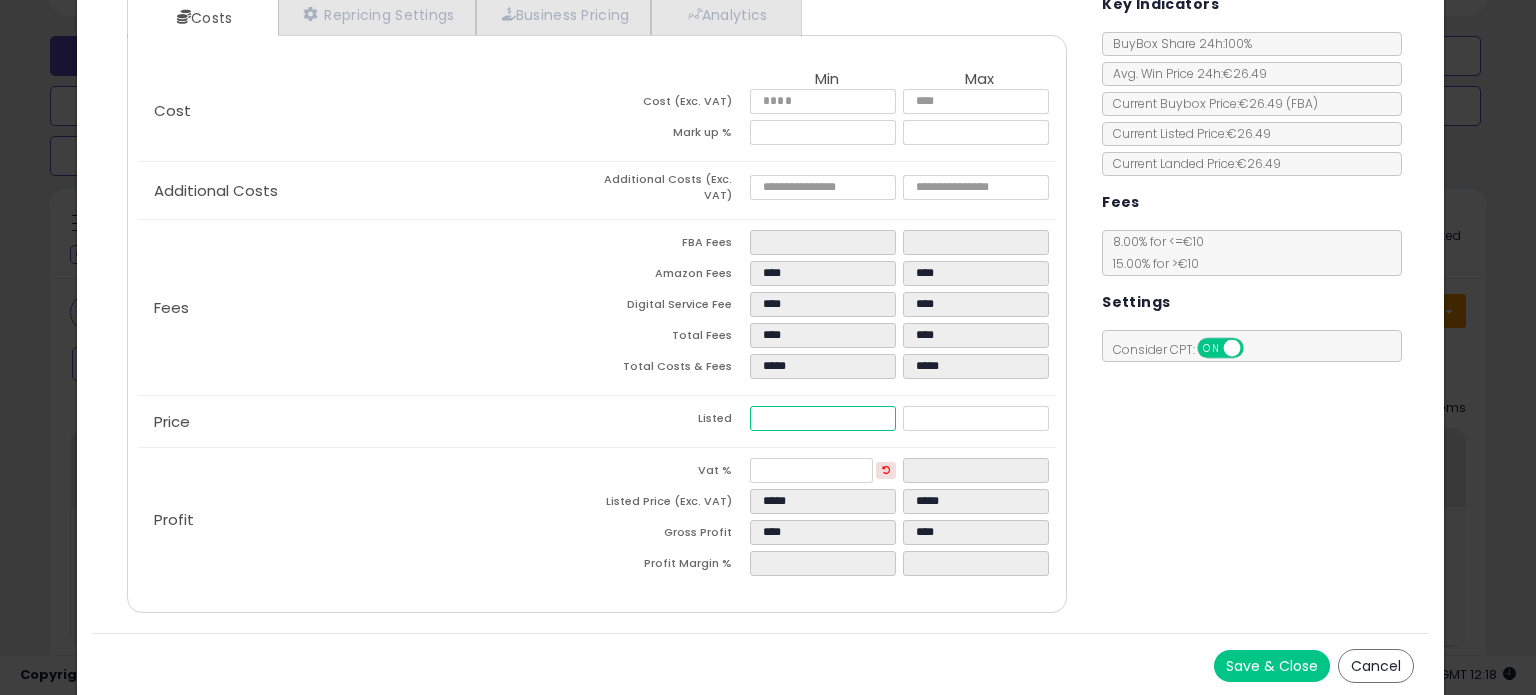 type on "****" 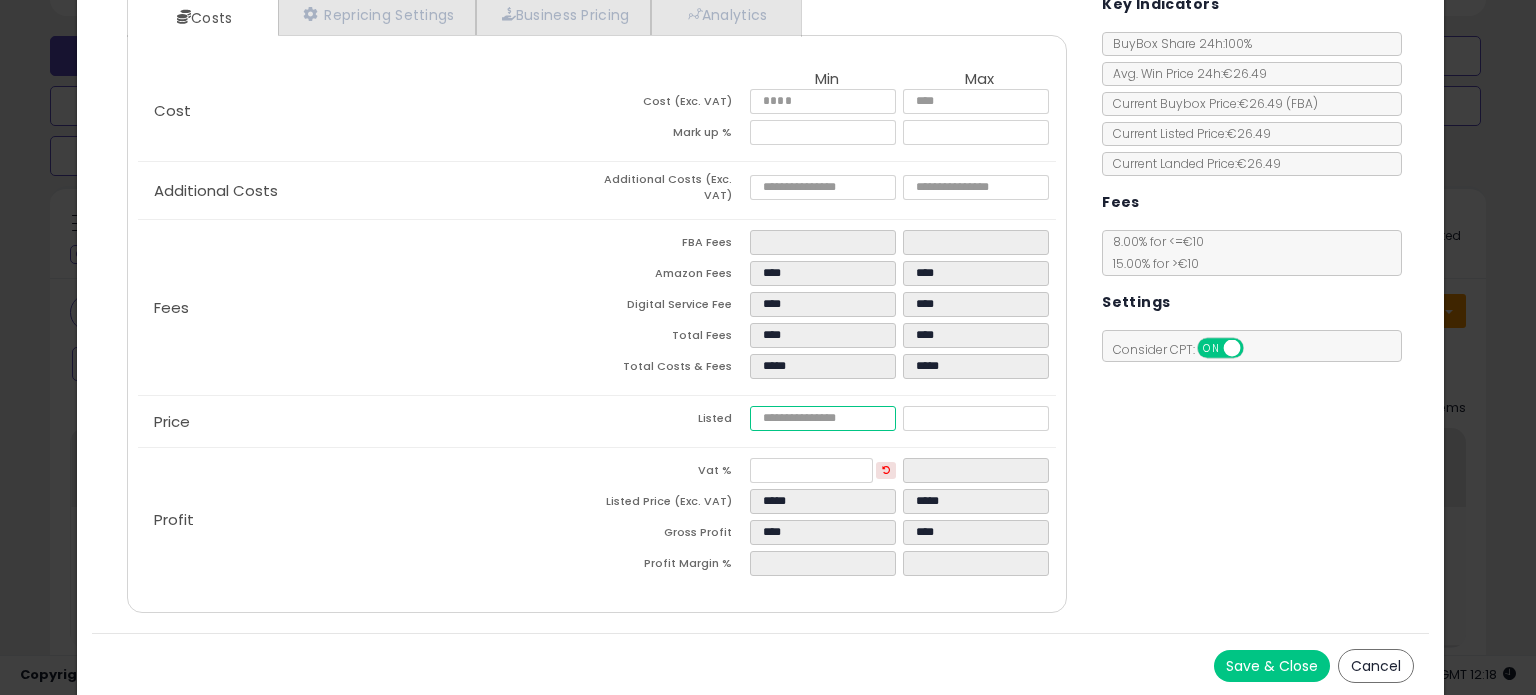 type on "****" 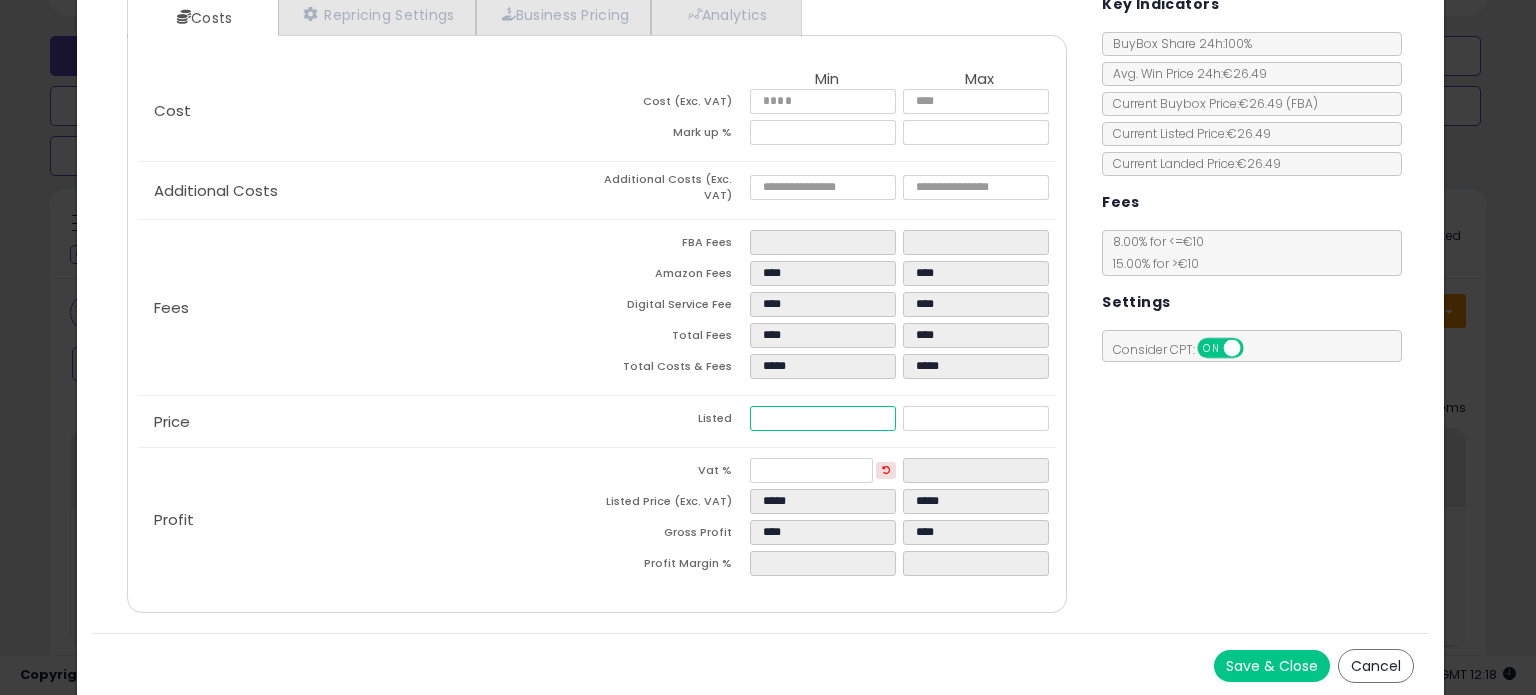 type on "*****" 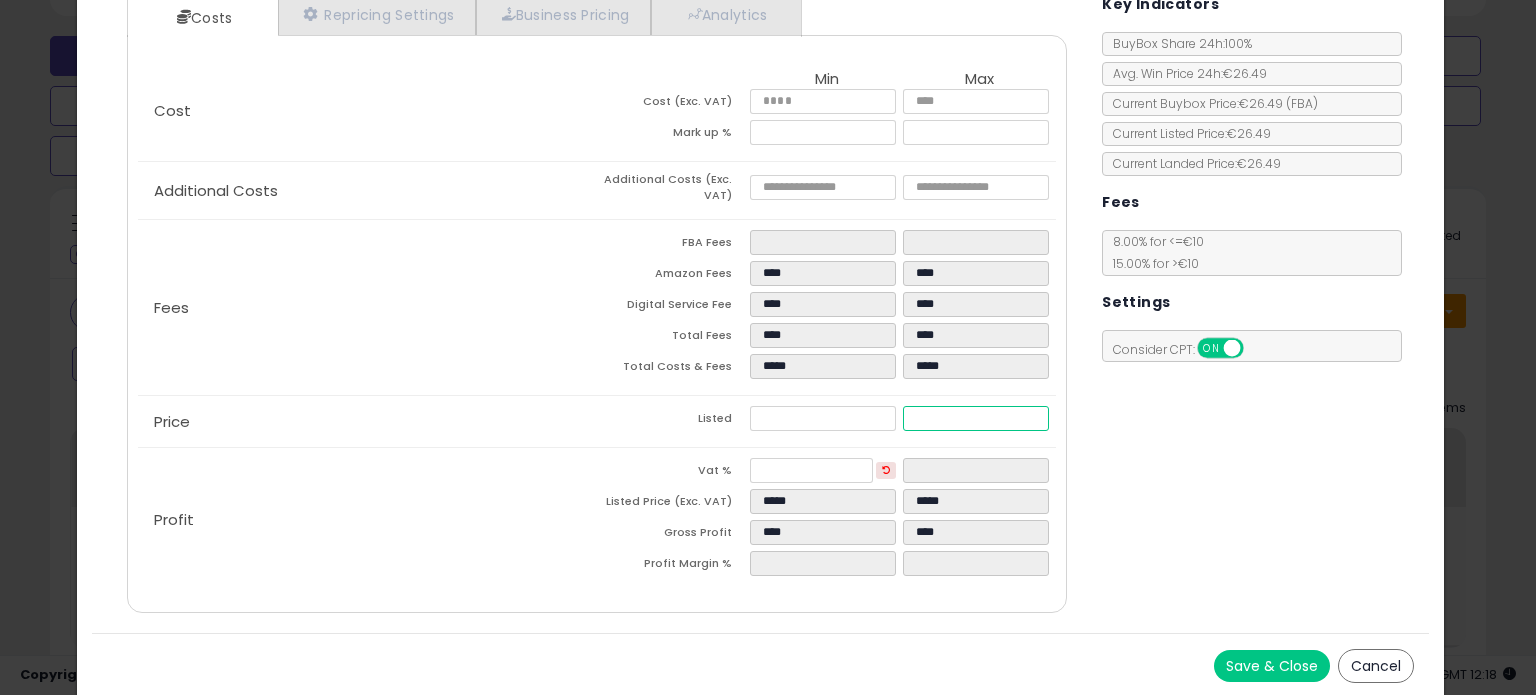 type on "*****" 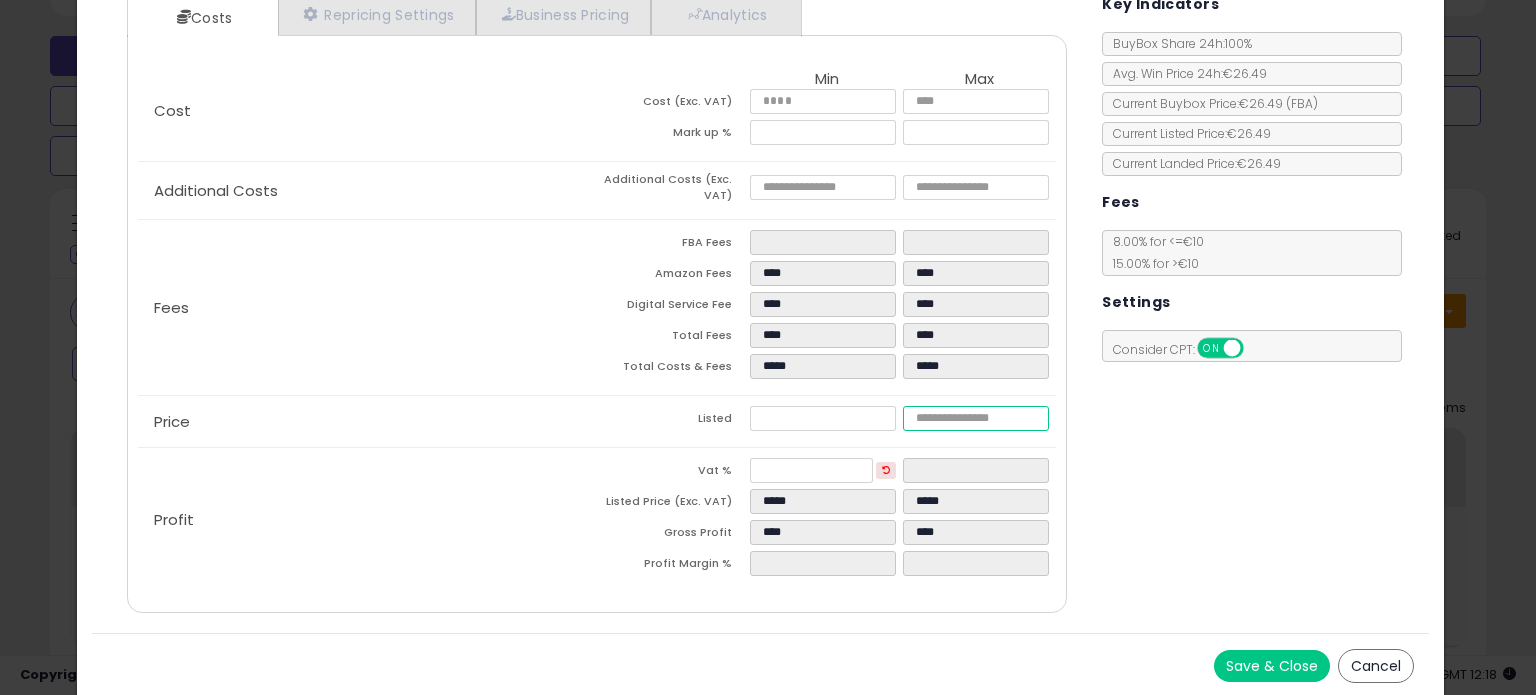type on "****" 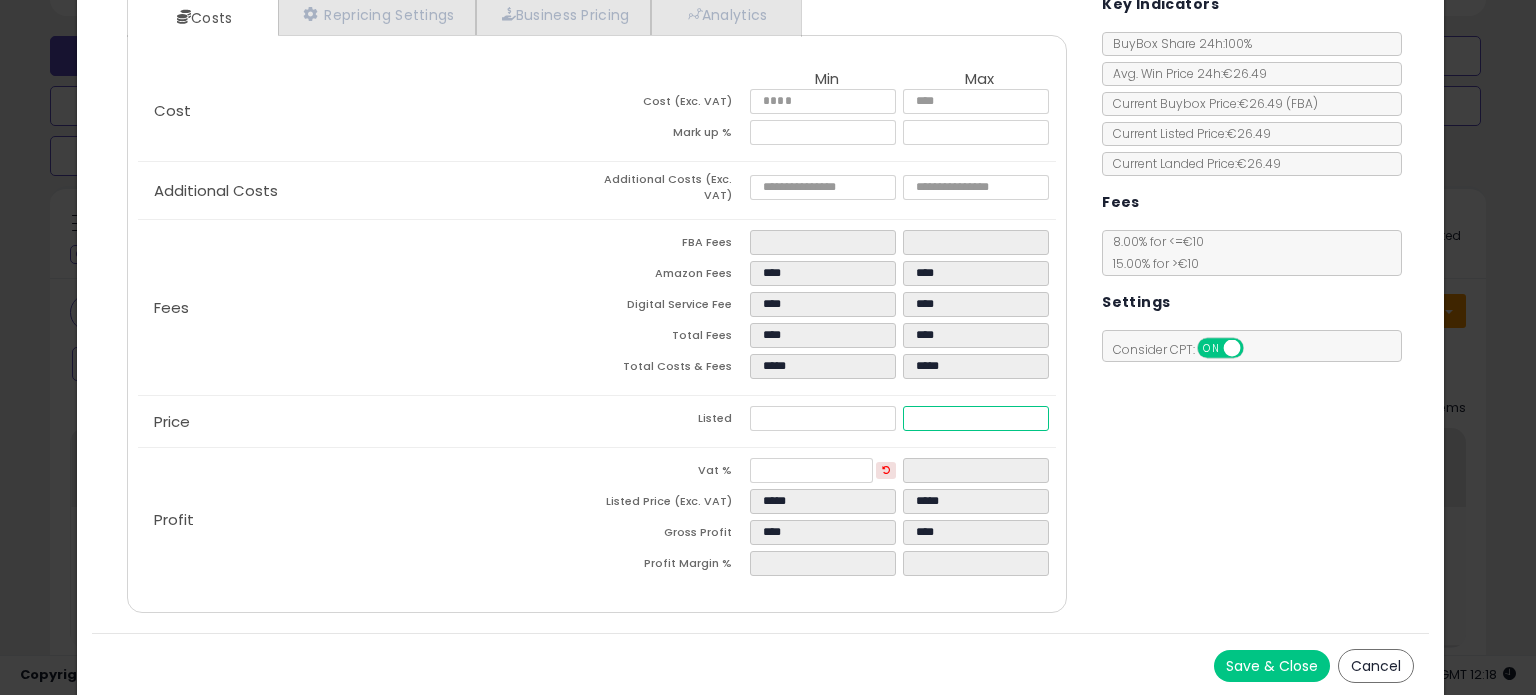 type on "*****" 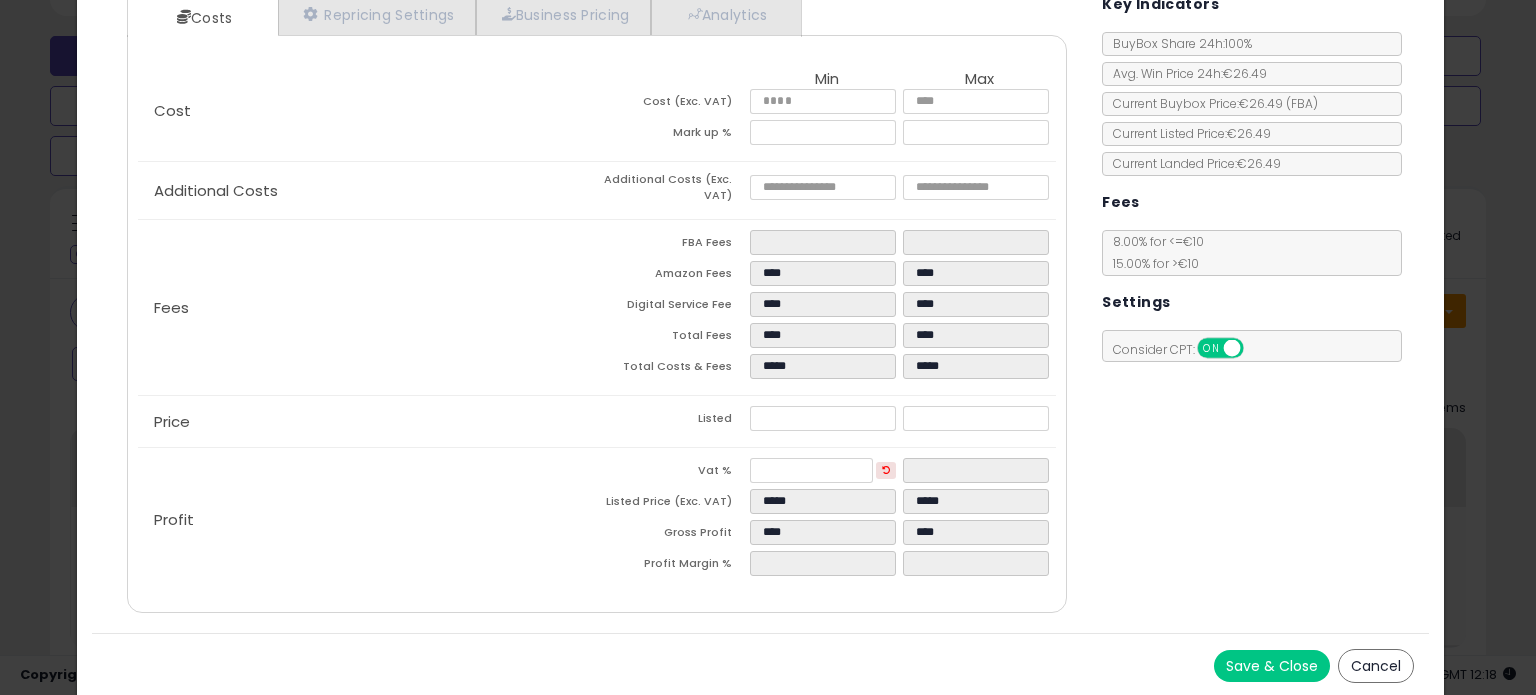 type on "*****" 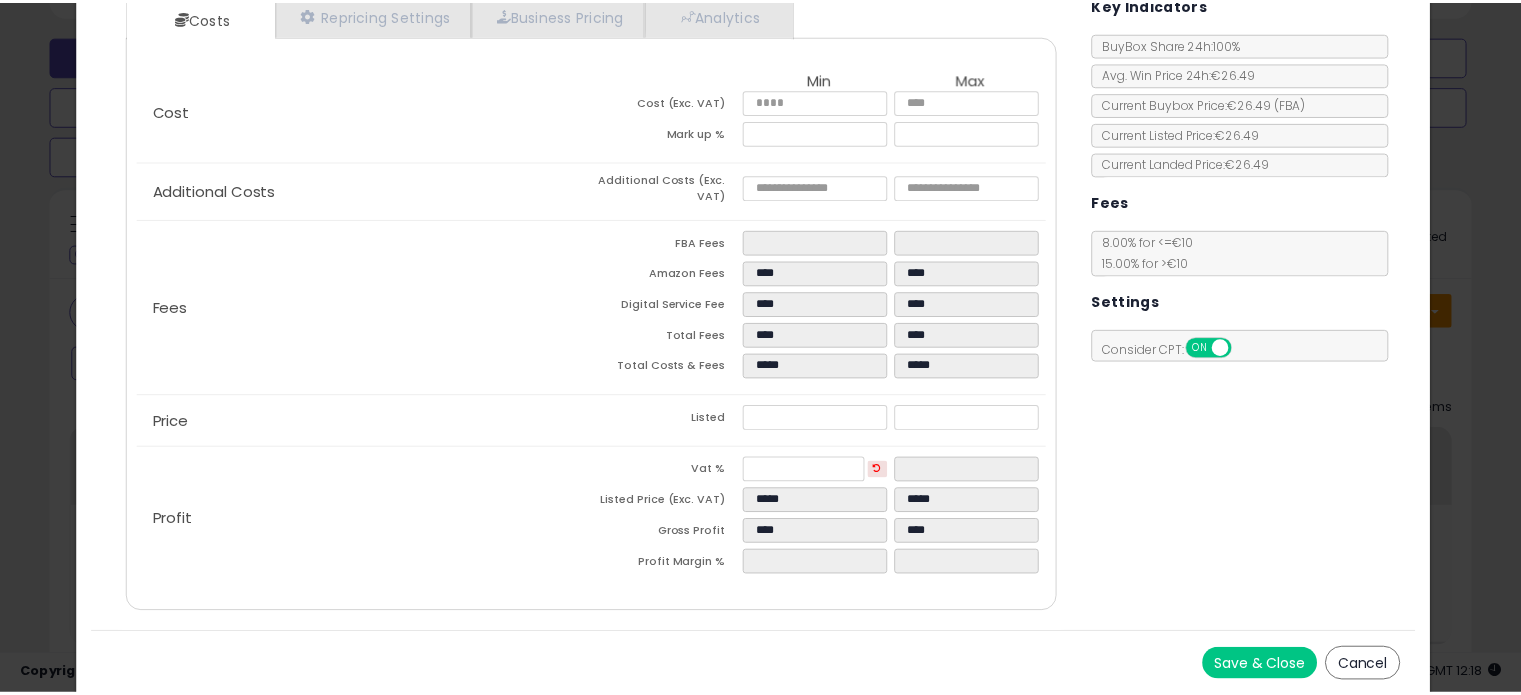 scroll, scrollTop: 0, scrollLeft: 0, axis: both 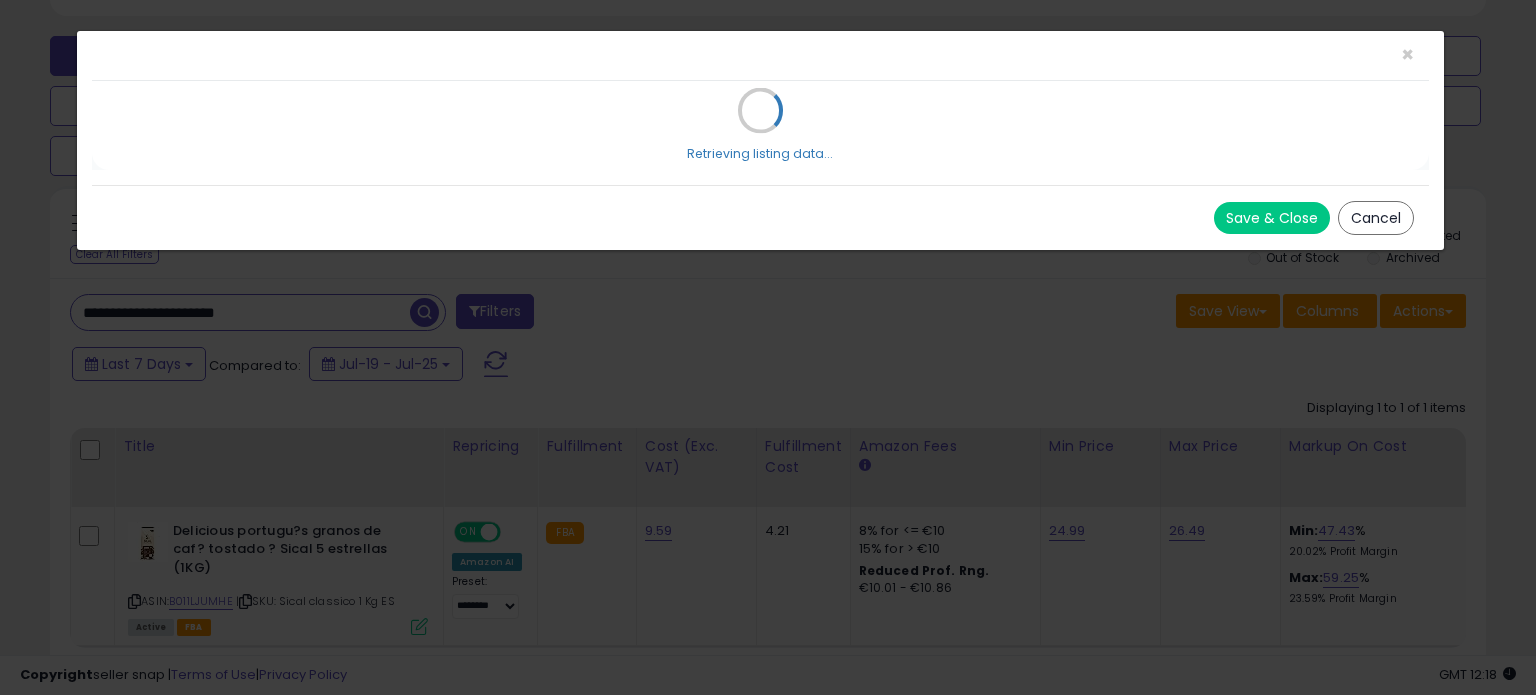 type 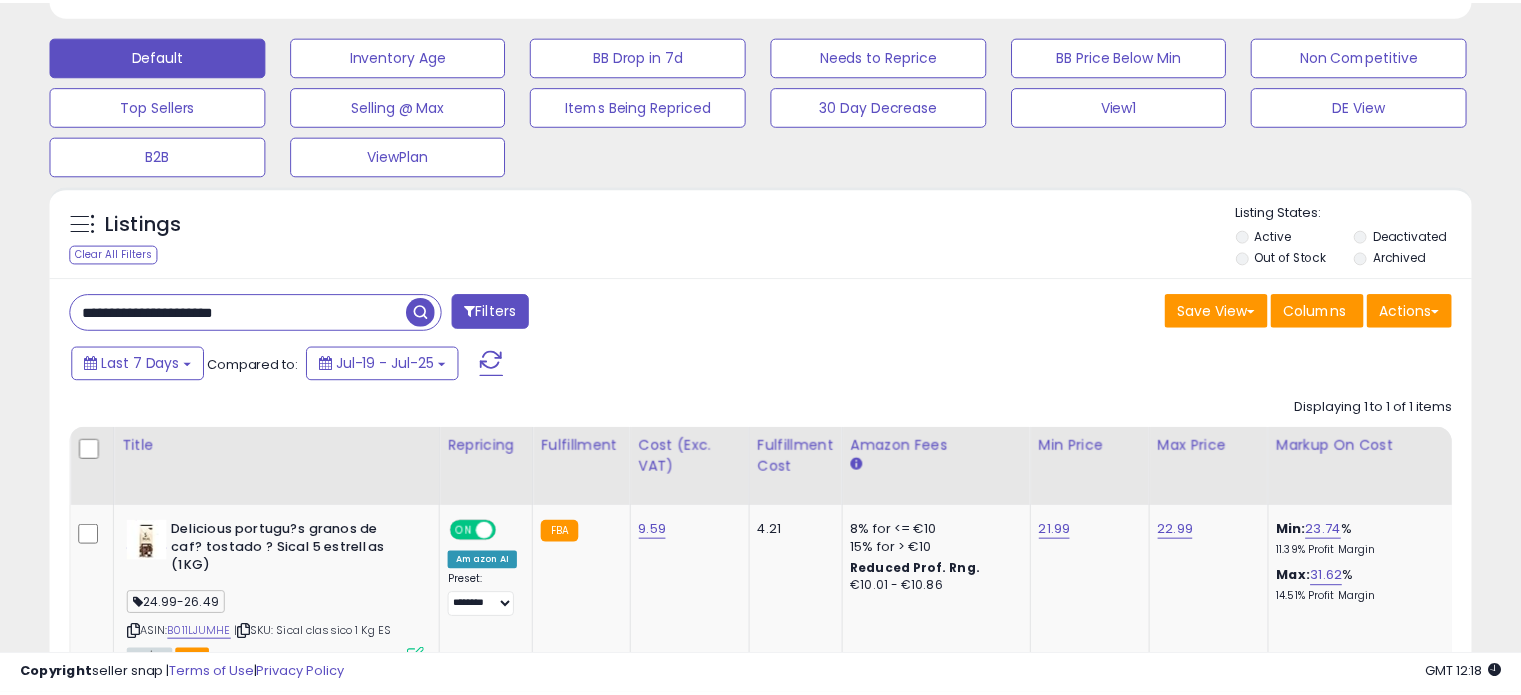 scroll, scrollTop: 409, scrollLeft: 822, axis: both 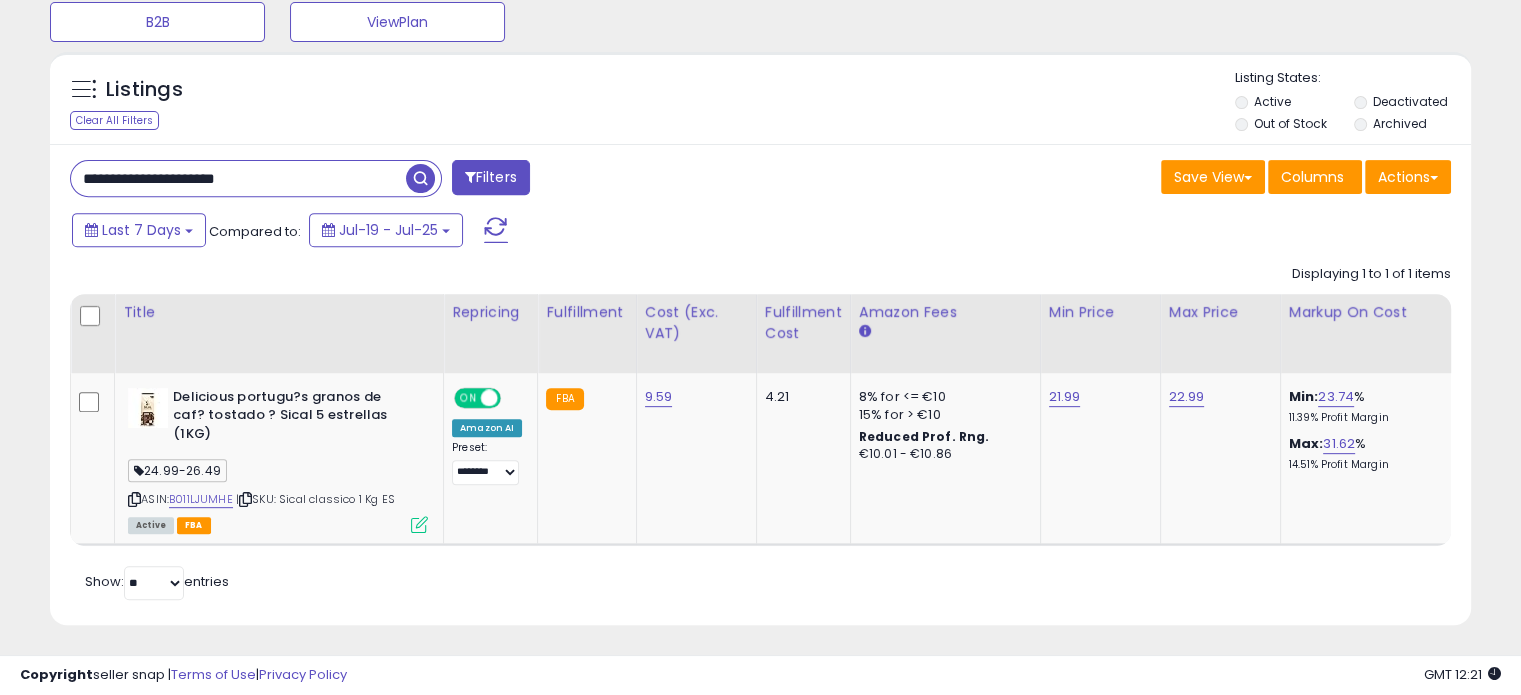 drag, startPoint x: 306, startPoint y: 168, endPoint x: 0, endPoint y: 112, distance: 311.08197 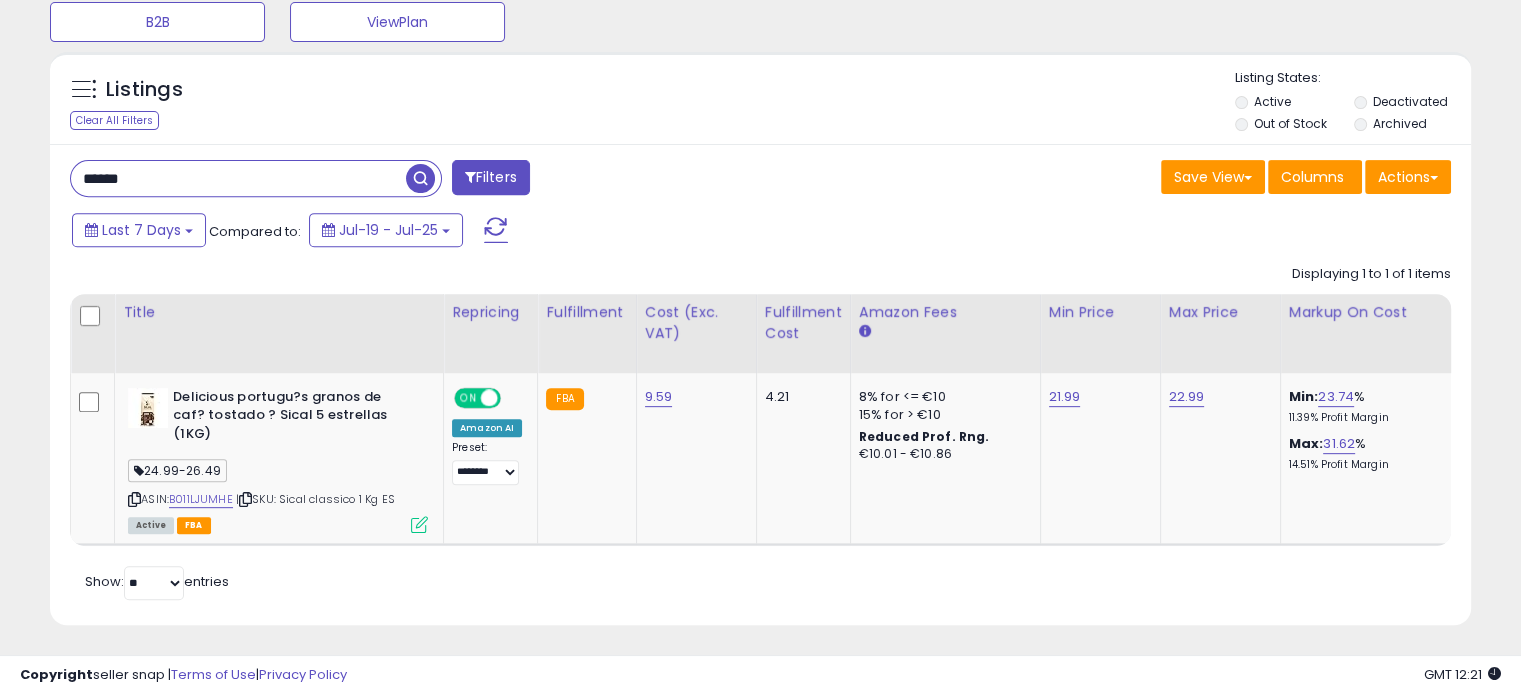 drag, startPoint x: 232, startPoint y: 183, endPoint x: 0, endPoint y: 172, distance: 232.26064 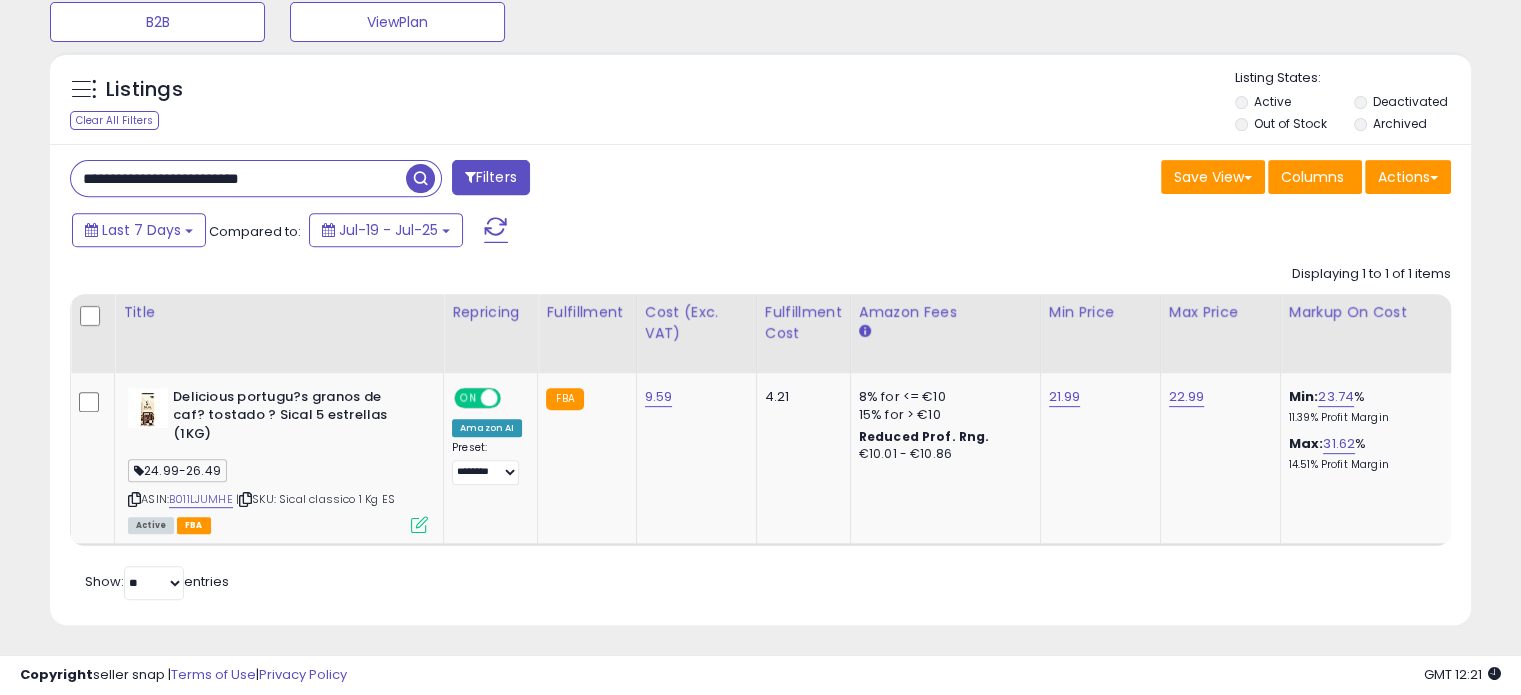 type on "**********" 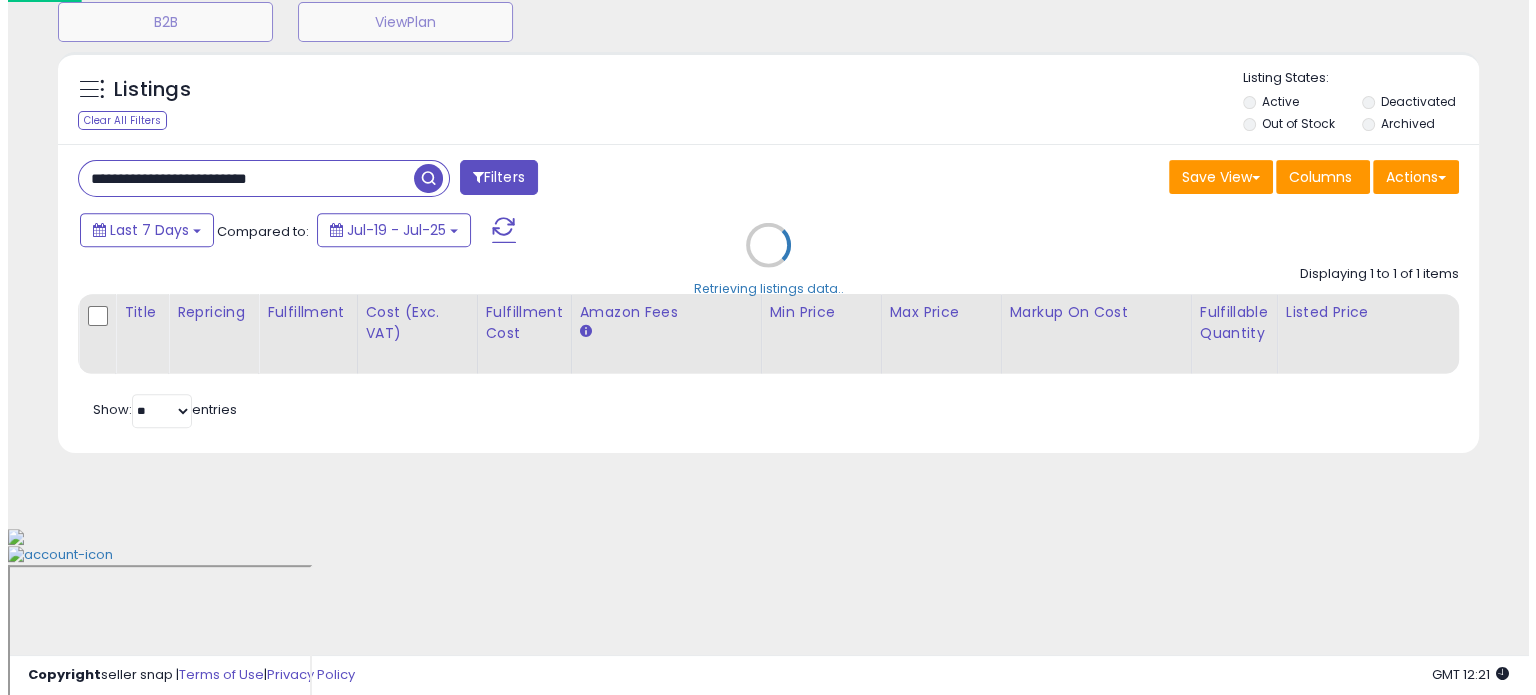scroll, scrollTop: 602, scrollLeft: 0, axis: vertical 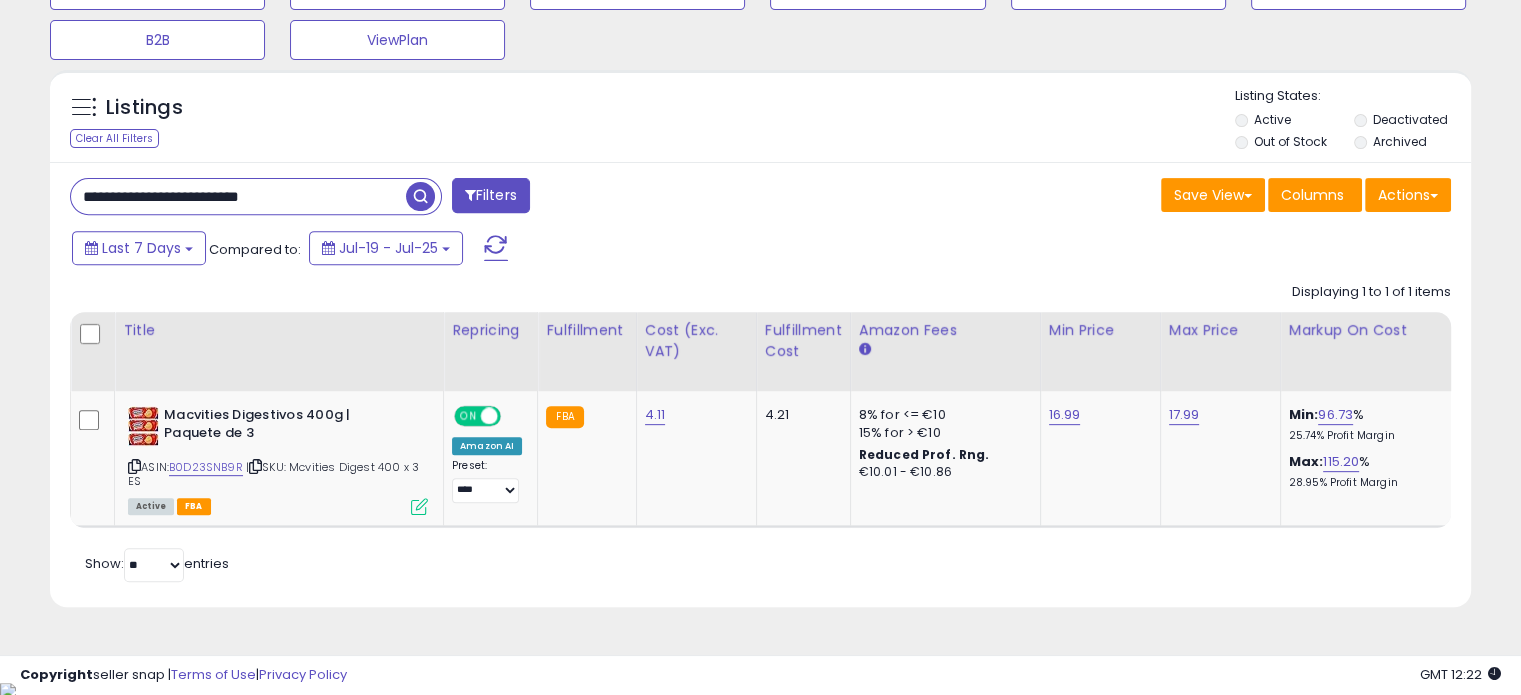type 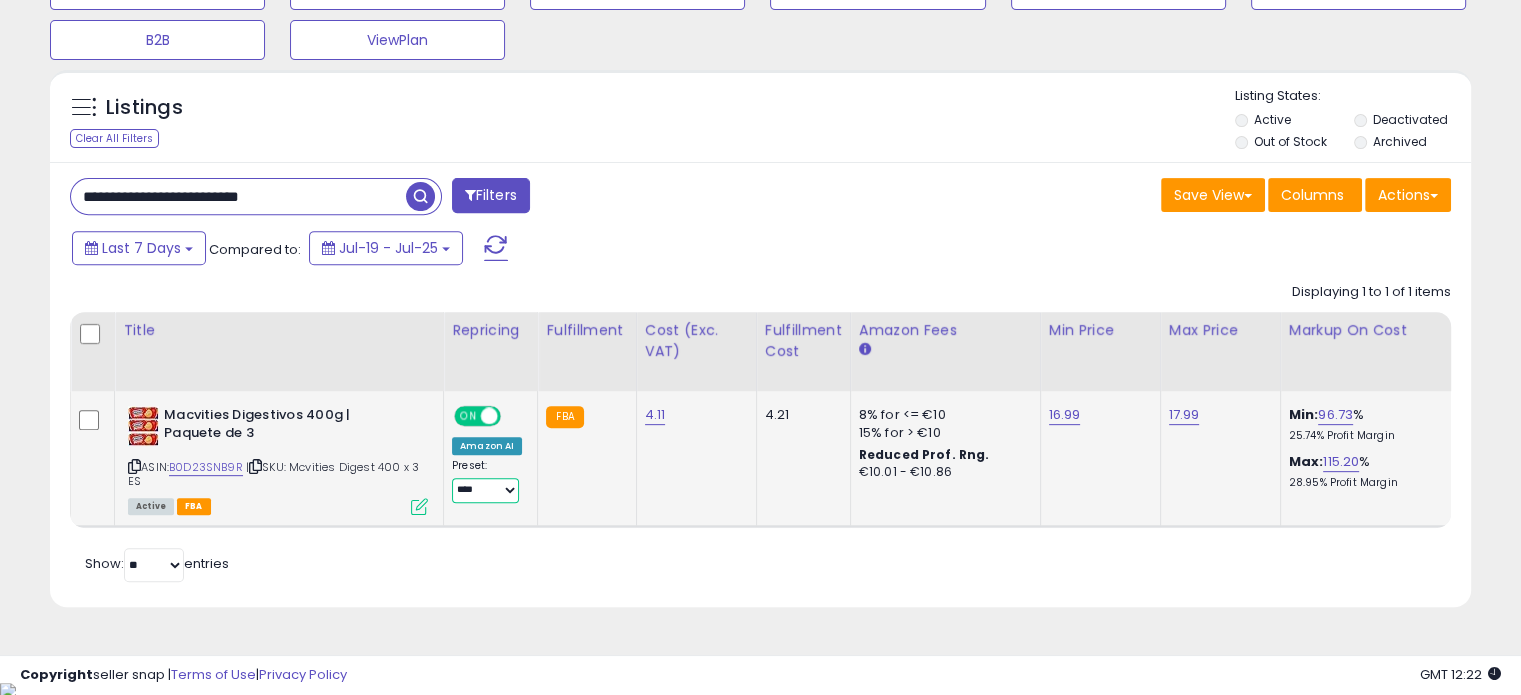 click on "**********" at bounding box center (485, 490) 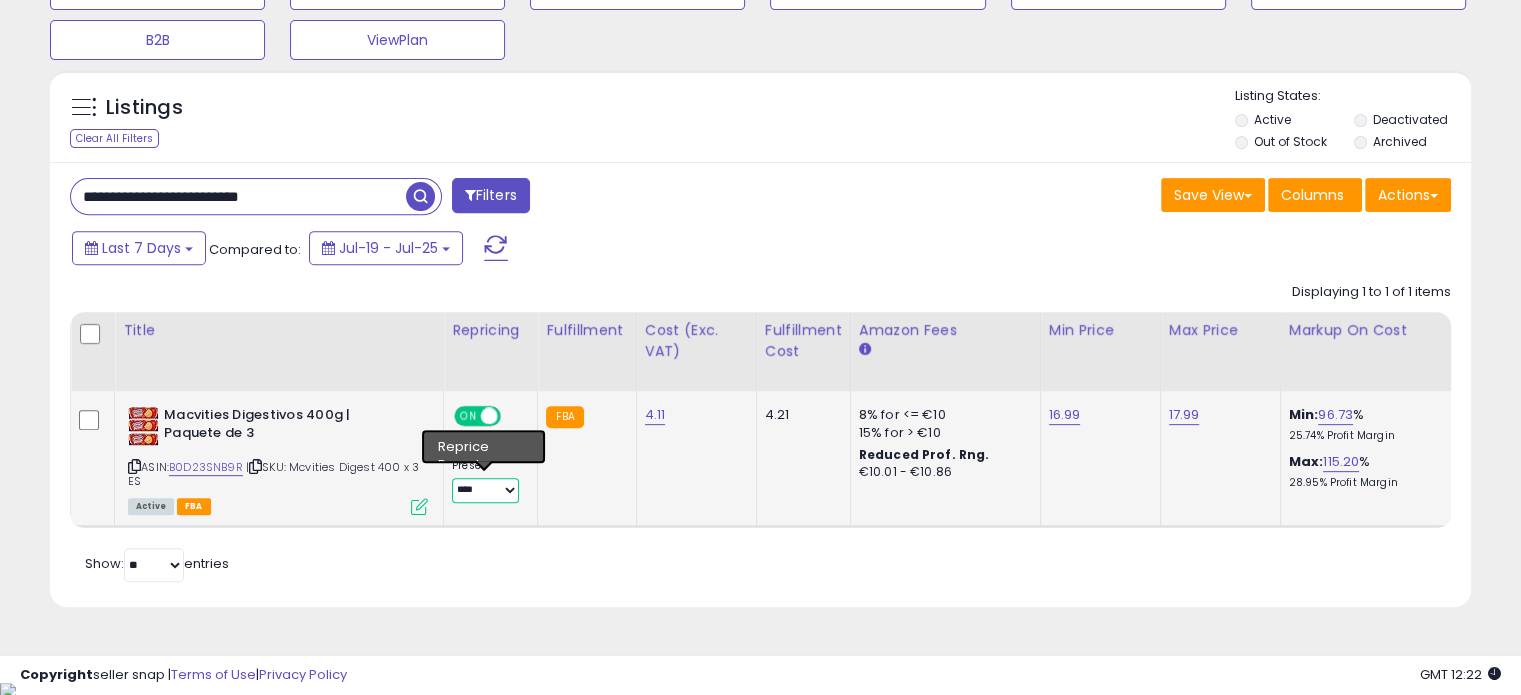 select on "********" 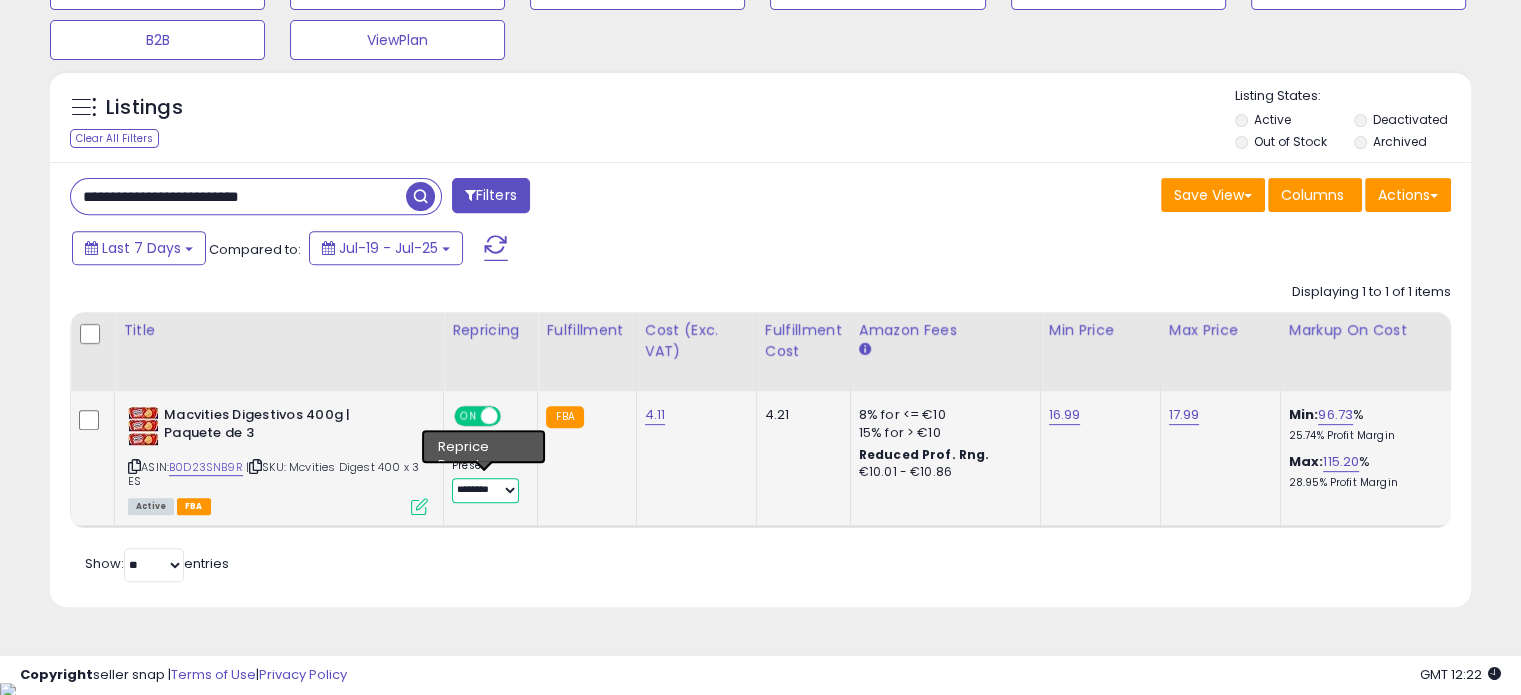 click on "**********" at bounding box center [485, 490] 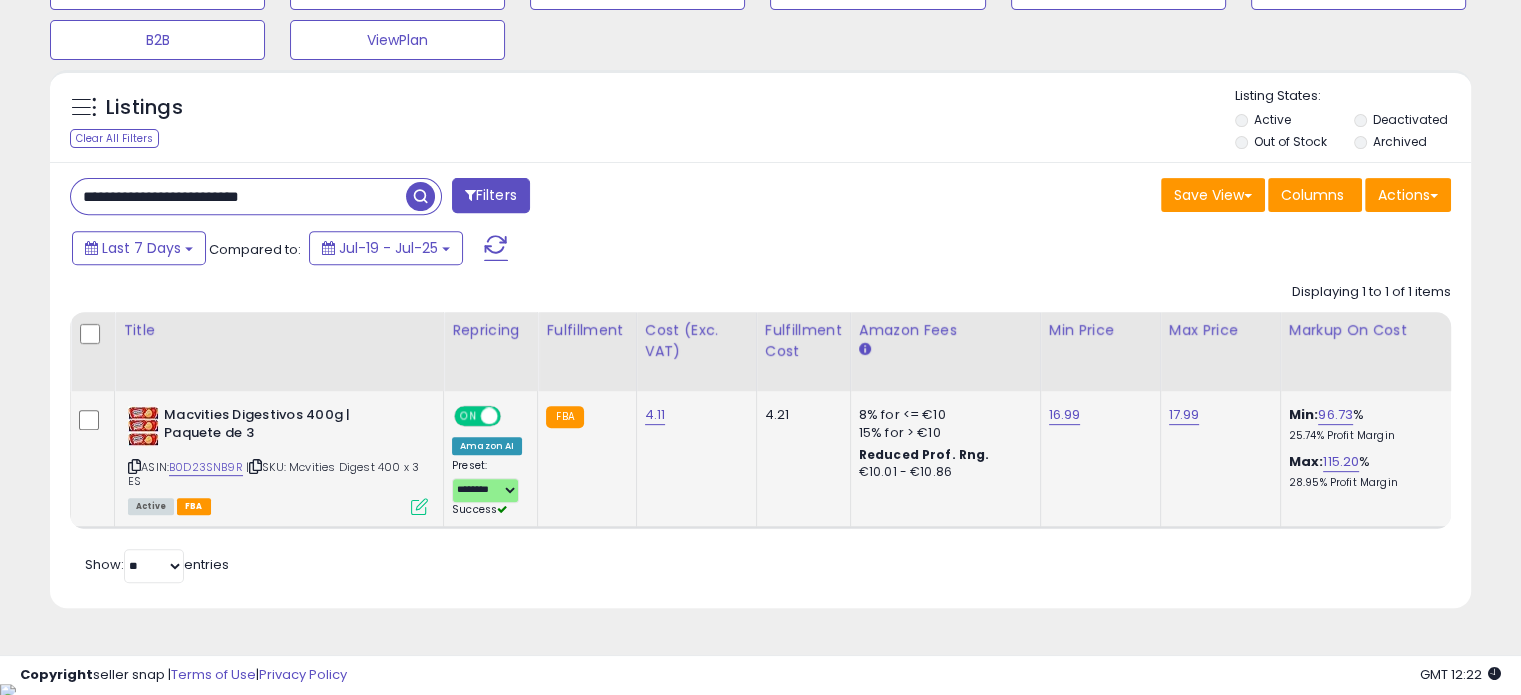click at bounding box center [419, 506] 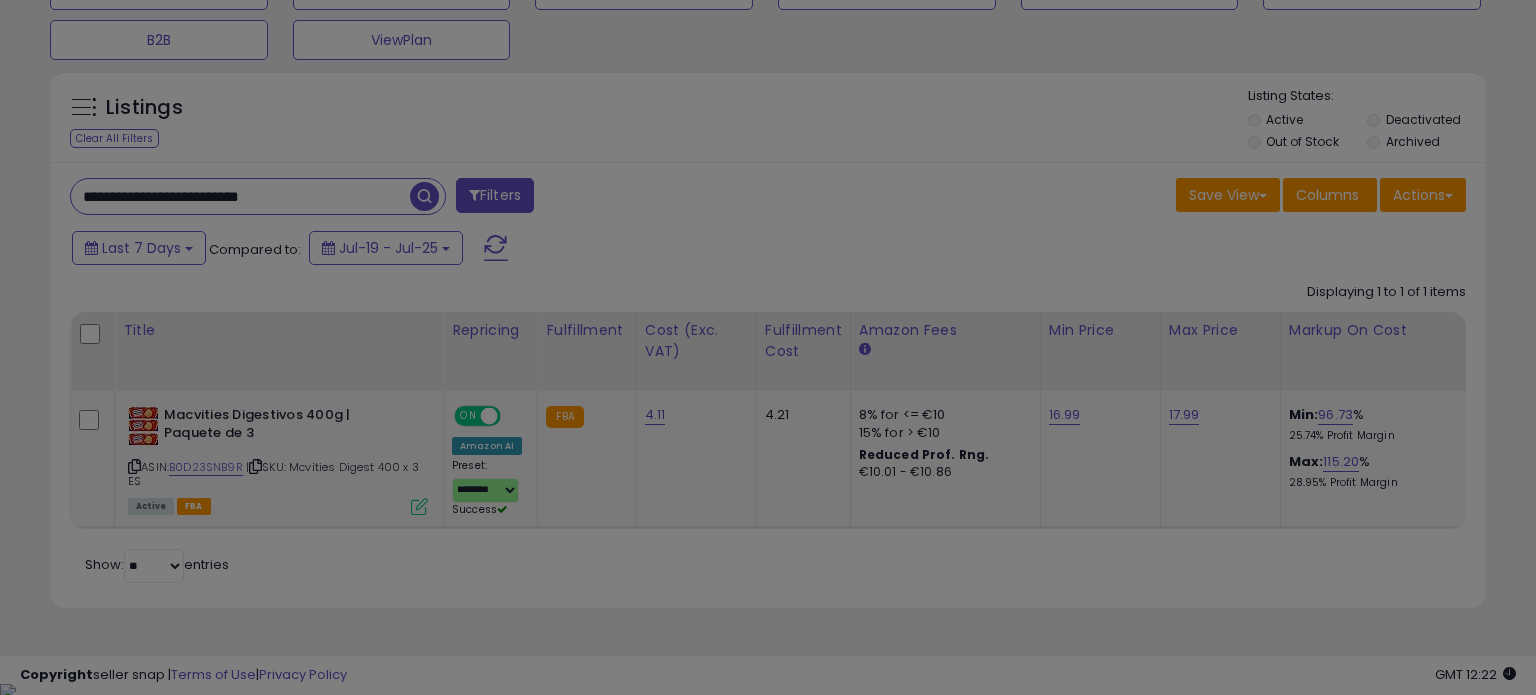 scroll, scrollTop: 999589, scrollLeft: 999168, axis: both 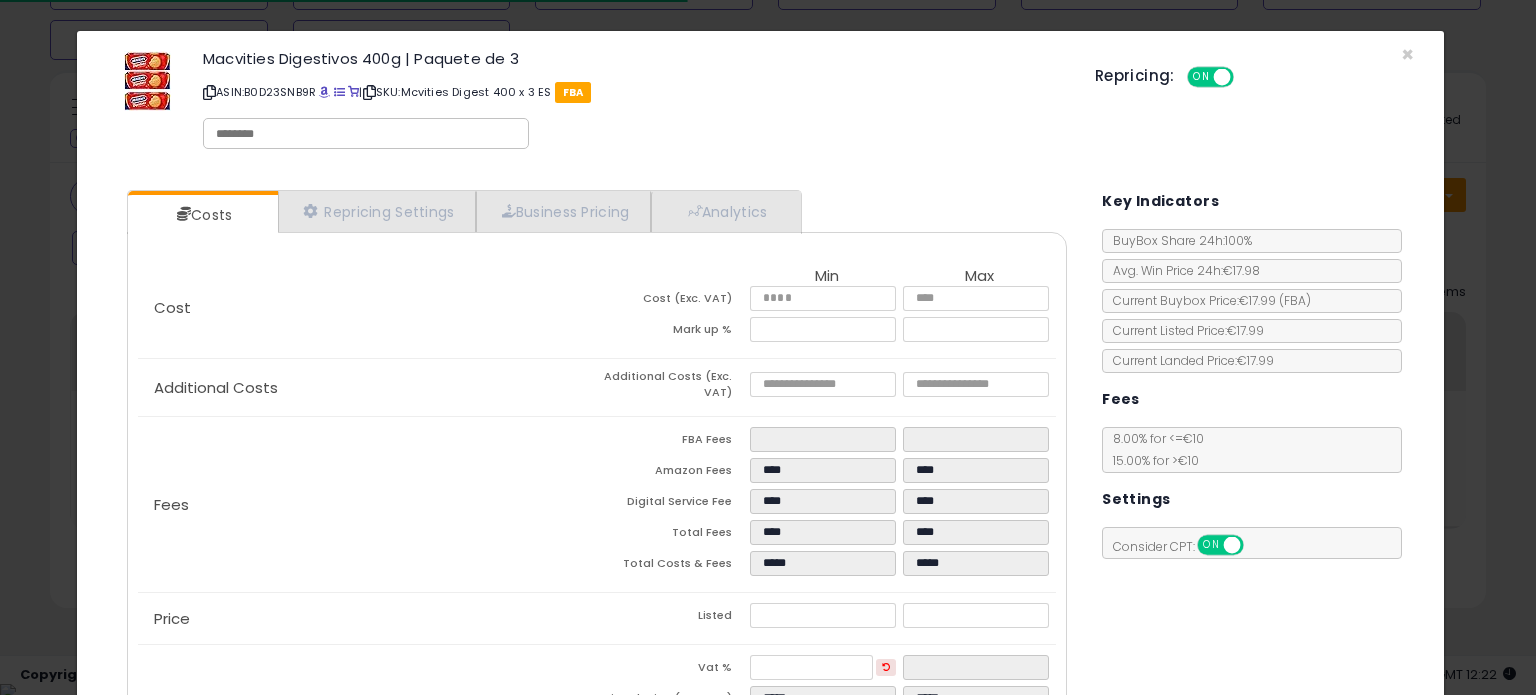 click at bounding box center [366, 134] 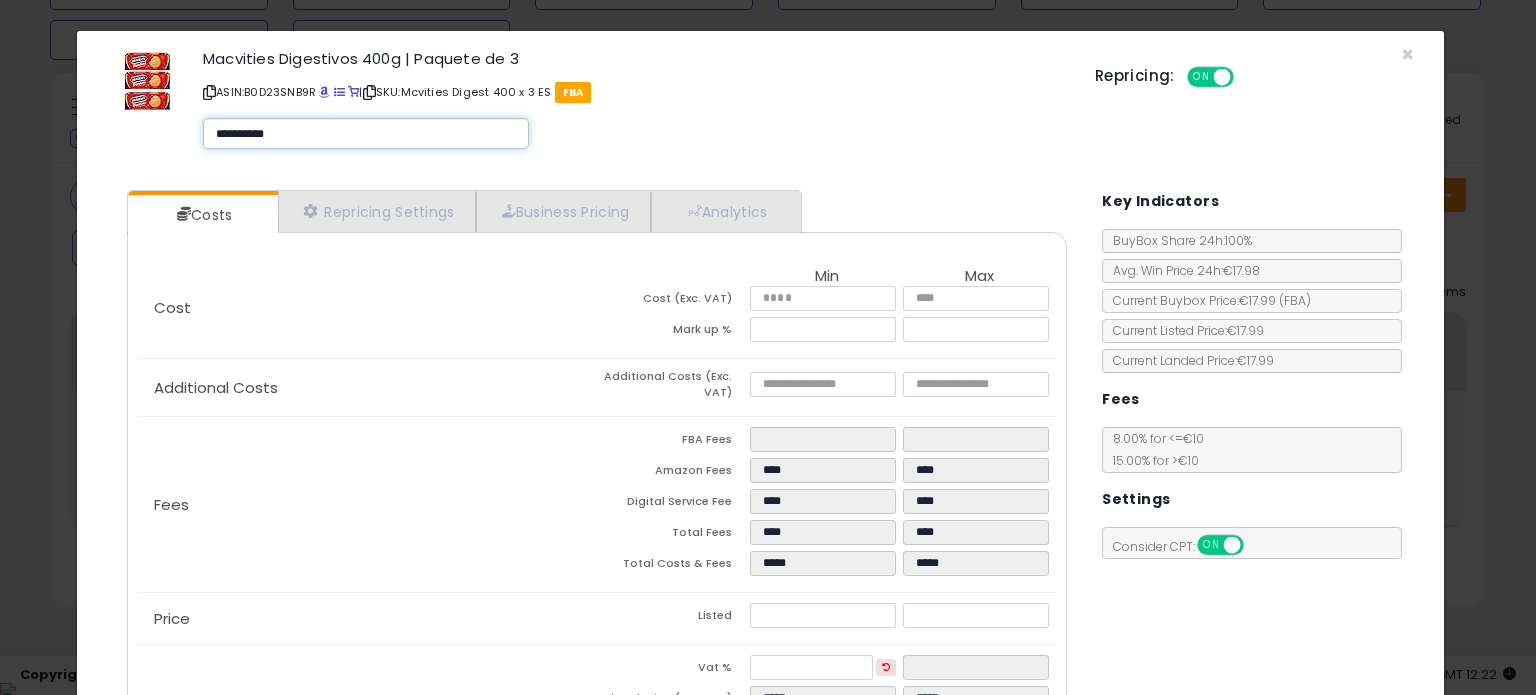 type on "**********" 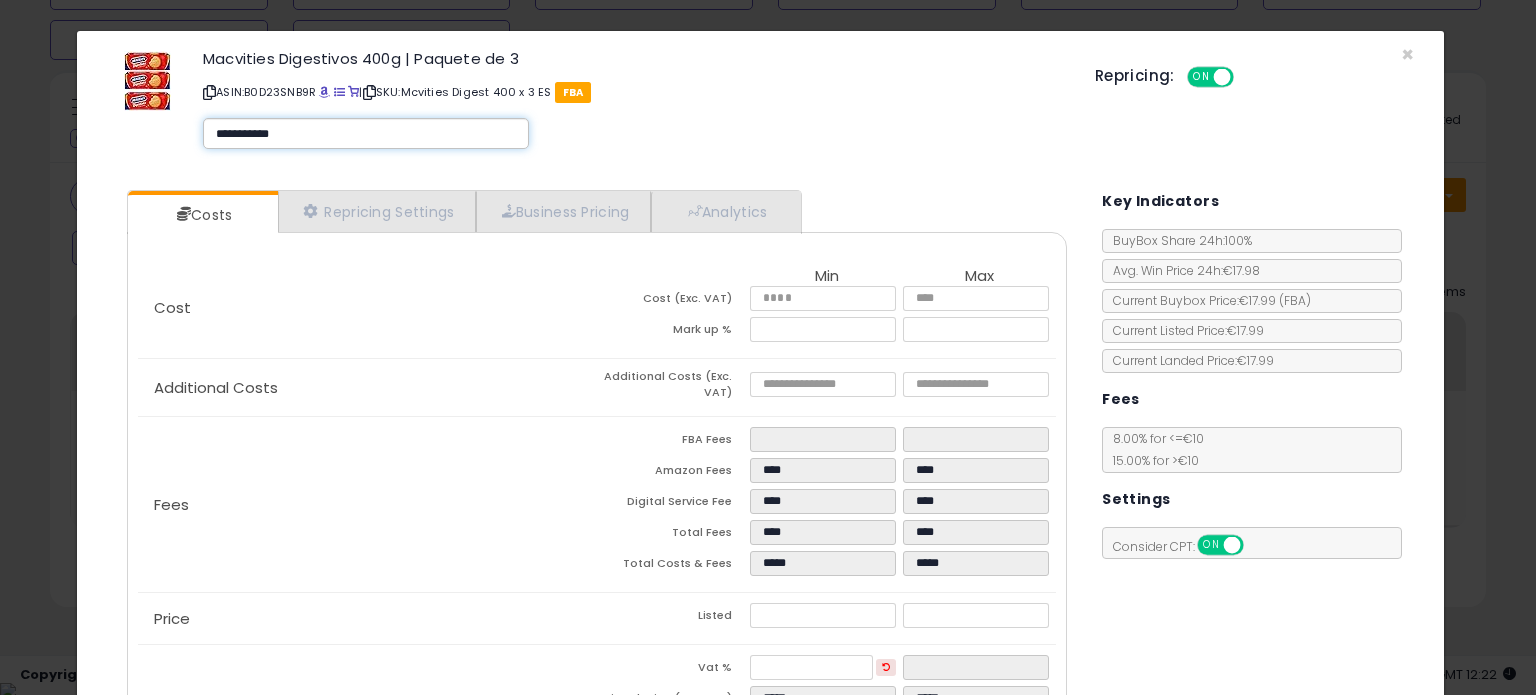 type on "**********" 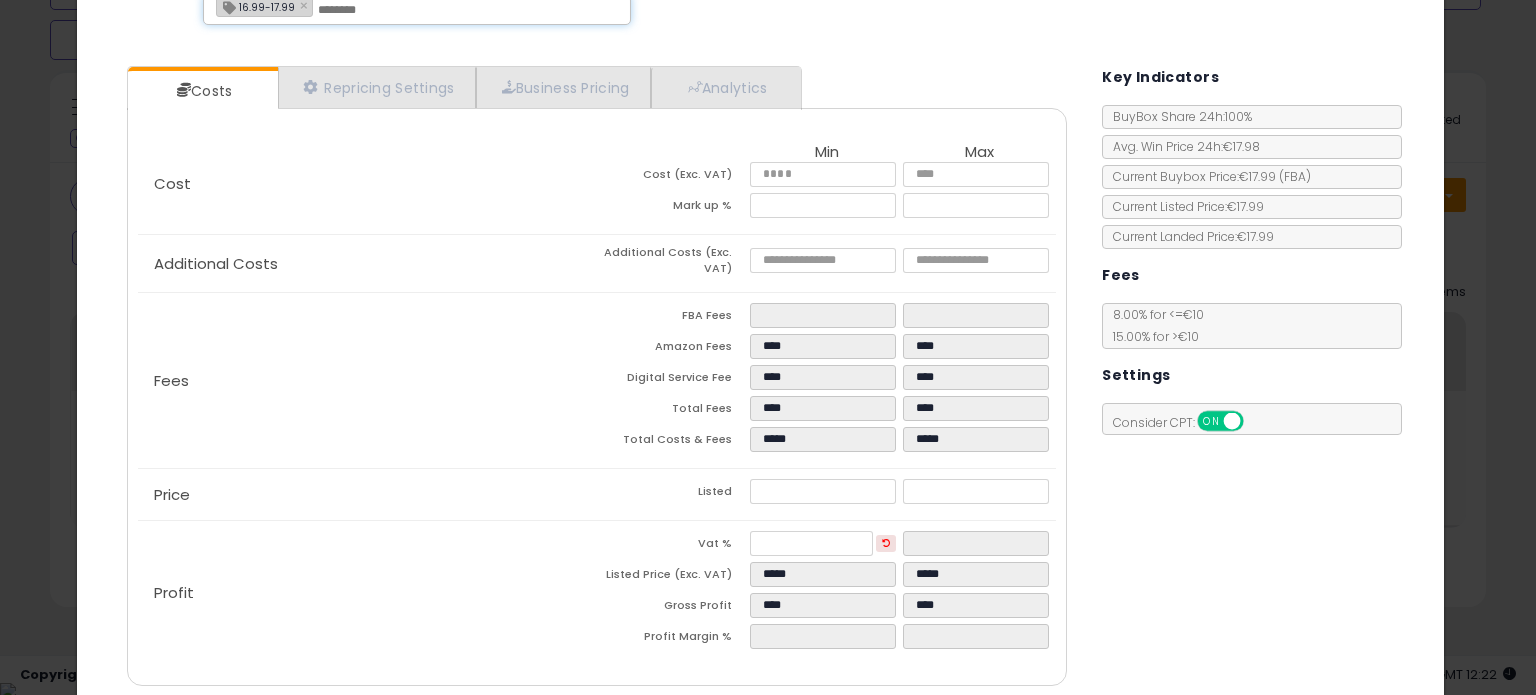scroll, scrollTop: 197, scrollLeft: 0, axis: vertical 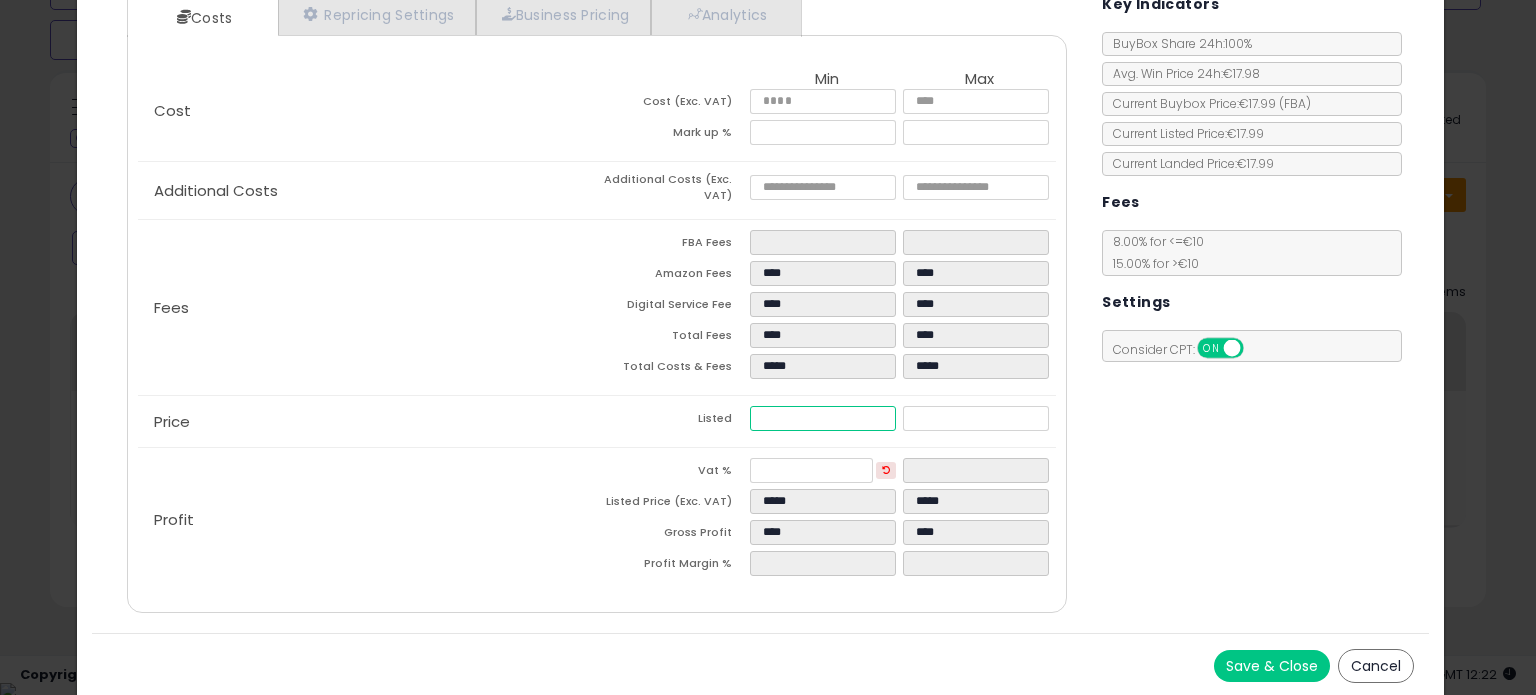 drag, startPoint x: 804, startPoint y: 411, endPoint x: 748, endPoint y: 413, distance: 56.0357 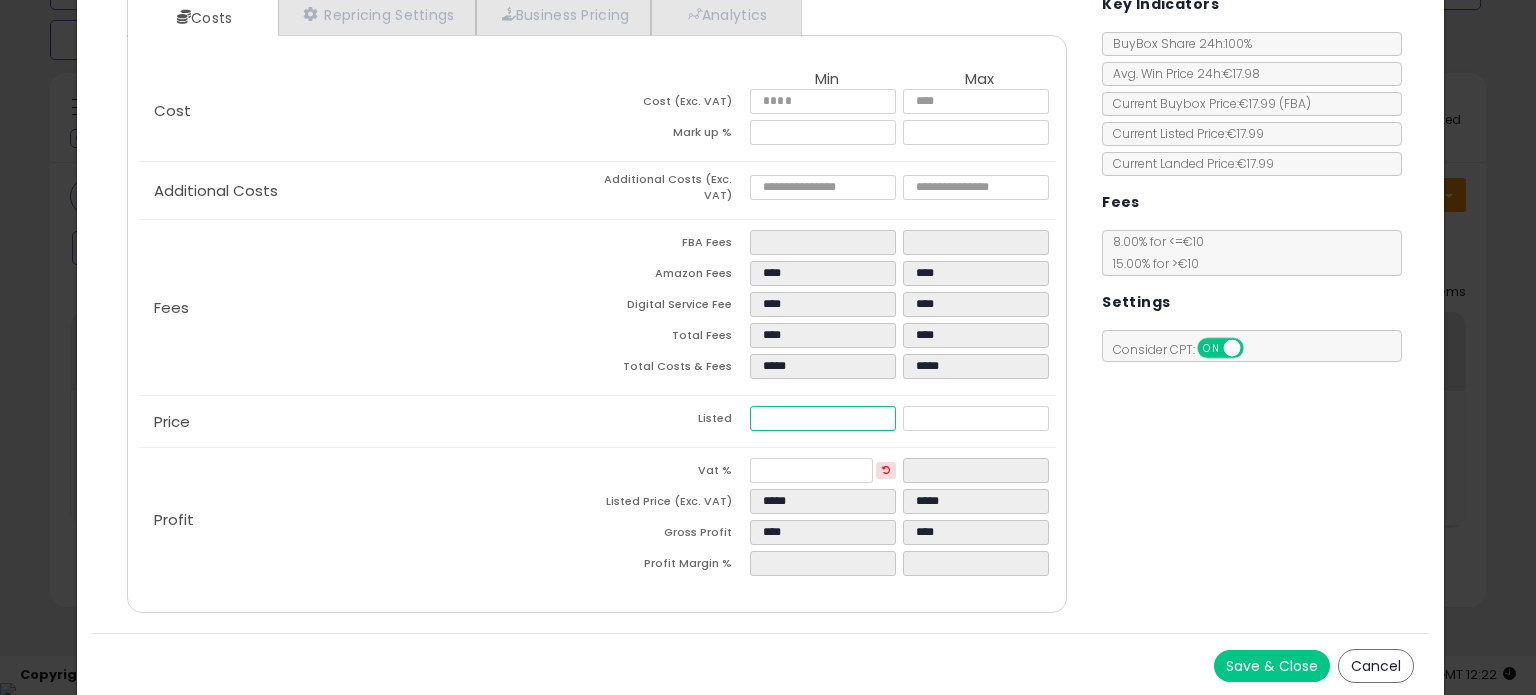 type on "****" 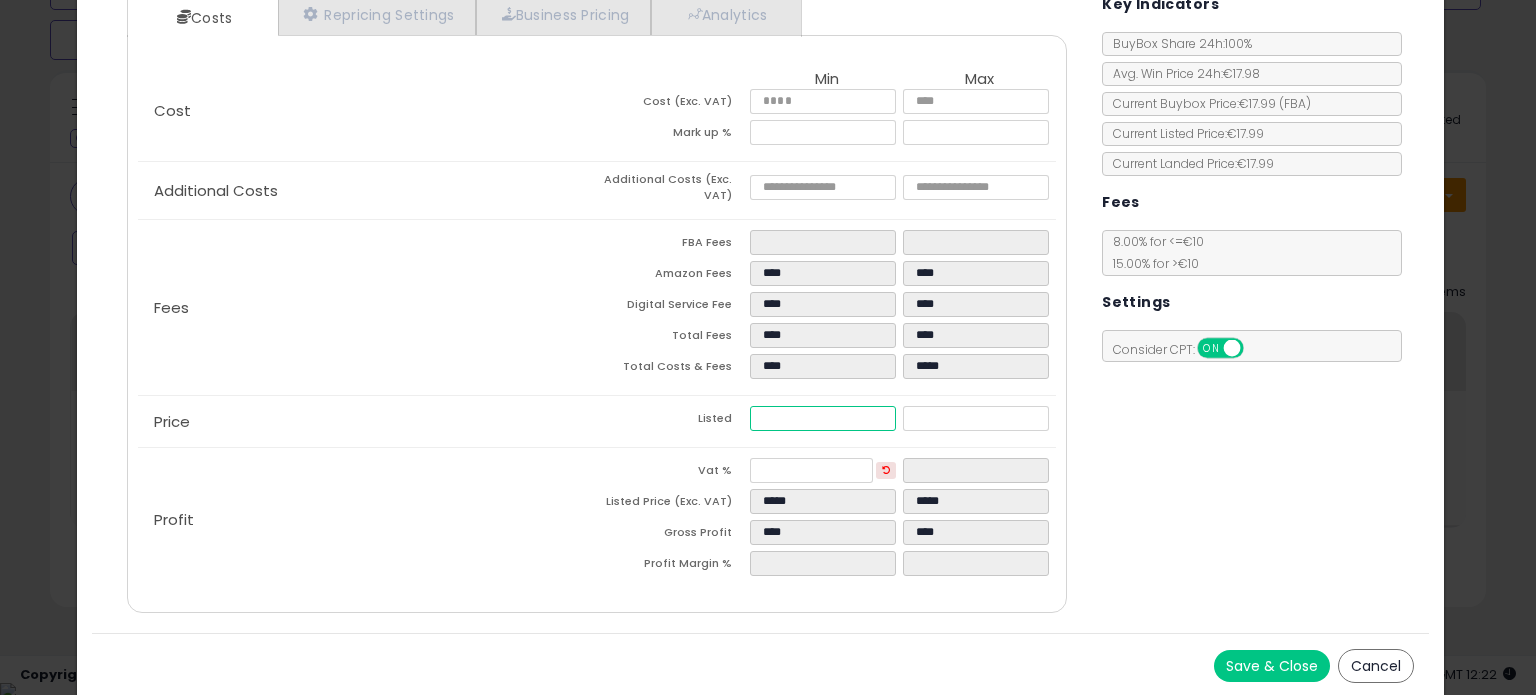 type on "*****" 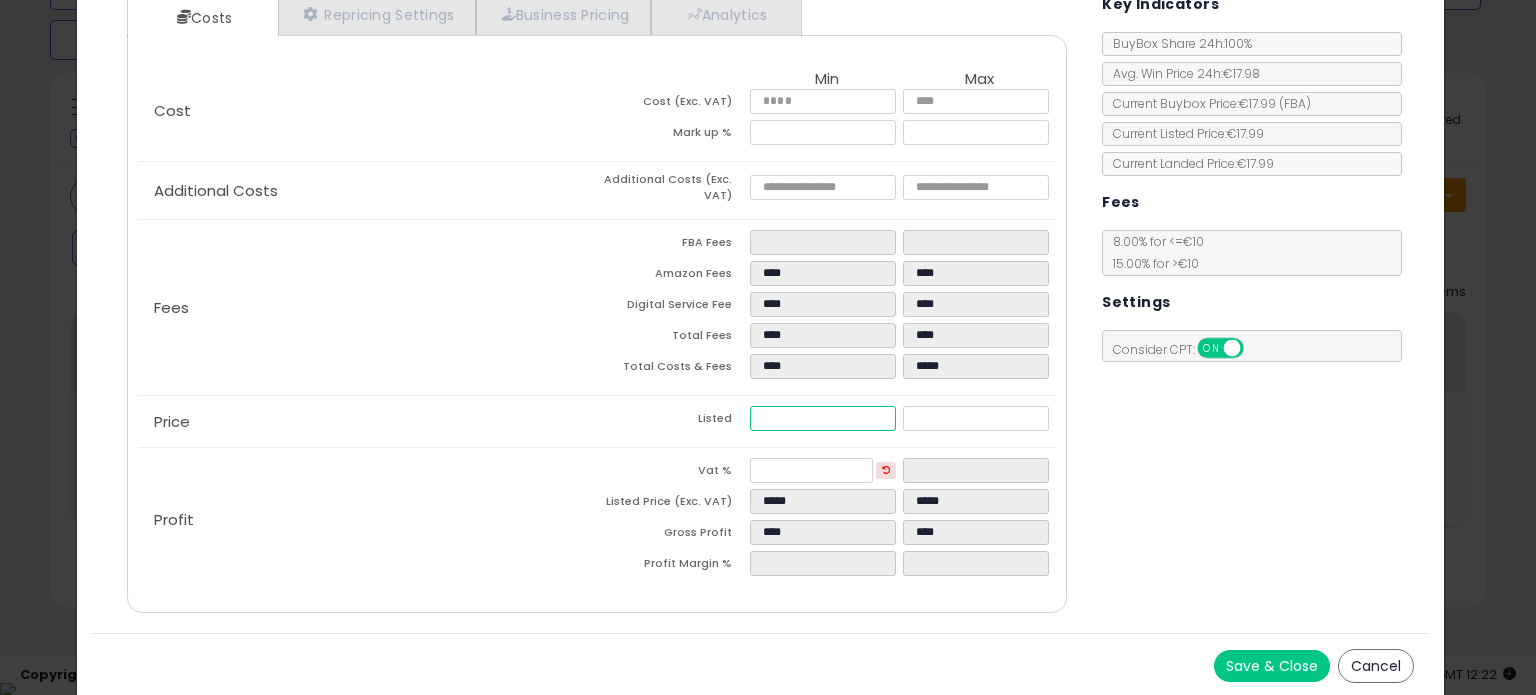 type on "****" 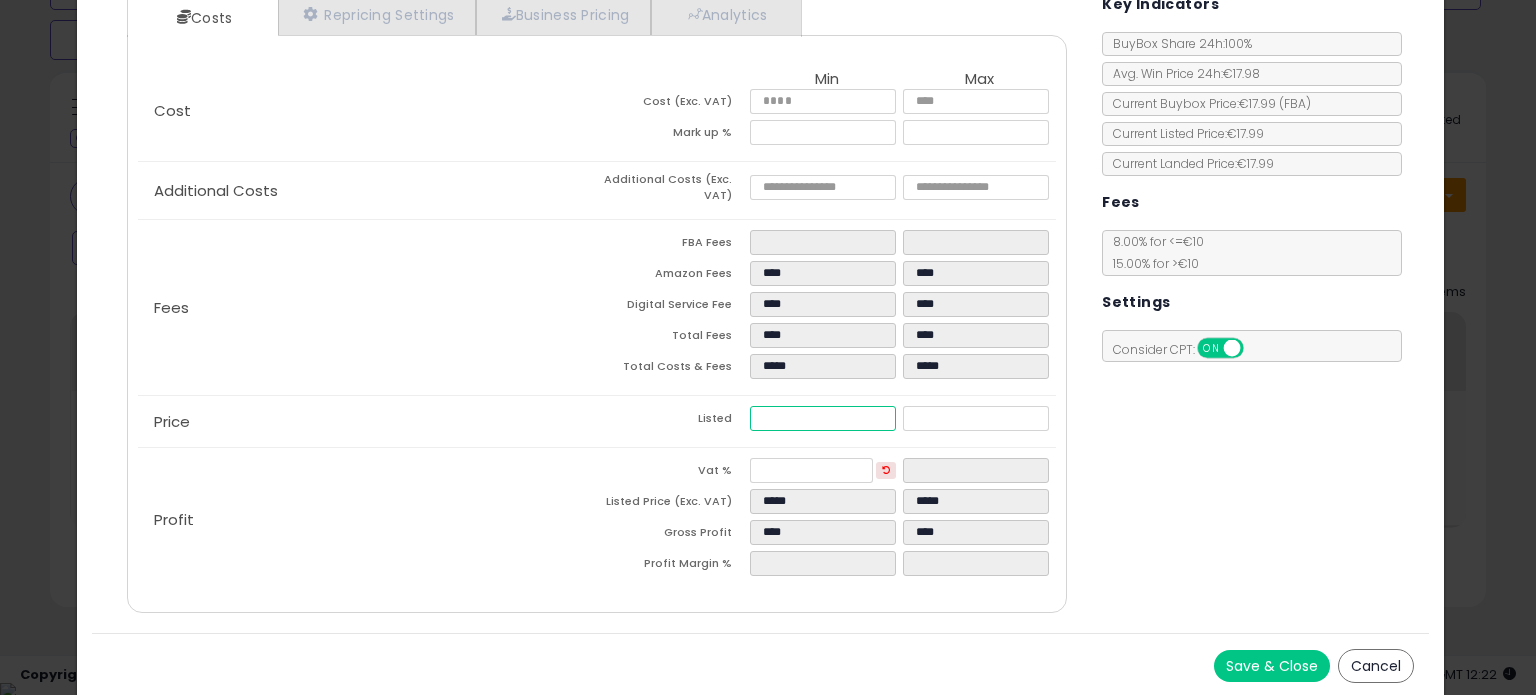 type on "****" 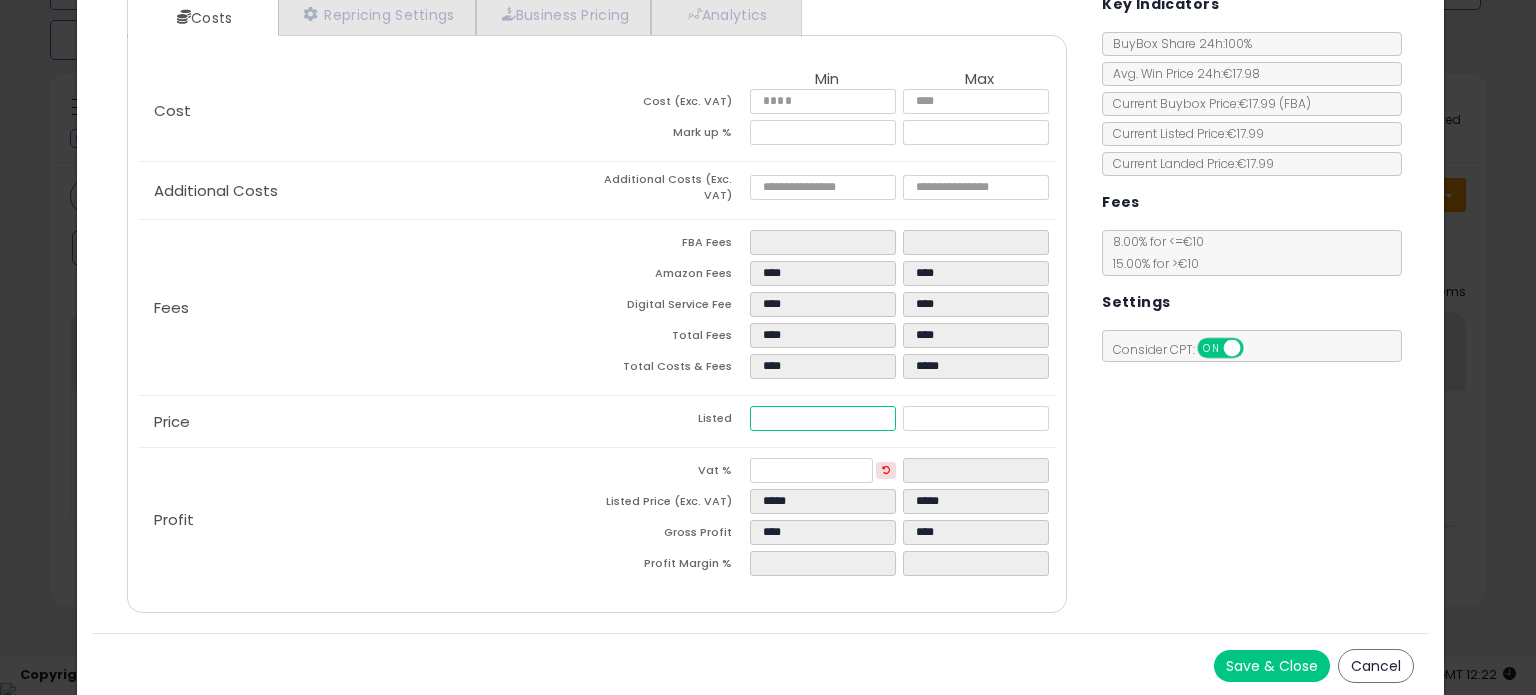 type on "****" 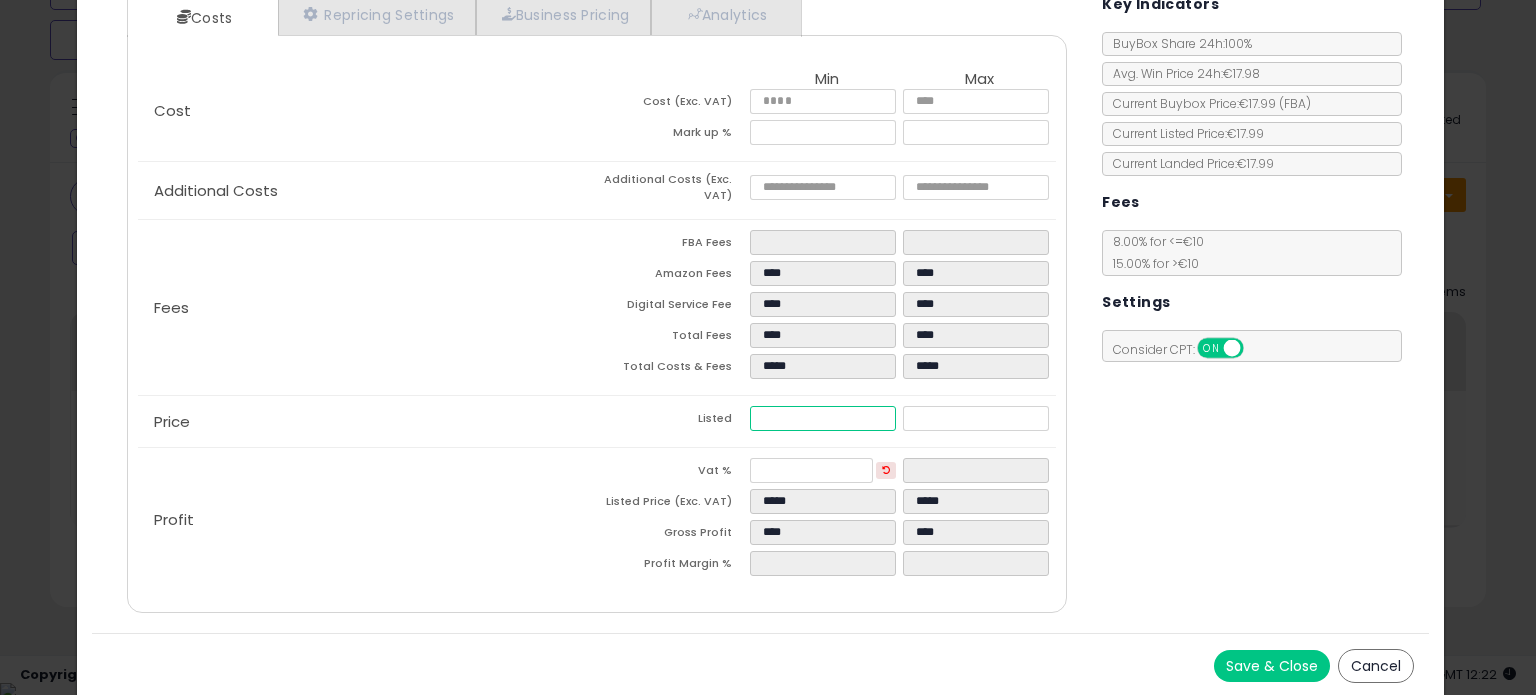 type on "****" 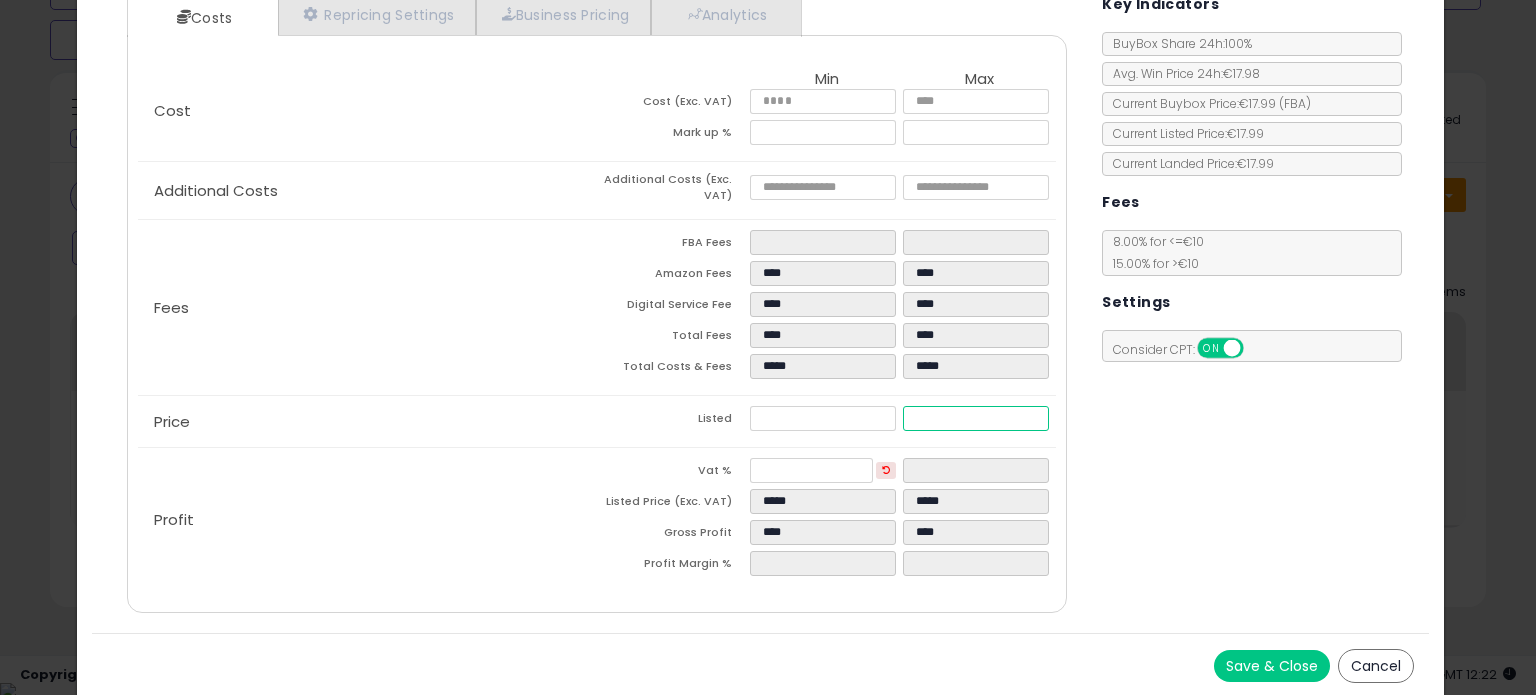 type on "*****" 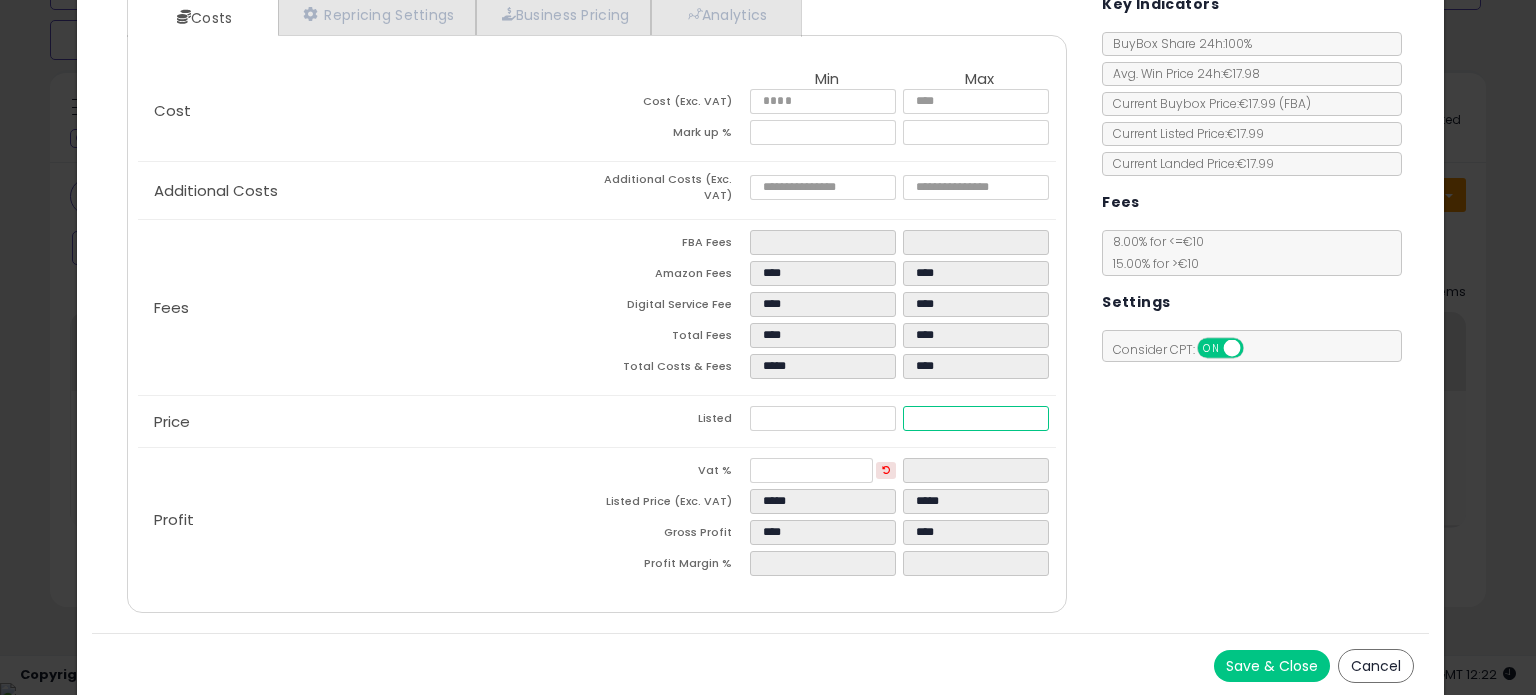 type on "****" 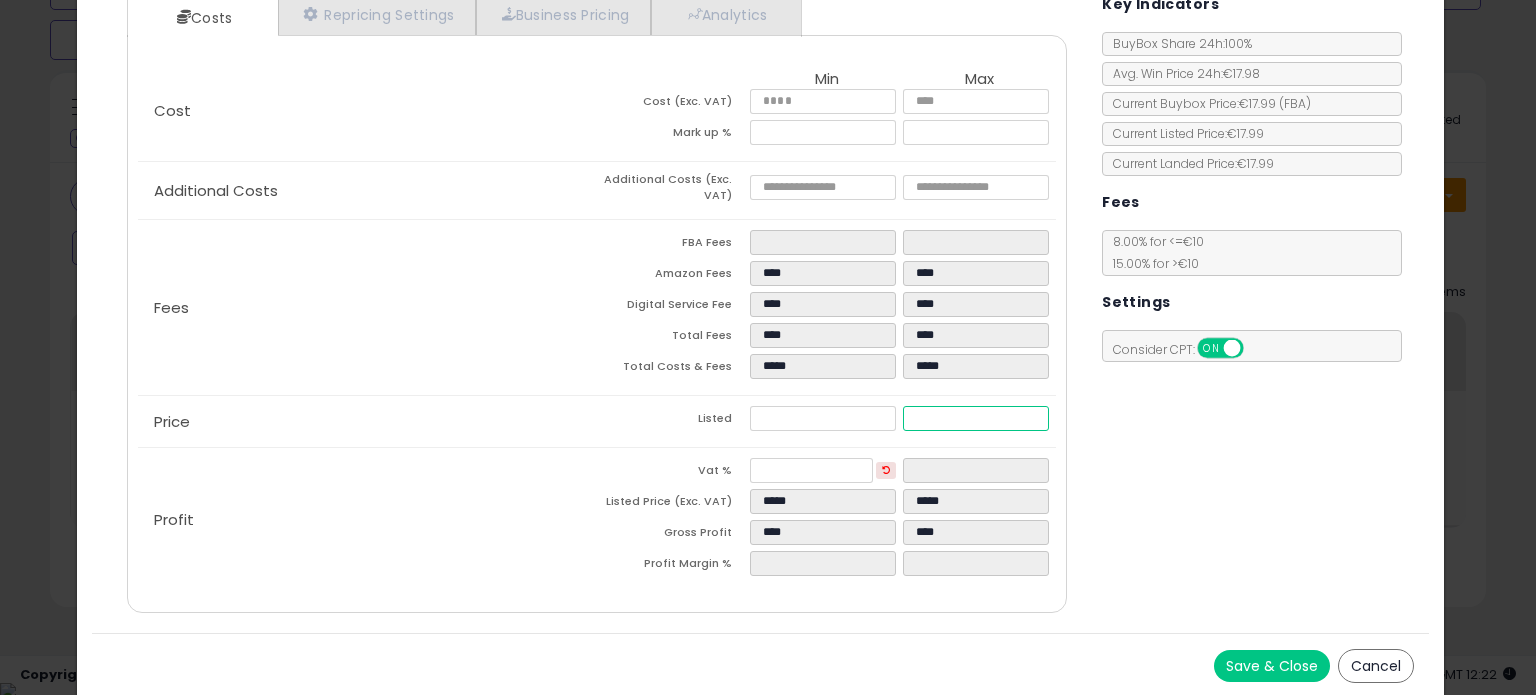 type on "****" 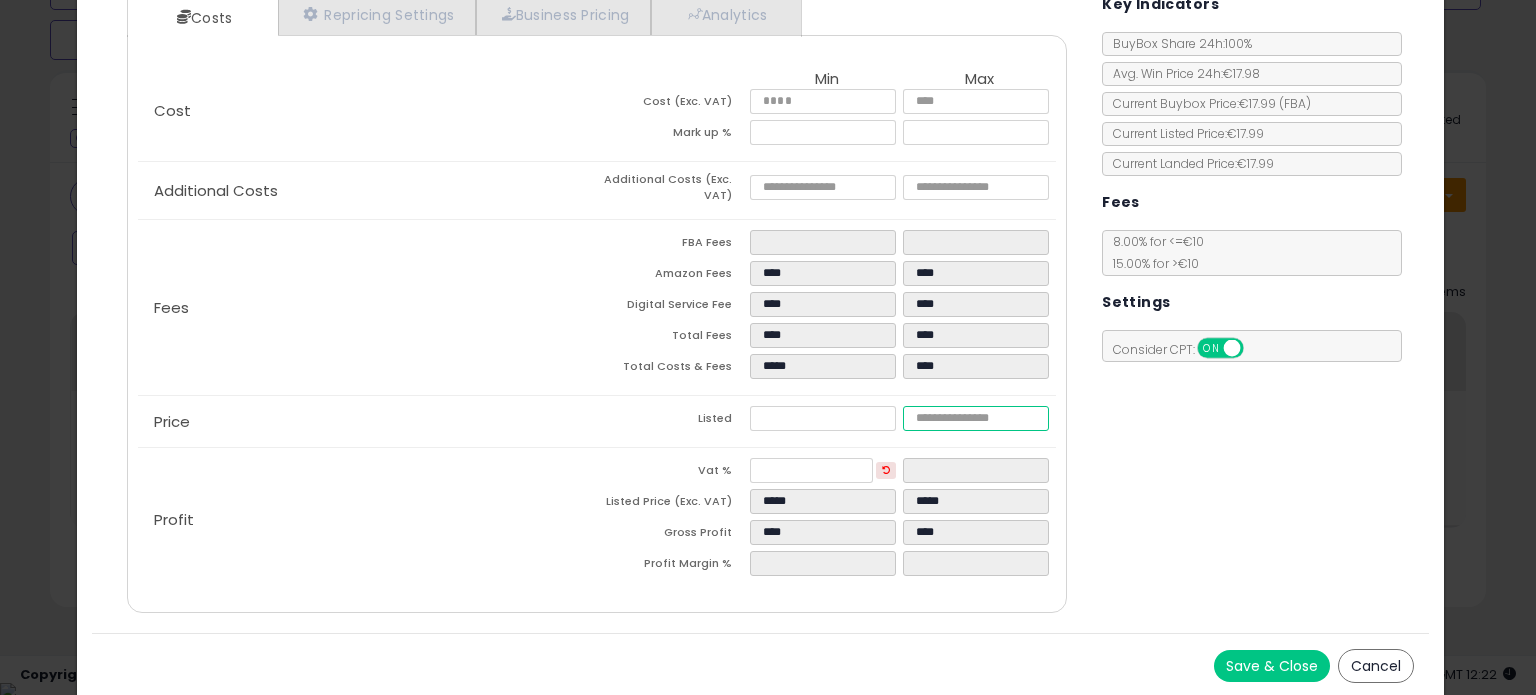 type on "****" 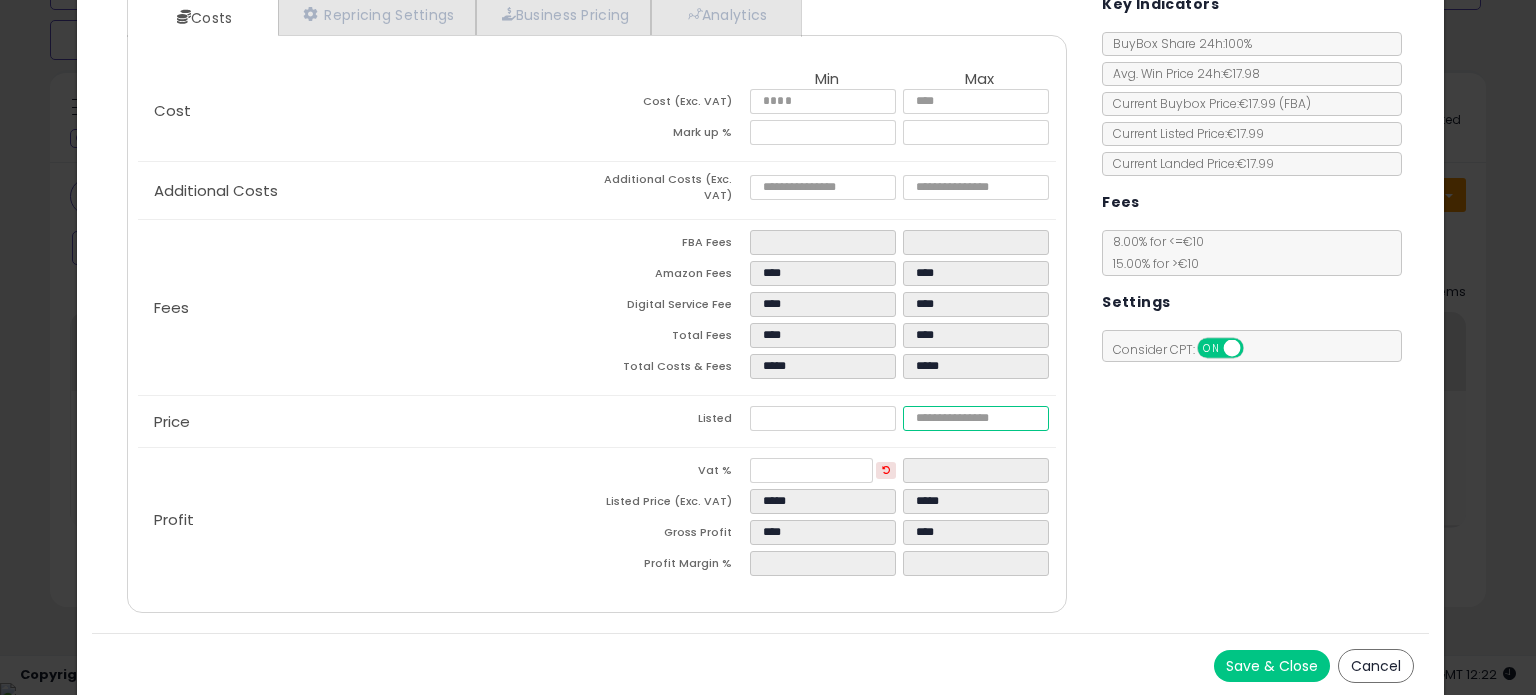 type on "****" 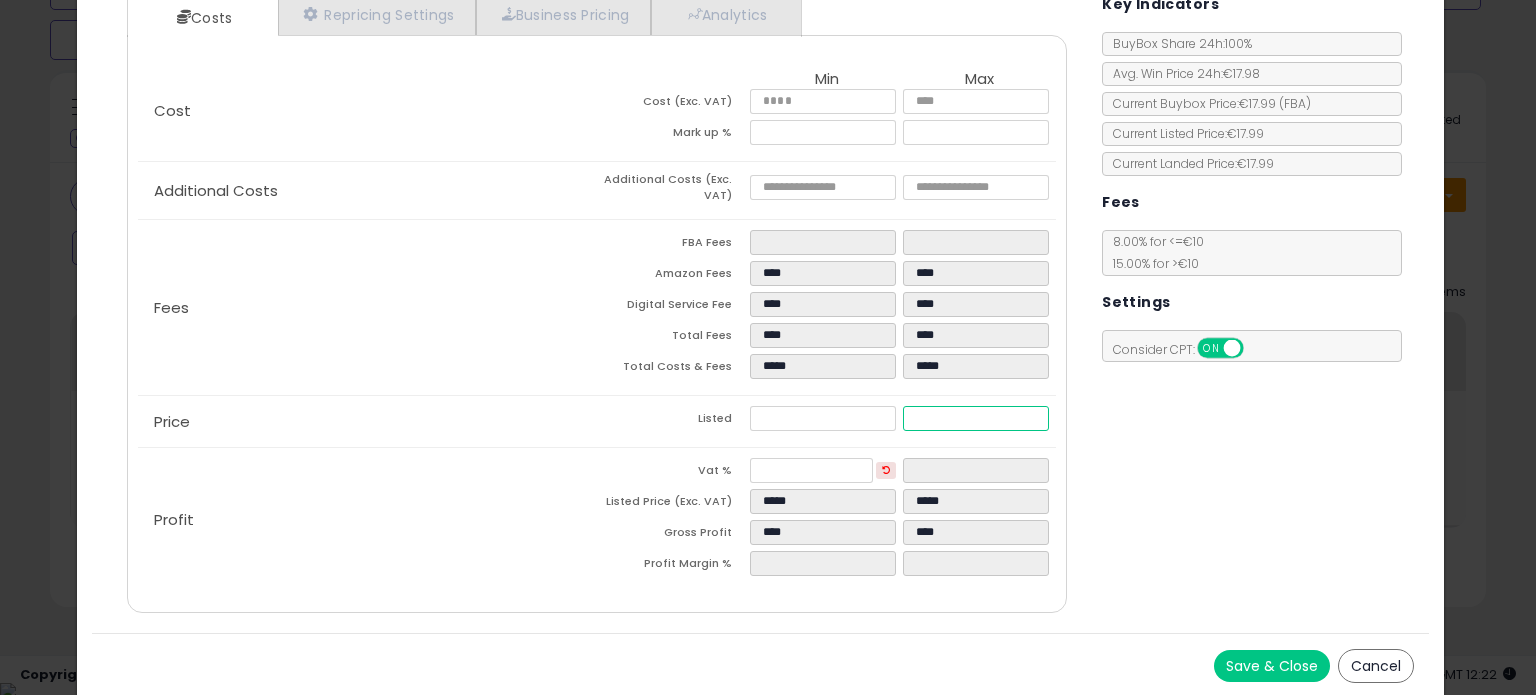 type on "*****" 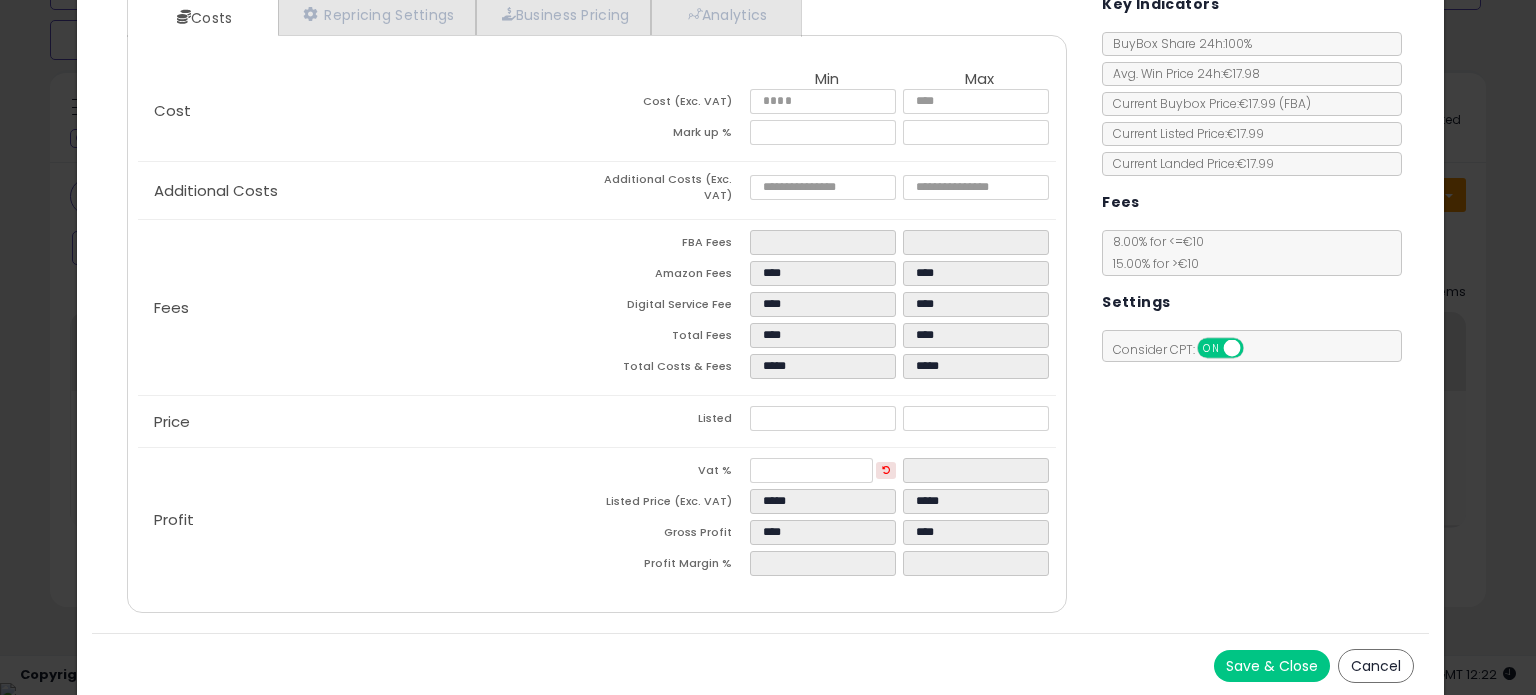 type on "*****" 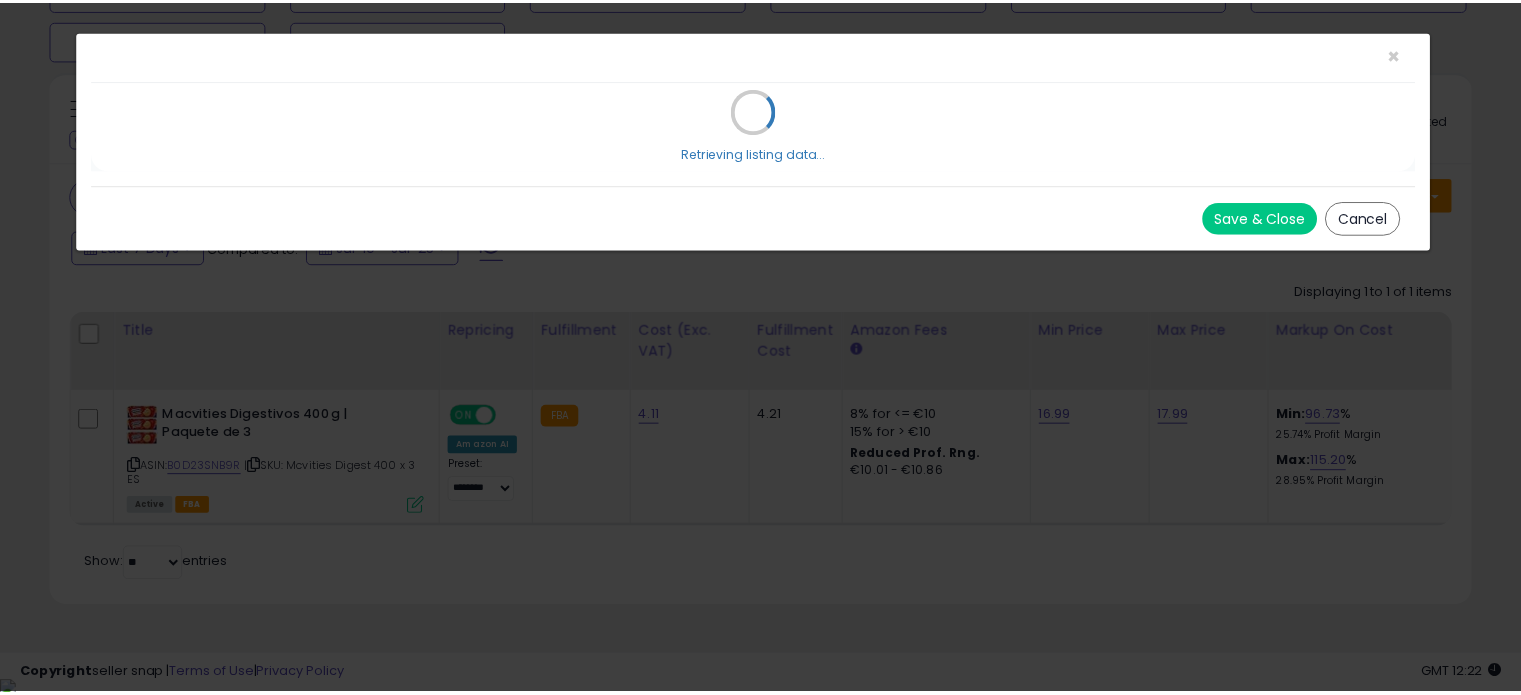 scroll, scrollTop: 0, scrollLeft: 0, axis: both 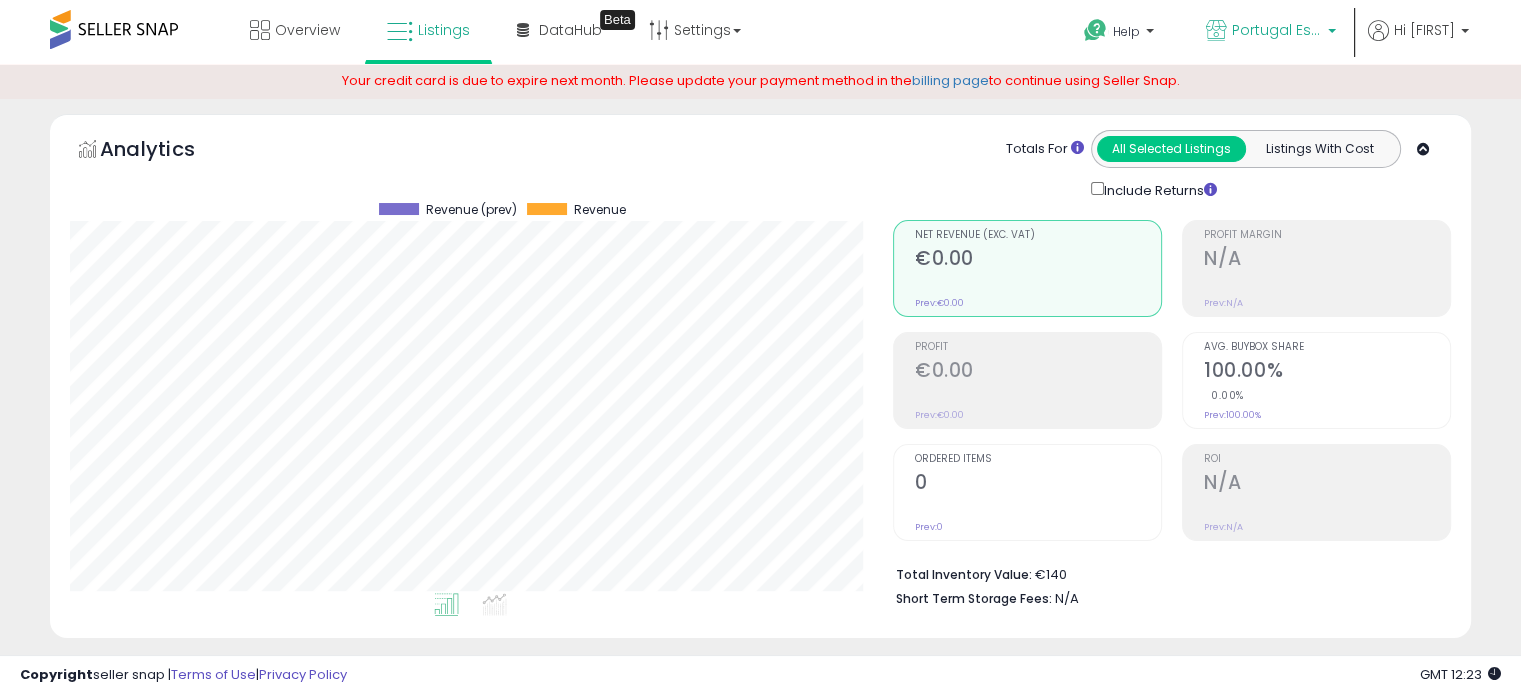 click on "Portugal Essentials ES" at bounding box center [1277, 30] 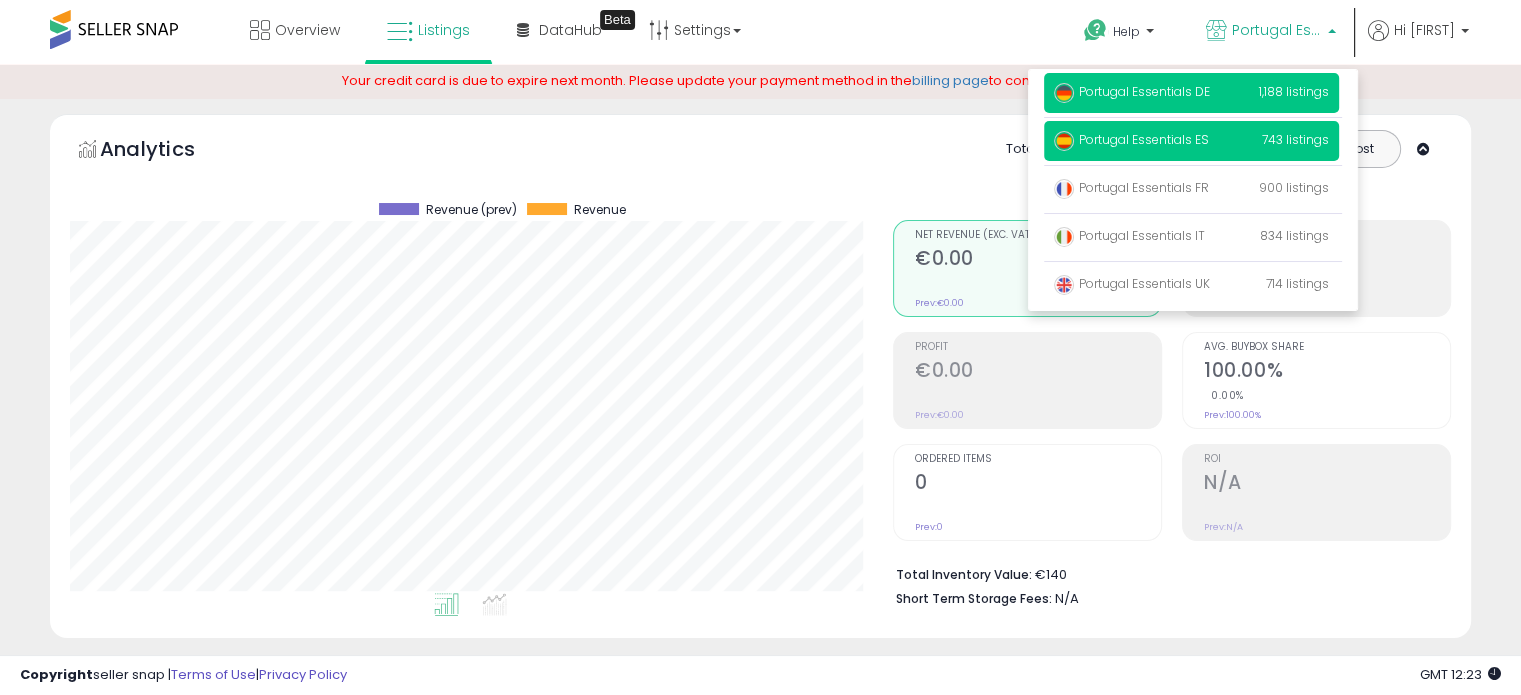 click on "Portugal Essentials DE" at bounding box center [1132, 91] 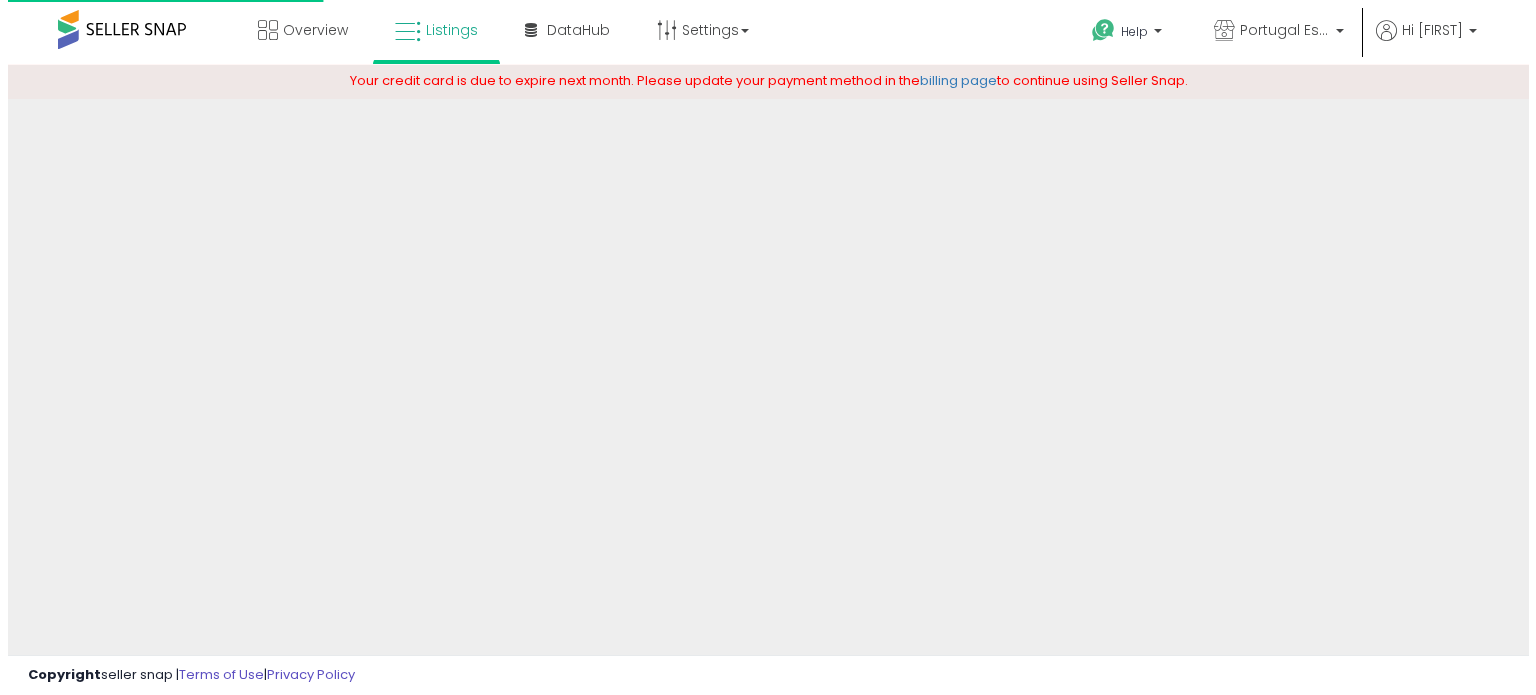 scroll, scrollTop: 0, scrollLeft: 0, axis: both 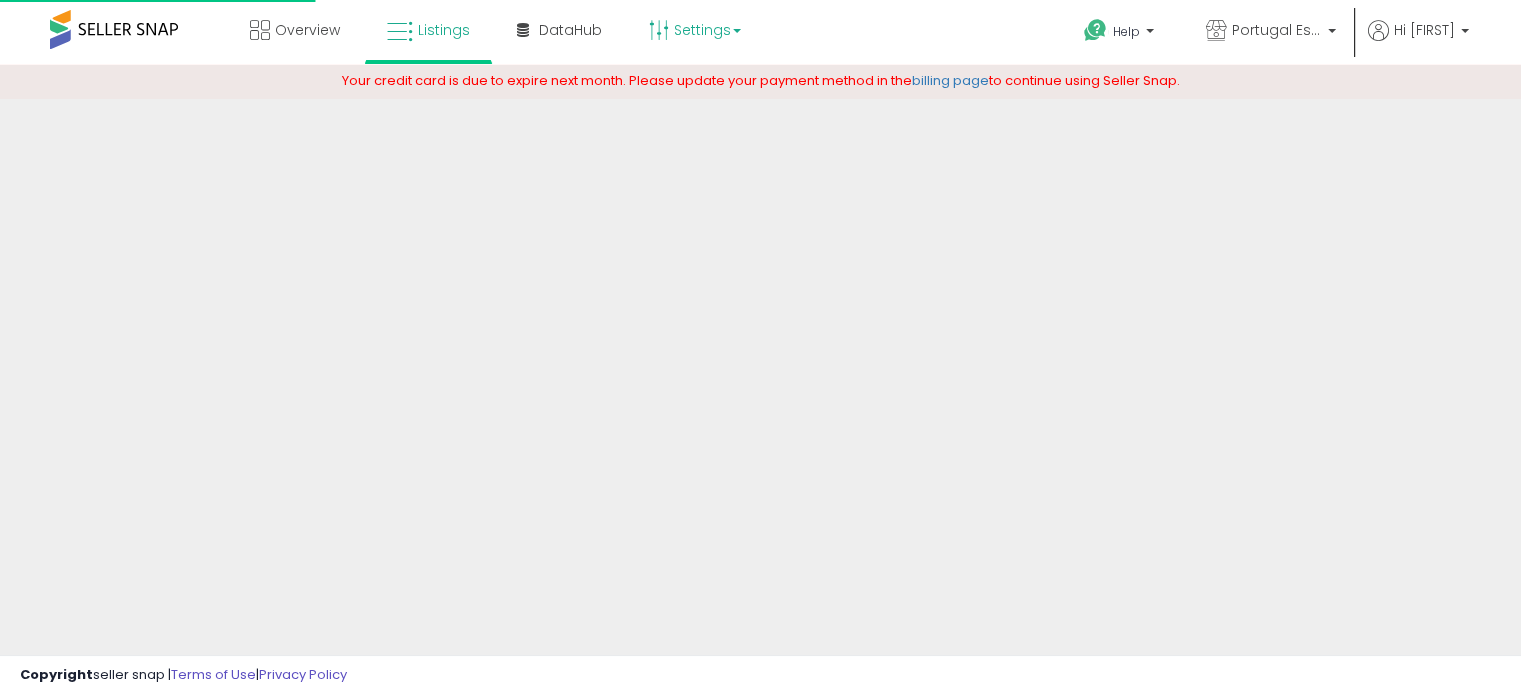 click on "Settings" at bounding box center (695, 30) 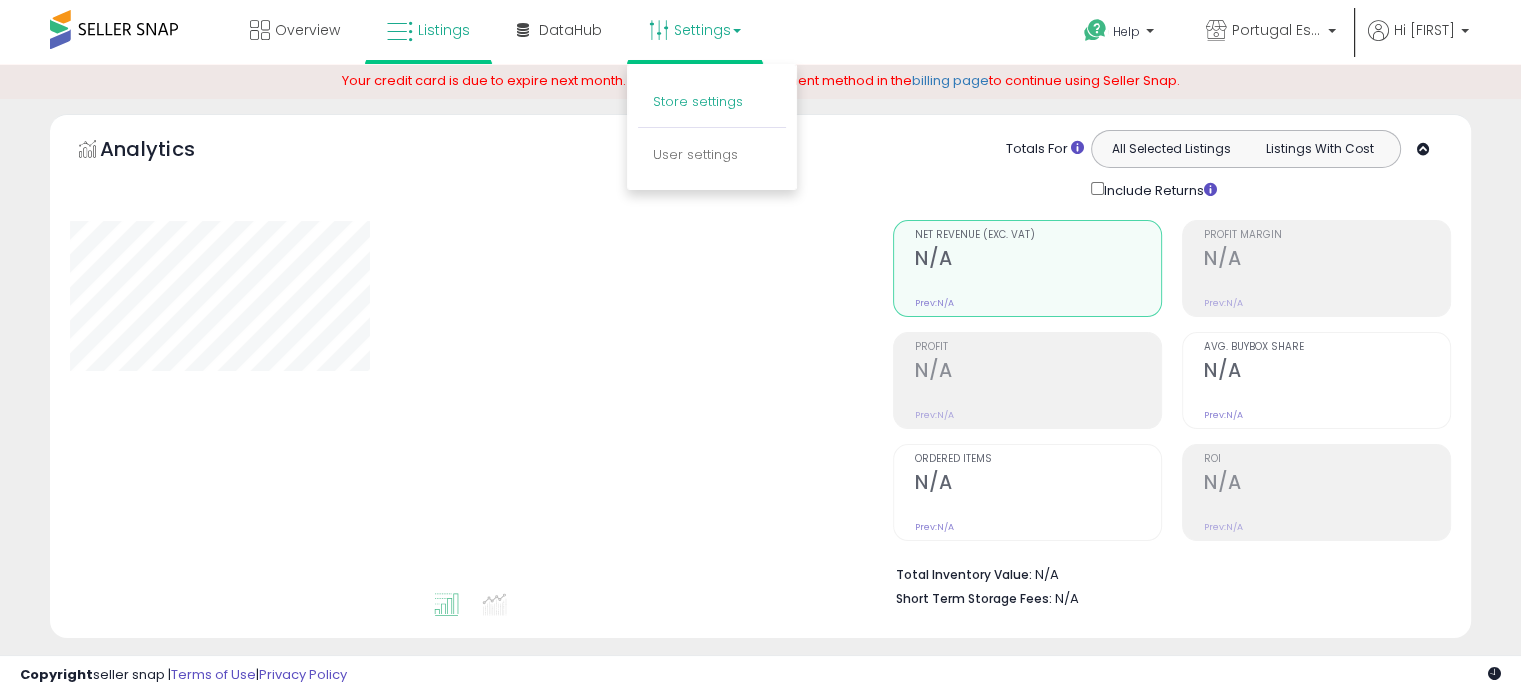 click on "Store
settings" at bounding box center (698, 101) 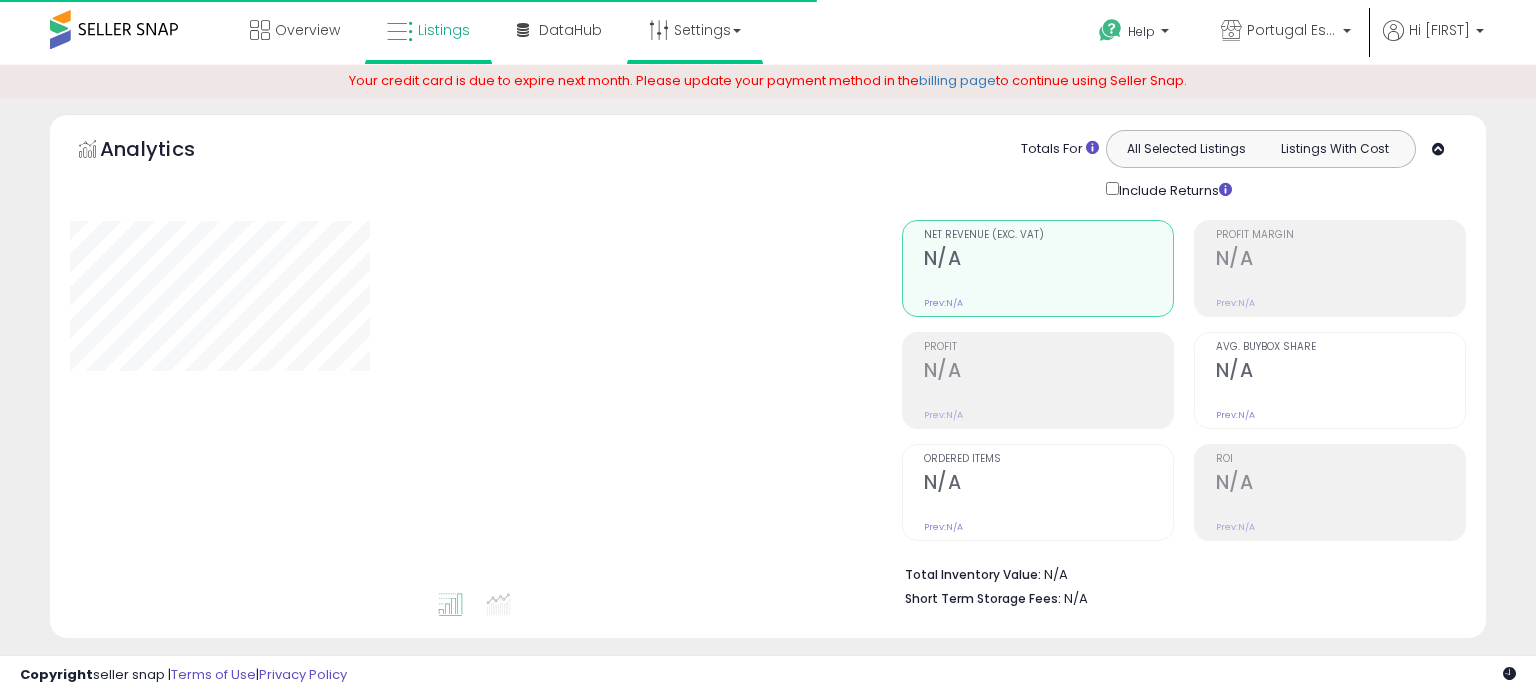 type on "**********" 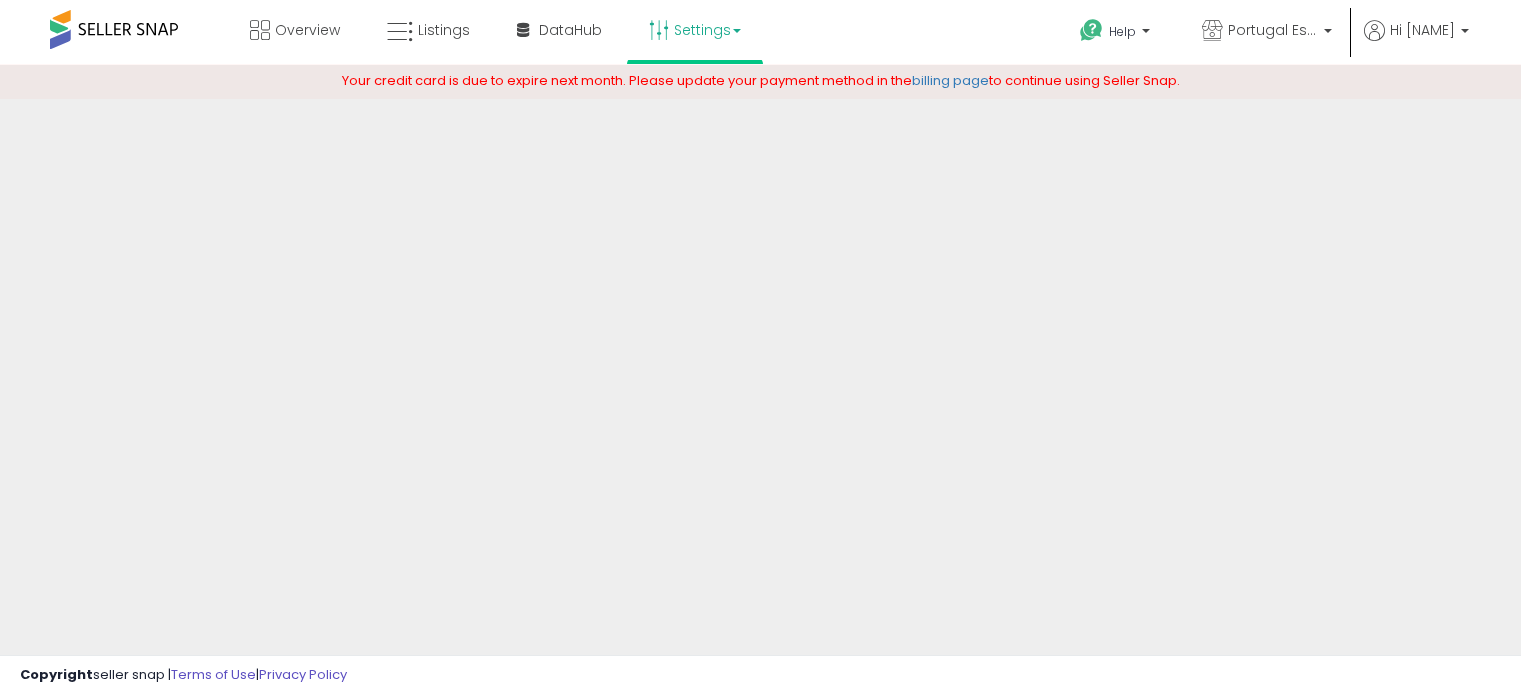 scroll, scrollTop: 0, scrollLeft: 0, axis: both 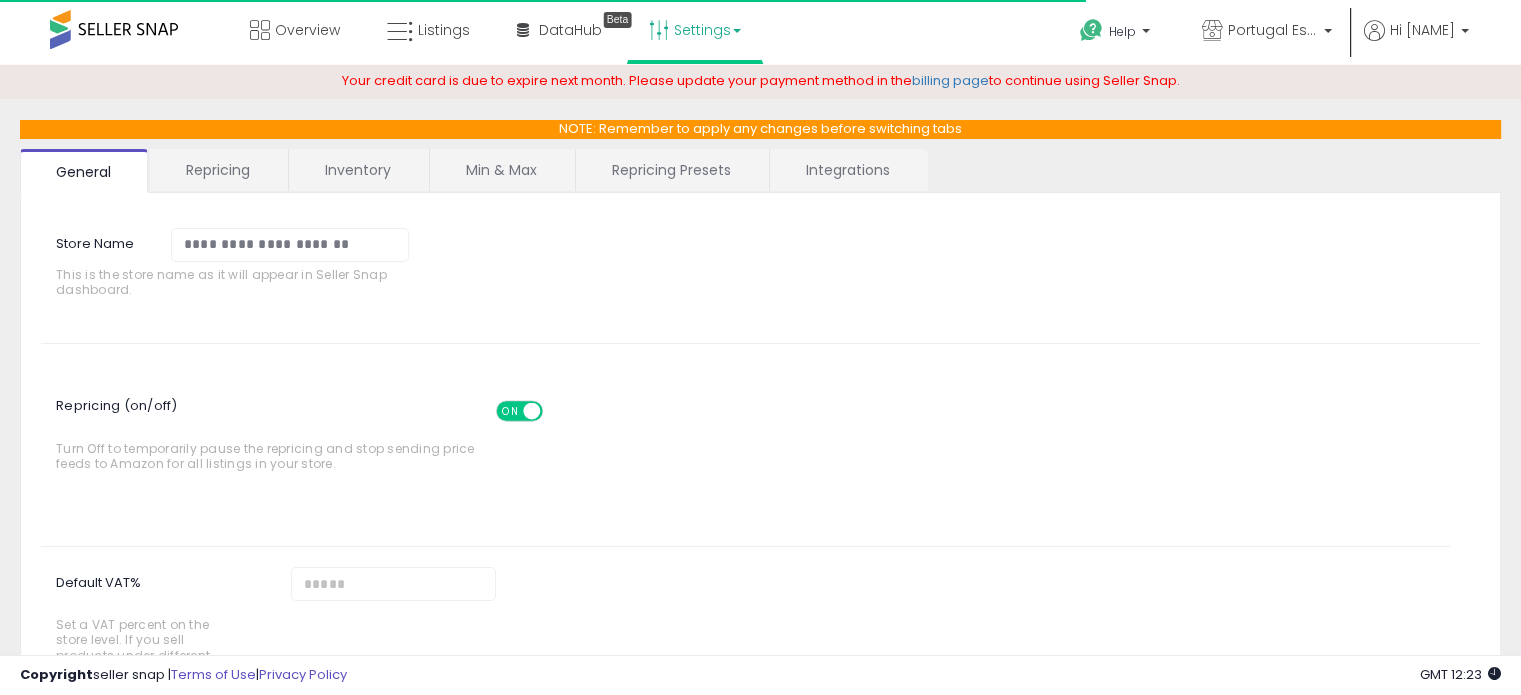 click on "Repricing Presets" at bounding box center (671, 170) 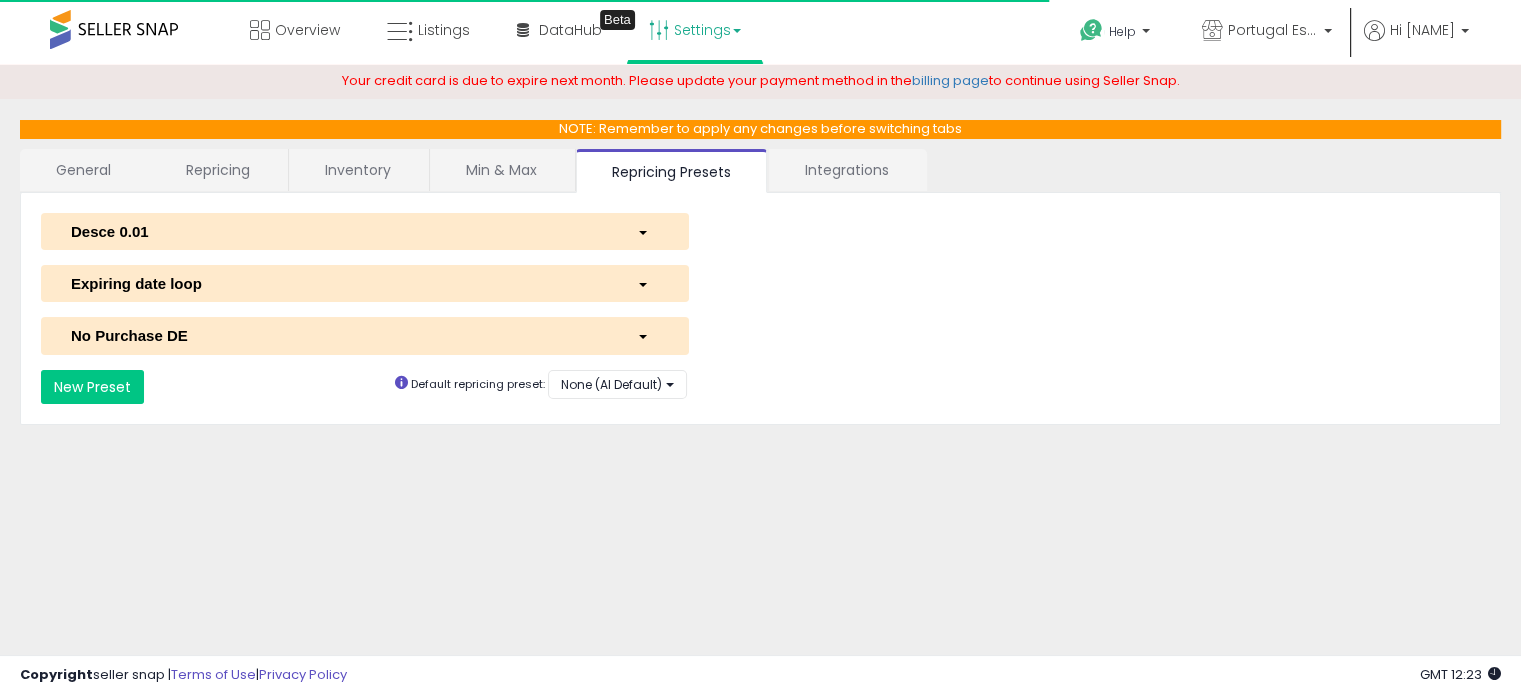 select on "**********" 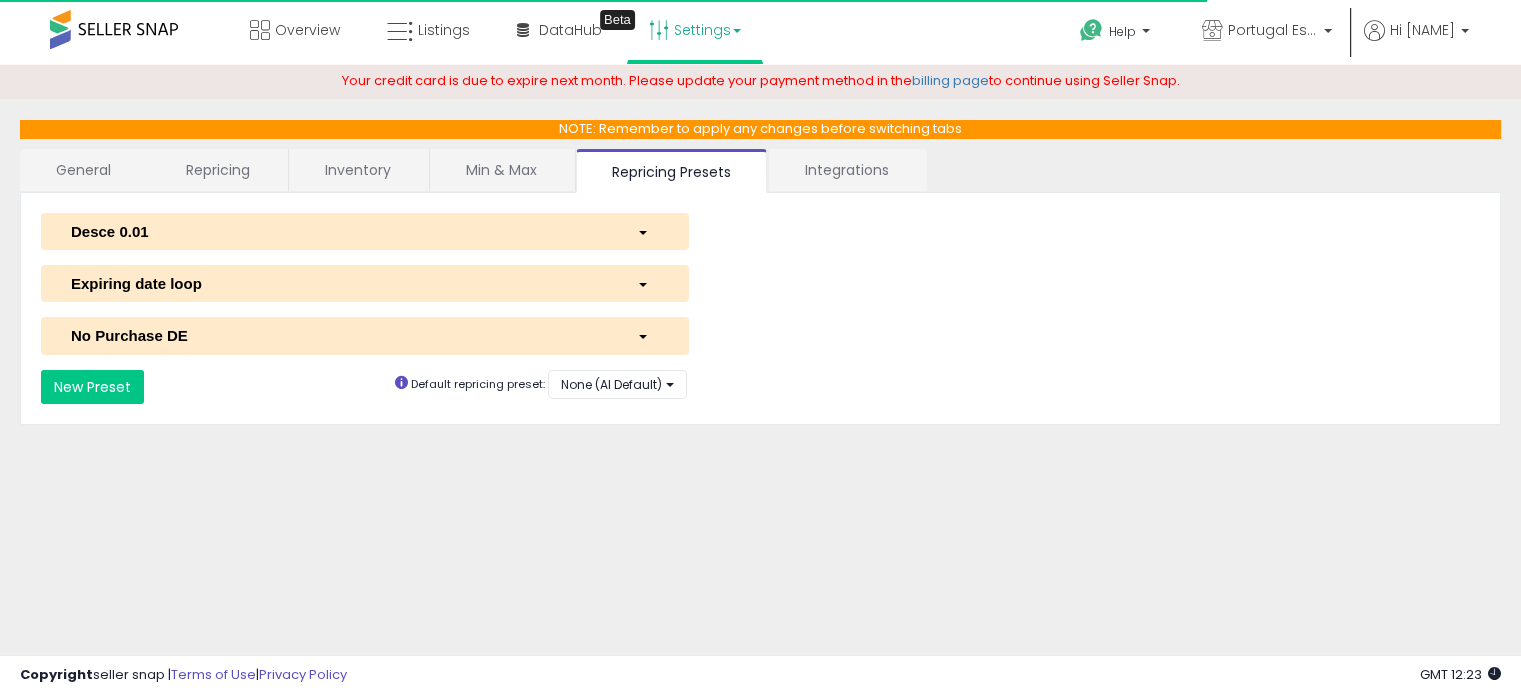select on "**********" 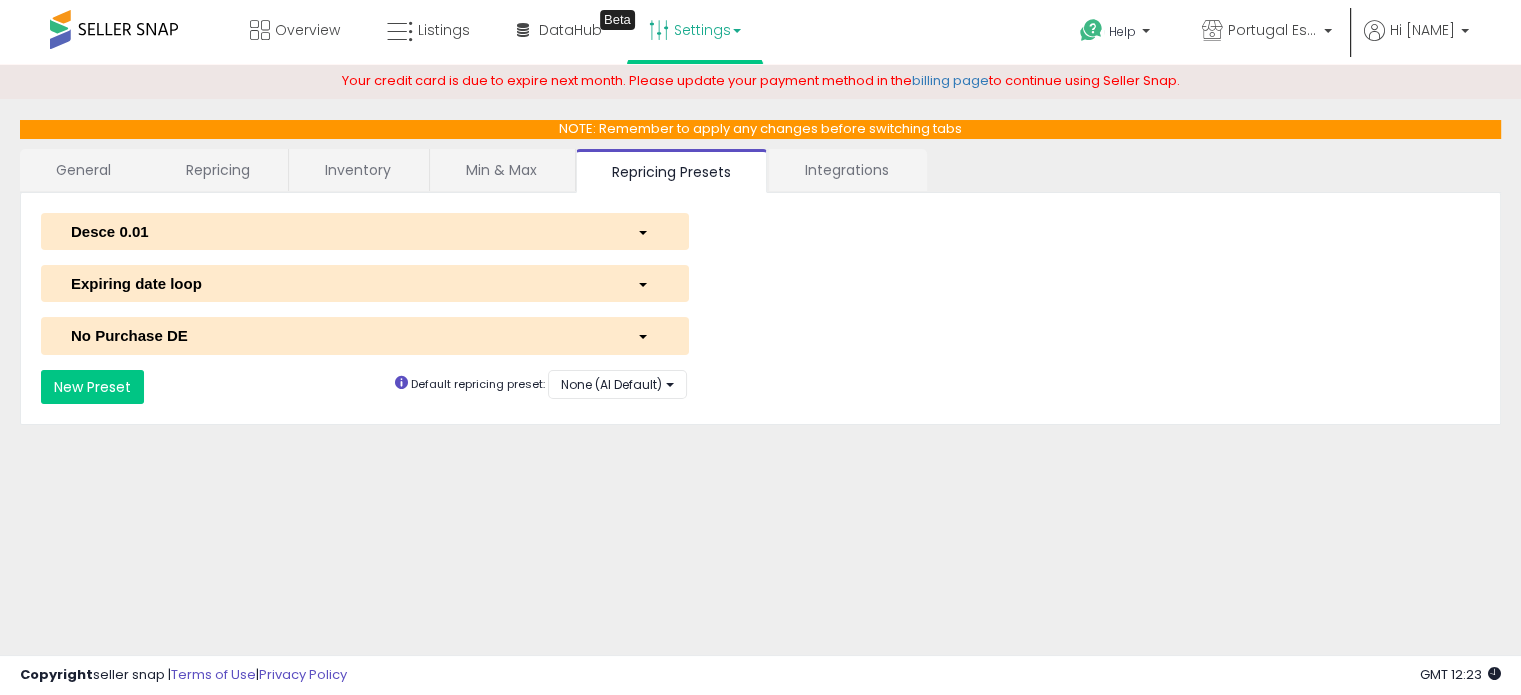 click on "Expiring date loop" at bounding box center [339, 283] 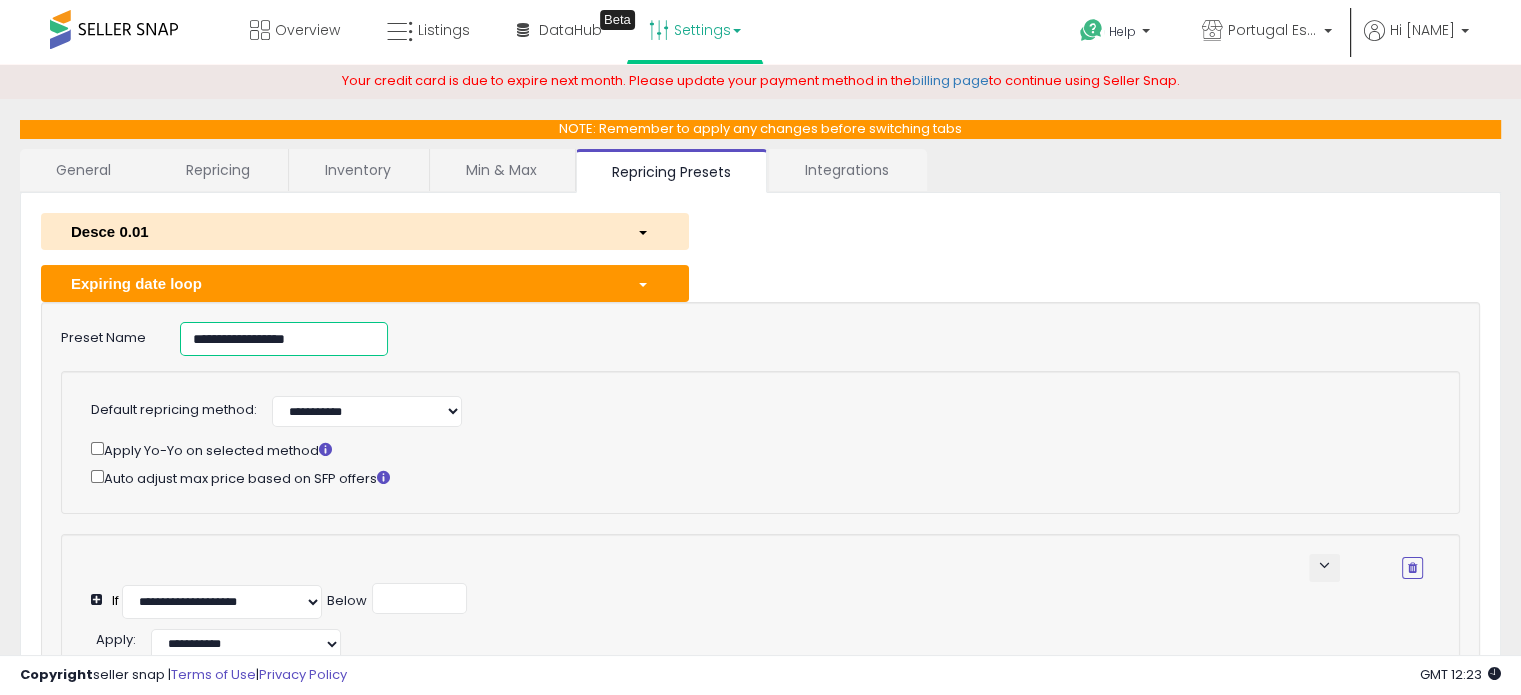 drag, startPoint x: 340, startPoint y: 346, endPoint x: 63, endPoint y: 335, distance: 277.21832 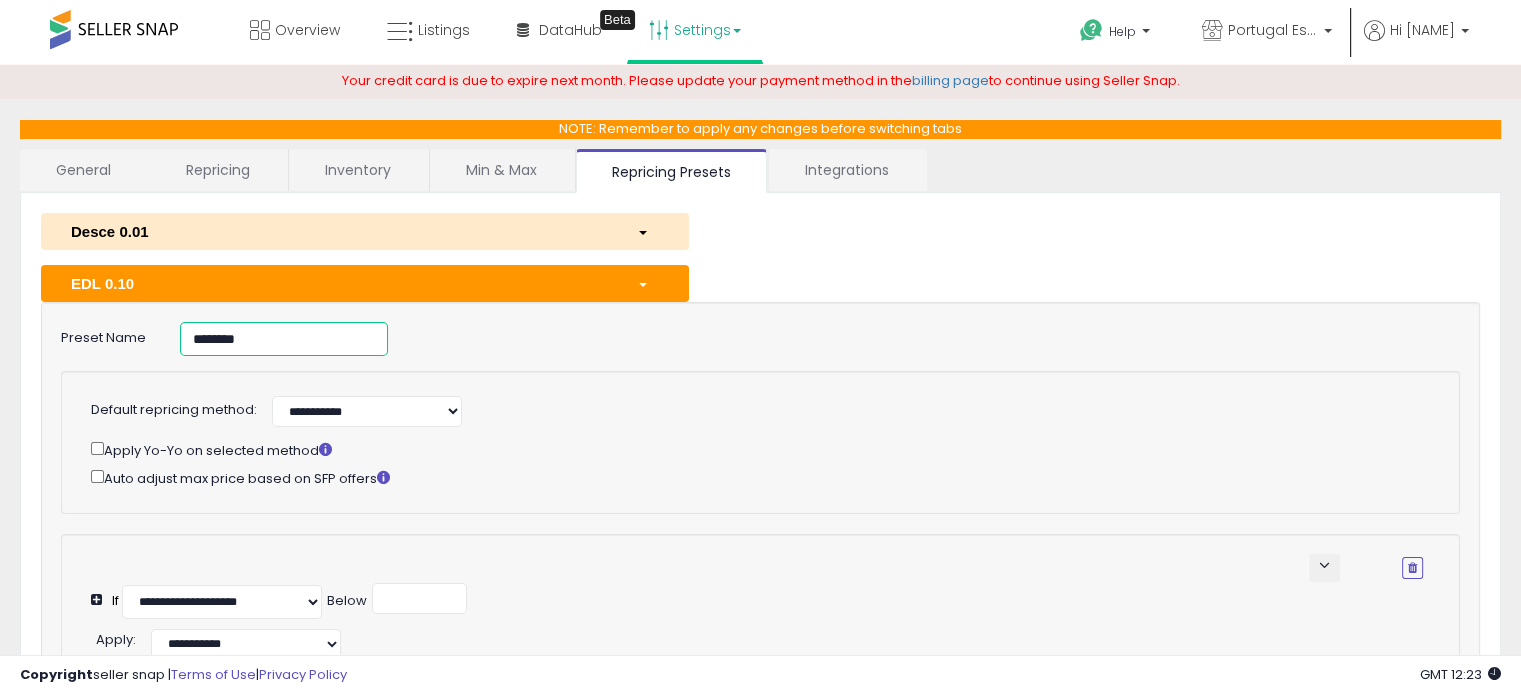 type on "********" 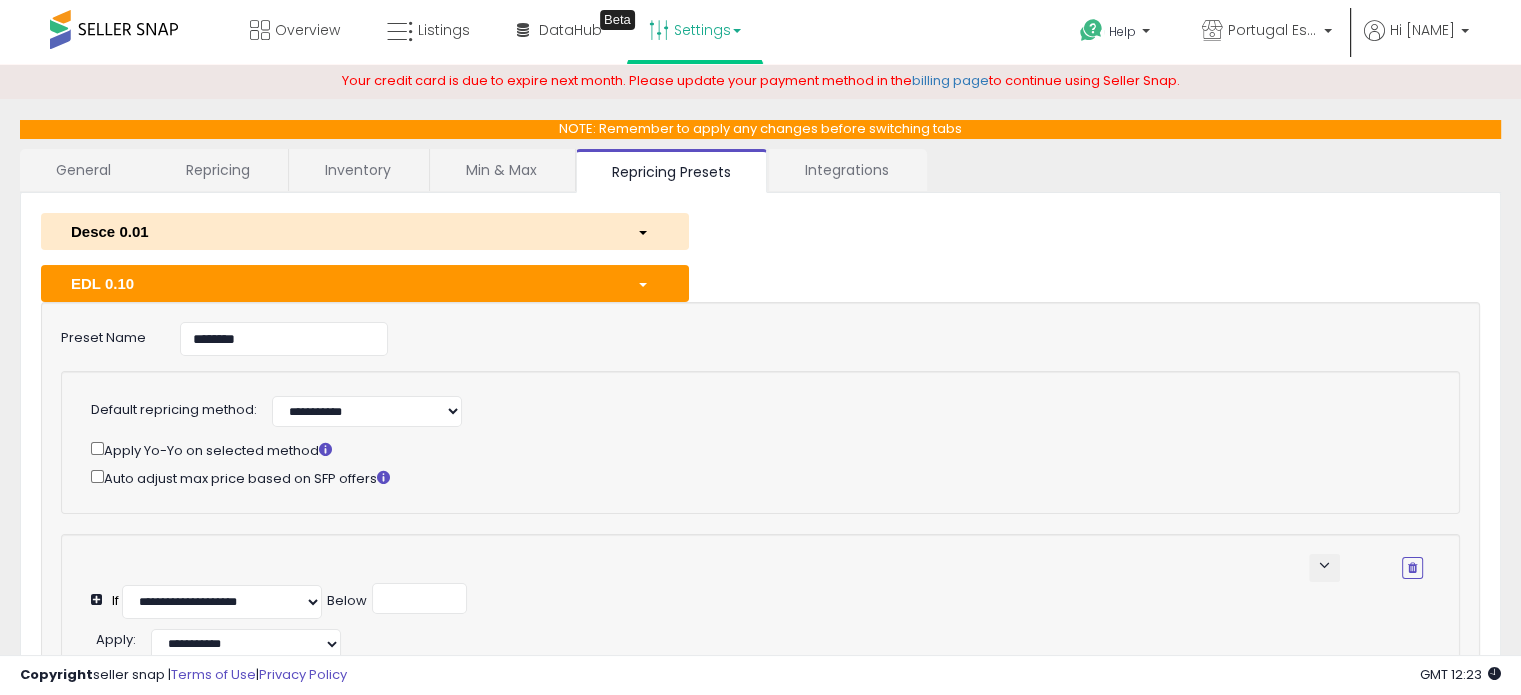 click on "**********" at bounding box center [760, 442] 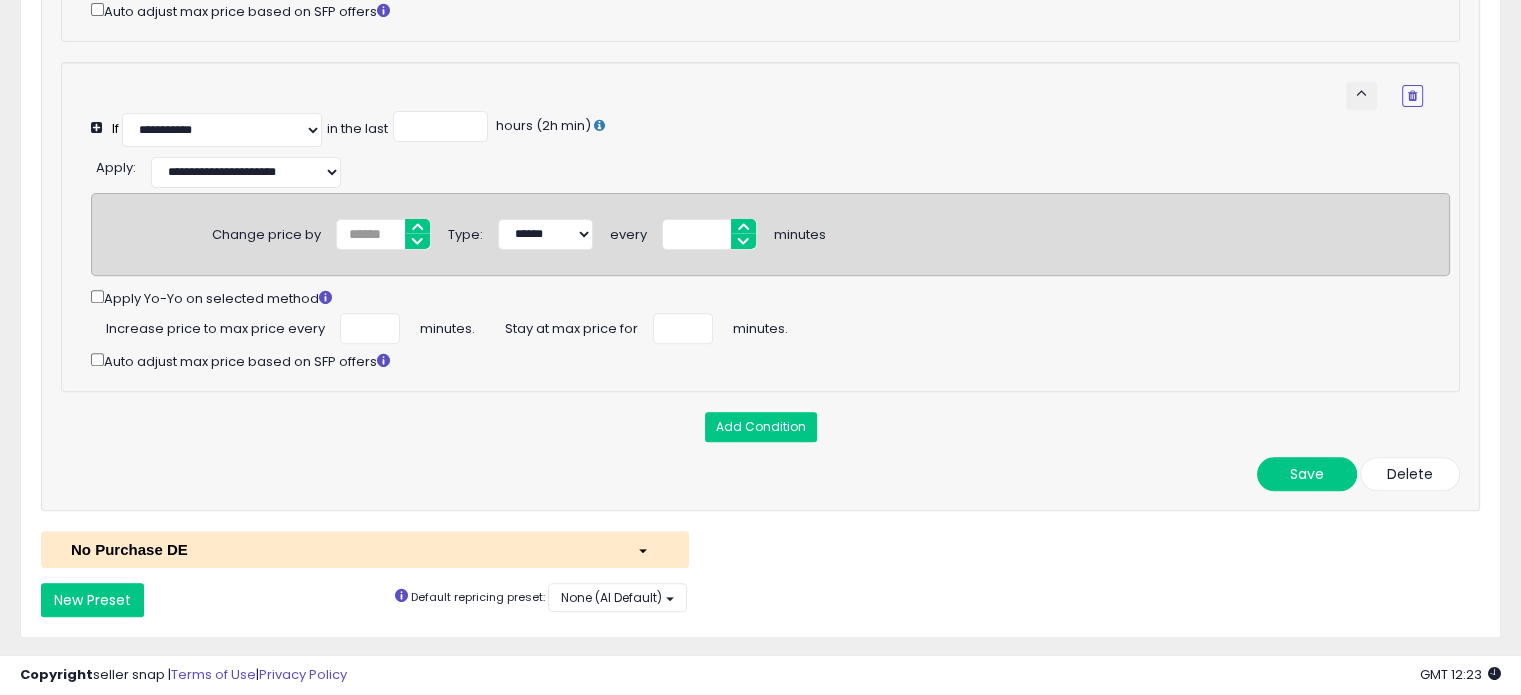 scroll, scrollTop: 700, scrollLeft: 0, axis: vertical 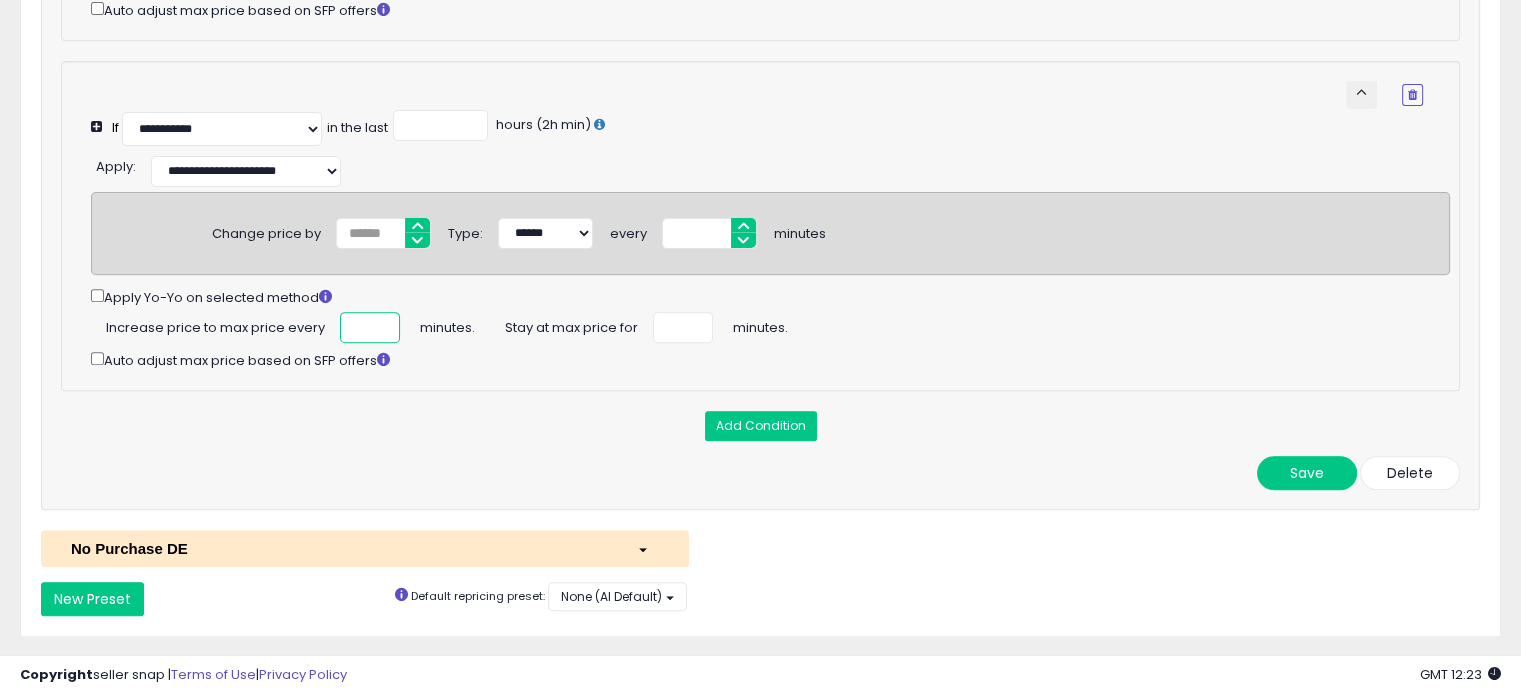 drag, startPoint x: 350, startPoint y: 331, endPoint x: 461, endPoint y: 307, distance: 113.56496 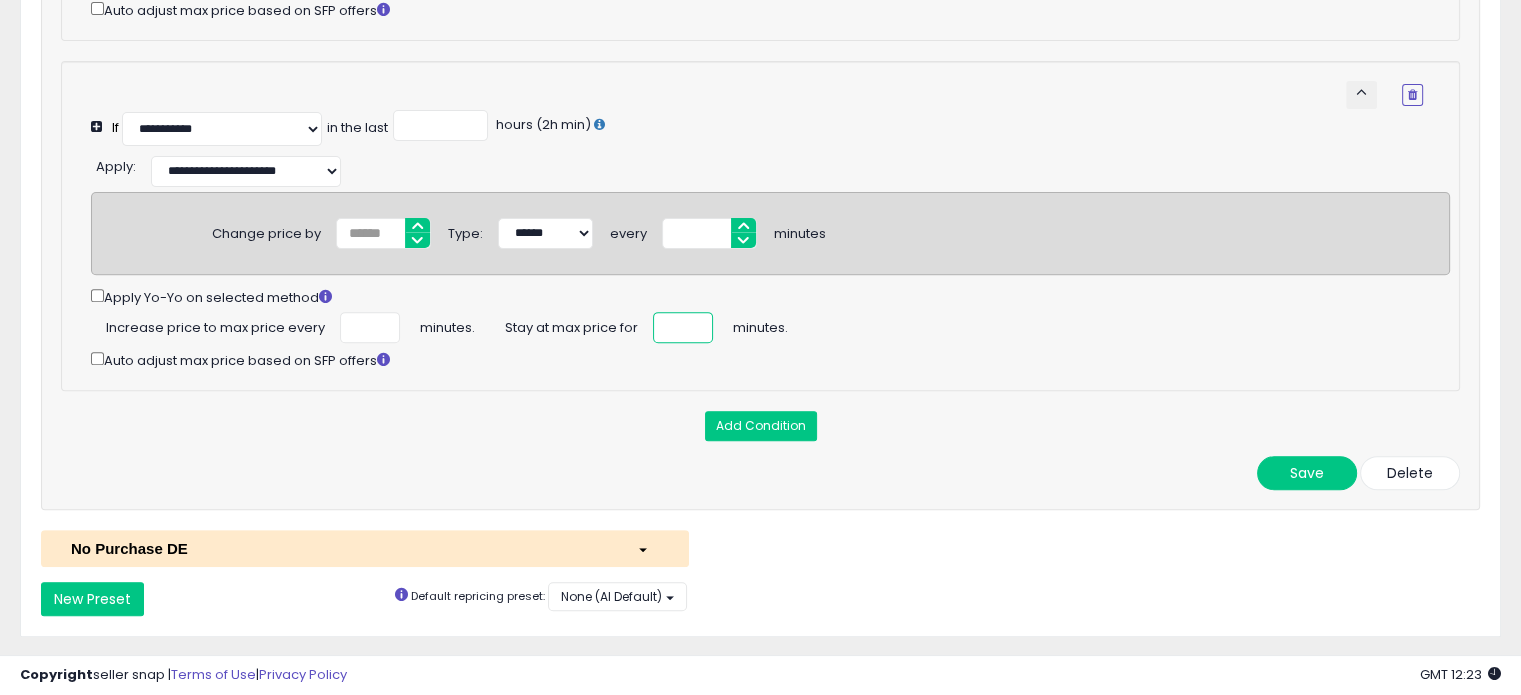 type on "**" 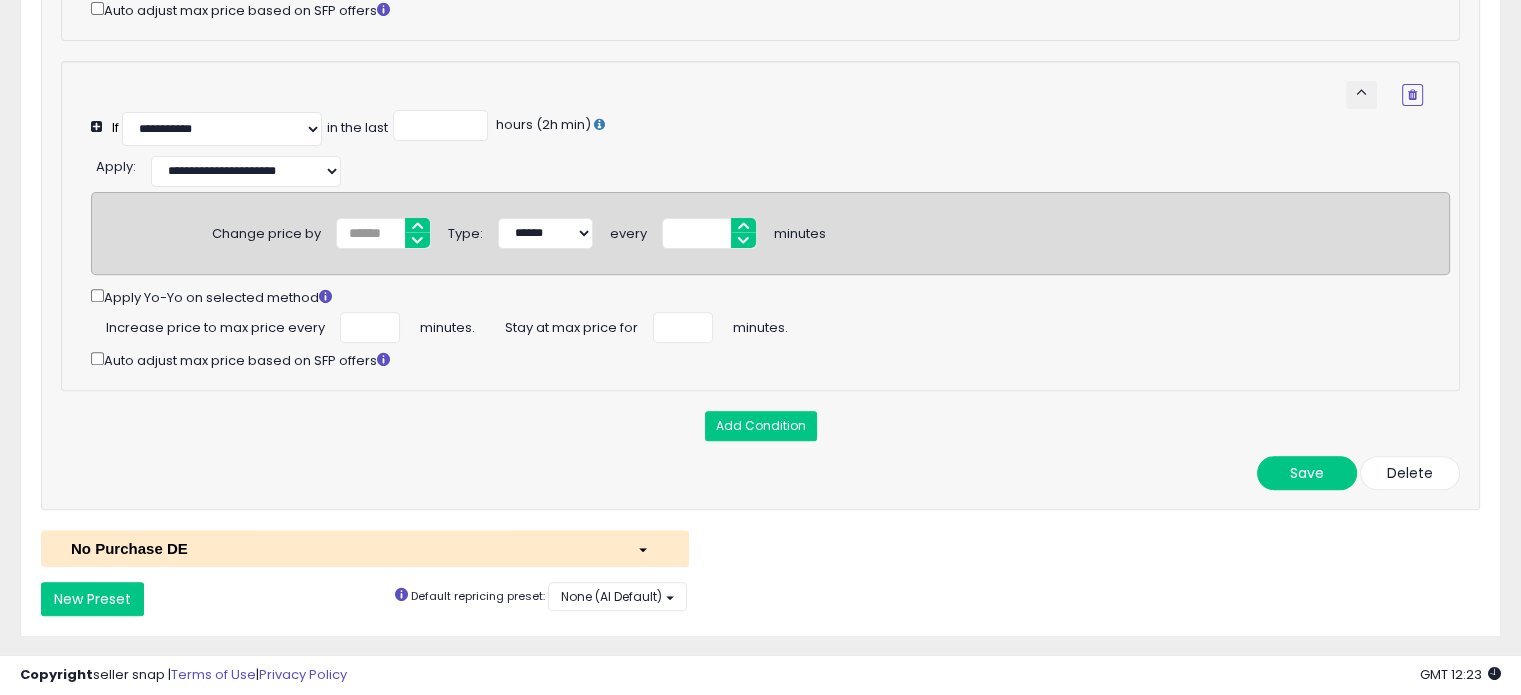 click on "**********" at bounding box center (770, 169) 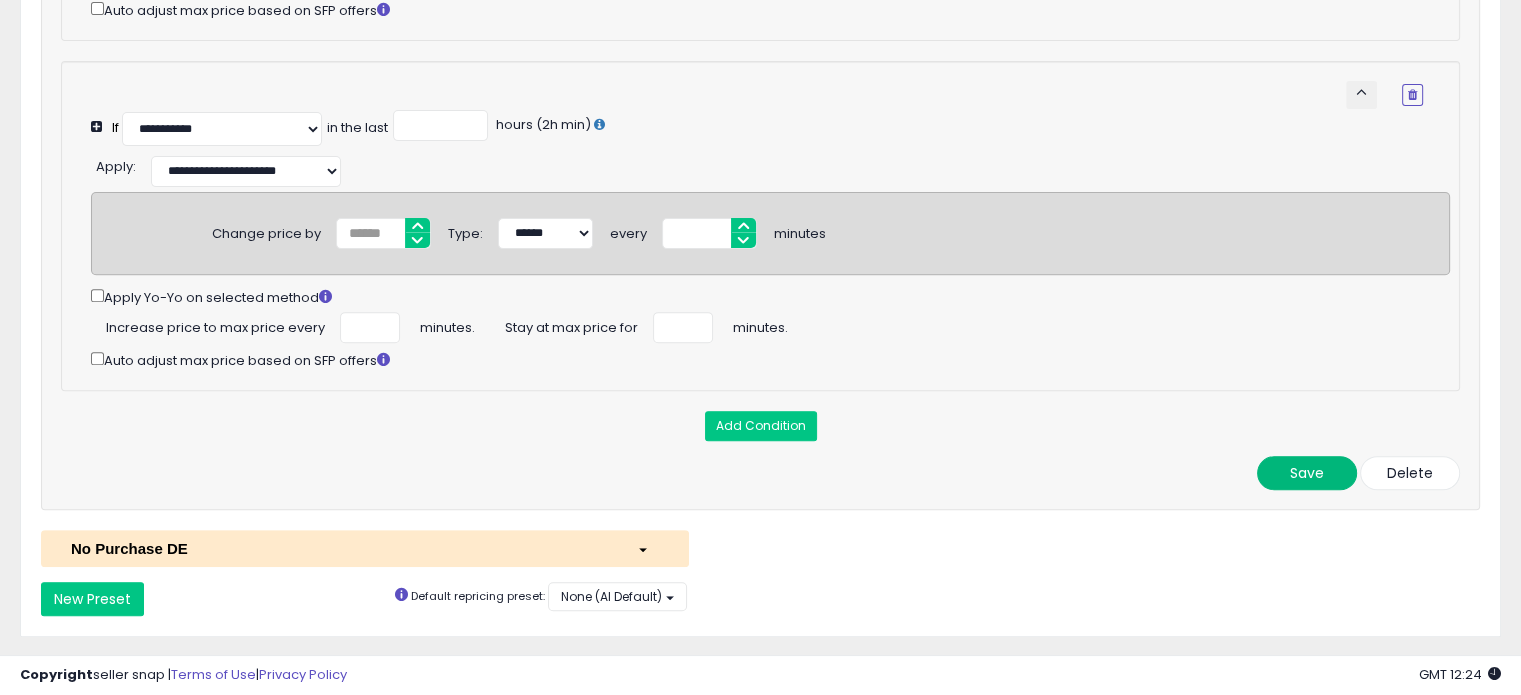 click on "Save" at bounding box center (1307, 473) 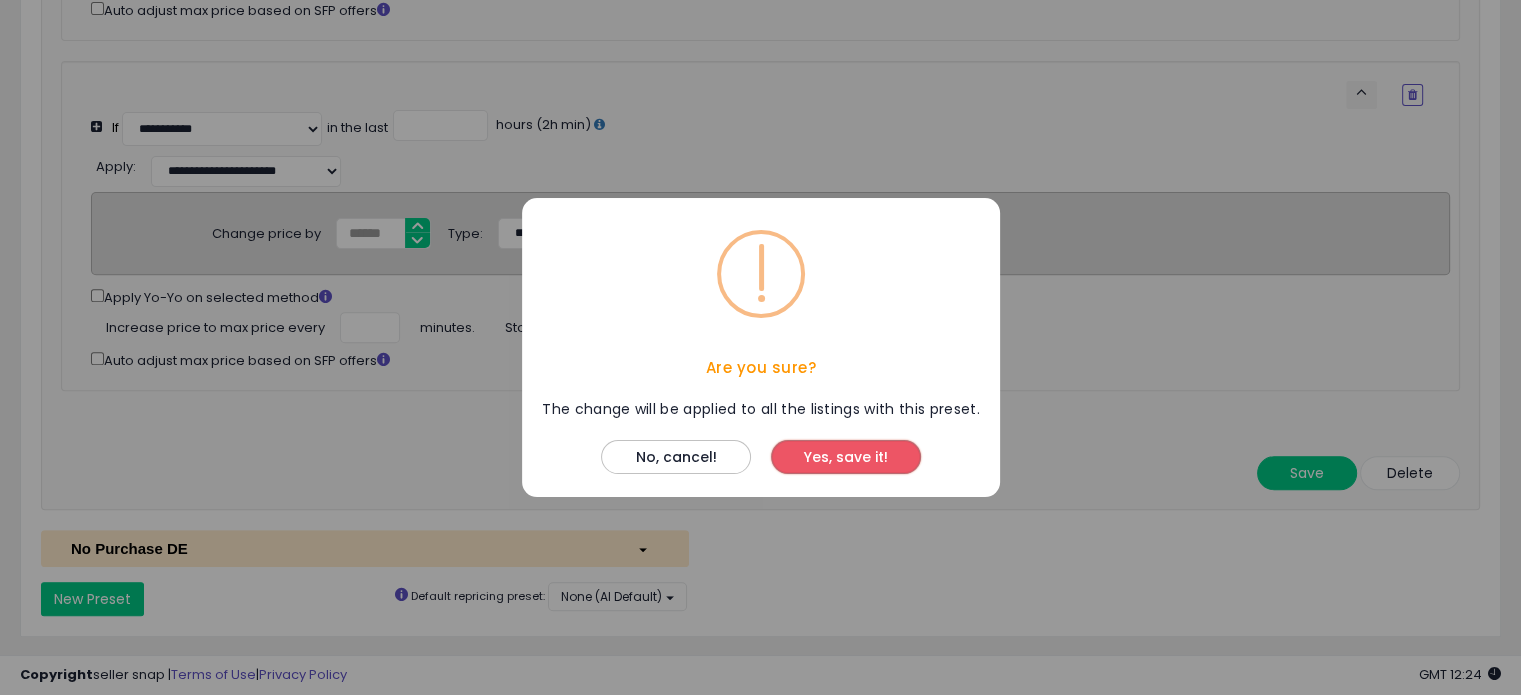 click on "Yes, save it!" at bounding box center (846, 457) 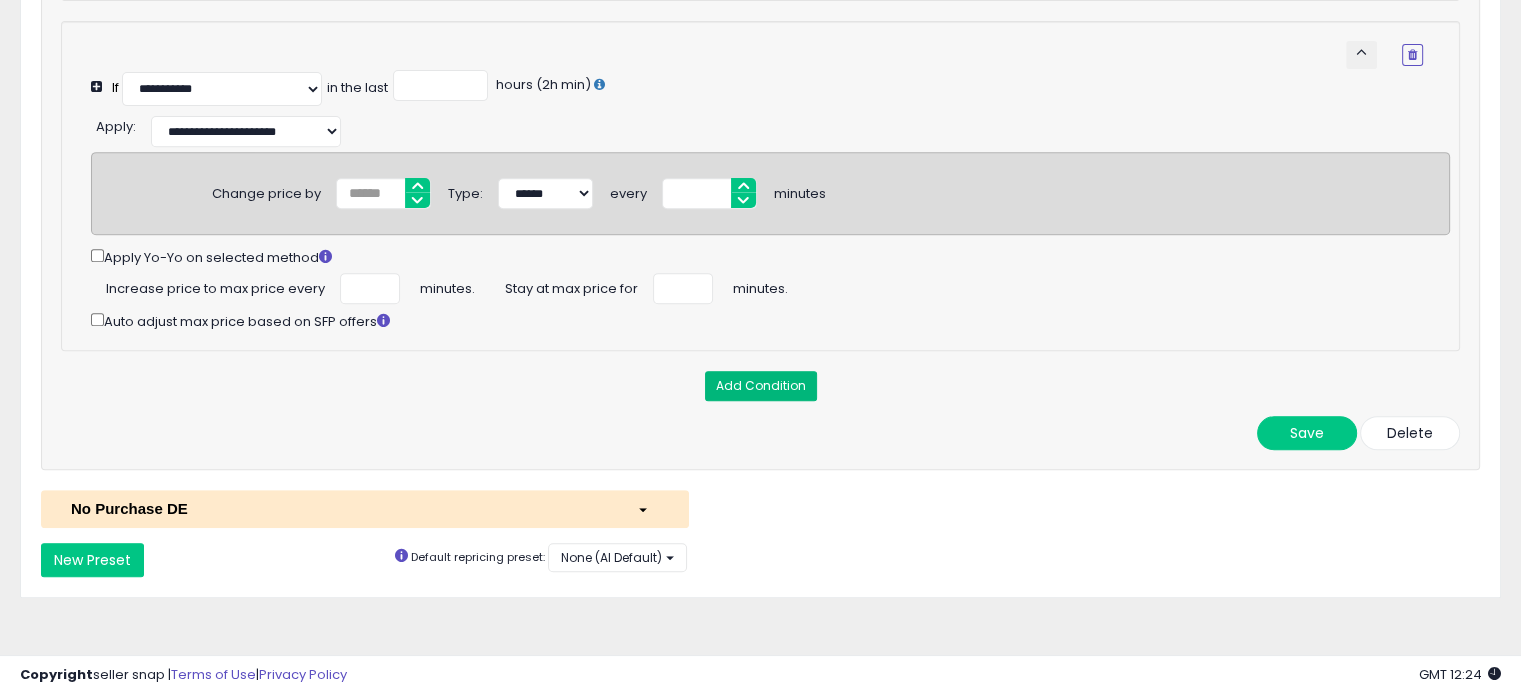 scroll, scrollTop: 832, scrollLeft: 0, axis: vertical 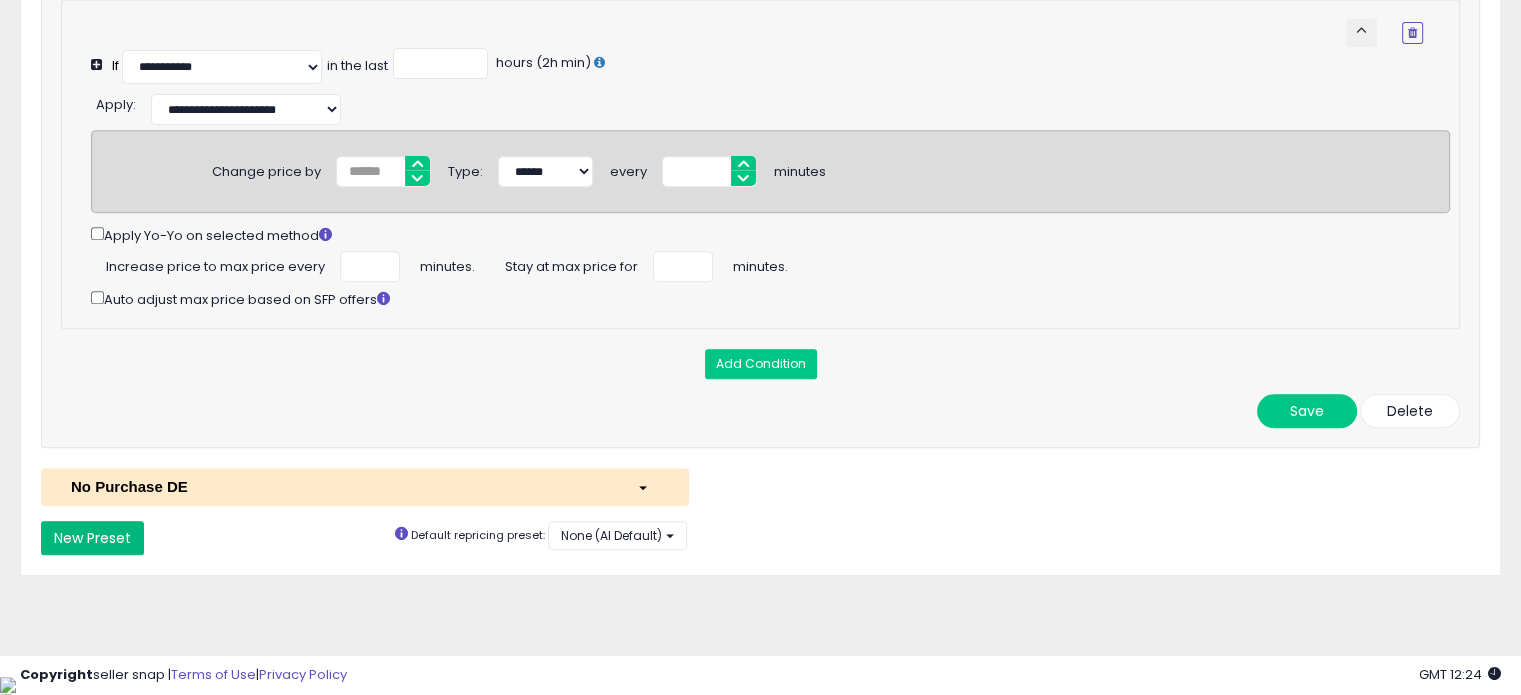 click on "New Preset" at bounding box center (92, 538) 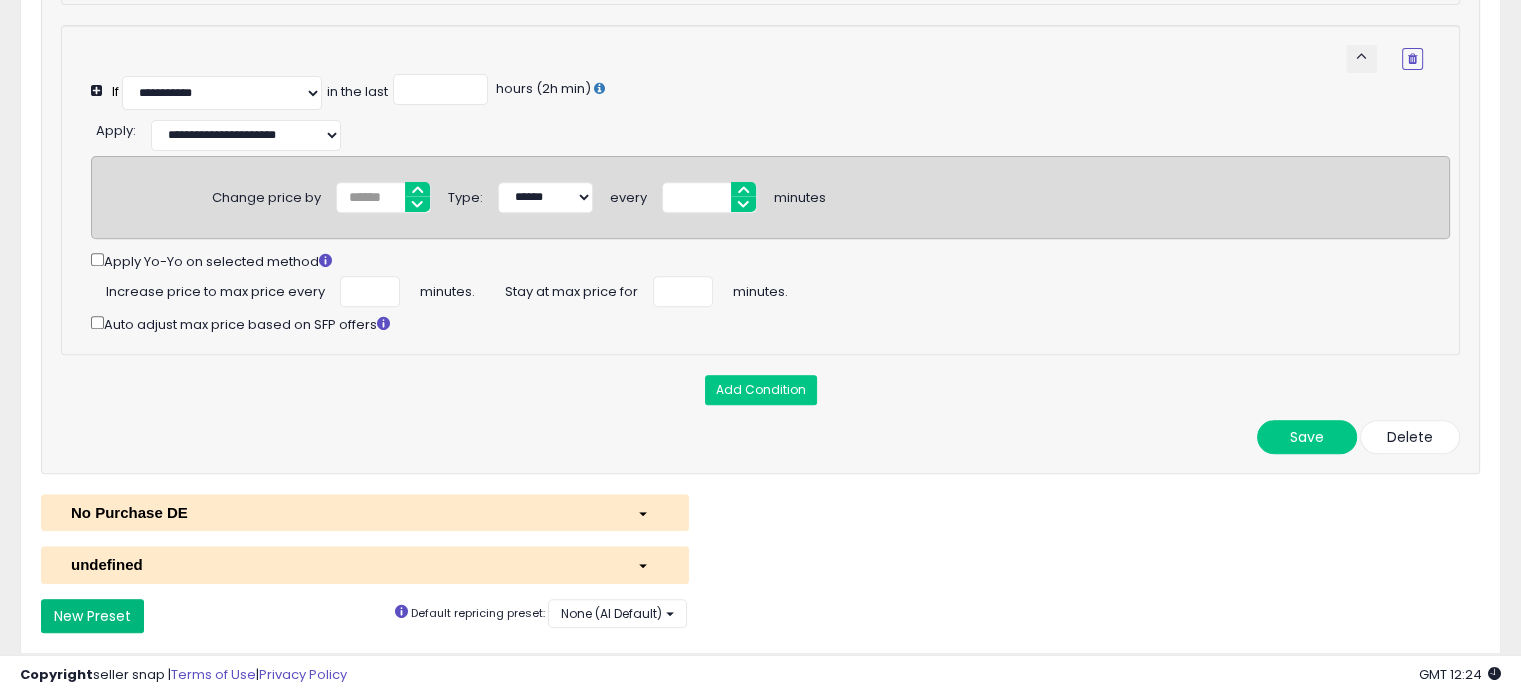 select on "*********" 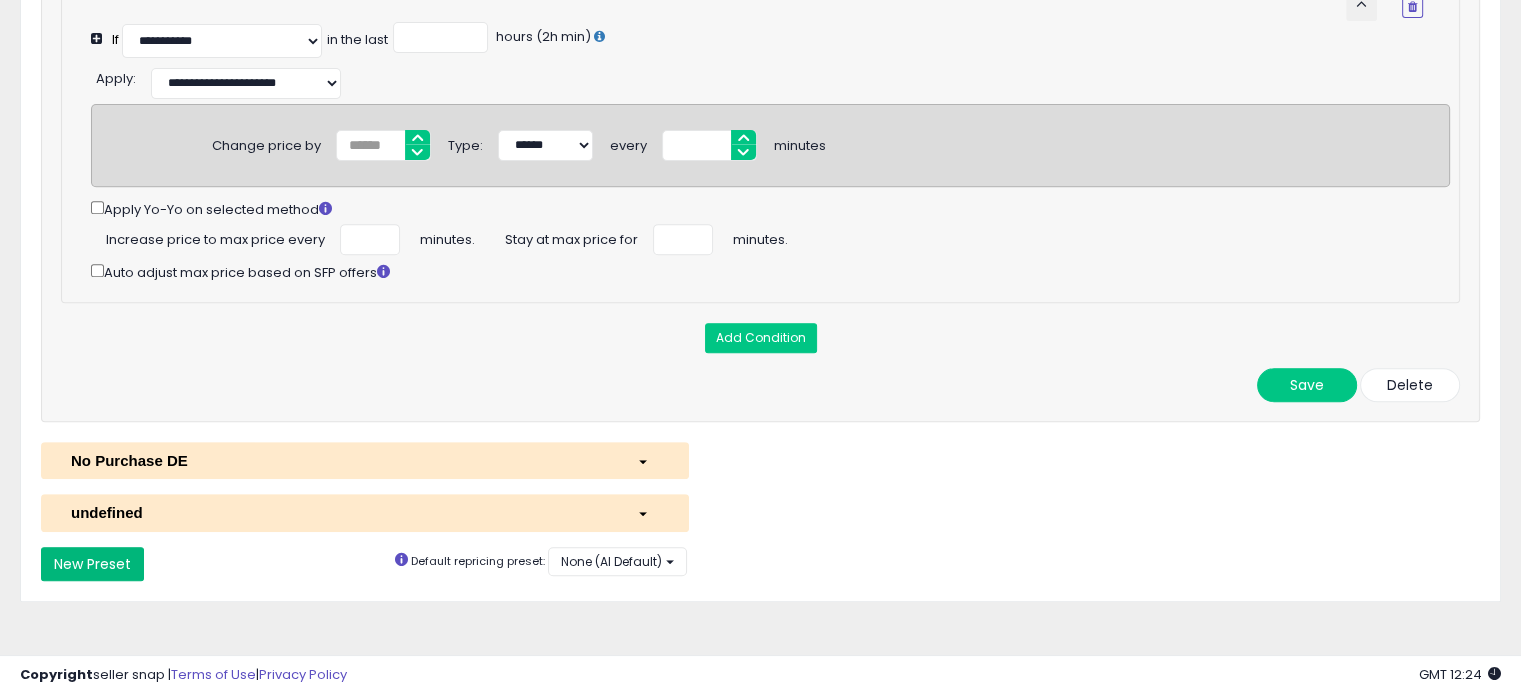 scroll, scrollTop: 815, scrollLeft: 0, axis: vertical 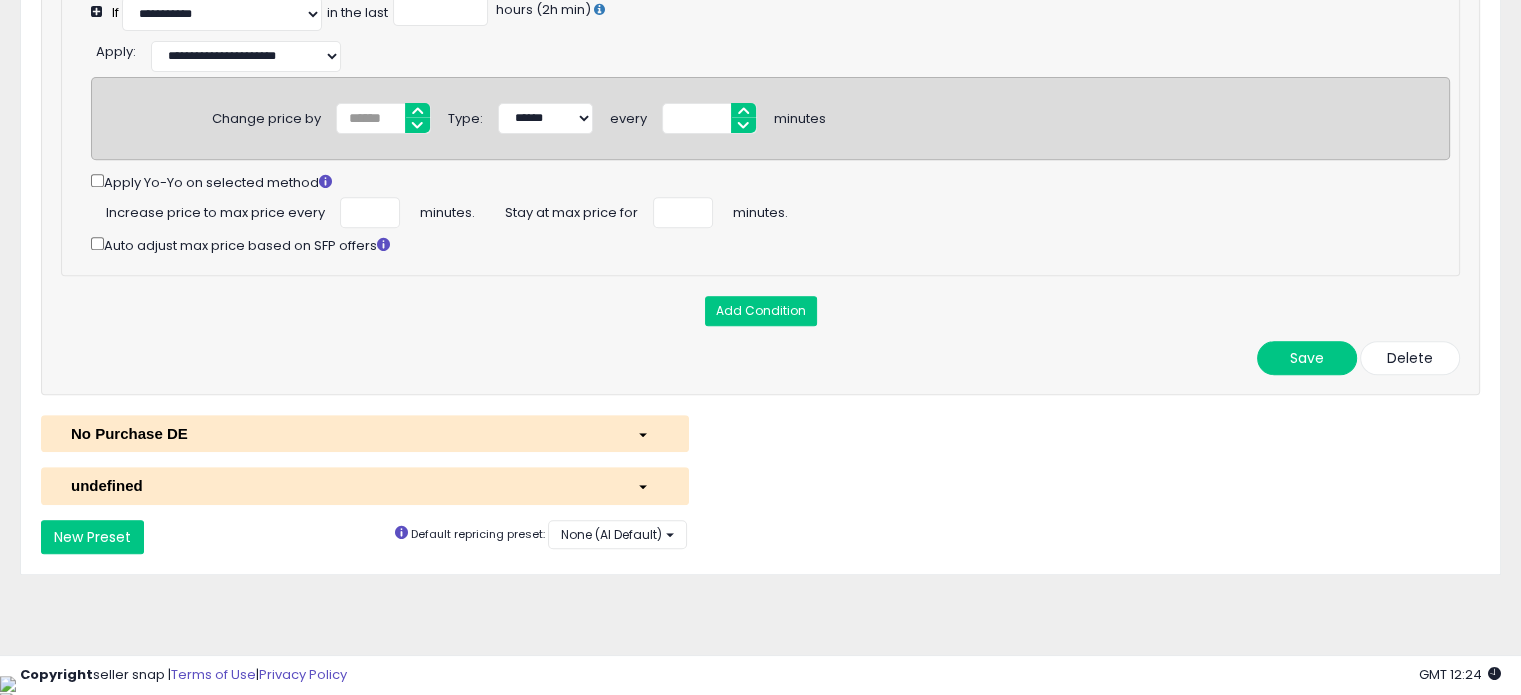 drag, startPoint x: 443, startPoint y: 511, endPoint x: 451, endPoint y: 436, distance: 75.42546 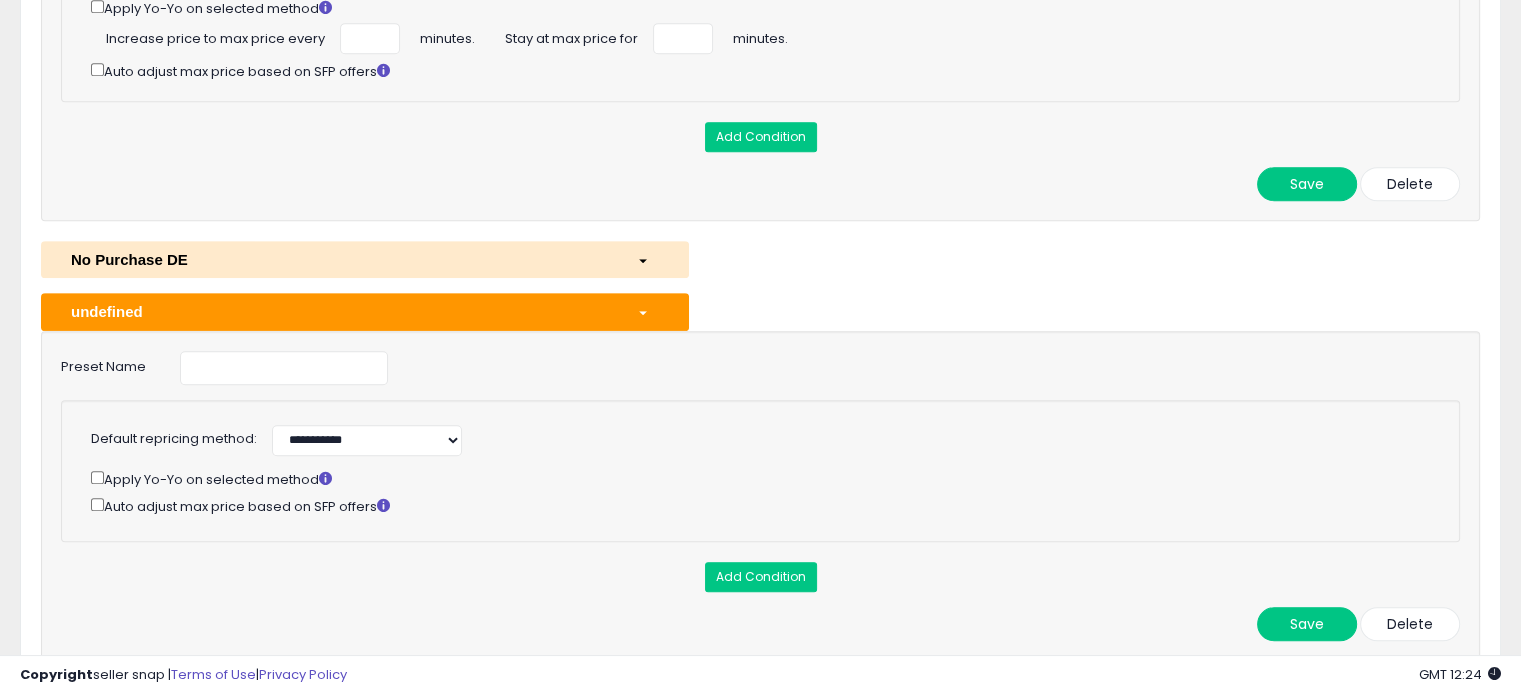 scroll, scrollTop: 1147, scrollLeft: 0, axis: vertical 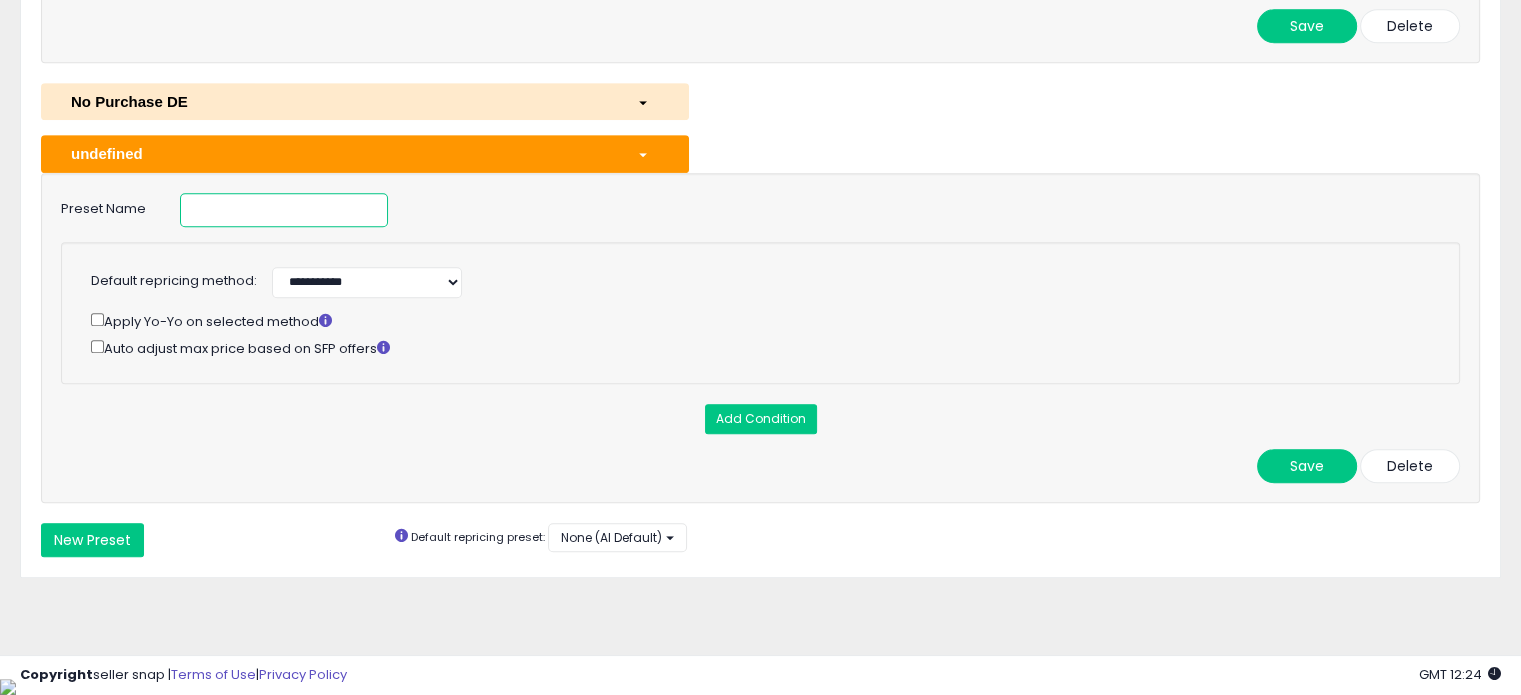 click at bounding box center (284, 210) 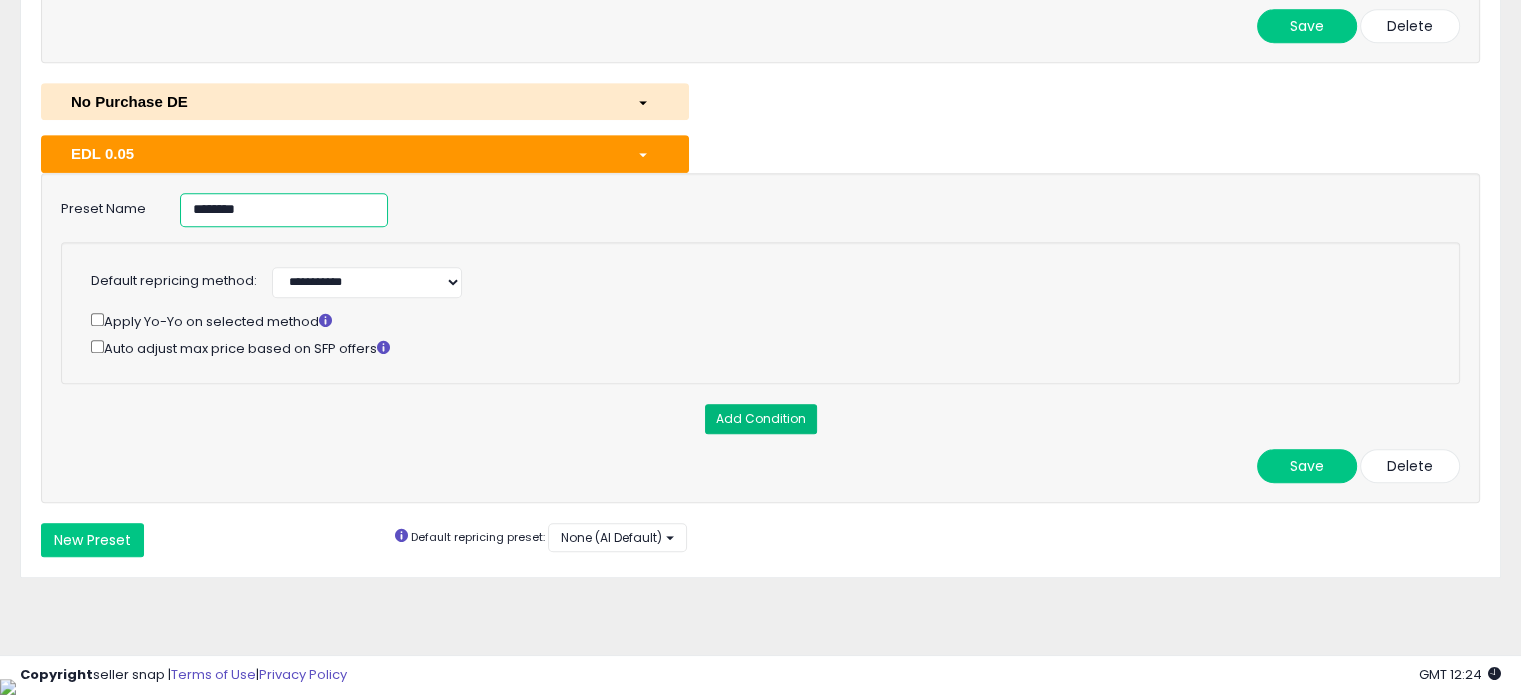 type on "********" 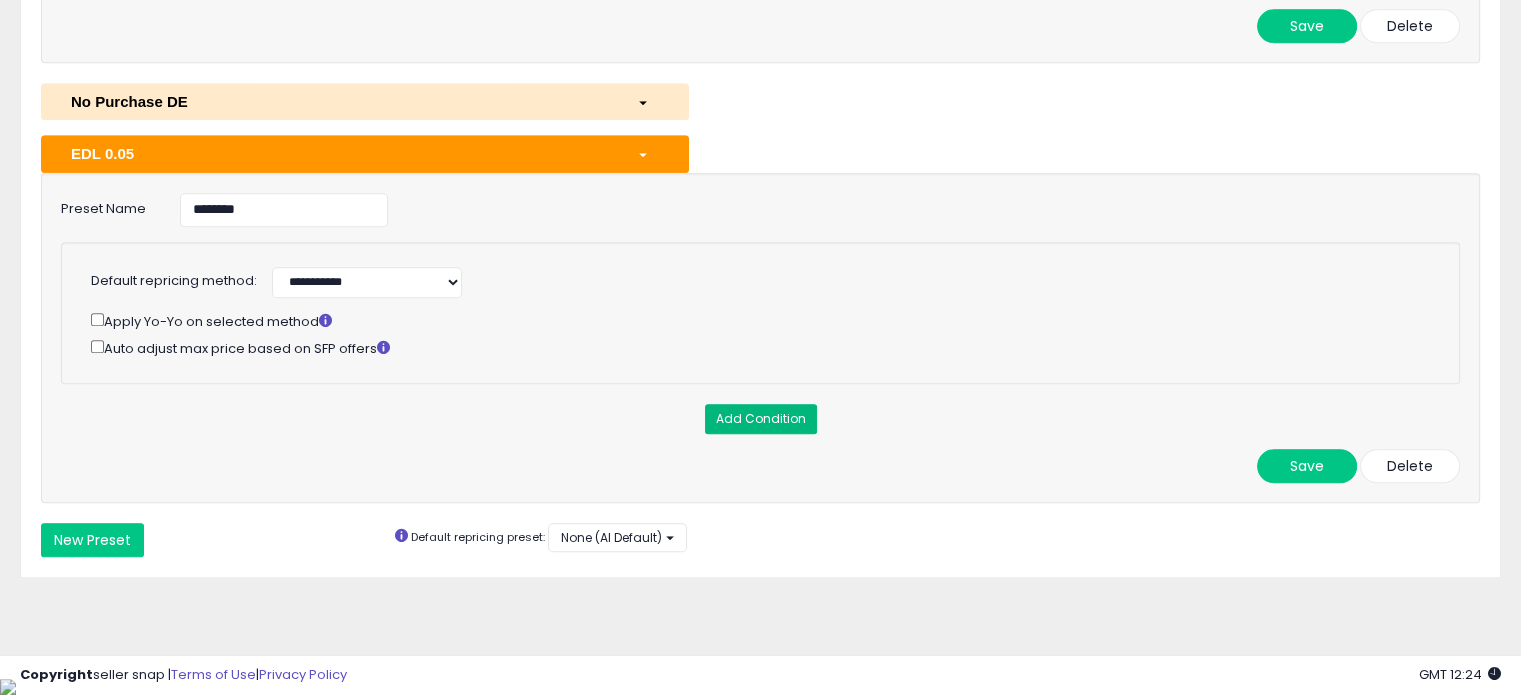 click on "Add Condition" at bounding box center [761, 419] 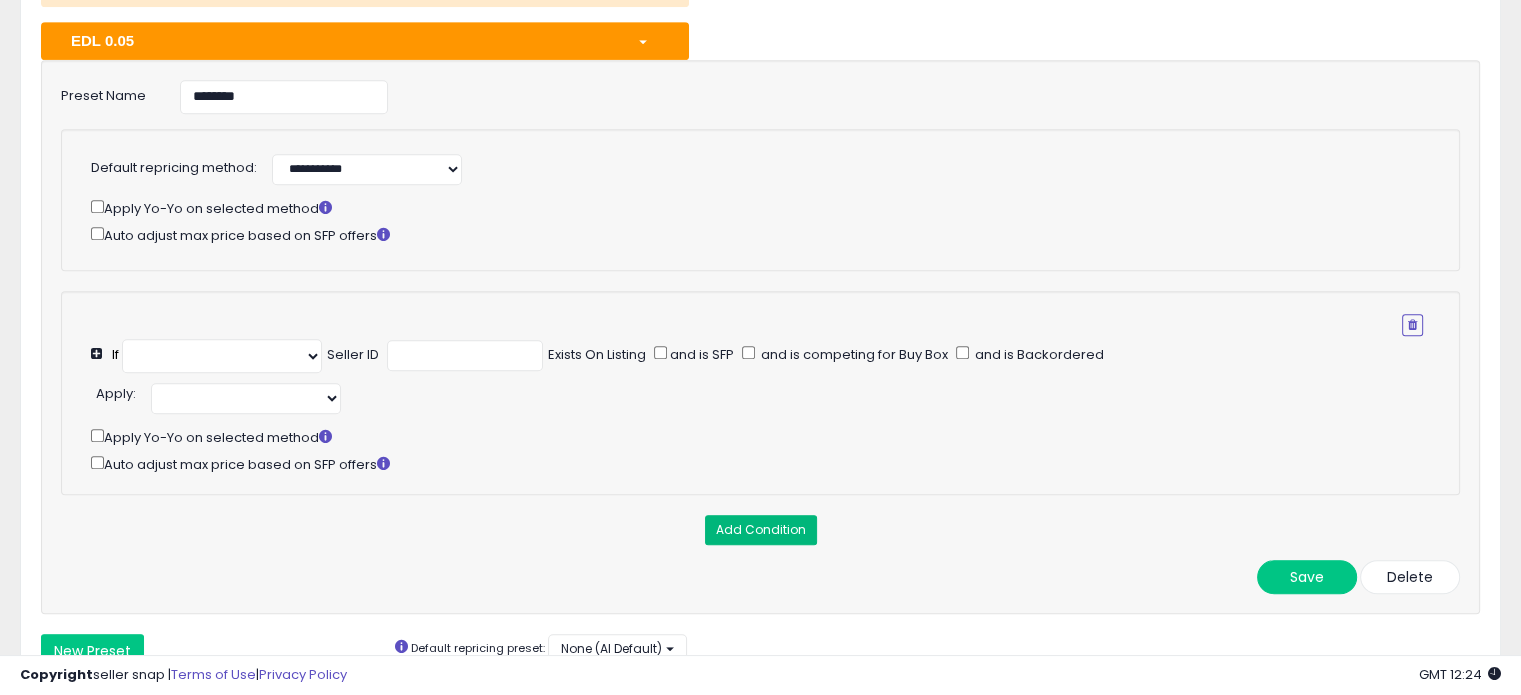 scroll, scrollTop: 1384, scrollLeft: 0, axis: vertical 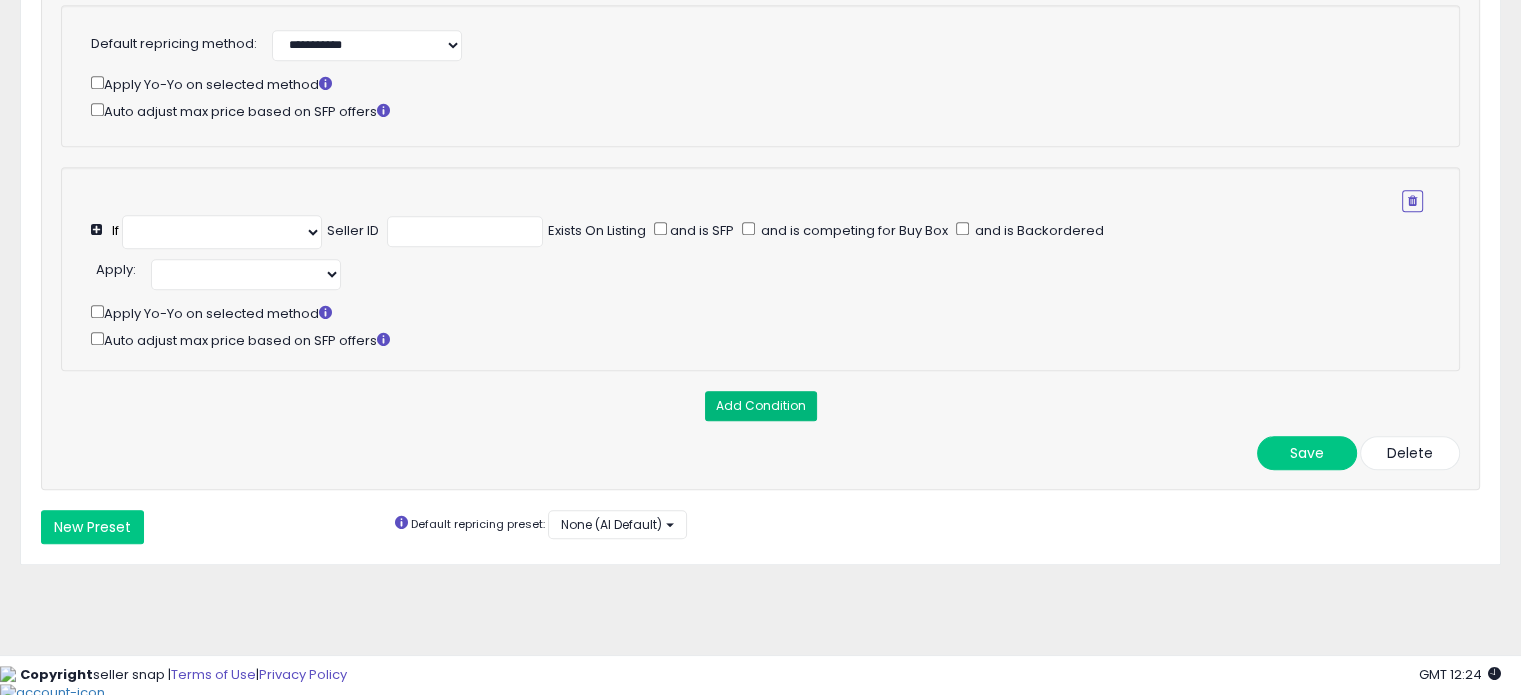 select on "**********" 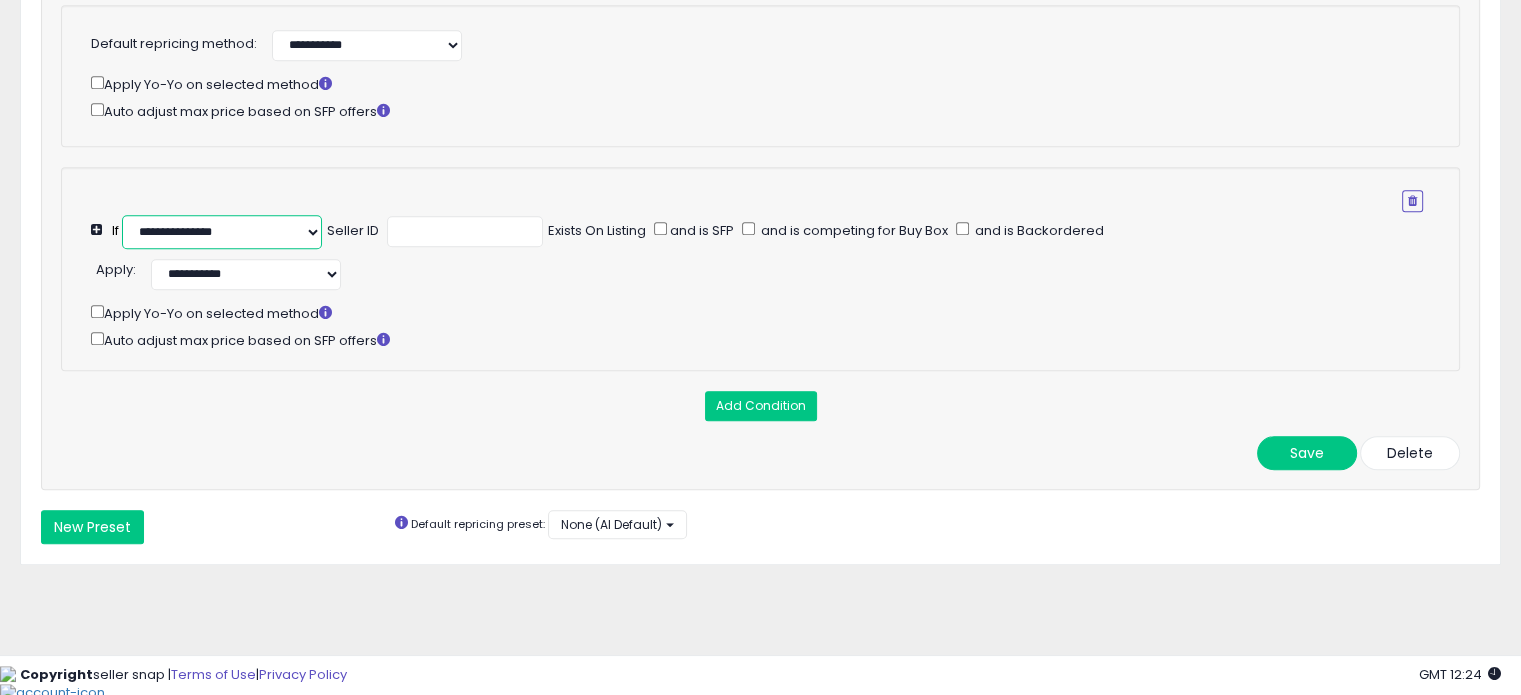 click on "**********" at bounding box center [222, 232] 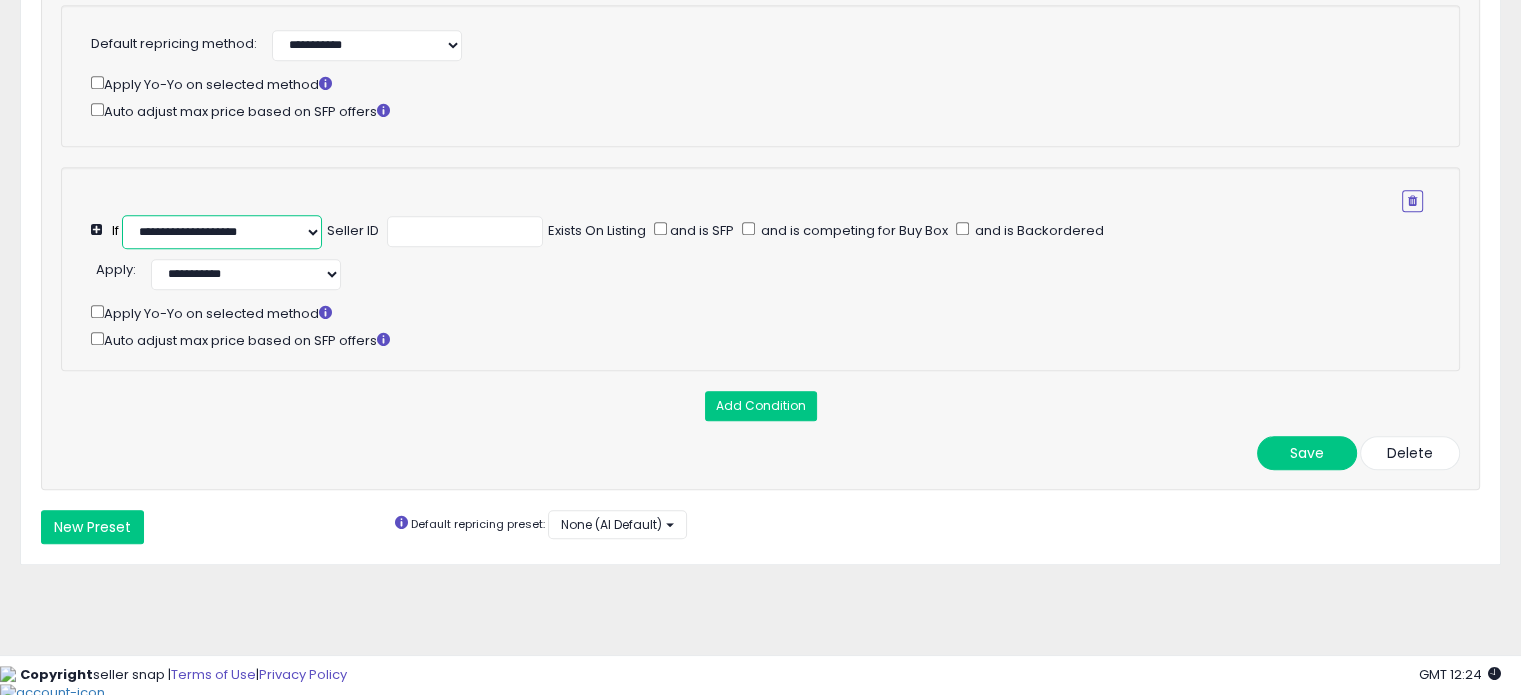 click on "**********" at bounding box center [222, 232] 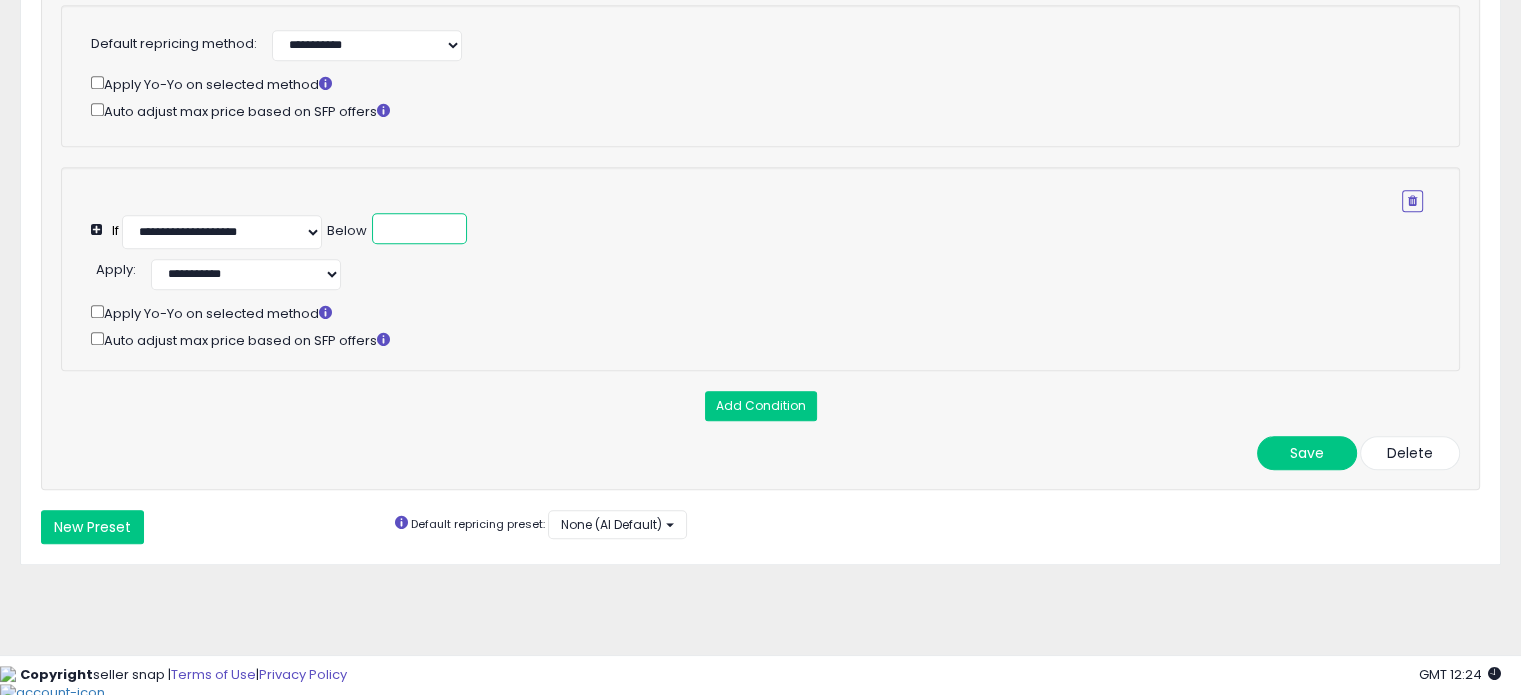 click at bounding box center (419, 228) 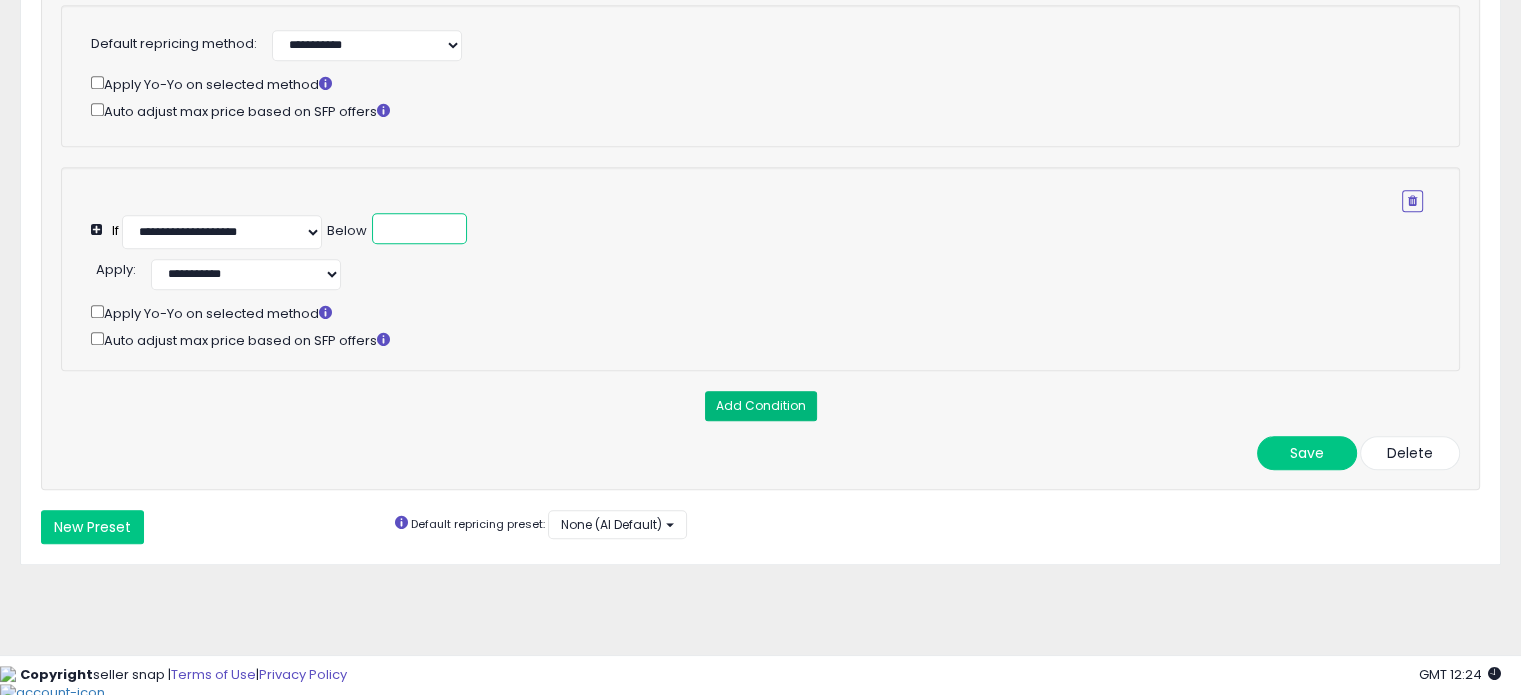 type on "*" 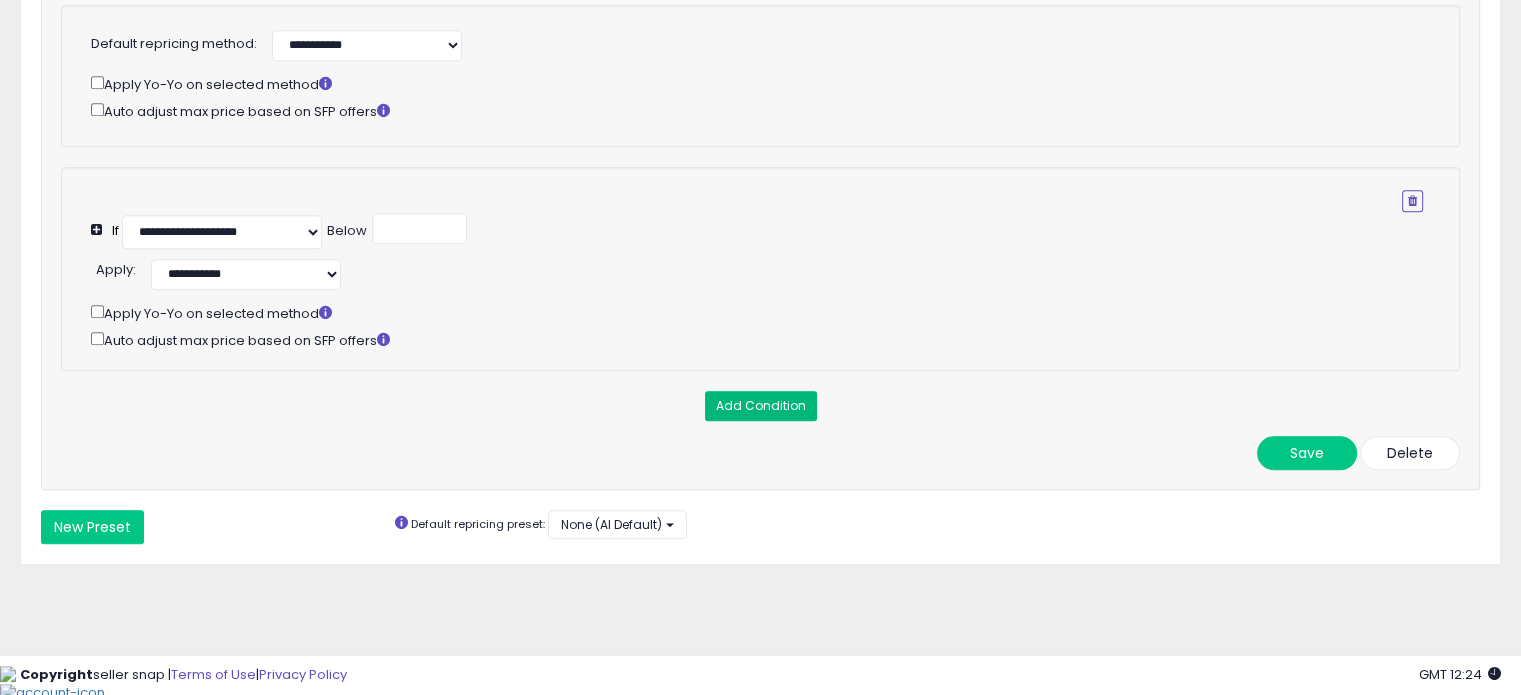 click on "Add Condition" at bounding box center [761, 406] 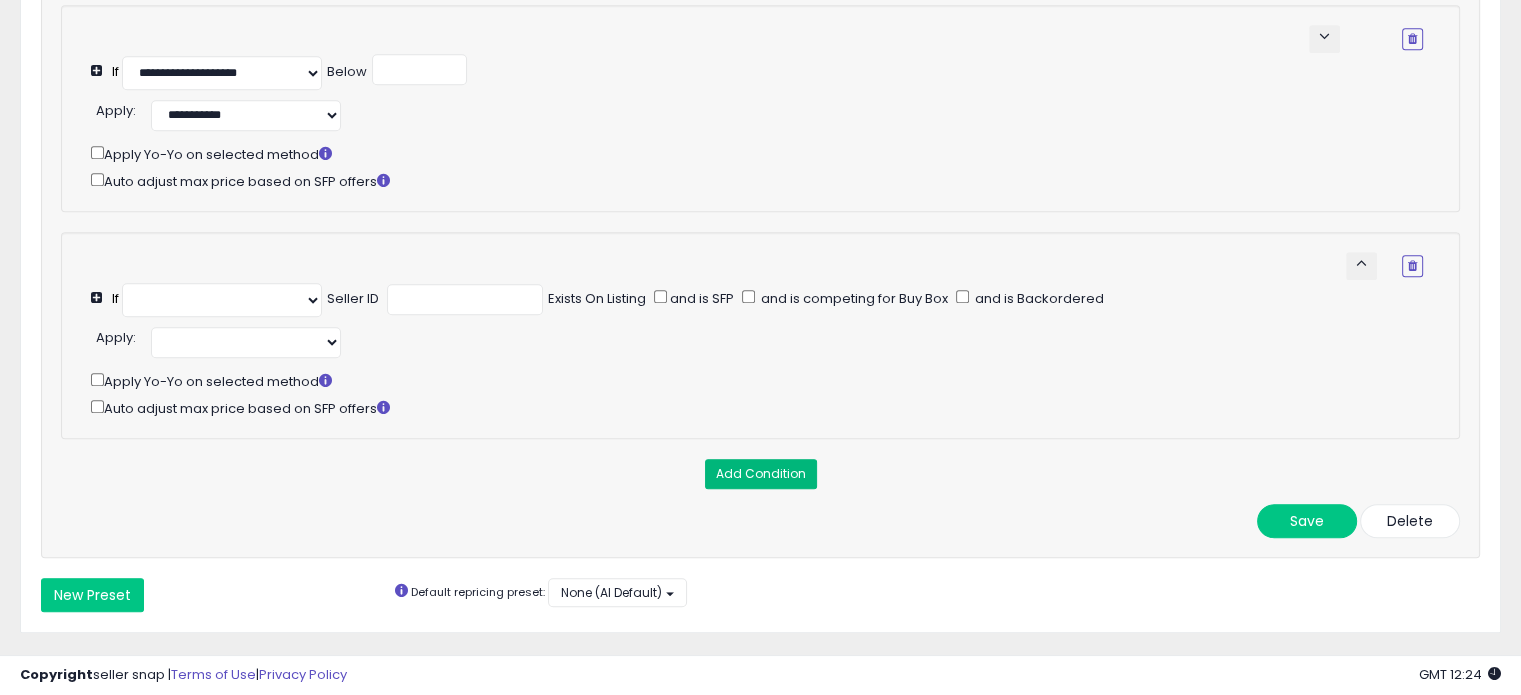 select on "**********" 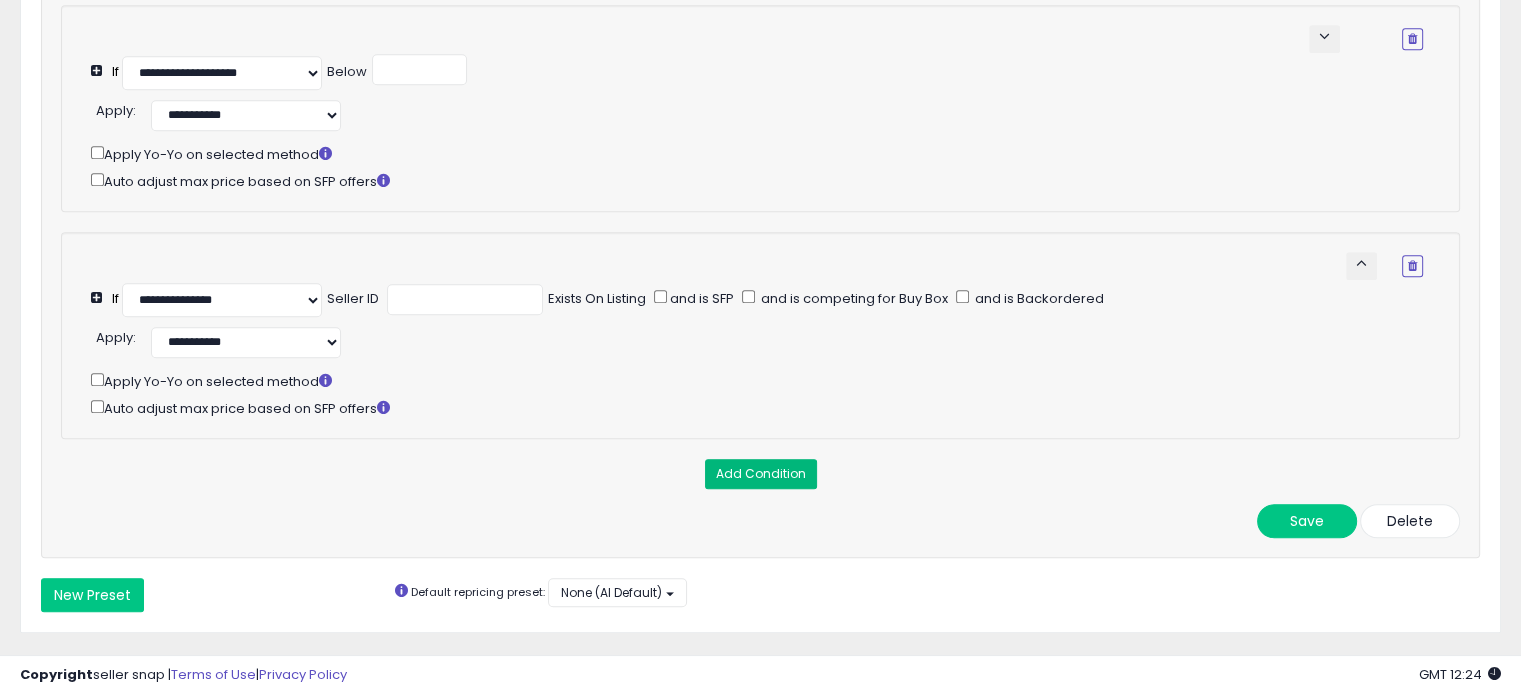 scroll, scrollTop: 1627, scrollLeft: 0, axis: vertical 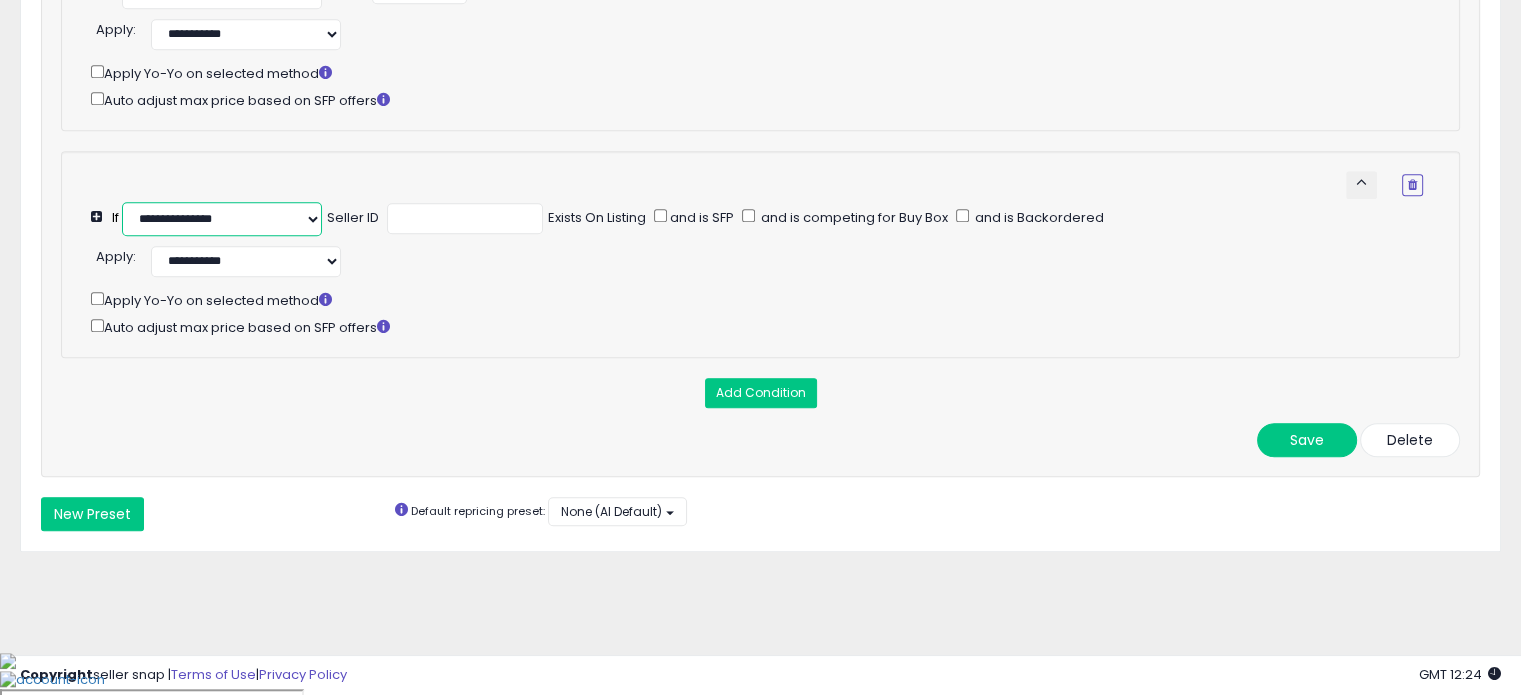 click on "**********" at bounding box center [222, 219] 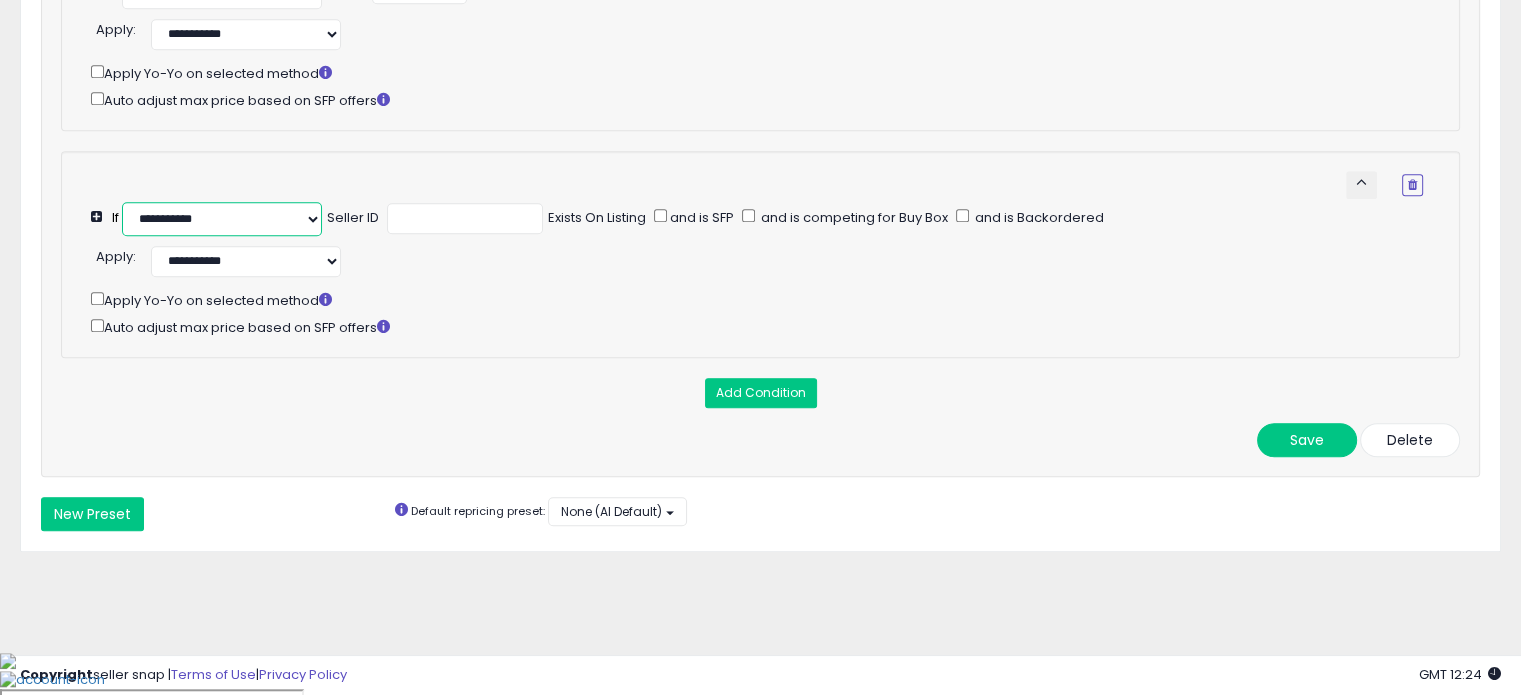 click on "**********" at bounding box center [222, 219] 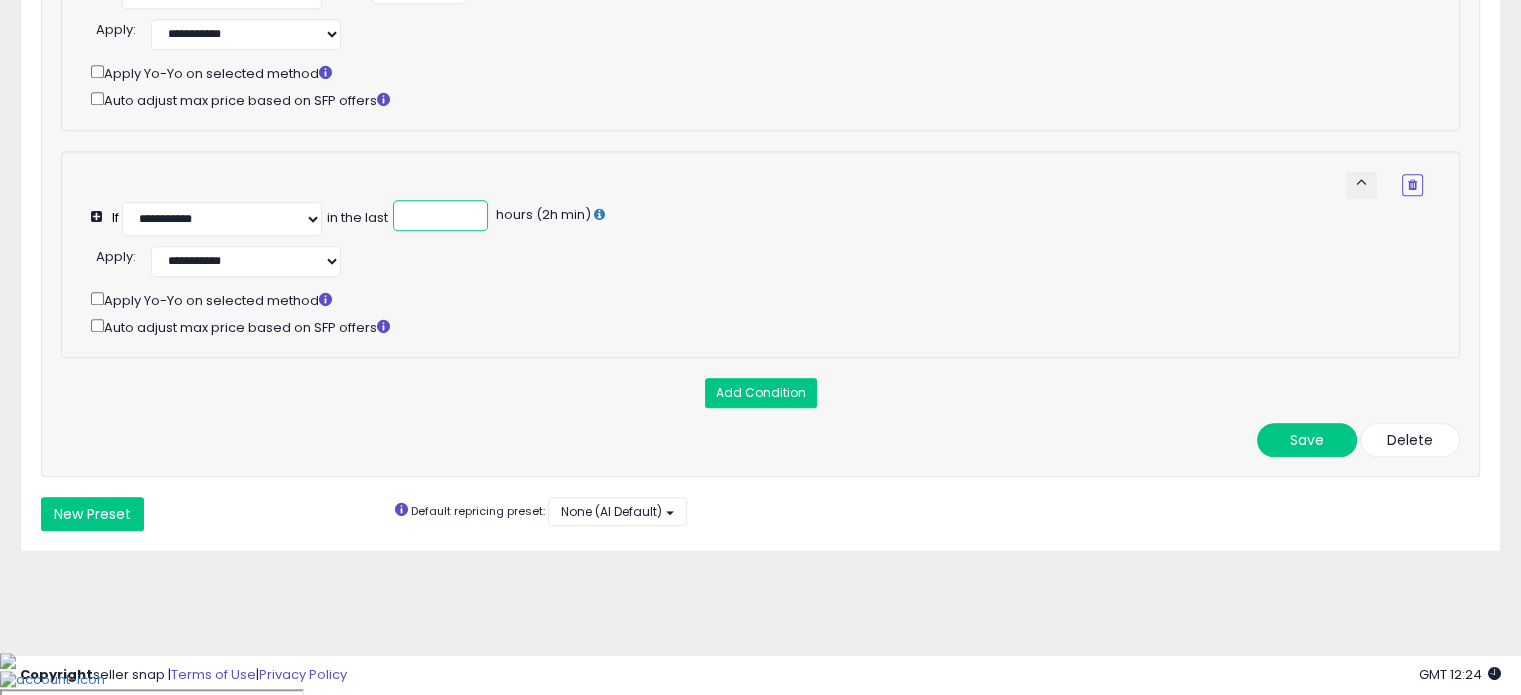 click at bounding box center (440, 215) 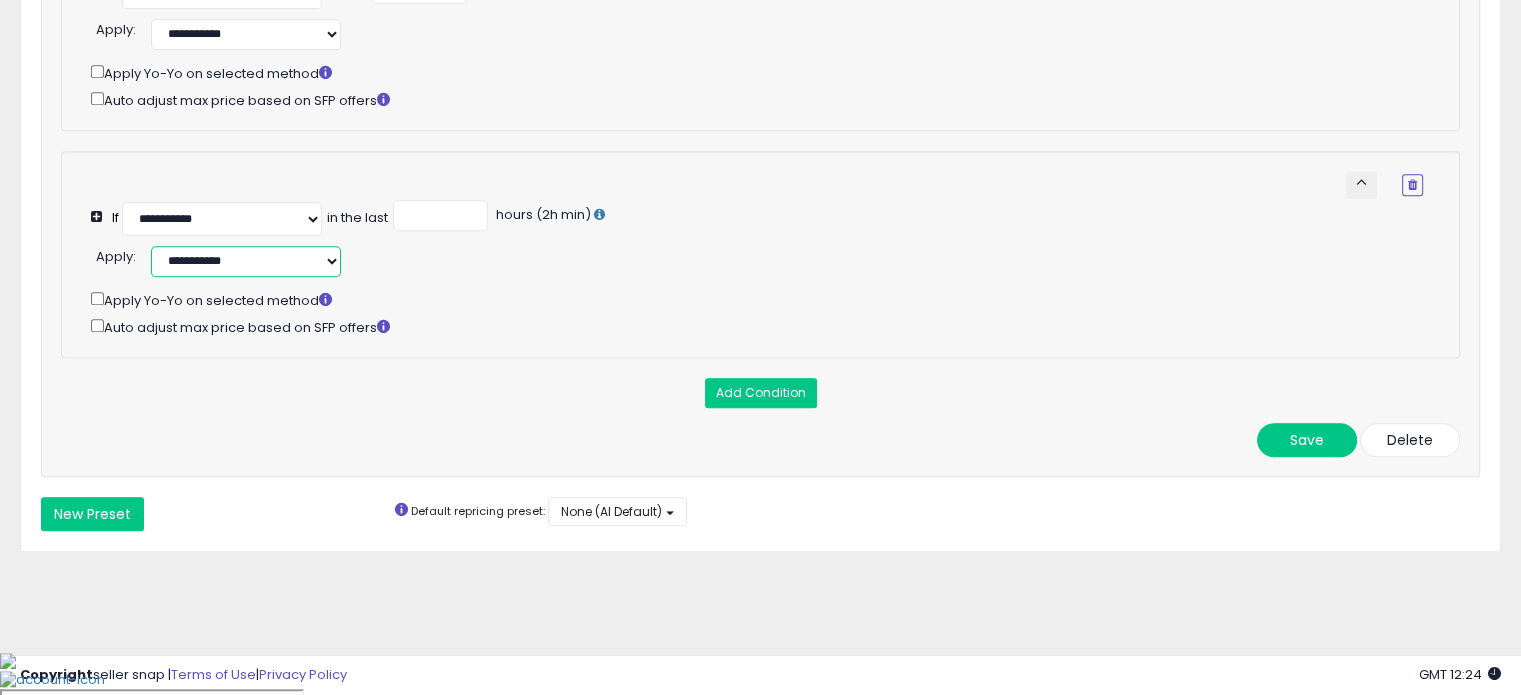 click on "**********" at bounding box center (246, 261) 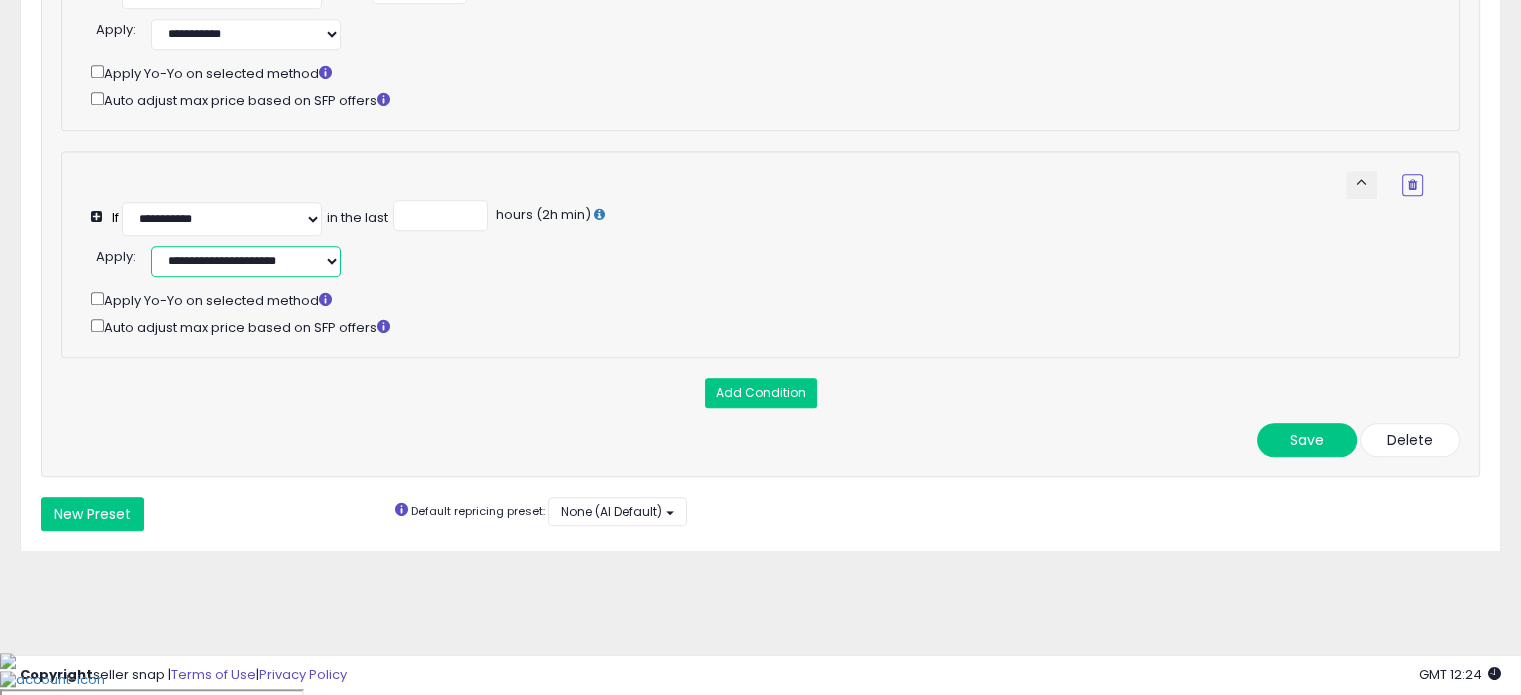 click on "**********" at bounding box center [246, 261] 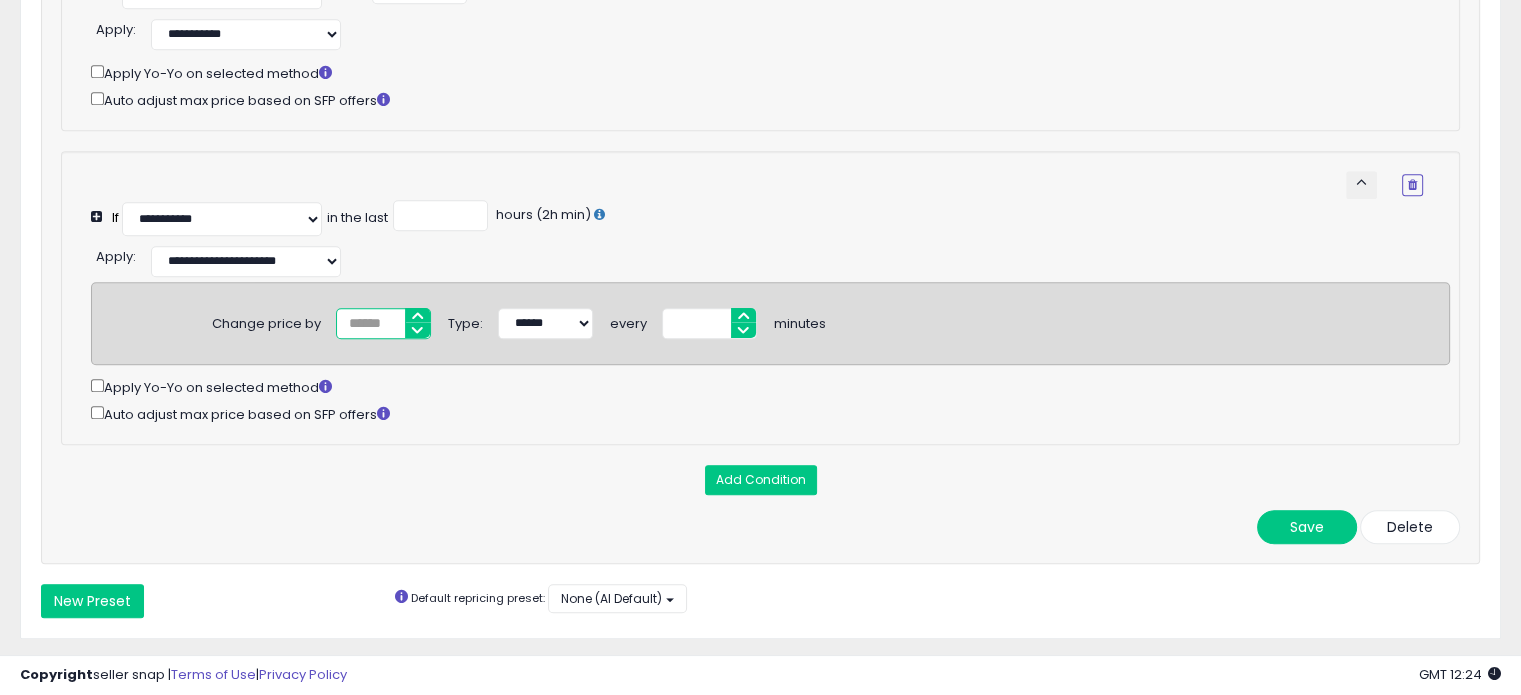 click at bounding box center (383, 323) 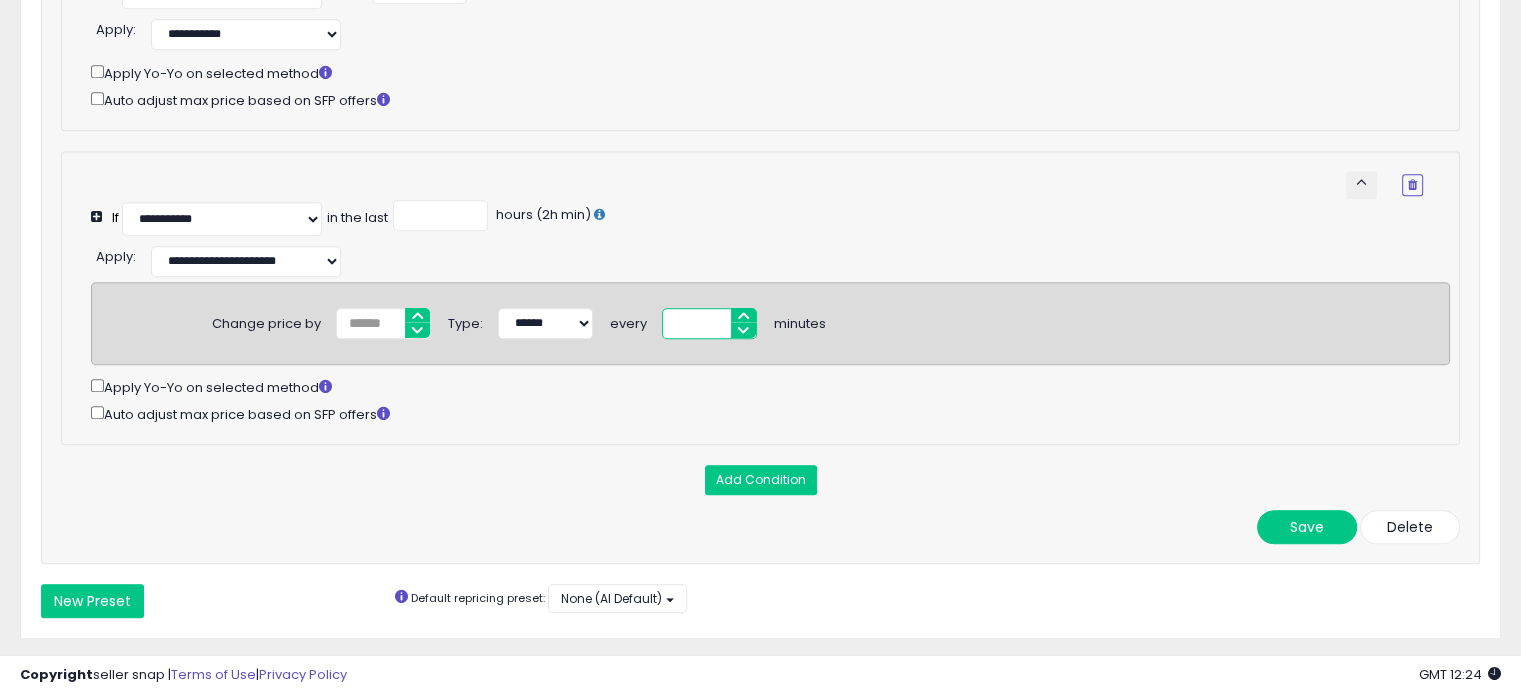 type on "*" 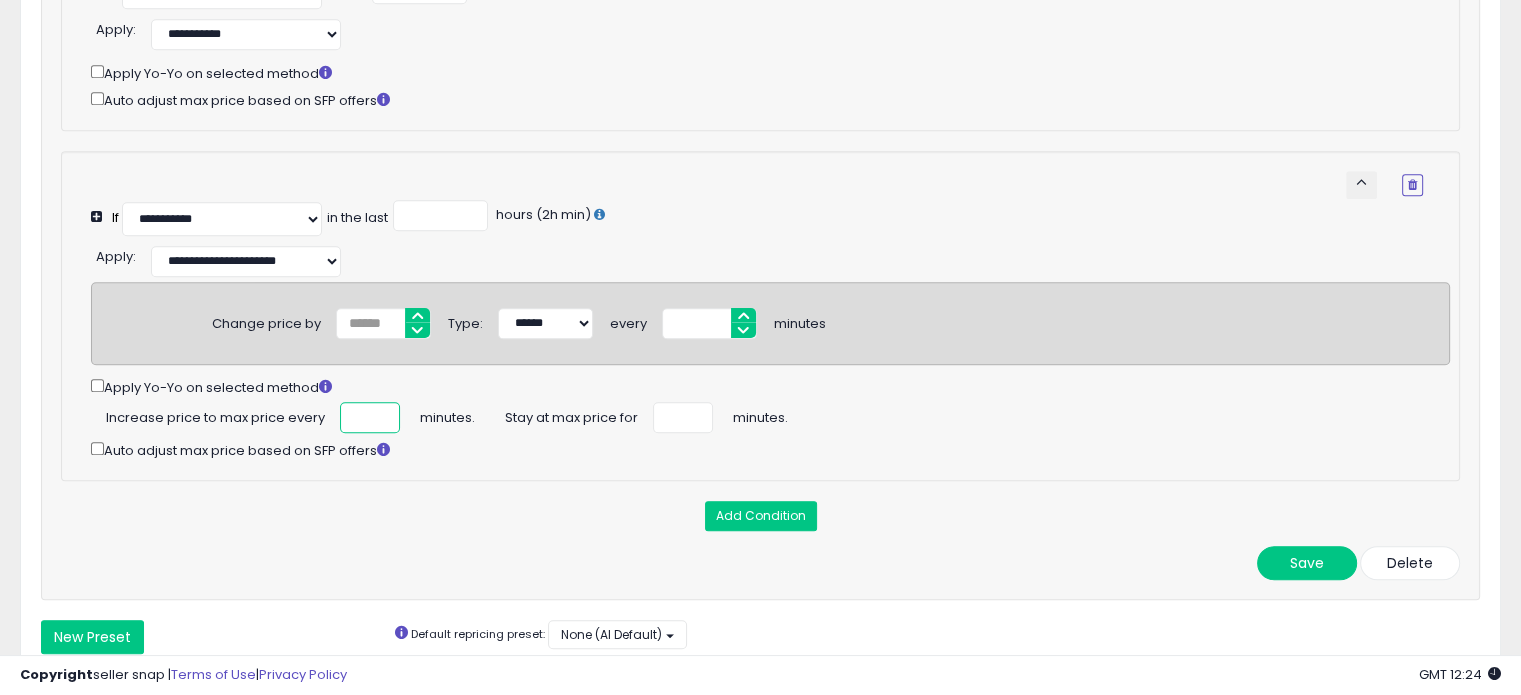 click at bounding box center (370, 417) 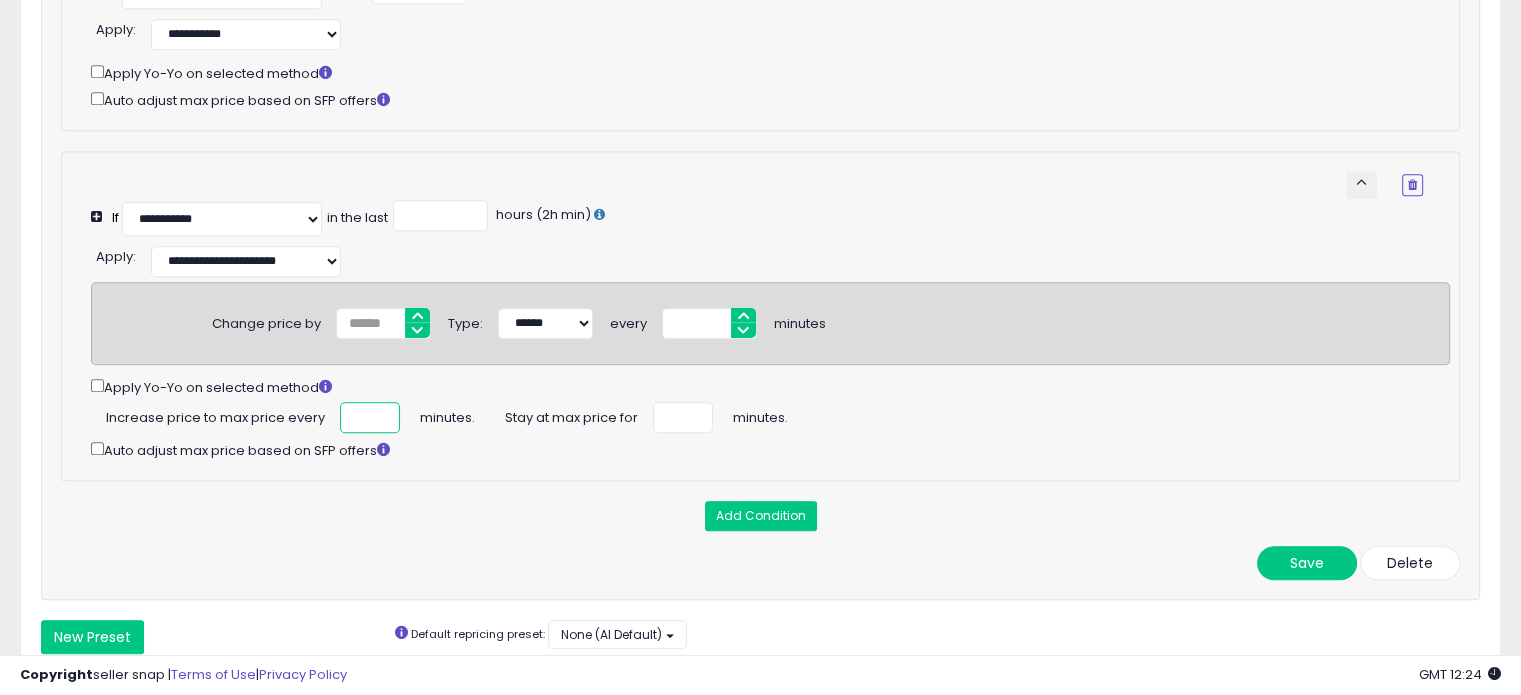 type on "***" 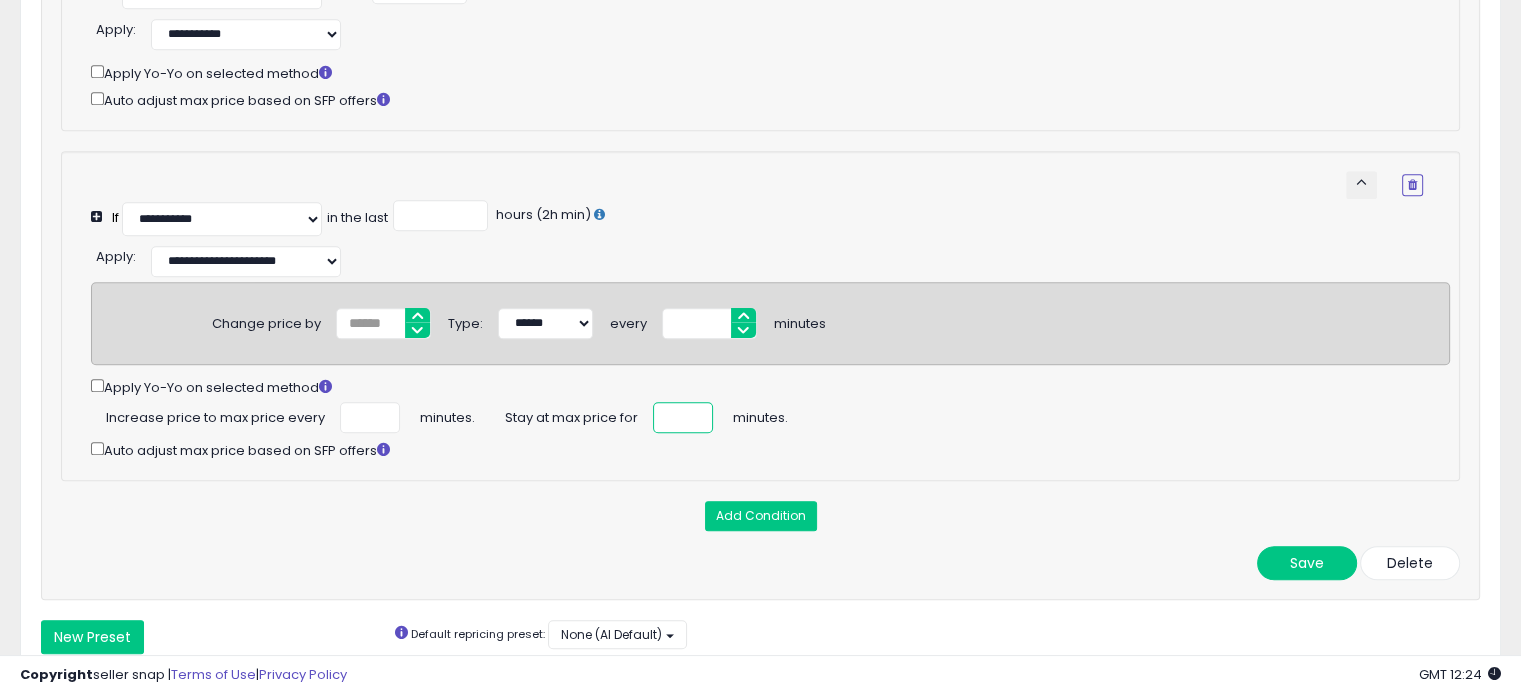 type on "**" 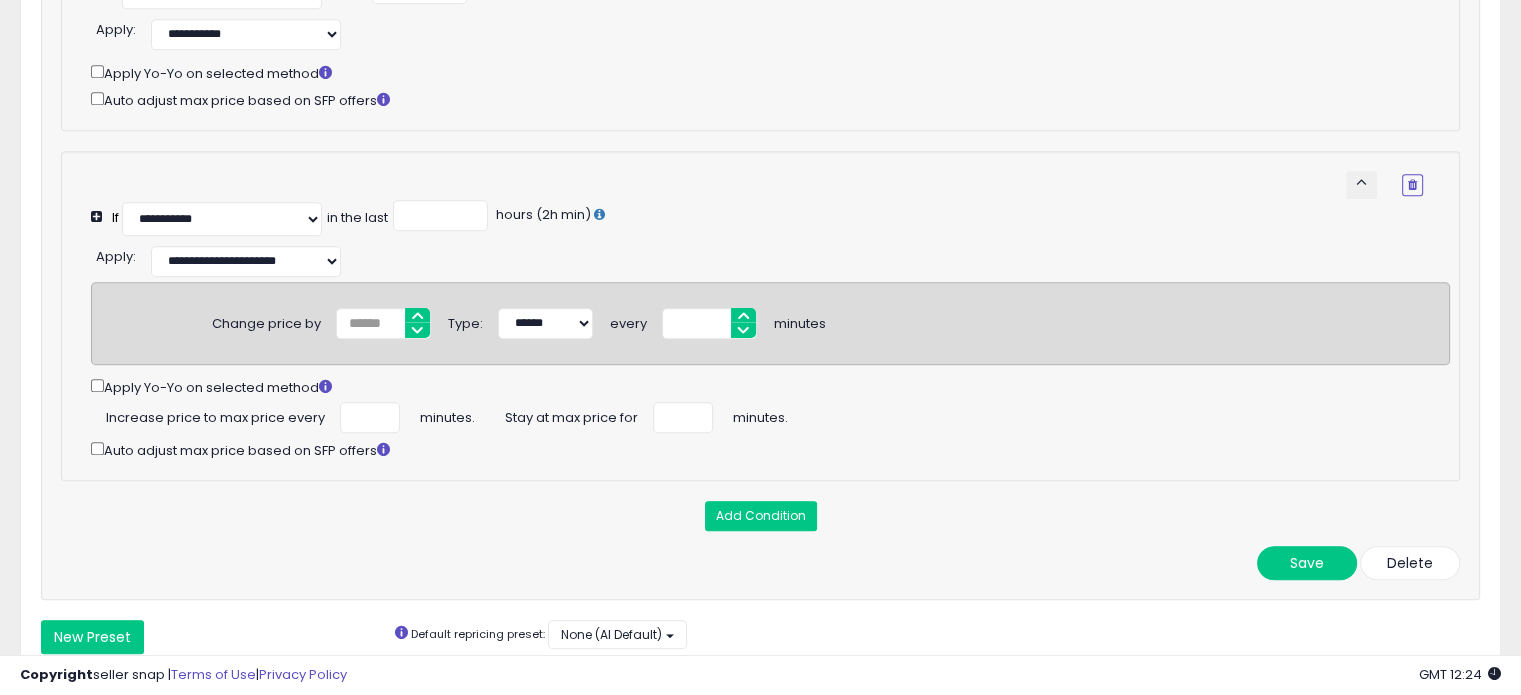click on "**********" at bounding box center [760, 146] 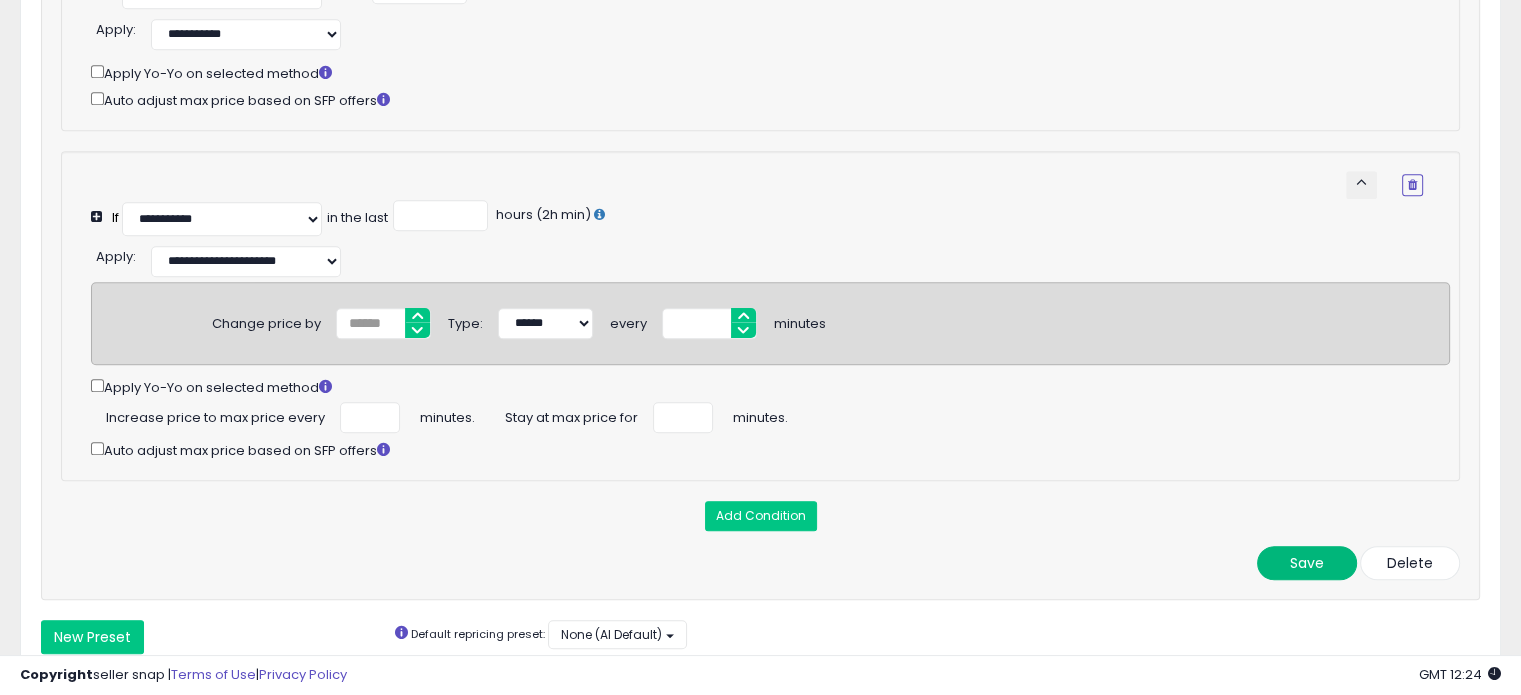 click on "Save" at bounding box center [1307, 563] 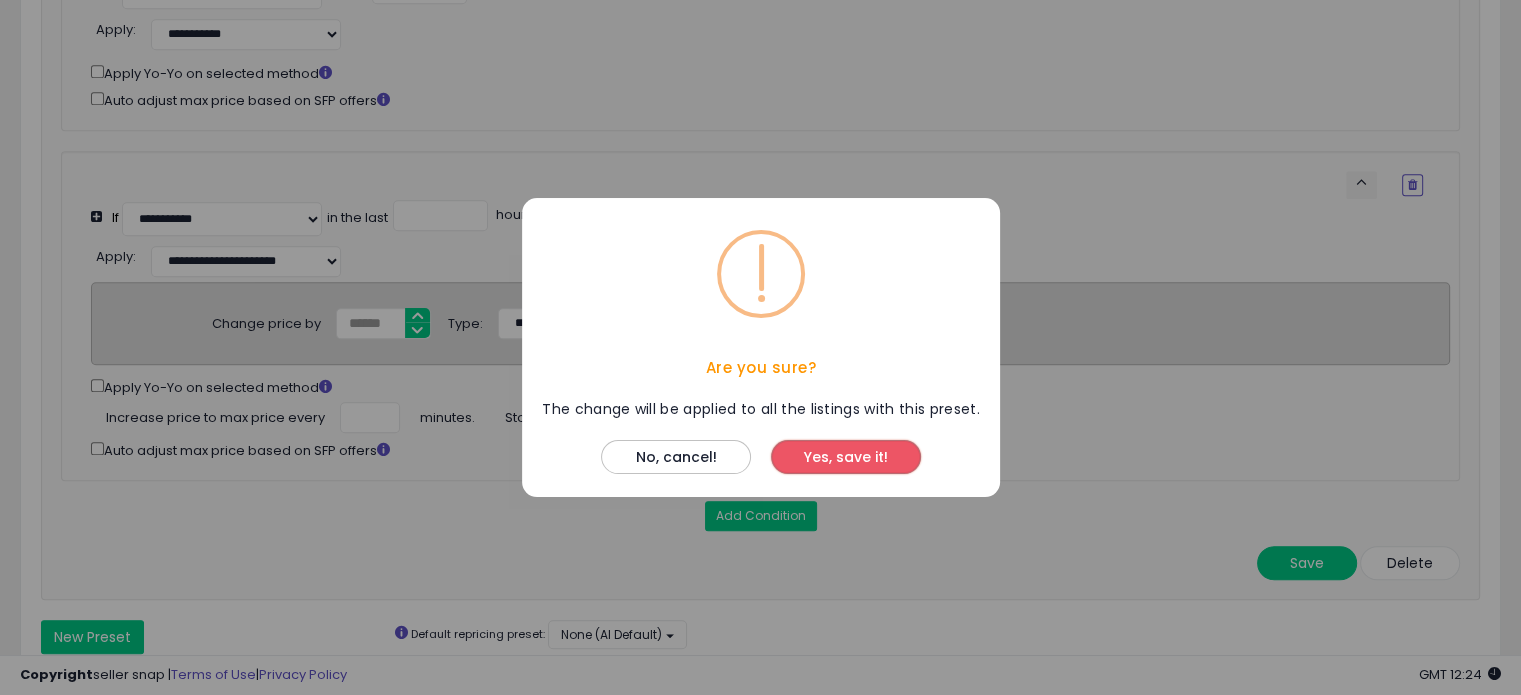 click on "Yes, save it!" at bounding box center [846, 457] 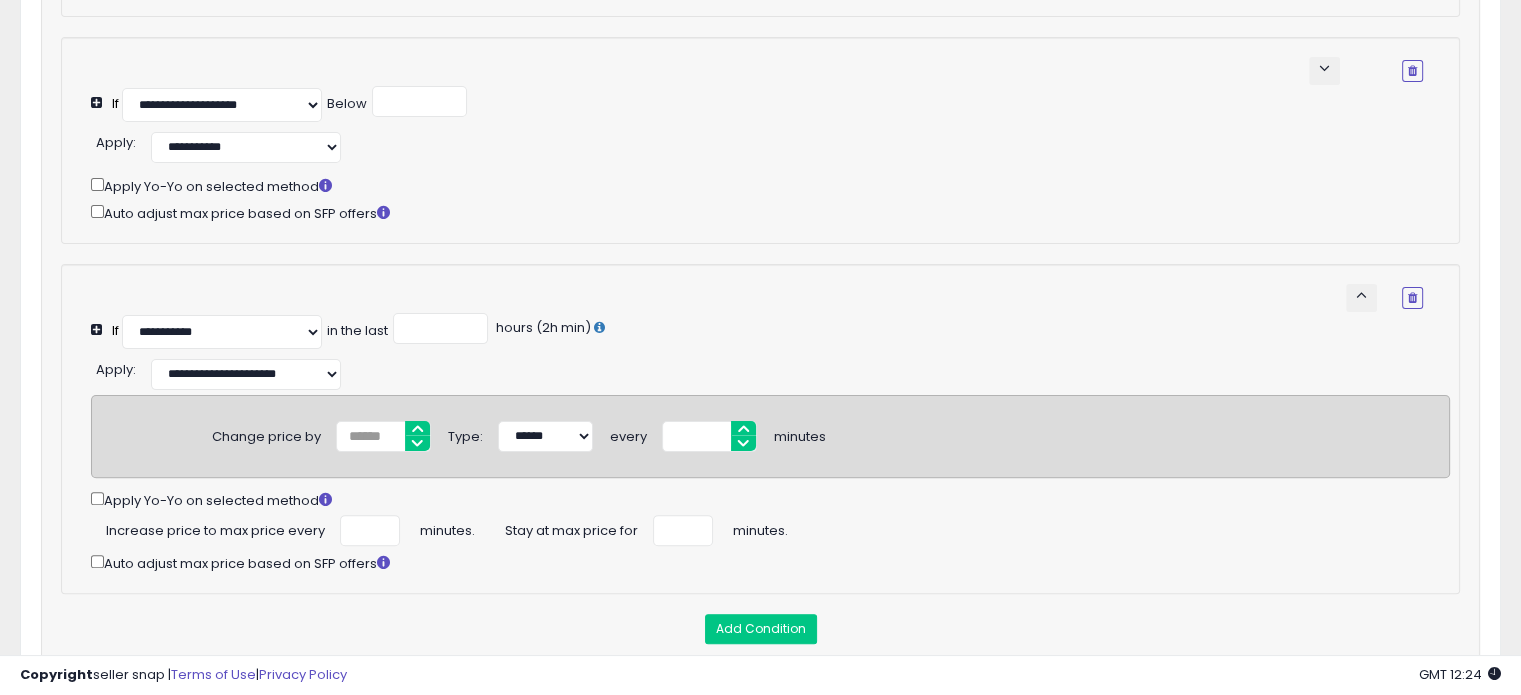 scroll, scrollTop: 0, scrollLeft: 0, axis: both 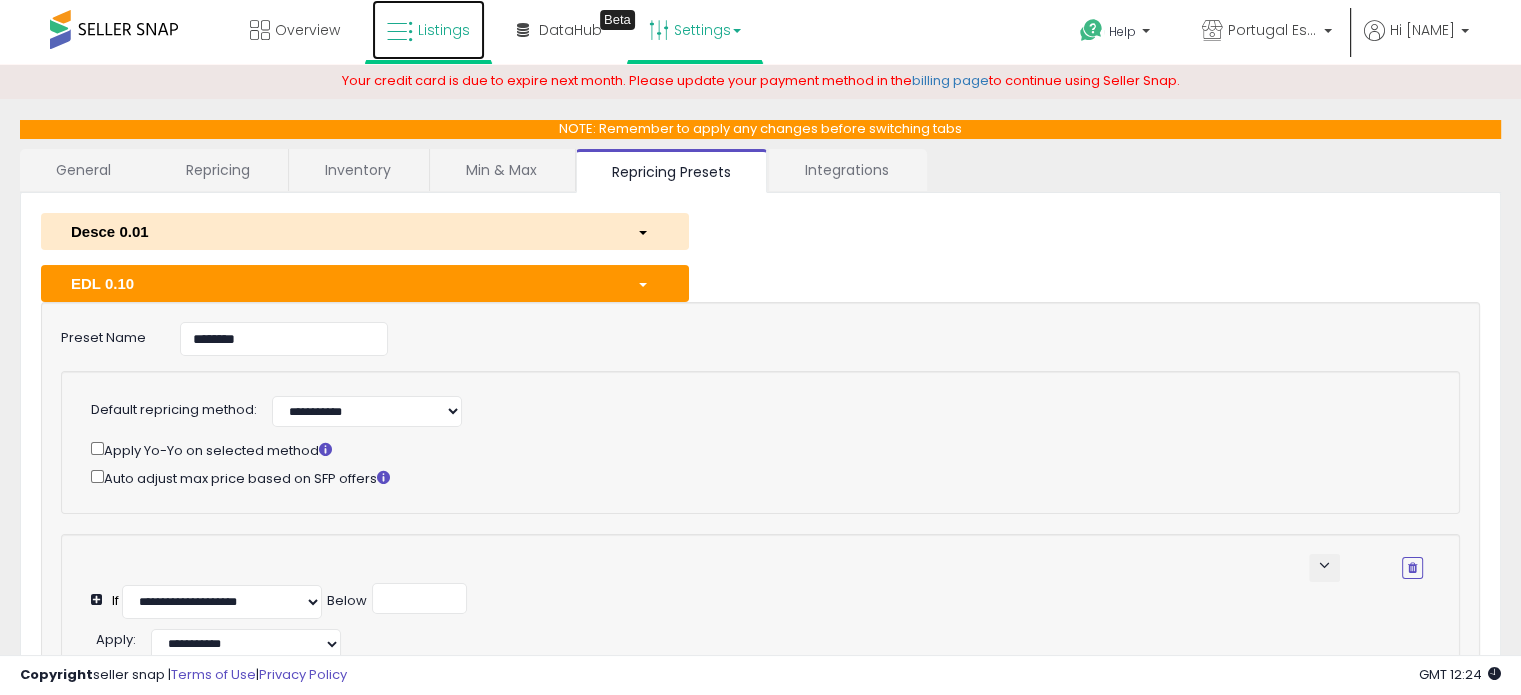 click on "Listings" at bounding box center [428, 30] 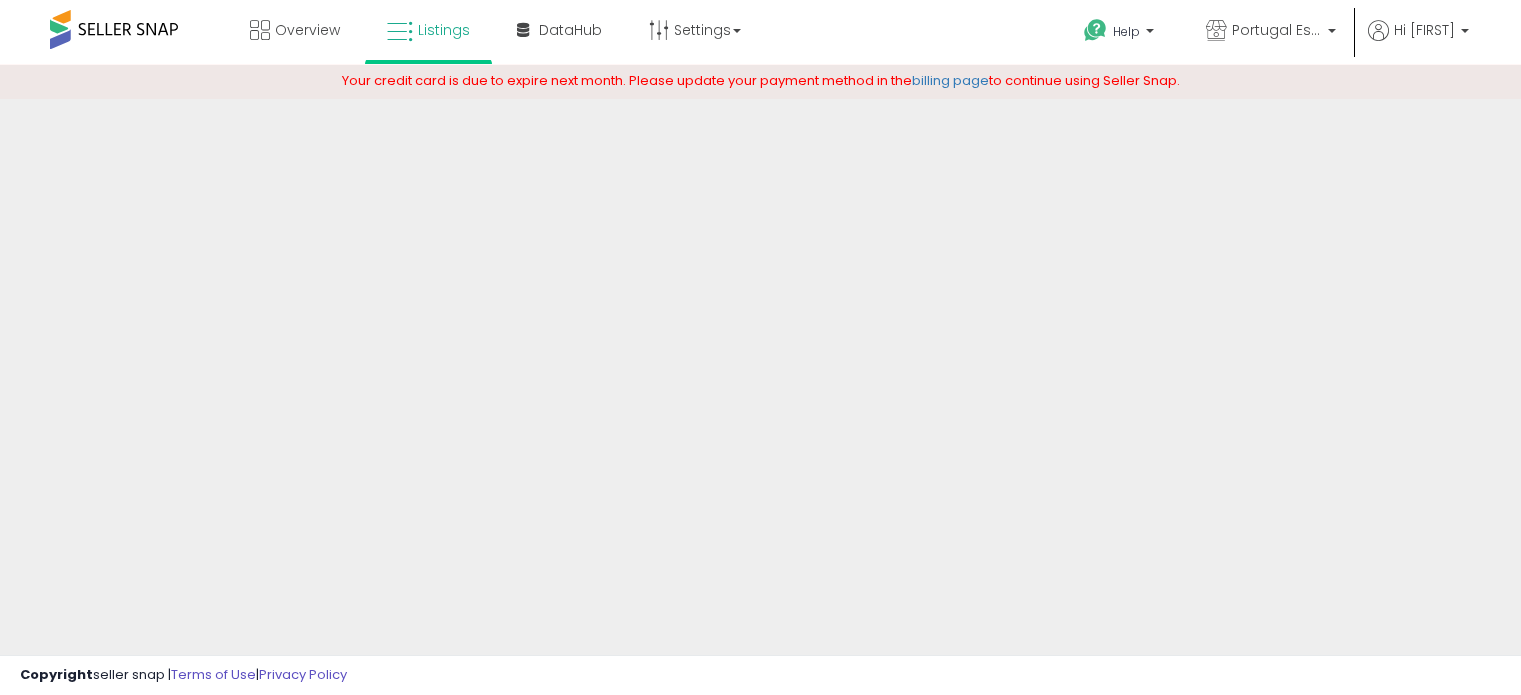 scroll, scrollTop: 0, scrollLeft: 0, axis: both 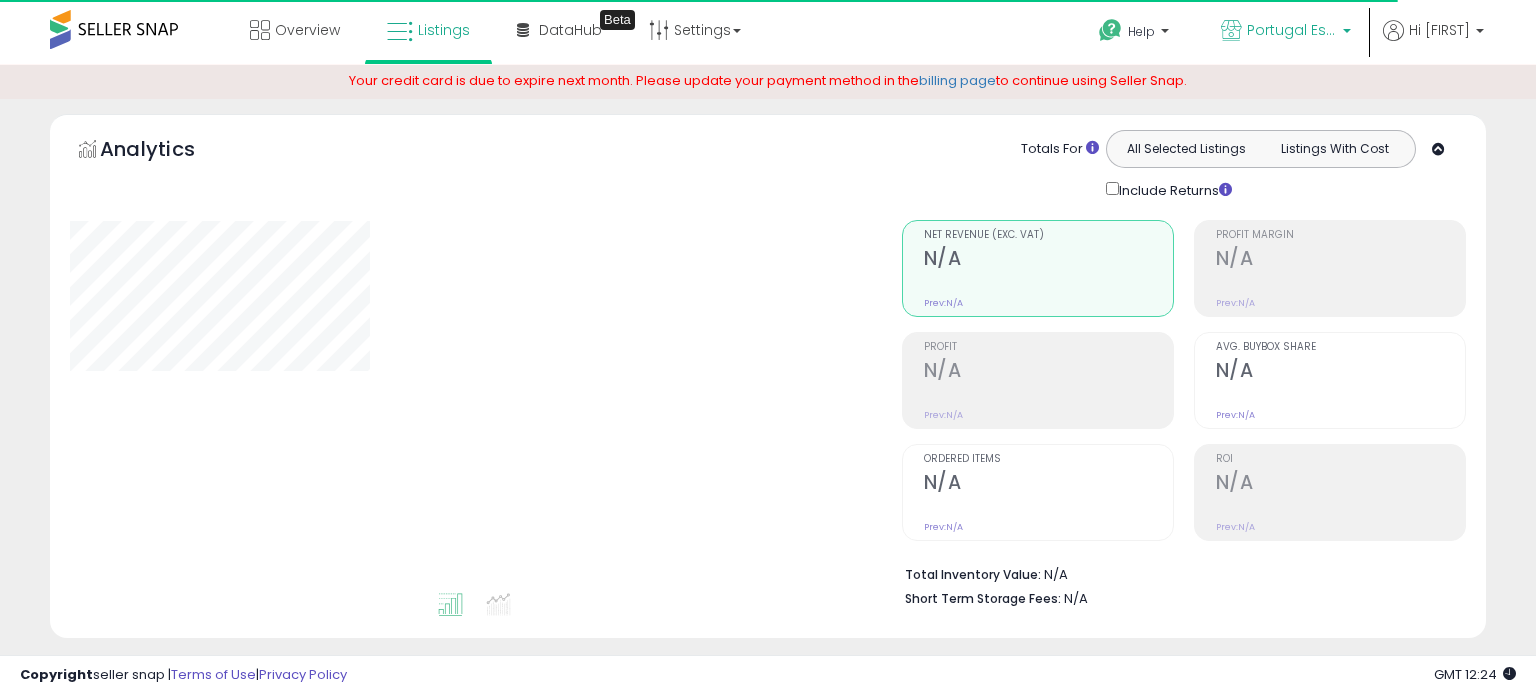 click on "Portugal Essentials DE" at bounding box center [1292, 30] 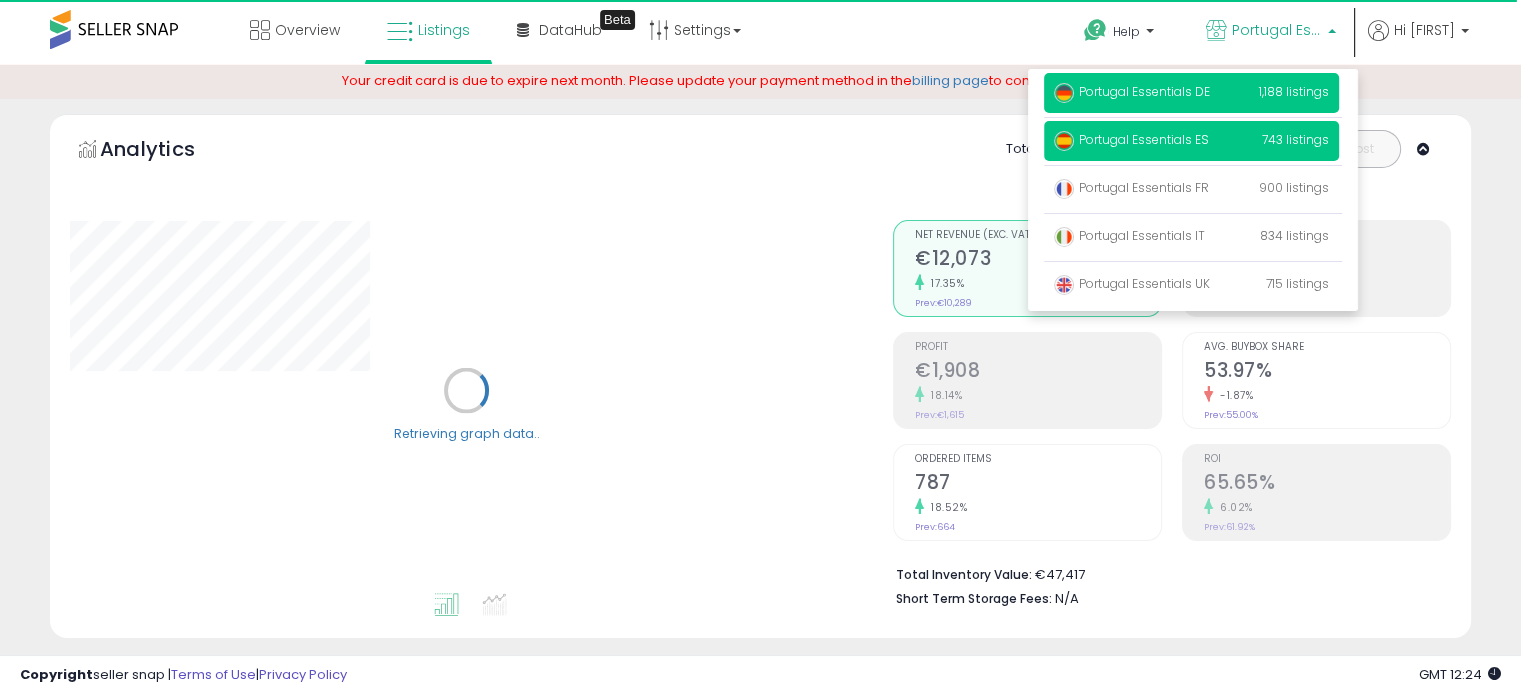 click on "Portugal Essentials ES" at bounding box center [1131, 139] 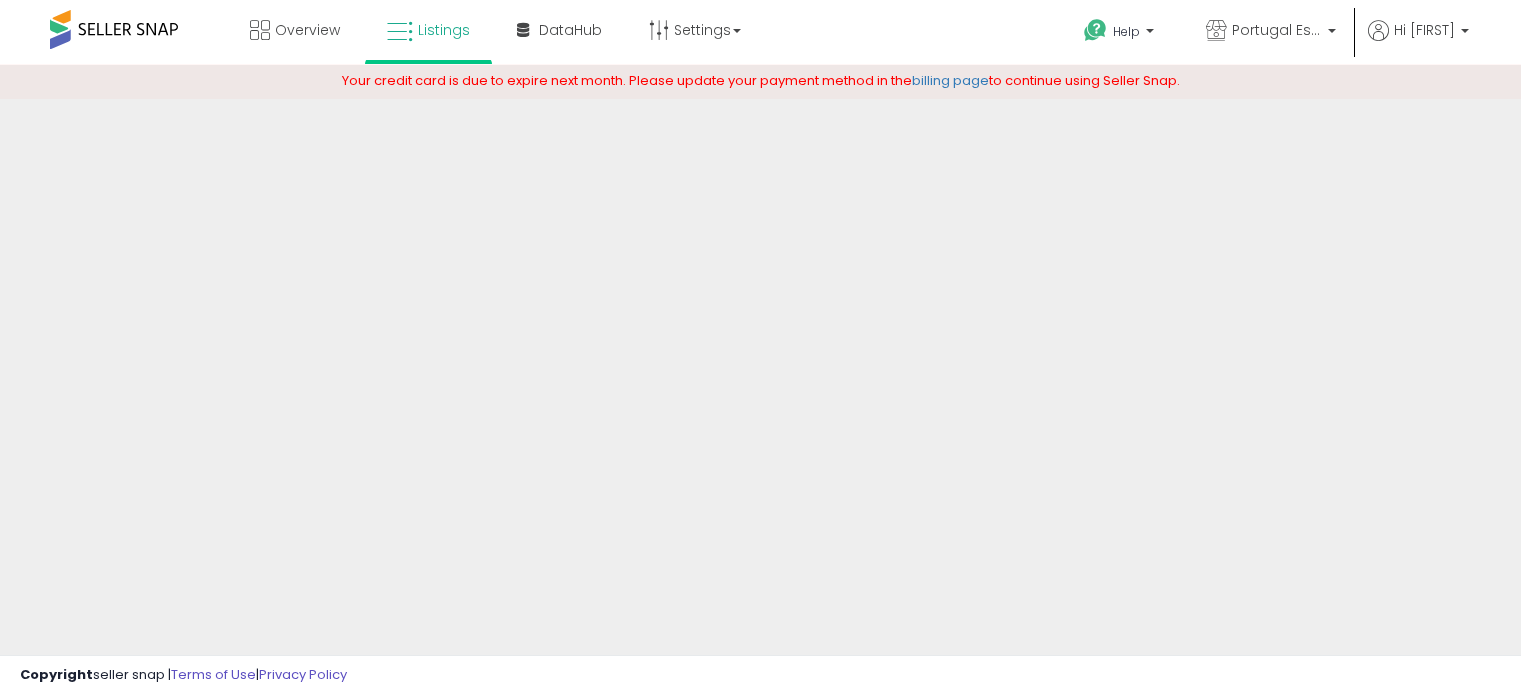 scroll, scrollTop: 0, scrollLeft: 0, axis: both 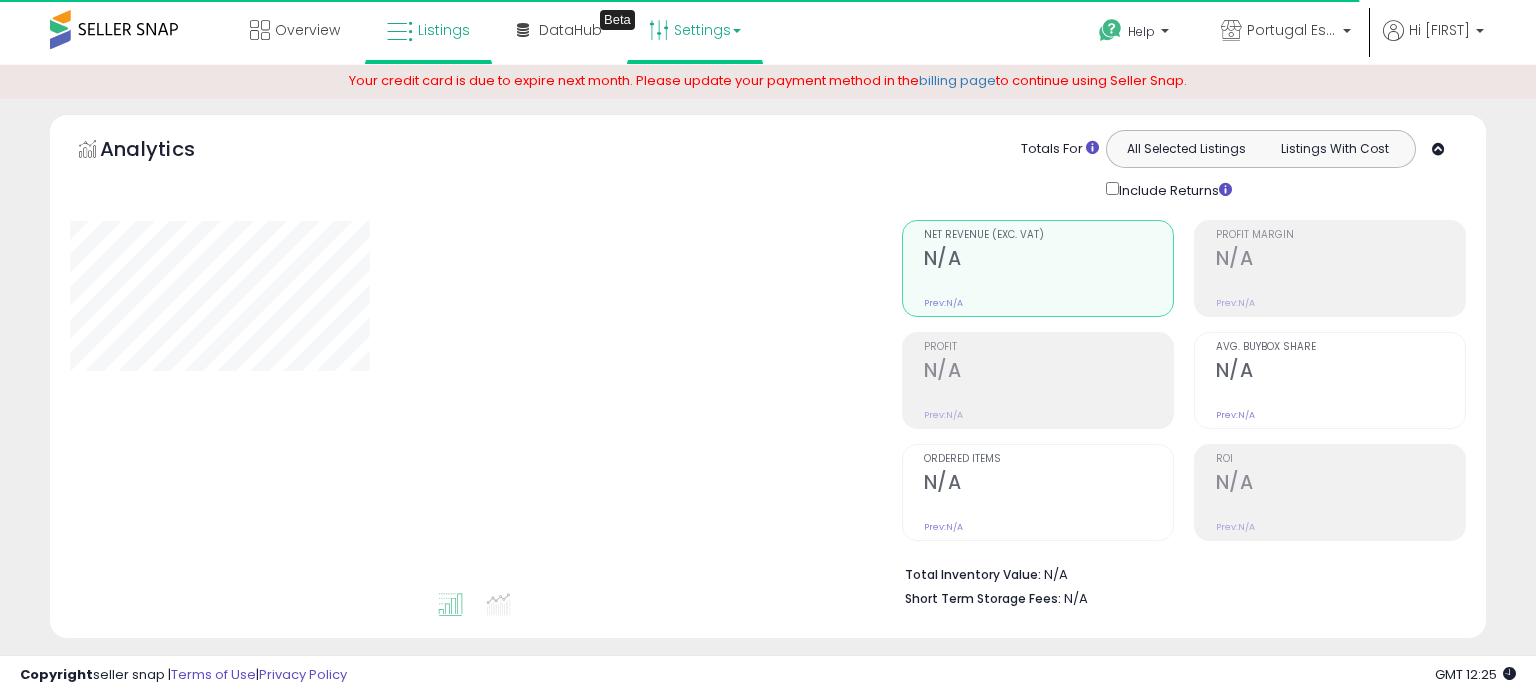 click on "Settings" at bounding box center (695, 30) 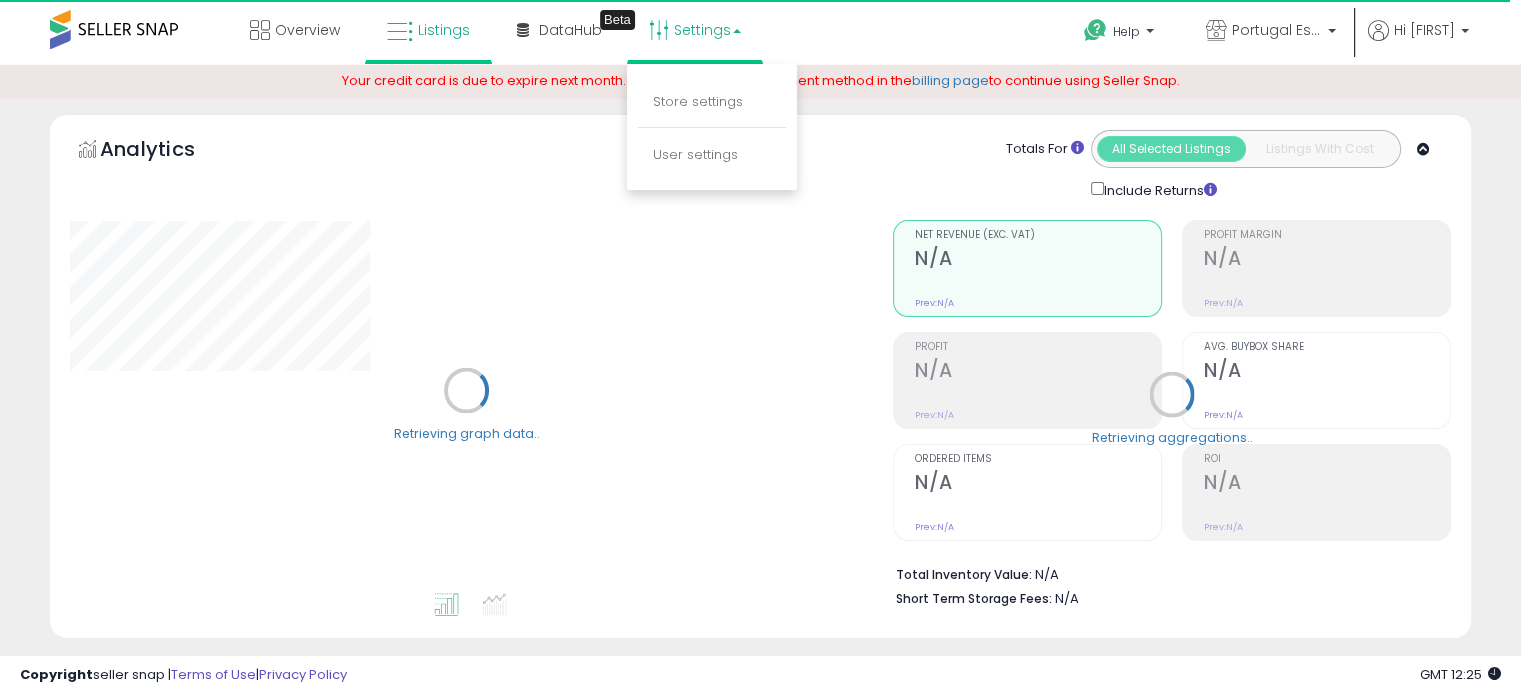 click on "Settings" at bounding box center [695, 30] 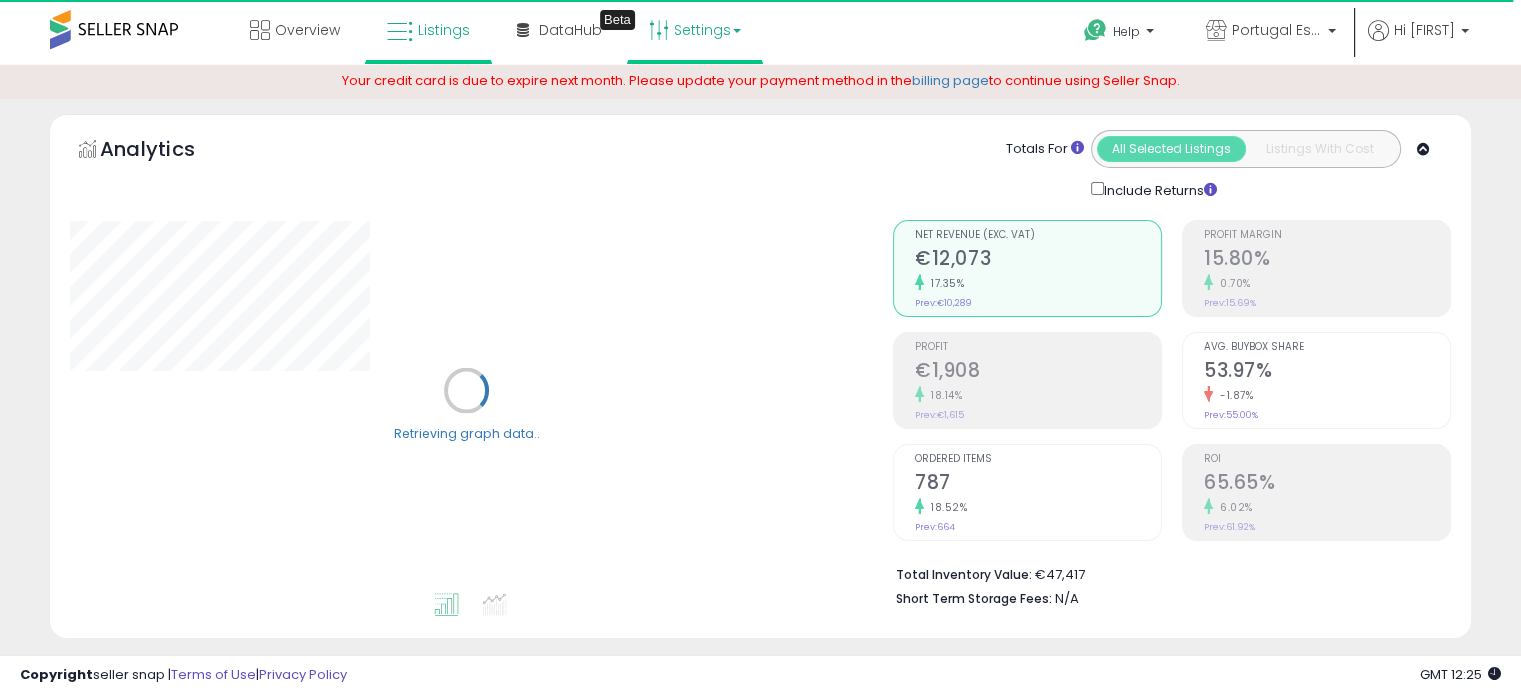 click on "Settings" at bounding box center [695, 30] 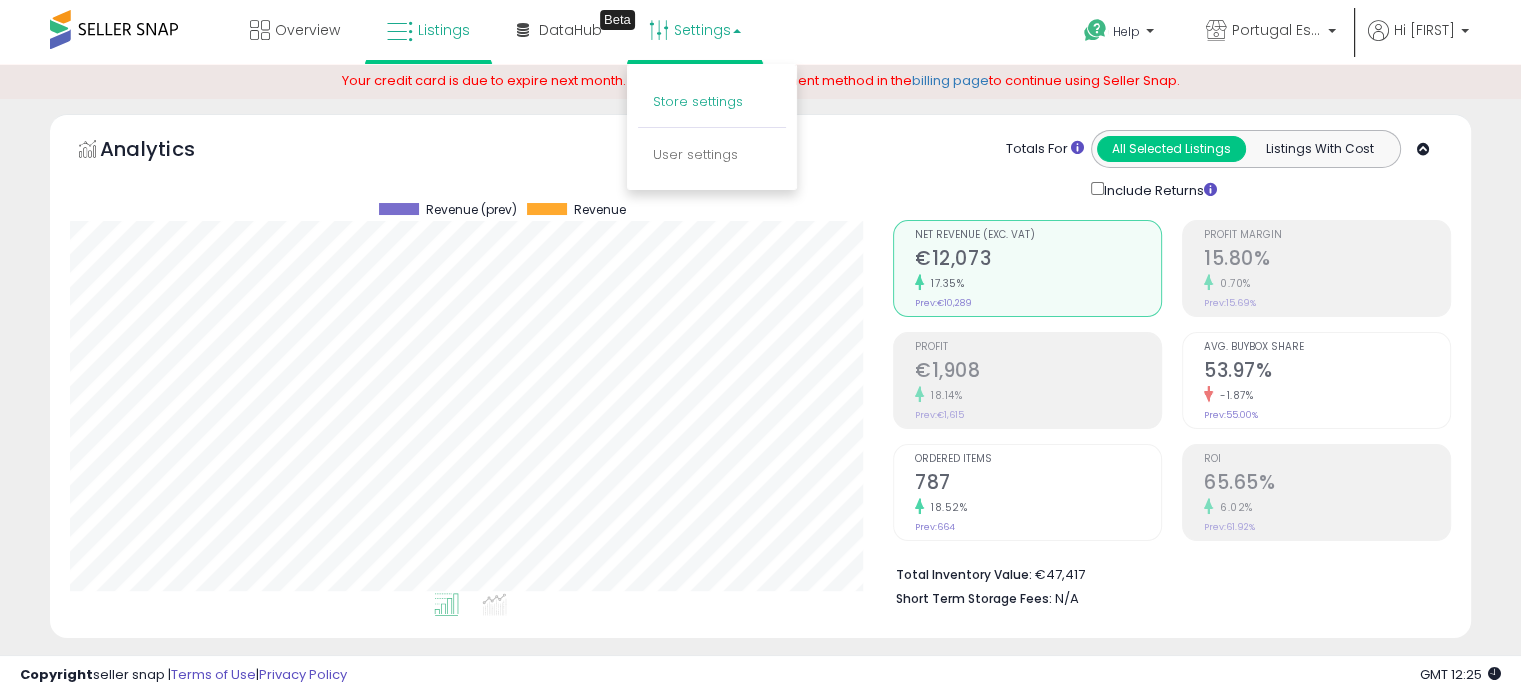 scroll, scrollTop: 999589, scrollLeft: 999176, axis: both 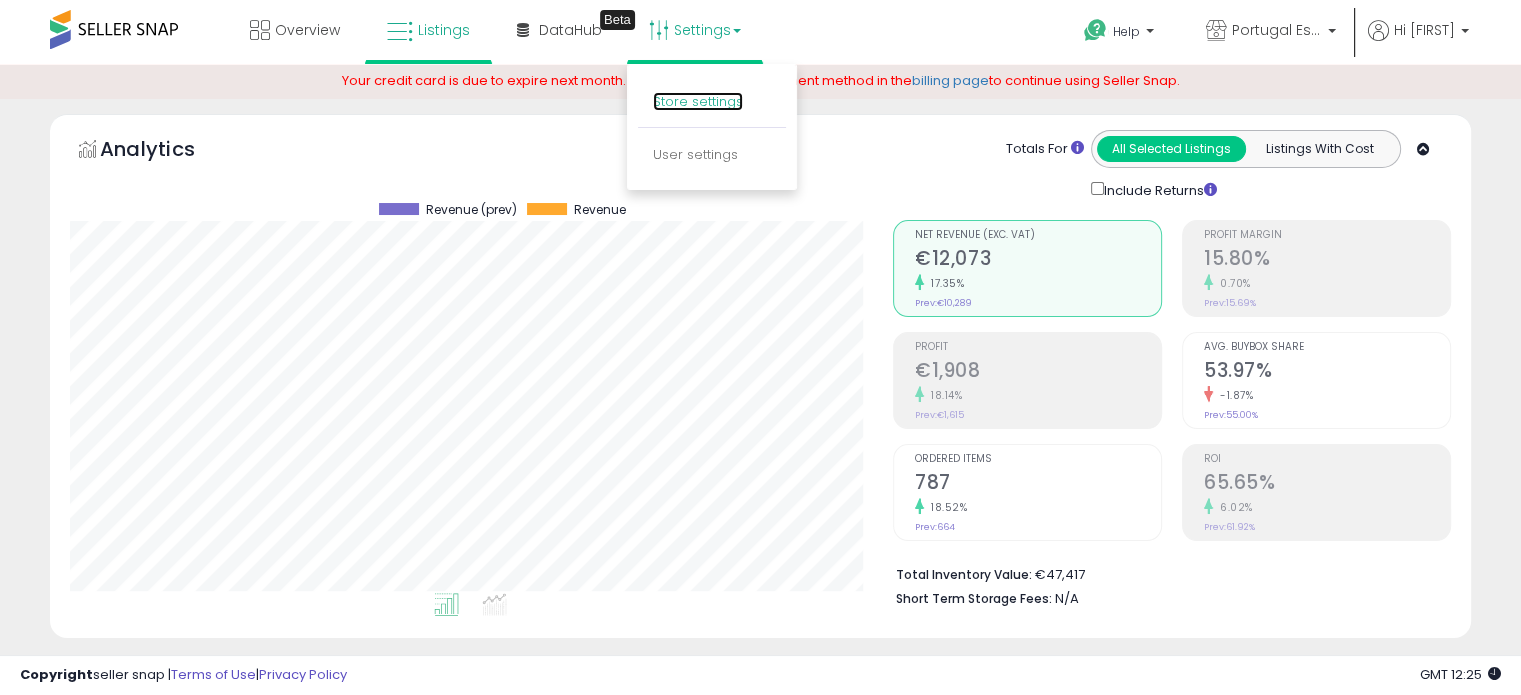 click on "Store
settings" at bounding box center [698, 101] 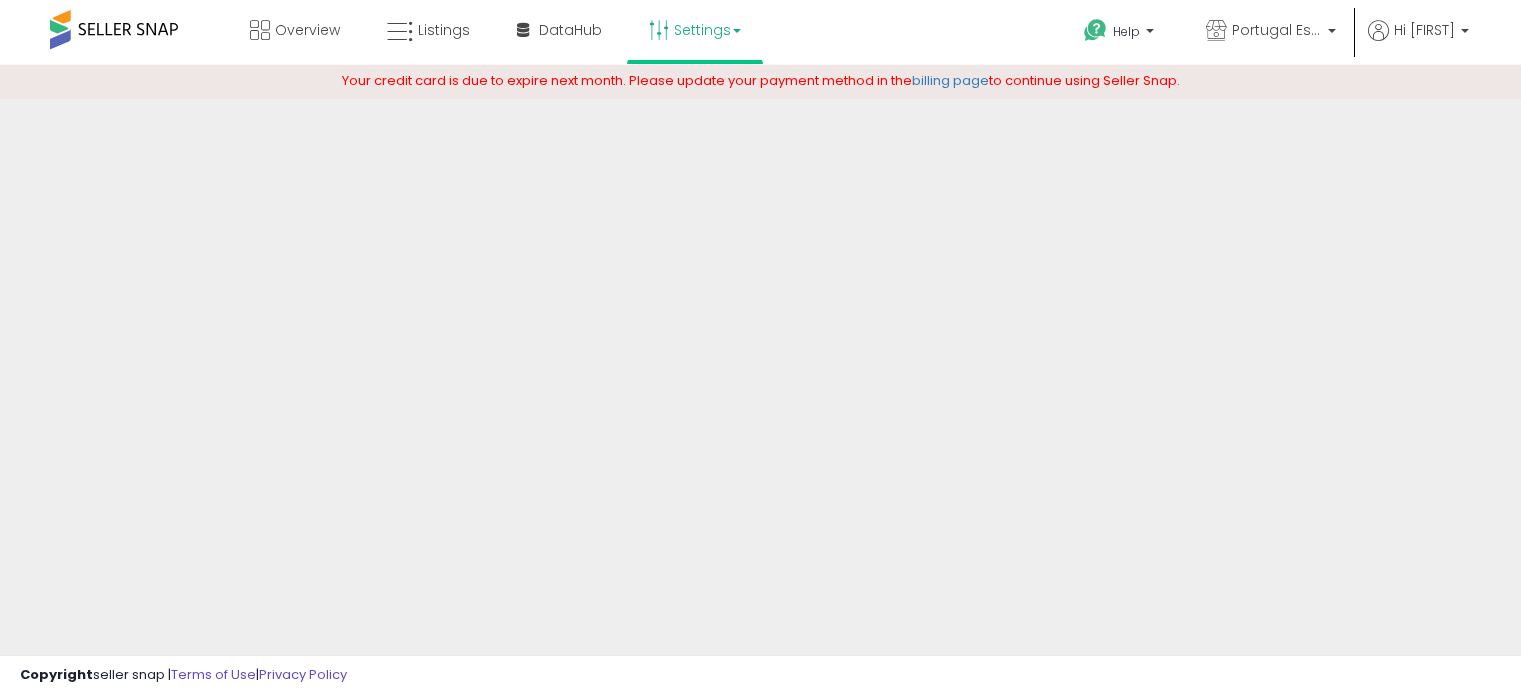 scroll, scrollTop: 0, scrollLeft: 0, axis: both 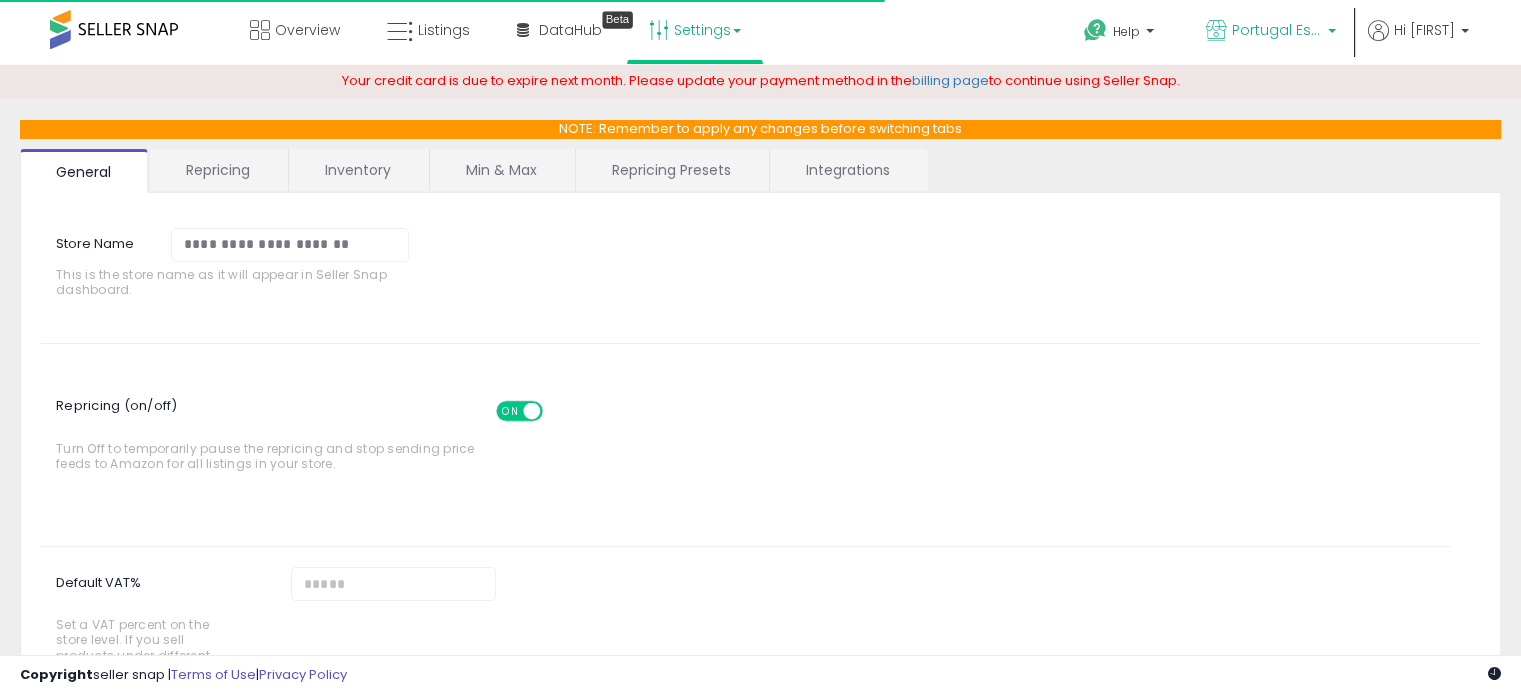 click on "Portugal Essentials DE" at bounding box center [1277, 30] 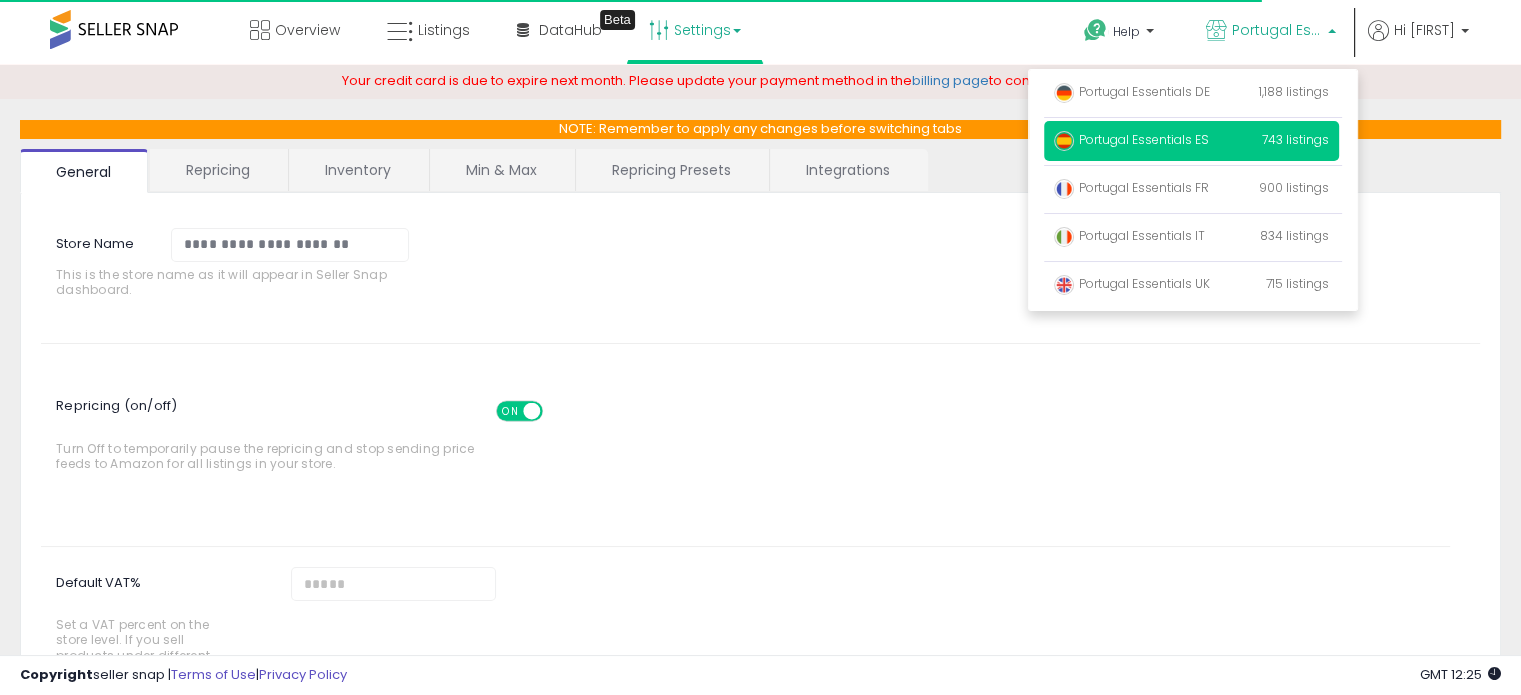 click on "Overview
Listings
Beta" at bounding box center [487, 42] 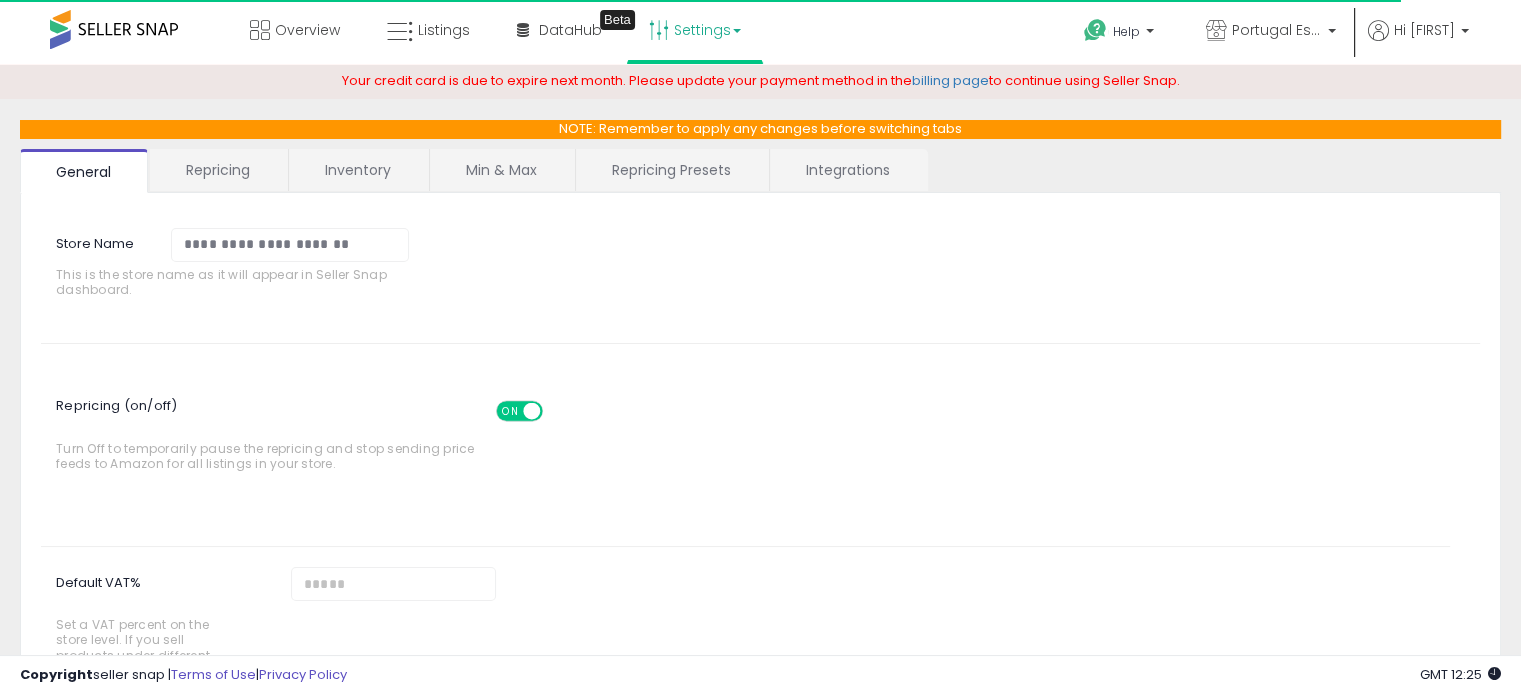 click on "Repricing Presets" at bounding box center (671, 170) 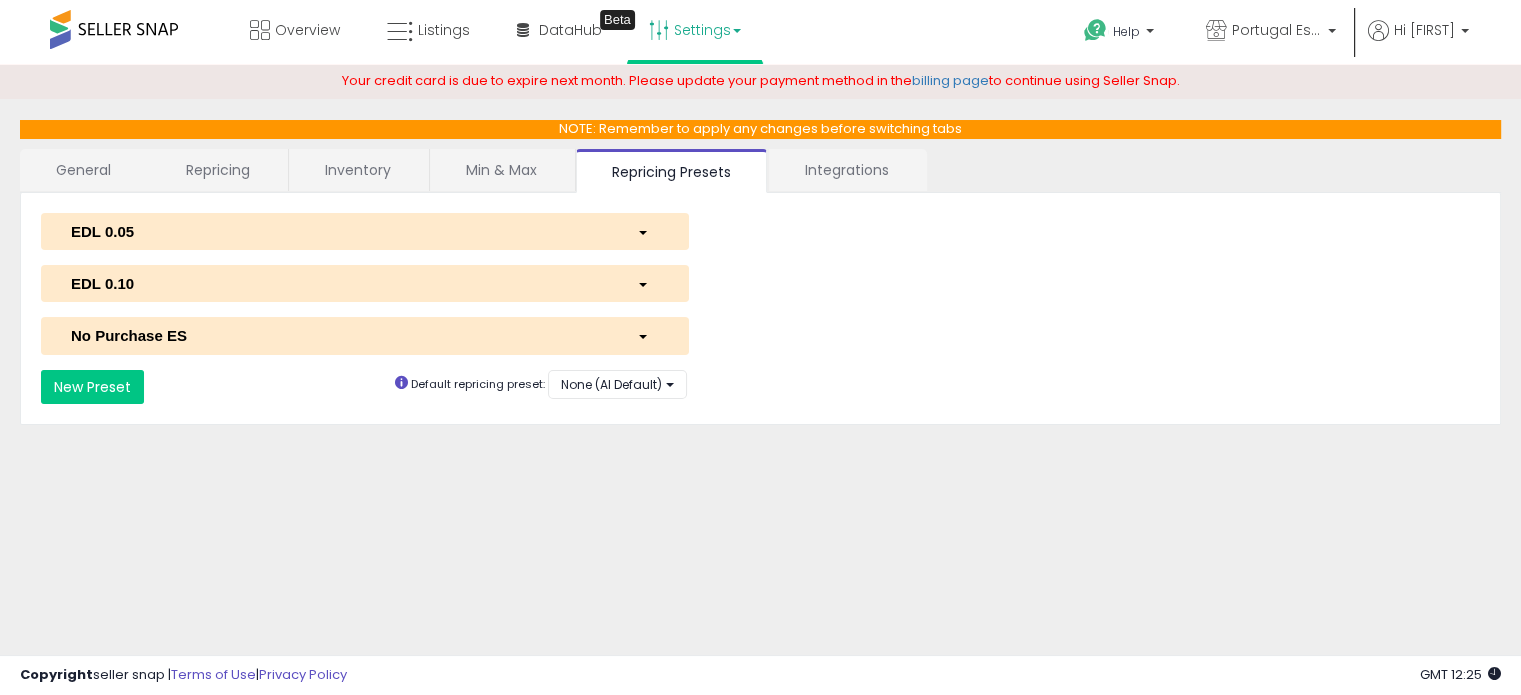 click on "EDL 0.05" at bounding box center (365, 231) 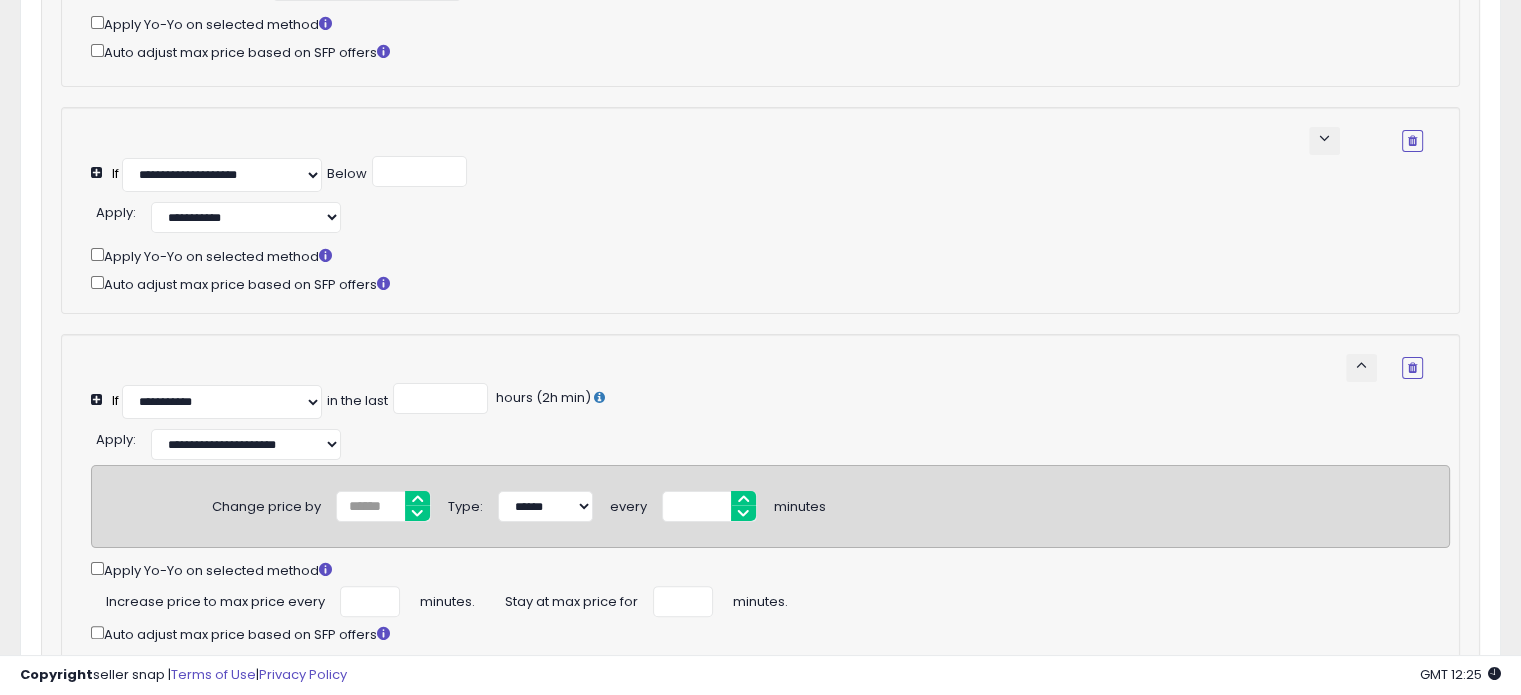 scroll, scrollTop: 500, scrollLeft: 0, axis: vertical 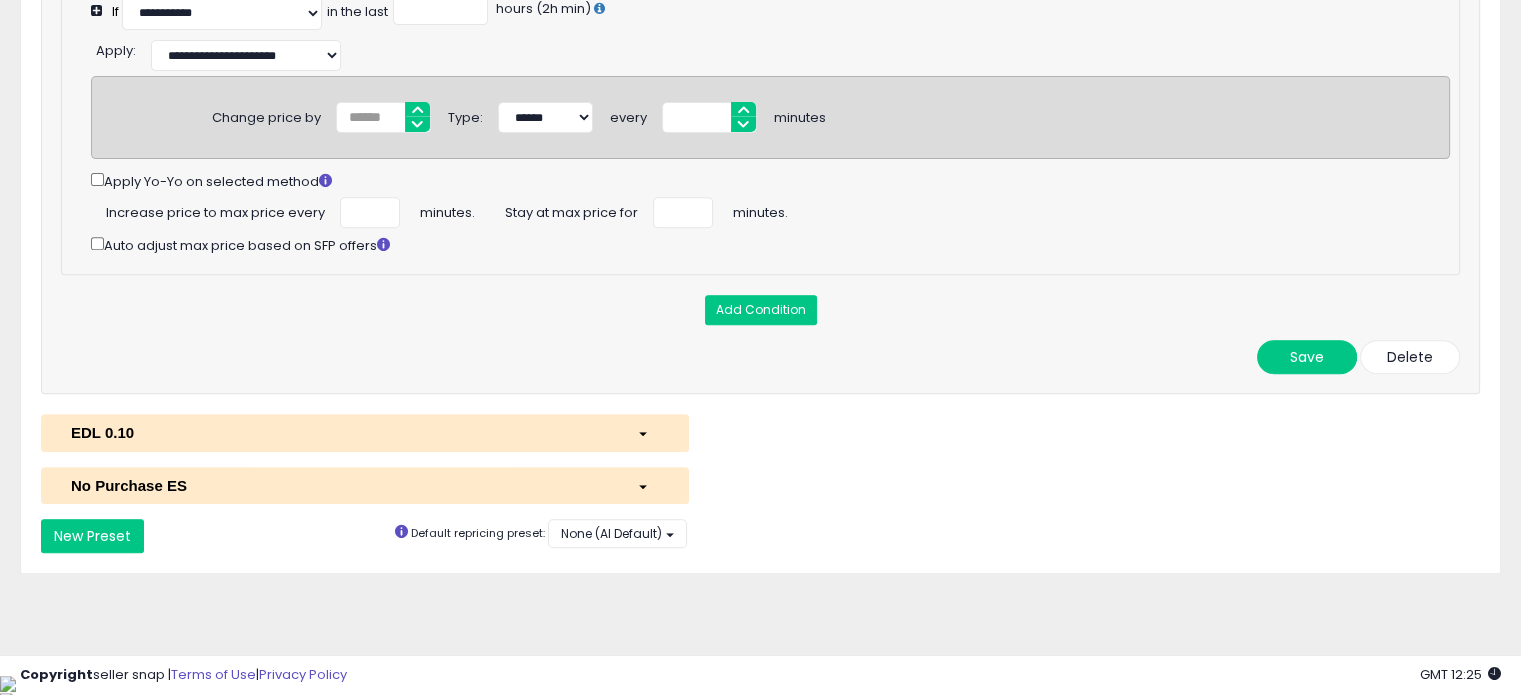 click on "EDL 0.10" at bounding box center [365, 432] 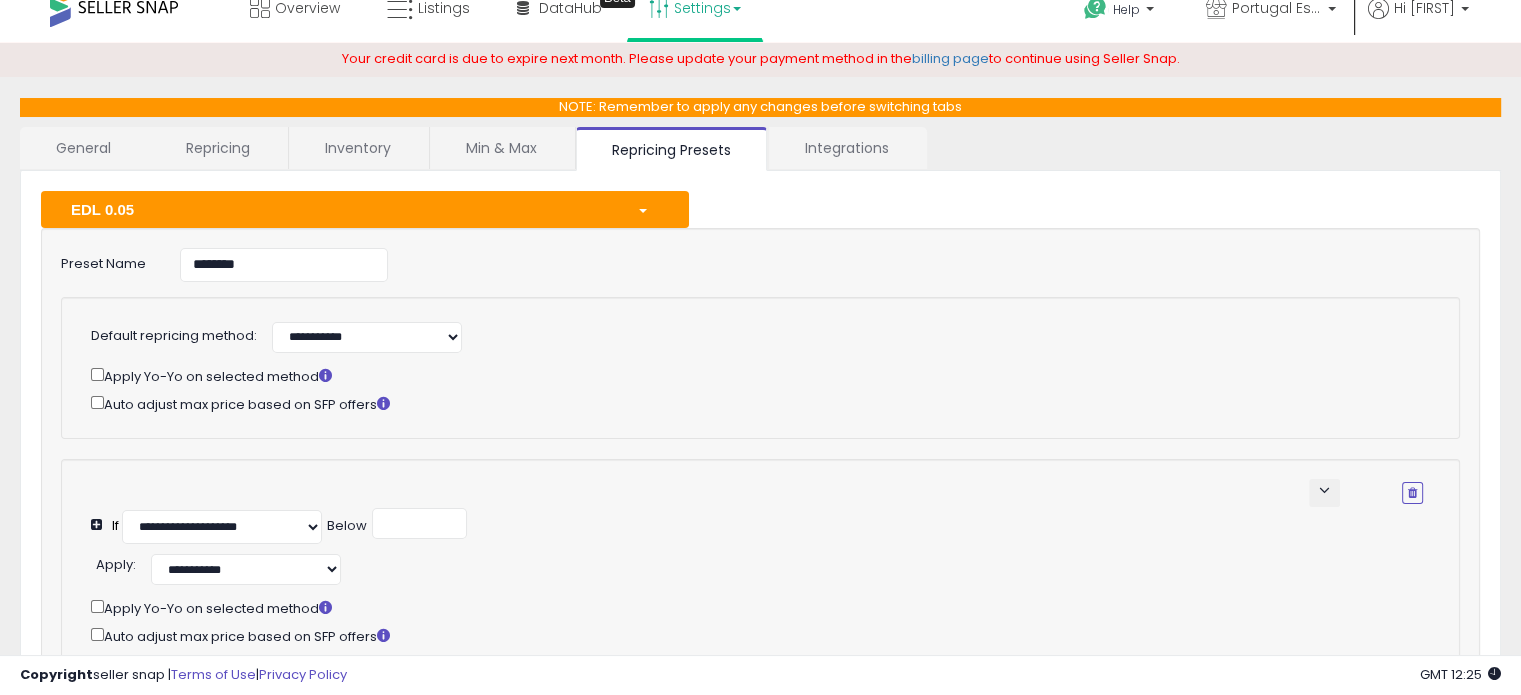 scroll, scrollTop: 0, scrollLeft: 0, axis: both 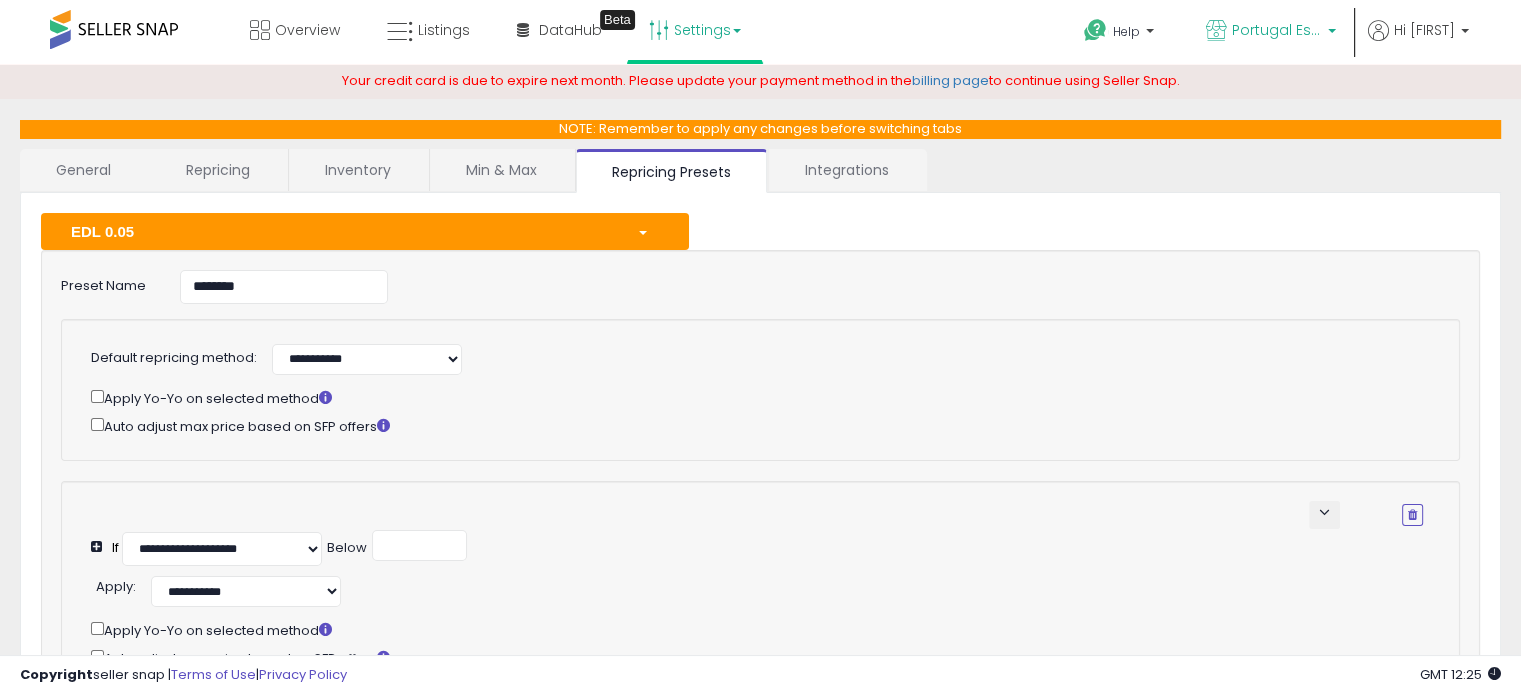 click on "Portugal Essentials DE" at bounding box center [1277, 30] 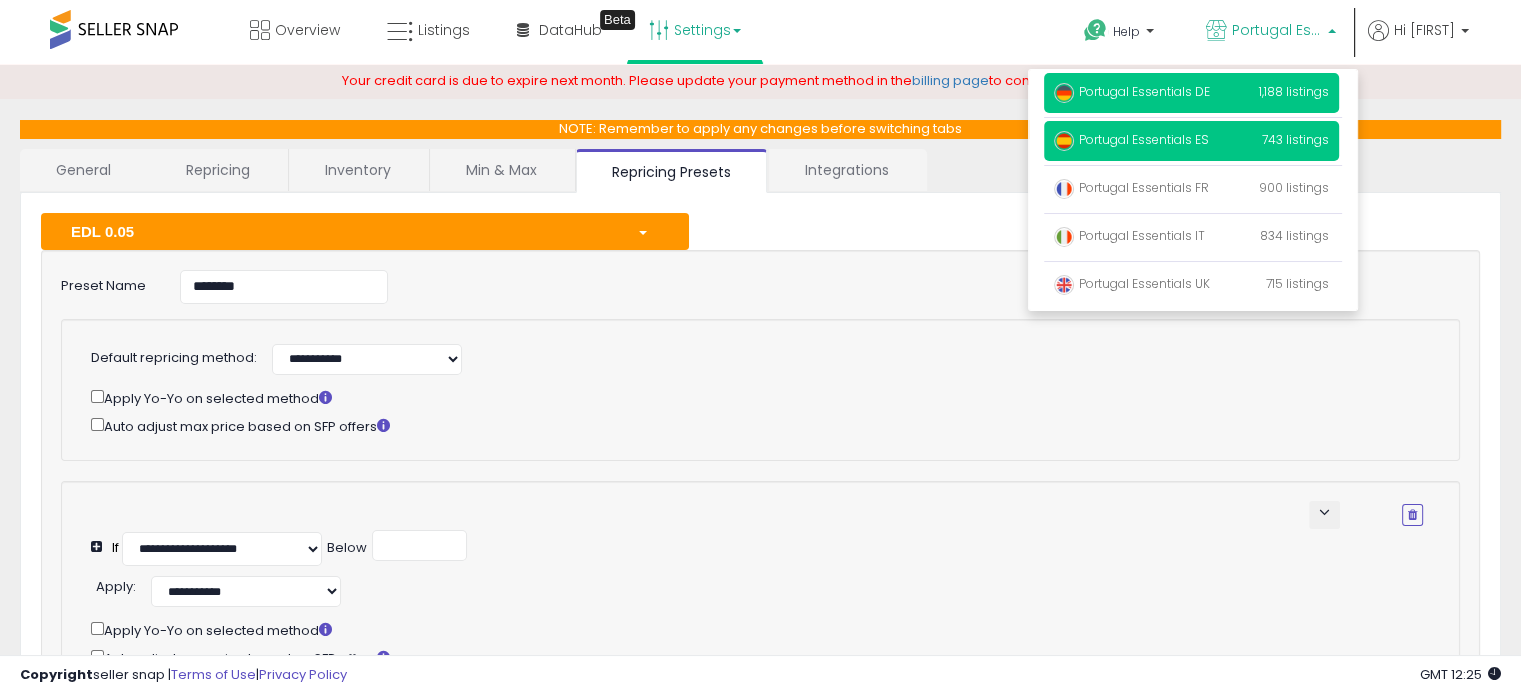 click on "Portugal Essentials DE" at bounding box center [1132, 91] 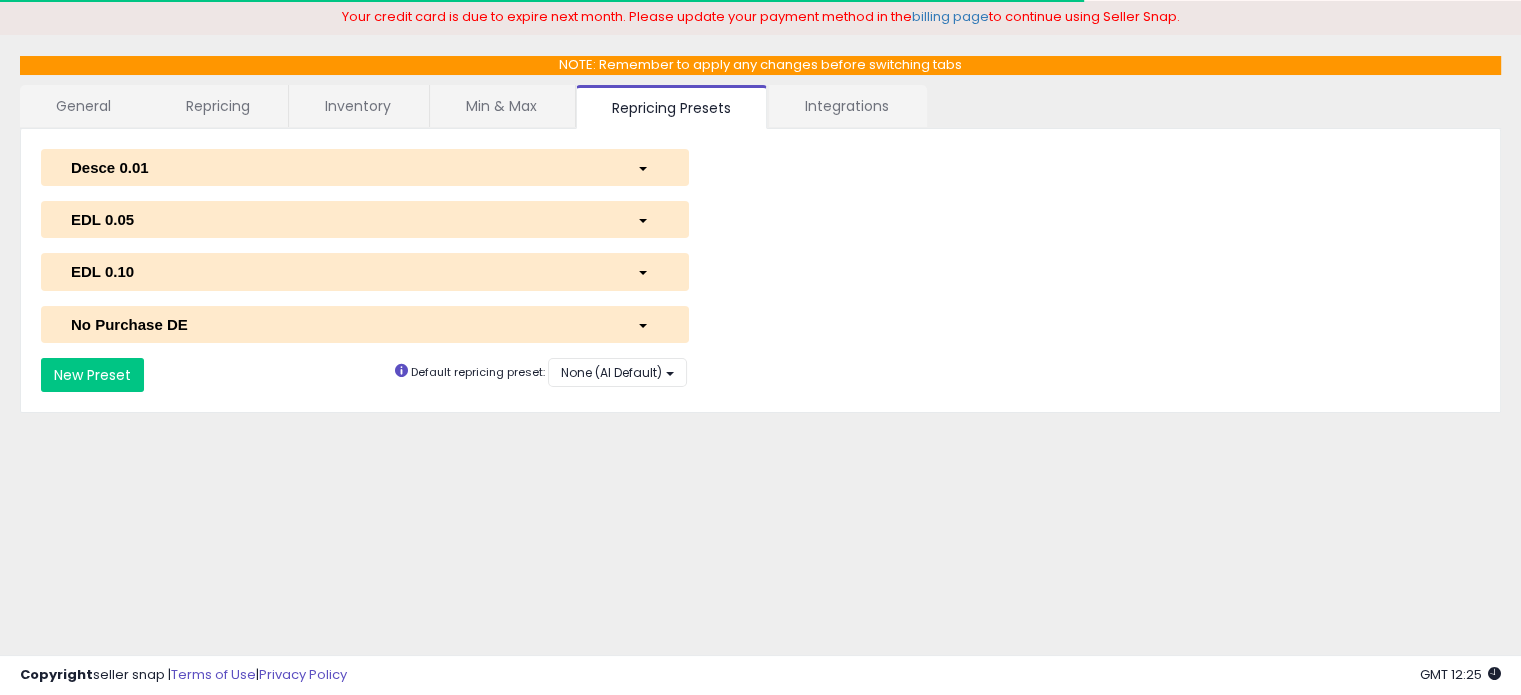 scroll, scrollTop: 0, scrollLeft: 0, axis: both 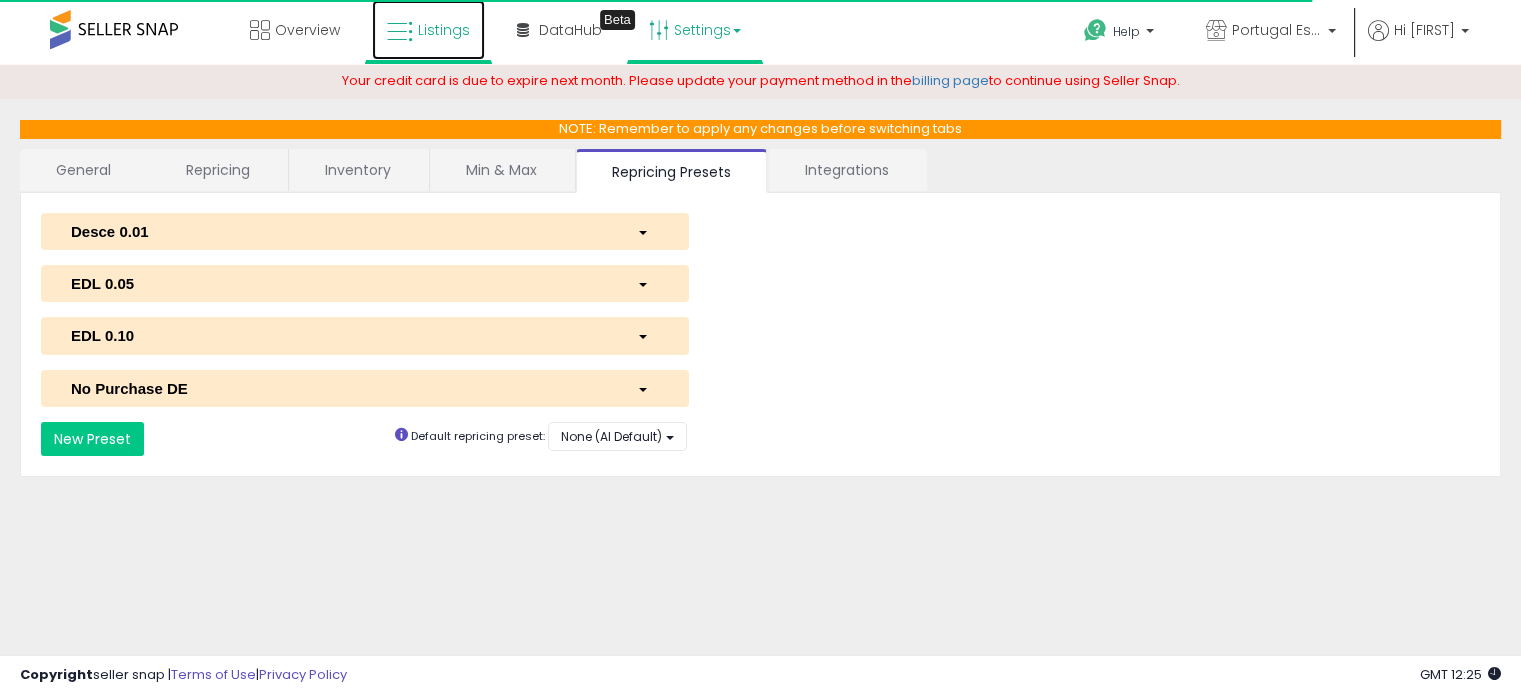 click on "Listings" at bounding box center (444, 30) 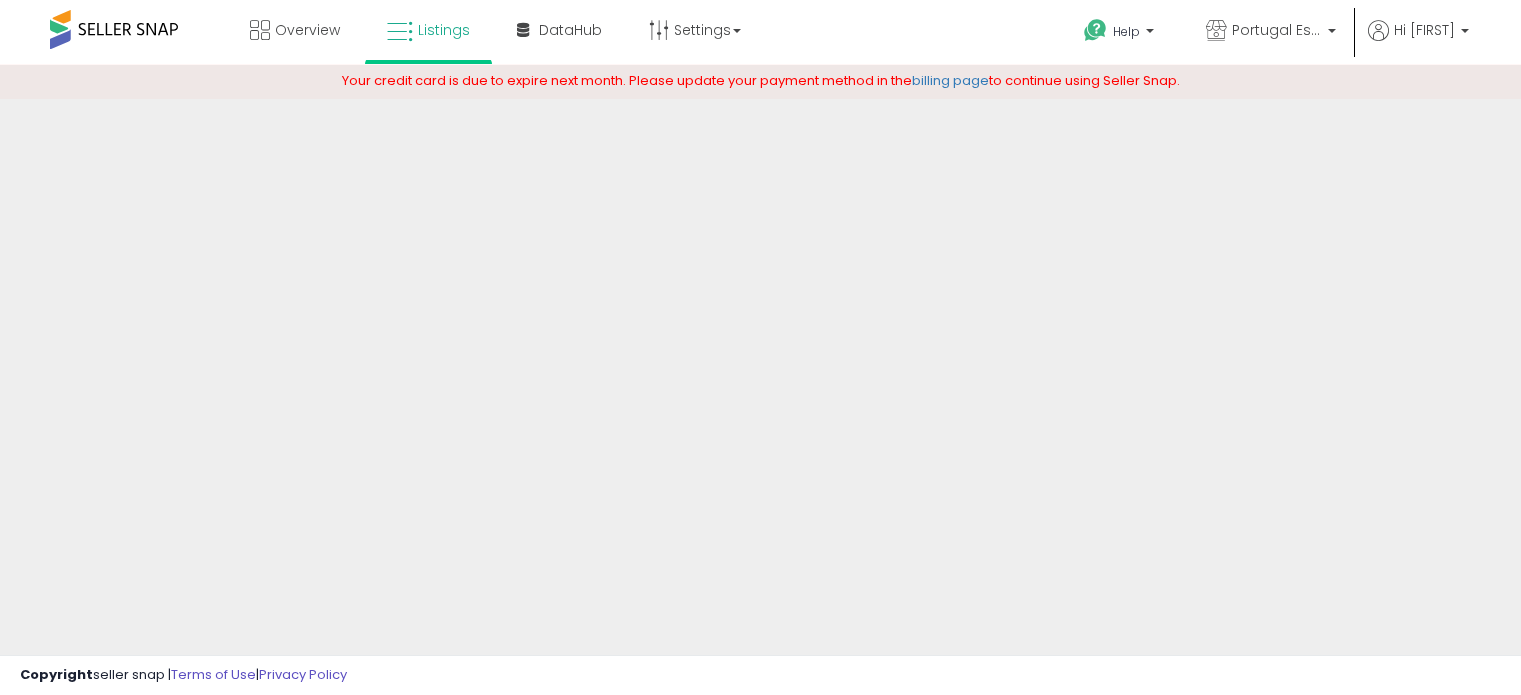 scroll, scrollTop: 0, scrollLeft: 0, axis: both 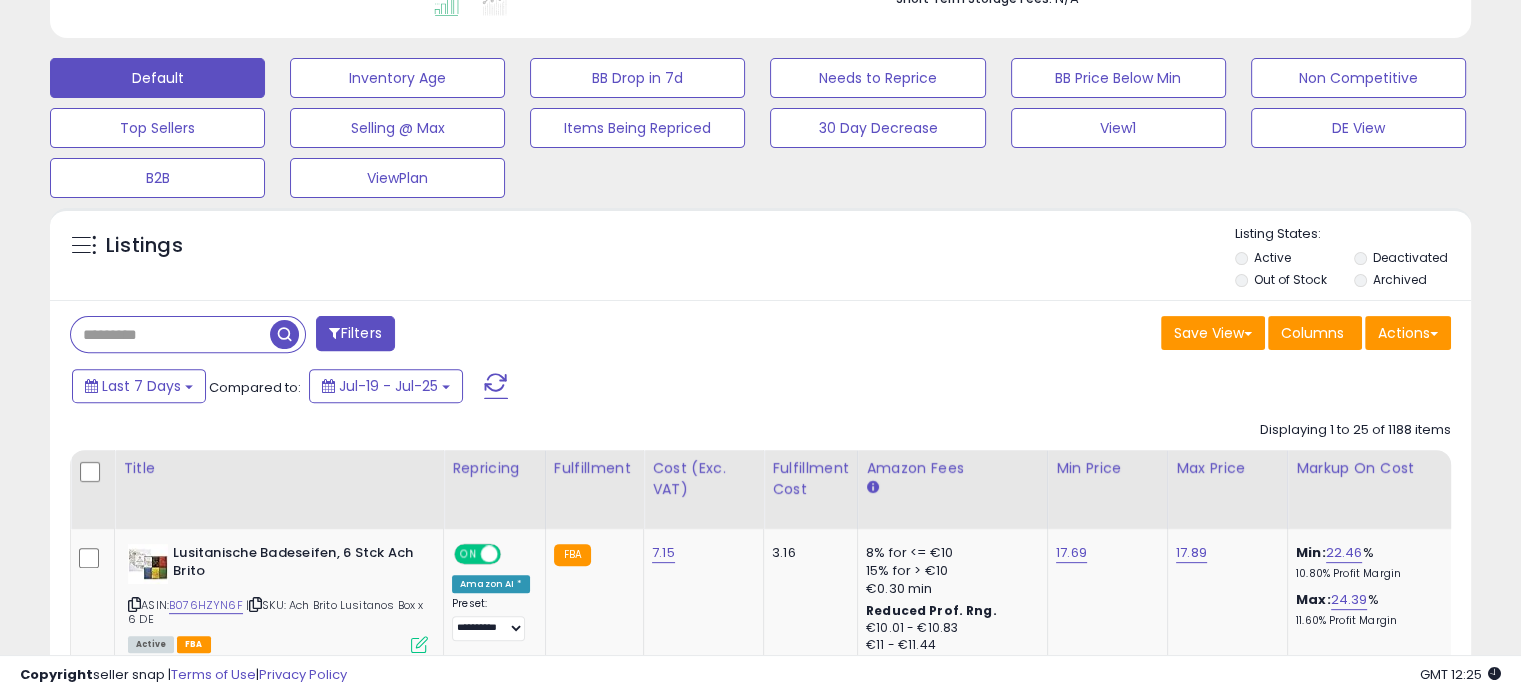 click on "Filters" at bounding box center (355, 333) 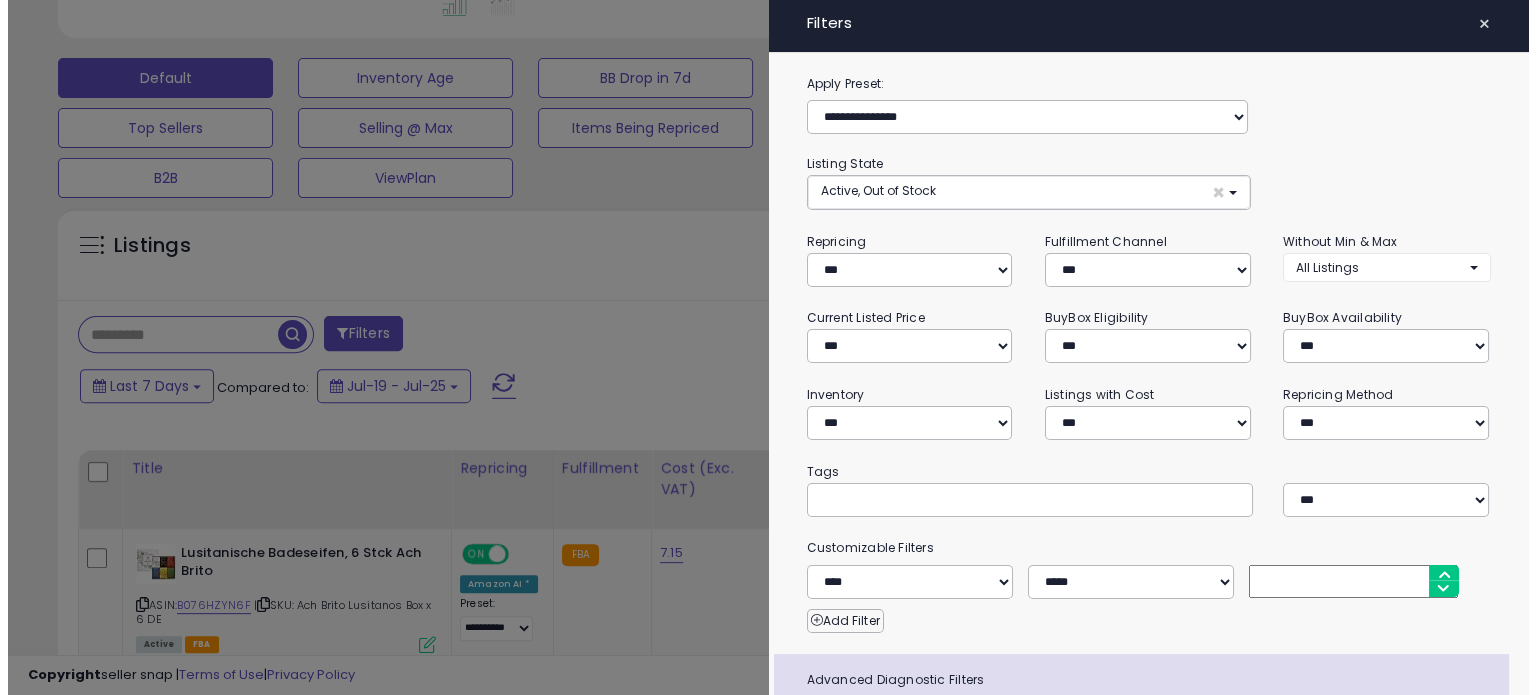 scroll, scrollTop: 999589, scrollLeft: 999168, axis: both 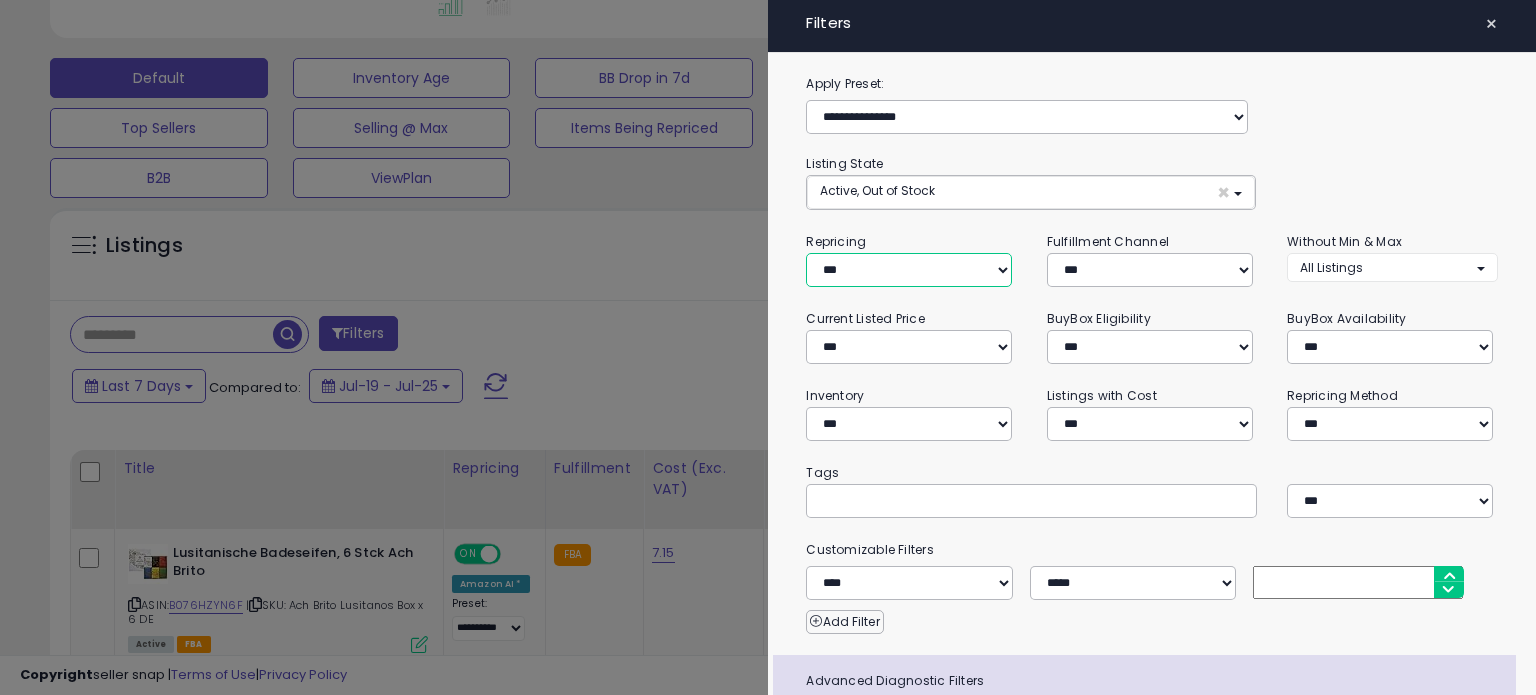 click on "**********" at bounding box center (909, 270) 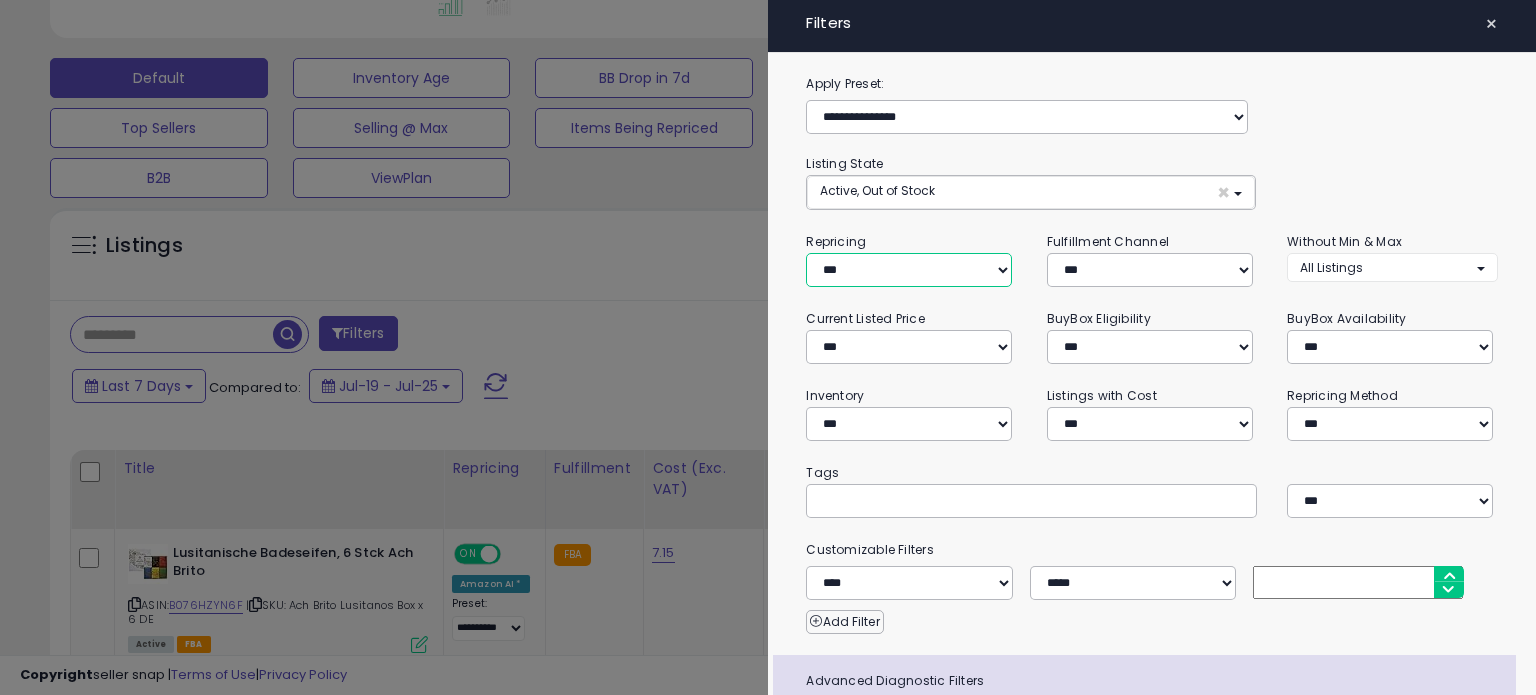 select on "**" 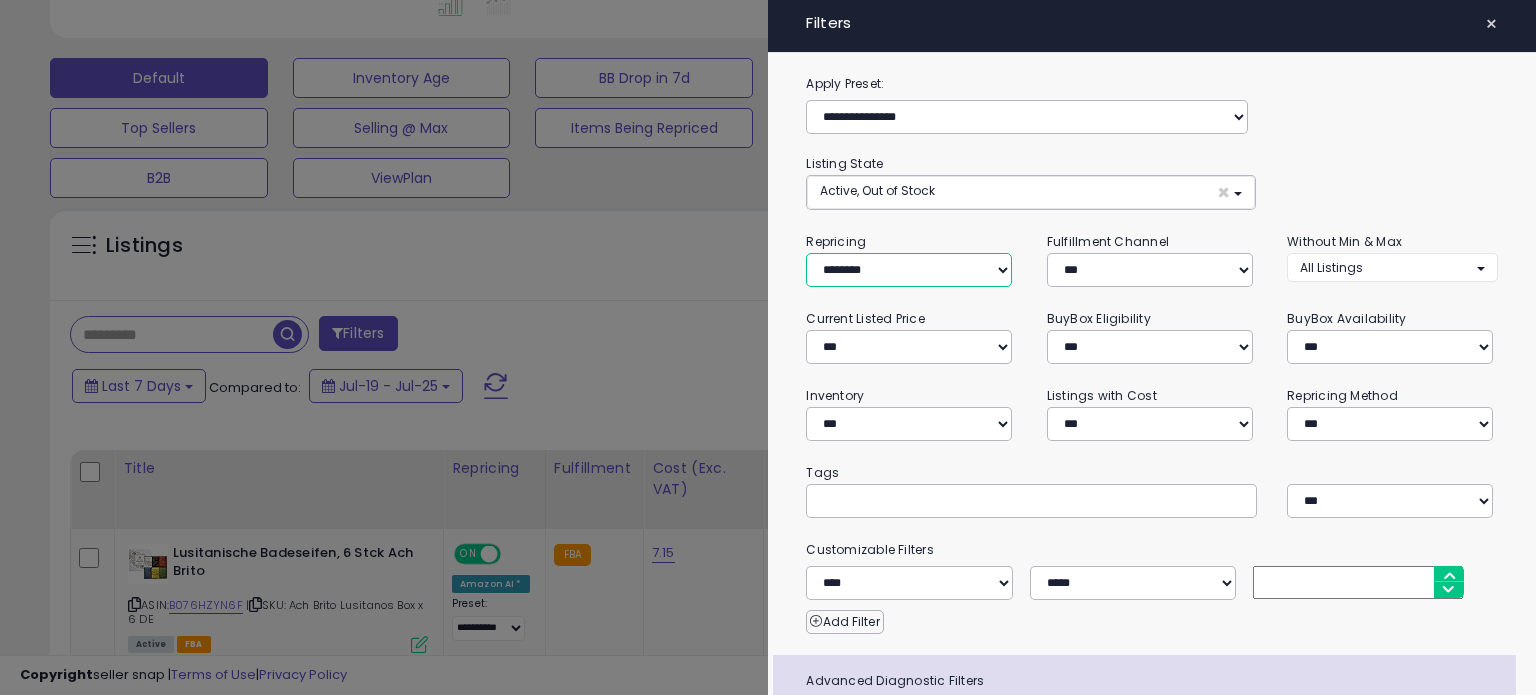 click on "**********" at bounding box center [909, 270] 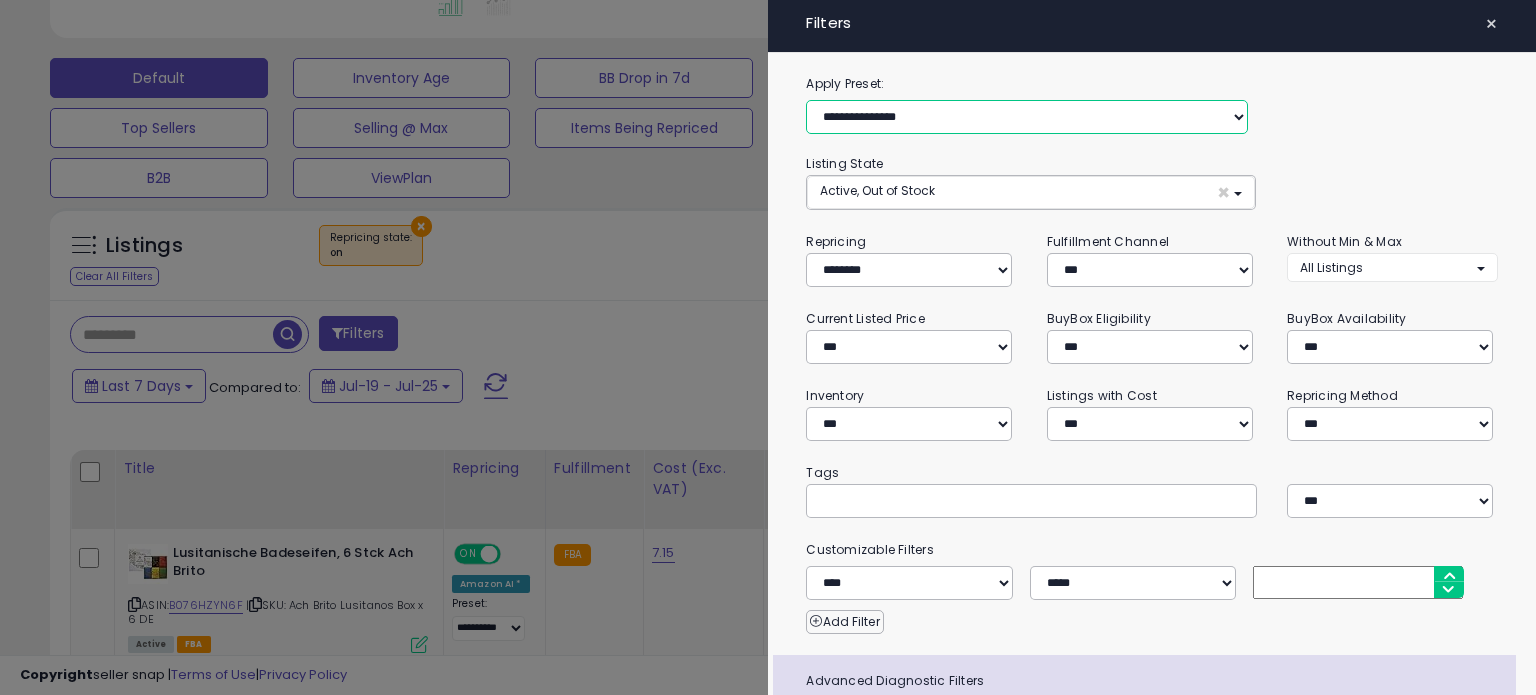 click on "**********" at bounding box center [1027, 117] 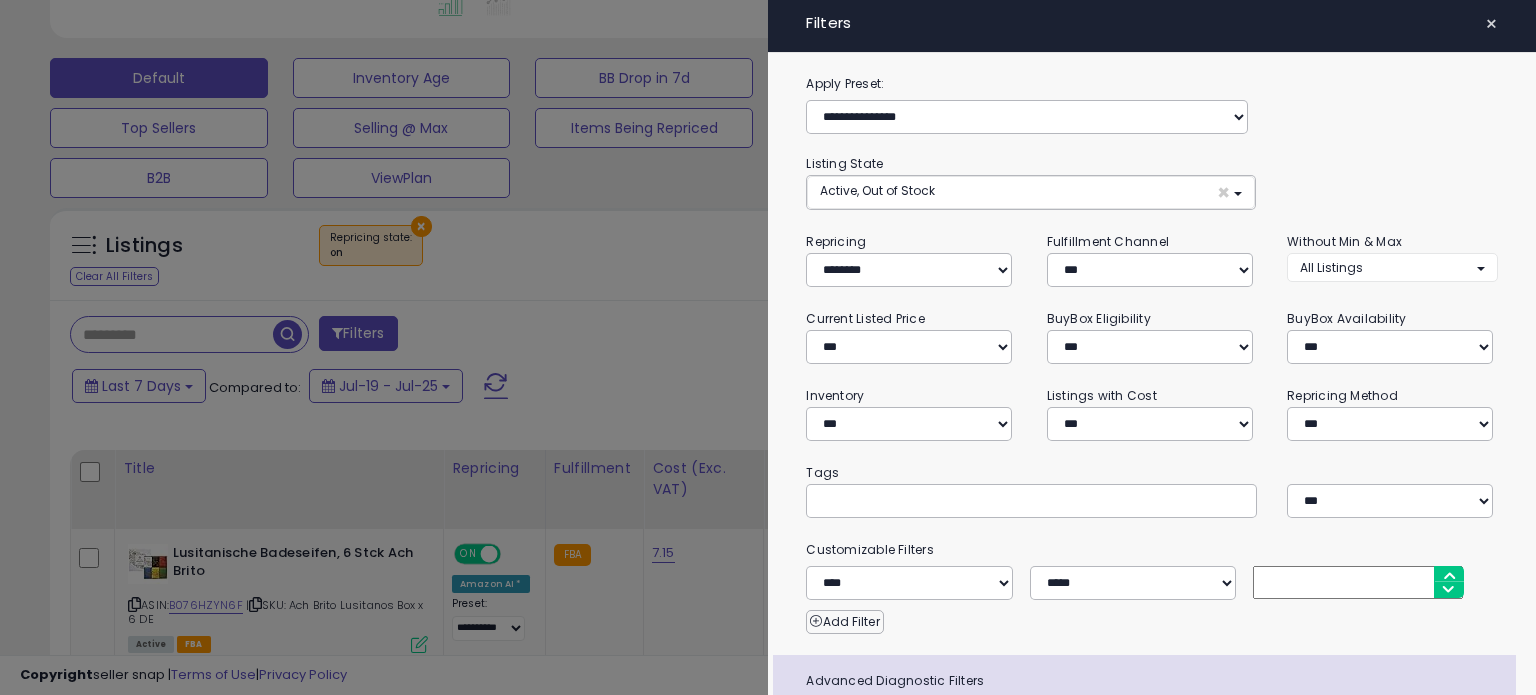 click on "**********" at bounding box center (1152, 464) 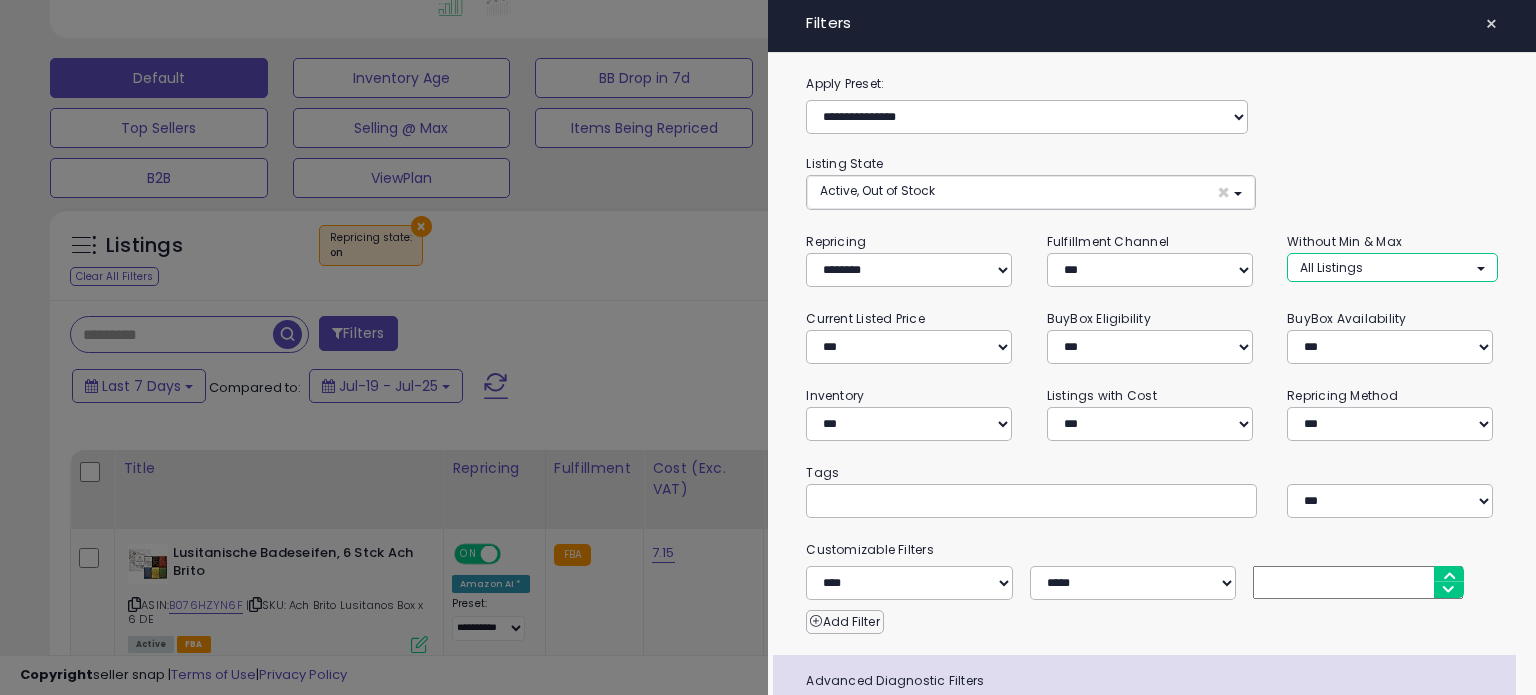 click on "All Listings" at bounding box center (1392, 267) 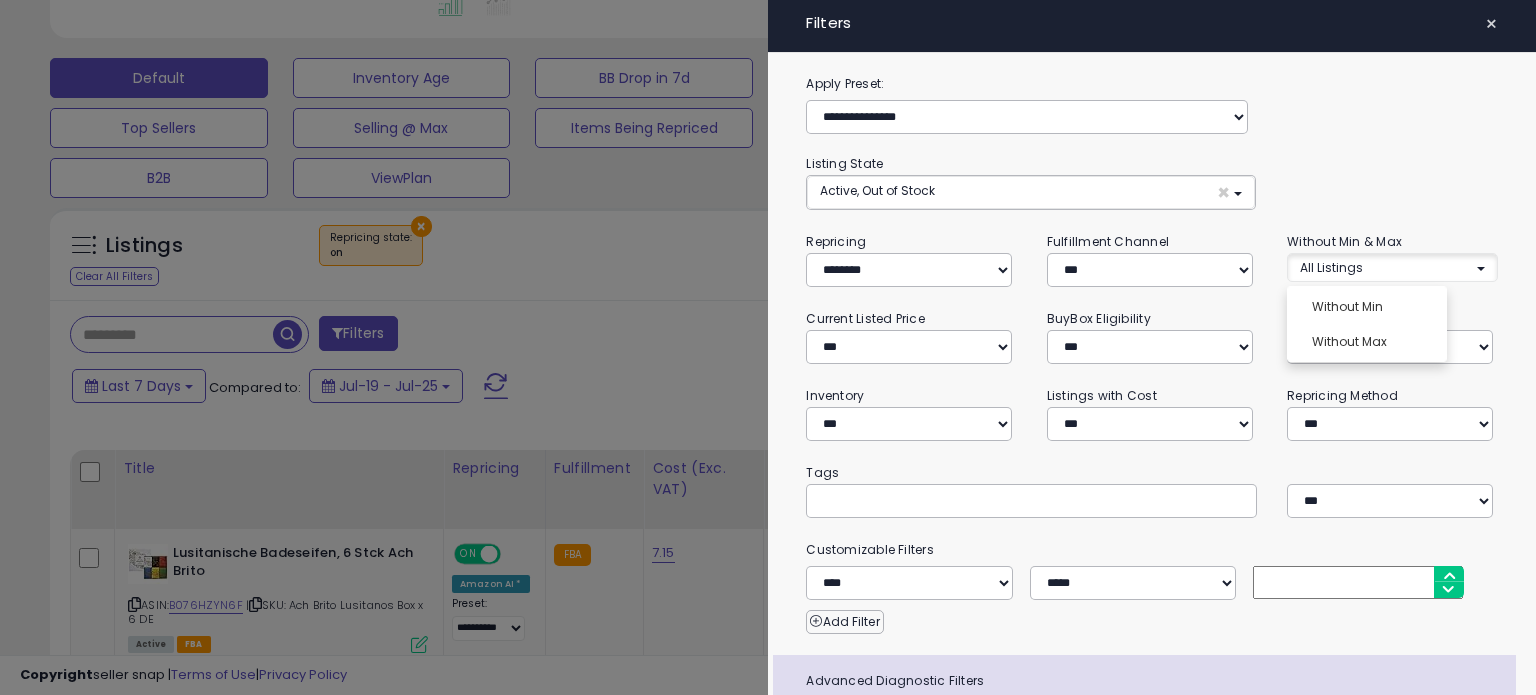 click on "**********" at bounding box center [1152, 464] 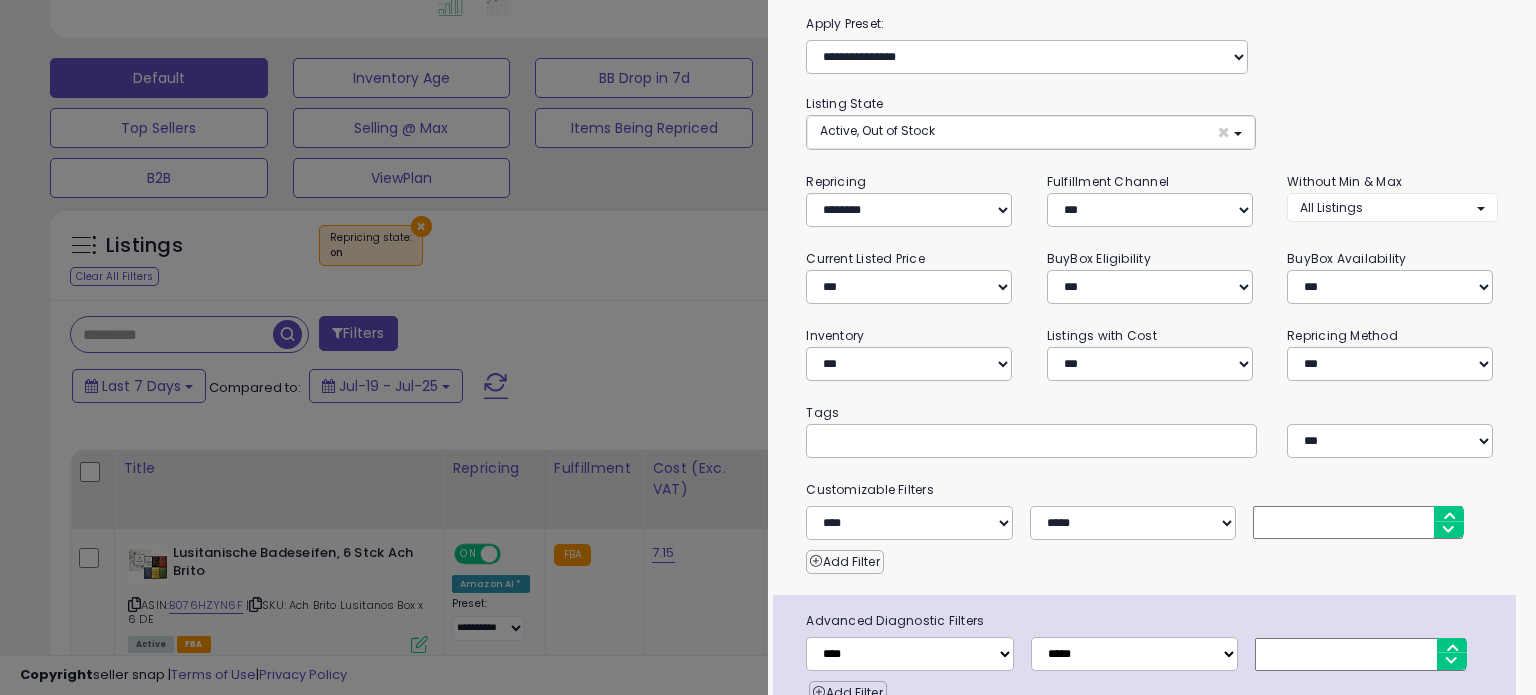scroll, scrollTop: 154, scrollLeft: 0, axis: vertical 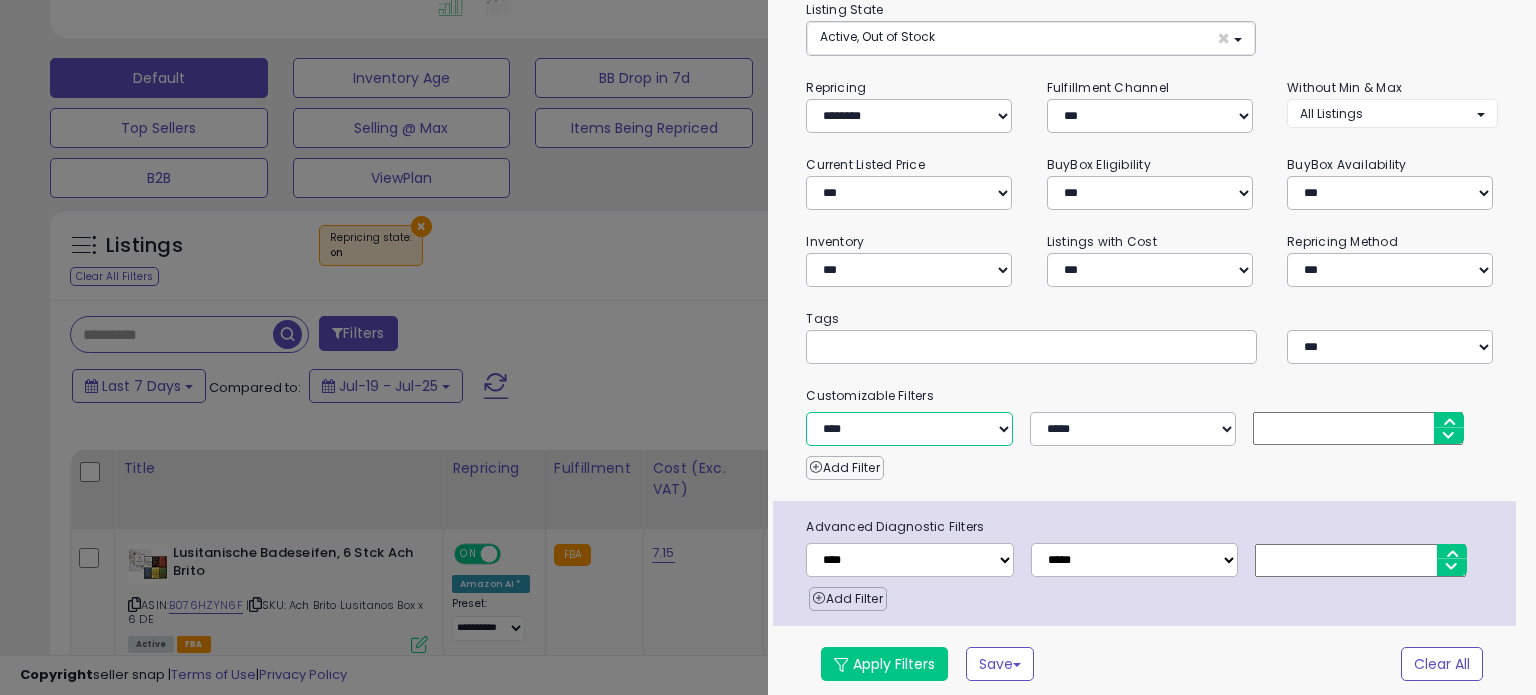 click on "**********" at bounding box center (909, 429) 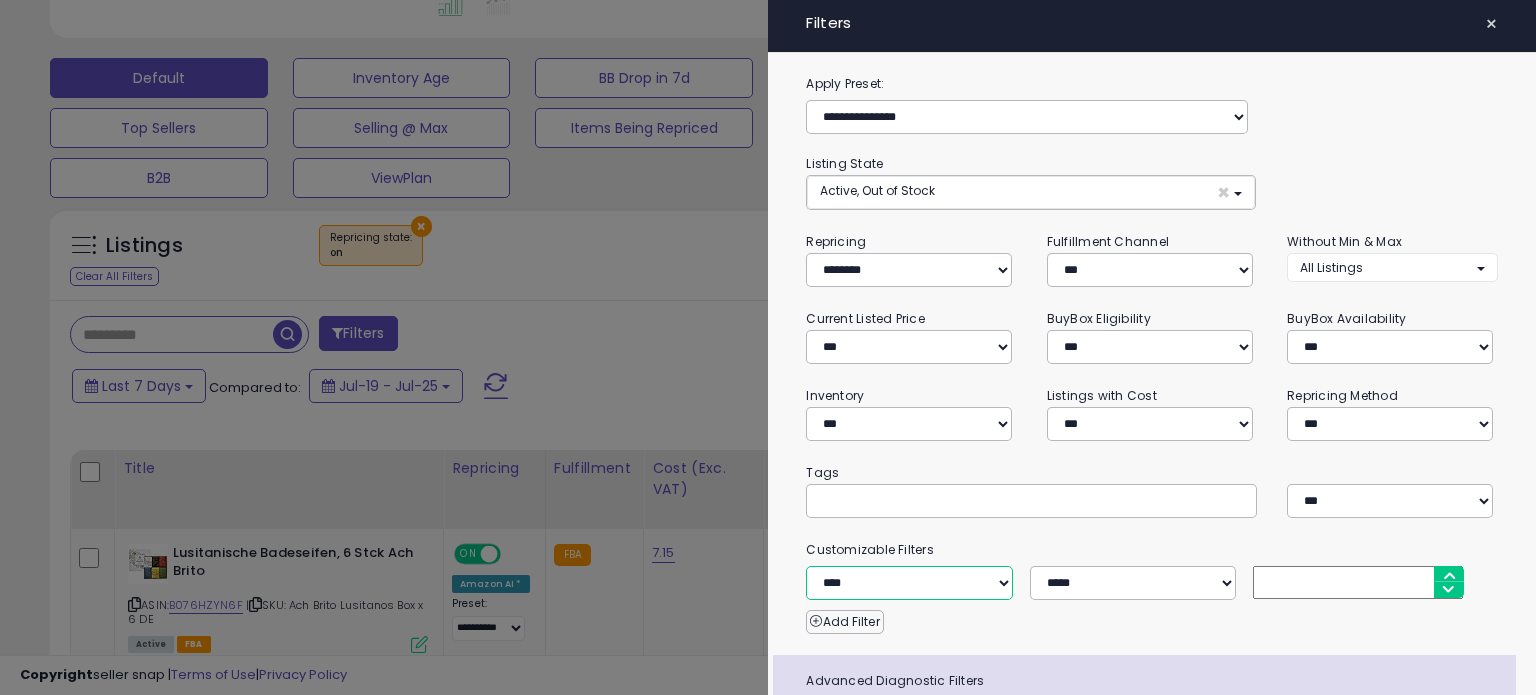 scroll, scrollTop: 0, scrollLeft: 0, axis: both 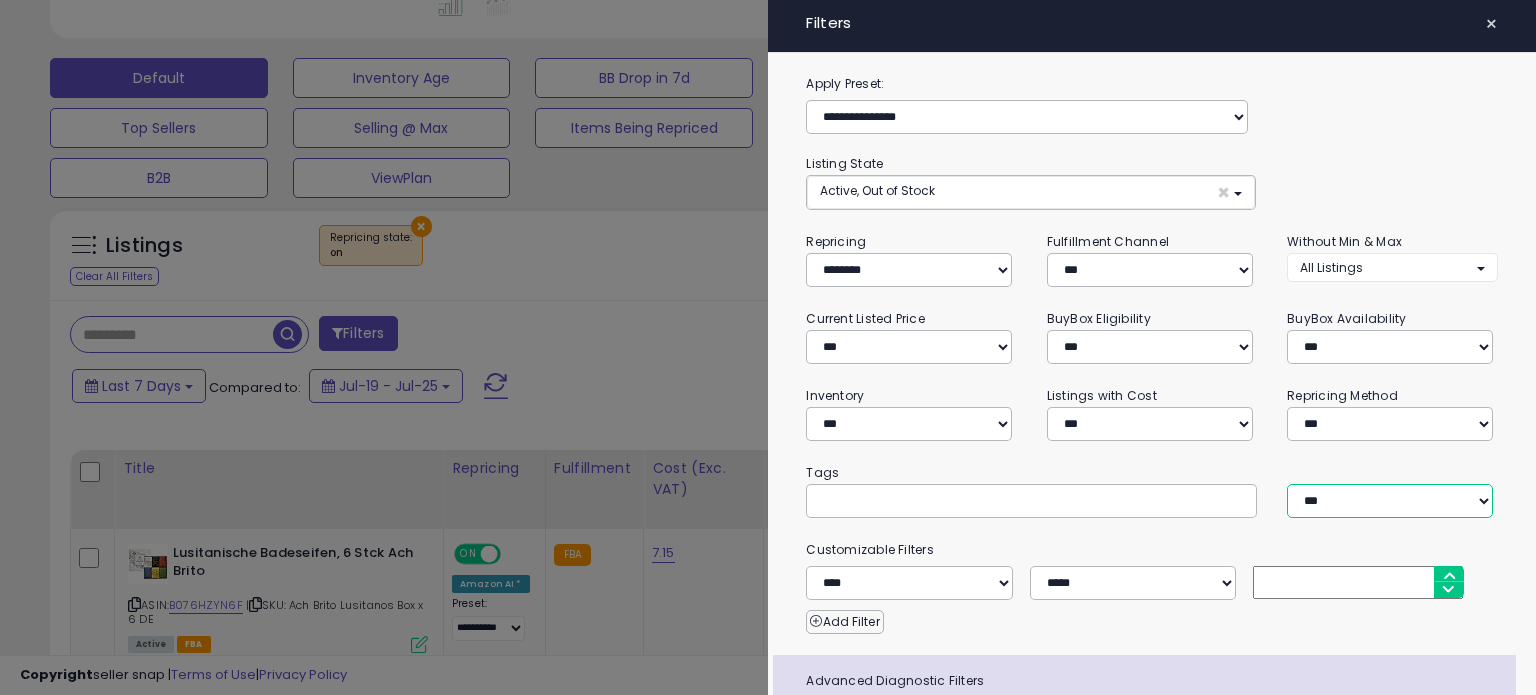 click on "***
***
****" at bounding box center (1390, 501) 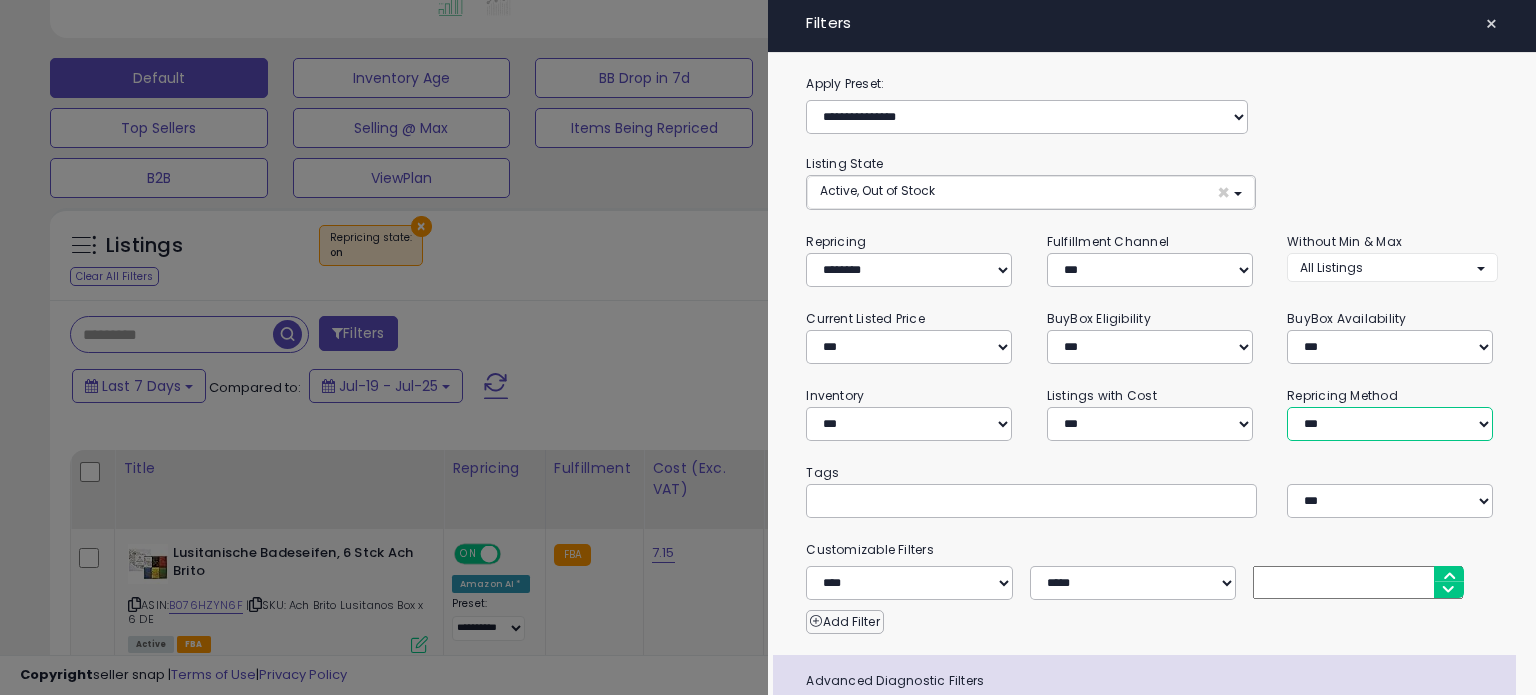 click on "**********" at bounding box center [1390, 424] 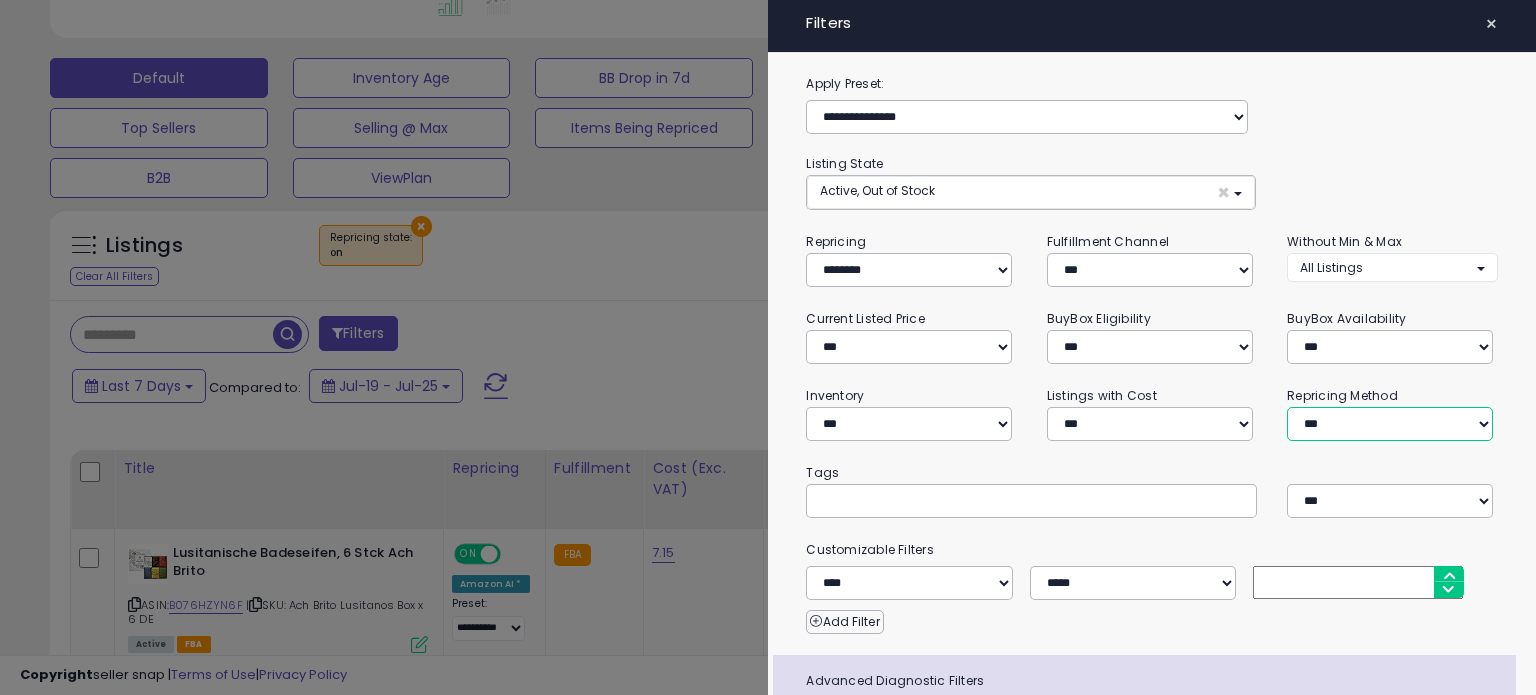 select on "********" 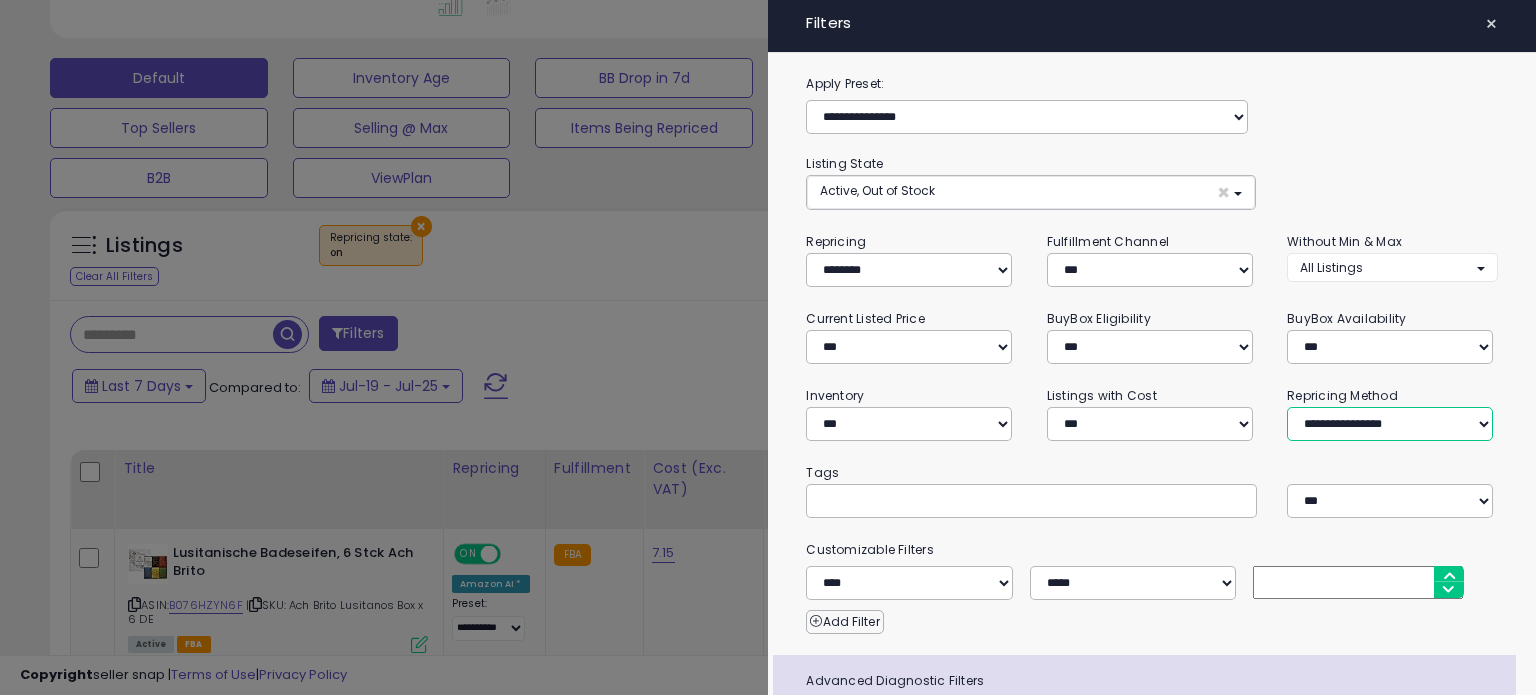 click on "**********" at bounding box center [1390, 424] 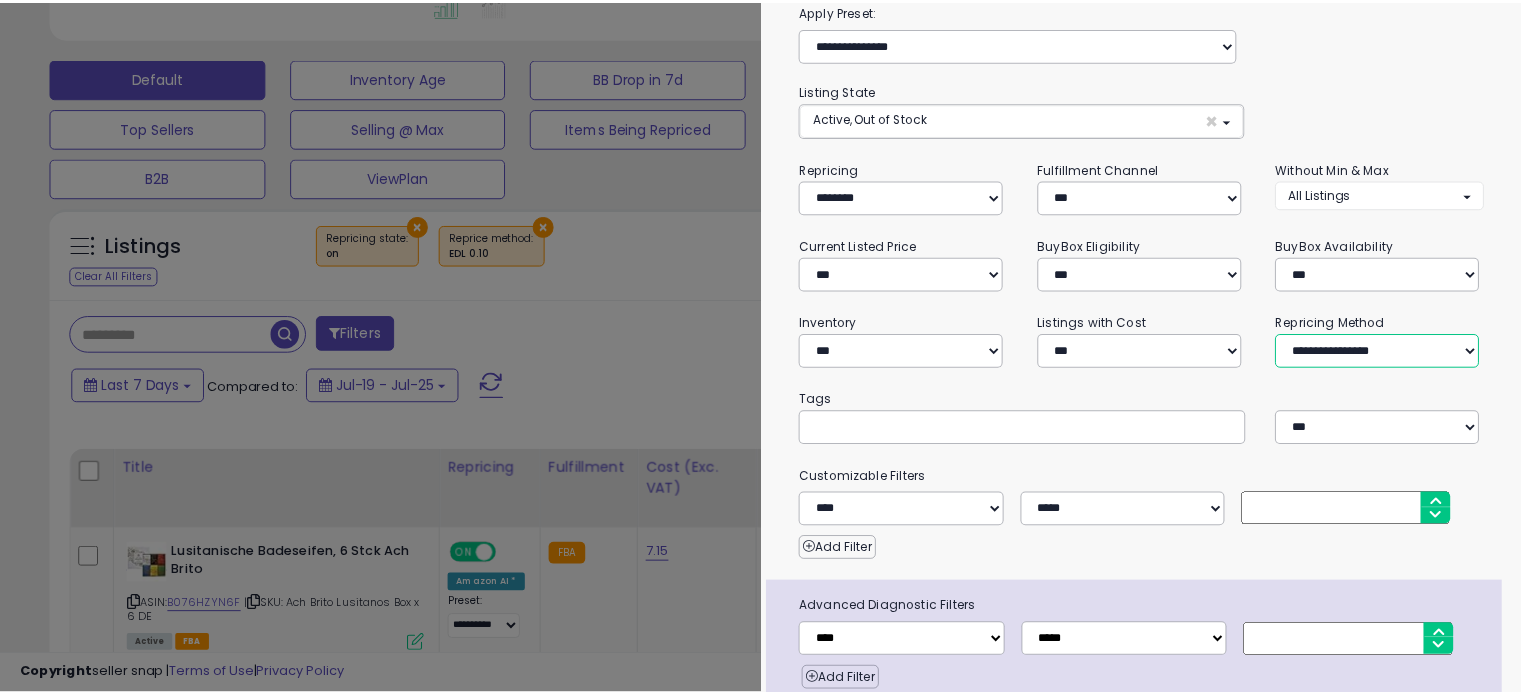 scroll, scrollTop: 154, scrollLeft: 0, axis: vertical 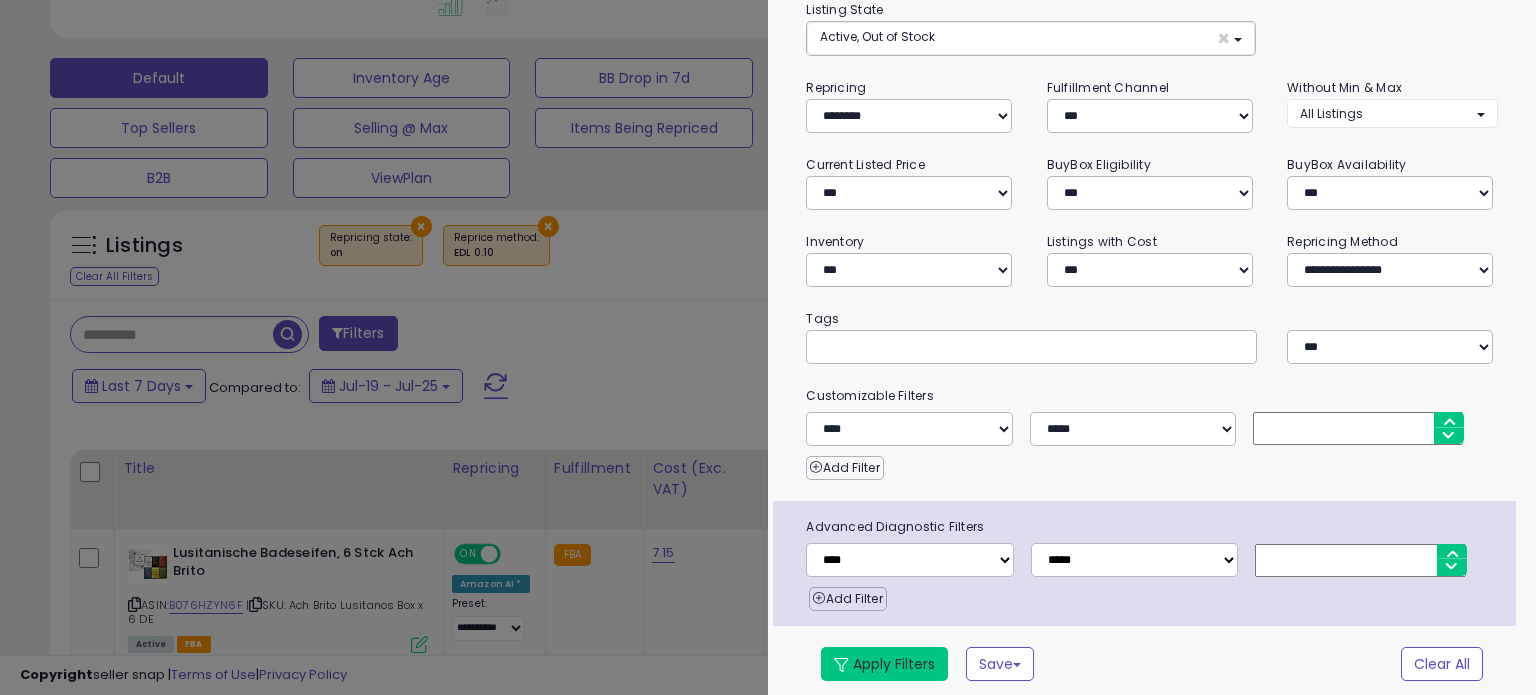 click on "Apply Filters" at bounding box center [884, 664] 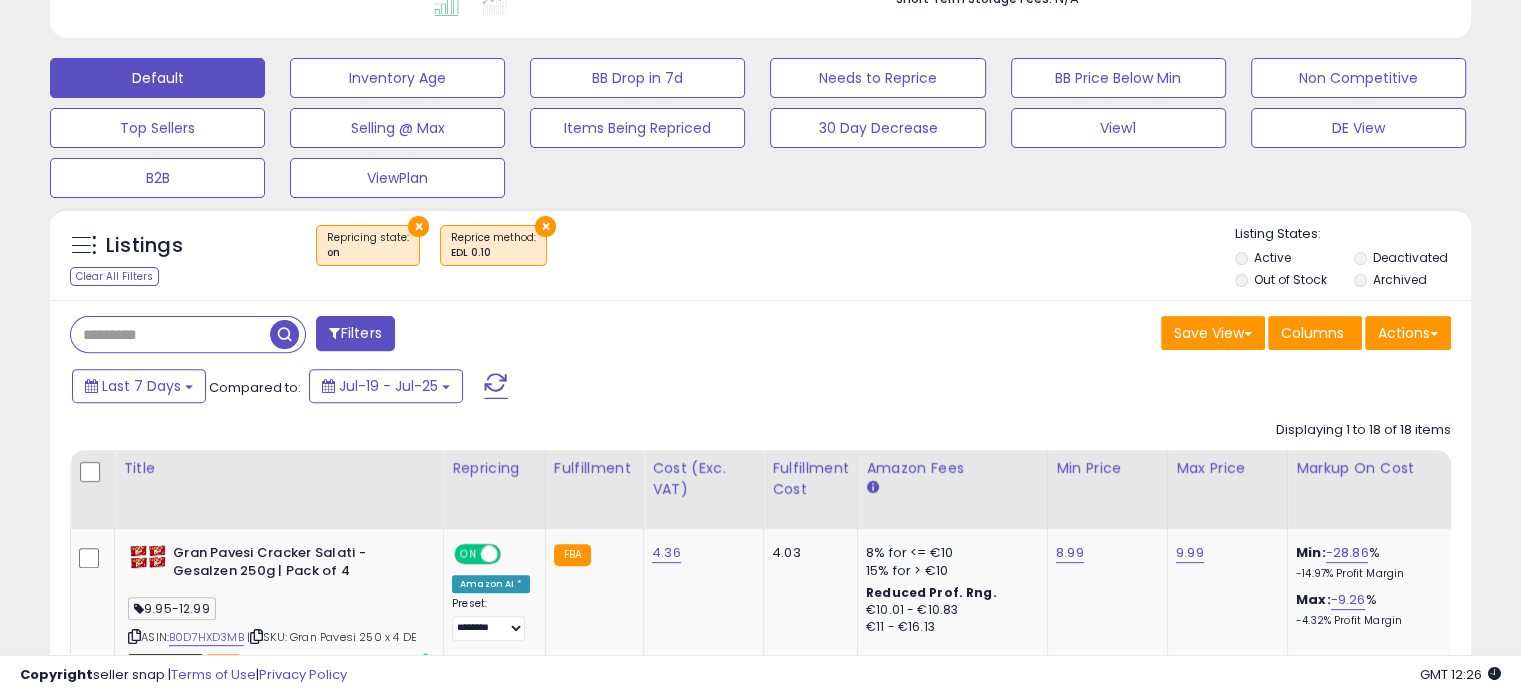 scroll, scrollTop: 409, scrollLeft: 822, axis: both 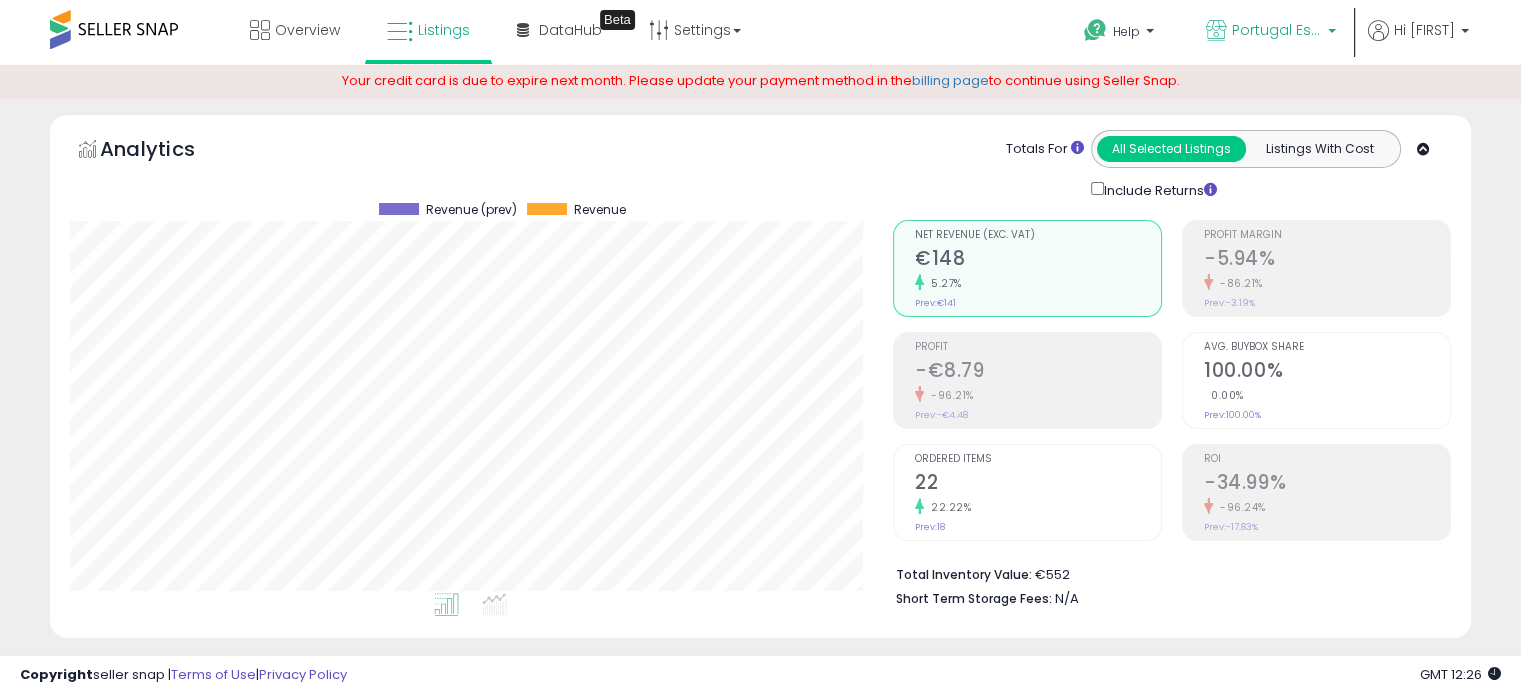 click on "Portugal Essentials DE" at bounding box center (1277, 30) 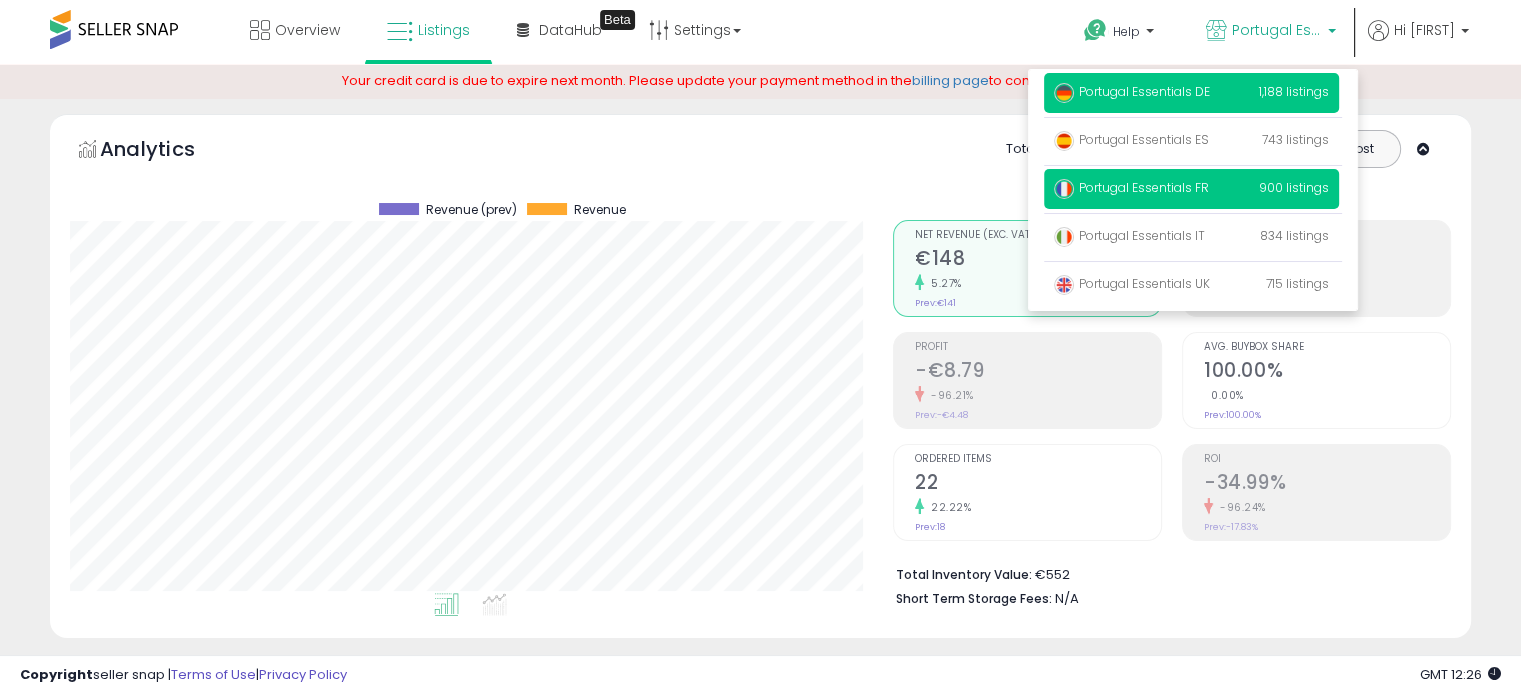 click on "Portugal Essentials FR" at bounding box center [1131, 187] 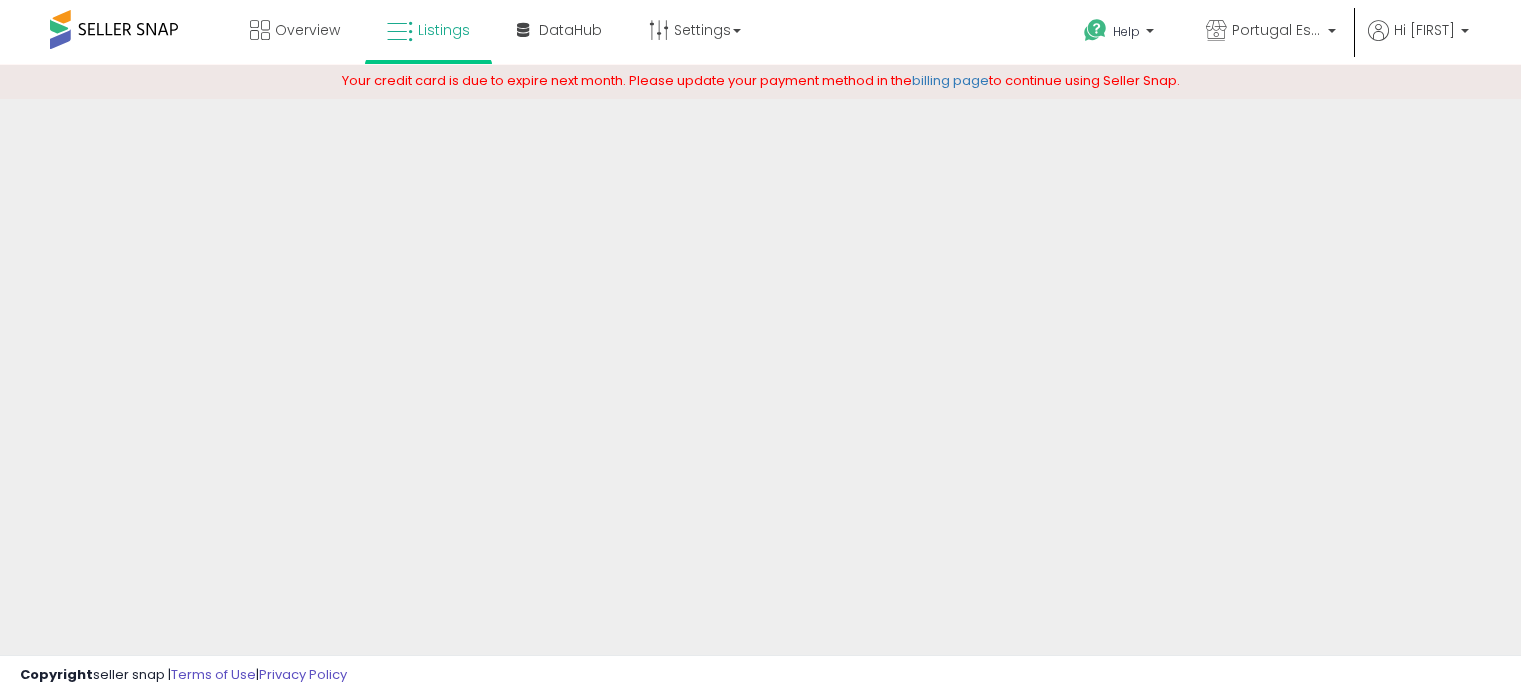 scroll, scrollTop: 0, scrollLeft: 0, axis: both 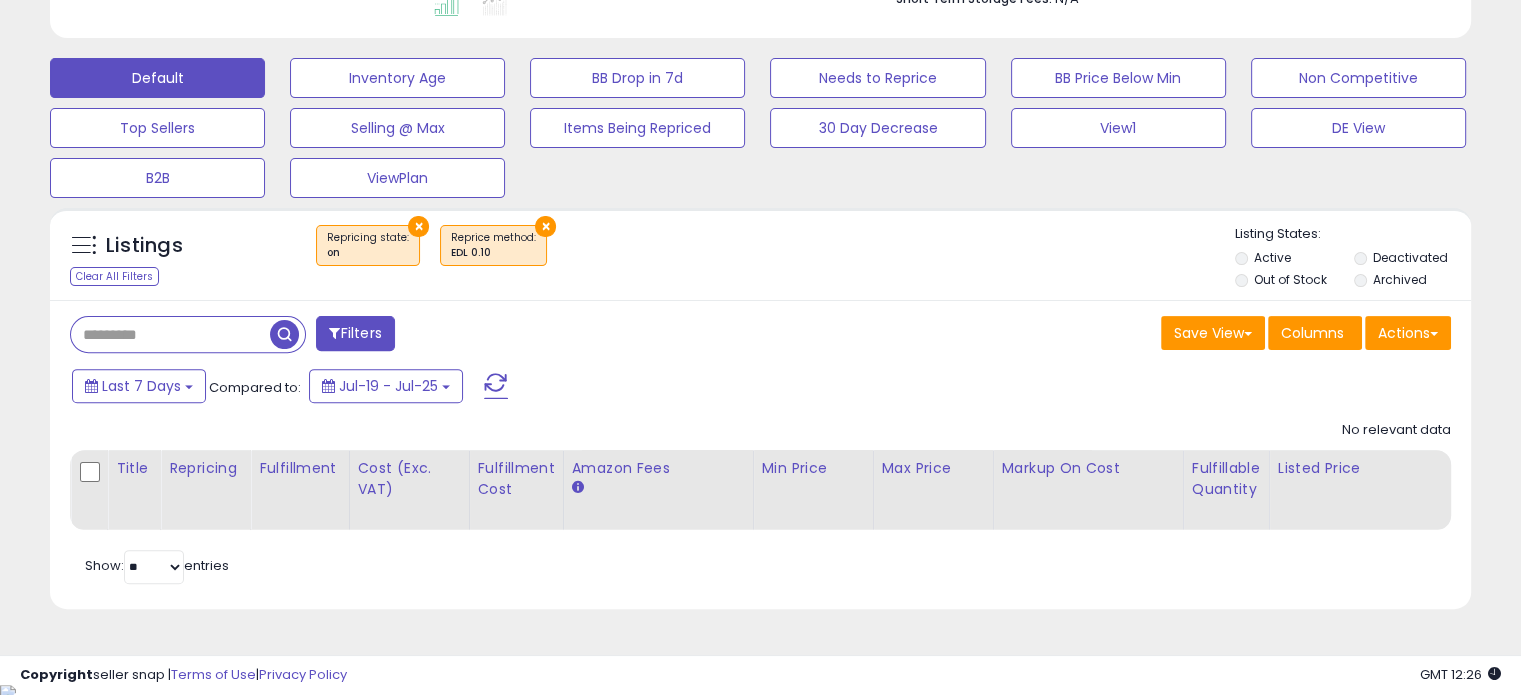 click on "×
Repricing state :
on
× Reprice method EDL 0.10" at bounding box center [763, 253] 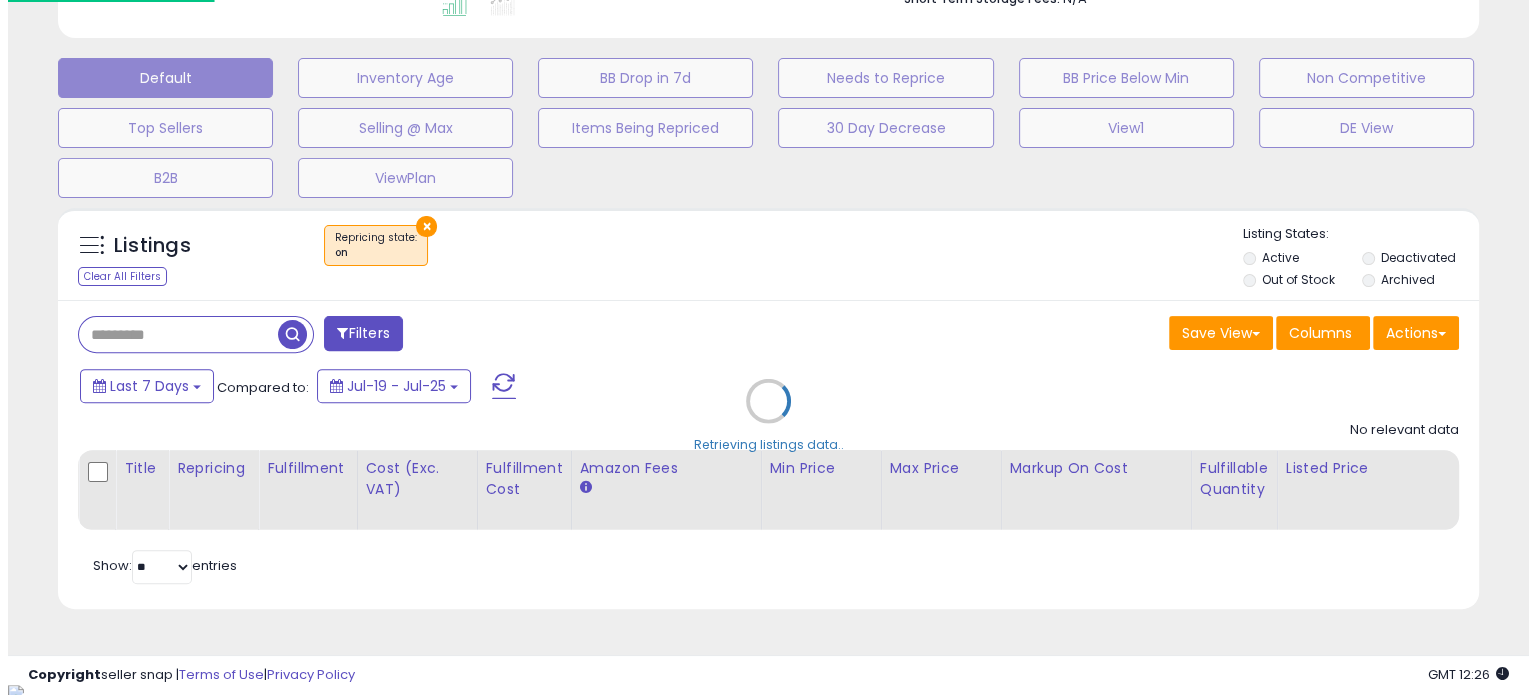 scroll, scrollTop: 999589, scrollLeft: 999168, axis: both 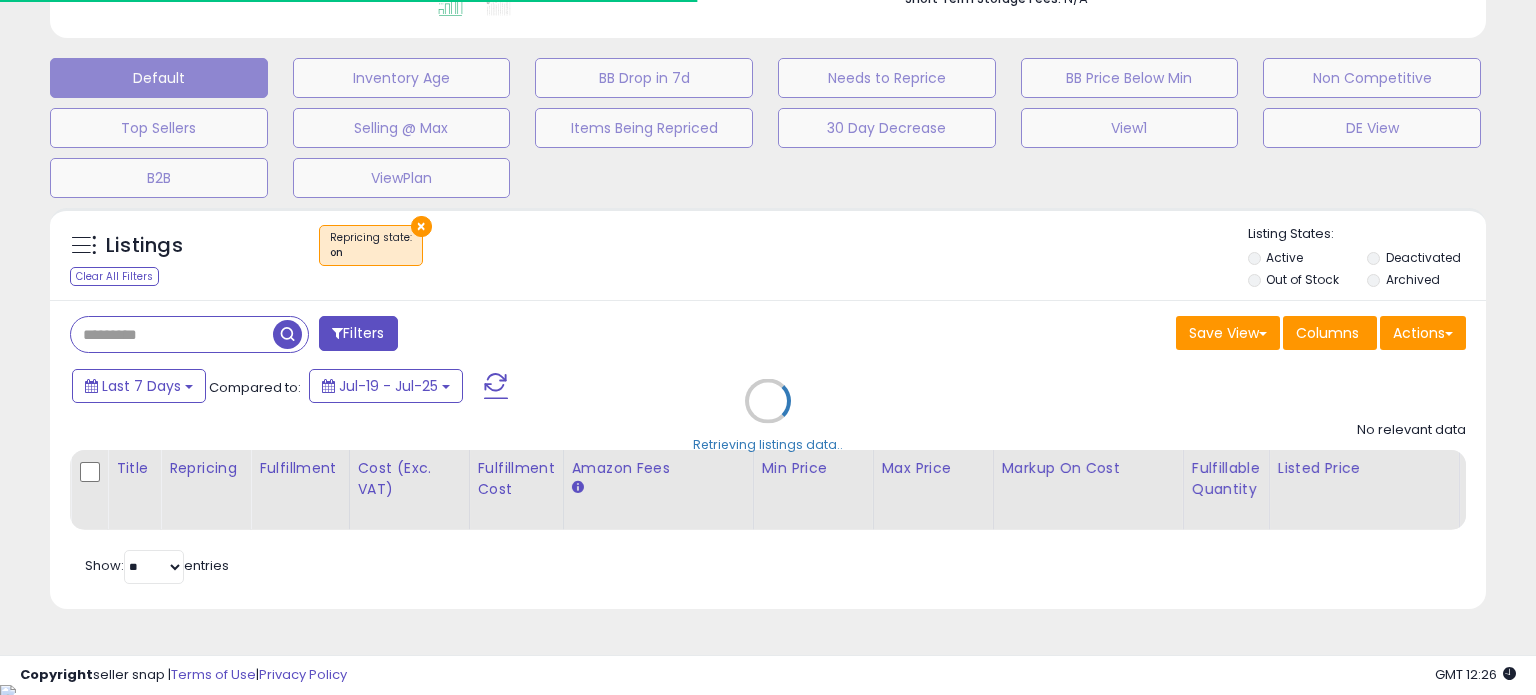 click on "Retrieving listings data.." at bounding box center [768, 415] 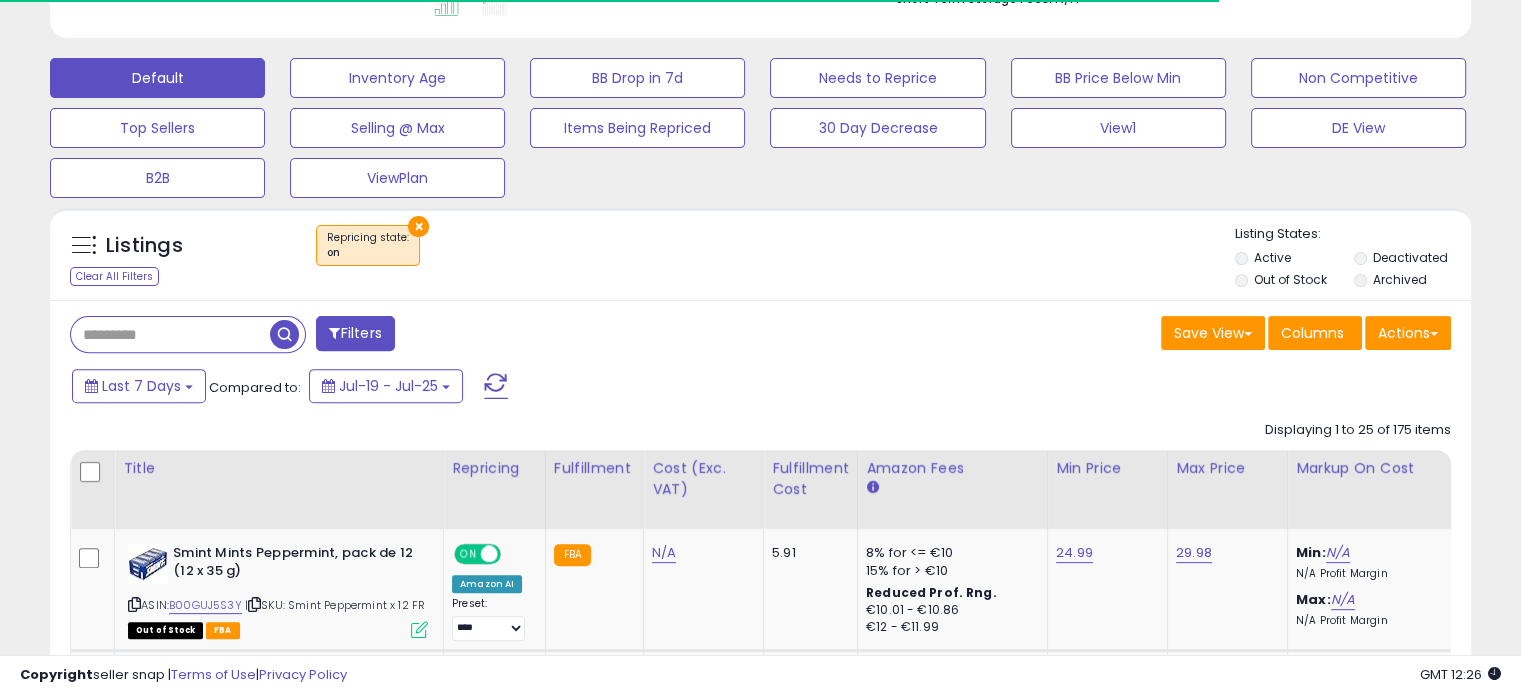 scroll, scrollTop: 409, scrollLeft: 822, axis: both 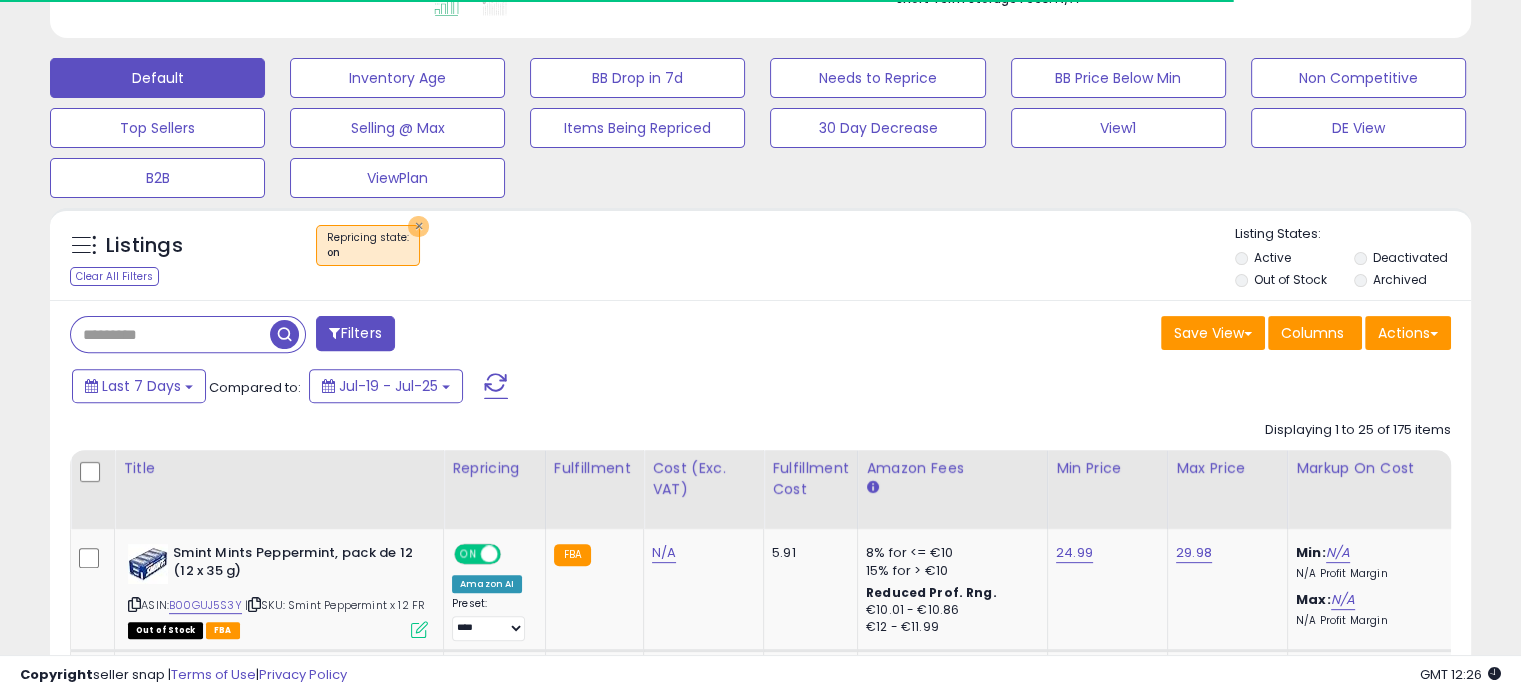 click on "×" at bounding box center [418, 226] 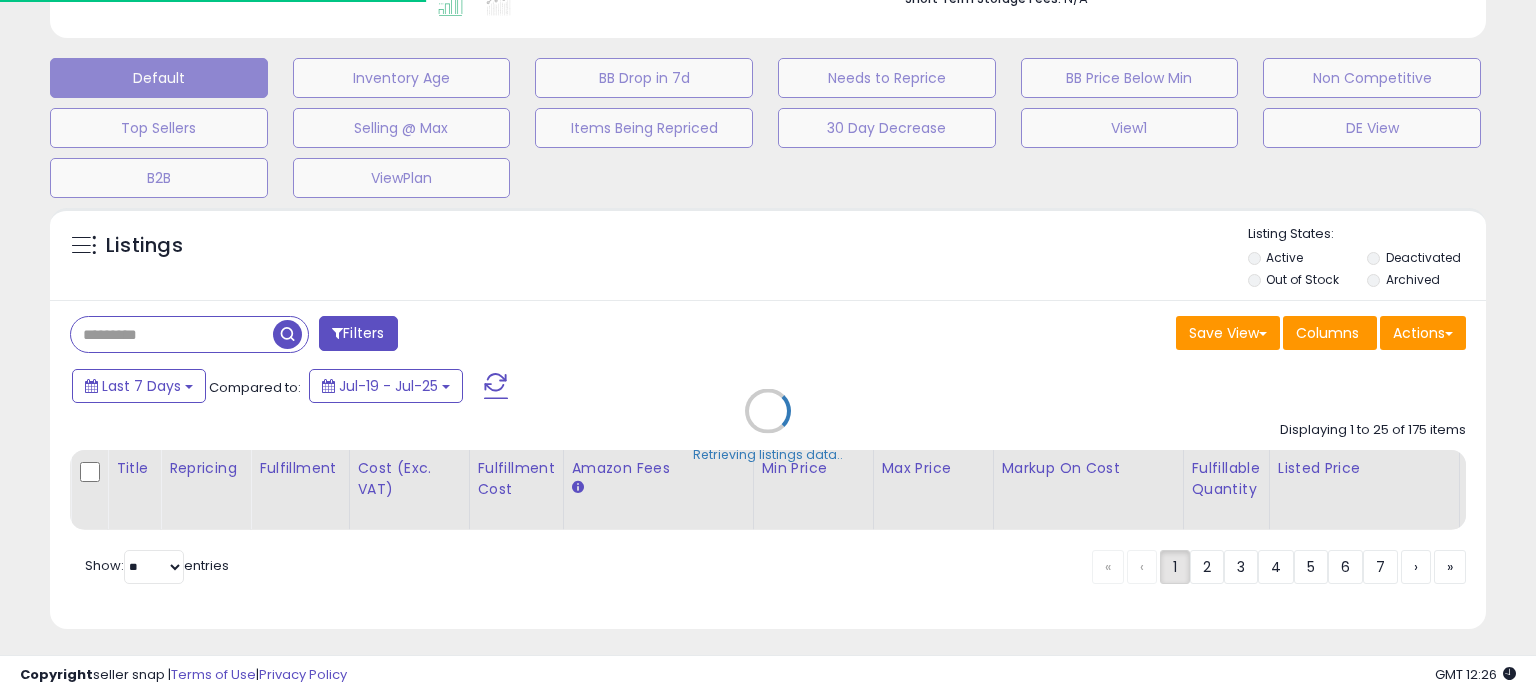 scroll, scrollTop: 999589, scrollLeft: 999168, axis: both 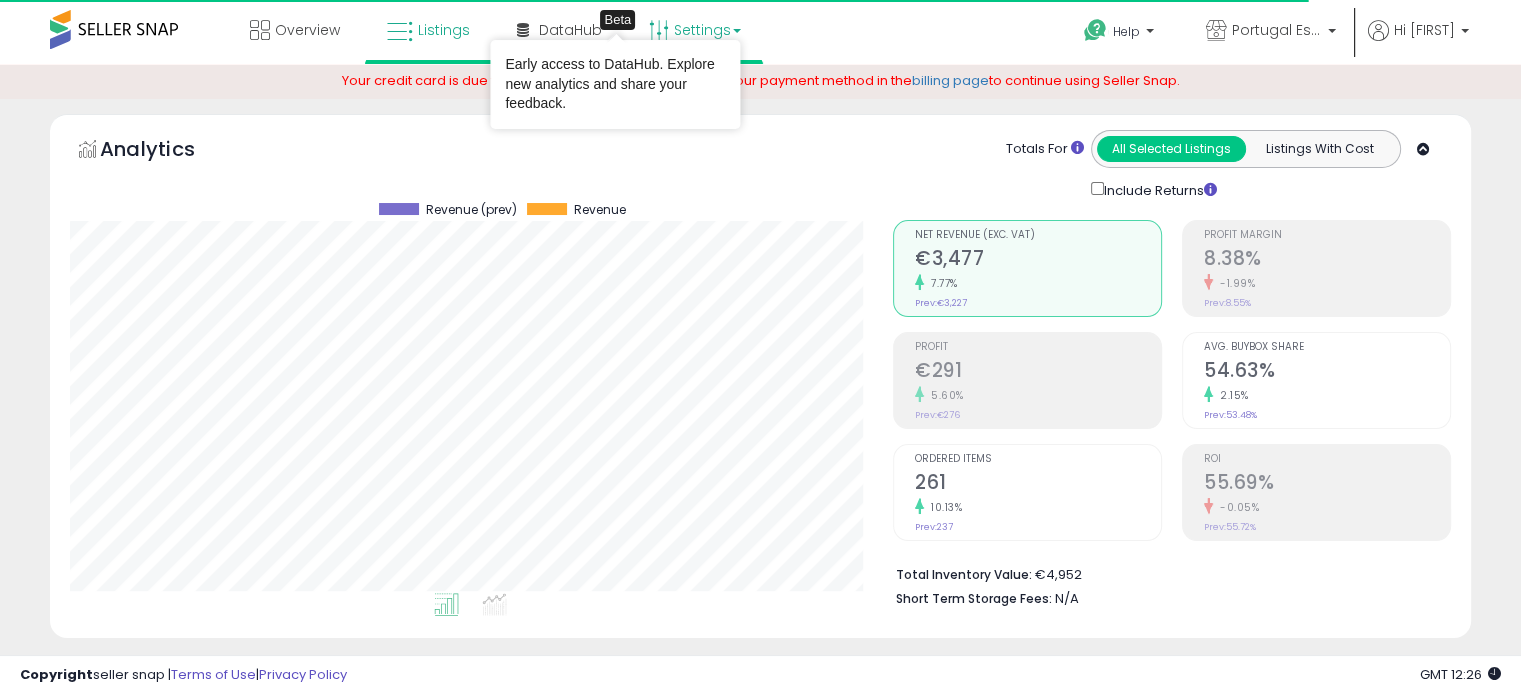 click on "Early access to DataHub. Explore new analytics and share your feedback." at bounding box center [615, 84] 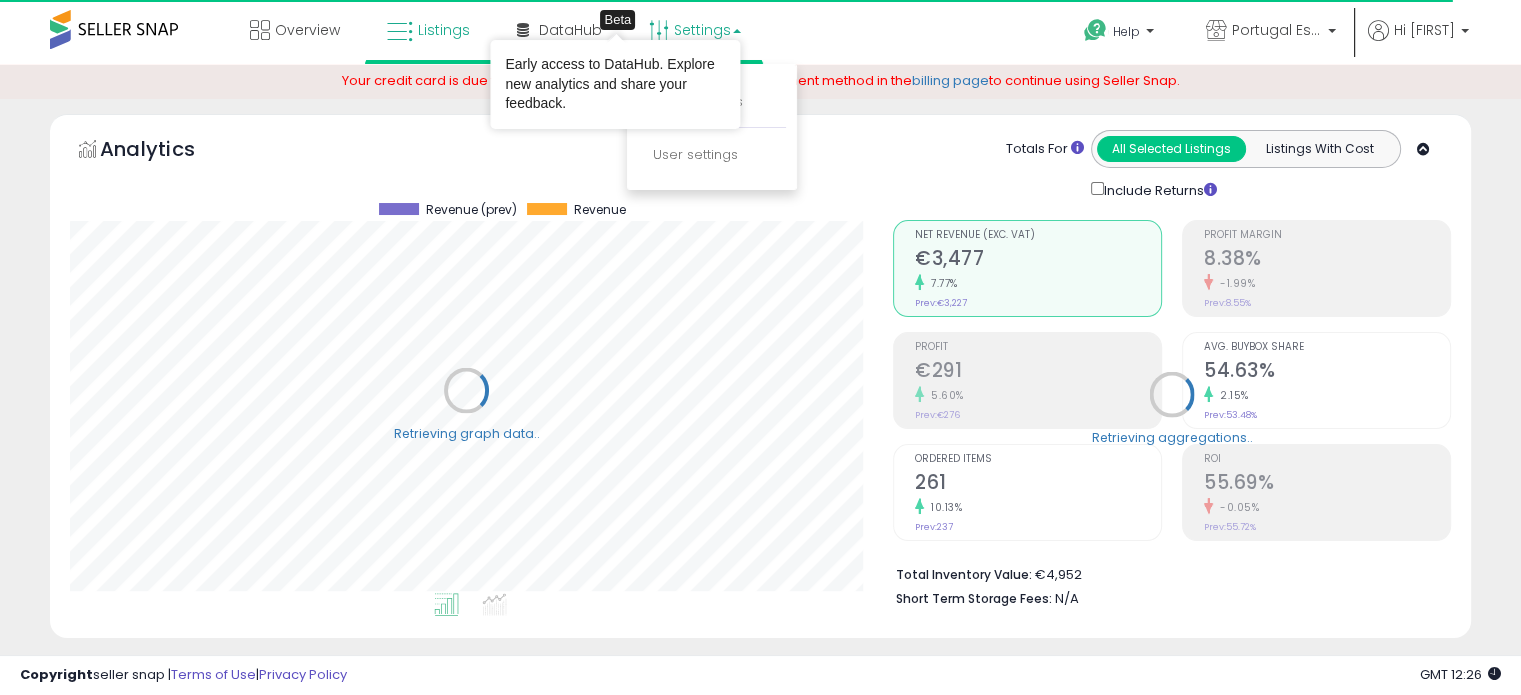 scroll, scrollTop: 999589, scrollLeft: 999176, axis: both 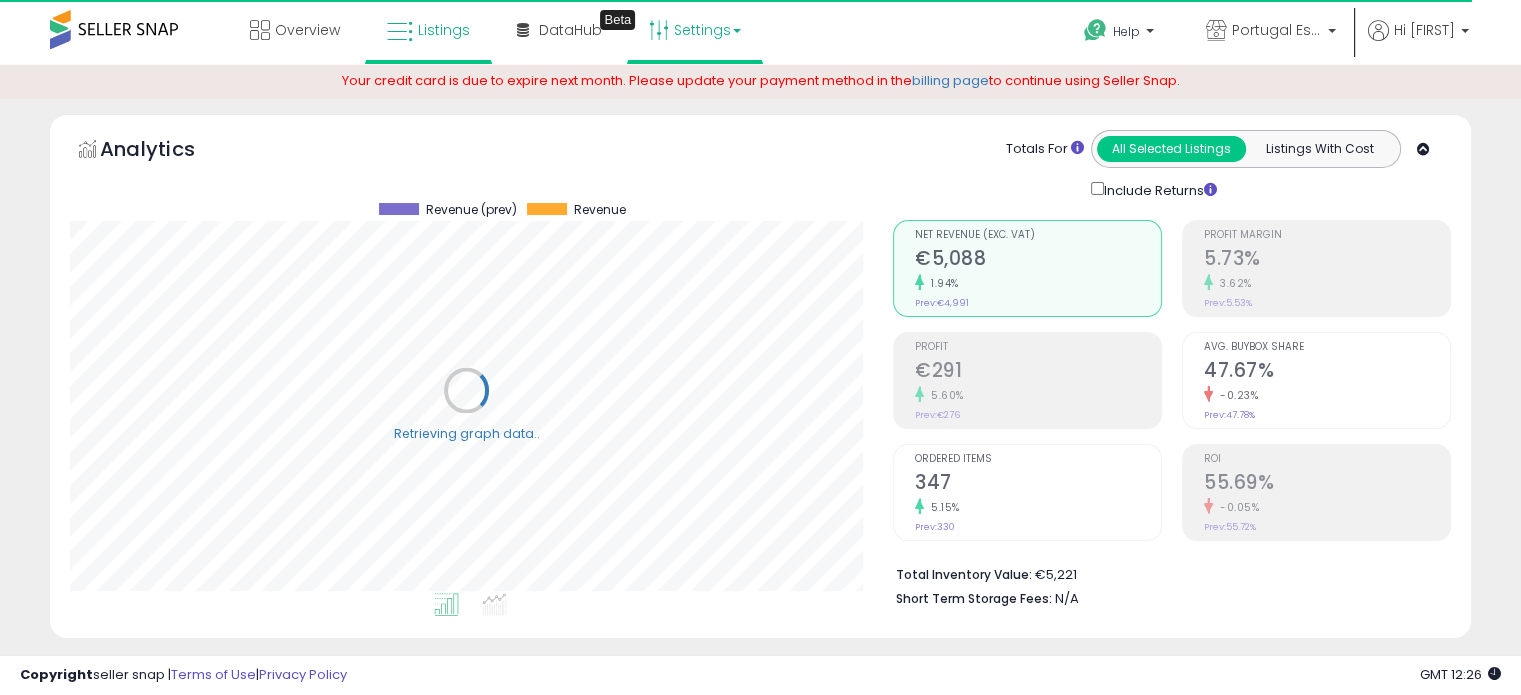 click on "Settings" at bounding box center (695, 30) 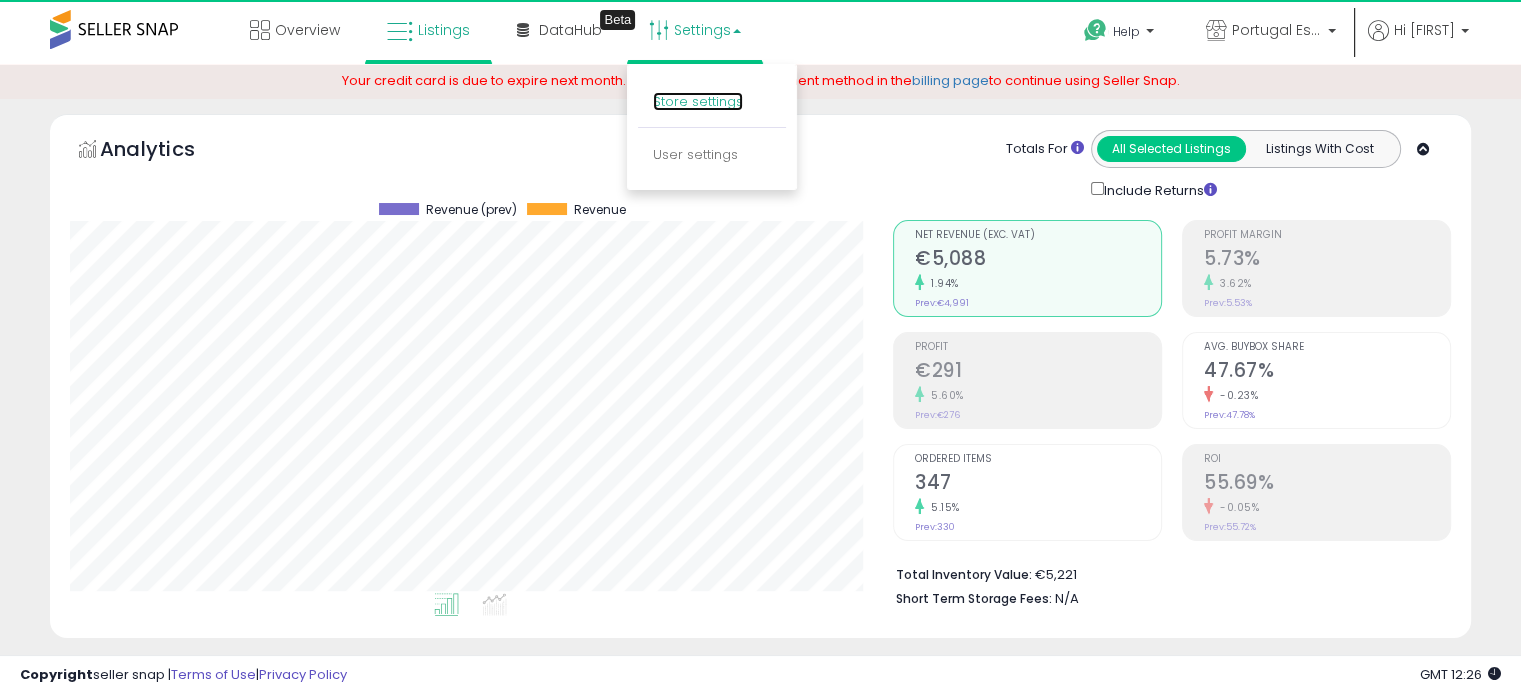 scroll, scrollTop: 999589, scrollLeft: 999176, axis: both 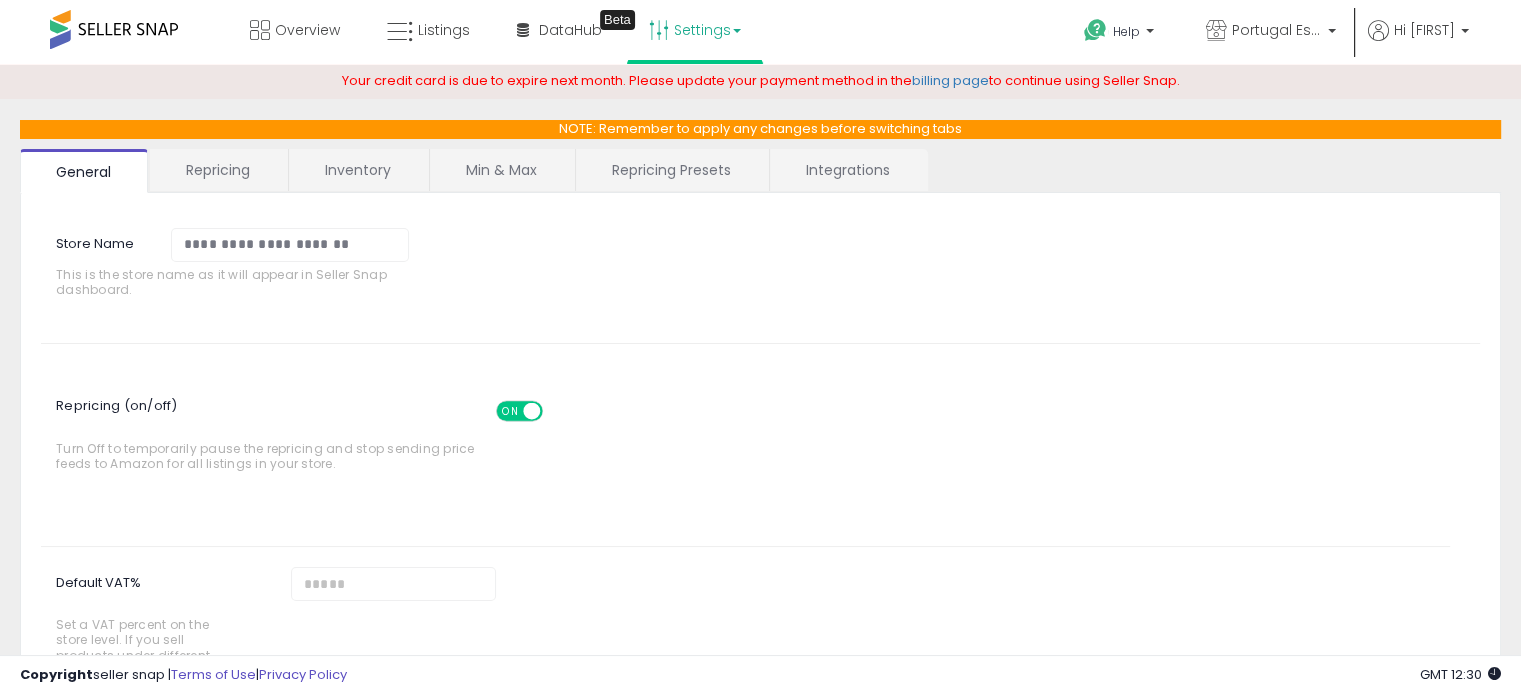 click on "Repricing Presets" at bounding box center (671, 170) 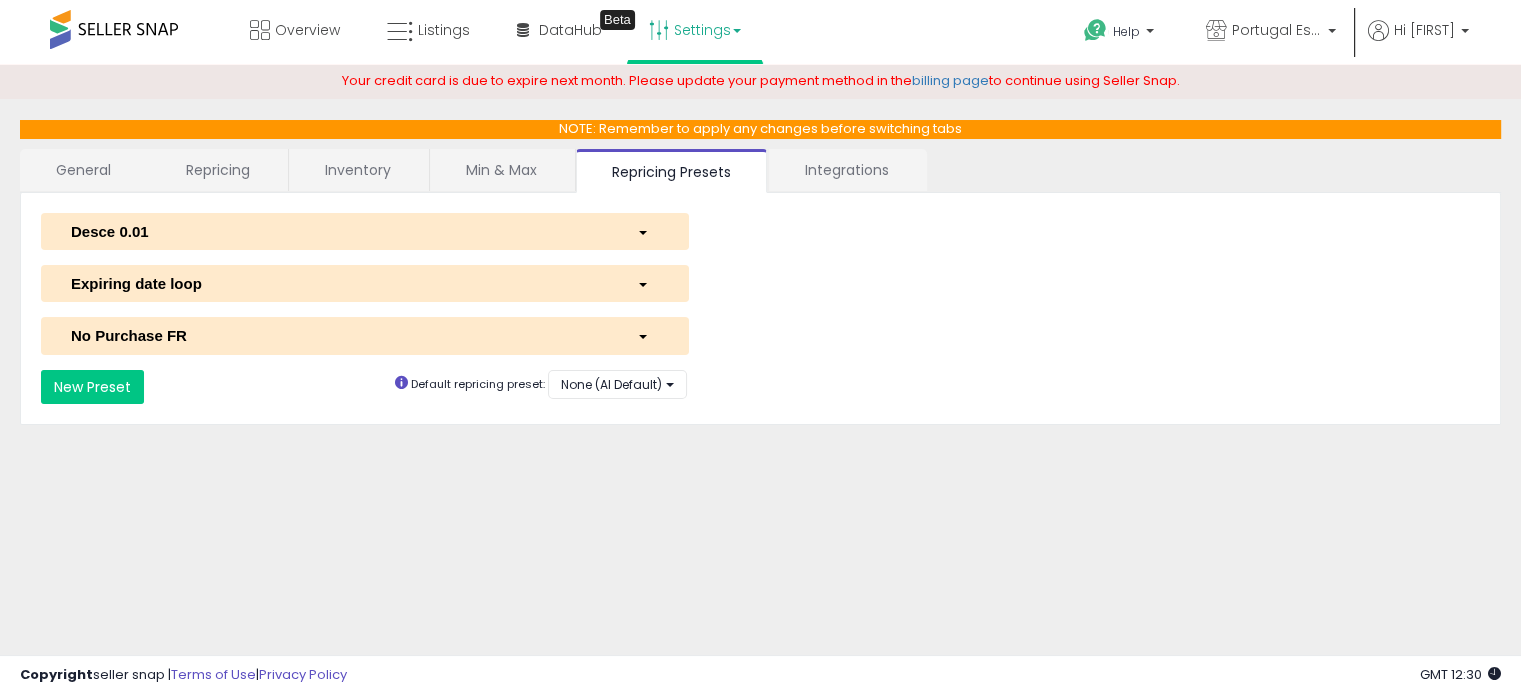 click on "Expiring date loop" at bounding box center (339, 283) 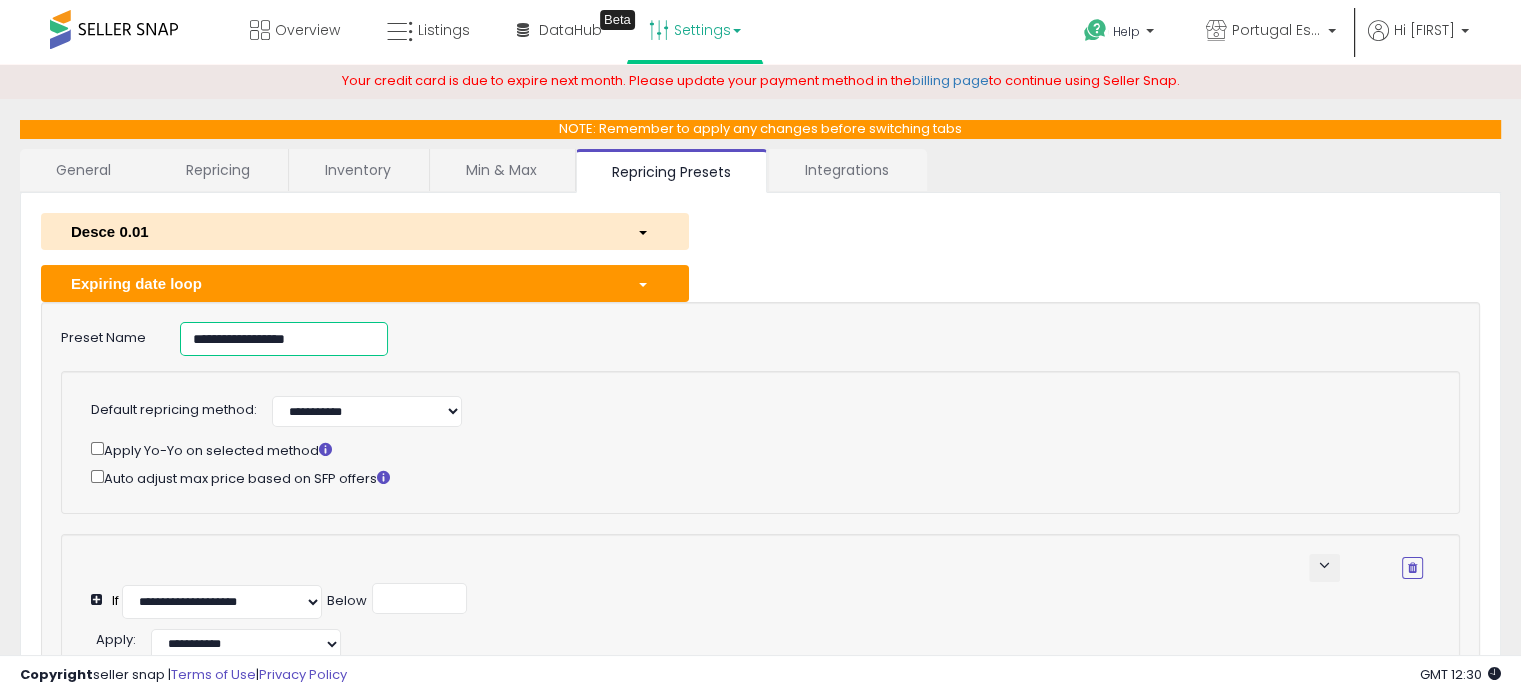 drag, startPoint x: 357, startPoint y: 340, endPoint x: 134, endPoint y: 340, distance: 223 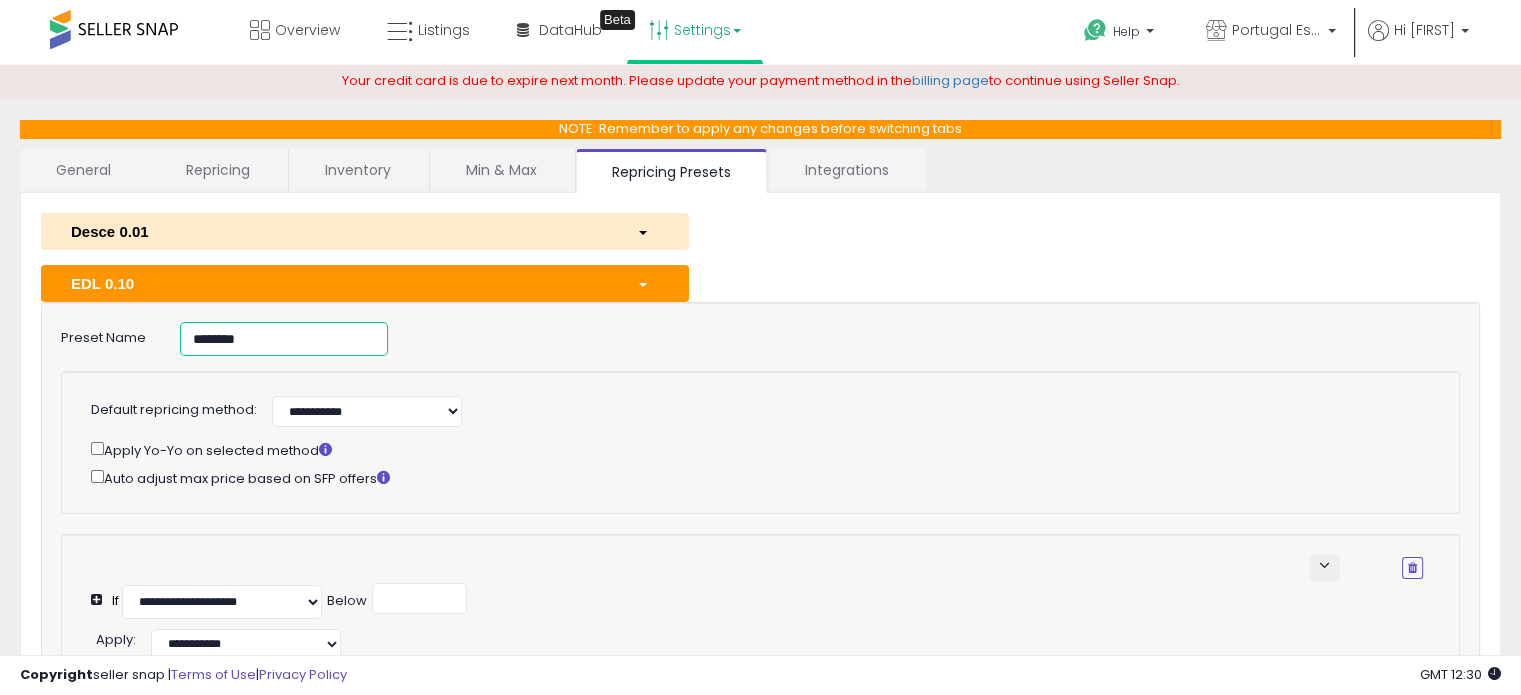 type on "********" 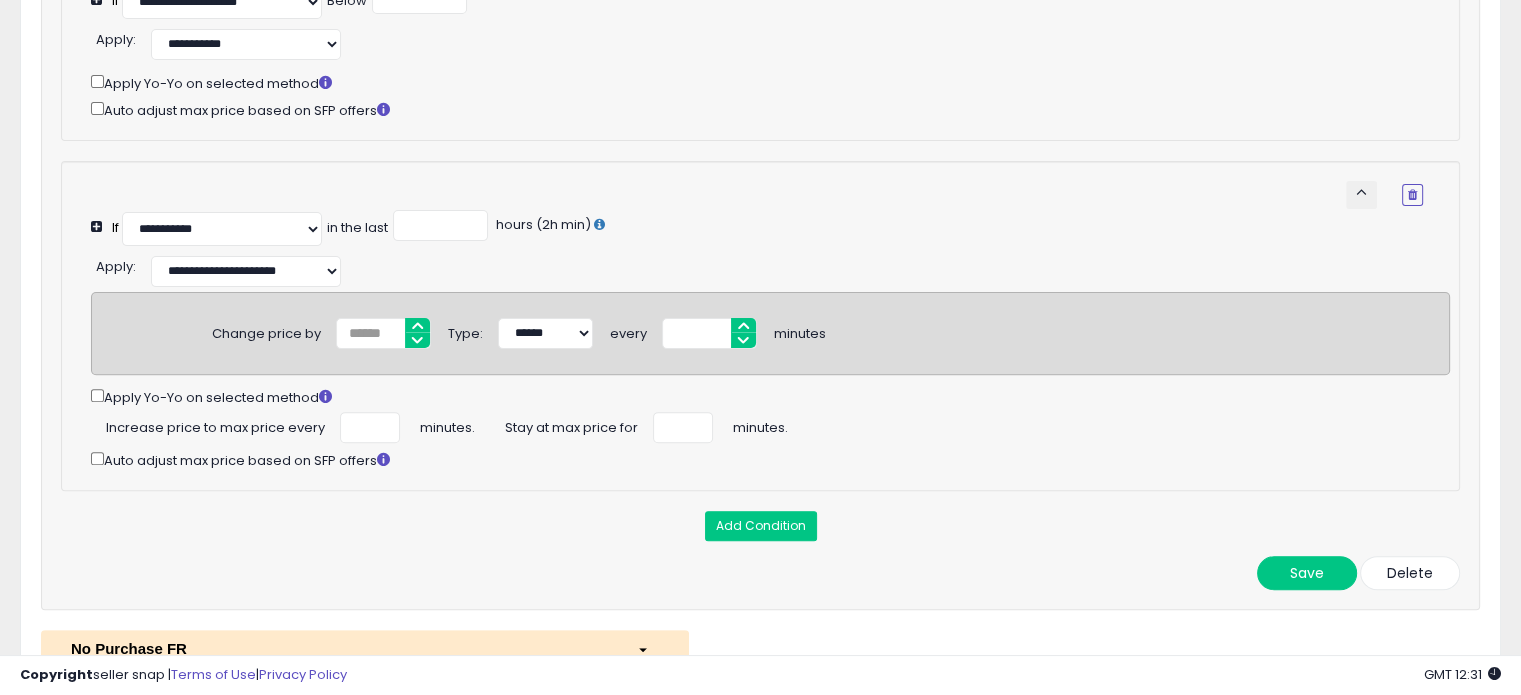 scroll, scrollTop: 700, scrollLeft: 0, axis: vertical 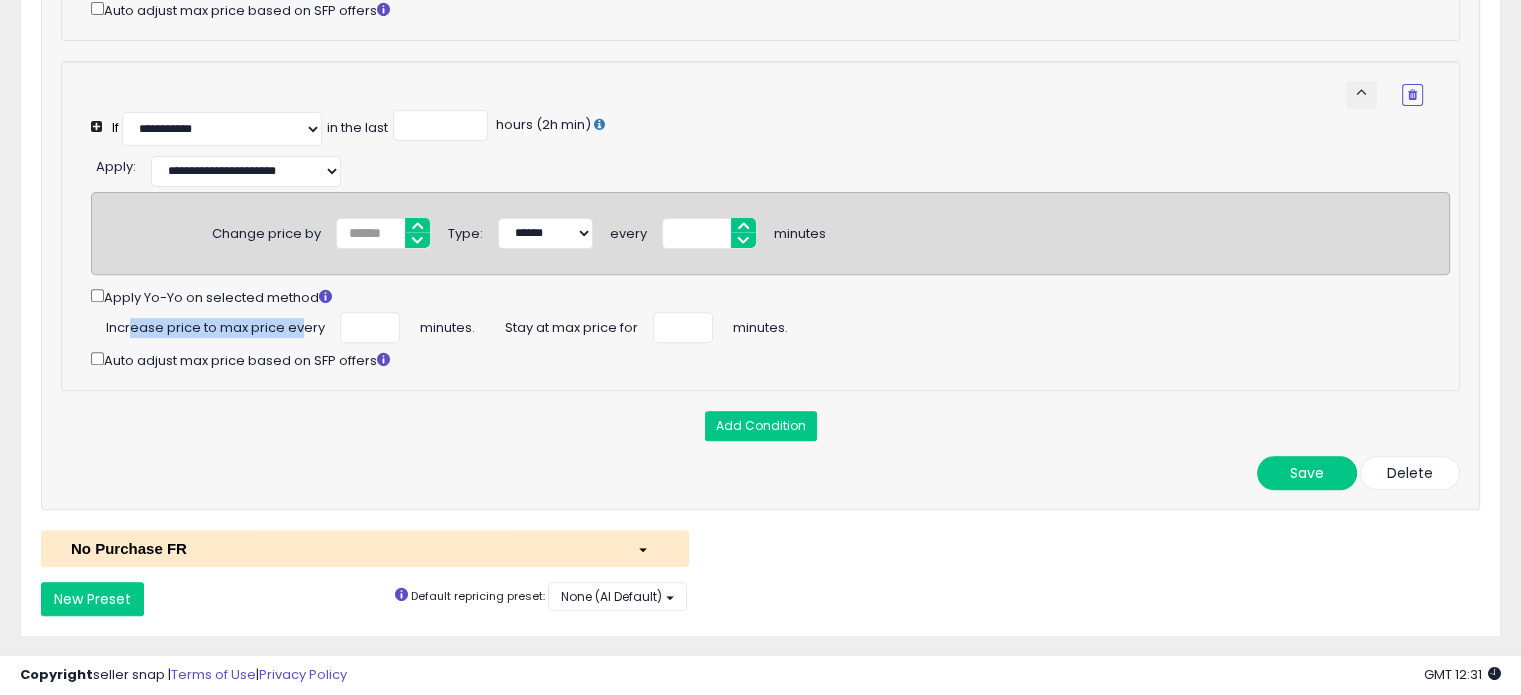 drag, startPoint x: 128, startPoint y: 331, endPoint x: 304, endPoint y: 331, distance: 176 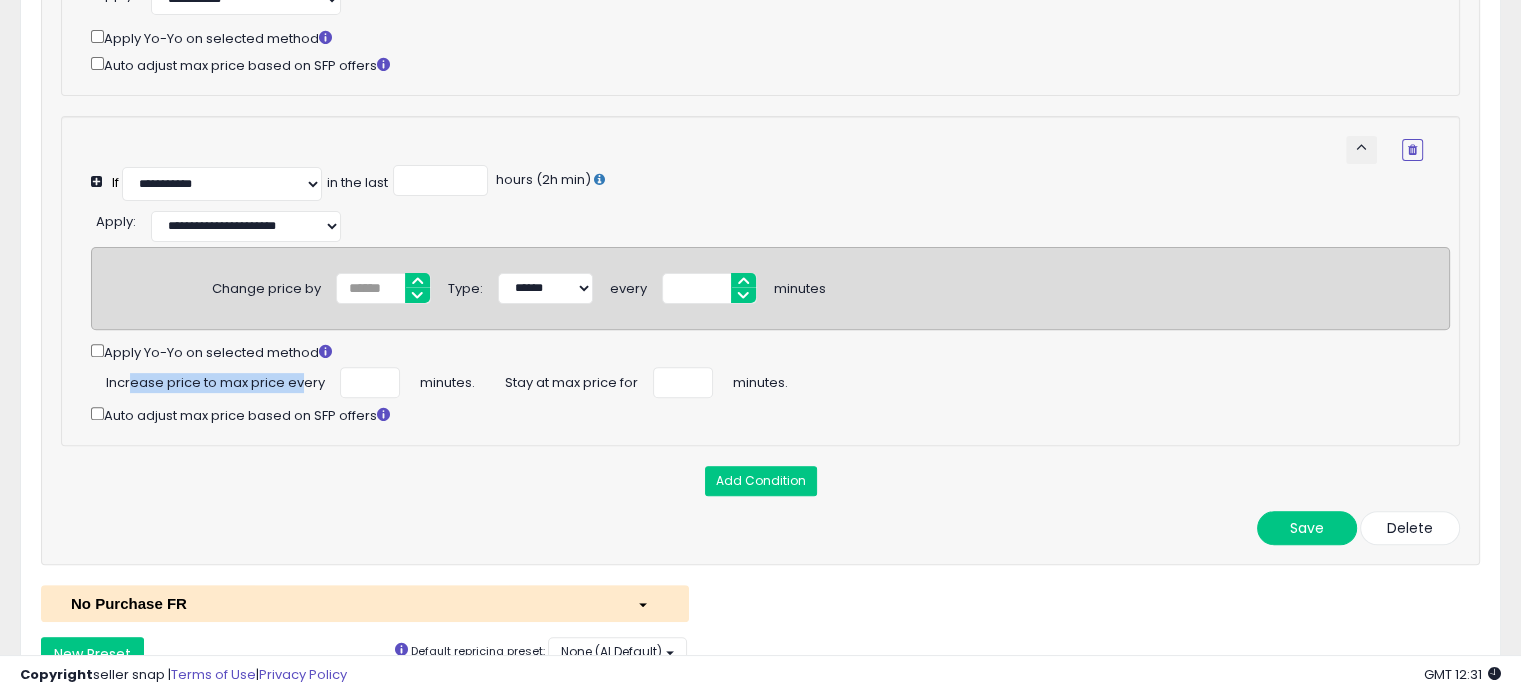 scroll, scrollTop: 600, scrollLeft: 0, axis: vertical 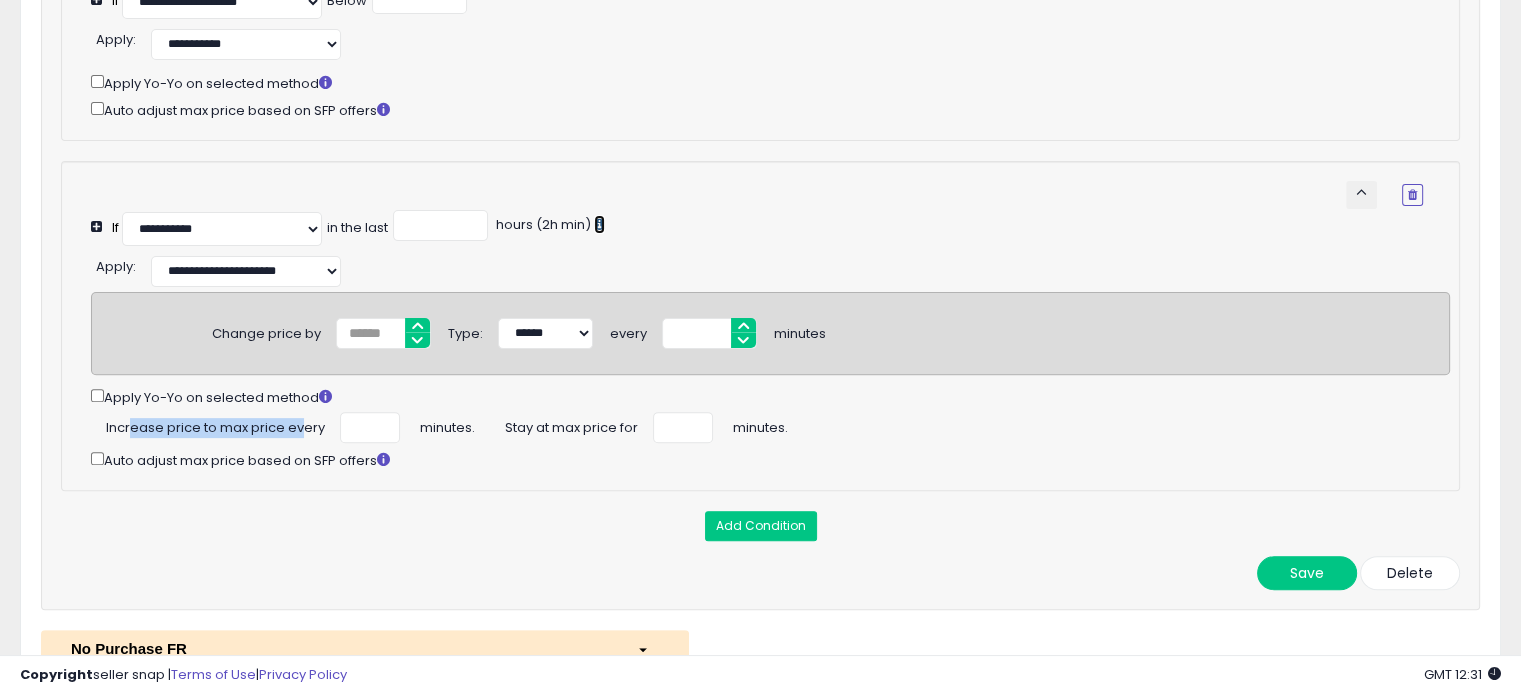 click at bounding box center (599, 224) 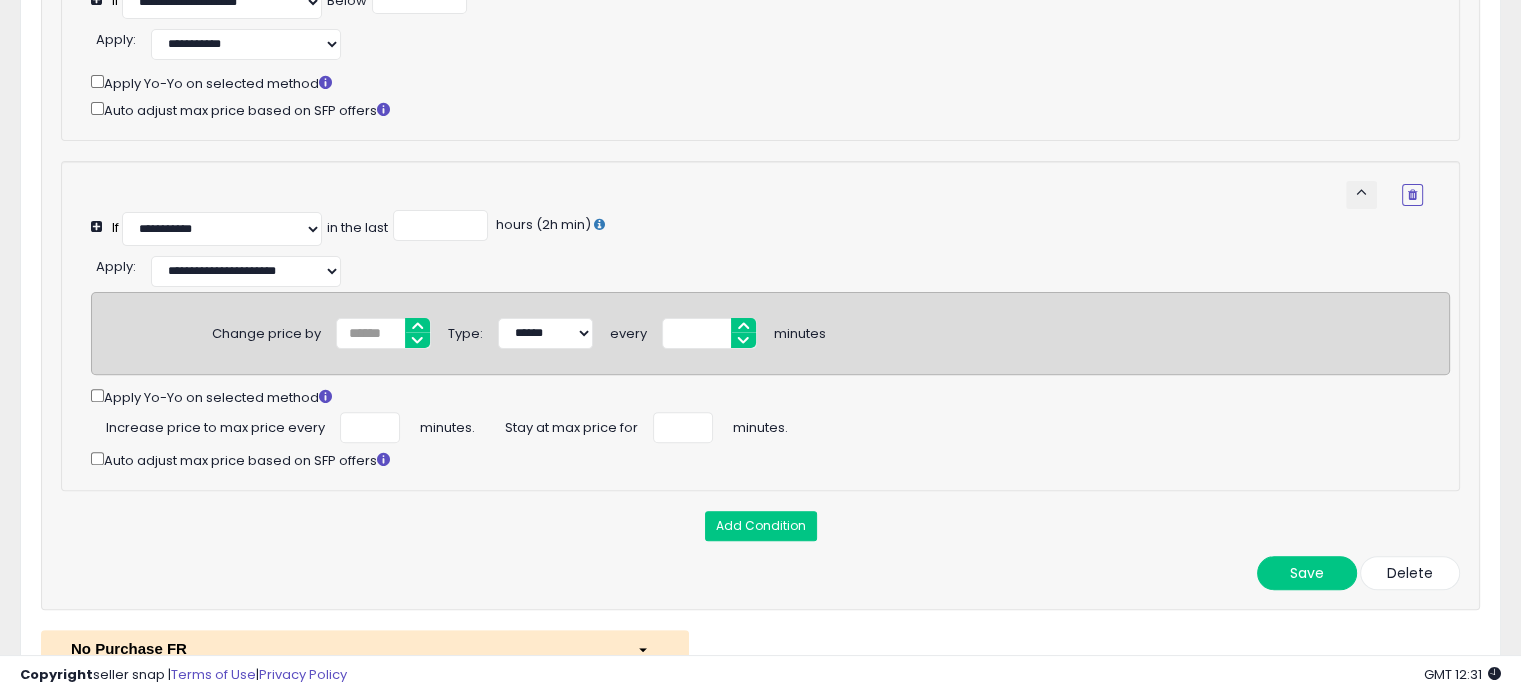 drag, startPoint x: 101, startPoint y: 432, endPoint x: 322, endPoint y: 437, distance: 221.05655 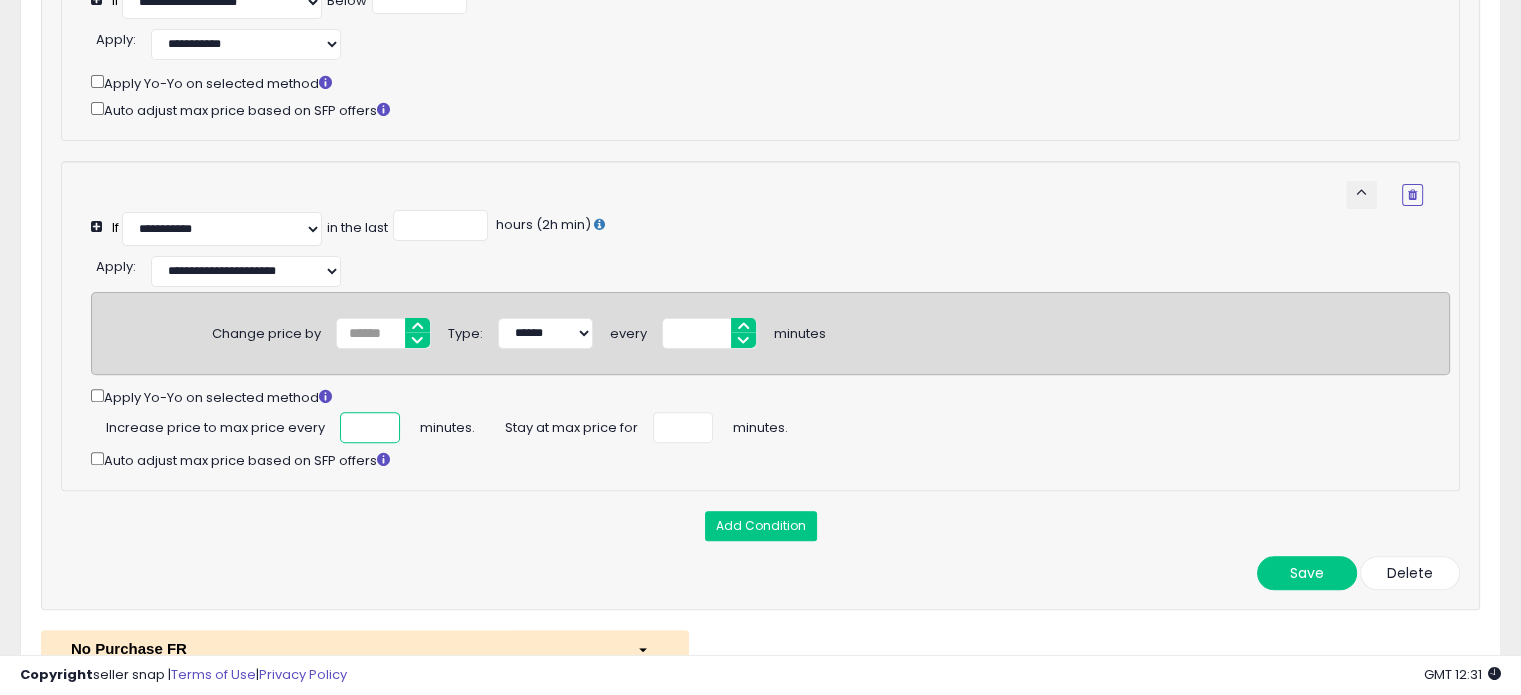 scroll, scrollTop: 0, scrollLeft: 7, axis: horizontal 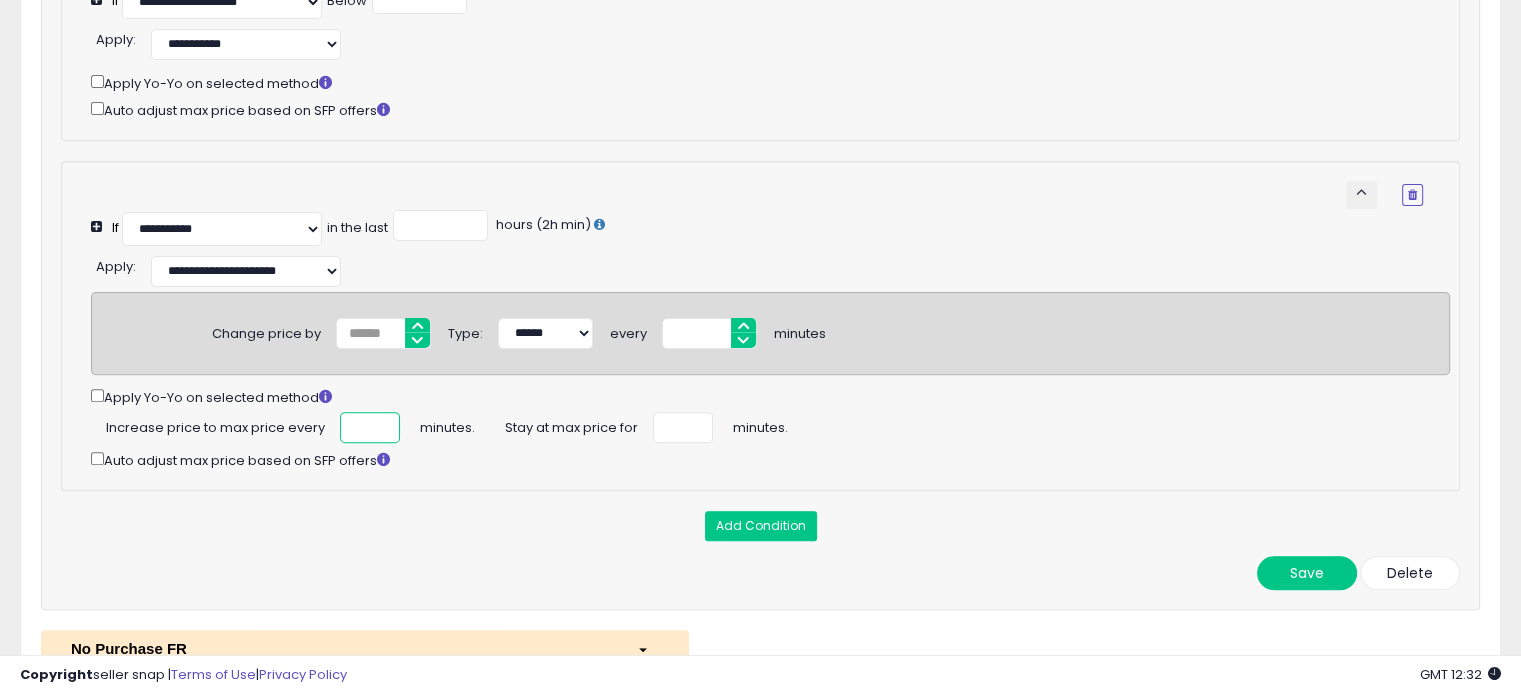 type on "***" 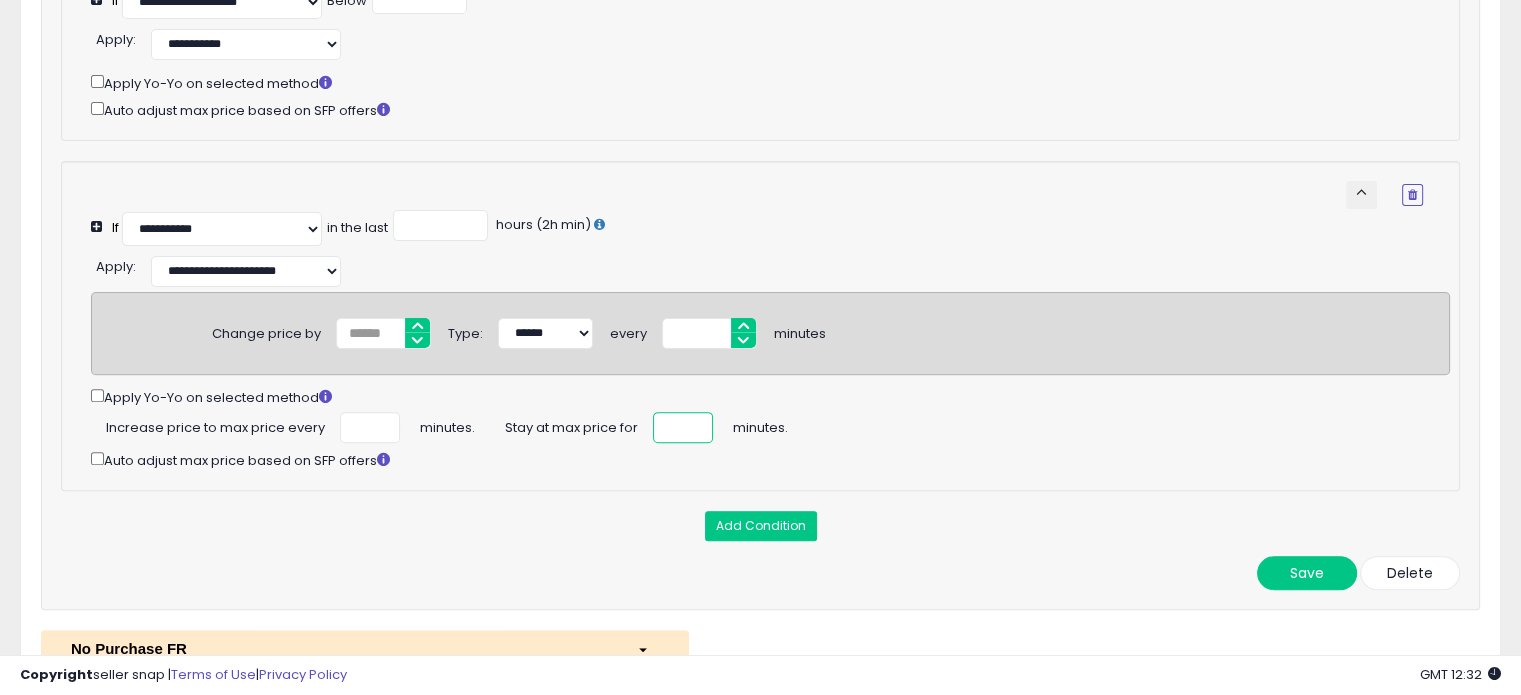 scroll, scrollTop: 0, scrollLeft: 0, axis: both 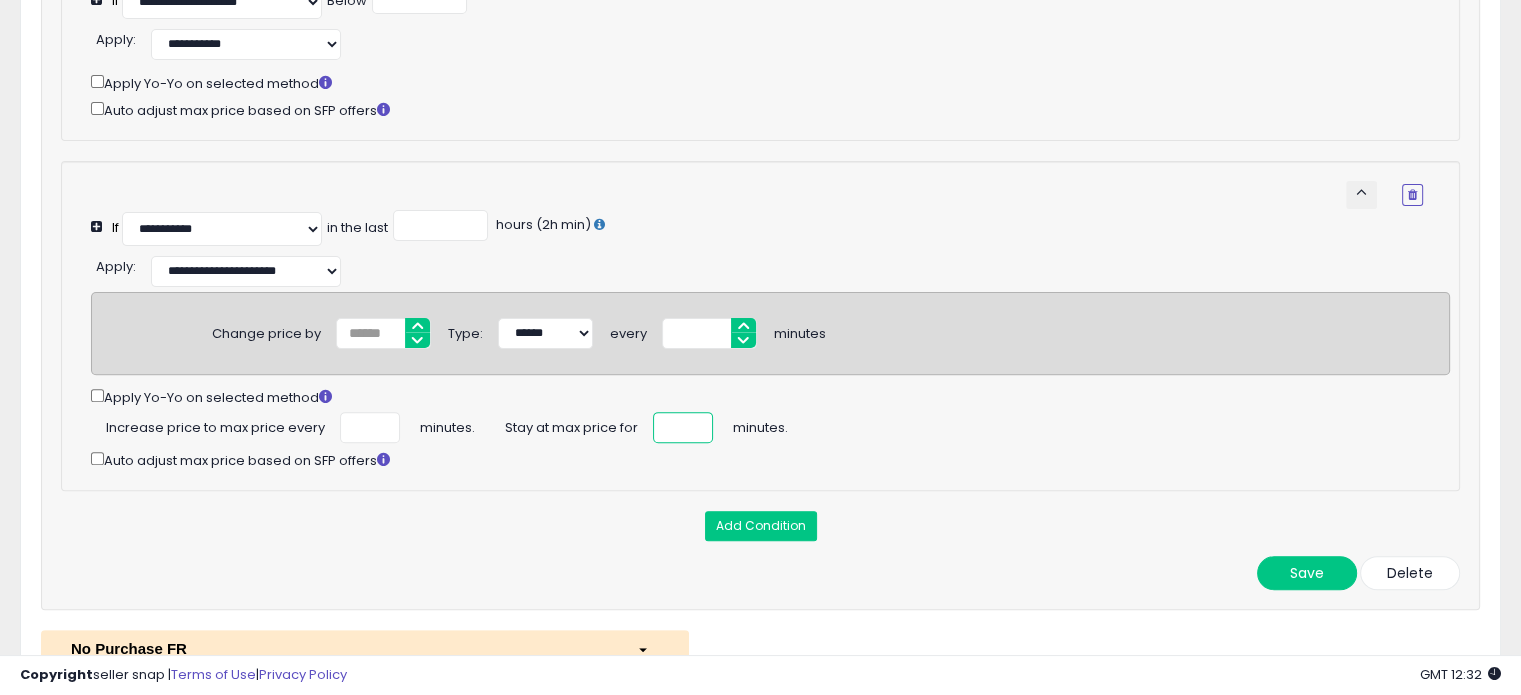 type on "**" 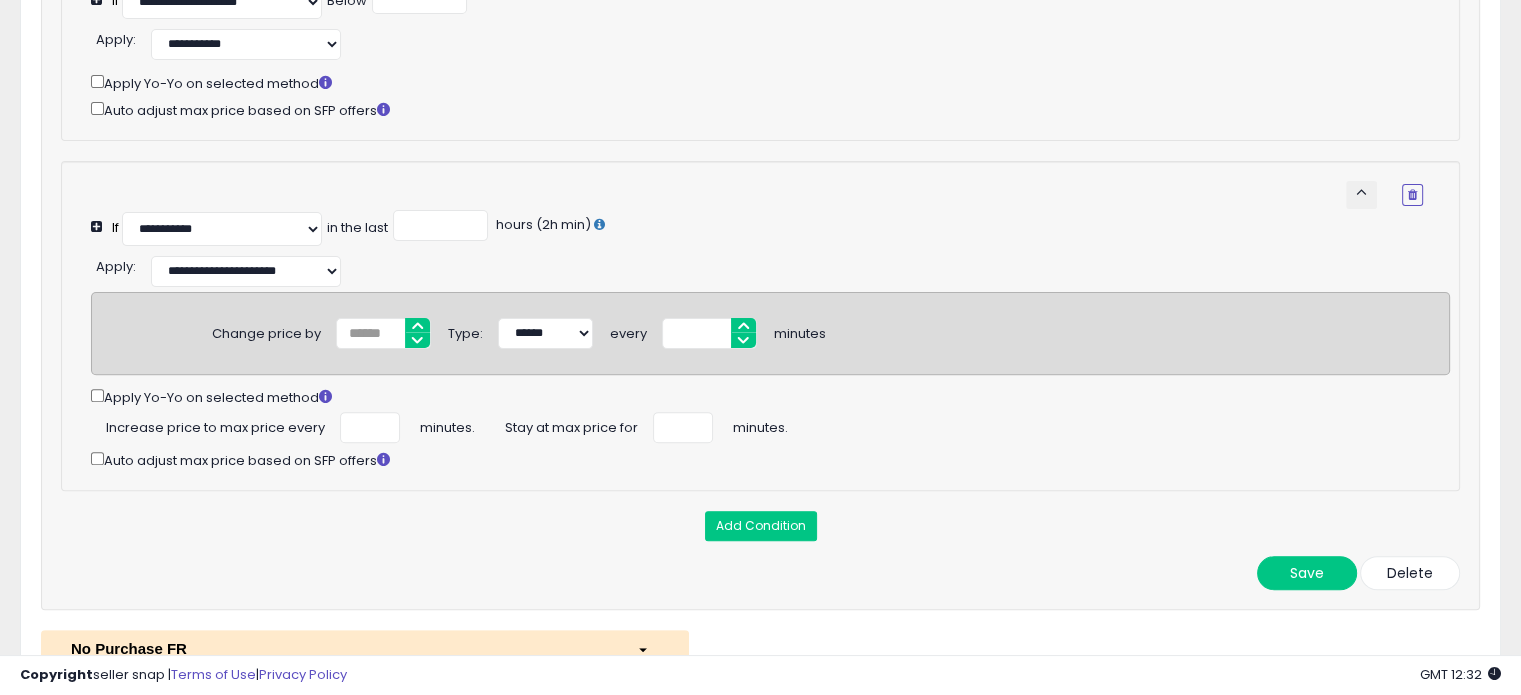 click on "Auto adjust max price based on SFP offers" at bounding box center (770, 459) 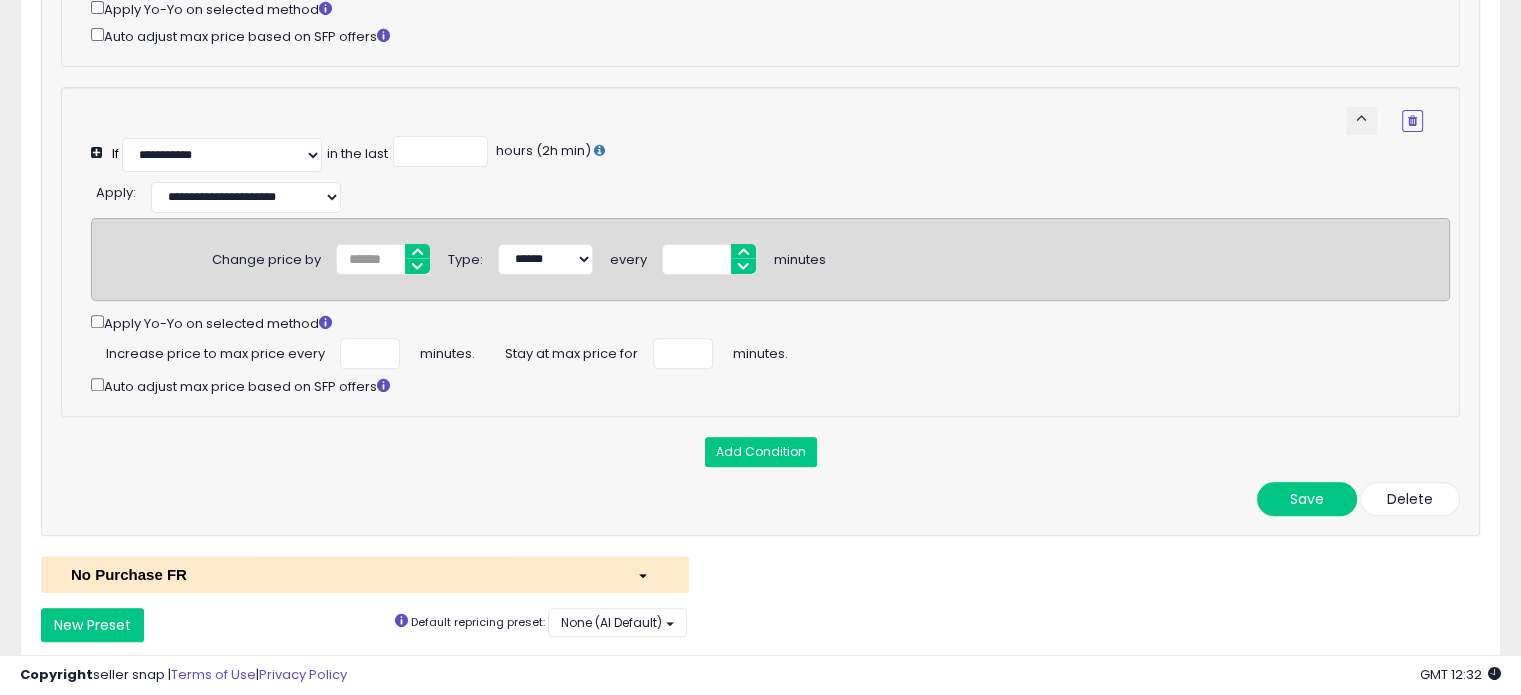 scroll, scrollTop: 763, scrollLeft: 0, axis: vertical 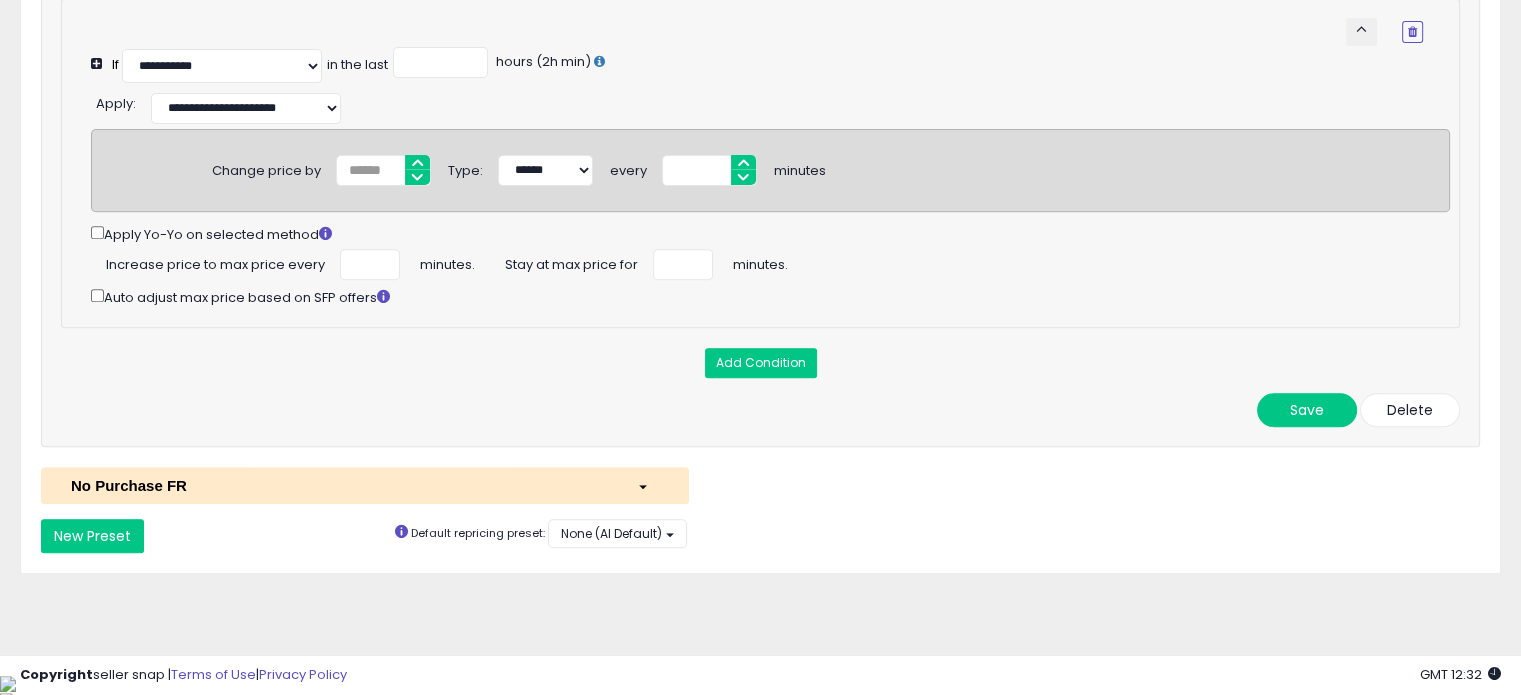 click on "No Purchase FR" at bounding box center (339, 485) 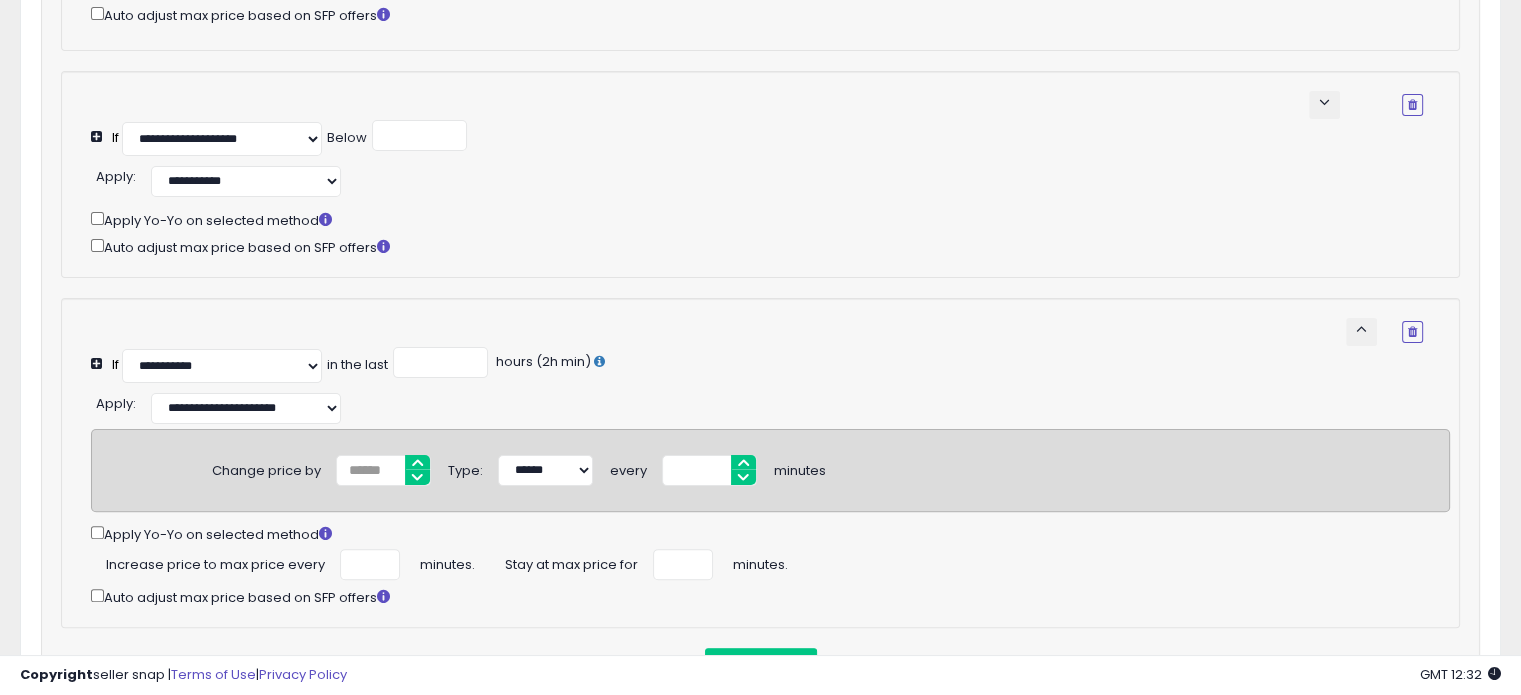 scroll, scrollTop: 63, scrollLeft: 0, axis: vertical 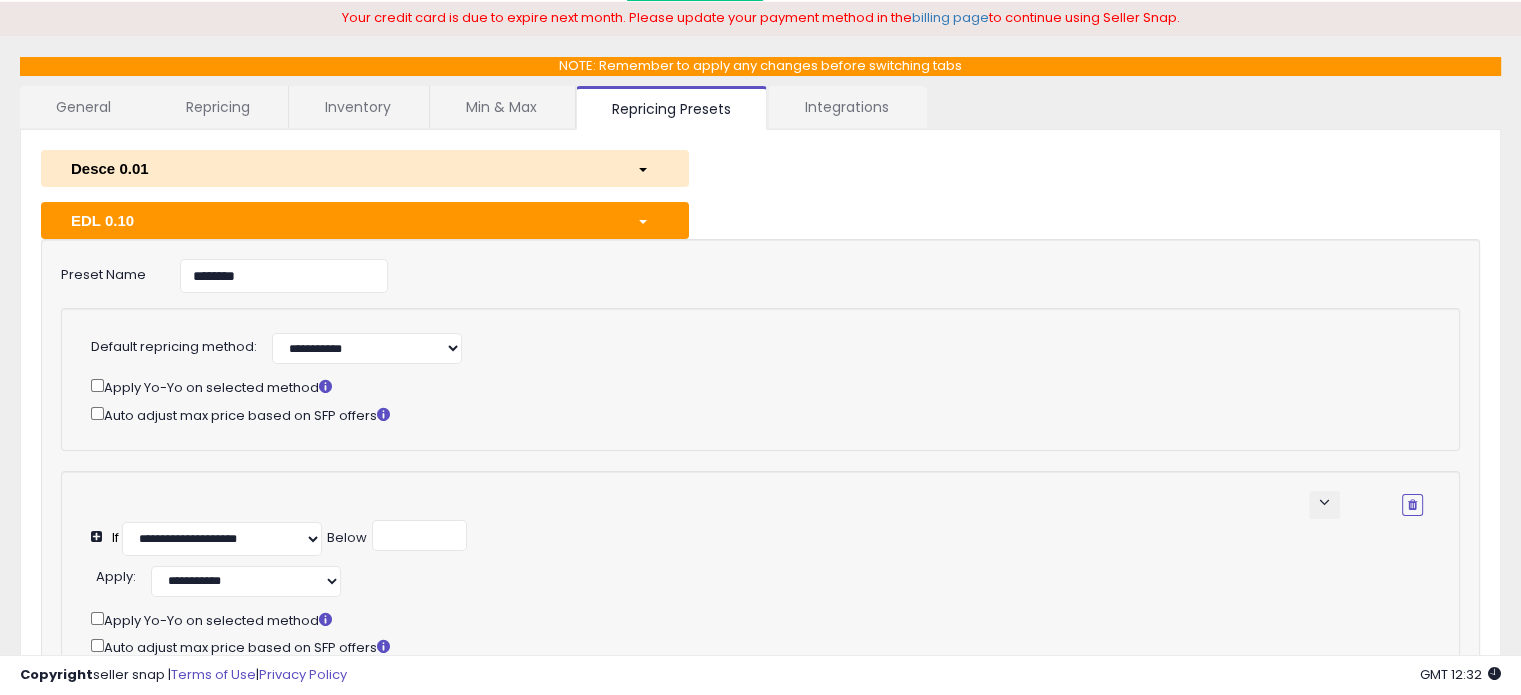 click on "Desce 0.01" at bounding box center [339, 168] 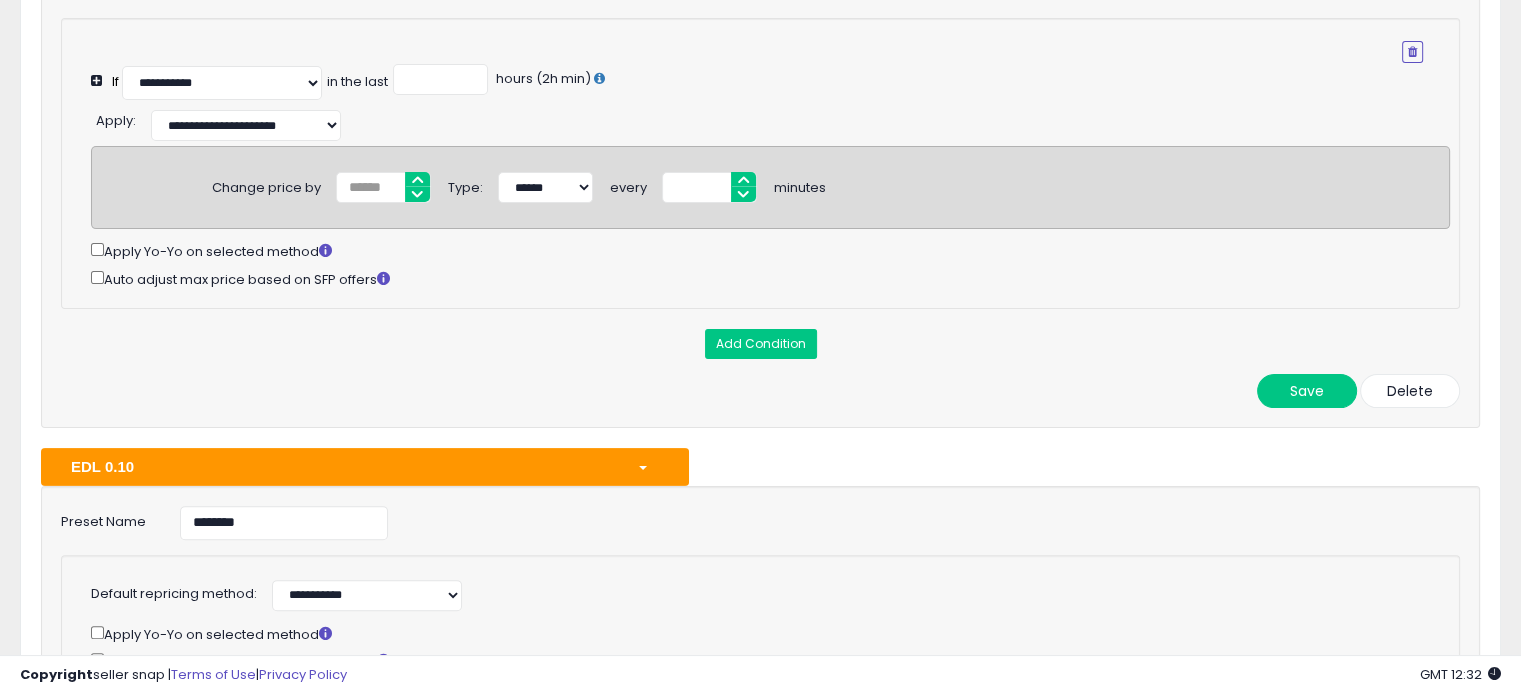 scroll, scrollTop: 0, scrollLeft: 0, axis: both 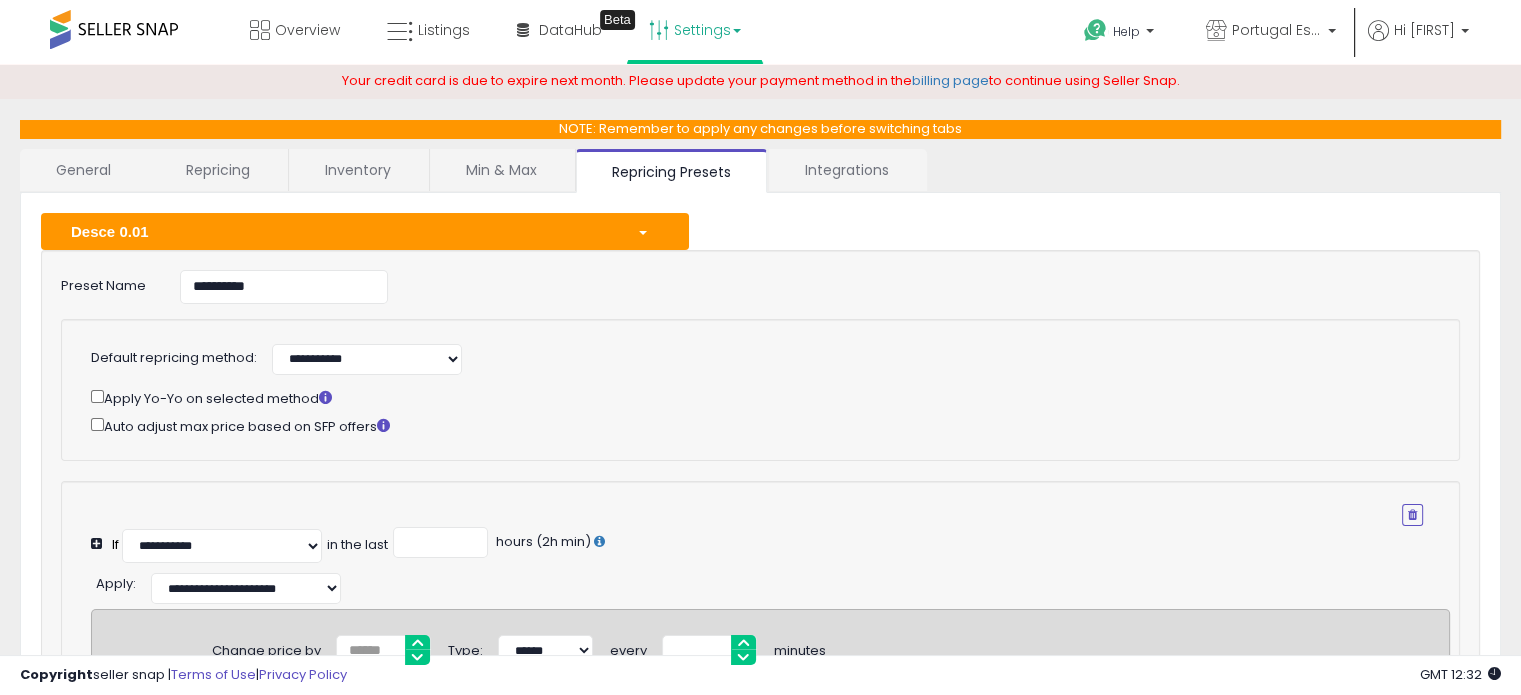 click at bounding box center (647, 231) 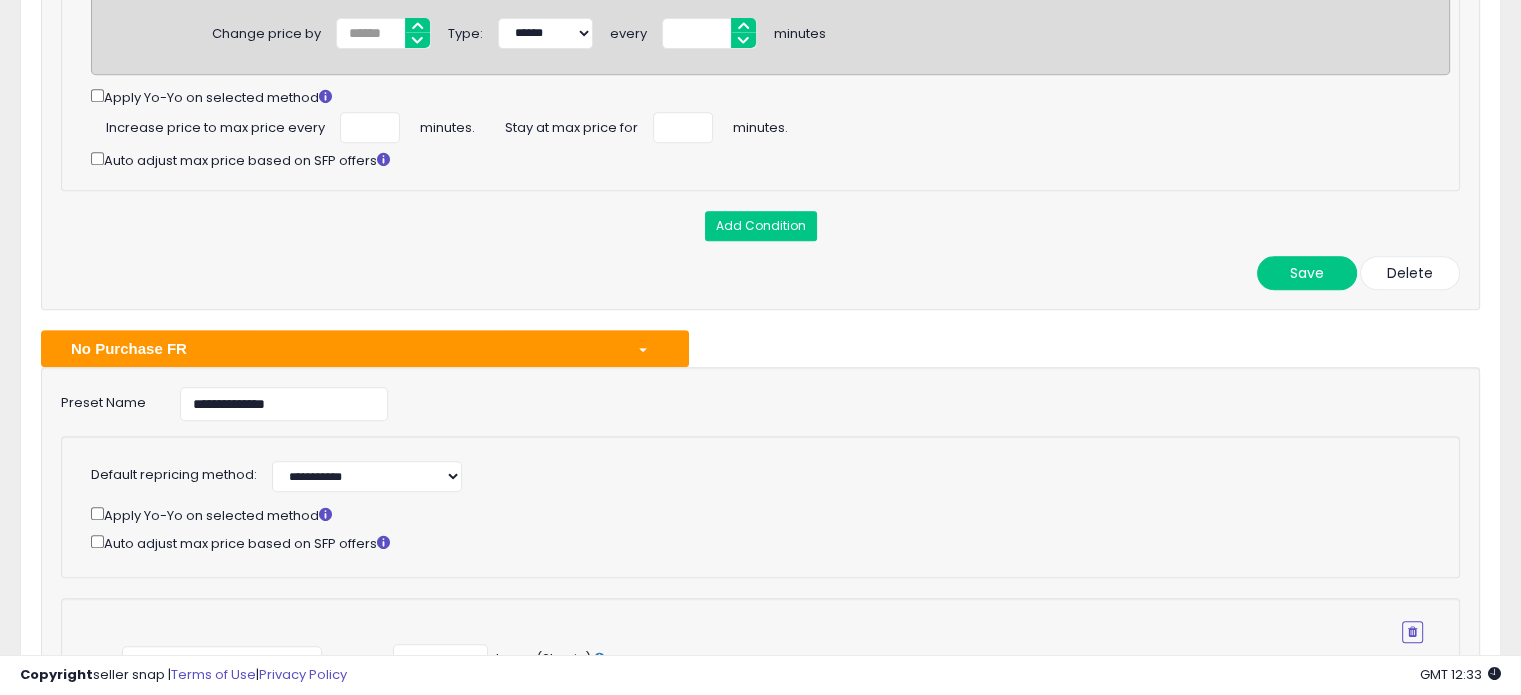 click on "No Purchase FR" at bounding box center [339, 348] 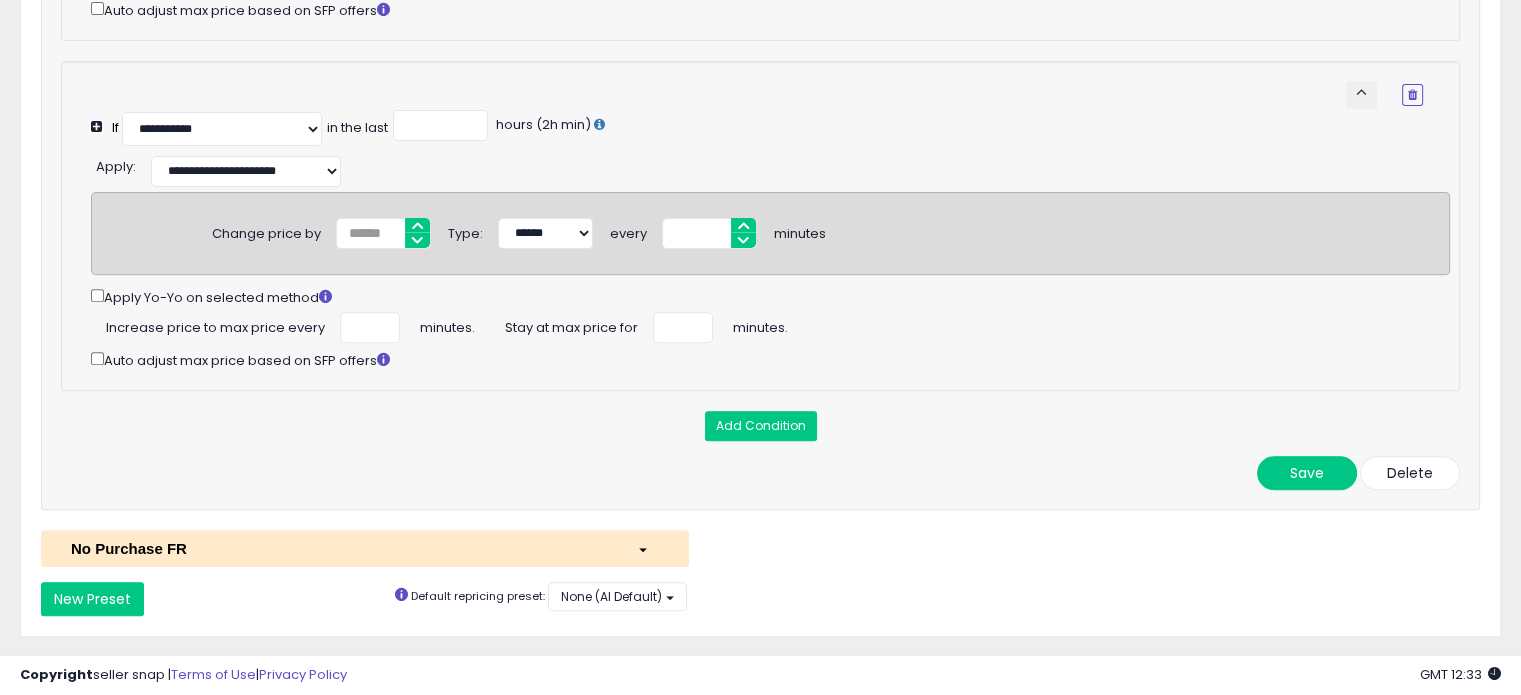 scroll, scrollTop: 616, scrollLeft: 0, axis: vertical 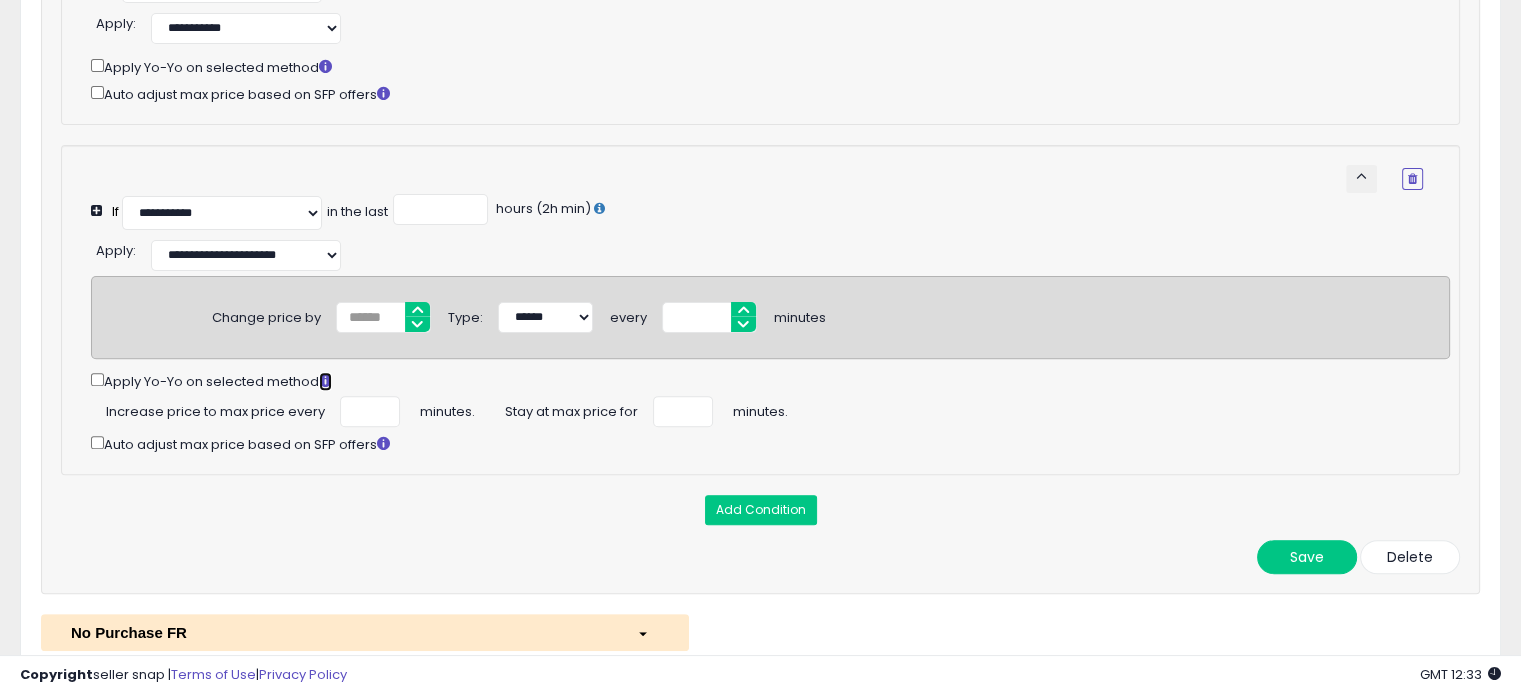 click at bounding box center [325, 380] 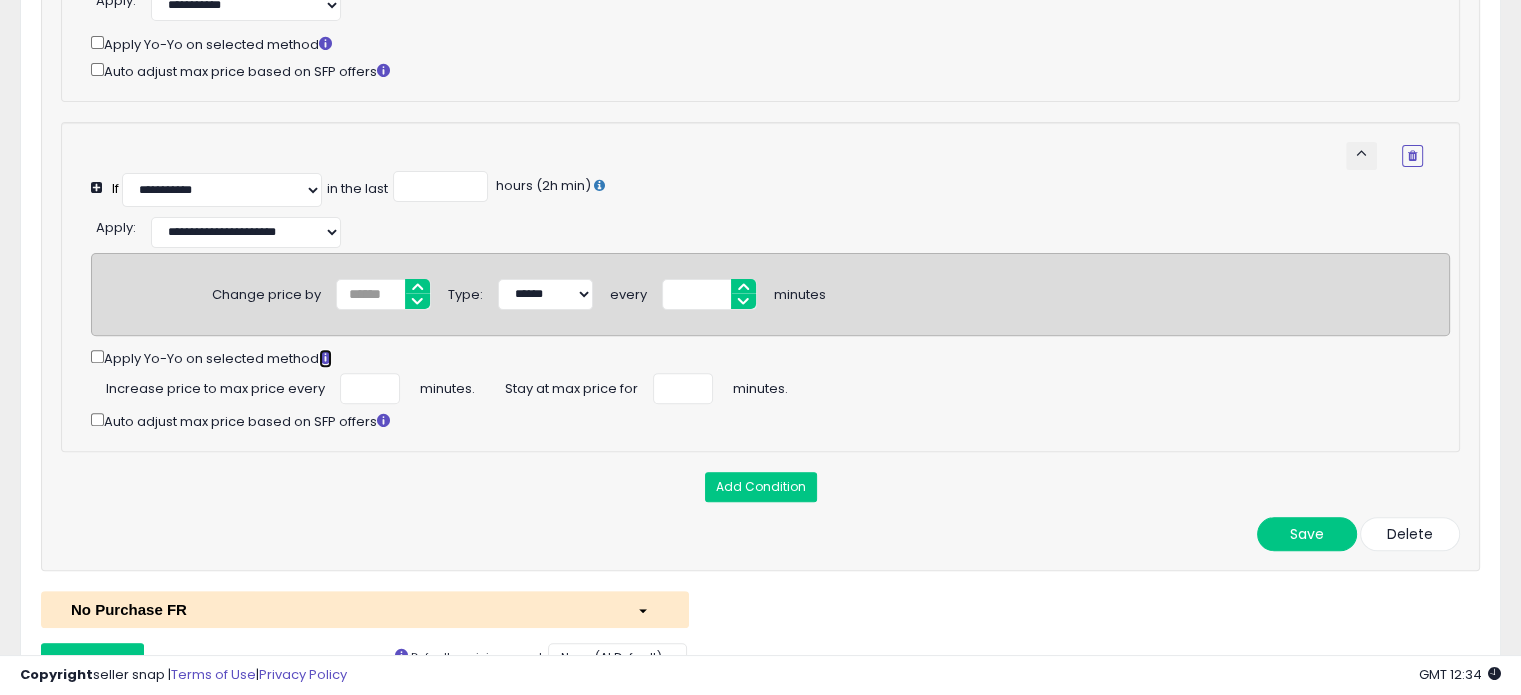 scroll, scrollTop: 763, scrollLeft: 0, axis: vertical 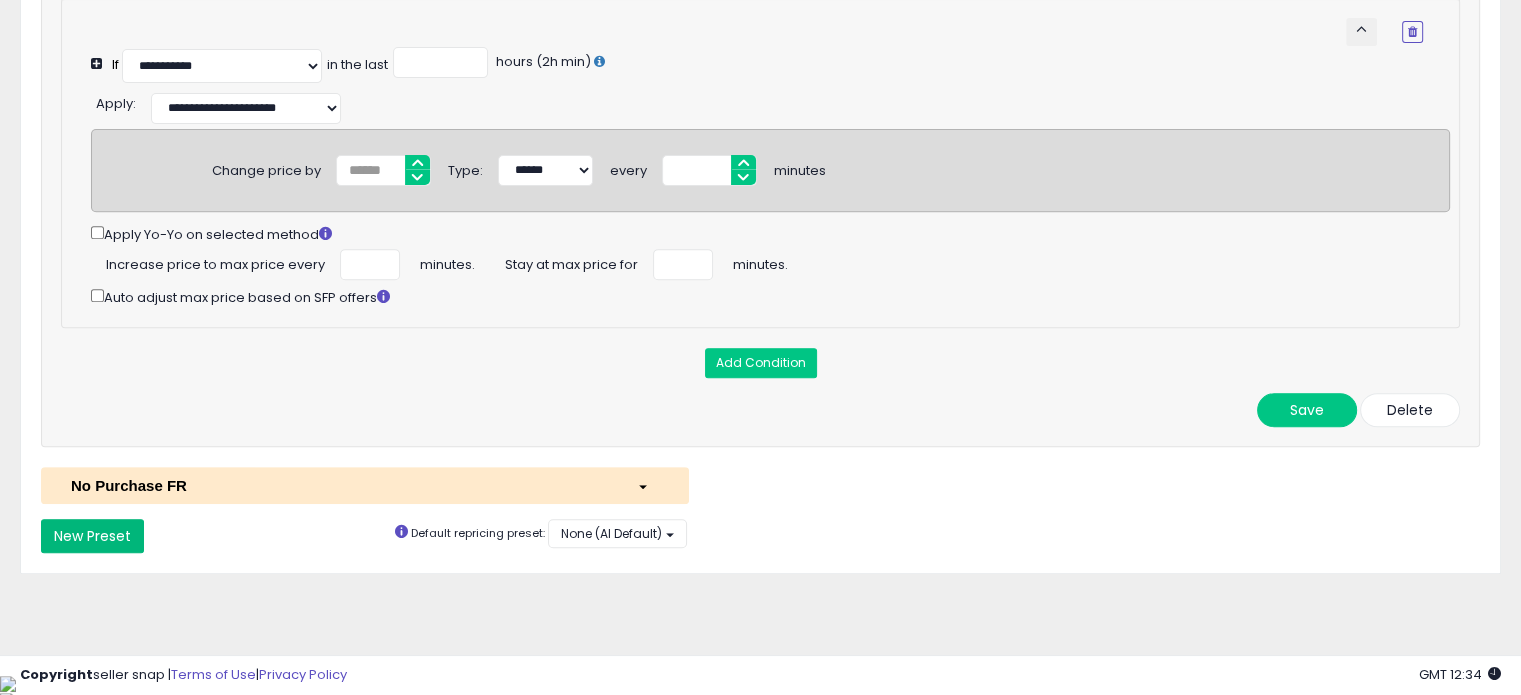 click on "New Preset" at bounding box center [92, 536] 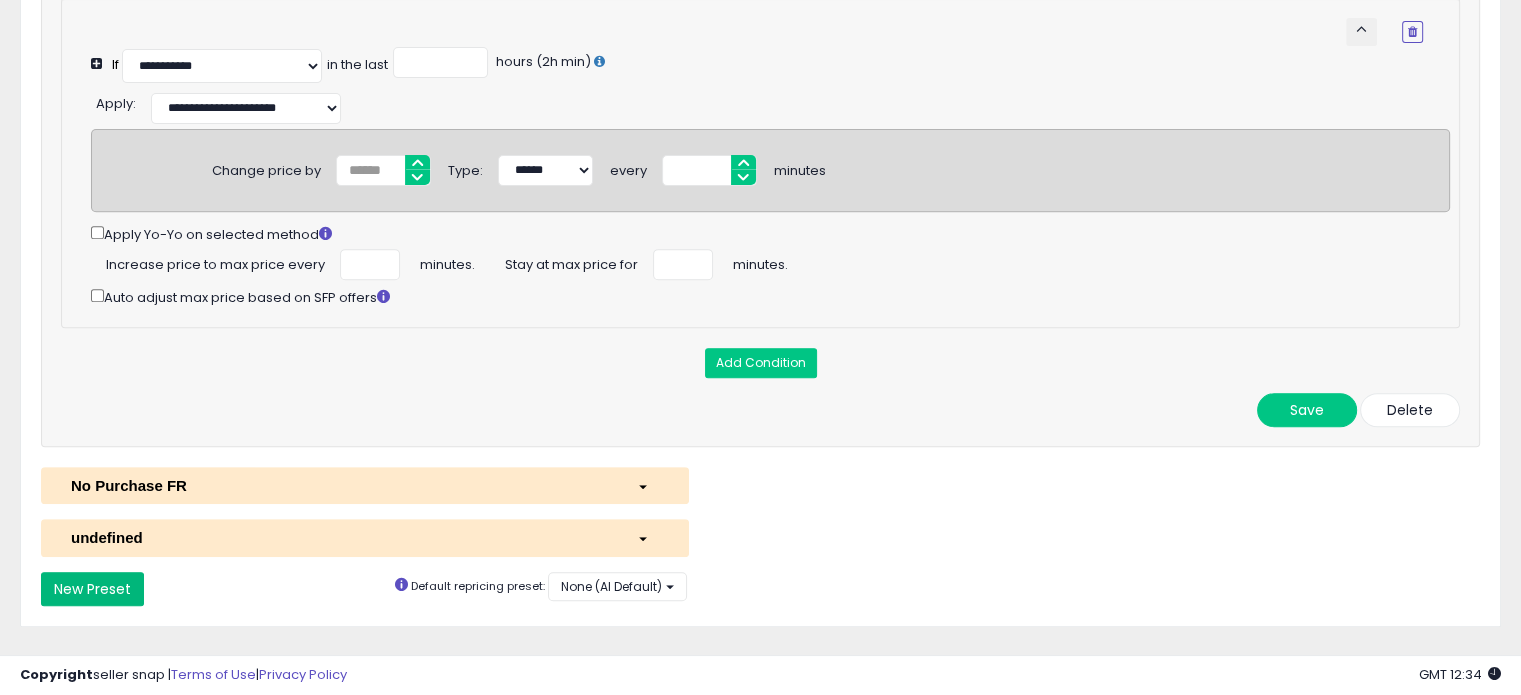 select on "*********" 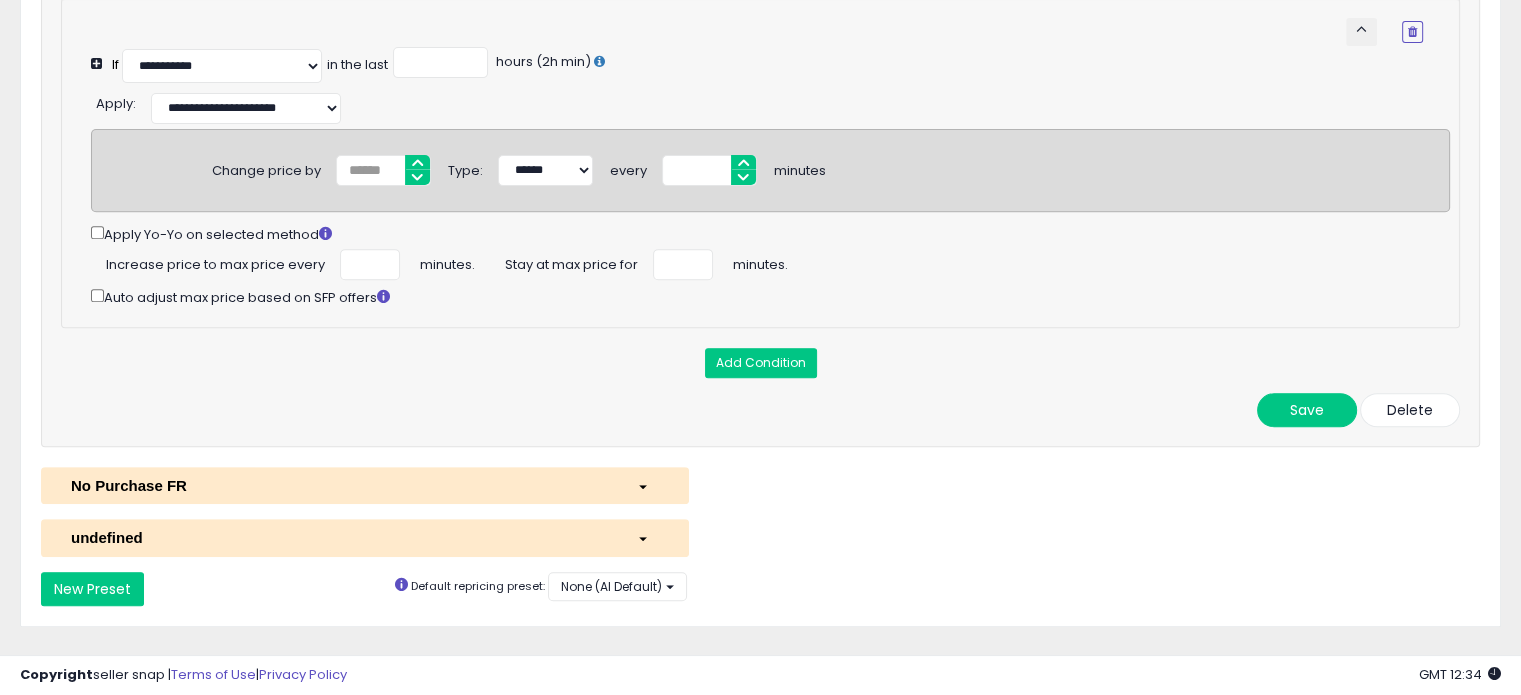 click on "undefined" at bounding box center [339, 537] 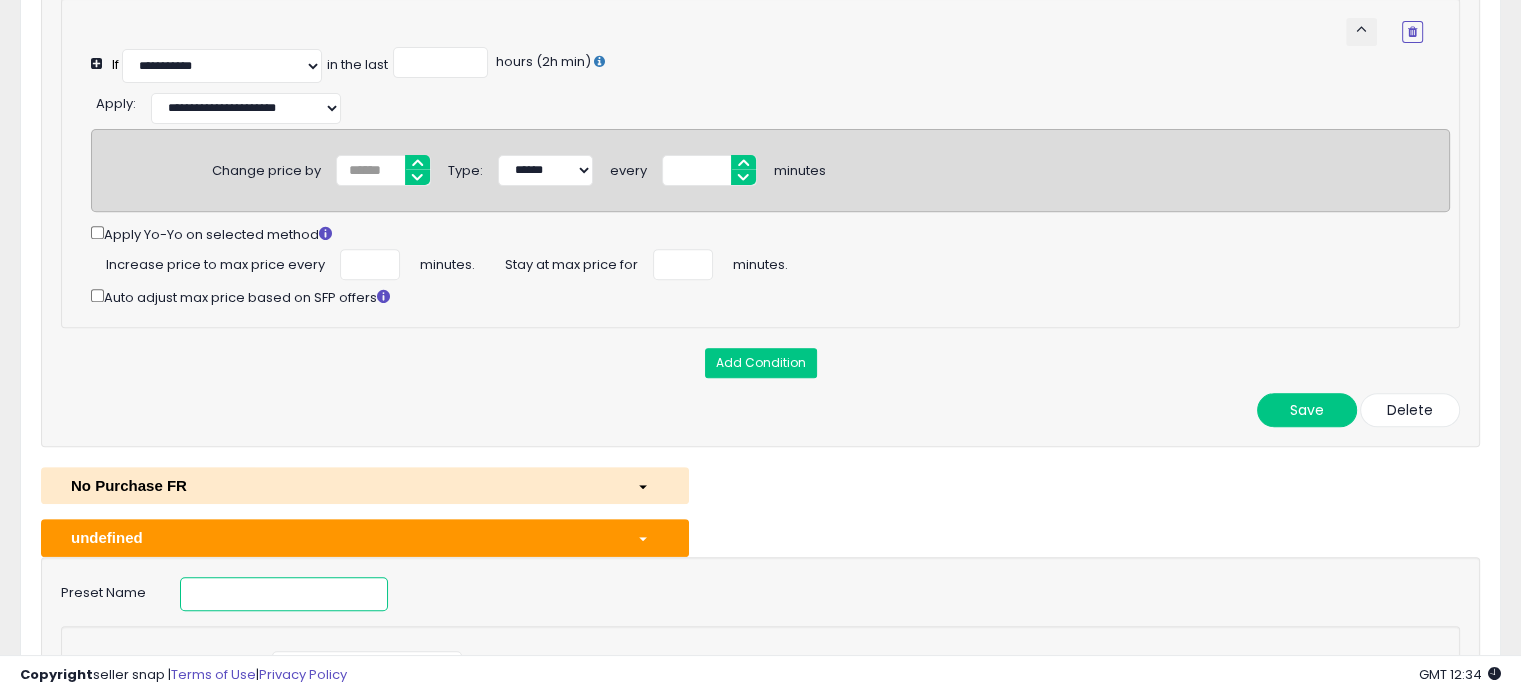 click at bounding box center [284, 594] 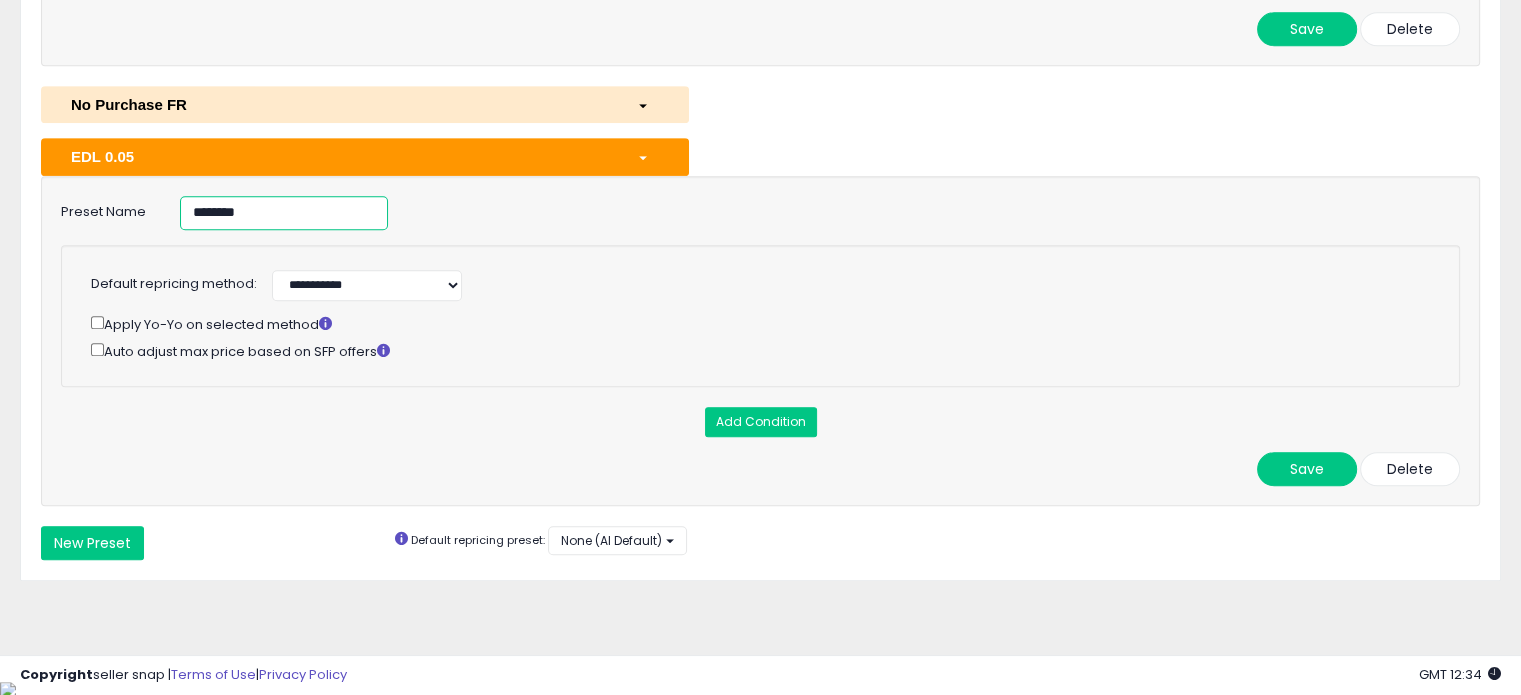 scroll, scrollTop: 1147, scrollLeft: 0, axis: vertical 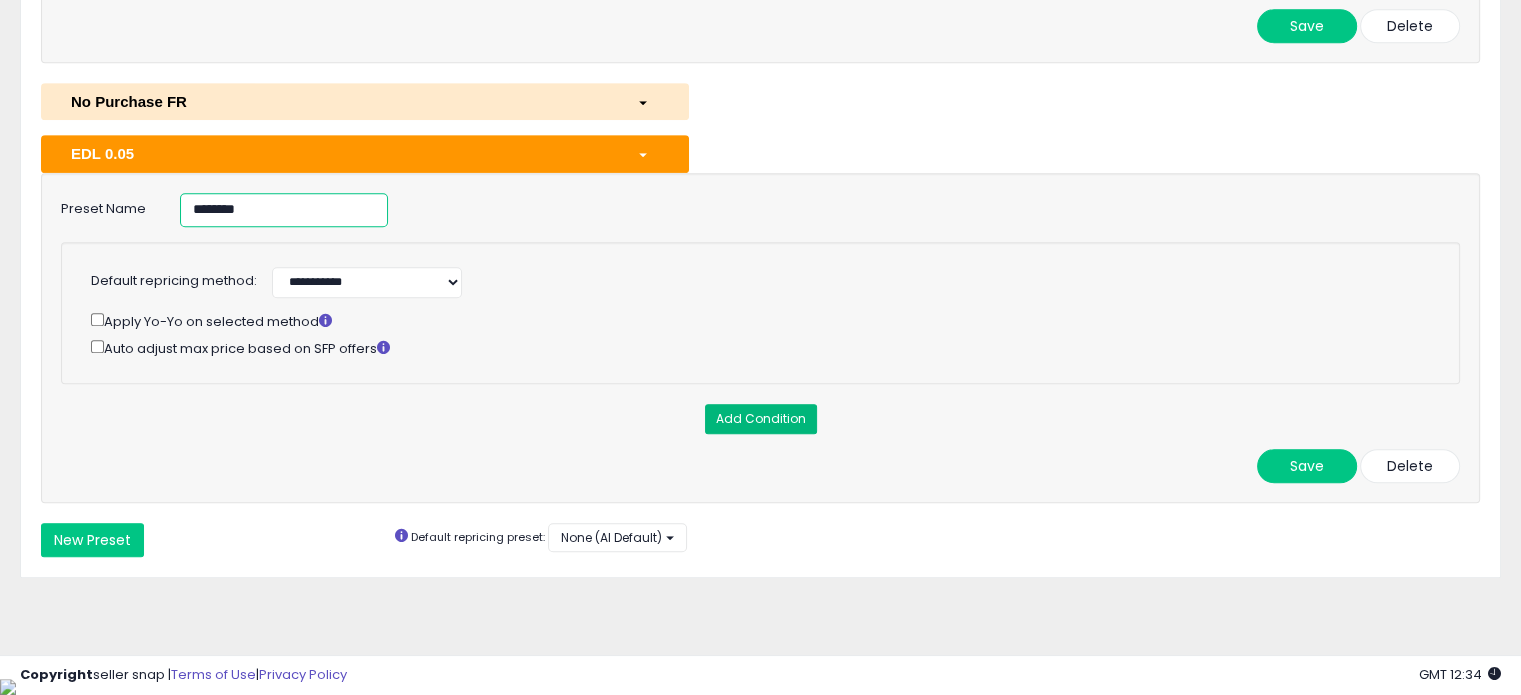 type on "********" 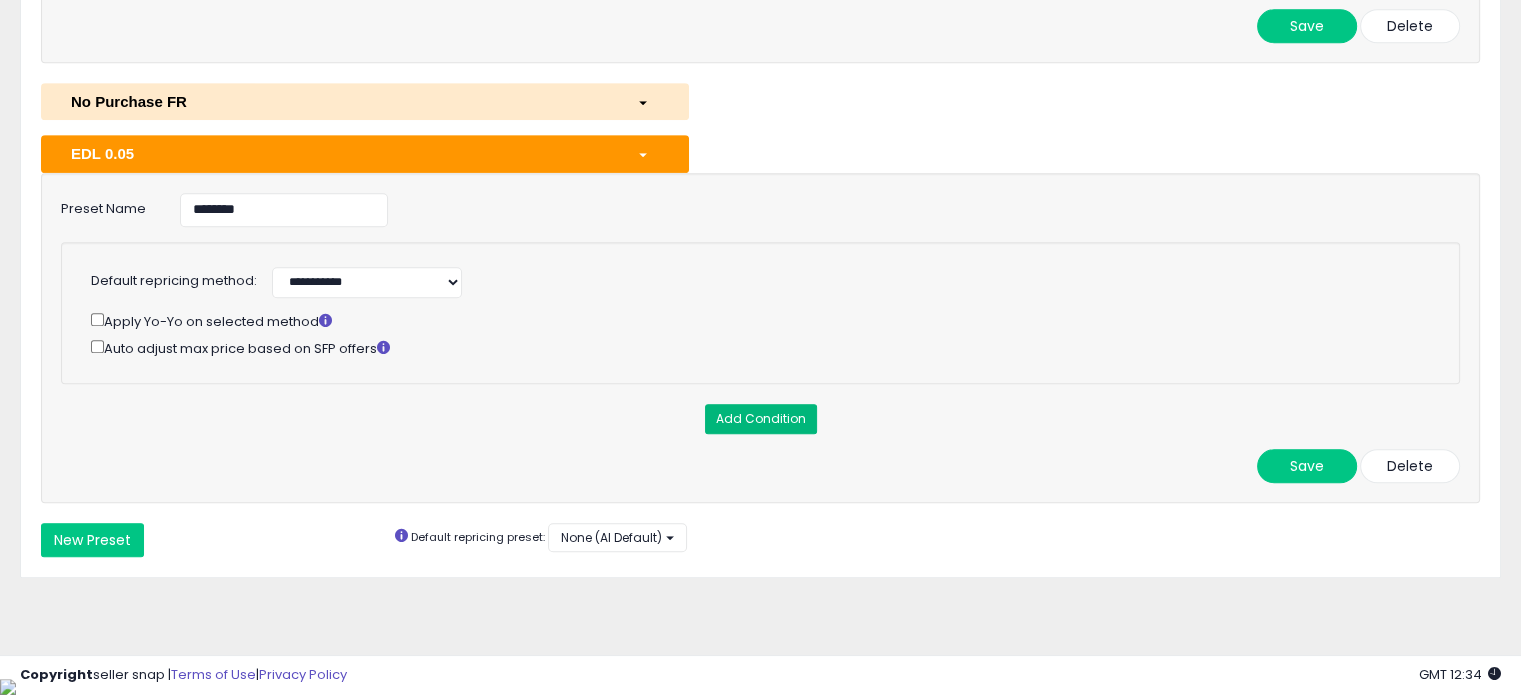 click on "Add Condition" at bounding box center [761, 419] 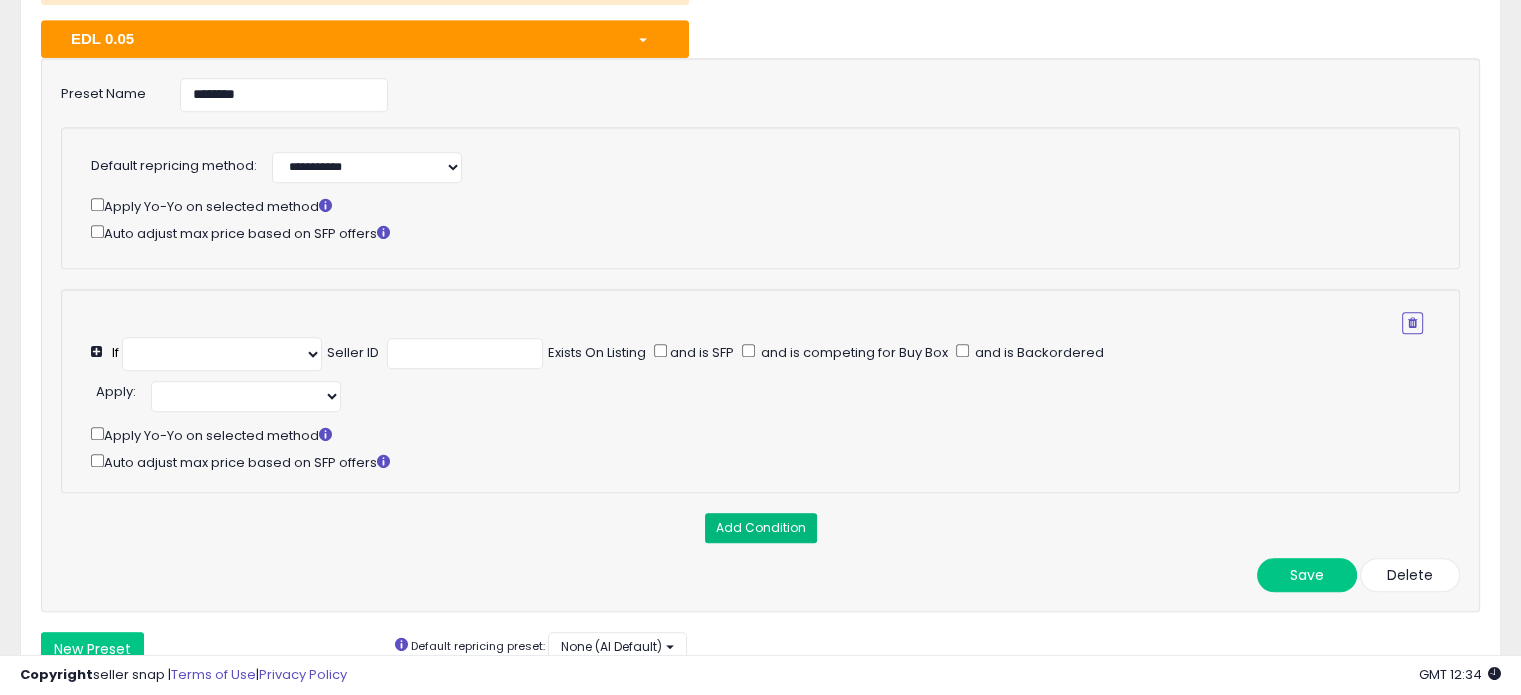 select on "**********" 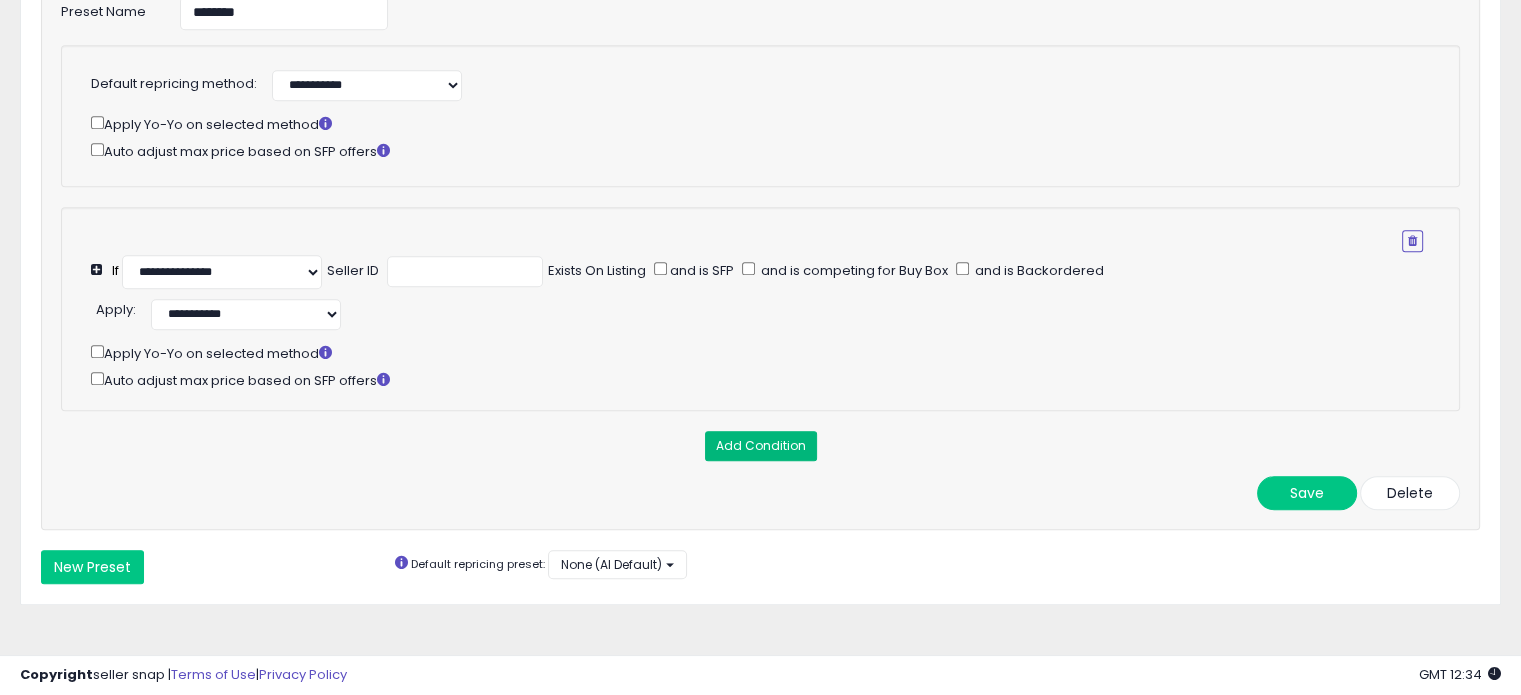 scroll, scrollTop: 1347, scrollLeft: 0, axis: vertical 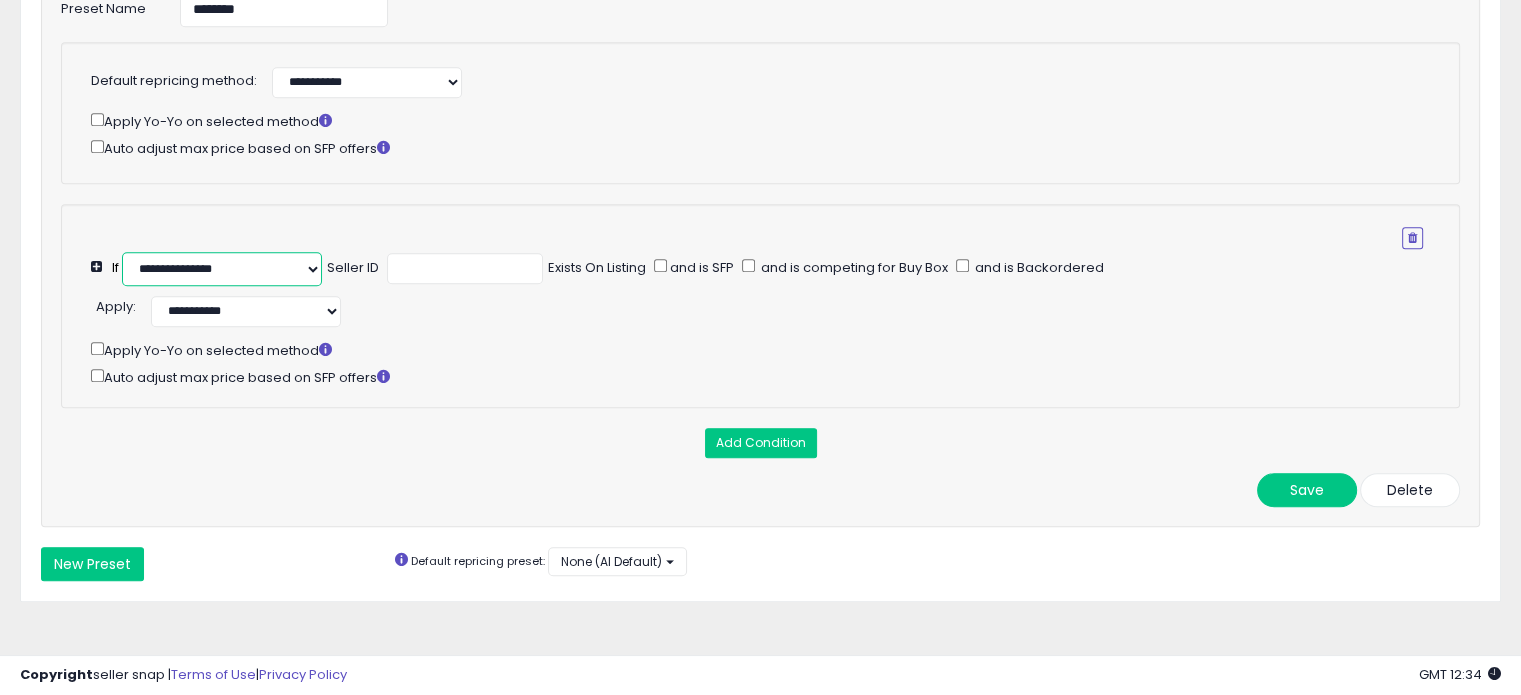 click on "**********" at bounding box center (222, 269) 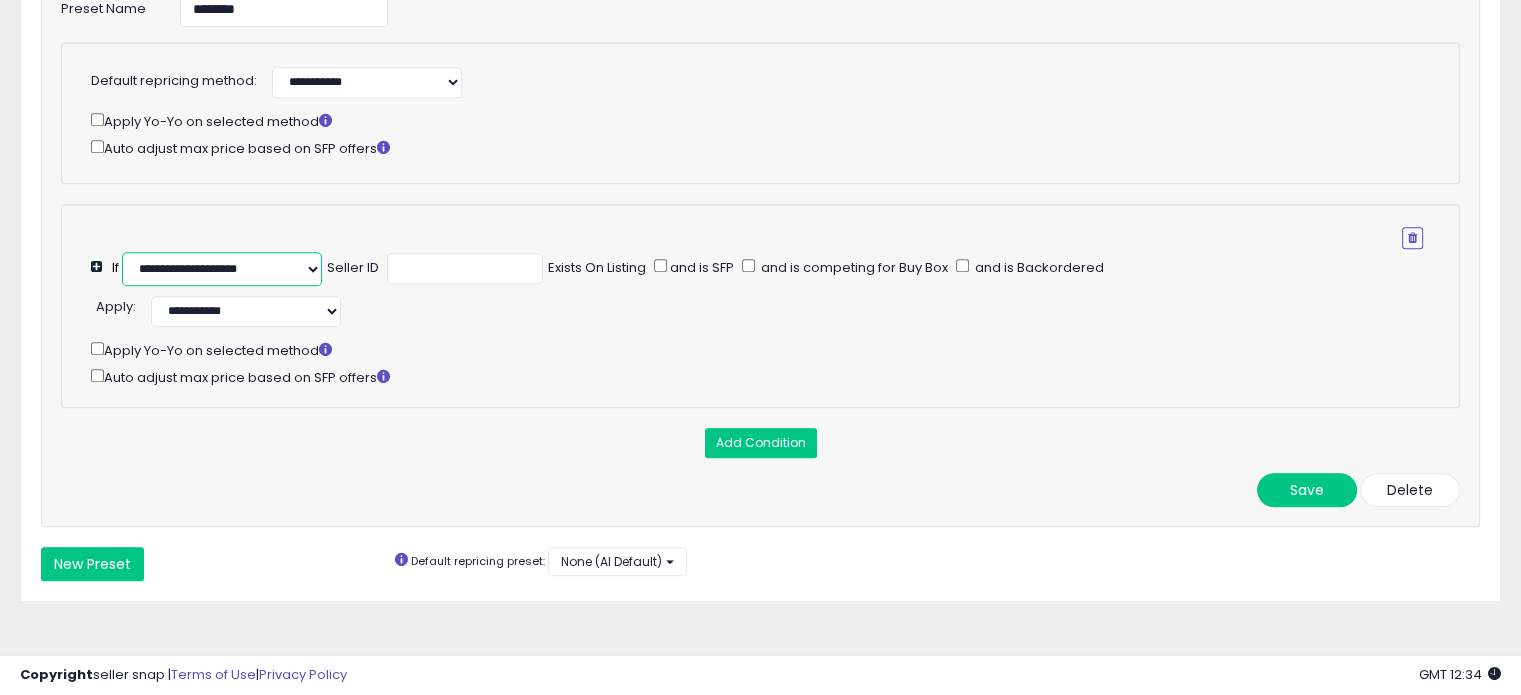 click on "**********" at bounding box center (222, 269) 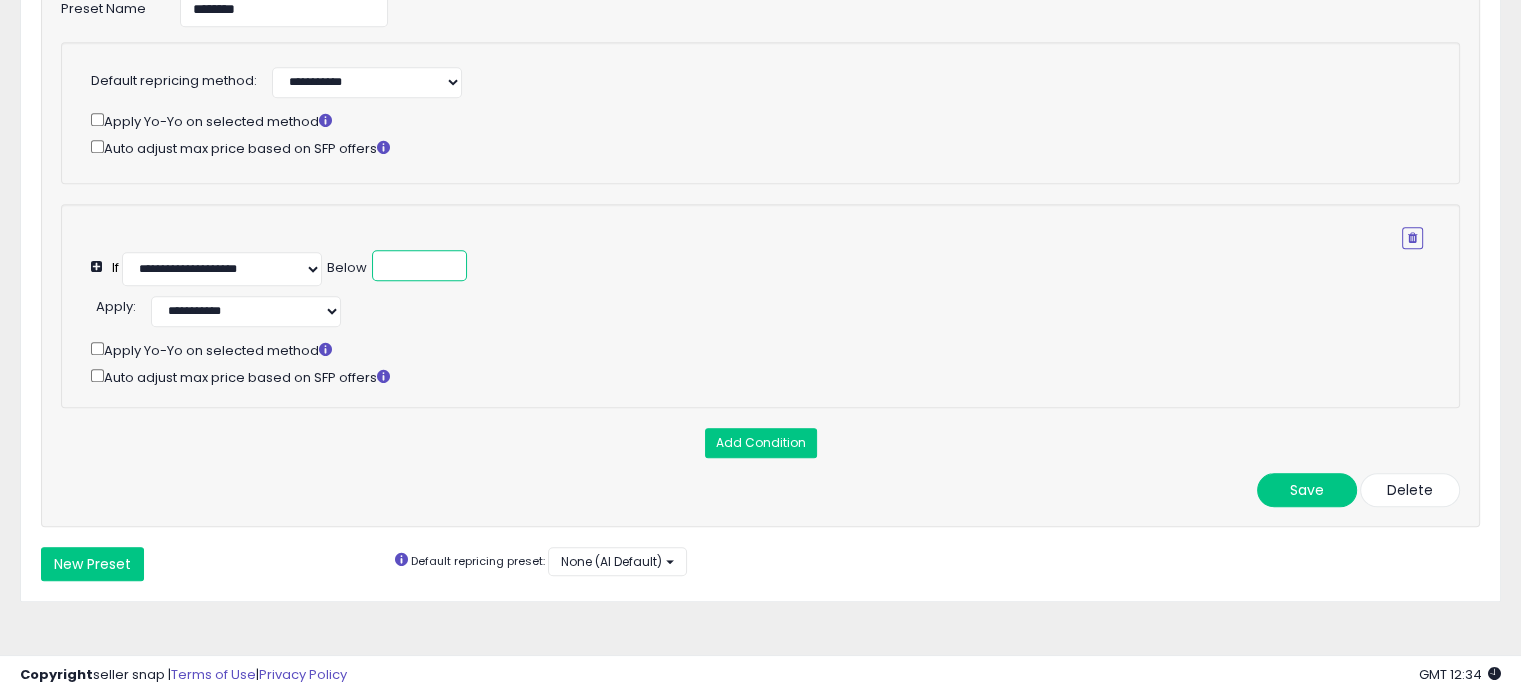 click at bounding box center [419, 265] 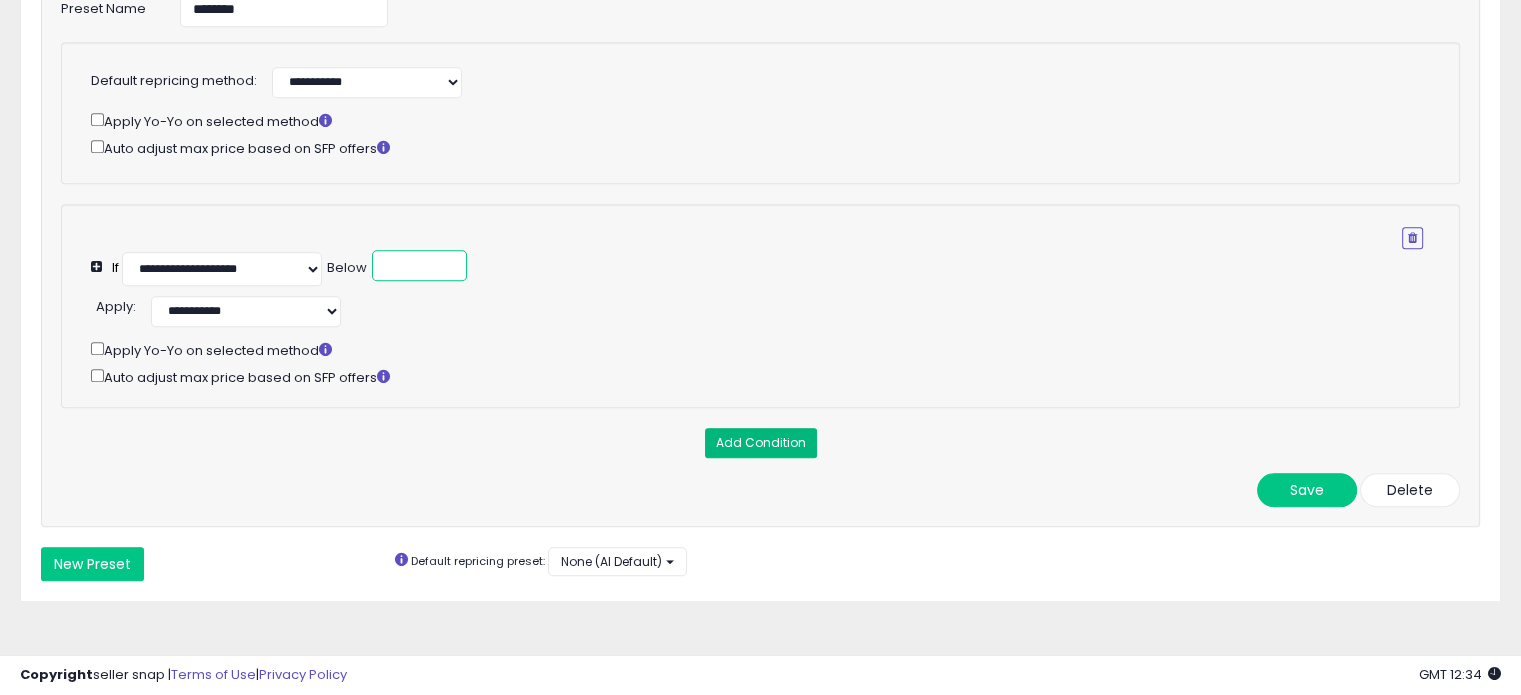 type on "*" 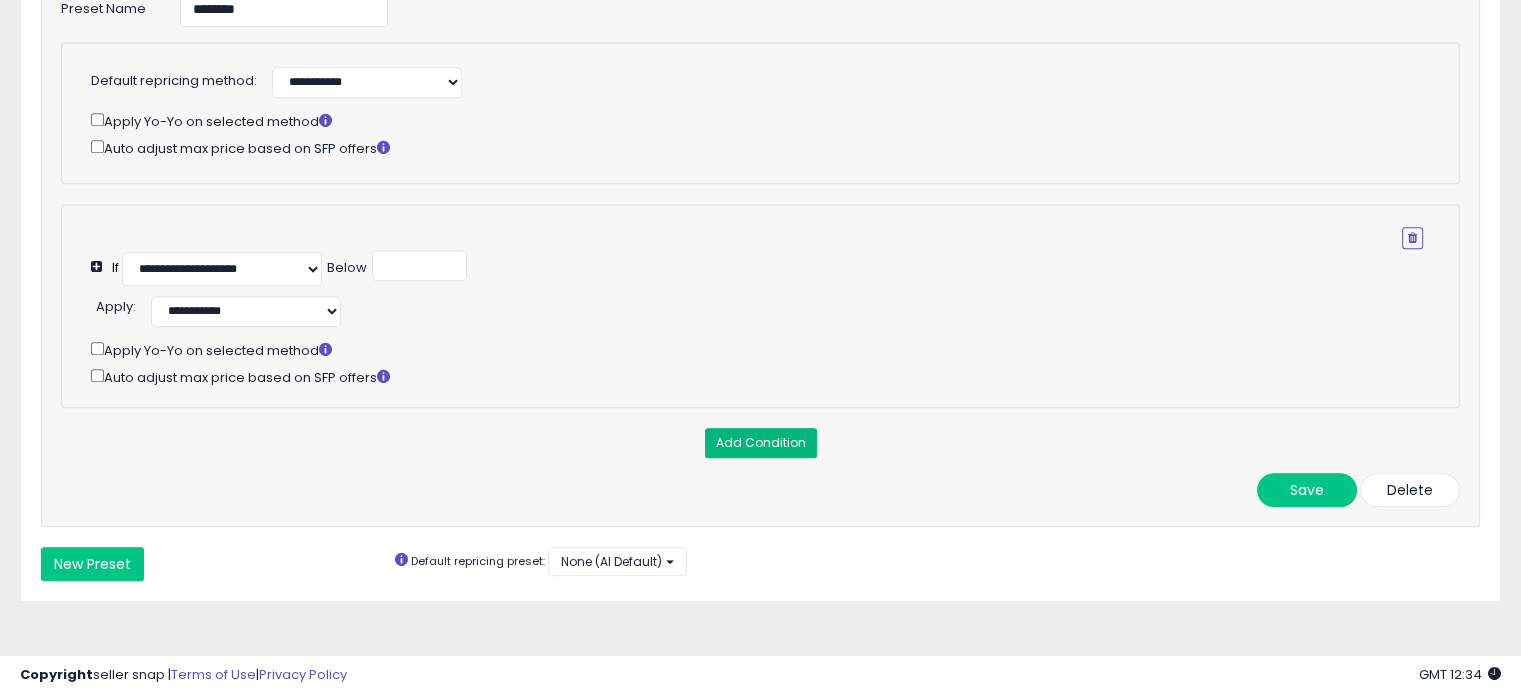 click on "Add Condition" at bounding box center [761, 443] 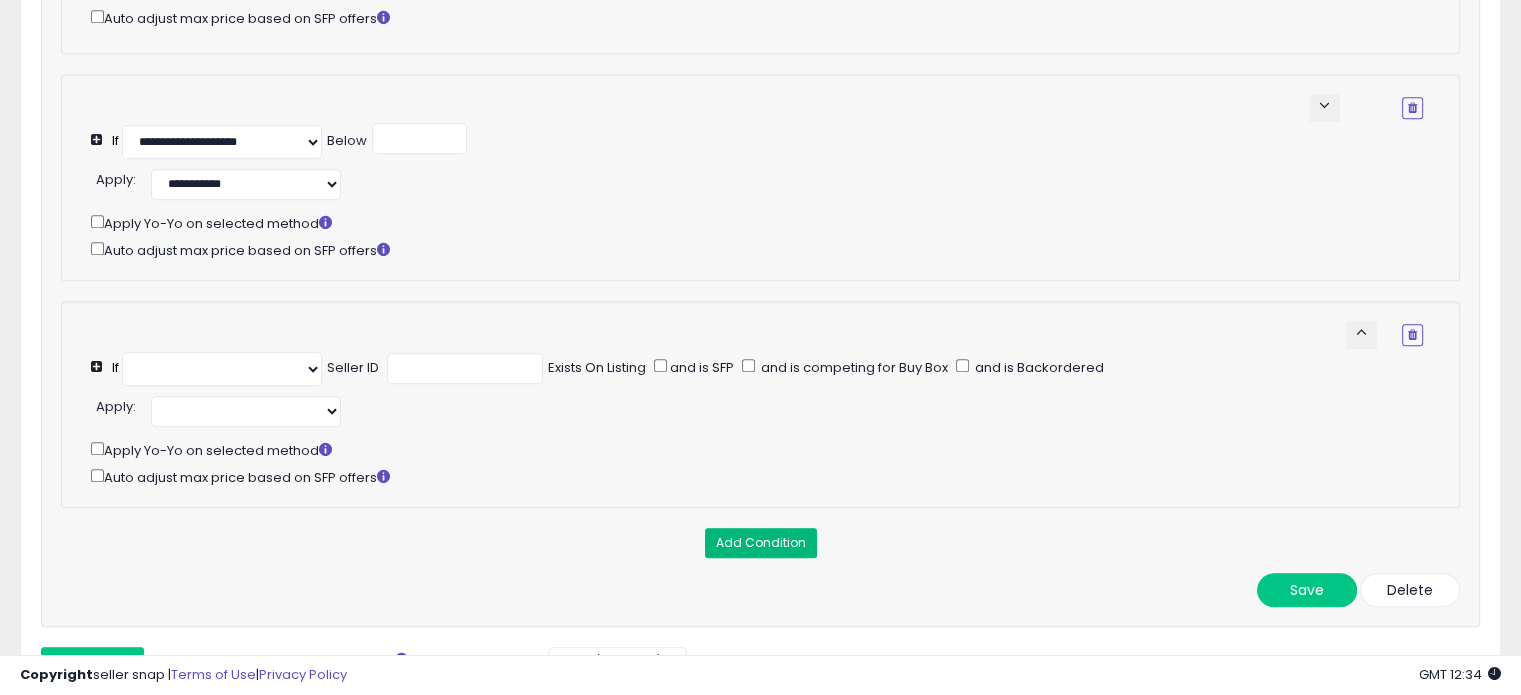 scroll, scrollTop: 1627, scrollLeft: 0, axis: vertical 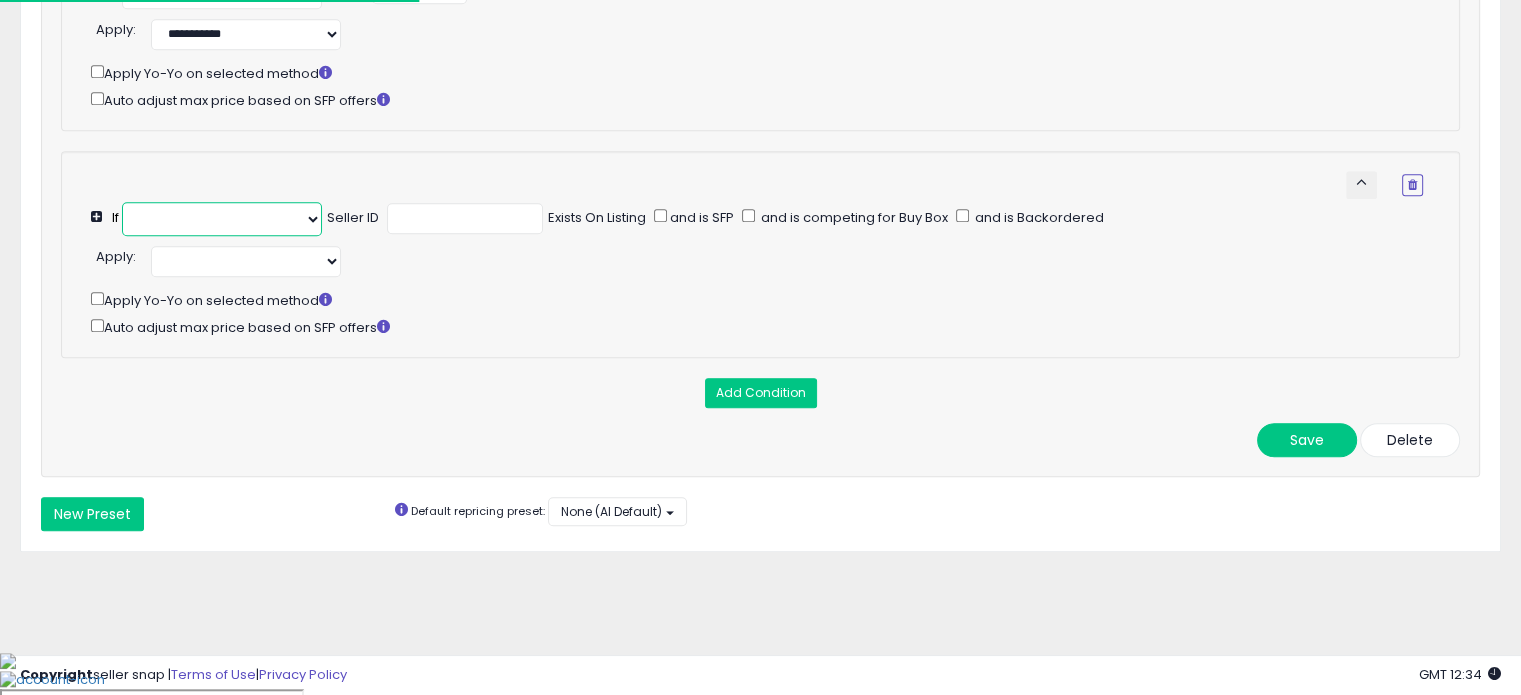 click at bounding box center [222, 219] 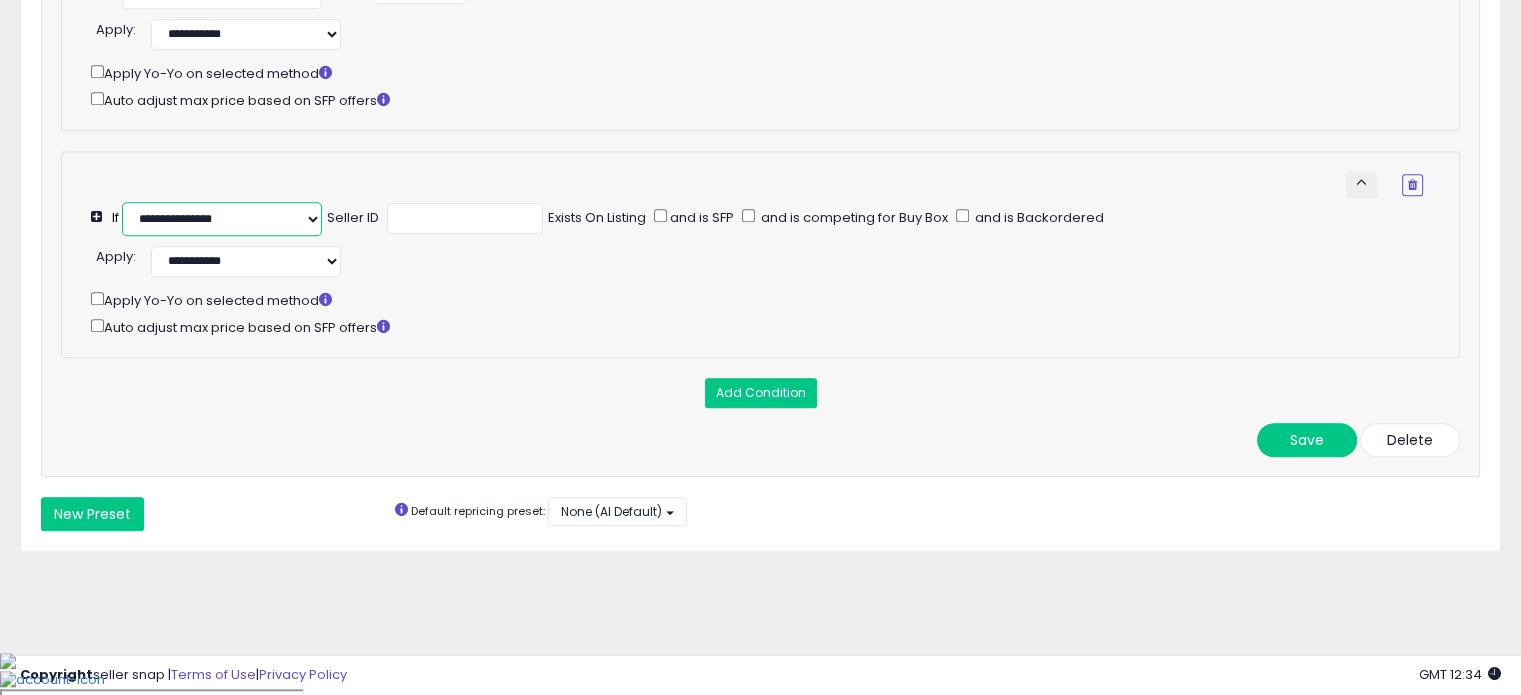 select on "**********" 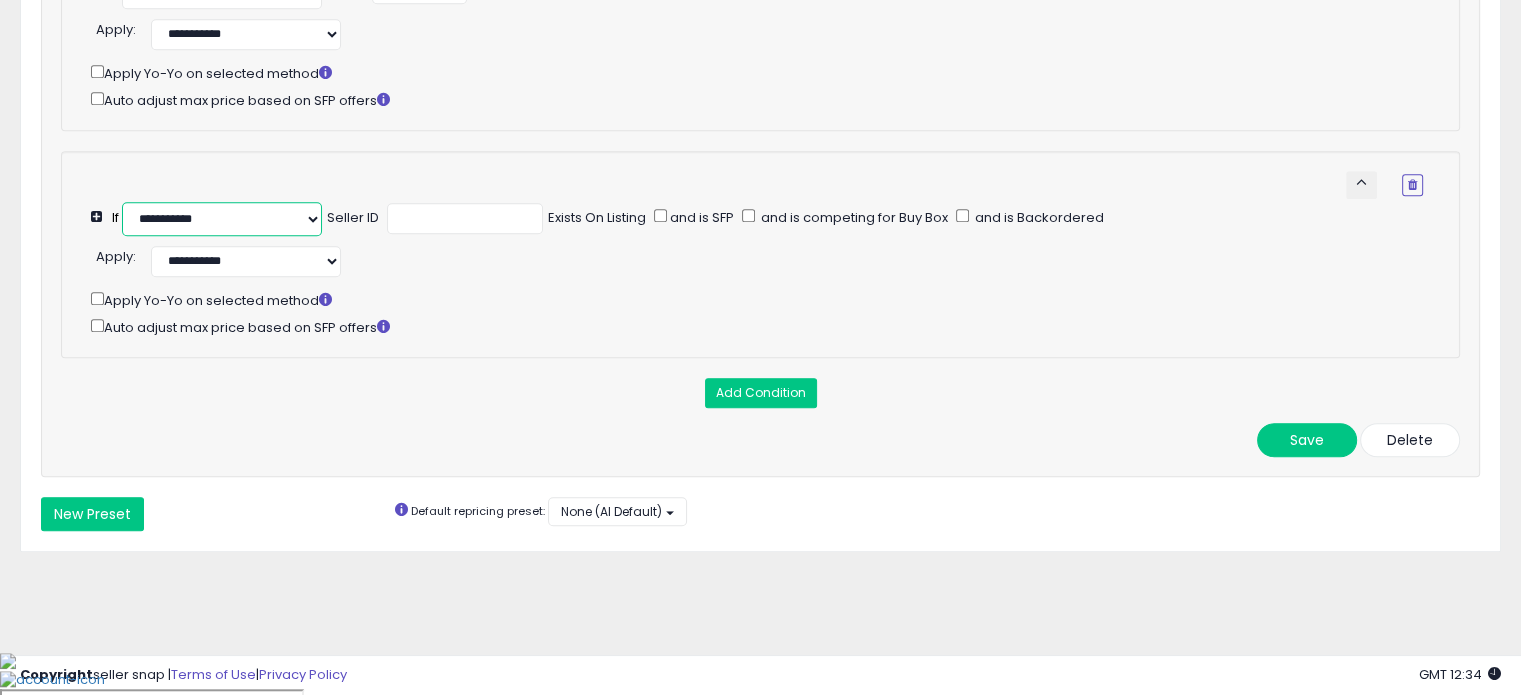 click on "**********" at bounding box center [222, 219] 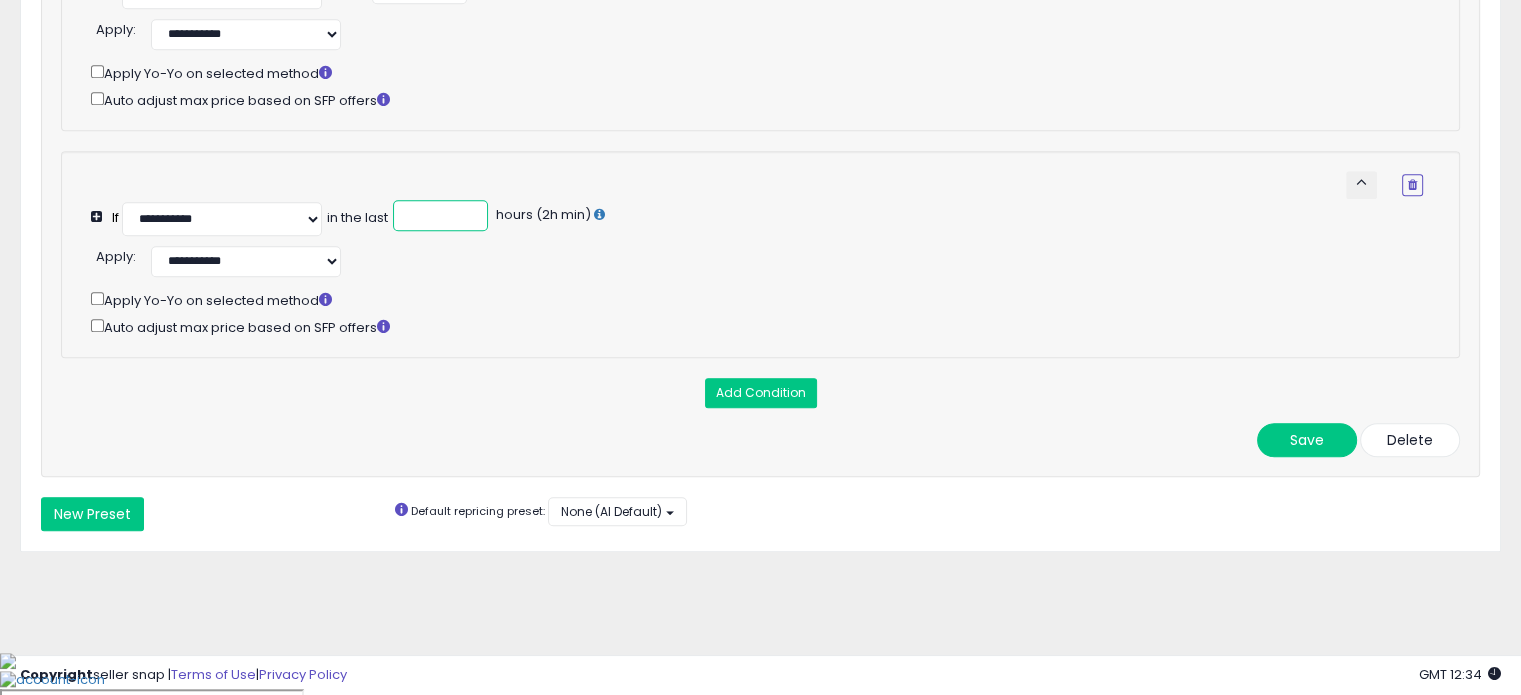 click at bounding box center [440, 215] 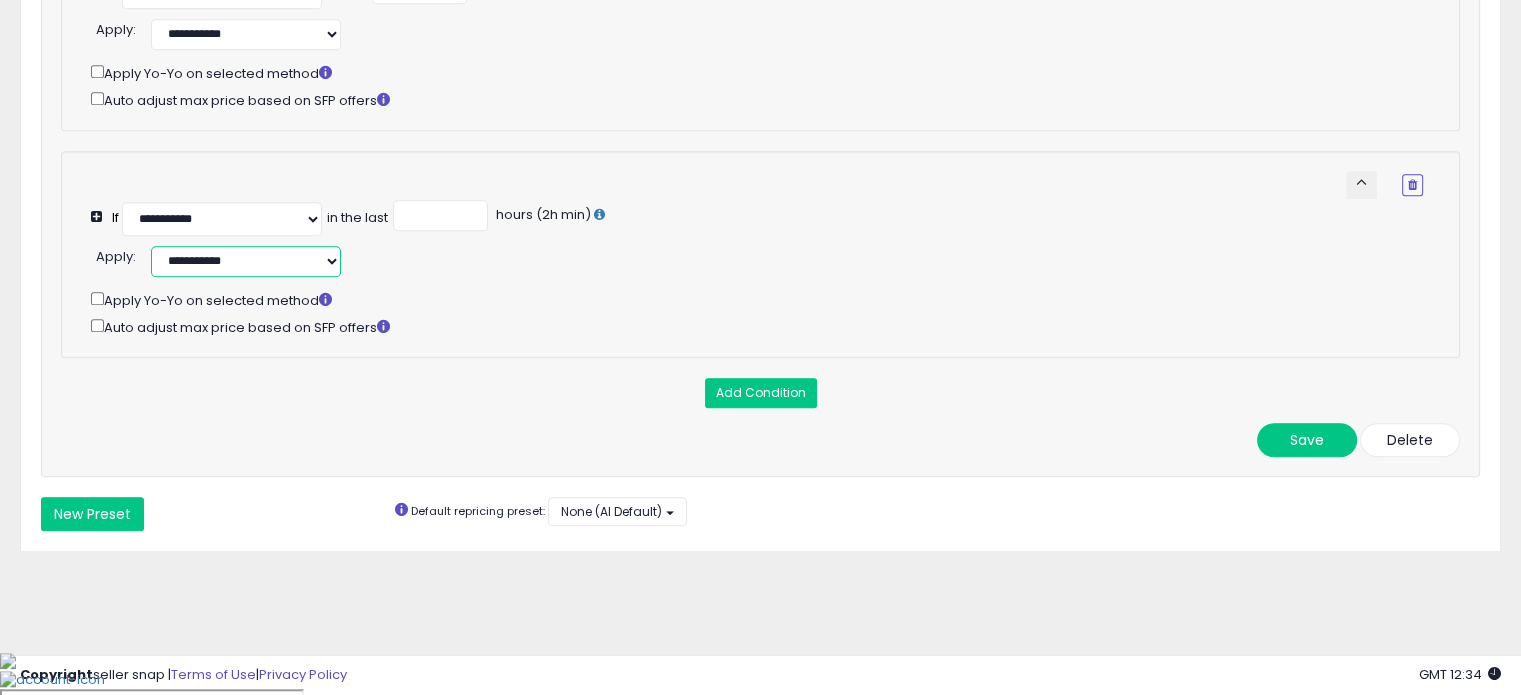 click on "**********" at bounding box center [246, 261] 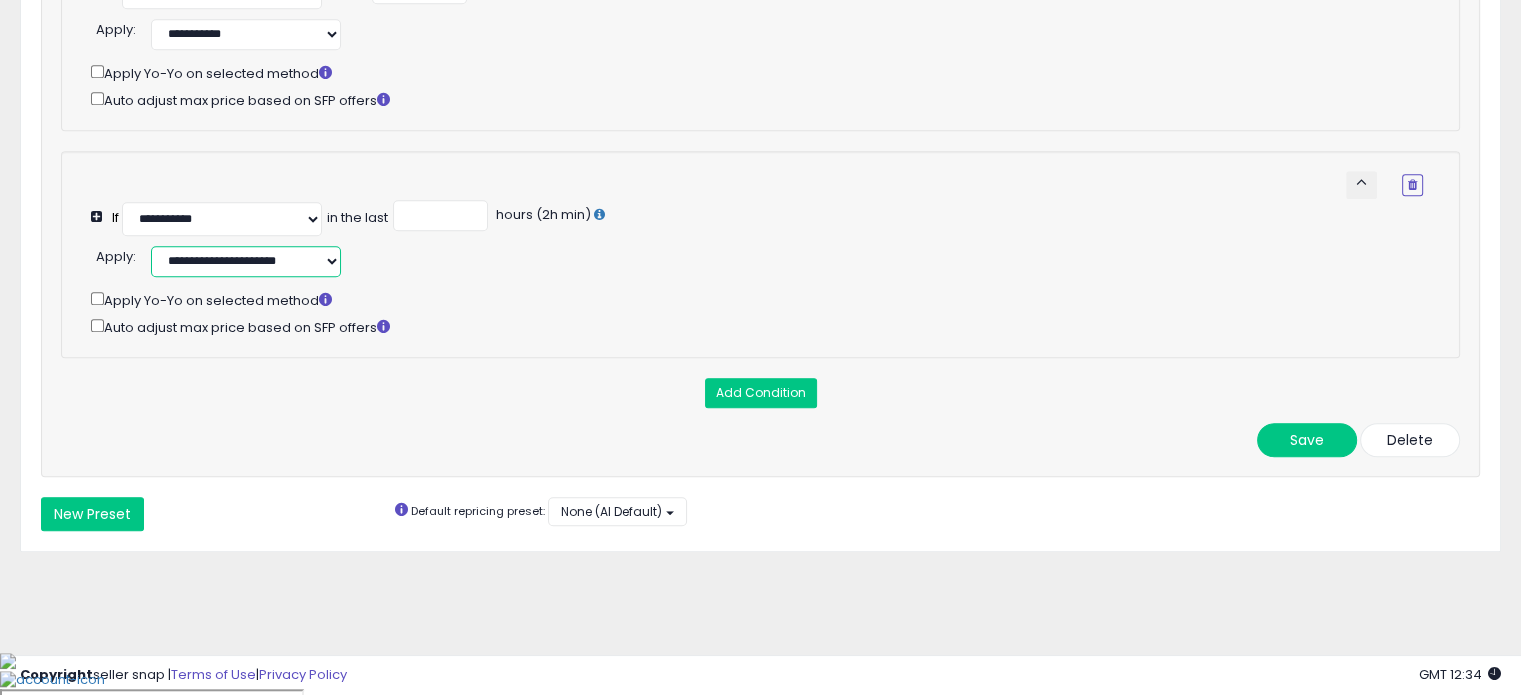 click on "**********" at bounding box center [246, 261] 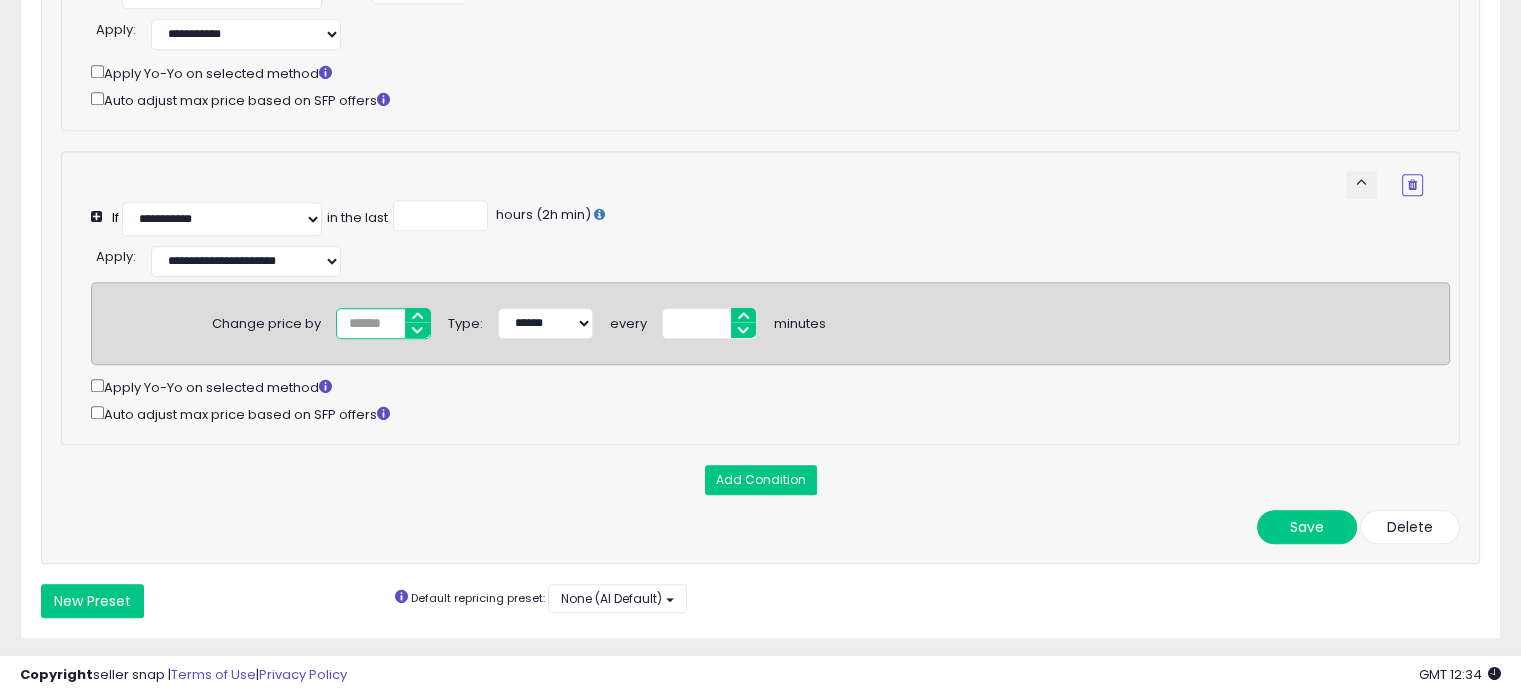 click at bounding box center [383, 323] 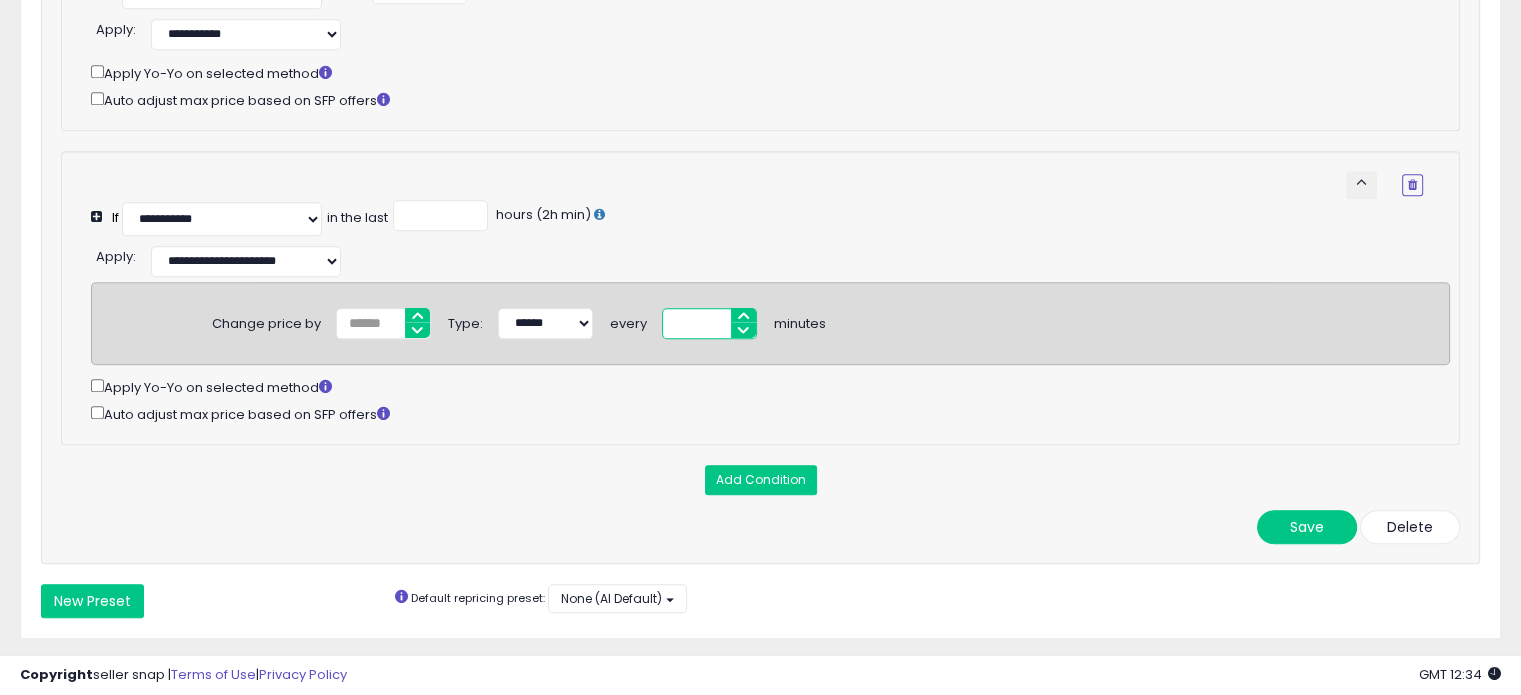 drag, startPoint x: 704, startPoint y: 367, endPoint x: 620, endPoint y: 345, distance: 86.833176 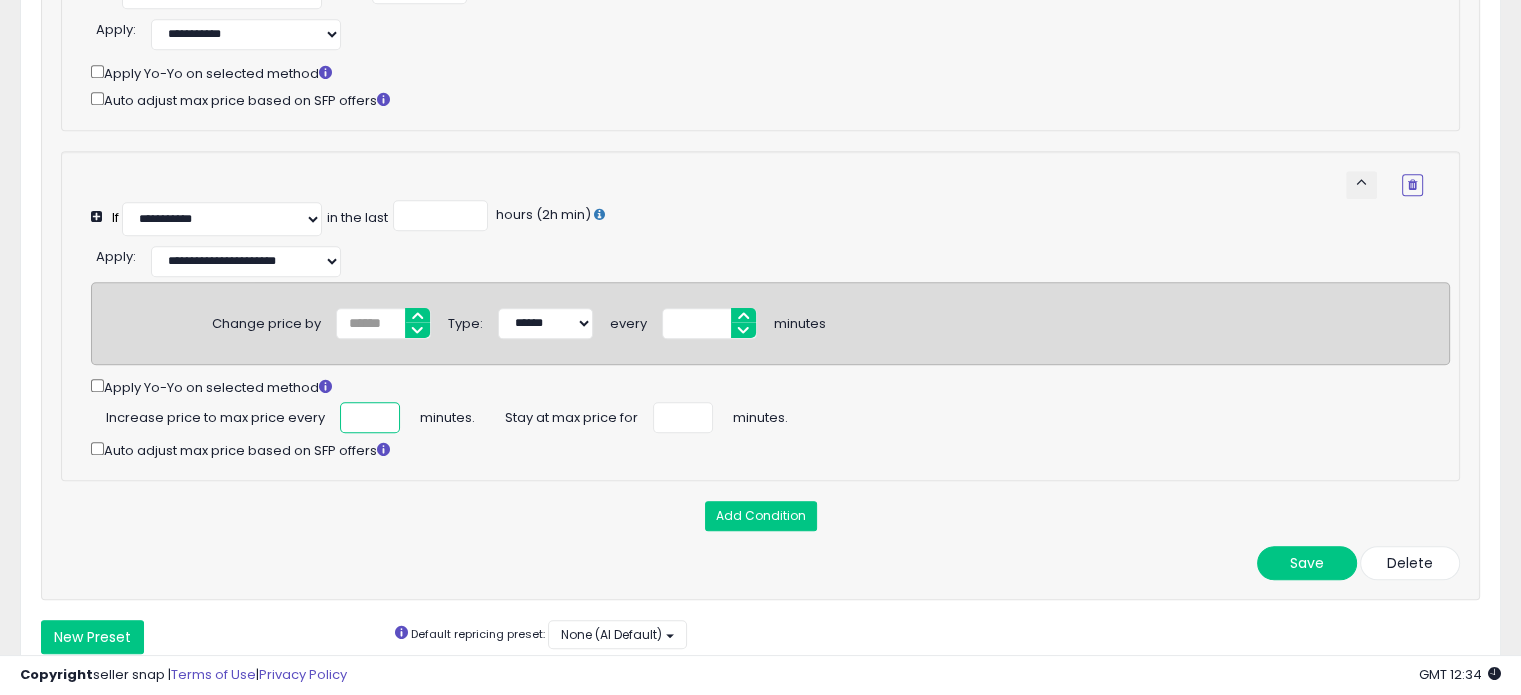 click at bounding box center (370, 417) 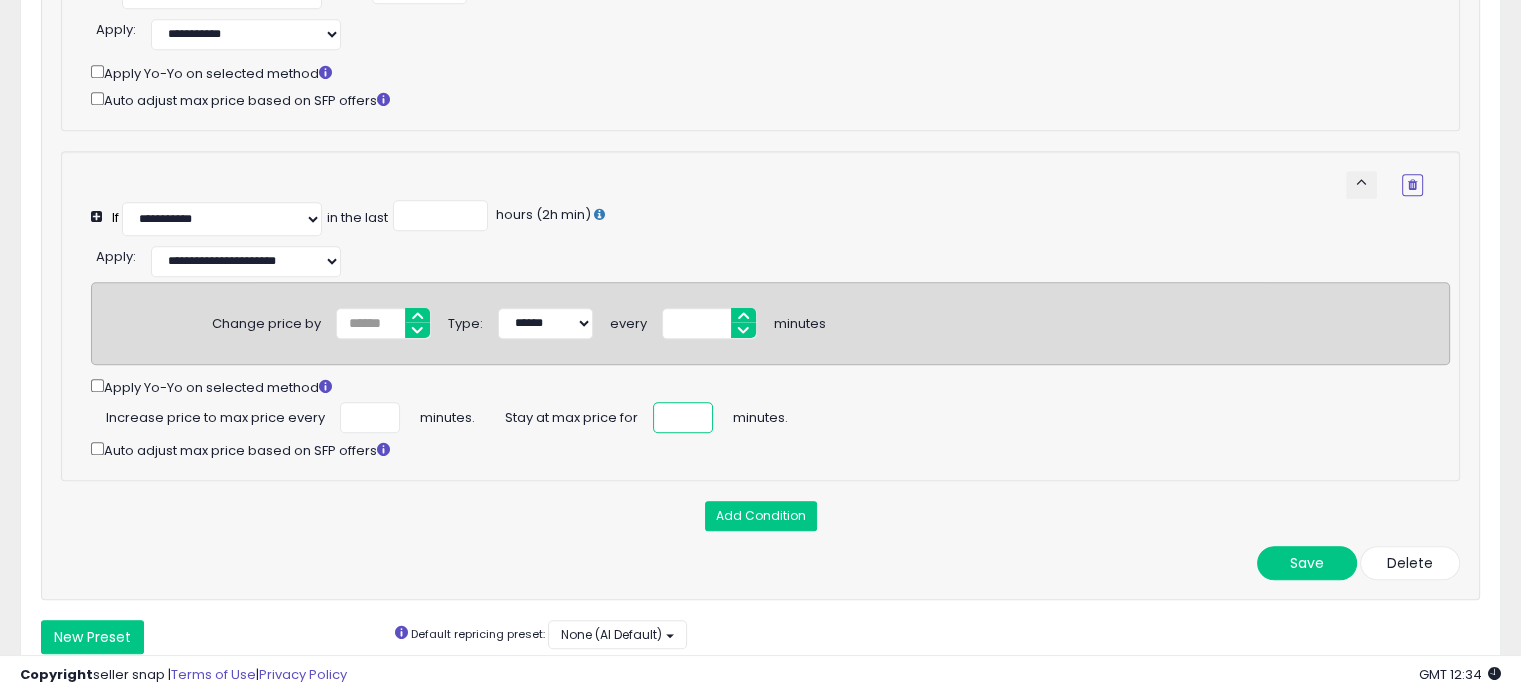 scroll, scrollTop: 0, scrollLeft: 0, axis: both 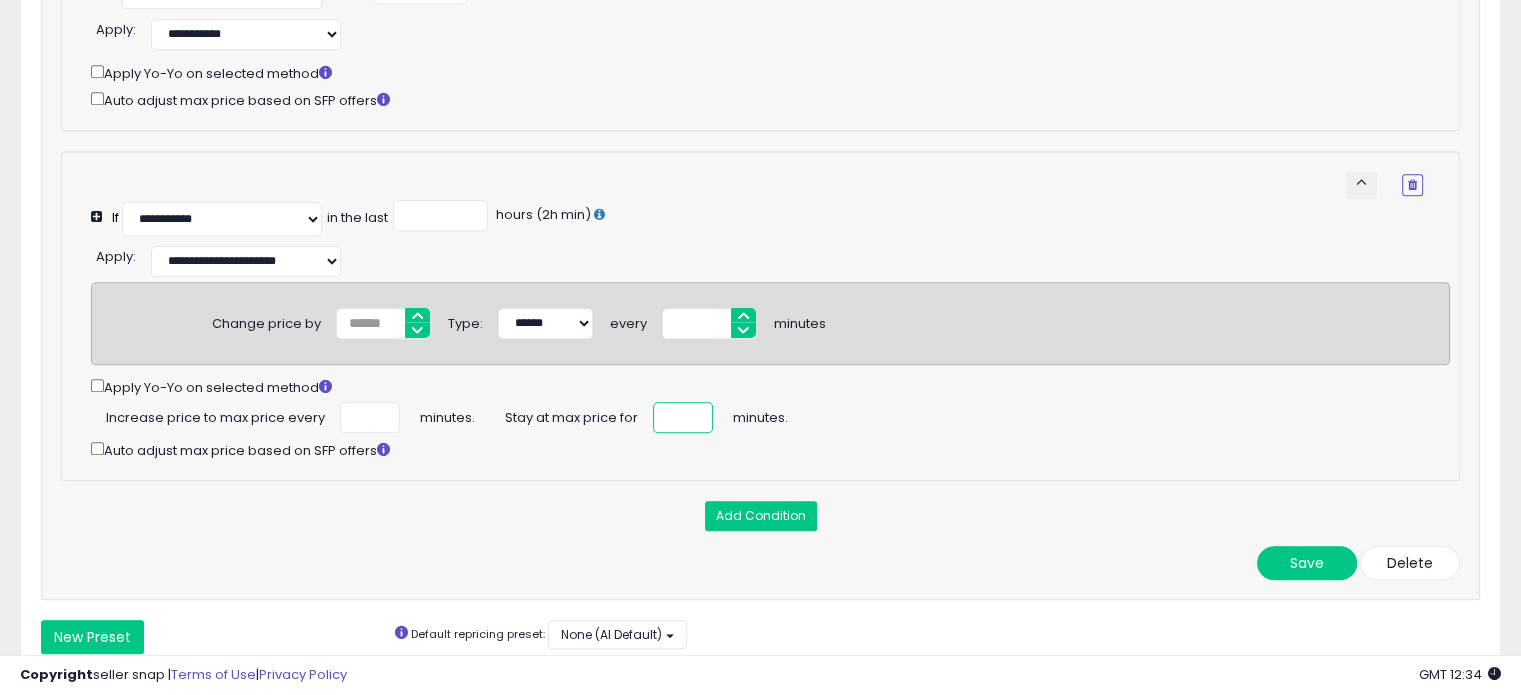 type on "**" 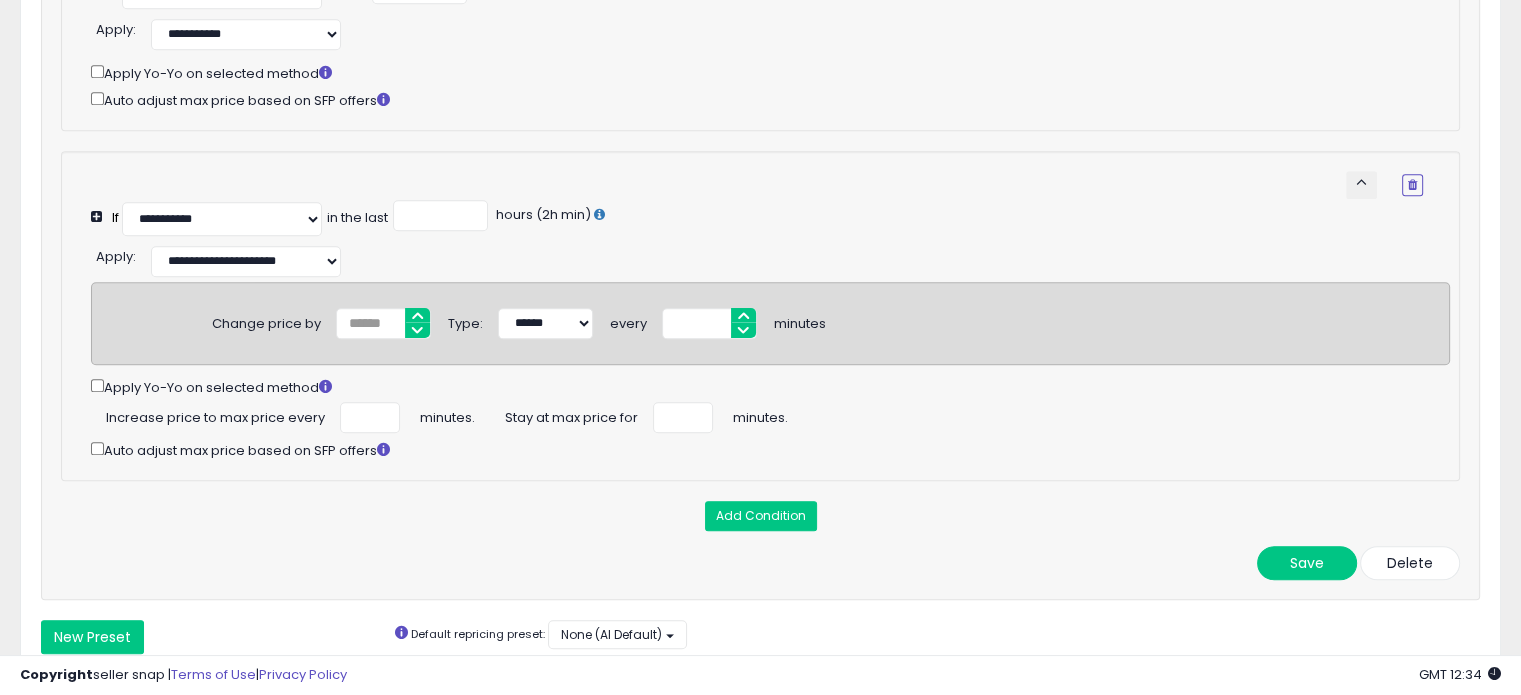 click on "Apply Yo-Yo on selected method
Increase price to max price every
***
minutes.
Stay at max price for
**
minutes.
Auto adjust max price based on SFP offers" 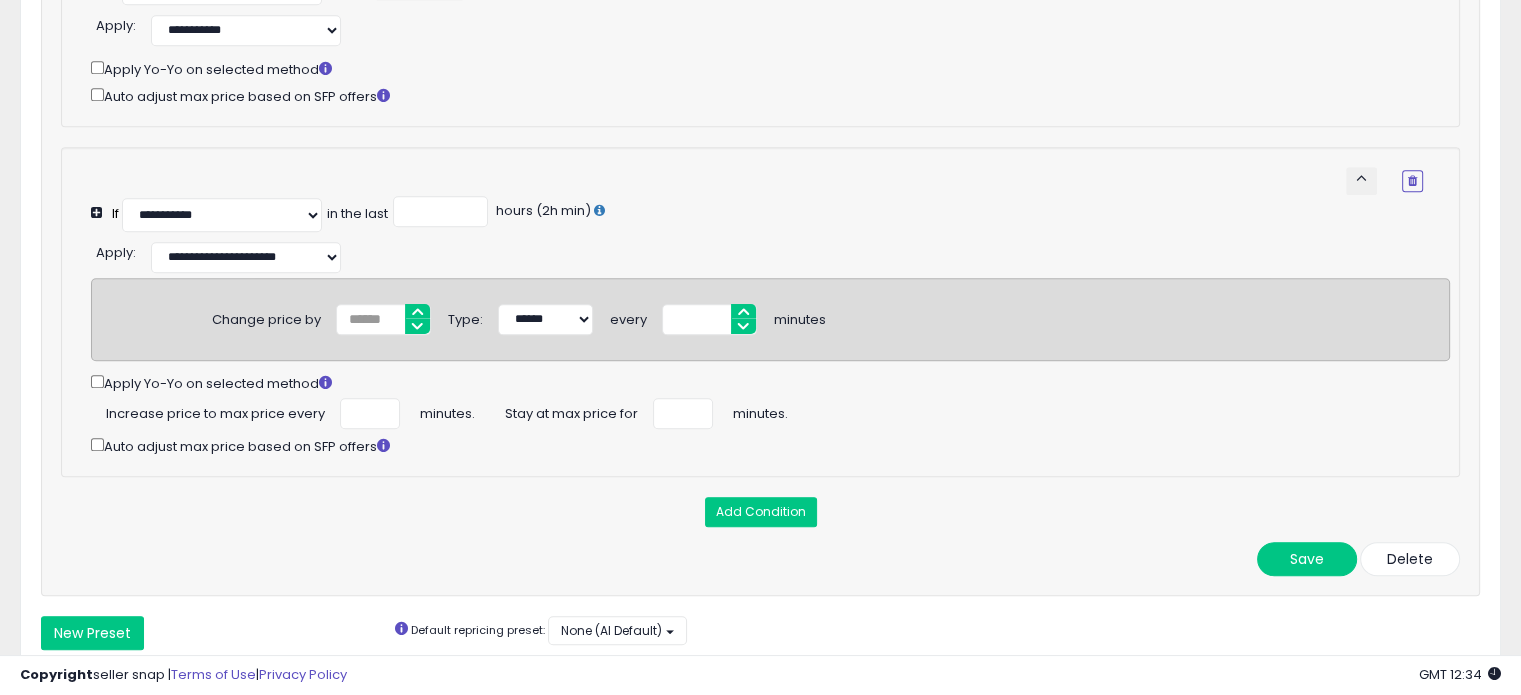 scroll, scrollTop: 1750, scrollLeft: 0, axis: vertical 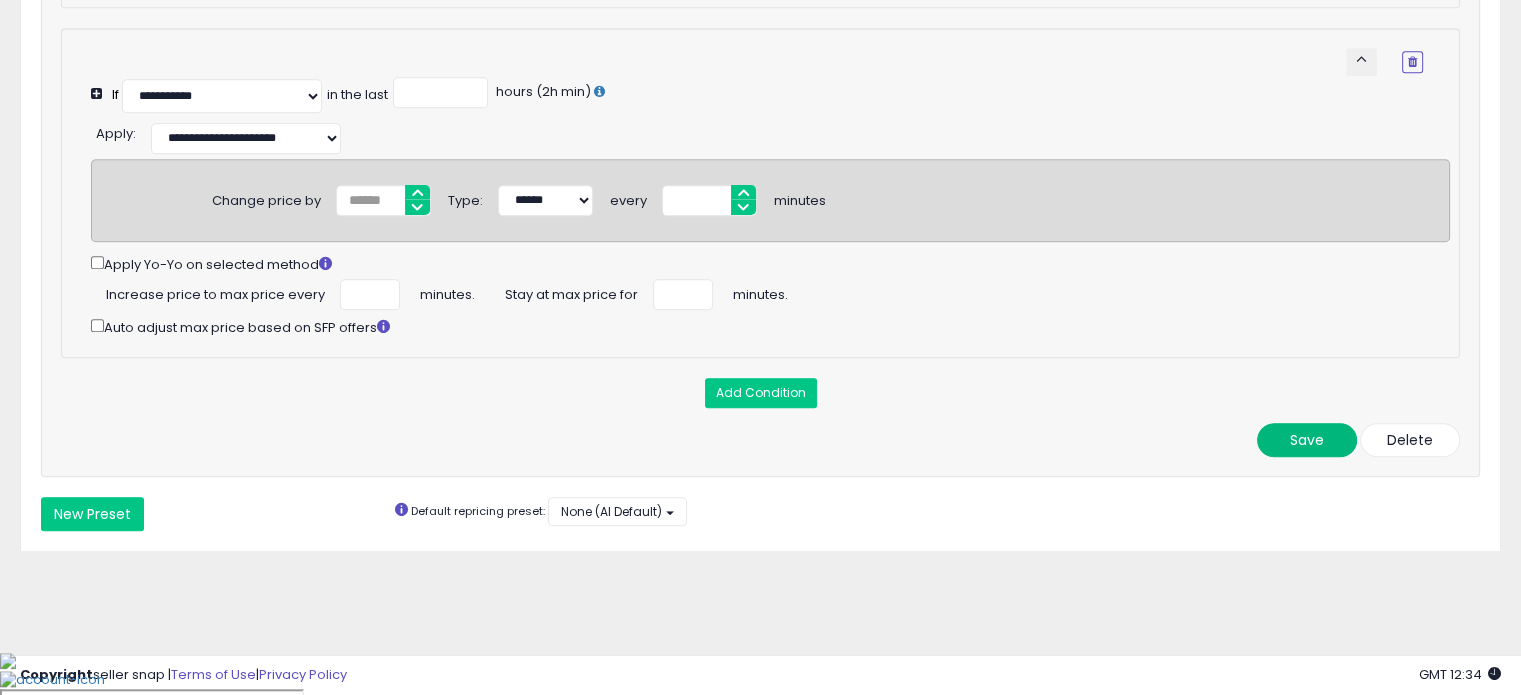 click on "Save" at bounding box center [1307, 440] 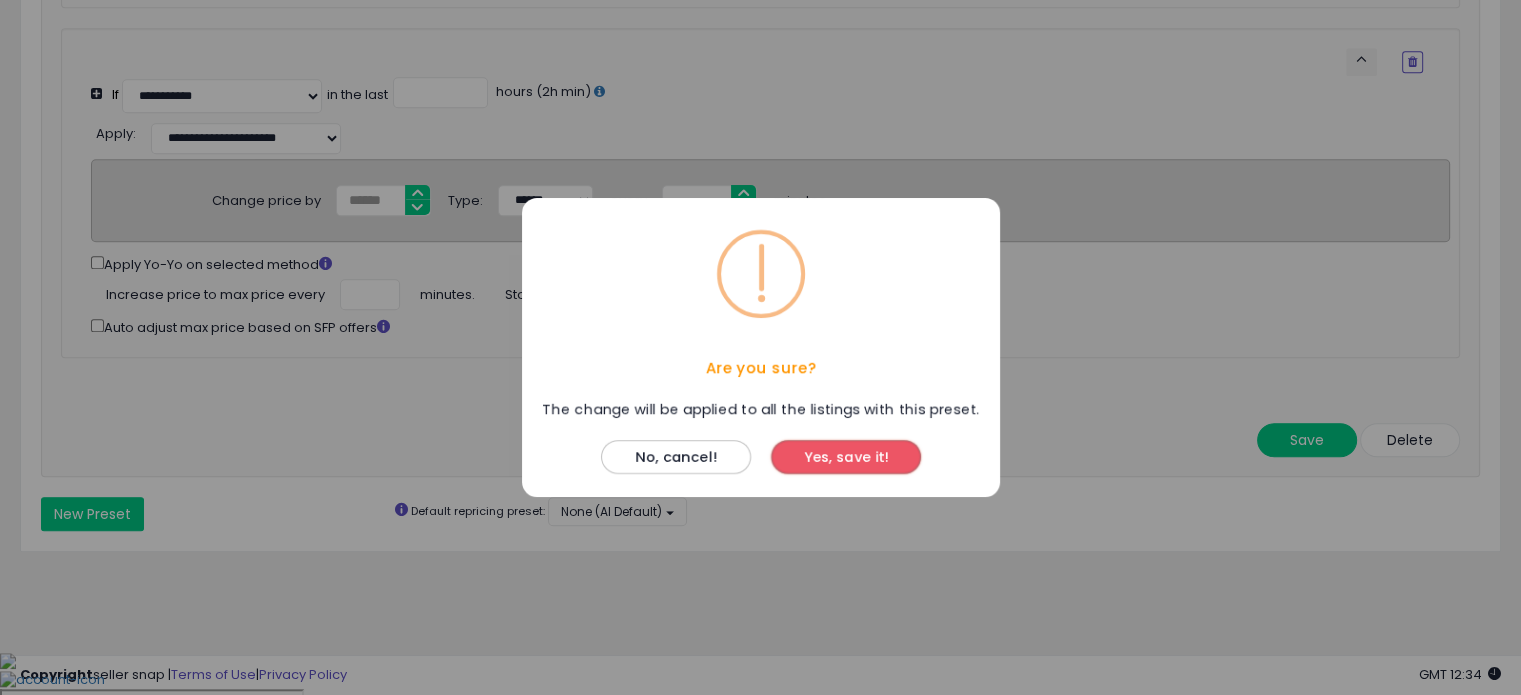click on "Yes, save it!" at bounding box center (846, 457) 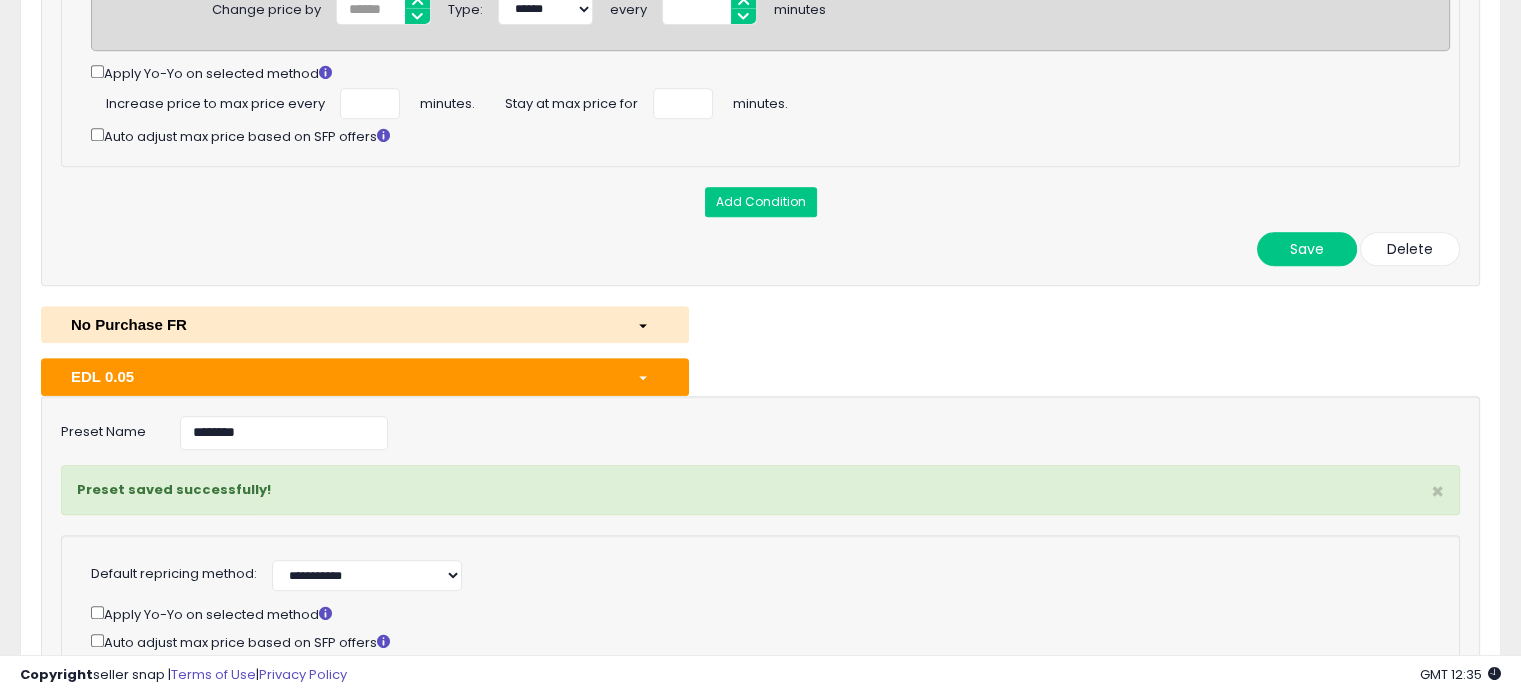 scroll, scrollTop: 920, scrollLeft: 0, axis: vertical 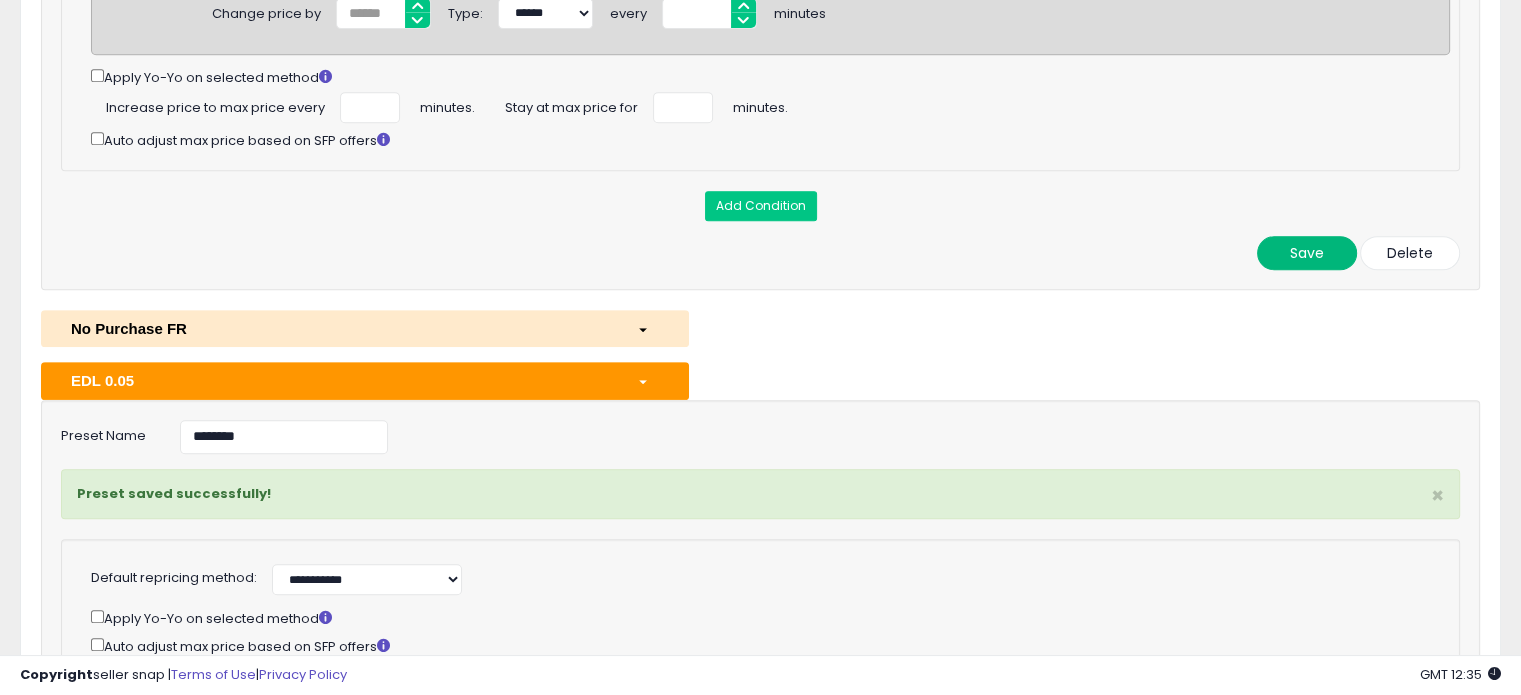 click on "Save" at bounding box center (1307, 253) 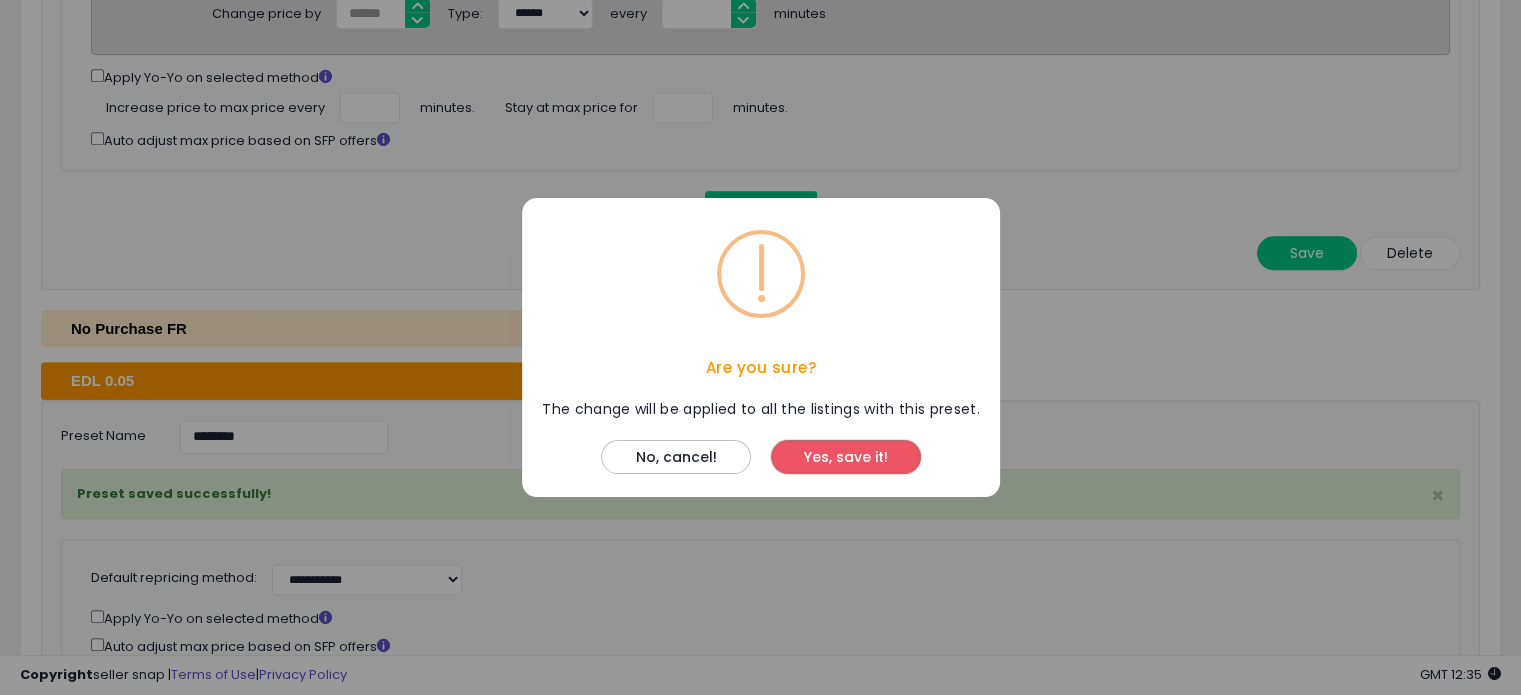 click on "Yes, save it!" at bounding box center [846, 457] 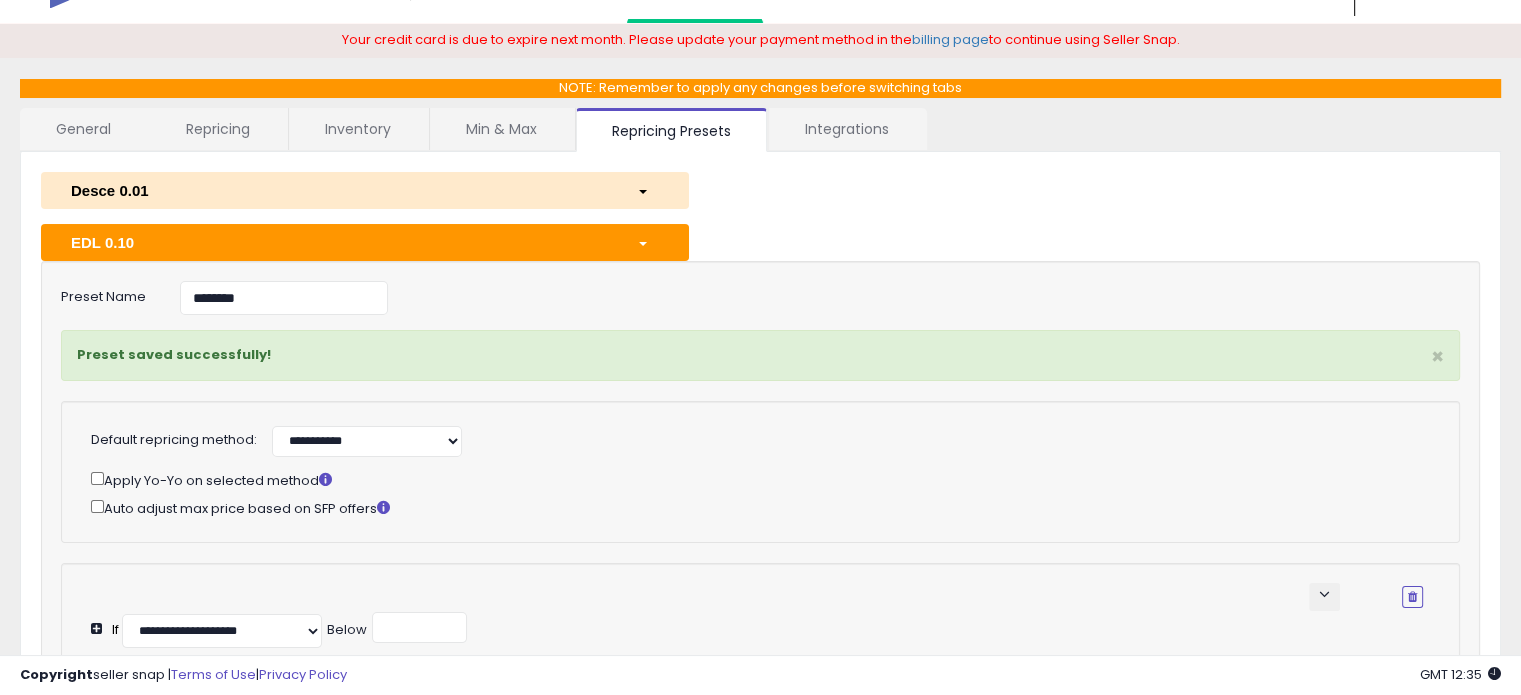 scroll, scrollTop: 0, scrollLeft: 0, axis: both 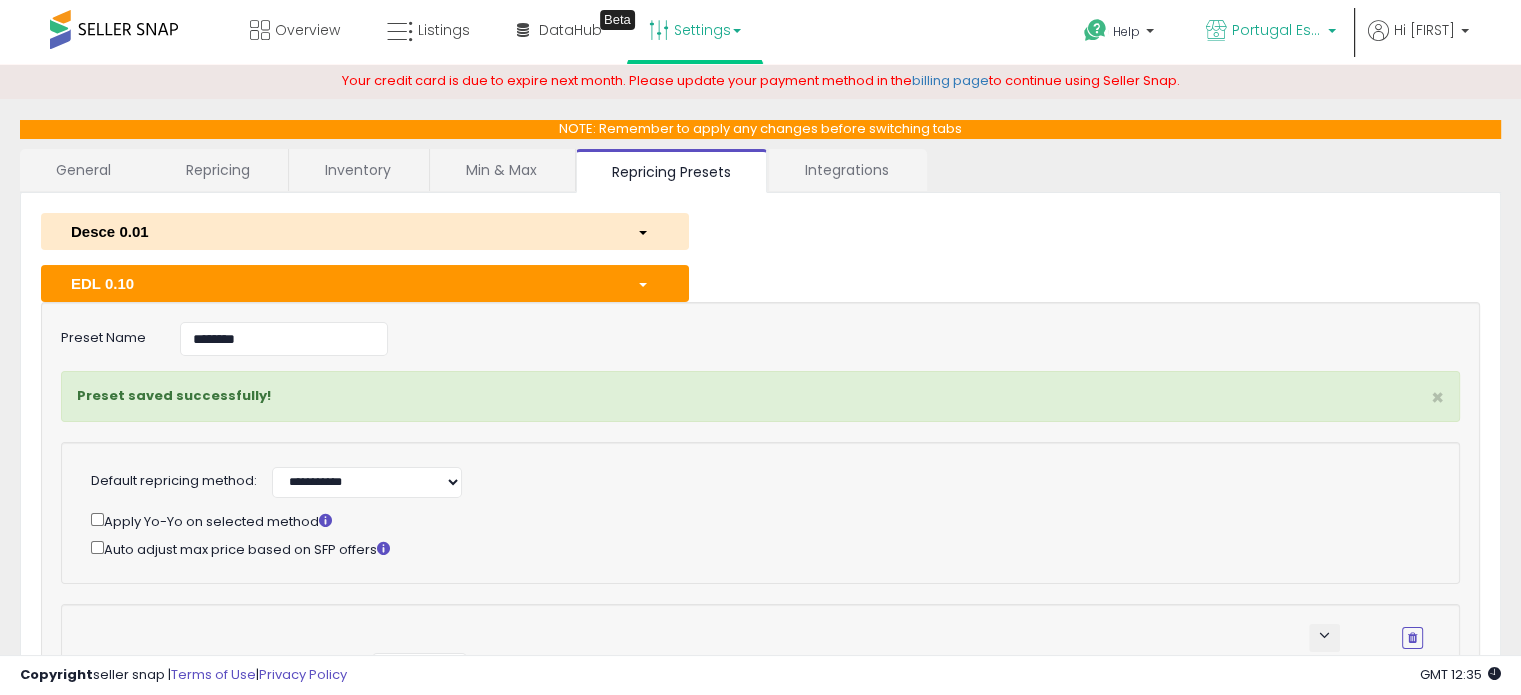 click on "Portugal Essentials FR" at bounding box center (1277, 30) 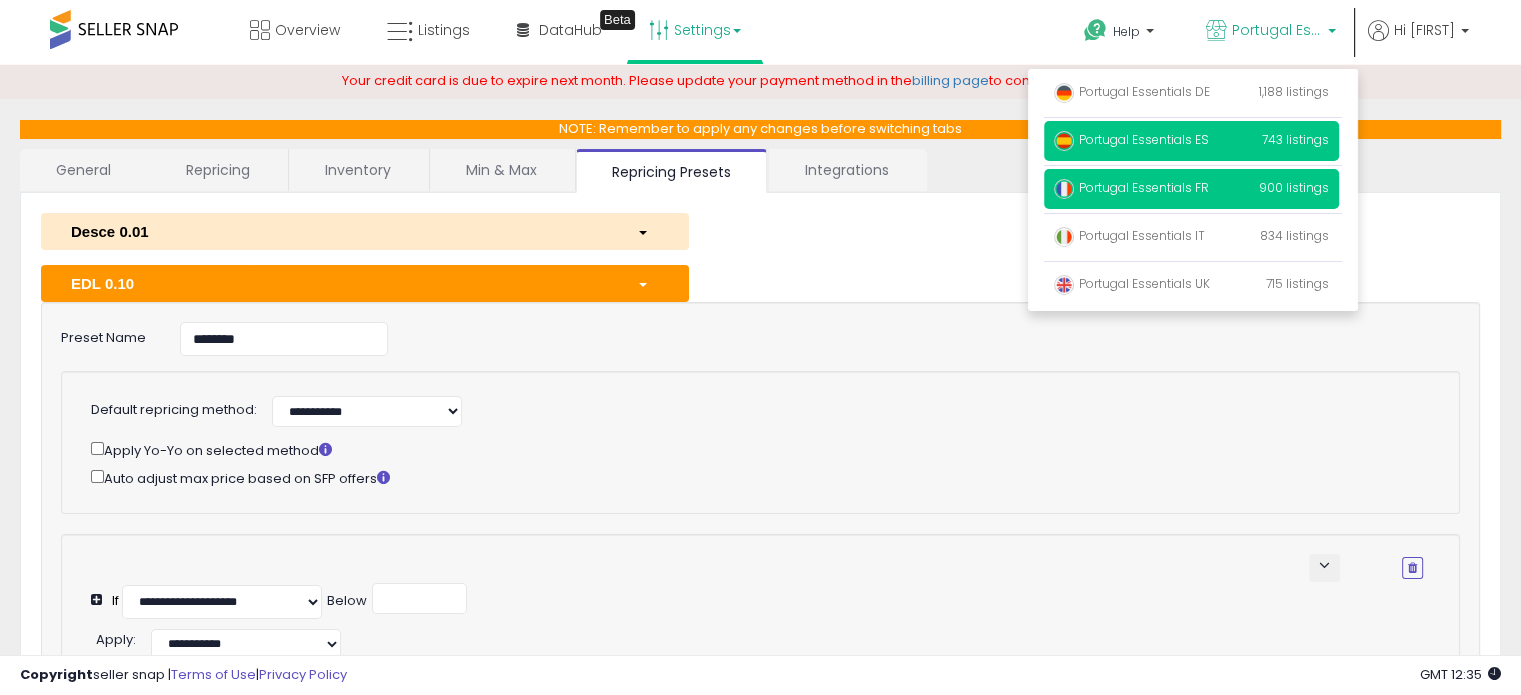 click on "Portugal Essentials ES" at bounding box center [1131, 139] 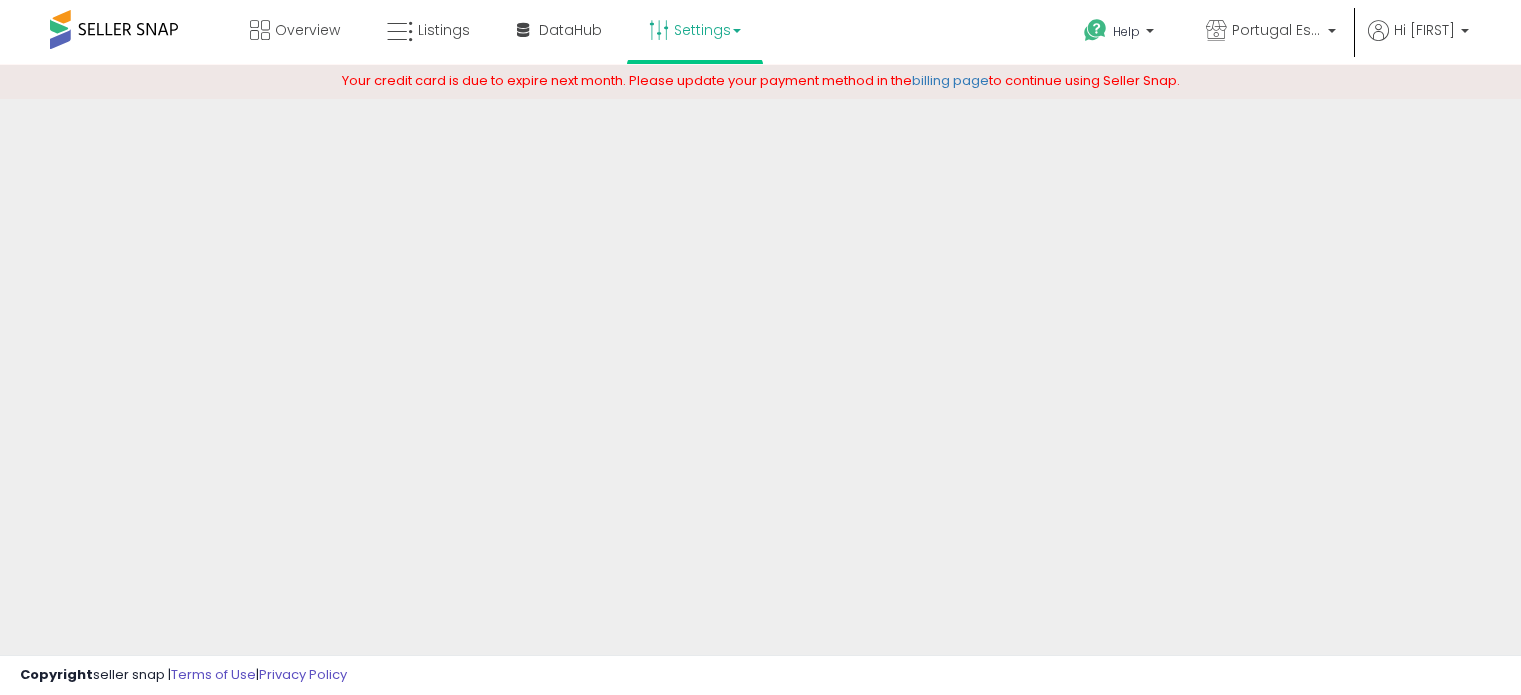 scroll, scrollTop: 0, scrollLeft: 0, axis: both 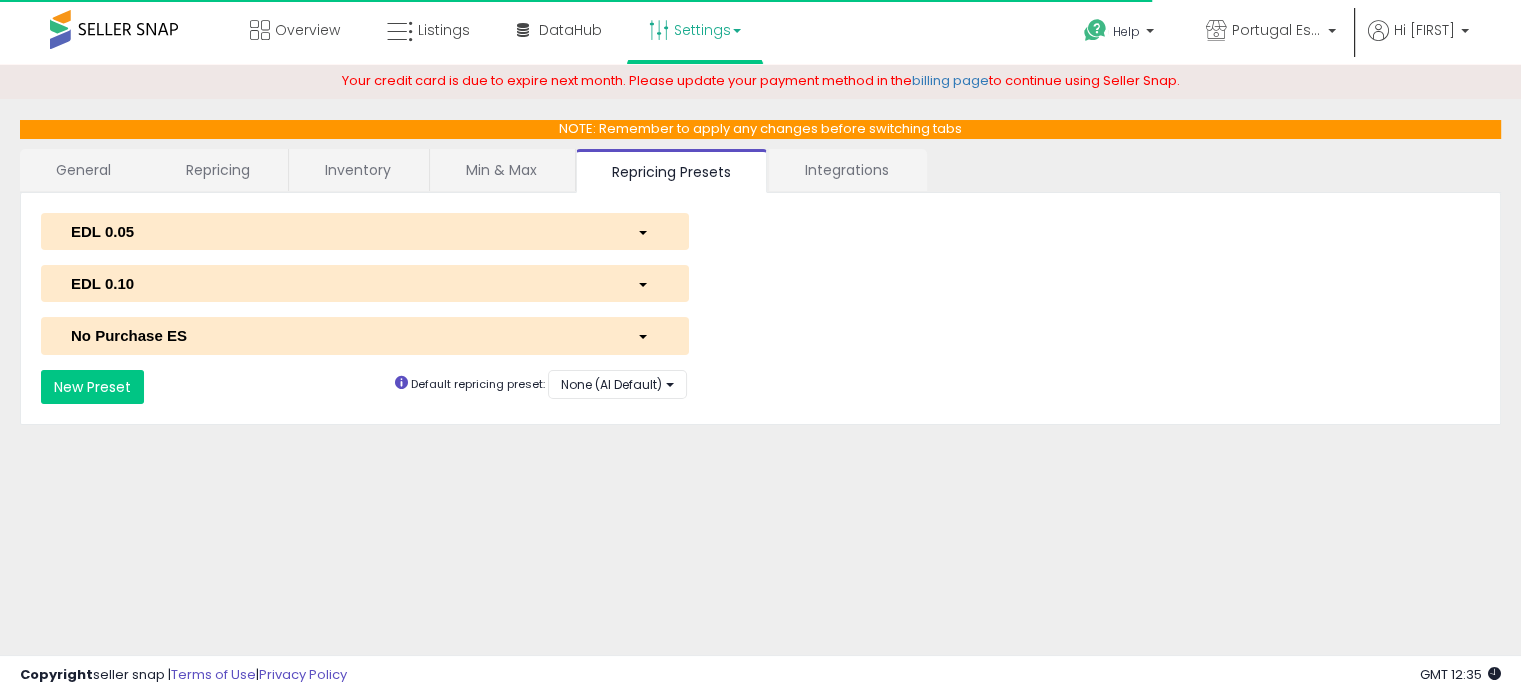 click at bounding box center [647, 283] 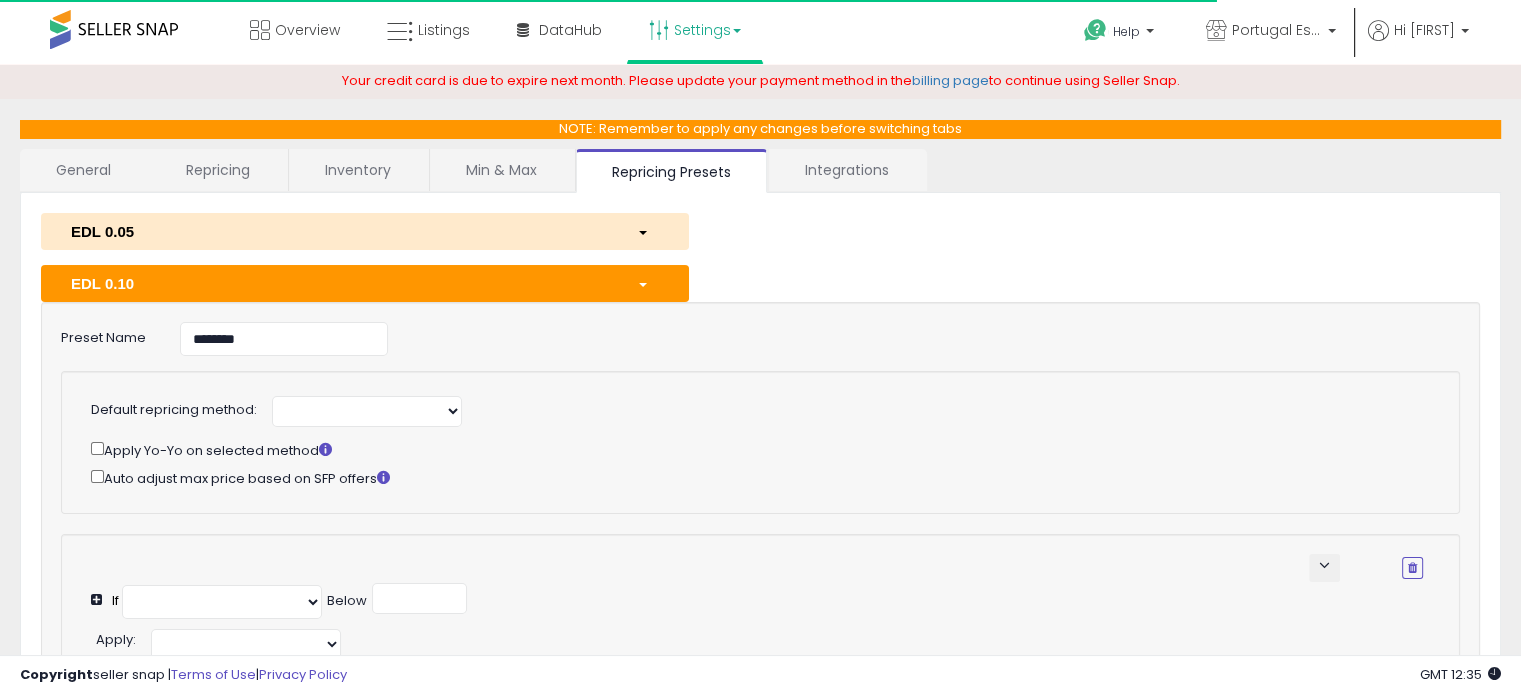 select on "*********" 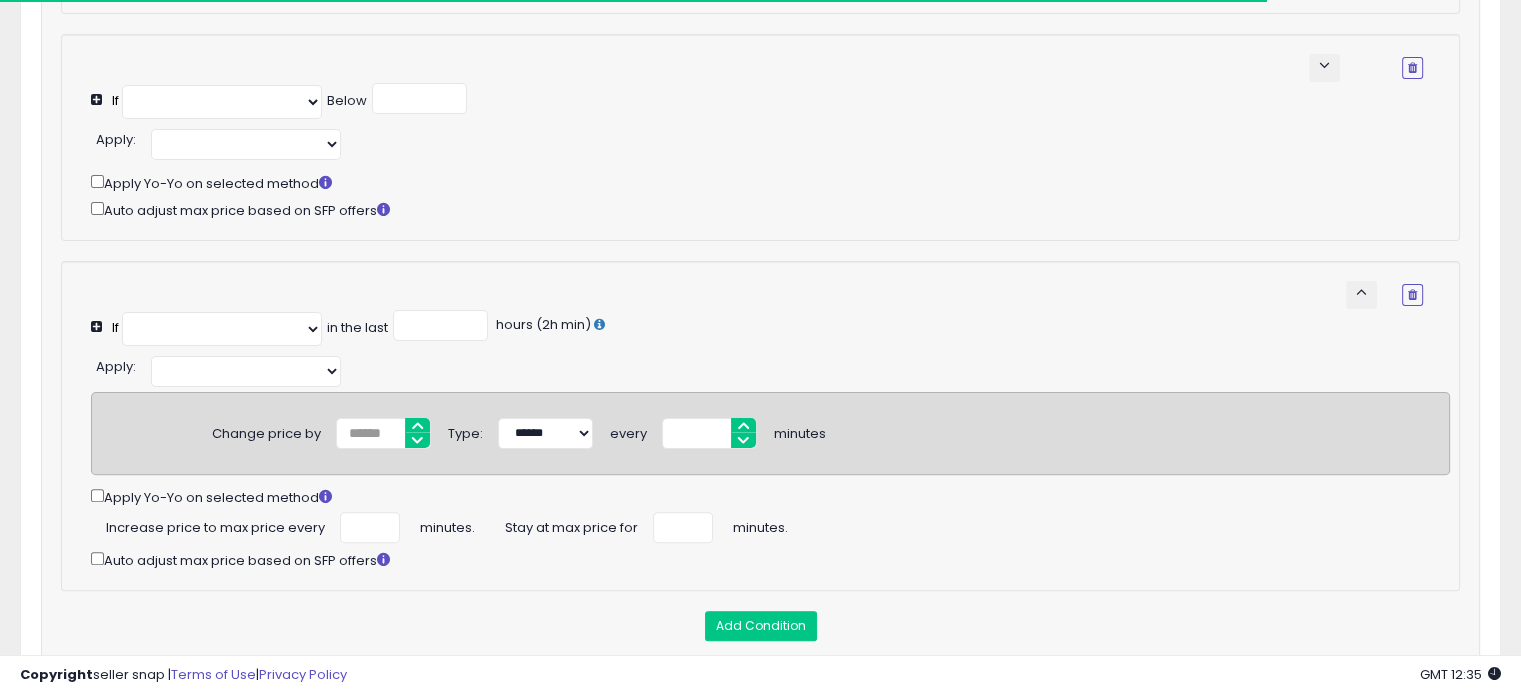 select on "**********" 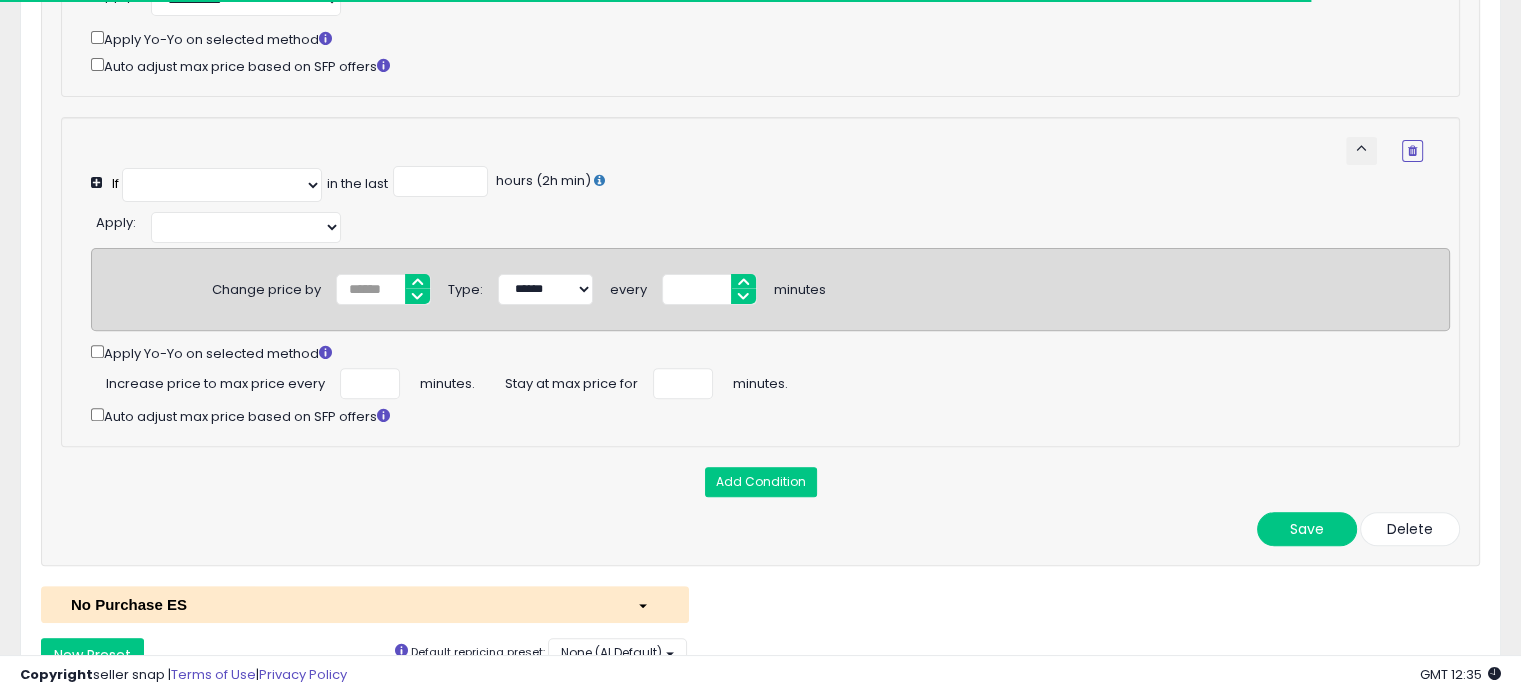 scroll, scrollTop: 763, scrollLeft: 0, axis: vertical 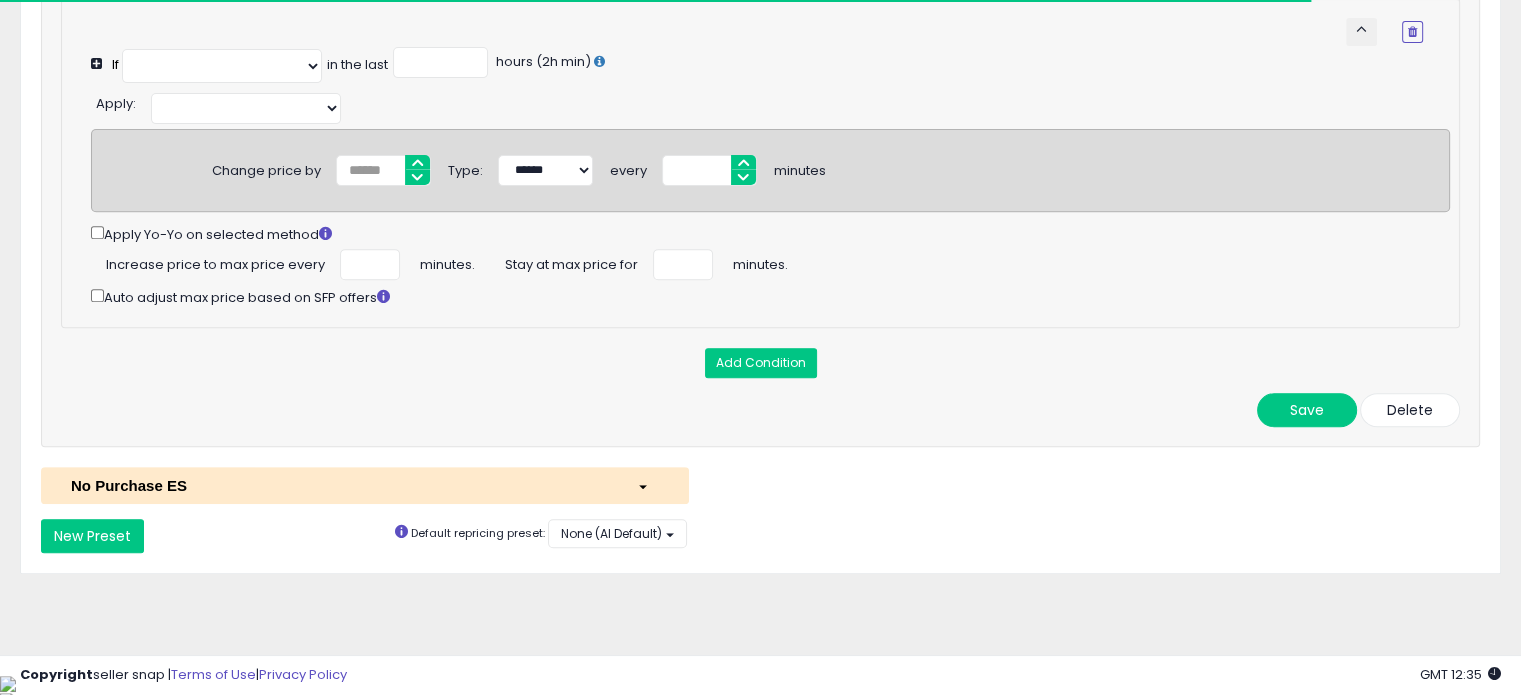 select on "**********" 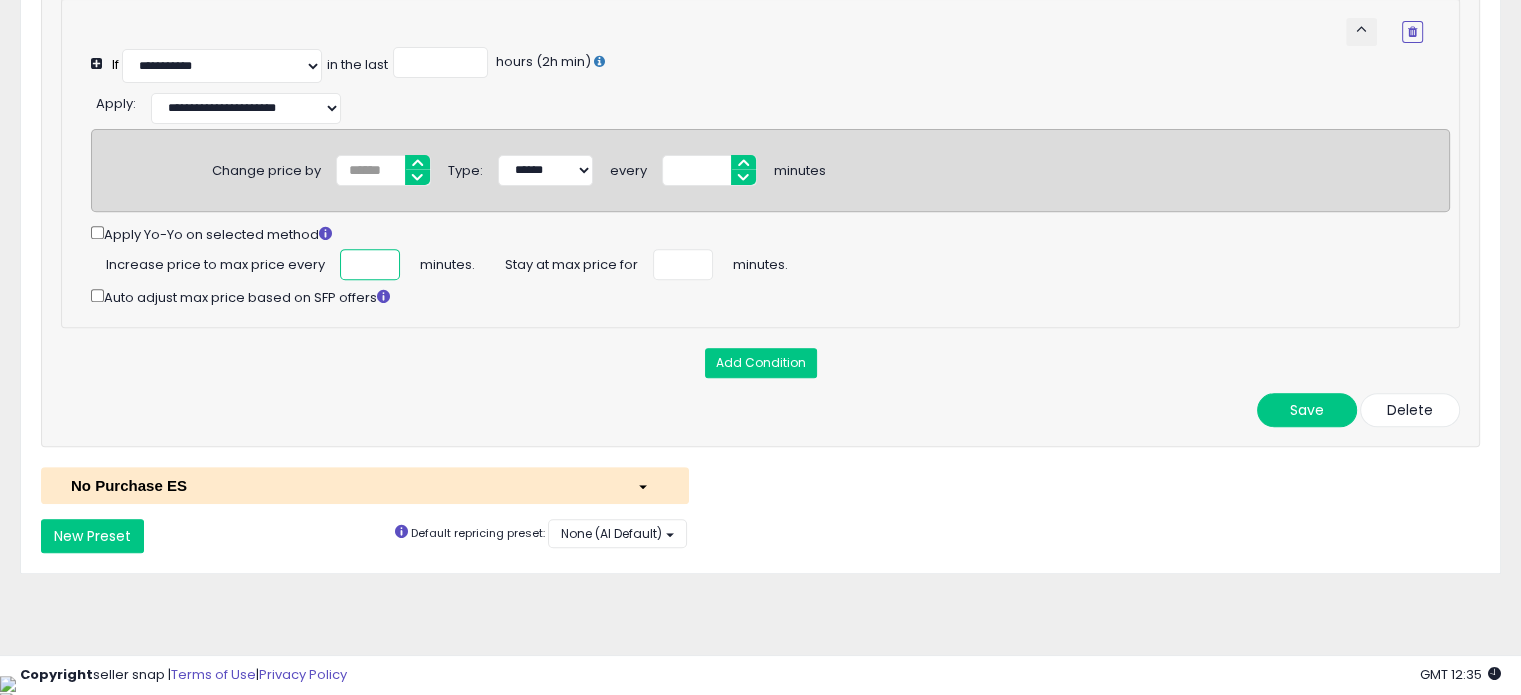 drag, startPoint x: 349, startPoint y: 275, endPoint x: 380, endPoint y: 271, distance: 31.257 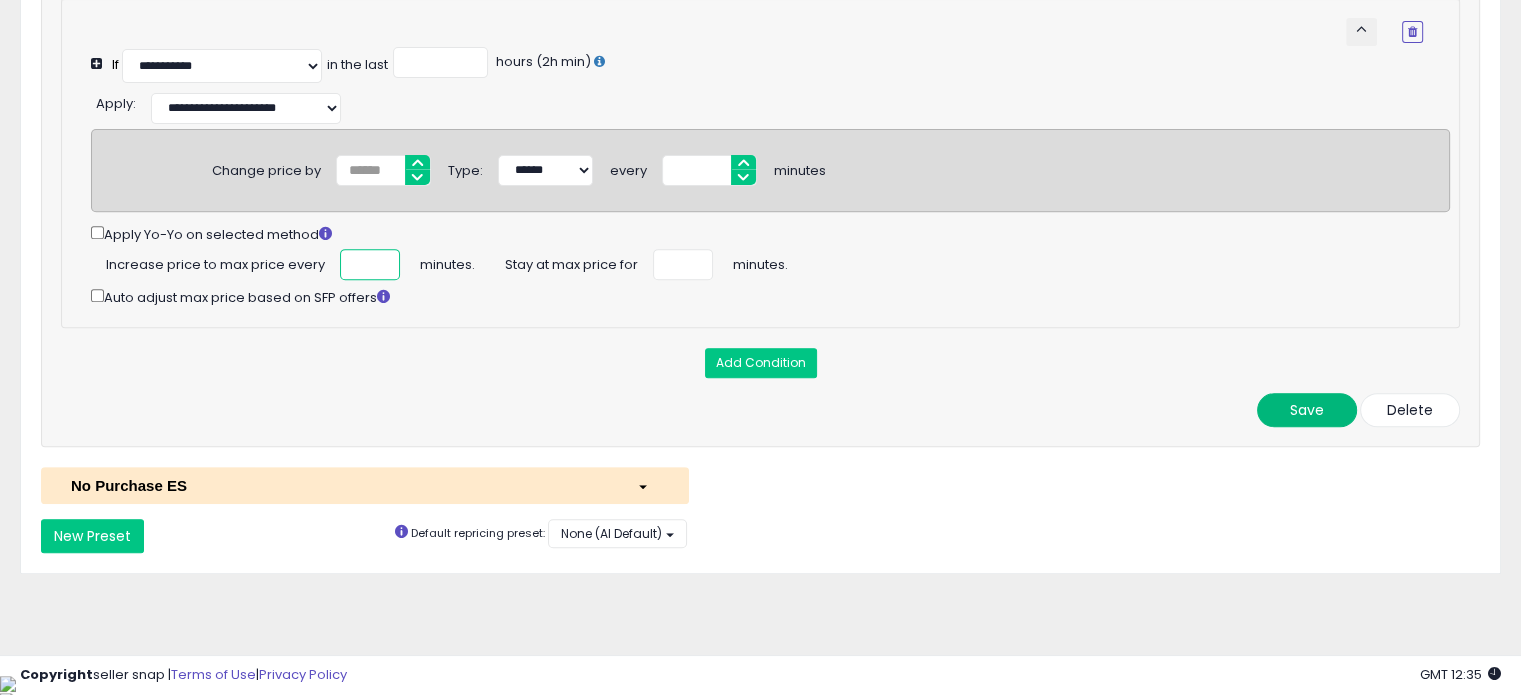 type on "***" 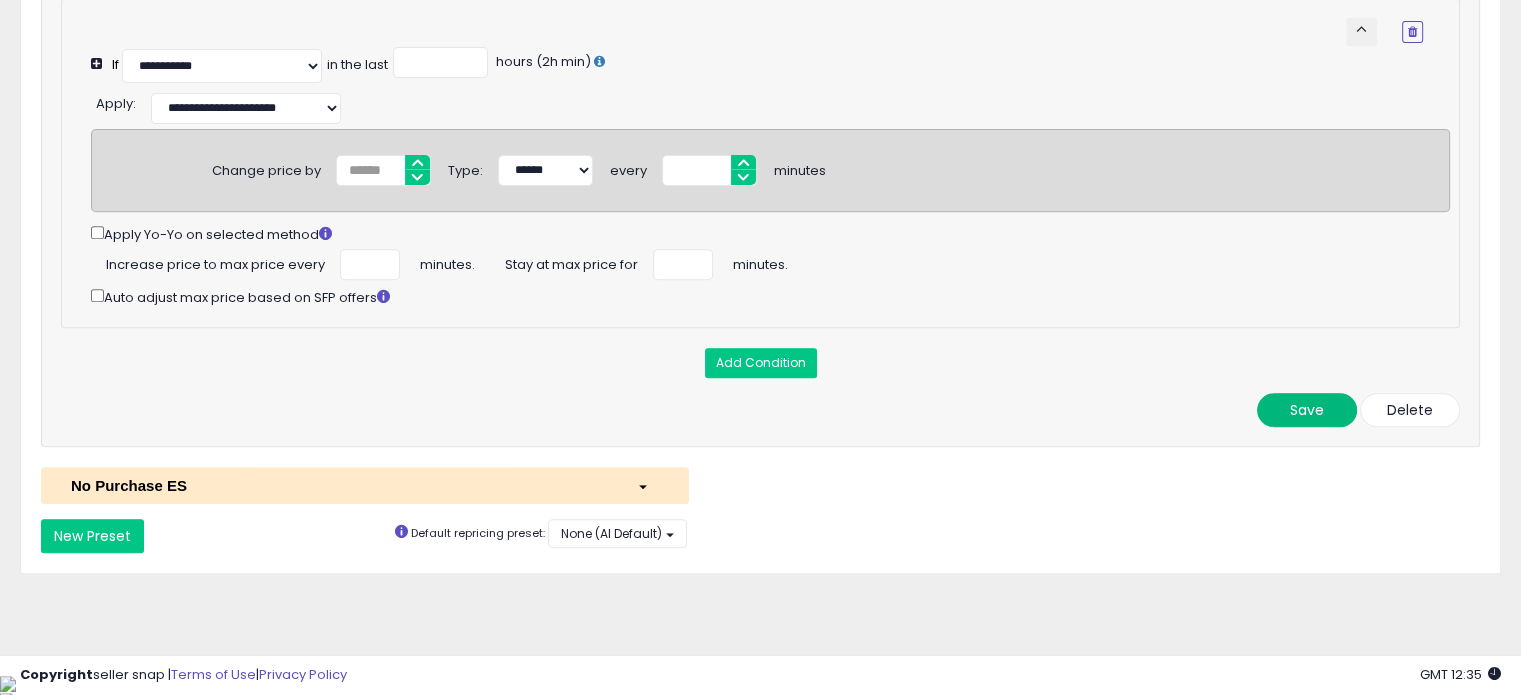 click on "Save" at bounding box center [1307, 410] 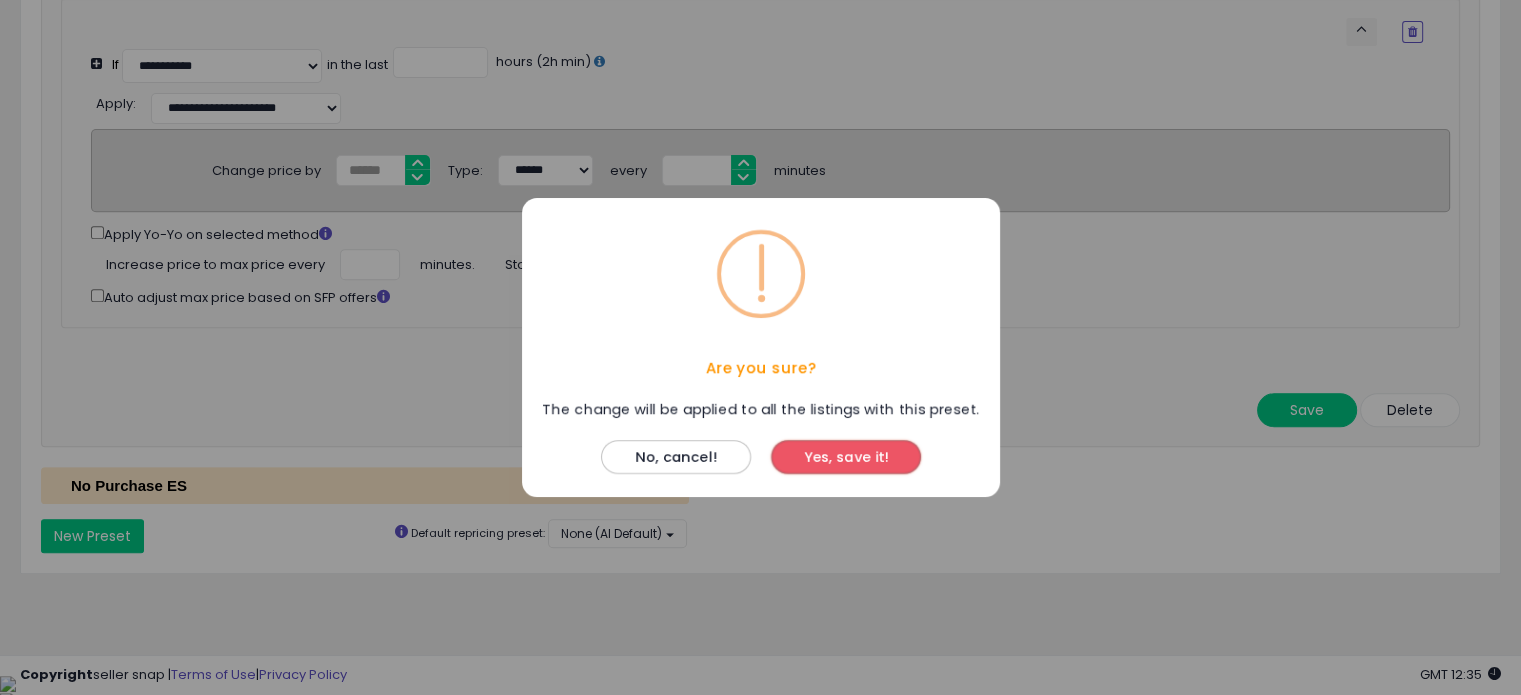 click on "Yes, save it!" at bounding box center (846, 457) 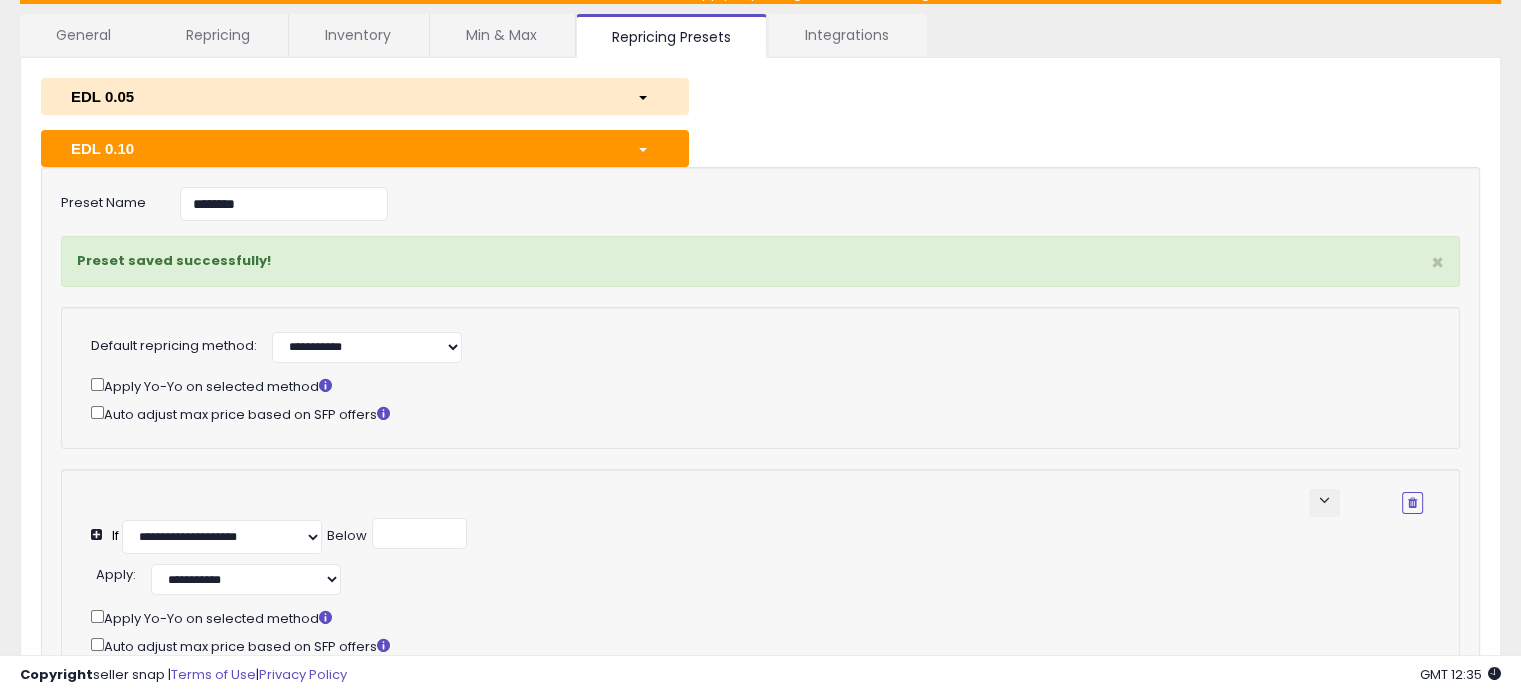 scroll, scrollTop: 133, scrollLeft: 0, axis: vertical 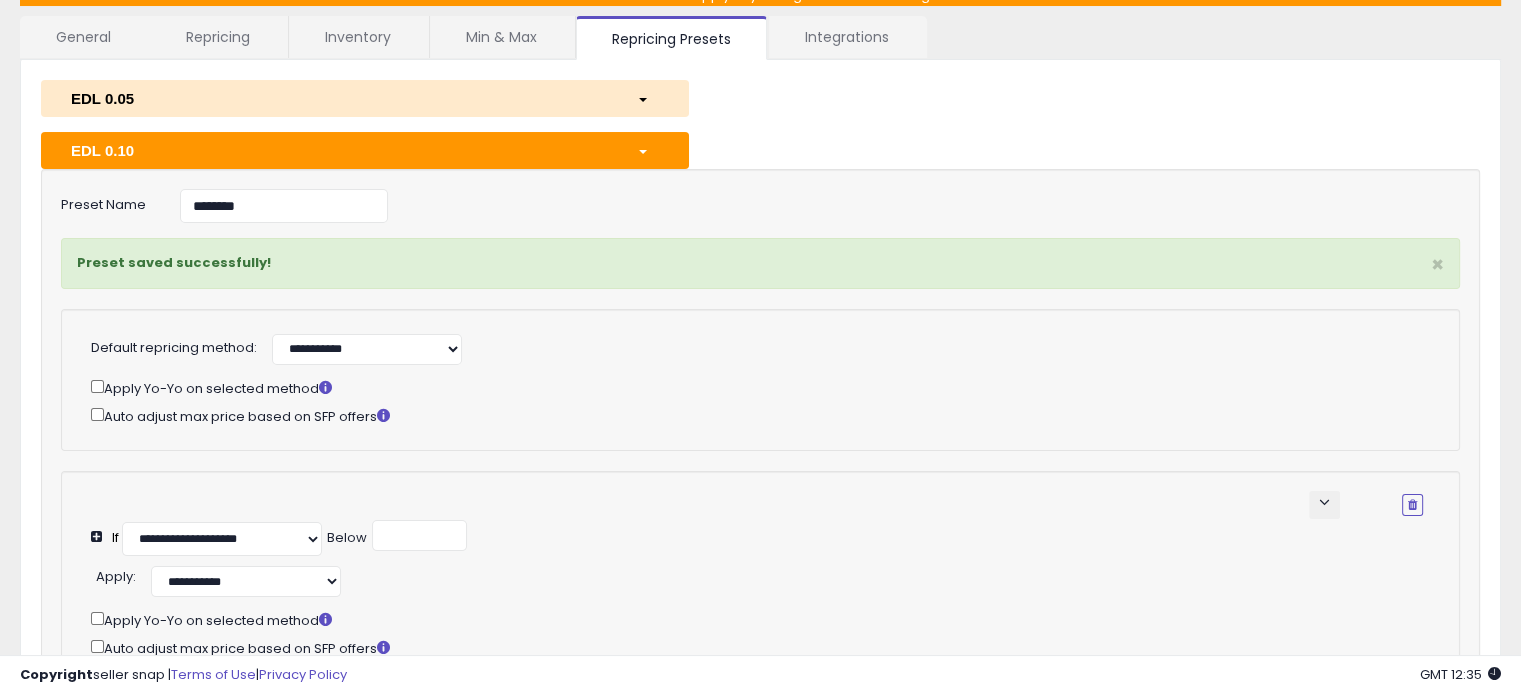 click on "EDL 0.05" at bounding box center [339, 98] 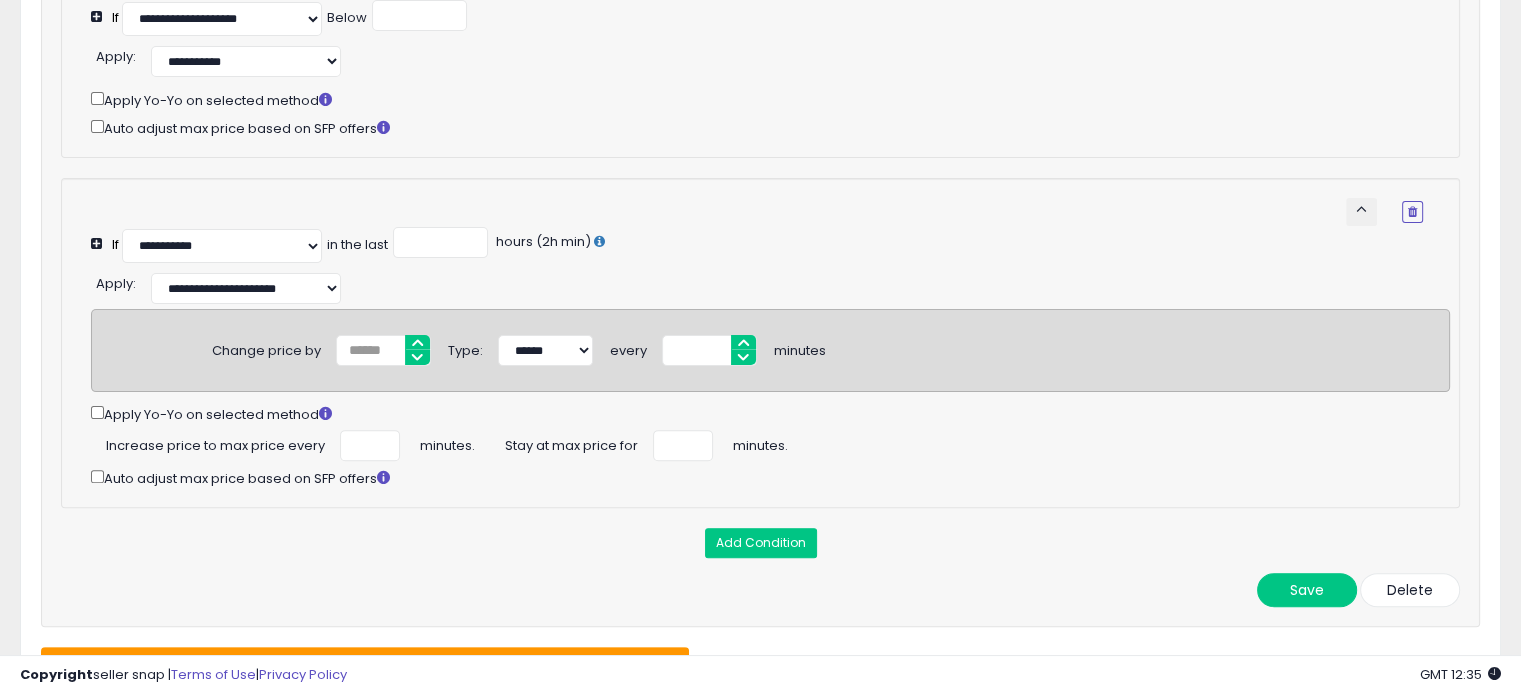 scroll, scrollTop: 633, scrollLeft: 0, axis: vertical 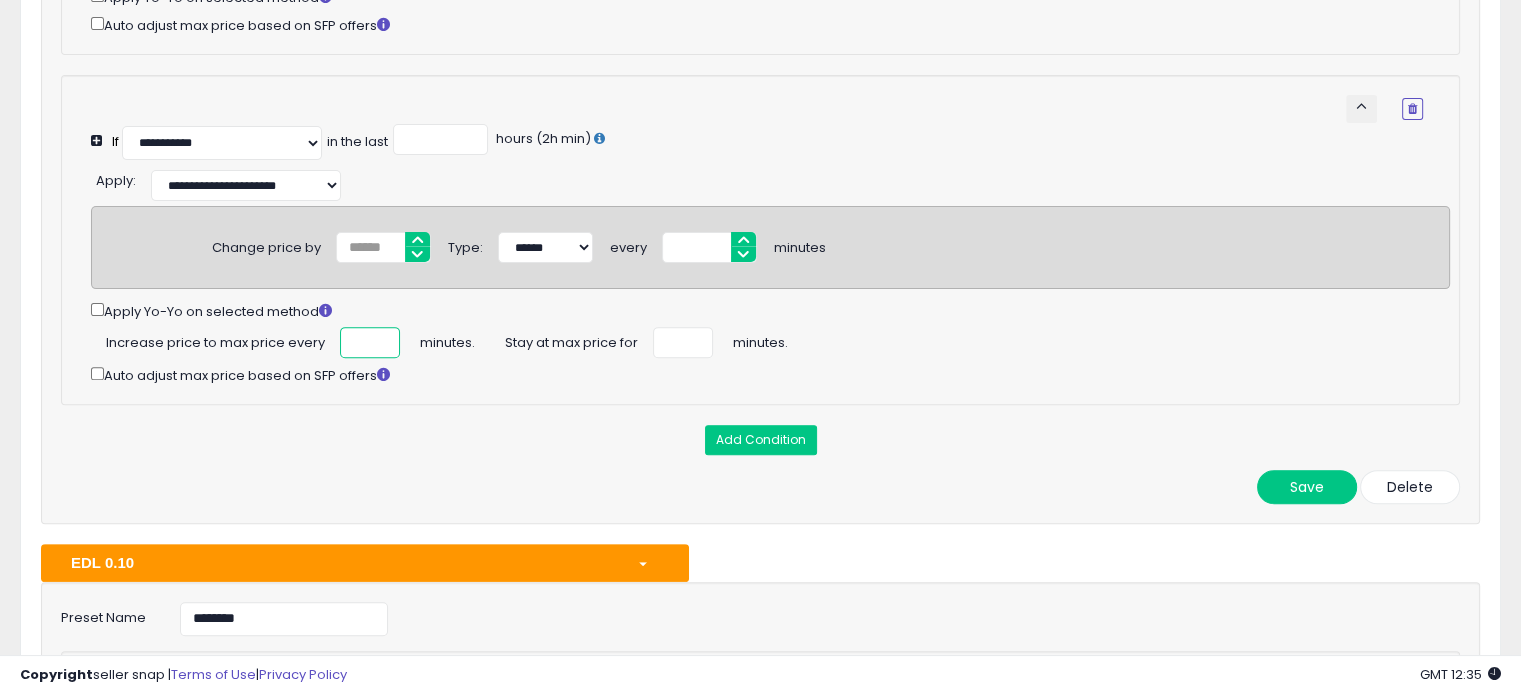 drag, startPoint x: 348, startPoint y: 348, endPoint x: 408, endPoint y: 352, distance: 60.133186 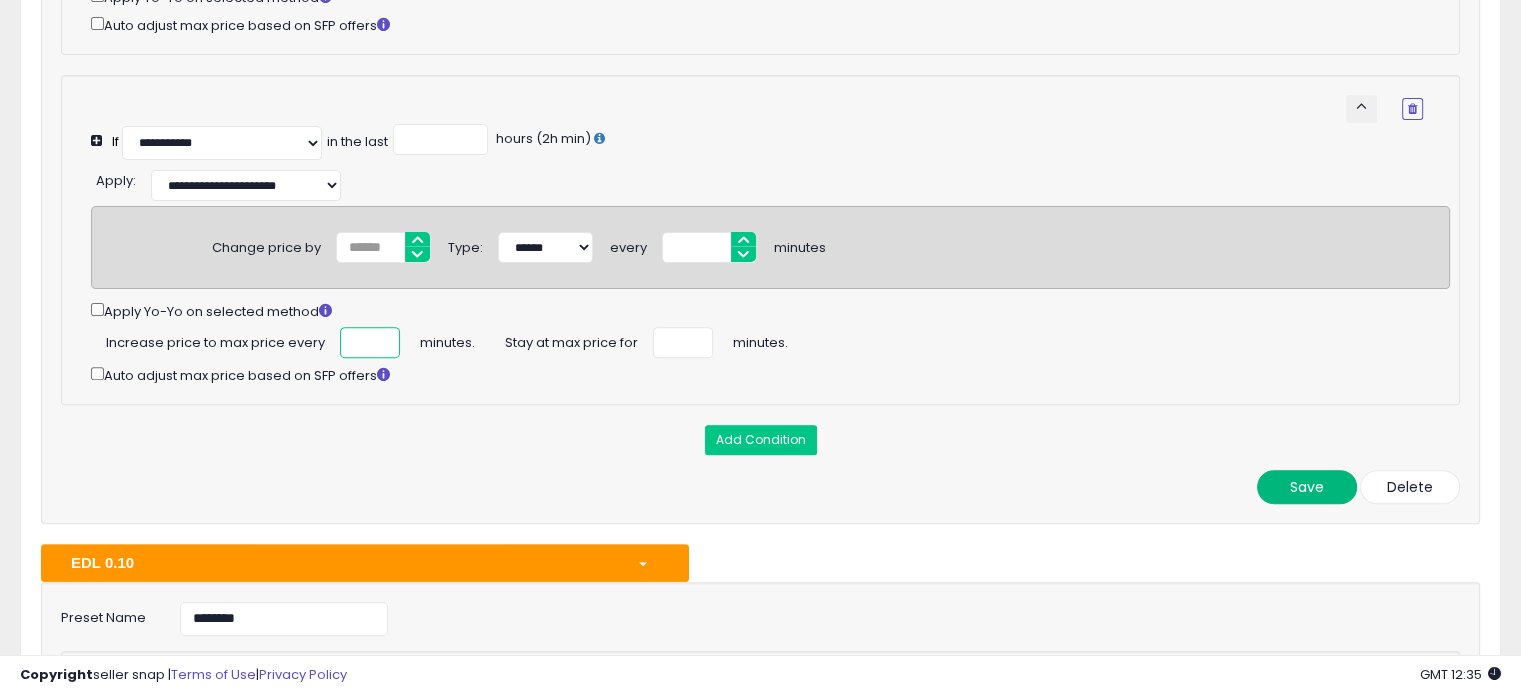 type on "***" 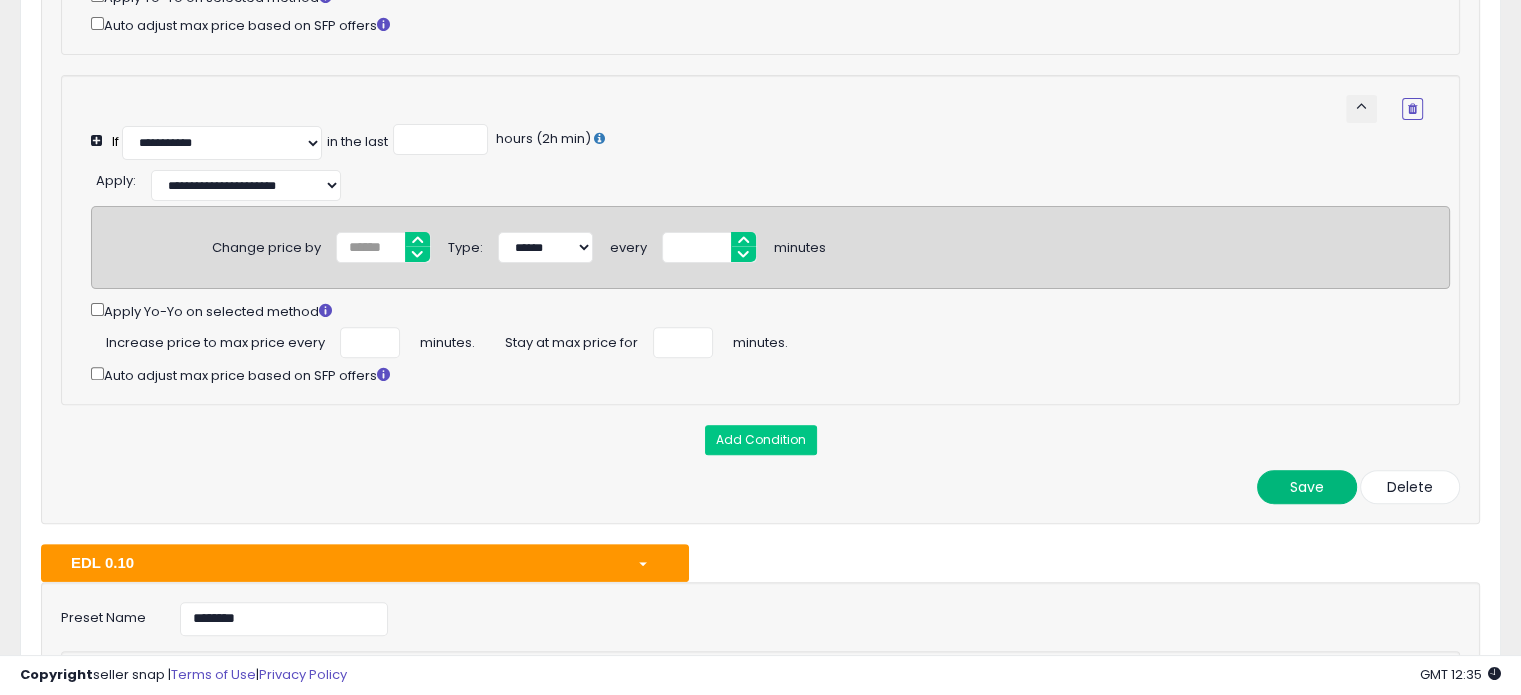 click on "Save" at bounding box center [1307, 487] 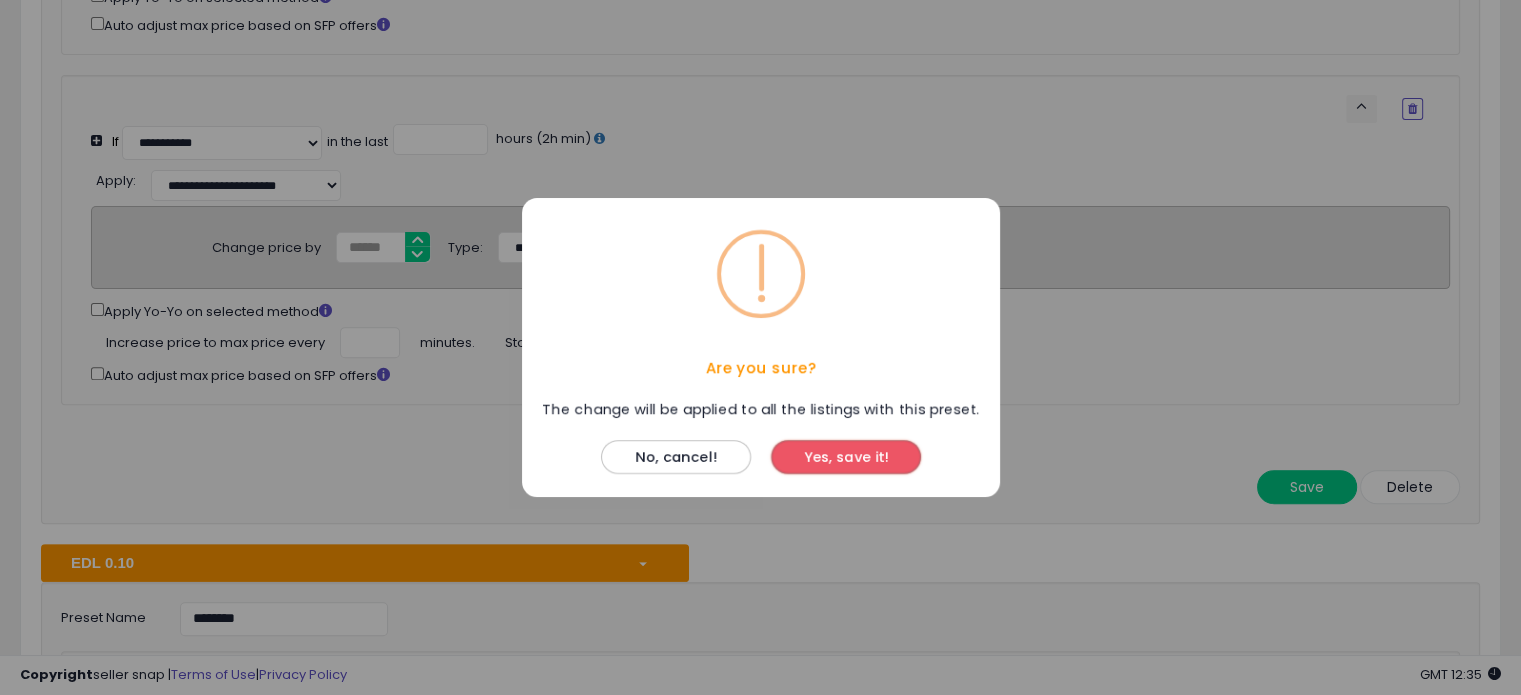click on "Yes, save it!" at bounding box center [846, 457] 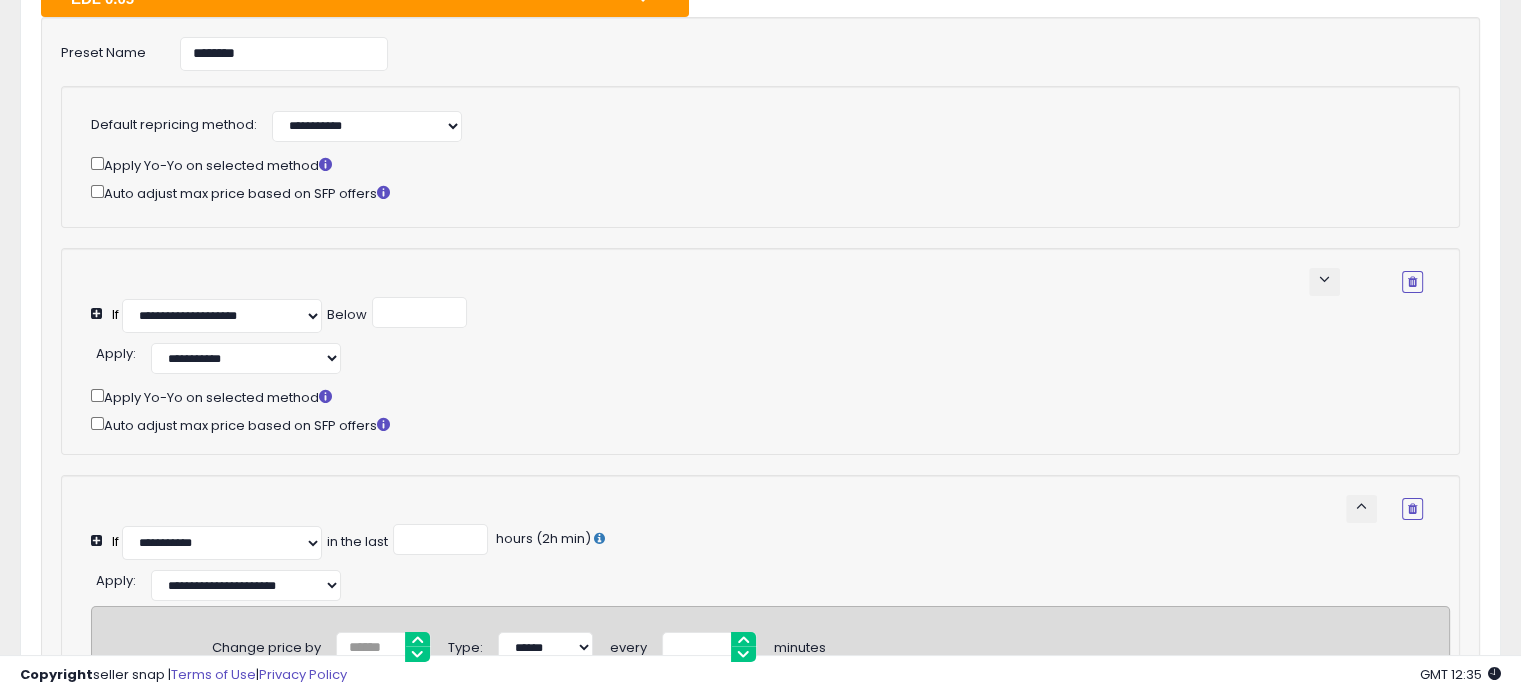 scroll, scrollTop: 0, scrollLeft: 0, axis: both 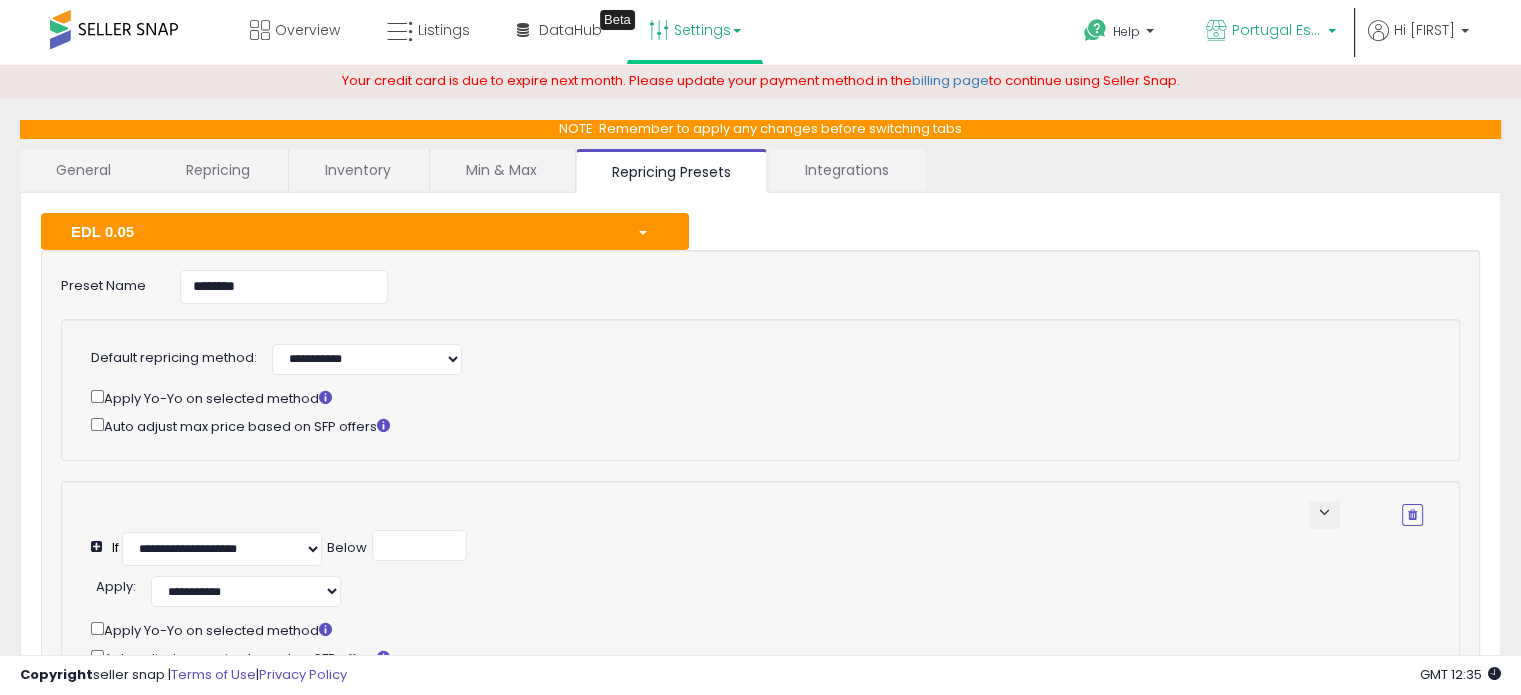 click on "Portugal Essentials ES" at bounding box center (1277, 30) 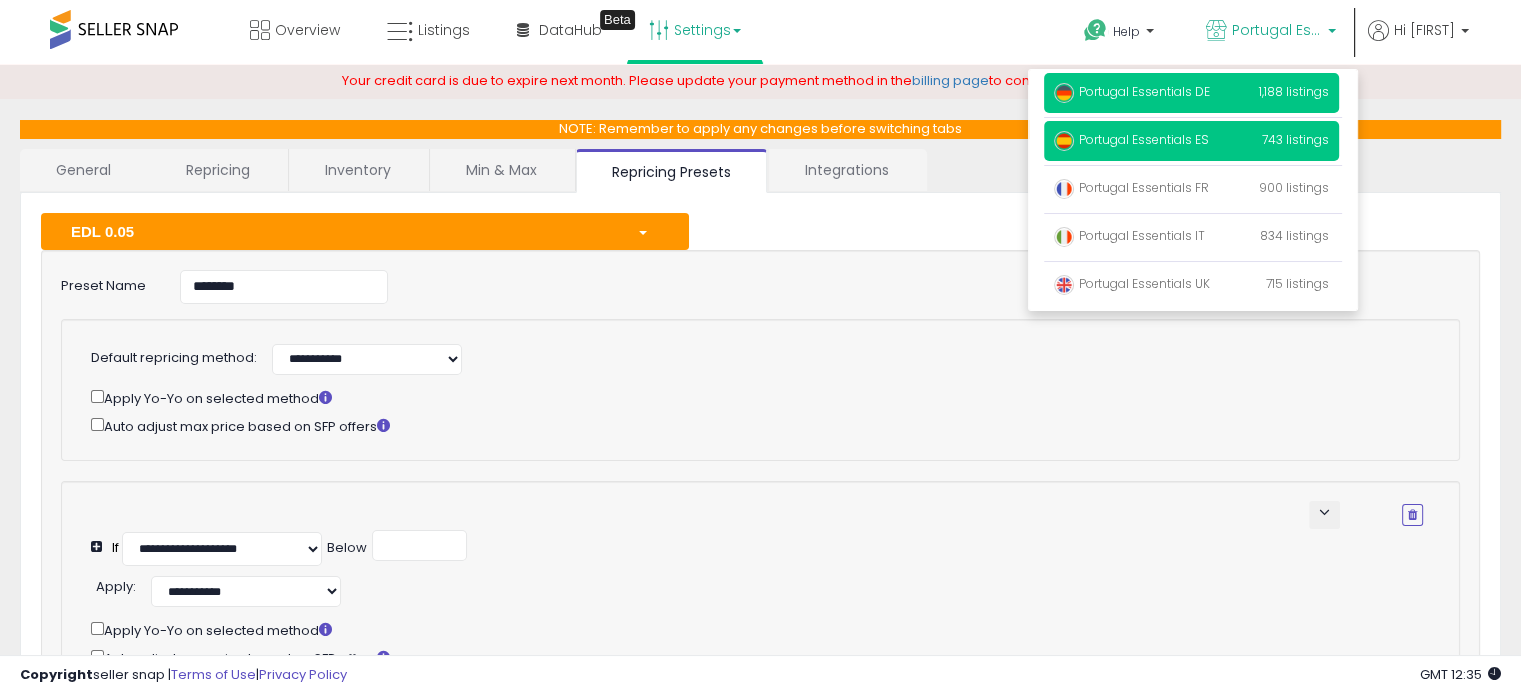 click on "Portugal Essentials DE" at bounding box center [1132, 91] 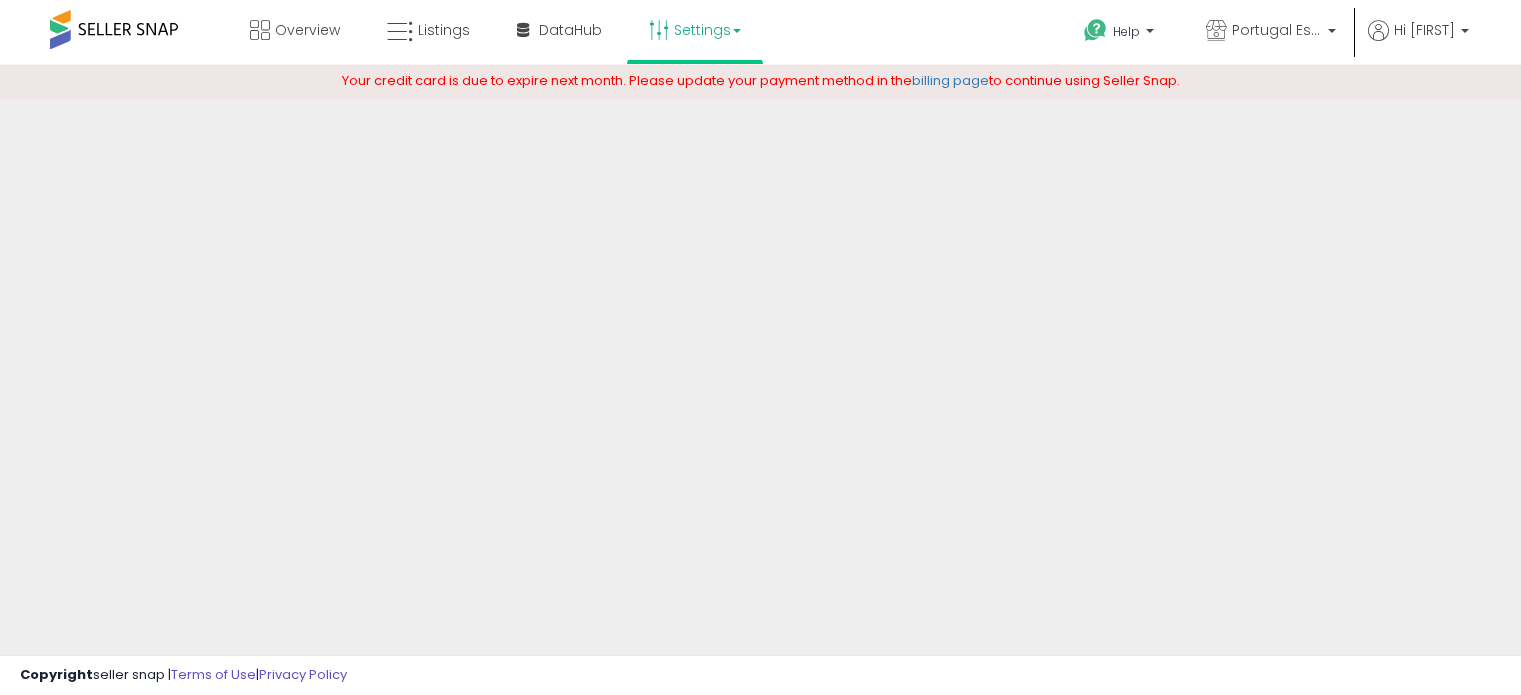 scroll, scrollTop: 0, scrollLeft: 0, axis: both 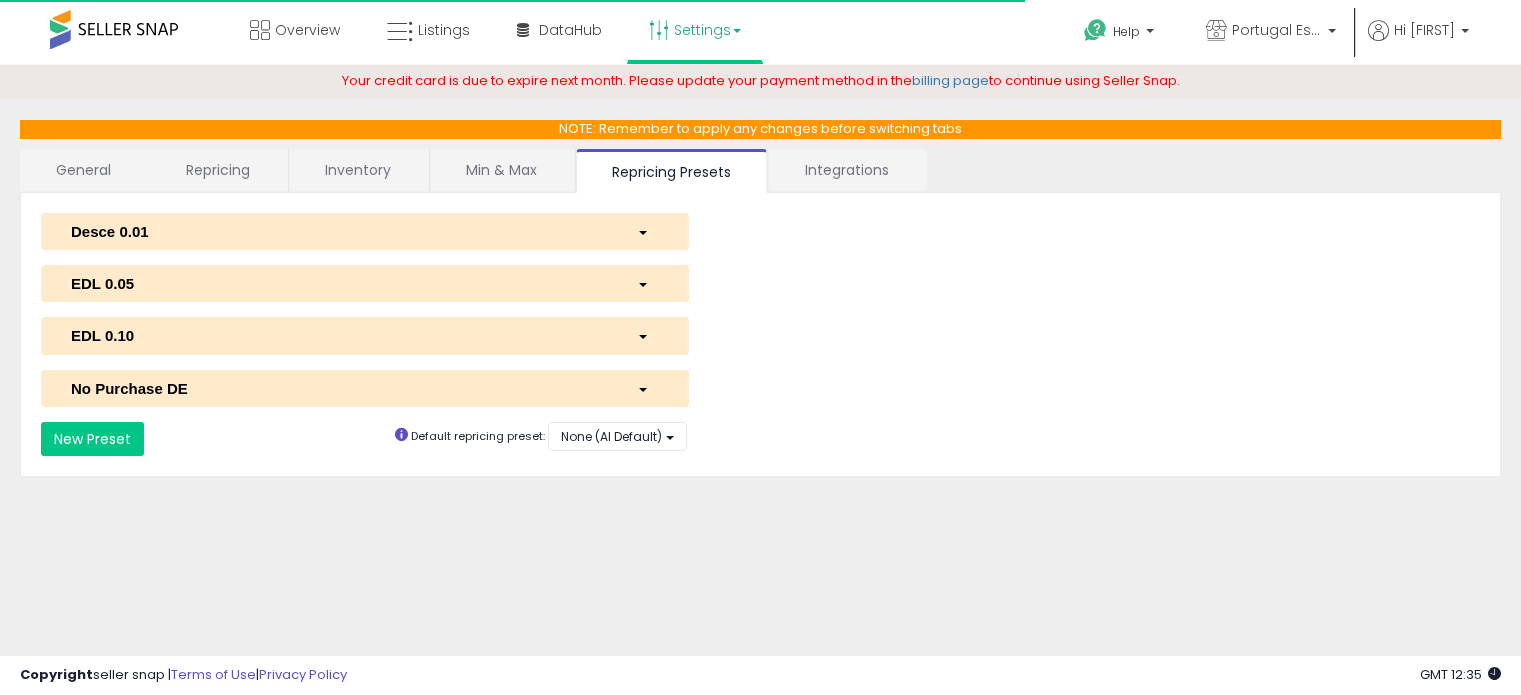 select on "*********" 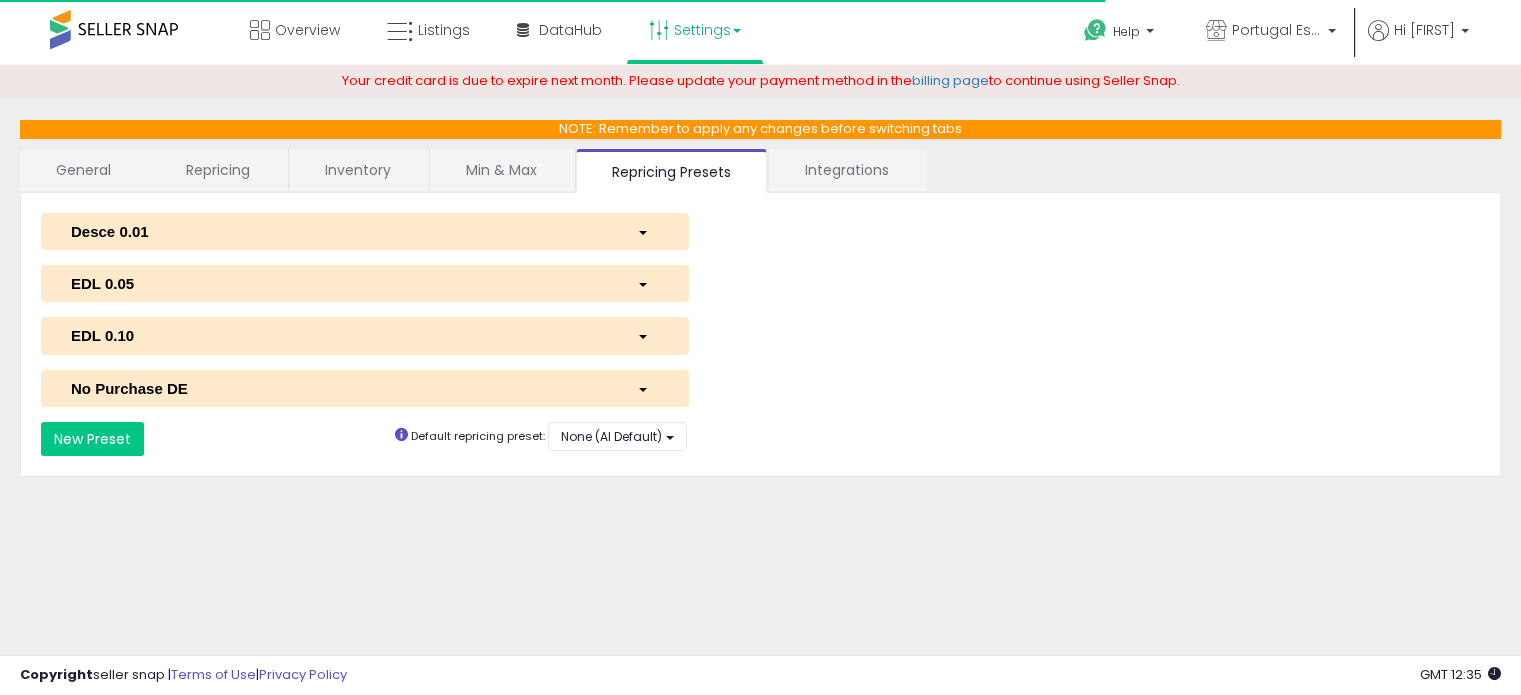 select on "**********" 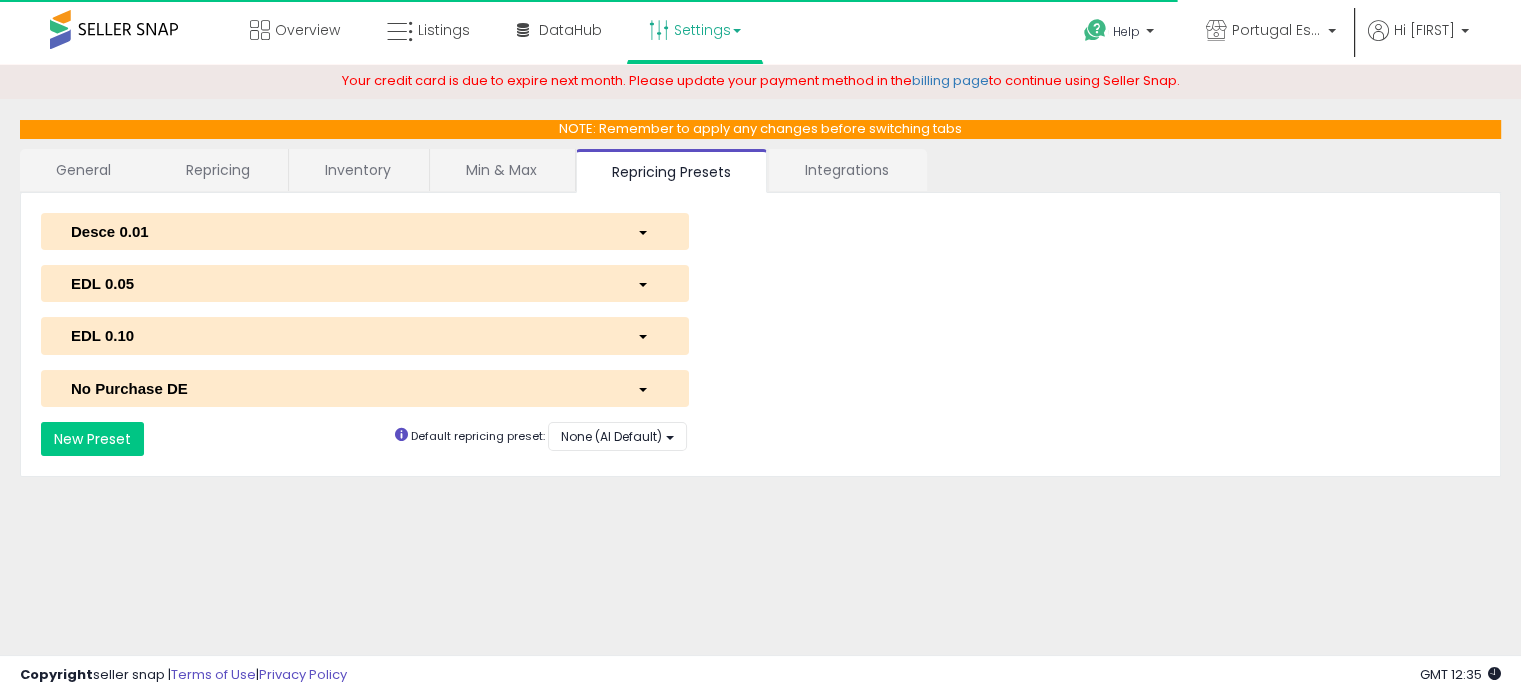 click on "EDL 0.05" at bounding box center (339, 283) 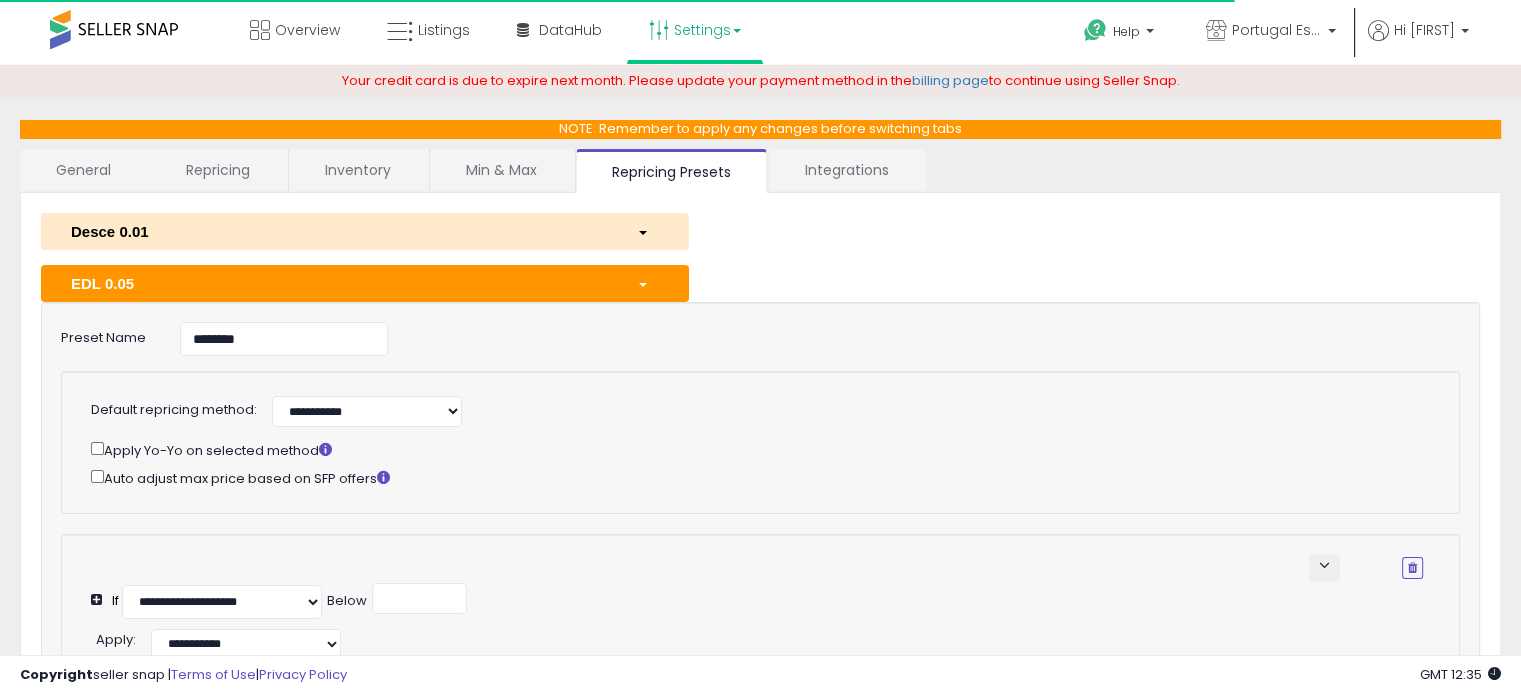 select on "**********" 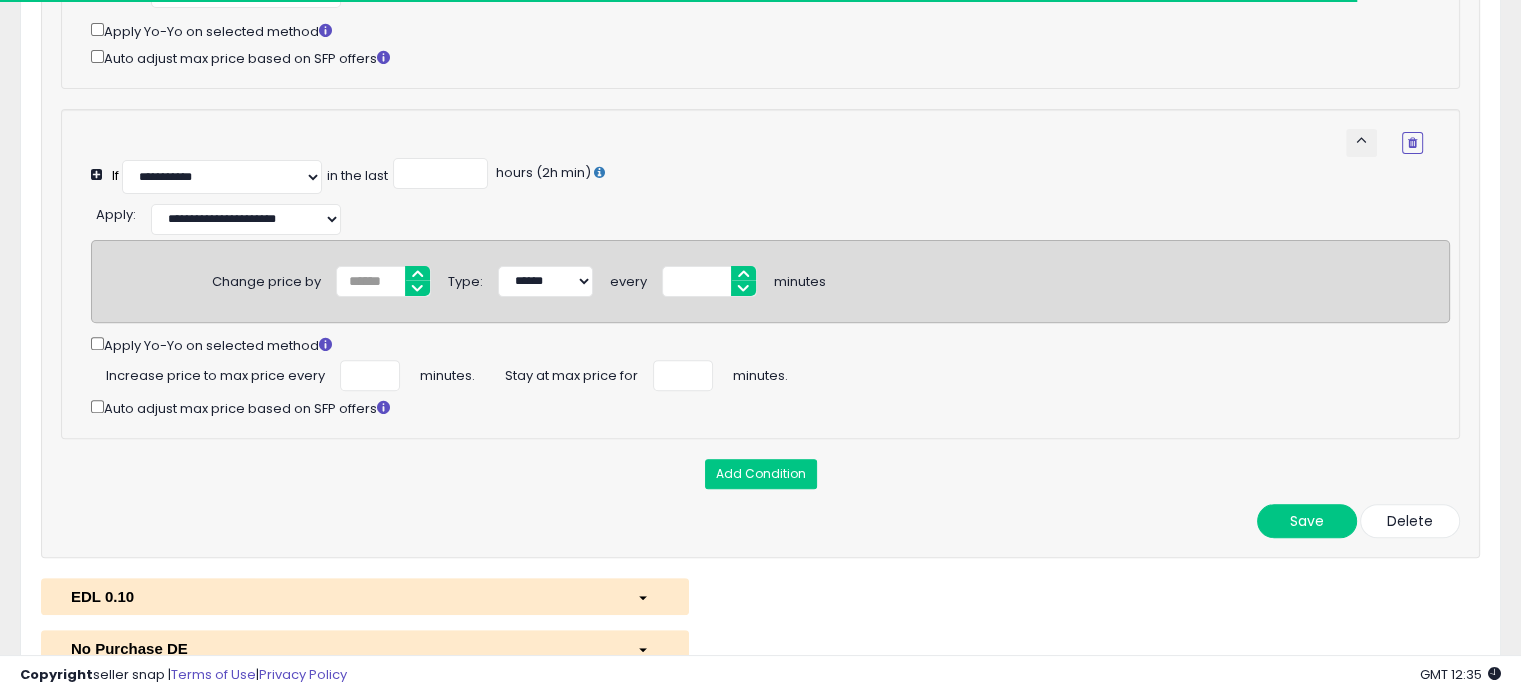 scroll, scrollTop: 800, scrollLeft: 0, axis: vertical 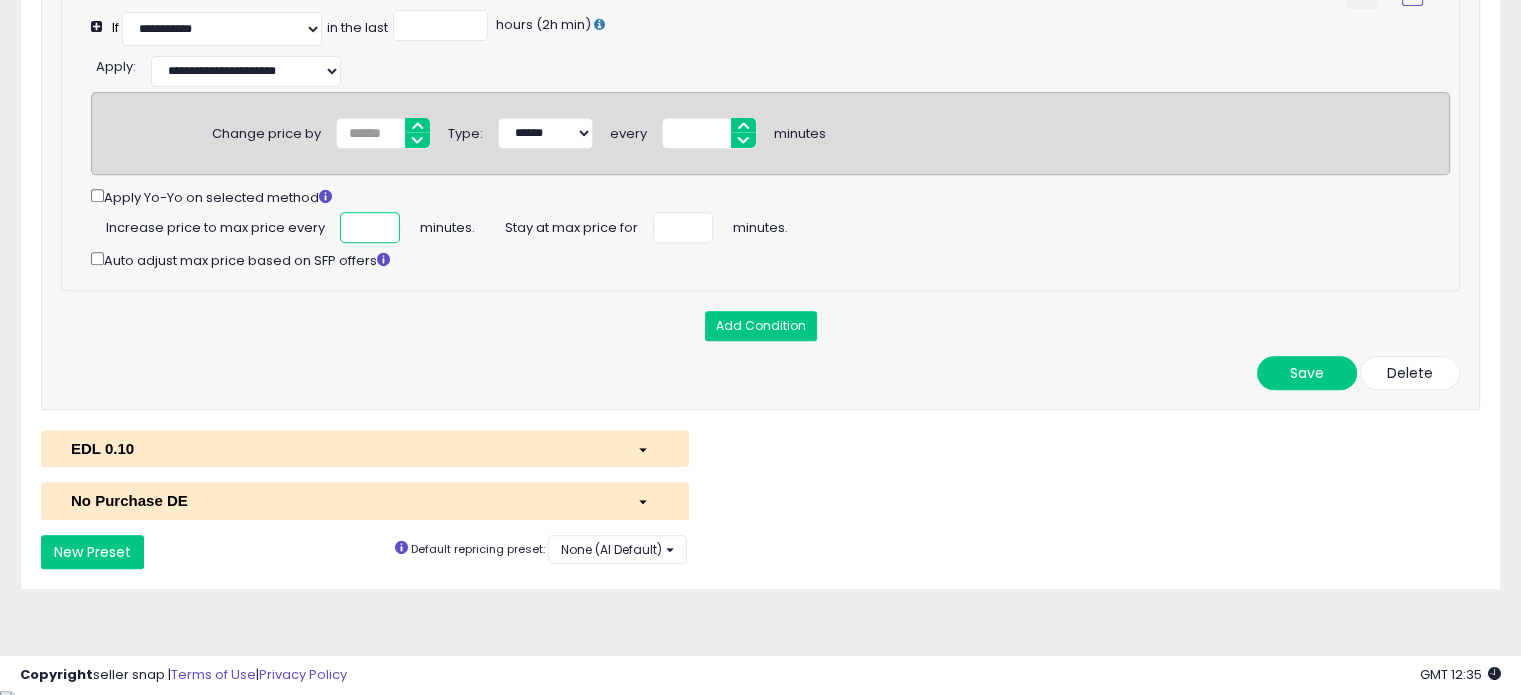 drag, startPoint x: 351, startPoint y: 230, endPoint x: 400, endPoint y: 230, distance: 49 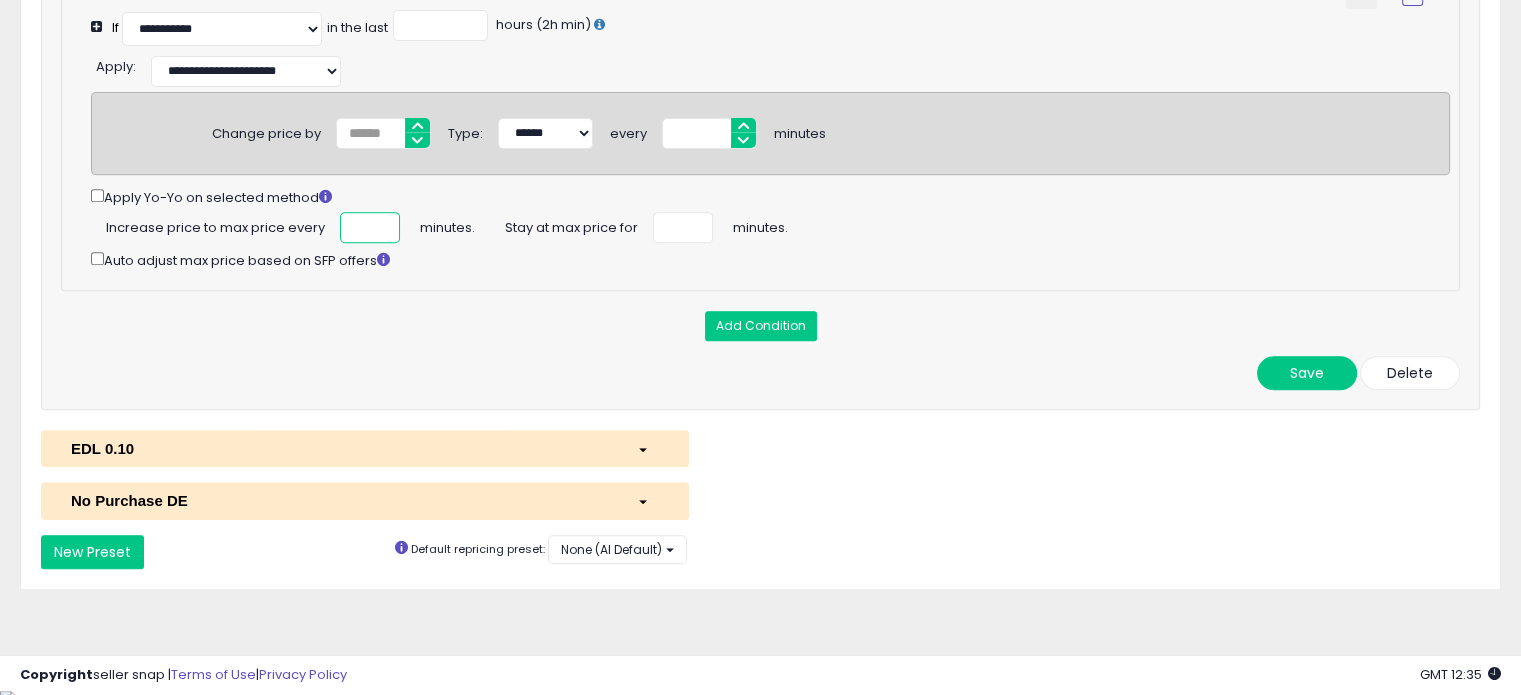 type on "***" 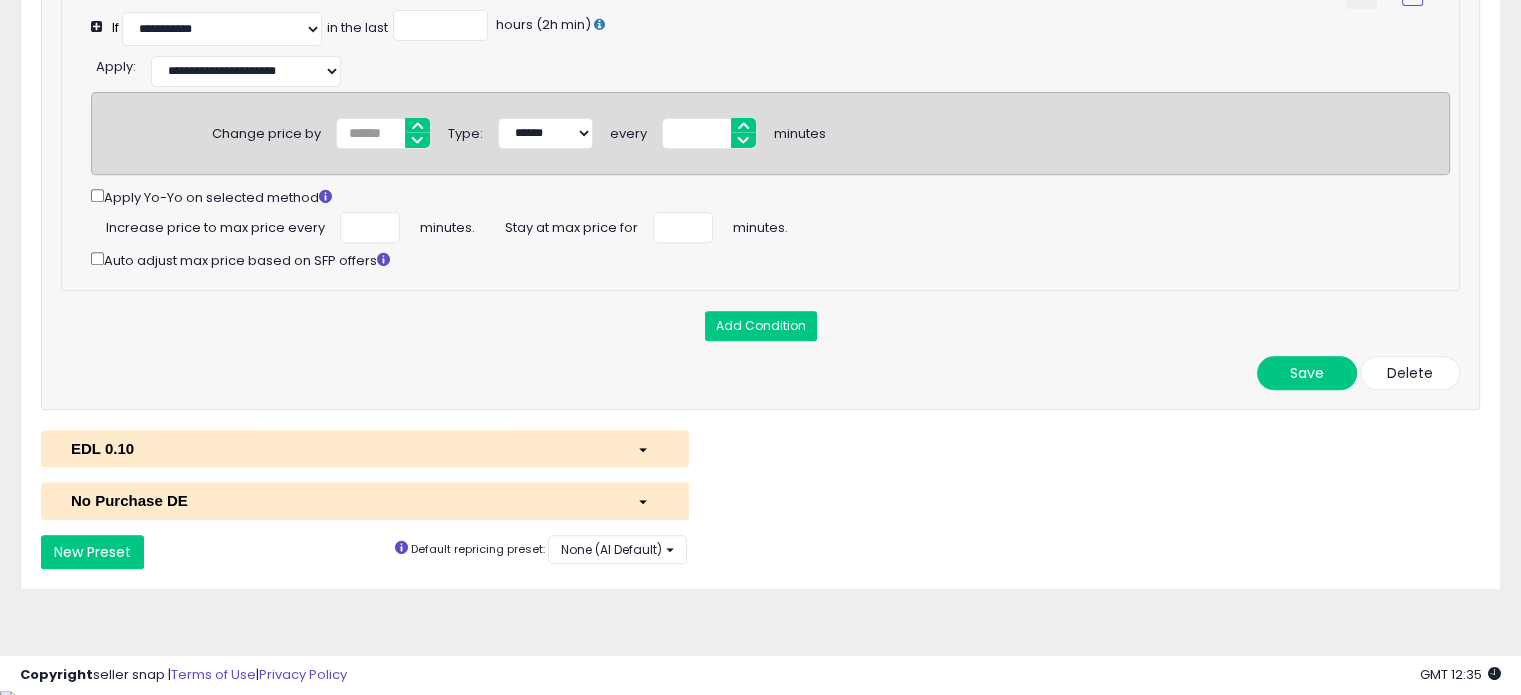 click on "EDL 0.10" at bounding box center [339, 448] 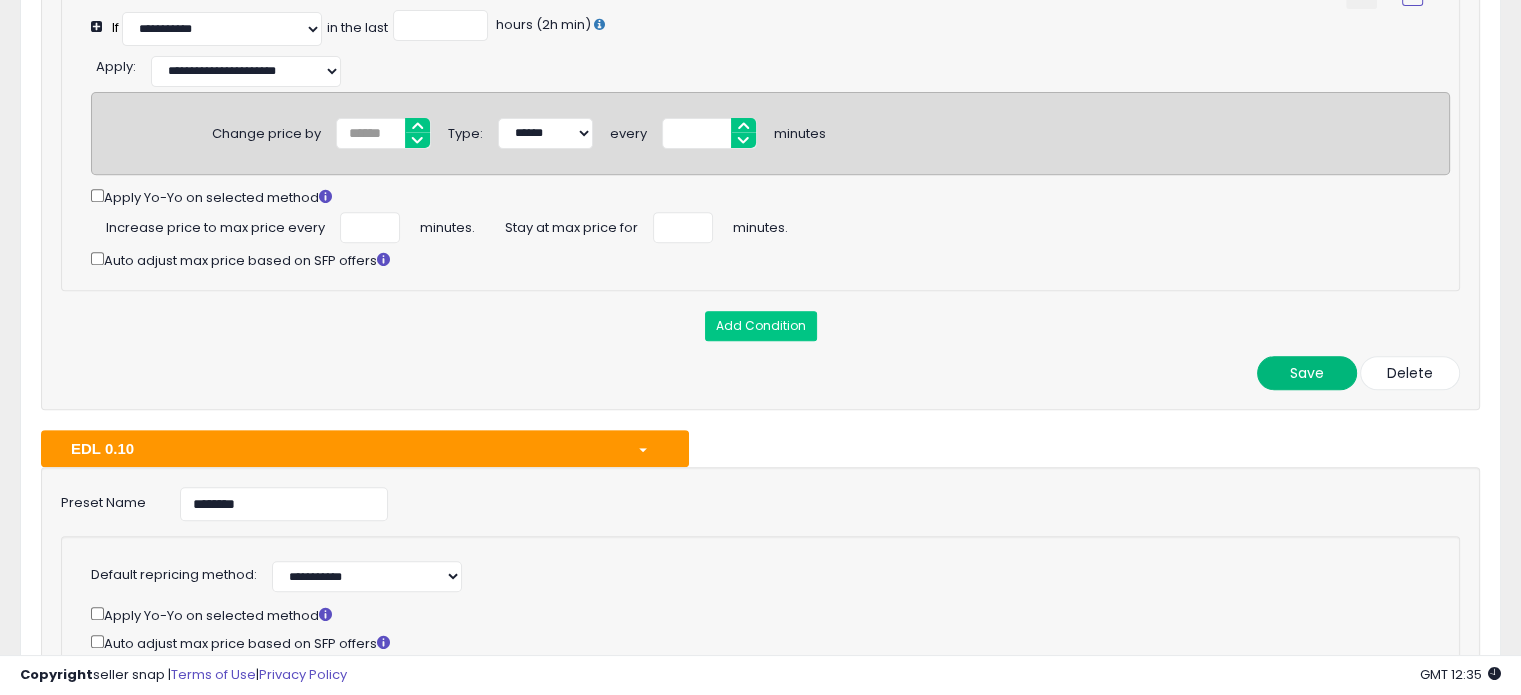 click on "Save" at bounding box center (1307, 373) 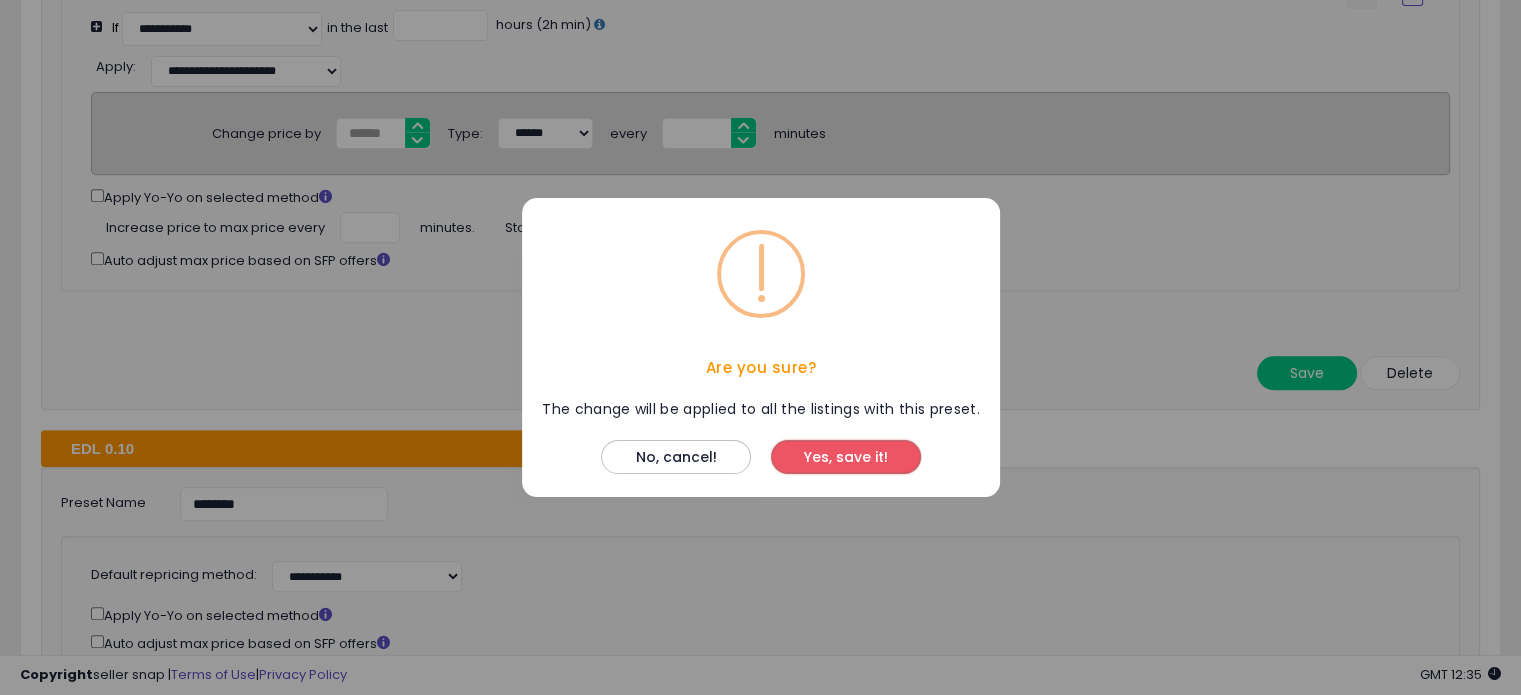 click on "Yes, save it!" at bounding box center [846, 457] 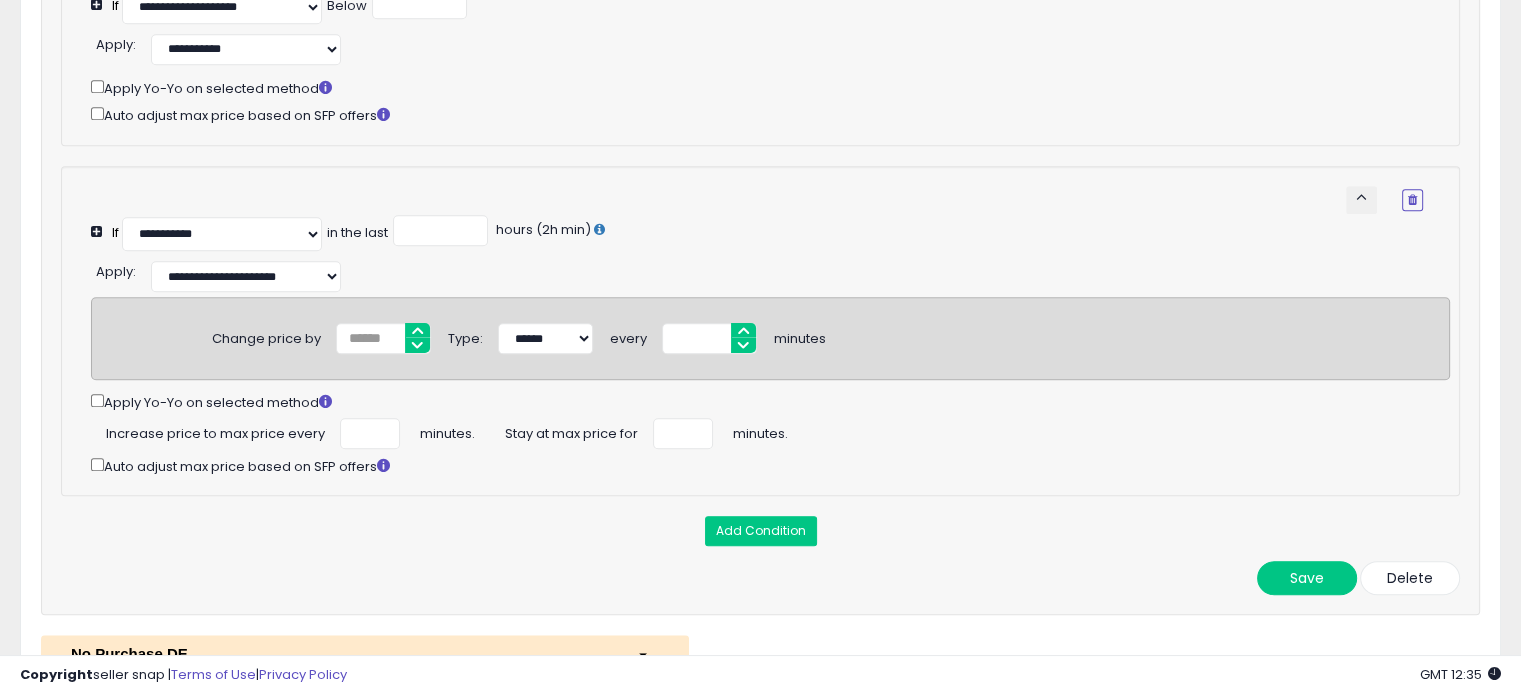 scroll, scrollTop: 1769, scrollLeft: 0, axis: vertical 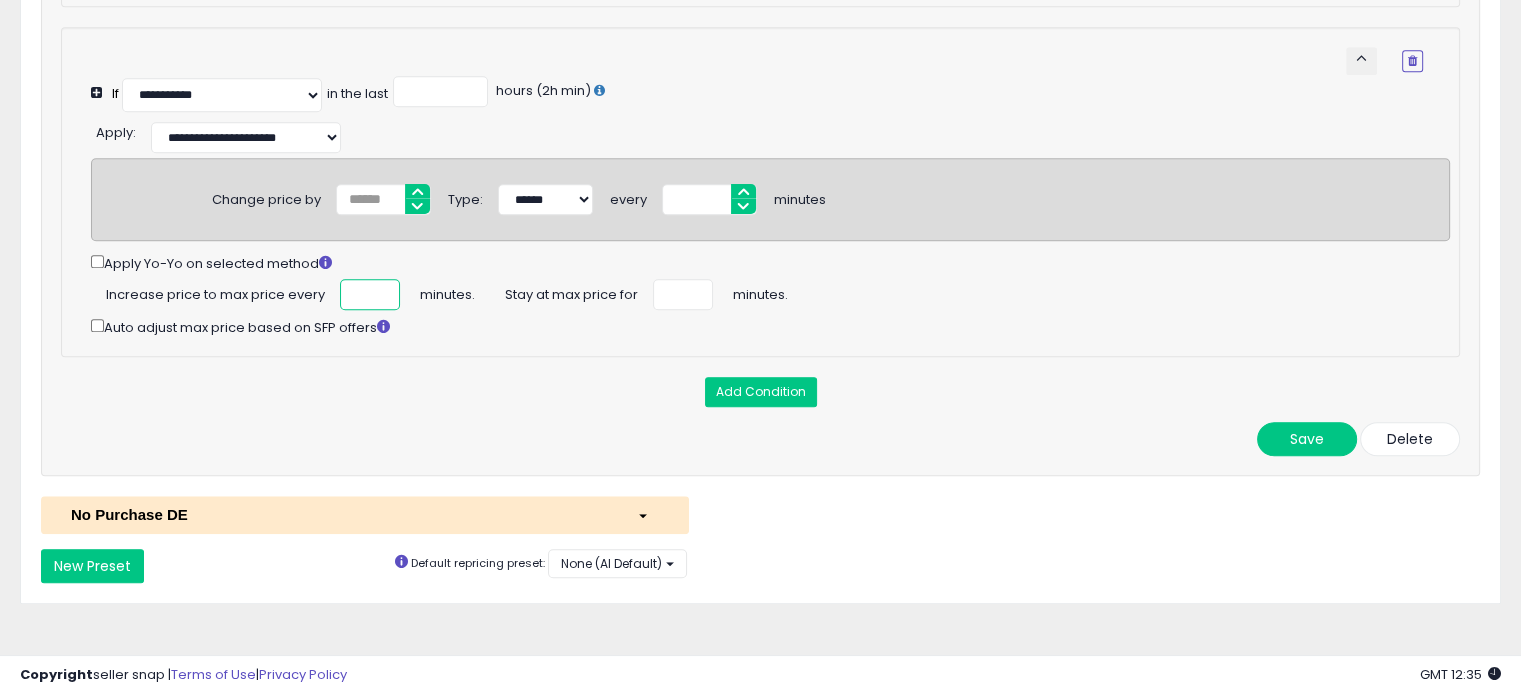 drag, startPoint x: 347, startPoint y: 326, endPoint x: 395, endPoint y: 318, distance: 48.6621 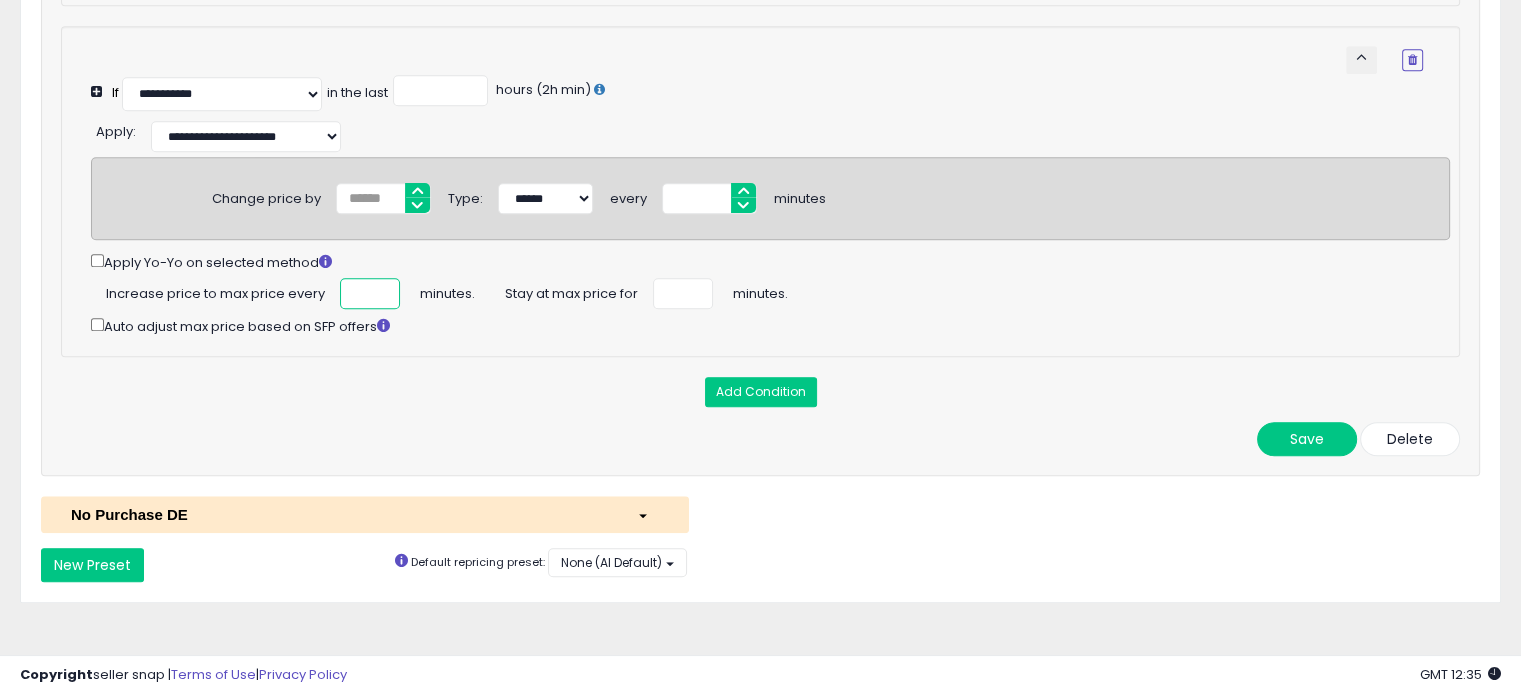 scroll, scrollTop: 0, scrollLeft: 6, axis: horizontal 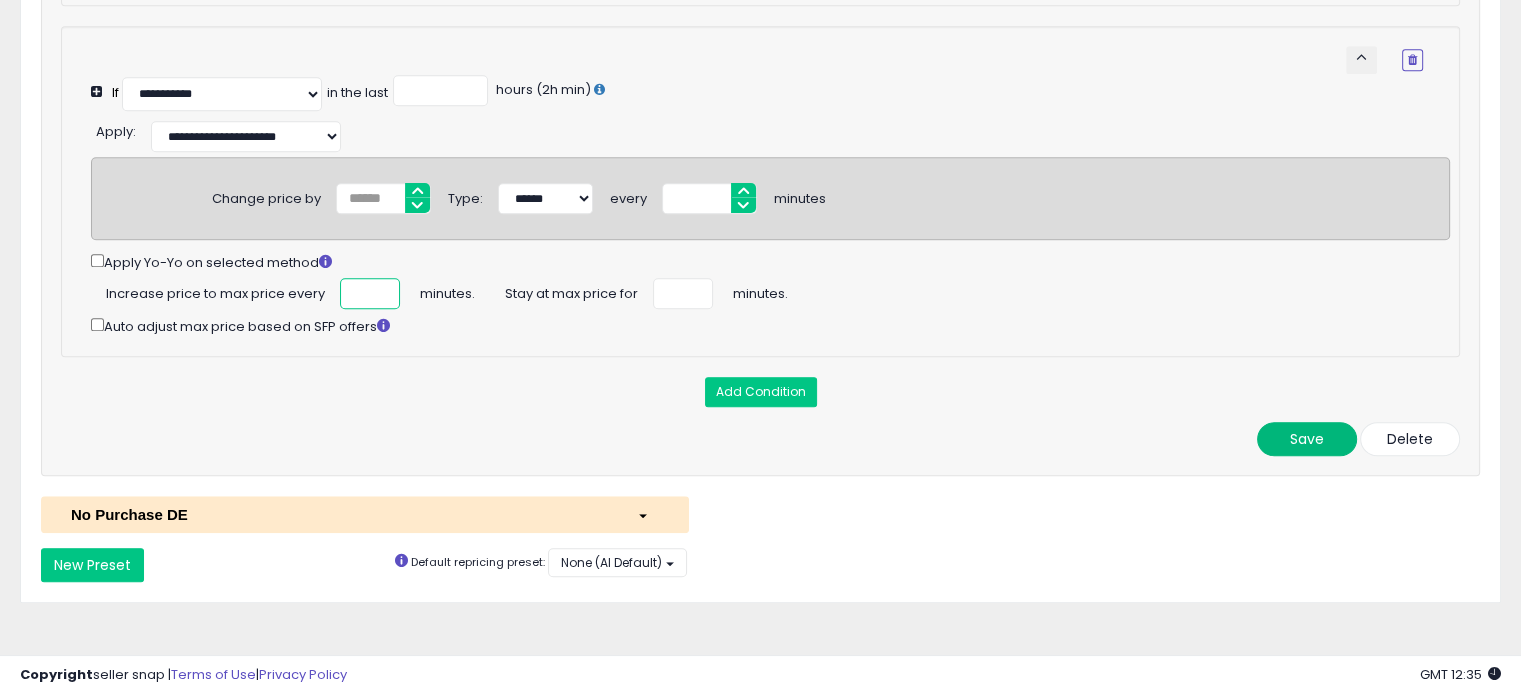 type on "***" 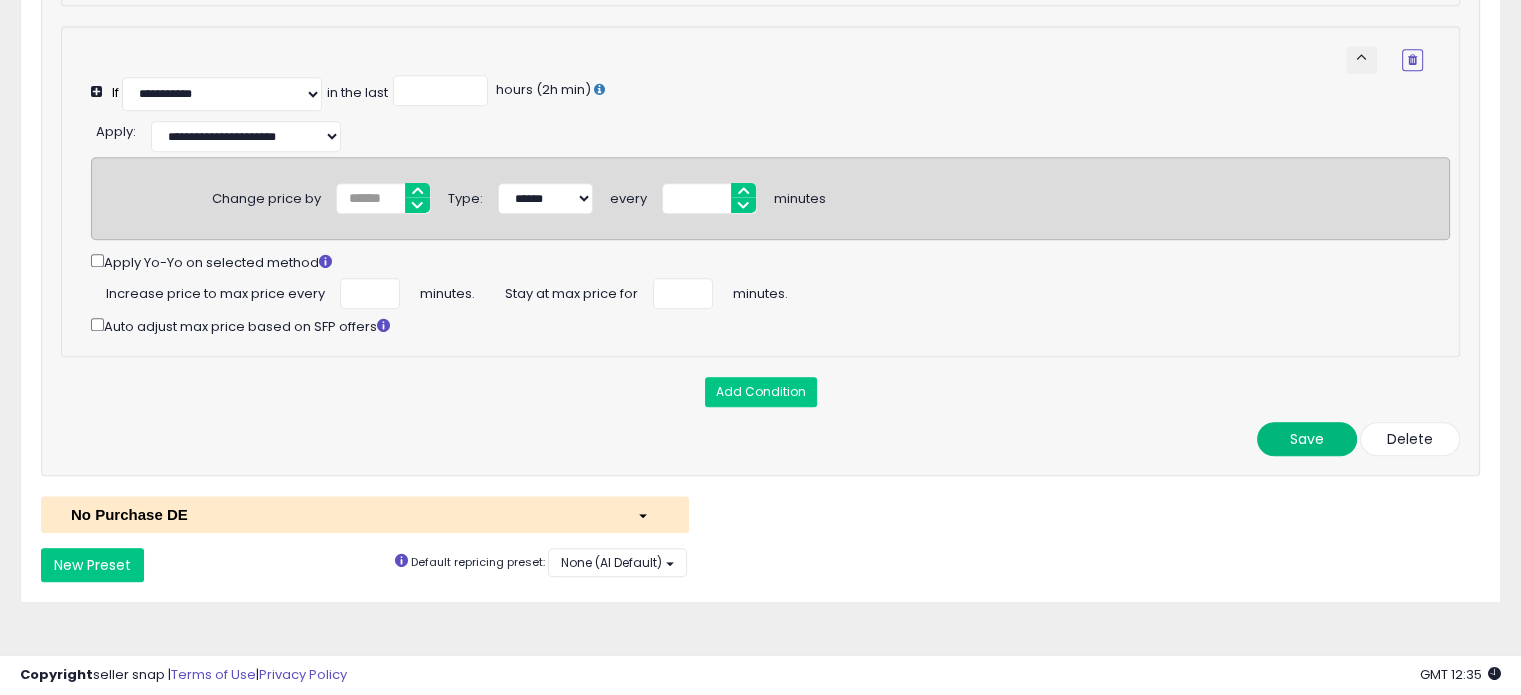 click on "Save" at bounding box center [1307, 439] 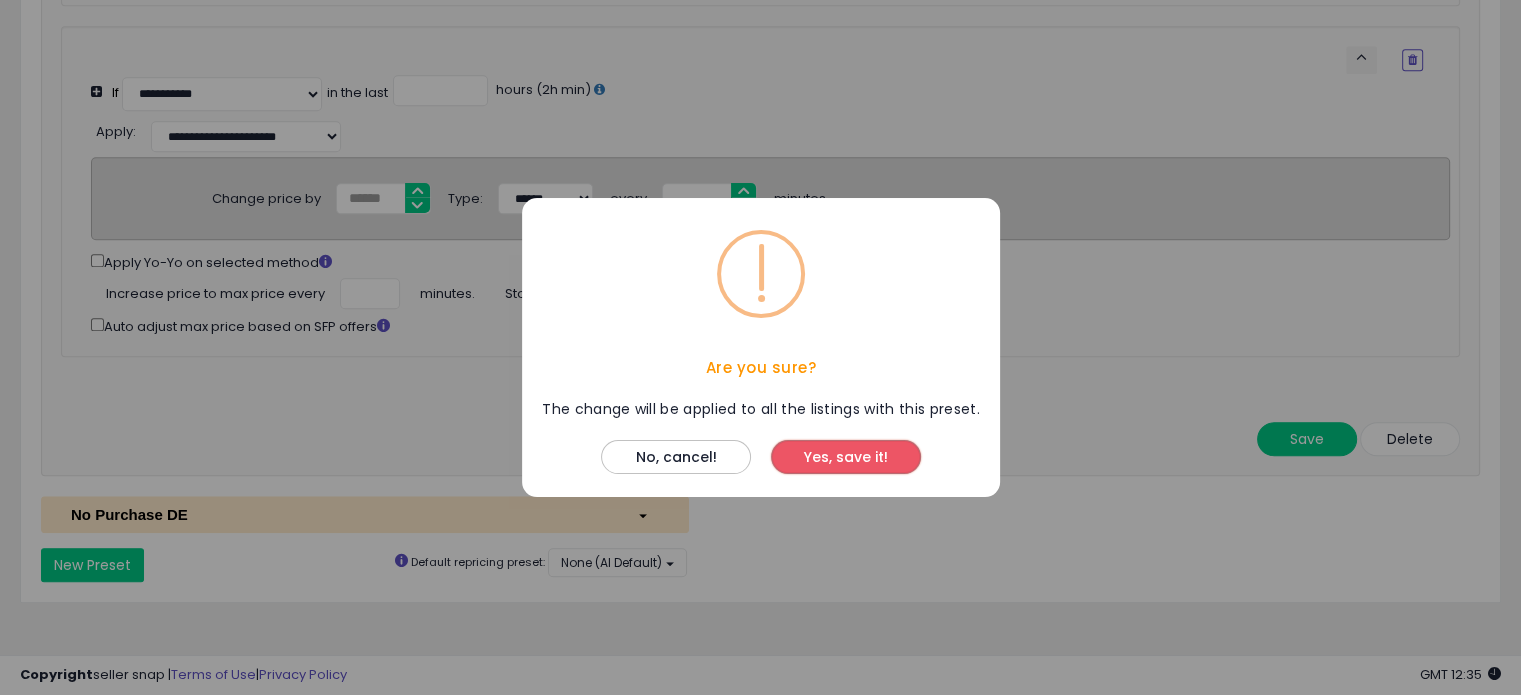 click on "Yes, save it!" at bounding box center [846, 457] 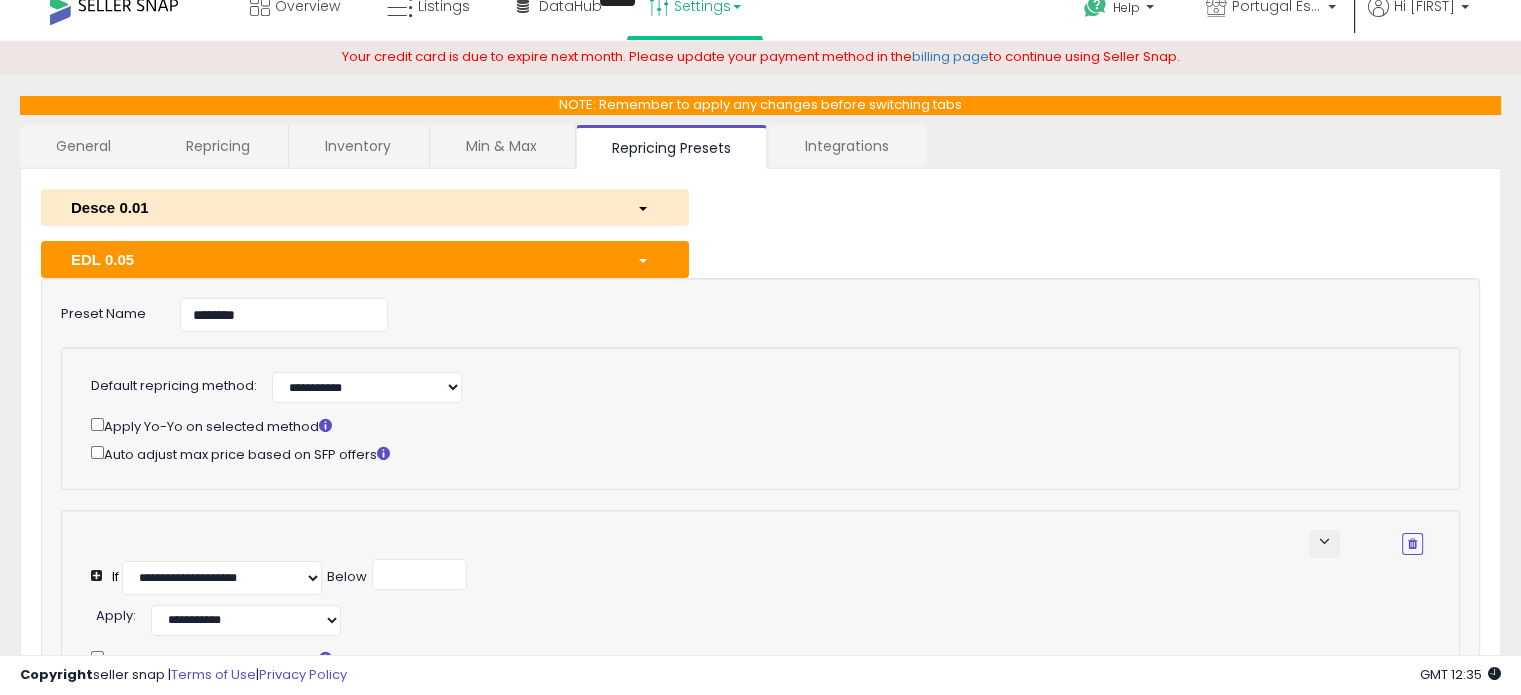 scroll, scrollTop: 0, scrollLeft: 0, axis: both 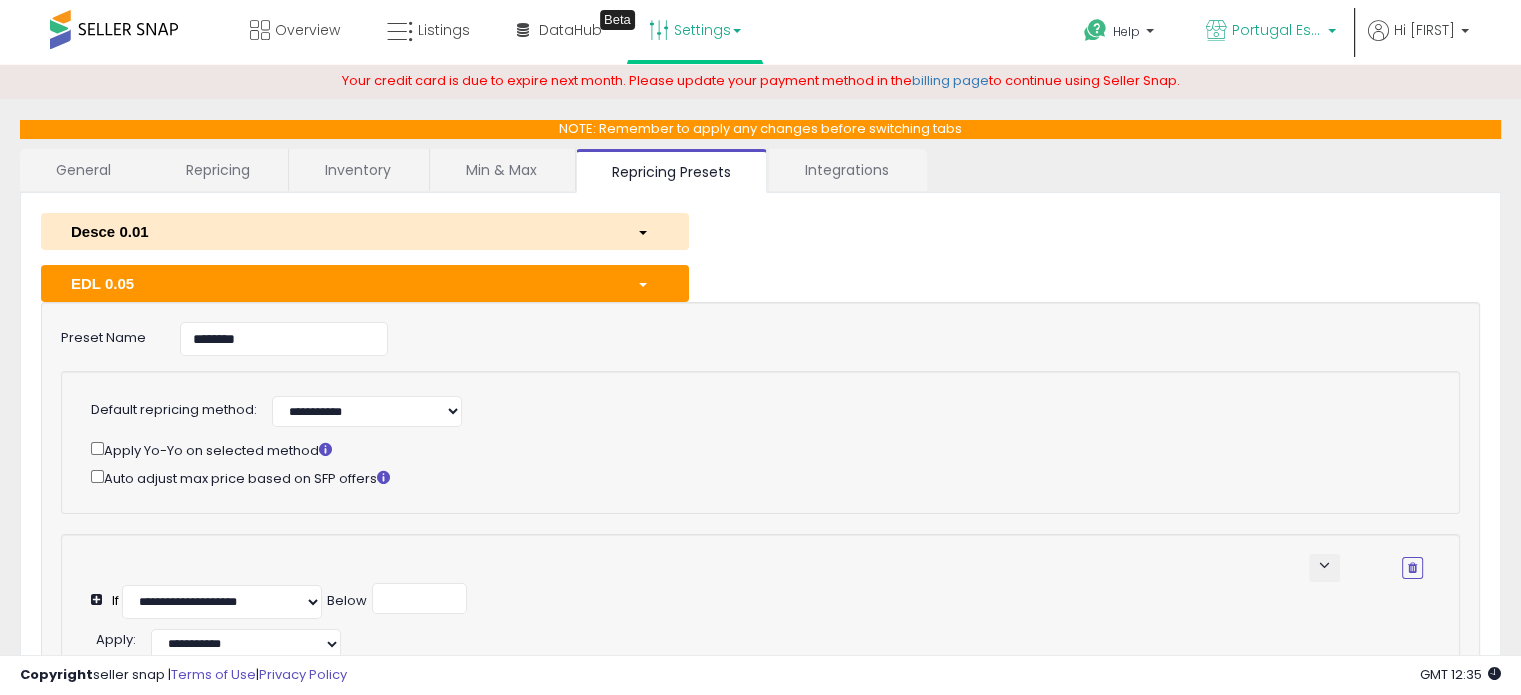 click on "Portugal Essentials DE" at bounding box center (1271, 32) 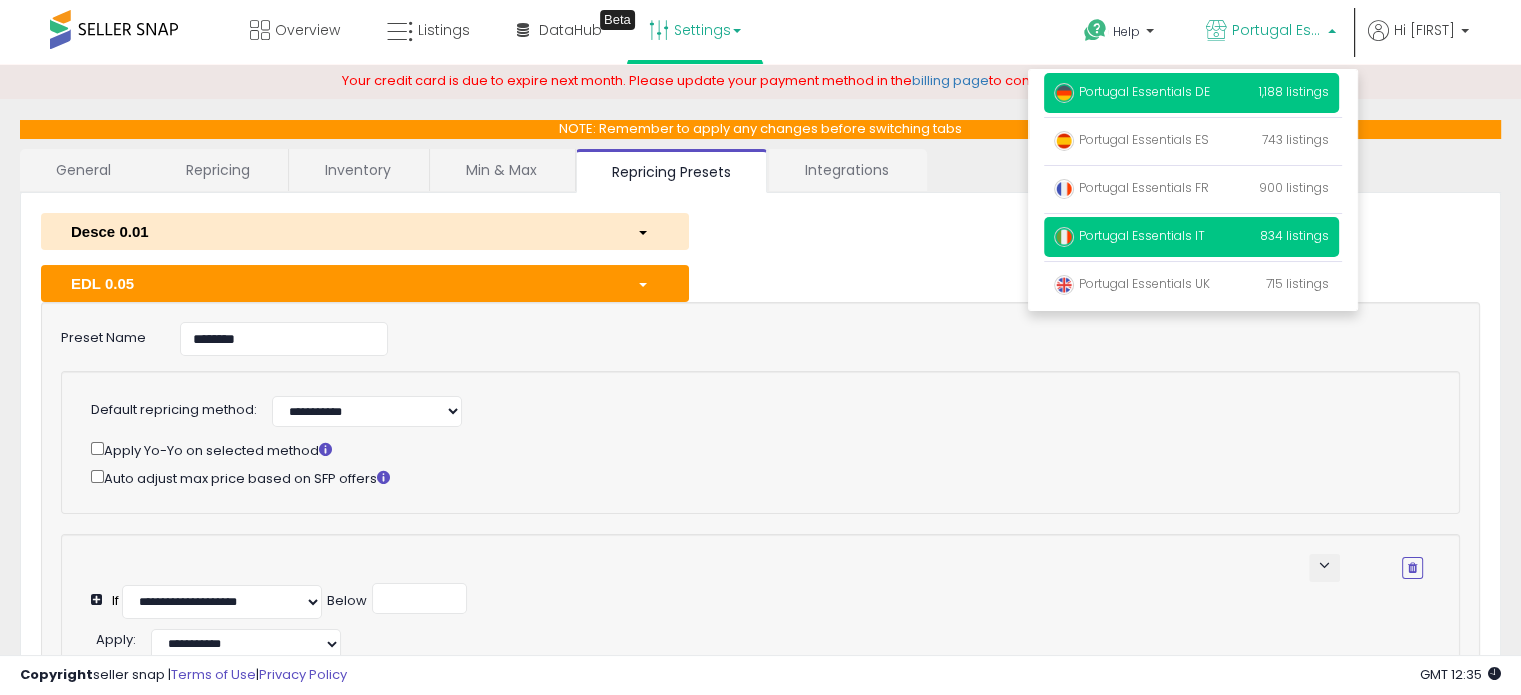 click on "Portugal Essentials IT" at bounding box center (1129, 235) 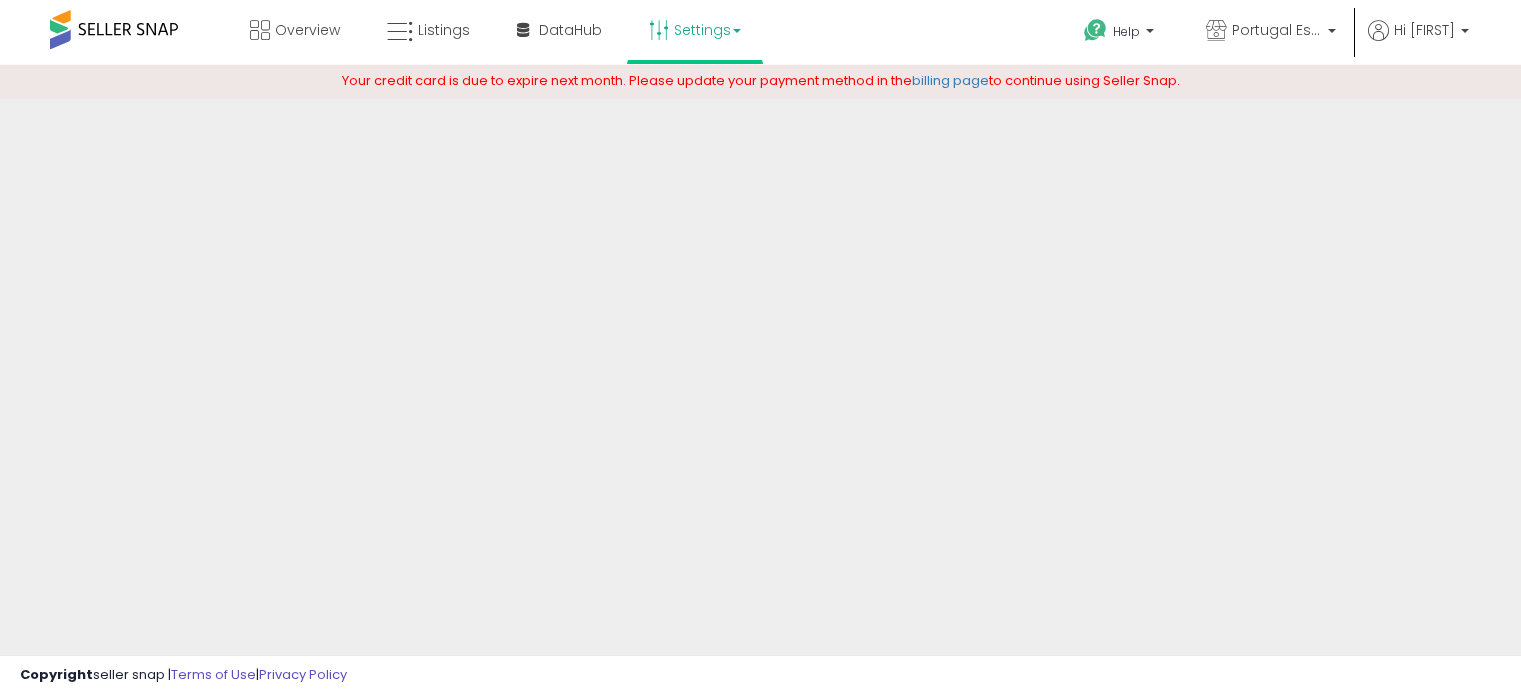 scroll, scrollTop: 0, scrollLeft: 0, axis: both 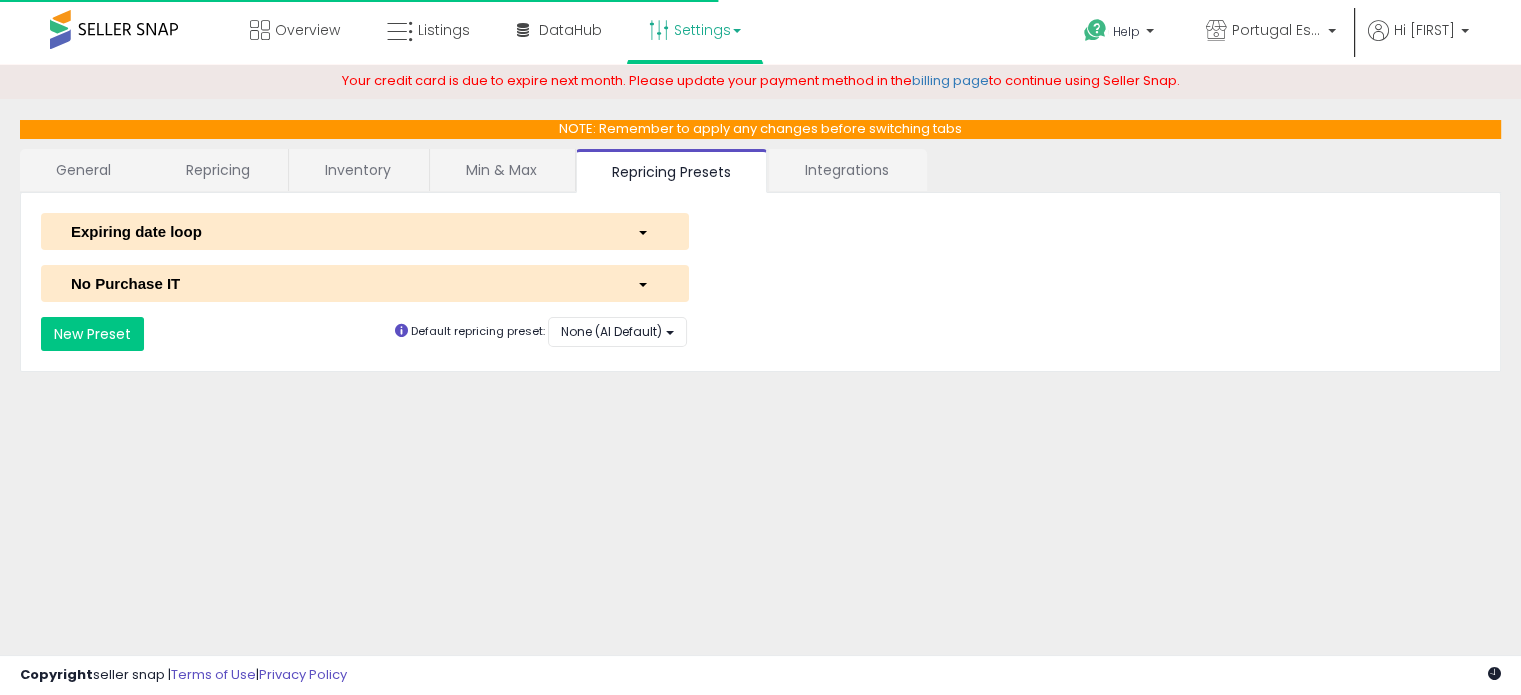 select on "*********" 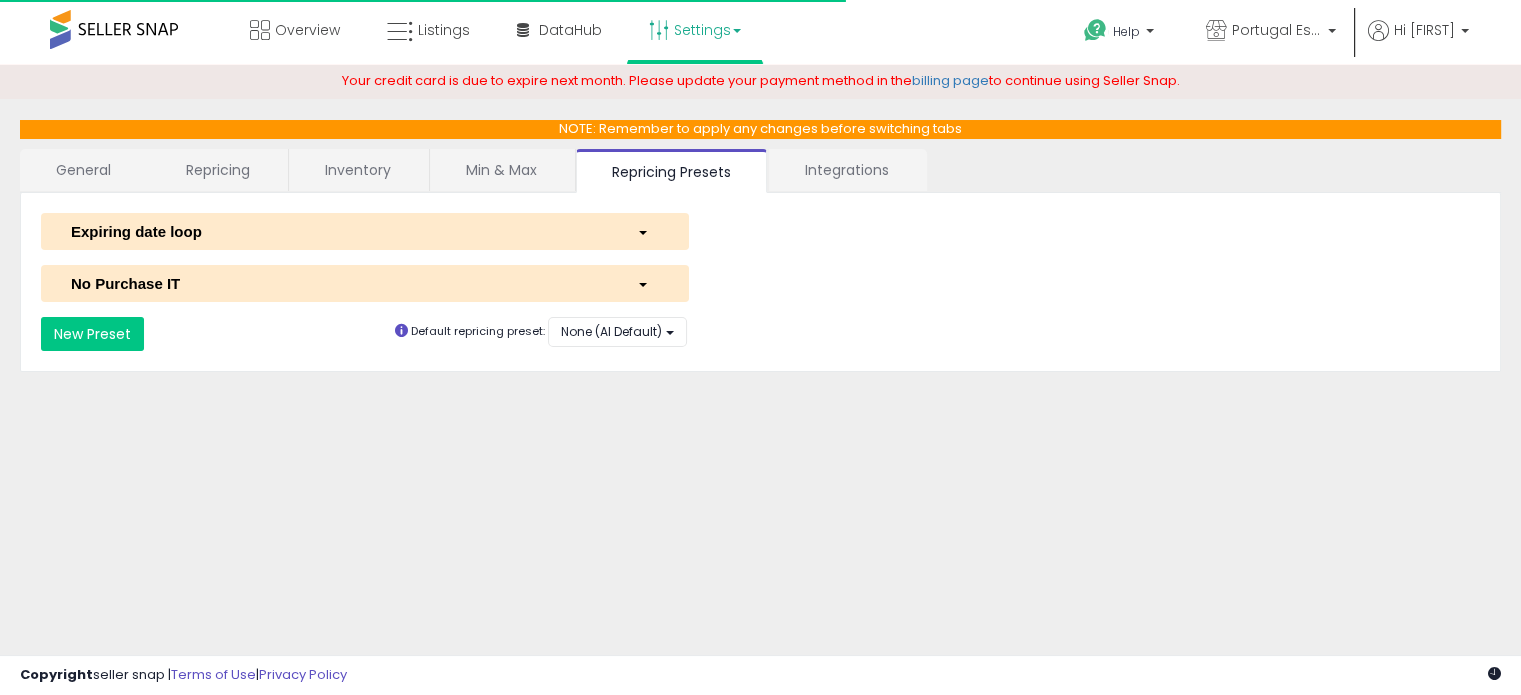 select on "**********" 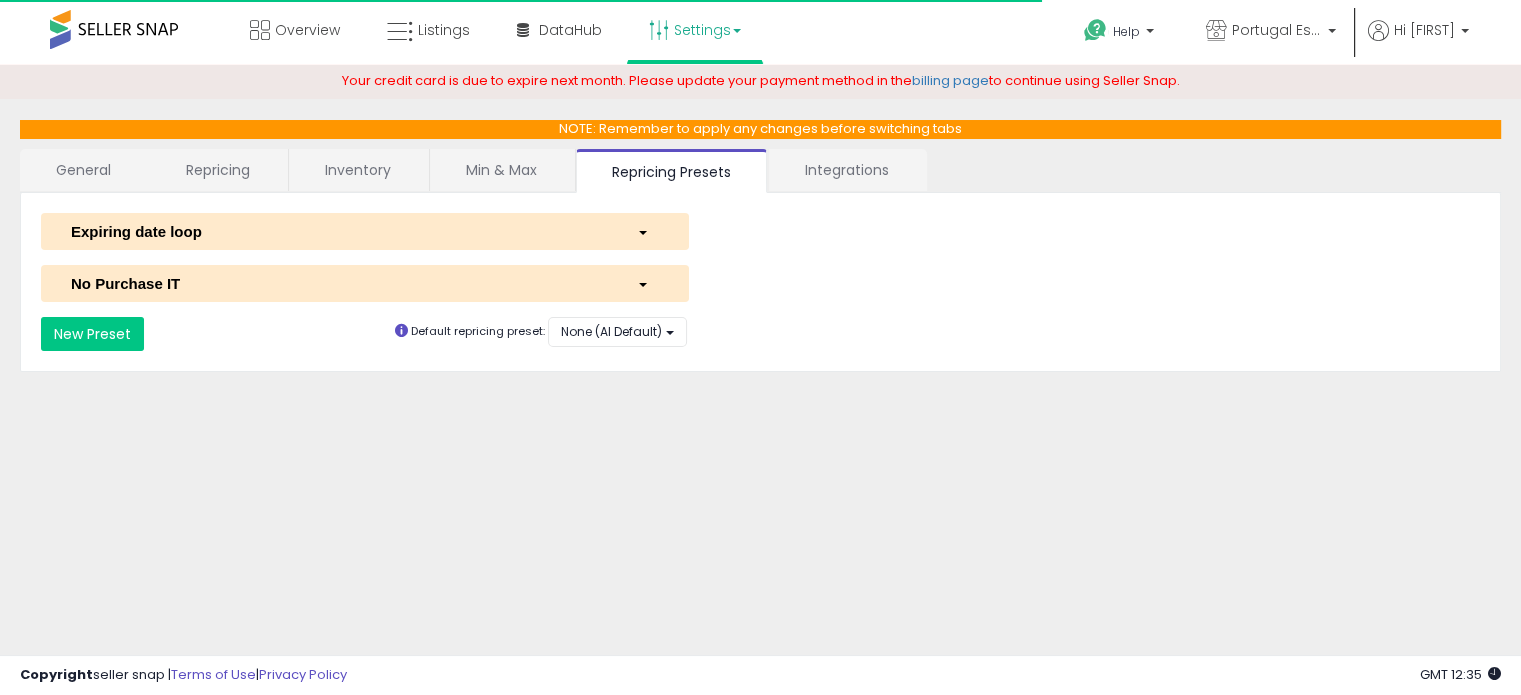 click on "Expiring date loop" at bounding box center [339, 231] 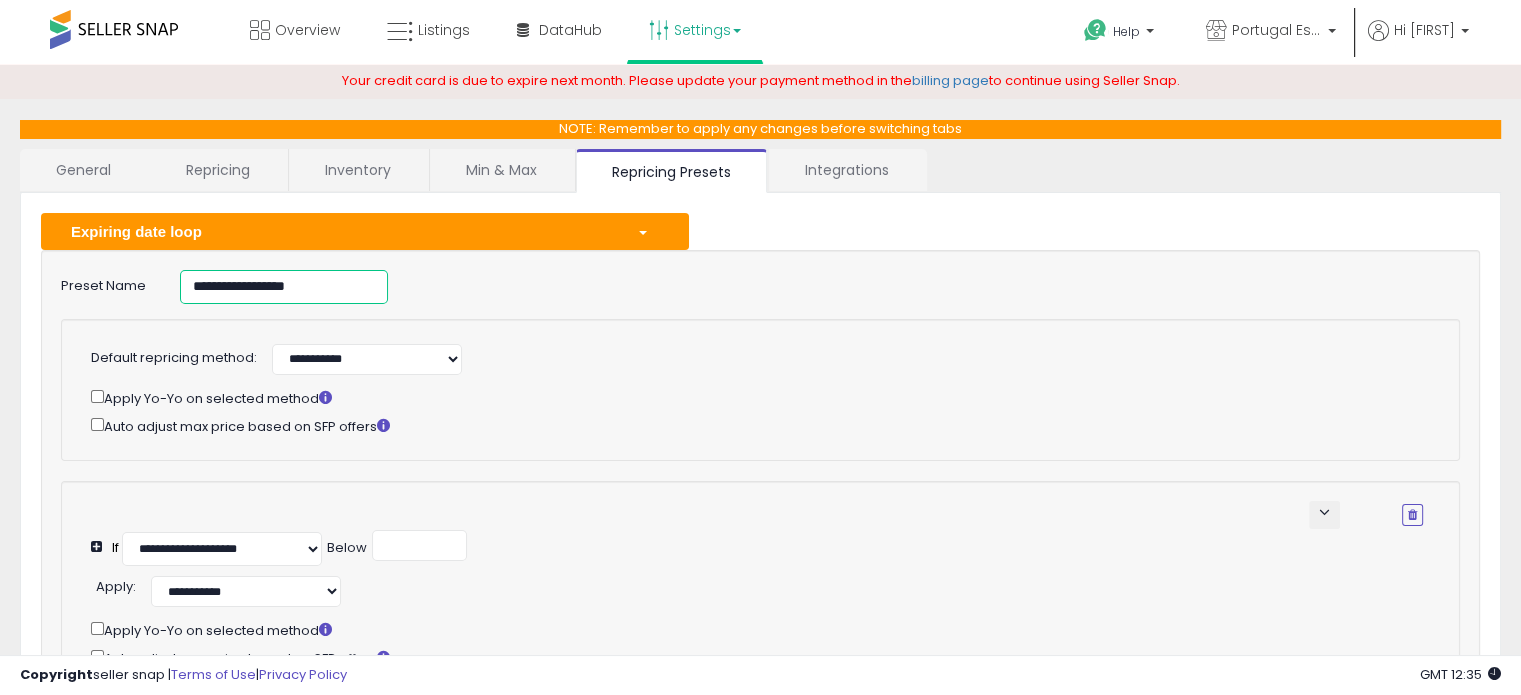 drag, startPoint x: 333, startPoint y: 286, endPoint x: 145, endPoint y: 286, distance: 188 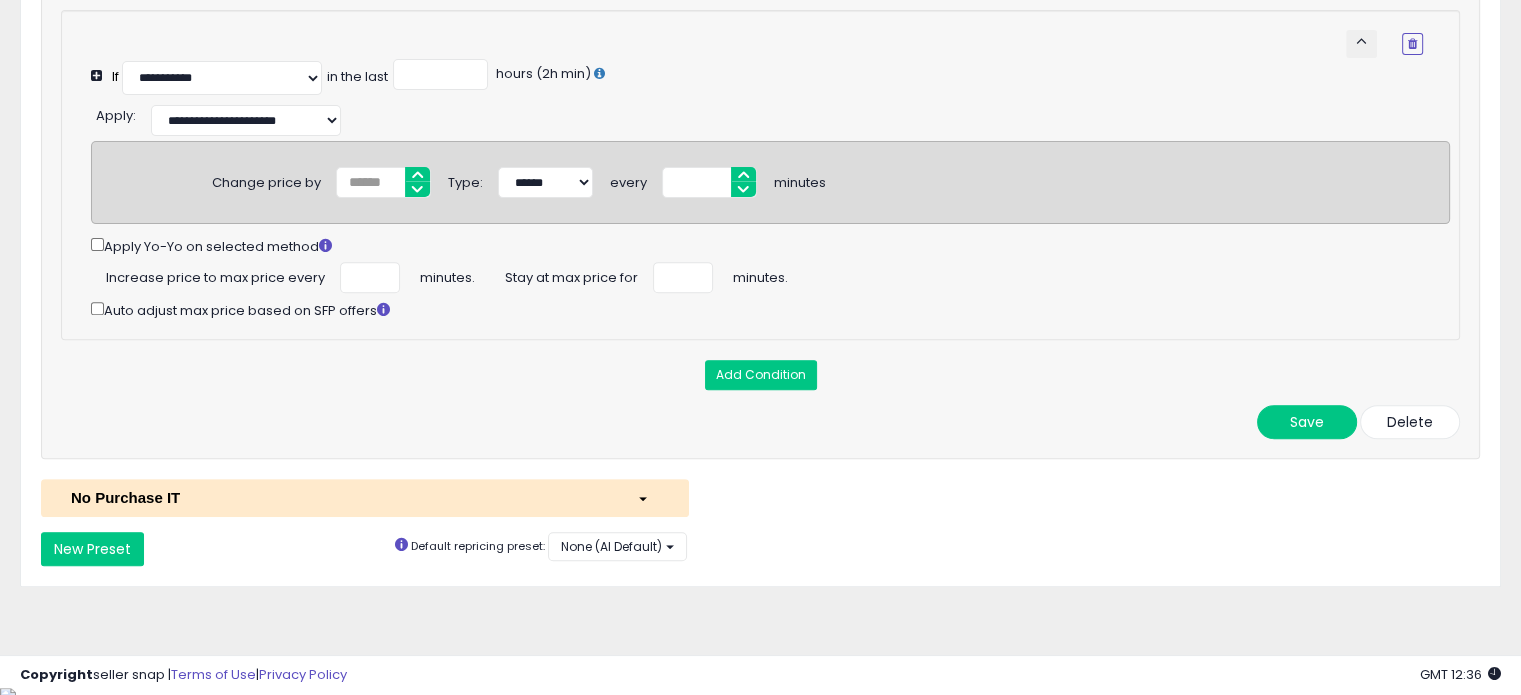 scroll, scrollTop: 700, scrollLeft: 0, axis: vertical 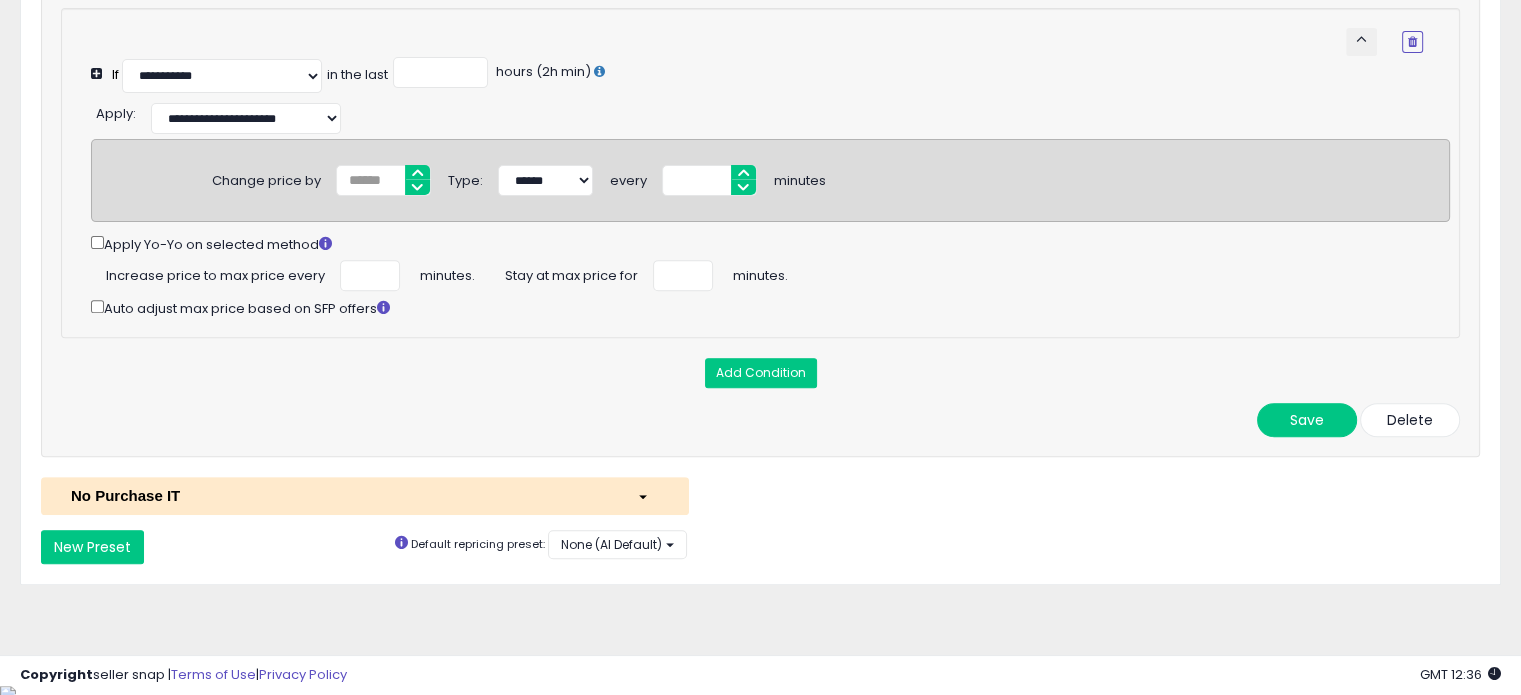 type on "********" 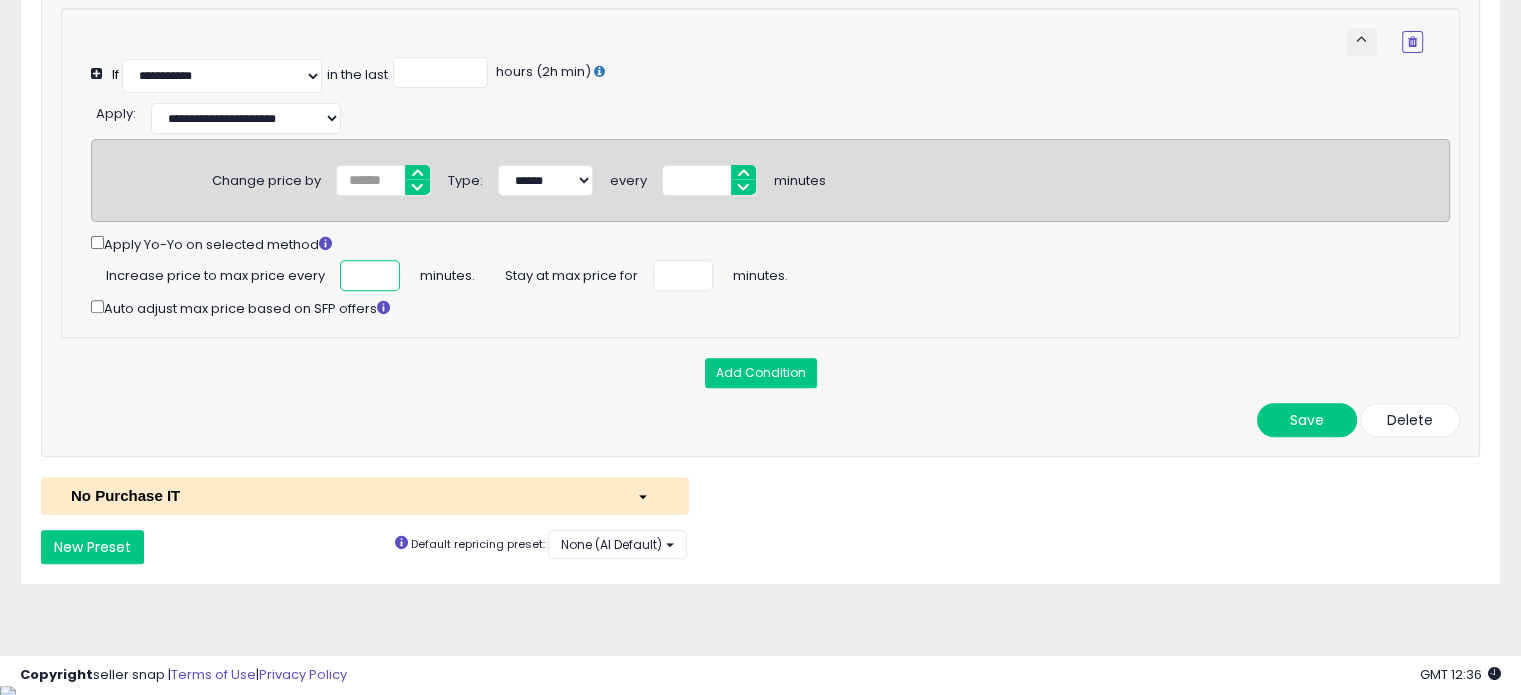 scroll, scrollTop: 0, scrollLeft: 7, axis: horizontal 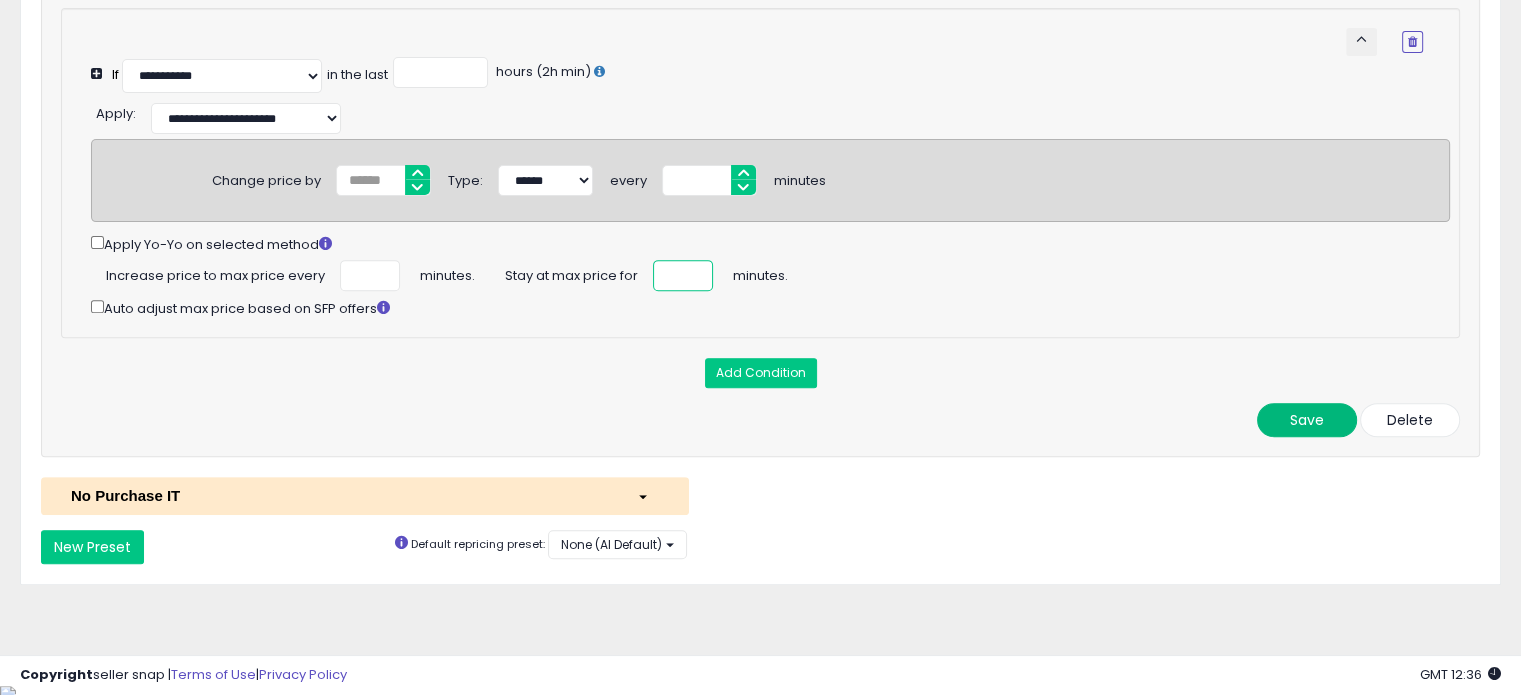 type on "**" 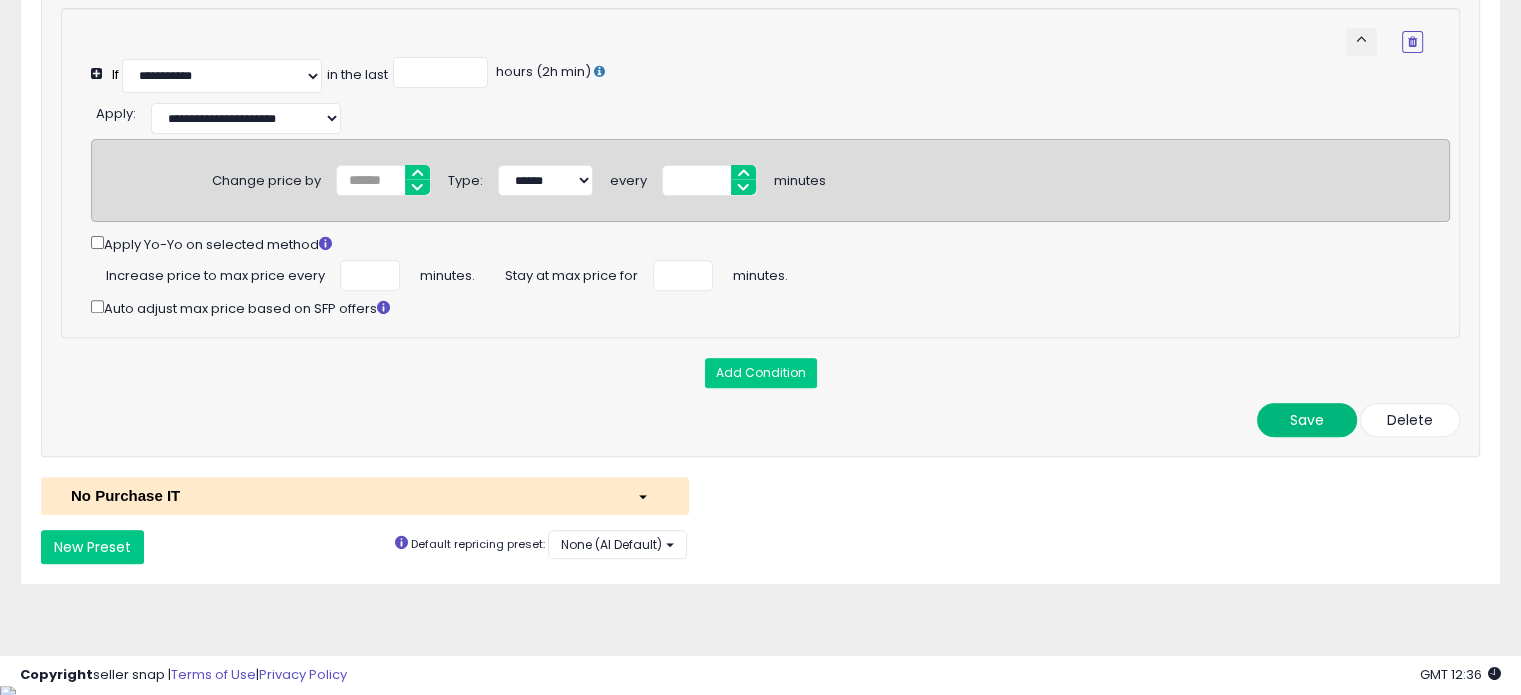 click on "Save" at bounding box center [1307, 420] 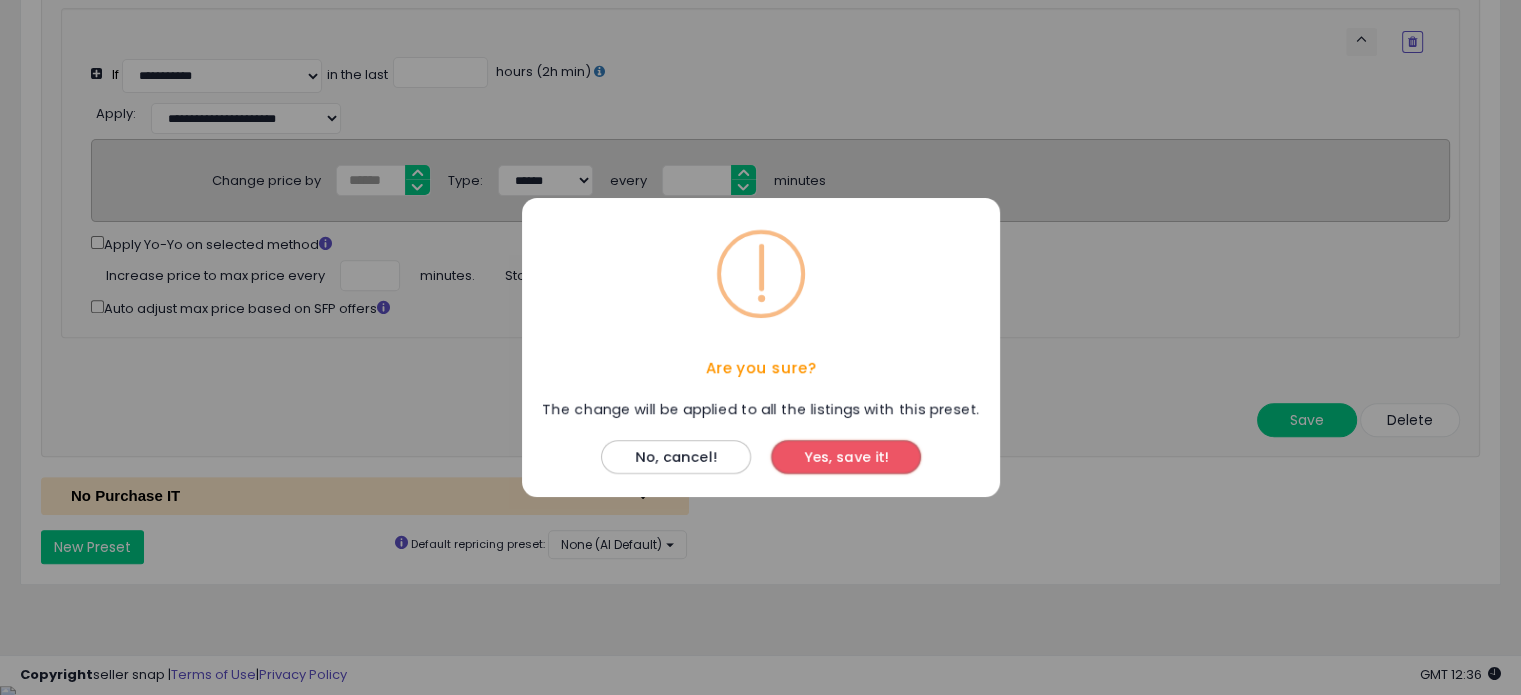 click on "Yes, save it!" at bounding box center [846, 457] 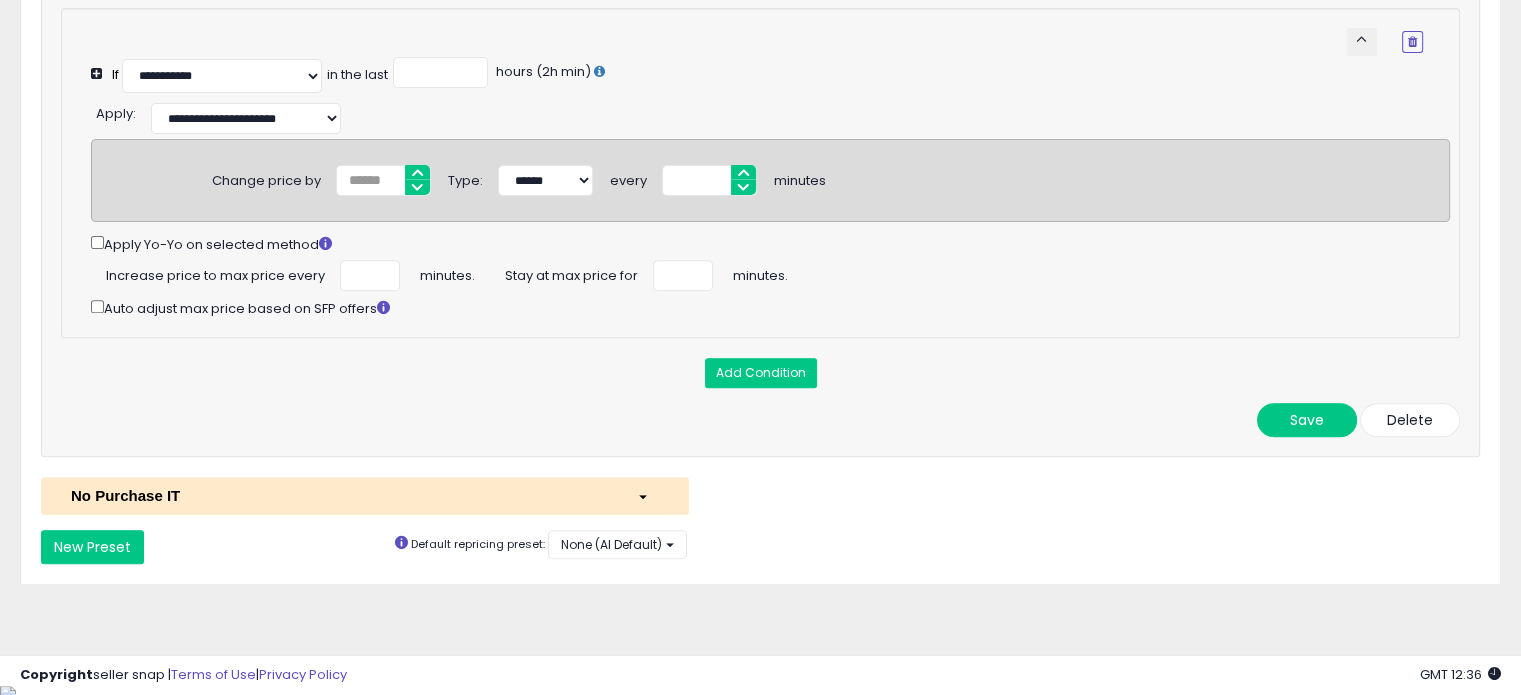scroll, scrollTop: 770, scrollLeft: 0, axis: vertical 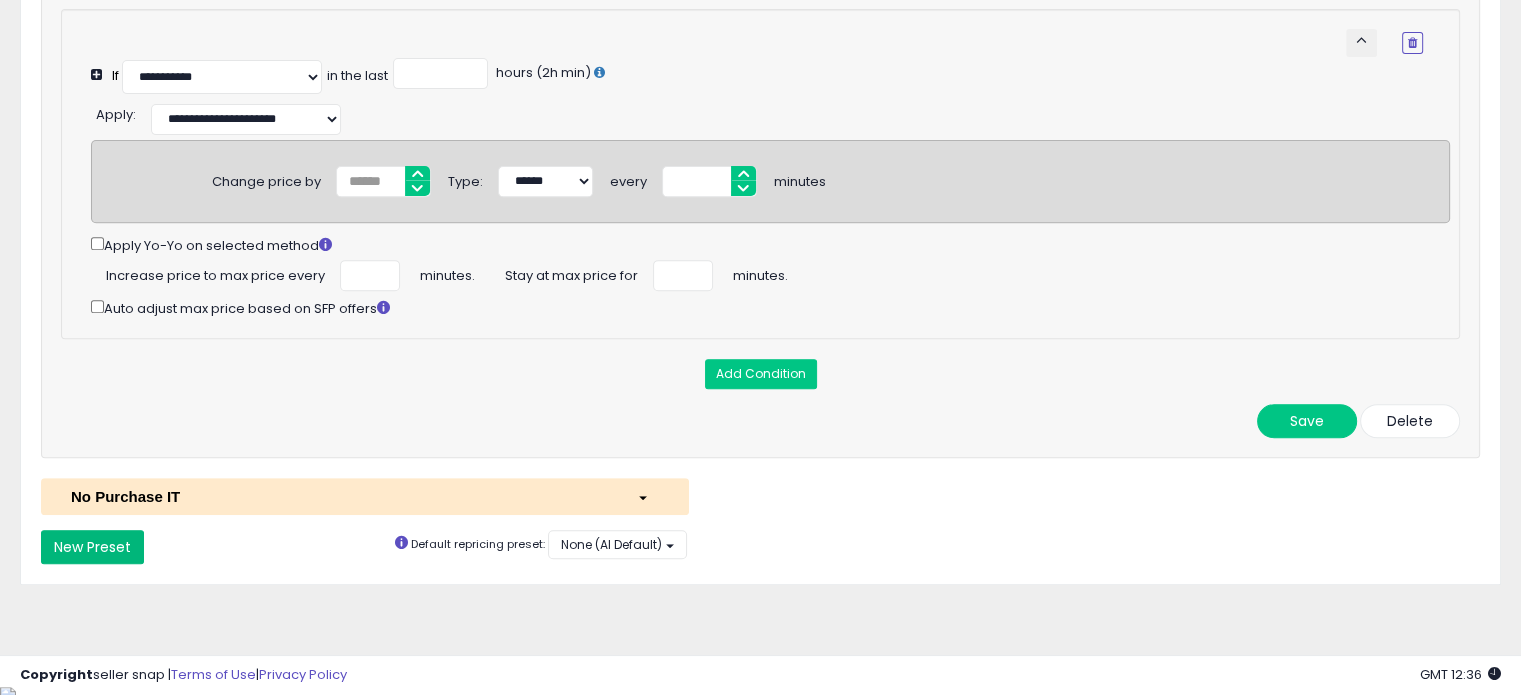click on "New Preset" at bounding box center (92, 547) 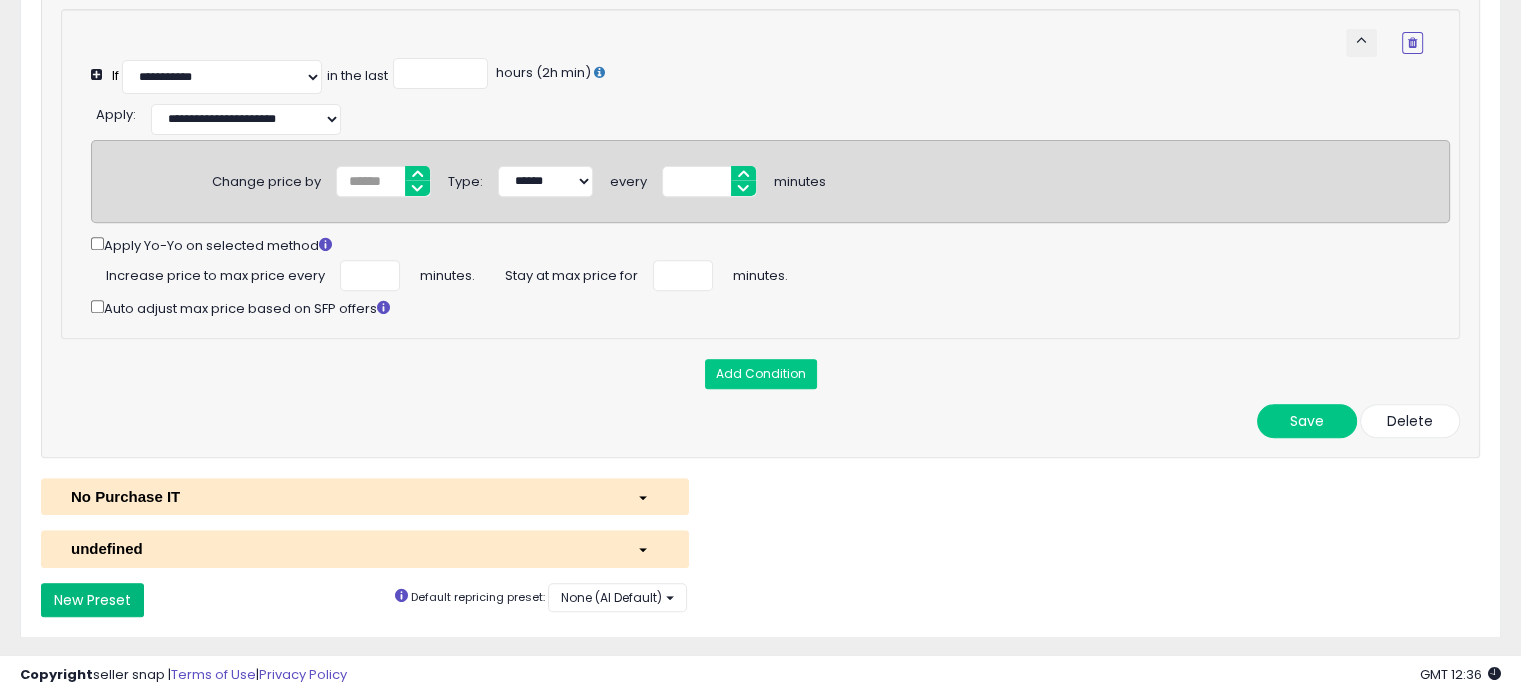 select on "*********" 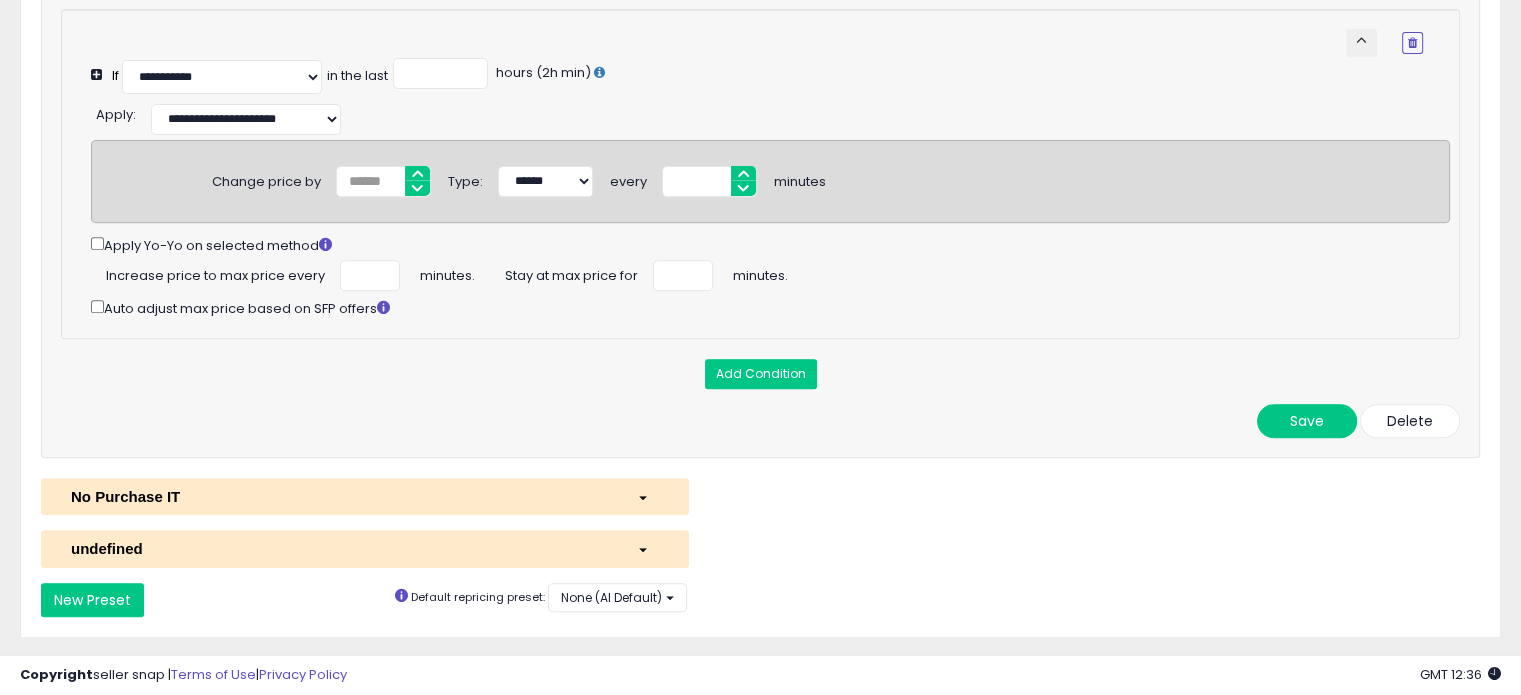 click on "undefined" at bounding box center [339, 548] 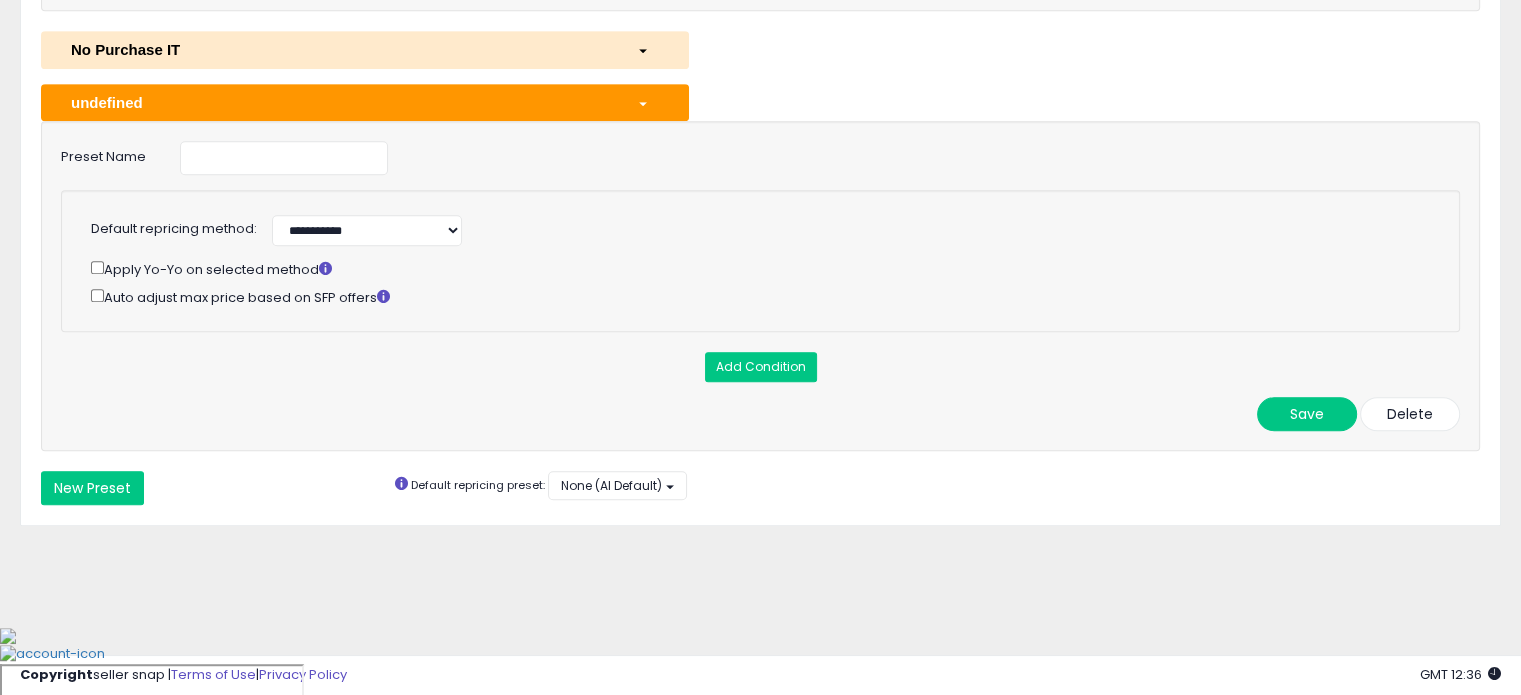 scroll, scrollTop: 1095, scrollLeft: 0, axis: vertical 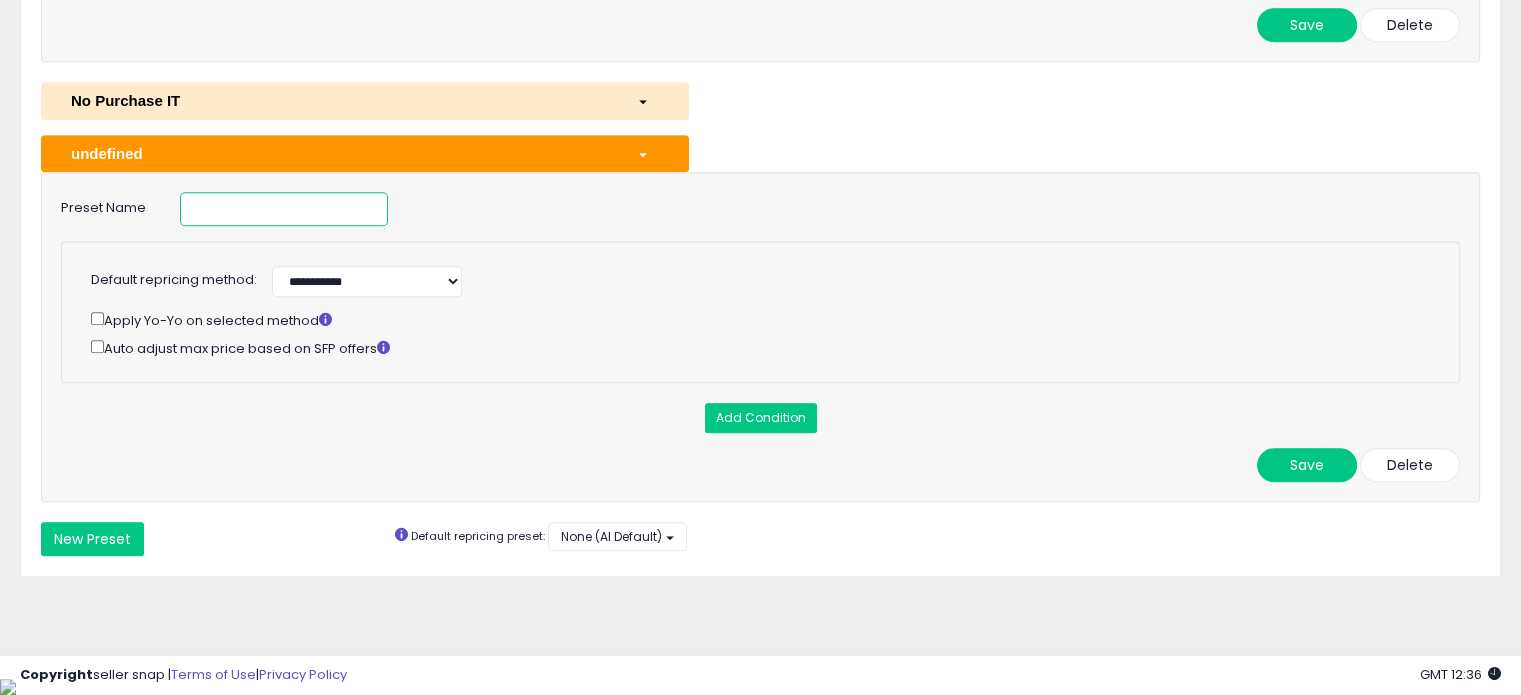 click at bounding box center (284, 209) 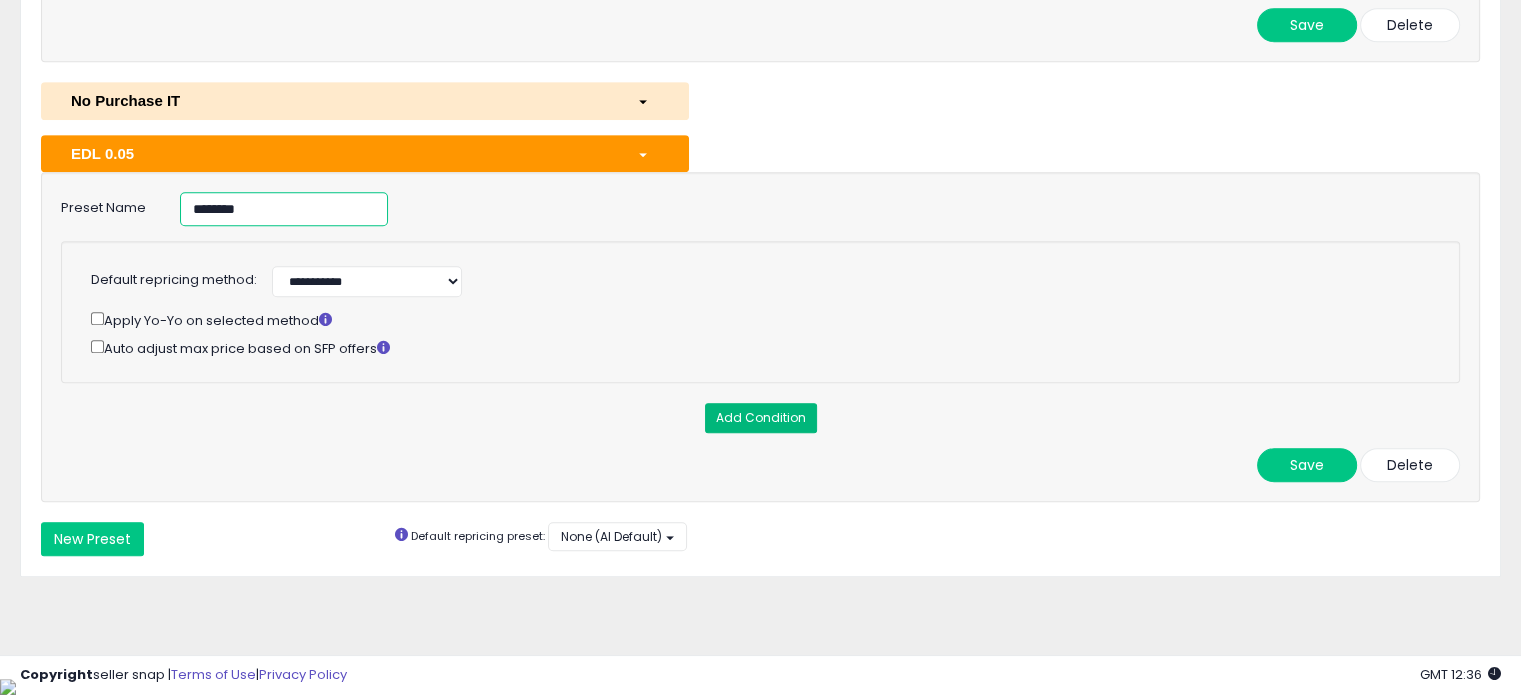 type on "********" 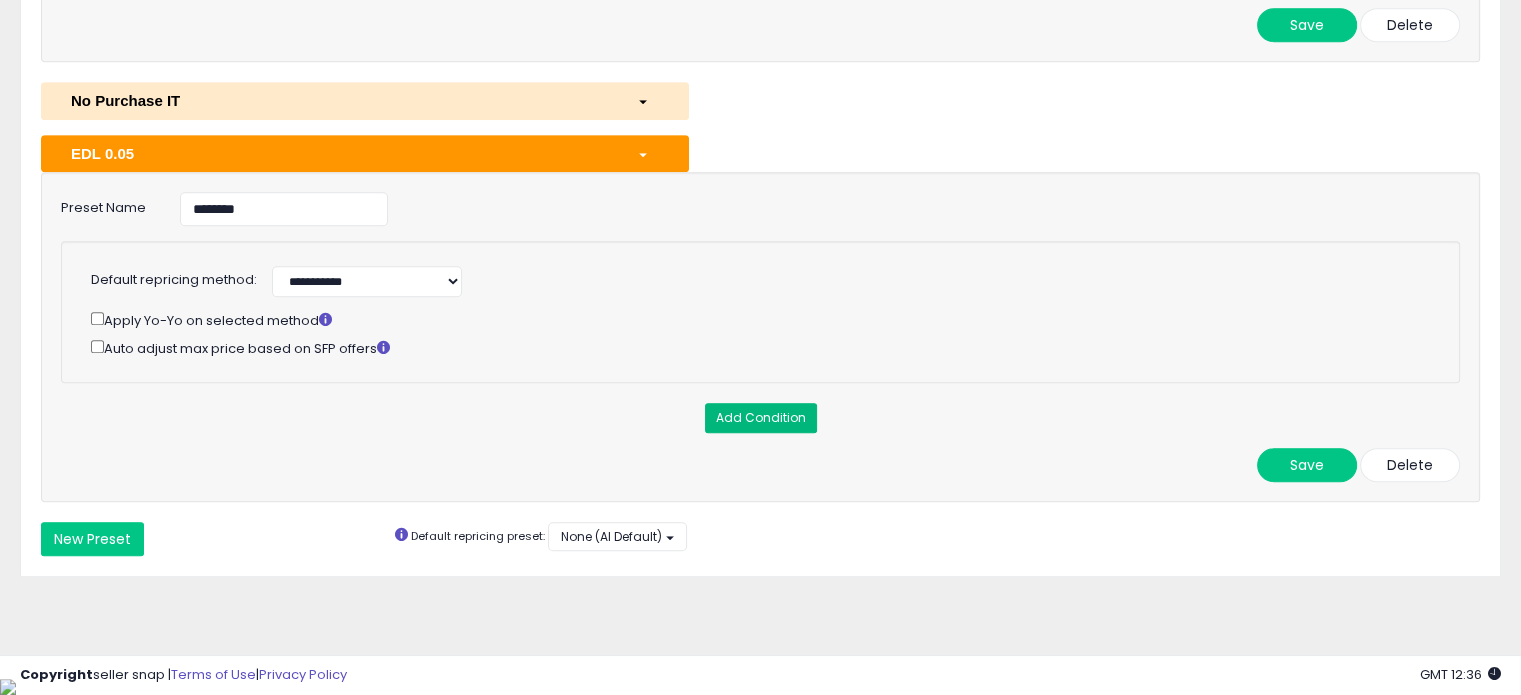 click on "Add Condition" at bounding box center (761, 418) 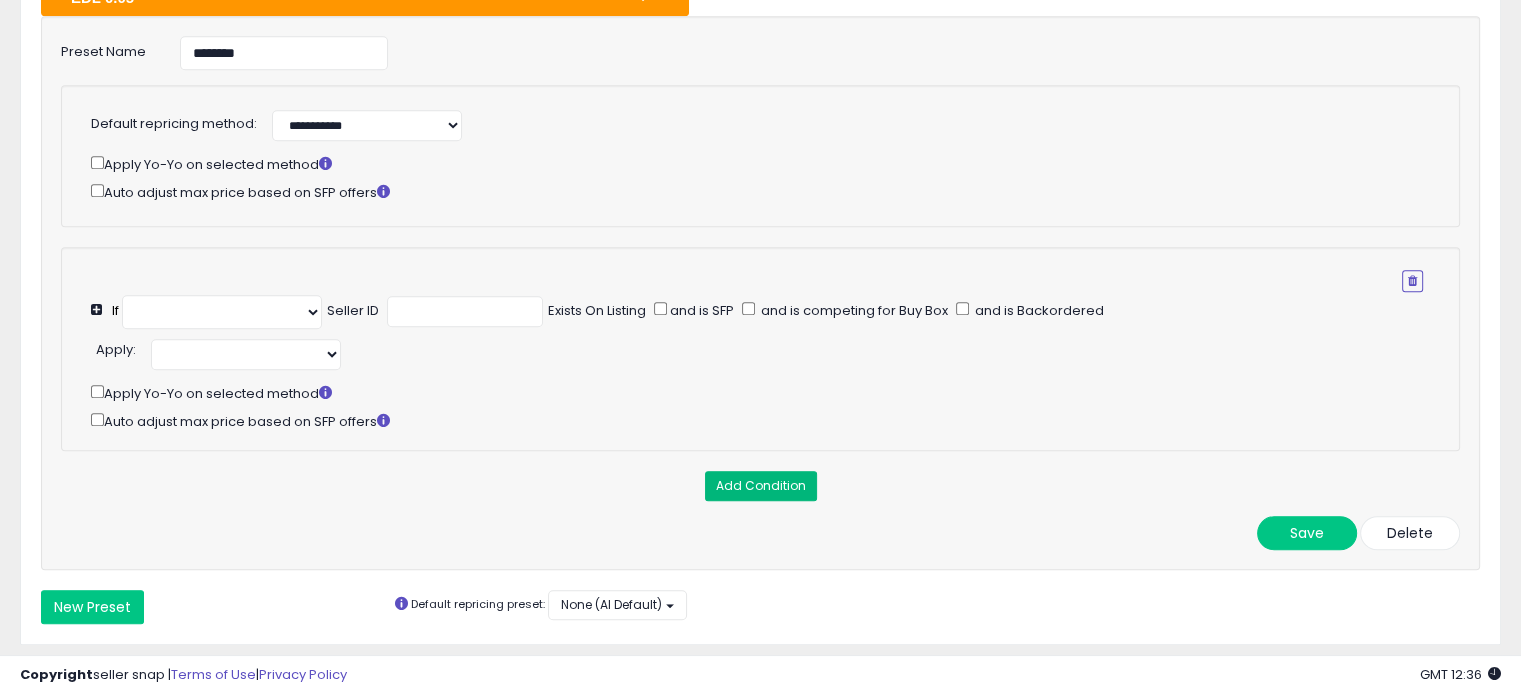 select on "**********" 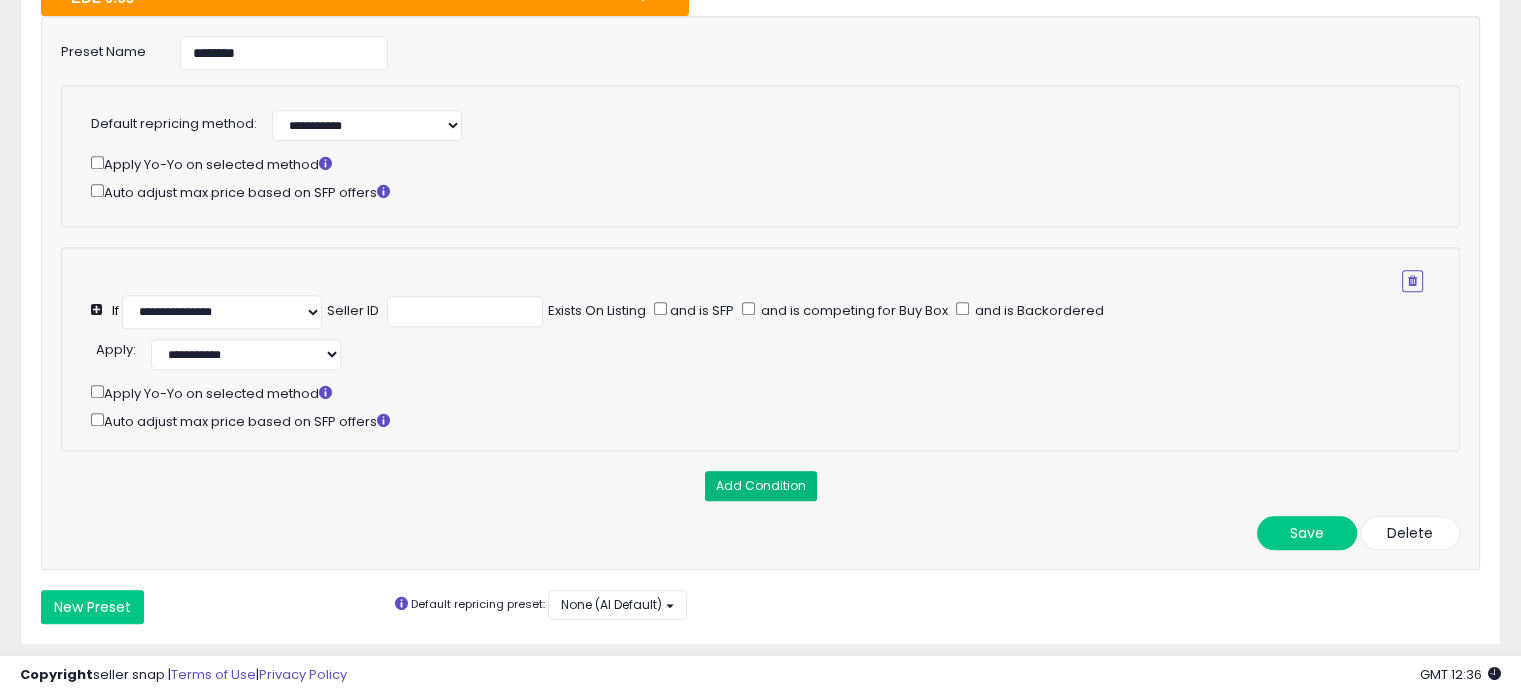 scroll, scrollTop: 1332, scrollLeft: 0, axis: vertical 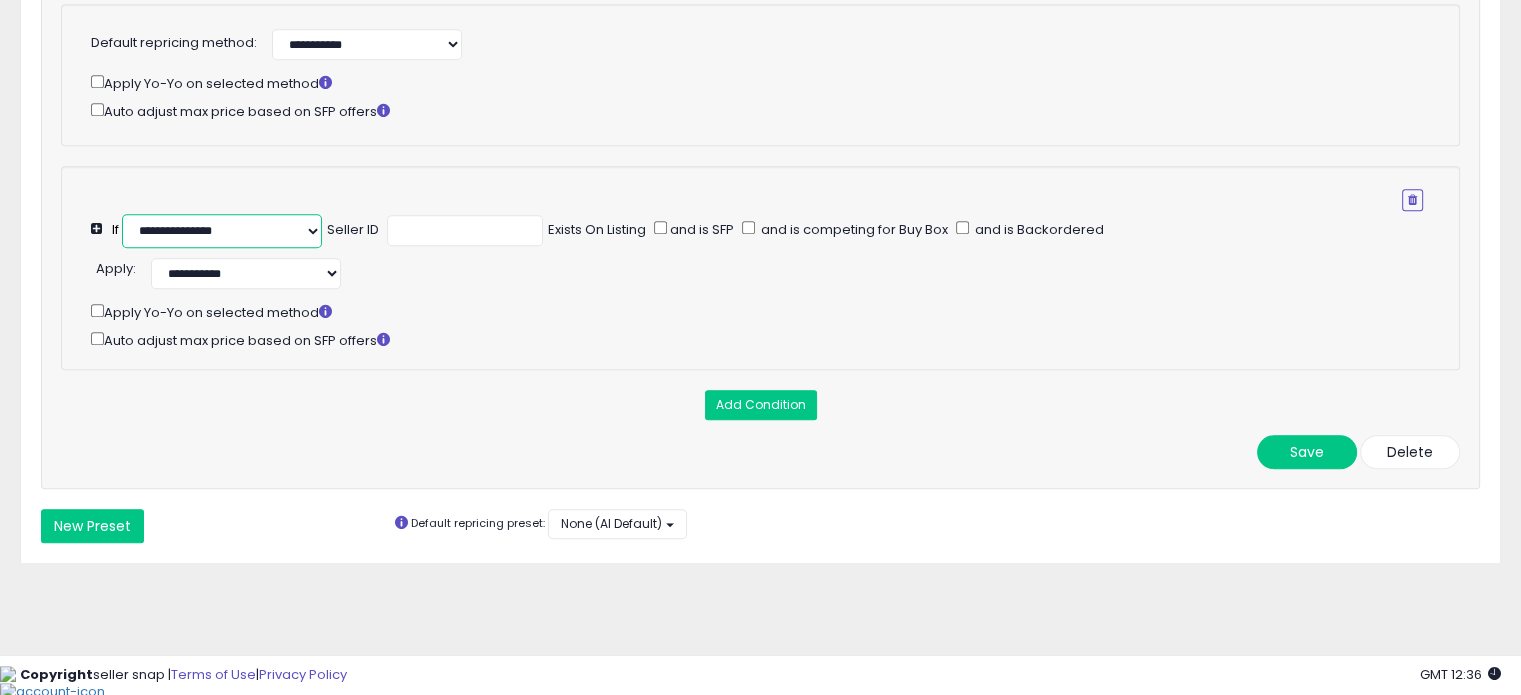 click on "**********" at bounding box center (222, 231) 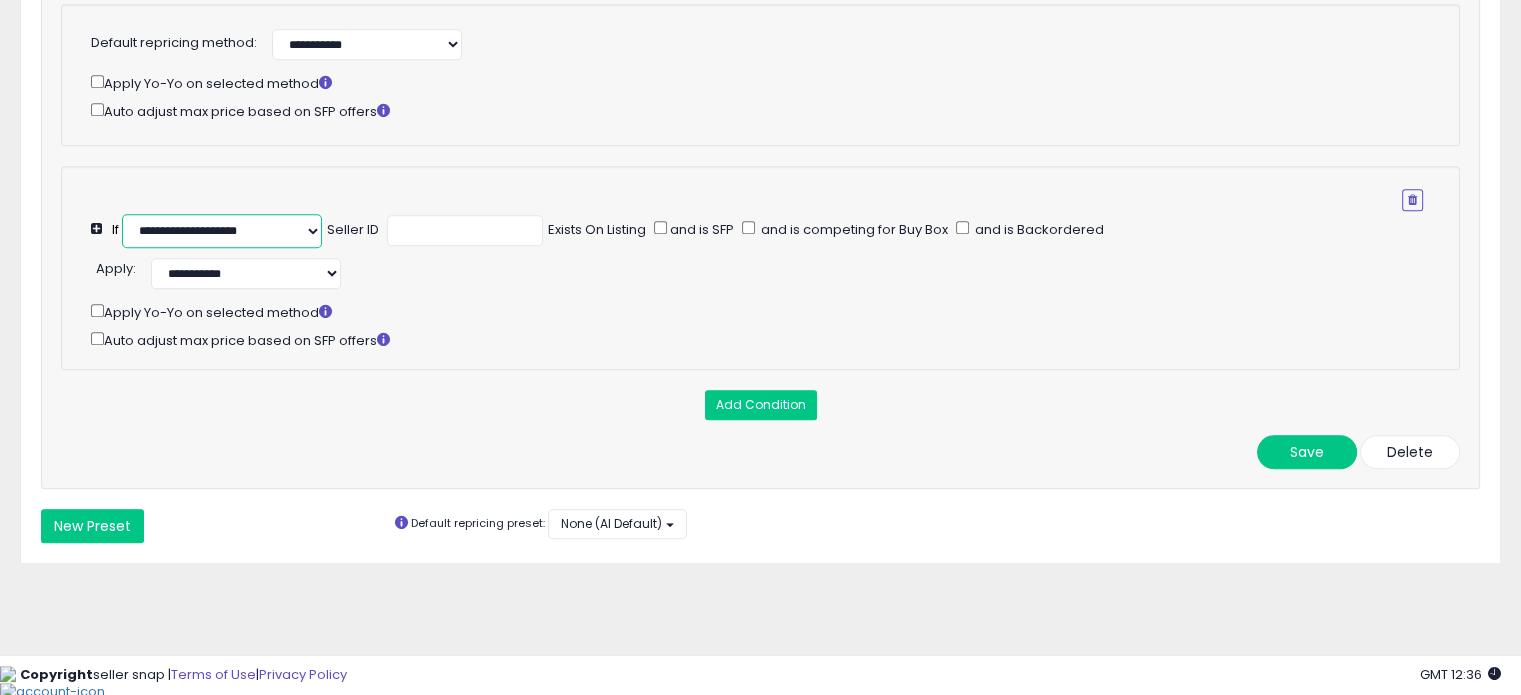 click on "**********" at bounding box center [222, 231] 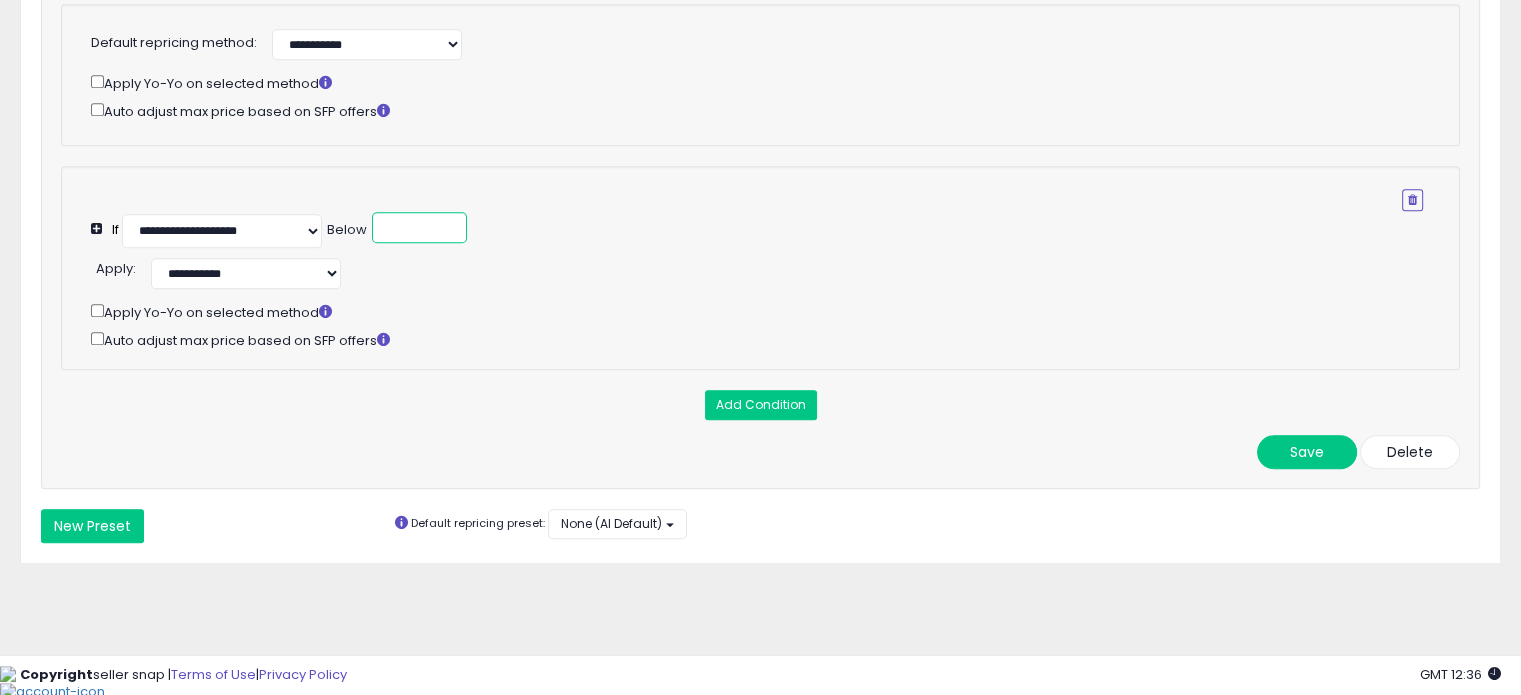 click at bounding box center (419, 227) 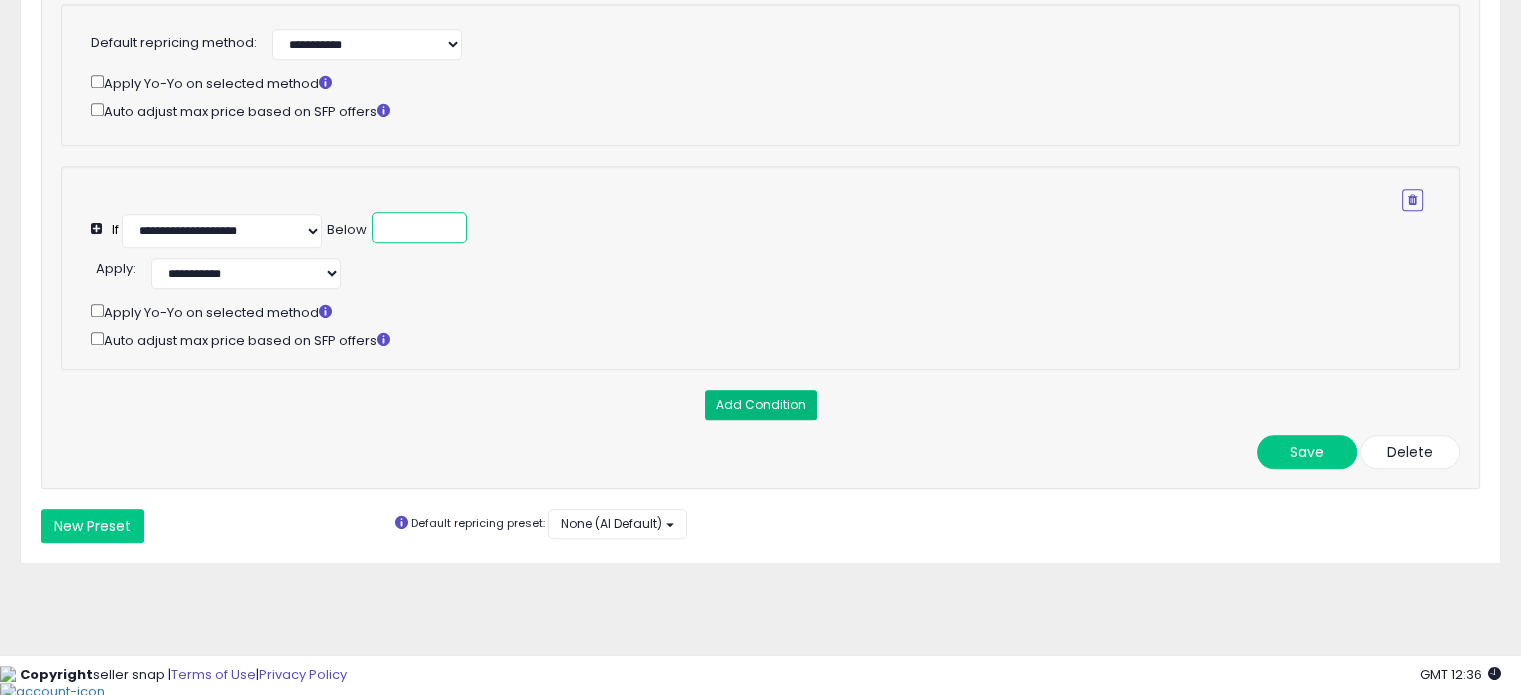 type on "*" 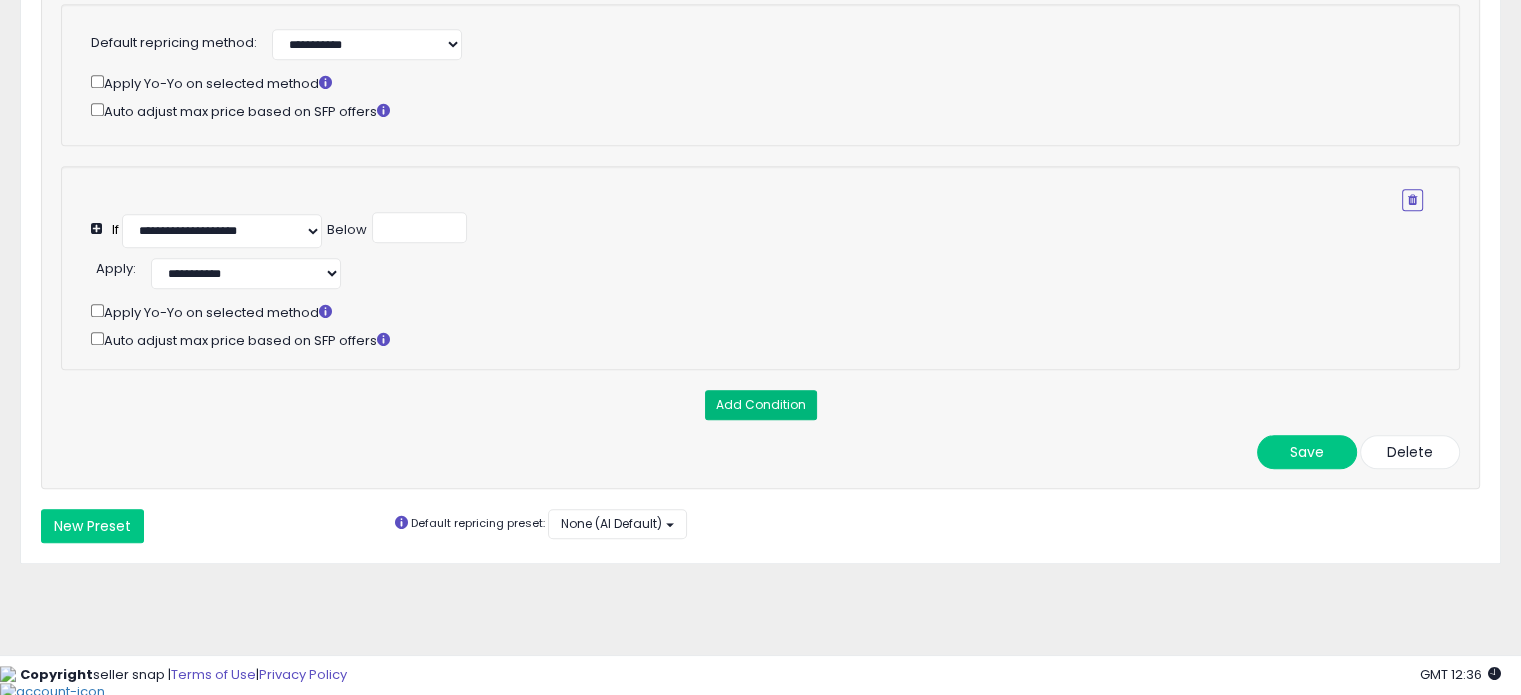 click on "Add Condition" at bounding box center [761, 405] 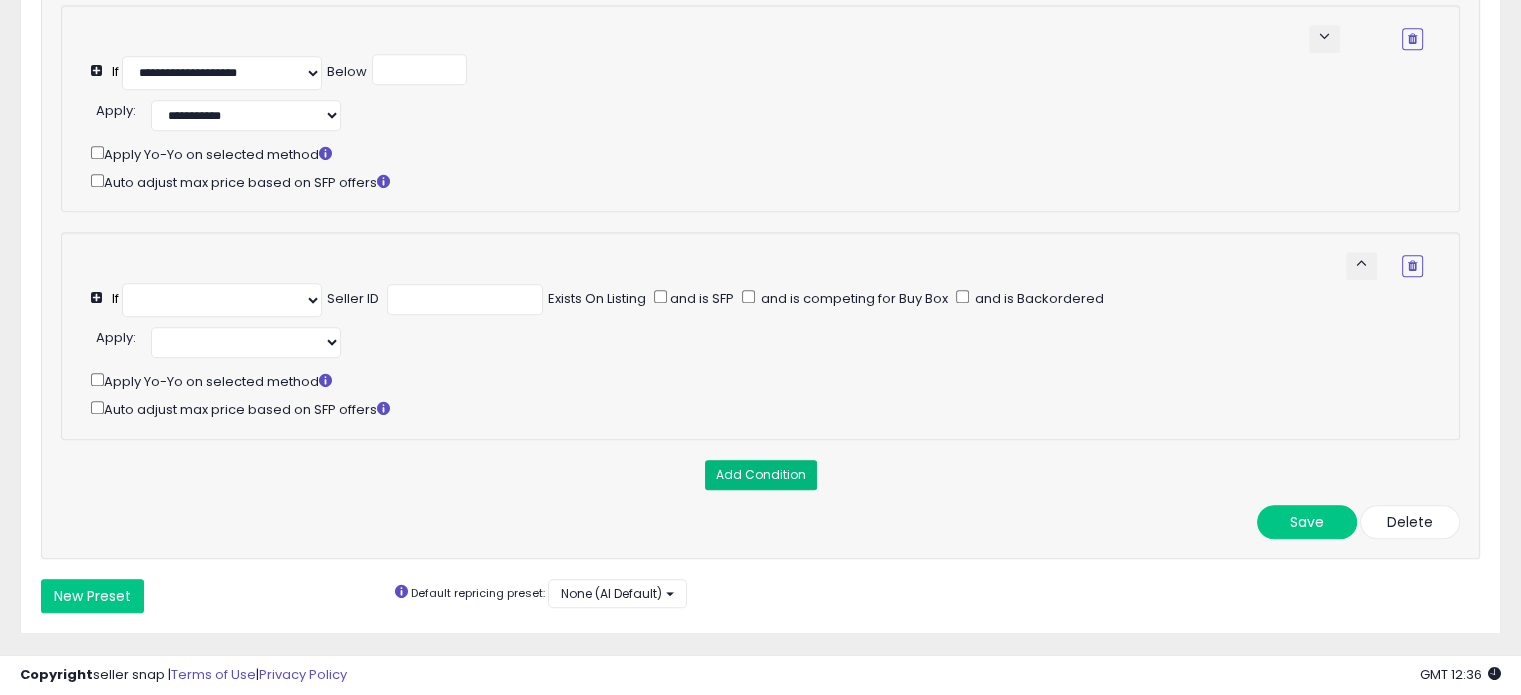 select on "**********" 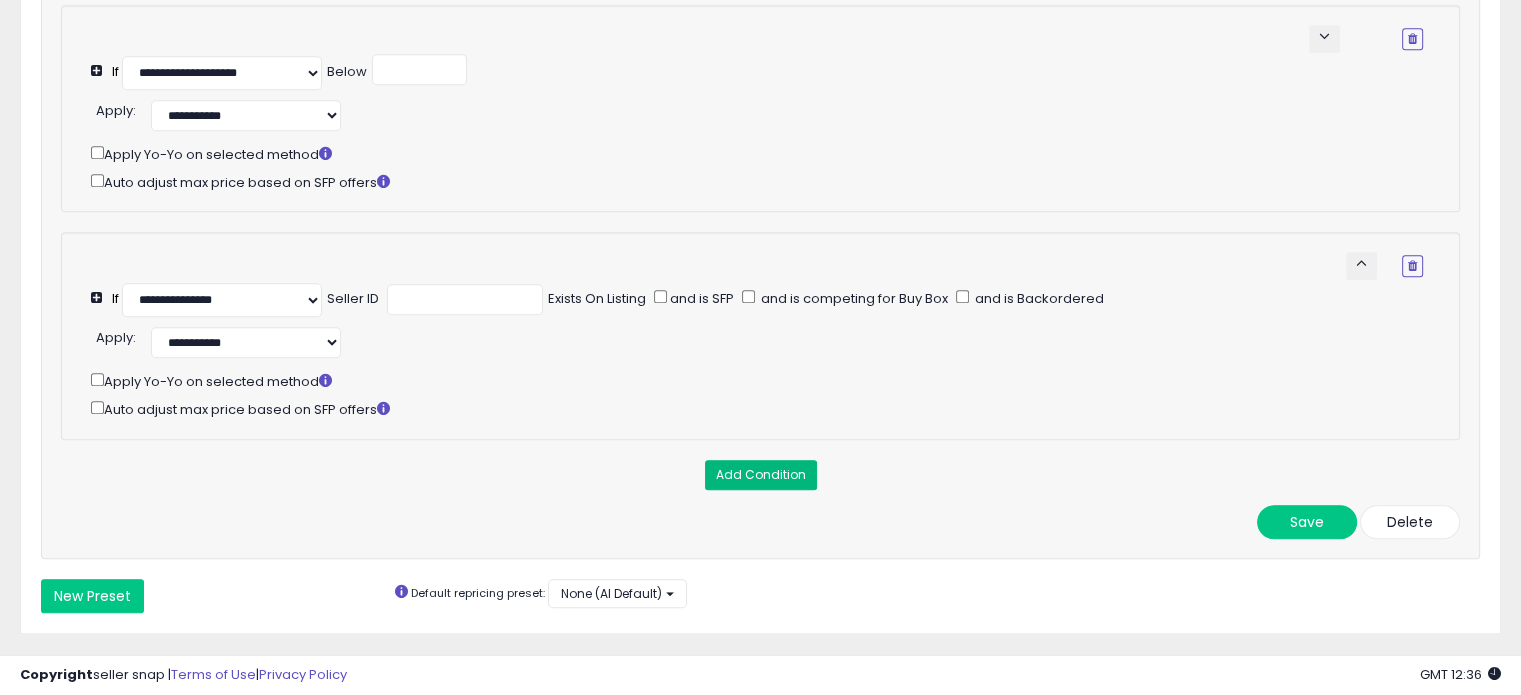 scroll, scrollTop: 1575, scrollLeft: 0, axis: vertical 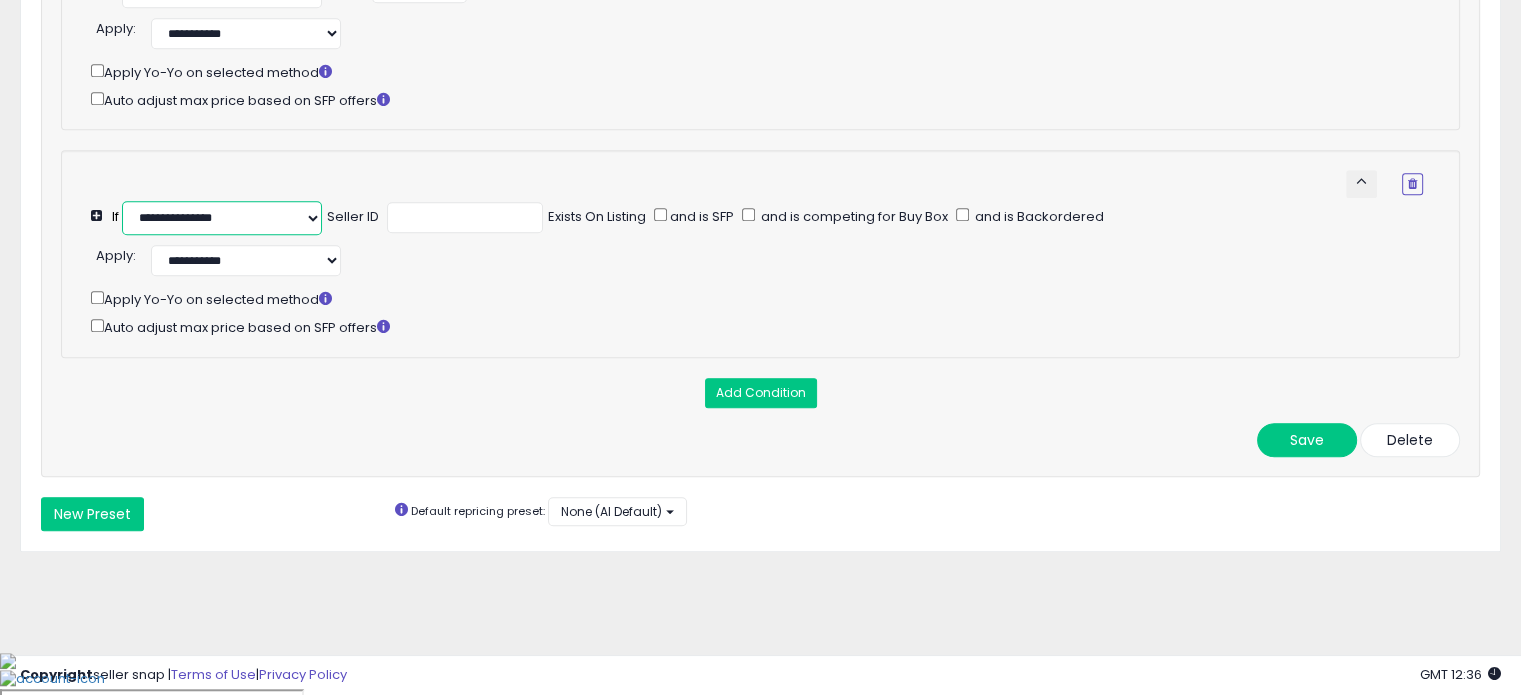 click on "**********" at bounding box center (222, 218) 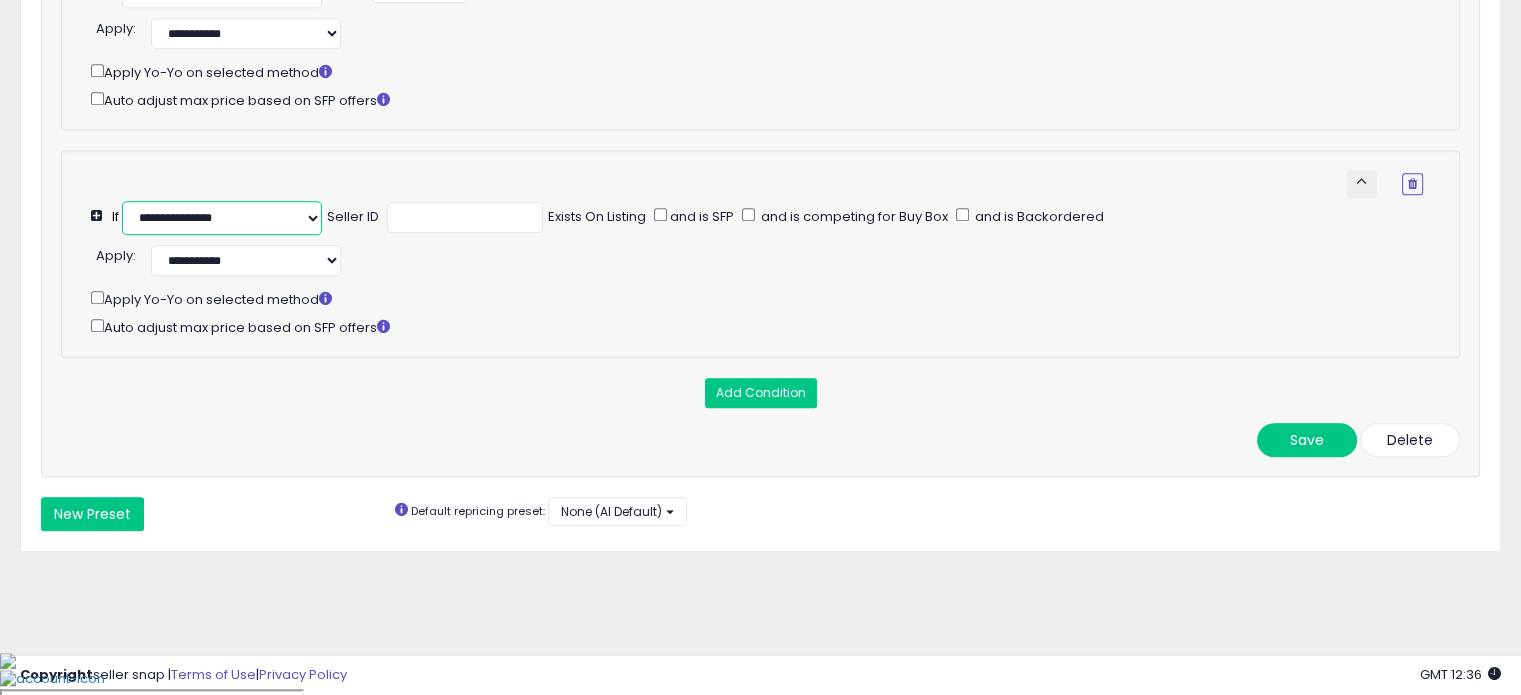 select on "**********" 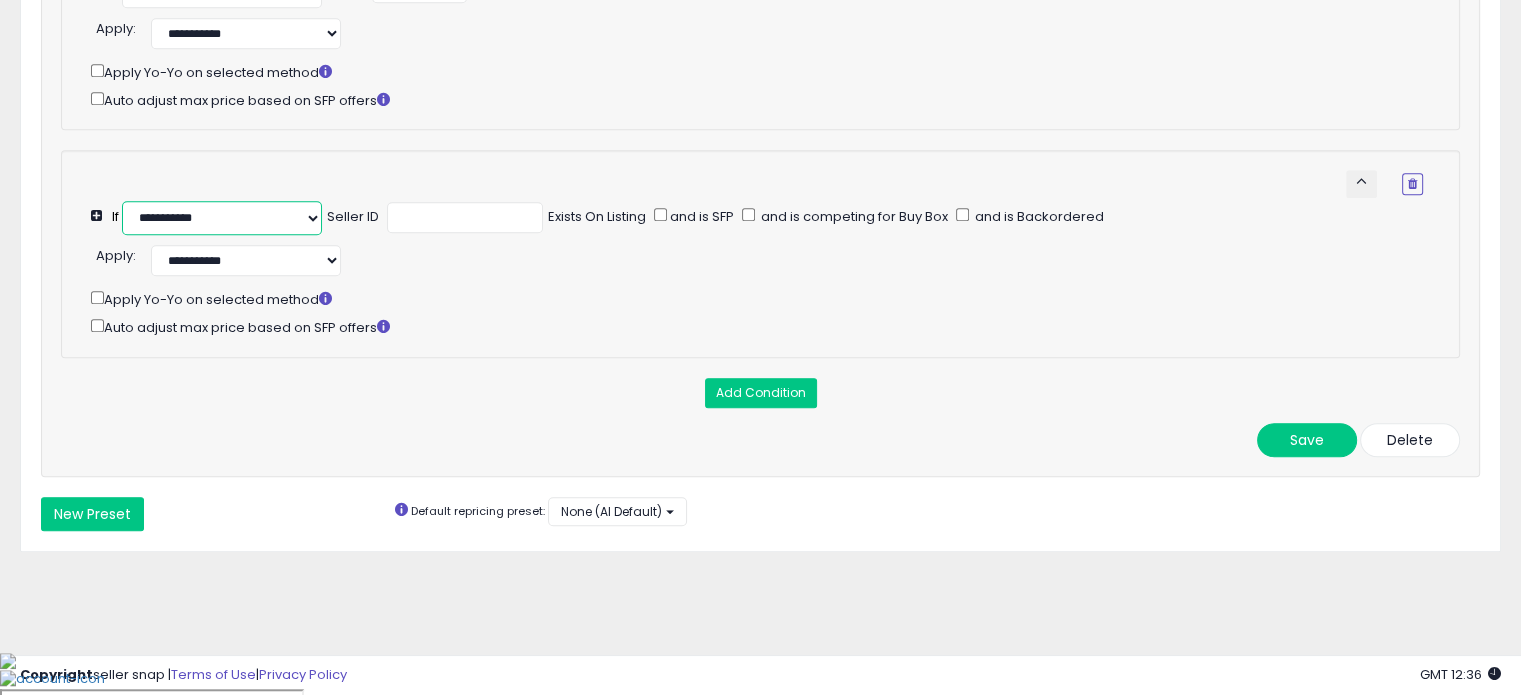 click on "**********" at bounding box center (222, 218) 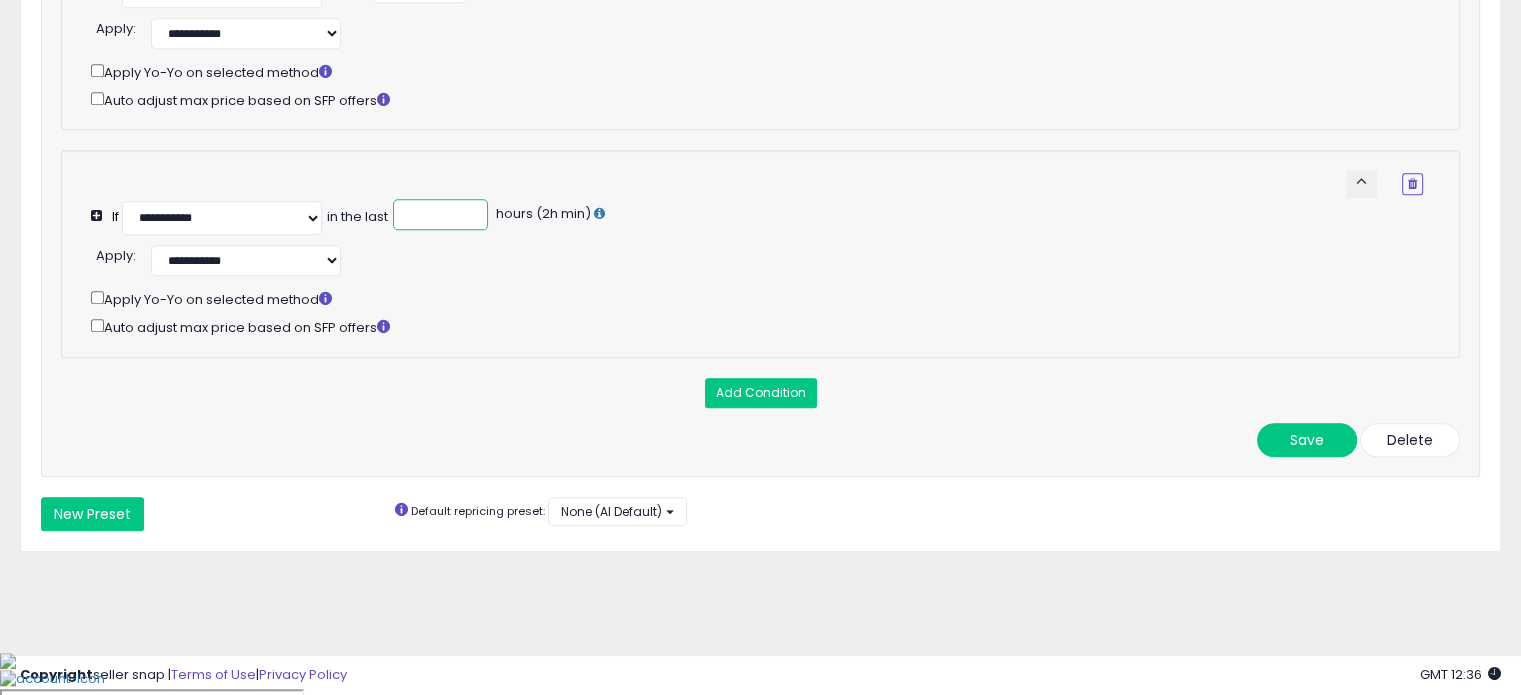 type on "*" 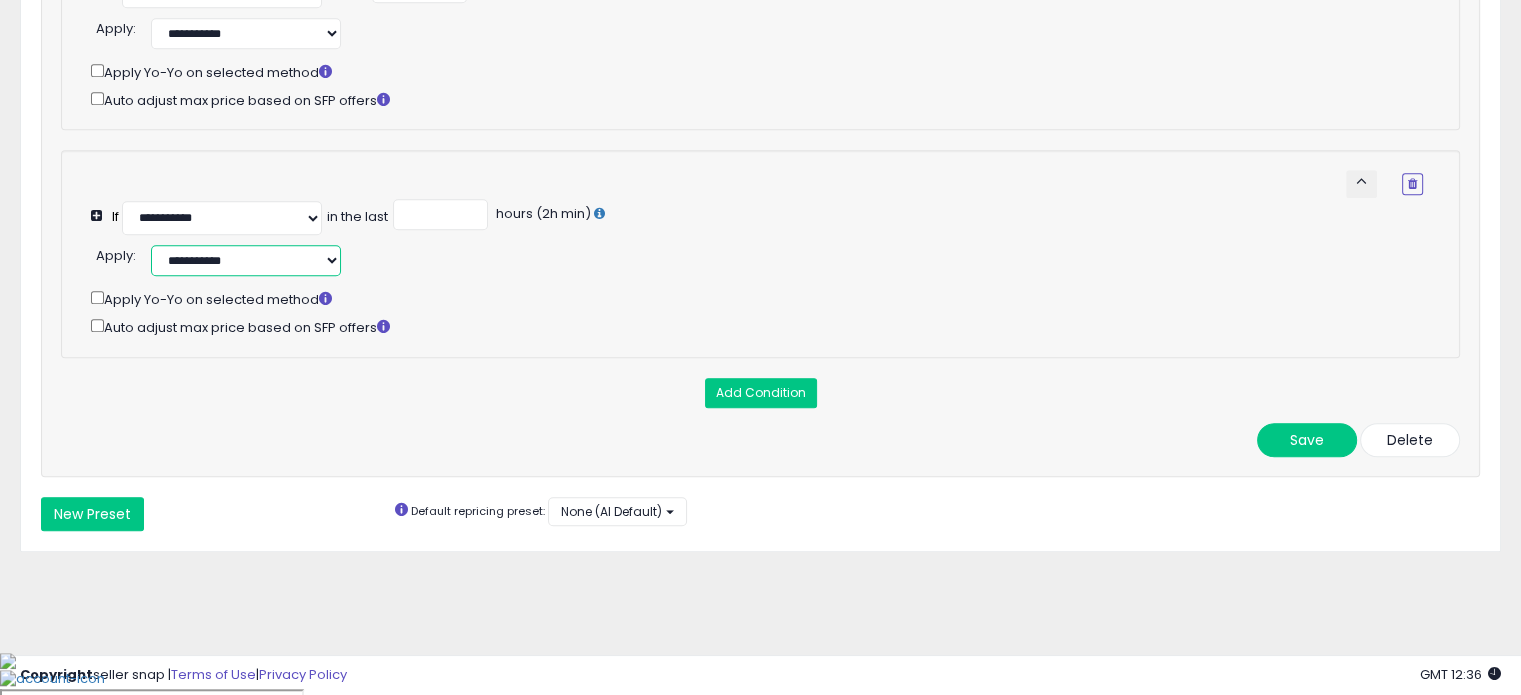click on "**********" at bounding box center [246, 260] 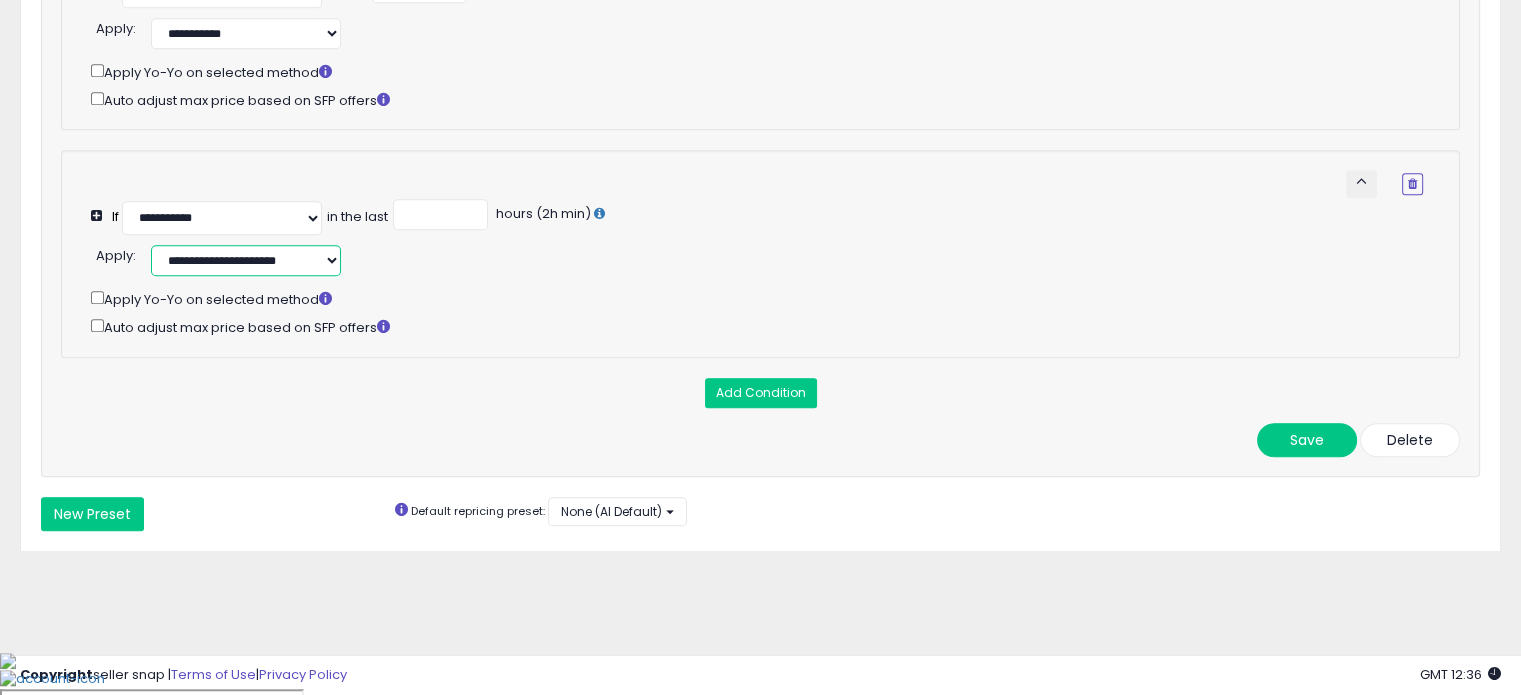click on "**********" at bounding box center (246, 260) 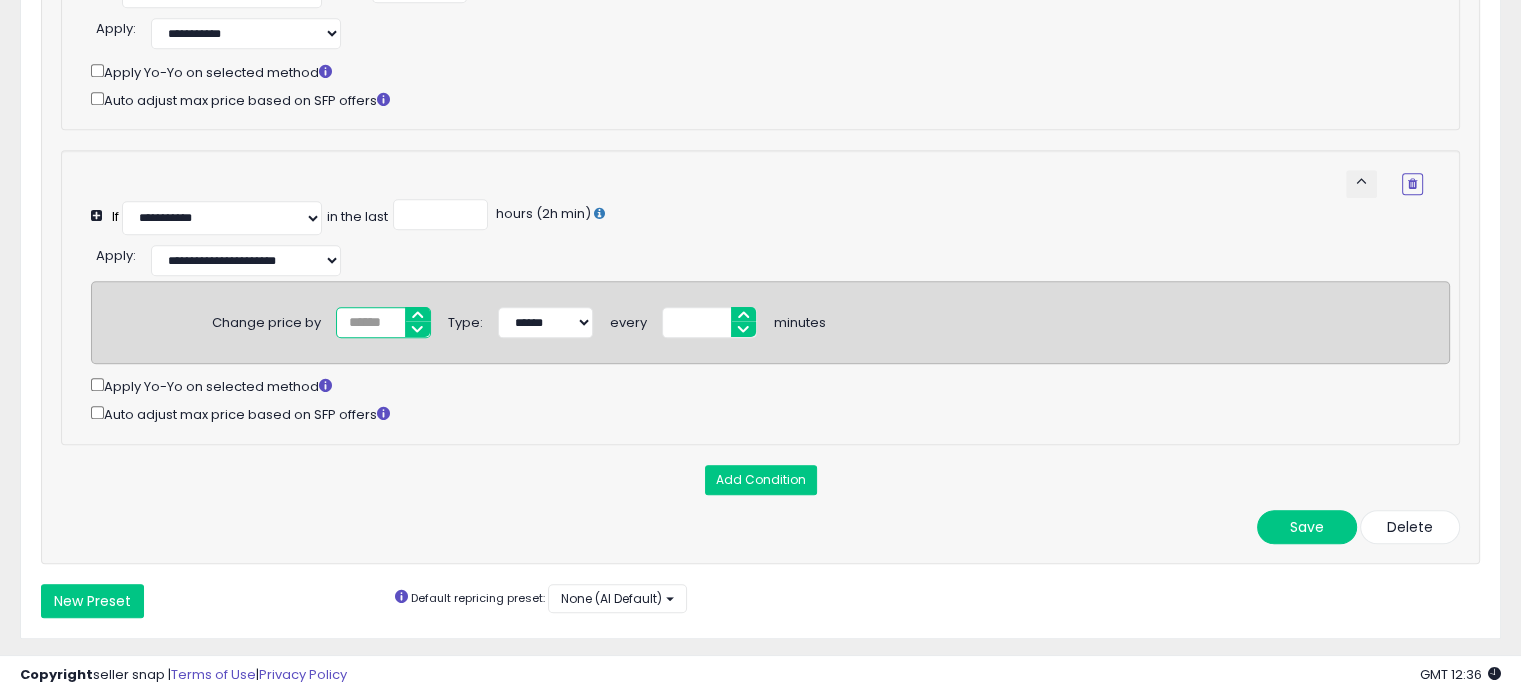 click at bounding box center [383, 322] 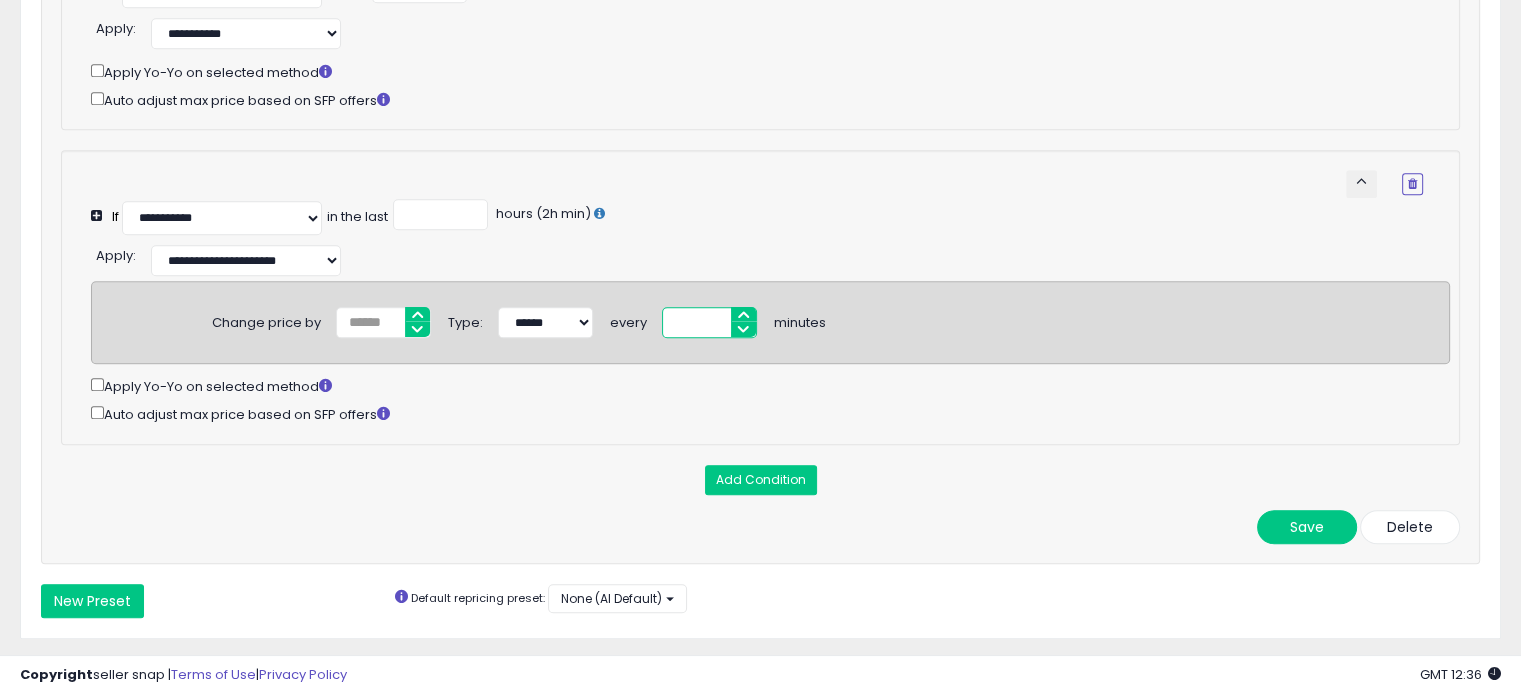 type on "*" 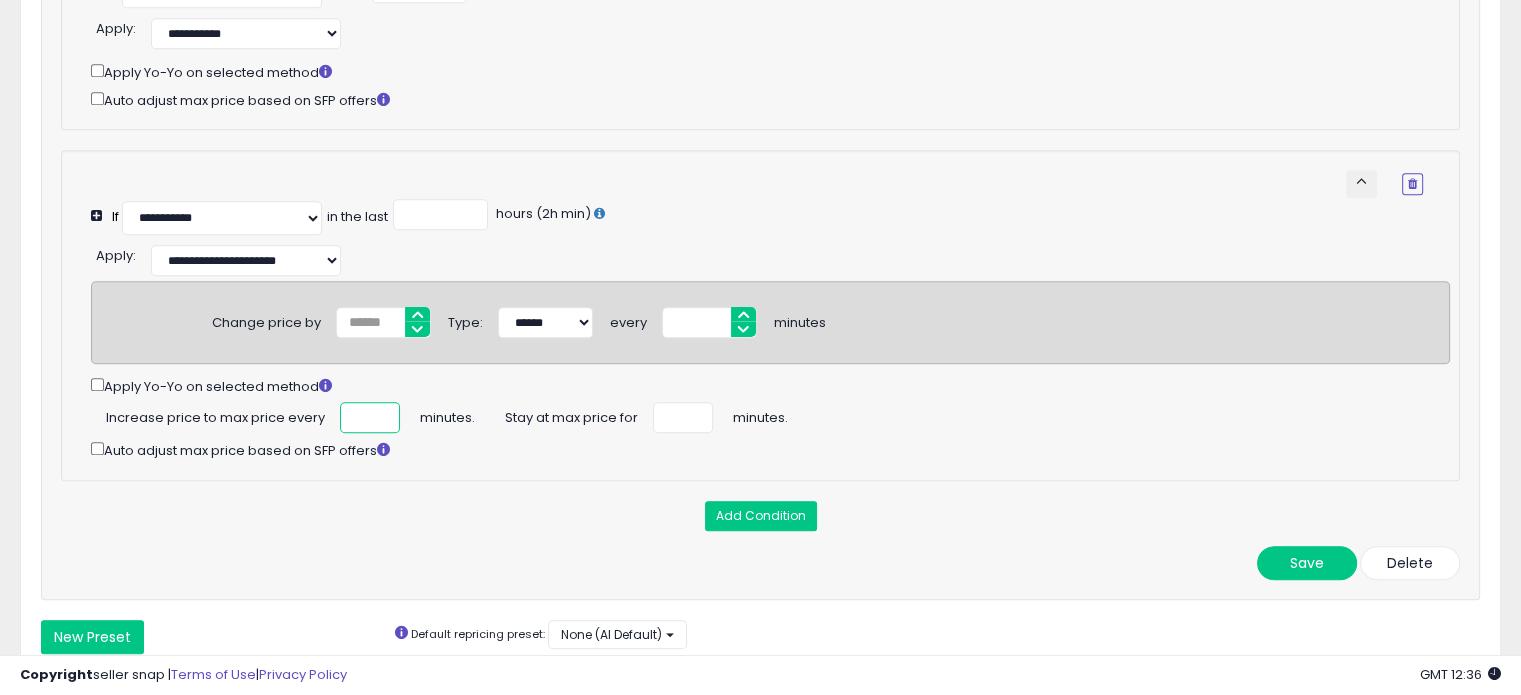 click at bounding box center (370, 417) 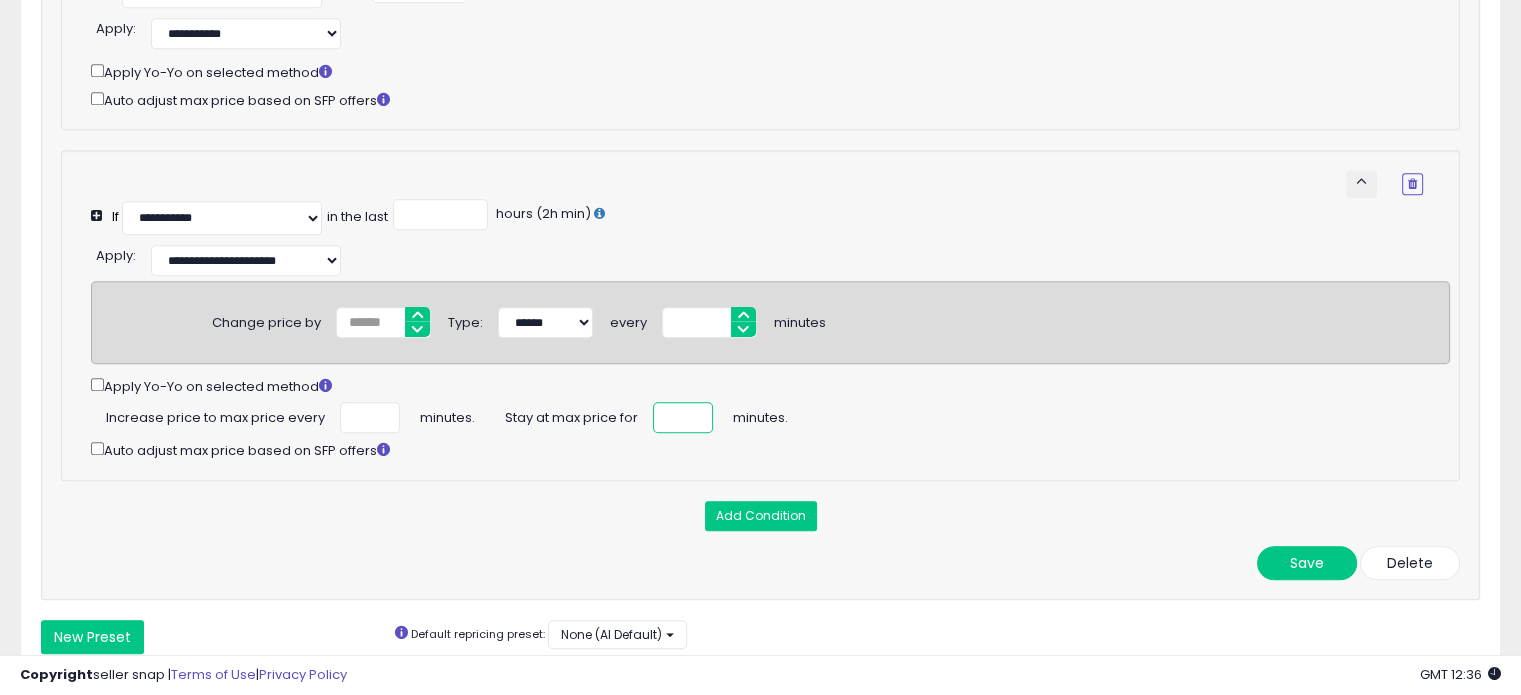 scroll, scrollTop: 0, scrollLeft: 0, axis: both 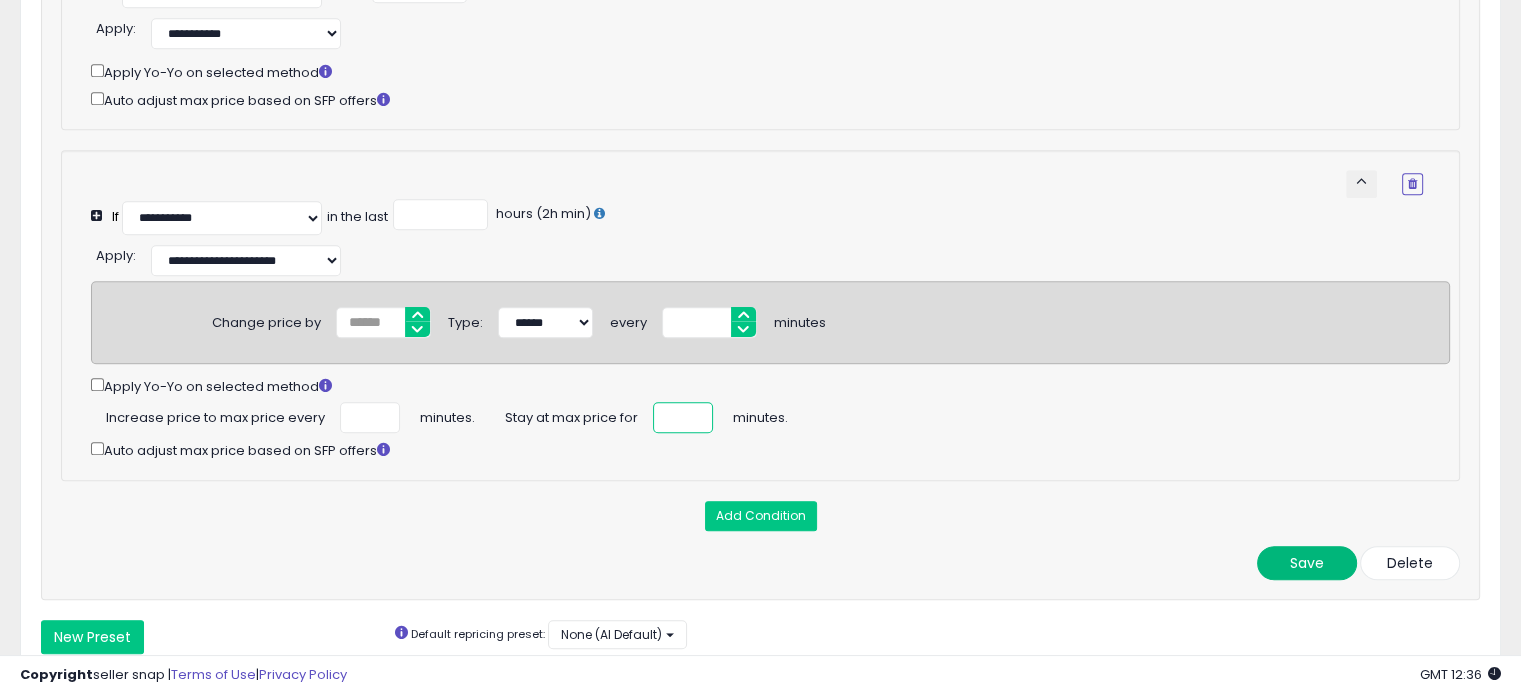 type on "**" 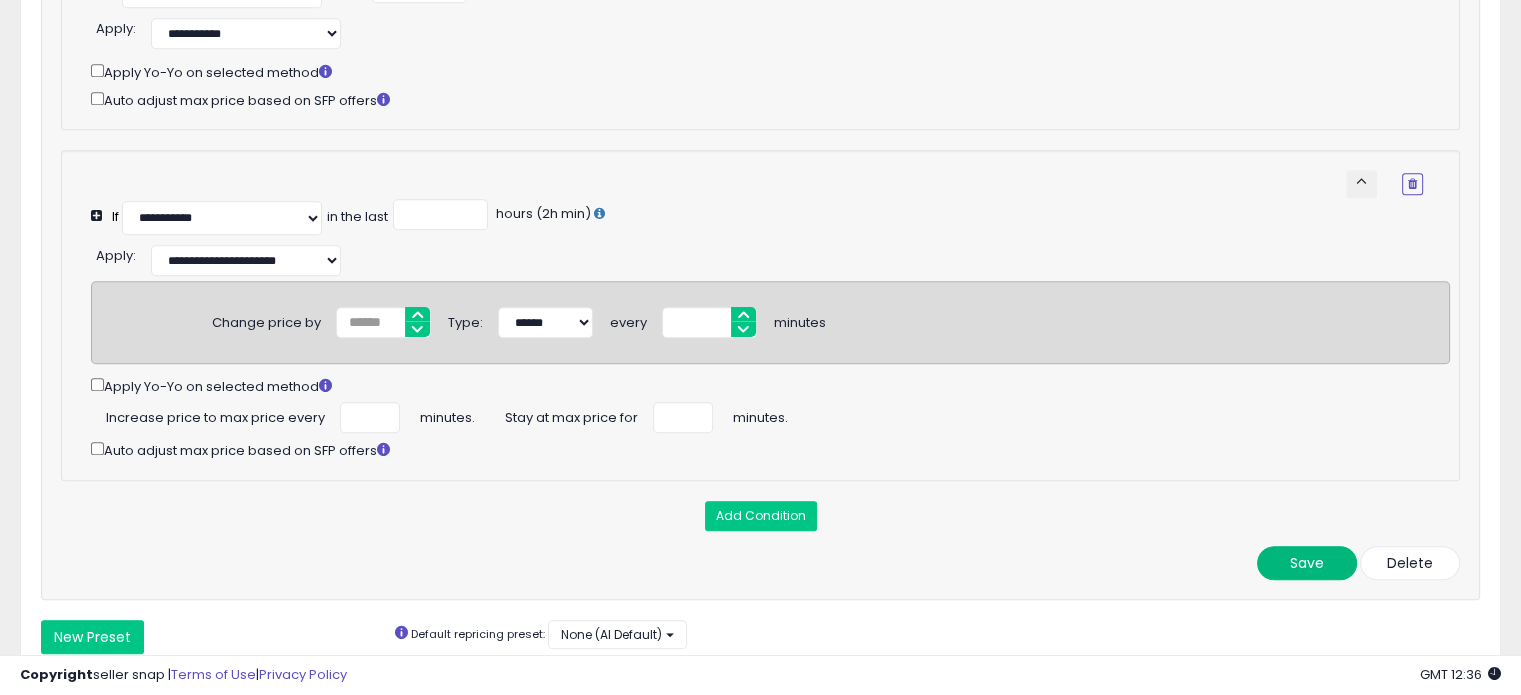 click on "Save" at bounding box center [1307, 563] 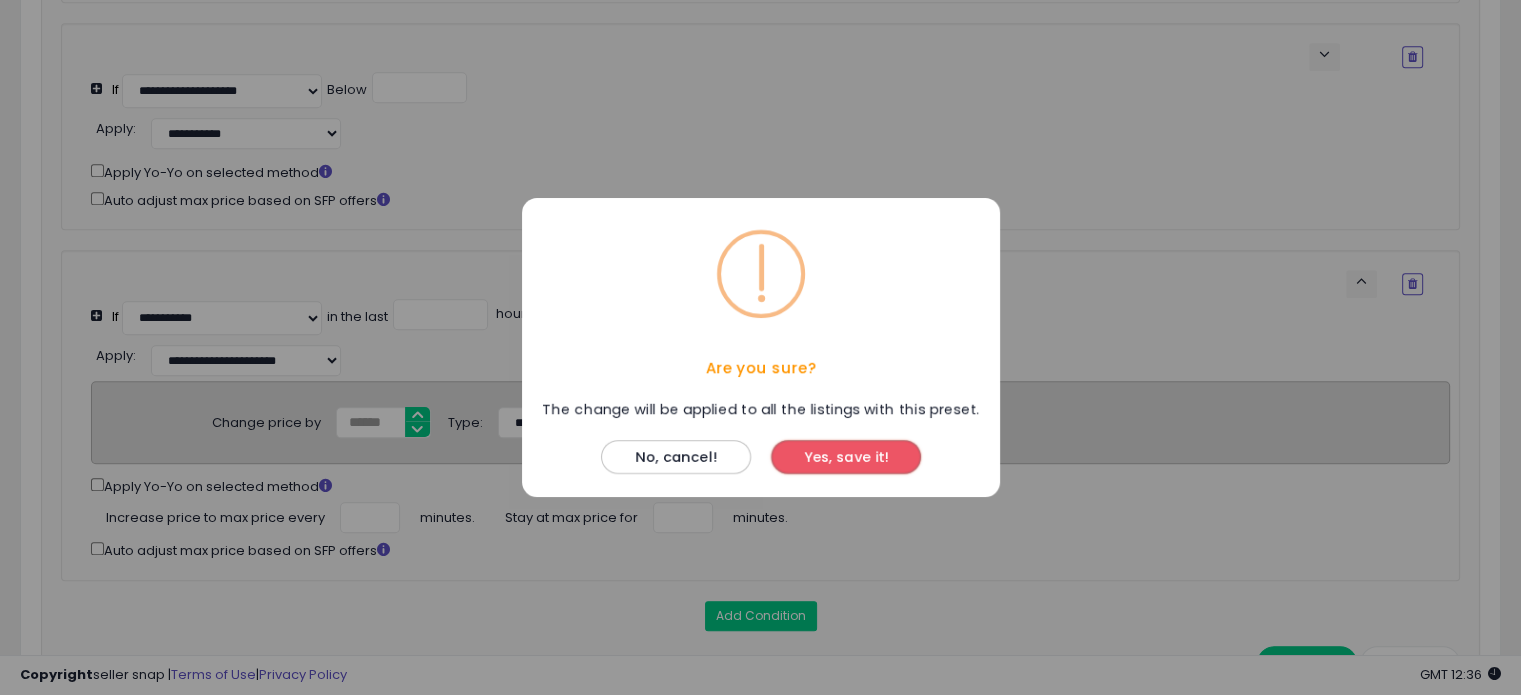click on "Yes, save it!" at bounding box center (846, 457) 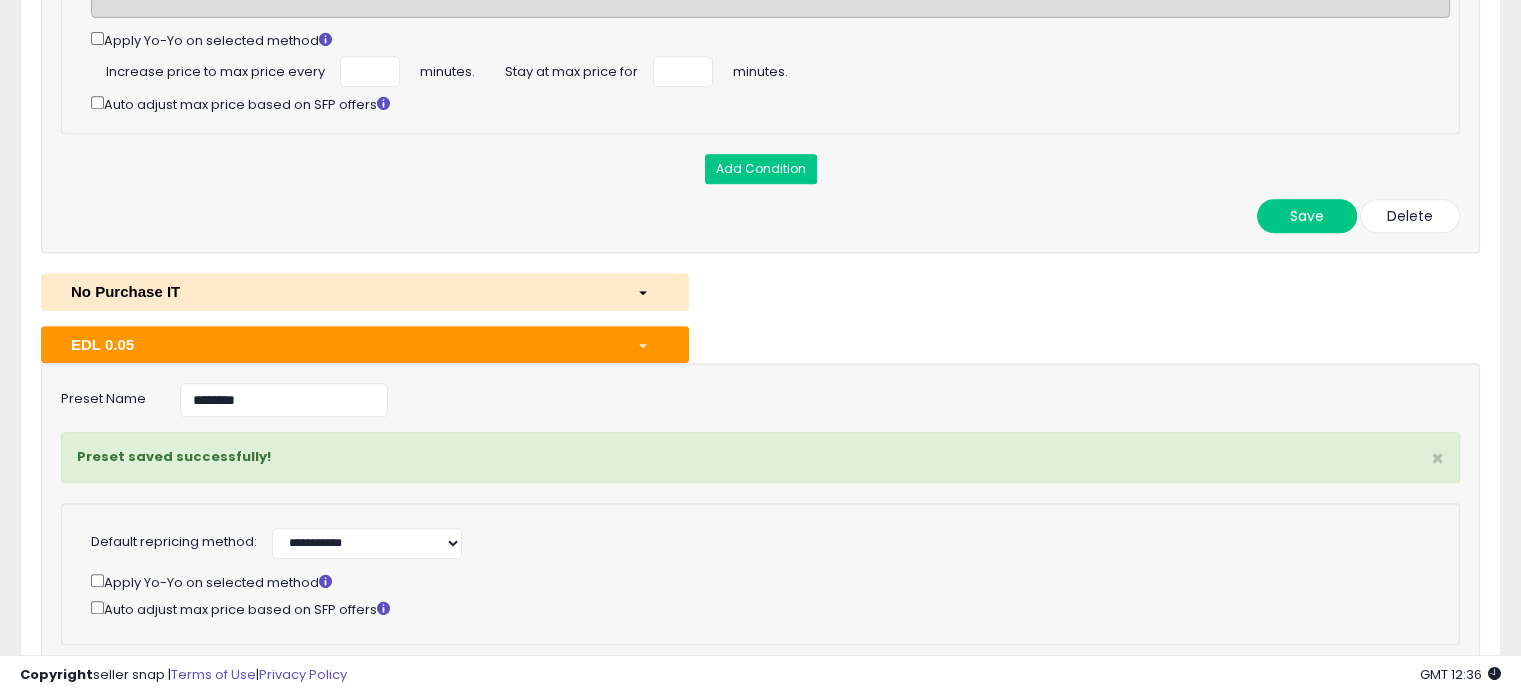 scroll, scrollTop: 675, scrollLeft: 0, axis: vertical 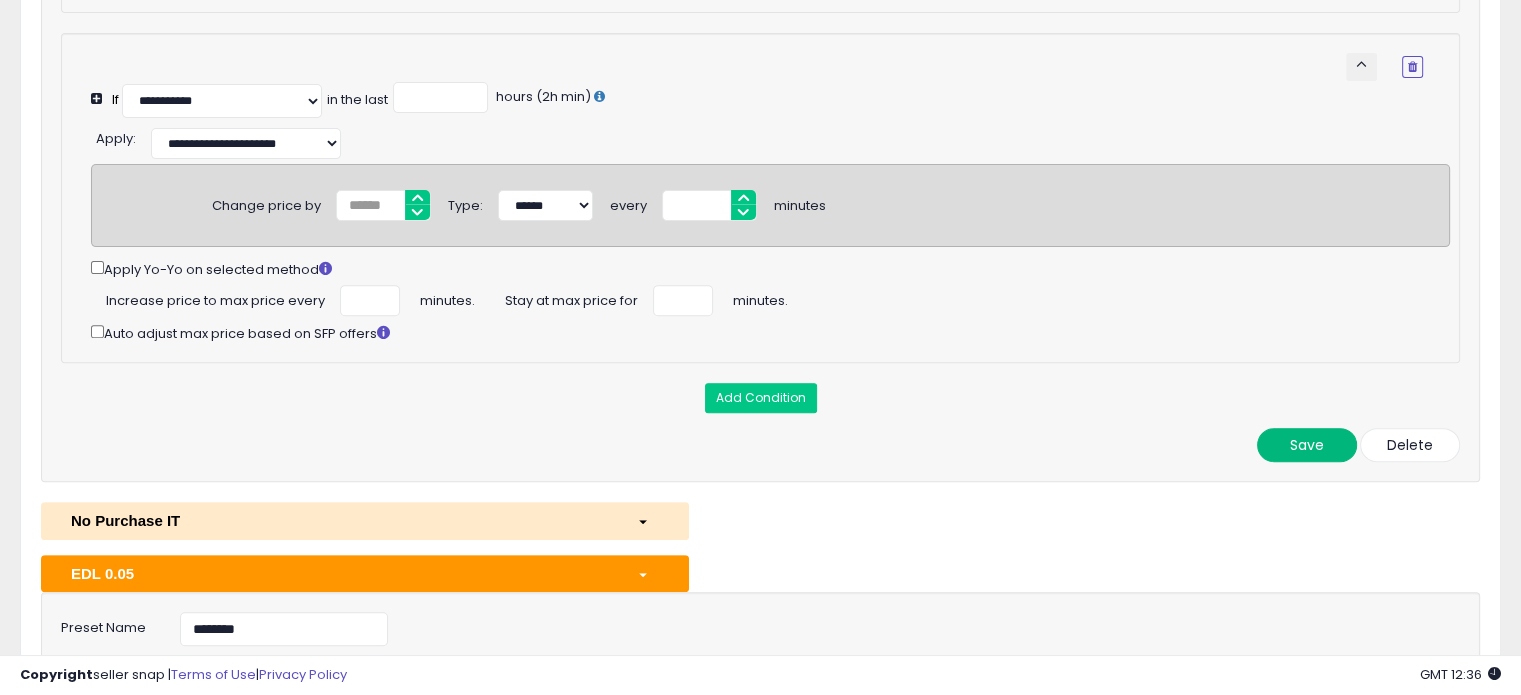 click on "Save" at bounding box center (1307, 445) 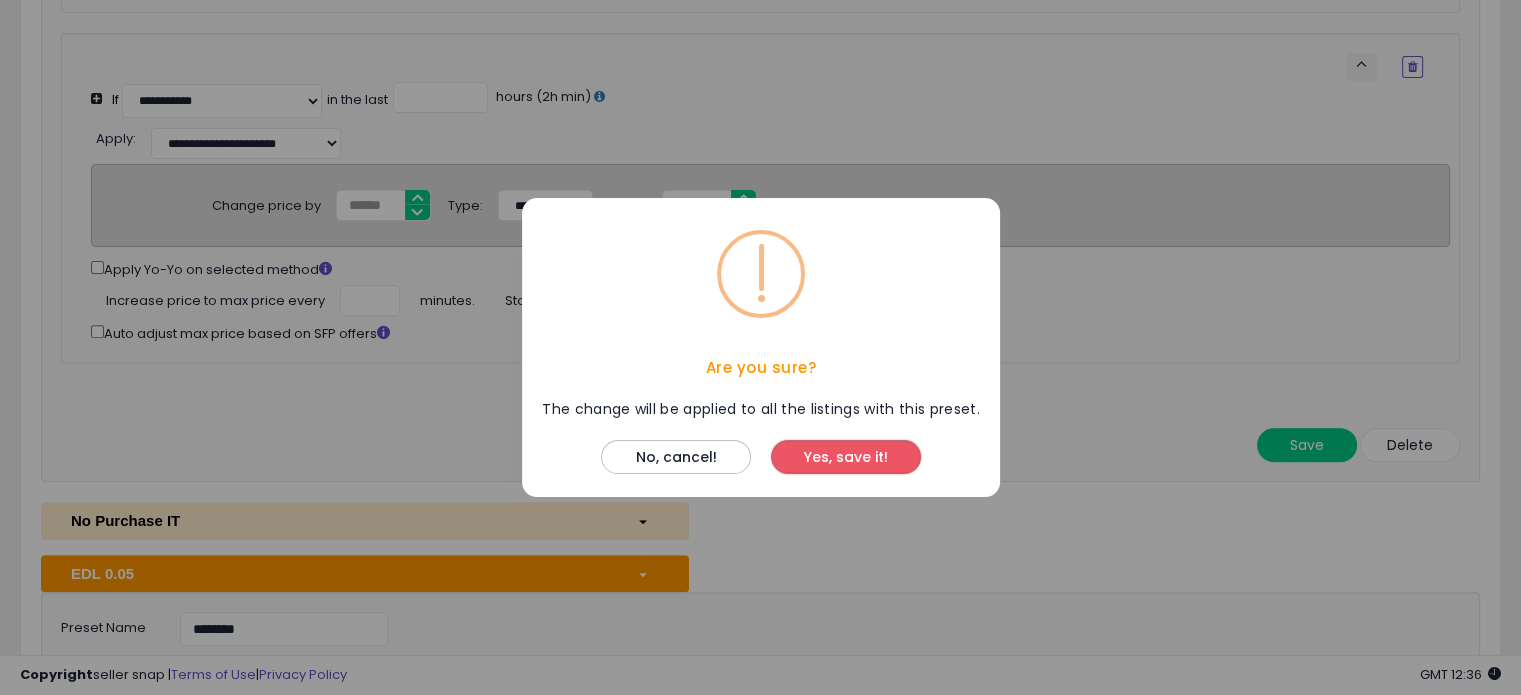 click on "Yes, save it!" at bounding box center (846, 457) 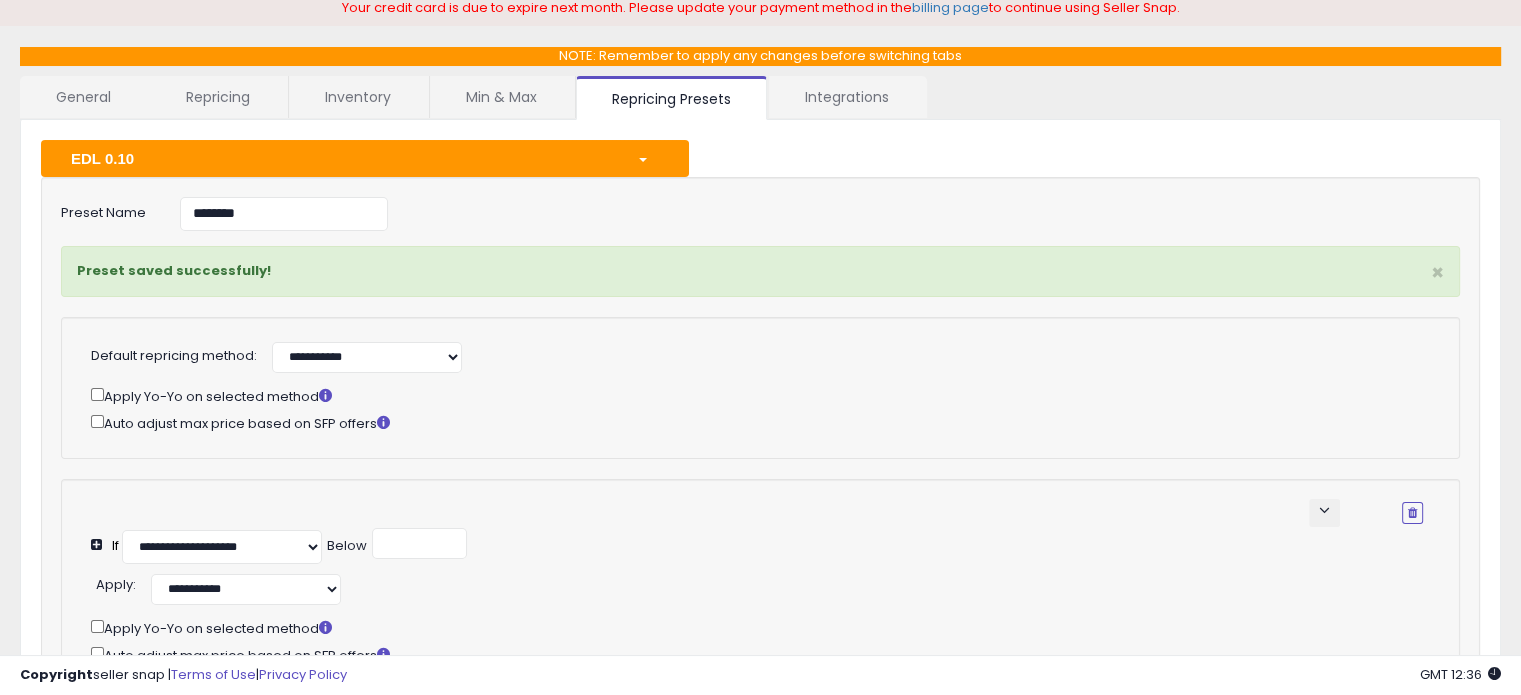 scroll, scrollTop: 0, scrollLeft: 0, axis: both 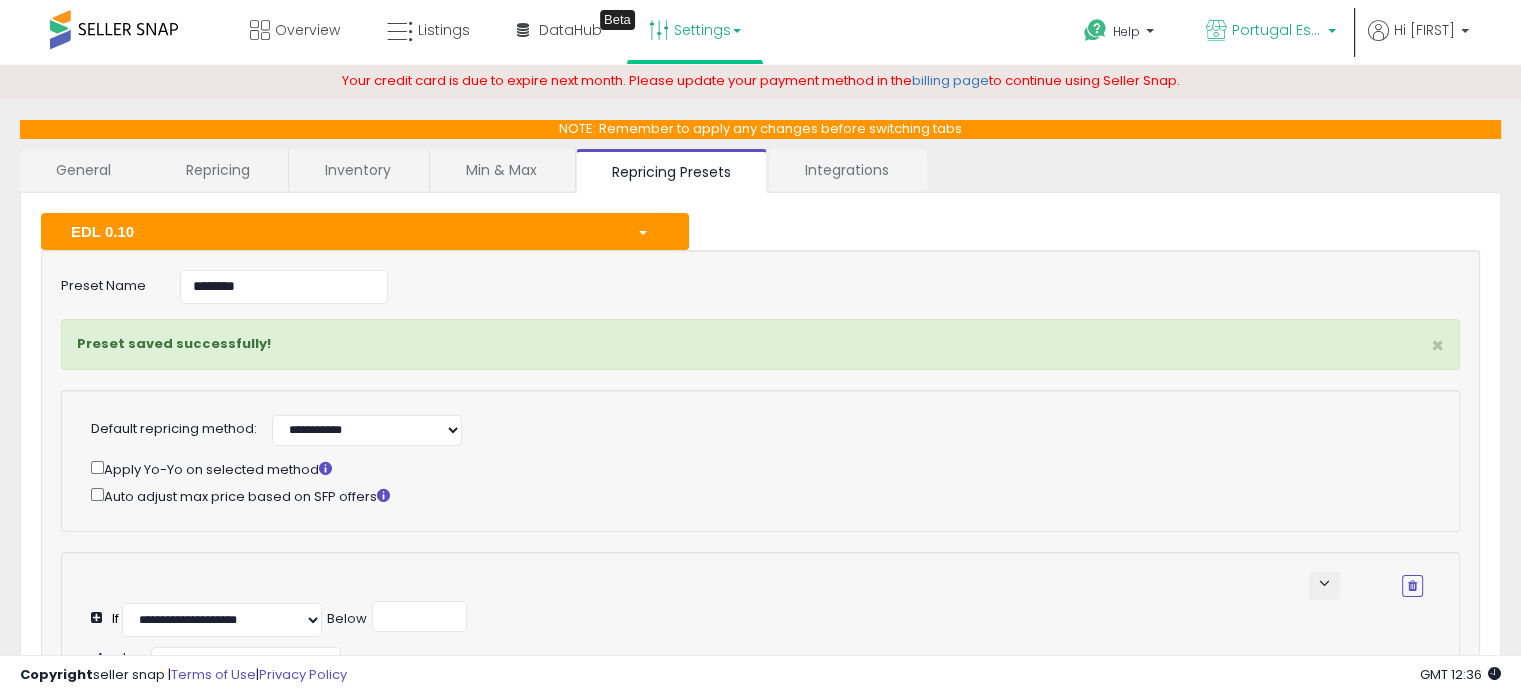 click on "Portugal Essentials IT" at bounding box center (1277, 30) 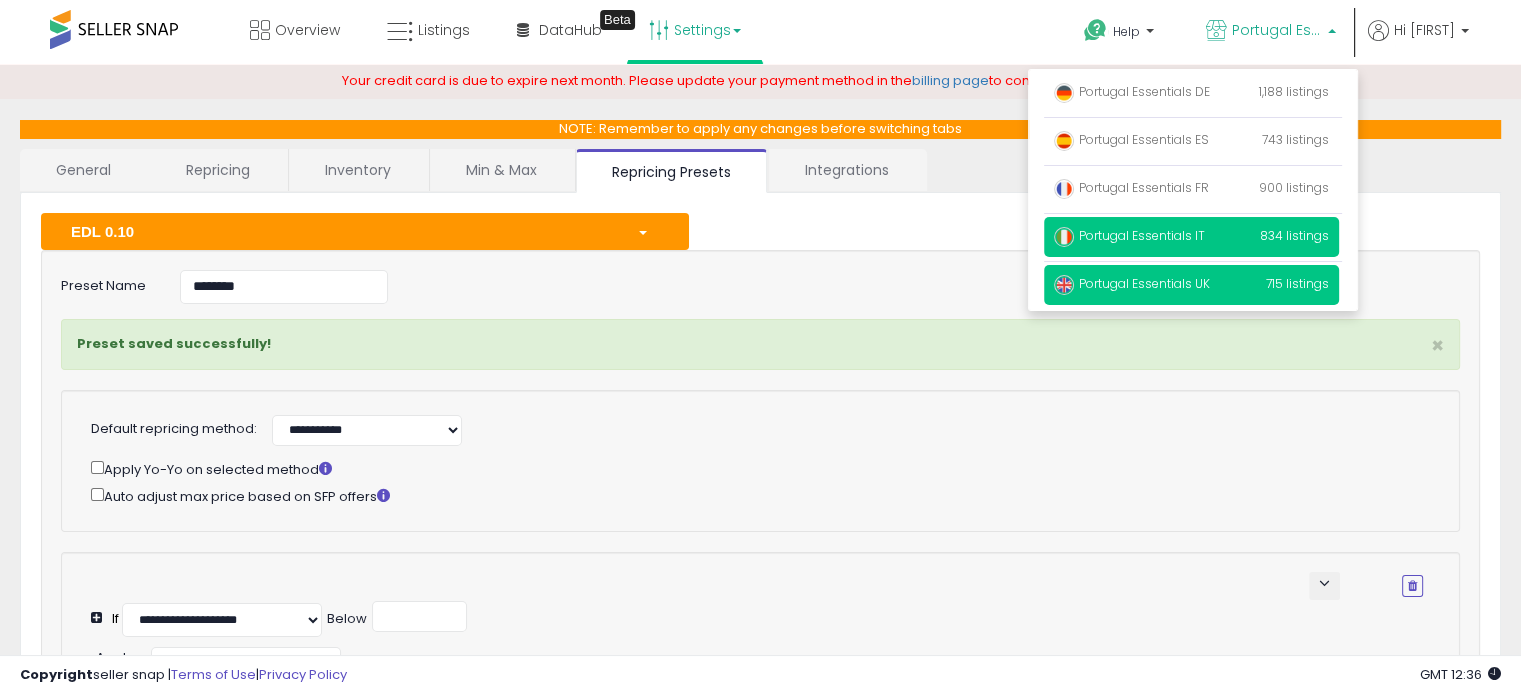 click on "Portugal Essentials UK" at bounding box center [1132, 283] 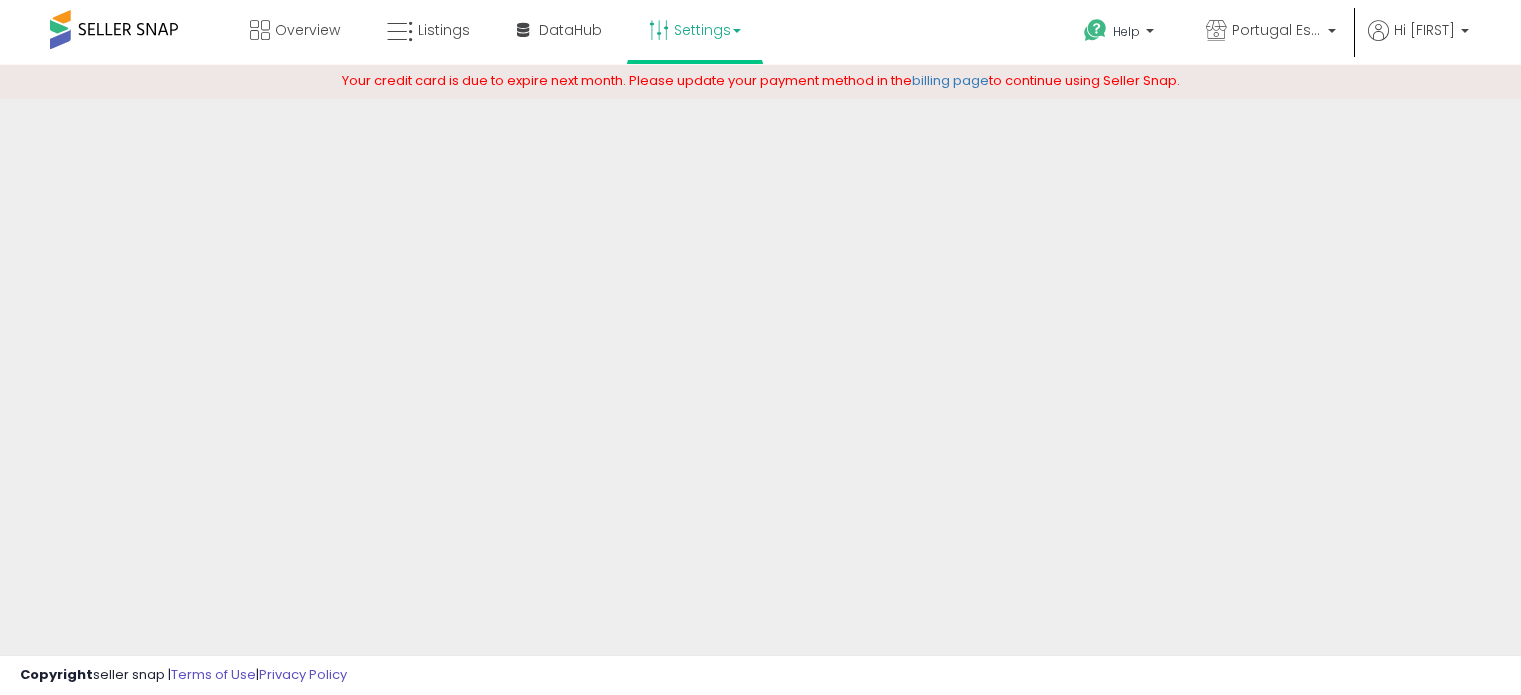 scroll, scrollTop: 0, scrollLeft: 0, axis: both 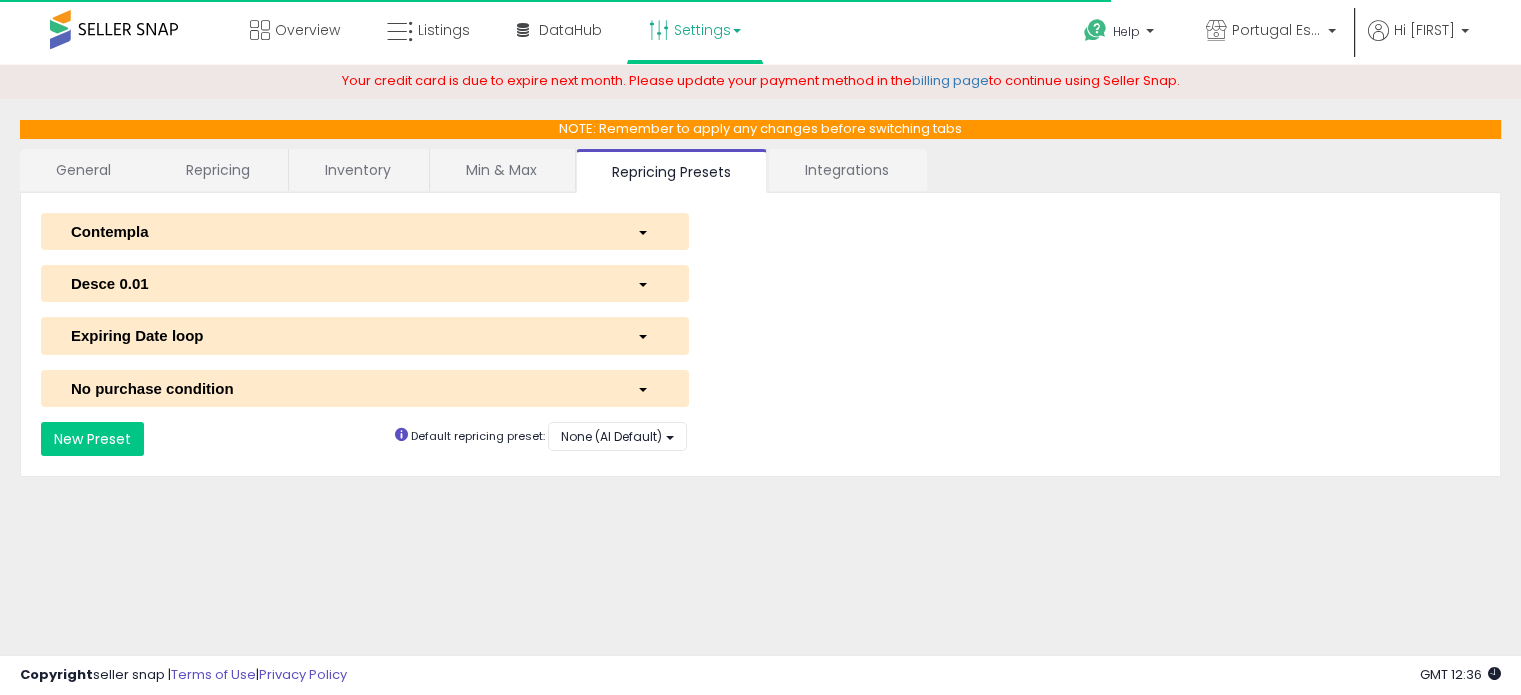 select on "*********" 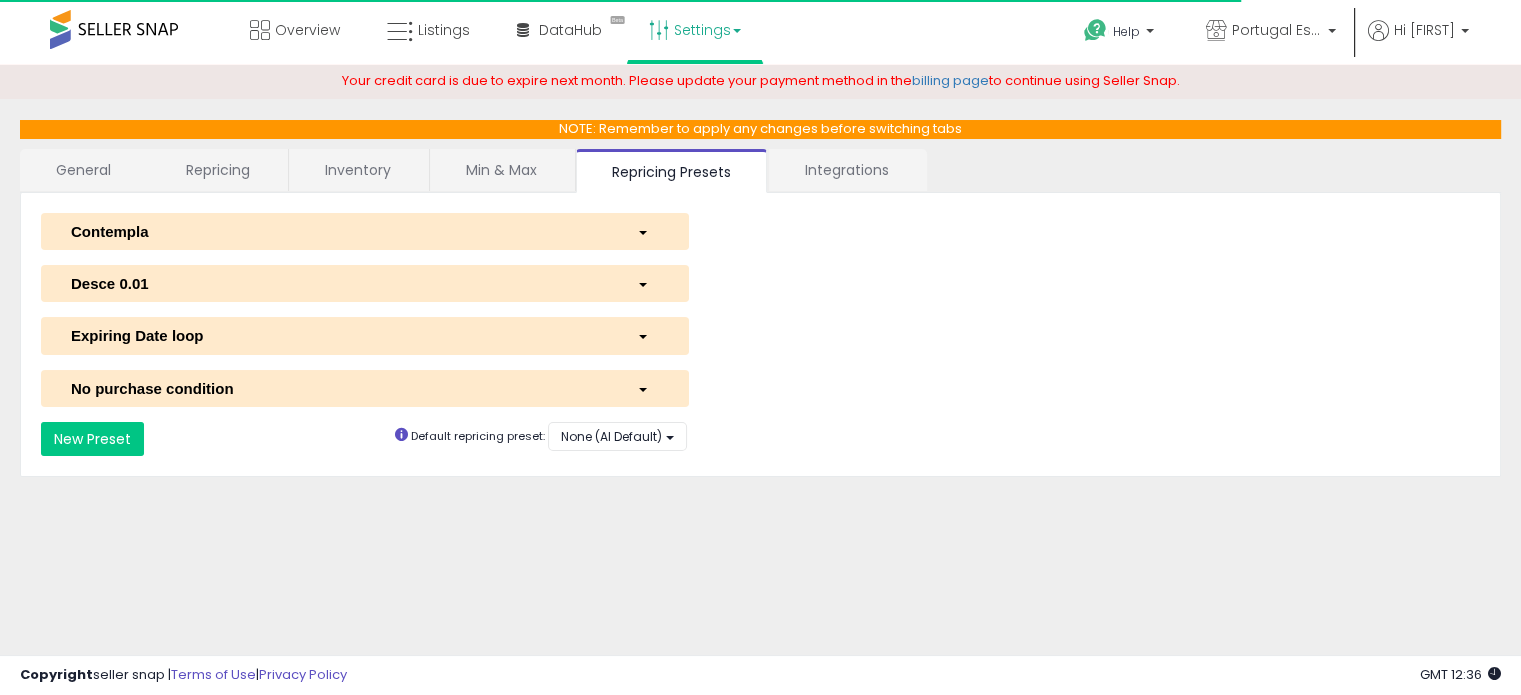 select on "**********" 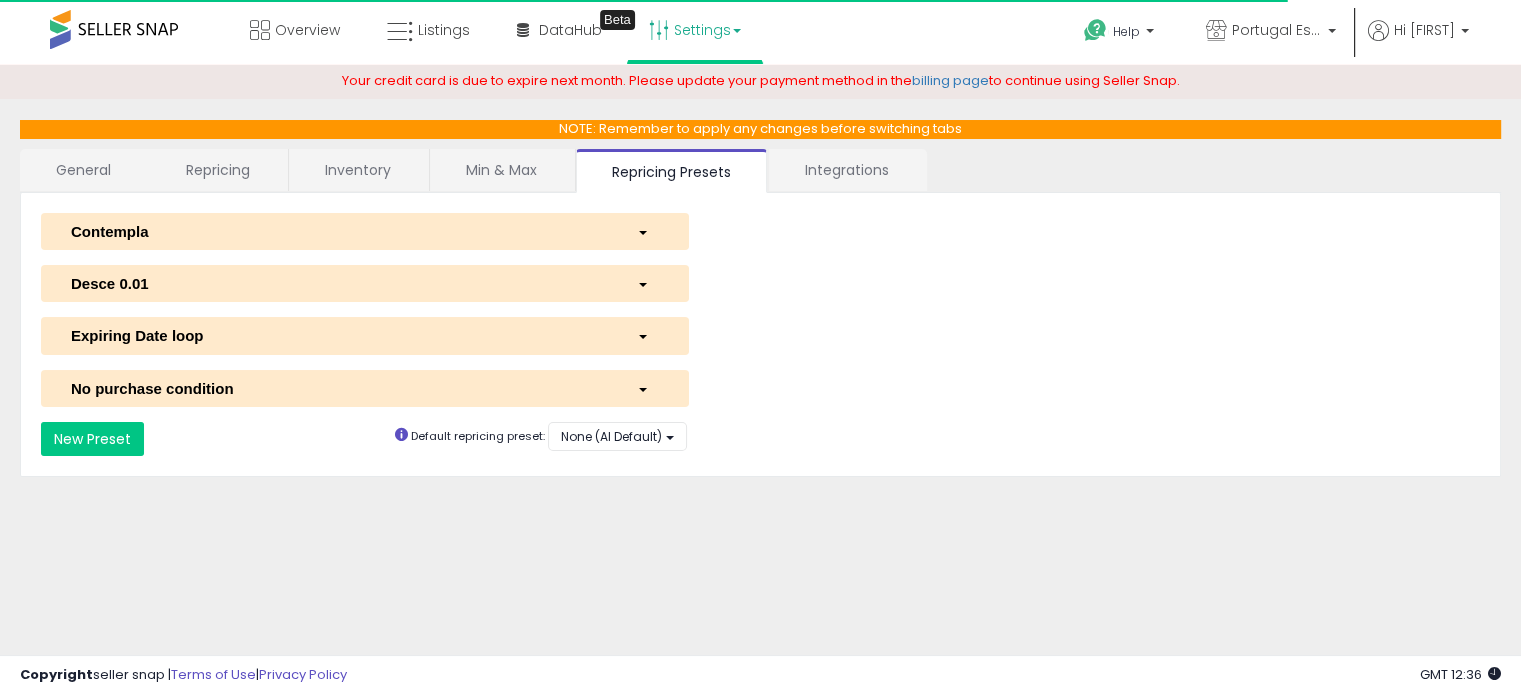 select on "**********" 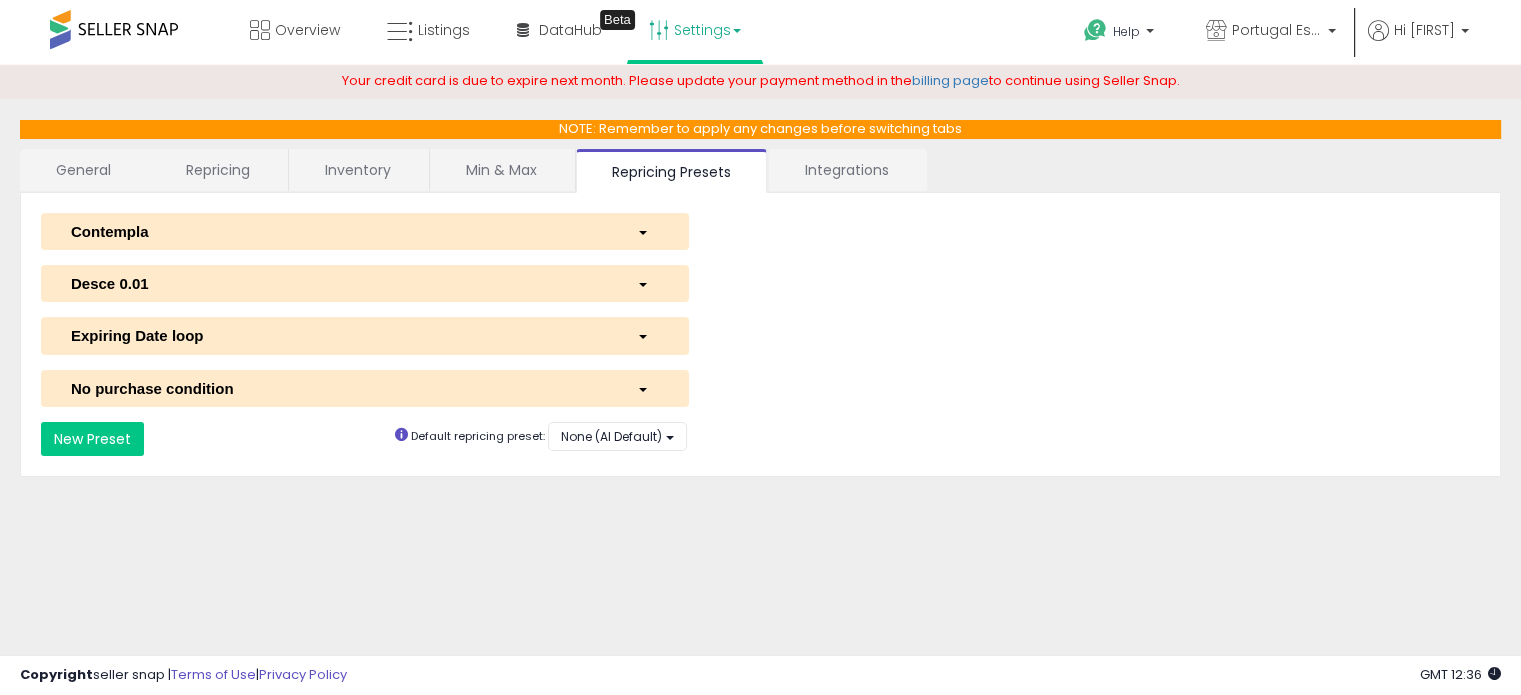 click on "Expiring Date loop" at bounding box center (339, 335) 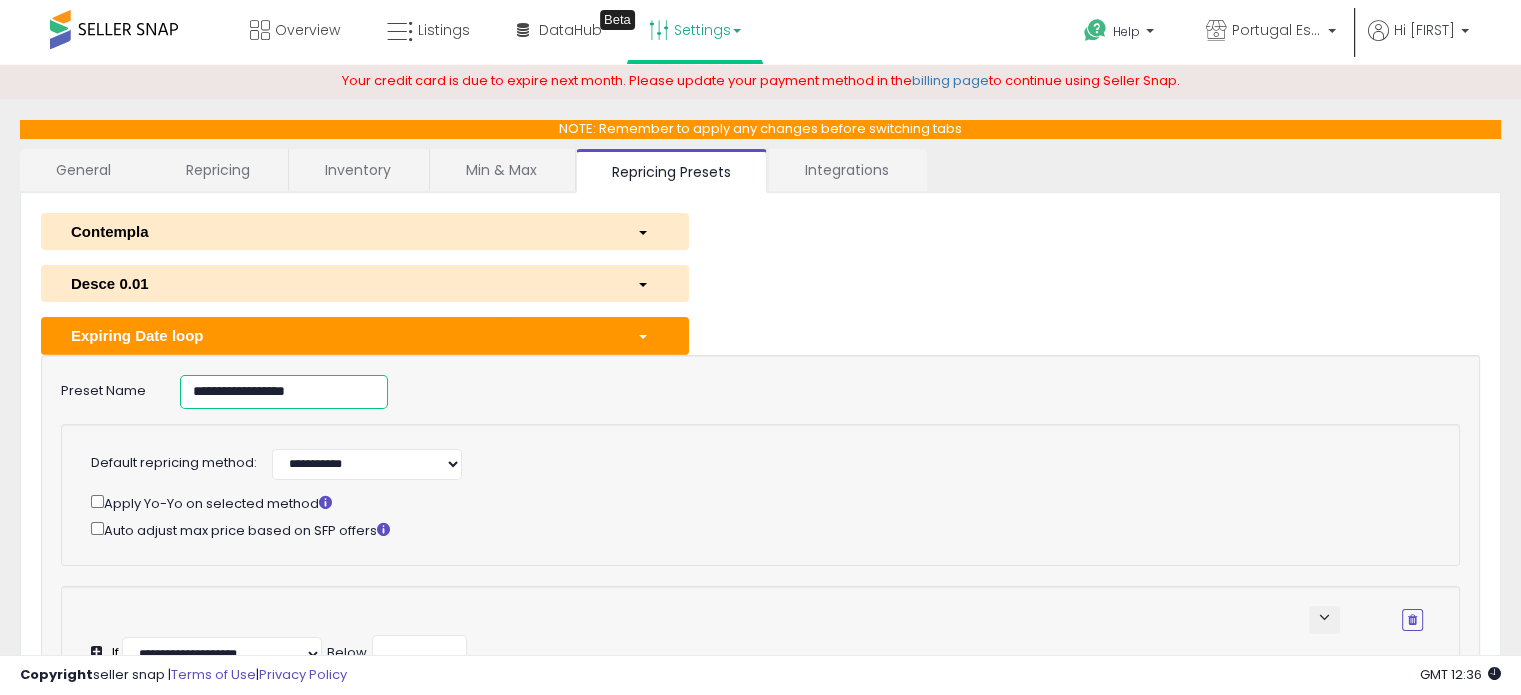 drag, startPoint x: 333, startPoint y: 389, endPoint x: 104, endPoint y: 387, distance: 229.00873 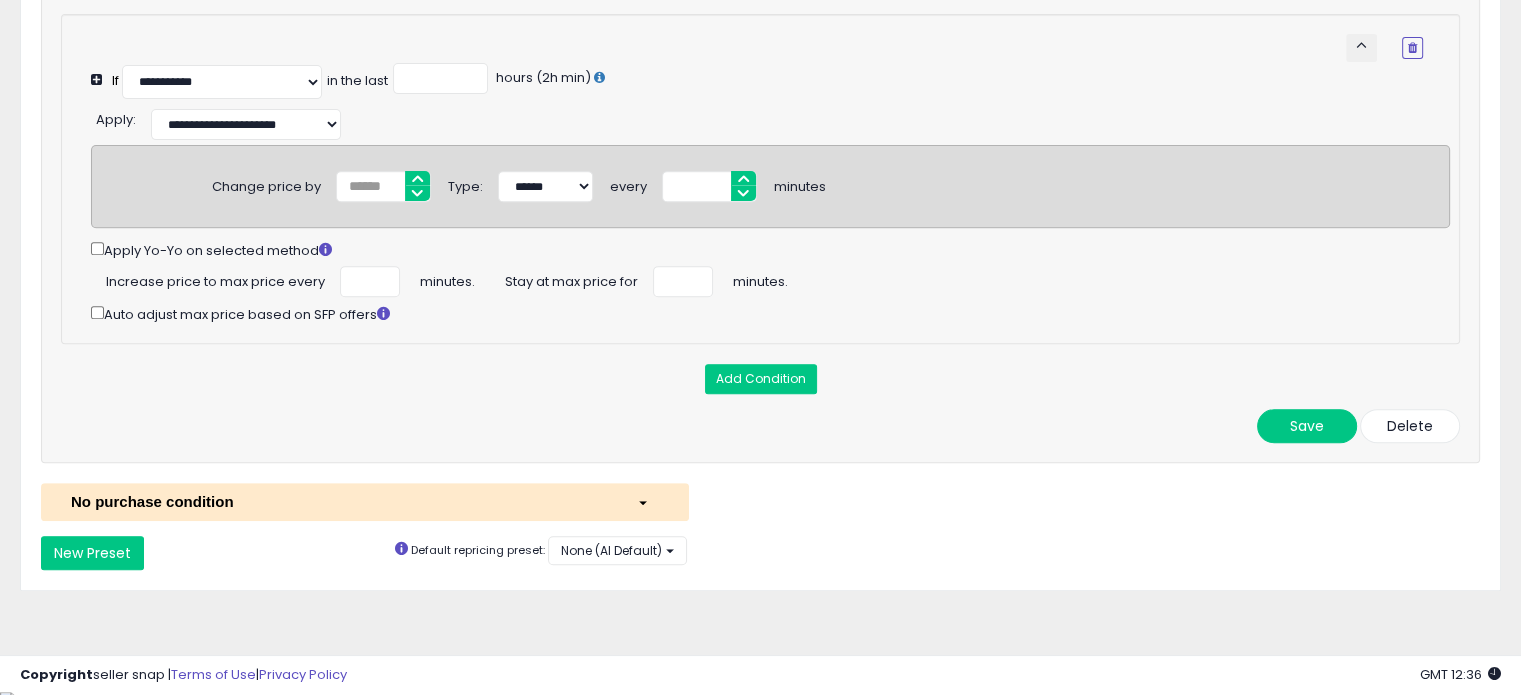 scroll, scrollTop: 800, scrollLeft: 0, axis: vertical 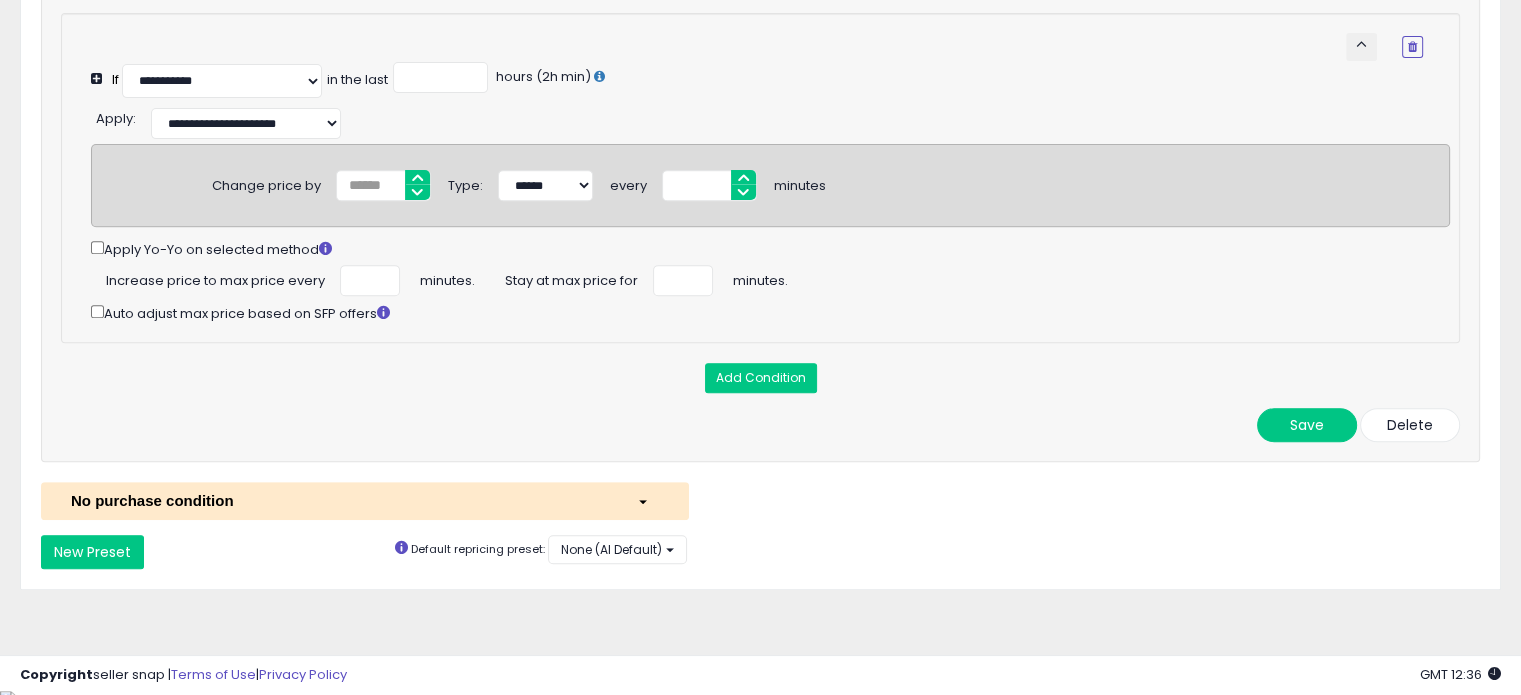 type on "********" 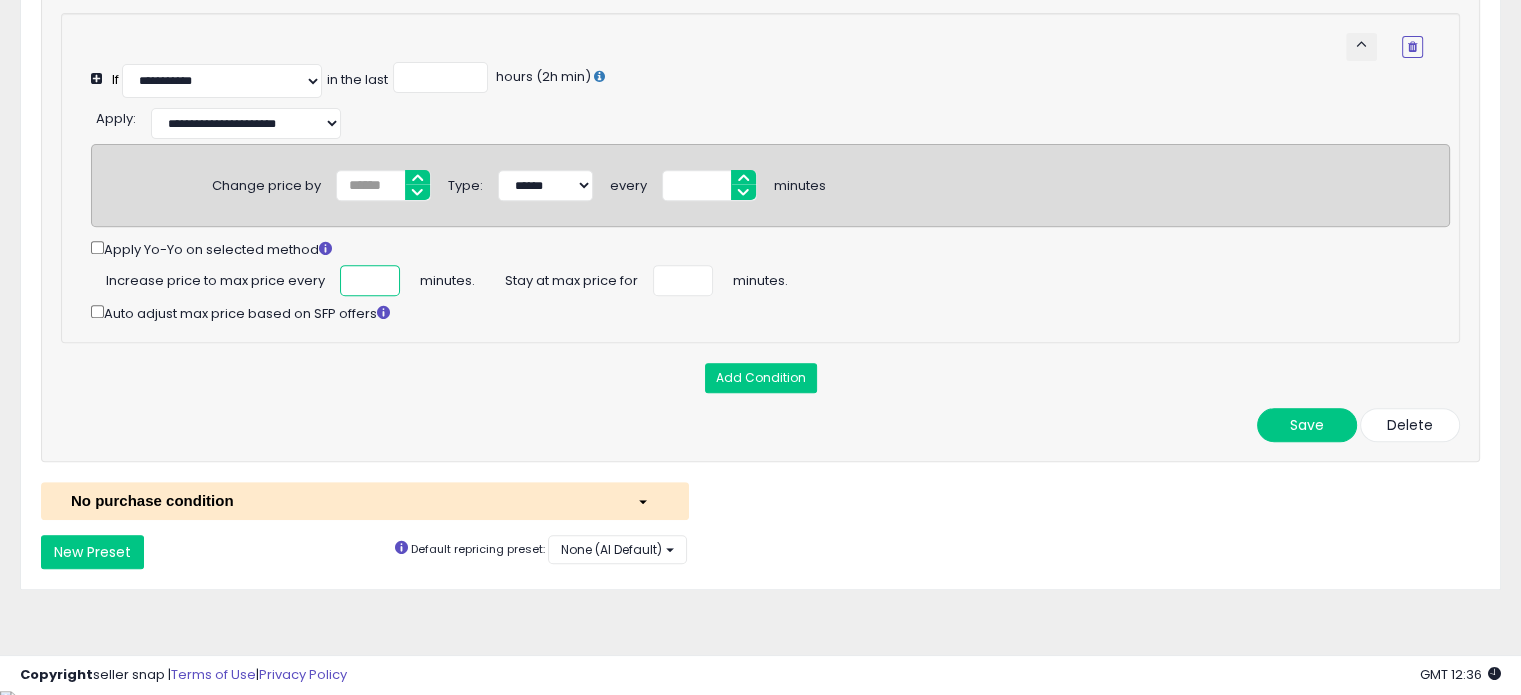 scroll, scrollTop: 0, scrollLeft: 7, axis: horizontal 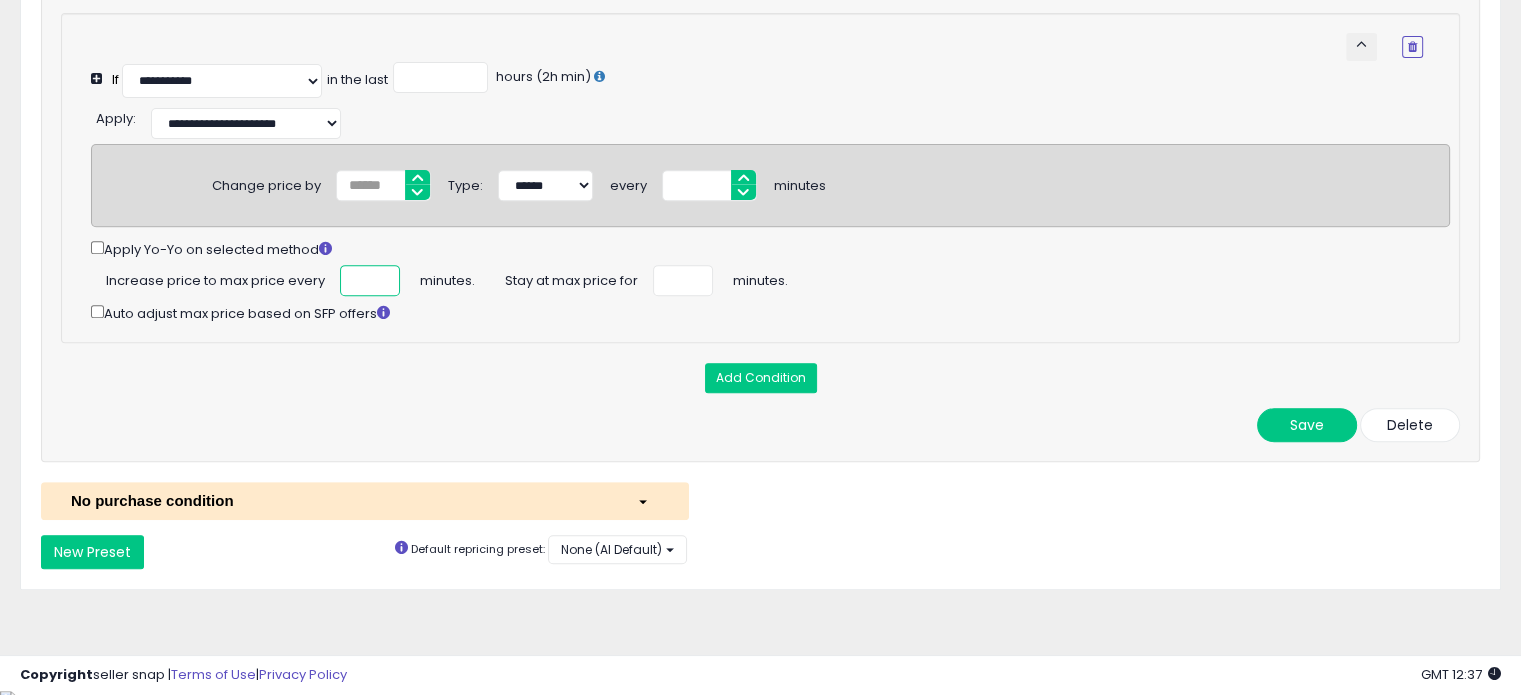 type on "***" 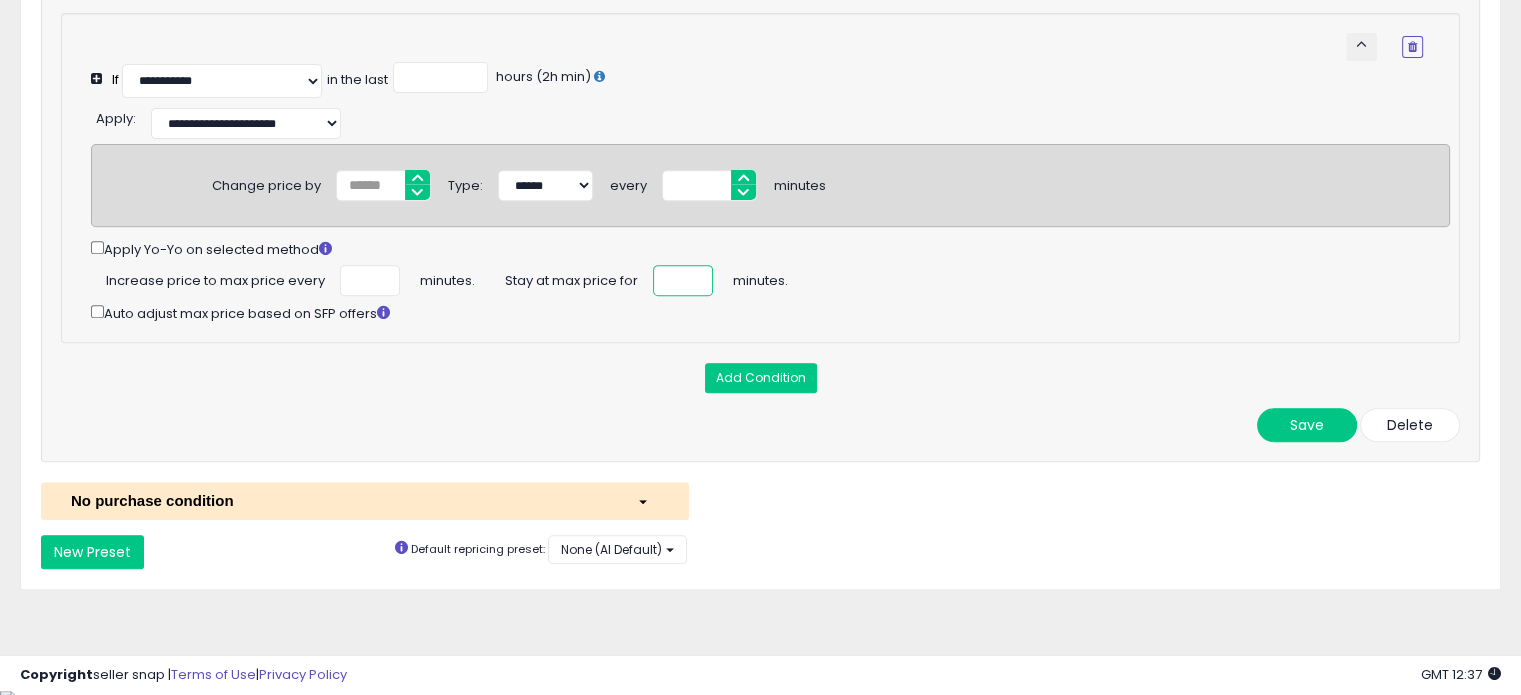 scroll, scrollTop: 0, scrollLeft: 0, axis: both 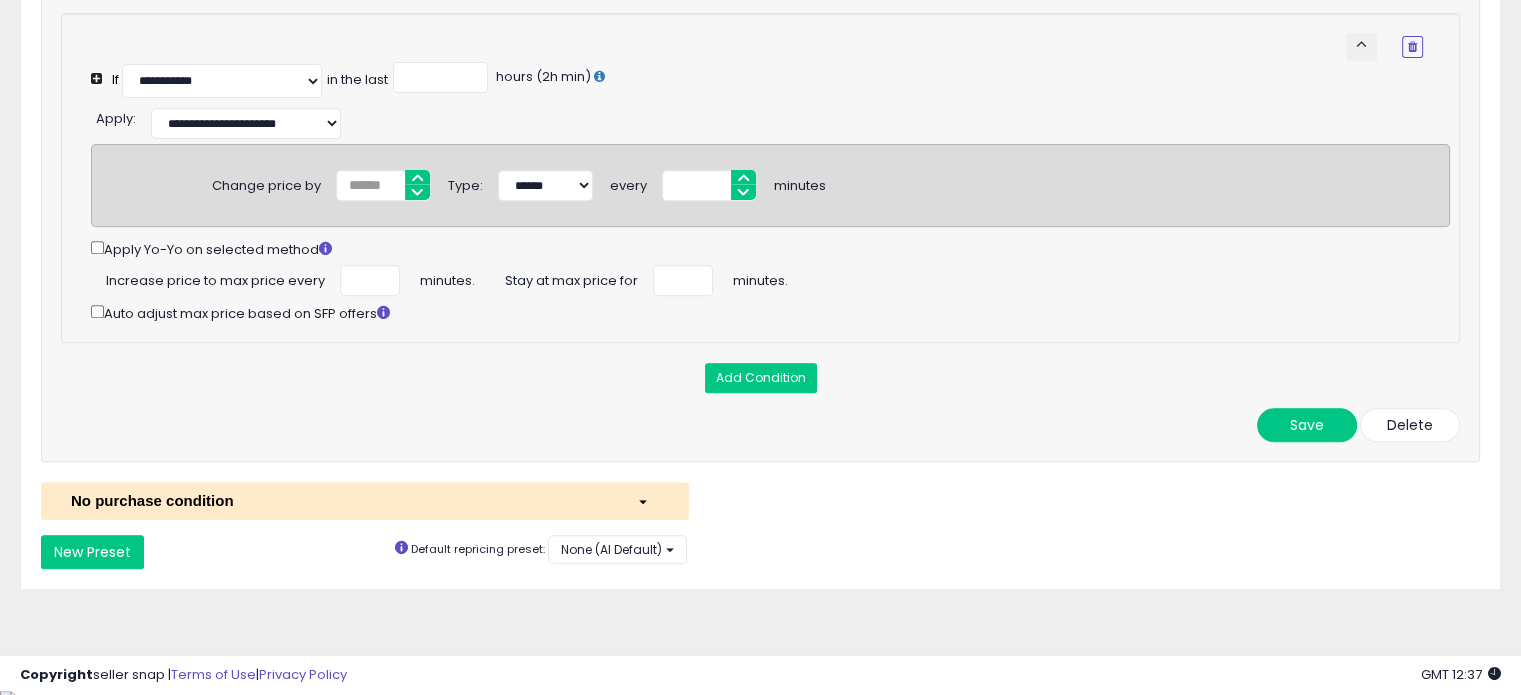 click on "**********" 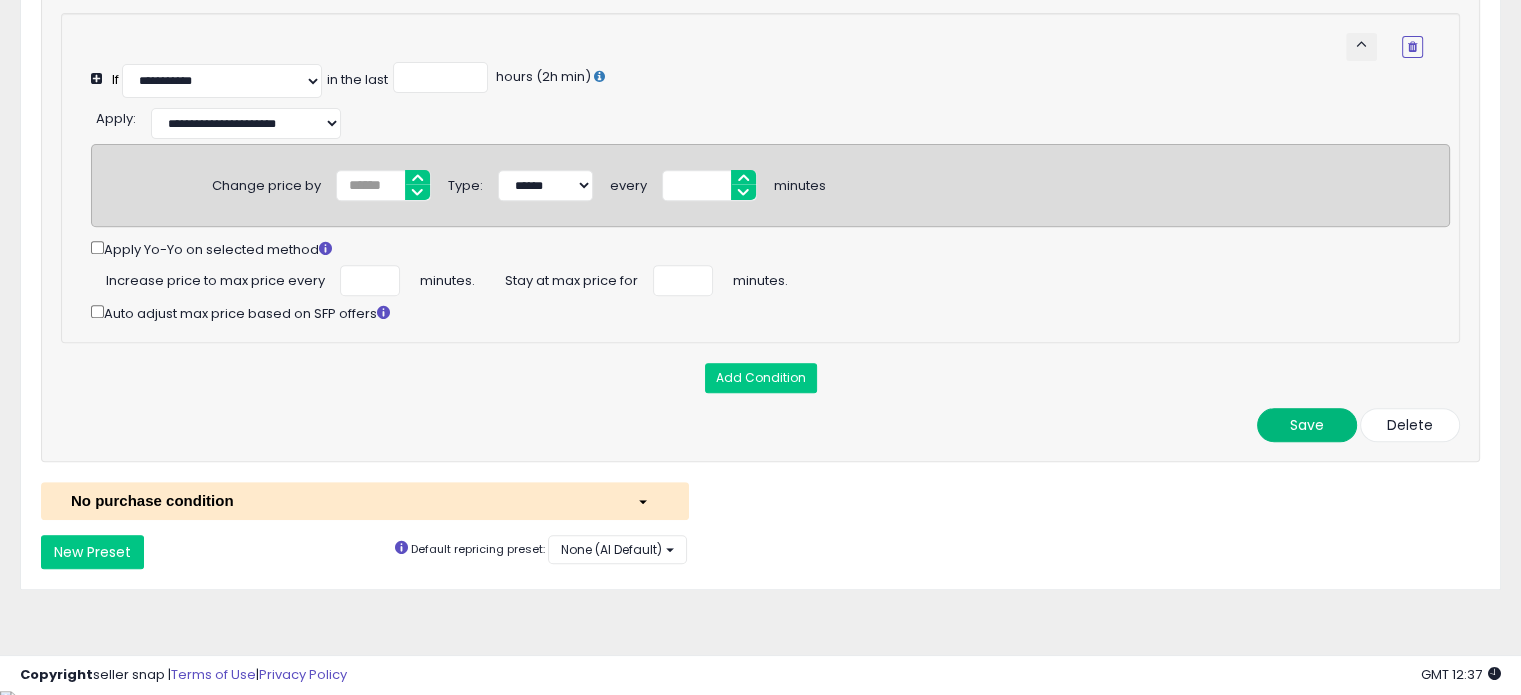 click on "Save" at bounding box center [1307, 425] 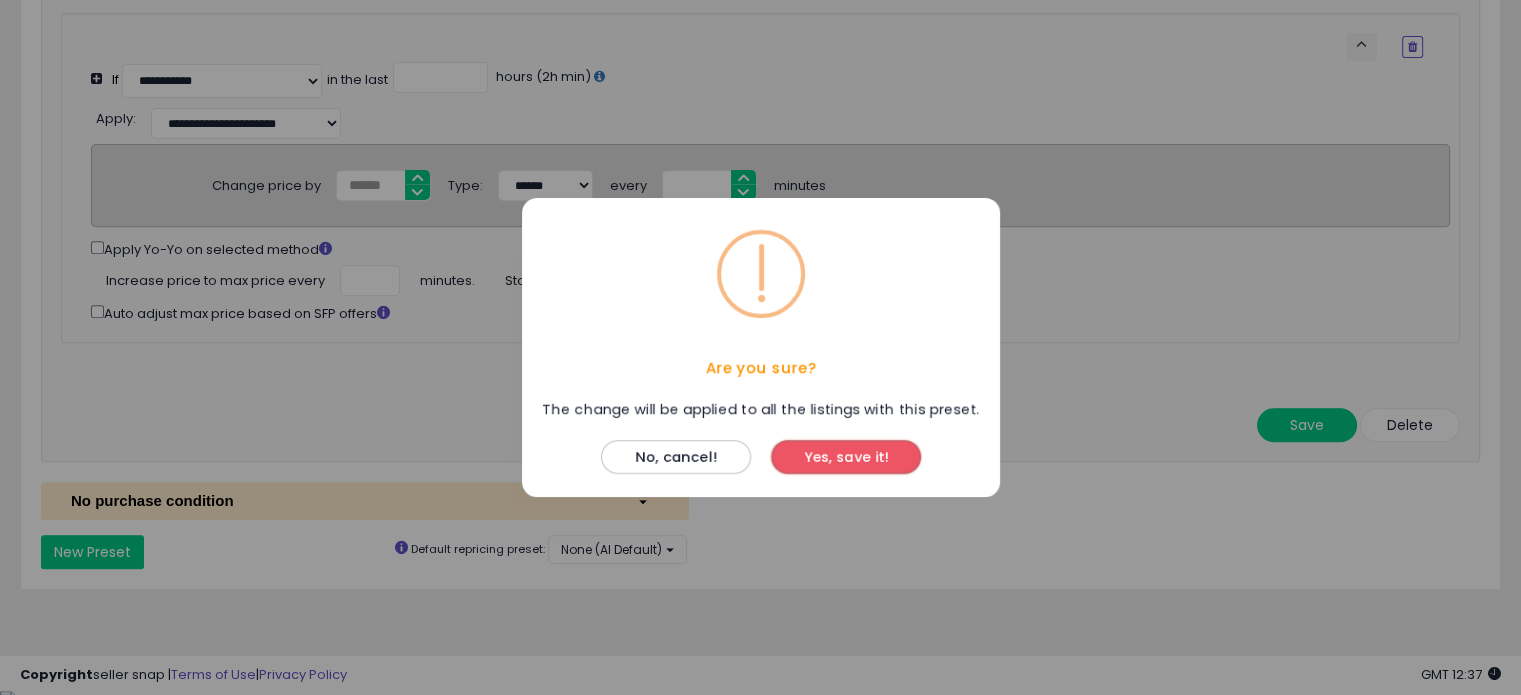 click on "Yes, save it!" at bounding box center (846, 457) 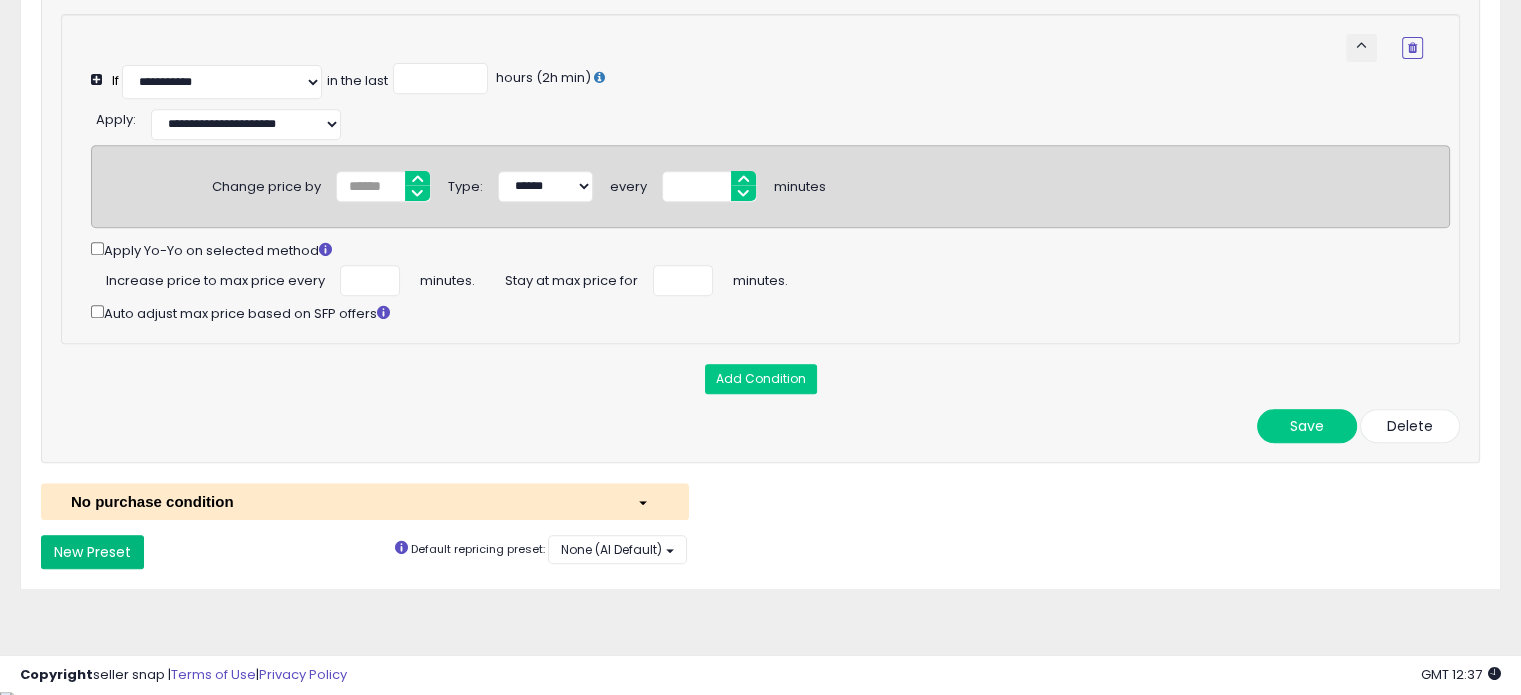click on "New Preset" at bounding box center (92, 552) 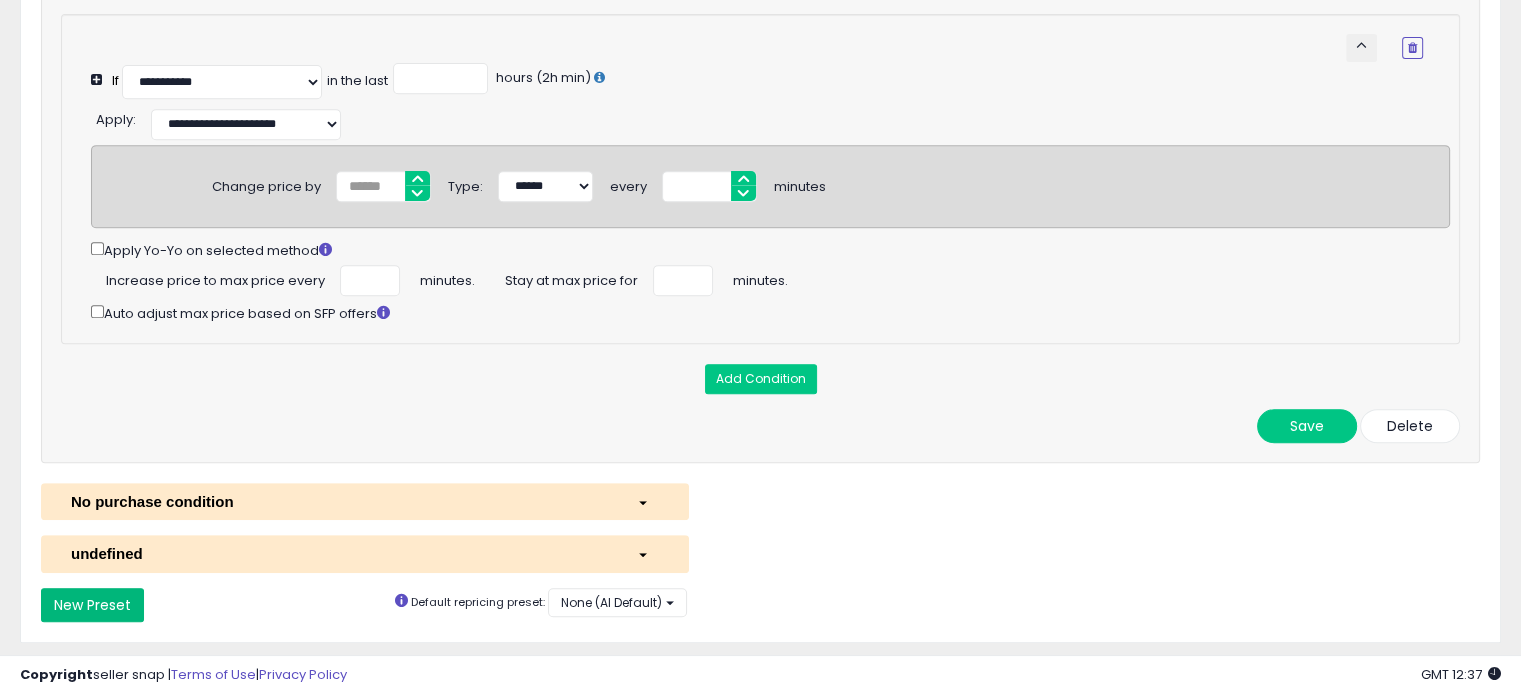 scroll, scrollTop: 937, scrollLeft: 0, axis: vertical 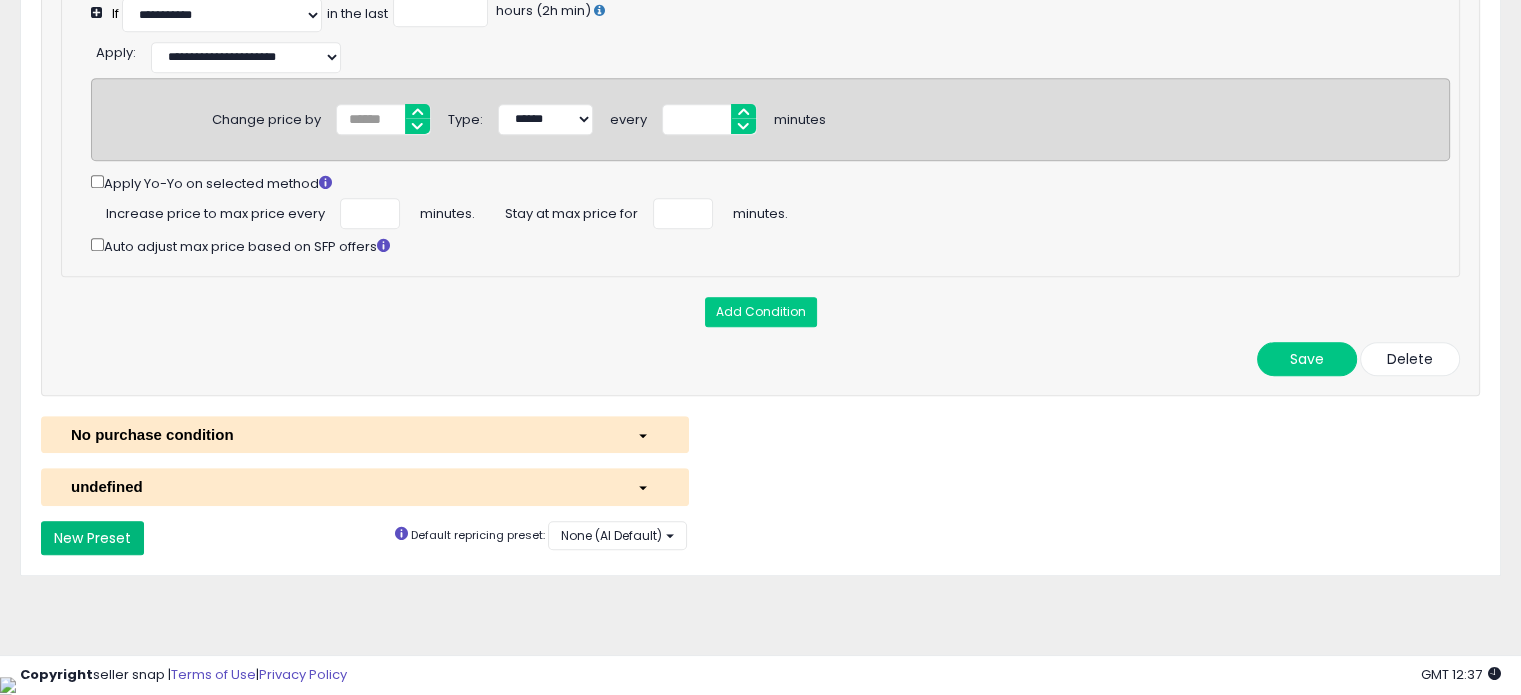 select on "*********" 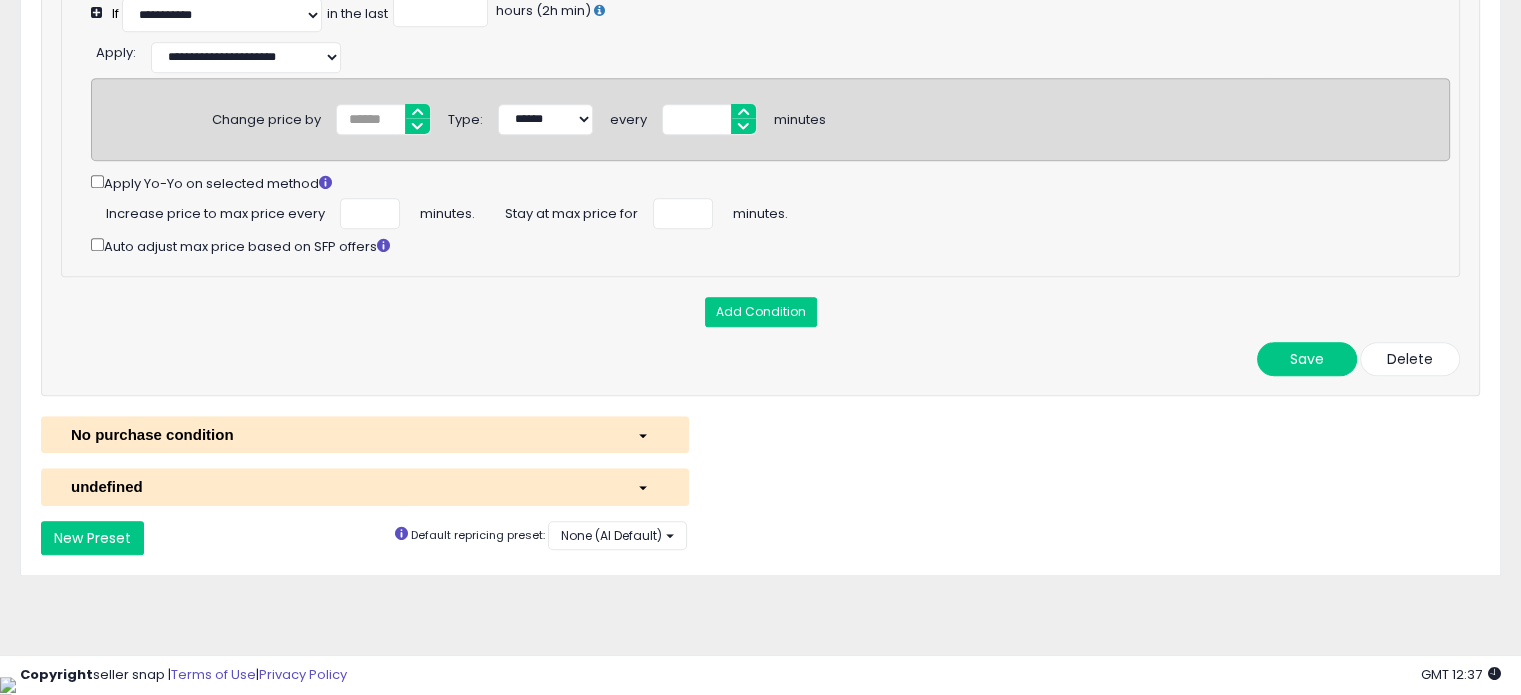 click on "undefined" at bounding box center (365, 486) 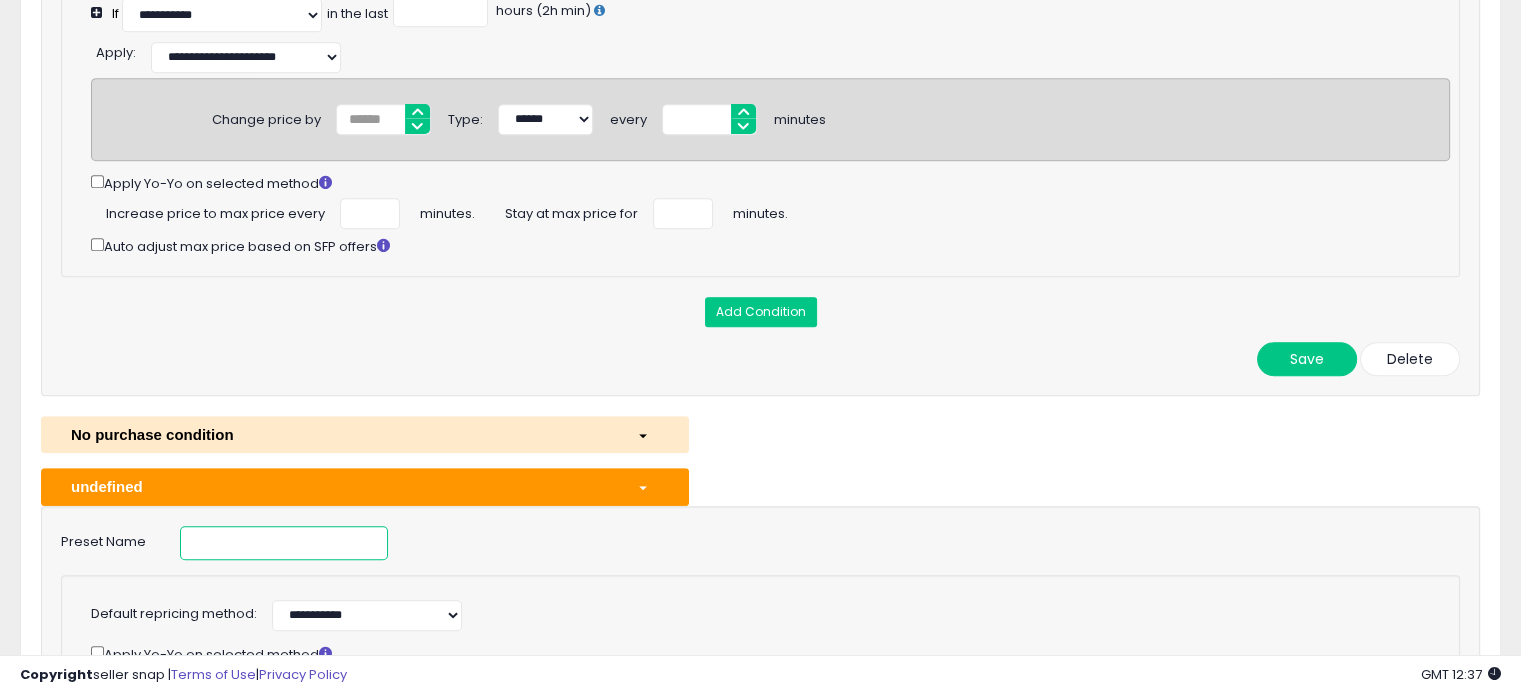 click at bounding box center (284, 543) 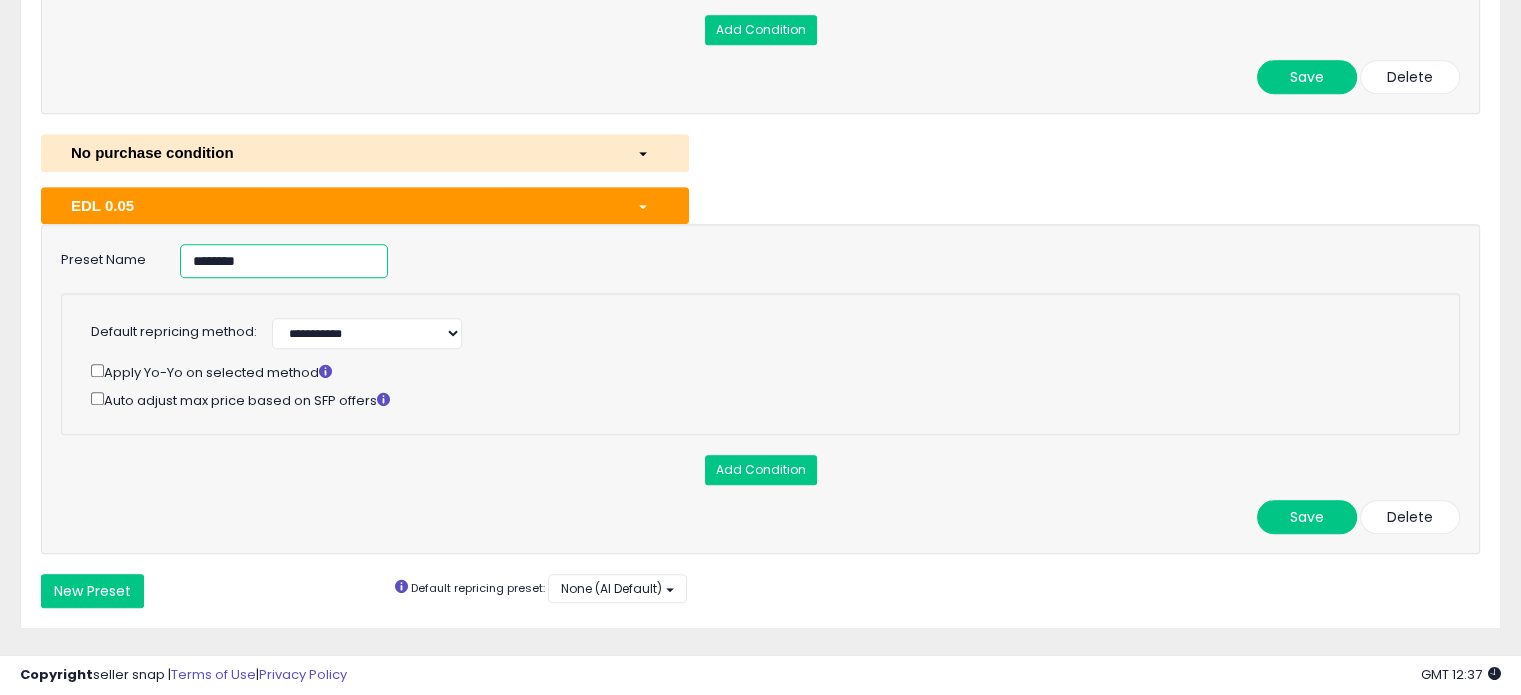 scroll, scrollTop: 1200, scrollLeft: 0, axis: vertical 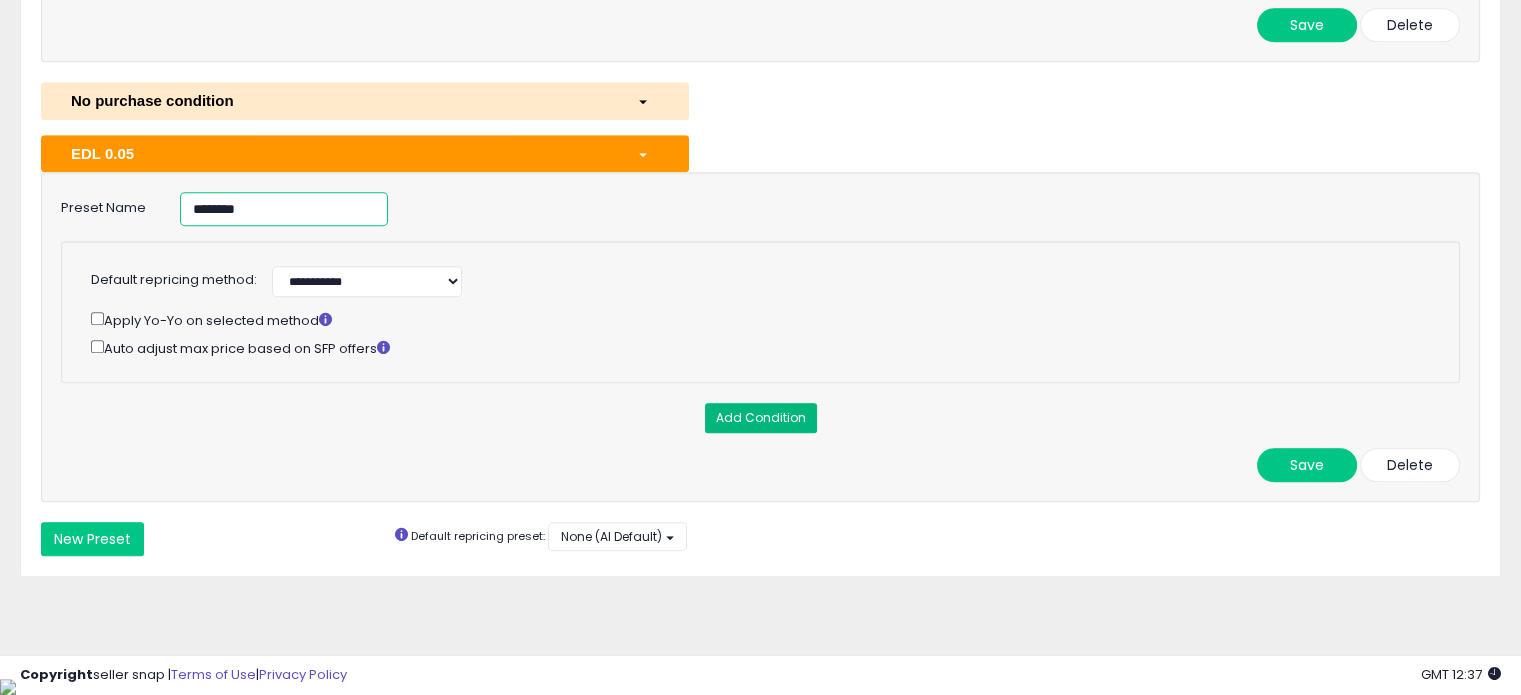 type on "********" 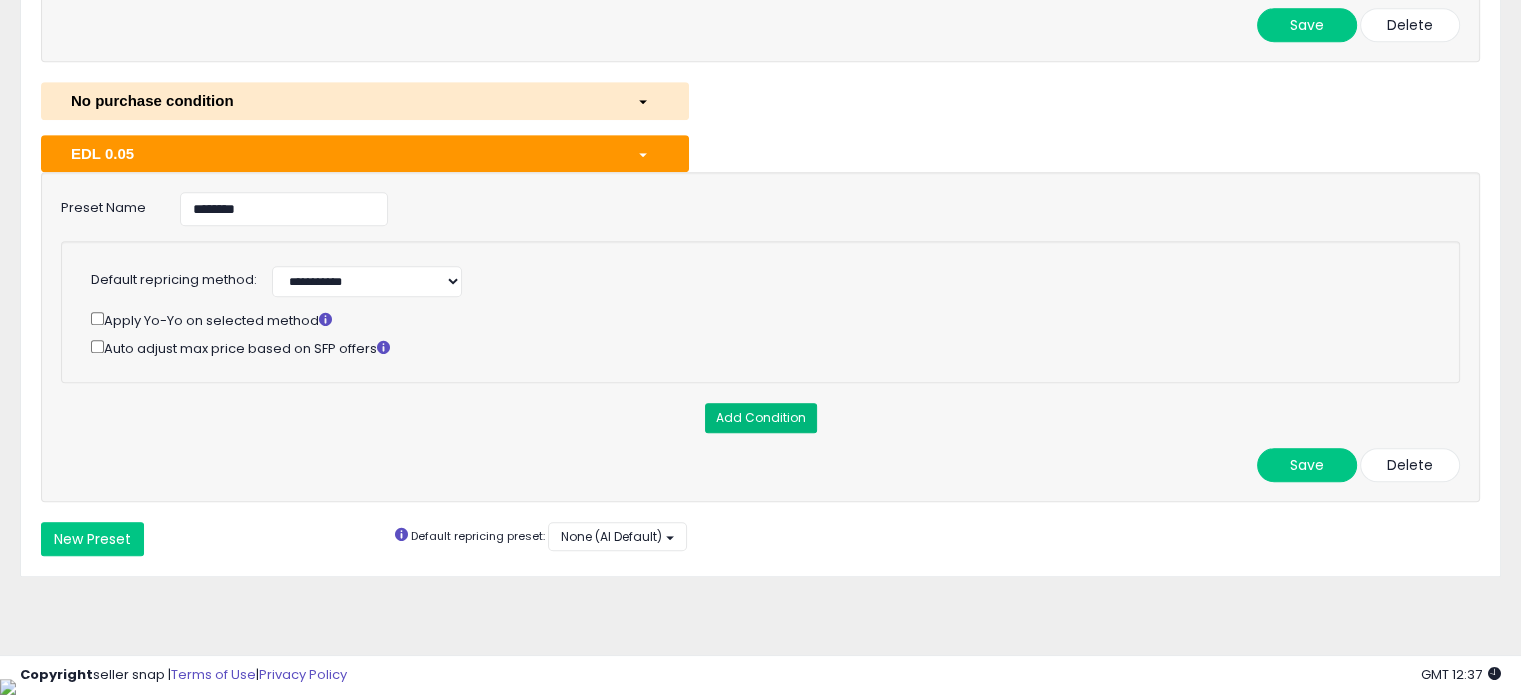 click on "Add Condition" at bounding box center (761, 418) 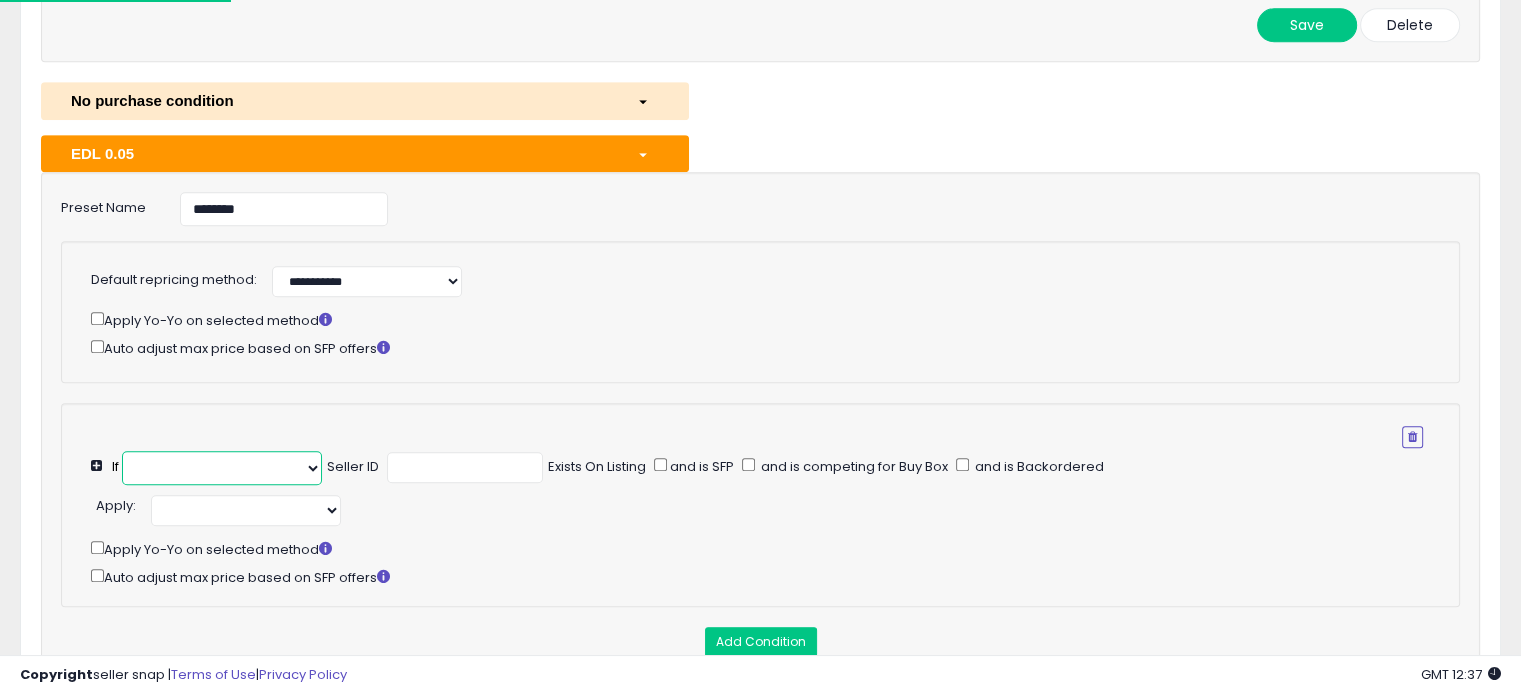 click at bounding box center (222, 468) 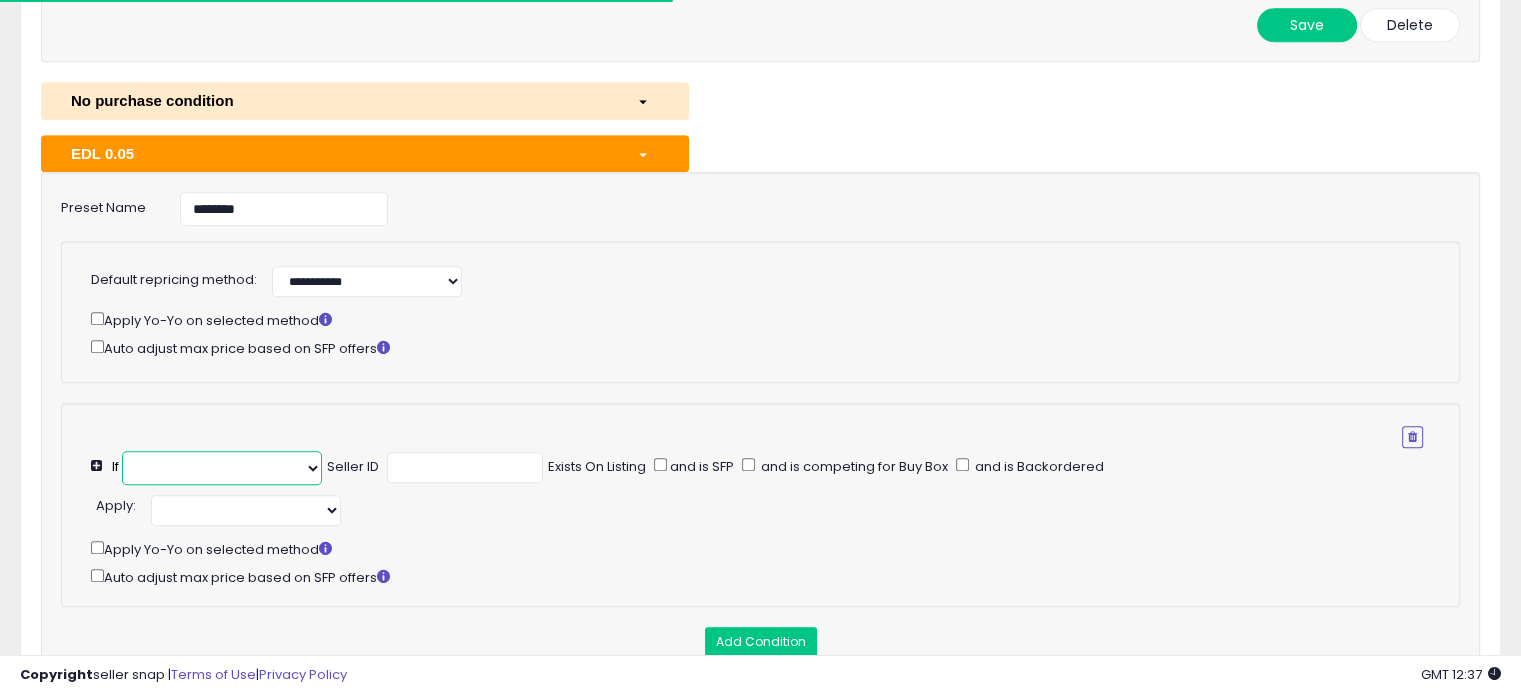 click at bounding box center [222, 468] 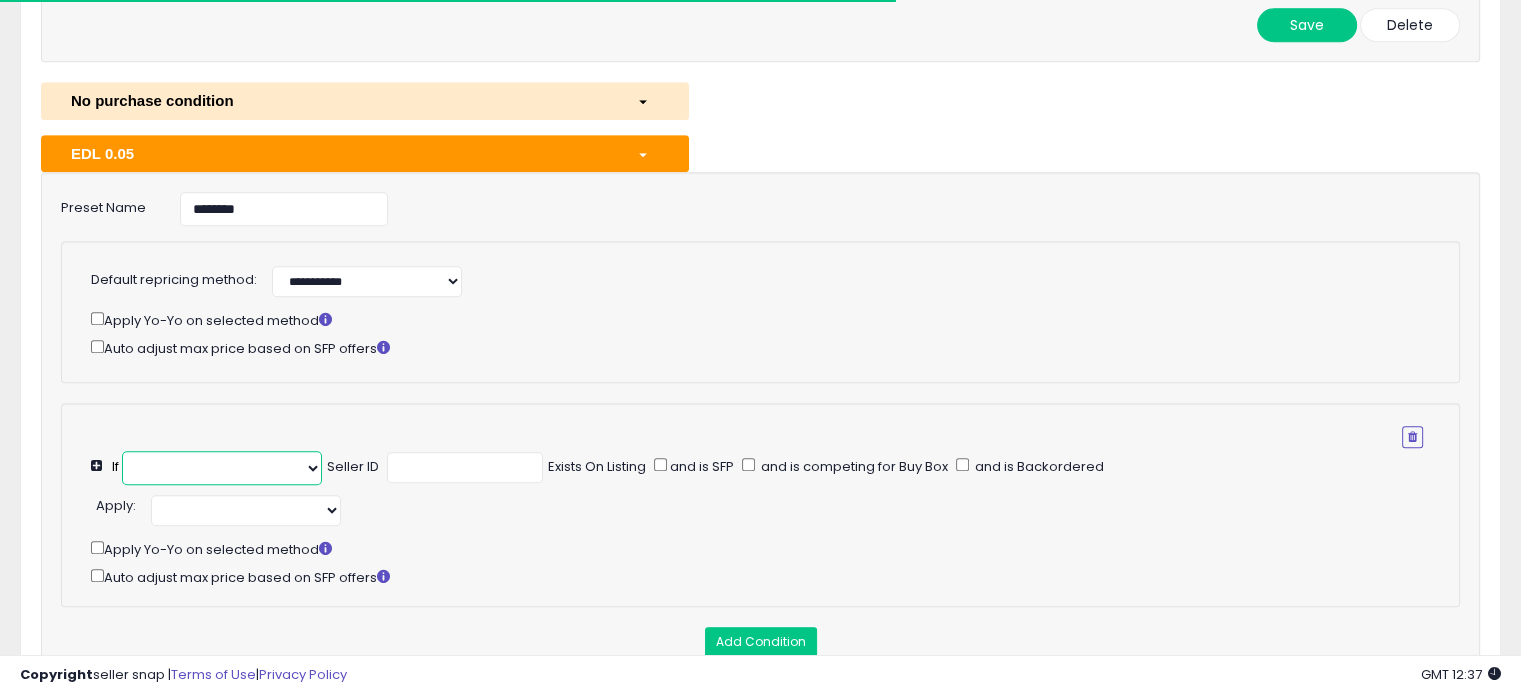 click at bounding box center (222, 468) 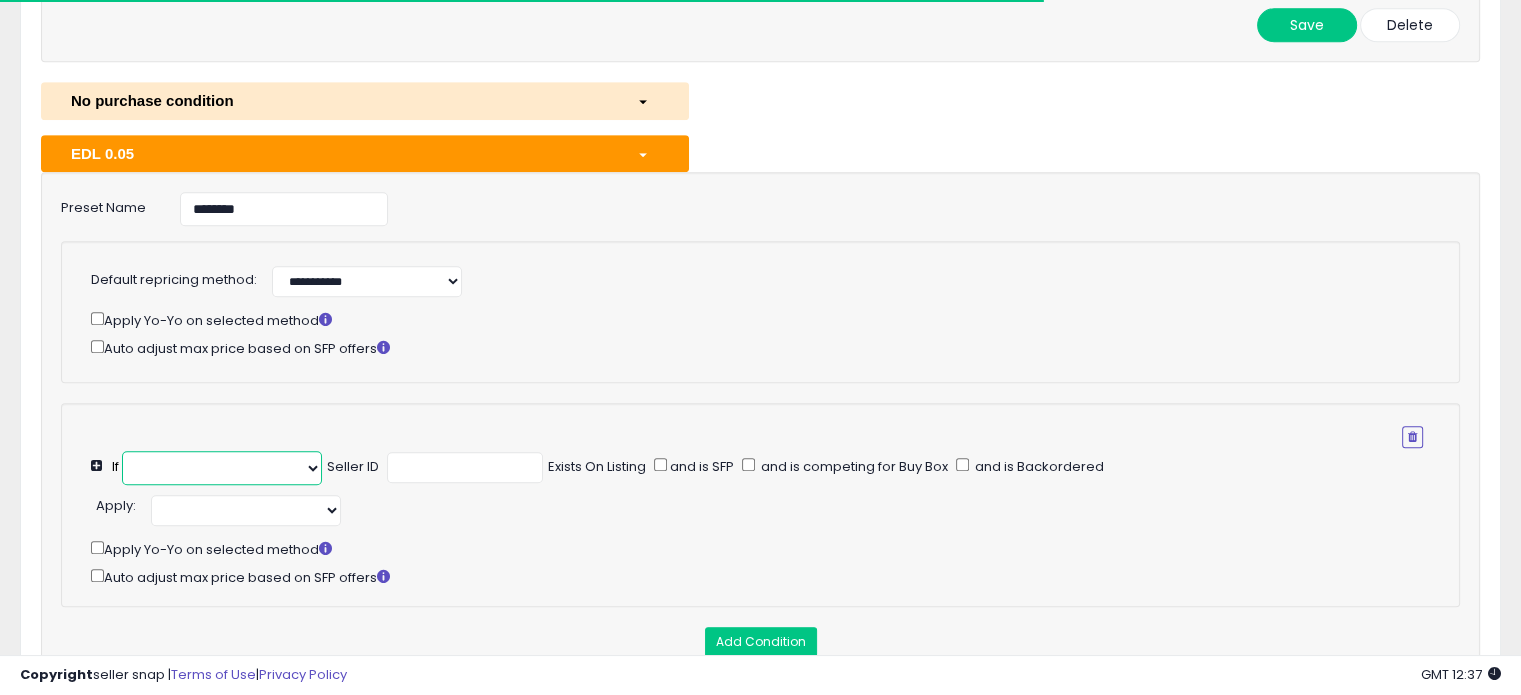 scroll, scrollTop: 1437, scrollLeft: 0, axis: vertical 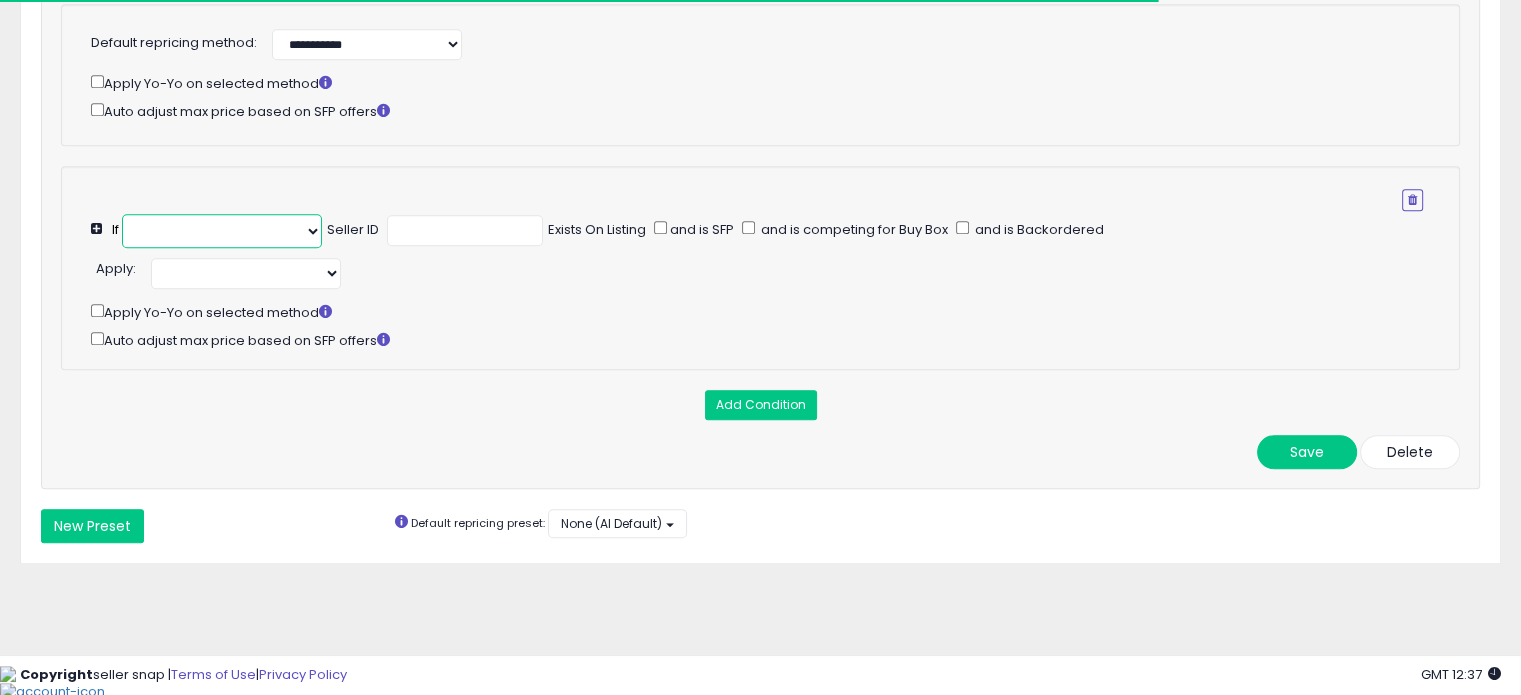 click at bounding box center [222, 231] 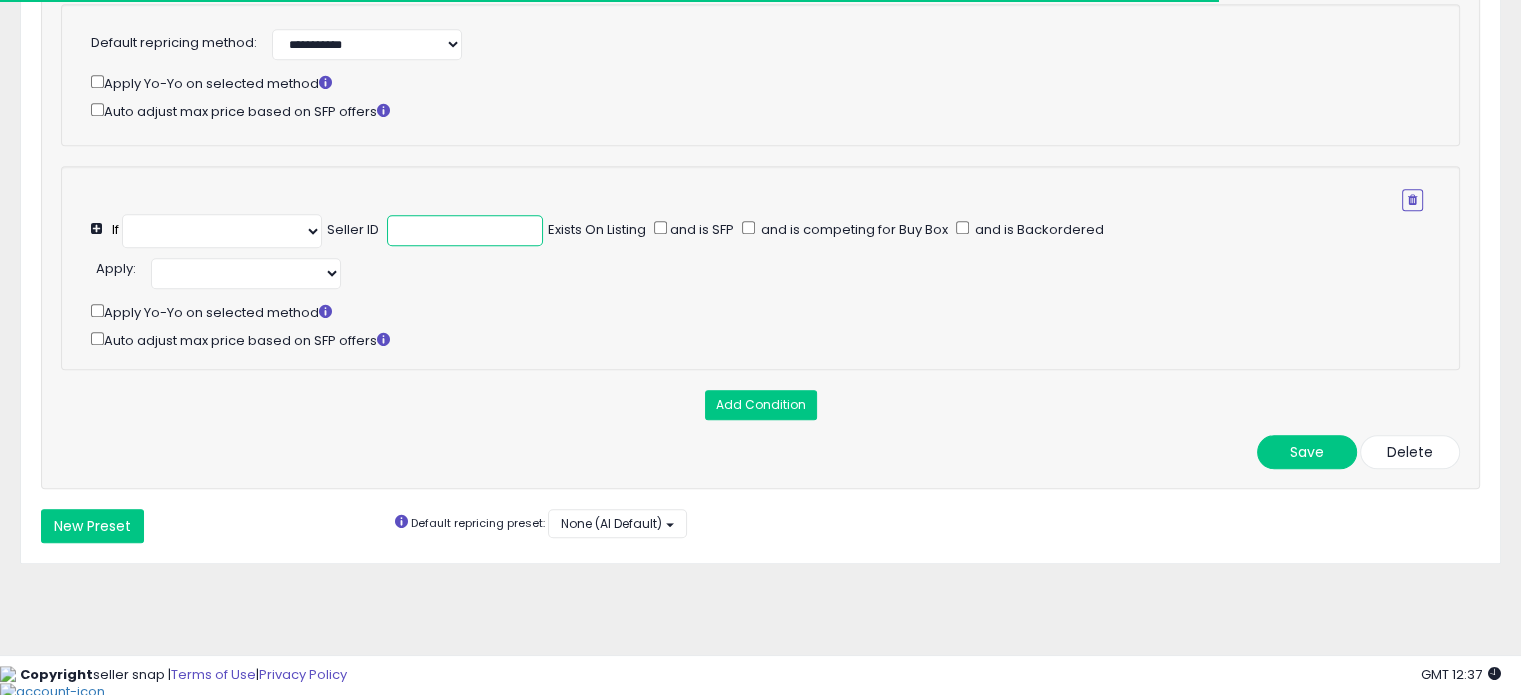 click at bounding box center (465, 230) 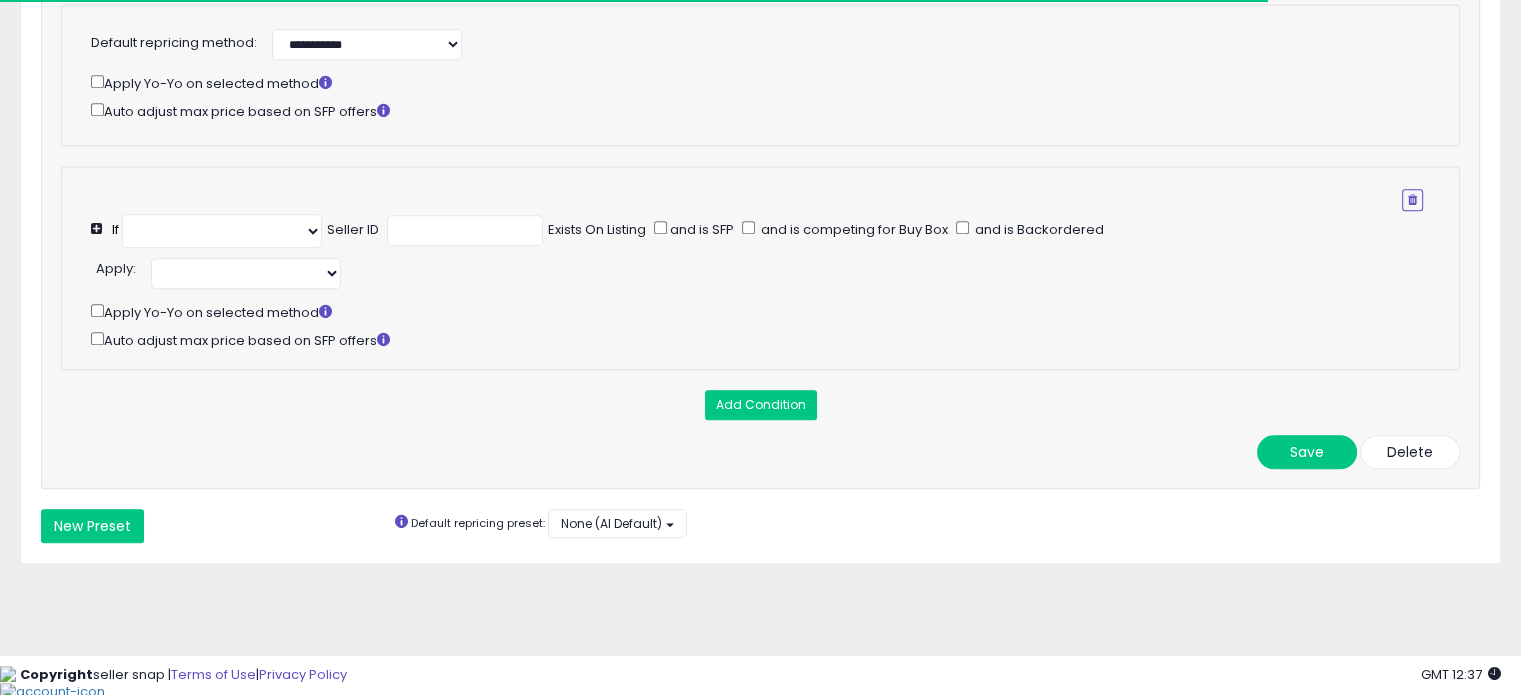 click on "Seller ID
Exists On Listing
and is SFP
and is competing for Buy Box
and is Backordered" at bounding box center [757, 217] 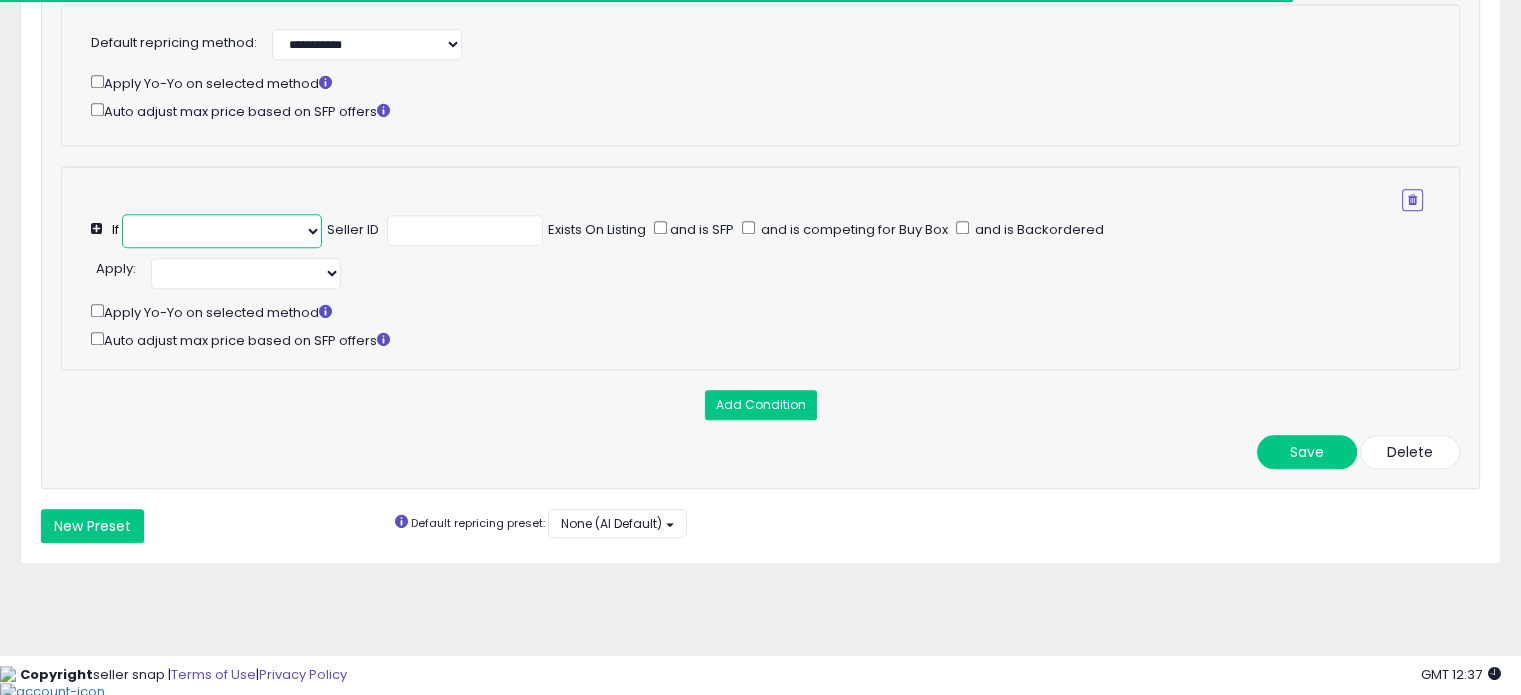click at bounding box center [222, 231] 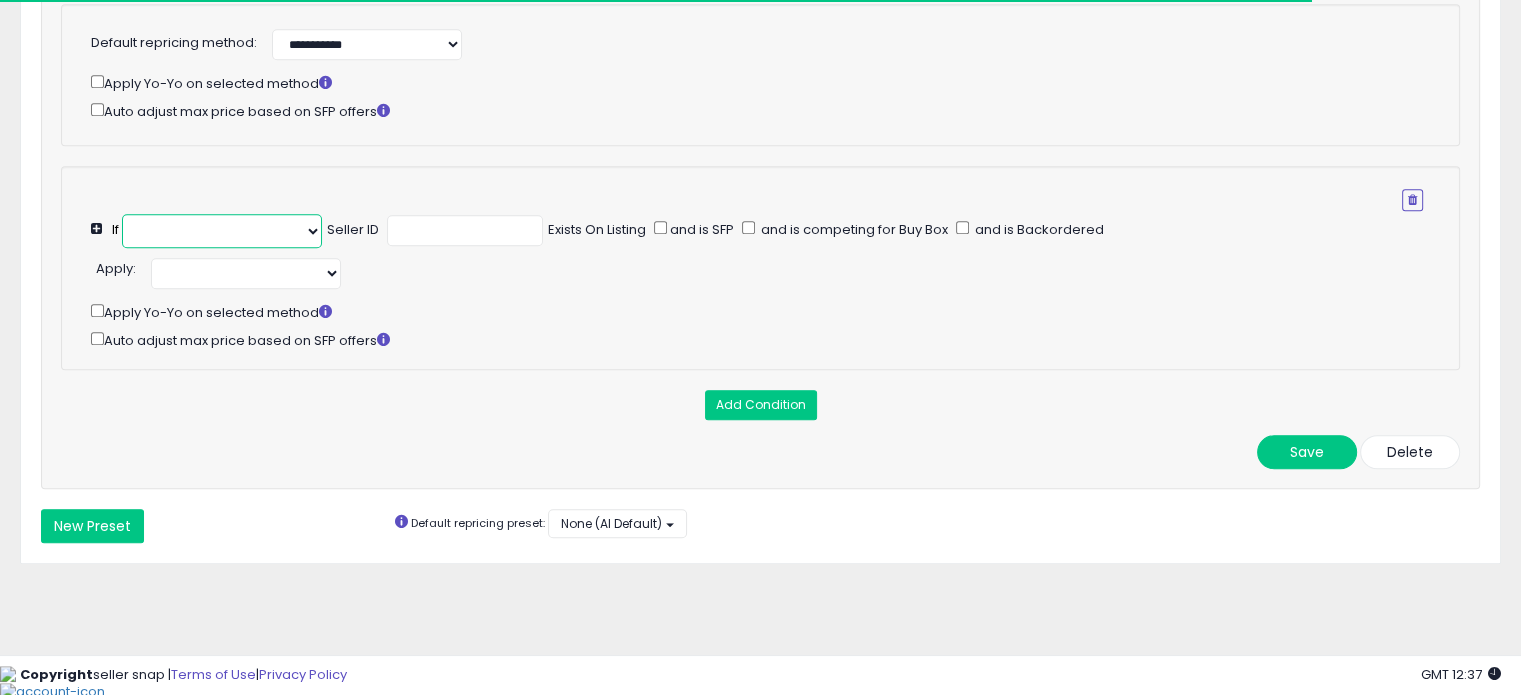 select on "**********" 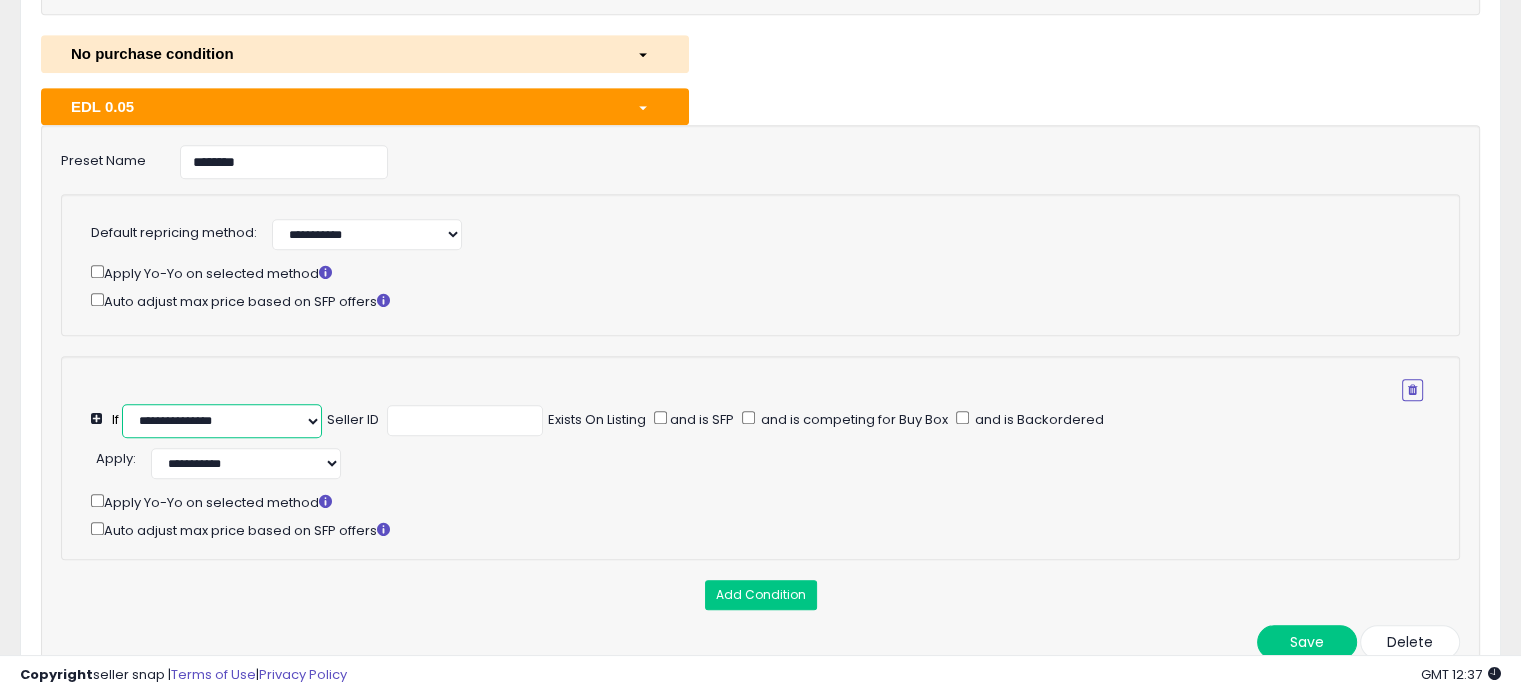 scroll, scrollTop: 1337, scrollLeft: 0, axis: vertical 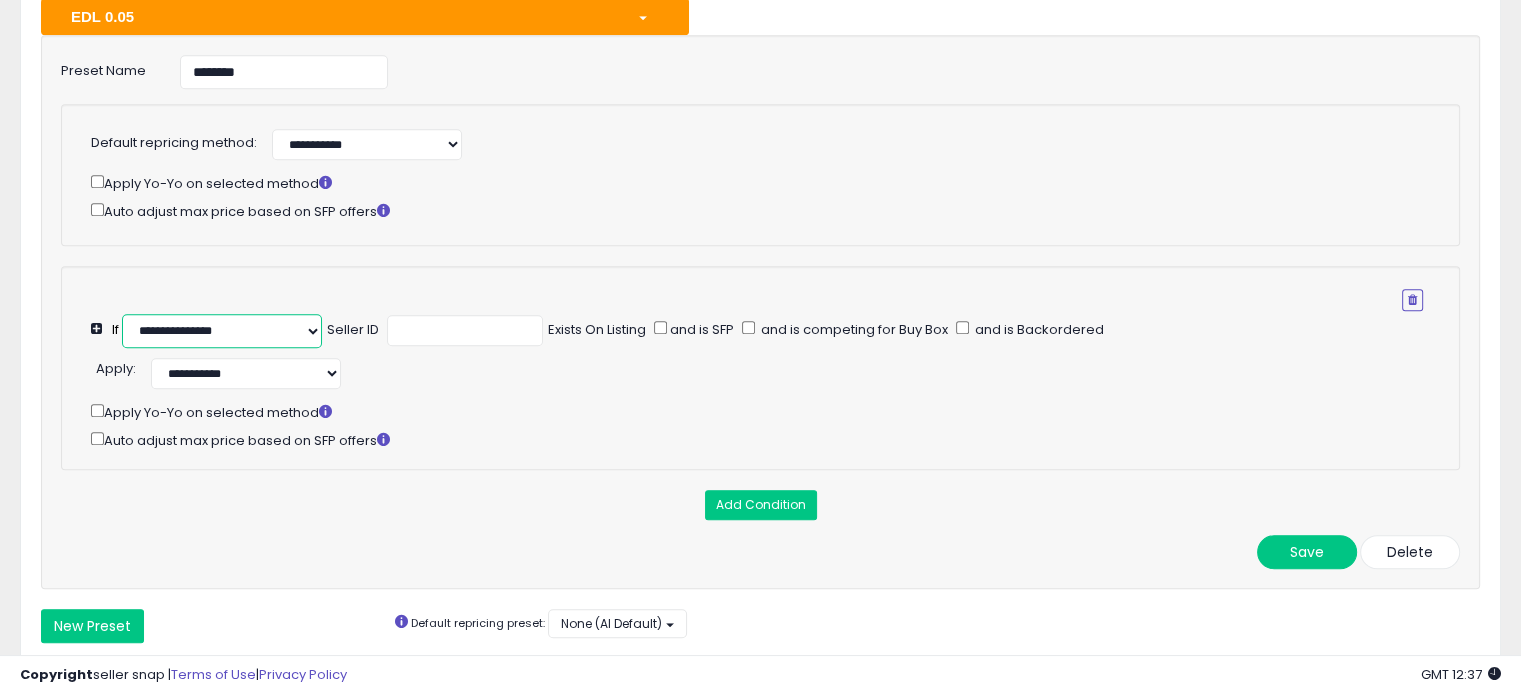 click on "**********" at bounding box center [222, 331] 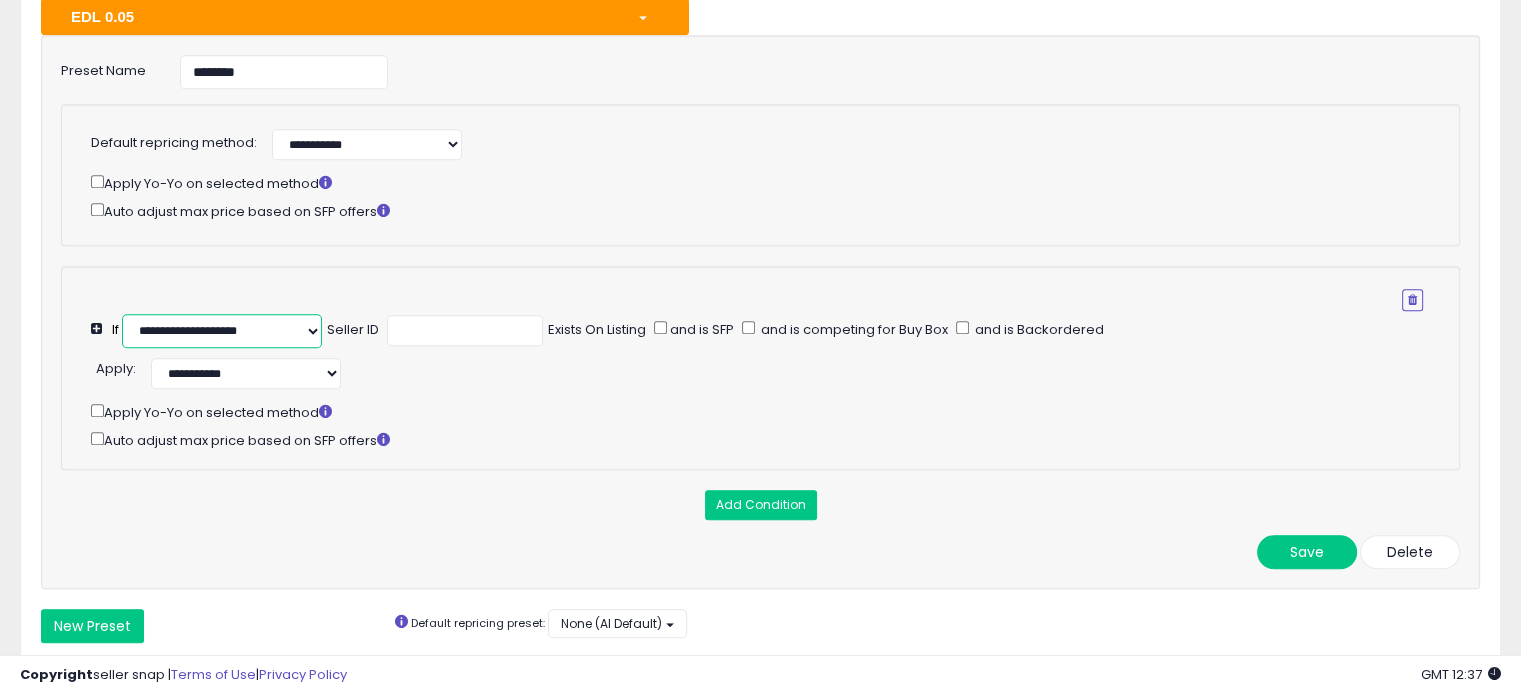 click on "**********" at bounding box center [222, 331] 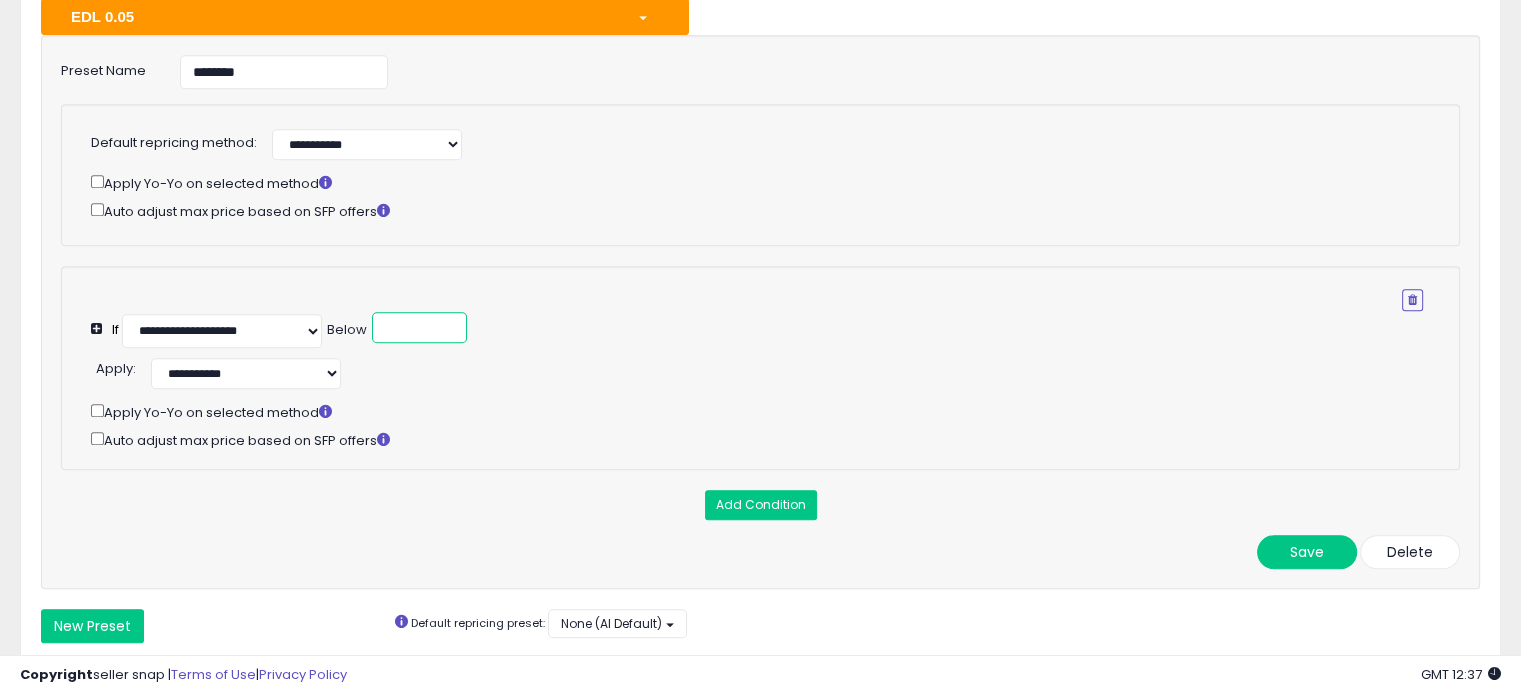 click at bounding box center [419, 327] 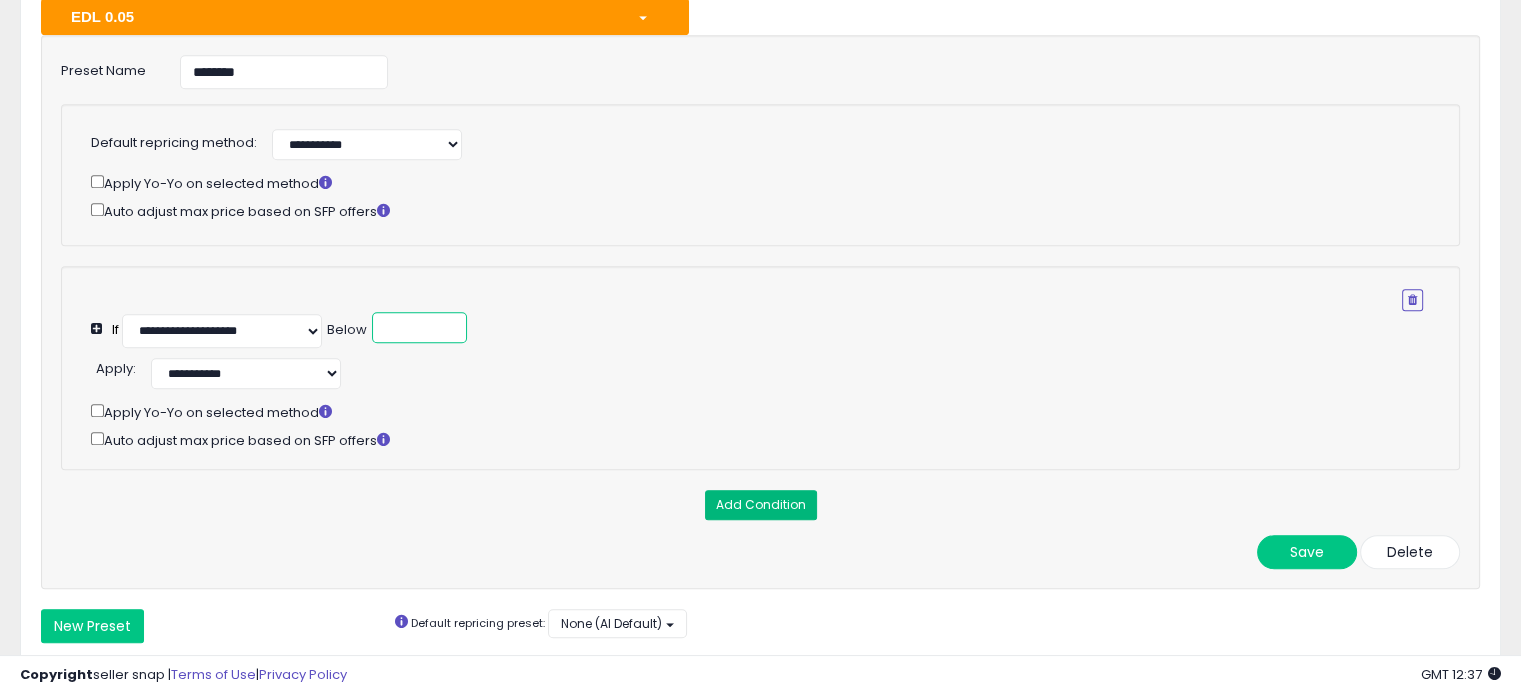 type on "*" 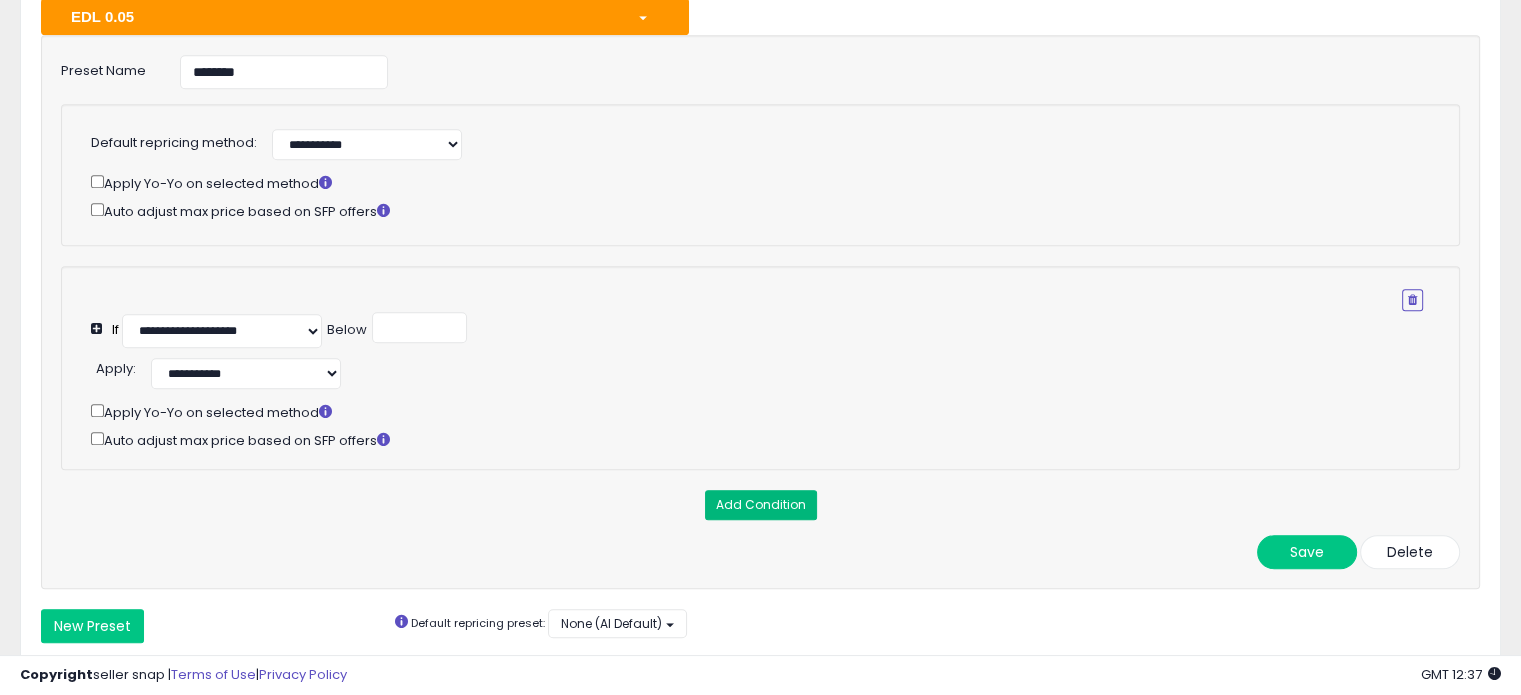 click on "Add Condition" at bounding box center [761, 505] 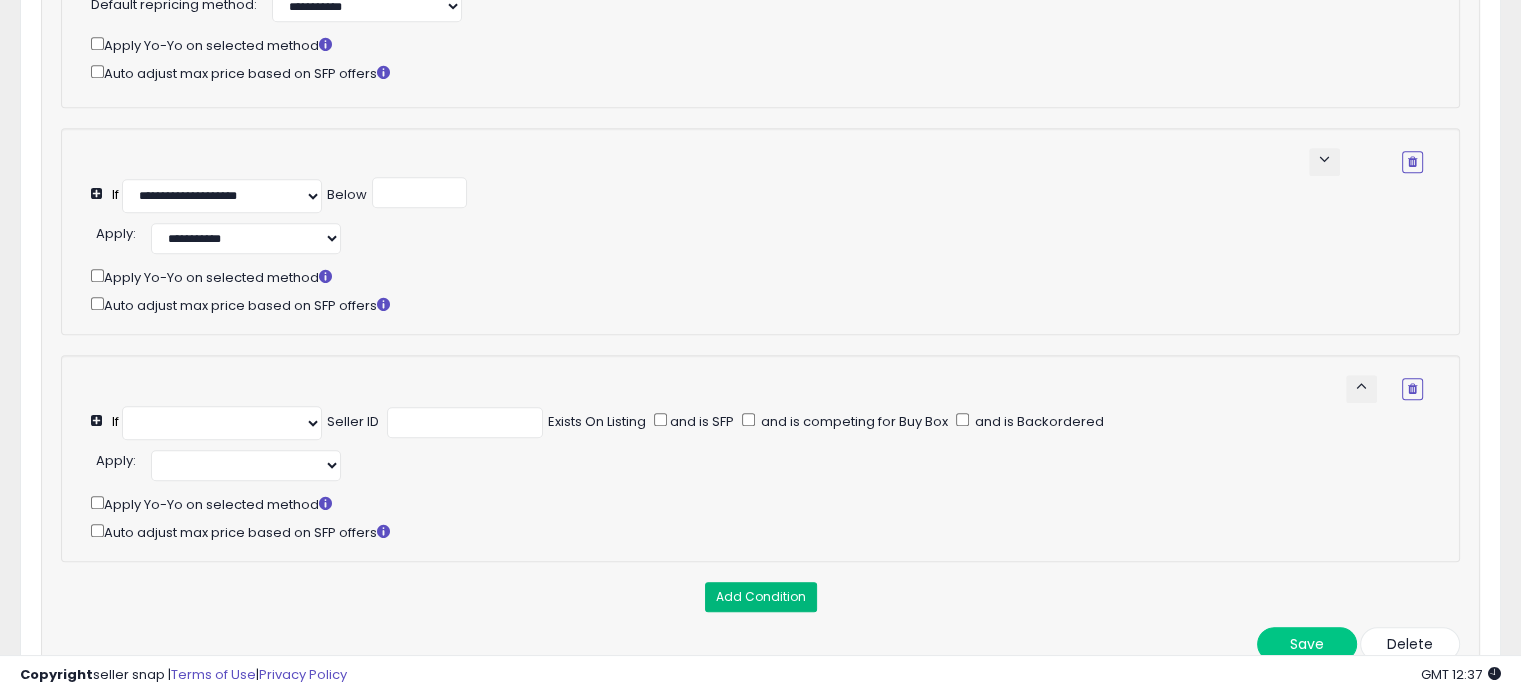 scroll, scrollTop: 1637, scrollLeft: 0, axis: vertical 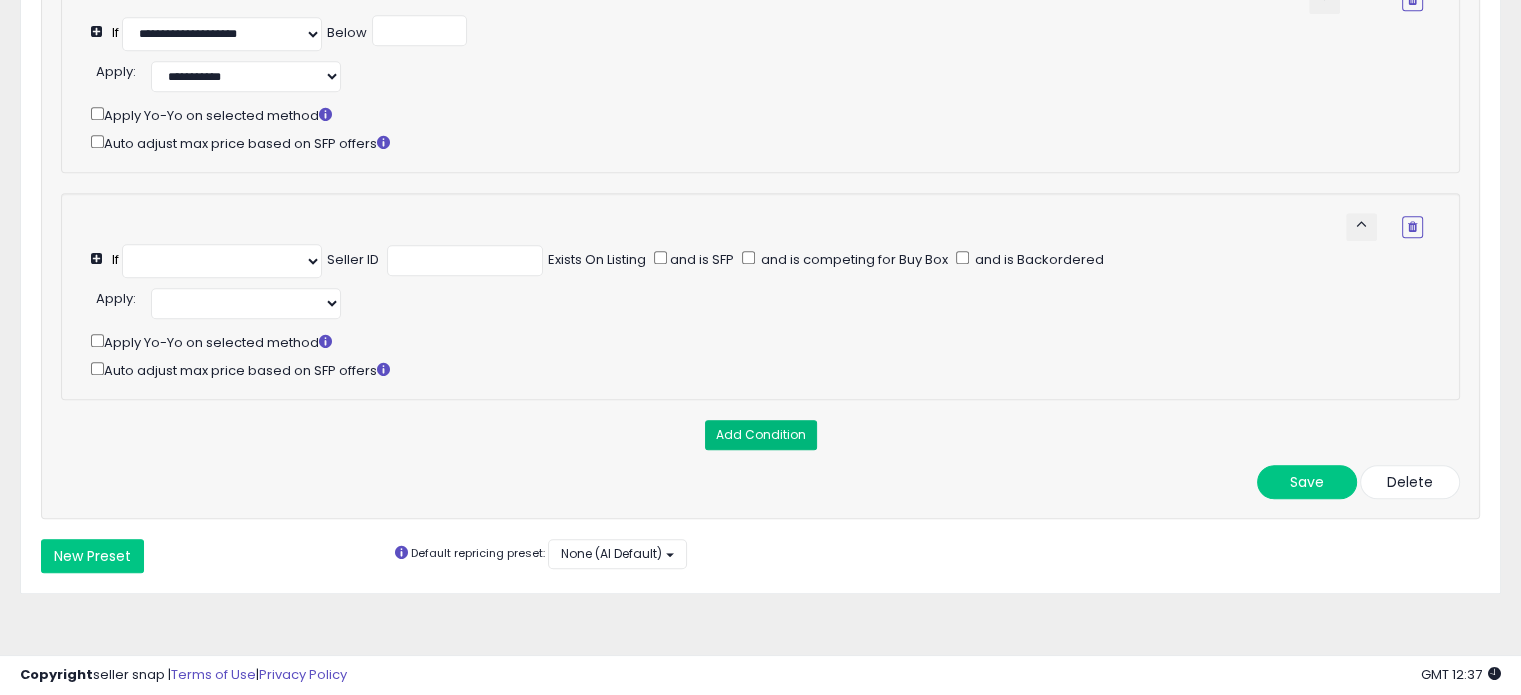 select on "**********" 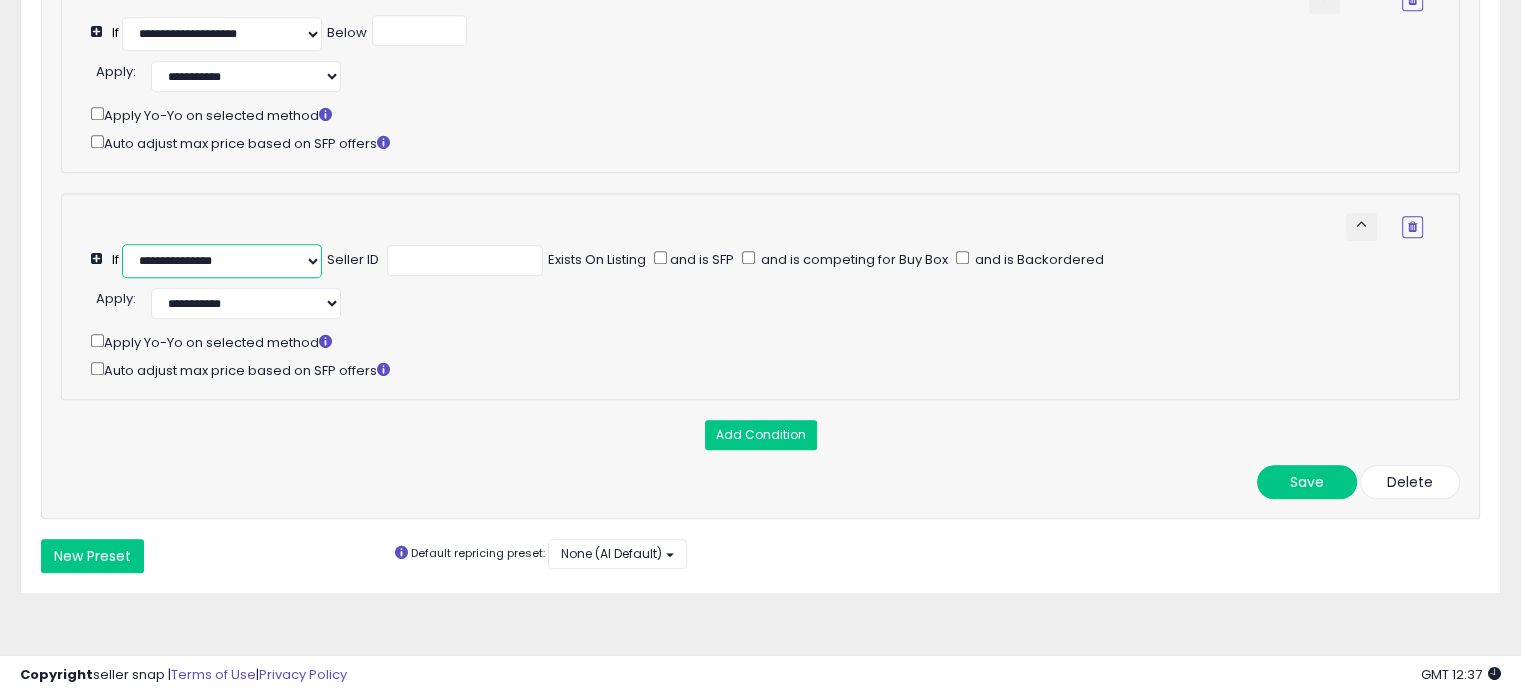 click on "**********" at bounding box center (222, 261) 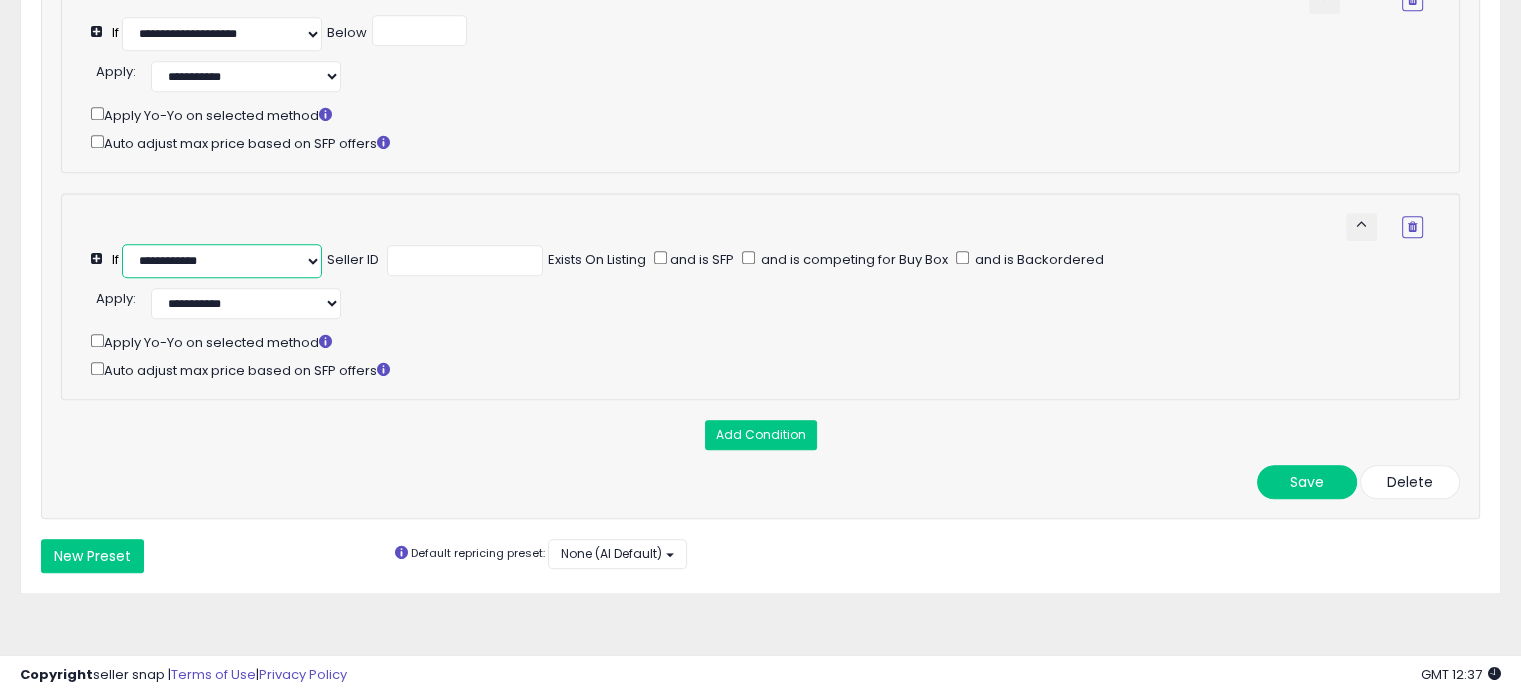 click on "**********" at bounding box center [222, 261] 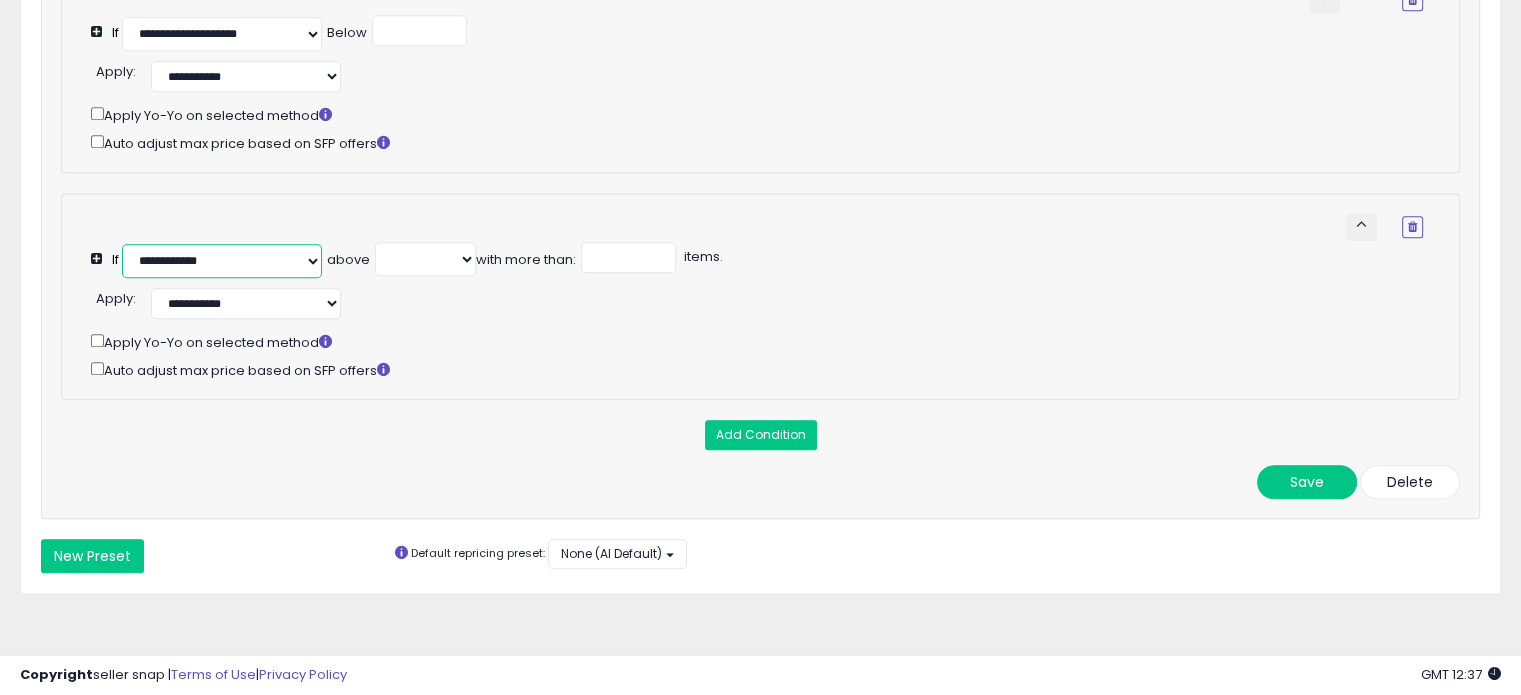 click on "**********" at bounding box center (222, 261) 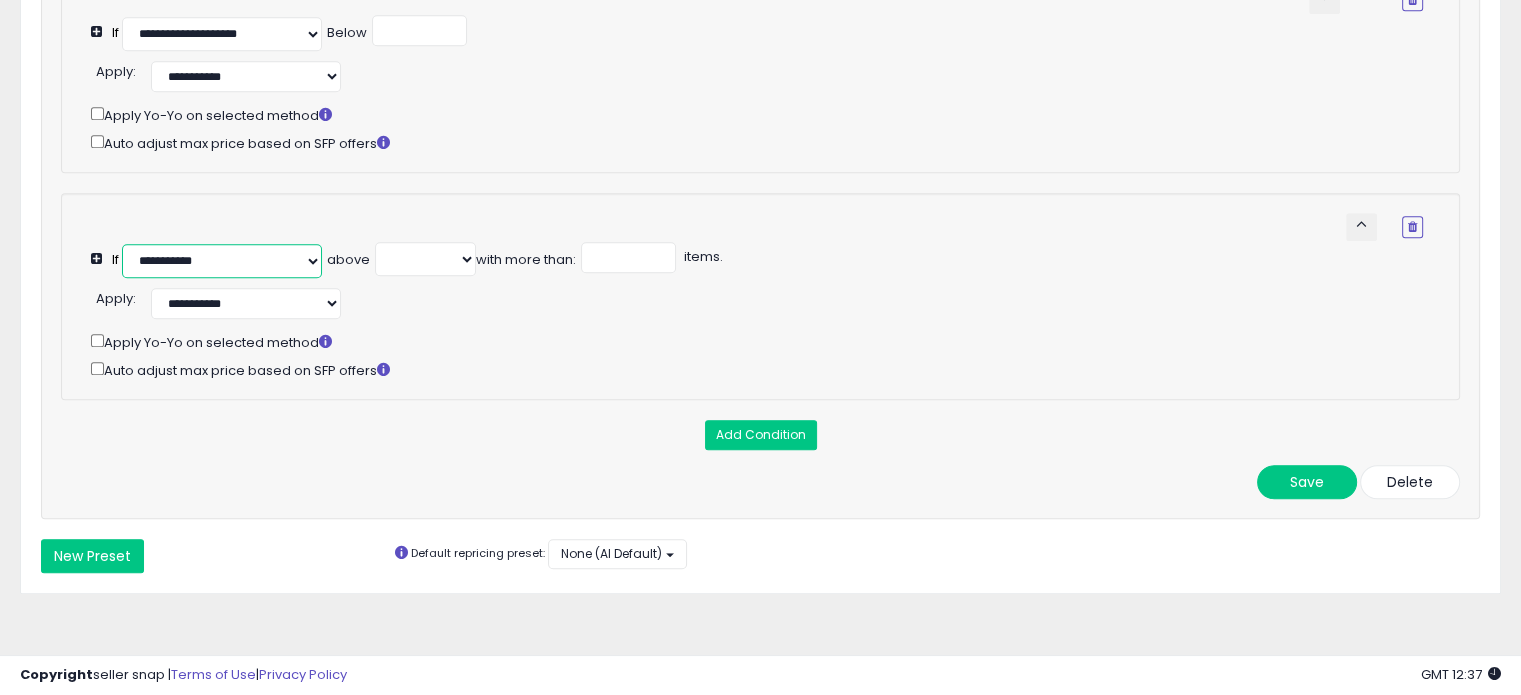 click on "**********" at bounding box center [222, 261] 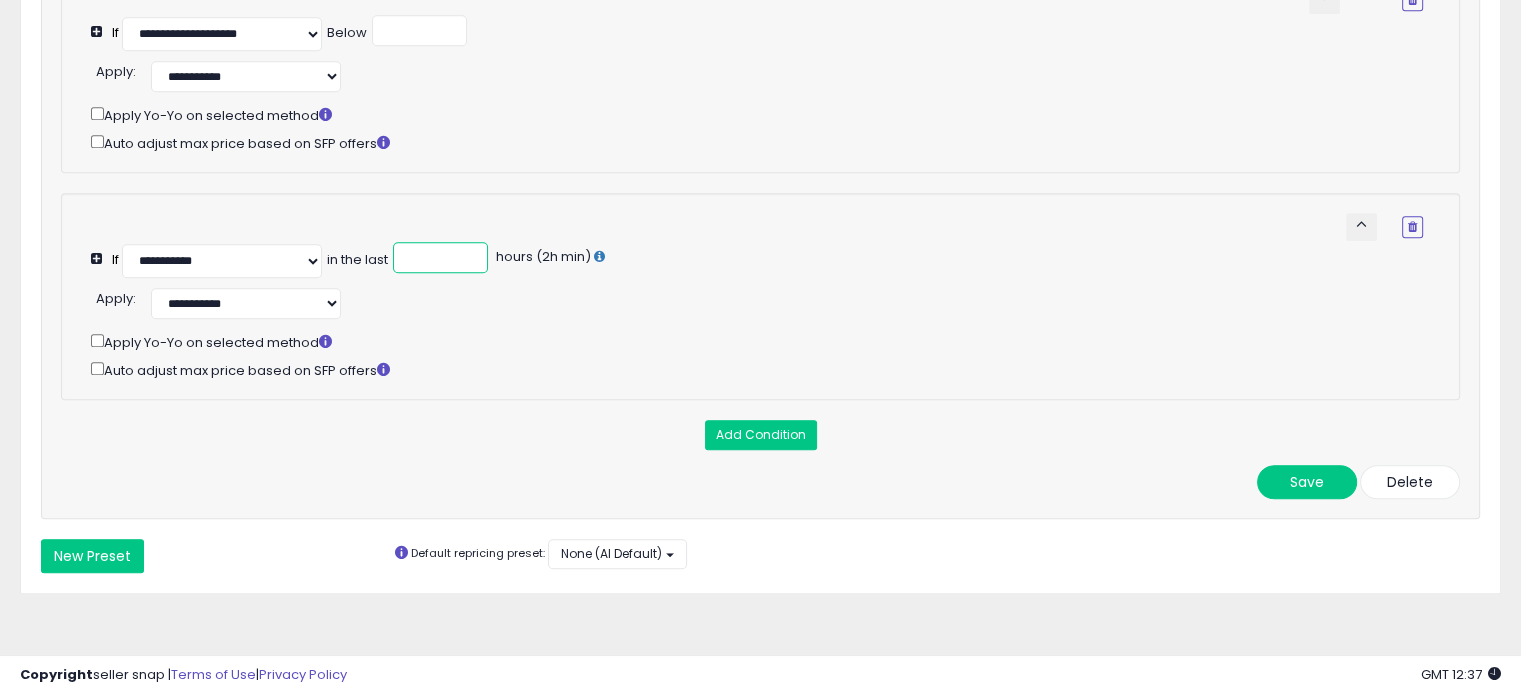 click at bounding box center (440, 257) 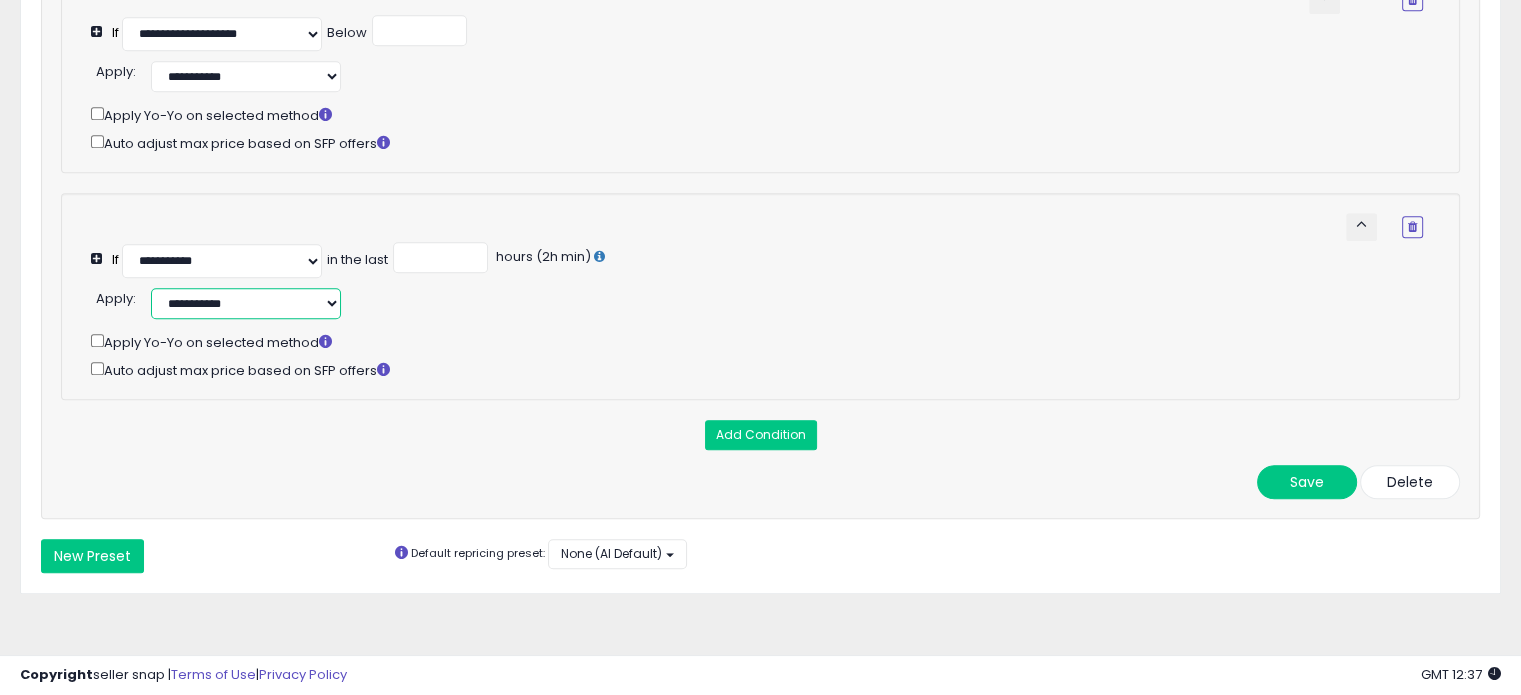 click on "**********" at bounding box center (246, 303) 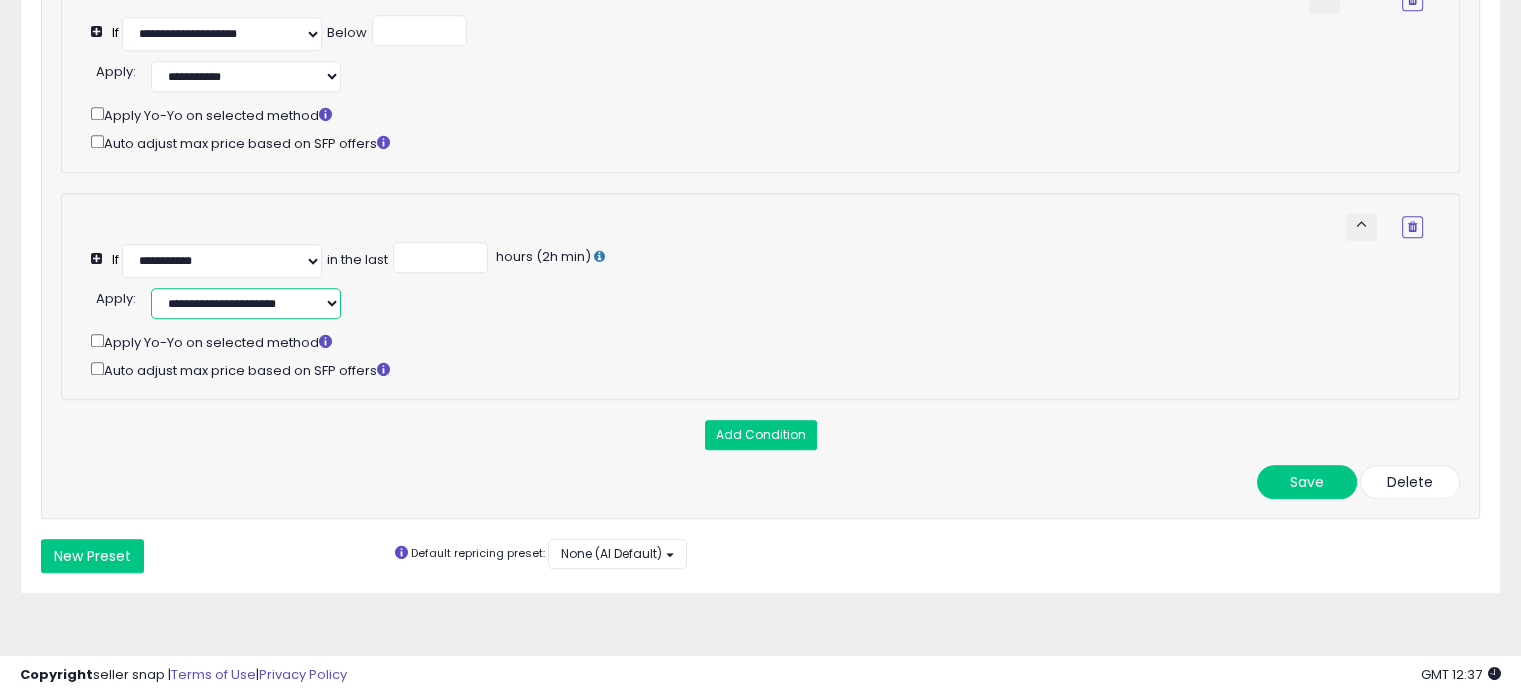 click on "**********" at bounding box center [246, 303] 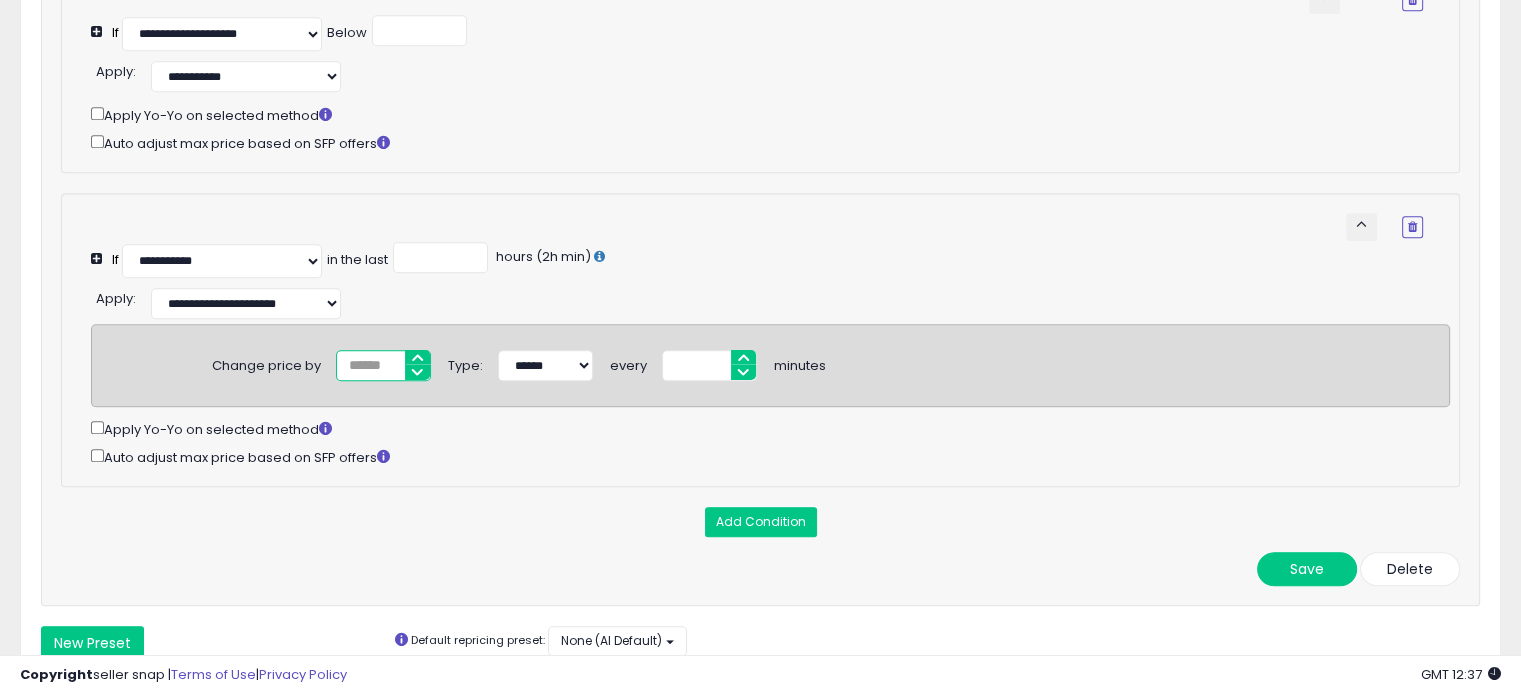 click on "*" at bounding box center (383, 365) 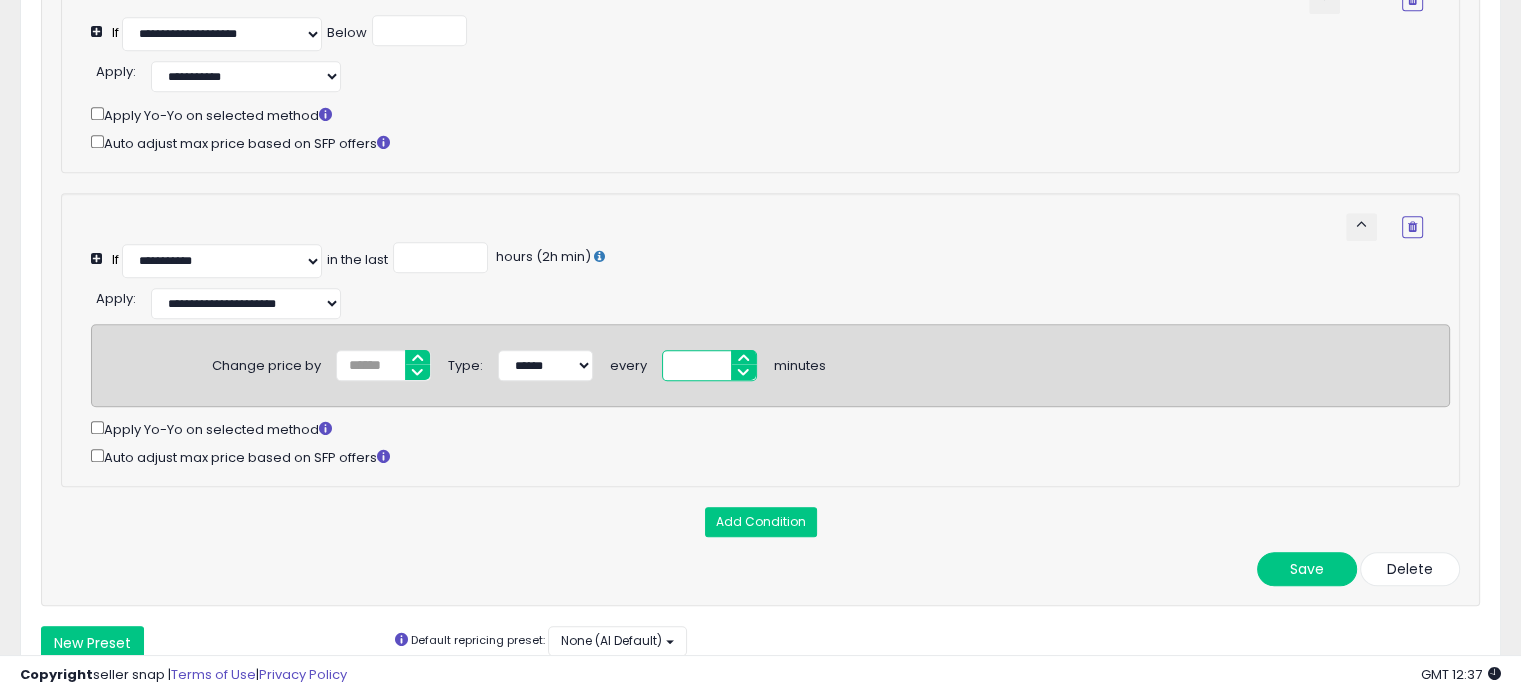 type on "*" 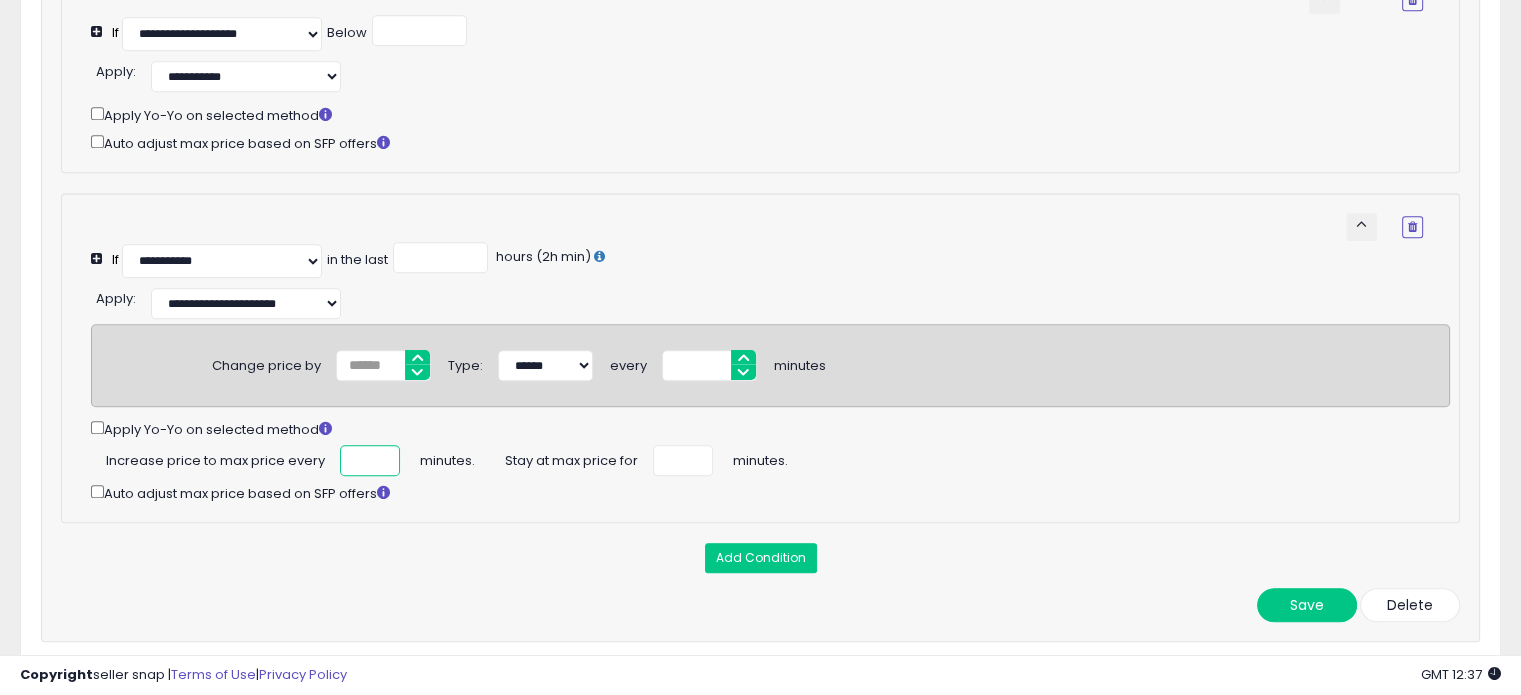 type on "***" 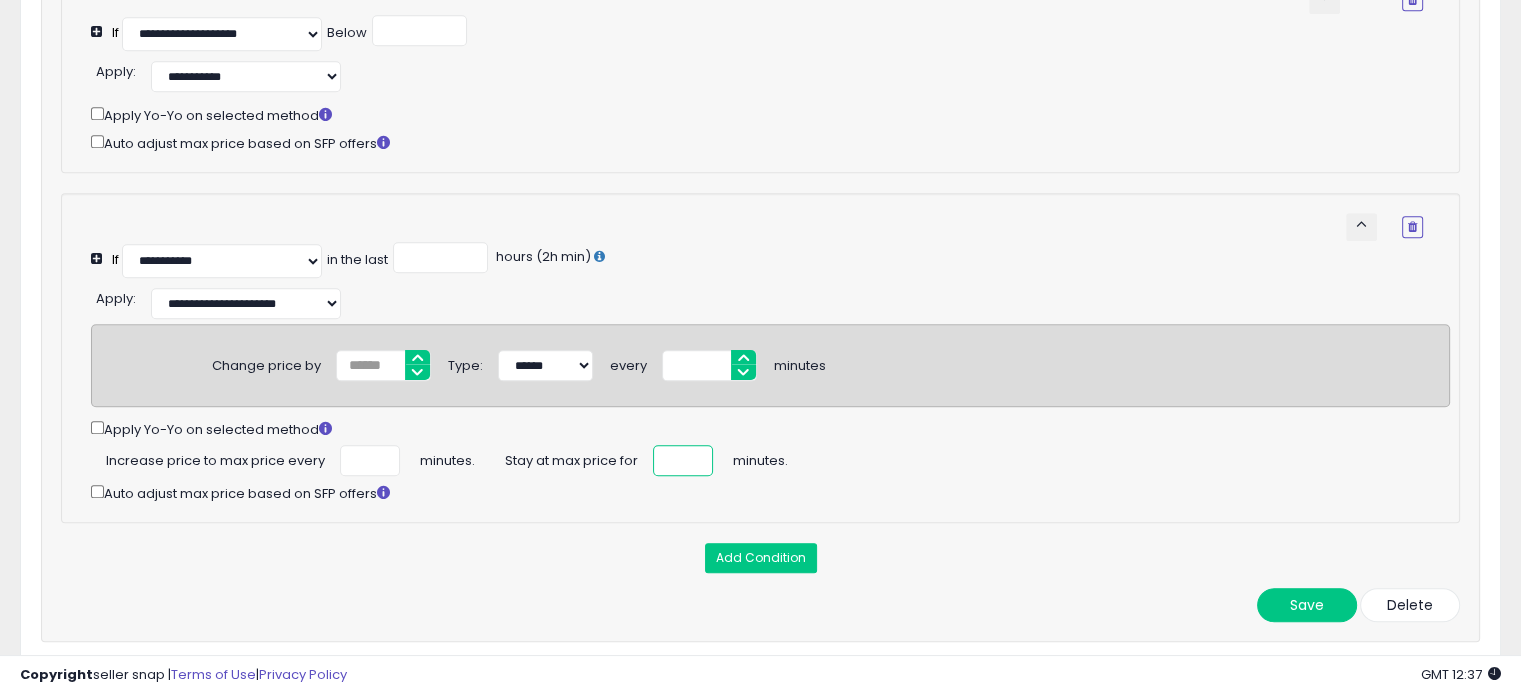 scroll, scrollTop: 0, scrollLeft: 0, axis: both 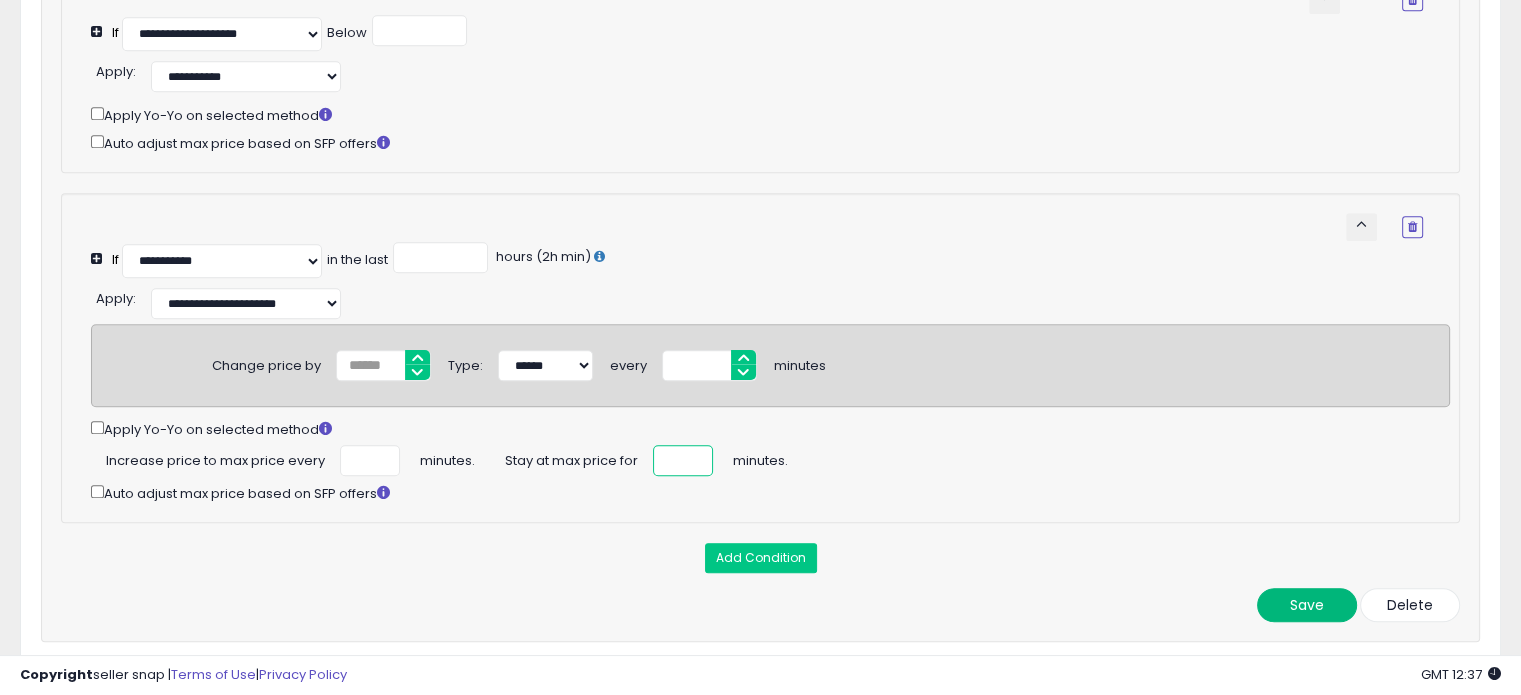 type on "**" 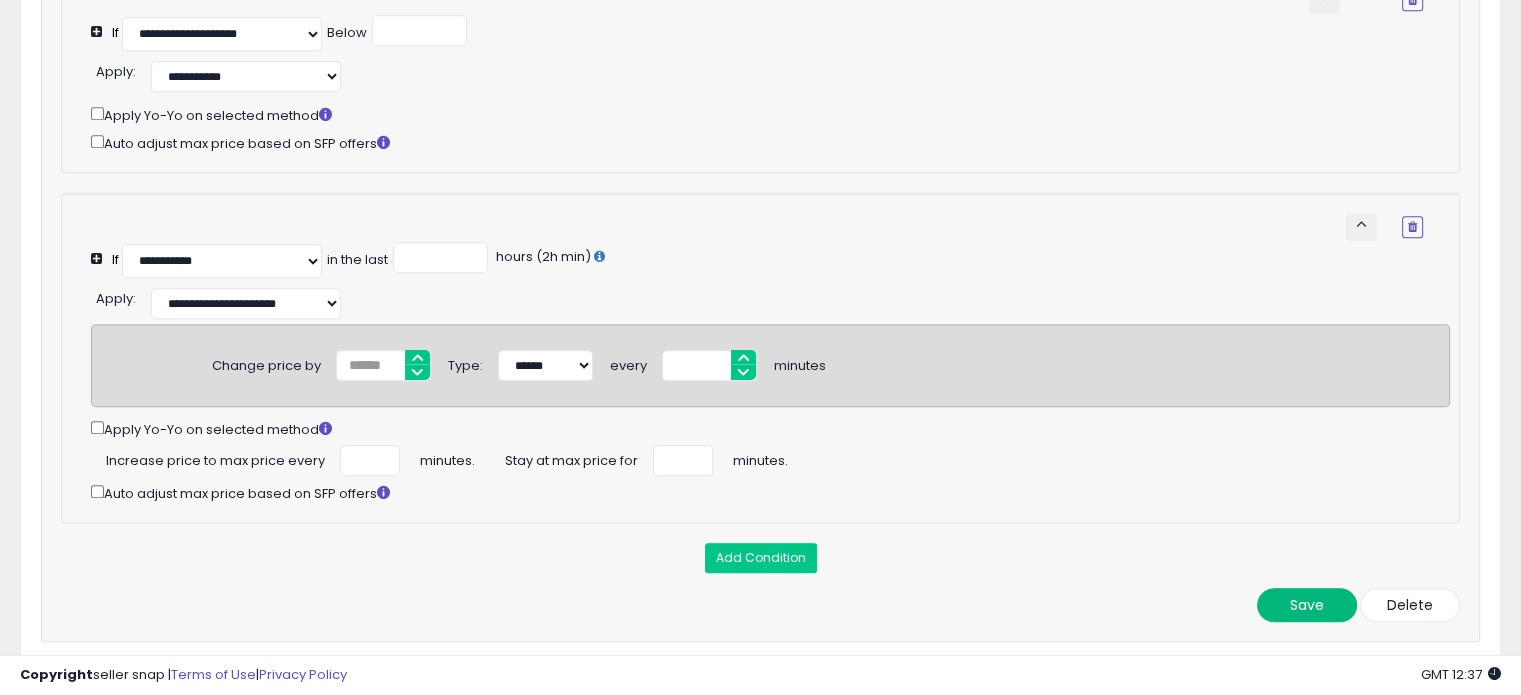 click on "Save" at bounding box center [1307, 605] 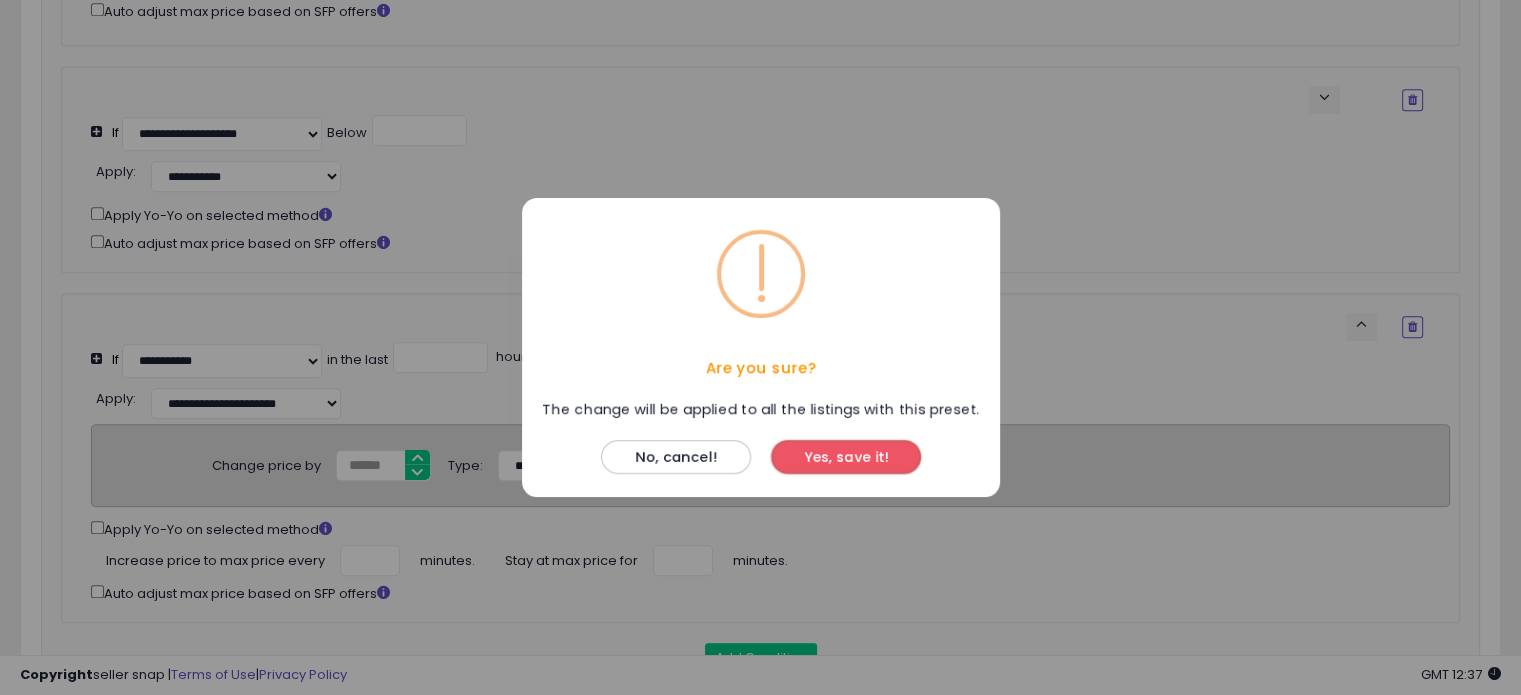 click on "Yes, save it!" at bounding box center (846, 457) 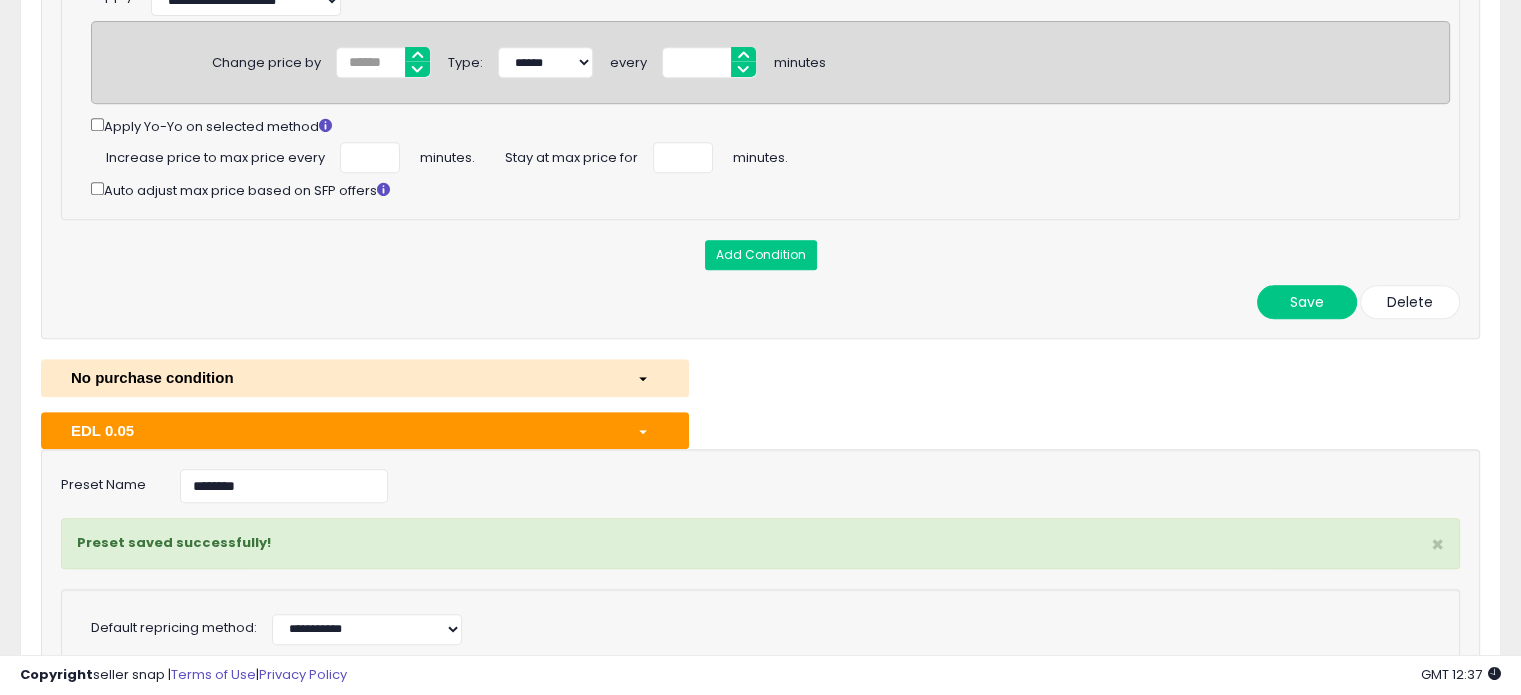 scroll, scrollTop: 737, scrollLeft: 0, axis: vertical 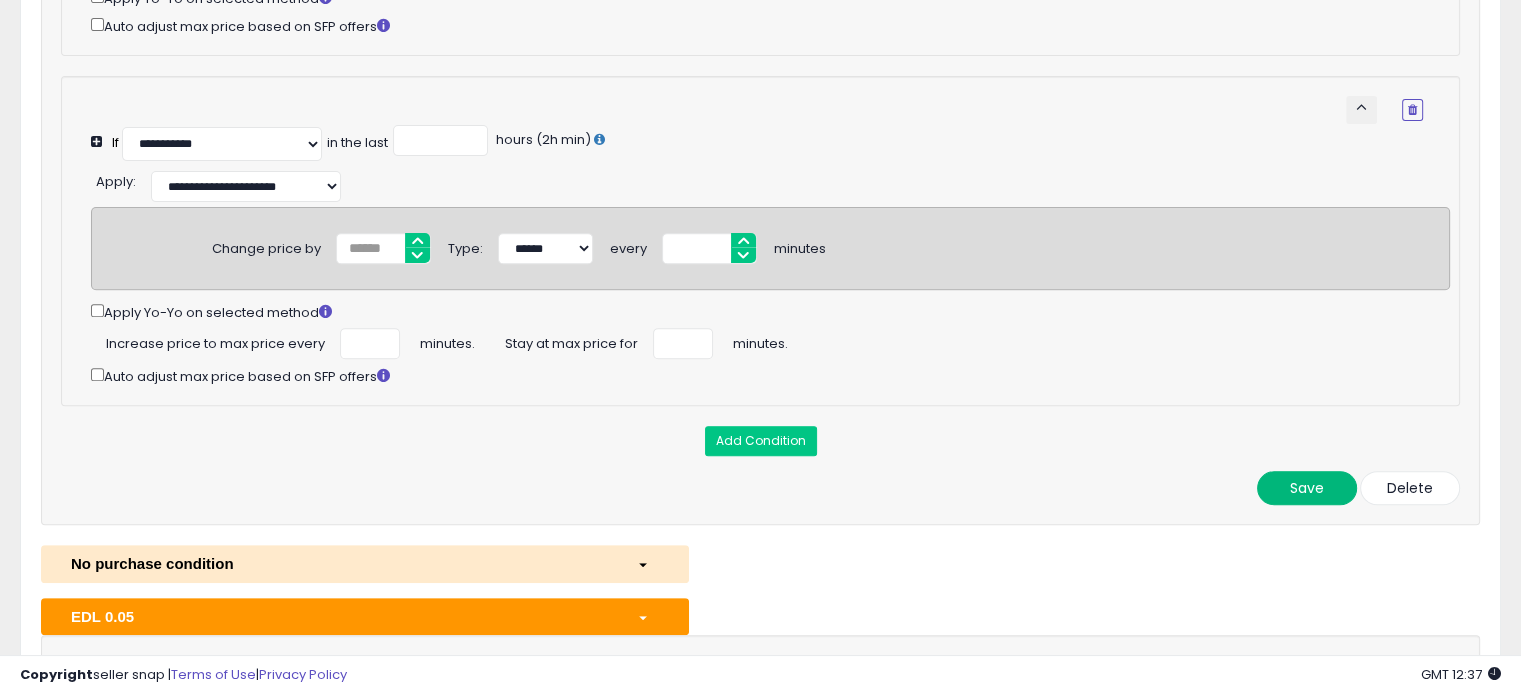 click on "Save" at bounding box center [1307, 488] 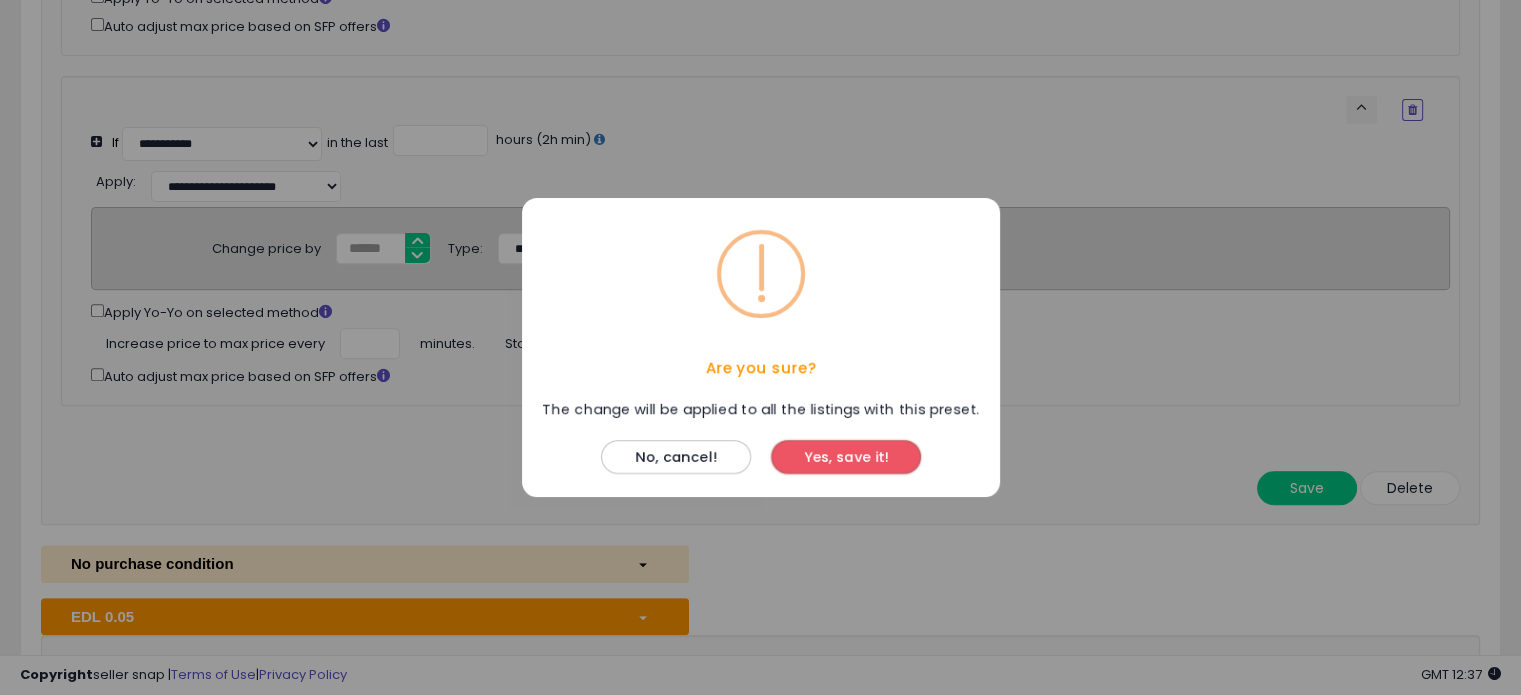 click on "Yes, save it!" at bounding box center [846, 457] 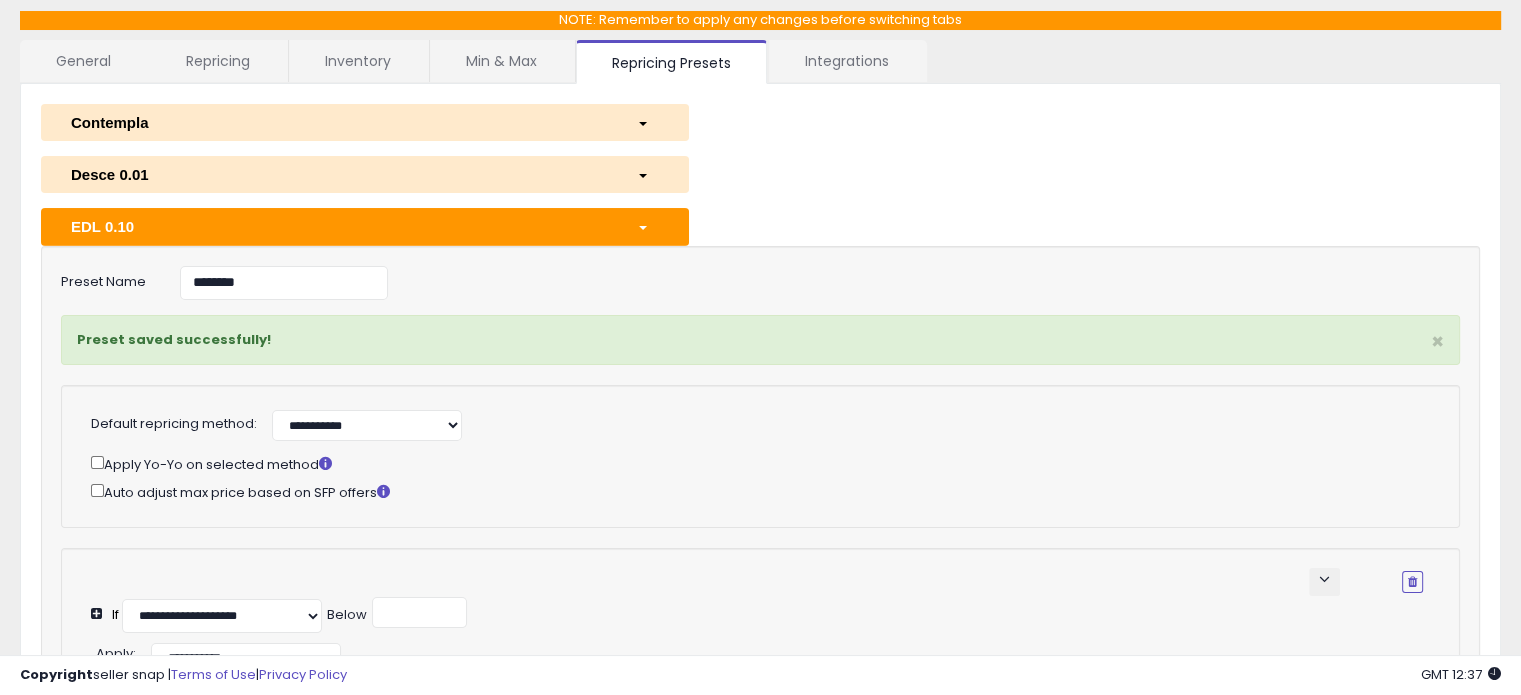 scroll, scrollTop: 0, scrollLeft: 0, axis: both 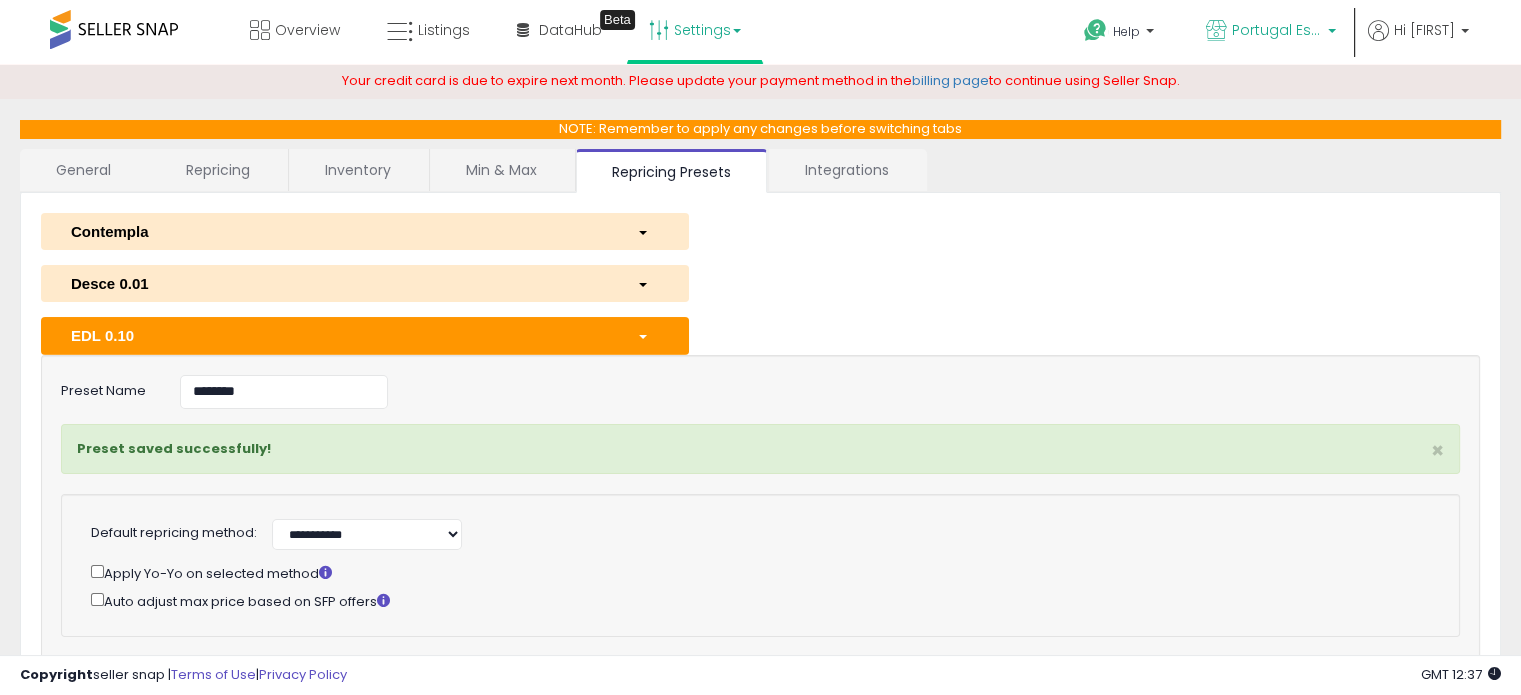 click on "Portugal Essentials UK" at bounding box center (1277, 30) 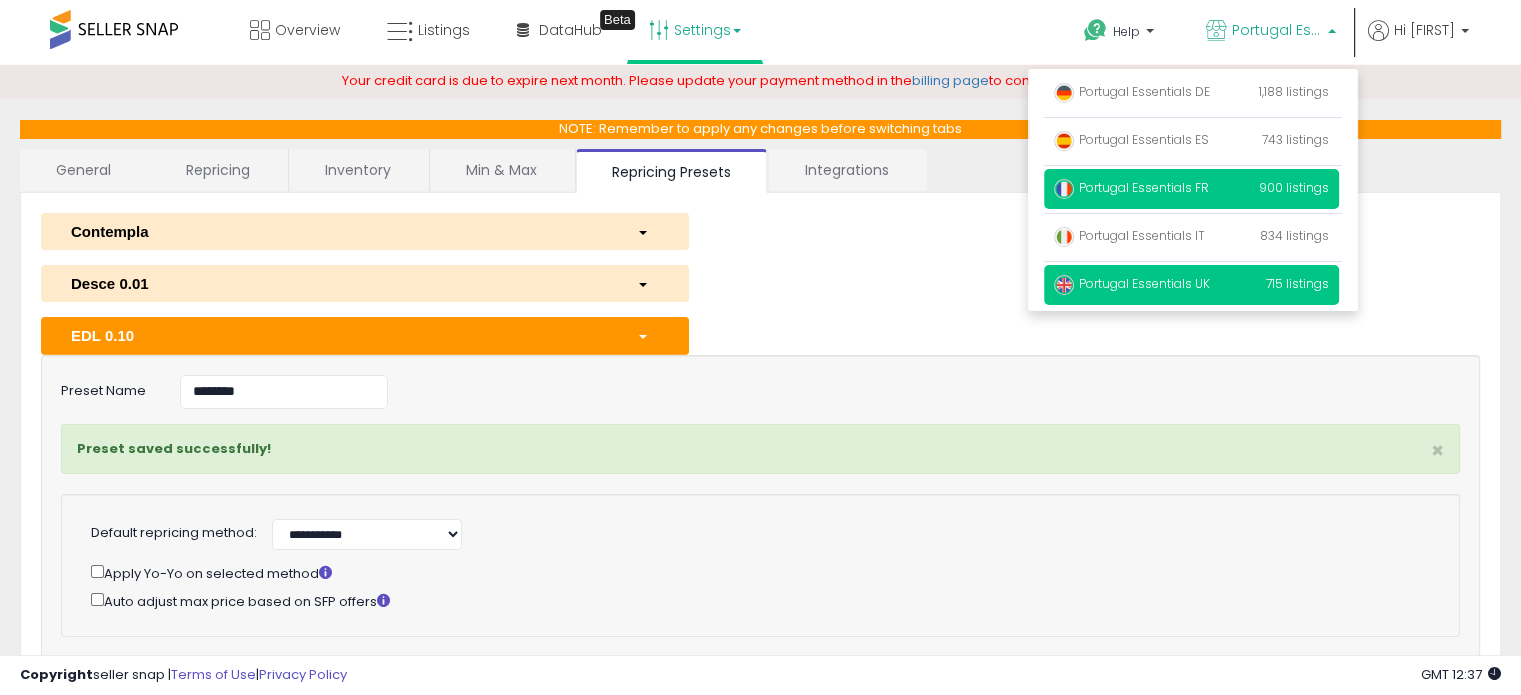 click on "Portugal Essentials FR" at bounding box center (1131, 187) 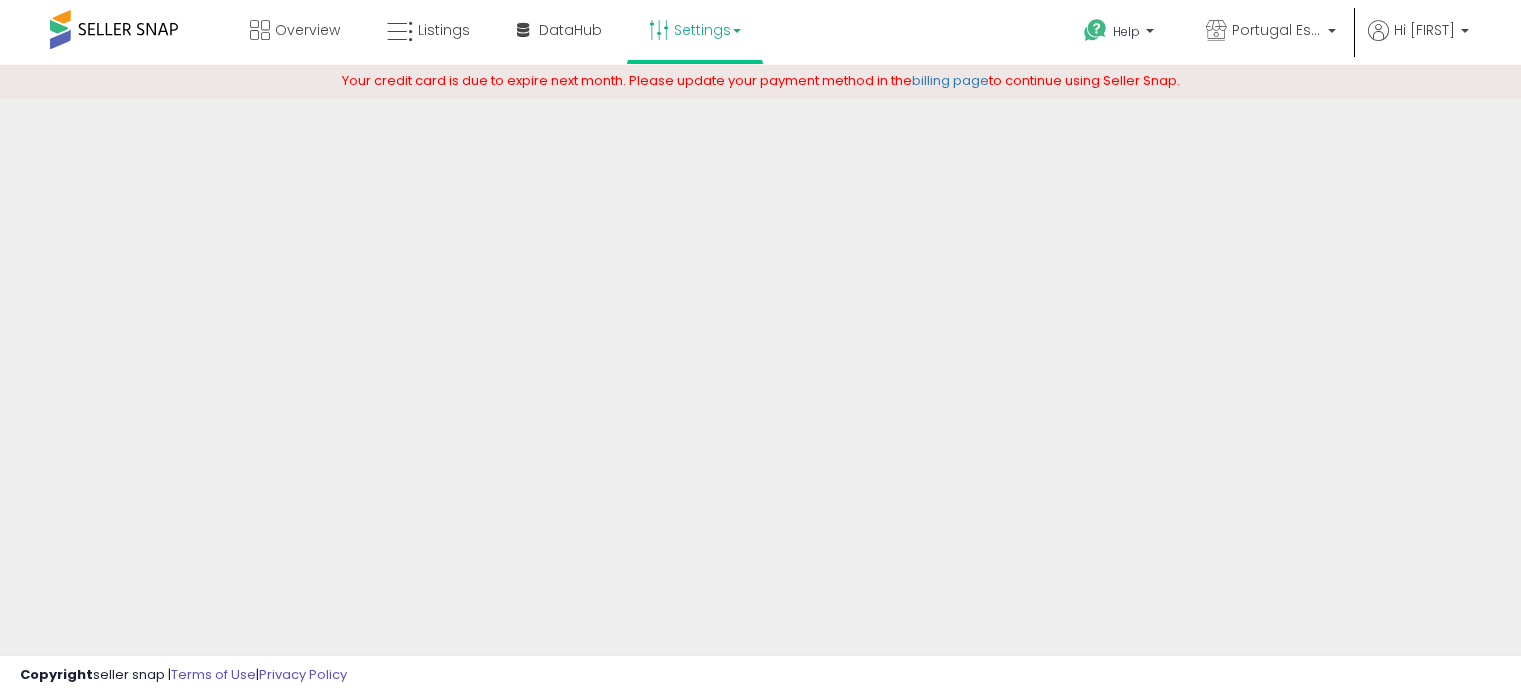 scroll, scrollTop: 0, scrollLeft: 0, axis: both 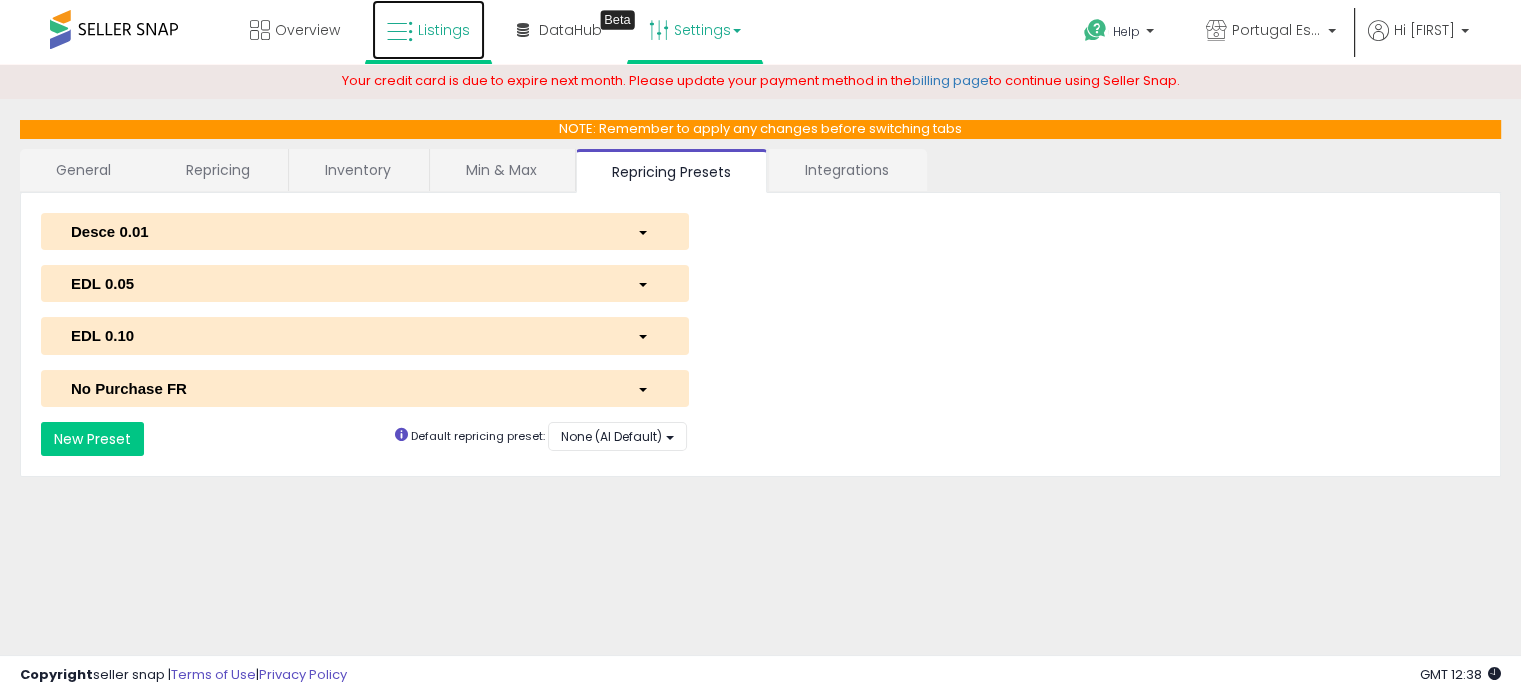 click on "Listings" at bounding box center (428, 30) 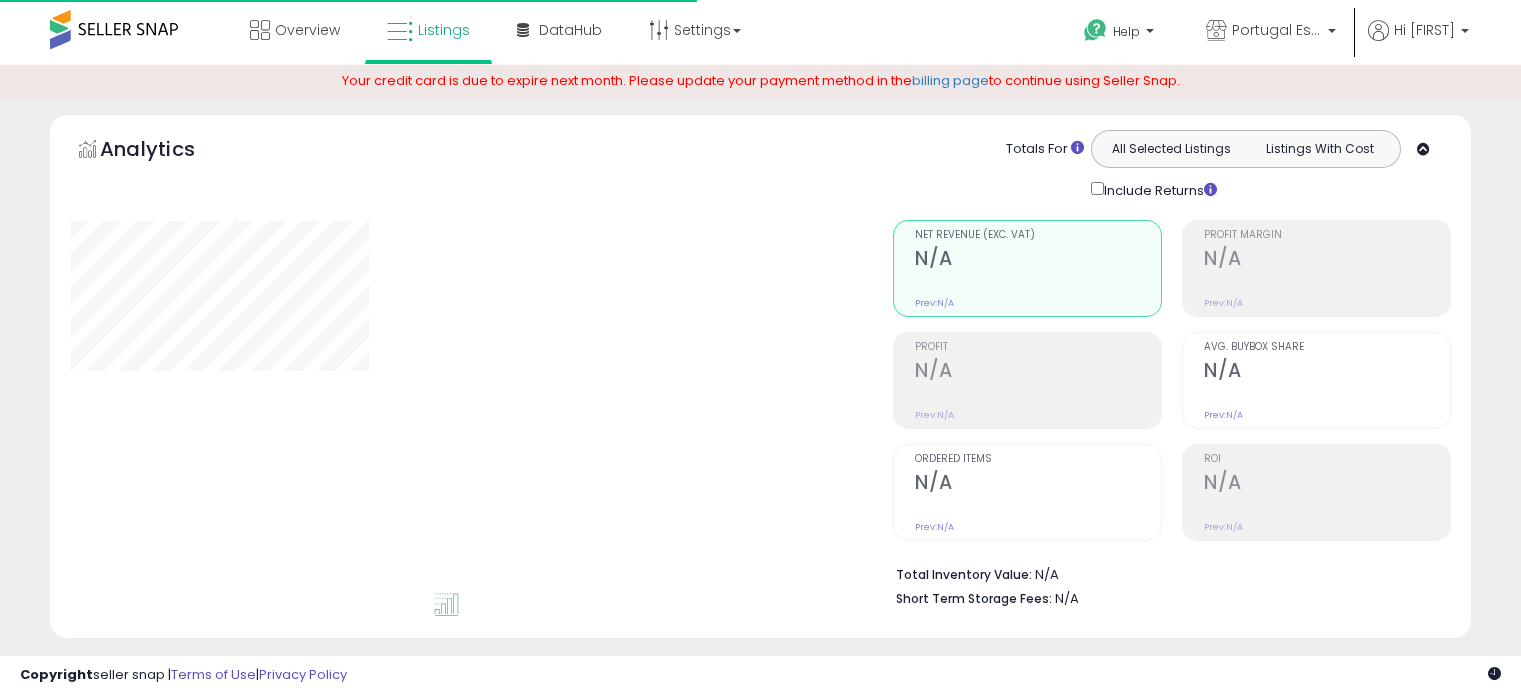 scroll, scrollTop: 0, scrollLeft: 0, axis: both 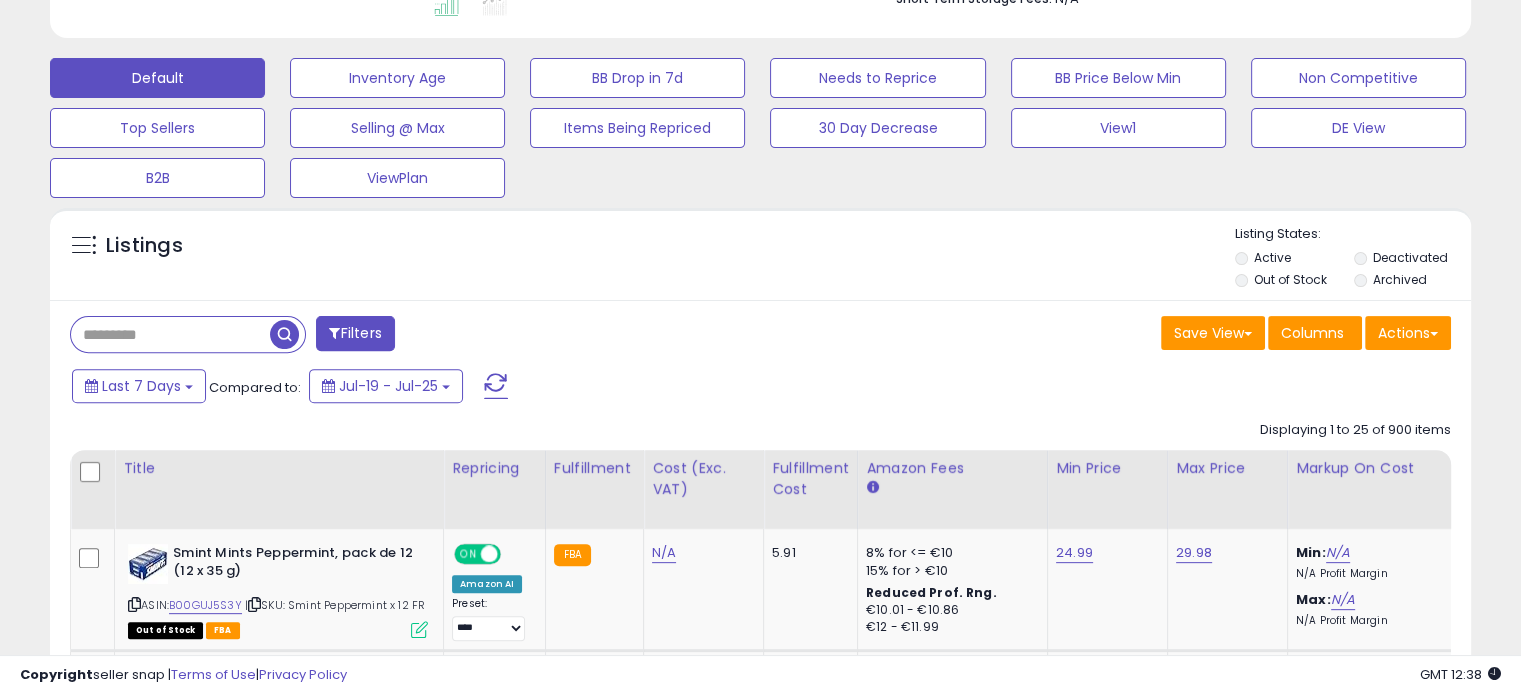 drag, startPoint x: 229, startPoint y: 335, endPoint x: 275, endPoint y: 340, distance: 46.270943 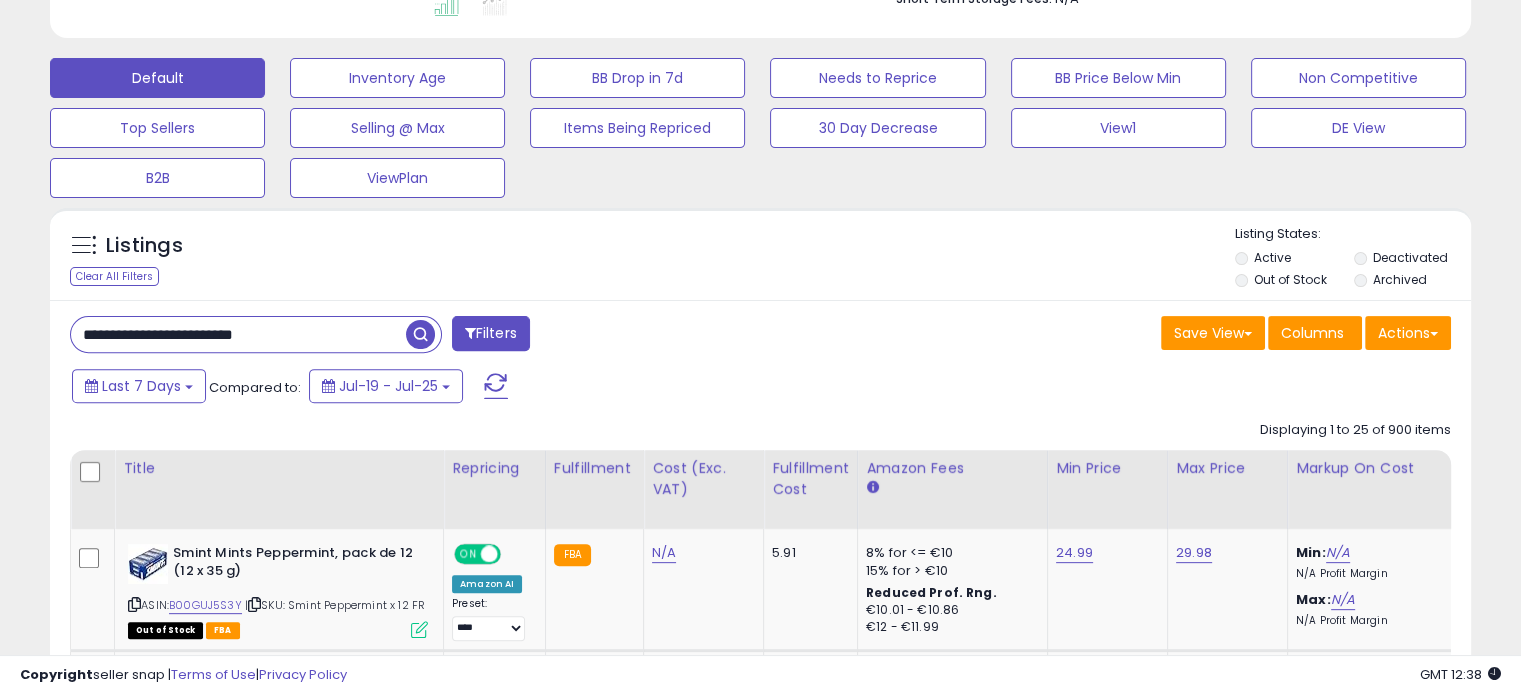 type on "**********" 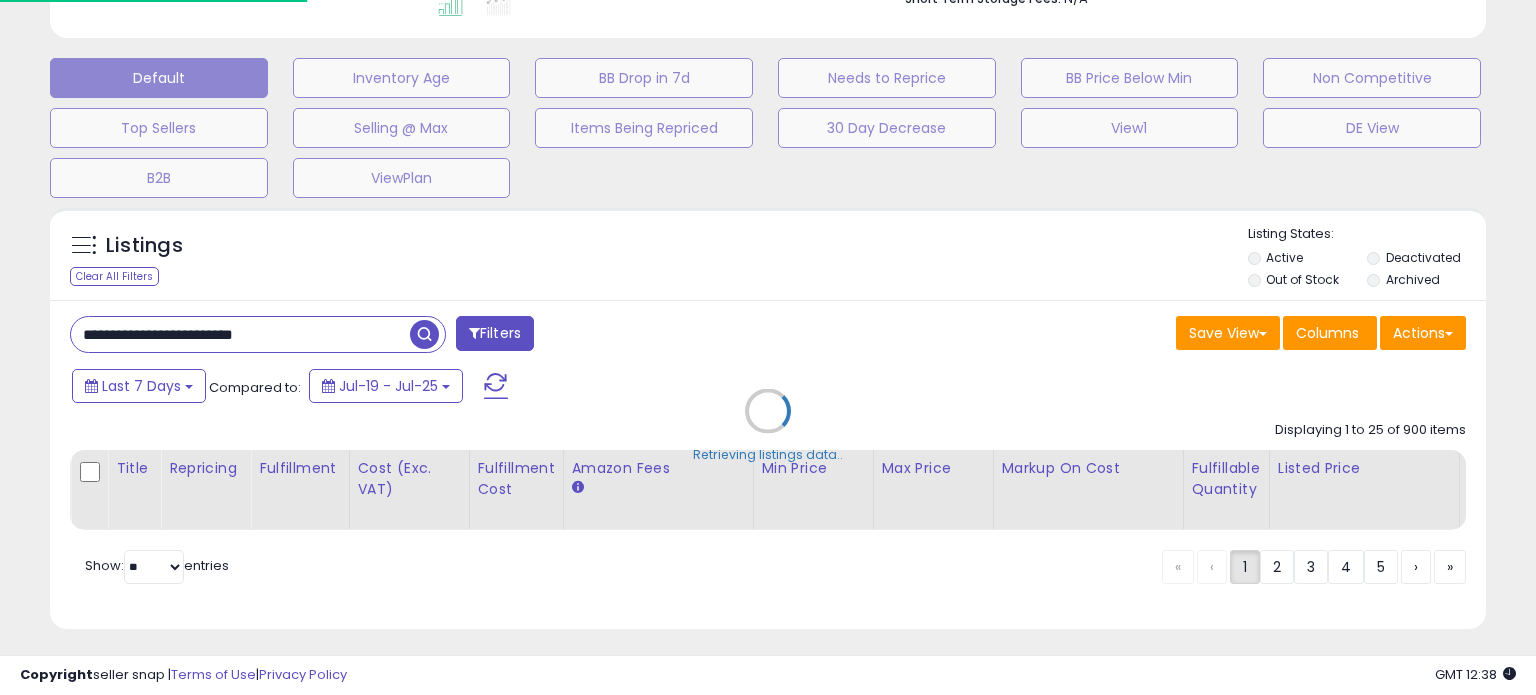 scroll, scrollTop: 999589, scrollLeft: 999168, axis: both 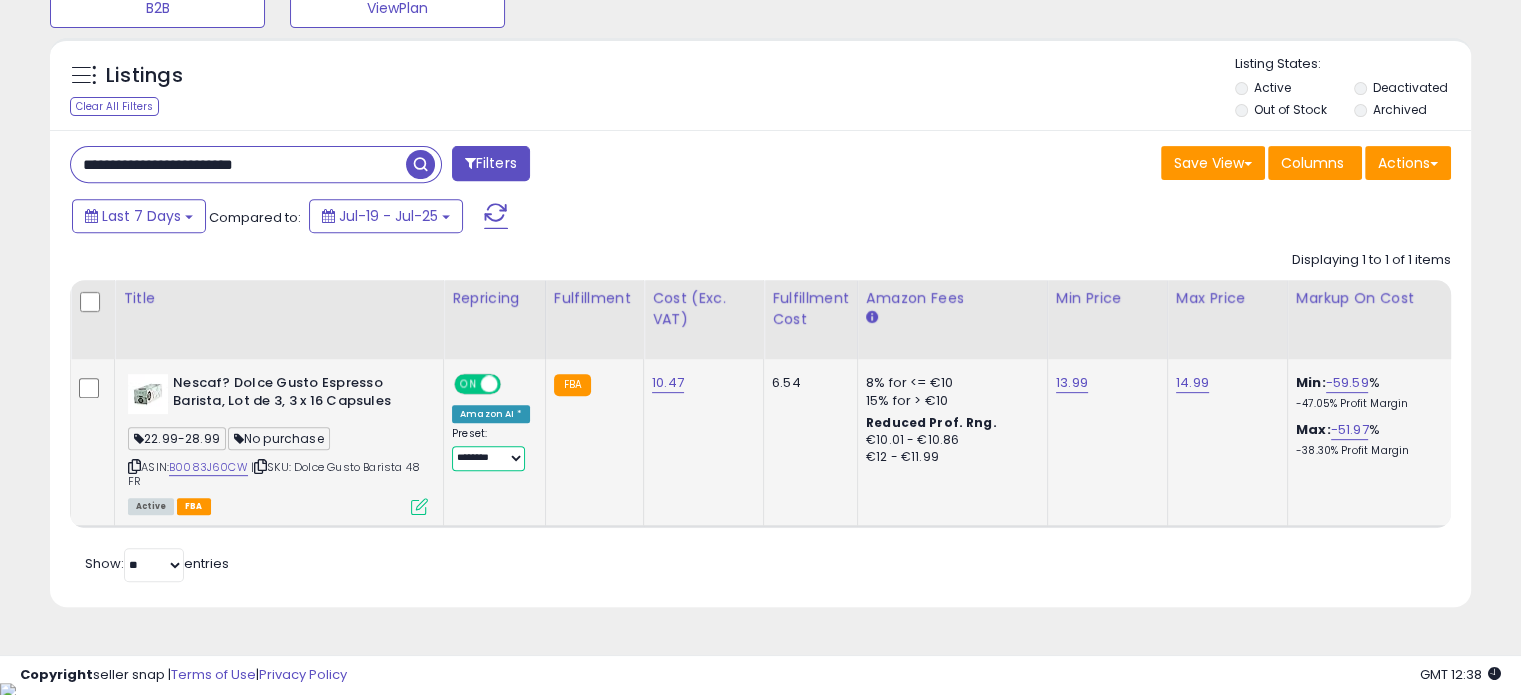 click on "**********" at bounding box center [488, 458] 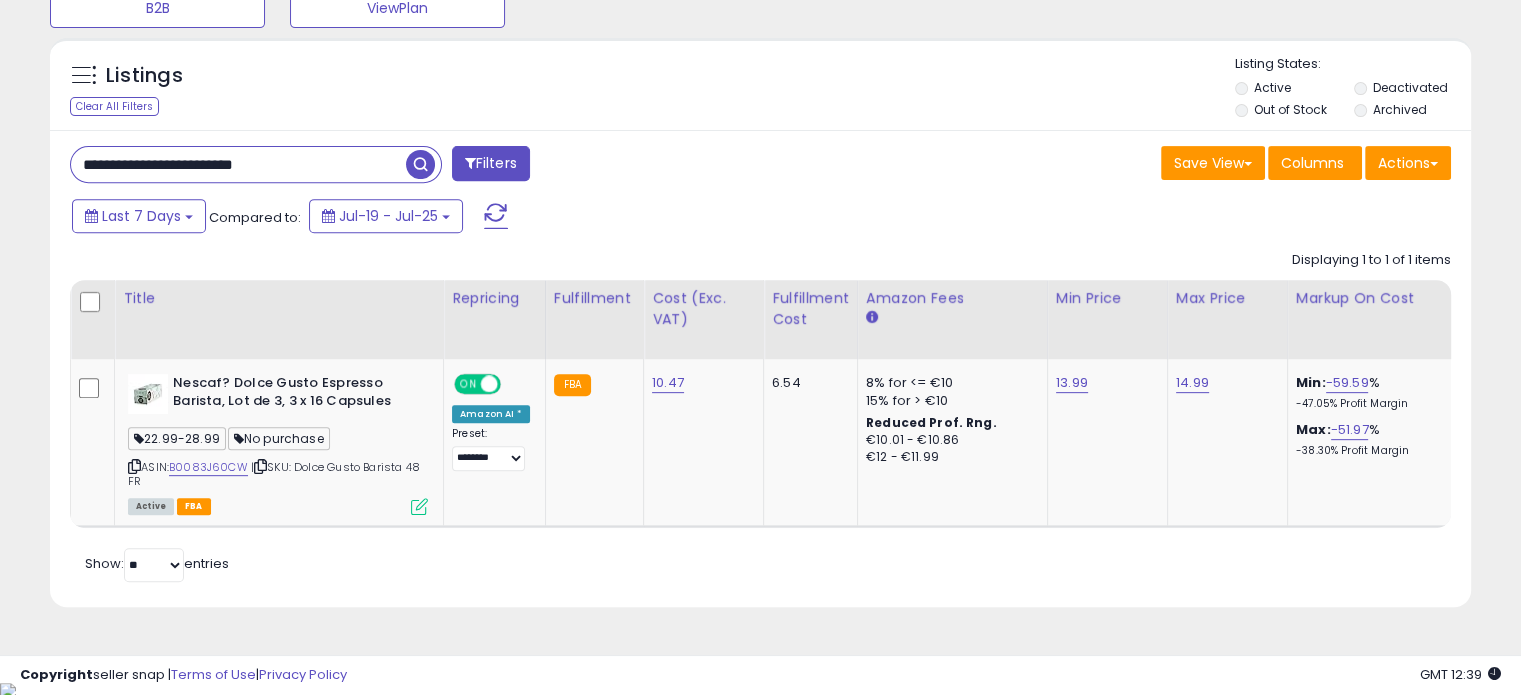 drag, startPoint x: 336, startPoint y: 149, endPoint x: 39, endPoint y: 153, distance: 297.02695 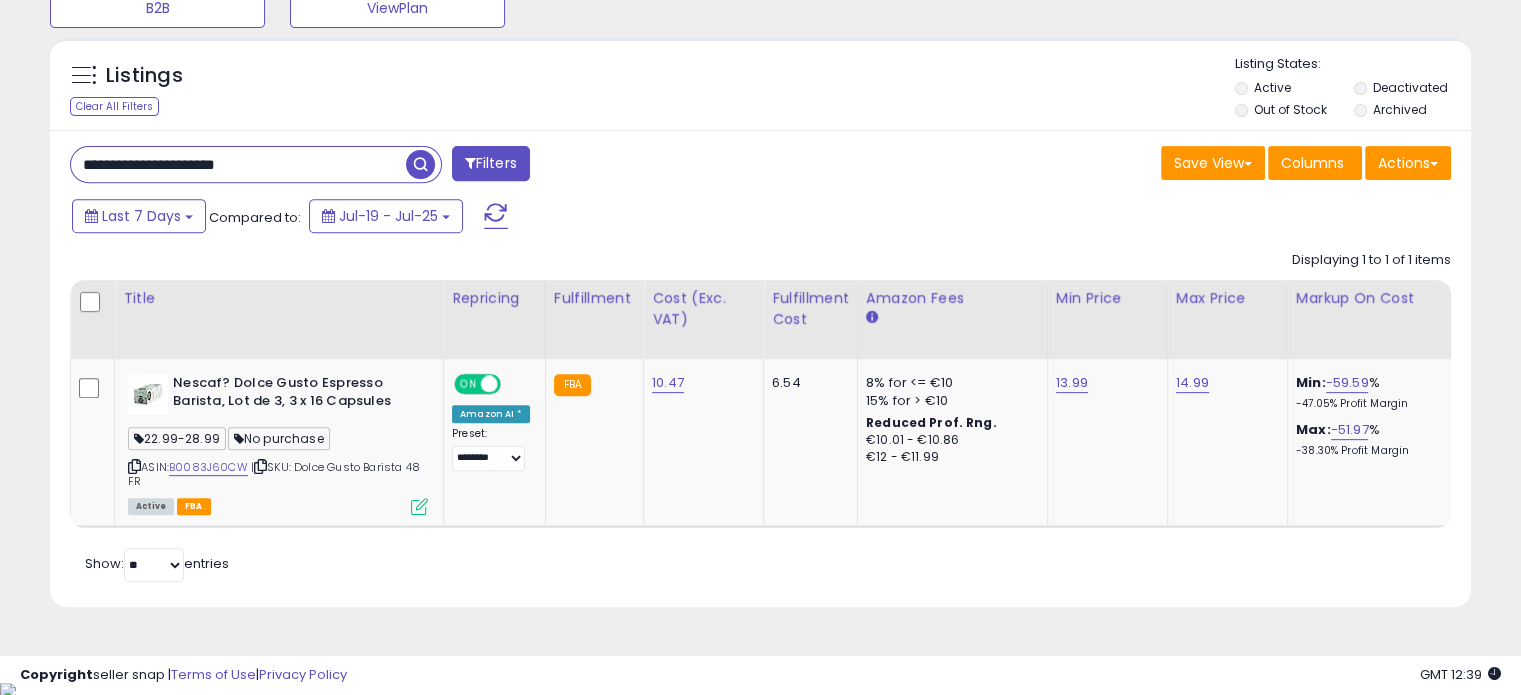 type on "**********" 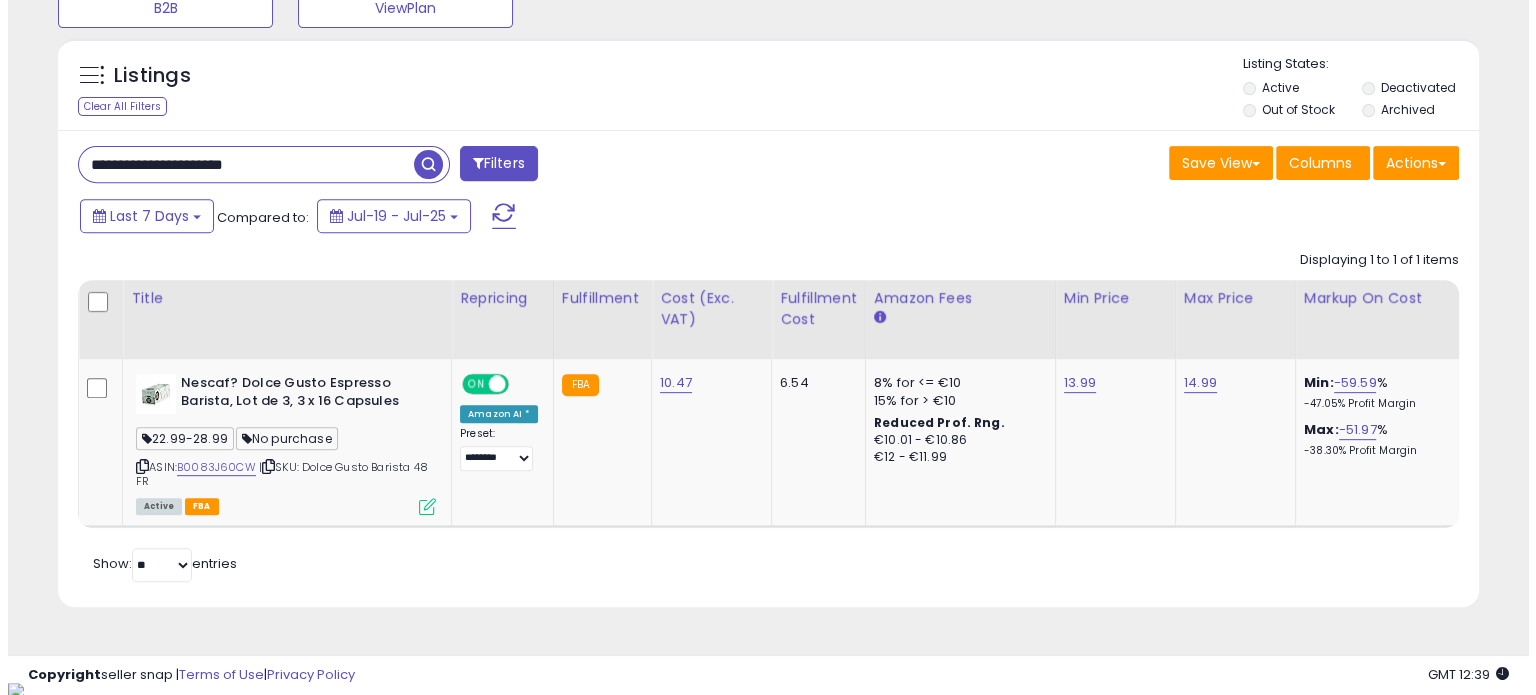 scroll, scrollTop: 602, scrollLeft: 0, axis: vertical 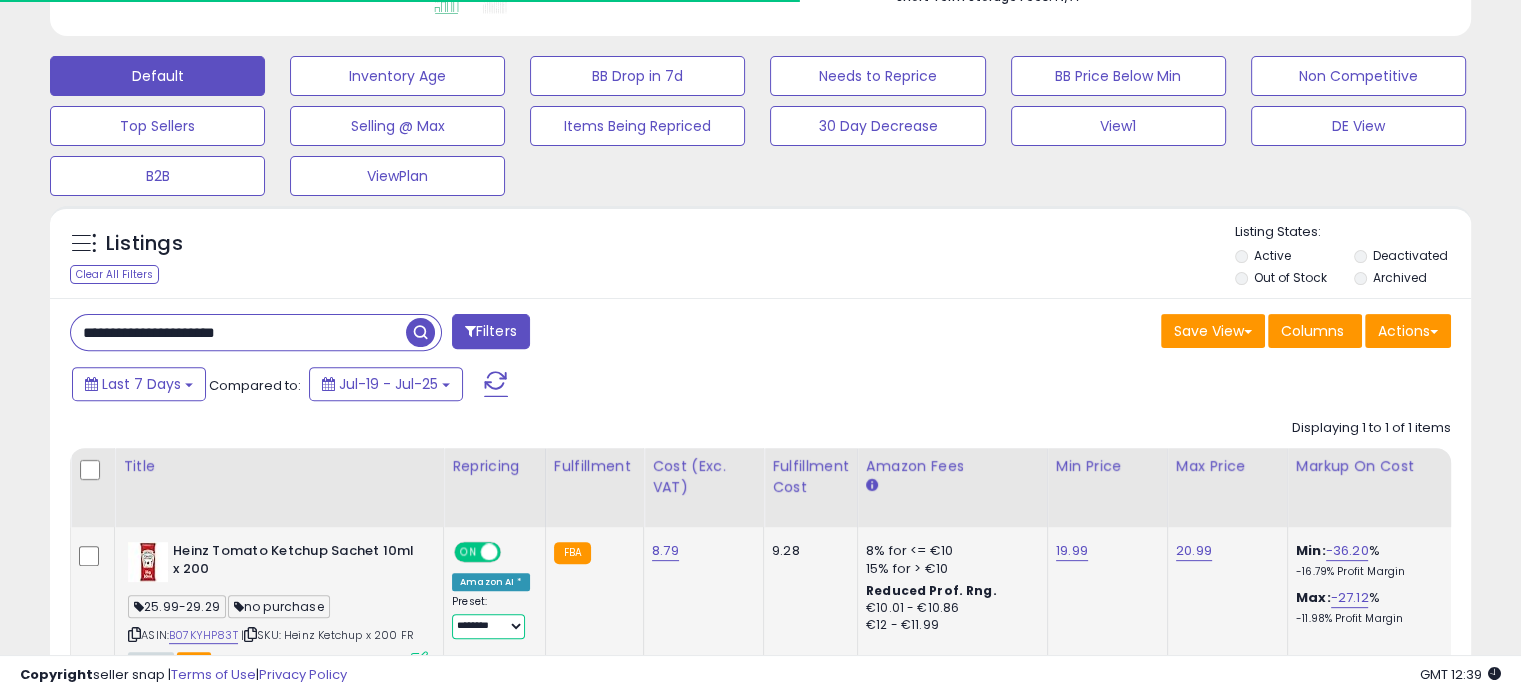 click on "**********" at bounding box center (488, 626) 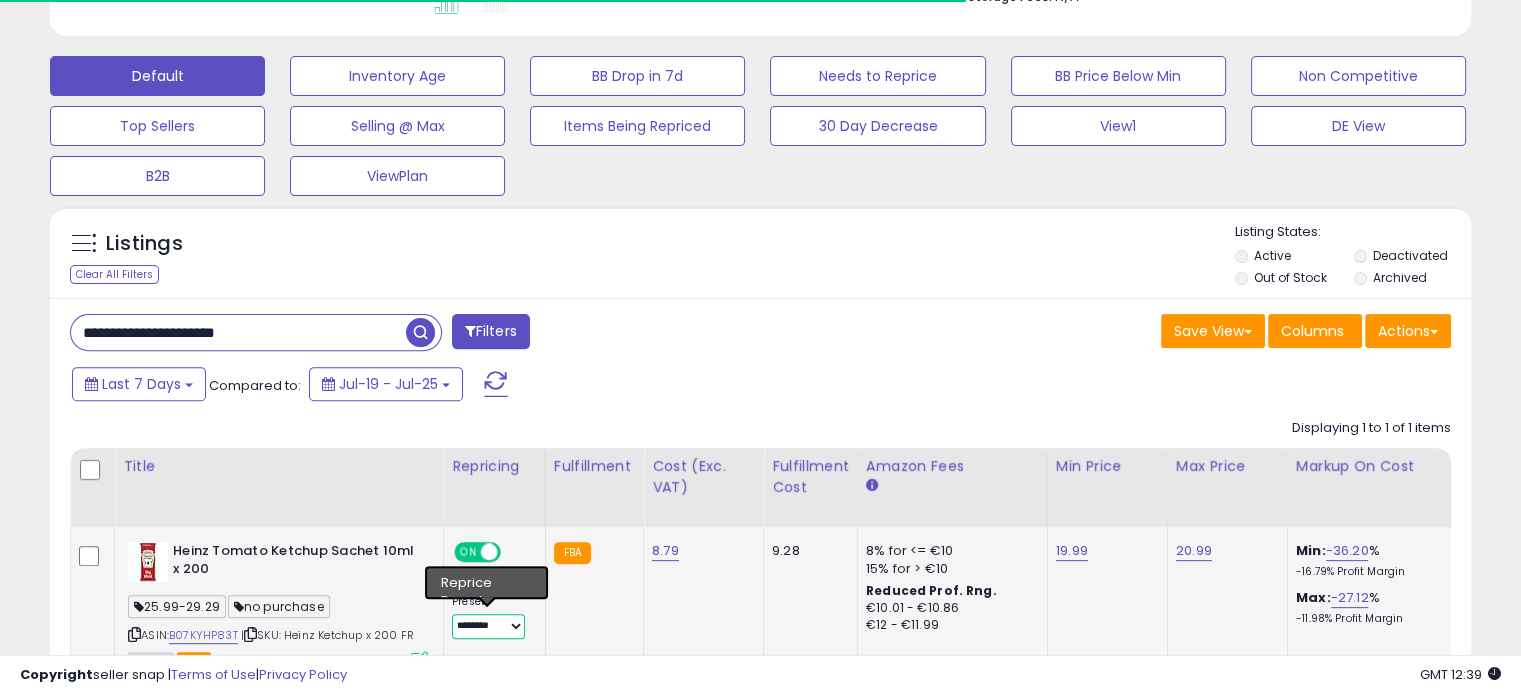 select on "********" 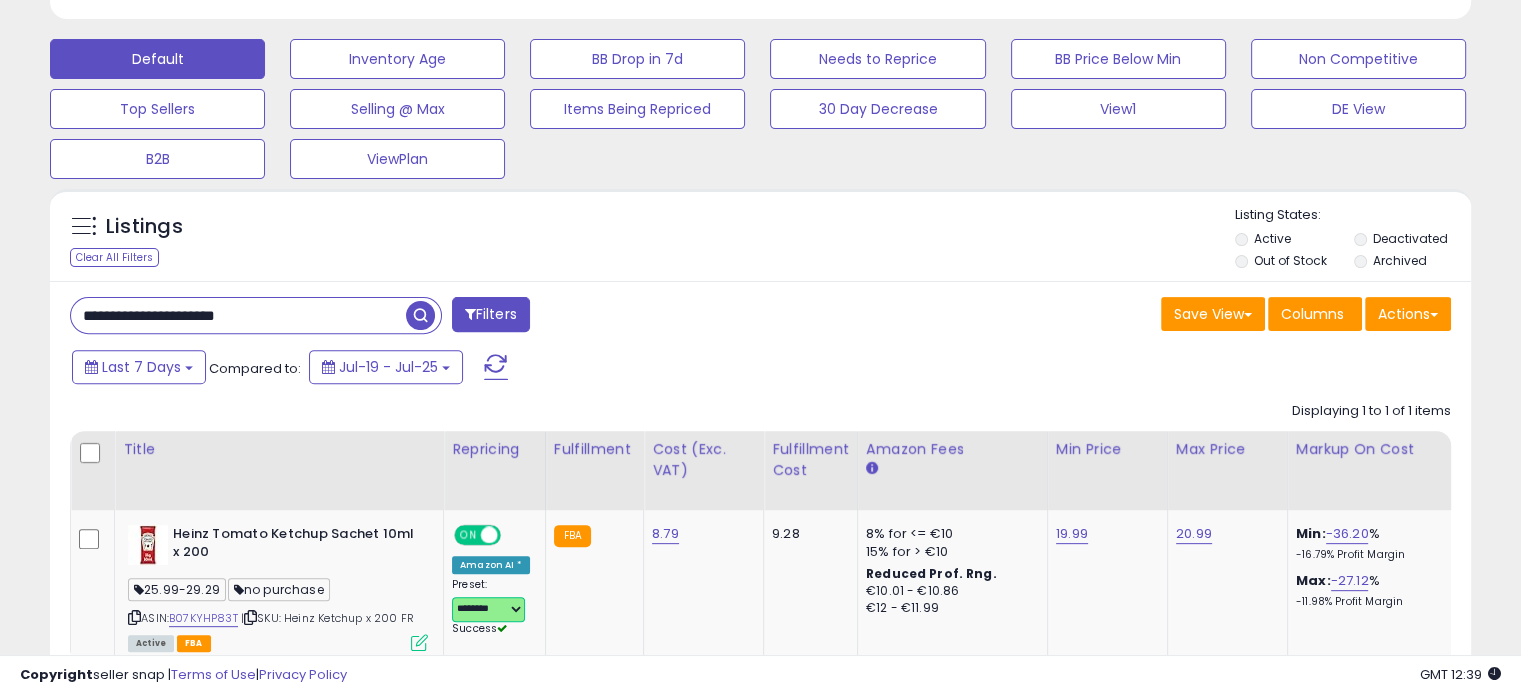 scroll, scrollTop: 756, scrollLeft: 0, axis: vertical 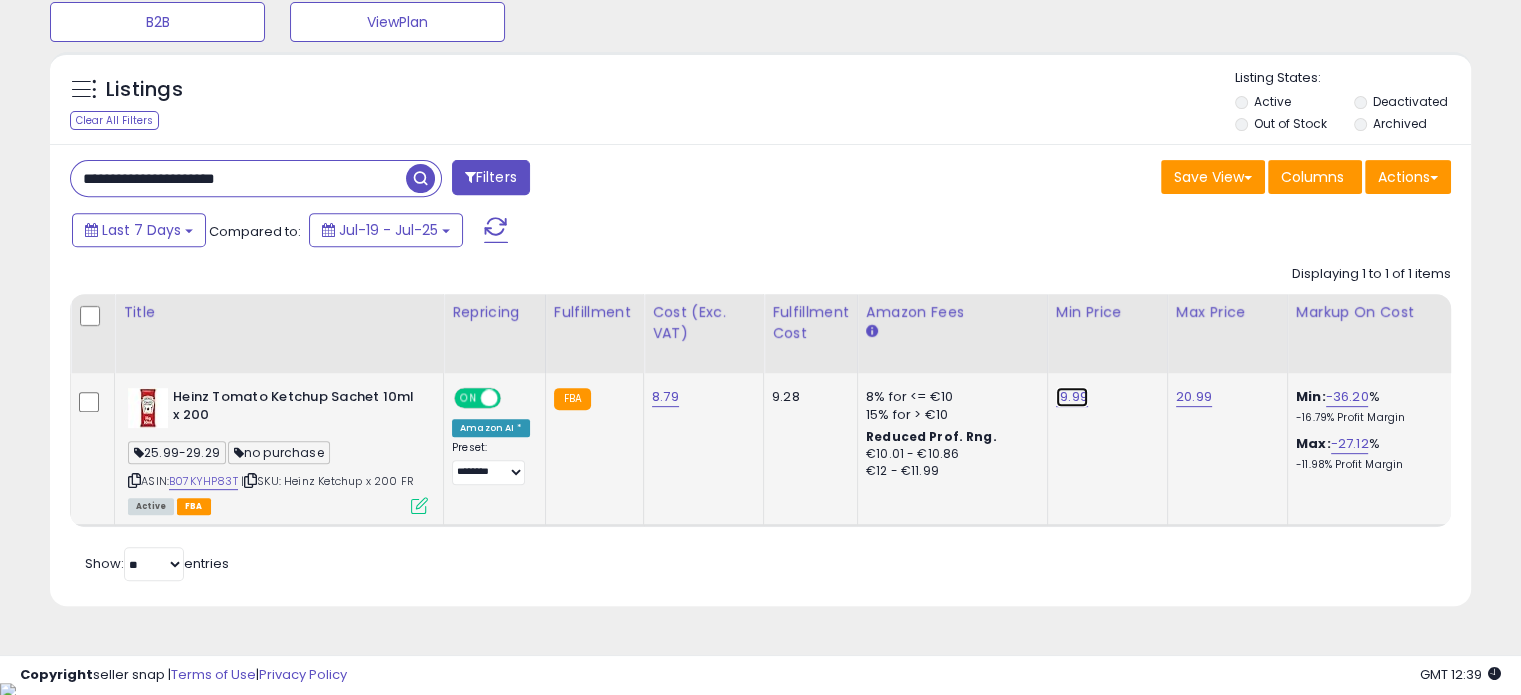 click on "19.99" at bounding box center [1072, 397] 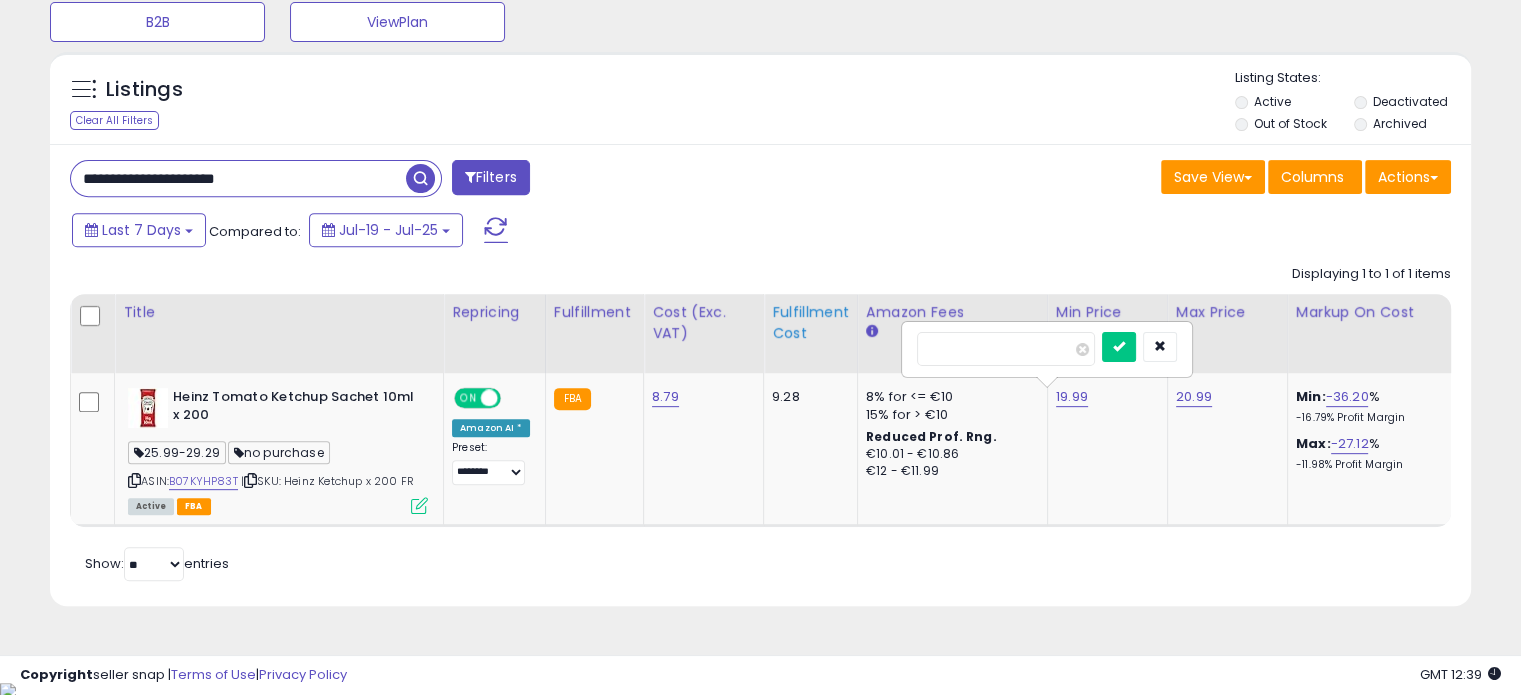 drag, startPoint x: 996, startPoint y: 346, endPoint x: 803, endPoint y: 336, distance: 193.2589 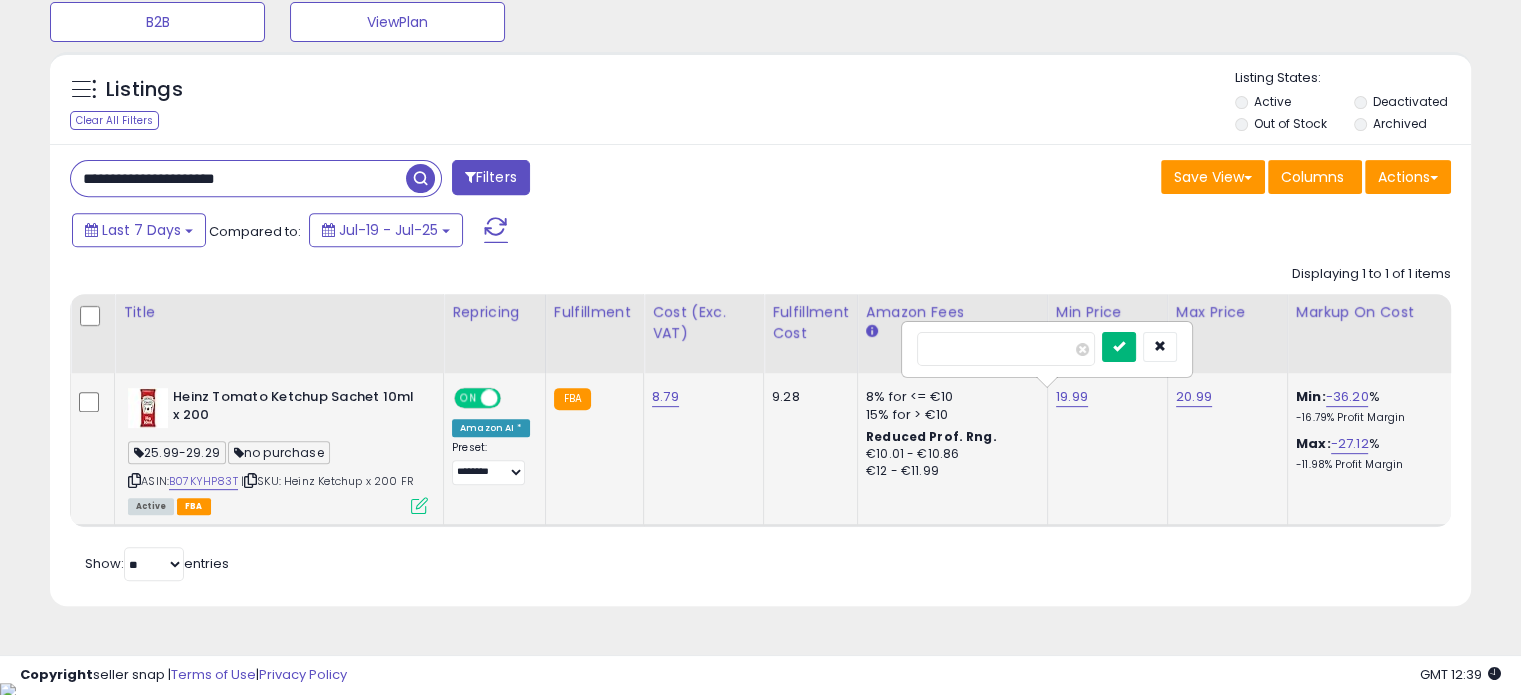 type on "*****" 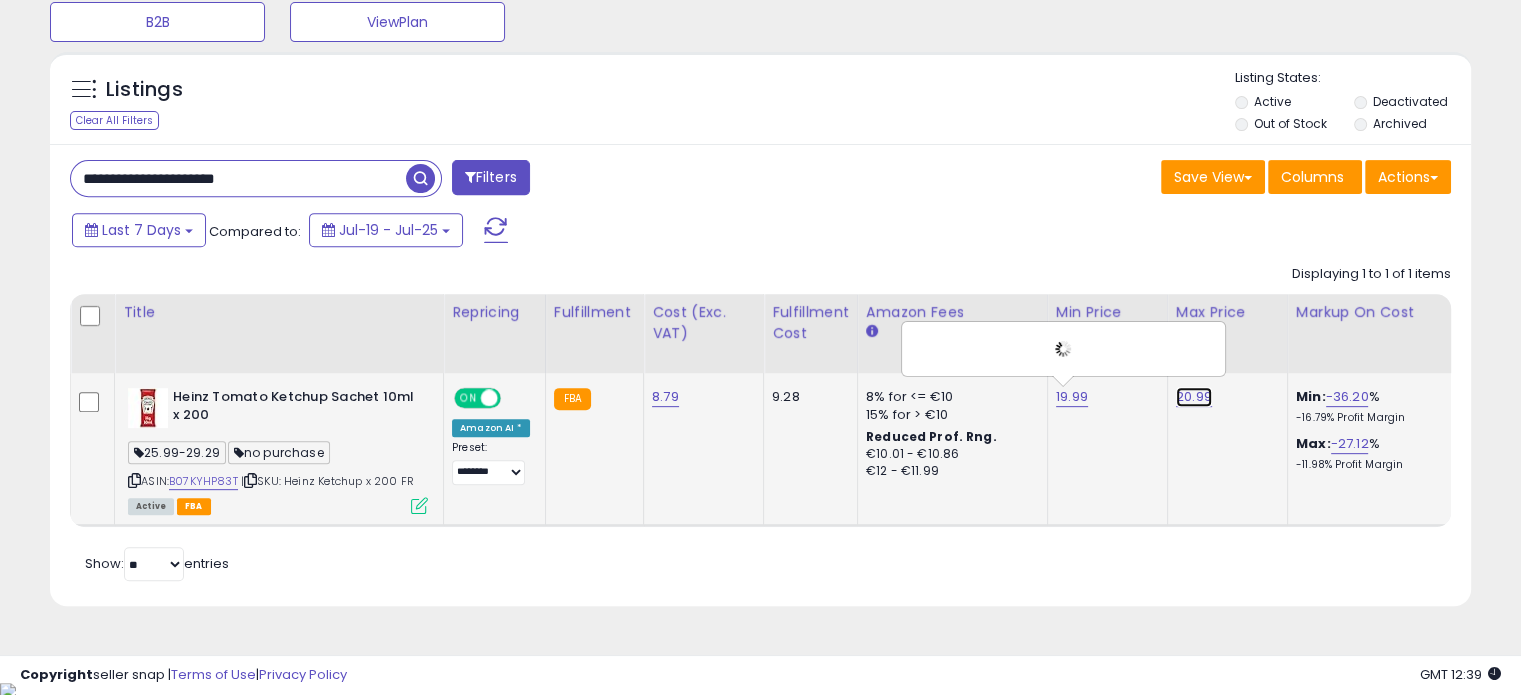 click on "20.99" at bounding box center (1194, 397) 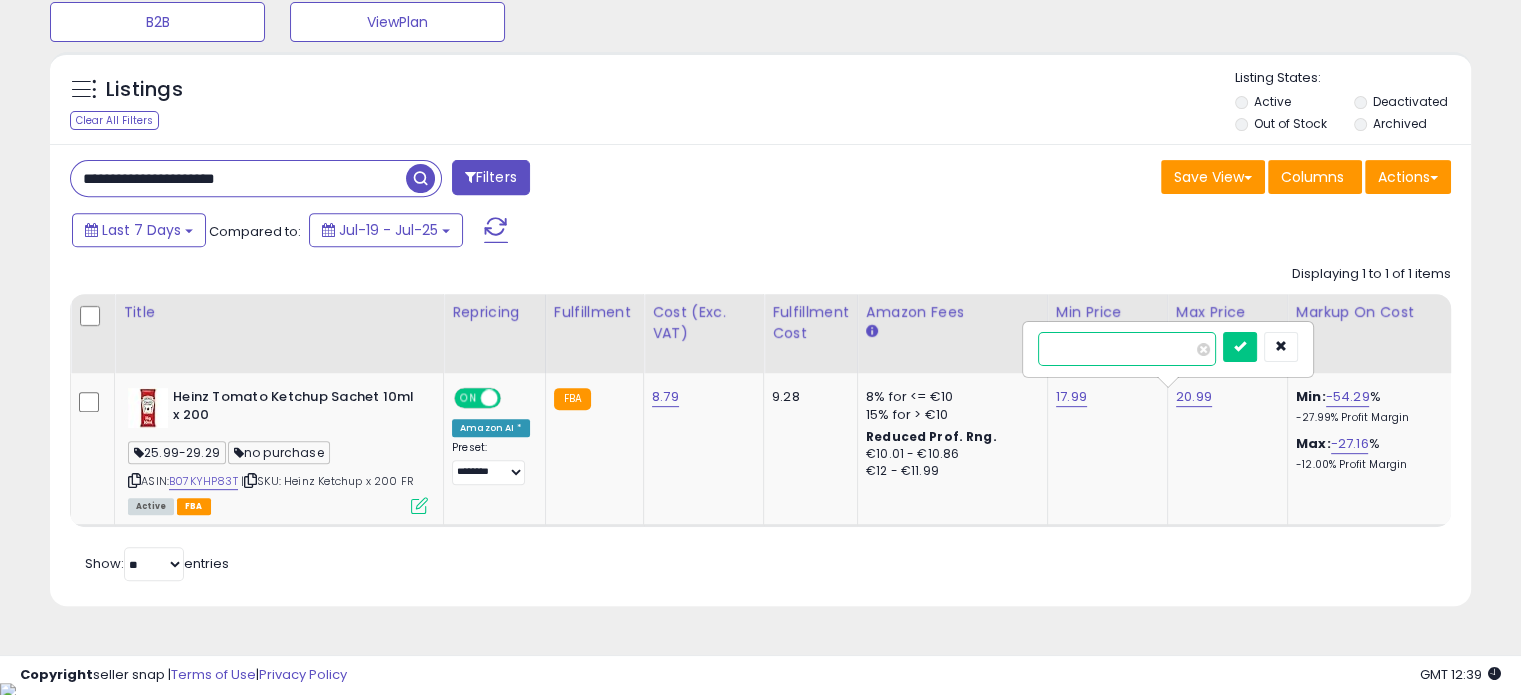 drag, startPoint x: 1116, startPoint y: 337, endPoint x: 995, endPoint y: 349, distance: 121.59358 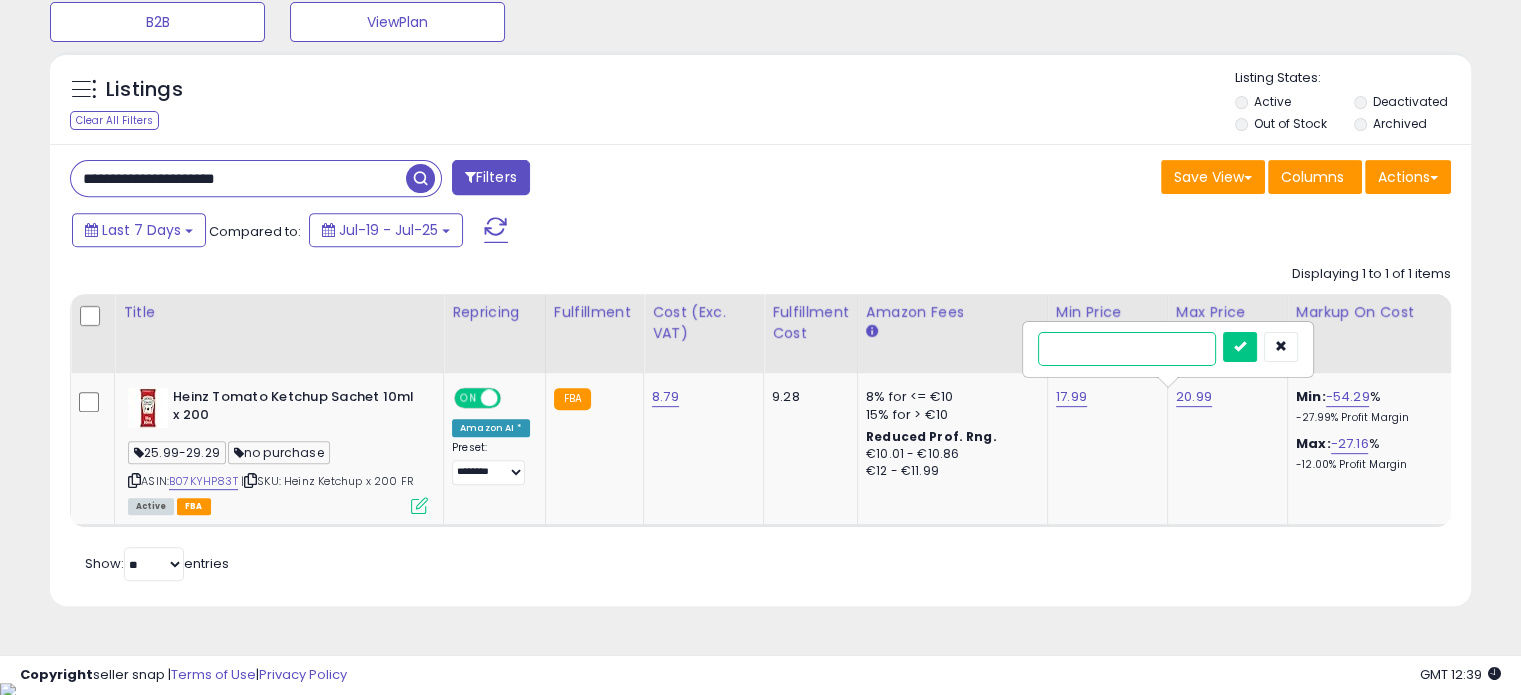 type on "*****" 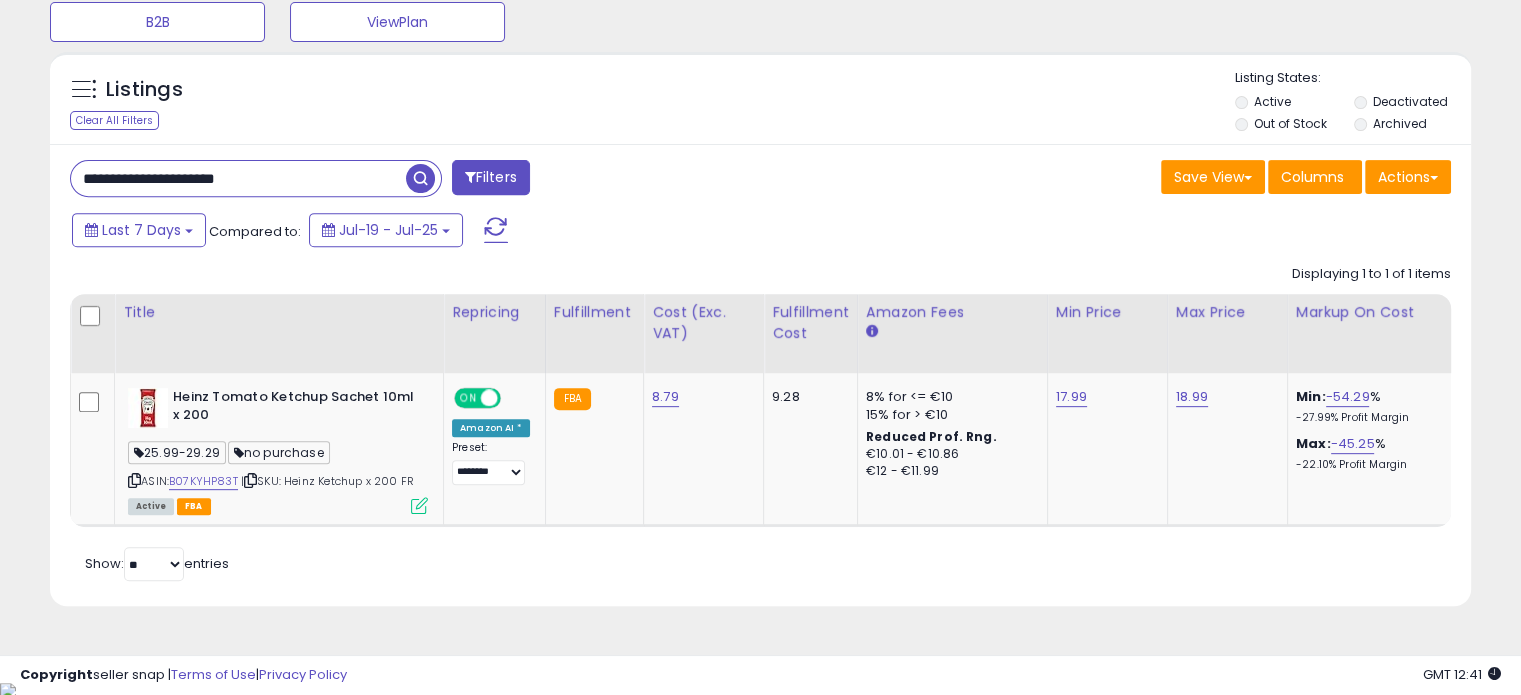 drag, startPoint x: 298, startPoint y: 184, endPoint x: 0, endPoint y: 160, distance: 298.96487 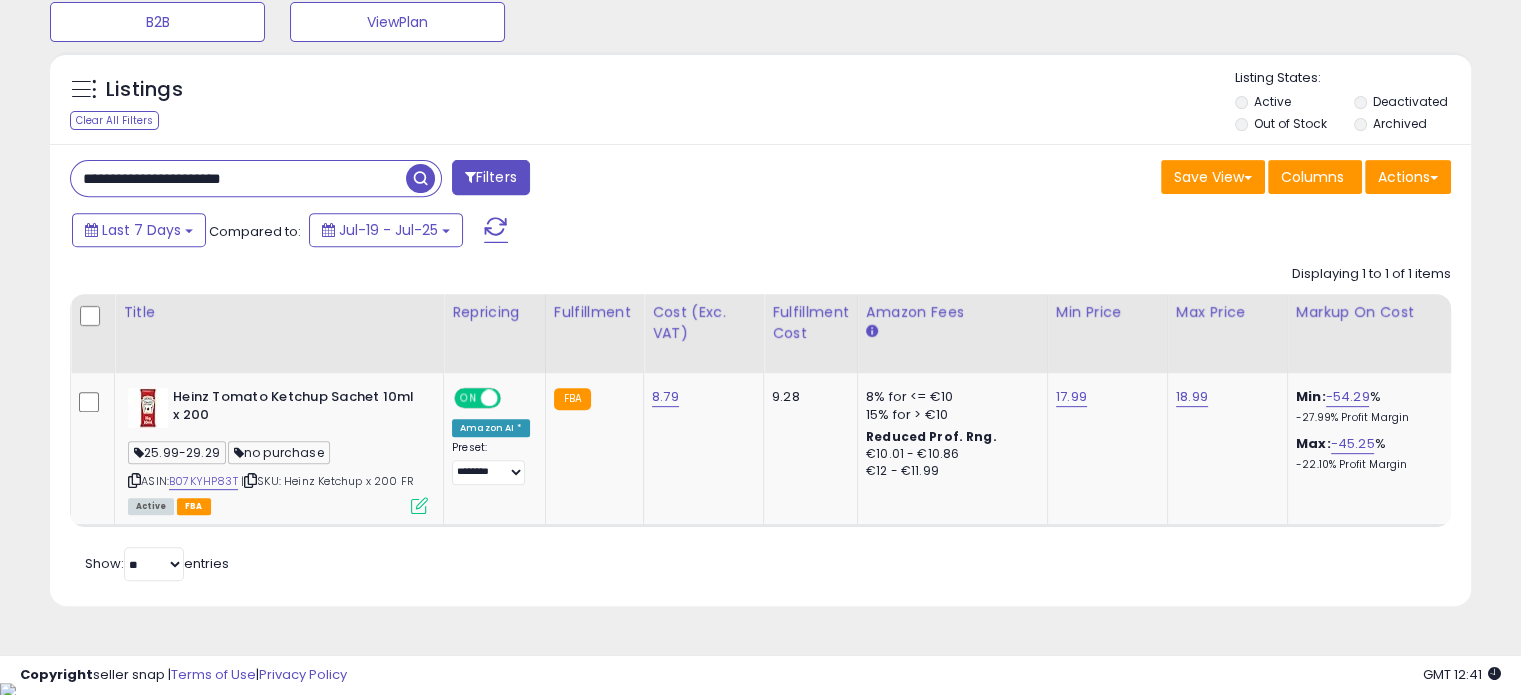 type on "**********" 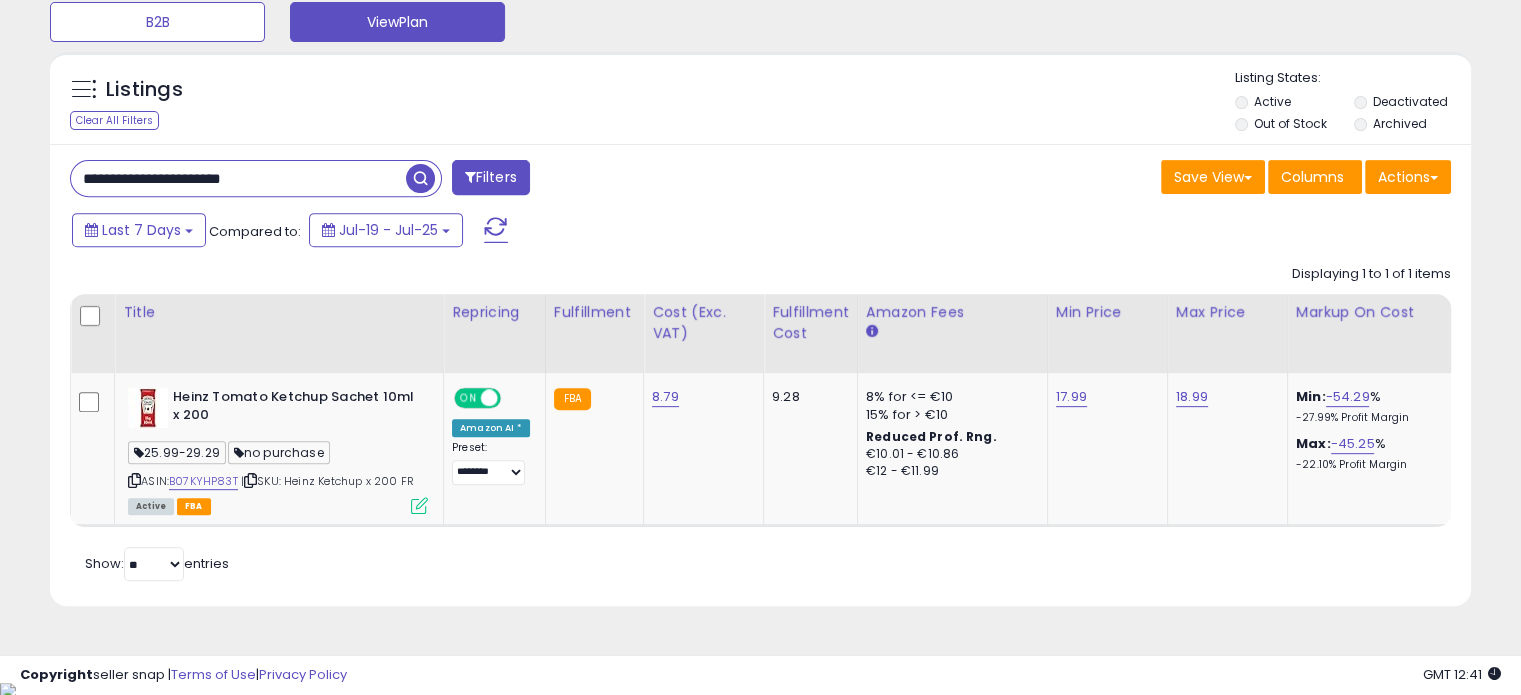 scroll, scrollTop: 999589, scrollLeft: 999168, axis: both 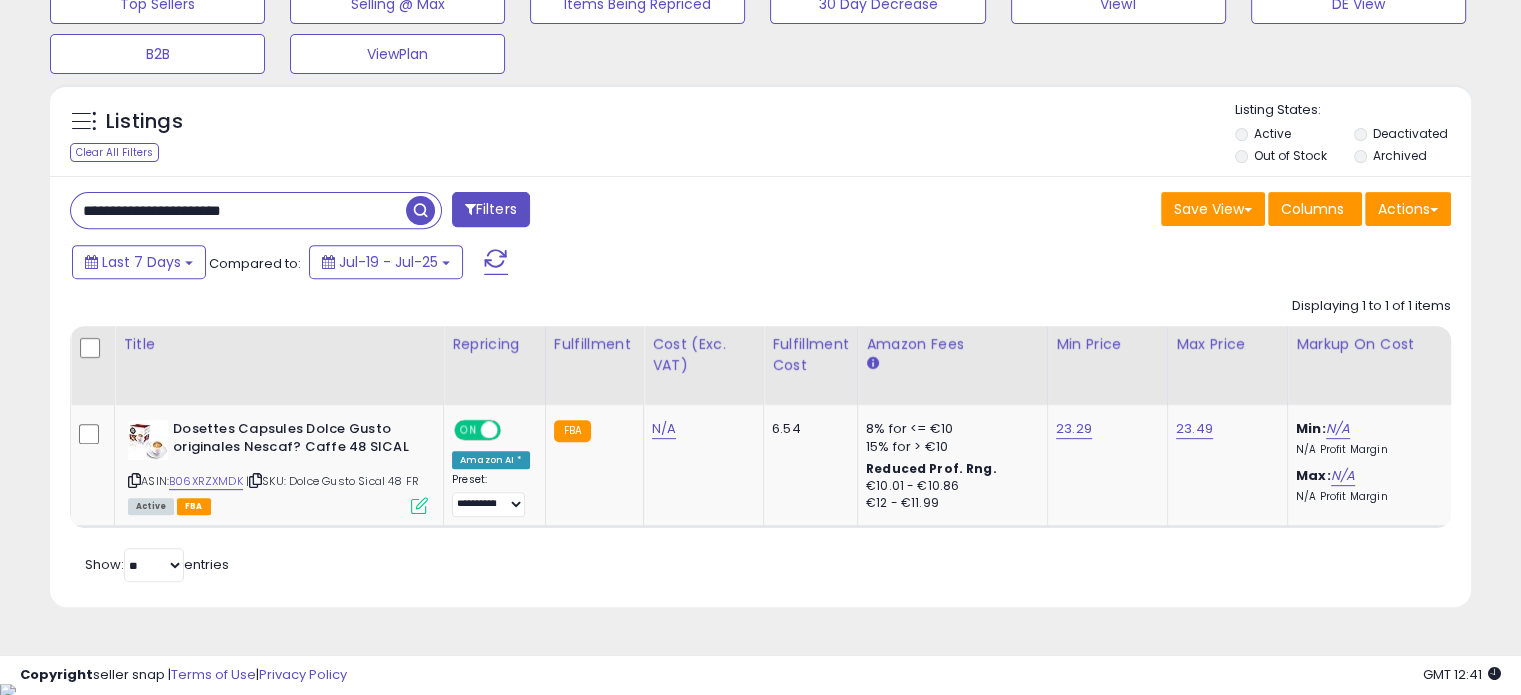 type 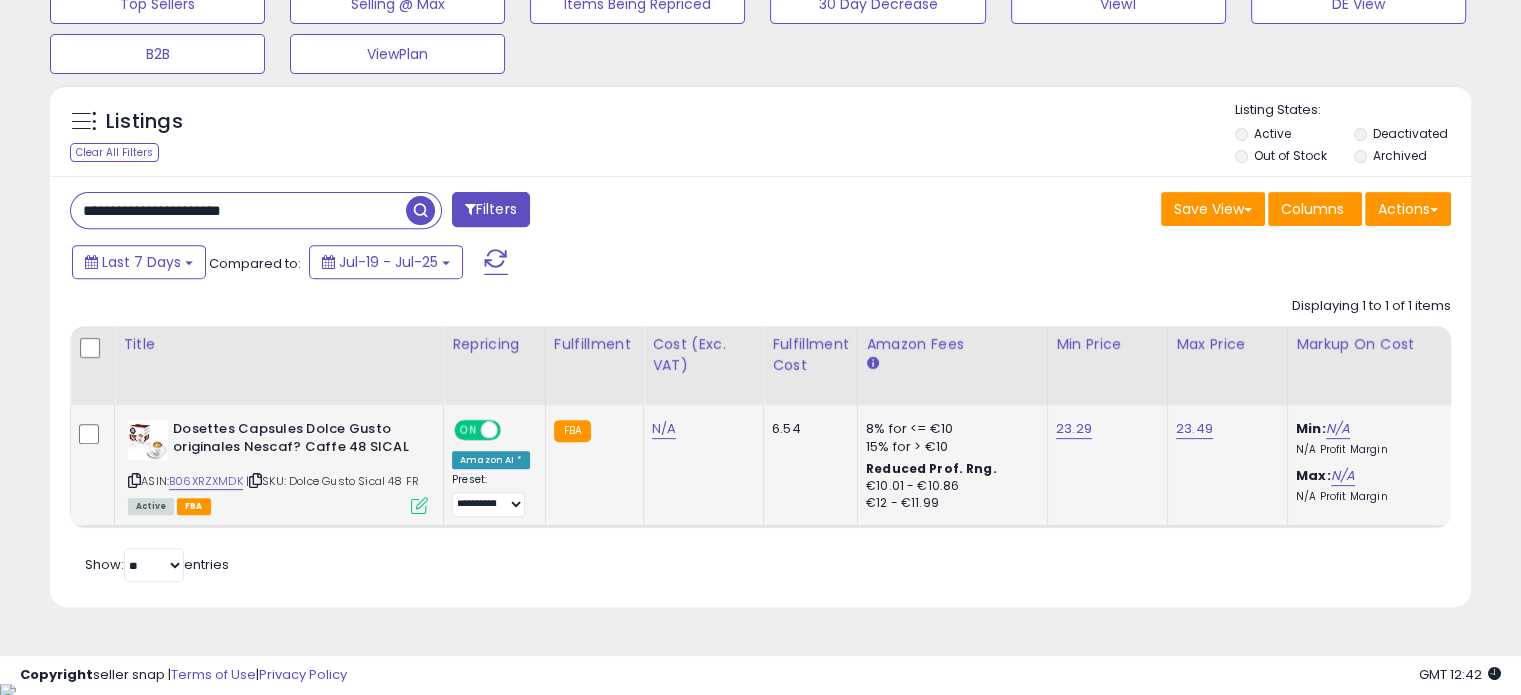 click at bounding box center (419, 505) 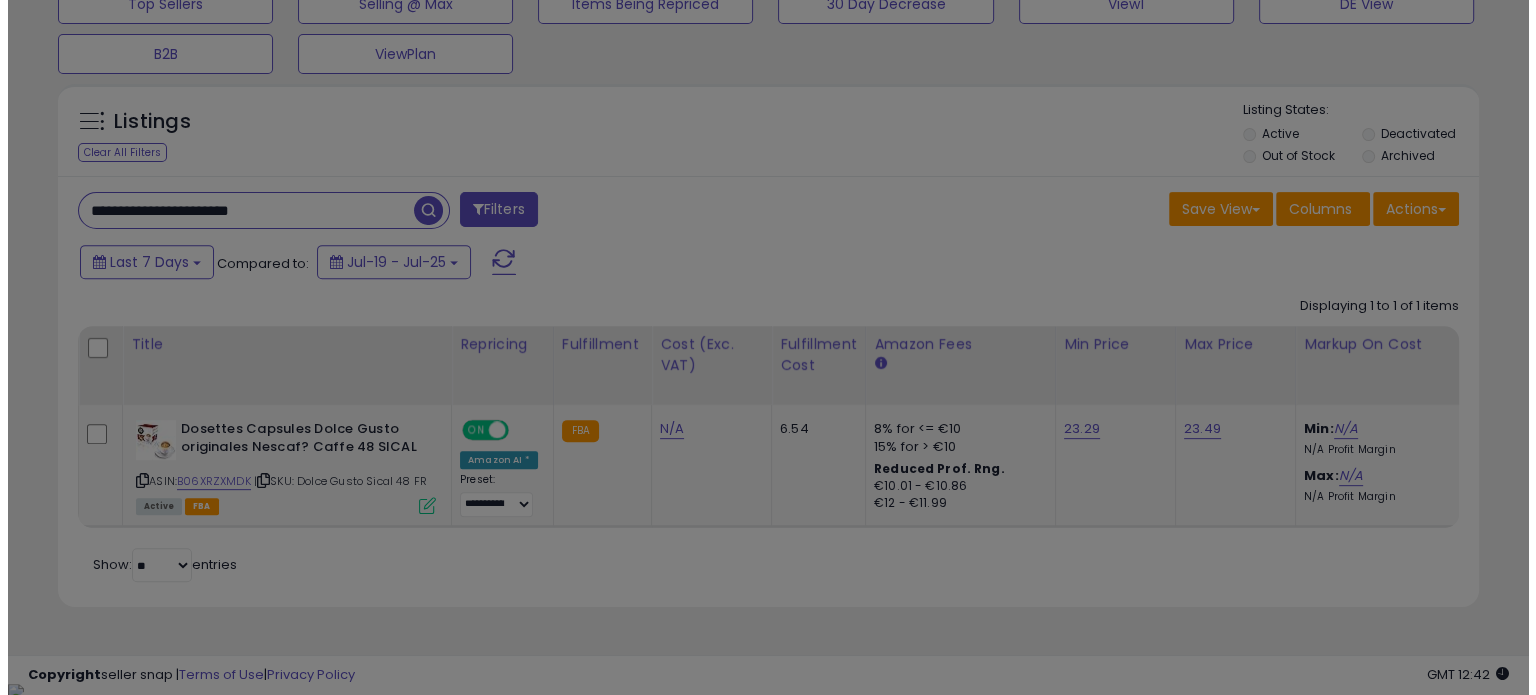 scroll, scrollTop: 999589, scrollLeft: 999168, axis: both 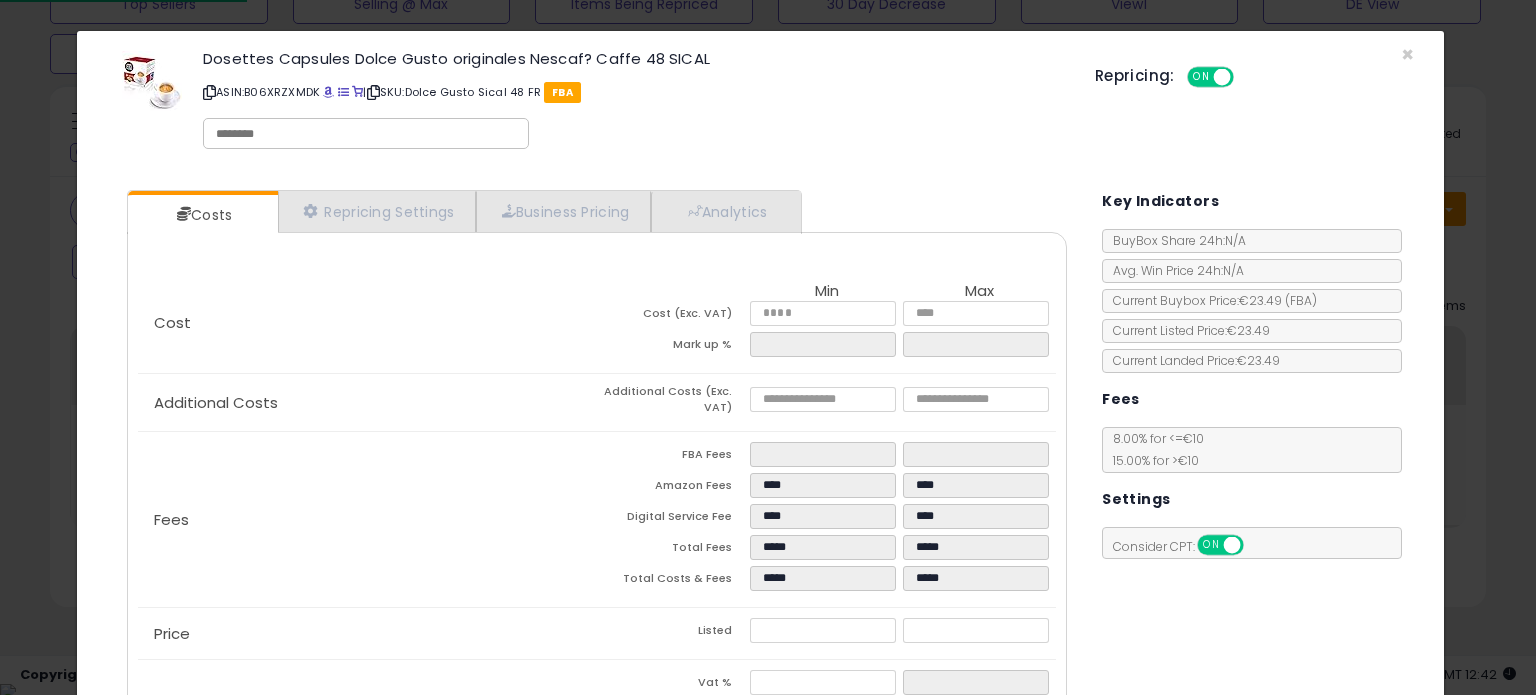click at bounding box center (366, 134) 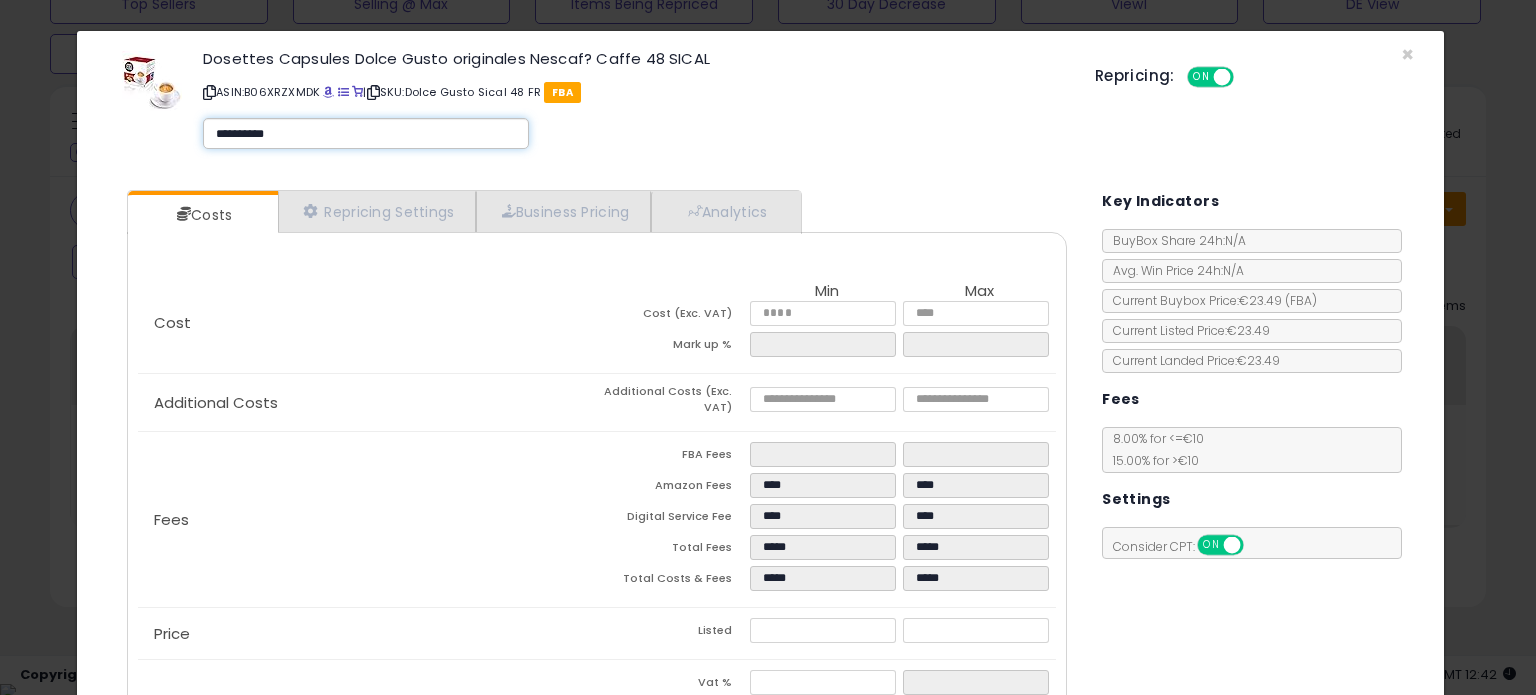 type on "**********" 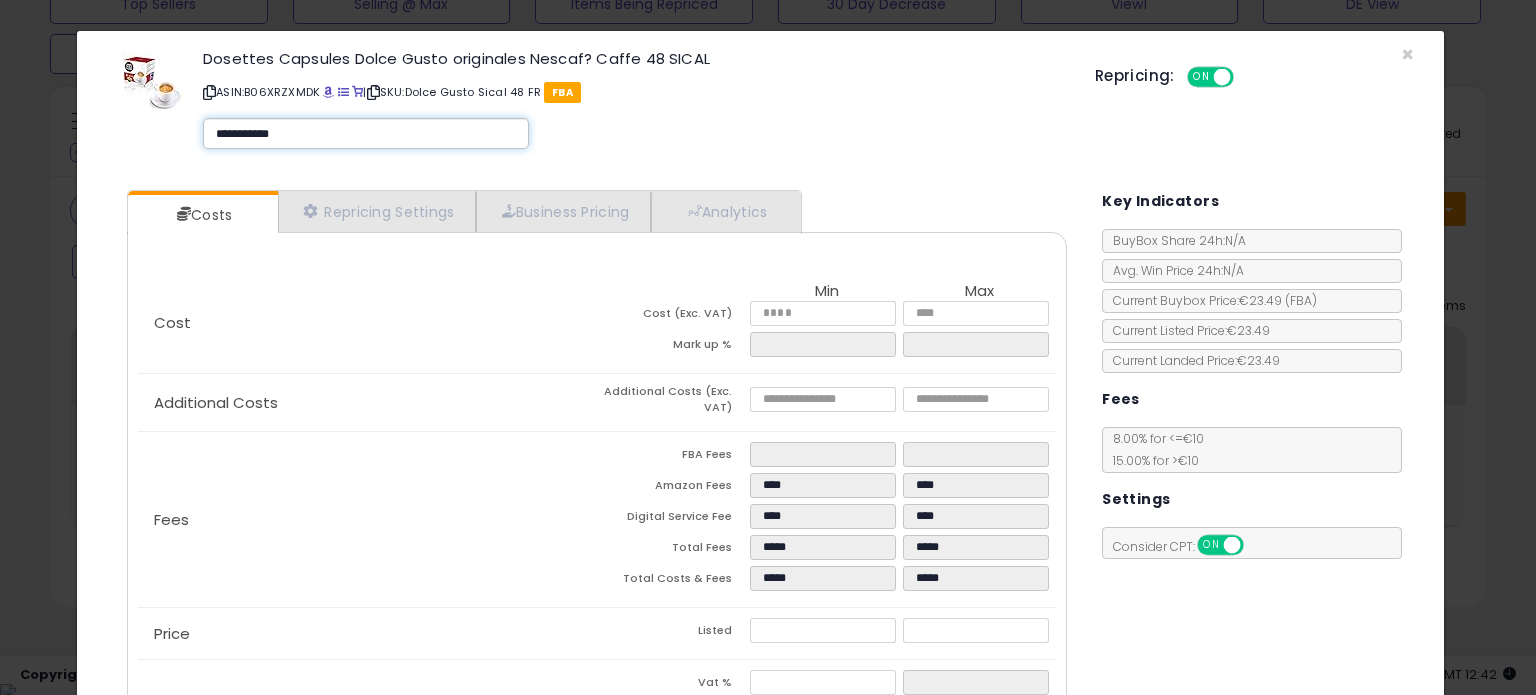 type on "**********" 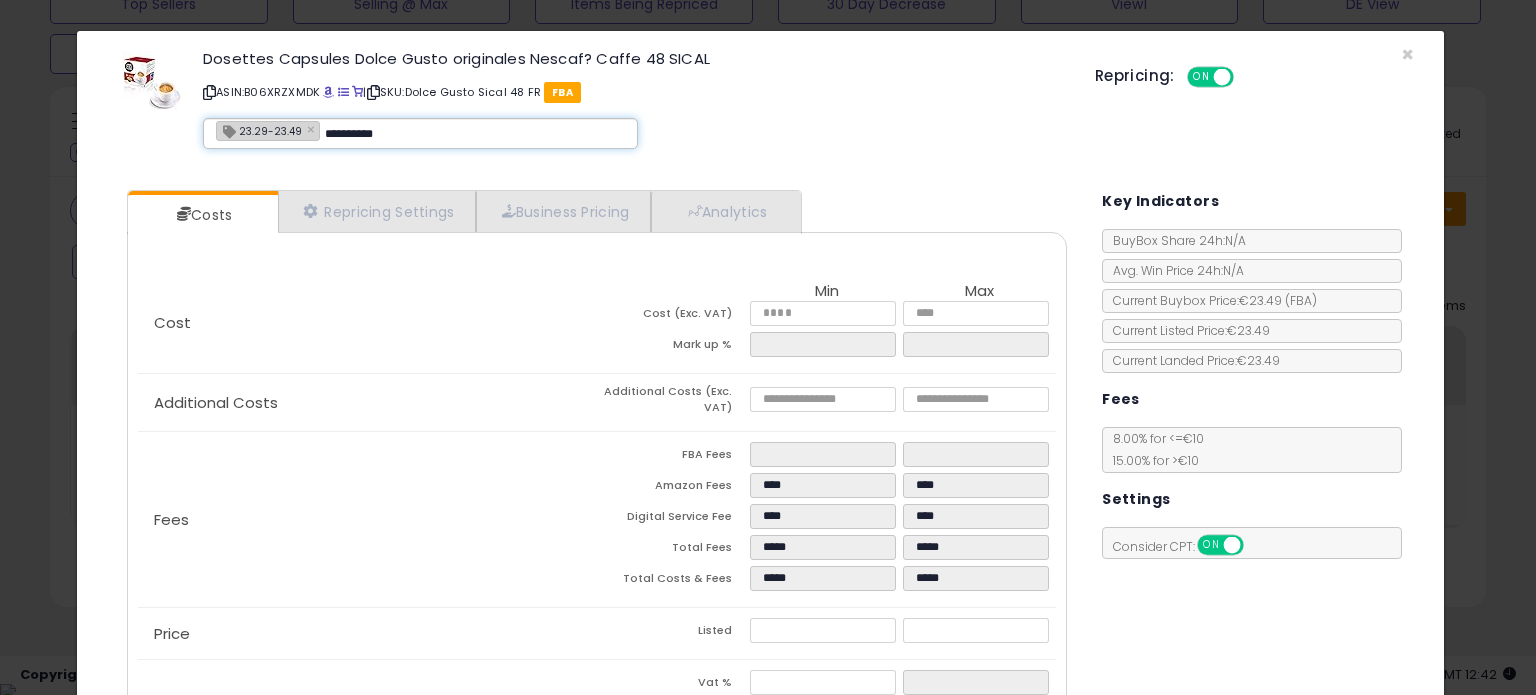 type on "**********" 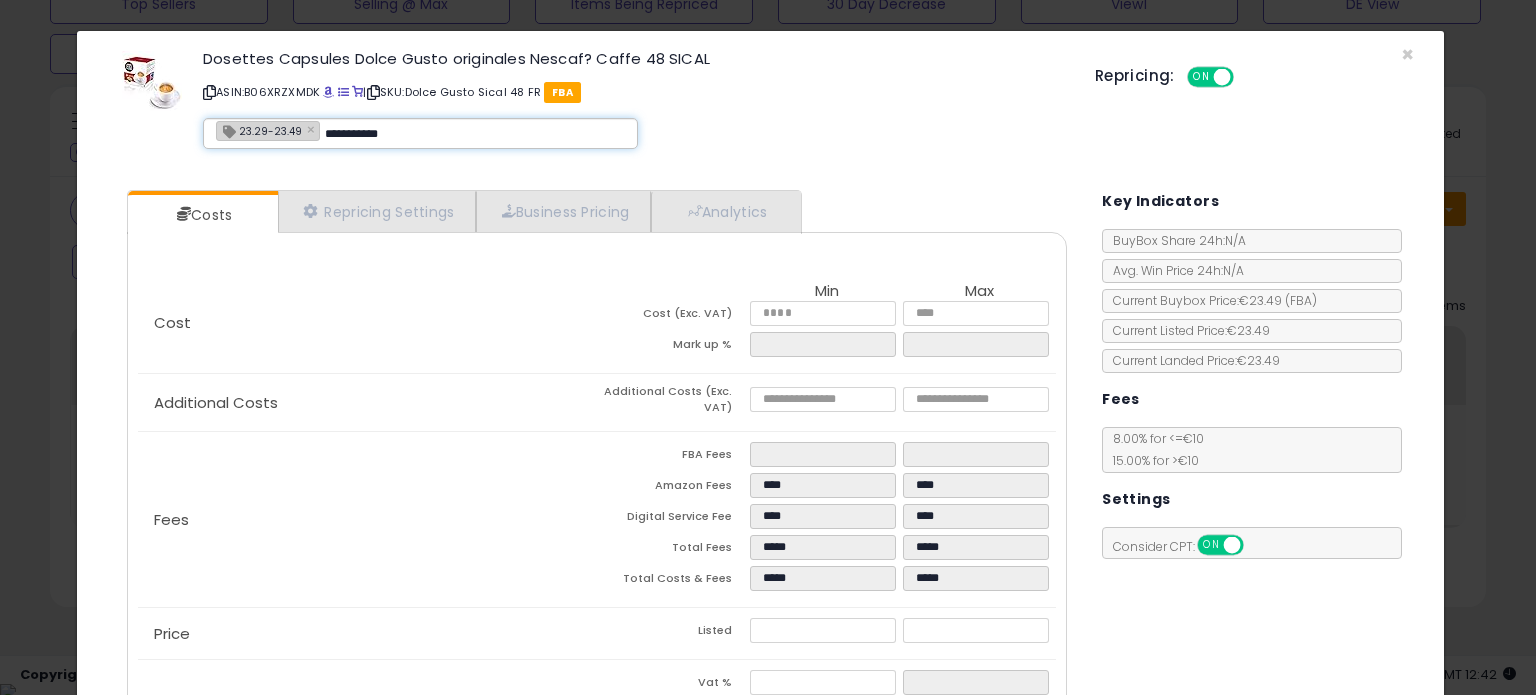 type on "**********" 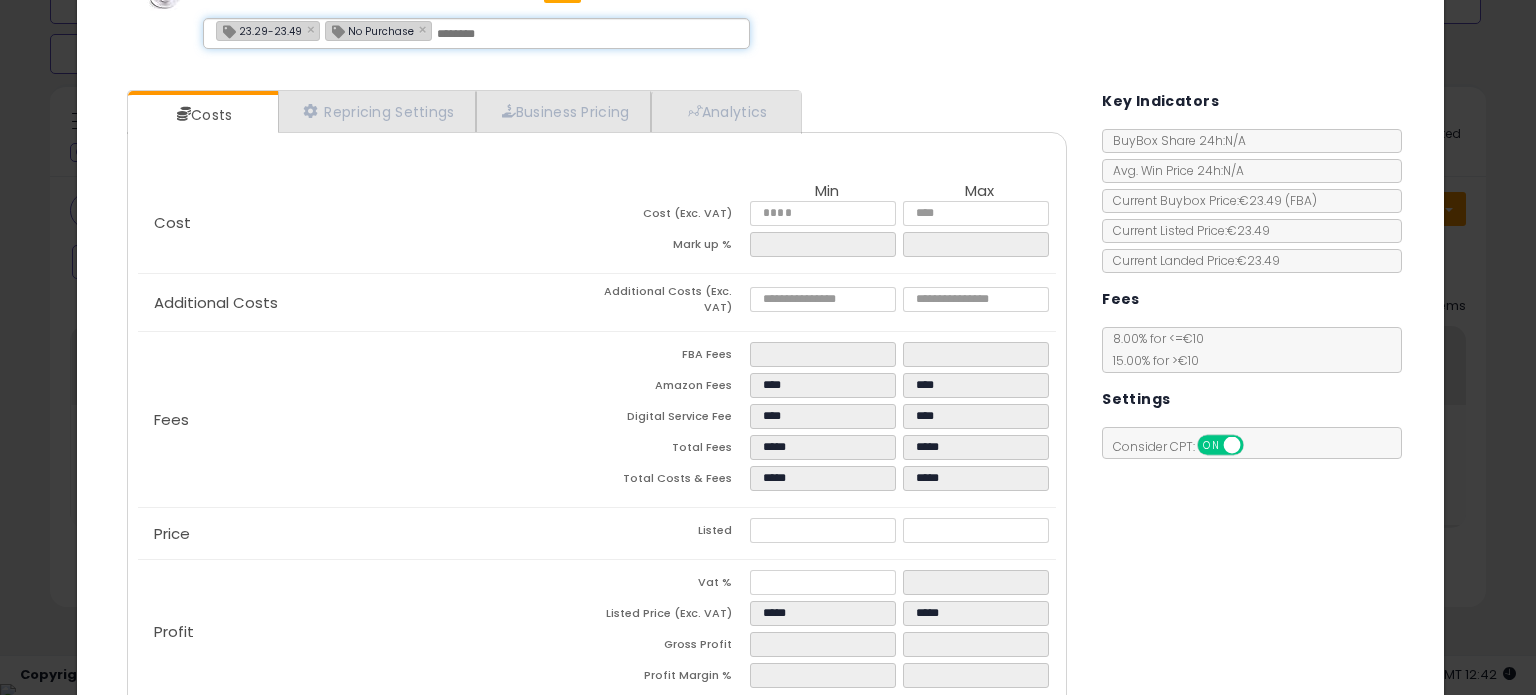 scroll, scrollTop: 212, scrollLeft: 0, axis: vertical 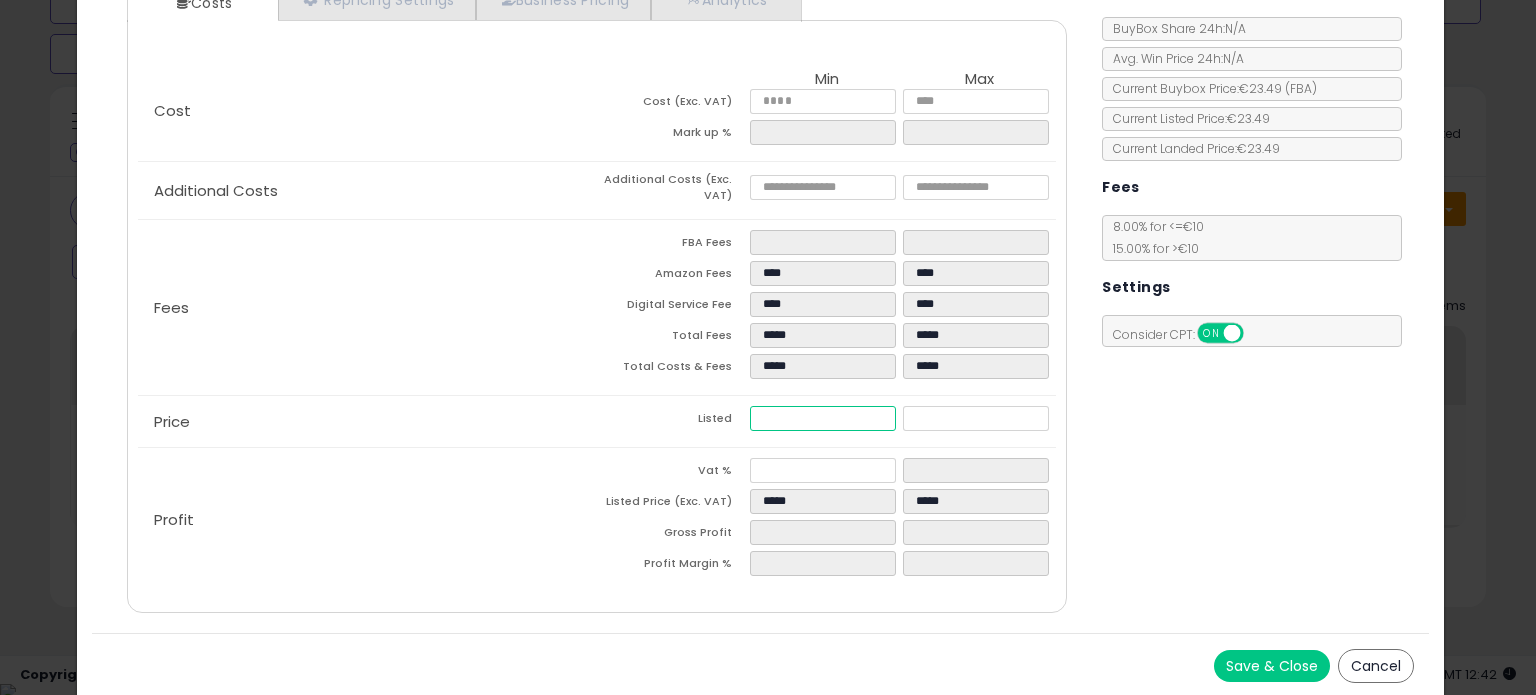 drag, startPoint x: 831, startPoint y: 414, endPoint x: 659, endPoint y: 405, distance: 172.2353 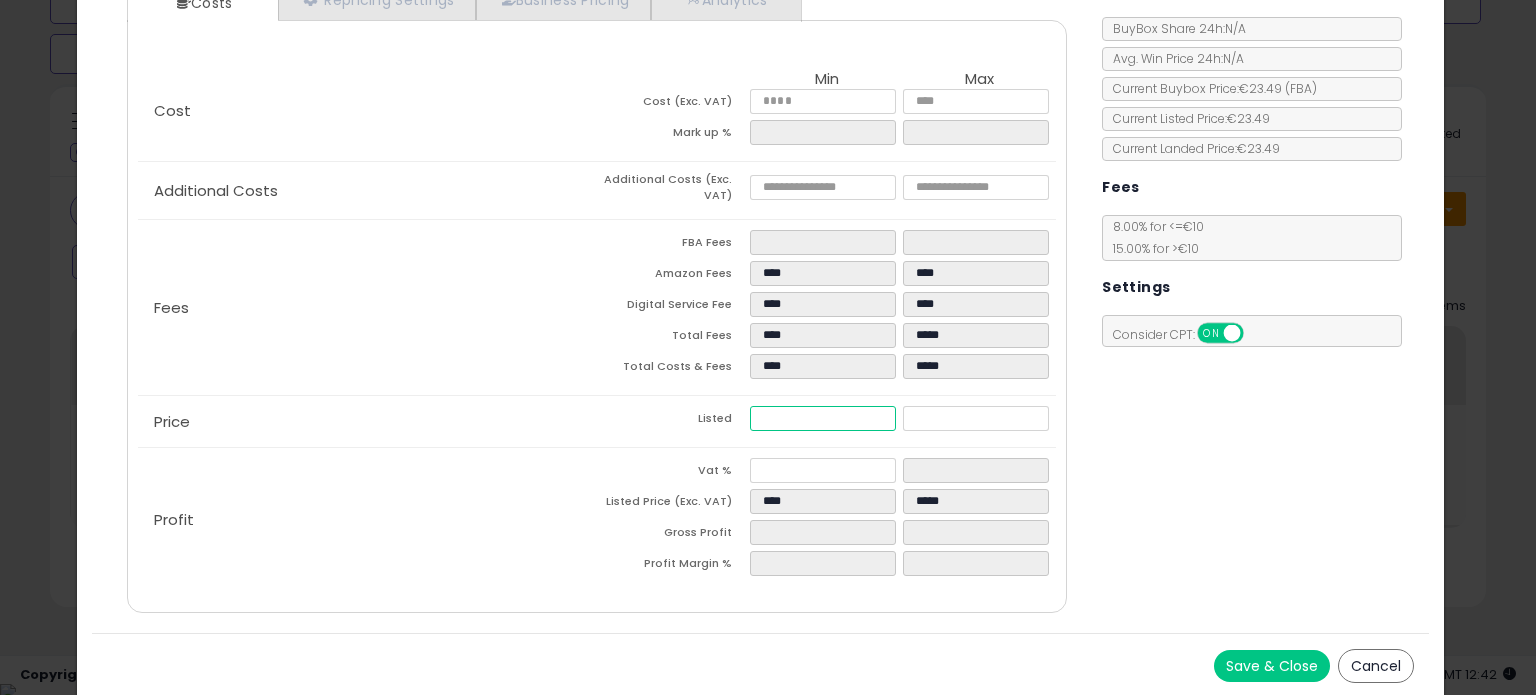 type on "****" 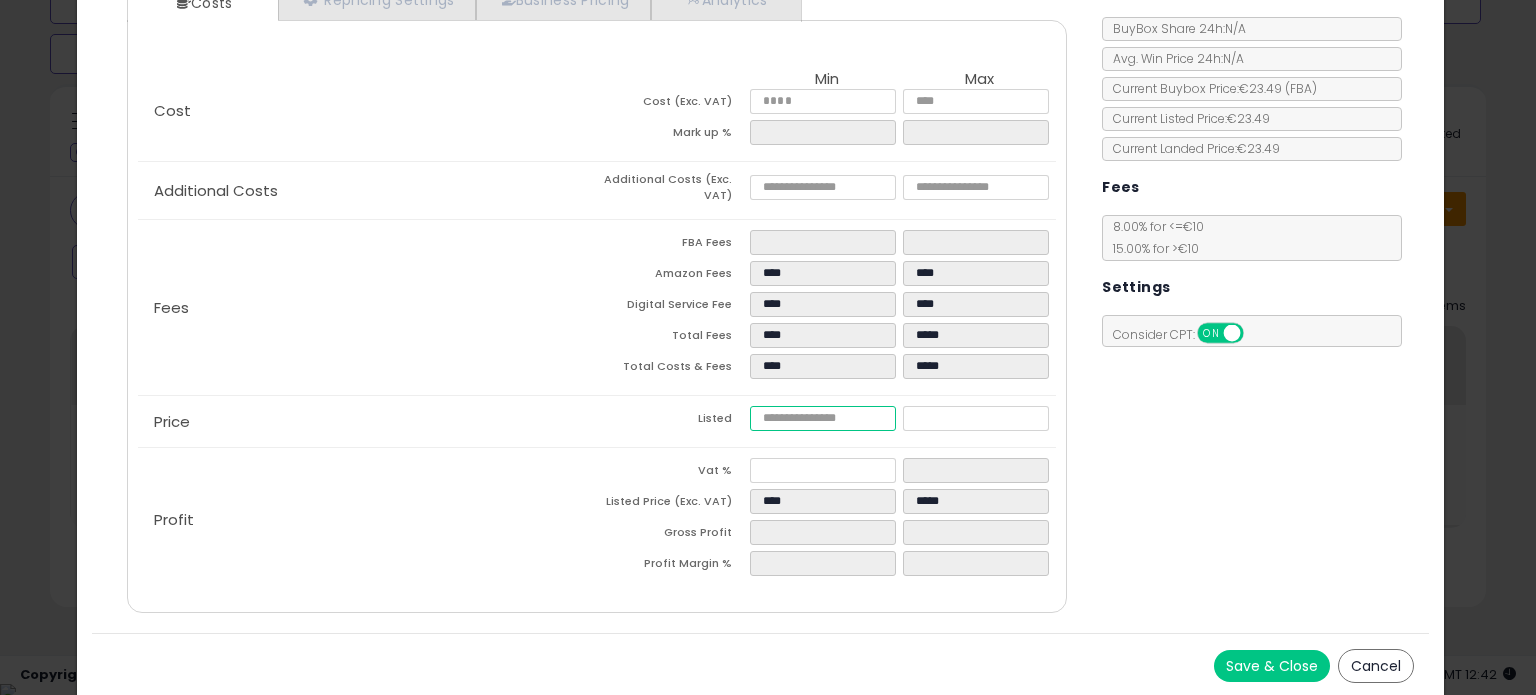 type on "****" 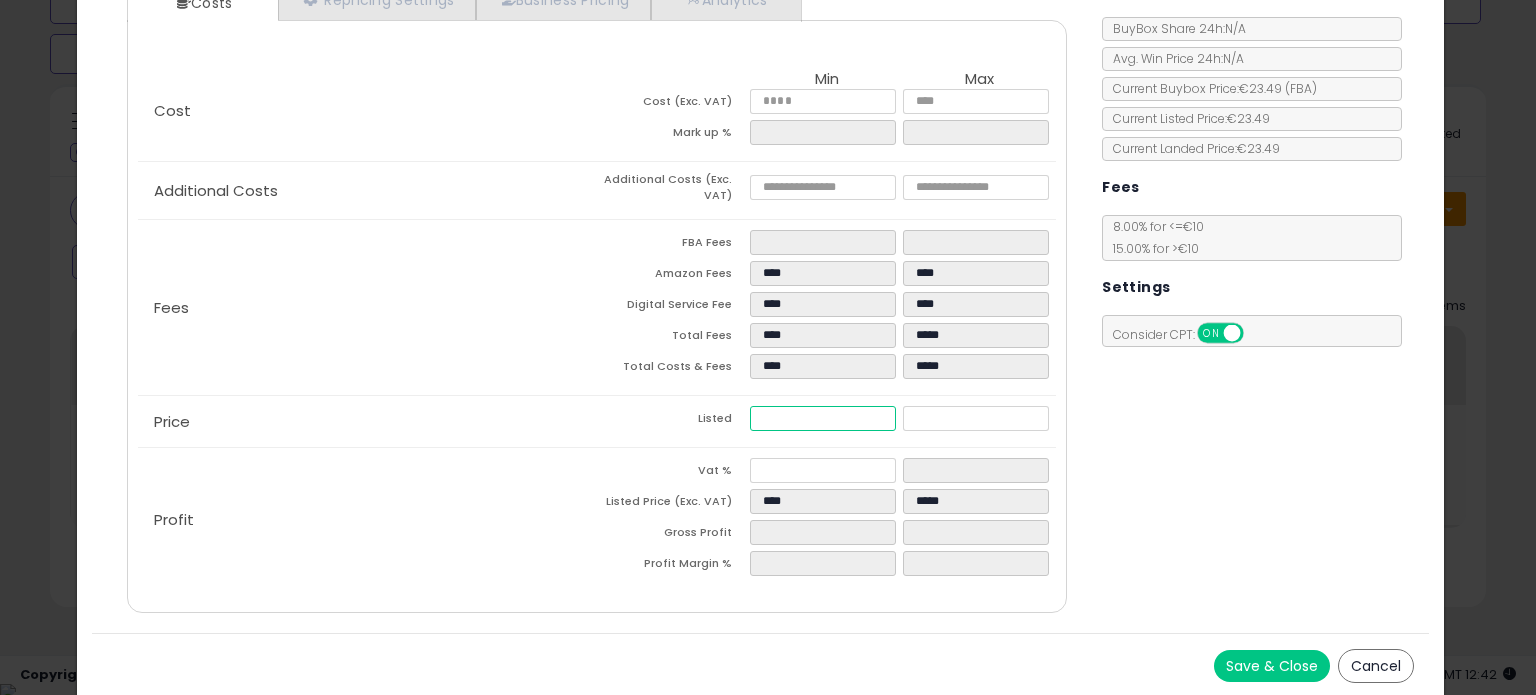 type on "****" 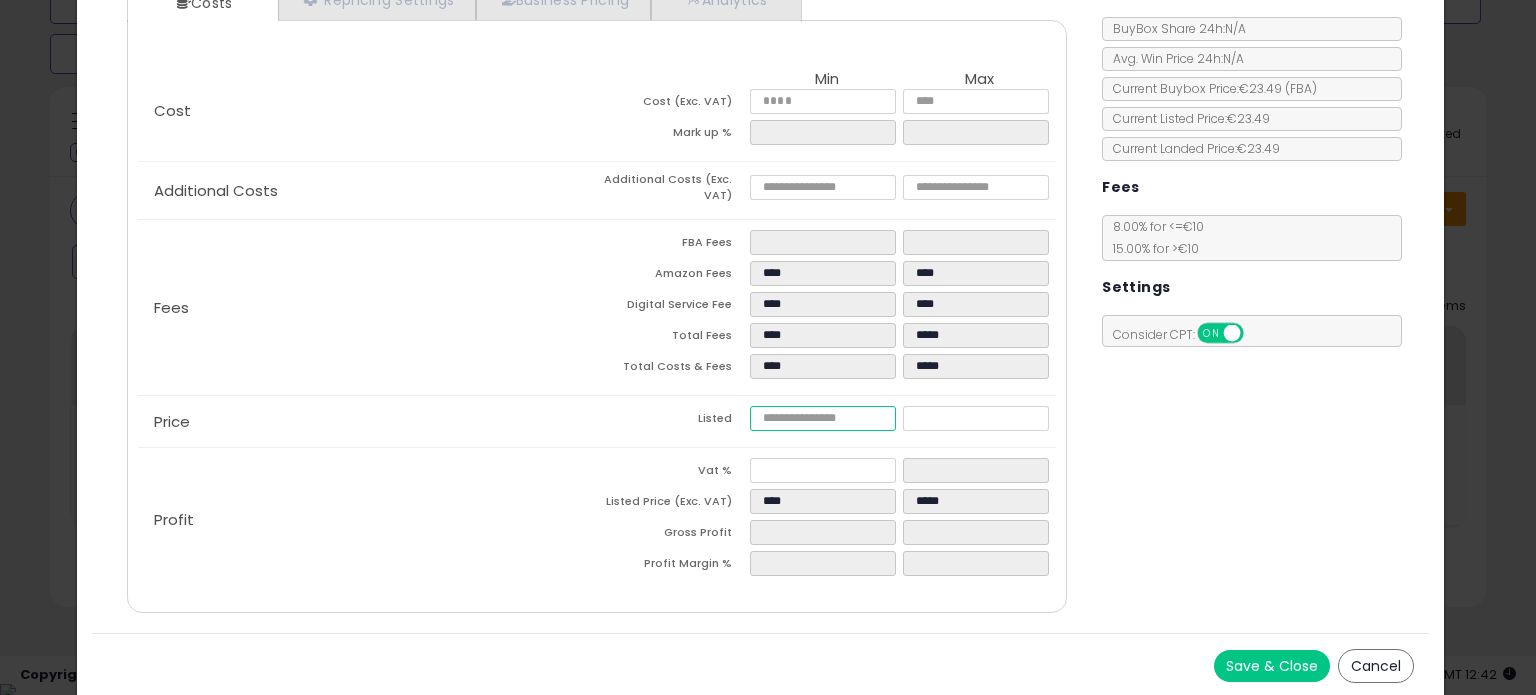 type on "****" 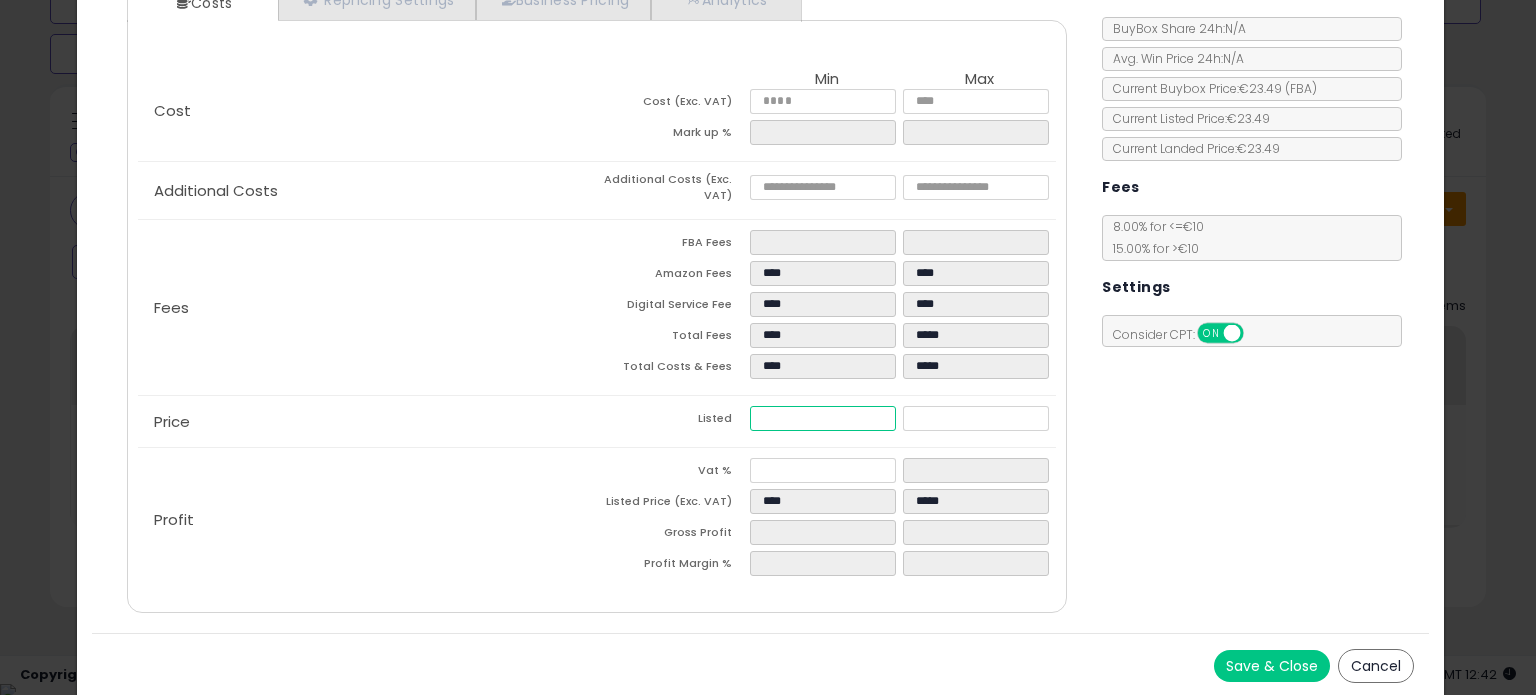 type on "*****" 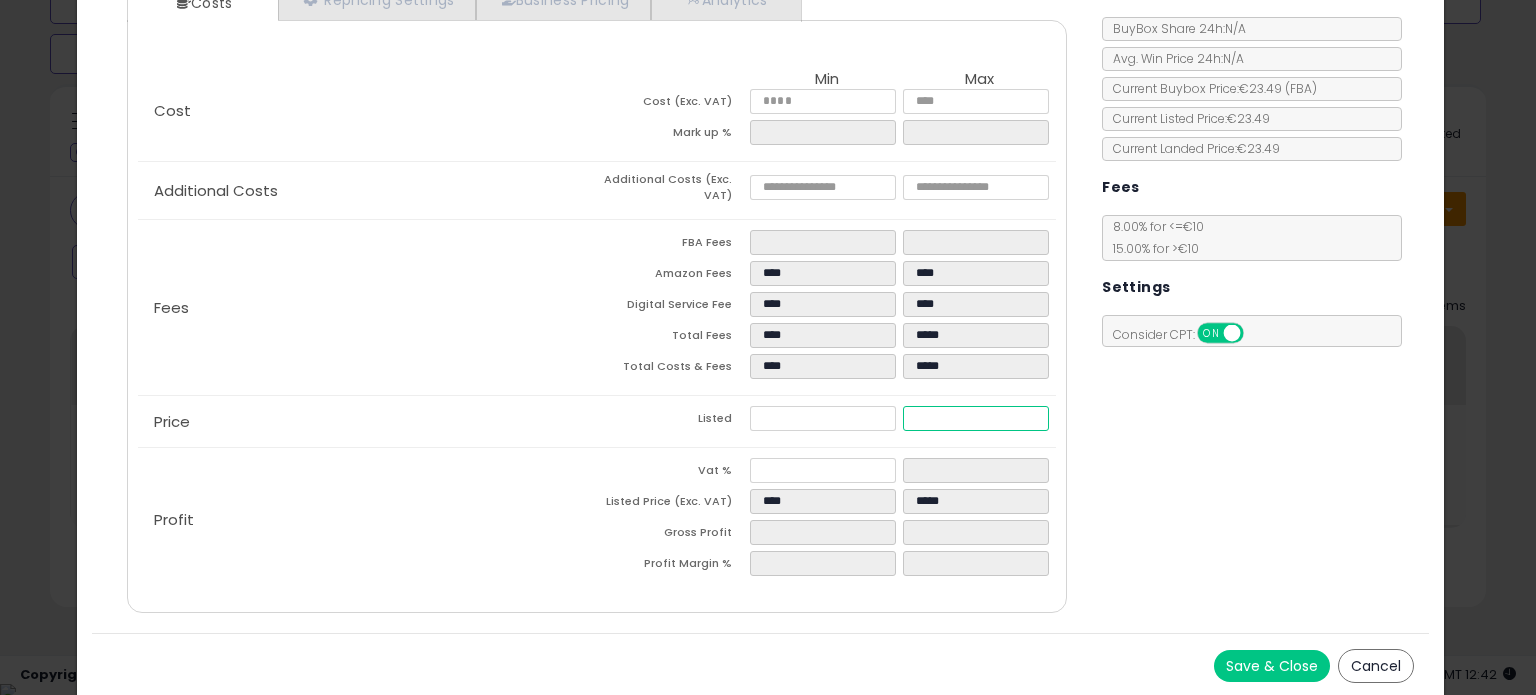 type on "****" 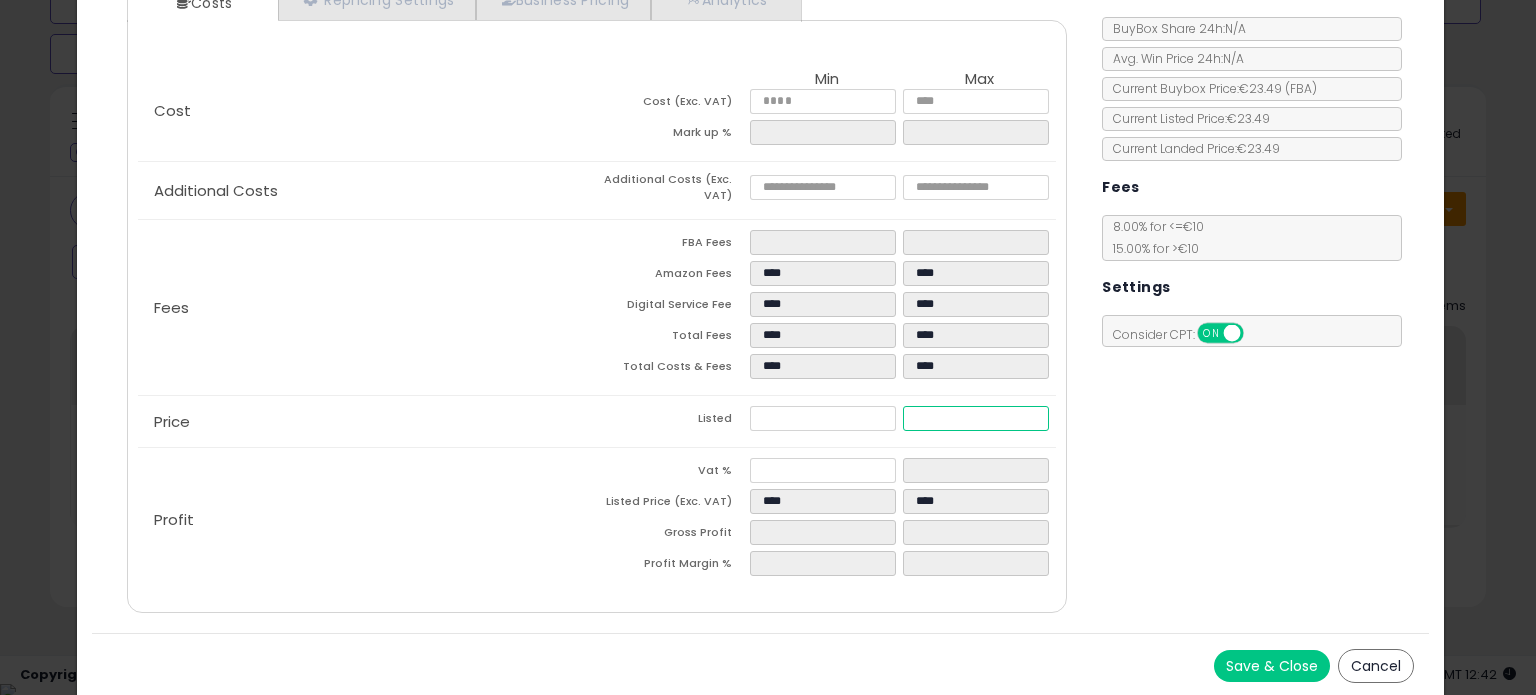 type on "****" 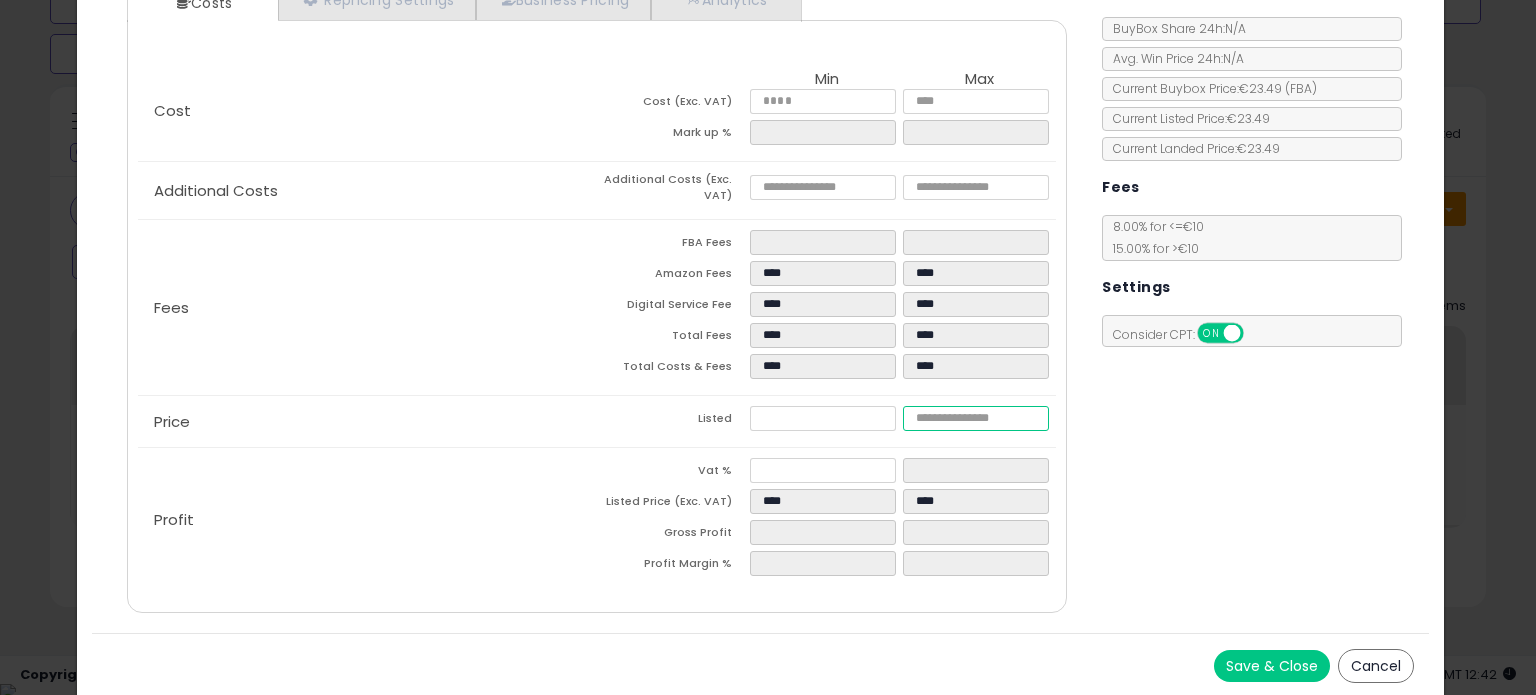 type on "****" 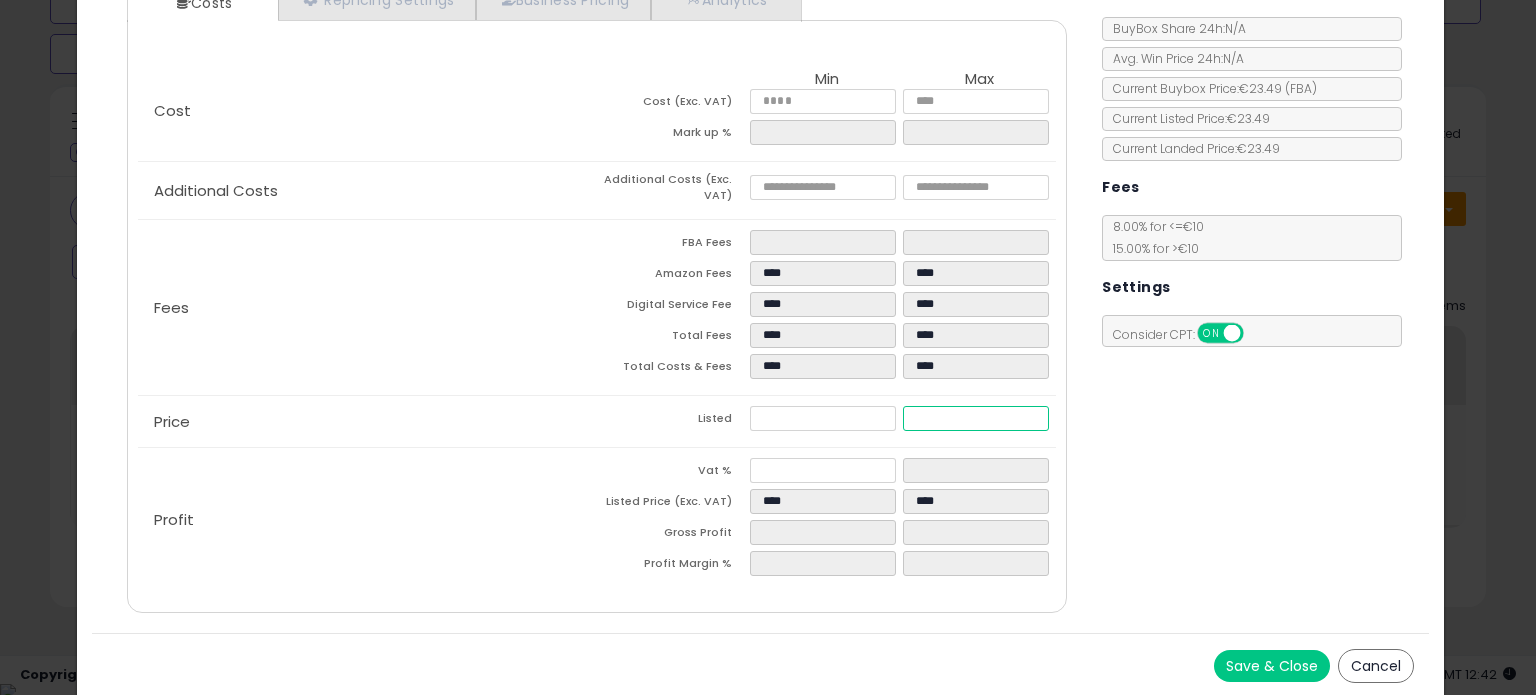 type on "*****" 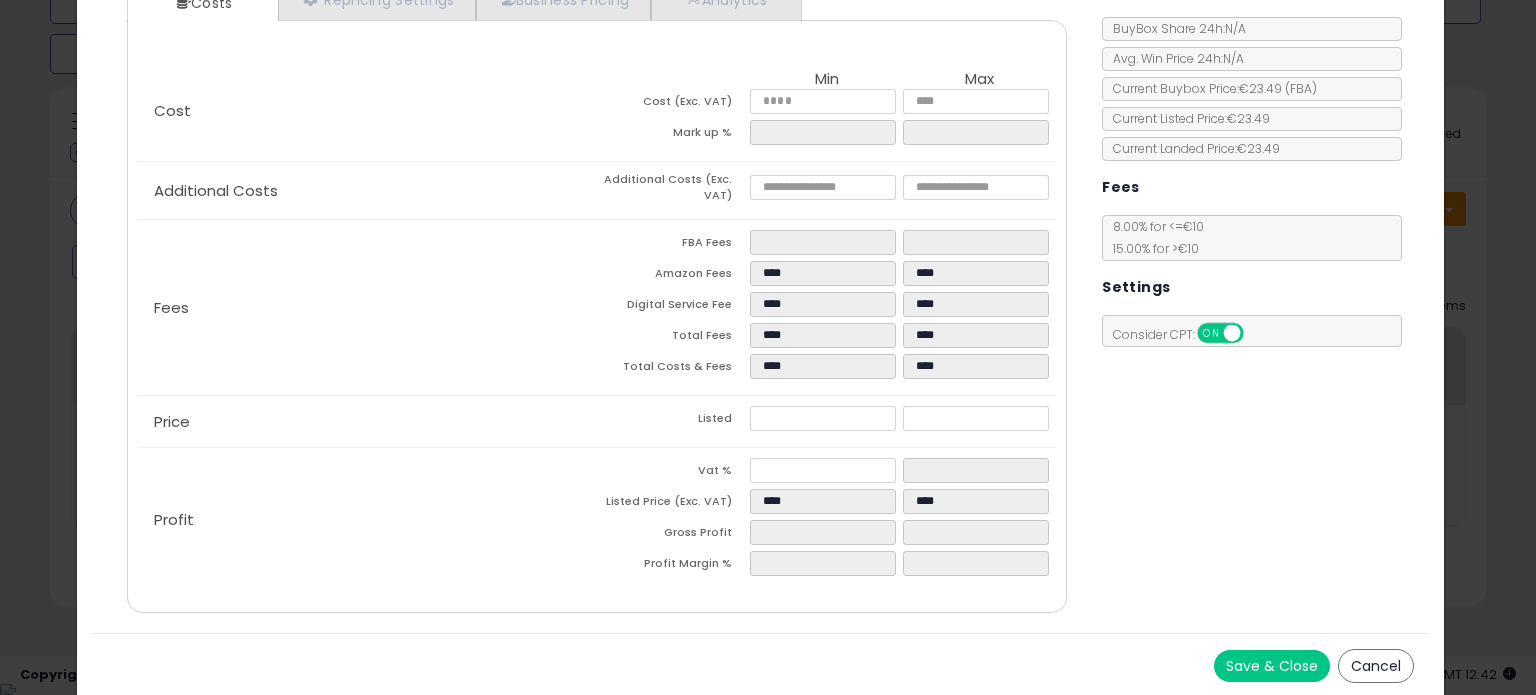click on "Save & Close" at bounding box center (1272, 666) 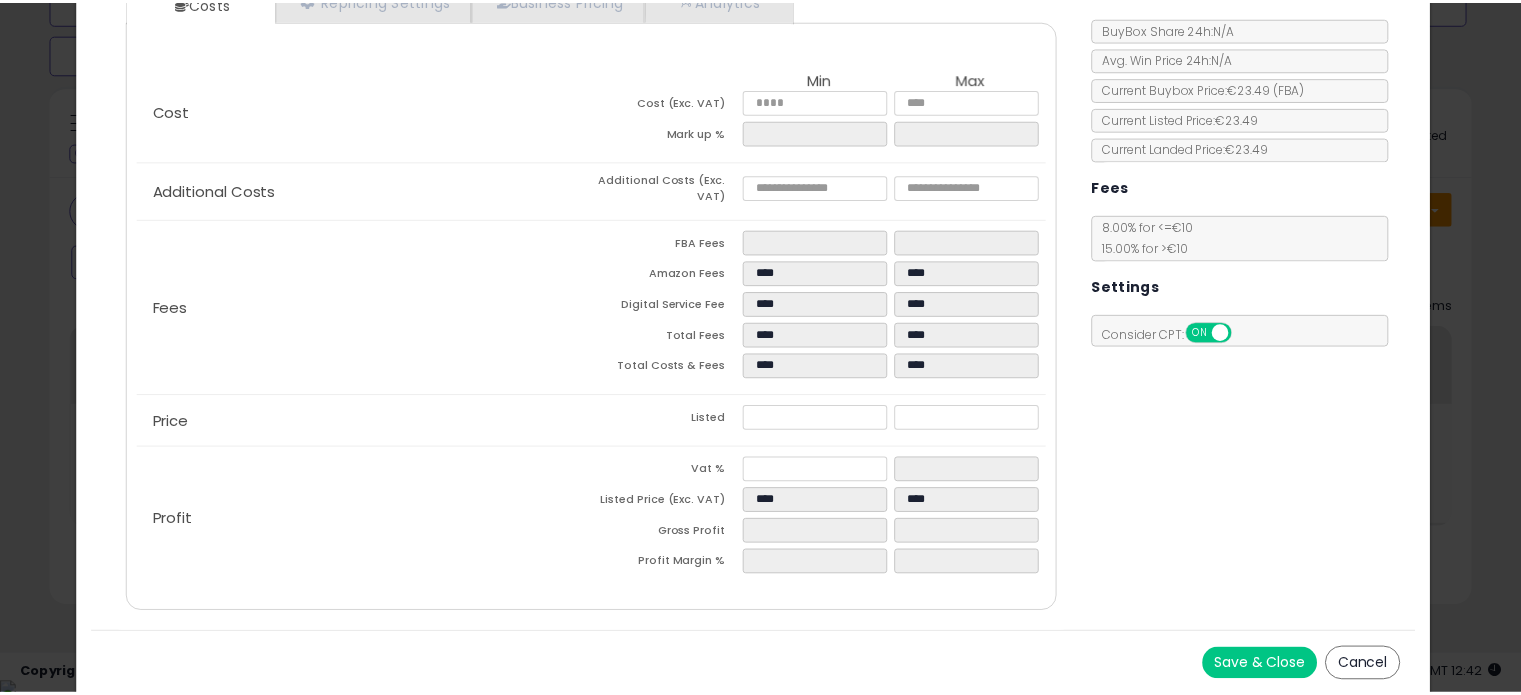 scroll, scrollTop: 0, scrollLeft: 0, axis: both 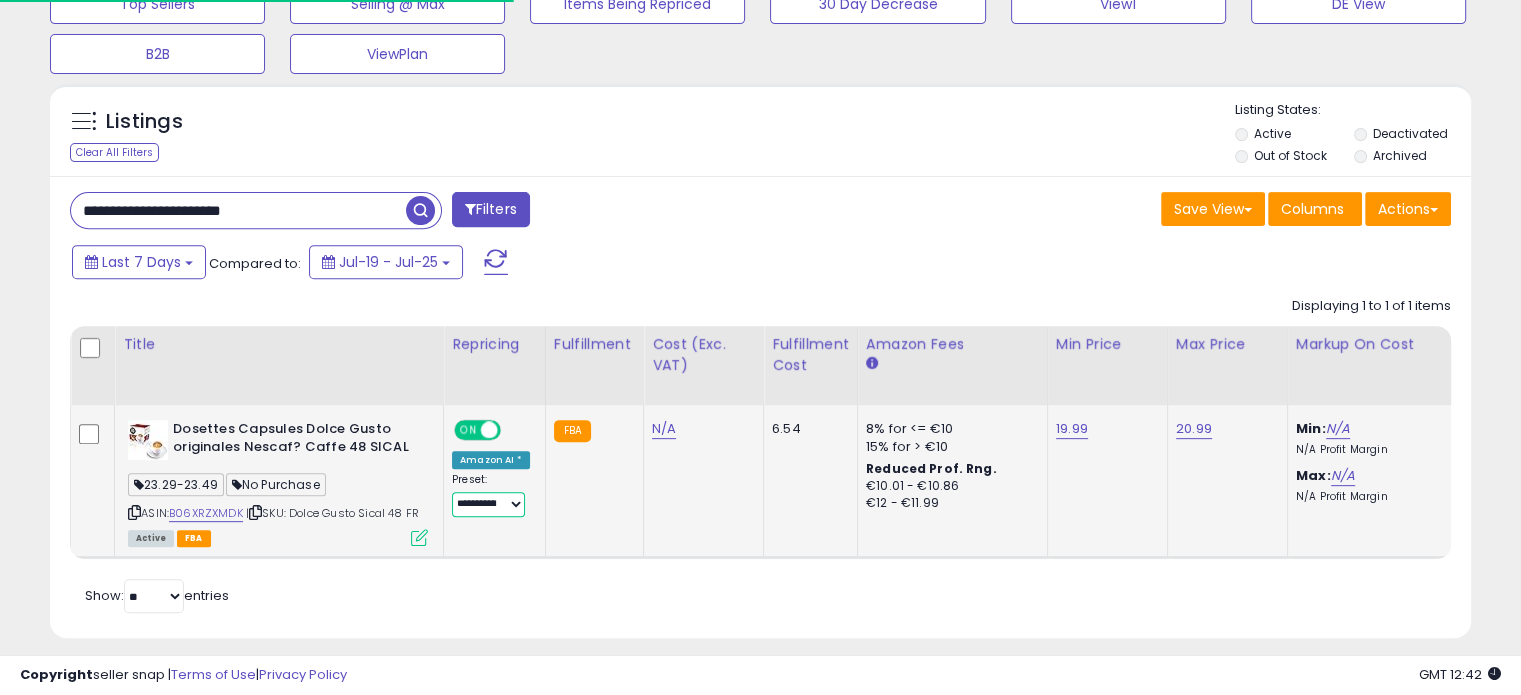 click on "**********" at bounding box center (488, 504) 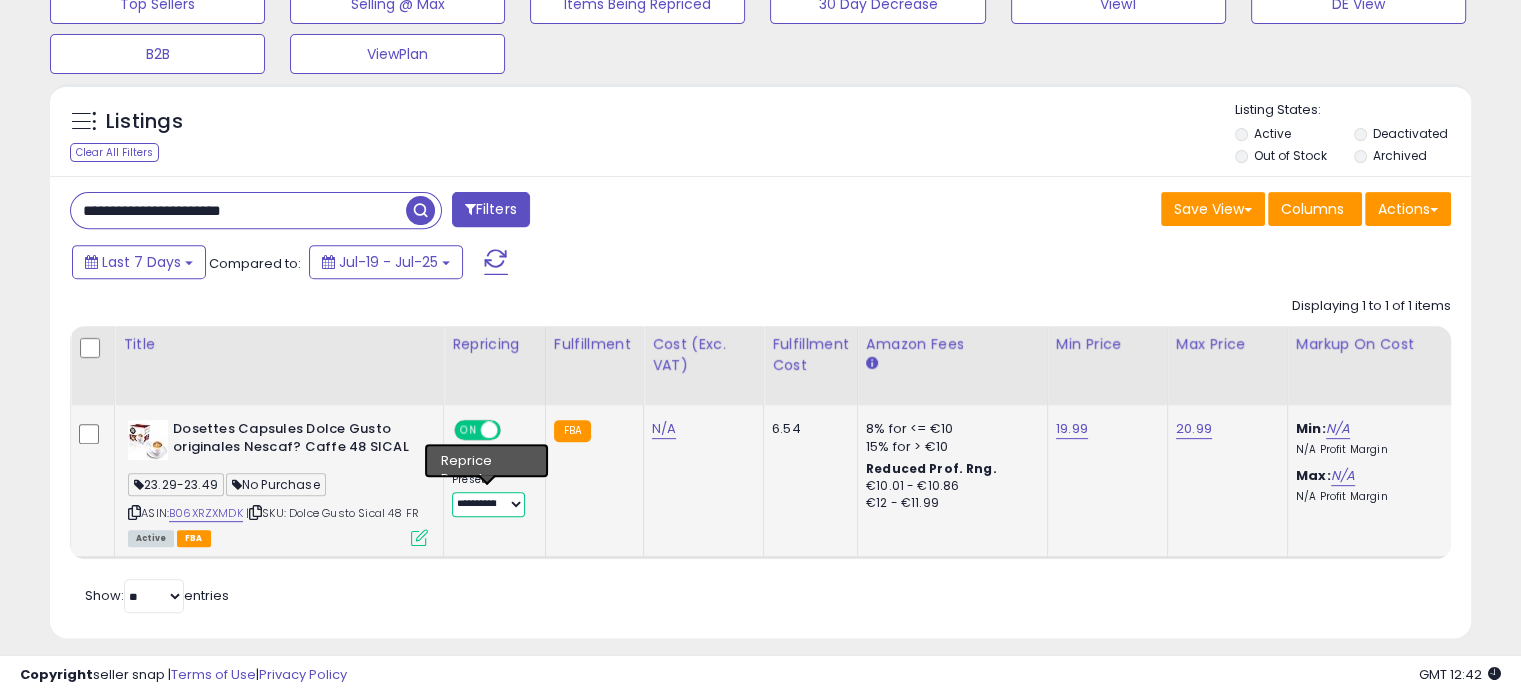 select on "********" 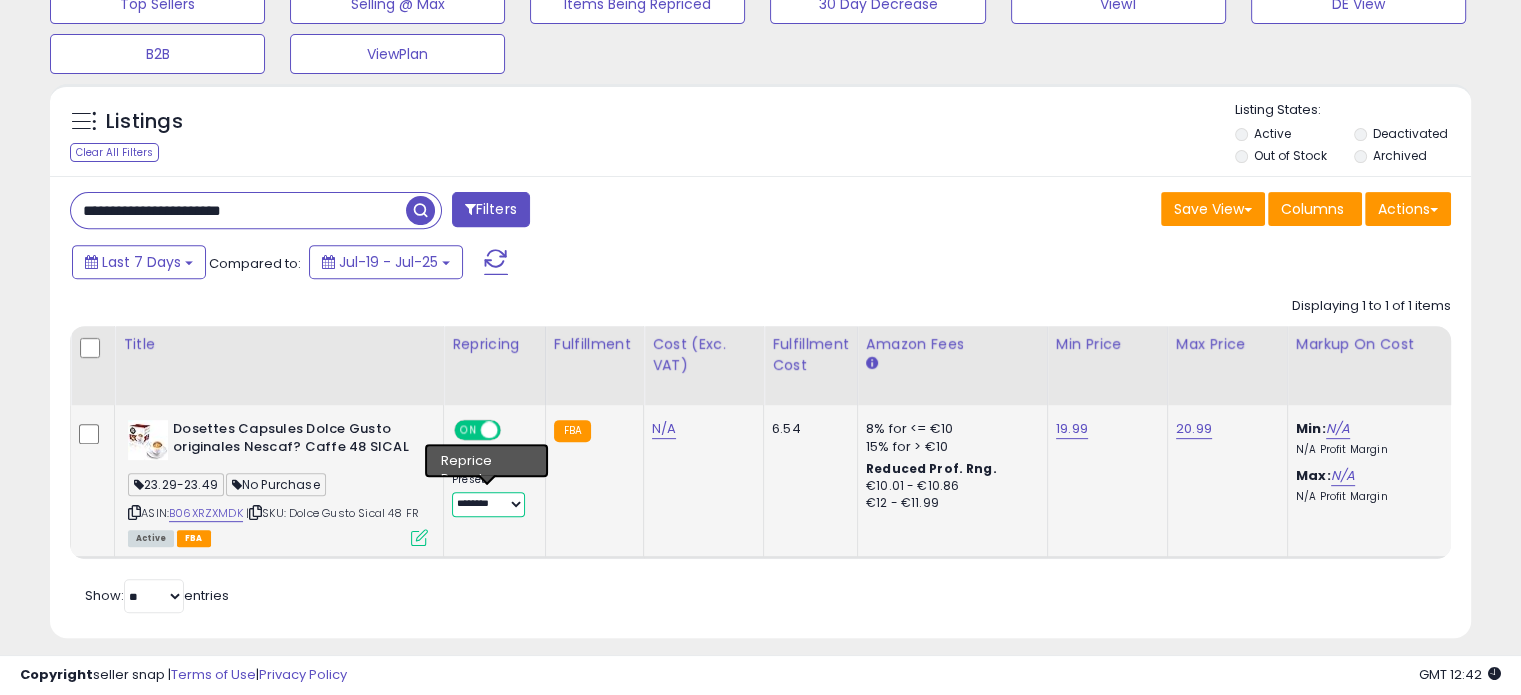 click on "**********" at bounding box center [488, 504] 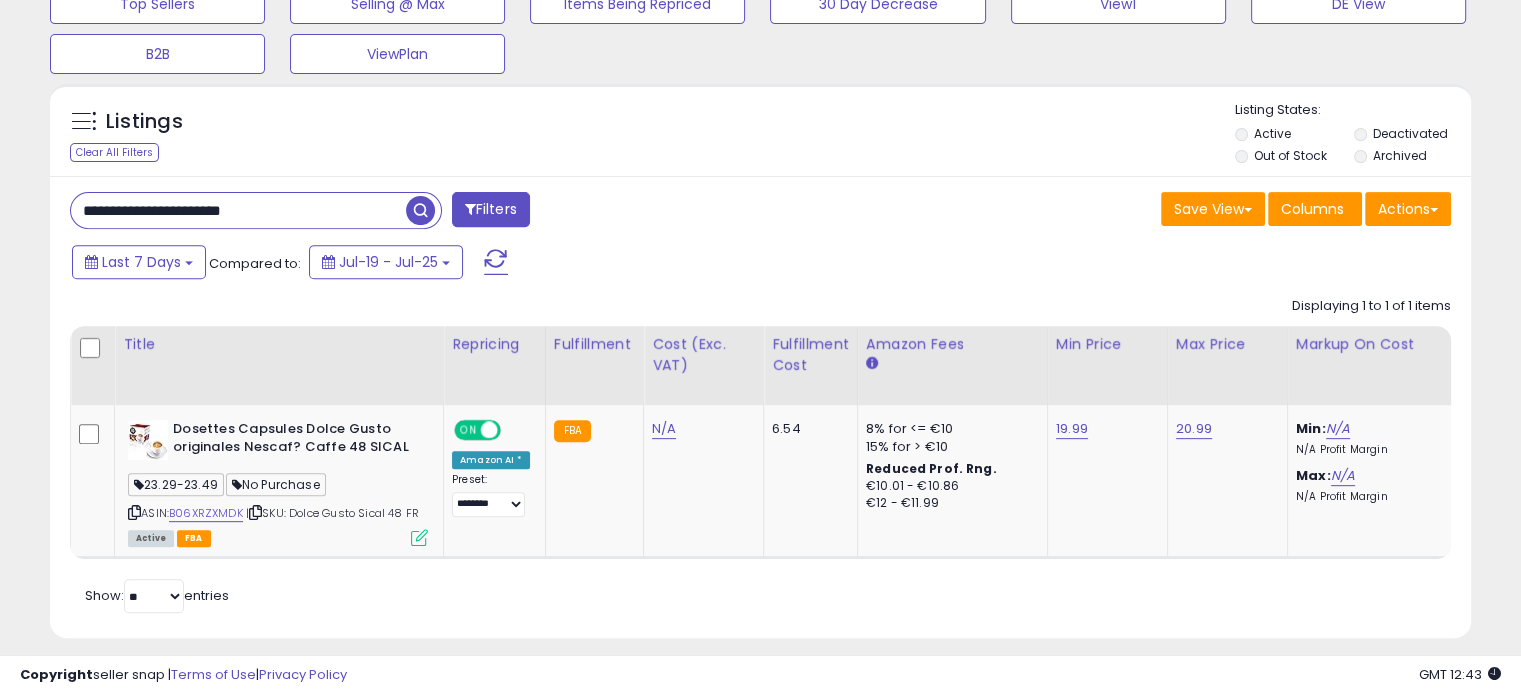drag, startPoint x: 304, startPoint y: 195, endPoint x: 91, endPoint y: 190, distance: 213.05867 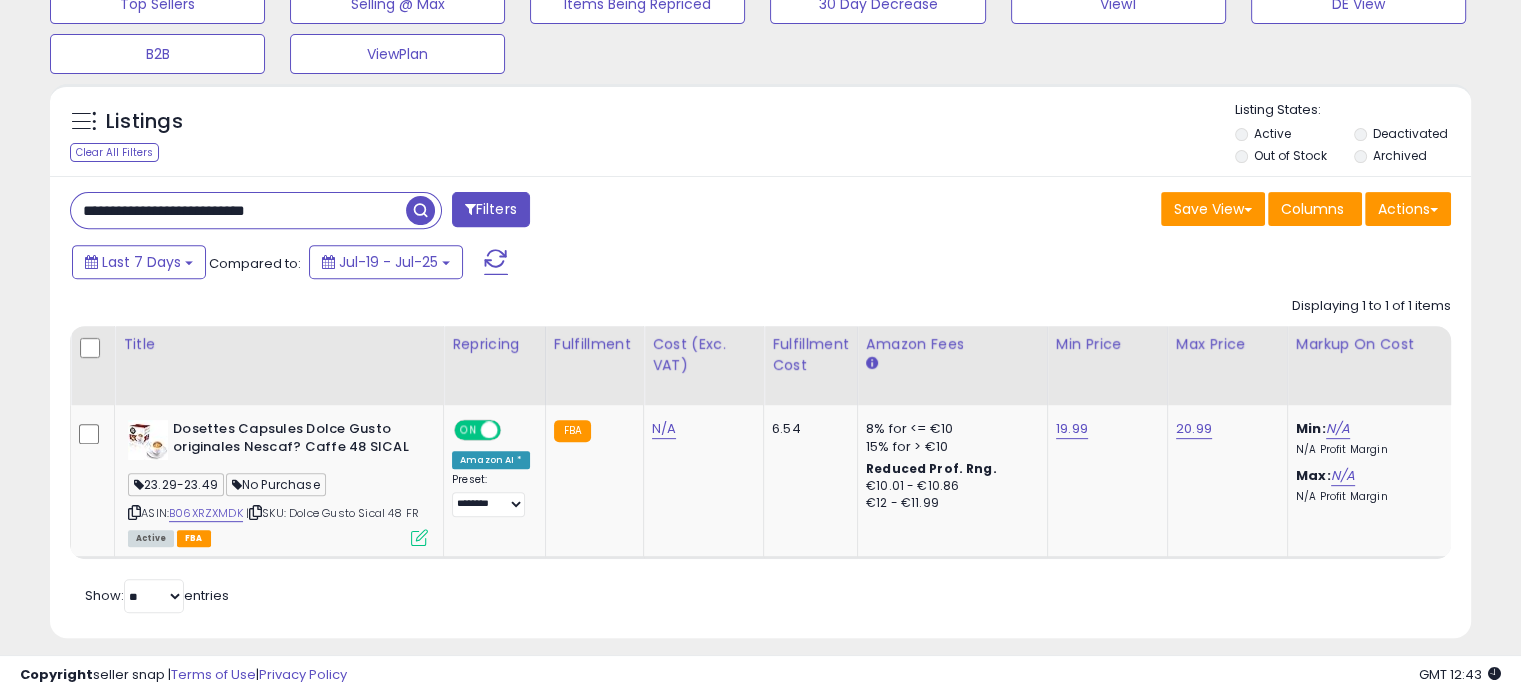 type on "**********" 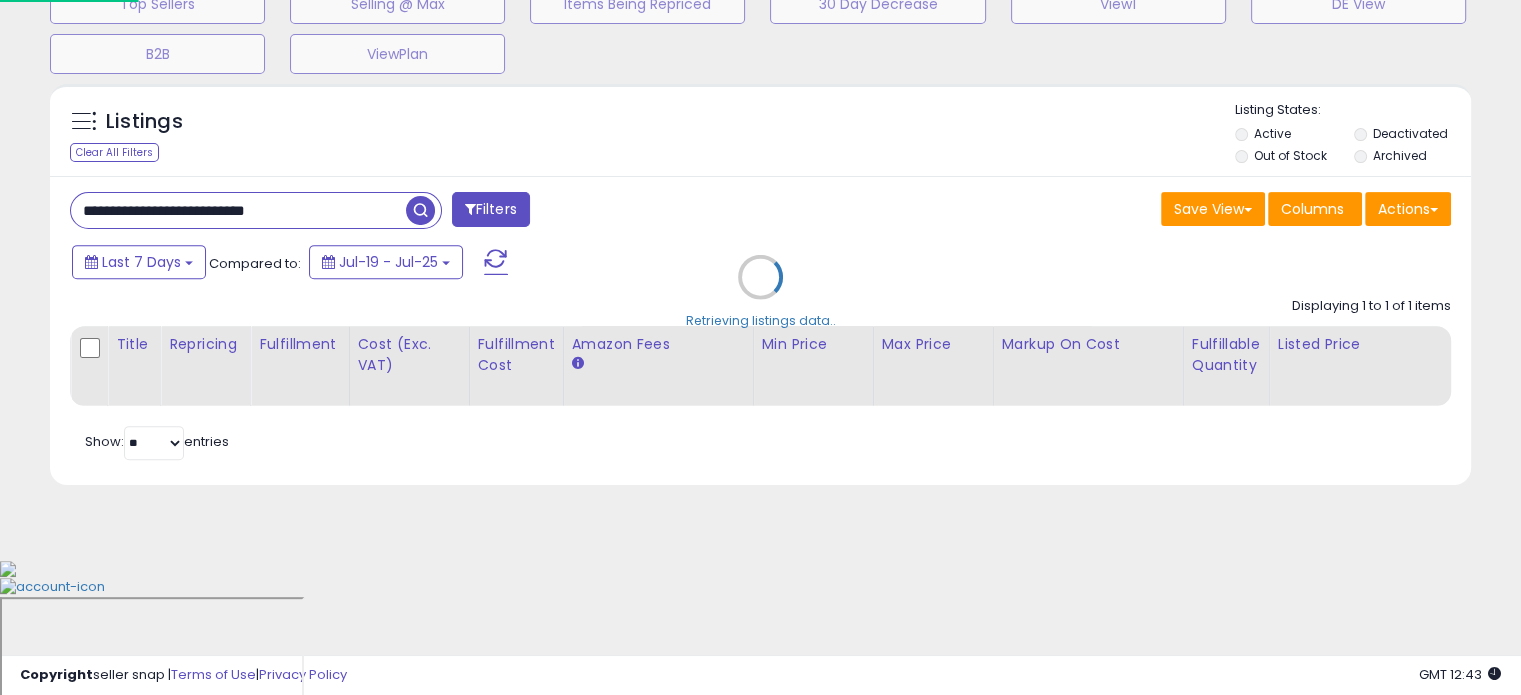 scroll, scrollTop: 999589, scrollLeft: 999168, axis: both 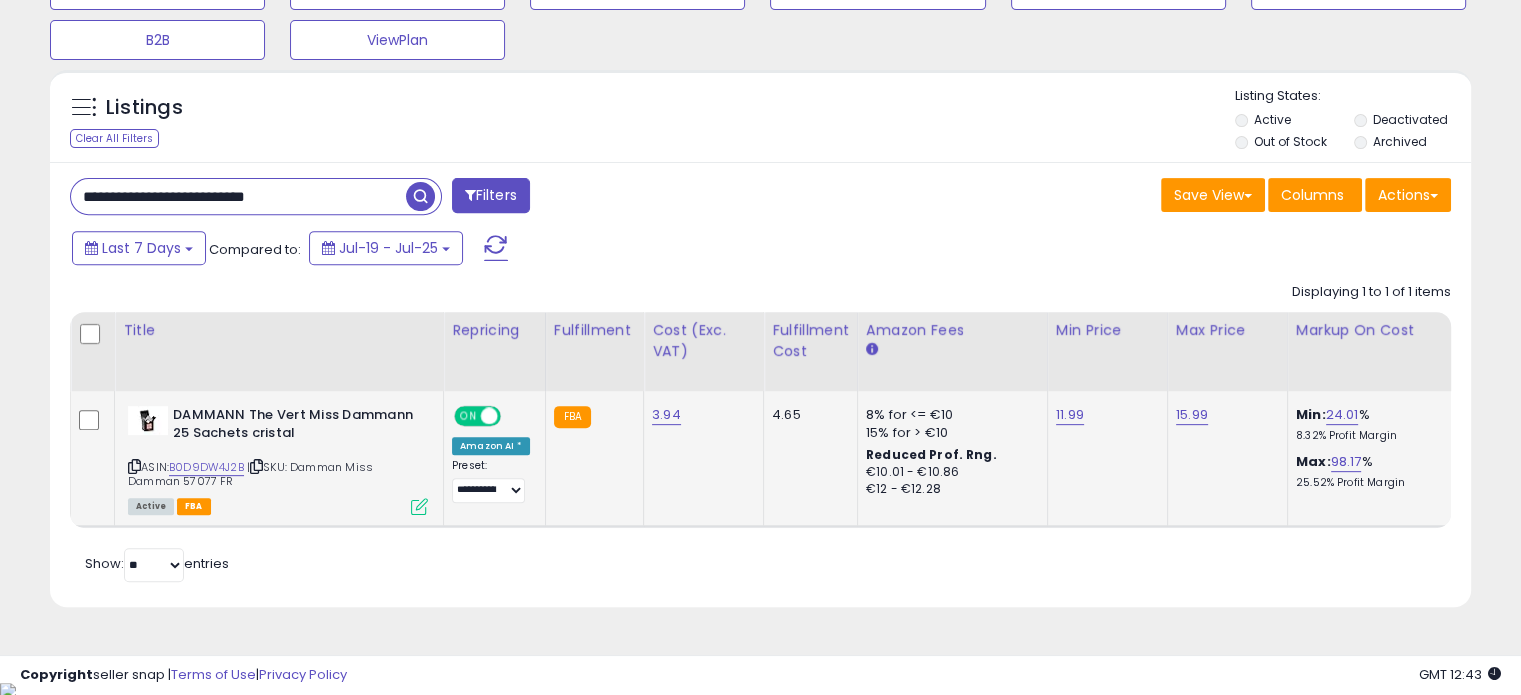 click at bounding box center [419, 506] 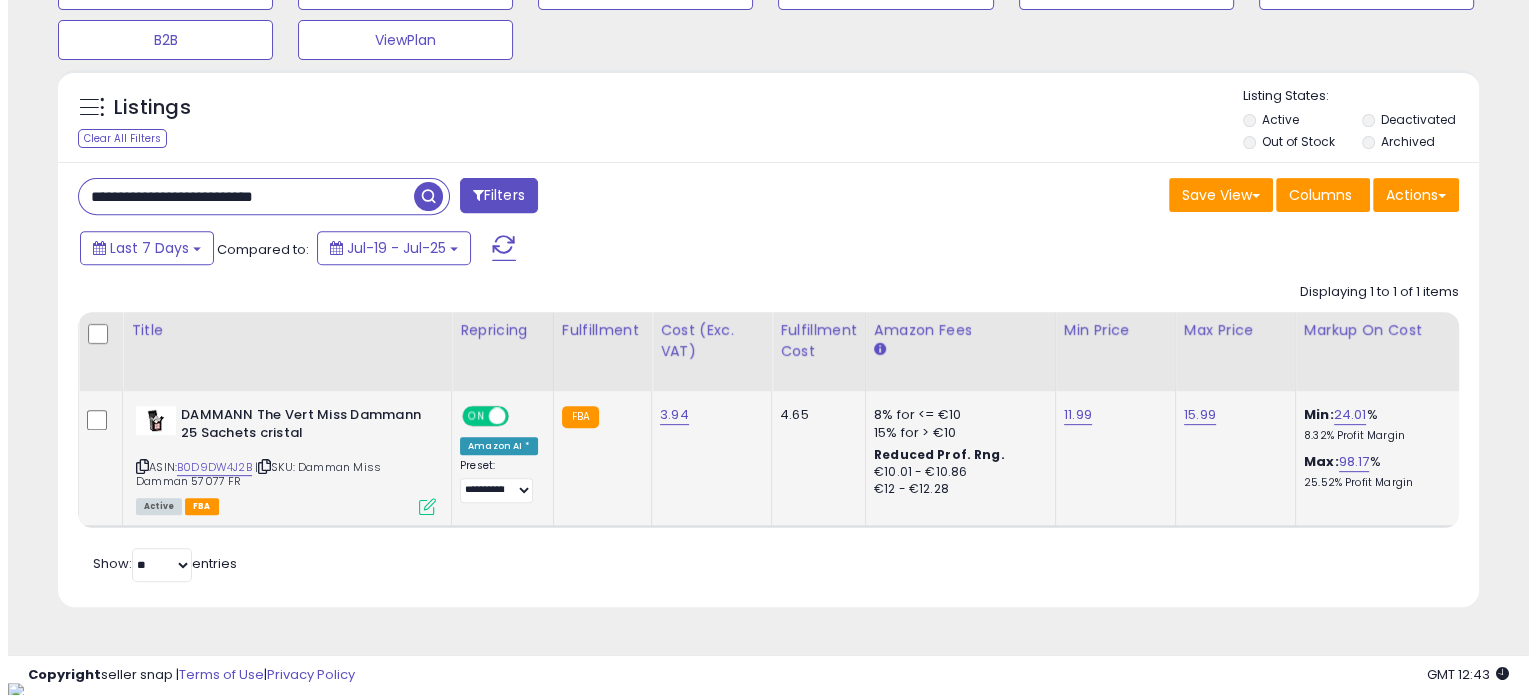 scroll, scrollTop: 999589, scrollLeft: 999168, axis: both 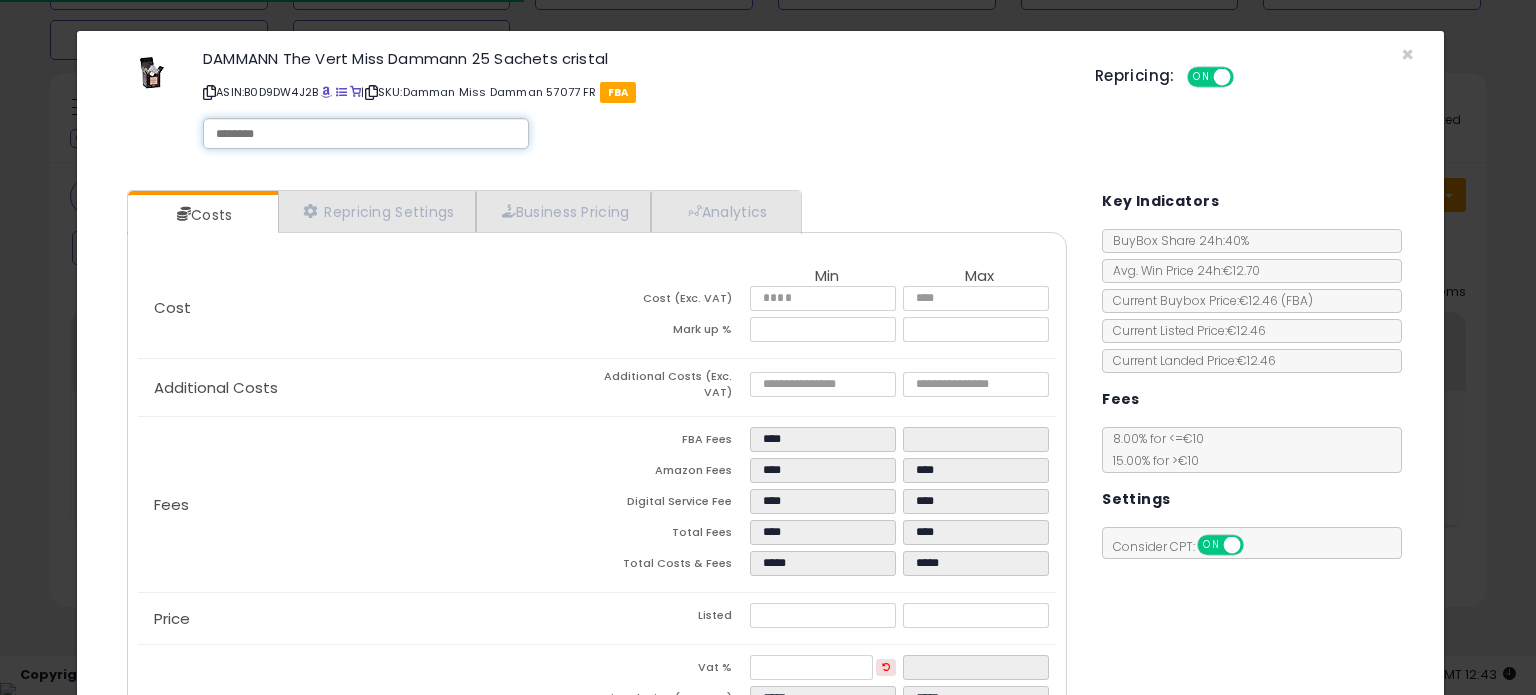 click at bounding box center (366, 134) 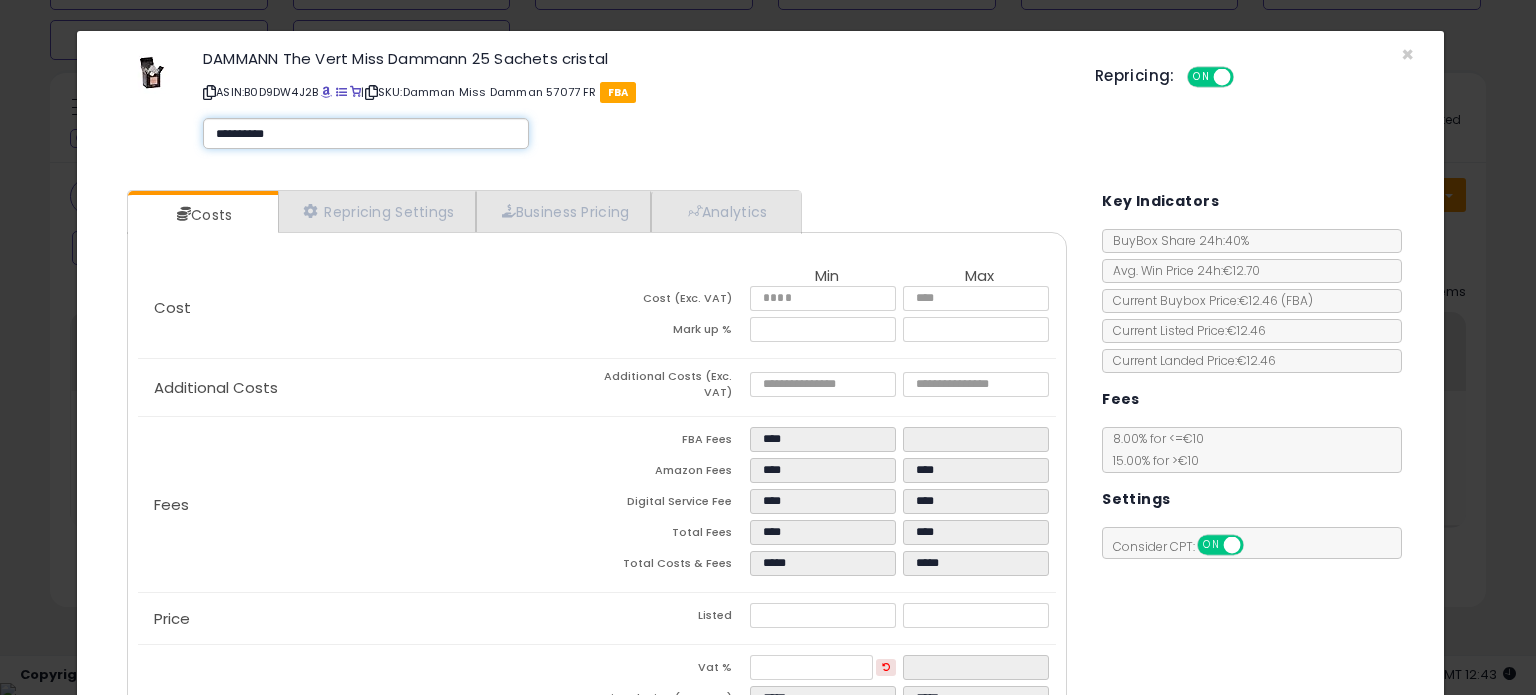 type on "**********" 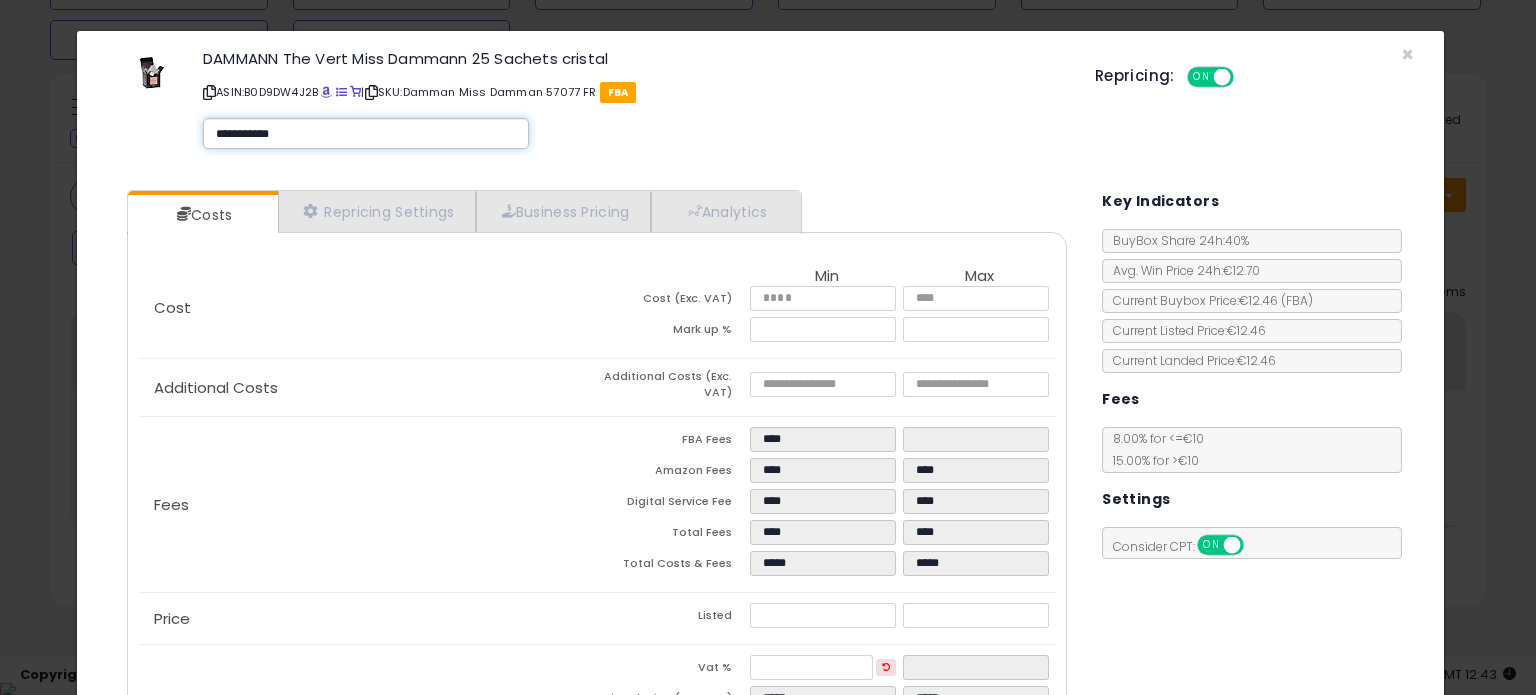 type on "**********" 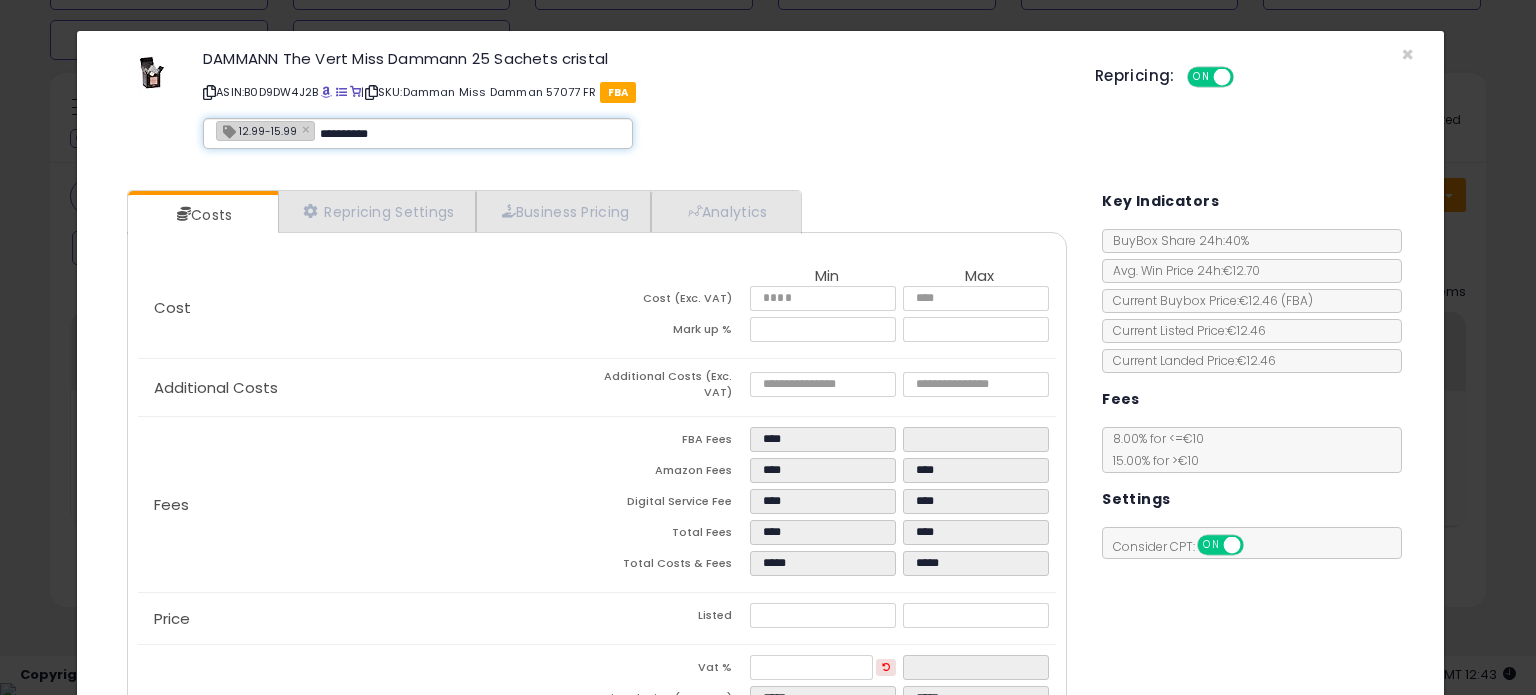 type on "**********" 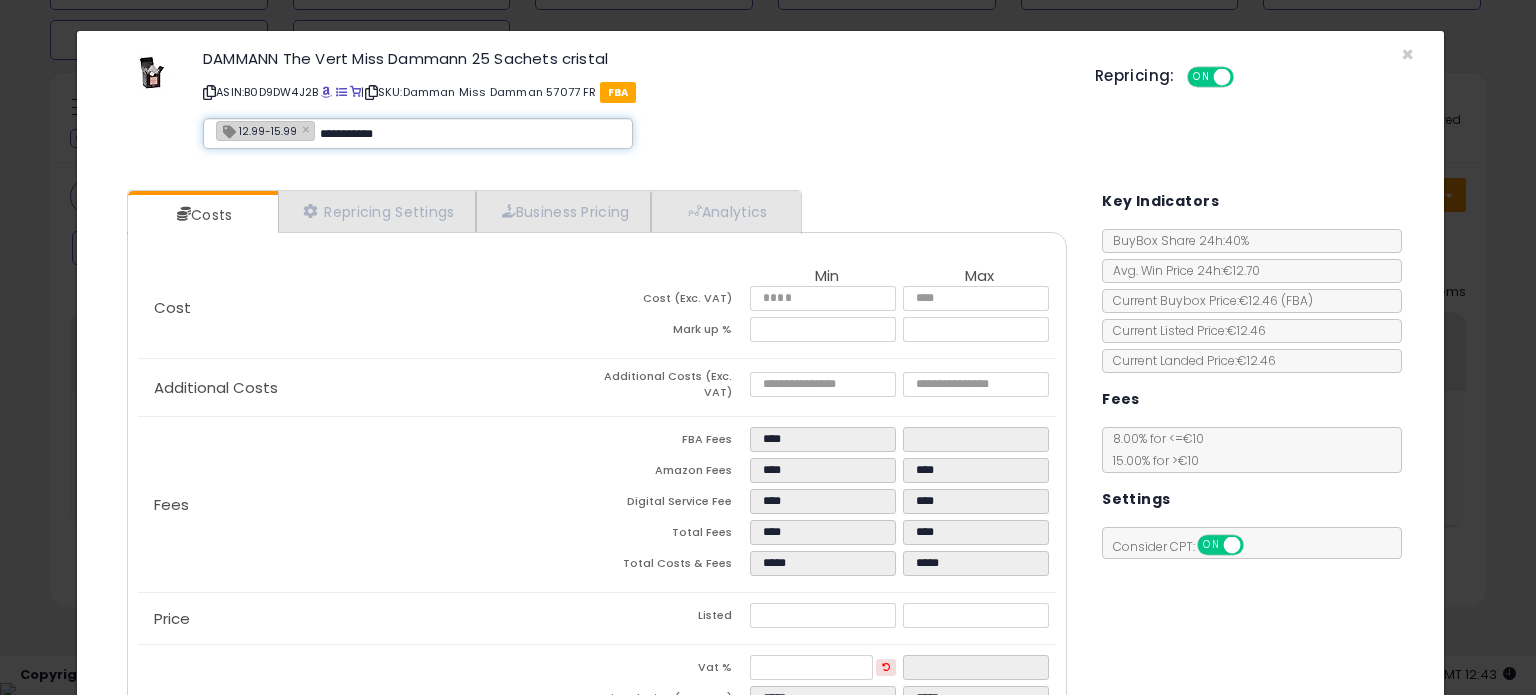 type on "**********" 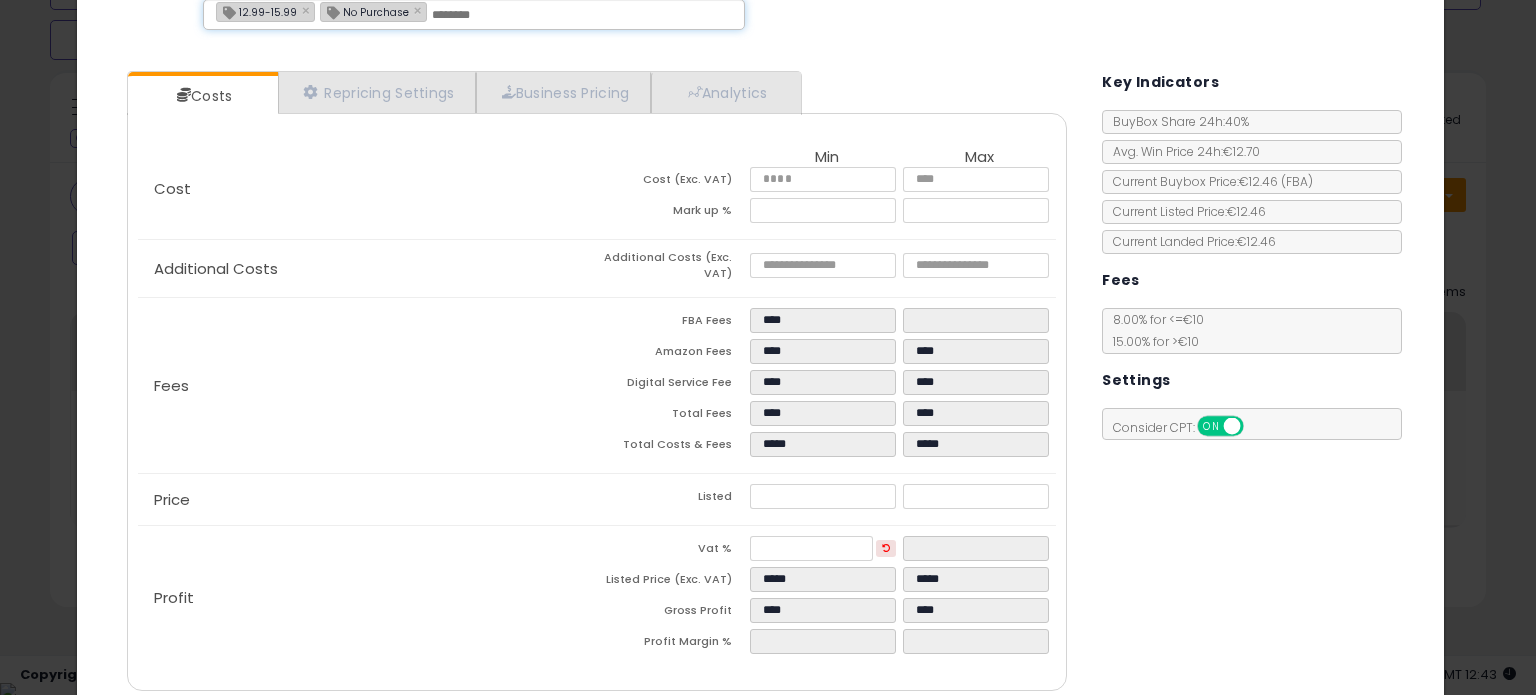 scroll, scrollTop: 197, scrollLeft: 0, axis: vertical 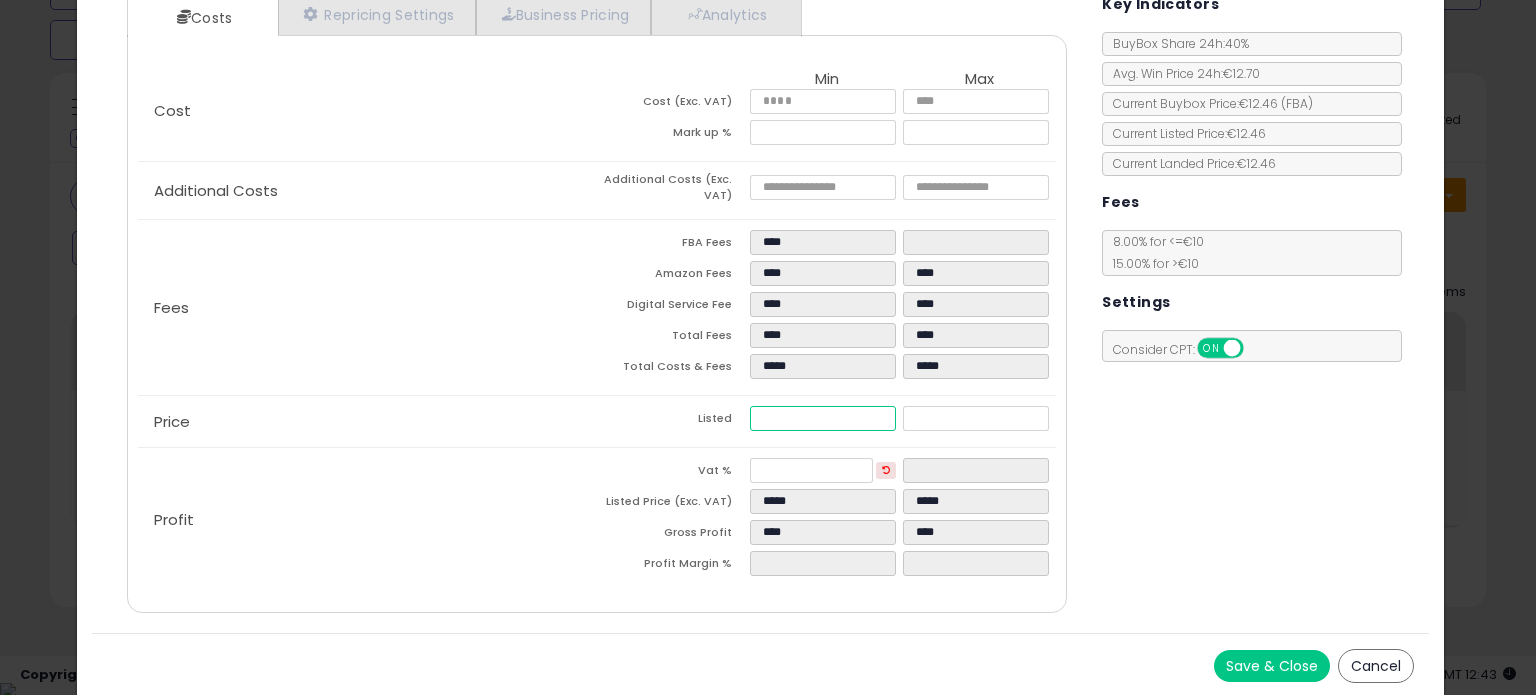 drag, startPoint x: 796, startPoint y: 415, endPoint x: 786, endPoint y: 412, distance: 10.440307 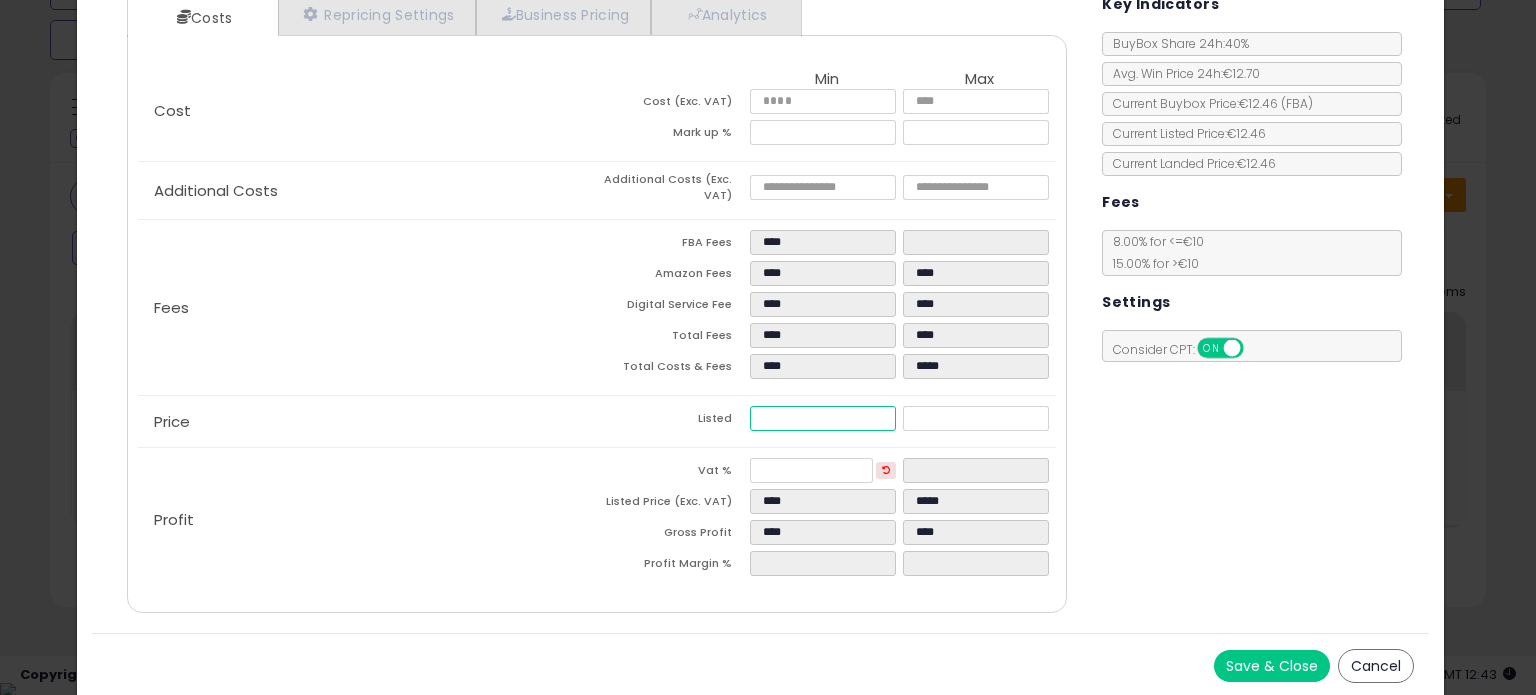 type on "****" 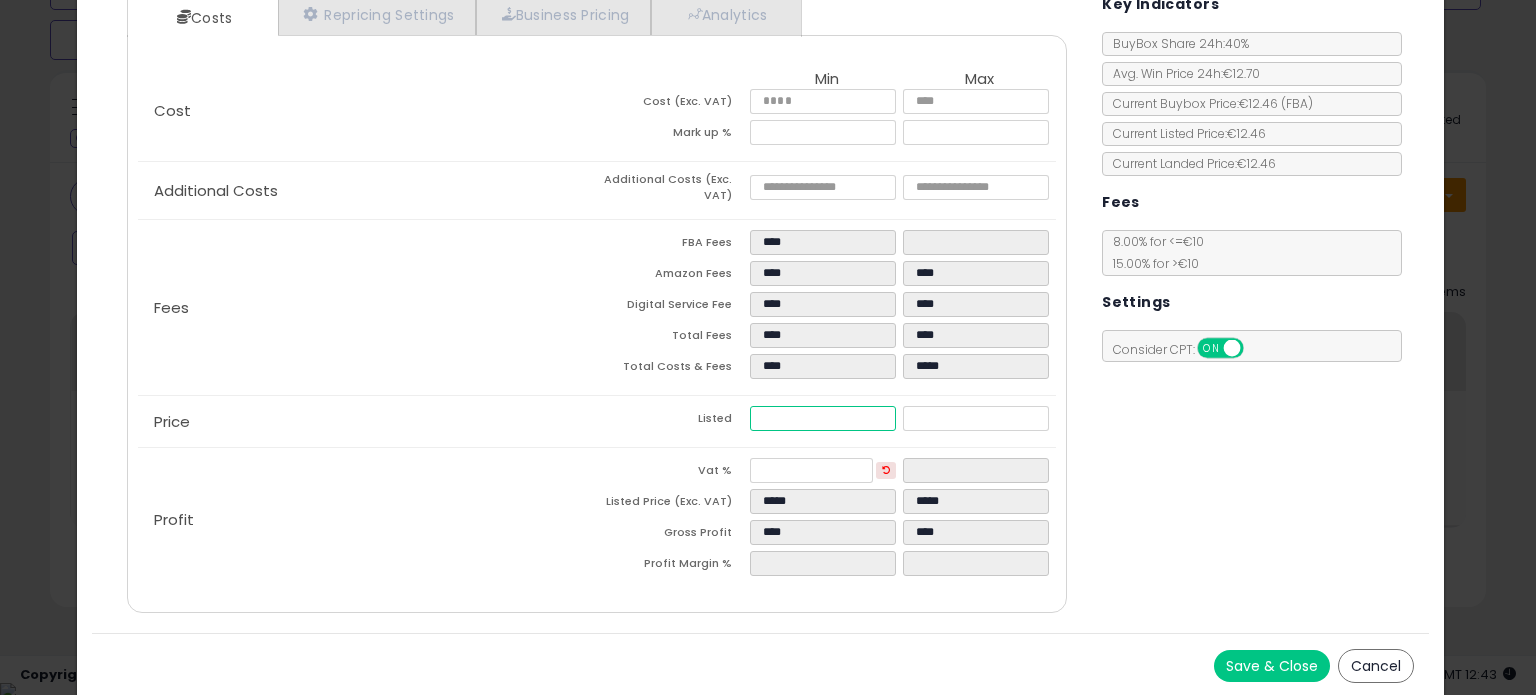 type on "****" 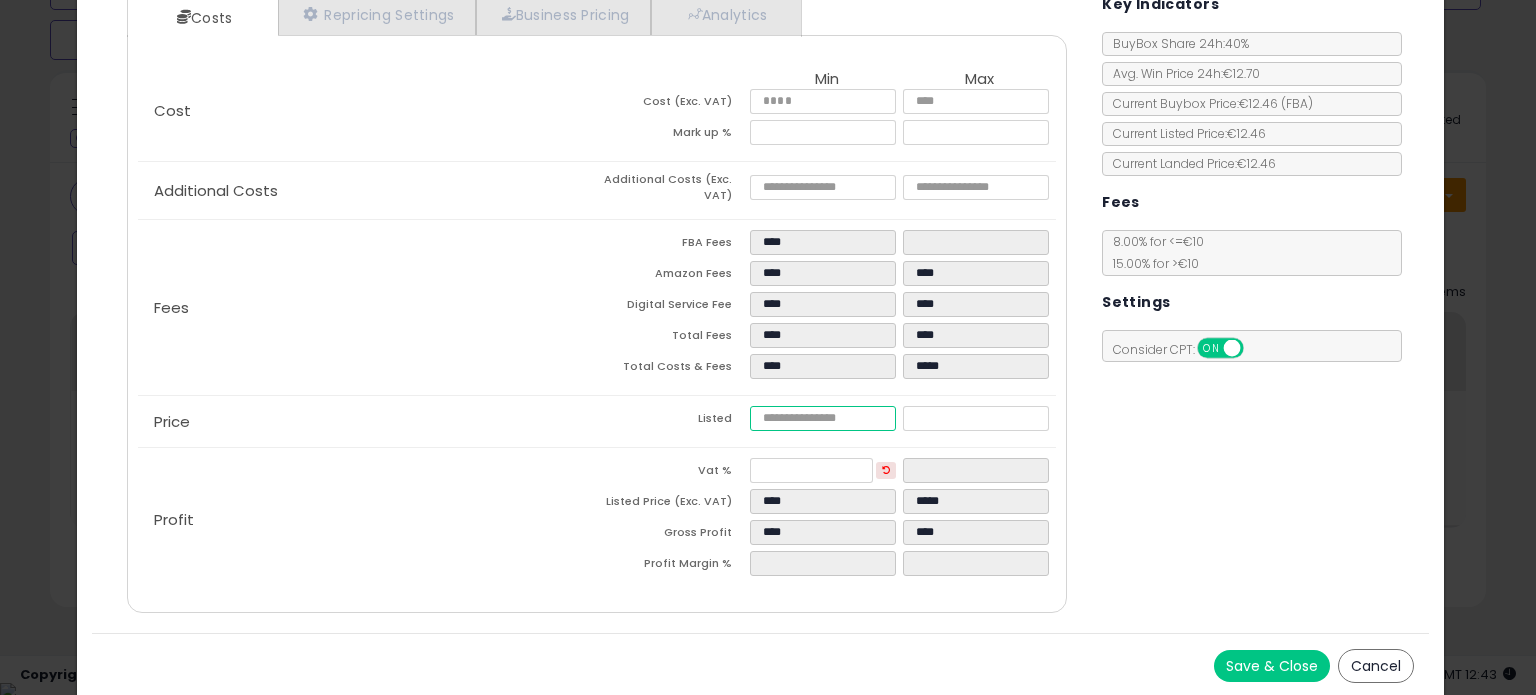 type on "****" 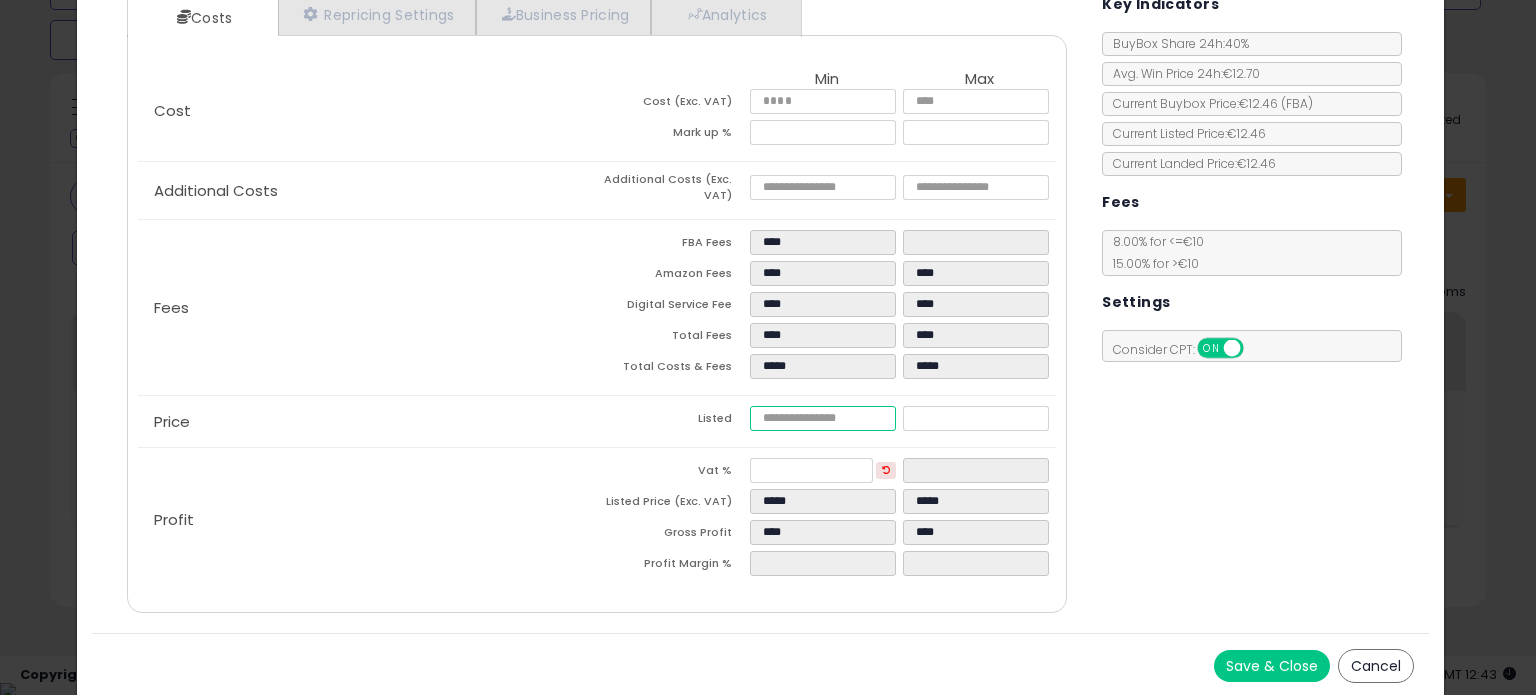 type on "****" 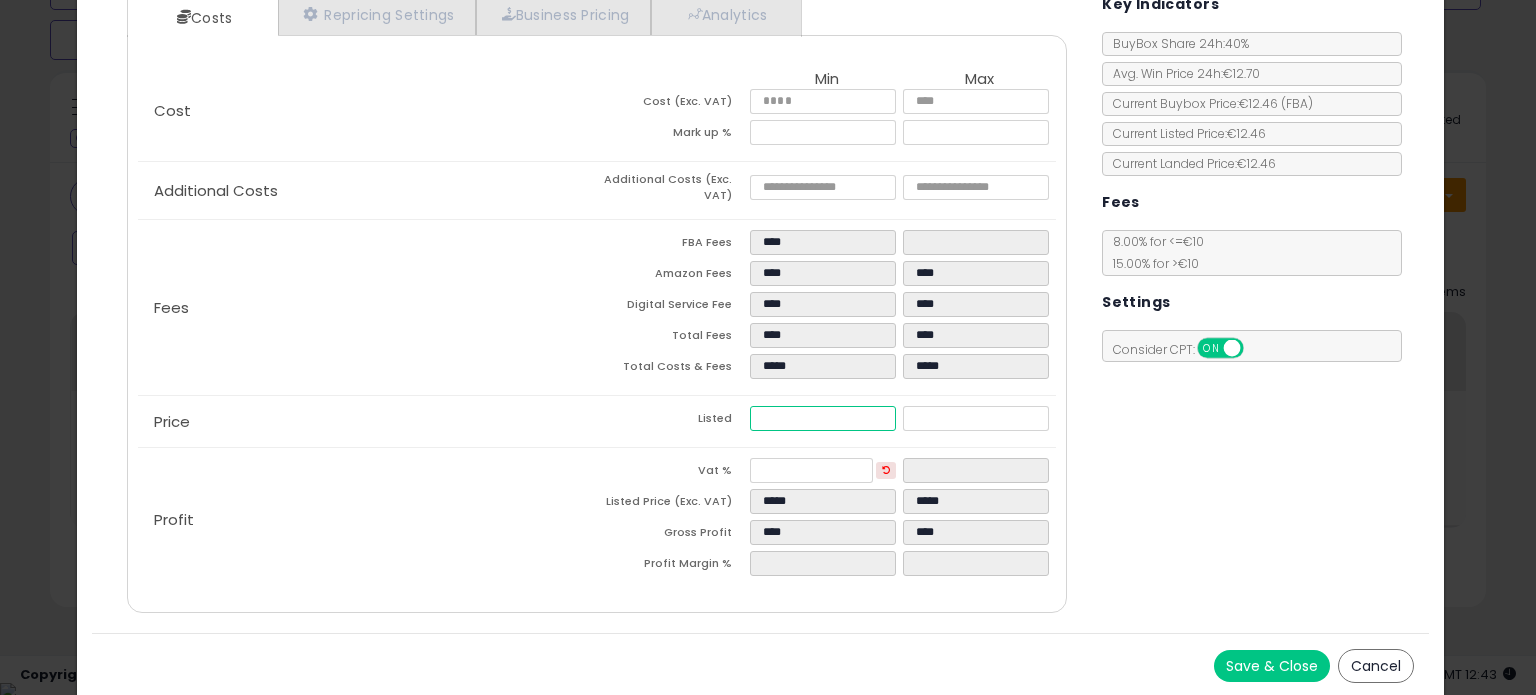 type on "*****" 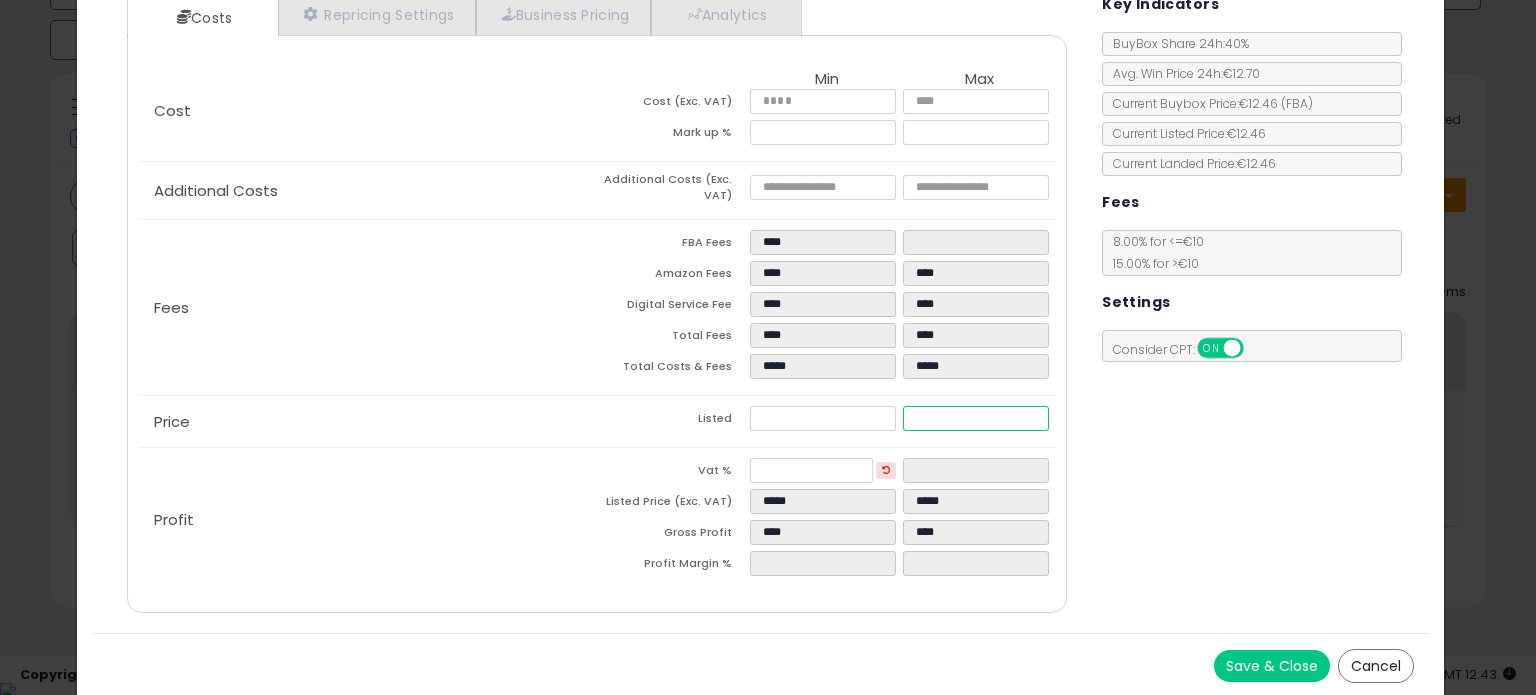 type on "****" 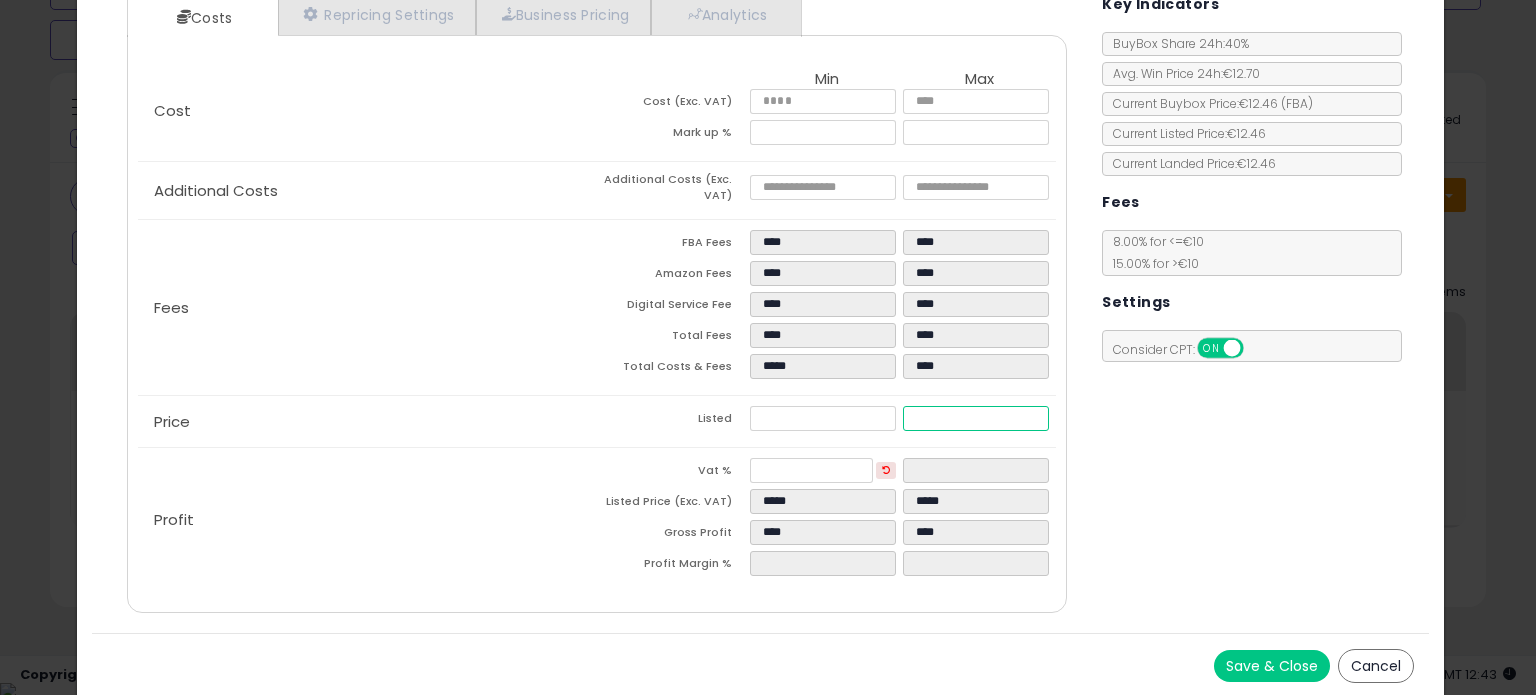 type on "****" 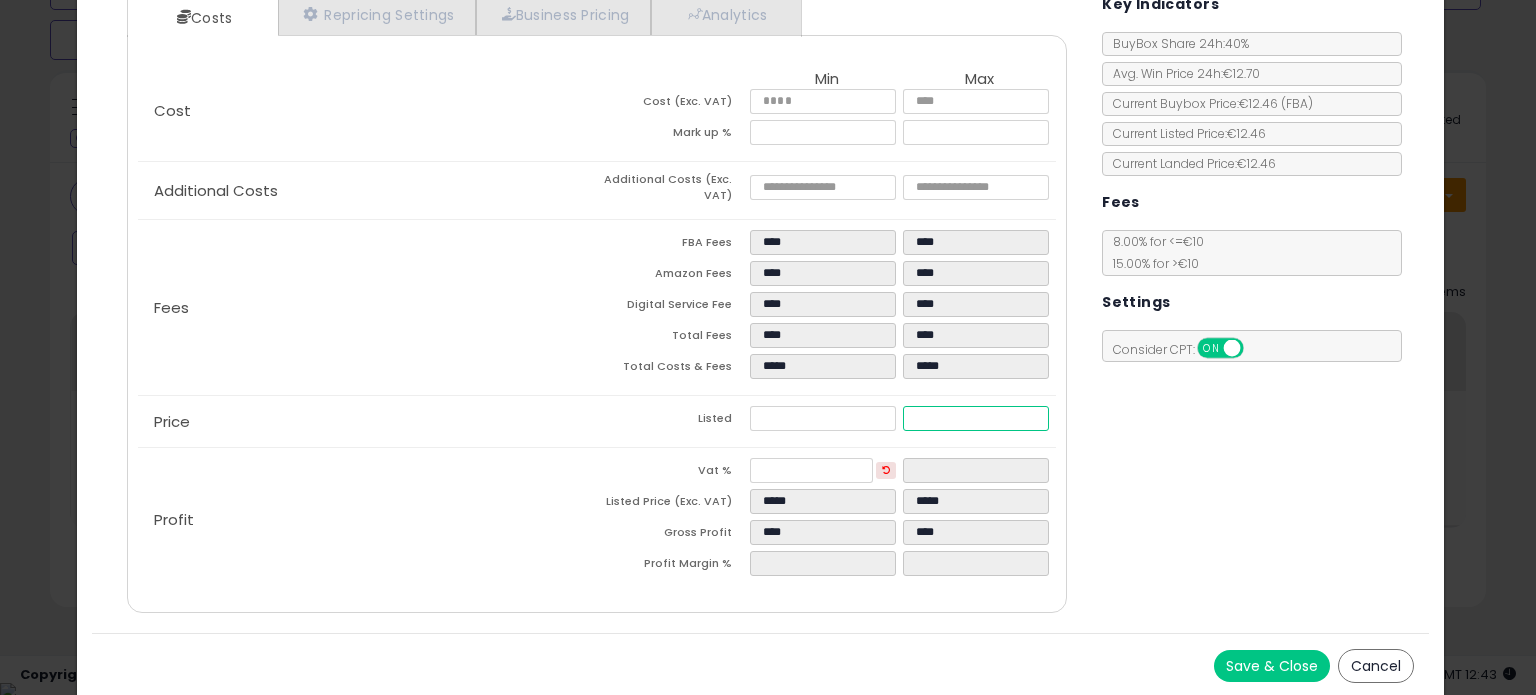 type on "****" 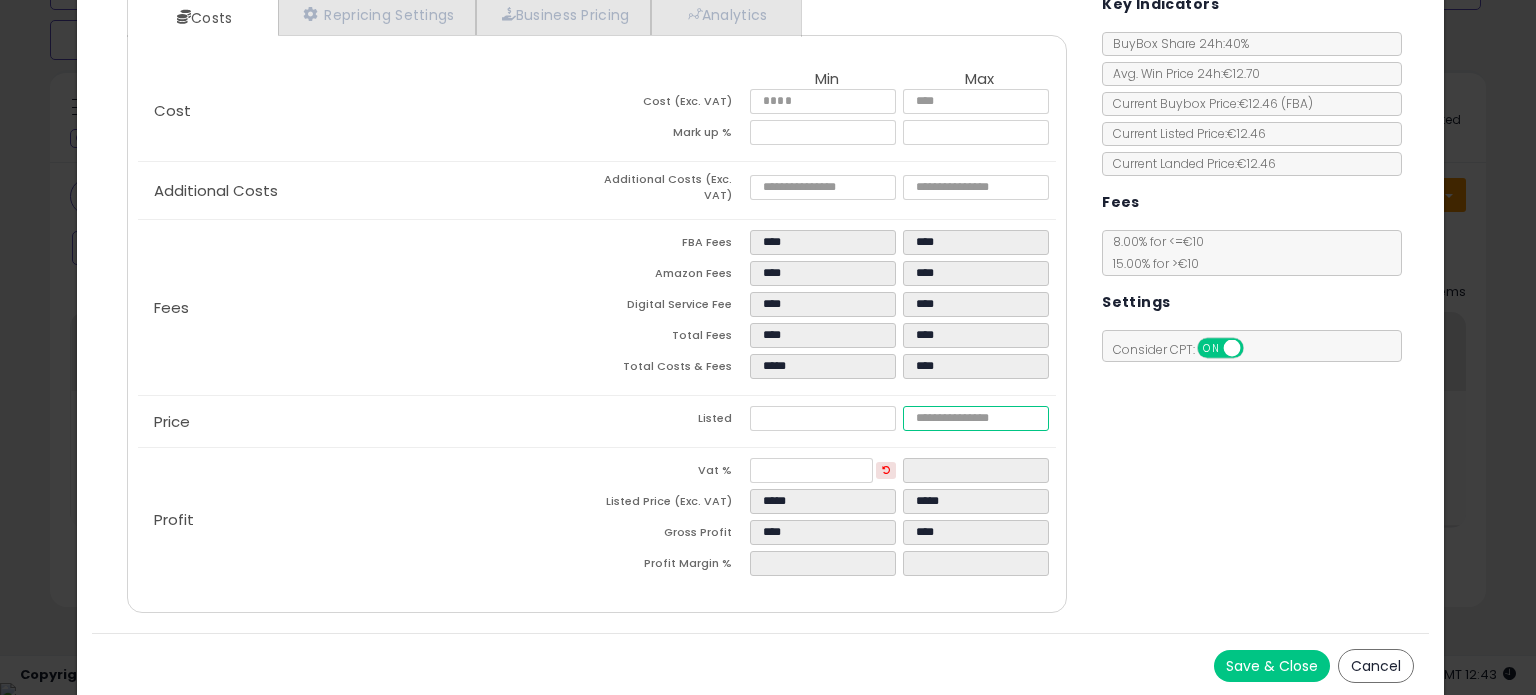 type on "****" 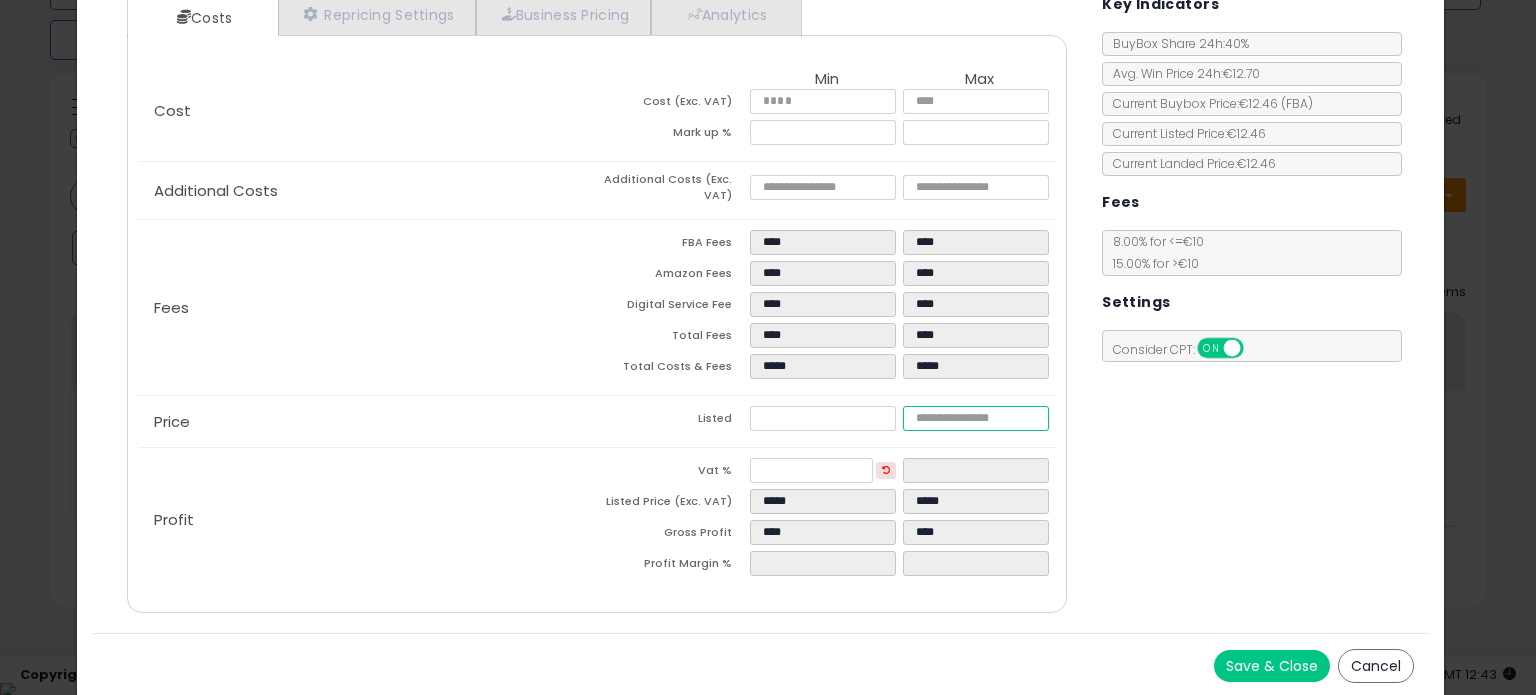 type on "****" 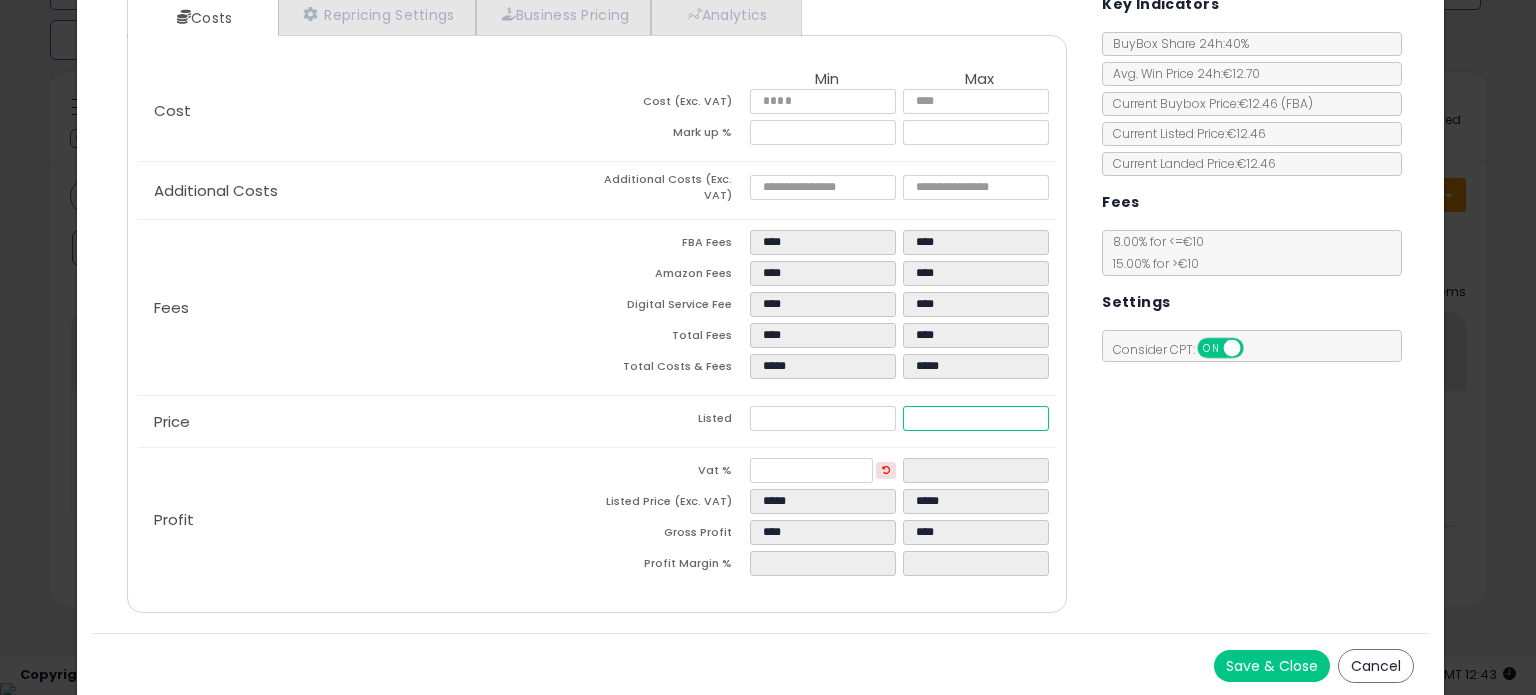 type on "*****" 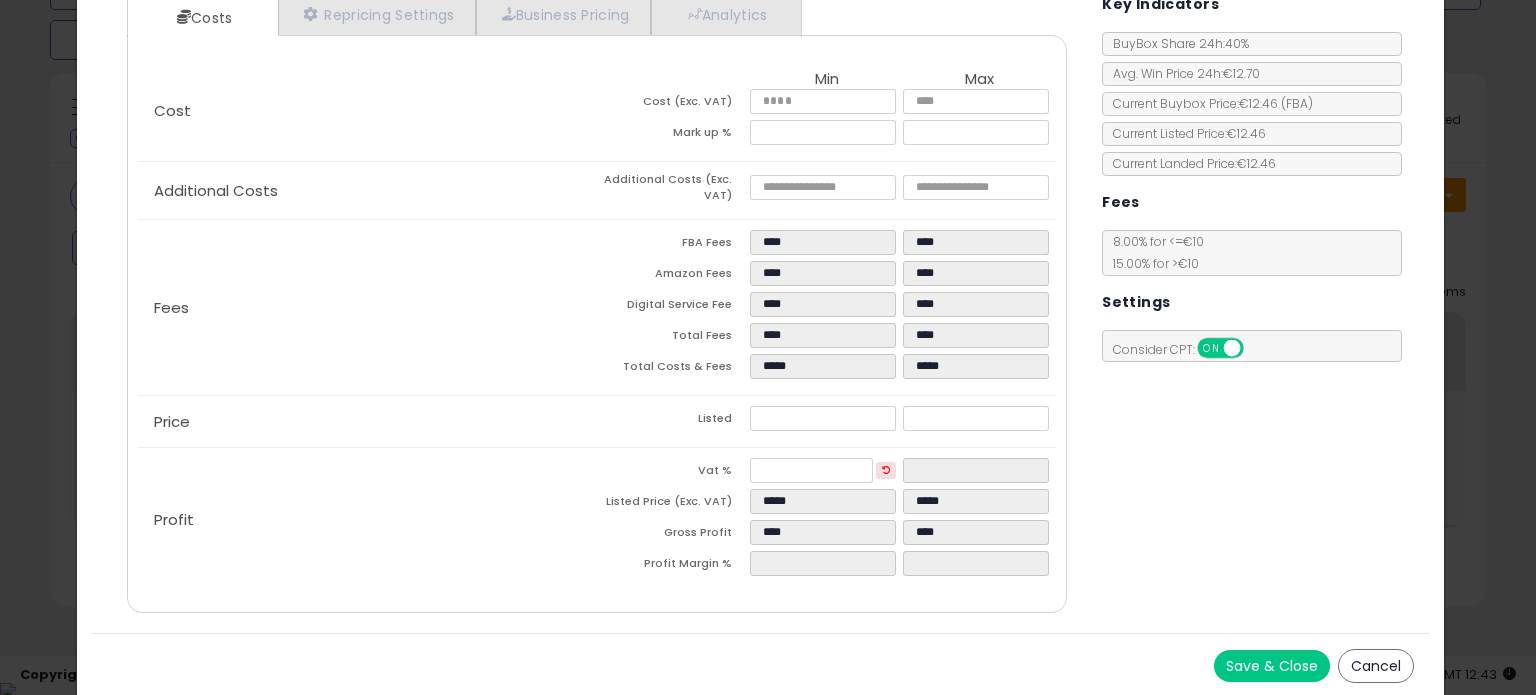 type on "*****" 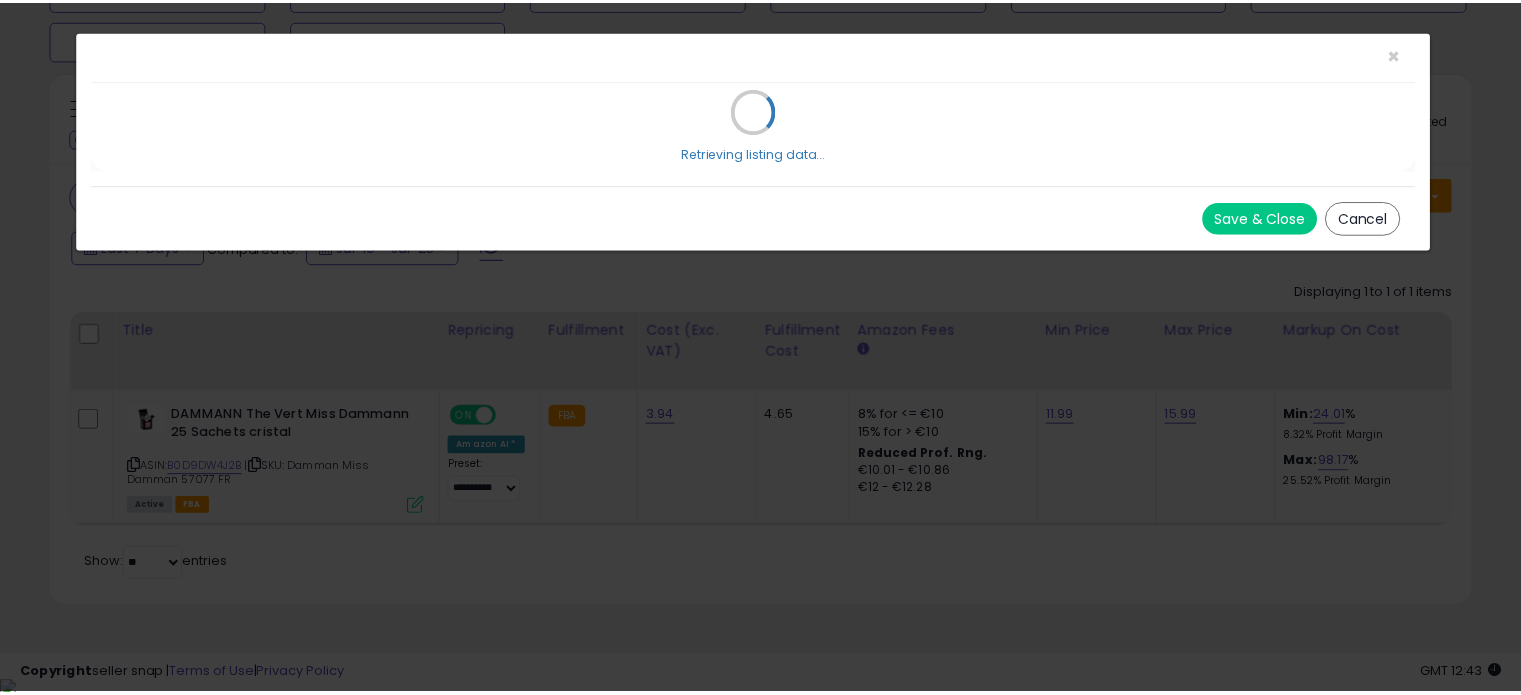 scroll, scrollTop: 0, scrollLeft: 0, axis: both 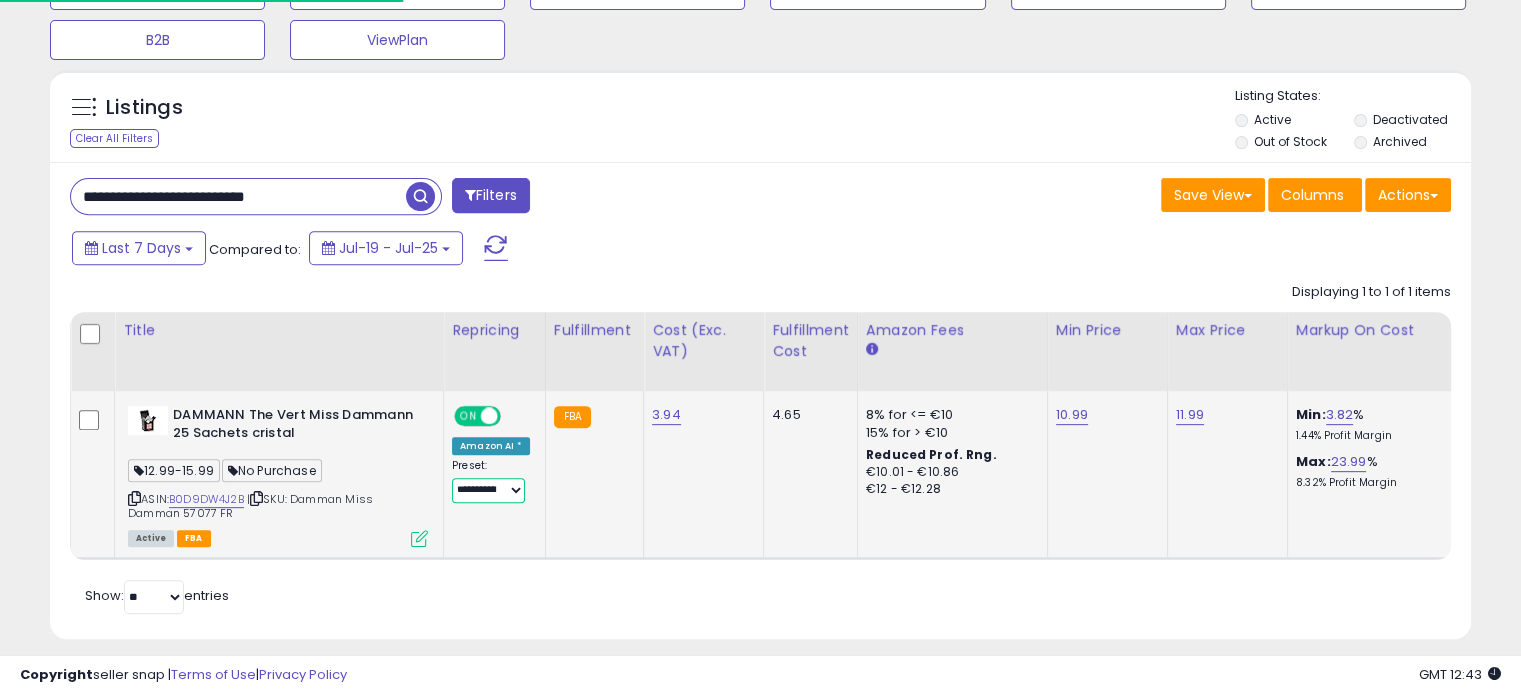 click on "**********" at bounding box center (488, 490) 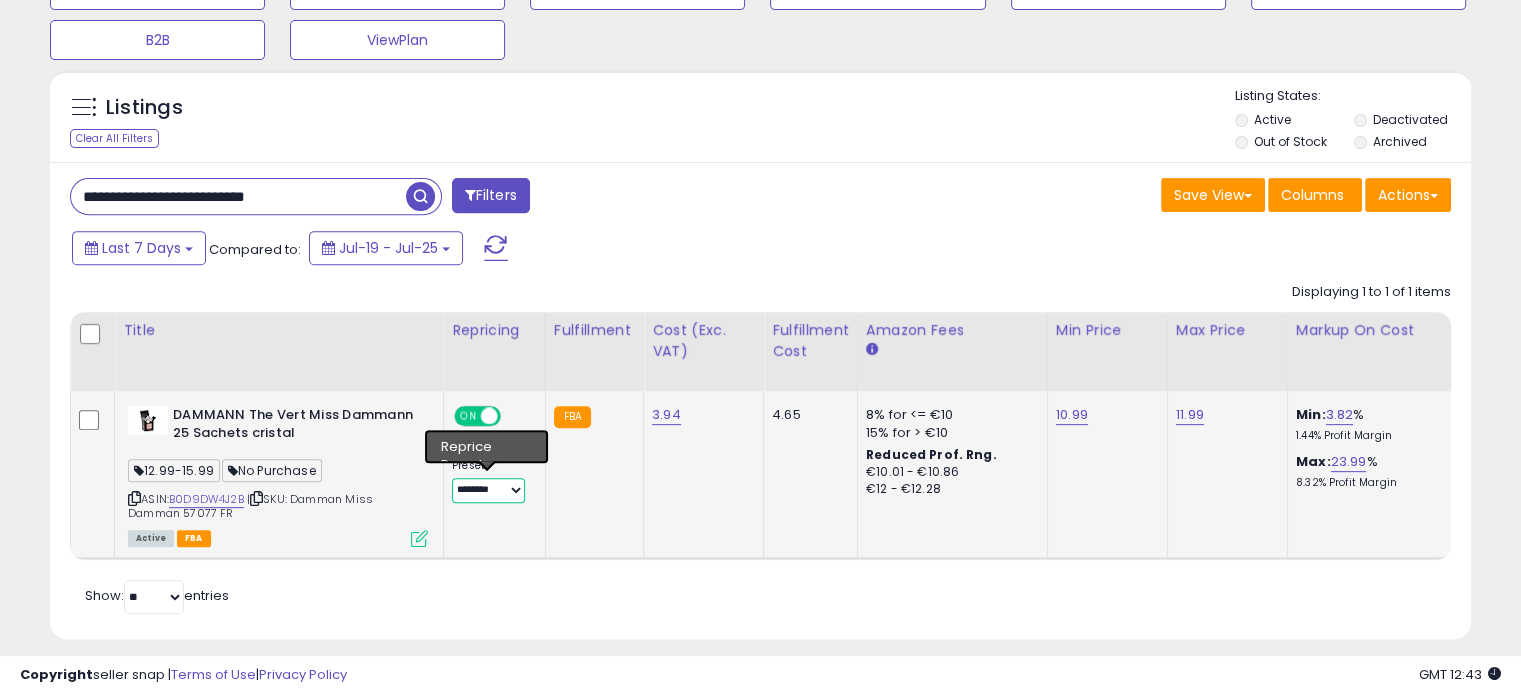 click on "**********" at bounding box center [488, 490] 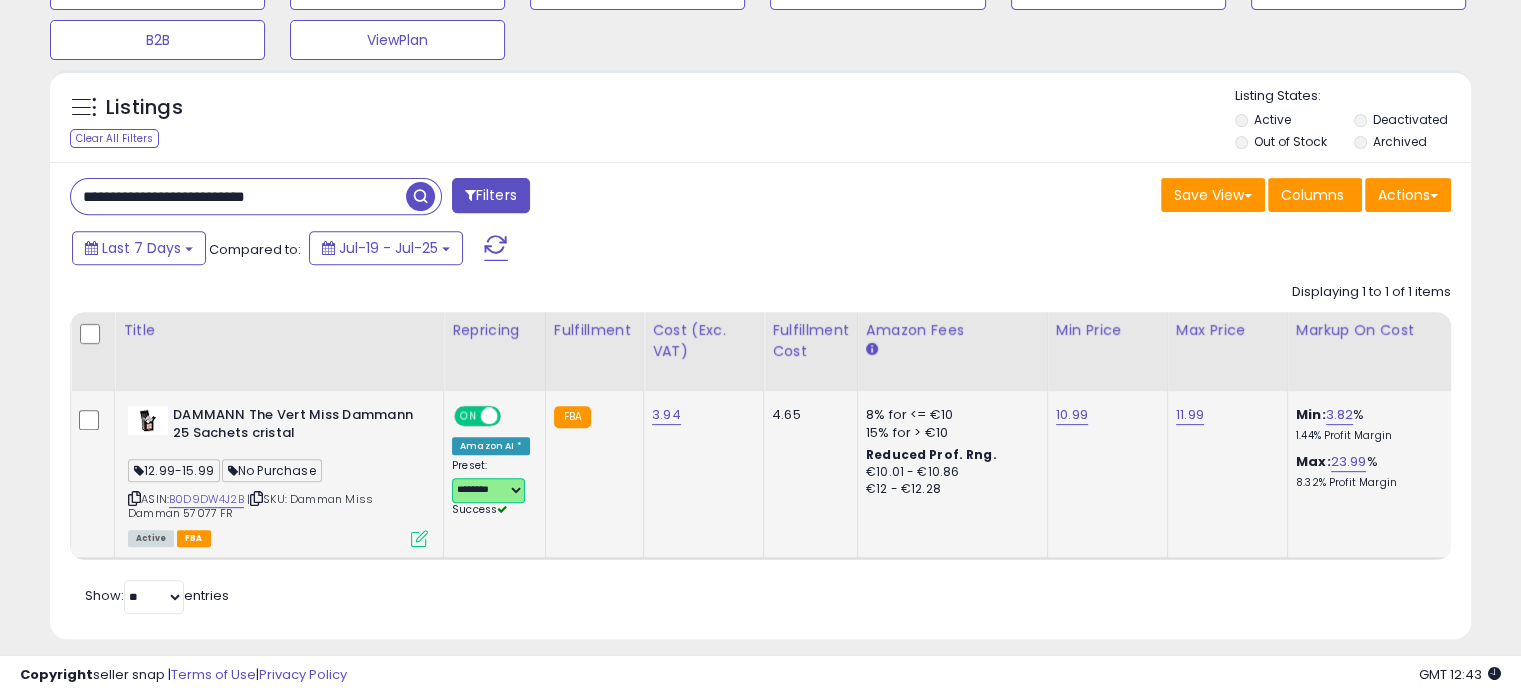 click on "**********" at bounding box center [488, 490] 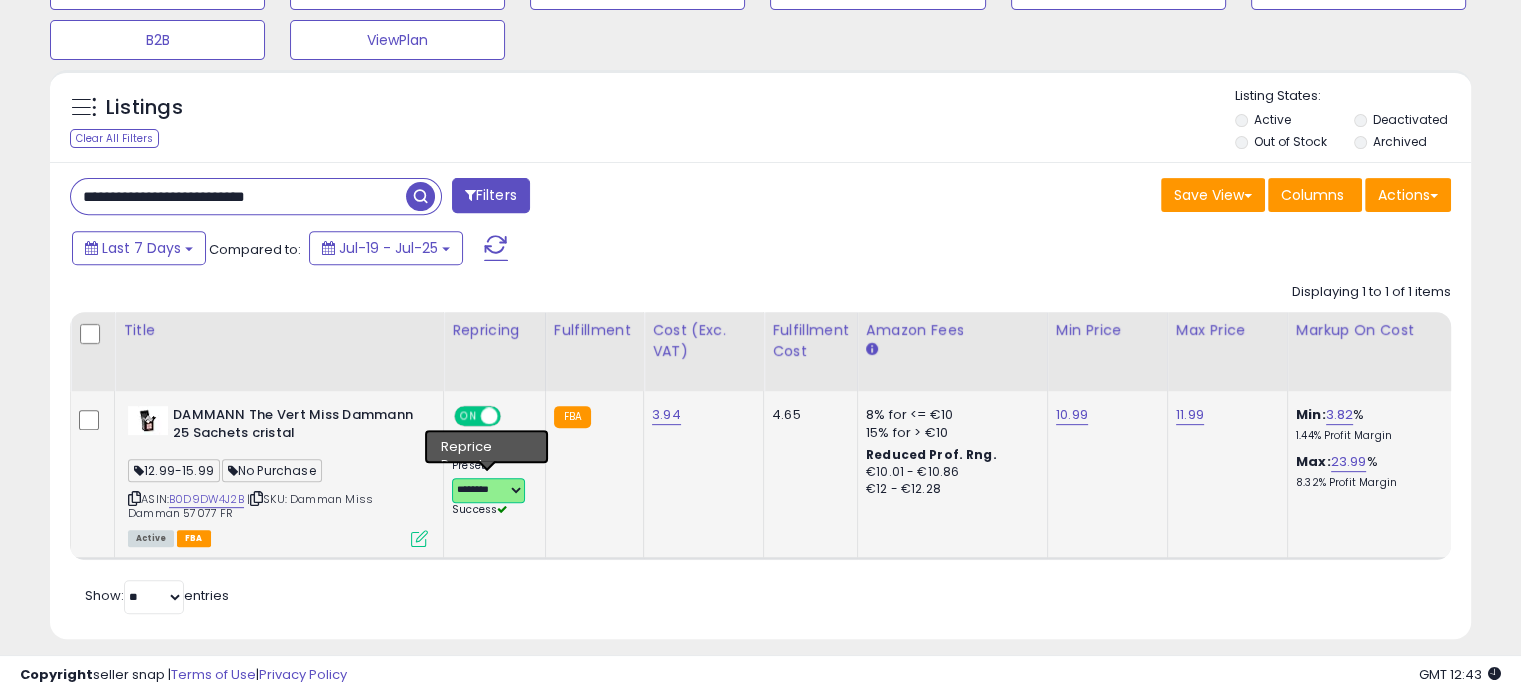 select on "********" 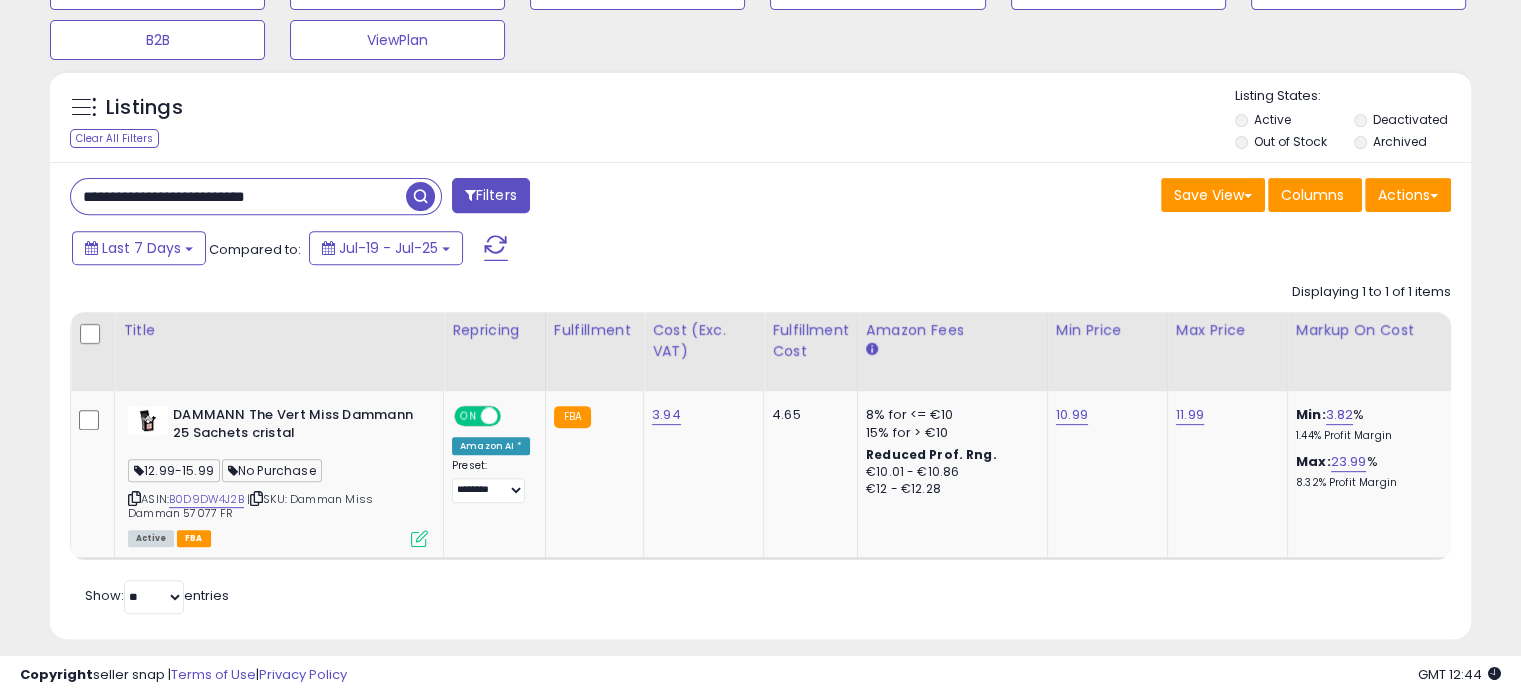 click on "Filters" at bounding box center (491, 195) 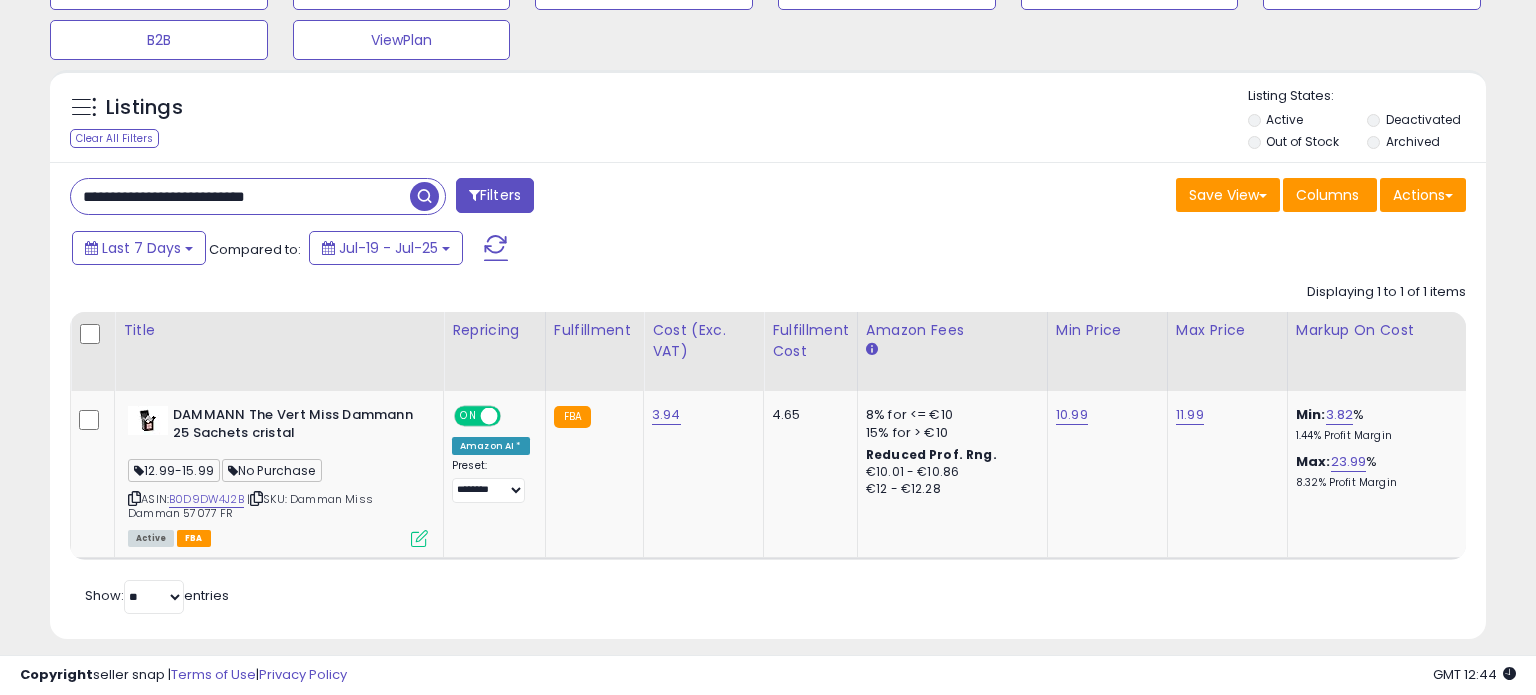 scroll, scrollTop: 999589, scrollLeft: 999168, axis: both 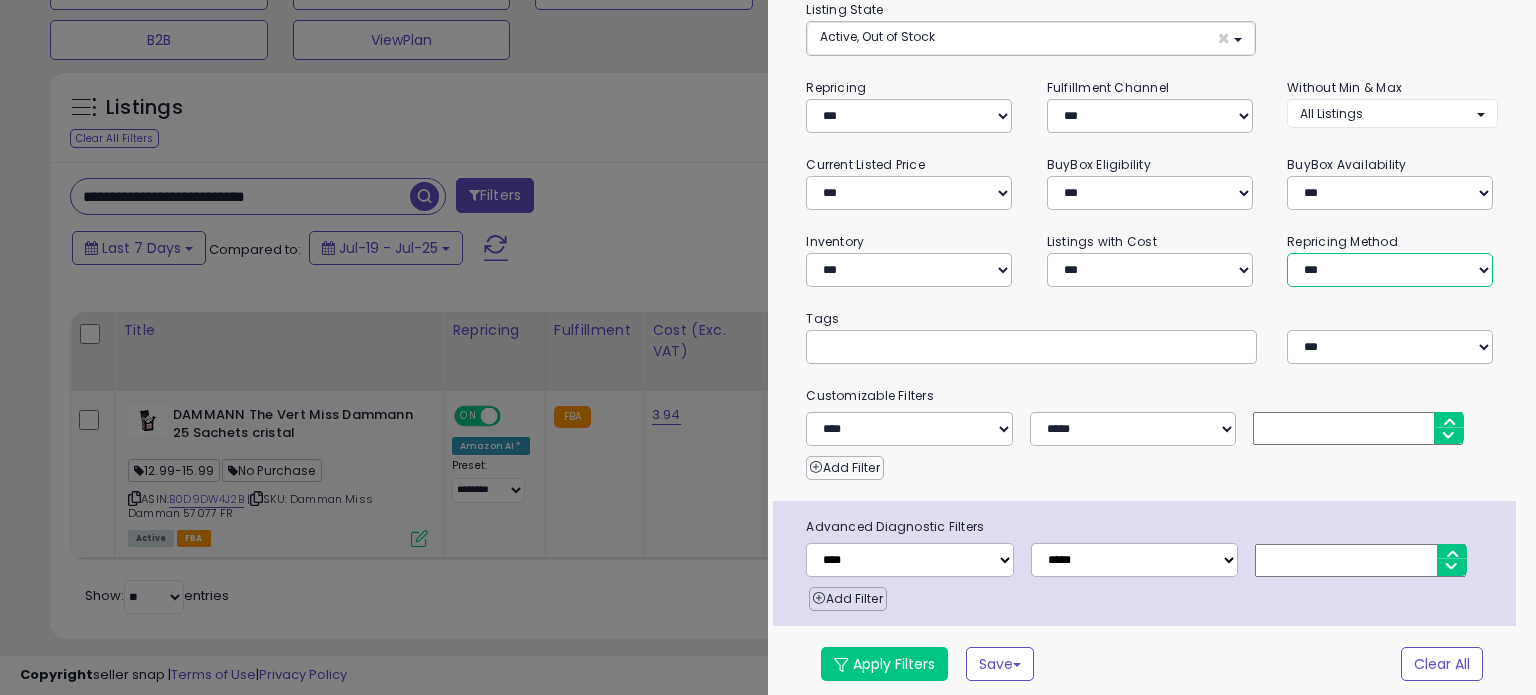 click on "**********" at bounding box center (1390, 270) 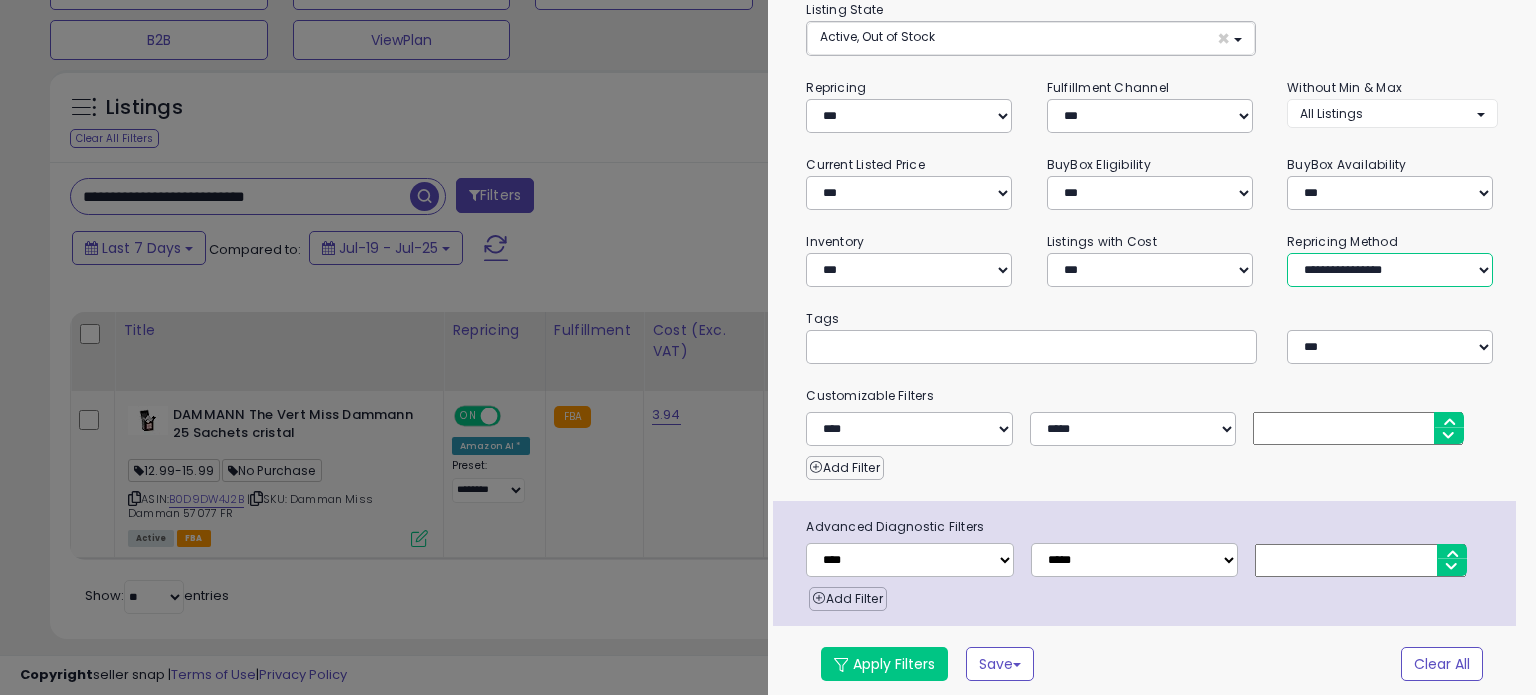 click on "**********" at bounding box center (1390, 270) 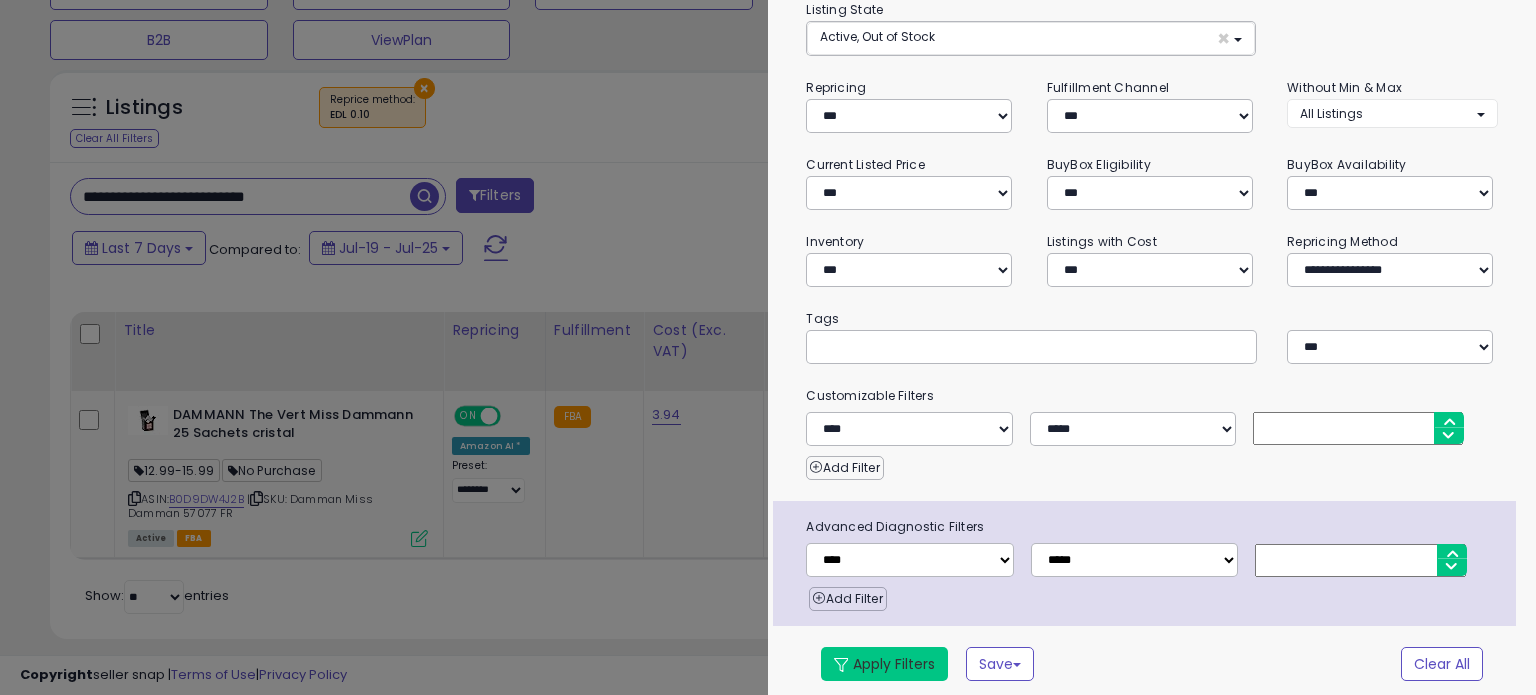 click on "Apply Filters" at bounding box center (884, 664) 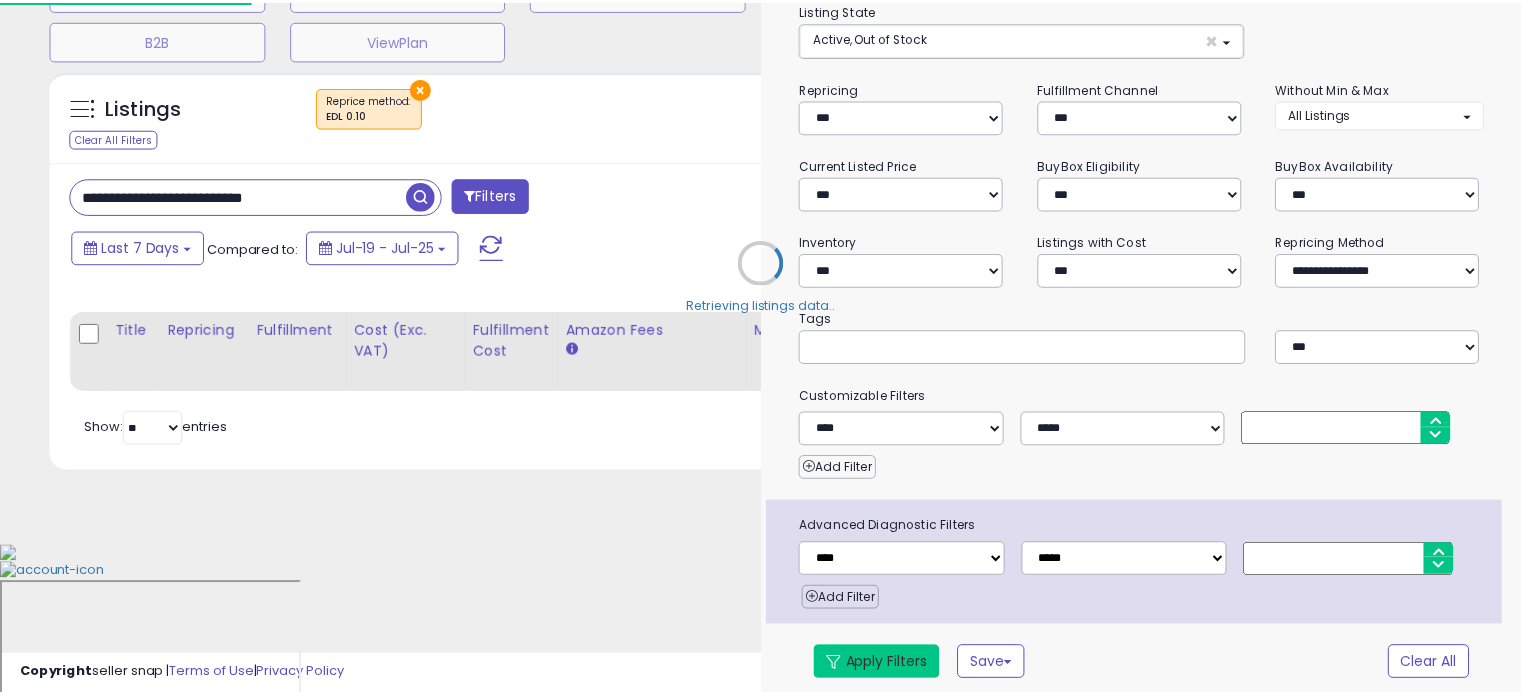 scroll, scrollTop: 602, scrollLeft: 0, axis: vertical 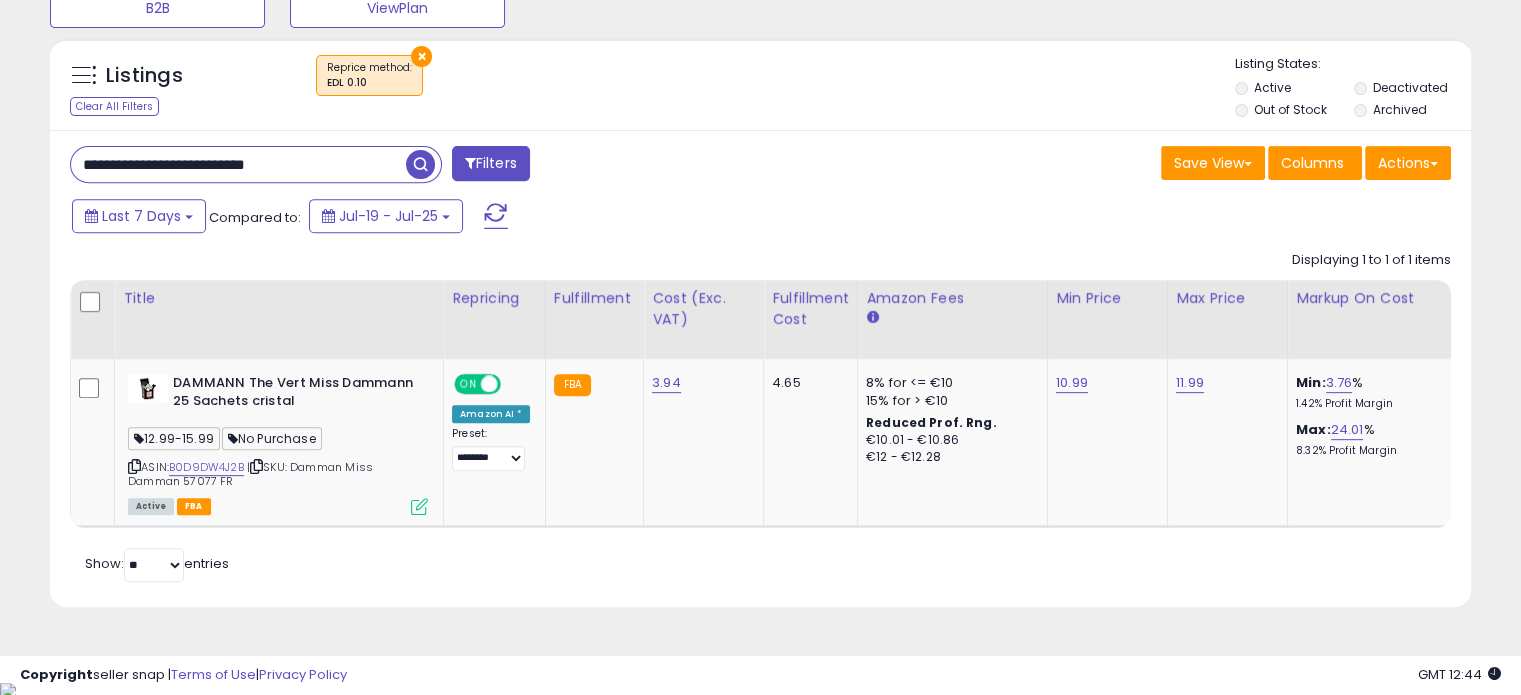 click on "Filters" at bounding box center [491, 163] 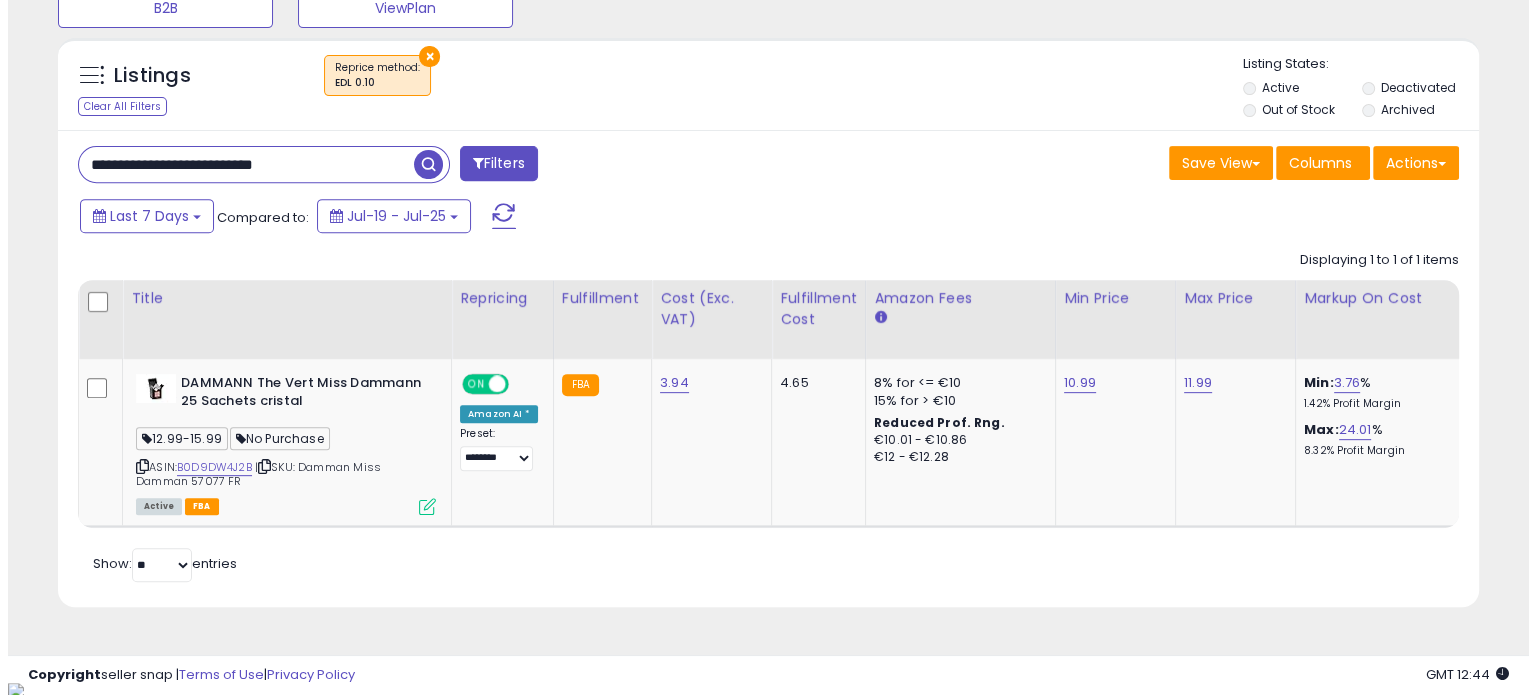 scroll, scrollTop: 152, scrollLeft: 0, axis: vertical 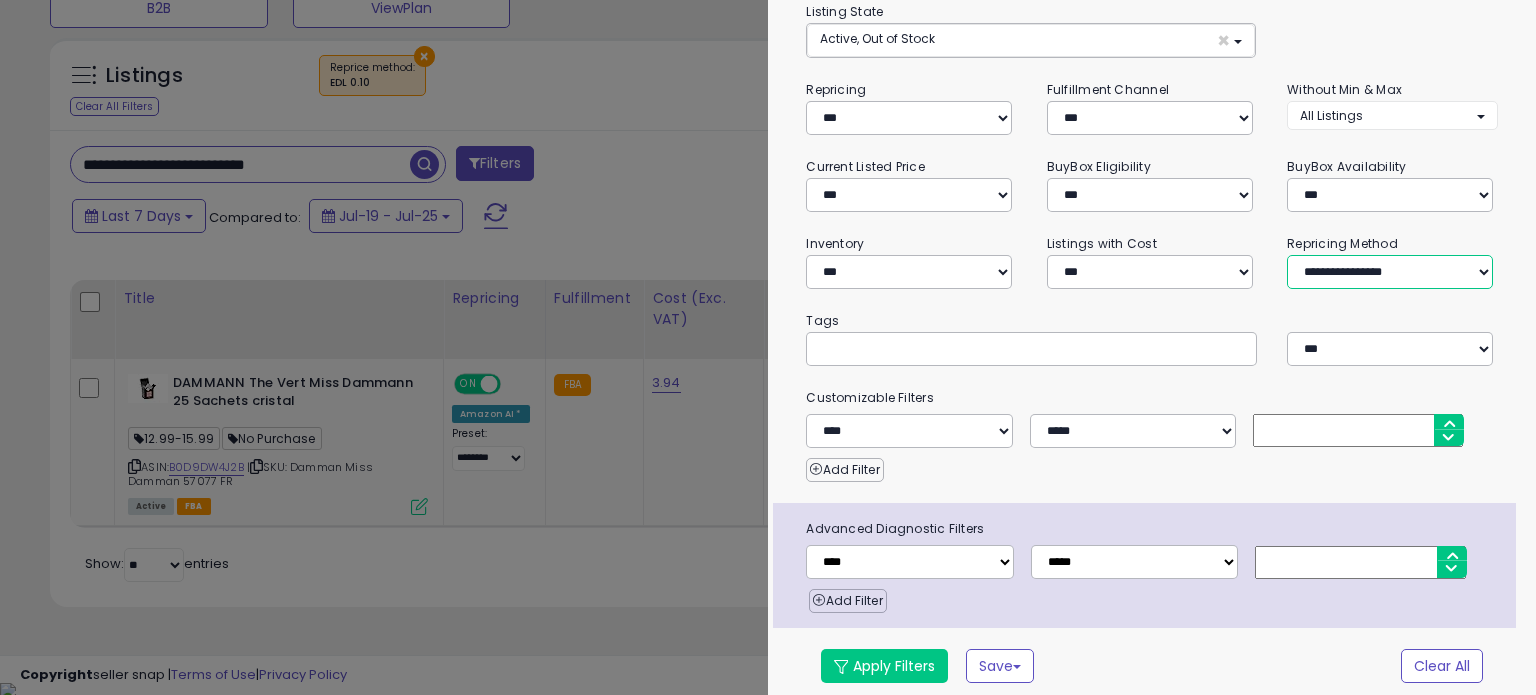 click on "**********" at bounding box center [1390, 272] 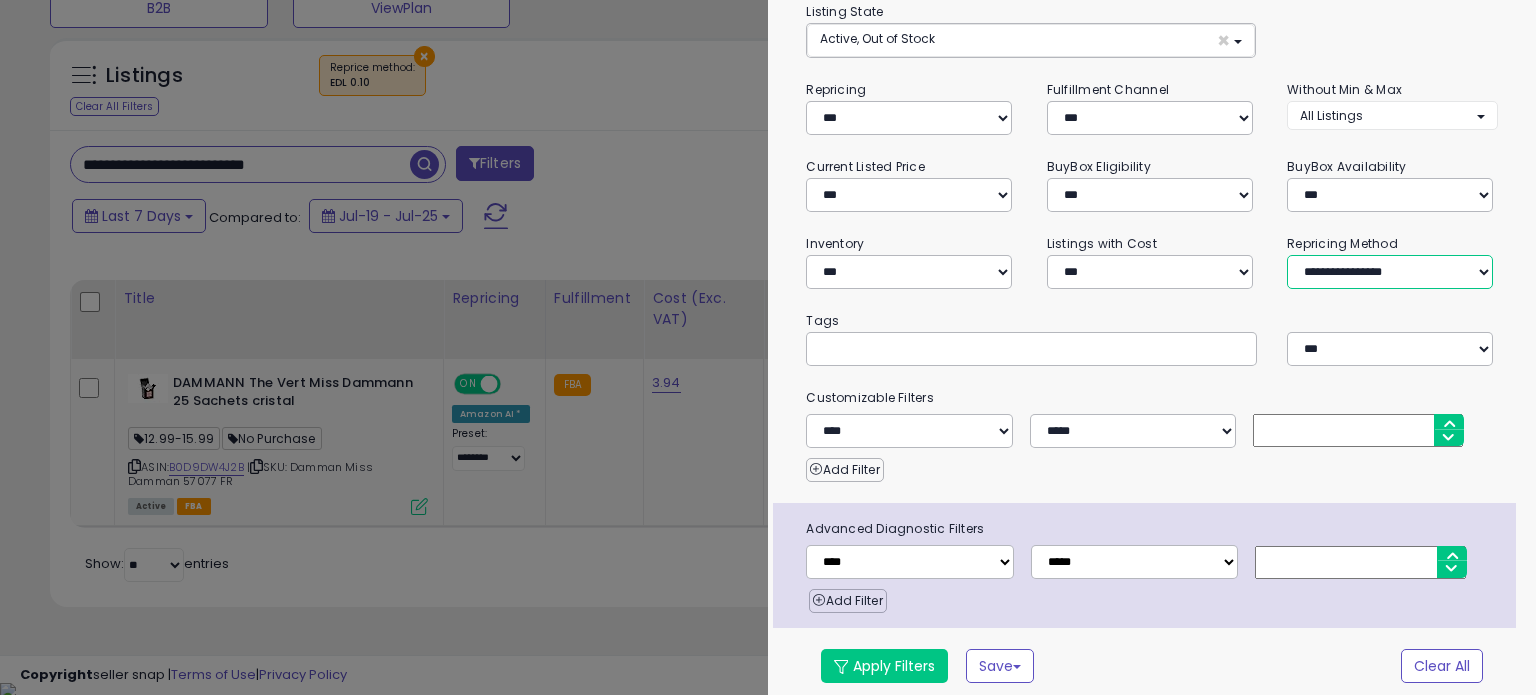 click on "**********" at bounding box center (1390, 272) 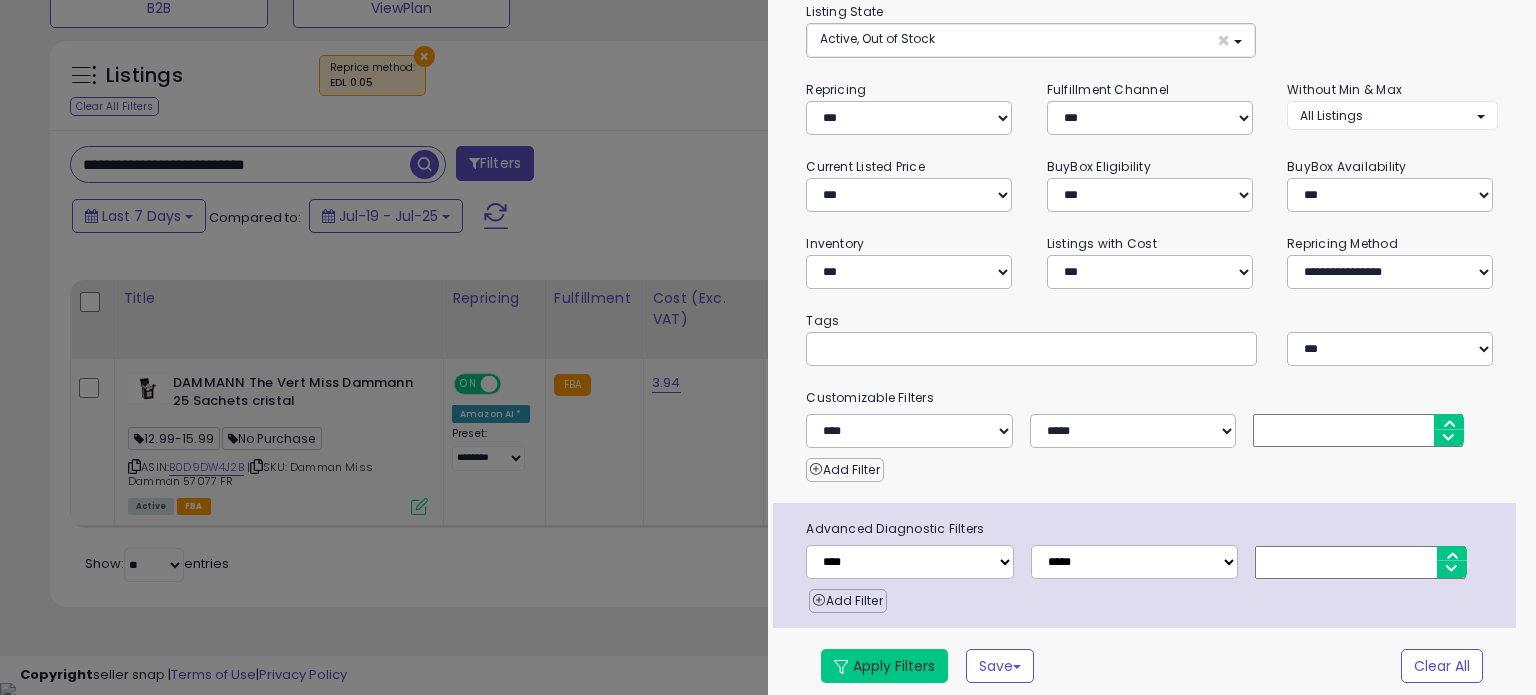 click on "Apply Filters" at bounding box center (884, 666) 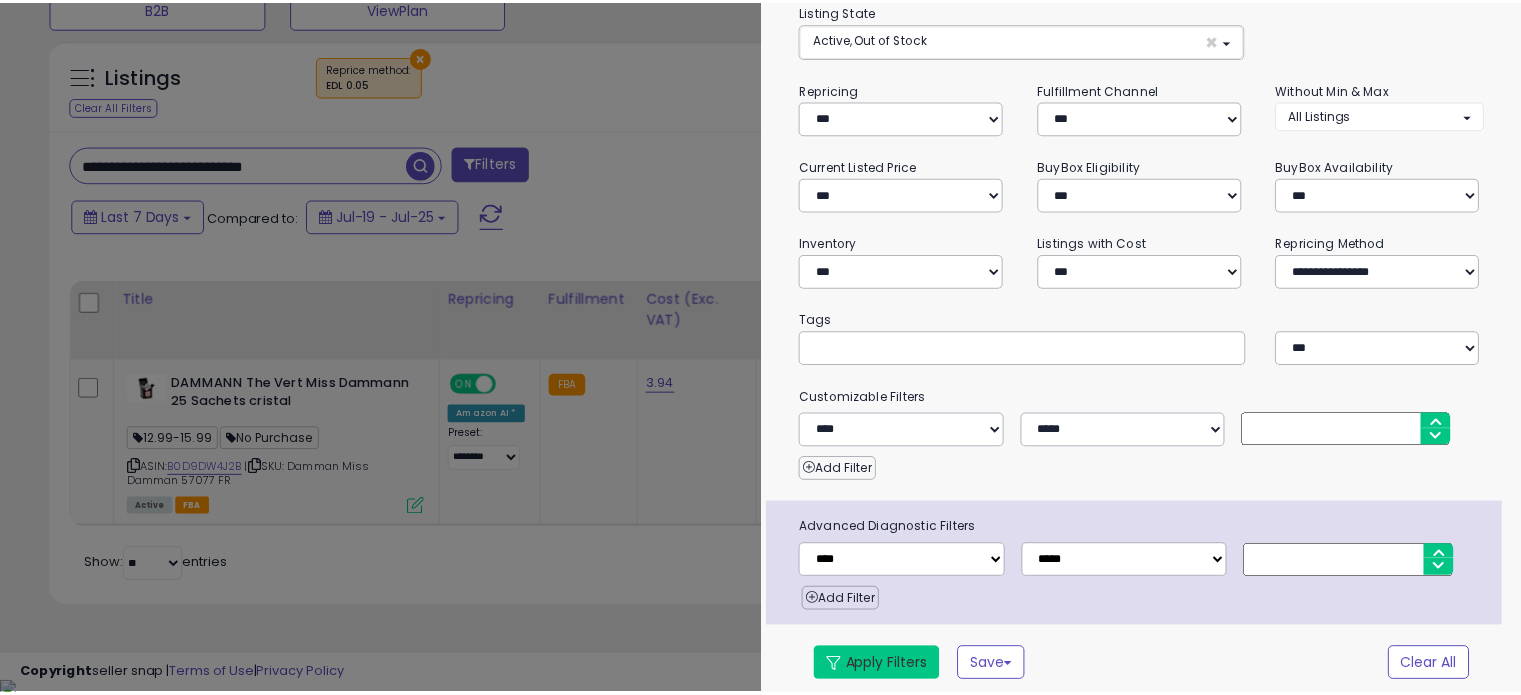 scroll, scrollTop: 602, scrollLeft: 0, axis: vertical 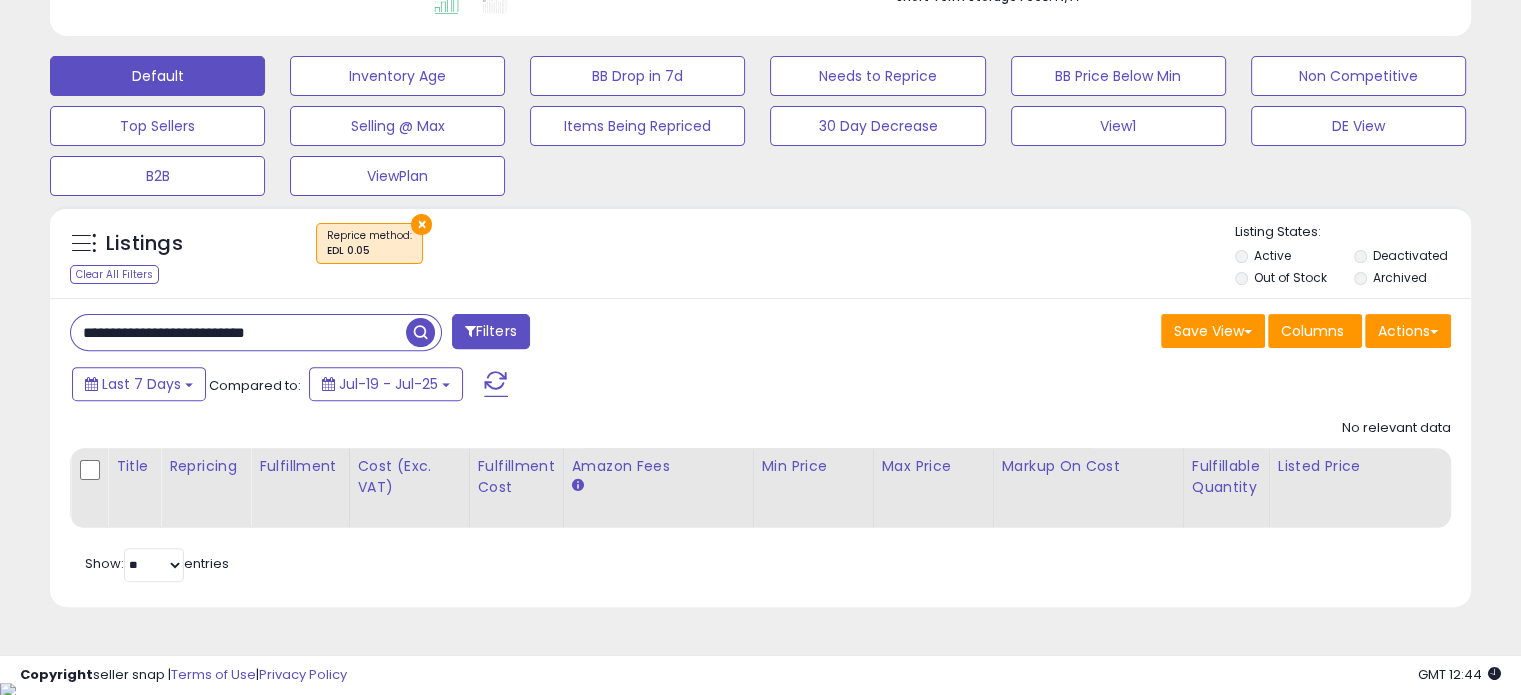 click on "Filters" at bounding box center [491, 331] 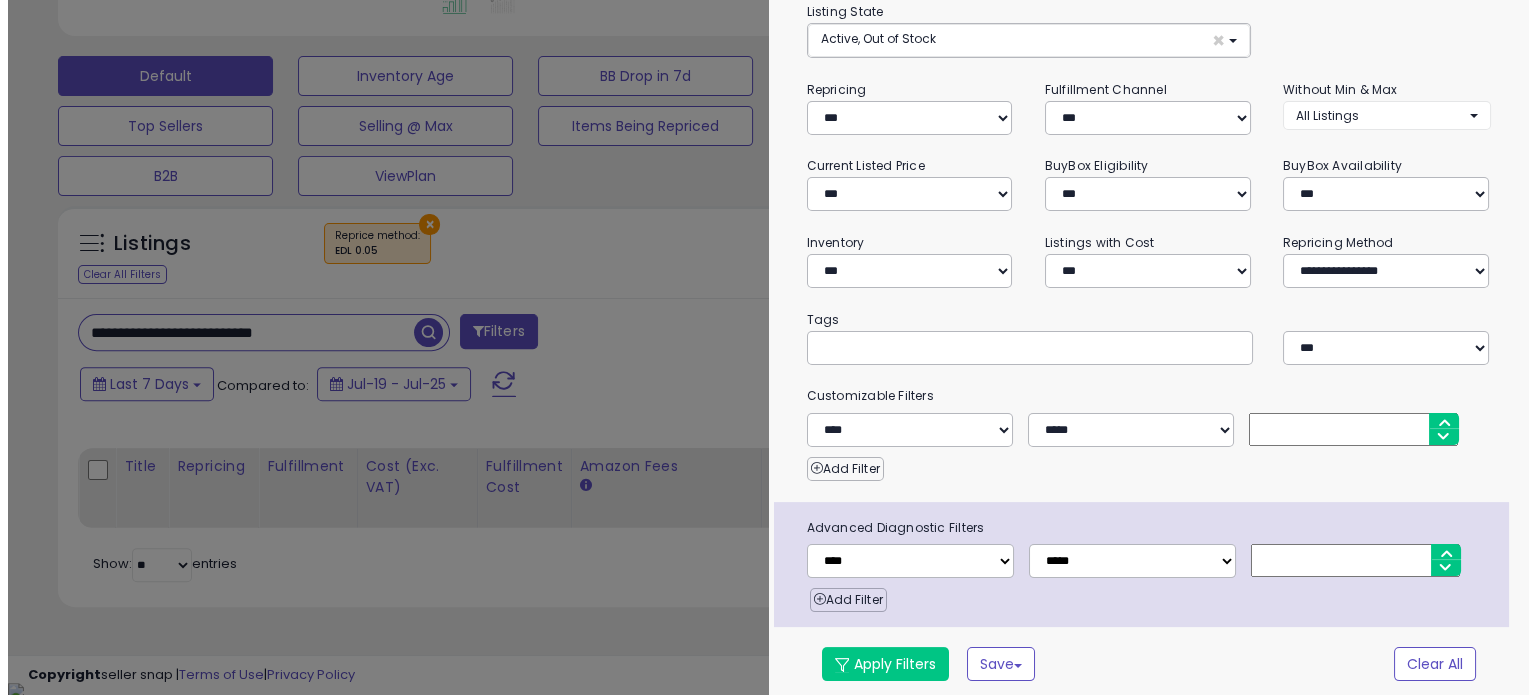 scroll, scrollTop: 999589, scrollLeft: 999168, axis: both 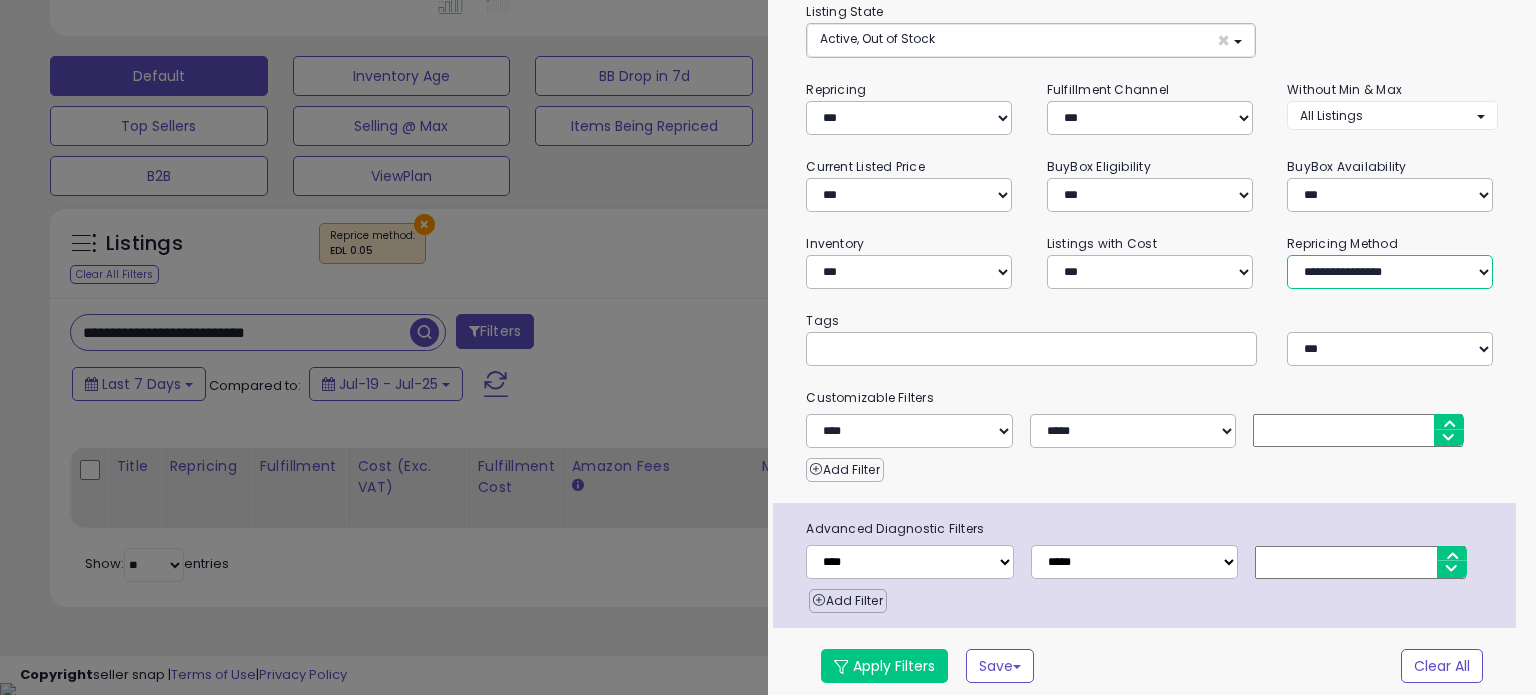 click on "**********" at bounding box center [1390, 272] 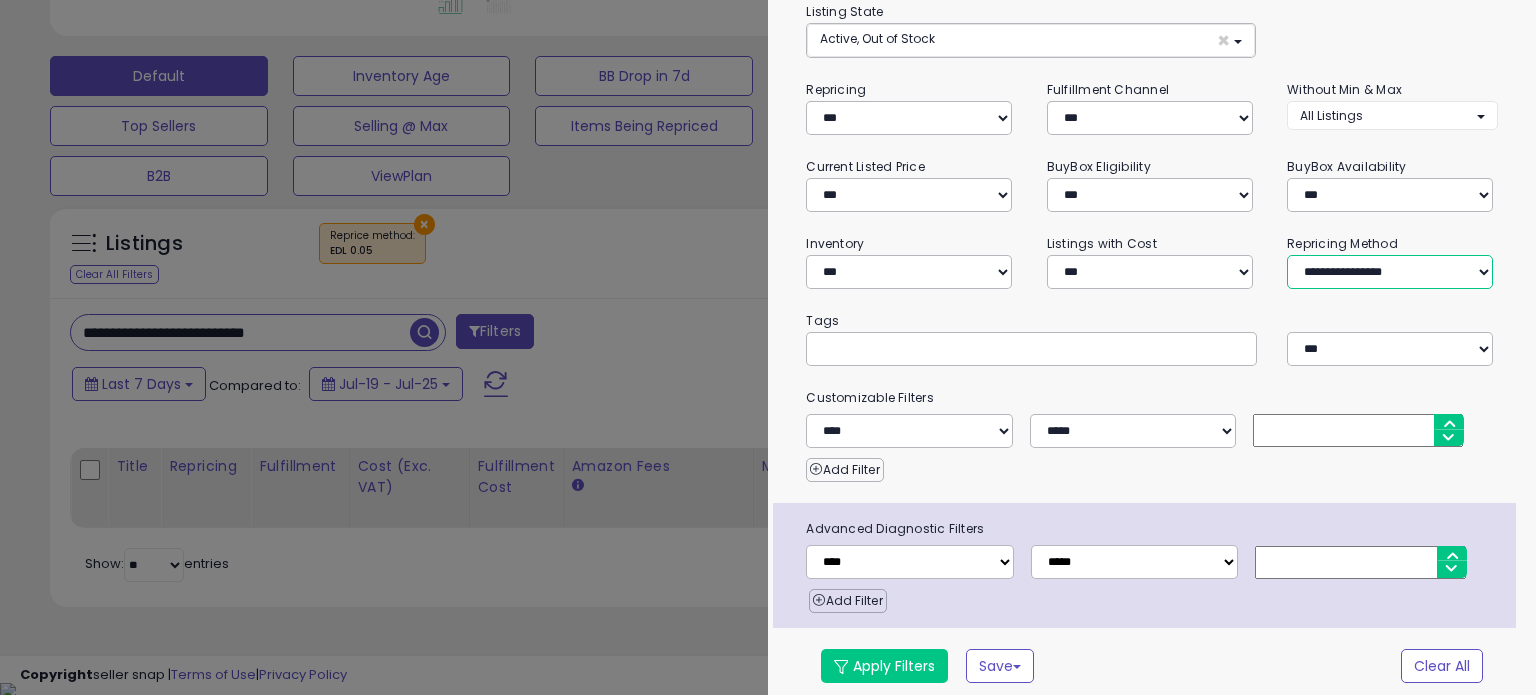 select on "**********" 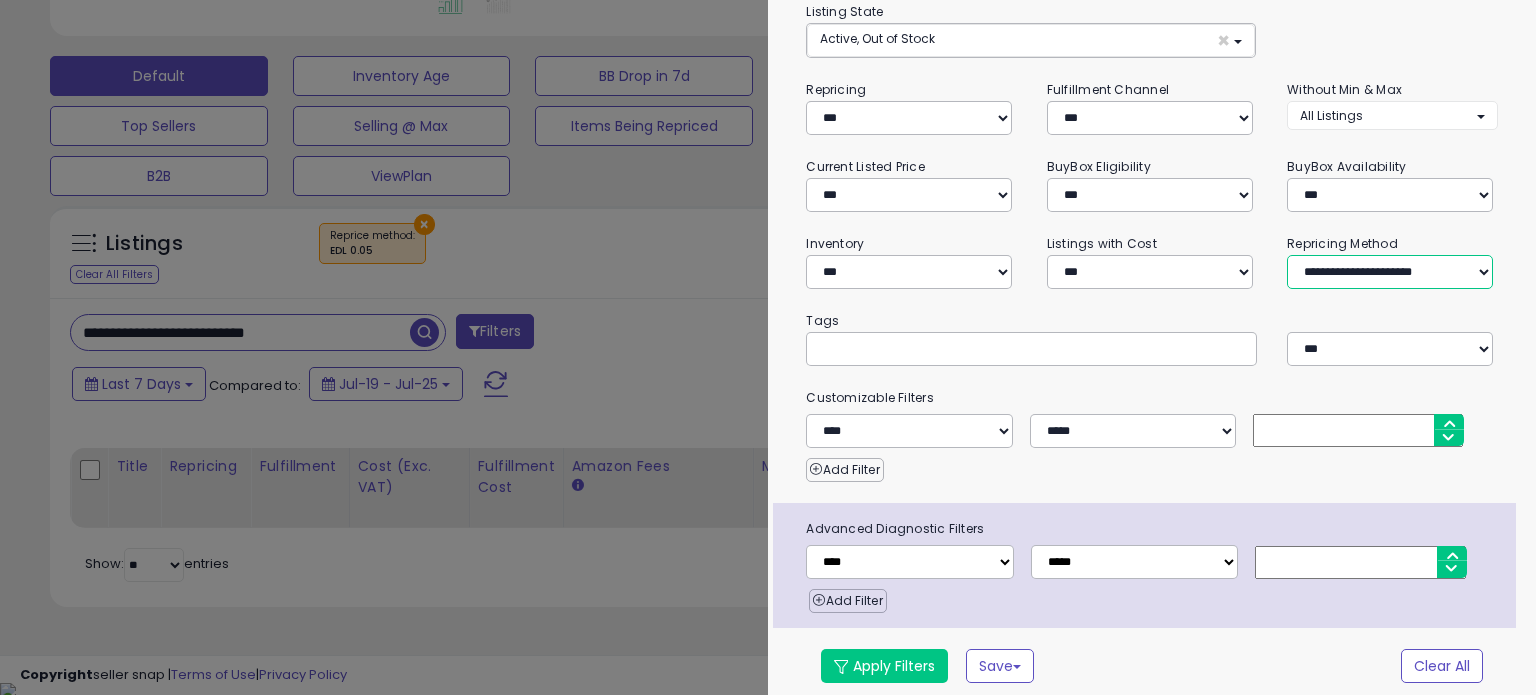 click on "**********" at bounding box center (1390, 272) 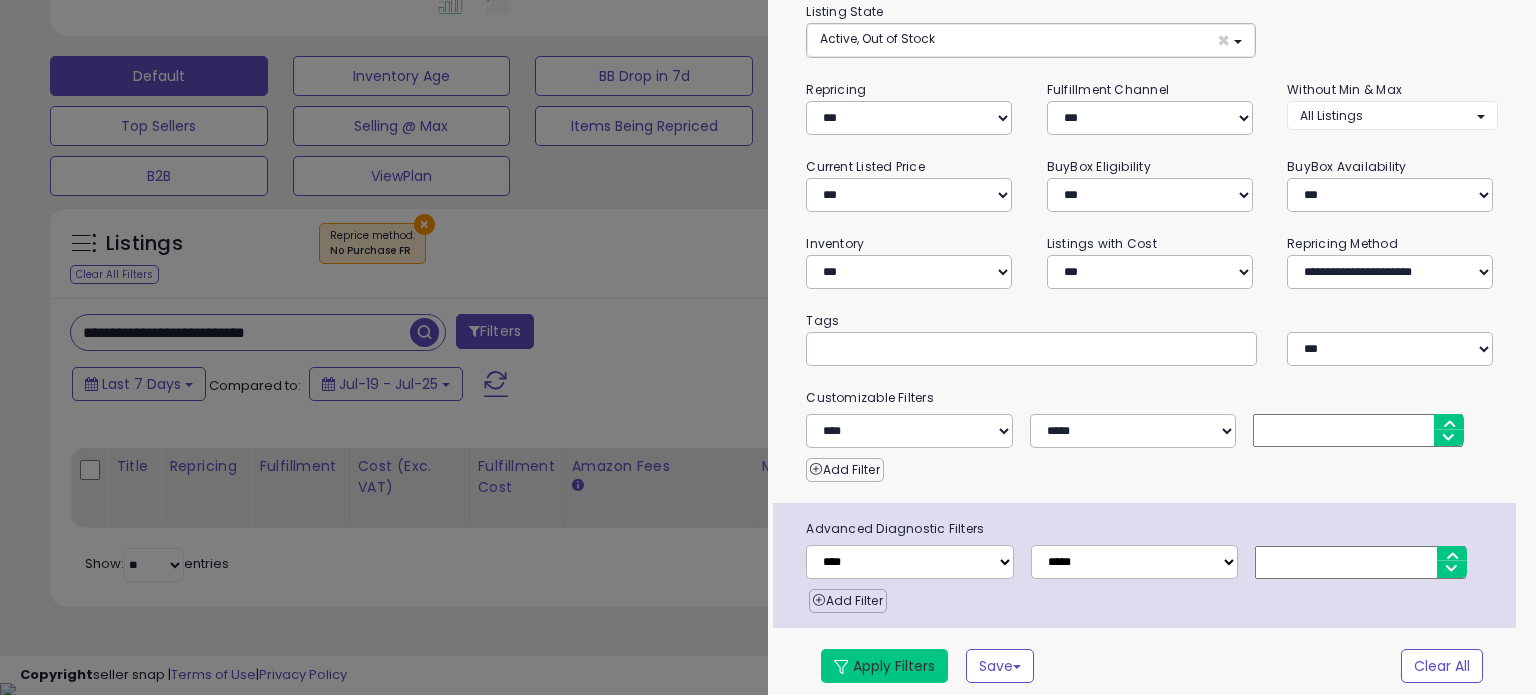 click on "Apply Filters" at bounding box center (884, 666) 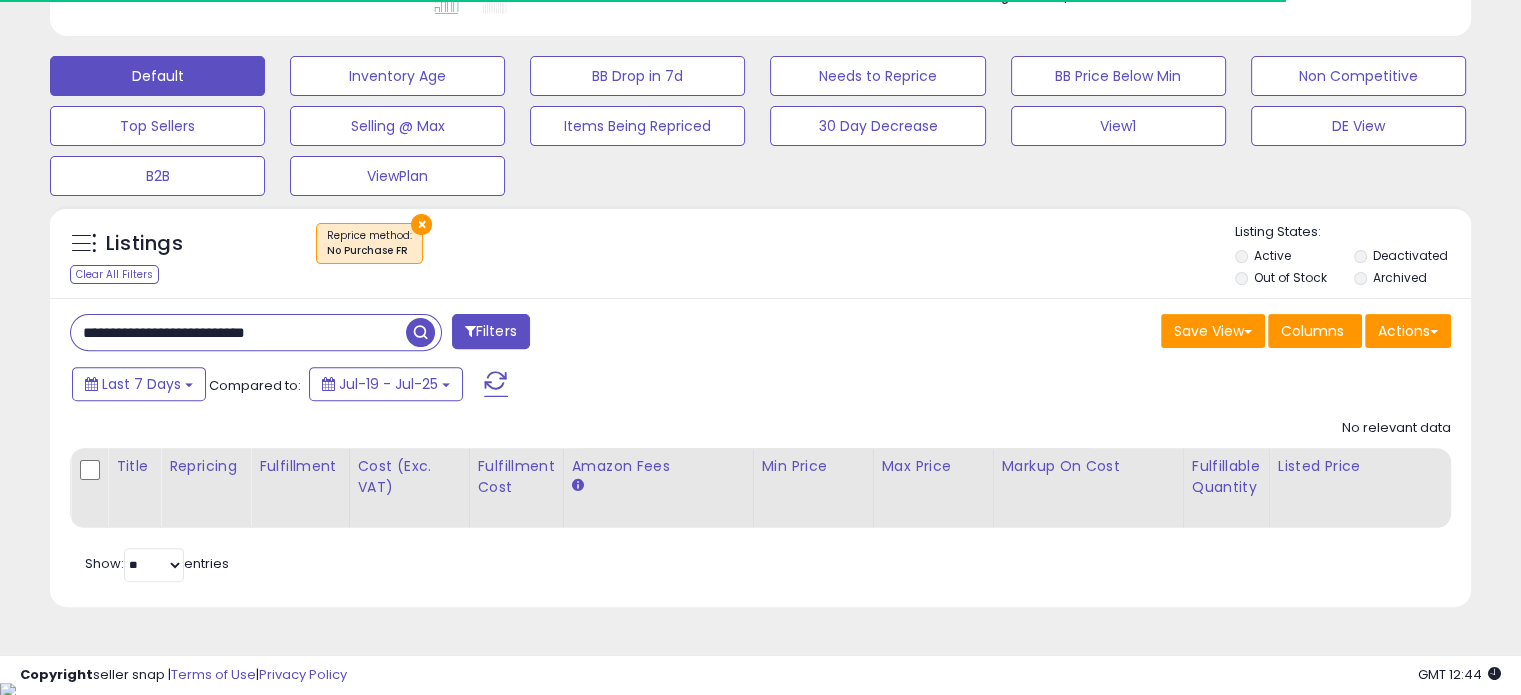 scroll, scrollTop: 409, scrollLeft: 822, axis: both 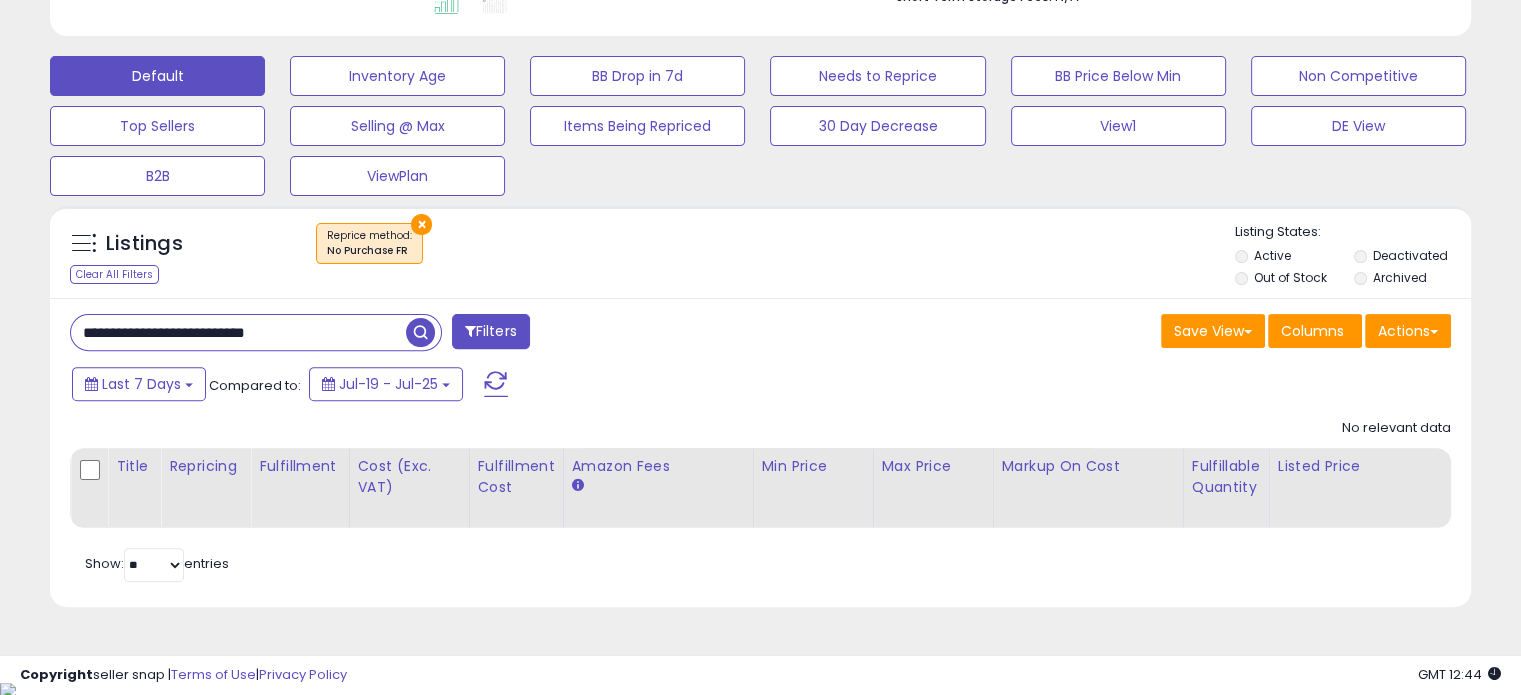 drag, startPoint x: 370, startPoint y: 335, endPoint x: 0, endPoint y: 309, distance: 370.91238 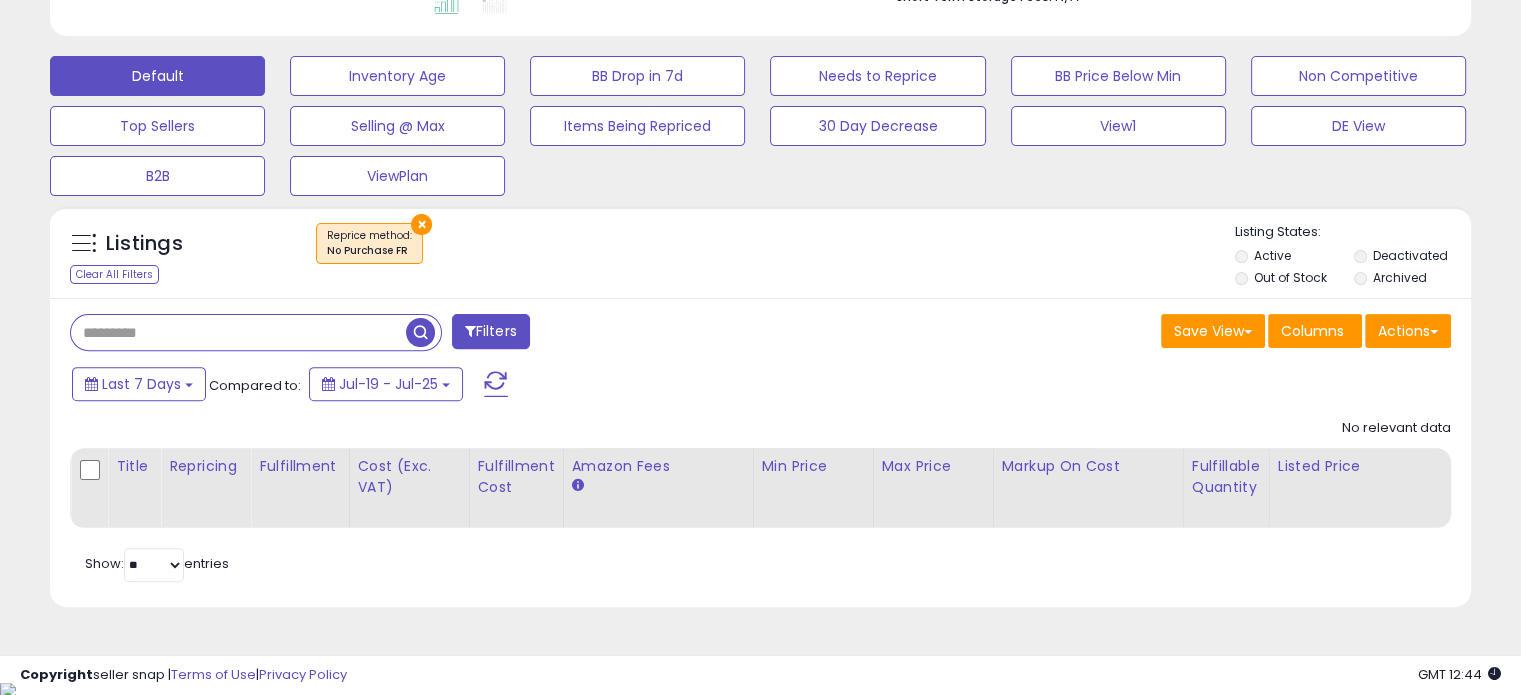 type 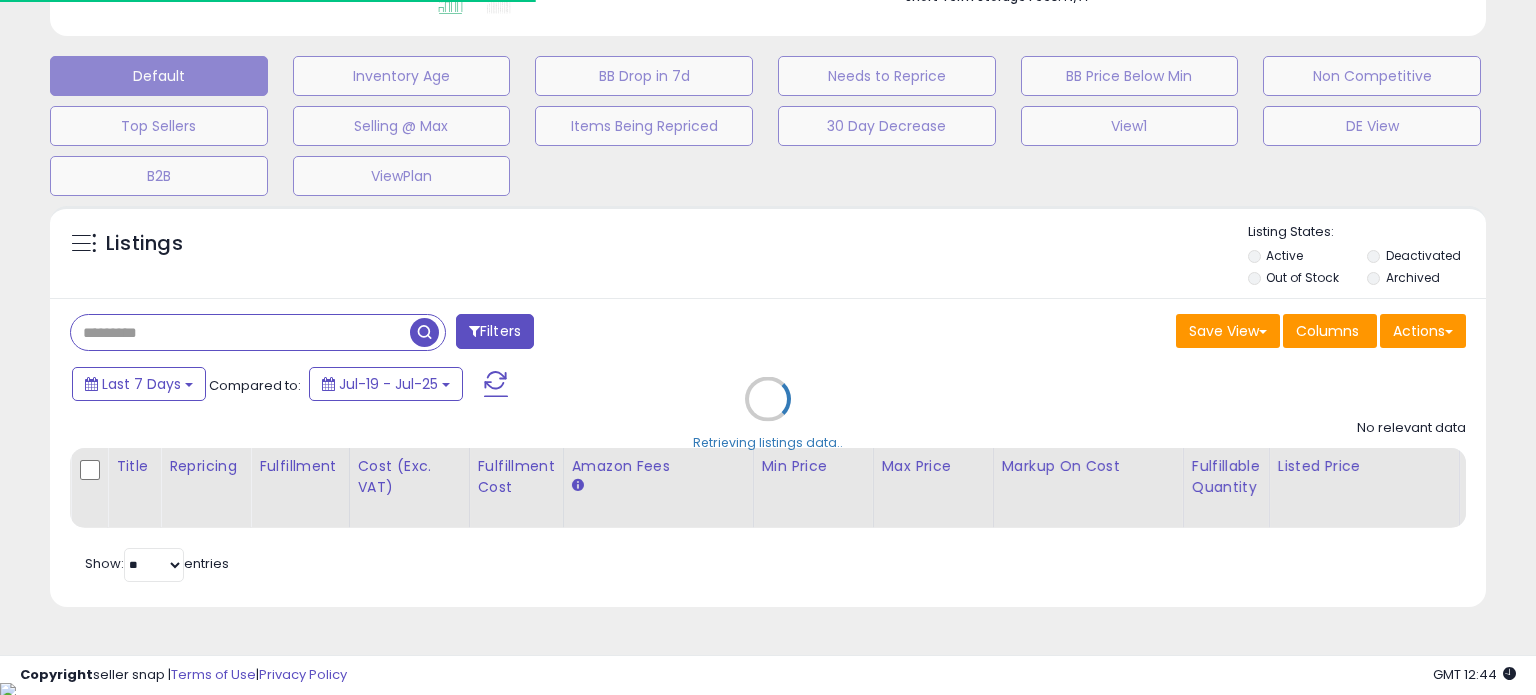 click on "Retrieving listings data.." at bounding box center (768, 413) 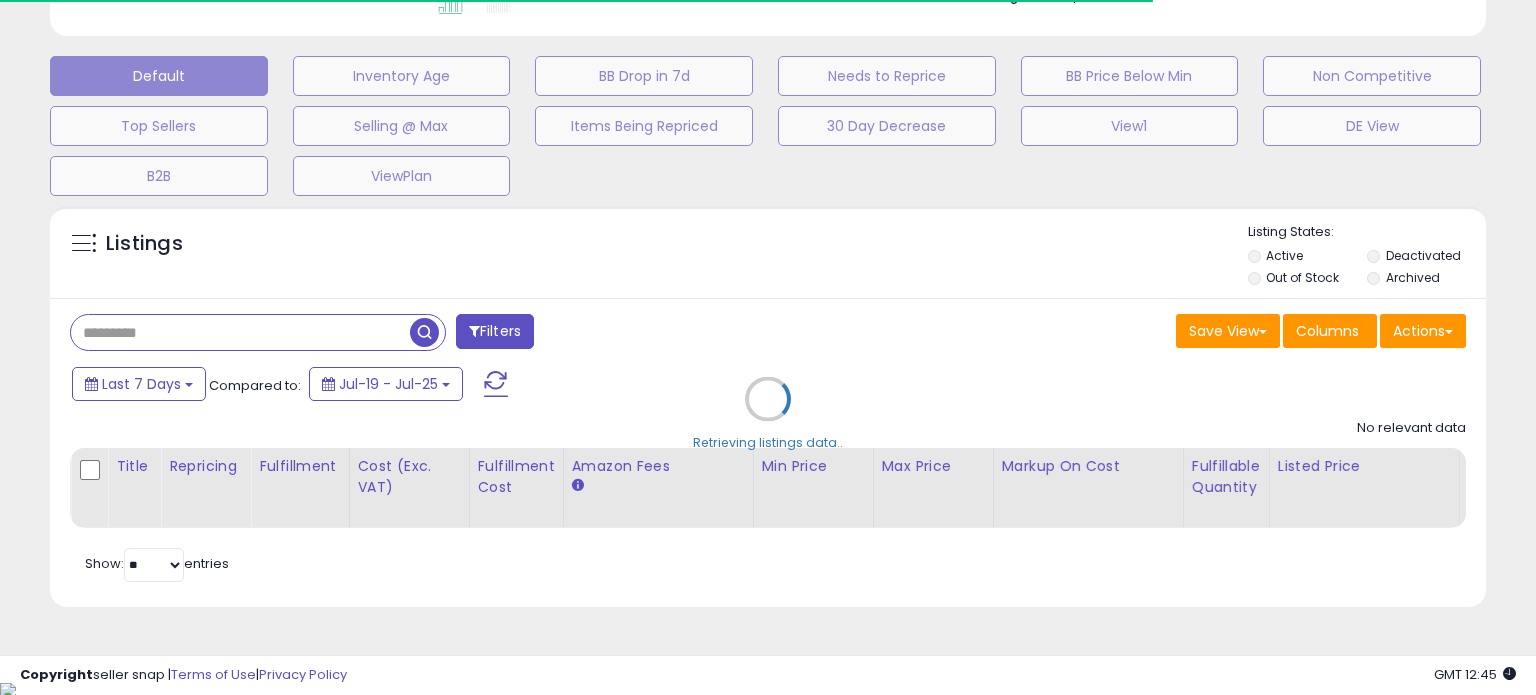 select on "*" 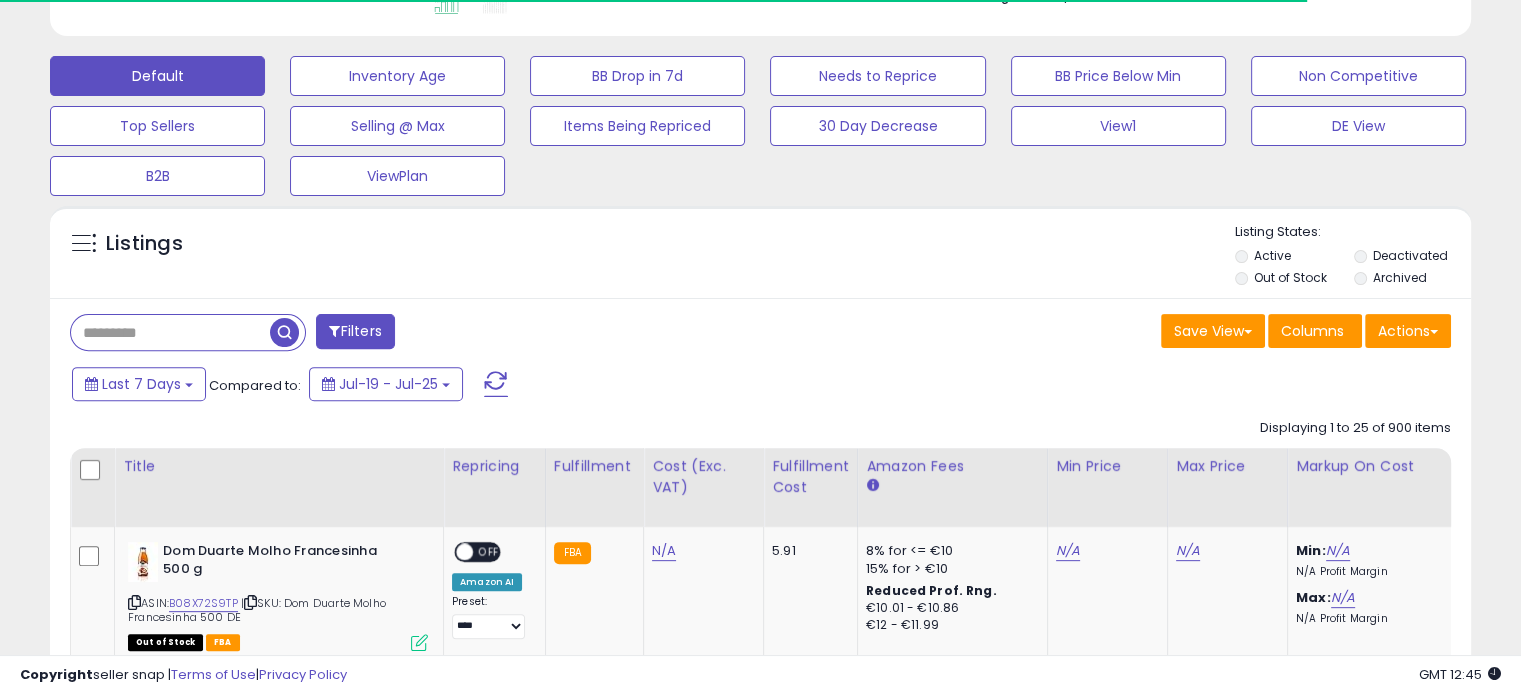 scroll, scrollTop: 409, scrollLeft: 822, axis: both 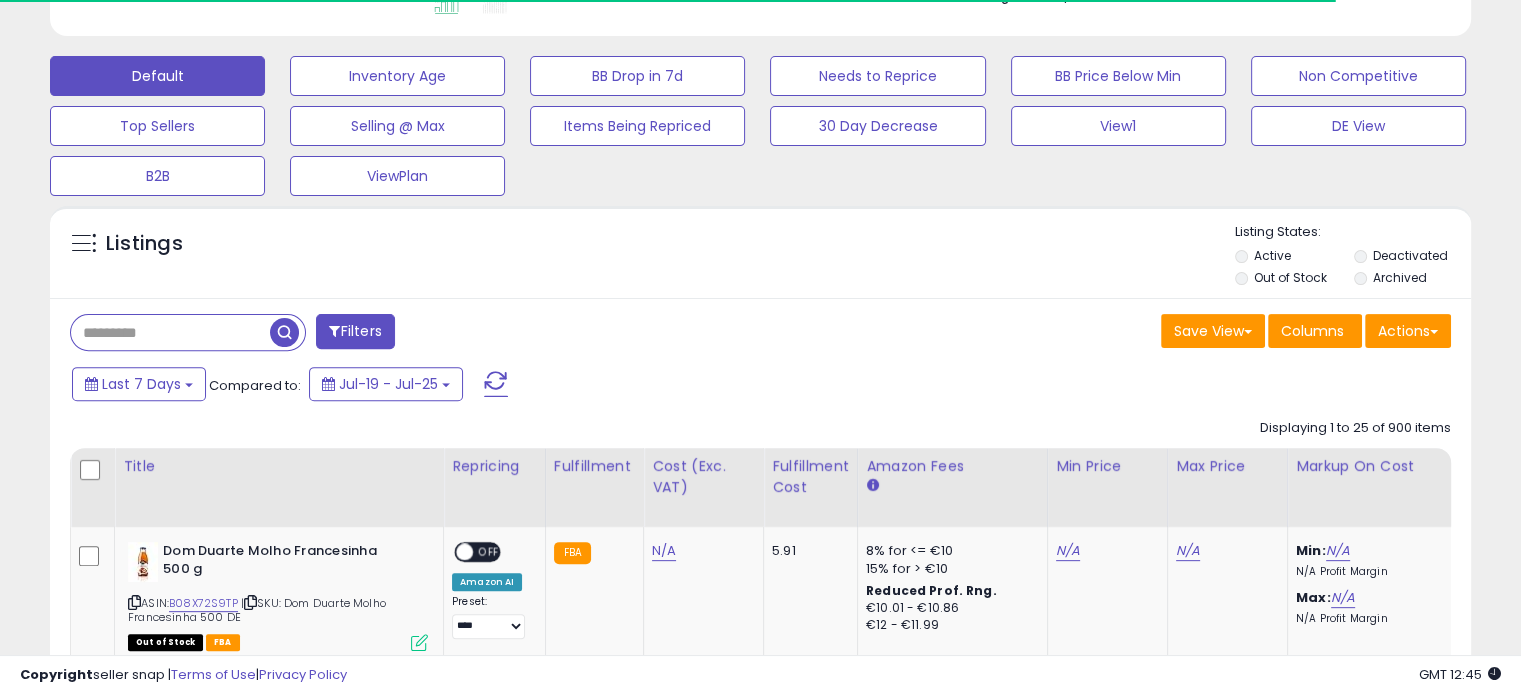 click on "Filters" at bounding box center [408, 334] 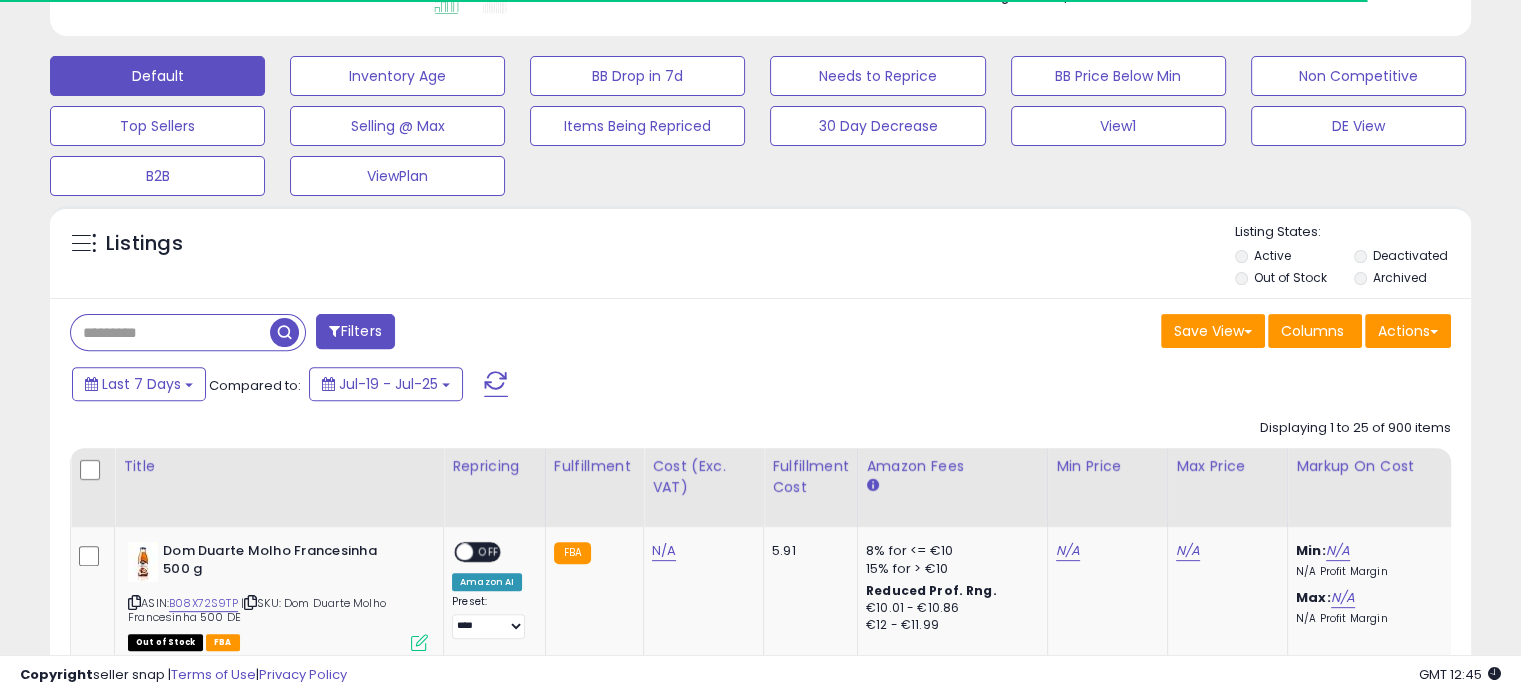 click on "Filters" at bounding box center [355, 331] 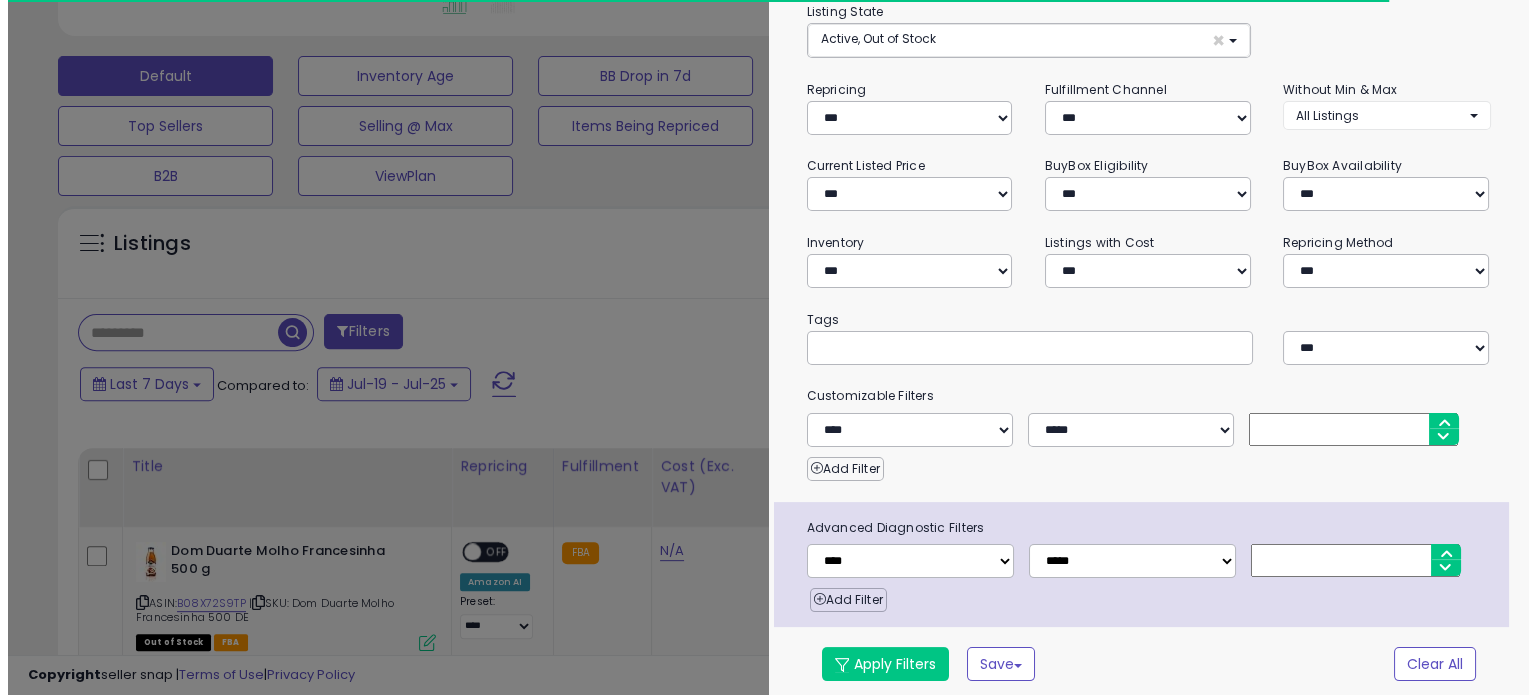 scroll, scrollTop: 999589, scrollLeft: 999168, axis: both 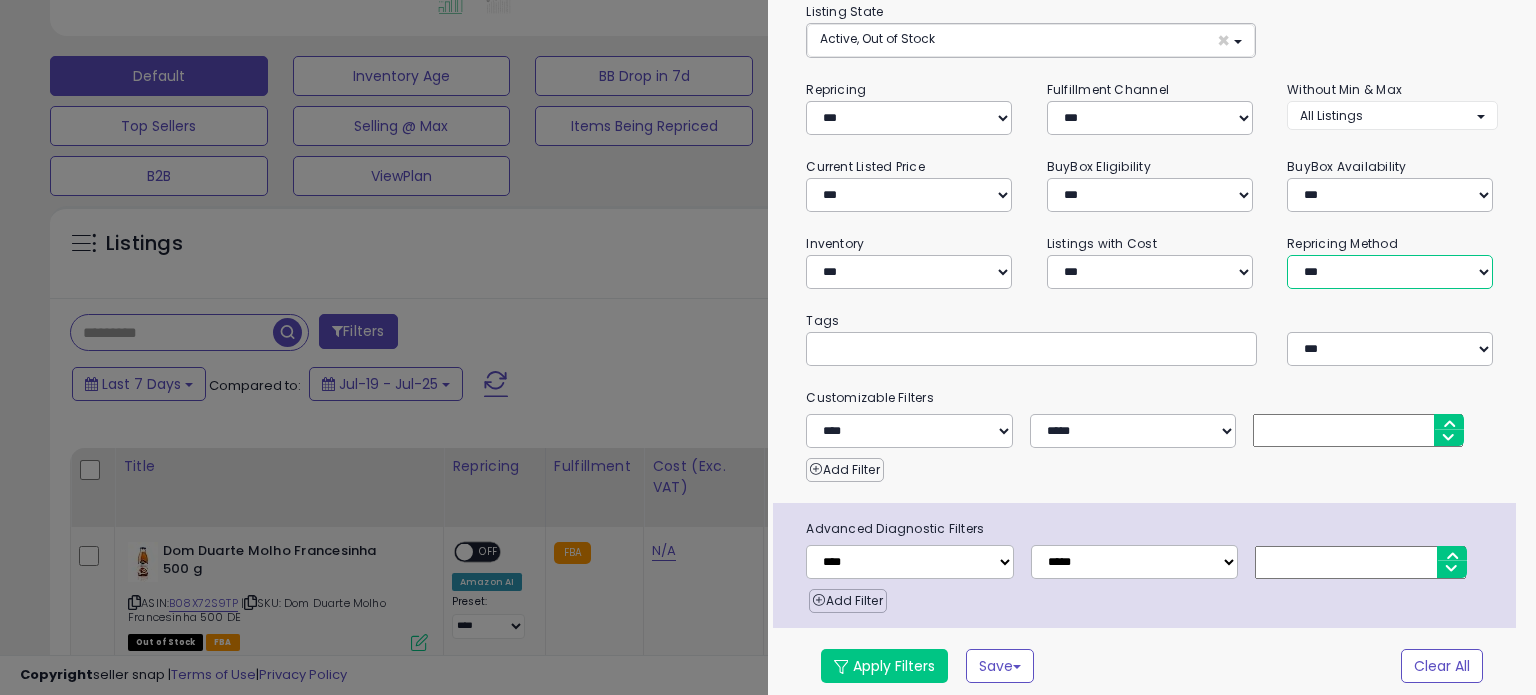 click on "**********" at bounding box center (1390, 272) 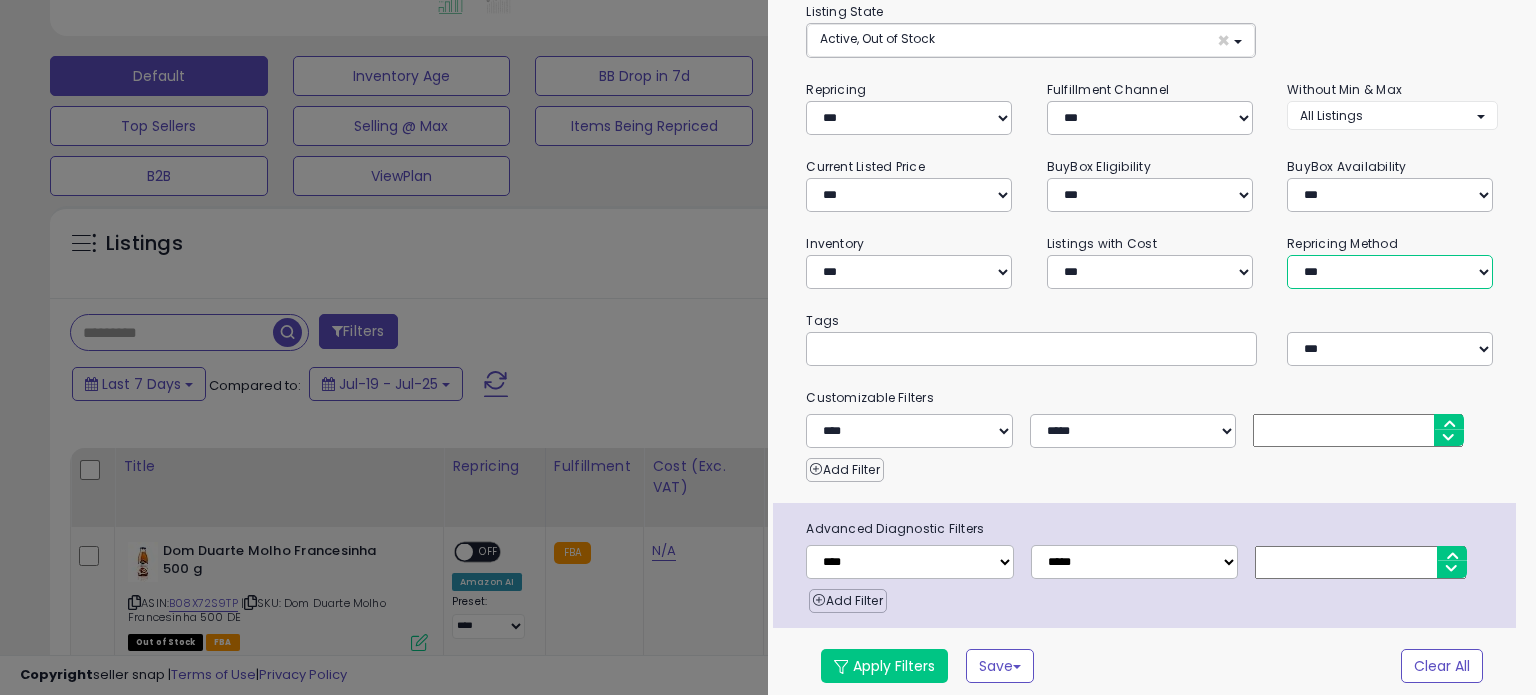 select on "********" 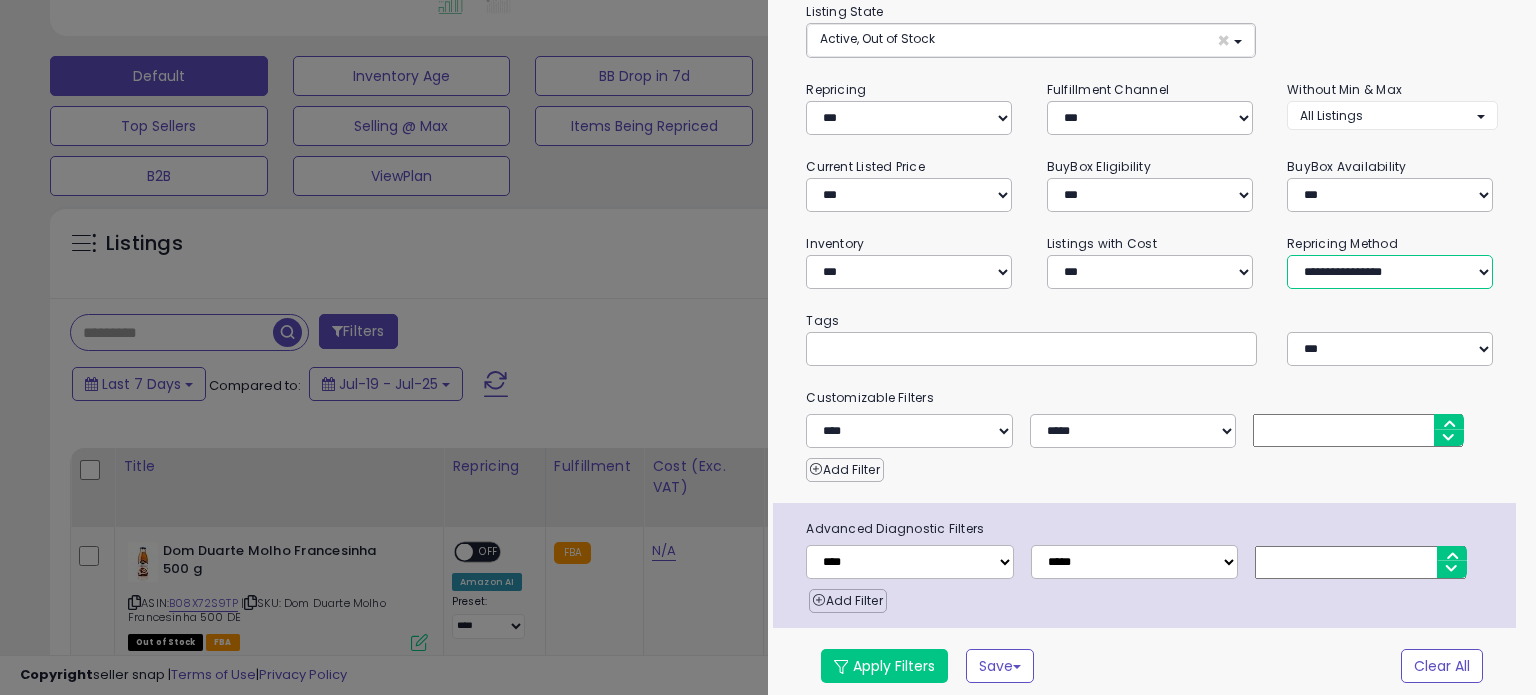 click on "**********" at bounding box center (1390, 272) 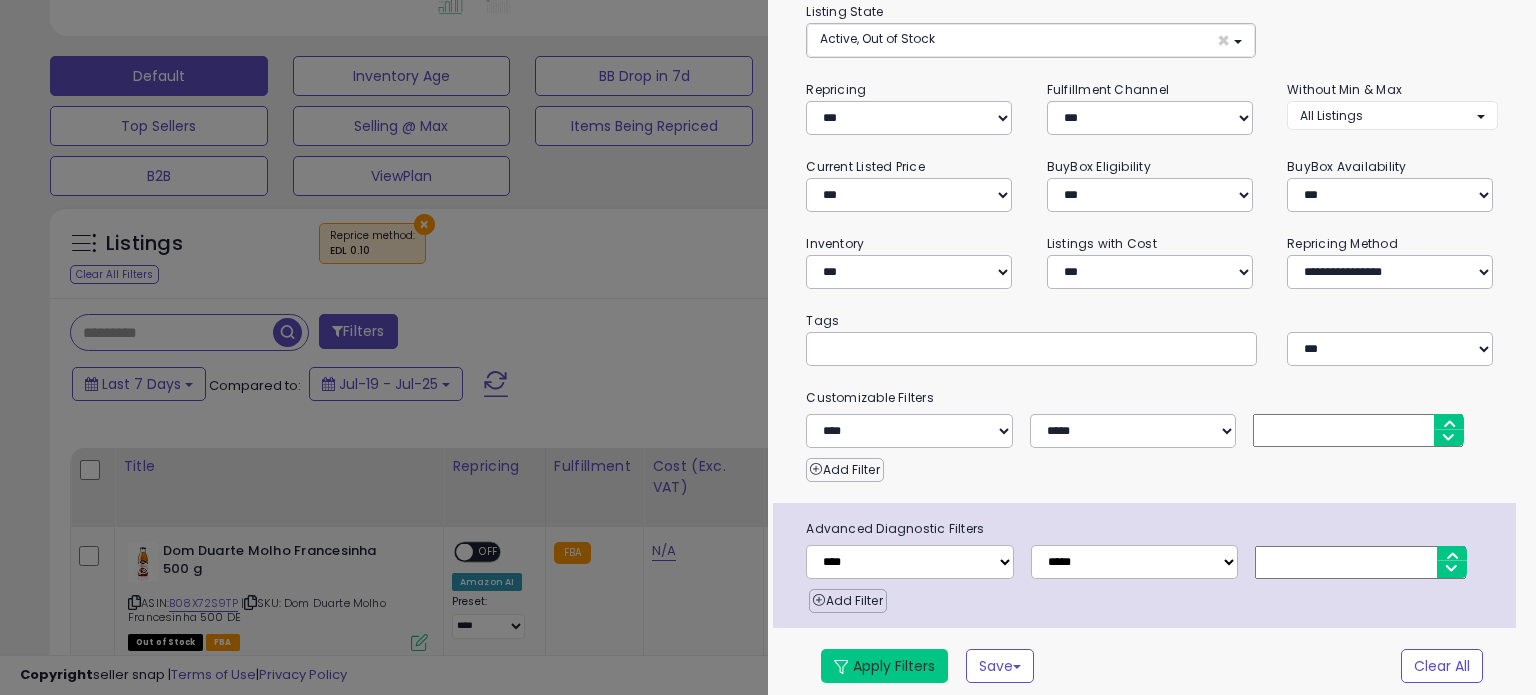 click on "Apply Filters" at bounding box center (884, 666) 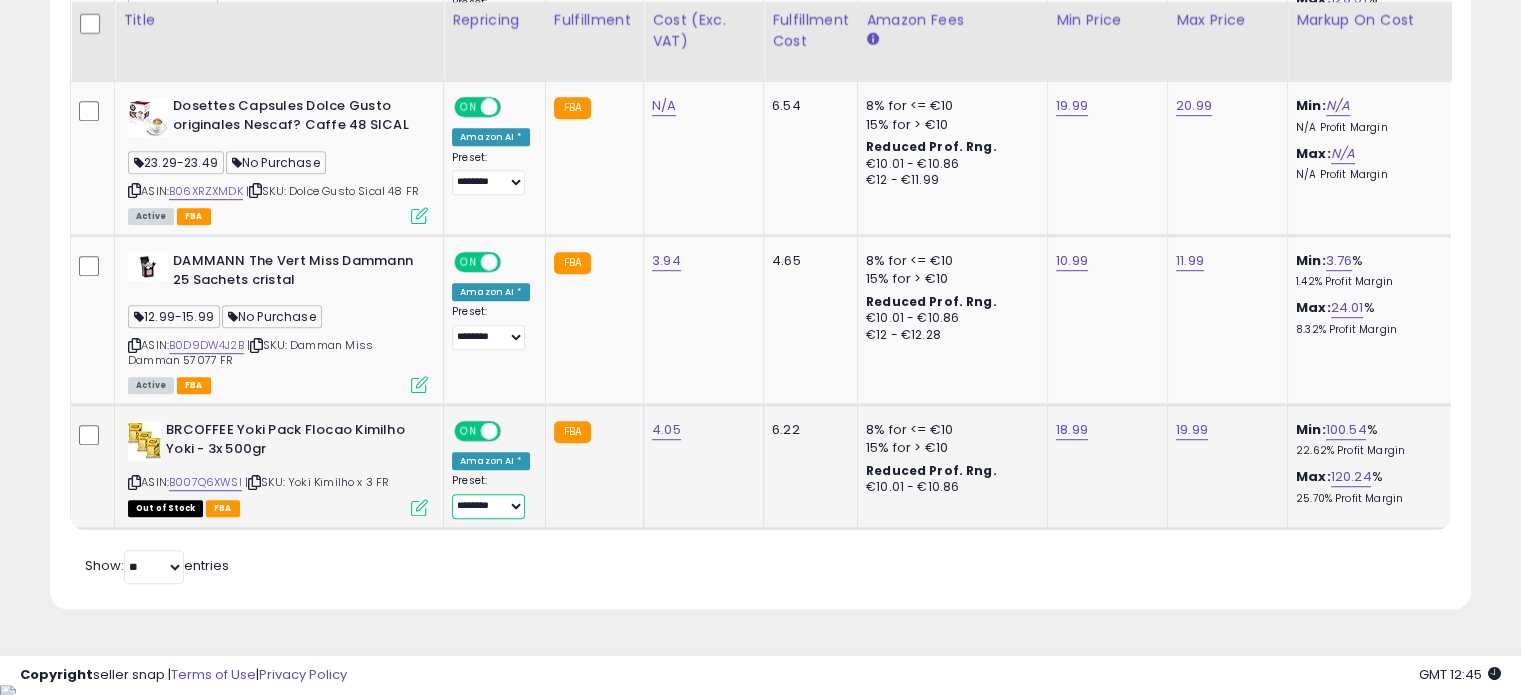 click on "**********" at bounding box center (488, 506) 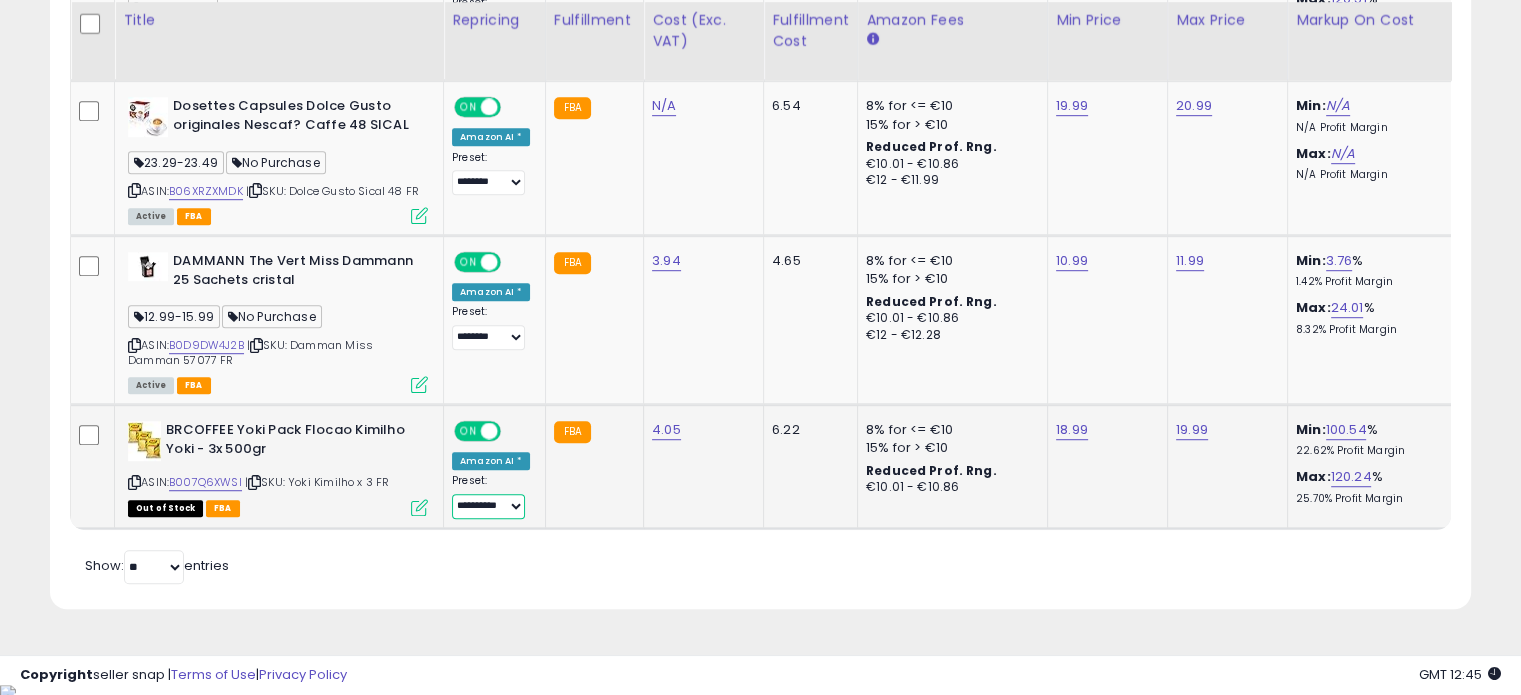 click on "**********" at bounding box center (488, 506) 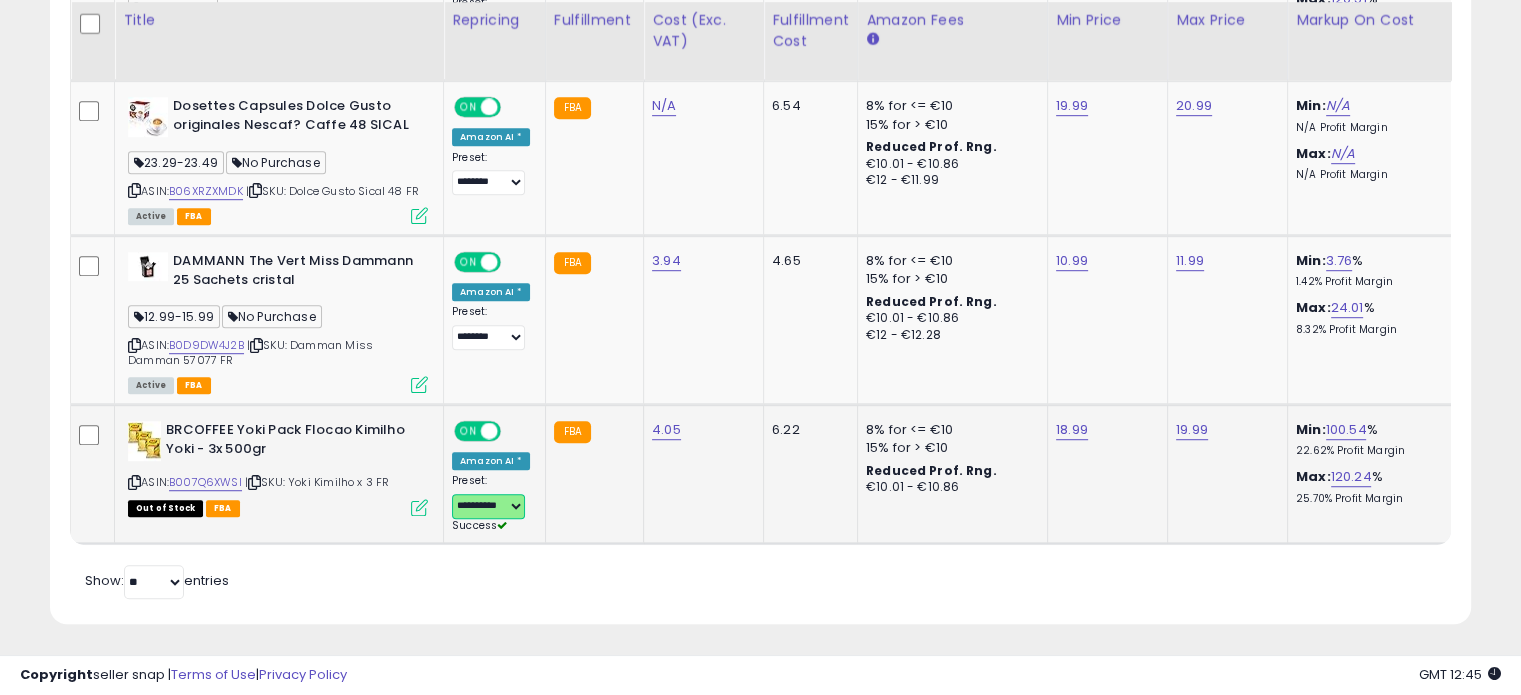 click on "**********" at bounding box center [488, 506] 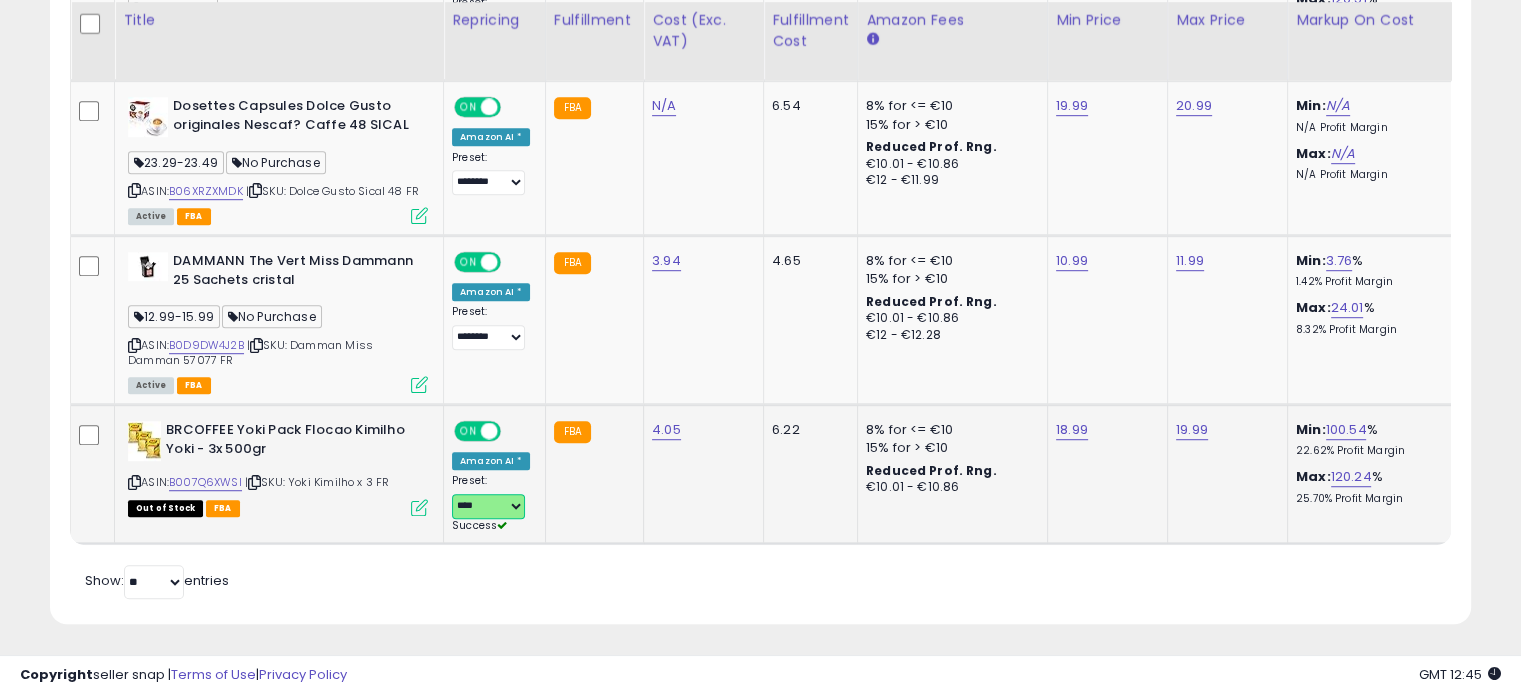 click on "**********" at bounding box center (488, 506) 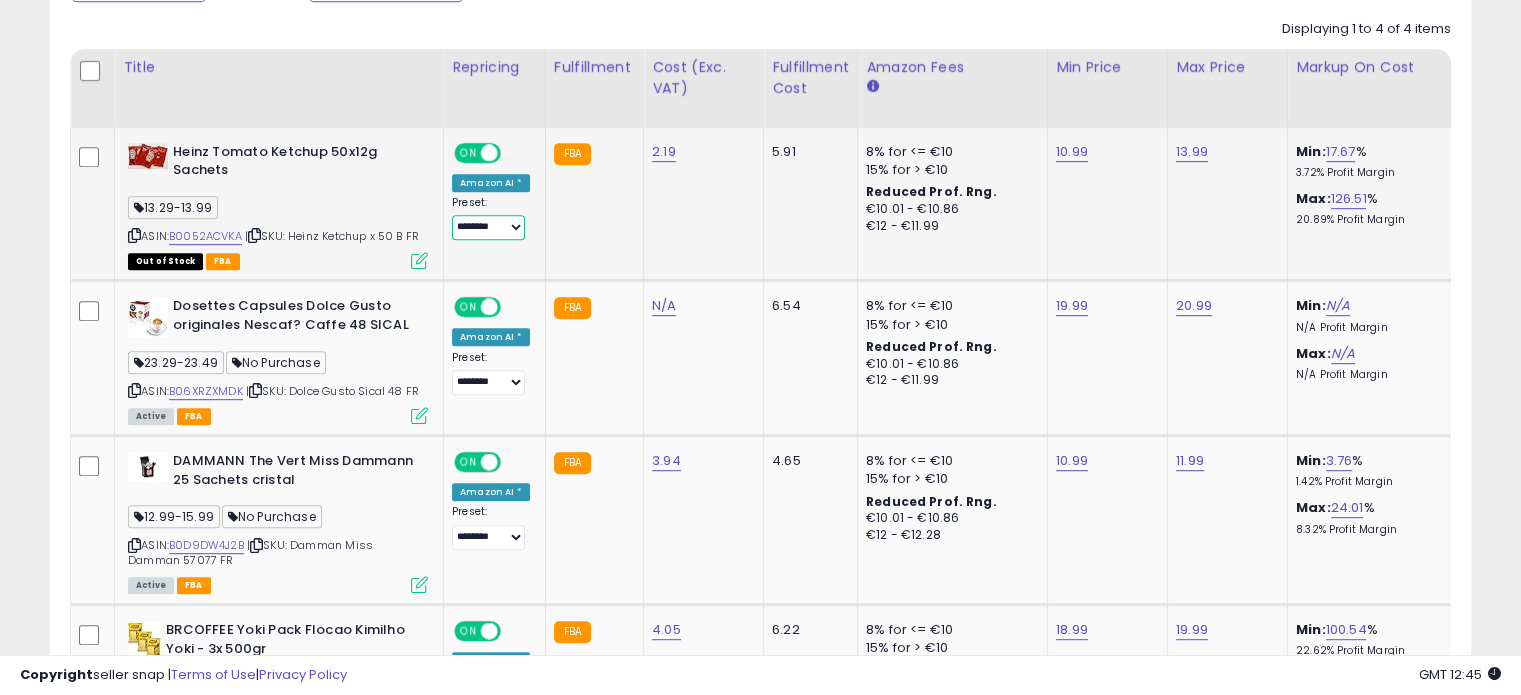 click on "**********" at bounding box center (488, 227) 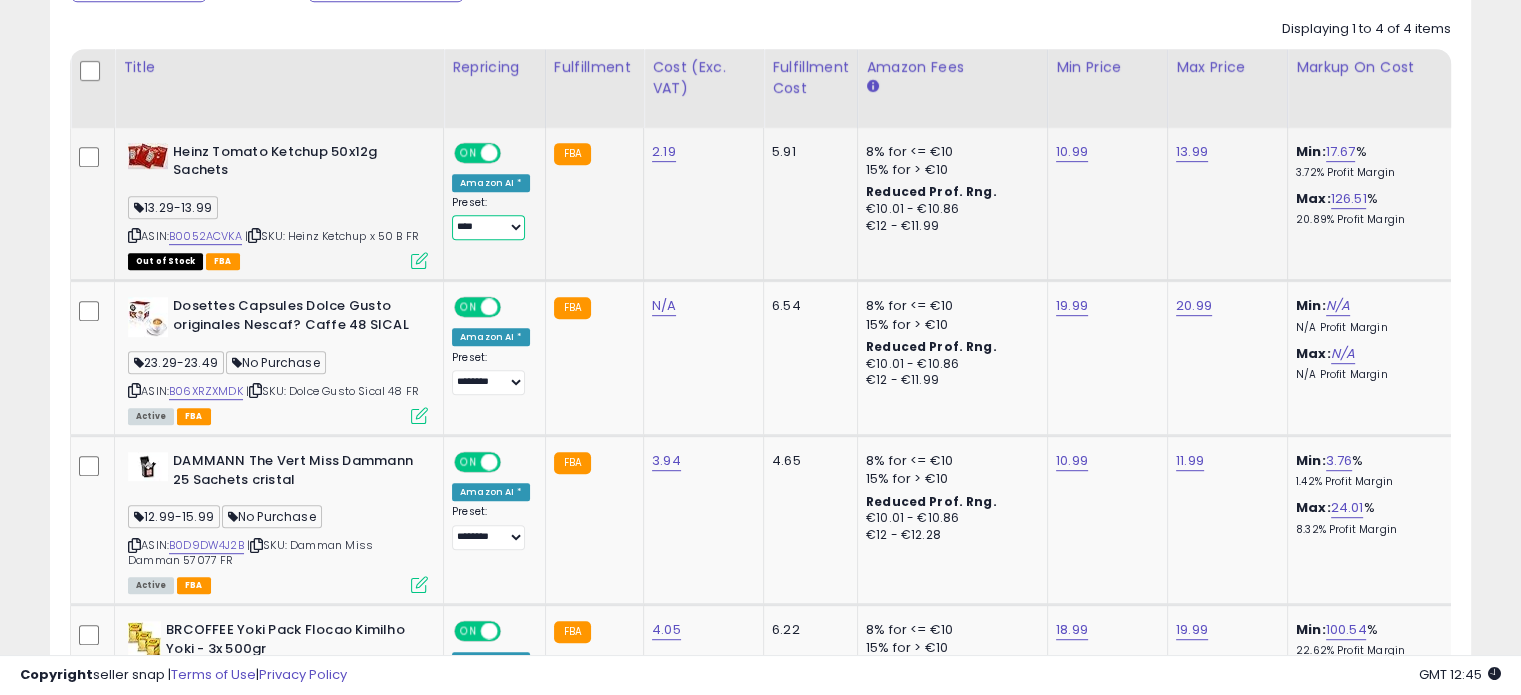 click on "**********" at bounding box center (488, 227) 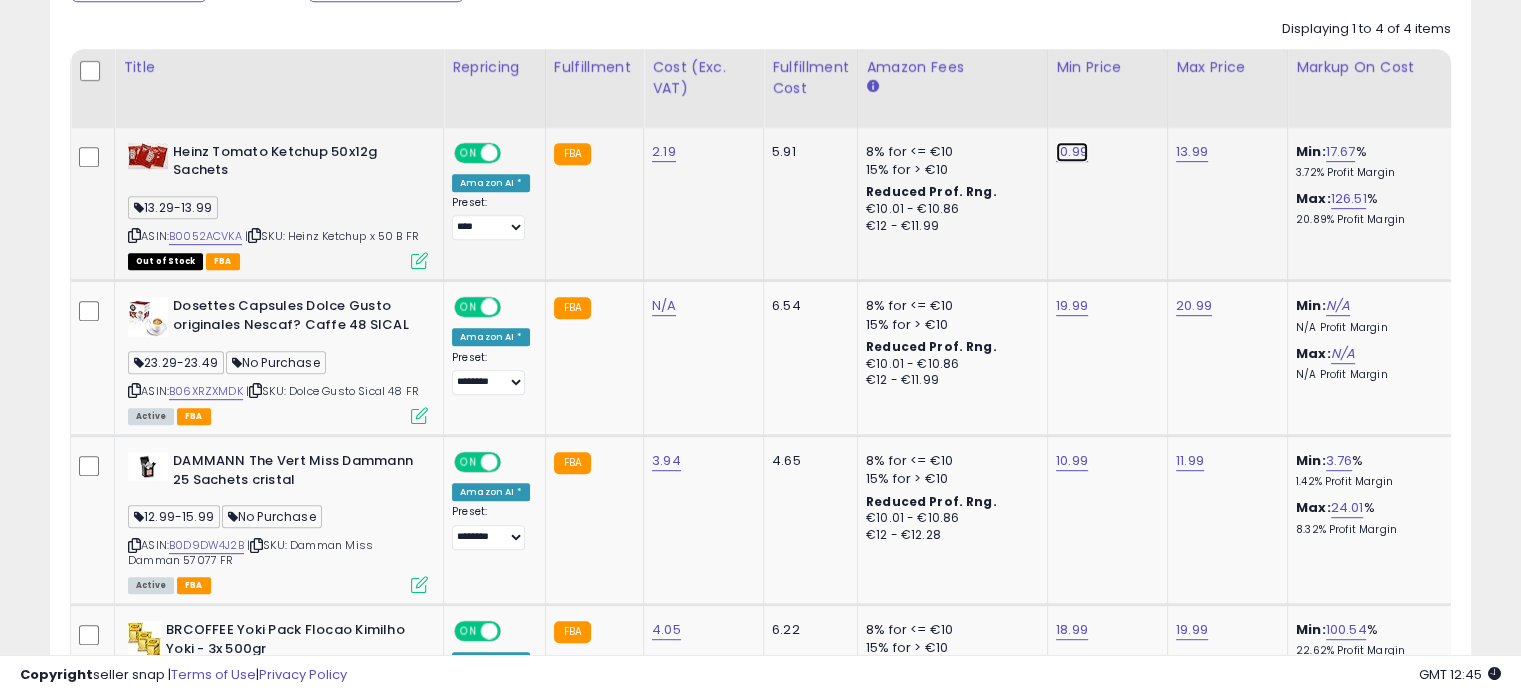 click on "10.99" at bounding box center (1072, 152) 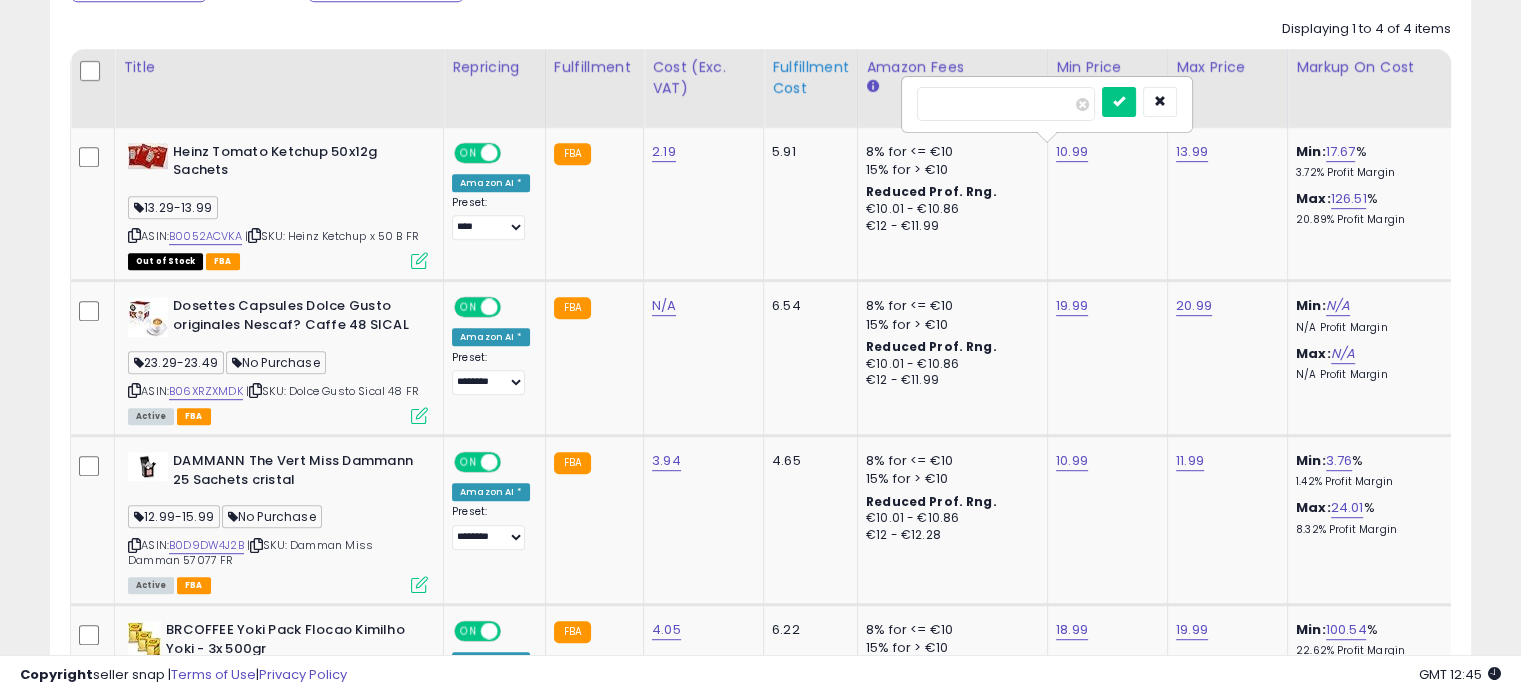 drag, startPoint x: 1005, startPoint y: 102, endPoint x: 822, endPoint y: 100, distance: 183.01093 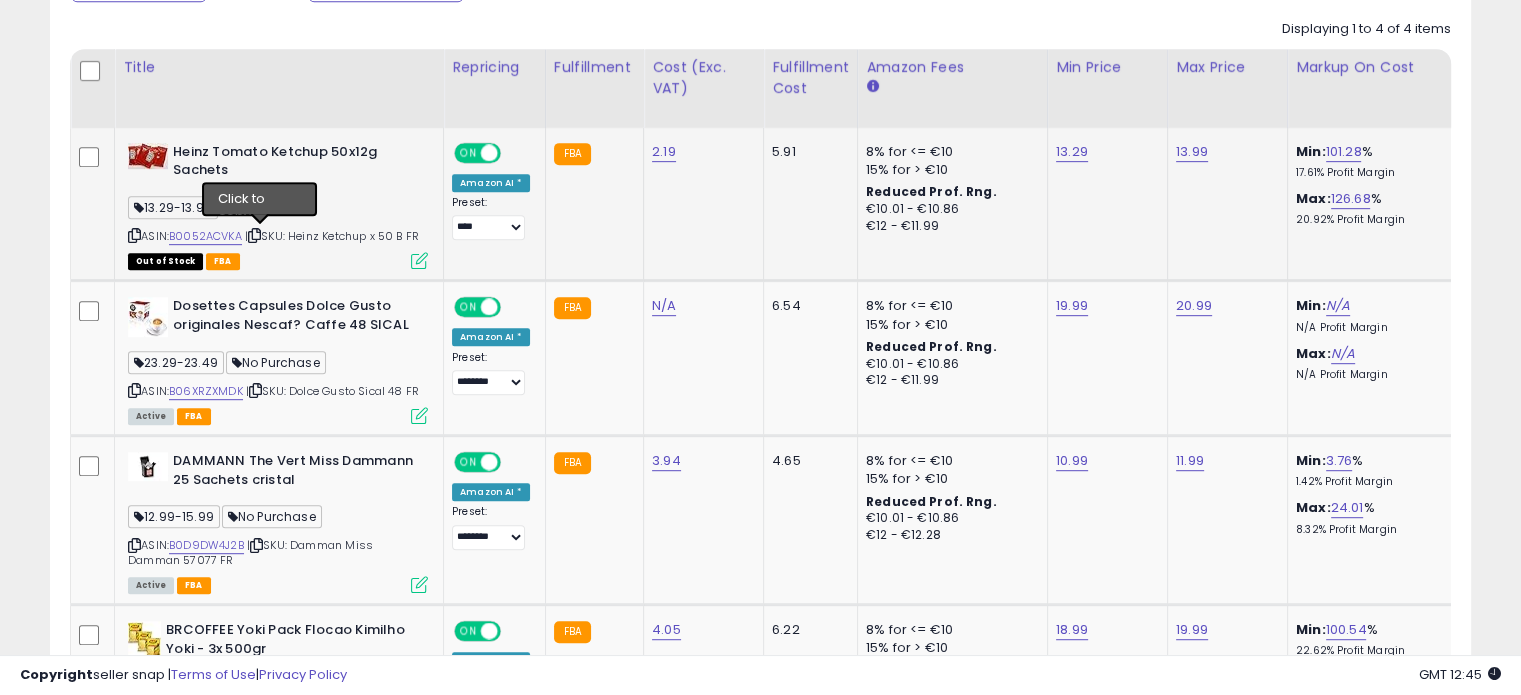 click at bounding box center [254, 235] 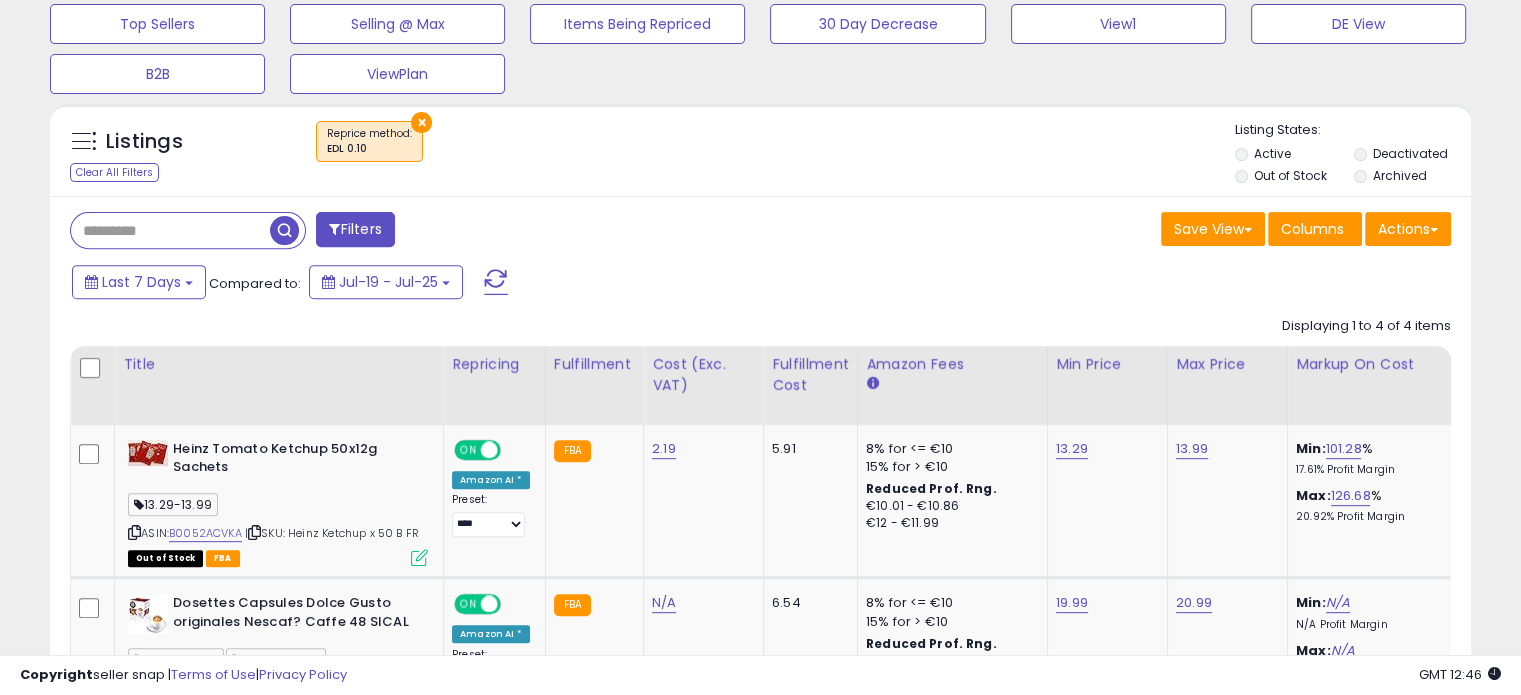 scroll, scrollTop: 701, scrollLeft: 0, axis: vertical 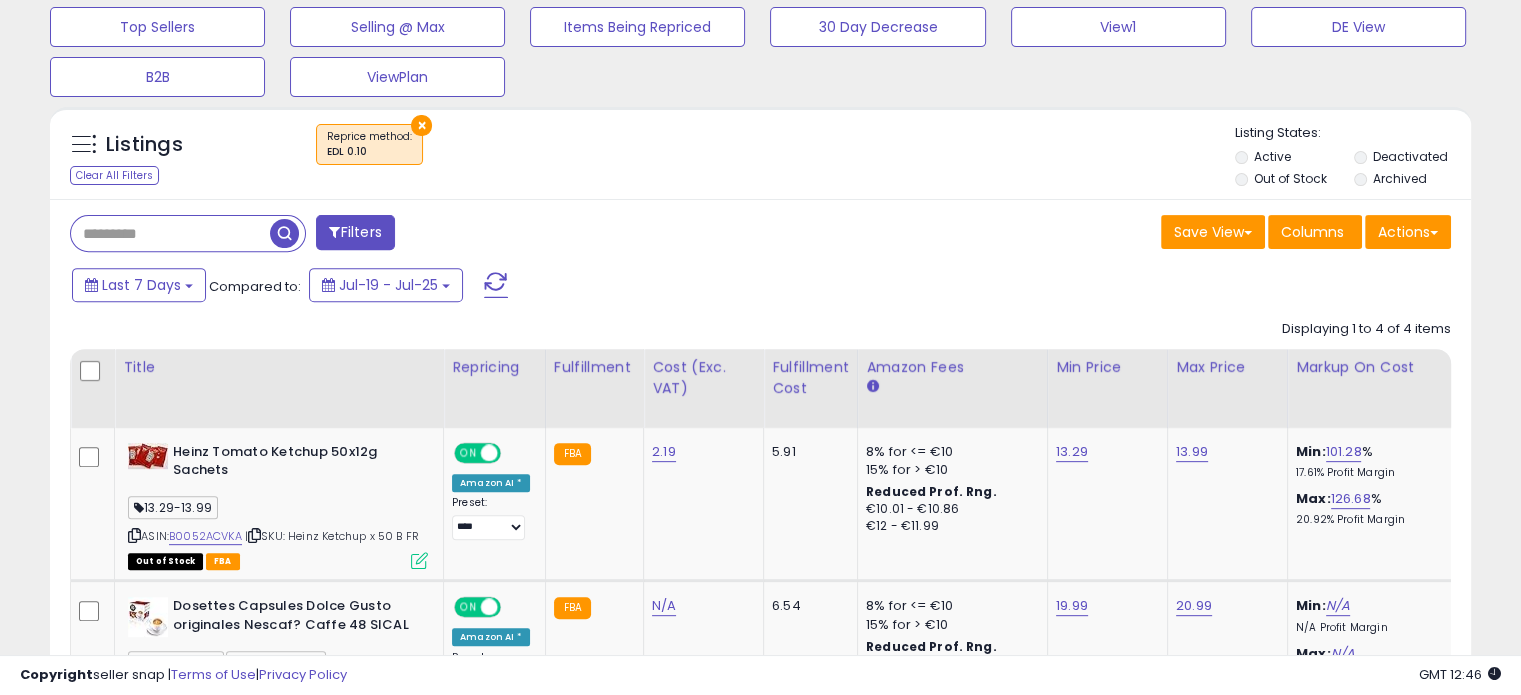 click at bounding box center (284, 233) 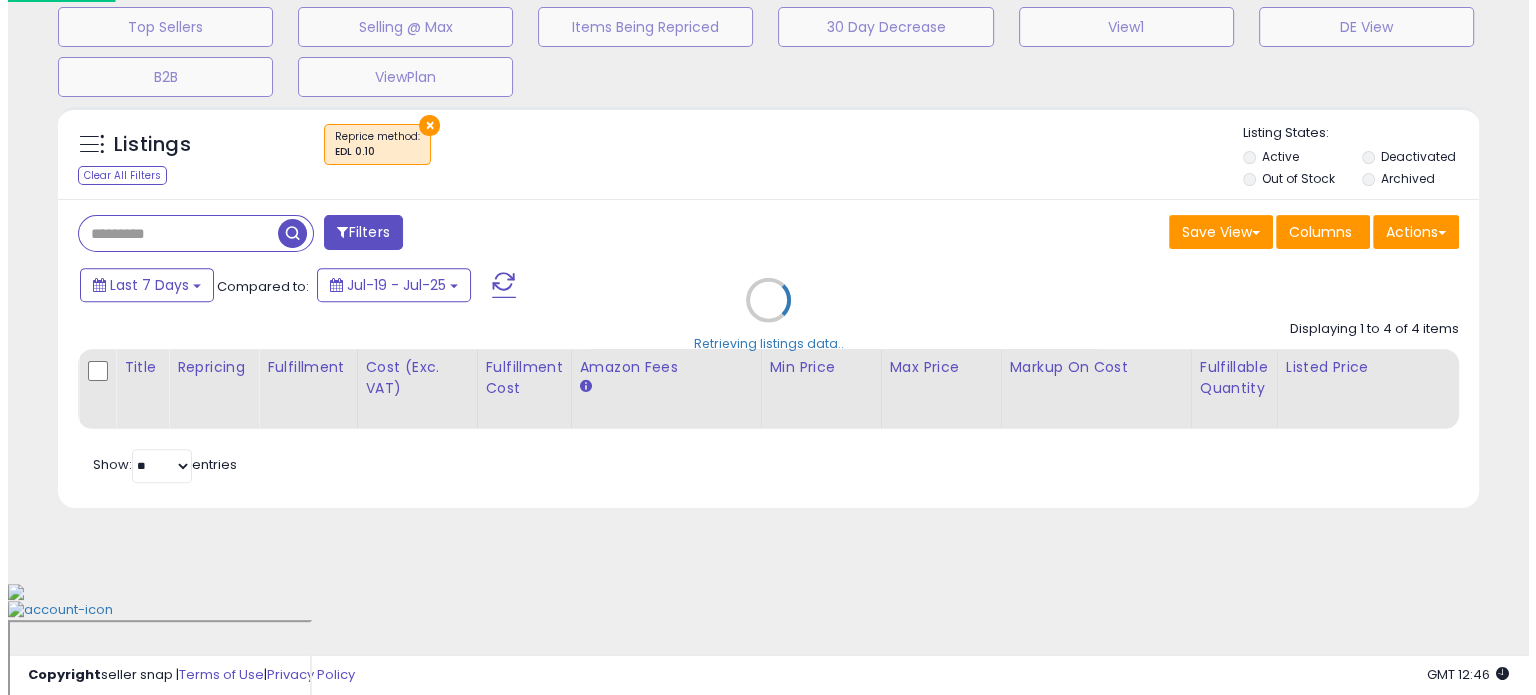 scroll, scrollTop: 602, scrollLeft: 0, axis: vertical 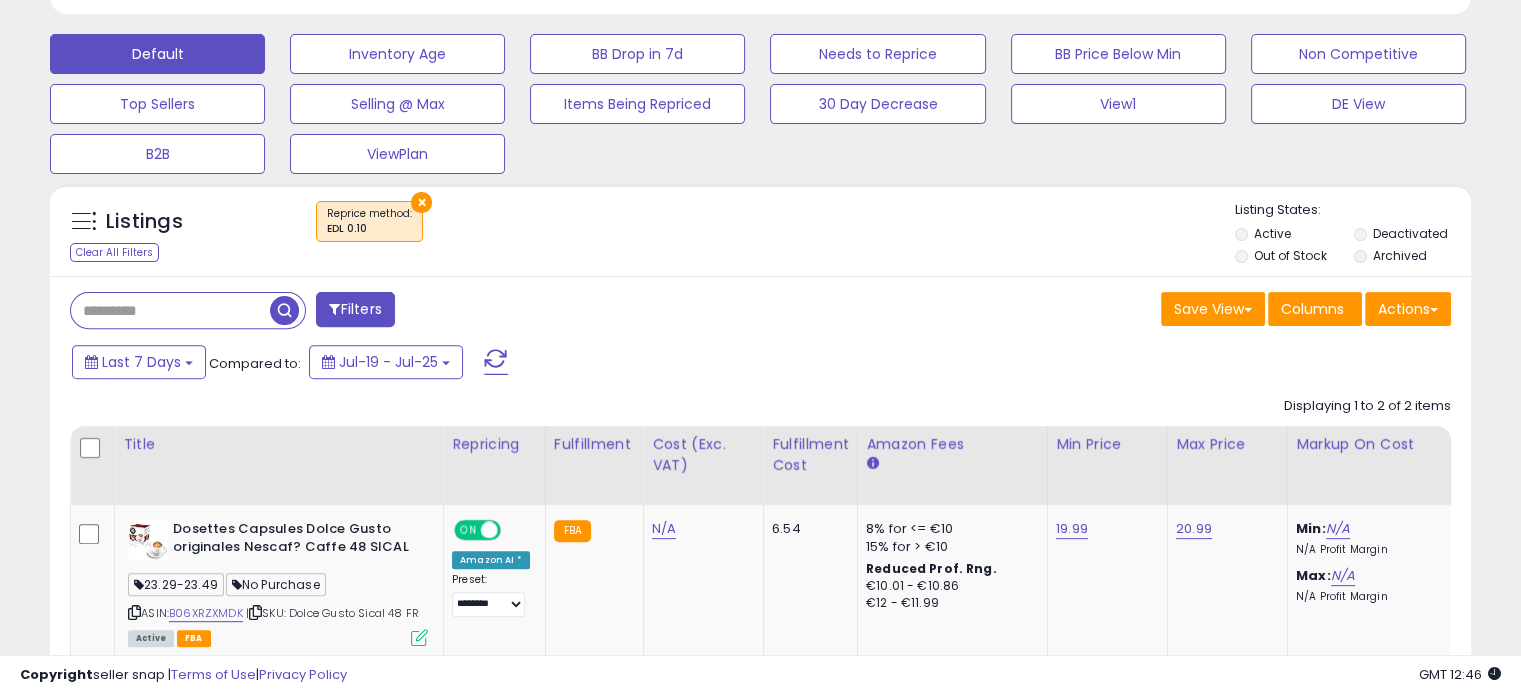 click on "Filters" at bounding box center (355, 309) 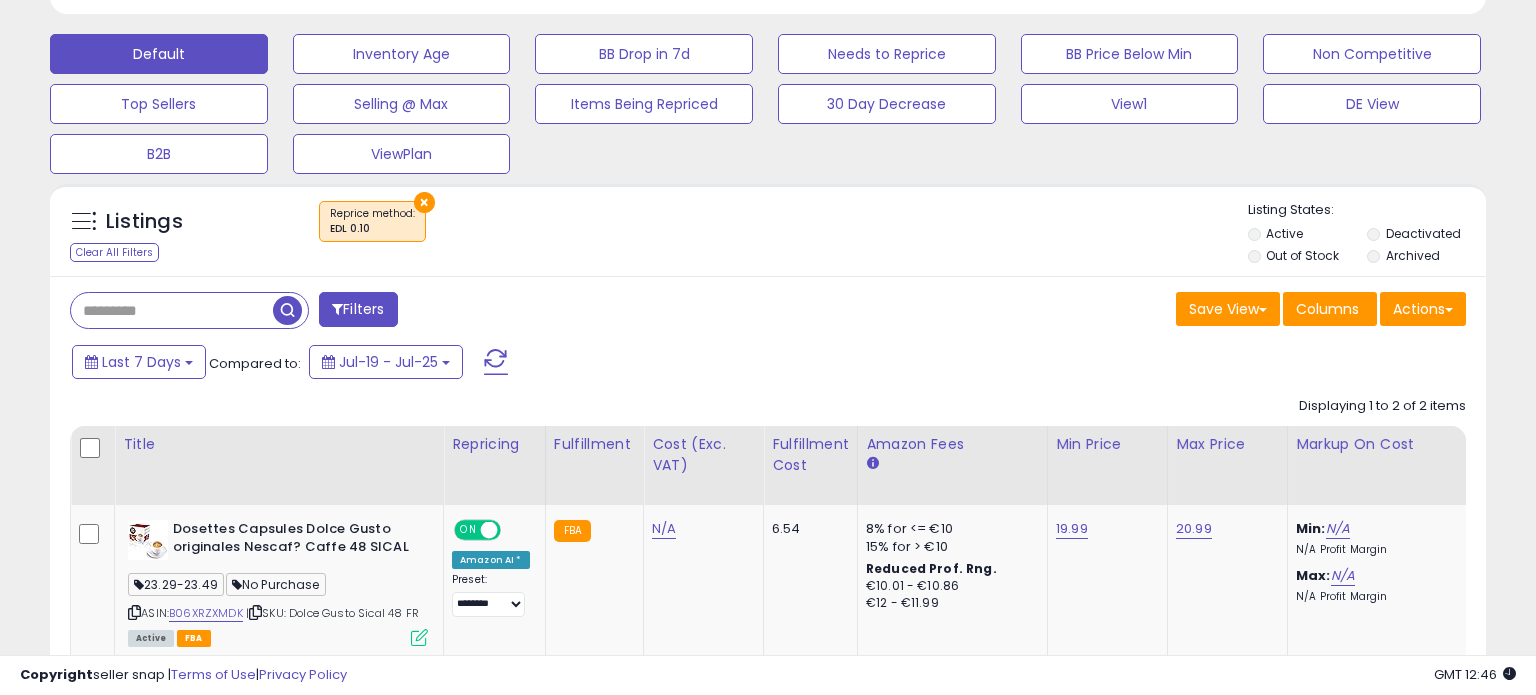 scroll, scrollTop: 999589, scrollLeft: 999168, axis: both 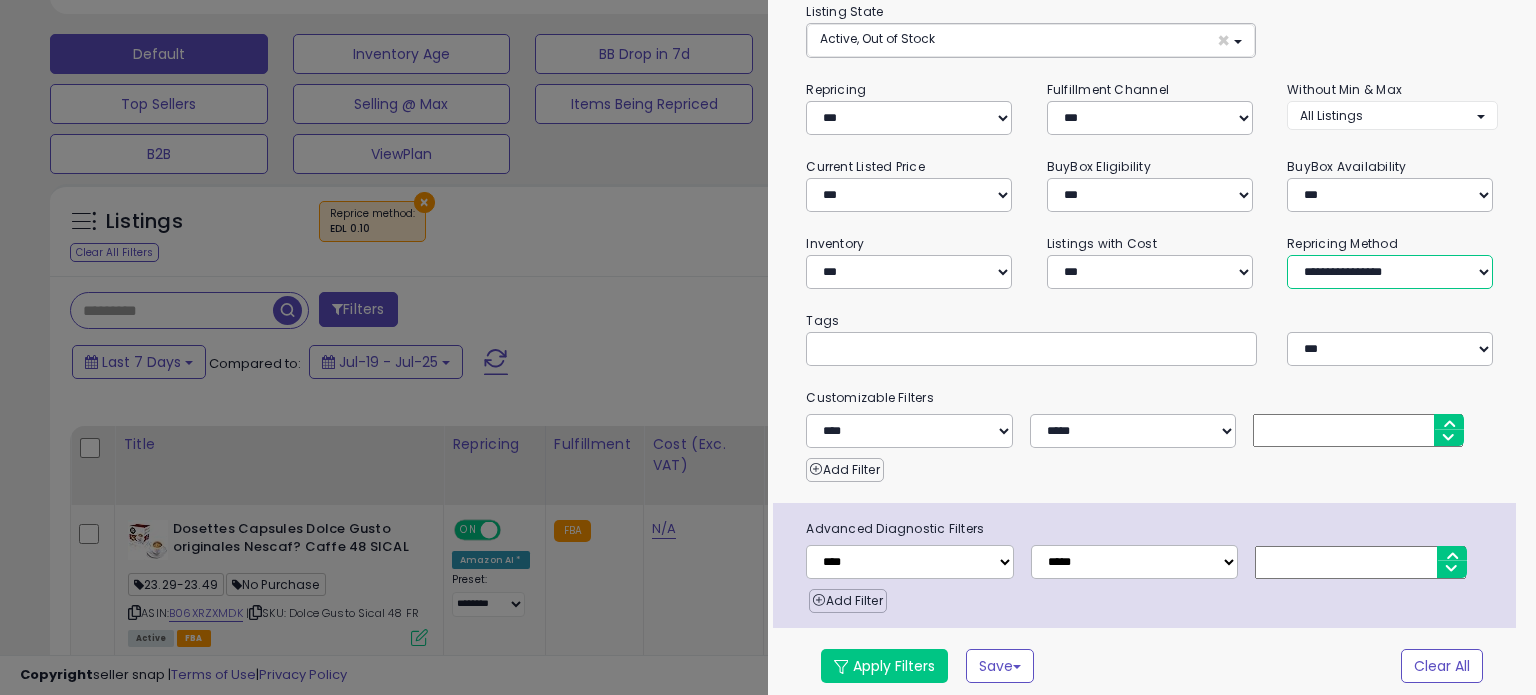click on "**********" at bounding box center [1390, 272] 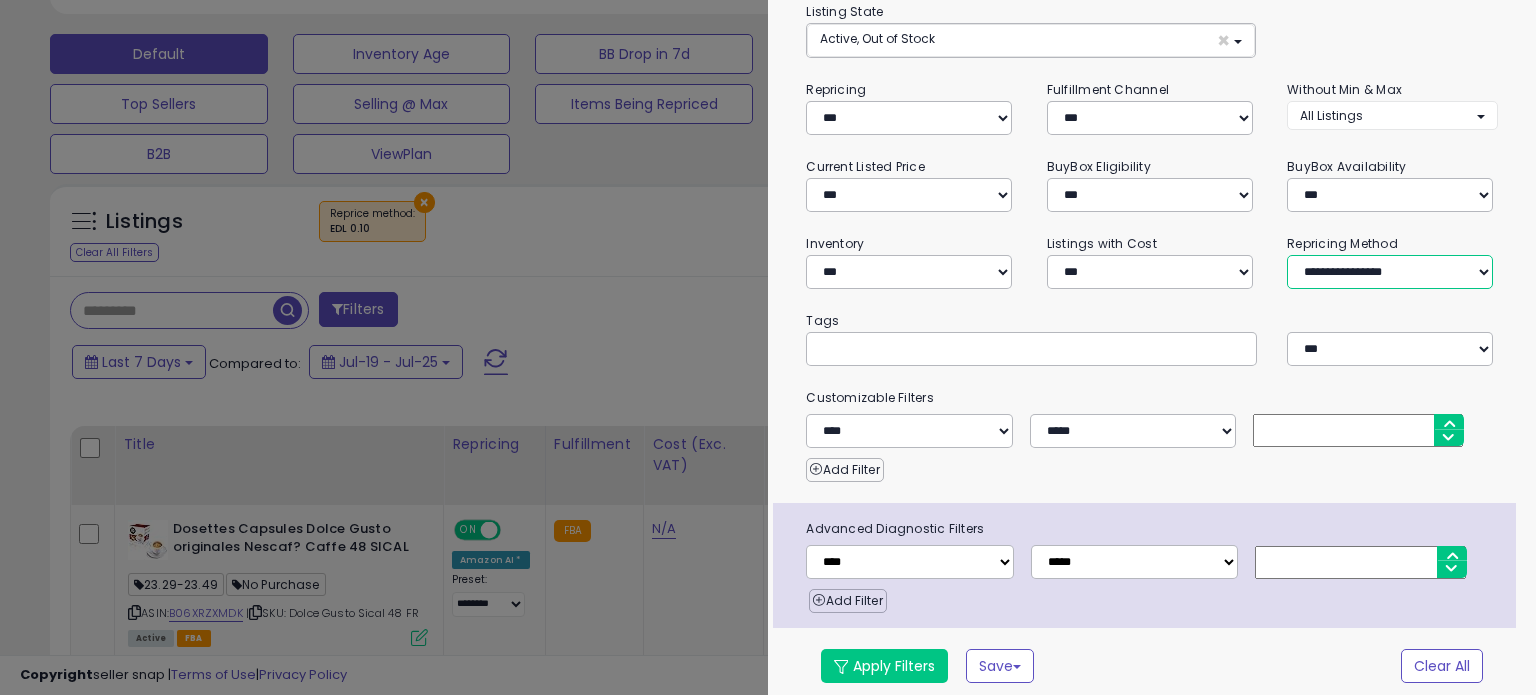 select on "********" 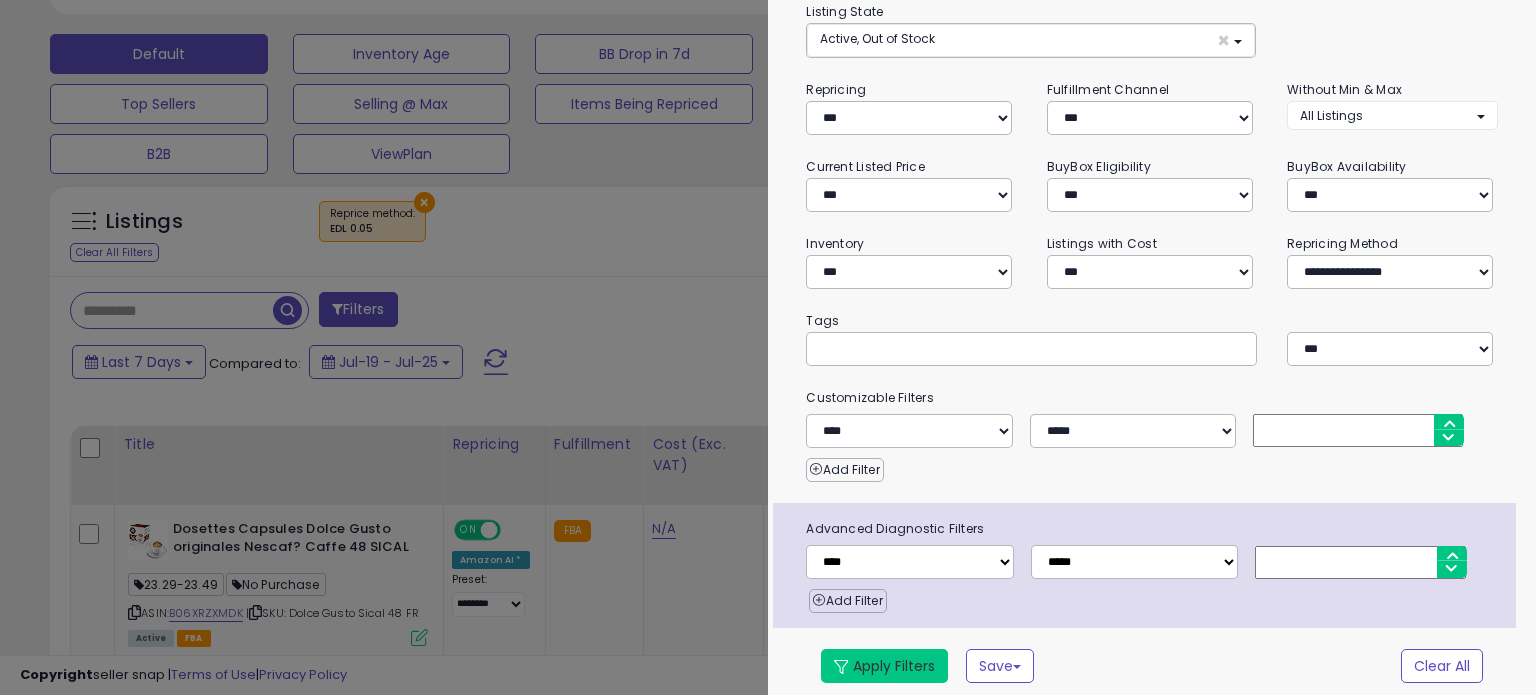 click on "Apply Filters" at bounding box center [884, 666] 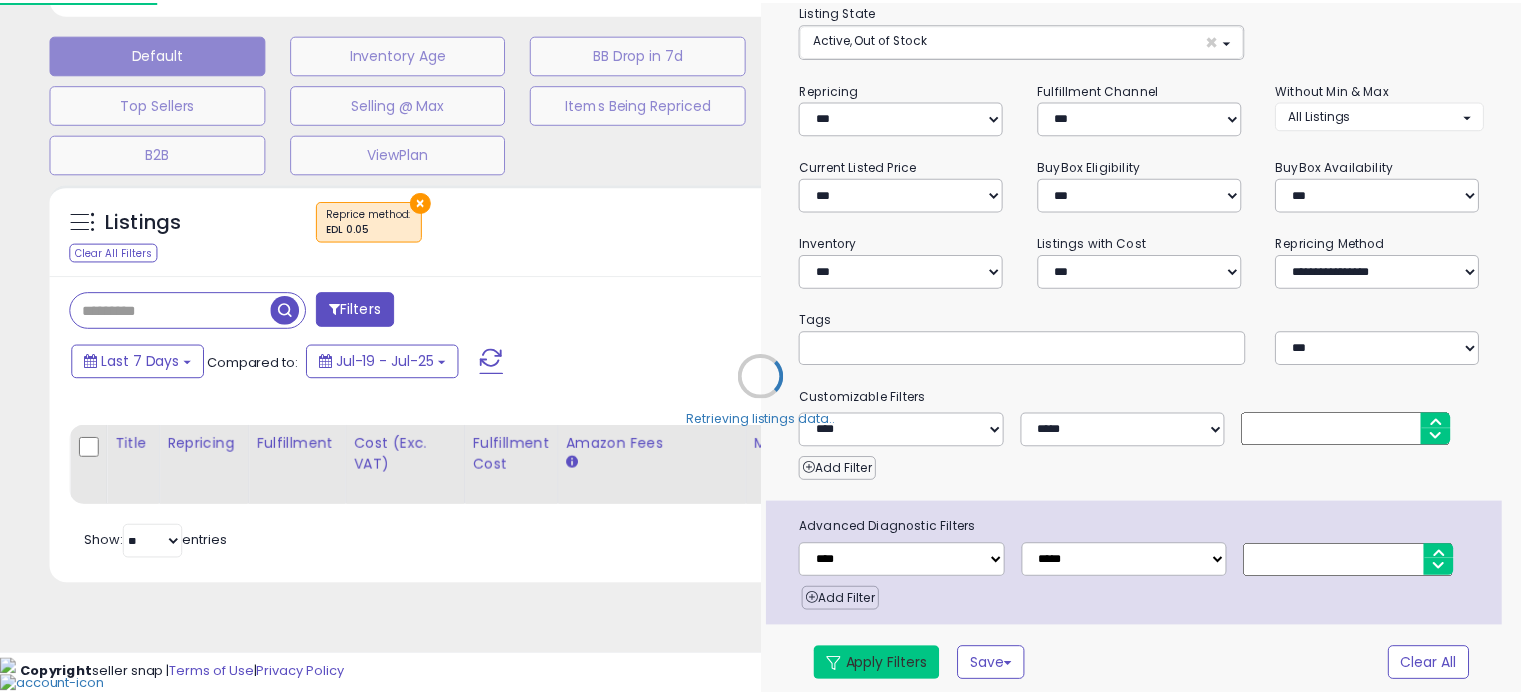 scroll, scrollTop: 602, scrollLeft: 0, axis: vertical 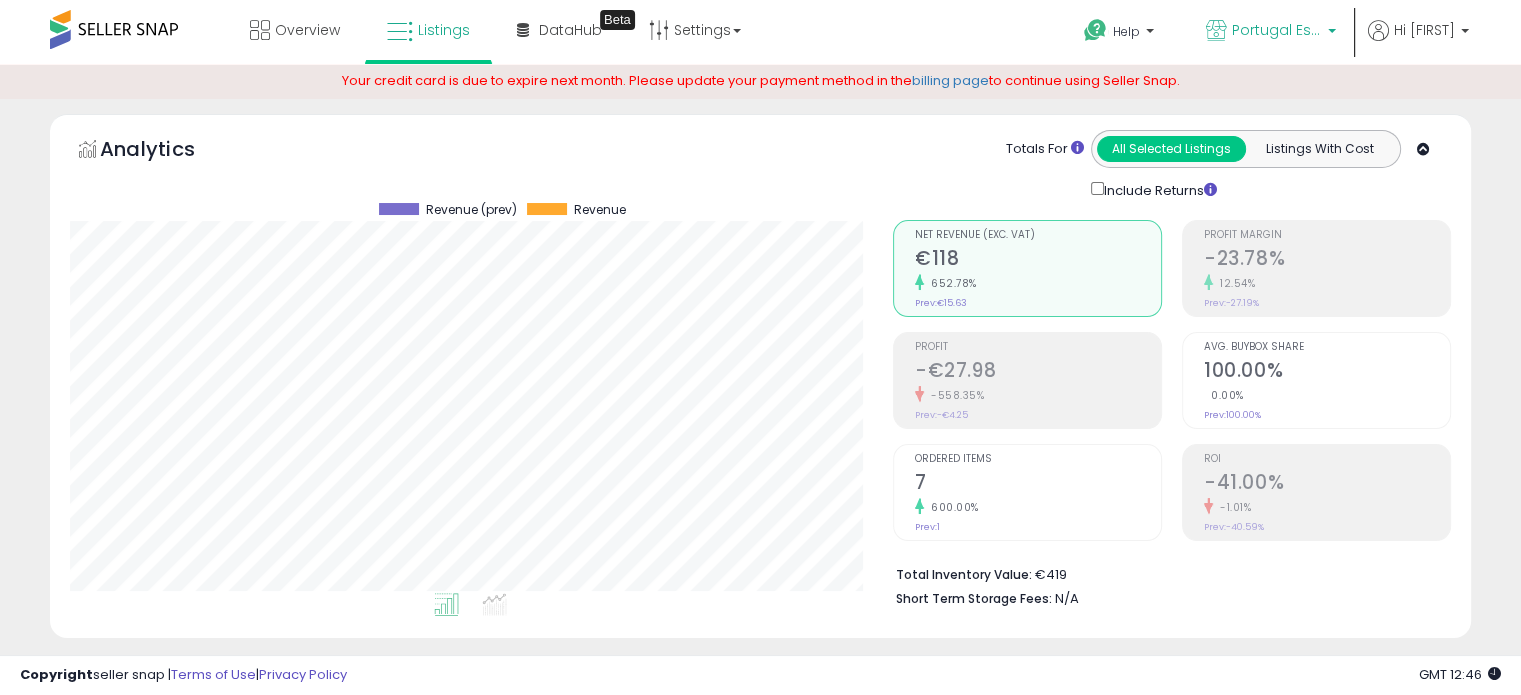 click on "Portugal Essentials FR" at bounding box center (1271, 32) 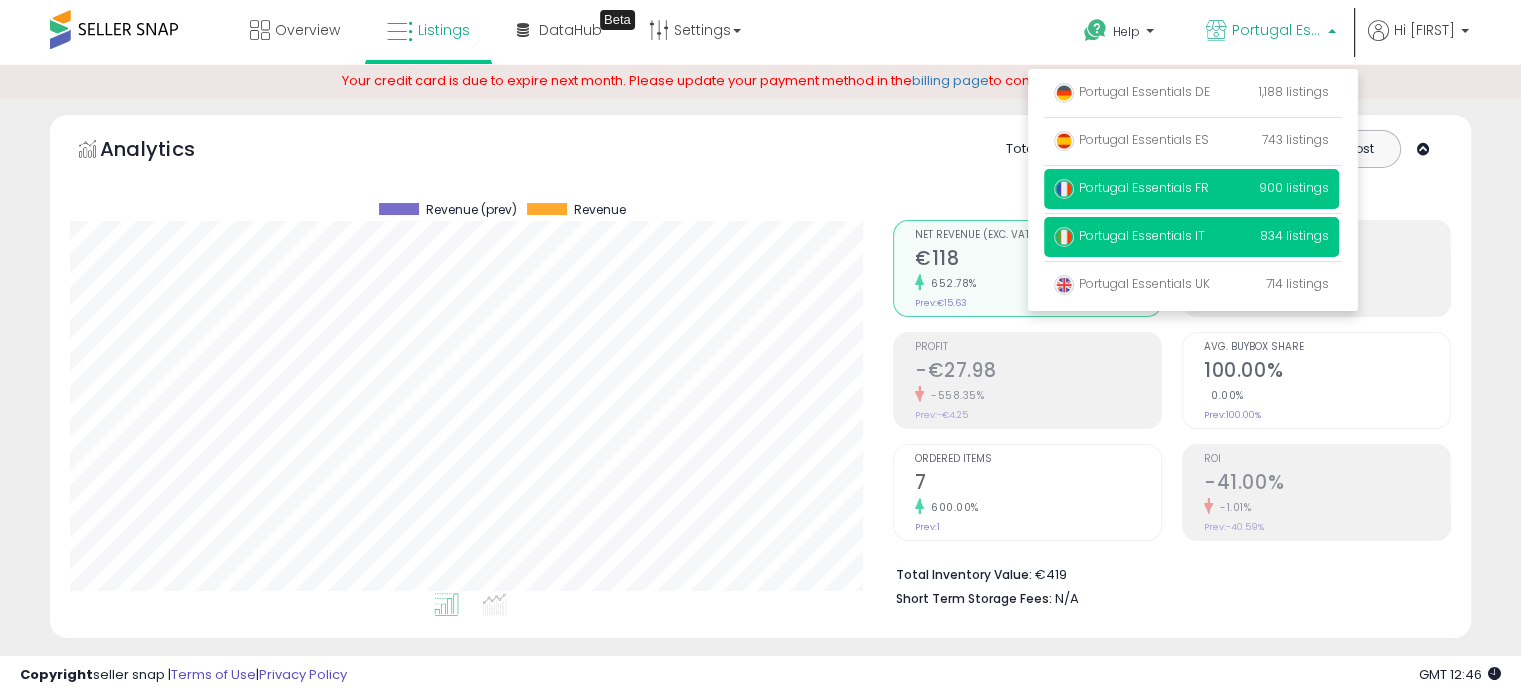 click on "Portugal Essentials IT" at bounding box center [1129, 235] 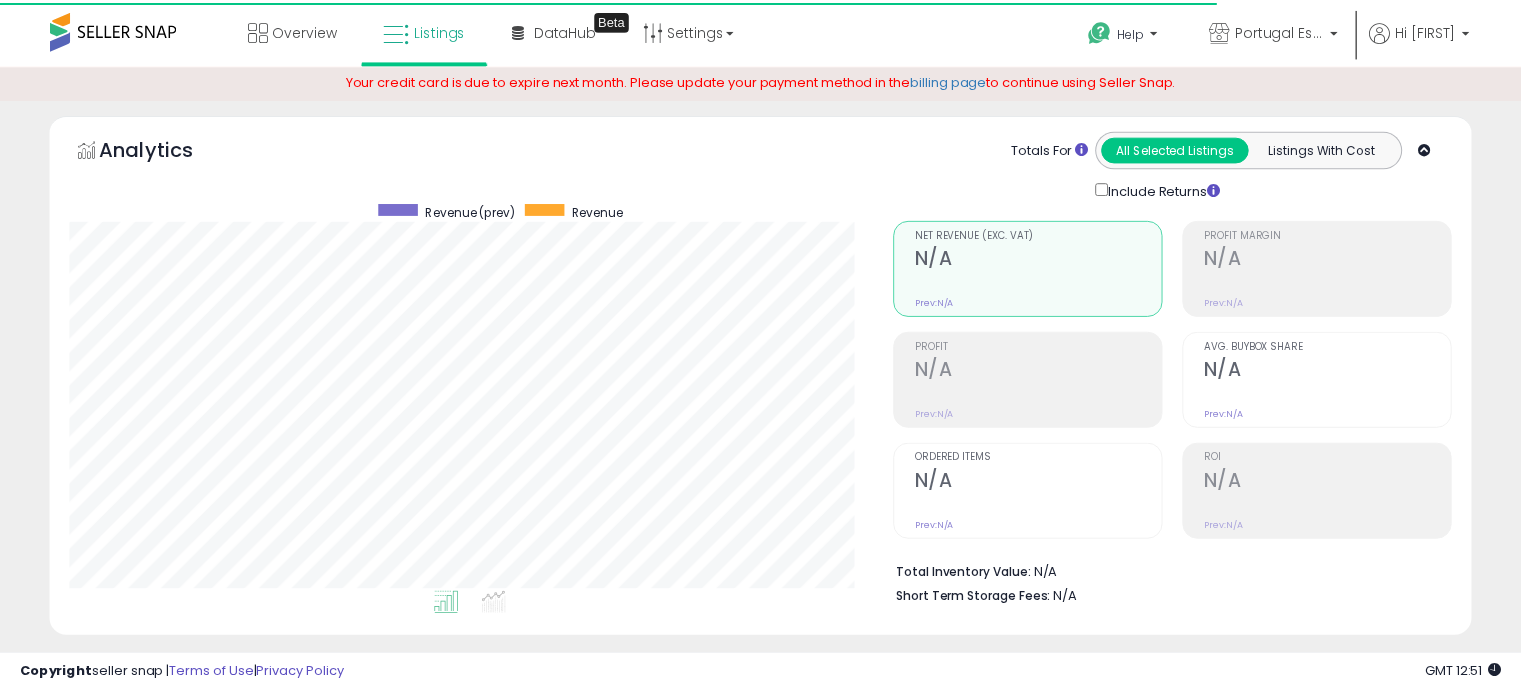 scroll, scrollTop: 0, scrollLeft: 0, axis: both 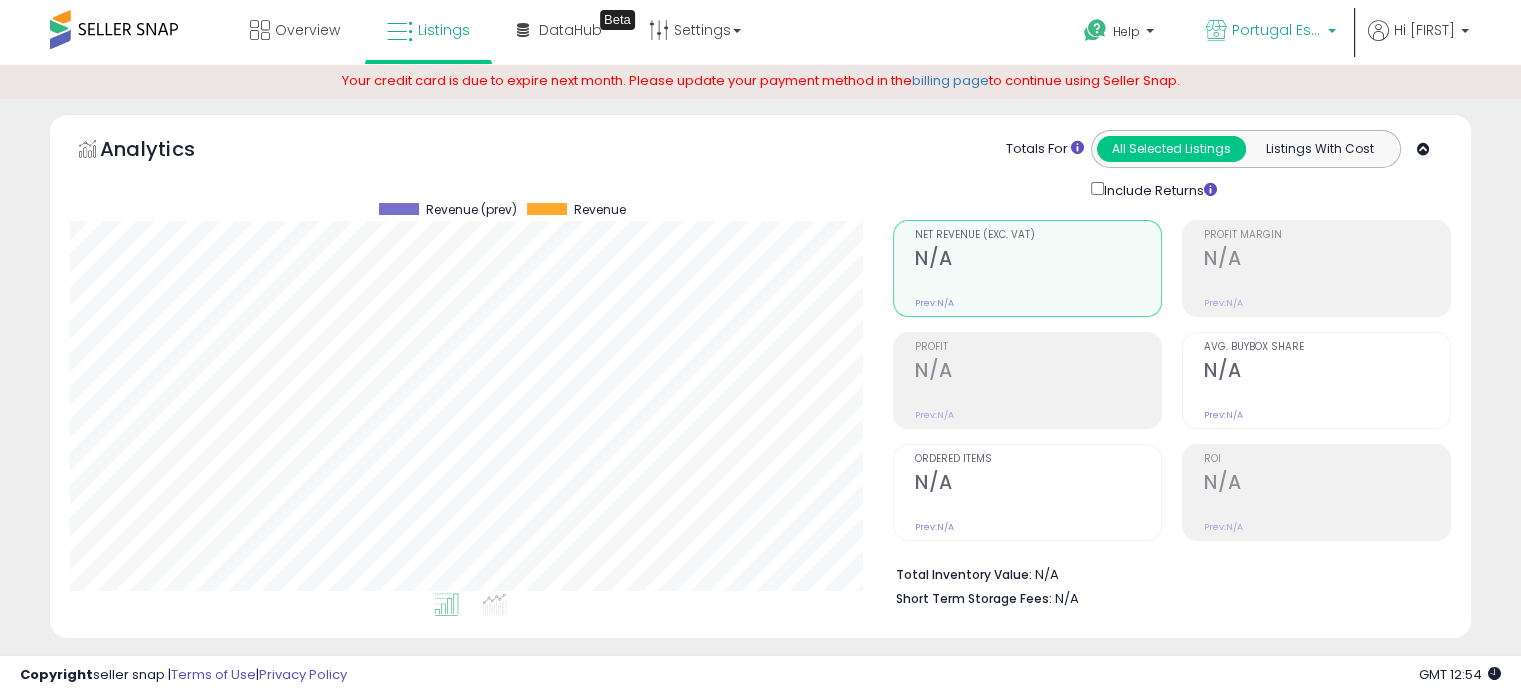 click on "Portugal Essentials IT" at bounding box center [1277, 30] 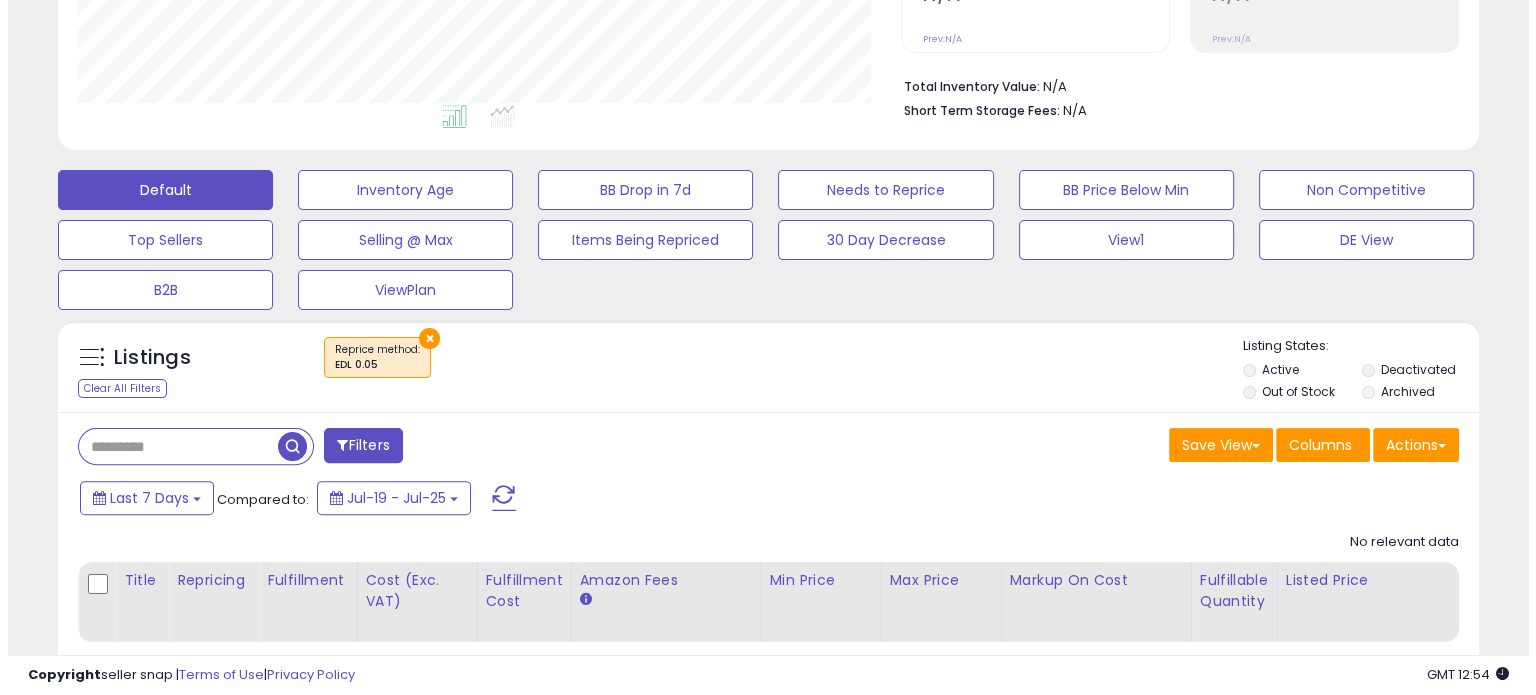 scroll, scrollTop: 402, scrollLeft: 0, axis: vertical 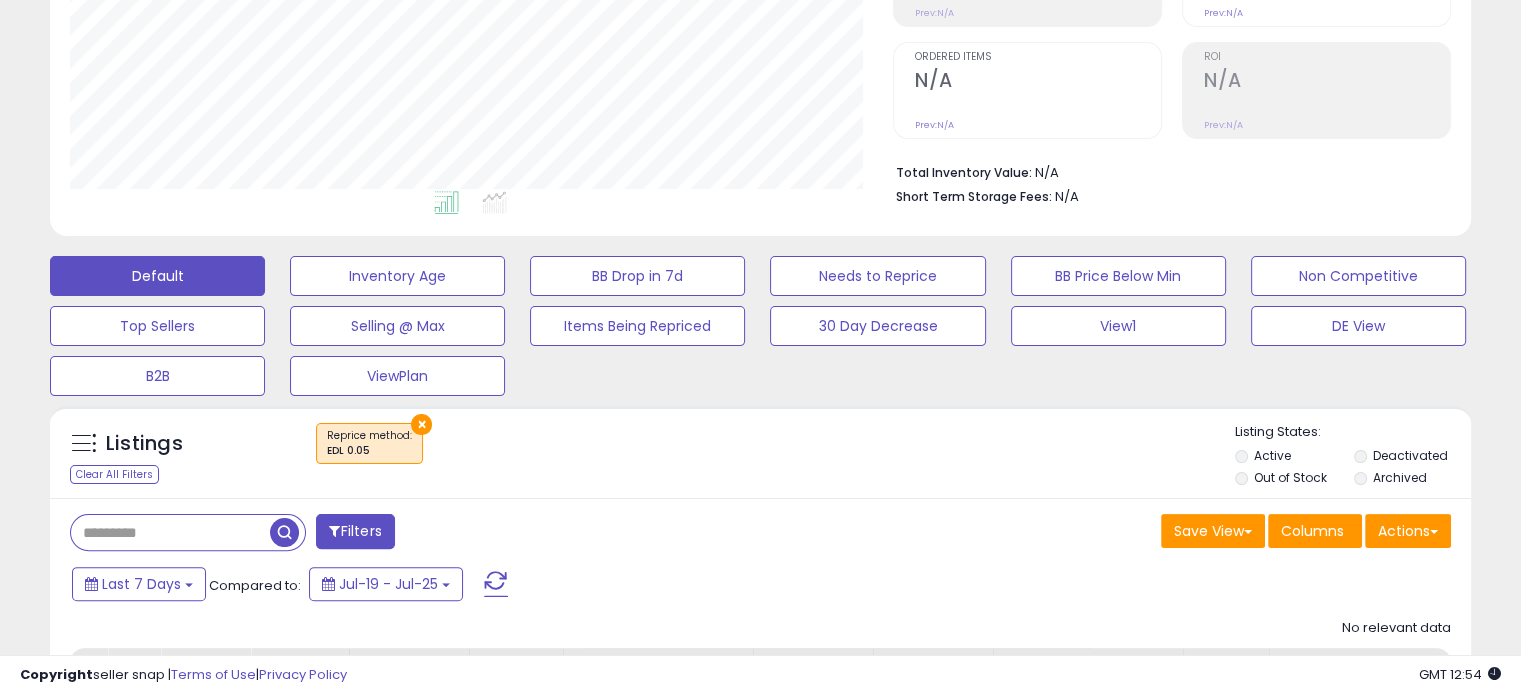 click on "×" at bounding box center [421, 424] 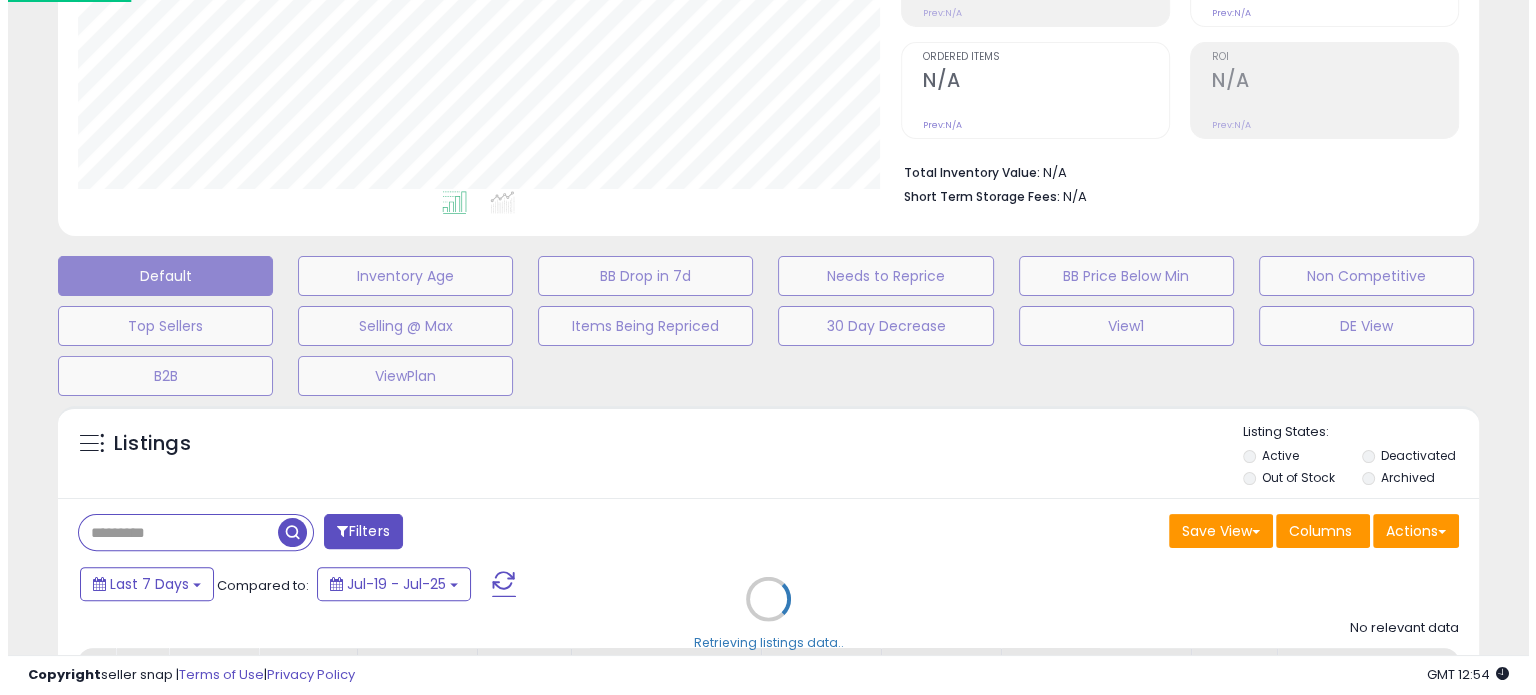 scroll, scrollTop: 999589, scrollLeft: 999168, axis: both 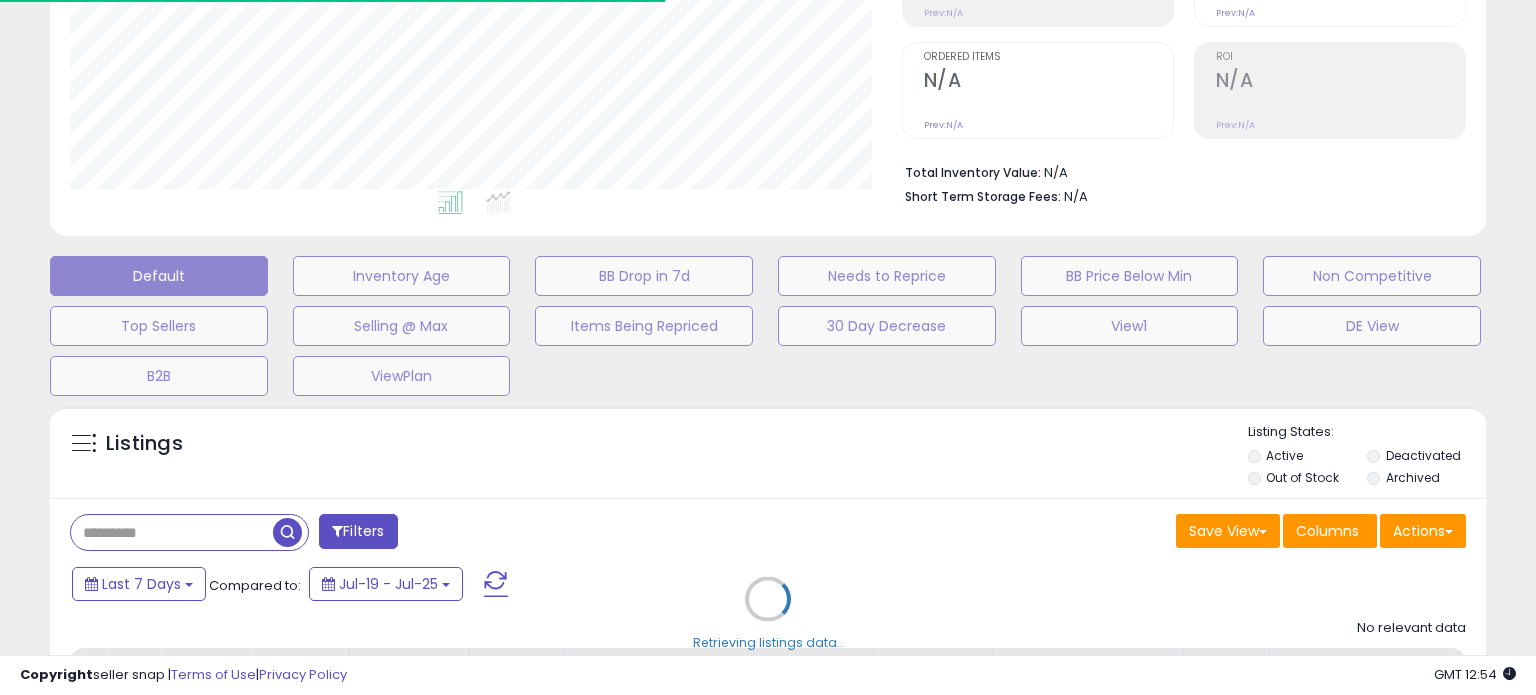 click on "Retrieving listings data.." at bounding box center (768, 613) 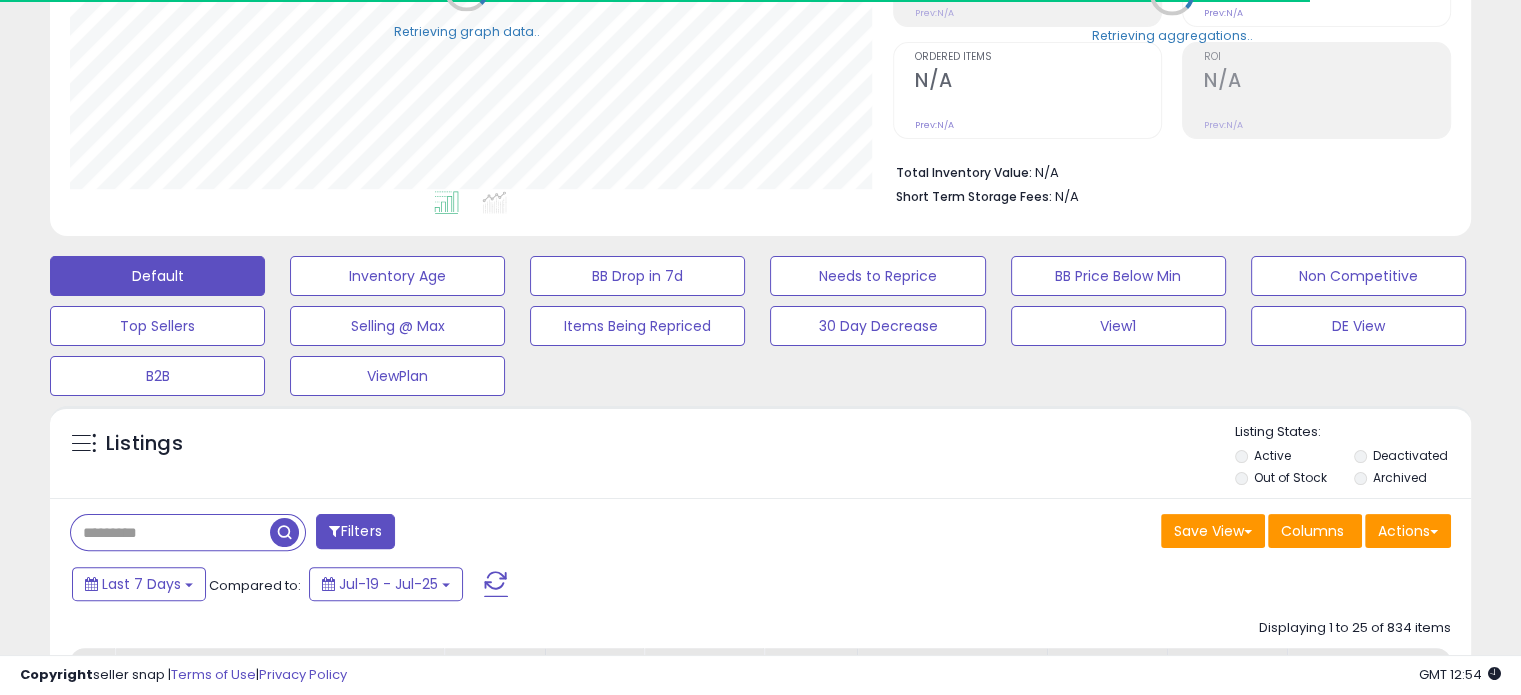 scroll, scrollTop: 409, scrollLeft: 822, axis: both 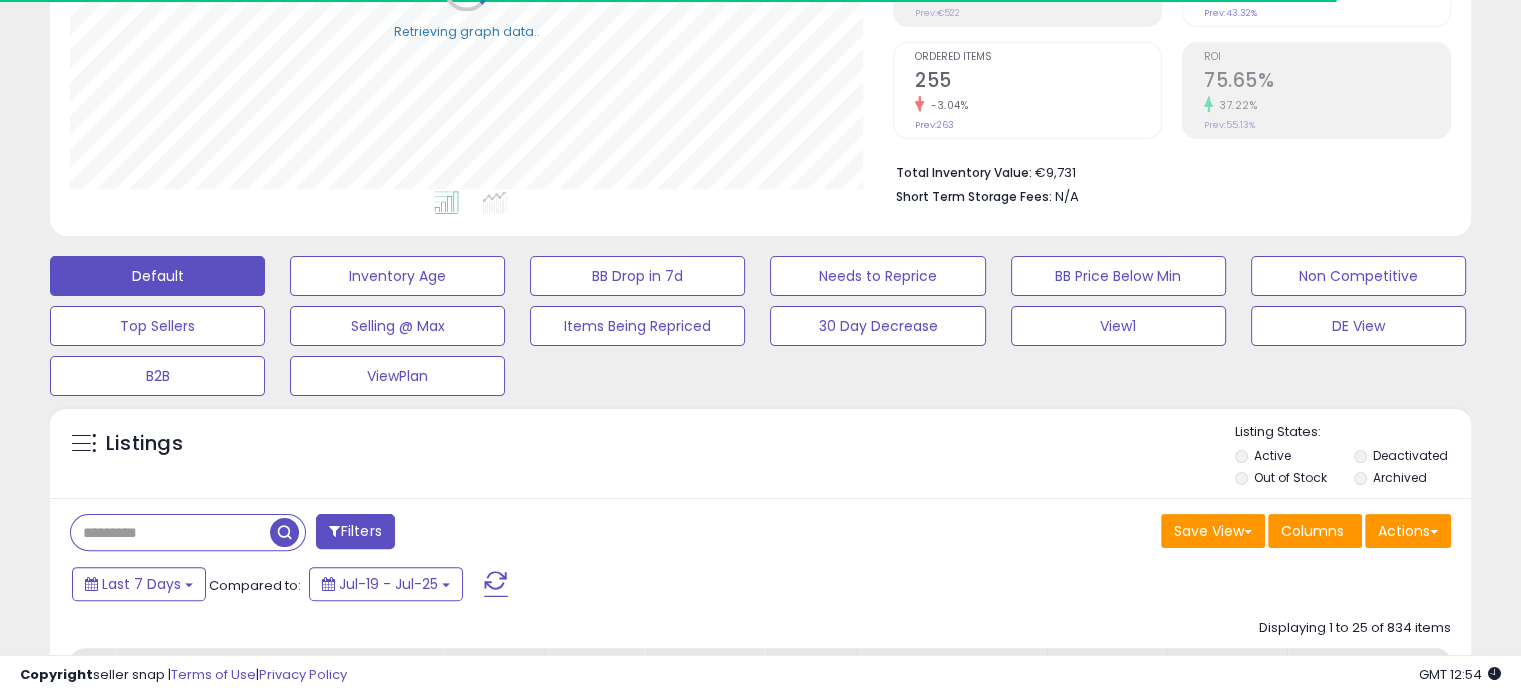 click at bounding box center (170, 532) 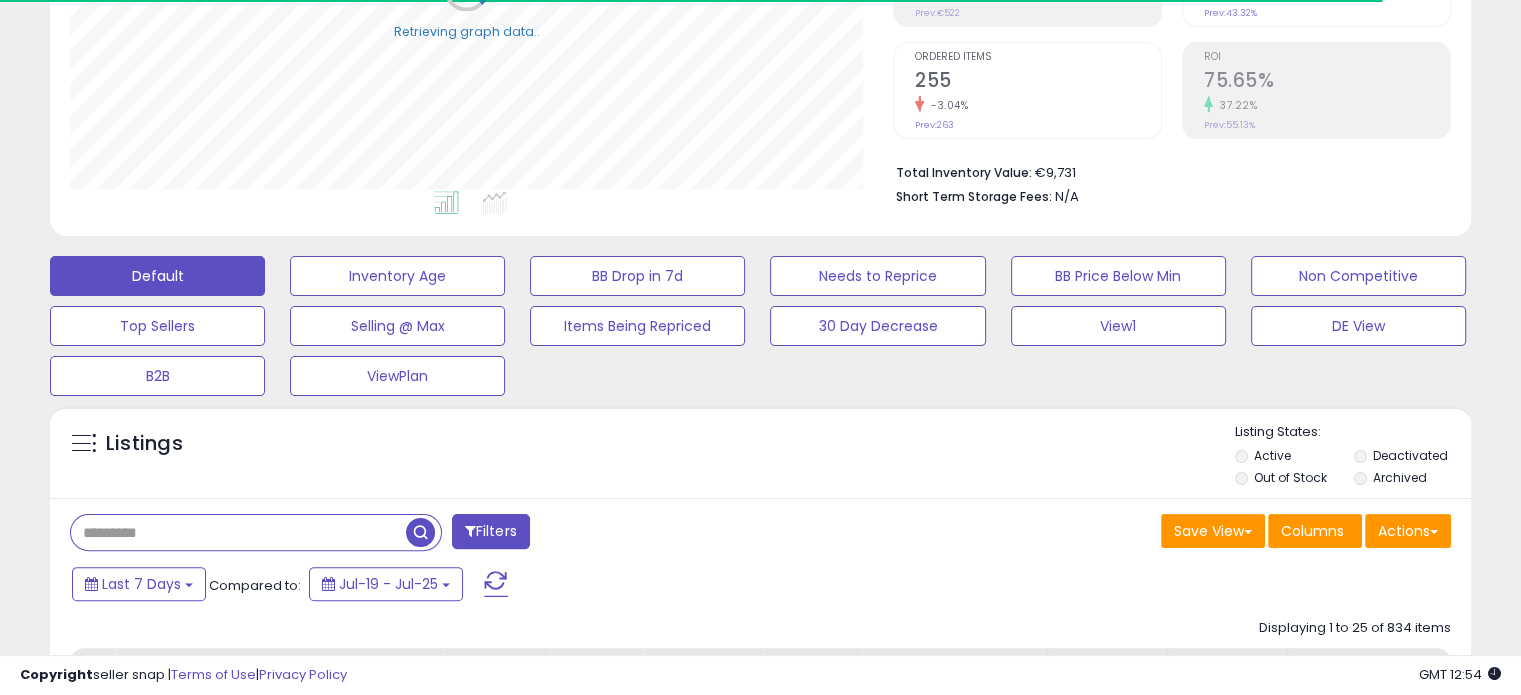 paste on "**********" 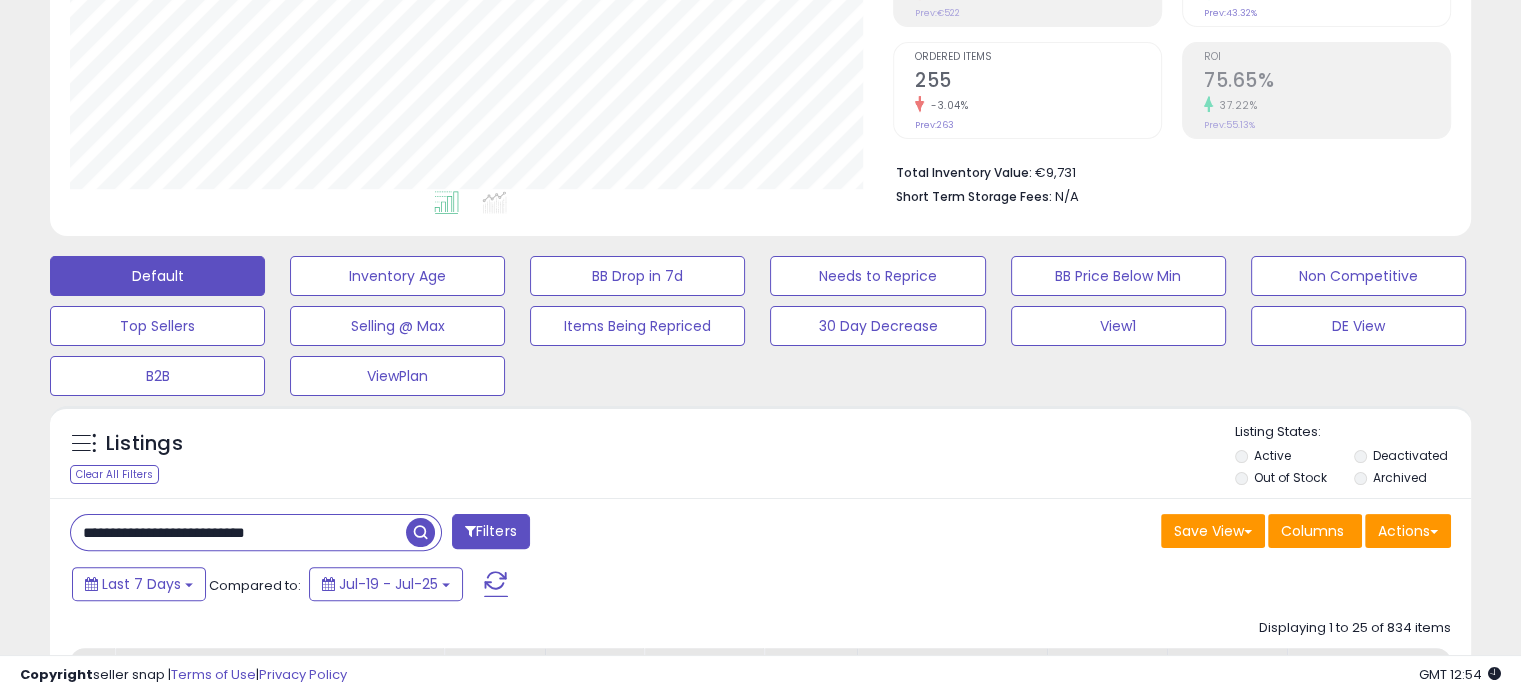 type on "**********" 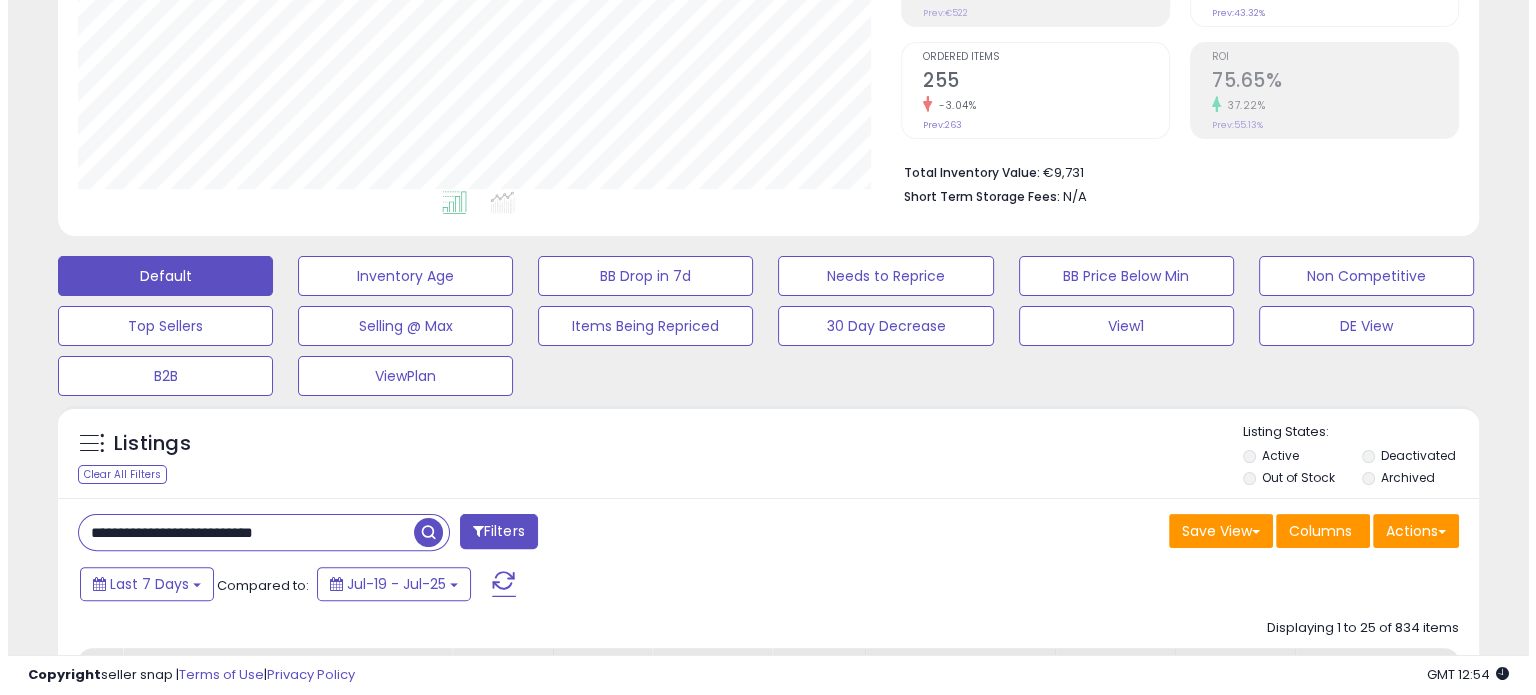 scroll, scrollTop: 409, scrollLeft: 822, axis: both 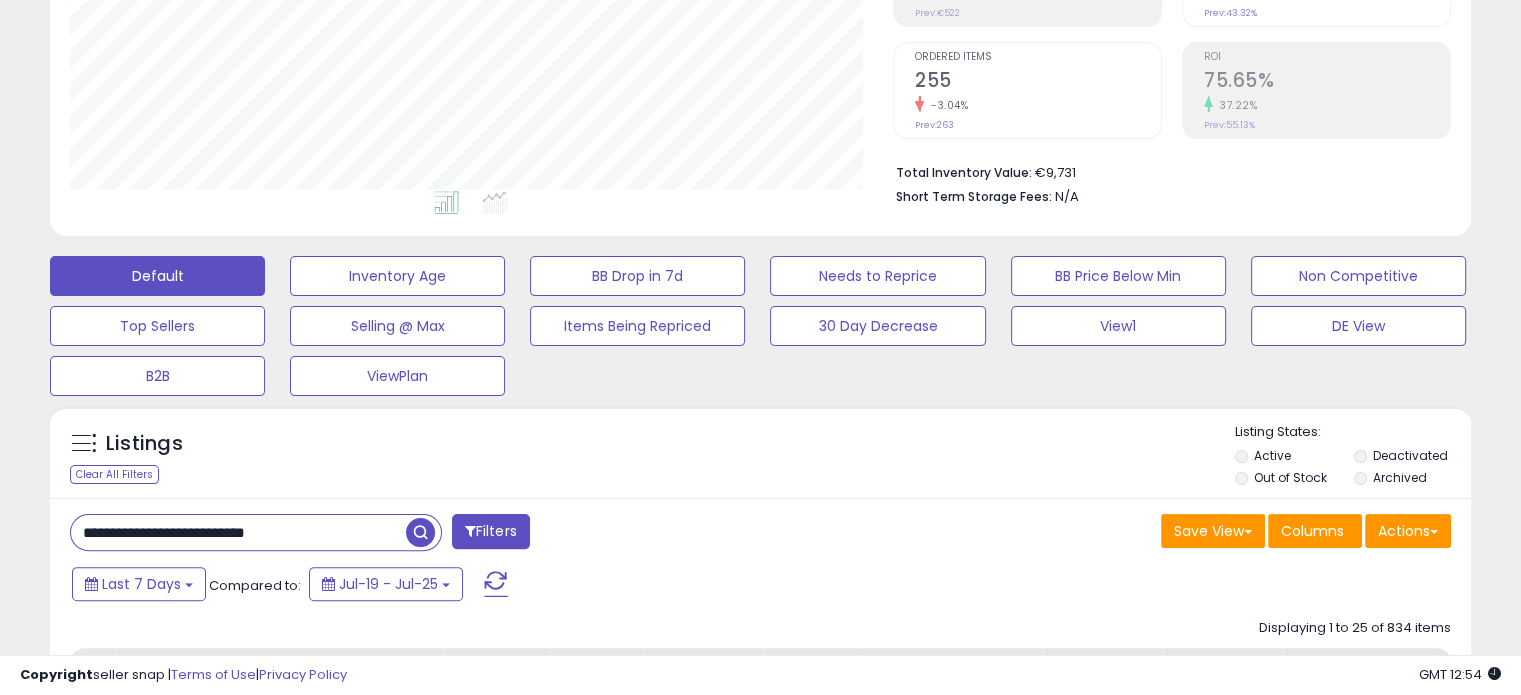 click at bounding box center (420, 532) 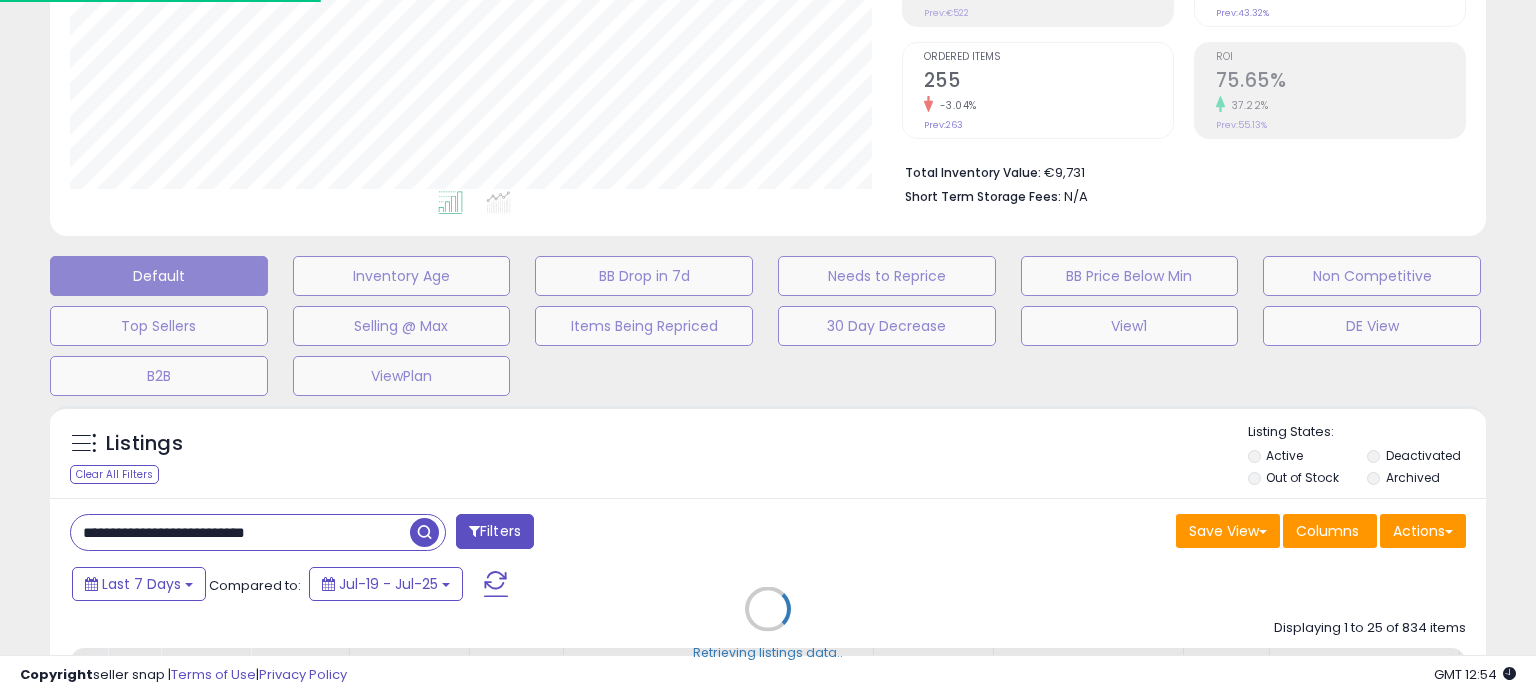 scroll, scrollTop: 999589, scrollLeft: 999168, axis: both 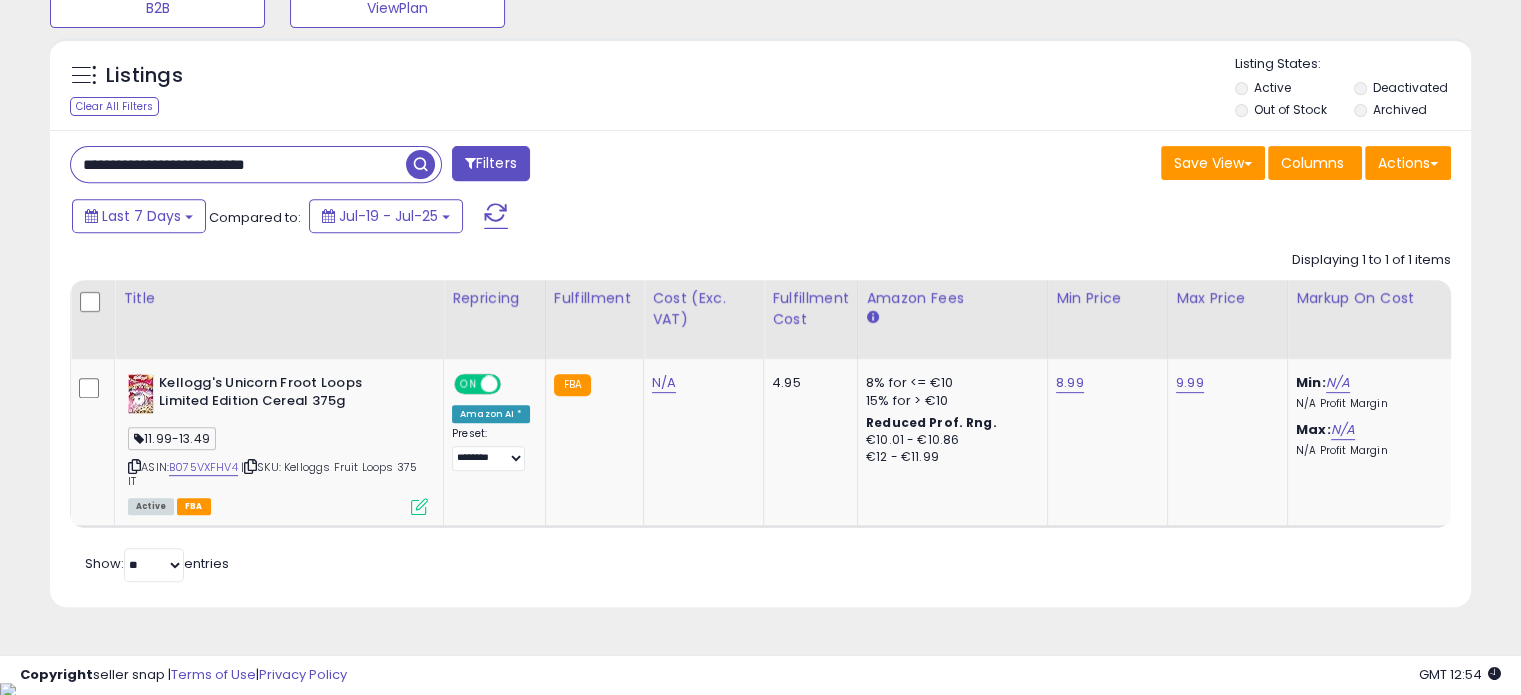 type 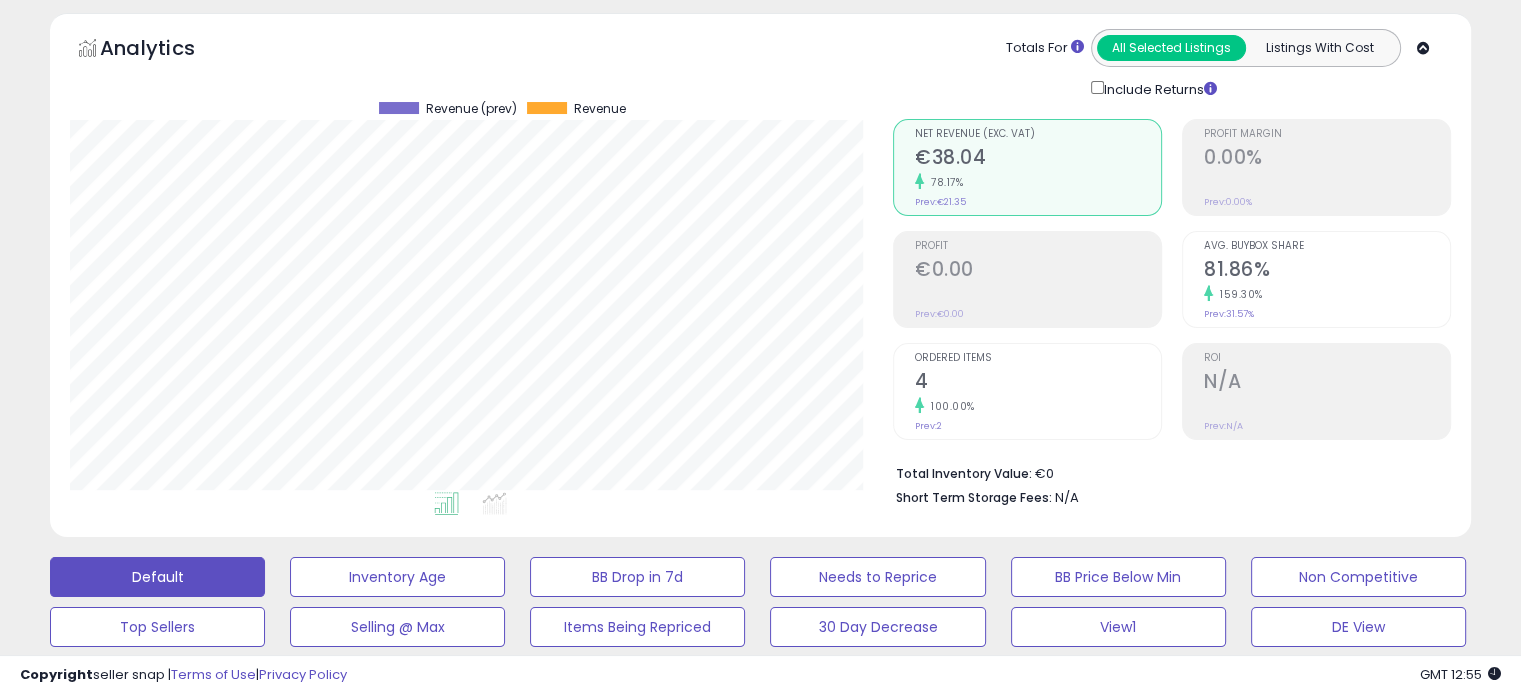 scroll, scrollTop: 0, scrollLeft: 0, axis: both 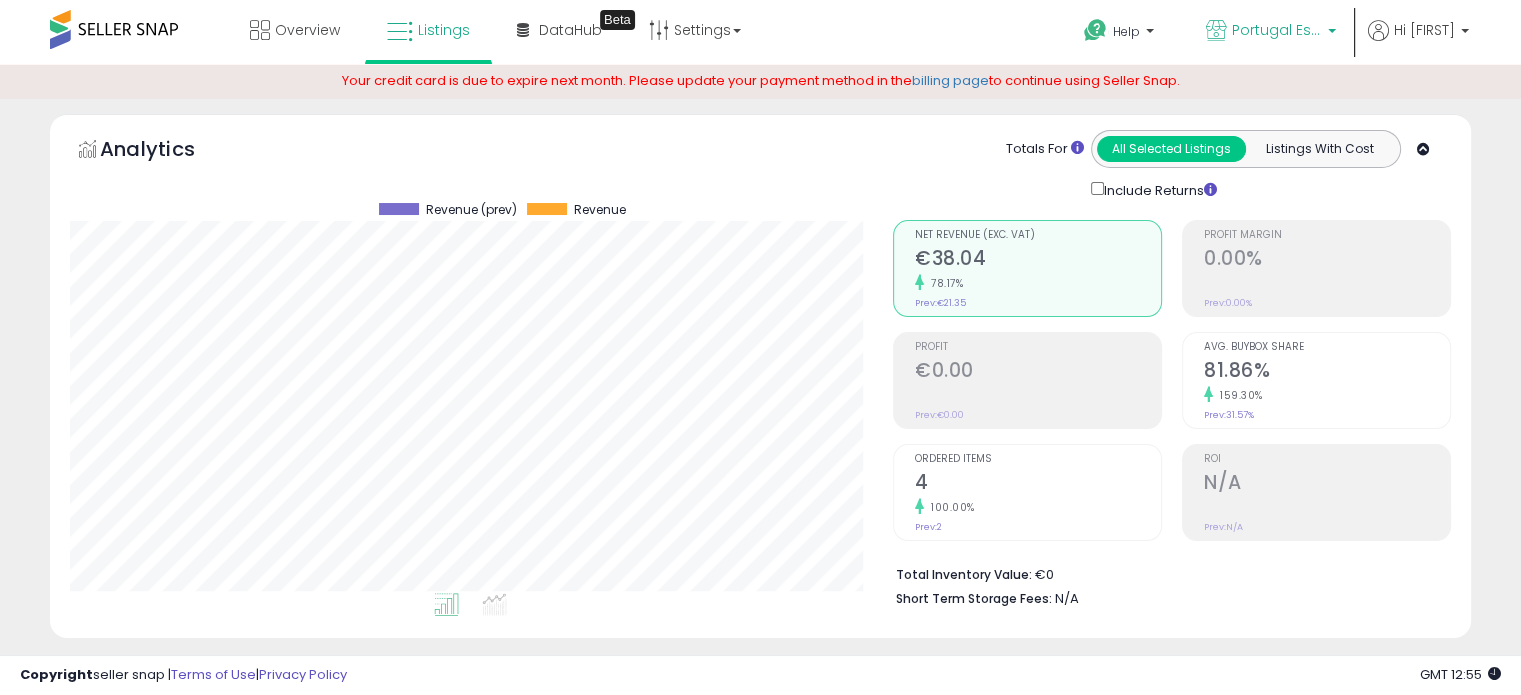click on "Portugal Essentials IT" at bounding box center [1277, 30] 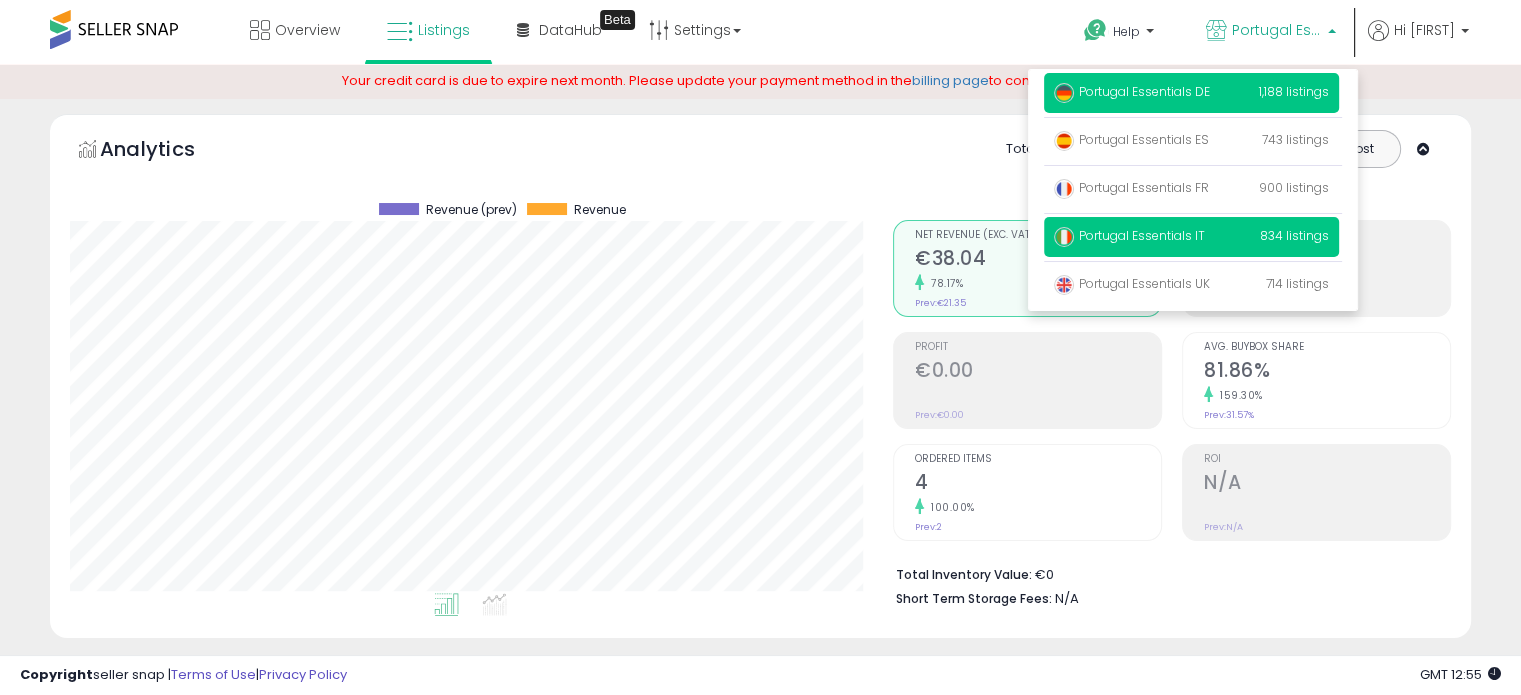 click on "Portugal Essentials DE" at bounding box center [1132, 91] 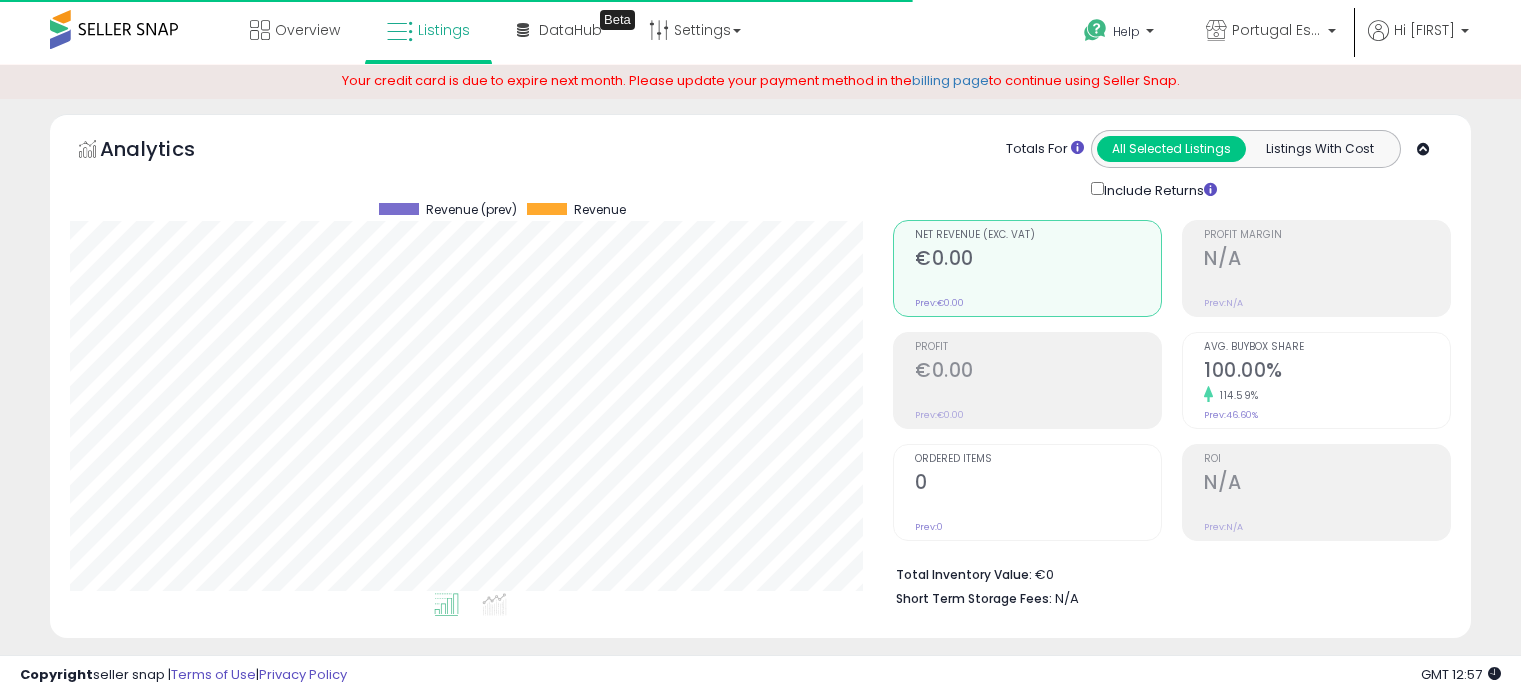 scroll, scrollTop: 0, scrollLeft: 0, axis: both 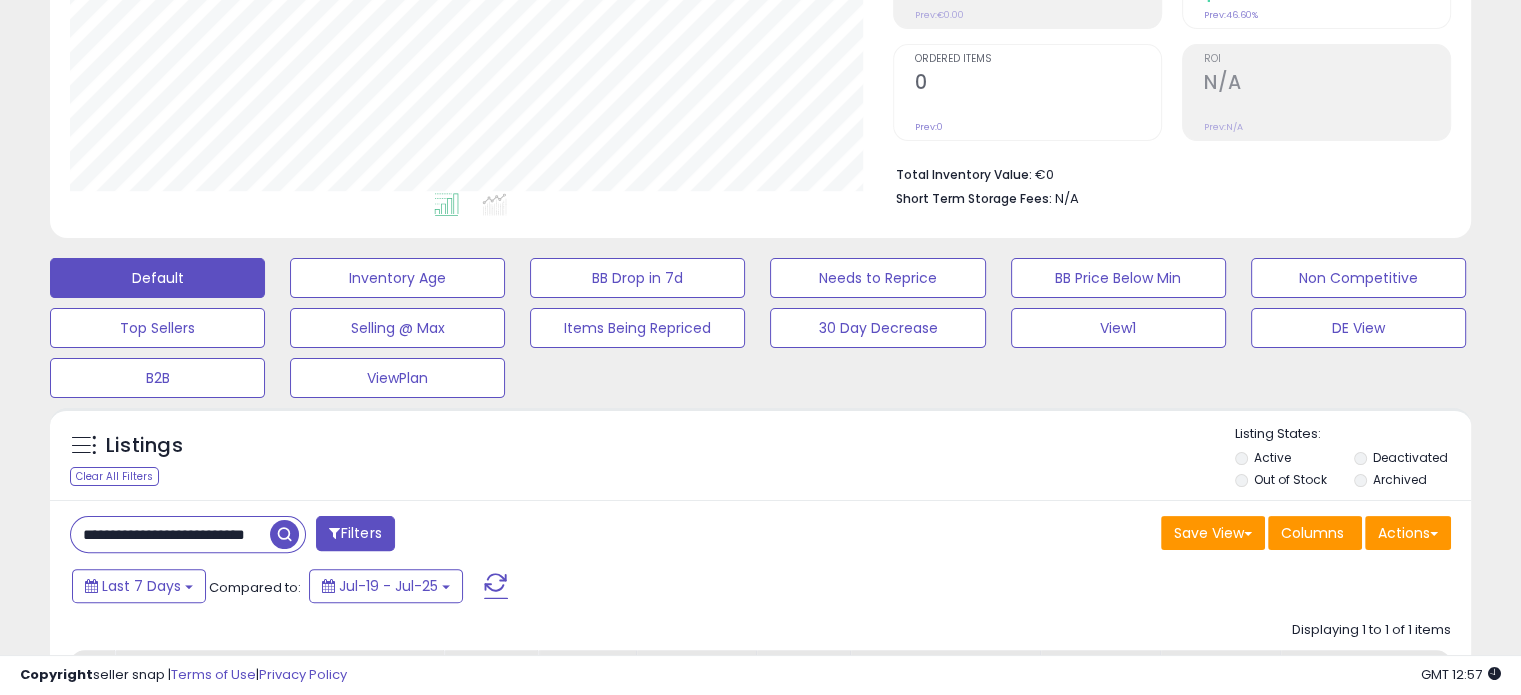 click on "**********" at bounding box center [170, 534] 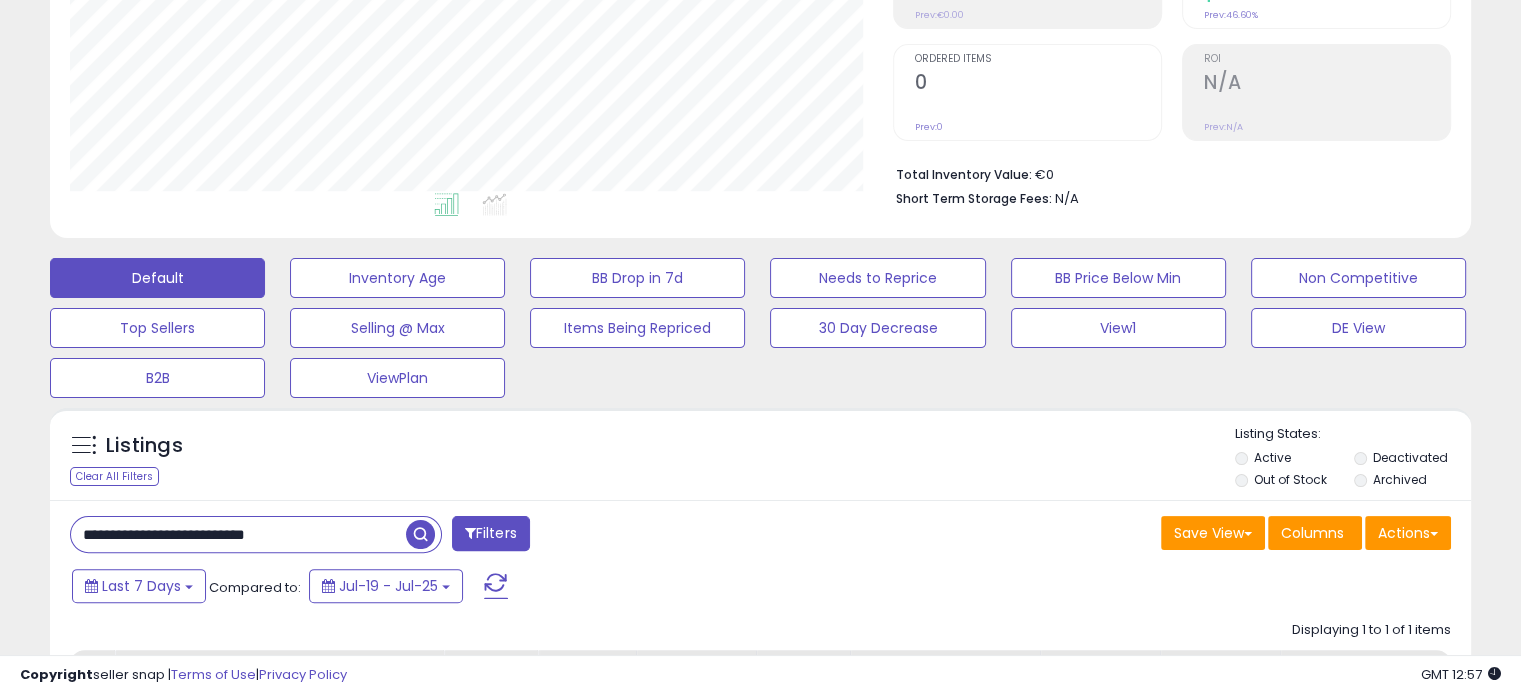click on "**********" at bounding box center [238, 534] 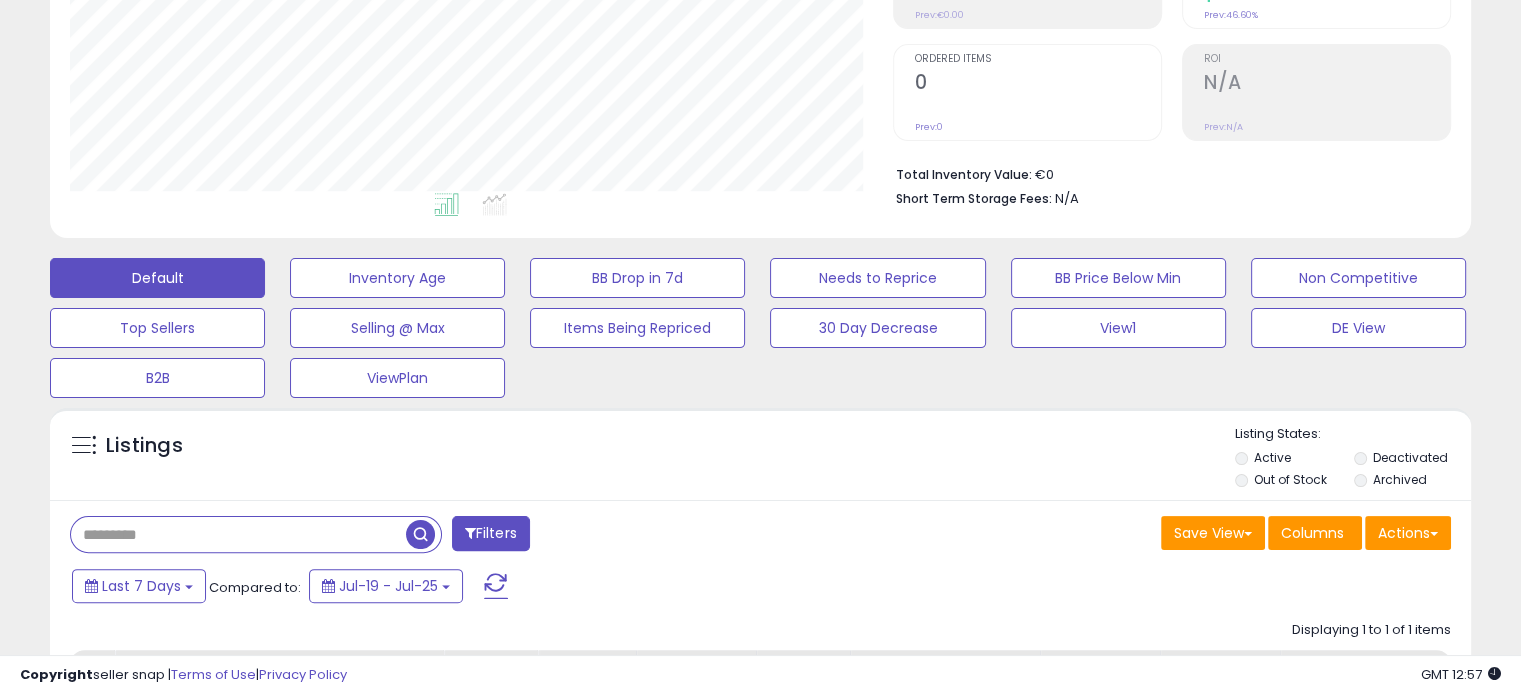drag, startPoint x: 320, startPoint y: 532, endPoint x: 359, endPoint y: 531, distance: 39.012817 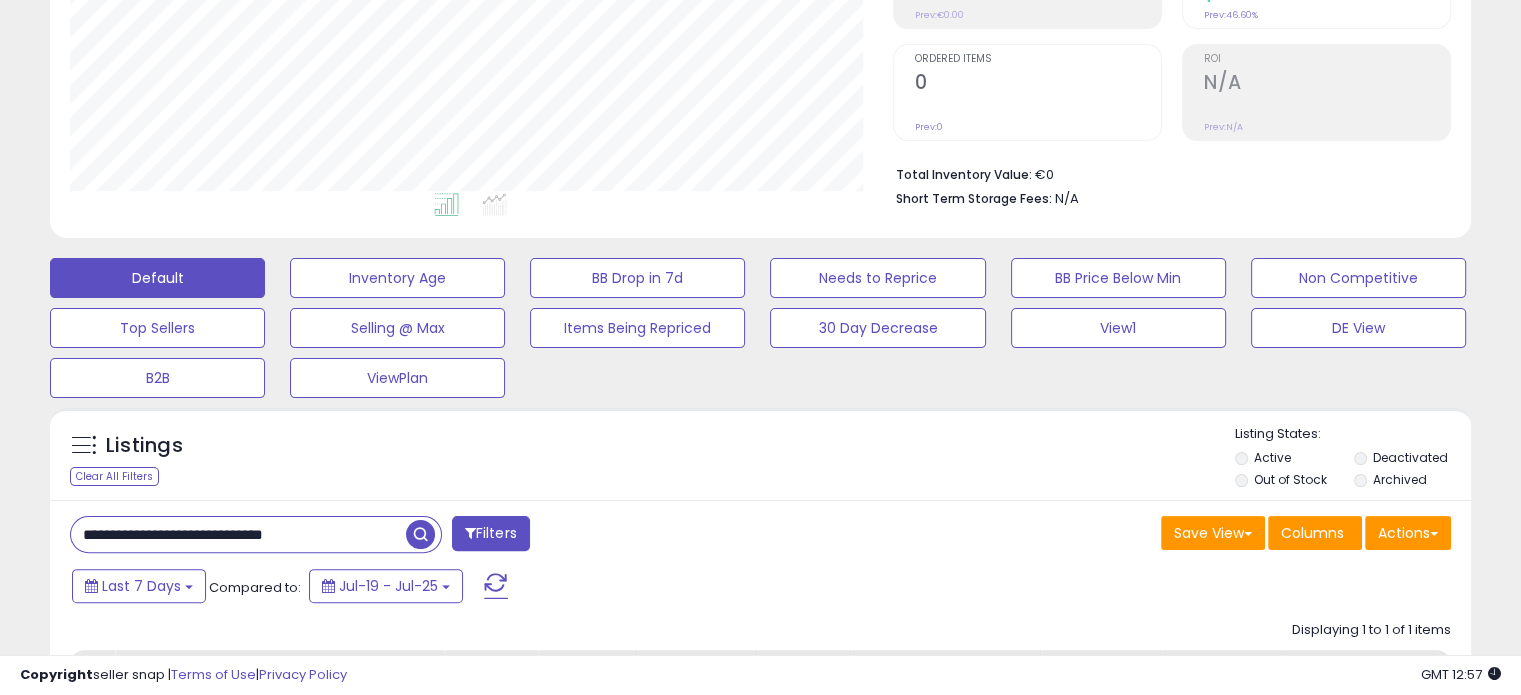 type on "**********" 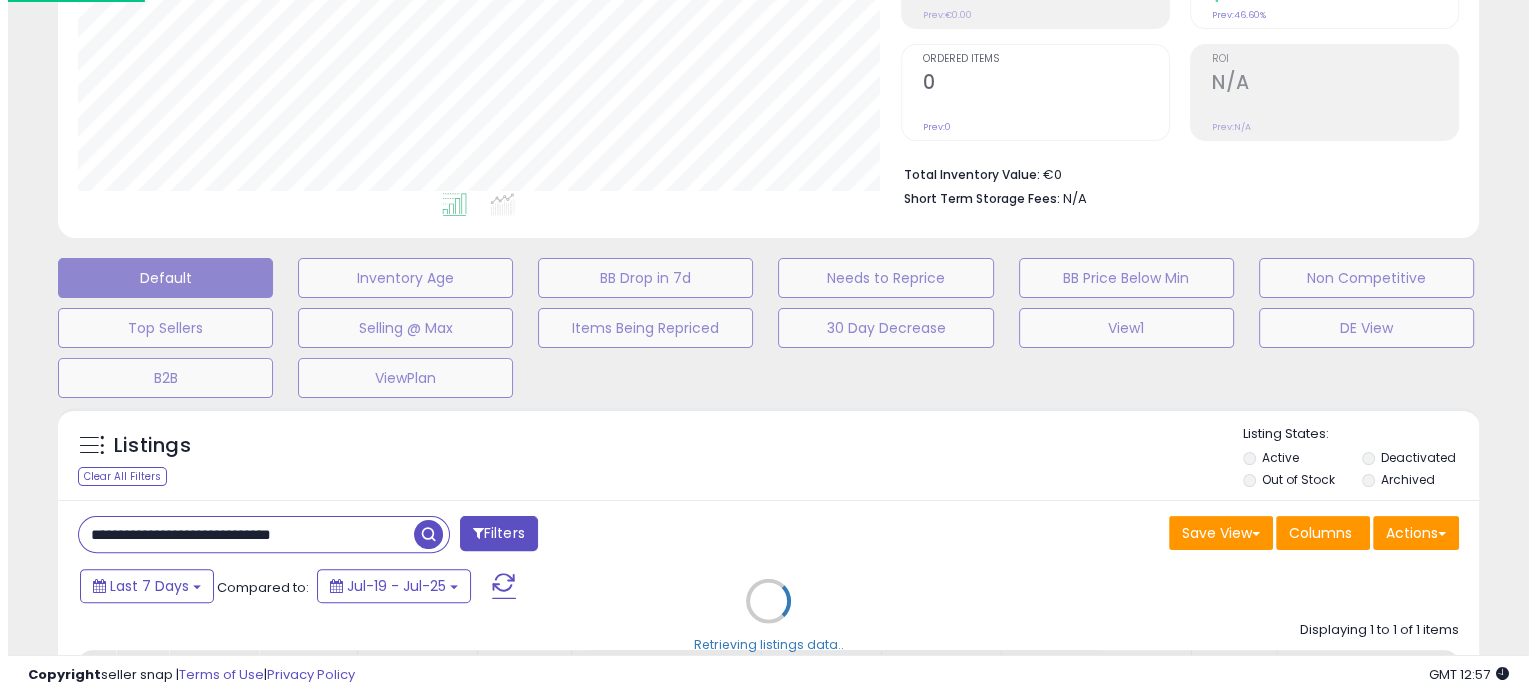 scroll, scrollTop: 999589, scrollLeft: 999168, axis: both 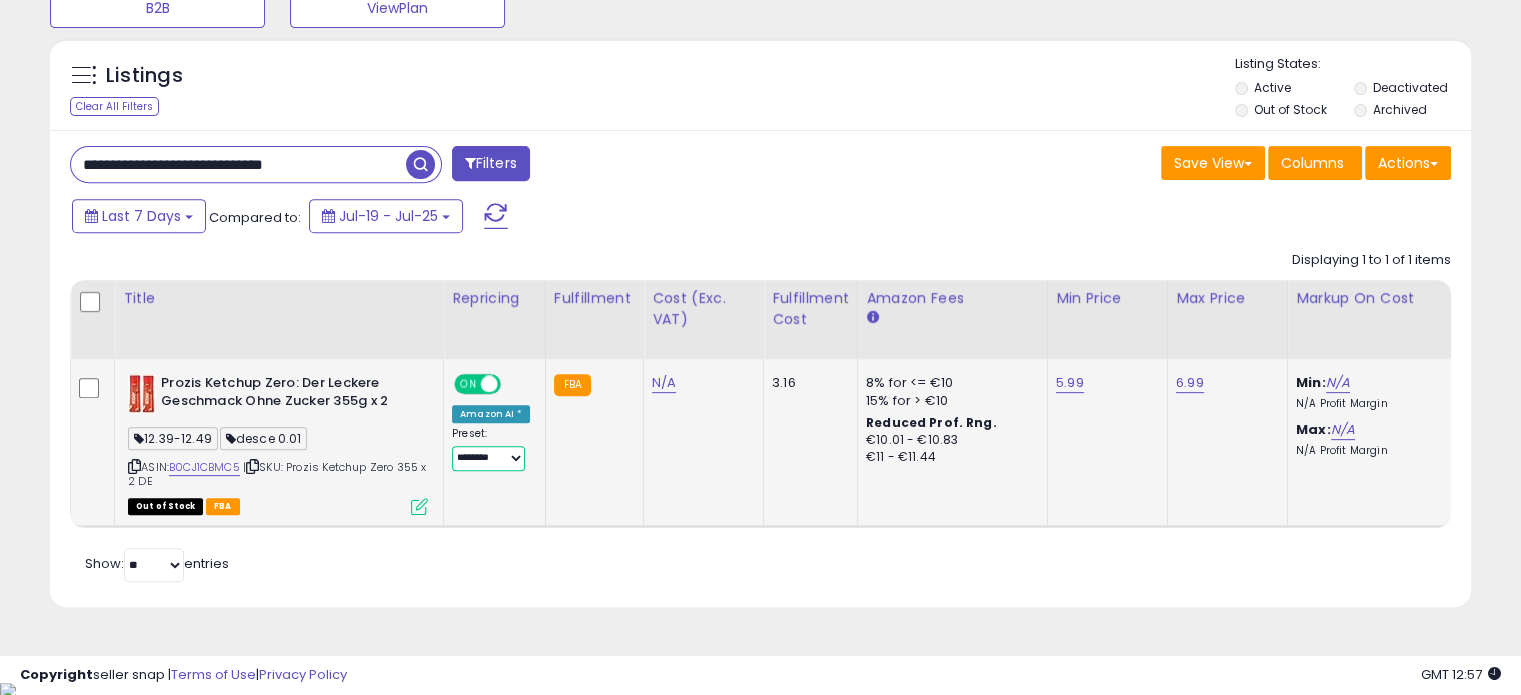 click on "**********" at bounding box center (488, 458) 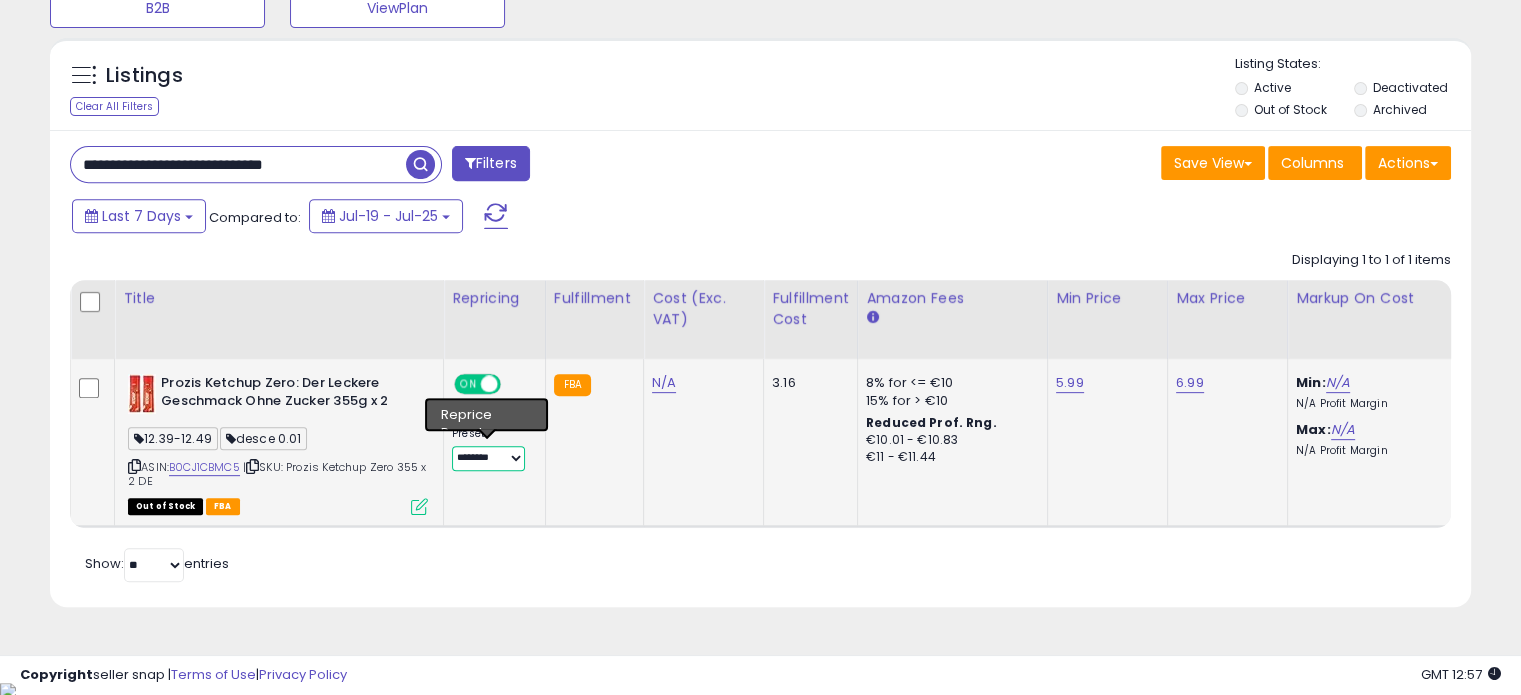 select on "****" 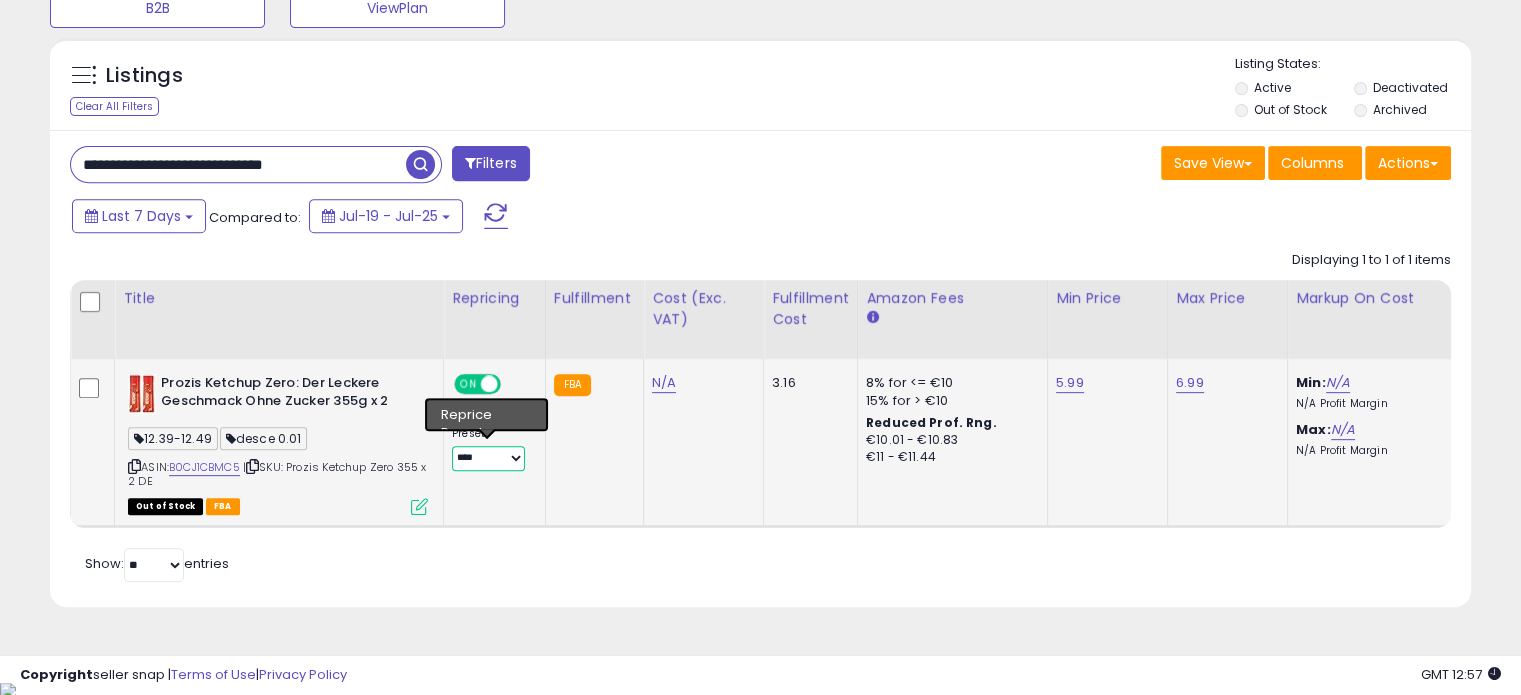 click on "**********" at bounding box center (488, 458) 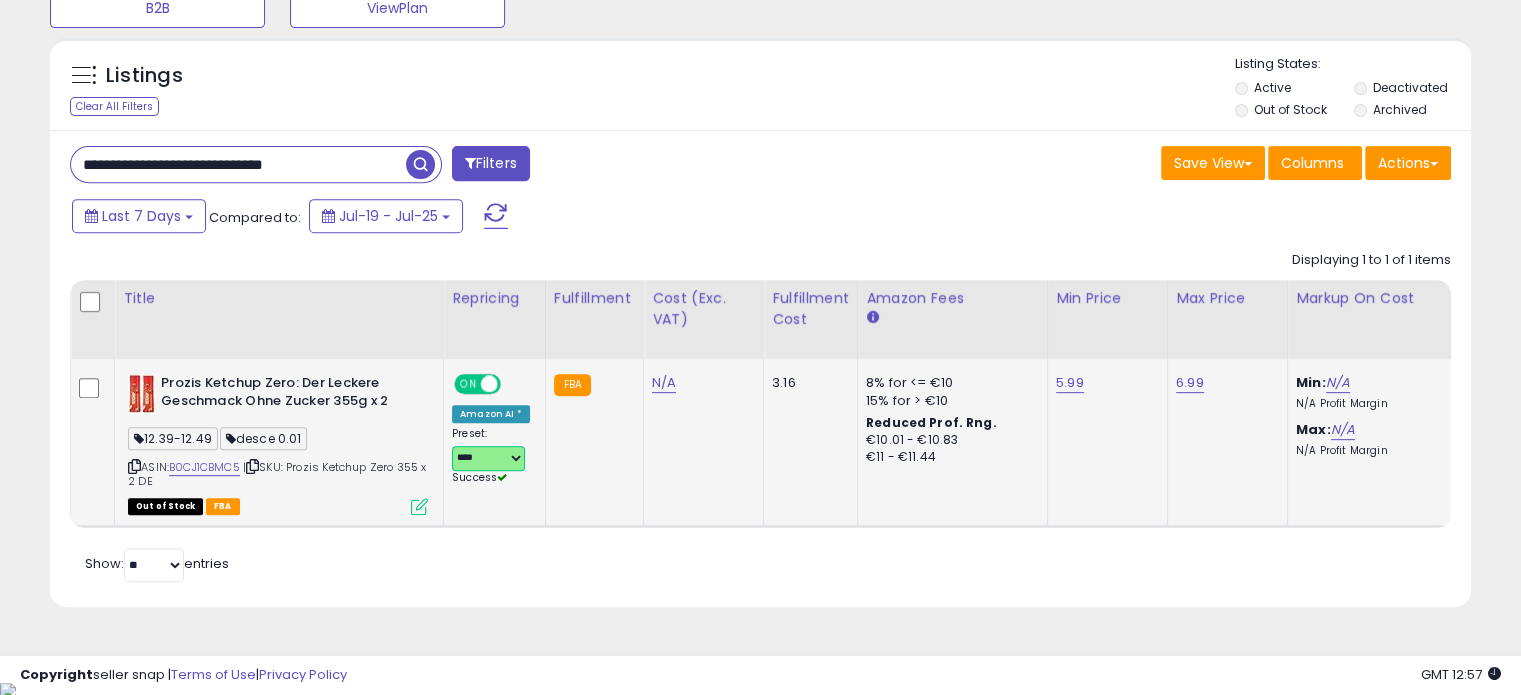 click on "**********" at bounding box center [488, 458] 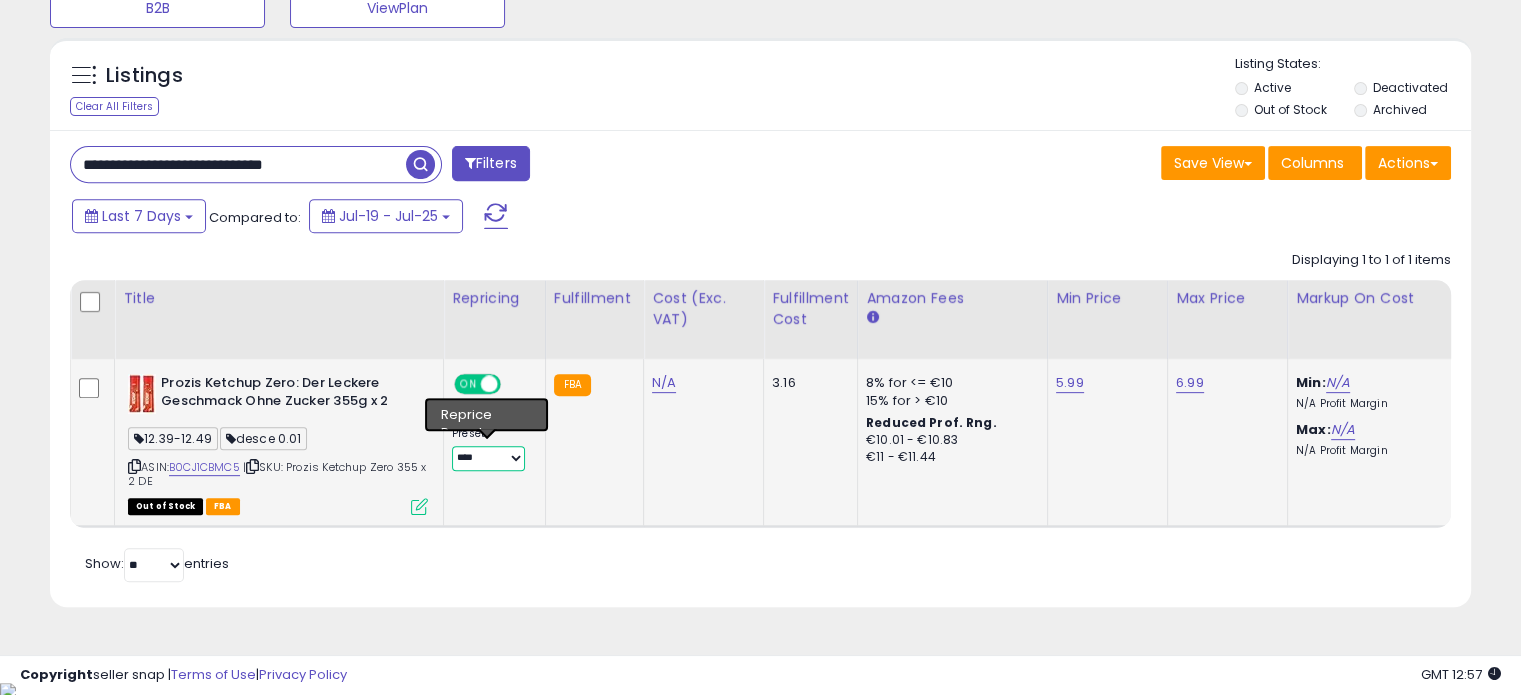 click on "**********" at bounding box center (488, 458) 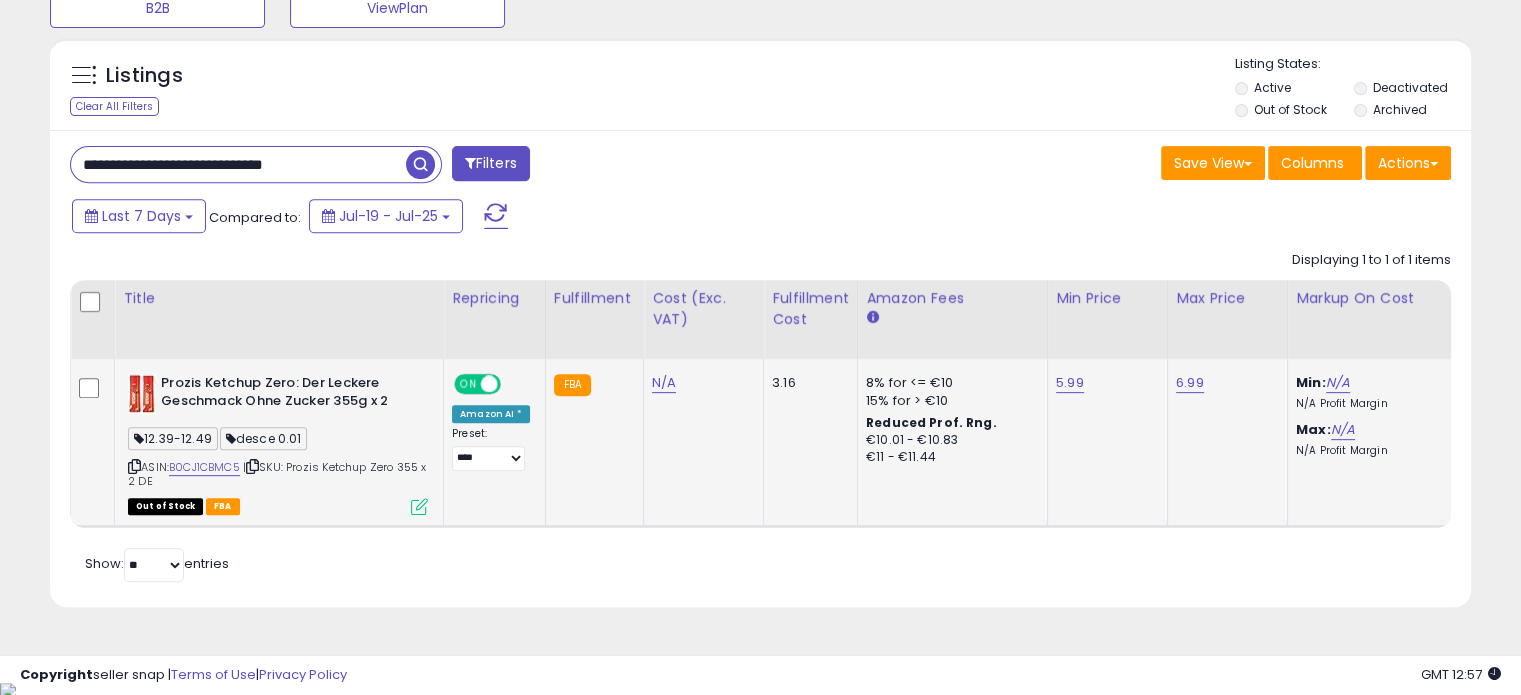 click at bounding box center [419, 506] 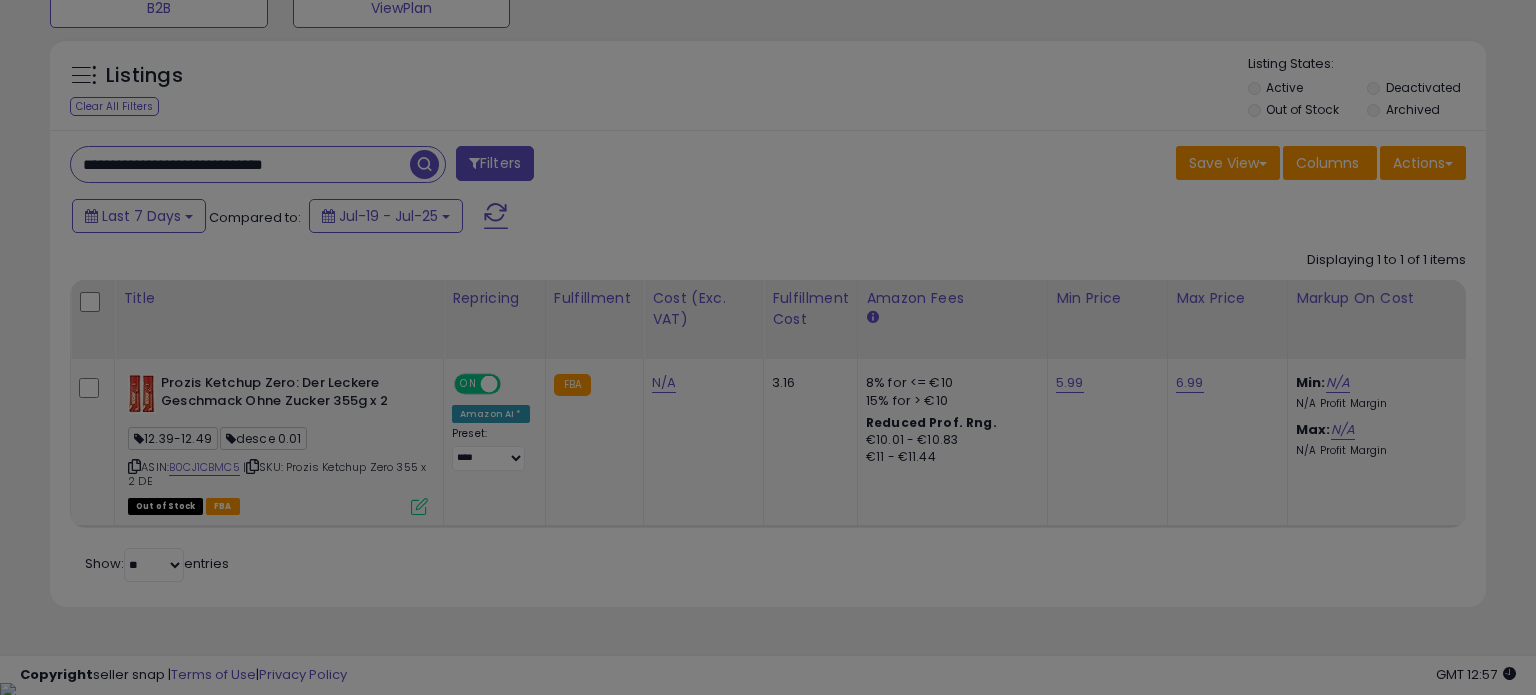 scroll, scrollTop: 999589, scrollLeft: 999168, axis: both 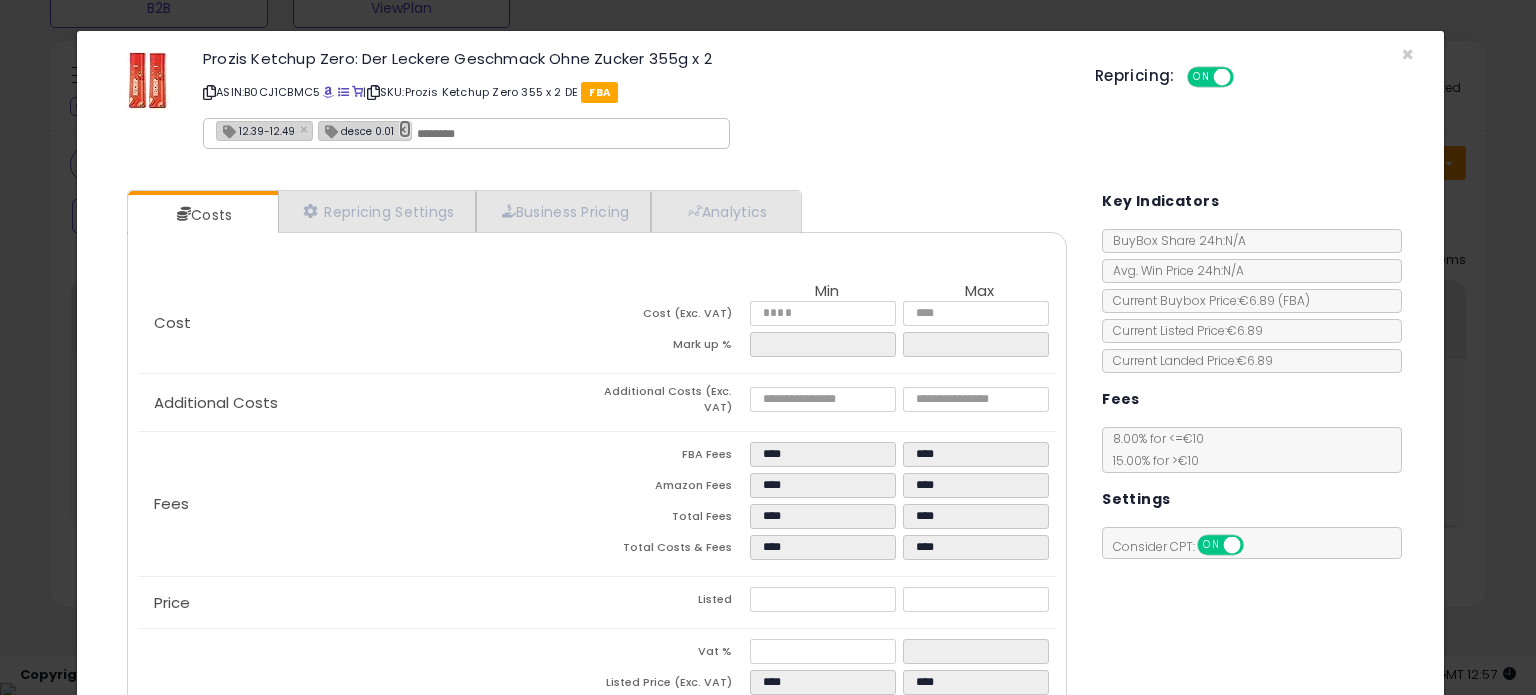 click on "×" at bounding box center [405, 129] 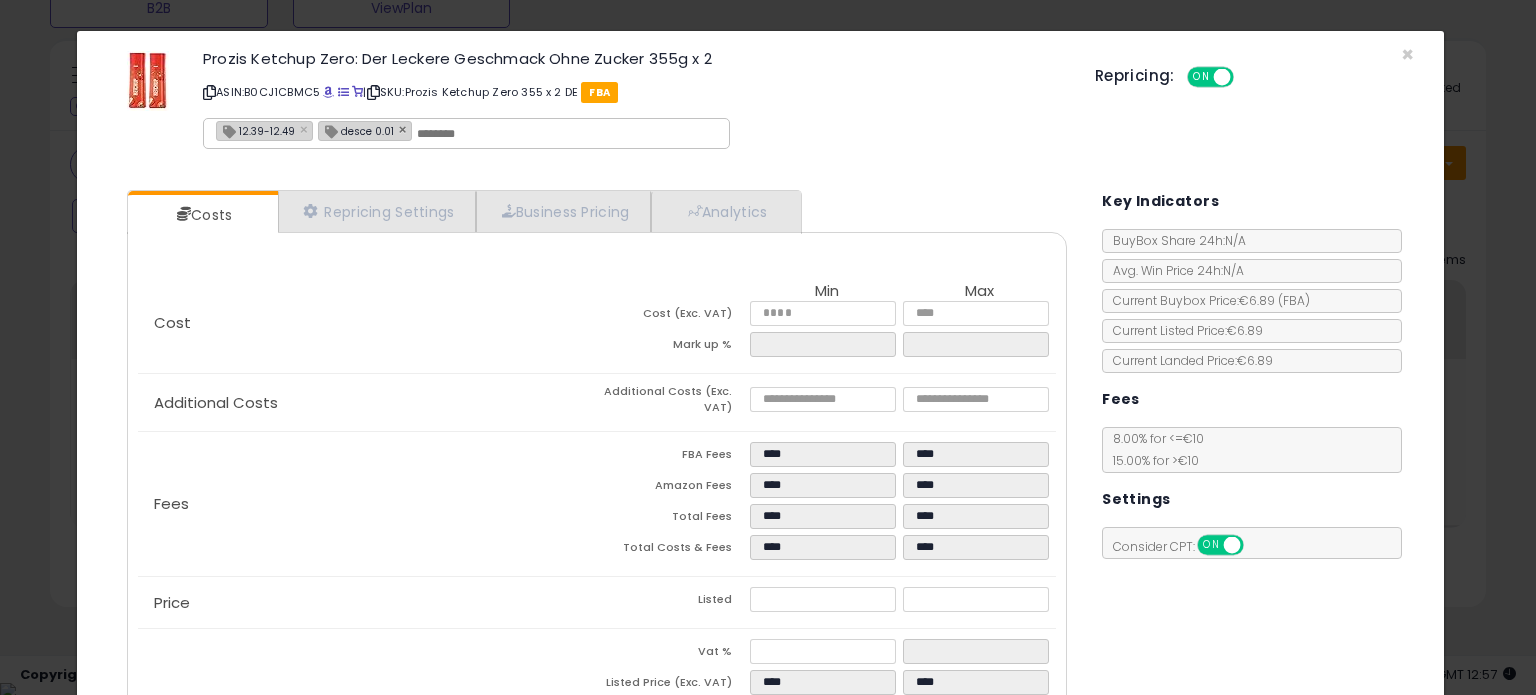 type on "**********" 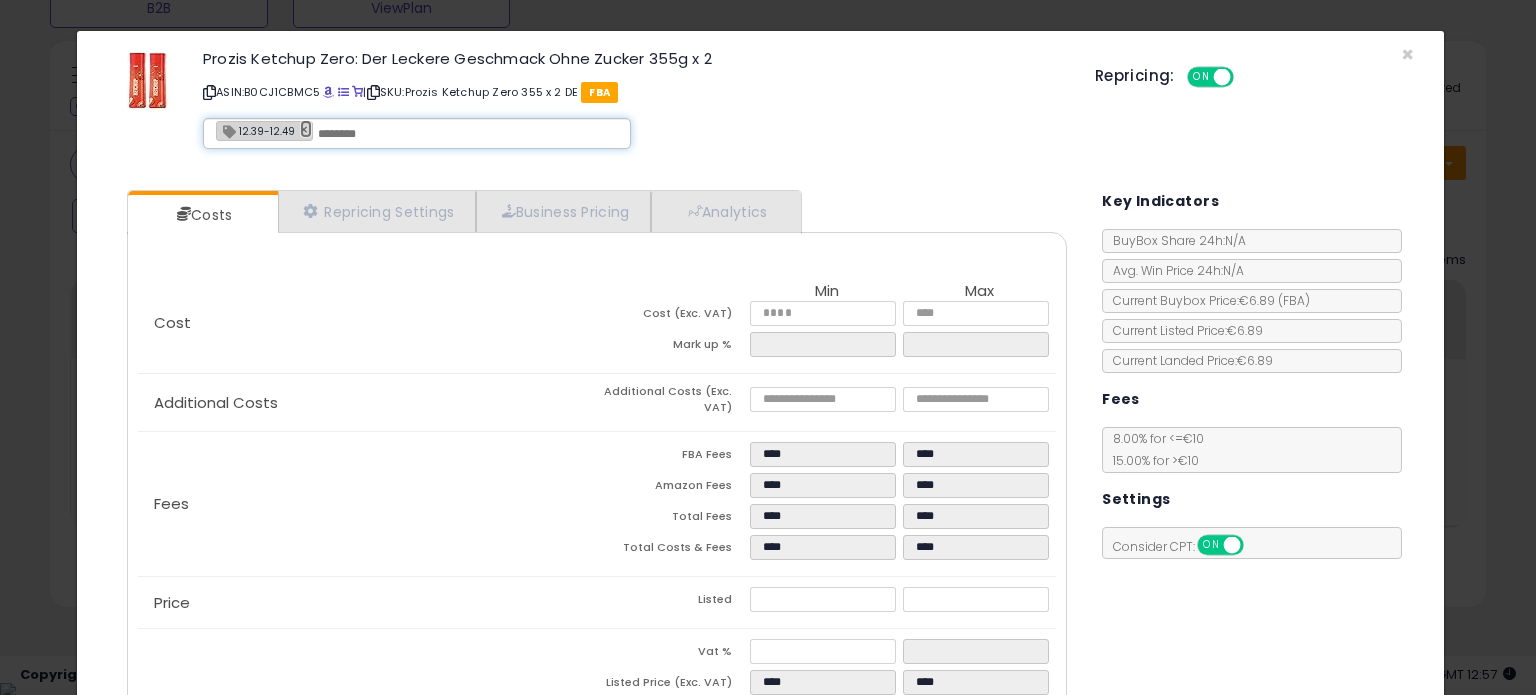 click on "×" at bounding box center [306, 129] 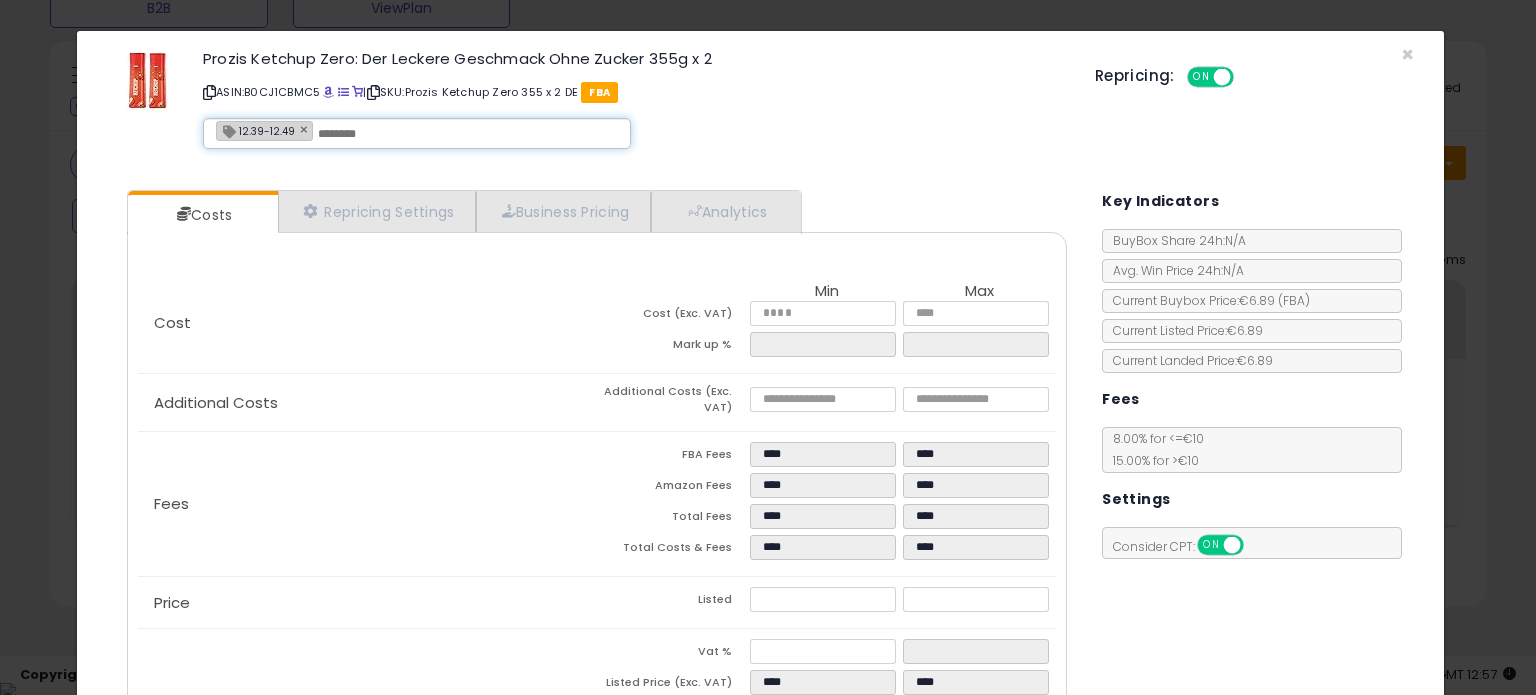 type 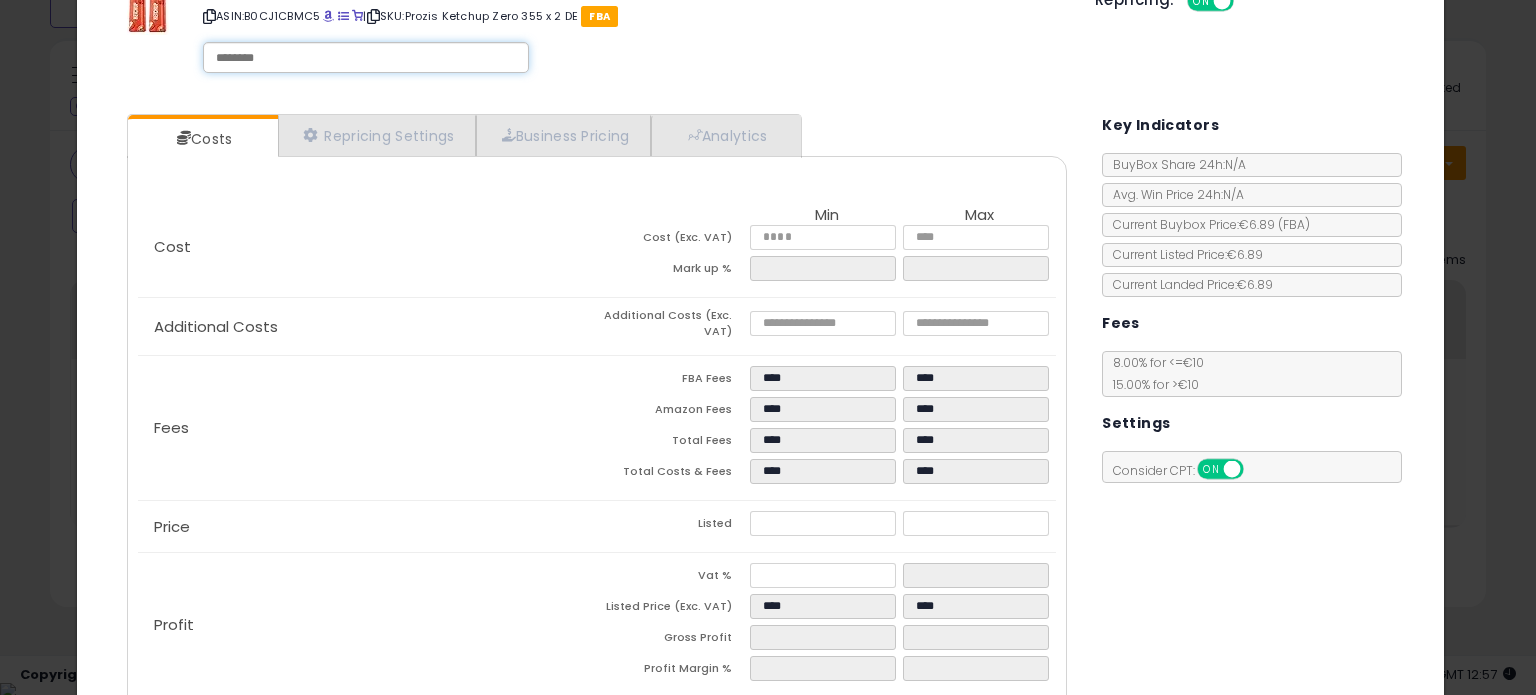 scroll, scrollTop: 181, scrollLeft: 0, axis: vertical 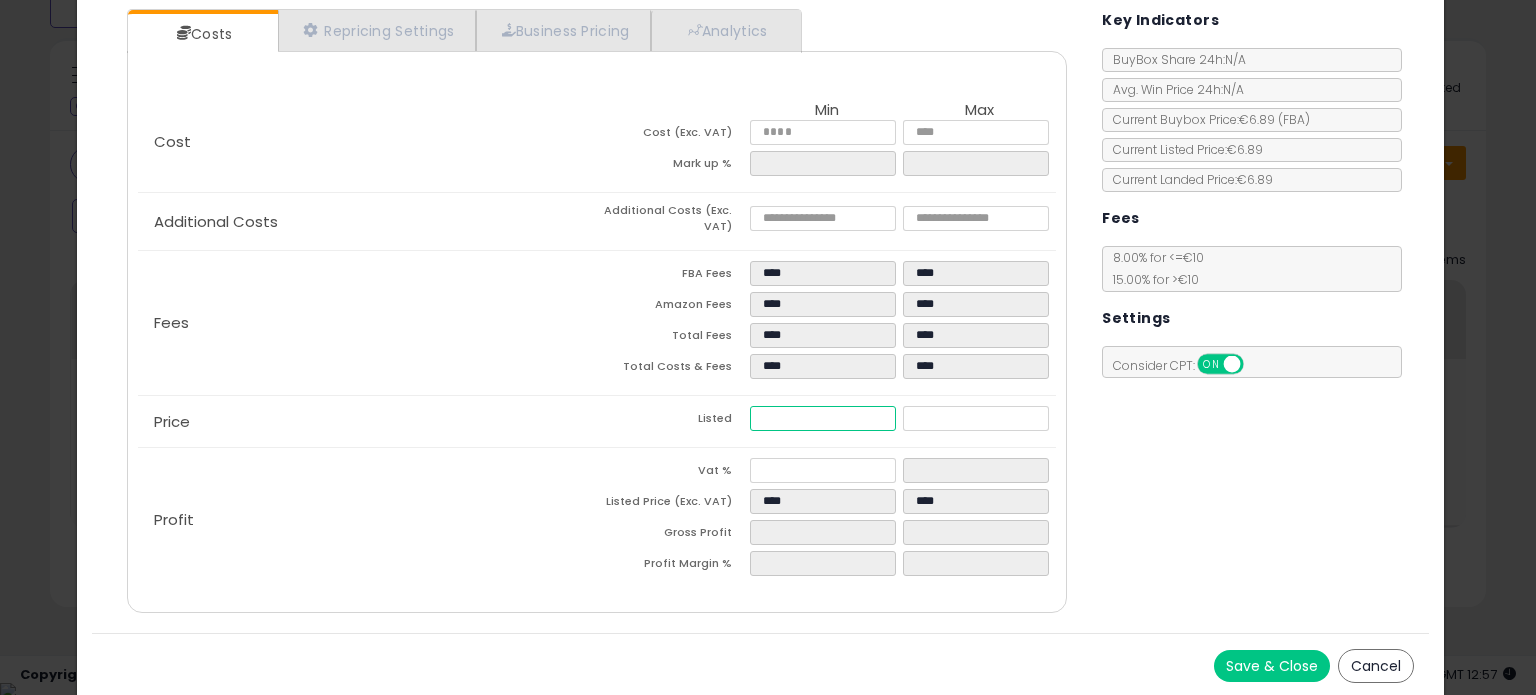 drag, startPoint x: 824, startPoint y: 415, endPoint x: 651, endPoint y: 403, distance: 173.41568 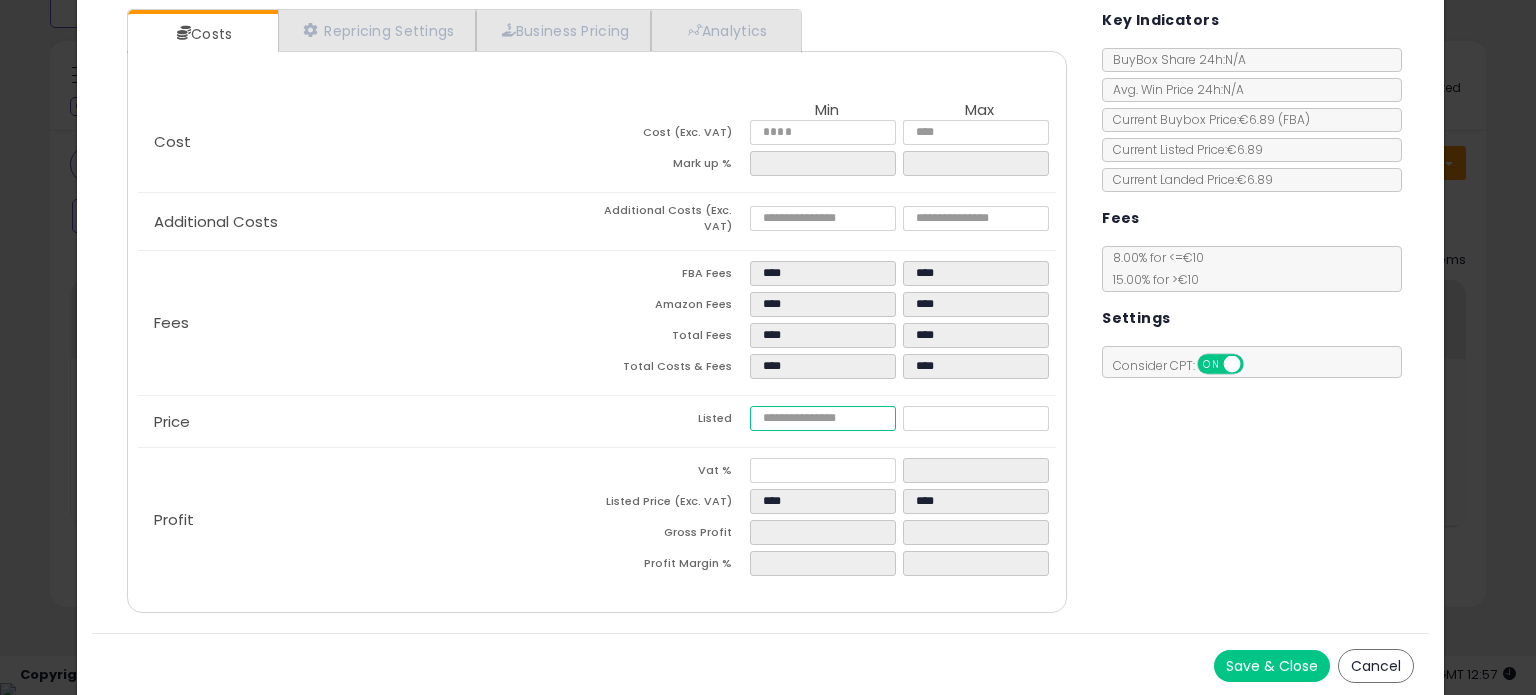 type on "****" 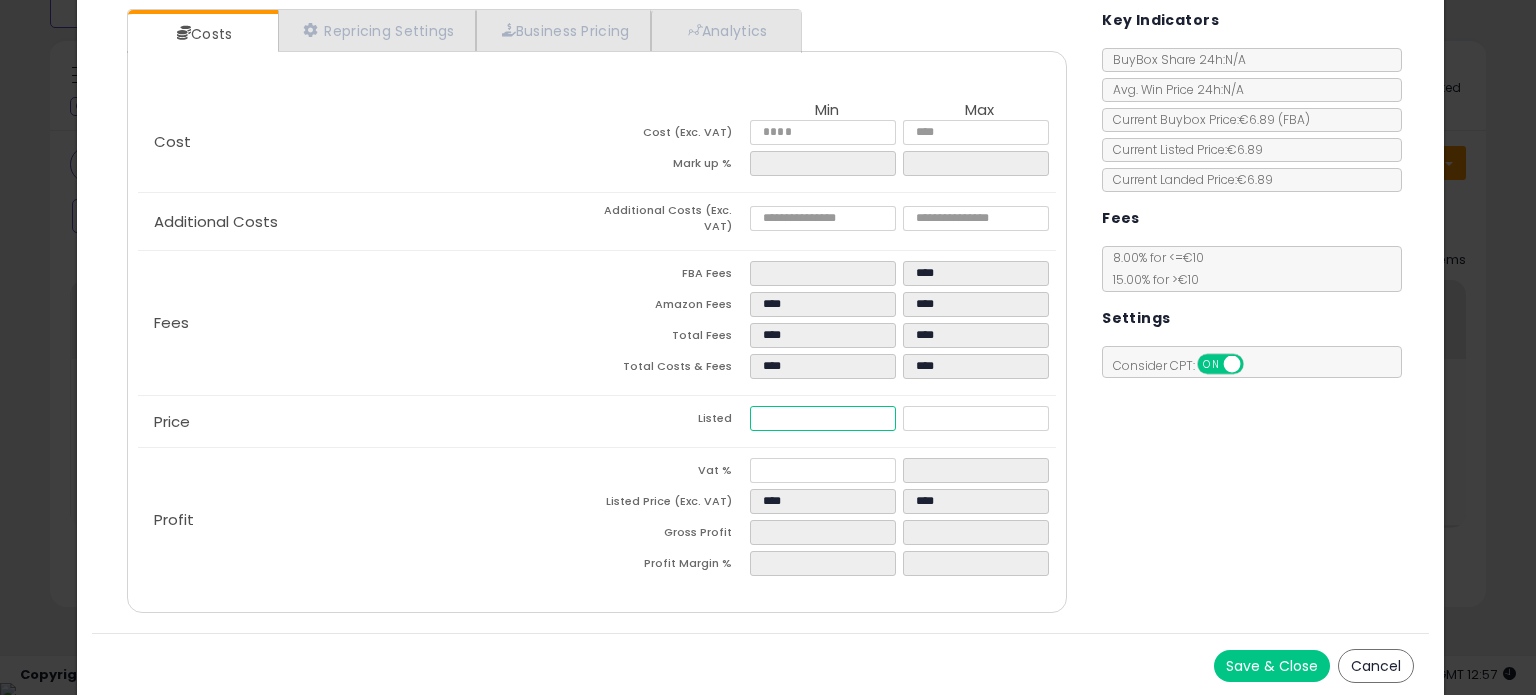 type on "****" 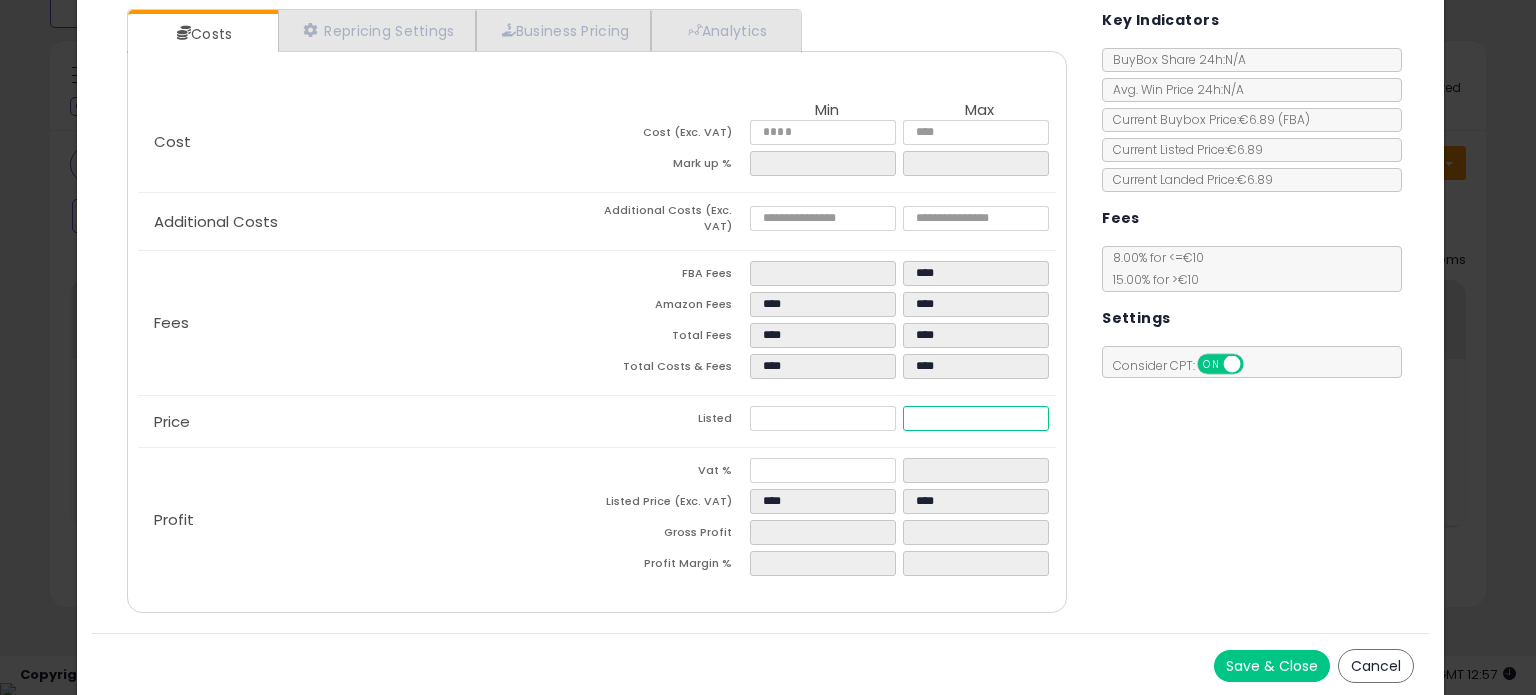 type on "****" 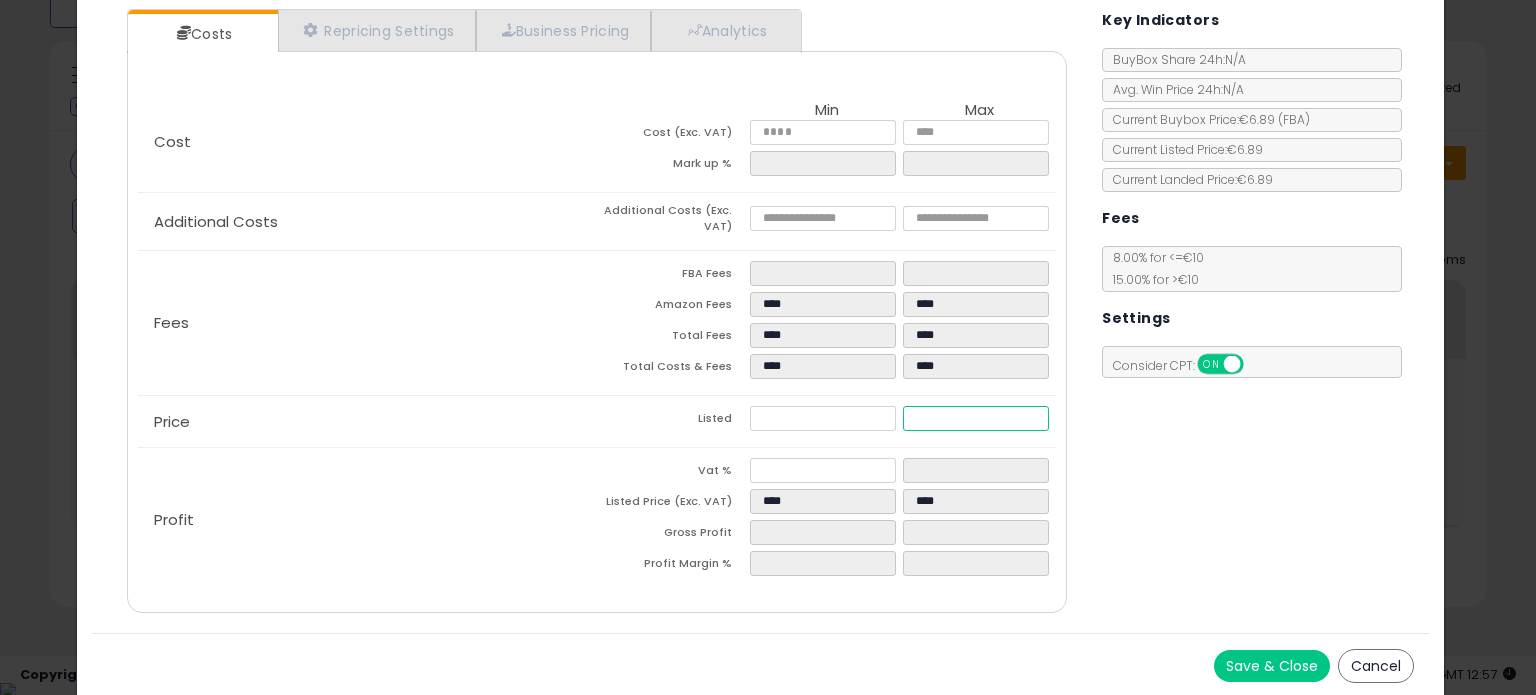 type on "****" 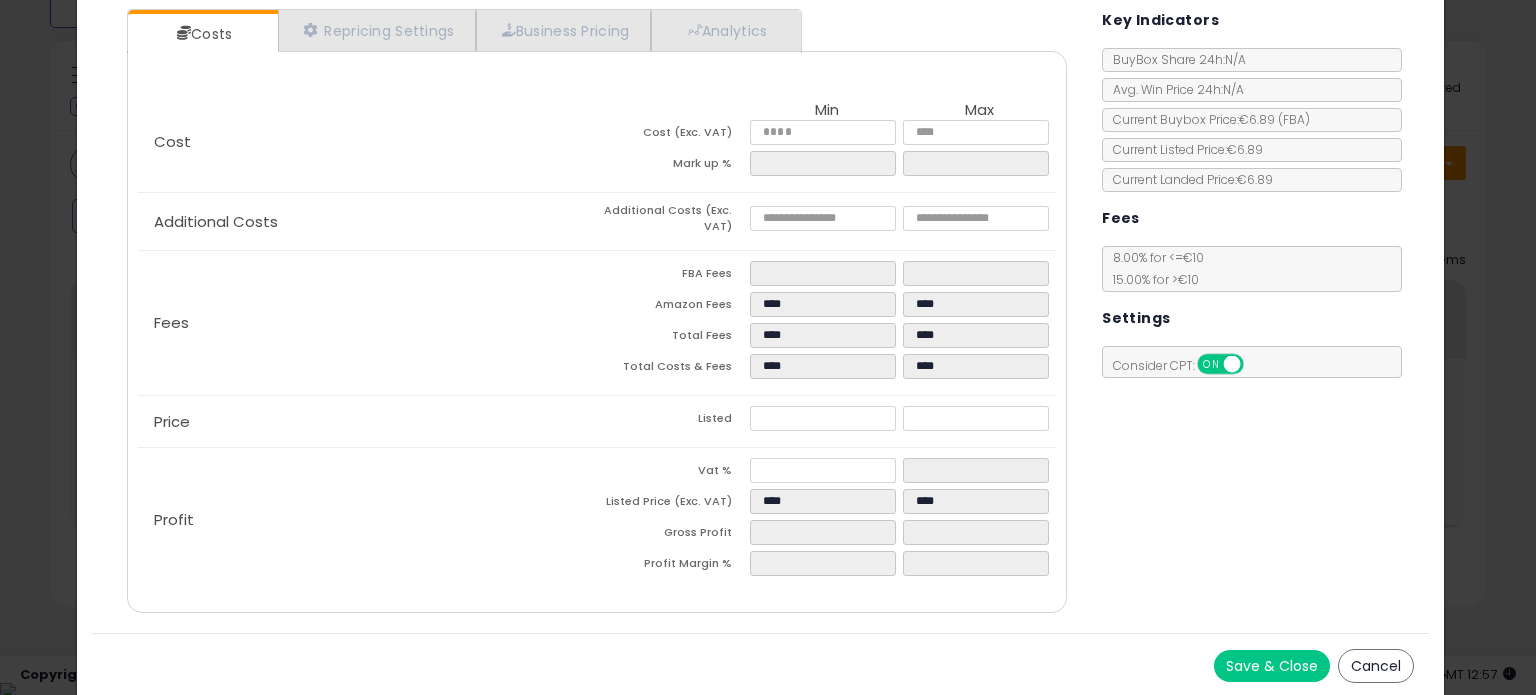 click on "Save & Close
Cancel" at bounding box center (760, 665) 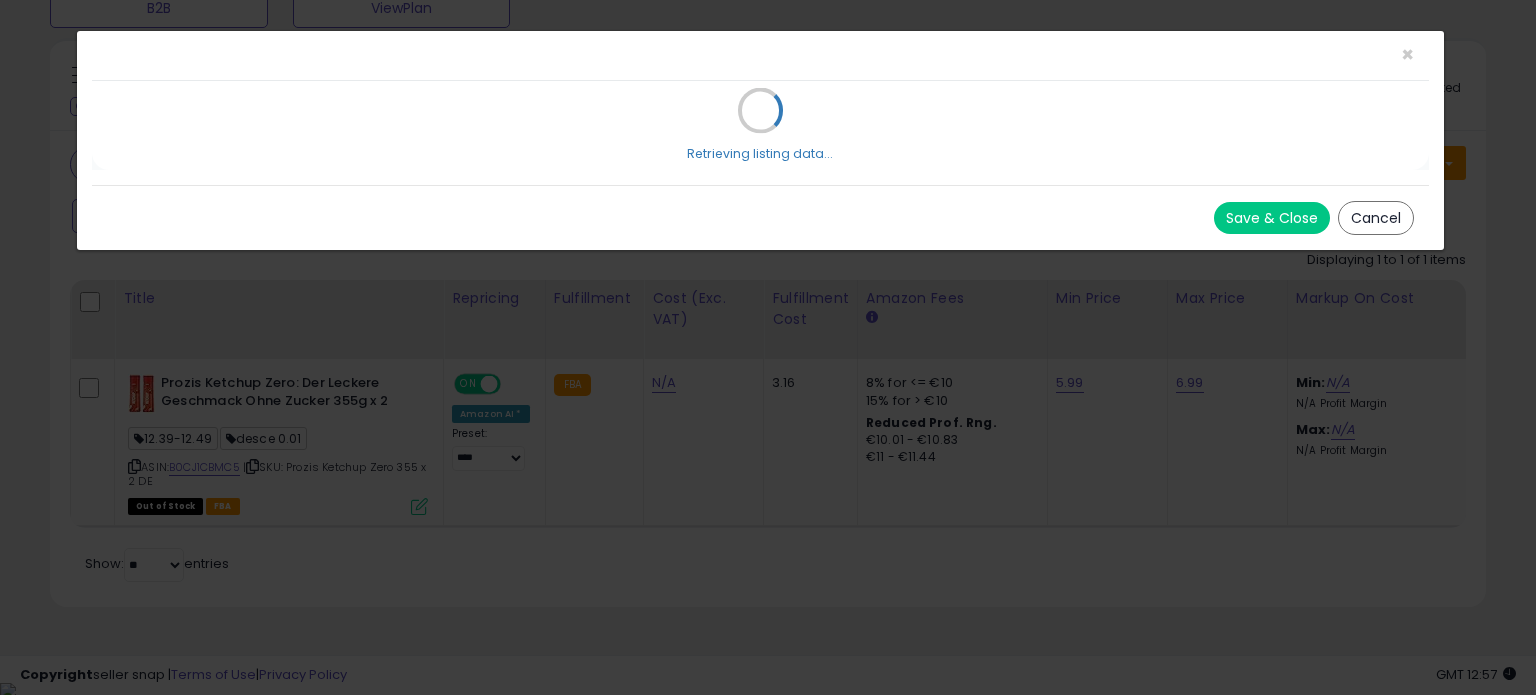 scroll, scrollTop: 0, scrollLeft: 0, axis: both 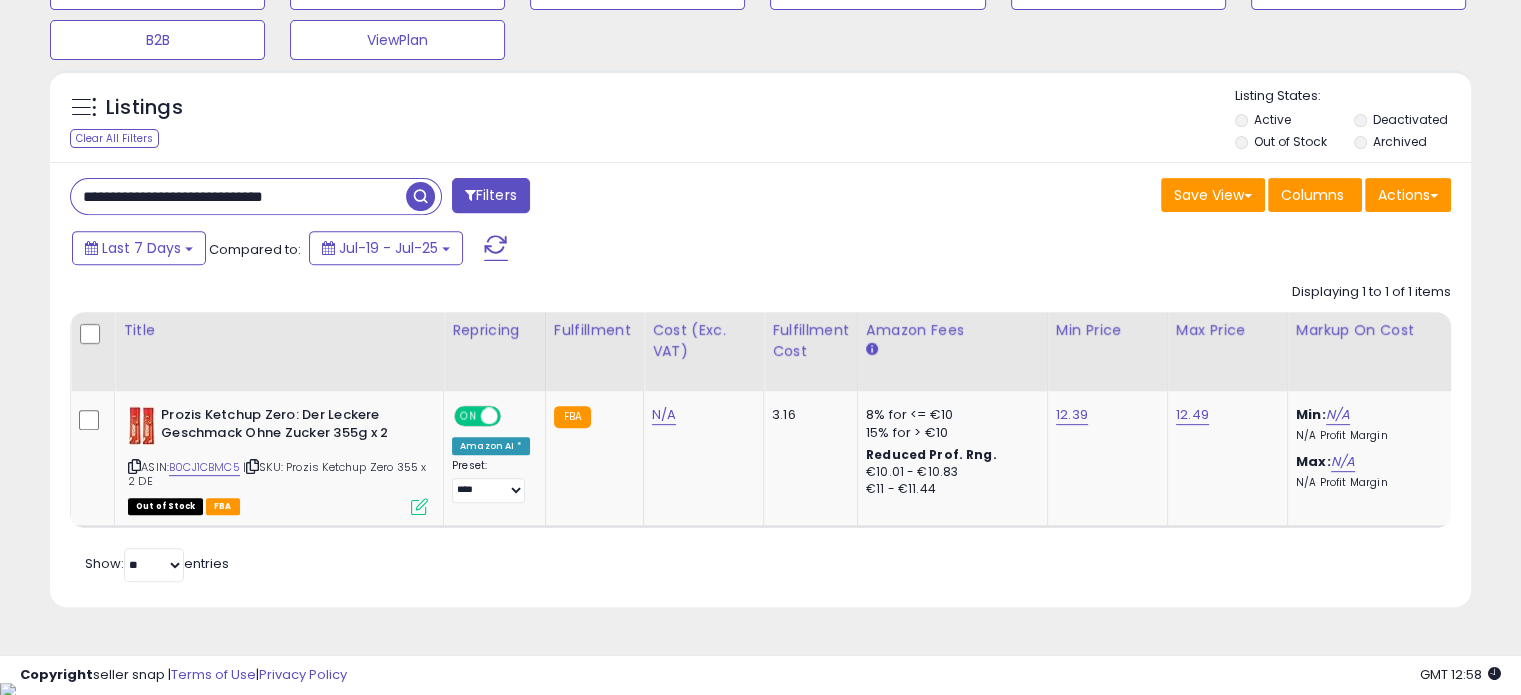 drag, startPoint x: 369, startPoint y: 187, endPoint x: 0, endPoint y: 172, distance: 369.30475 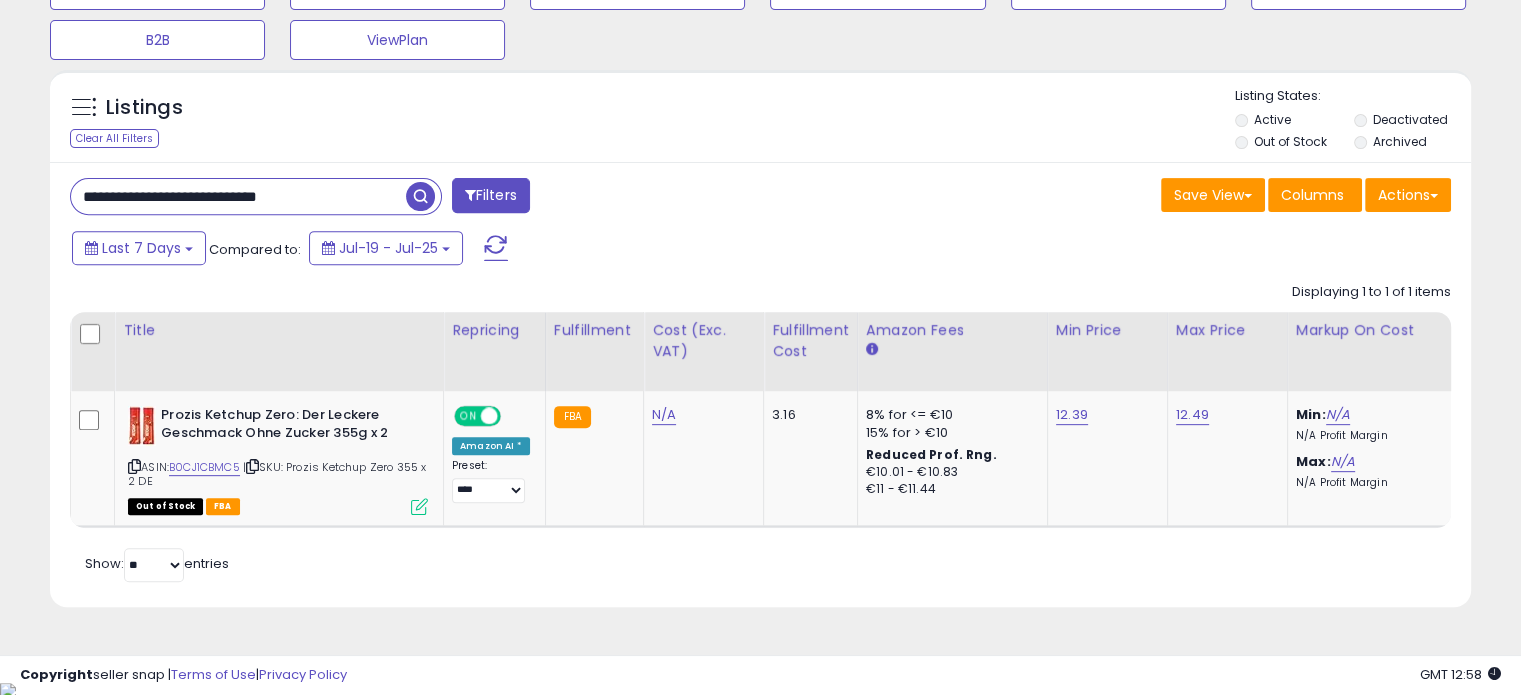 type on "**********" 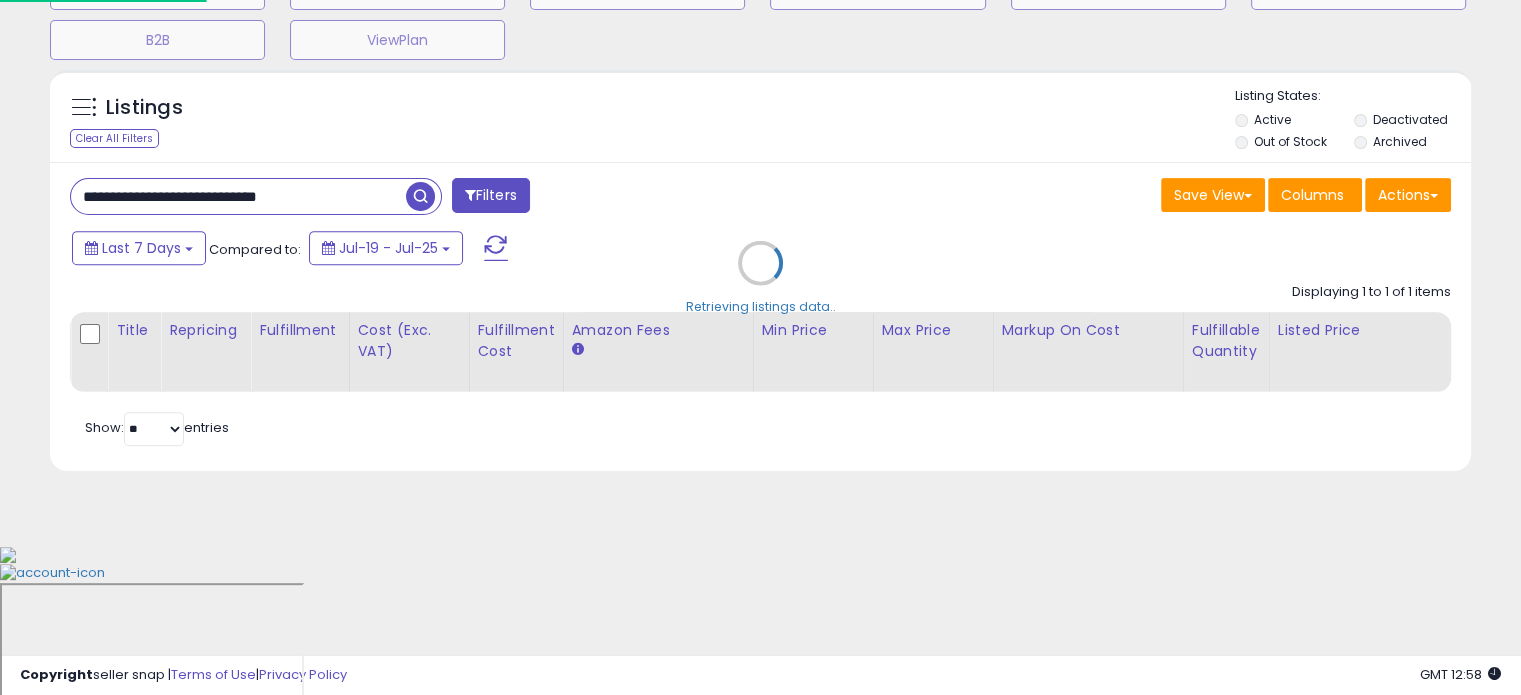 scroll, scrollTop: 999589, scrollLeft: 999168, axis: both 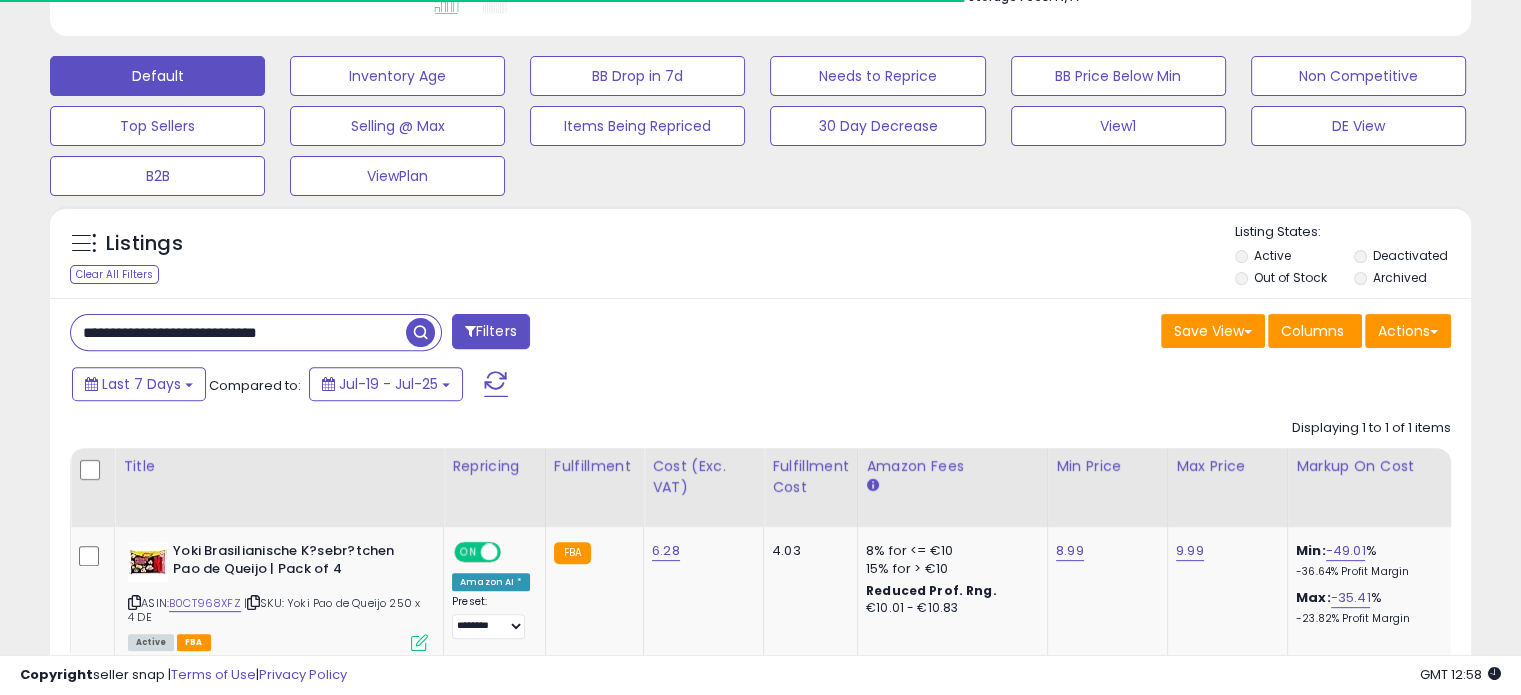 type 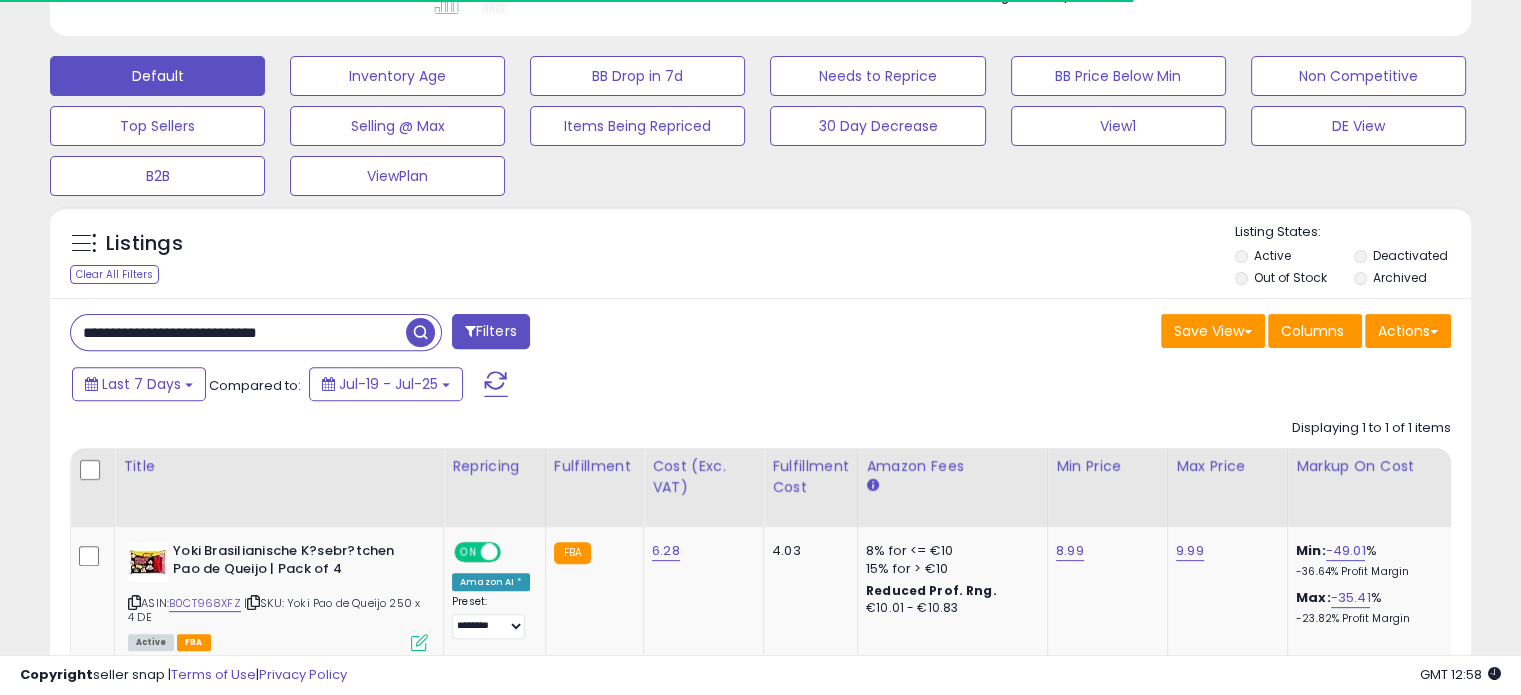 scroll, scrollTop: 999589, scrollLeft: 999176, axis: both 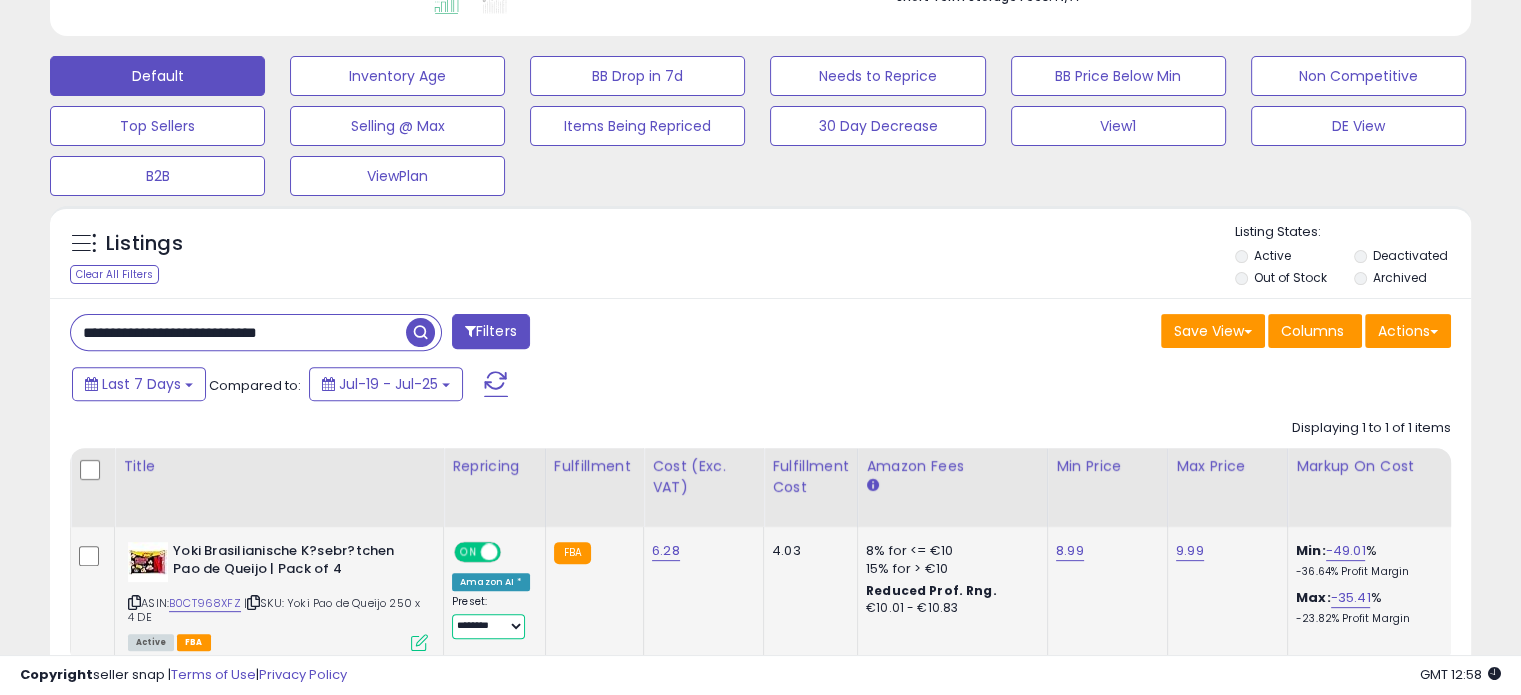 click on "**********" at bounding box center [488, 626] 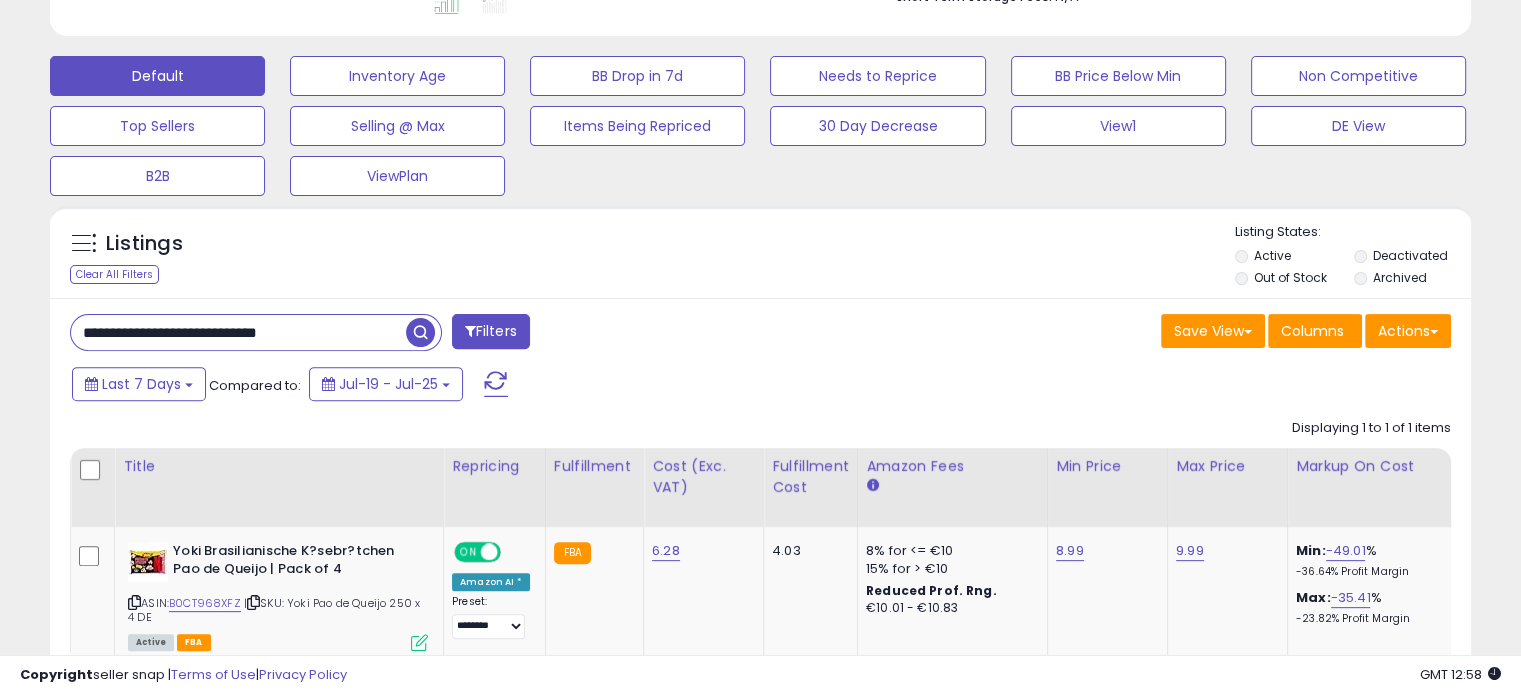 drag, startPoint x: 350, startPoint y: 317, endPoint x: 16, endPoint y: 307, distance: 334.14966 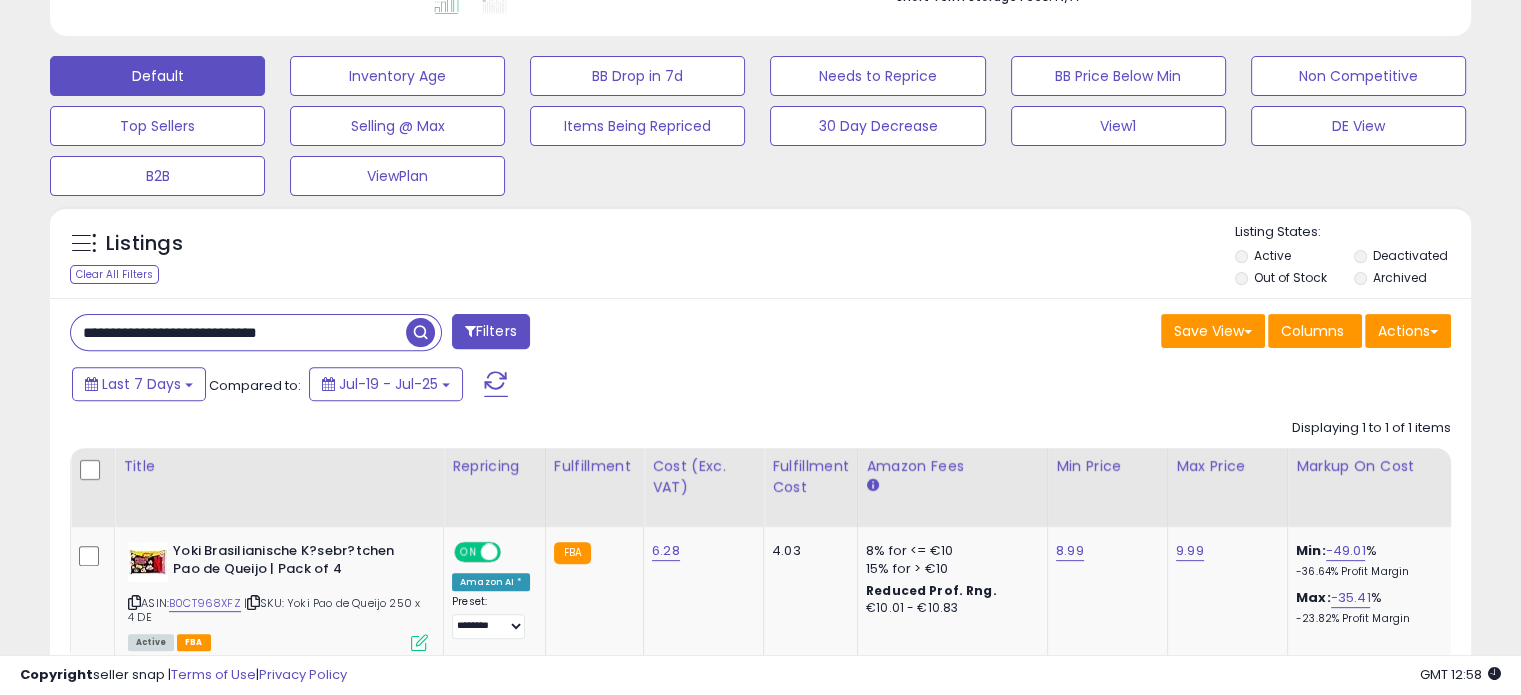 paste 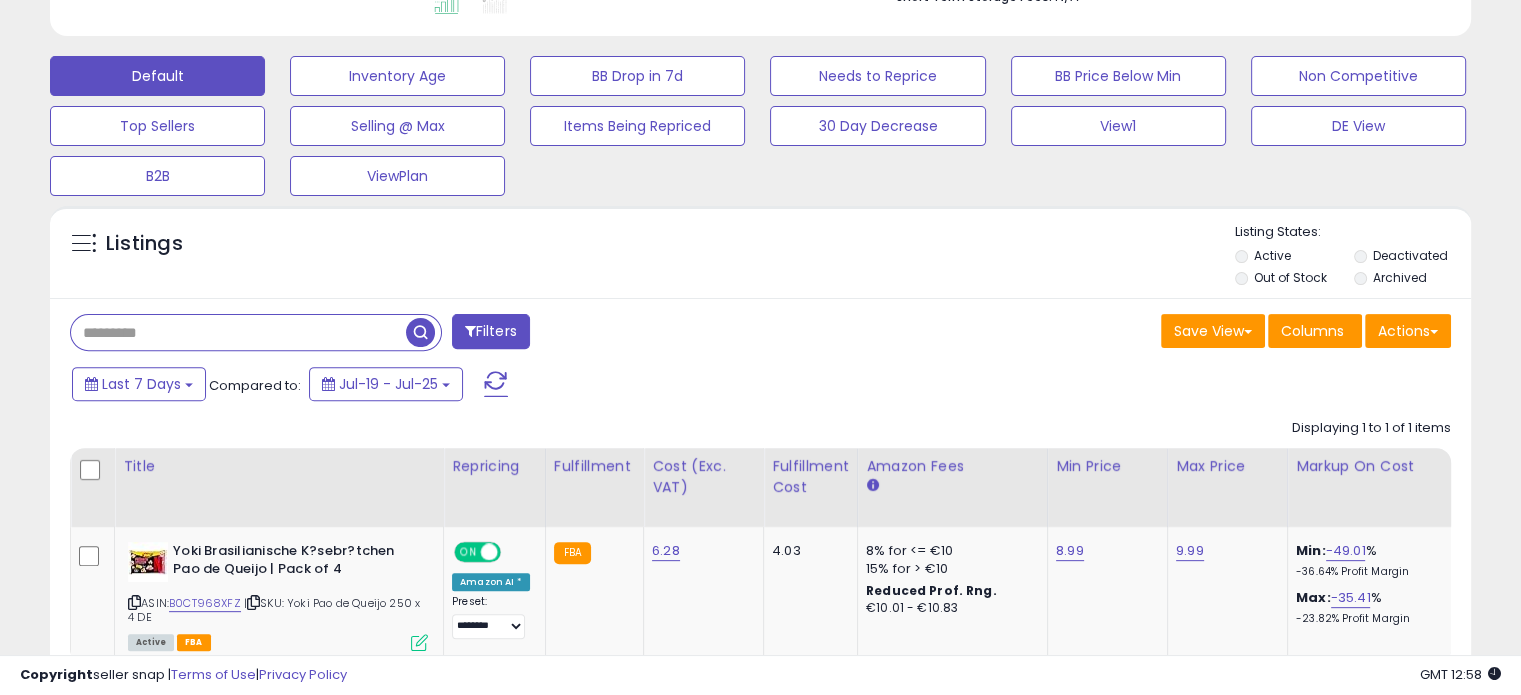 click at bounding box center [238, 332] 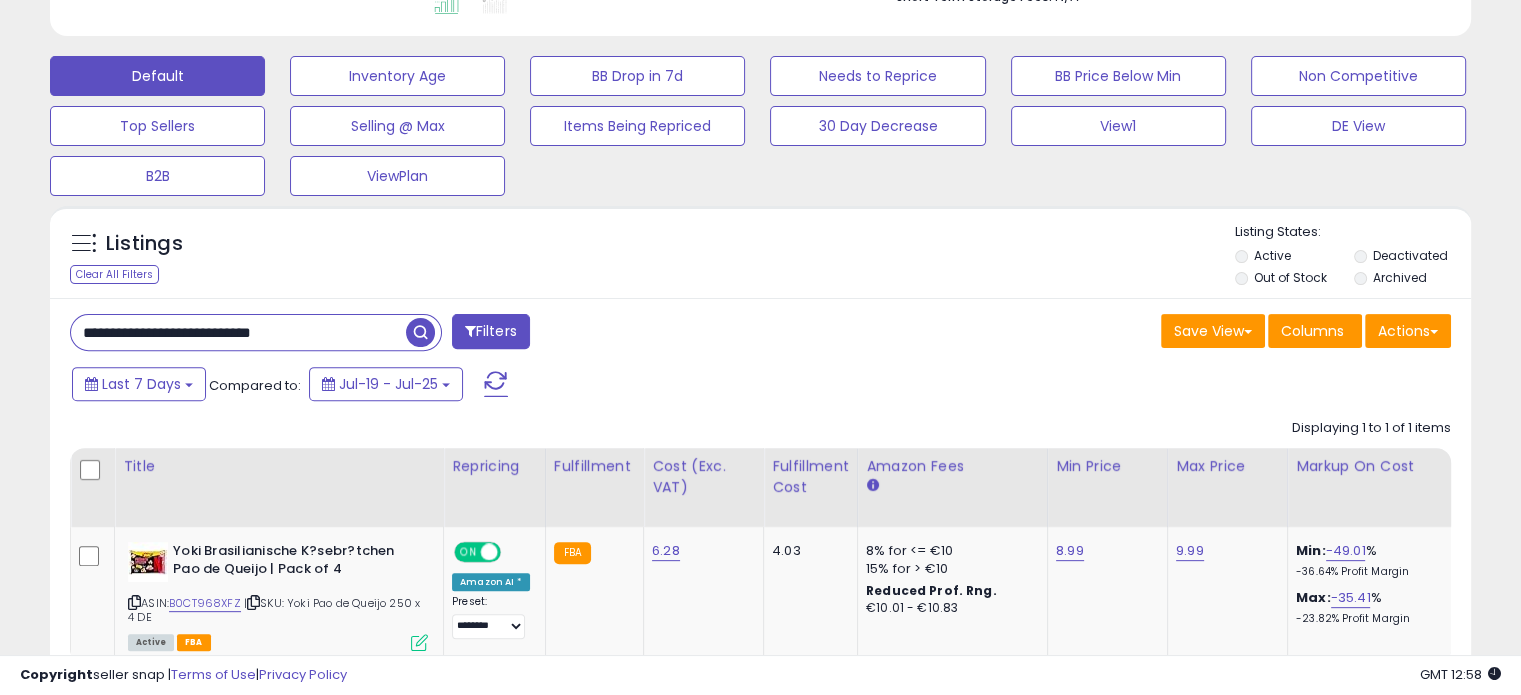 type on "**********" 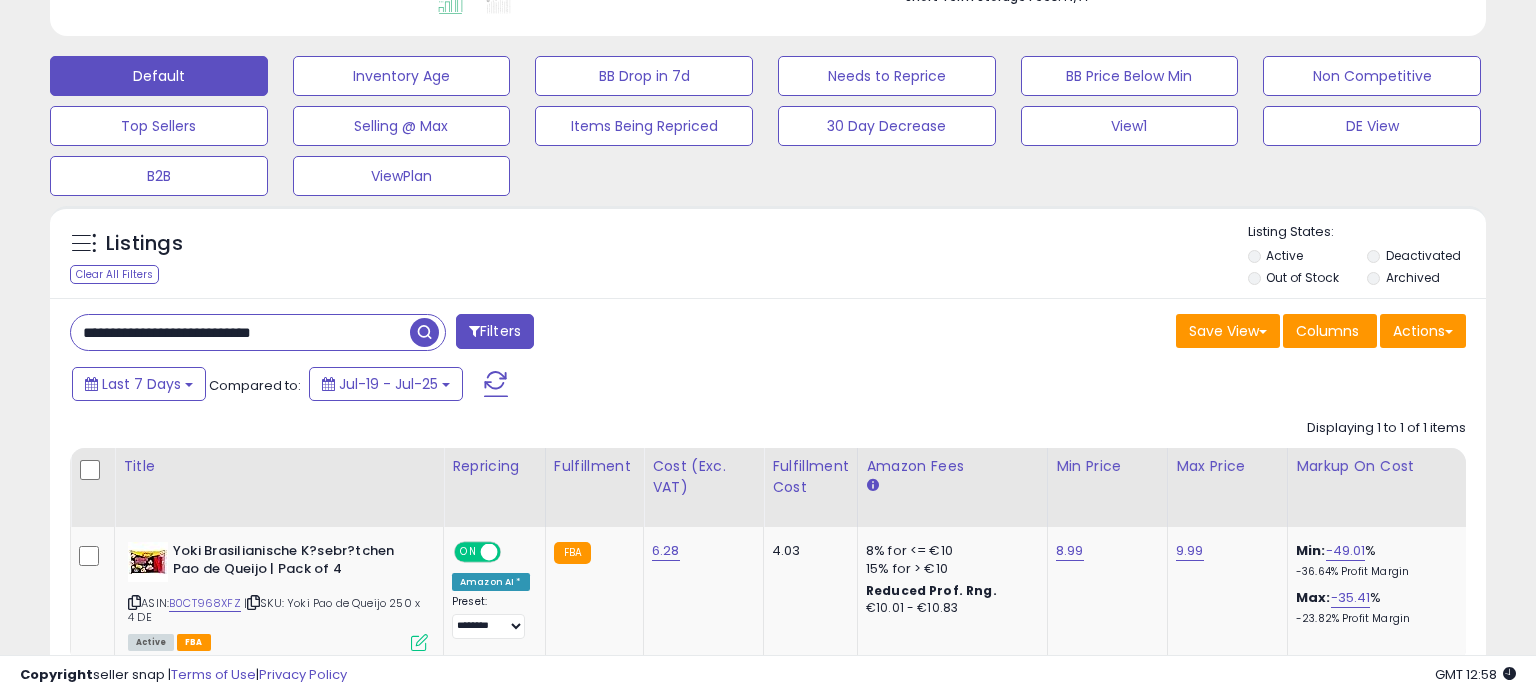 scroll, scrollTop: 999589, scrollLeft: 999168, axis: both 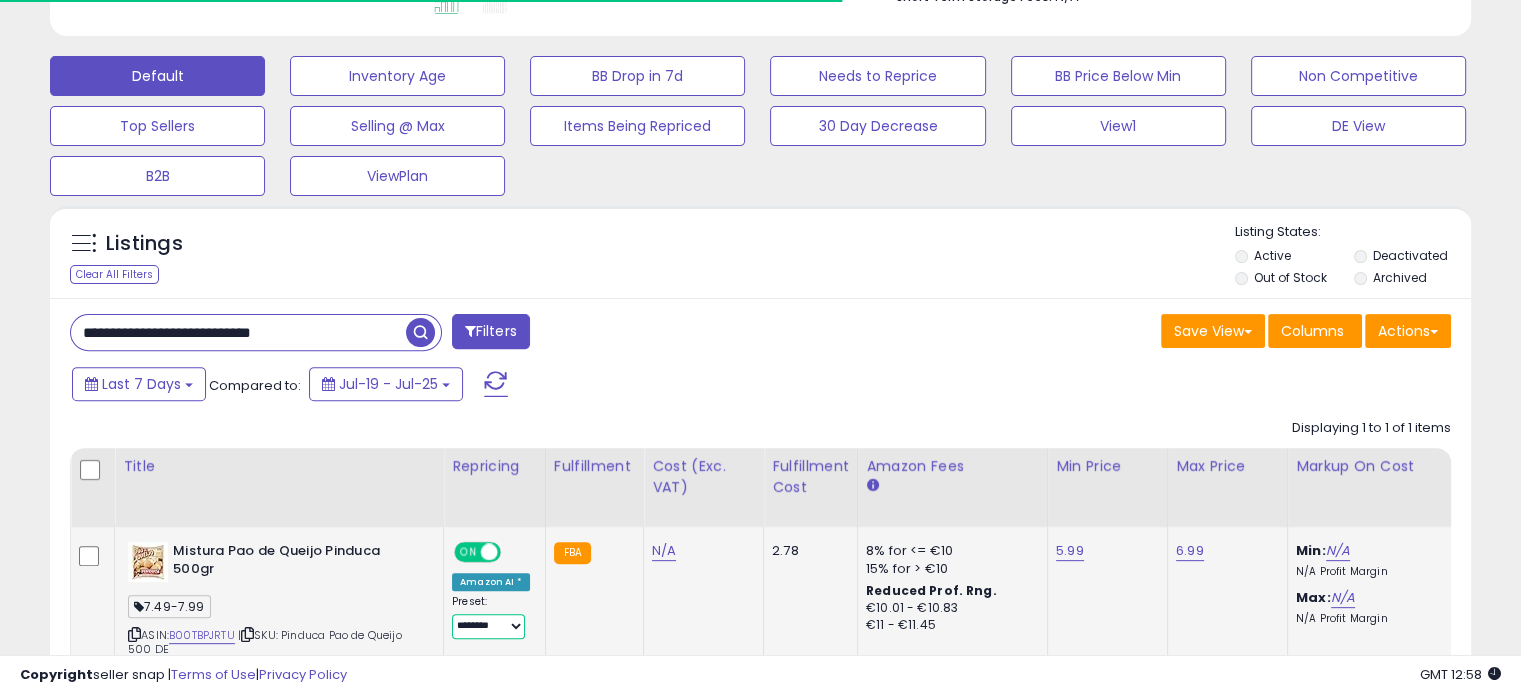 click on "**********" at bounding box center (488, 626) 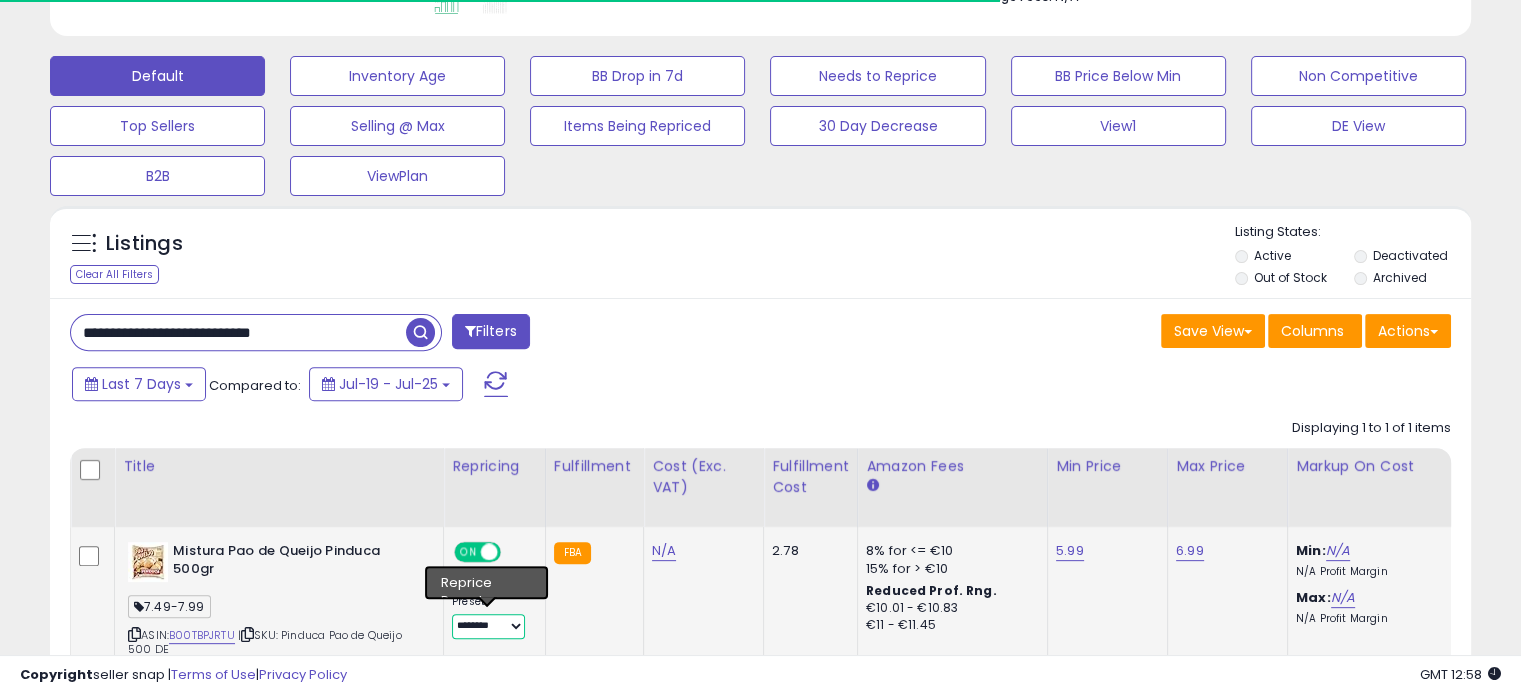 select on "********" 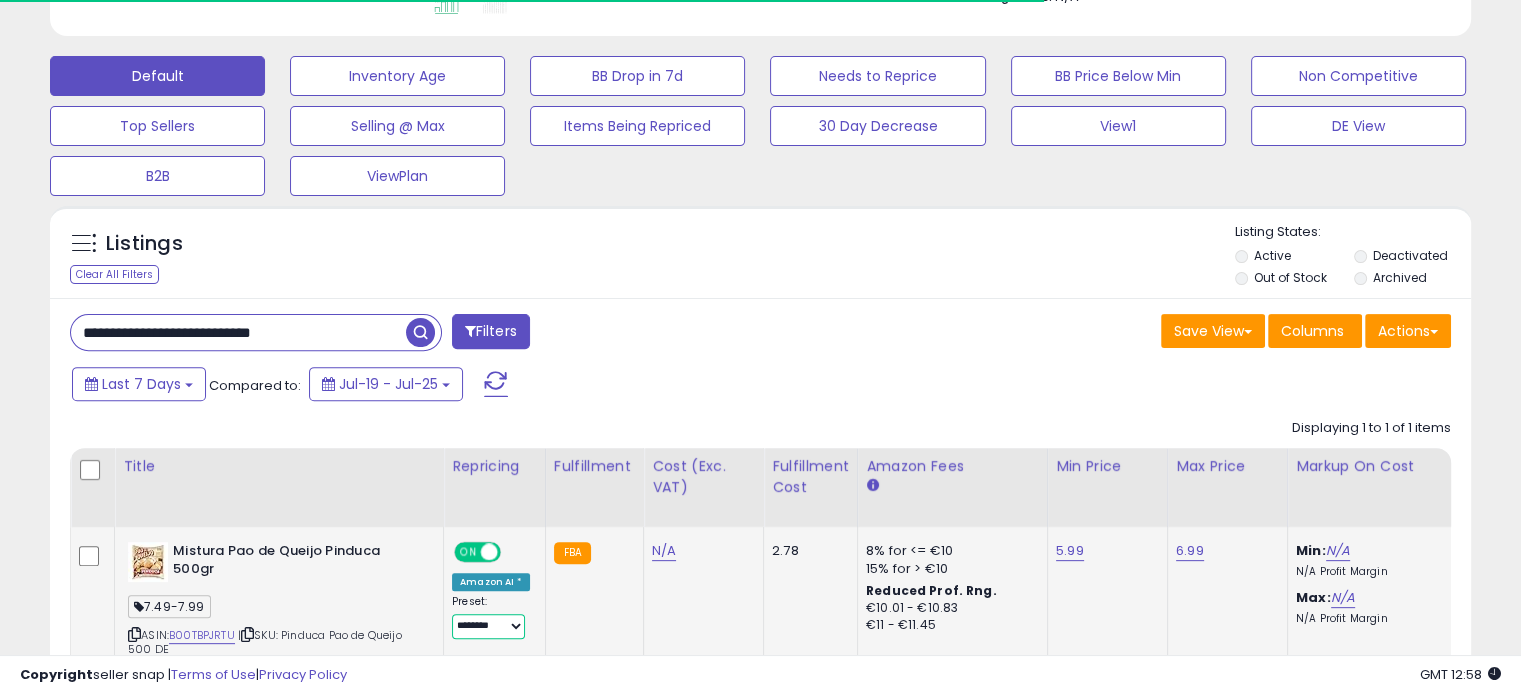 scroll, scrollTop: 999589, scrollLeft: 999176, axis: both 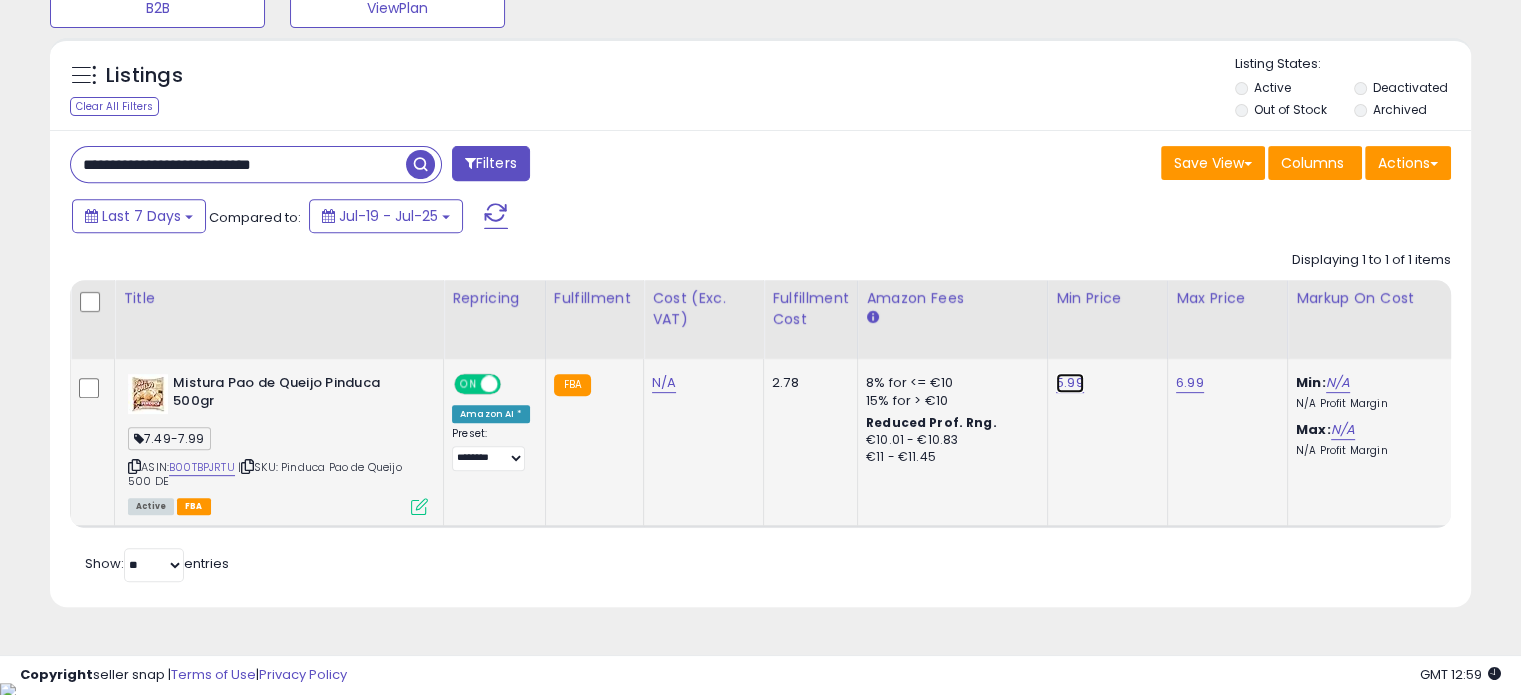 click on "5.99" at bounding box center (1070, 383) 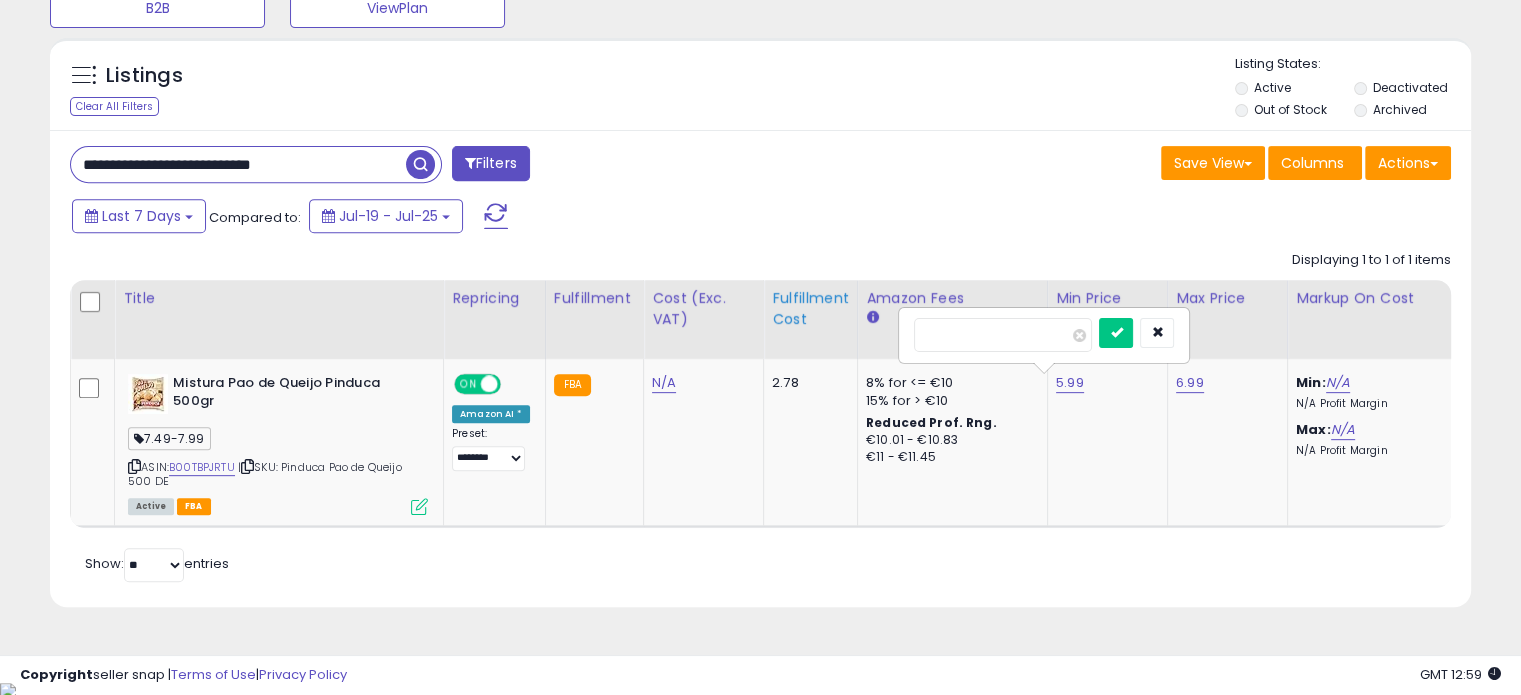 drag, startPoint x: 993, startPoint y: 335, endPoint x: 783, endPoint y: 323, distance: 210.34258 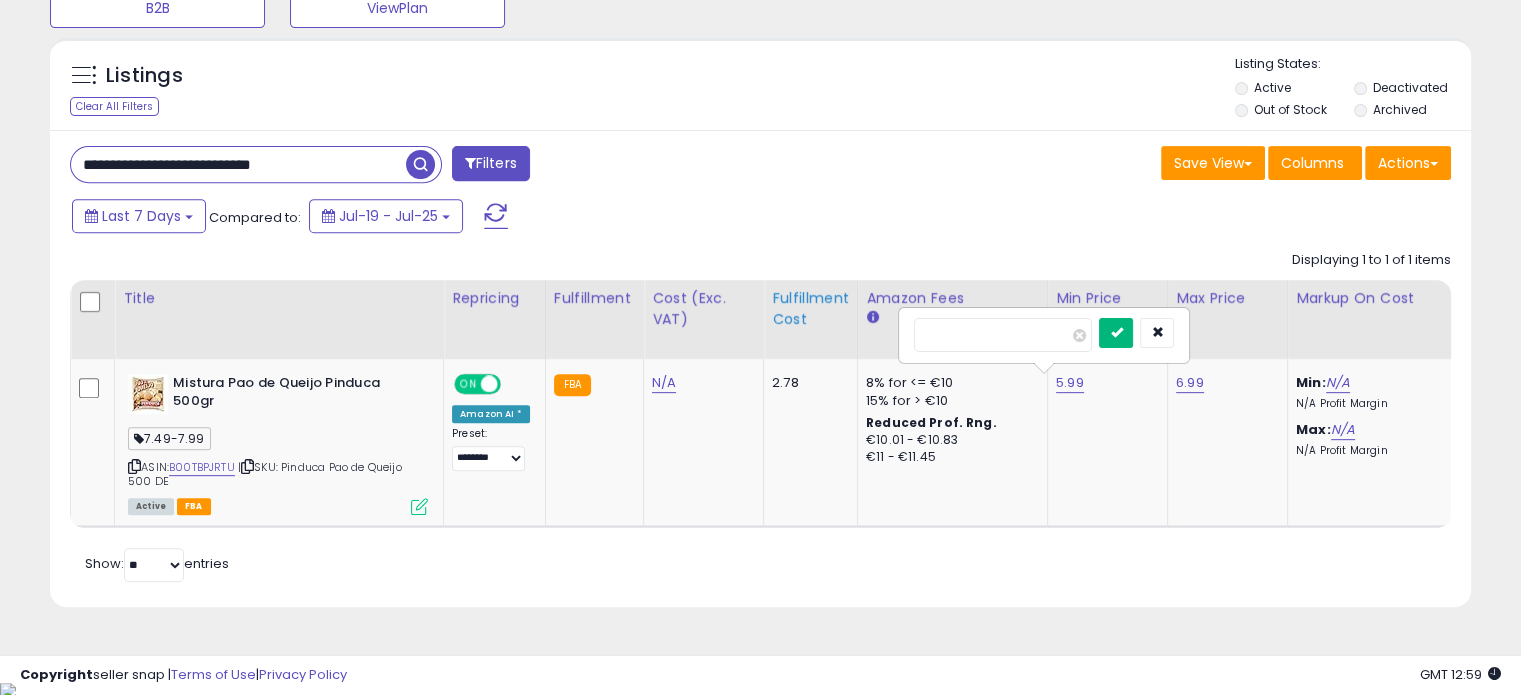 type 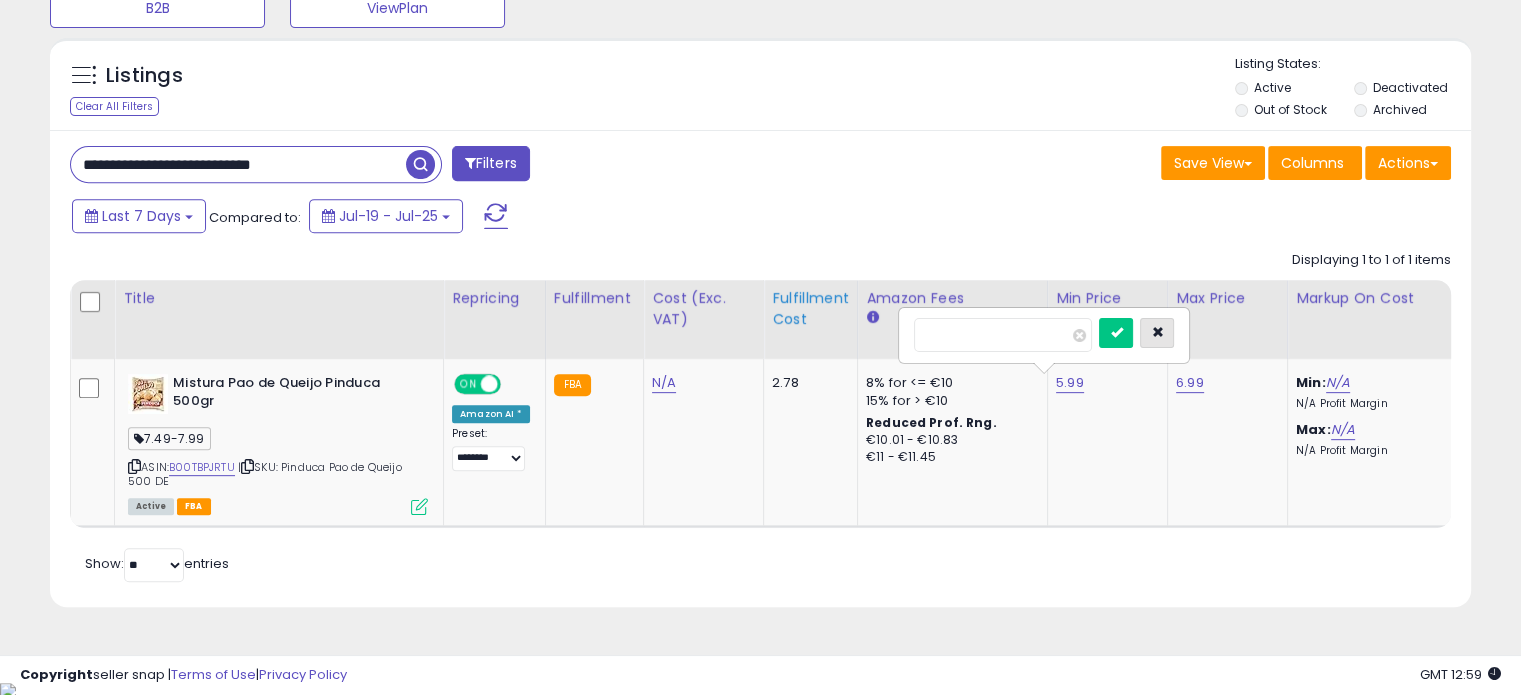 type 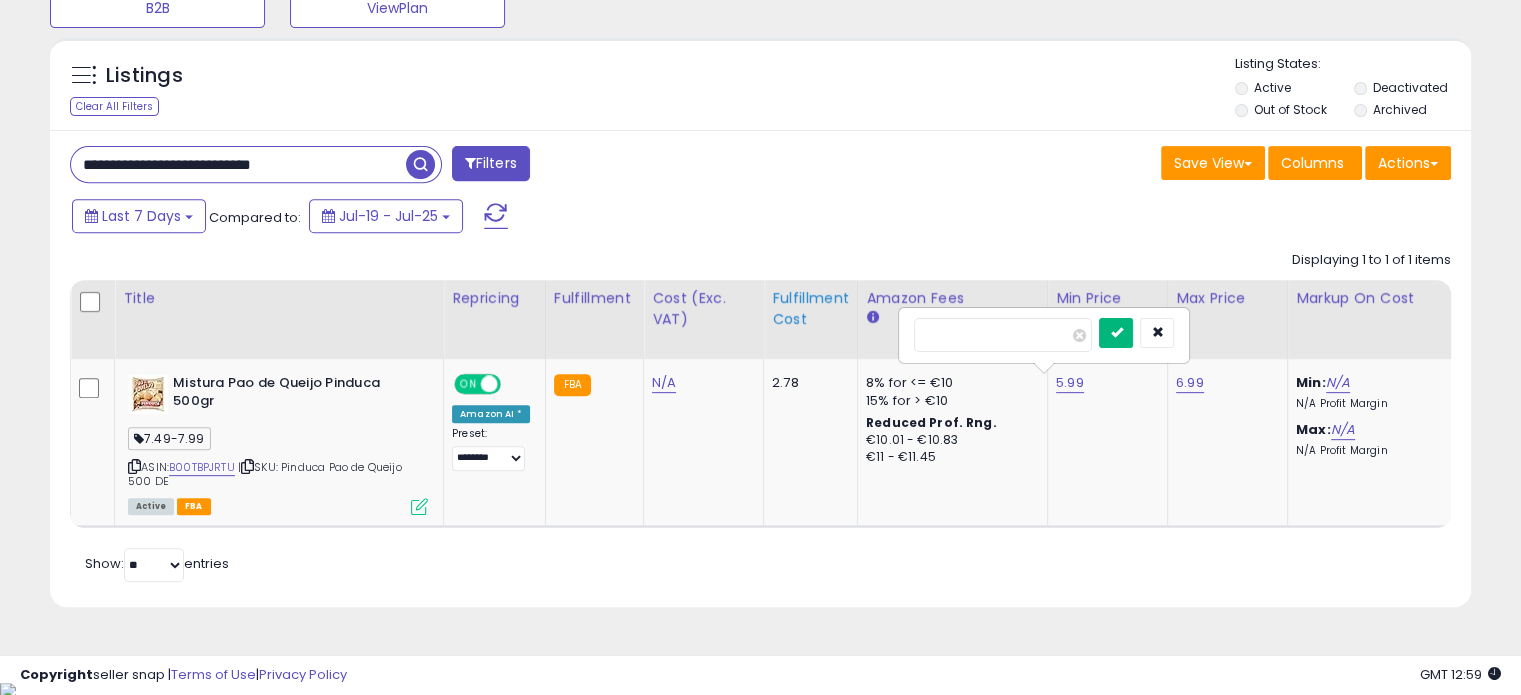 click at bounding box center [1116, 333] 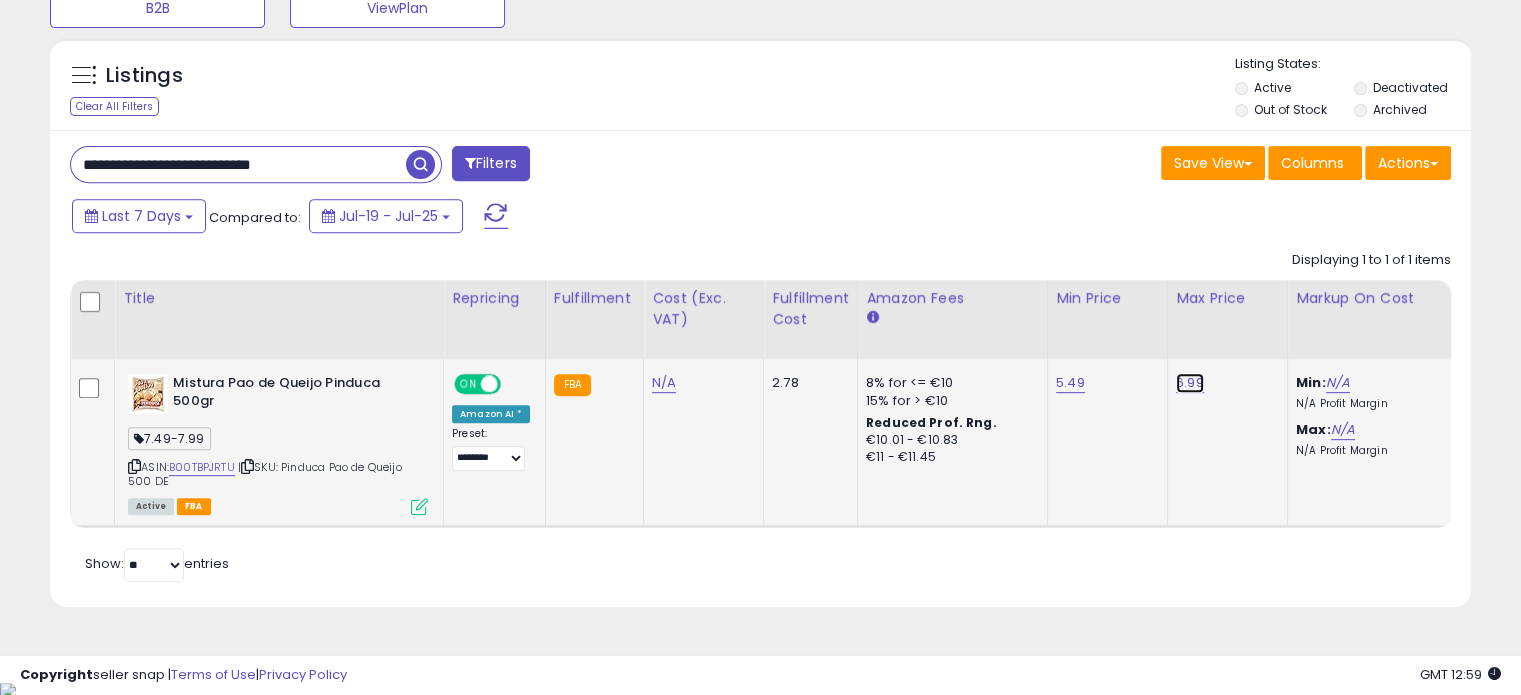 click on "6.99" at bounding box center [1190, 383] 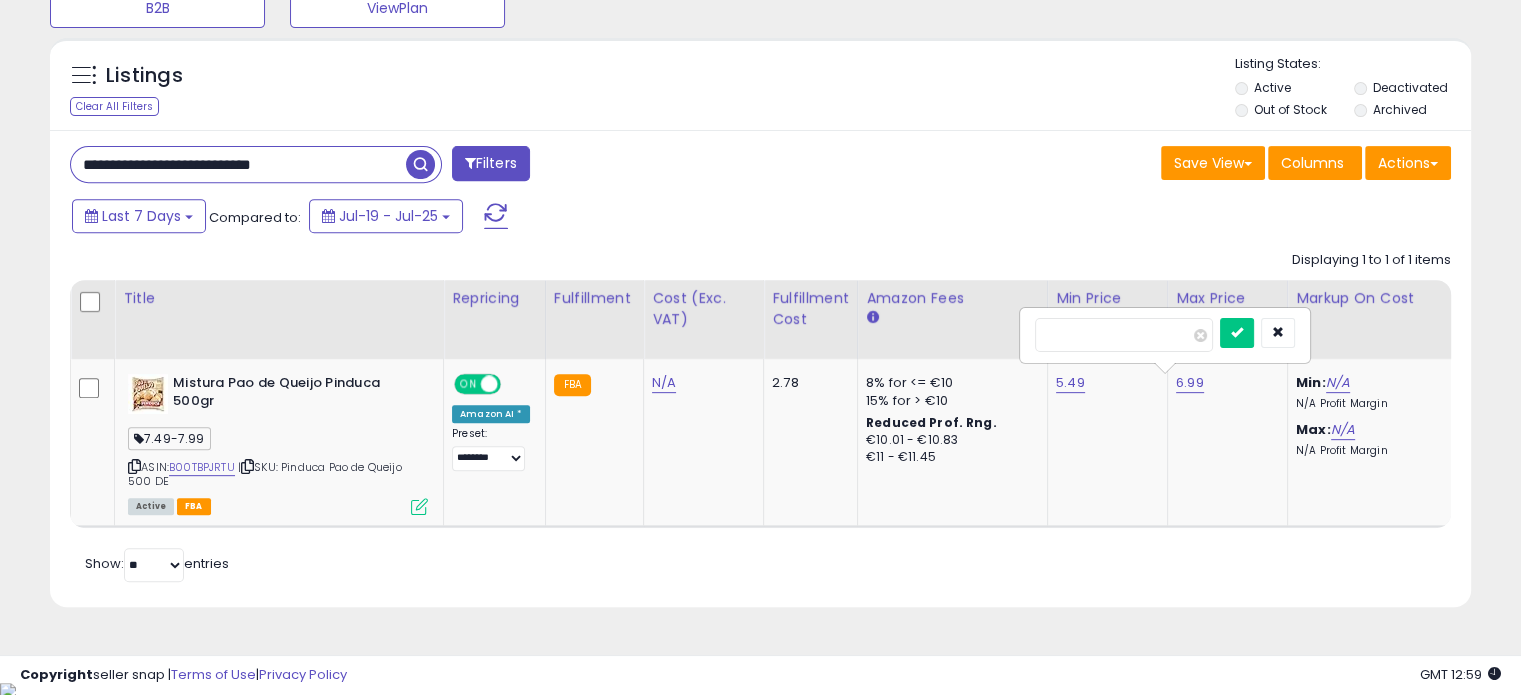 drag, startPoint x: 1111, startPoint y: 327, endPoint x: 913, endPoint y: 327, distance: 198 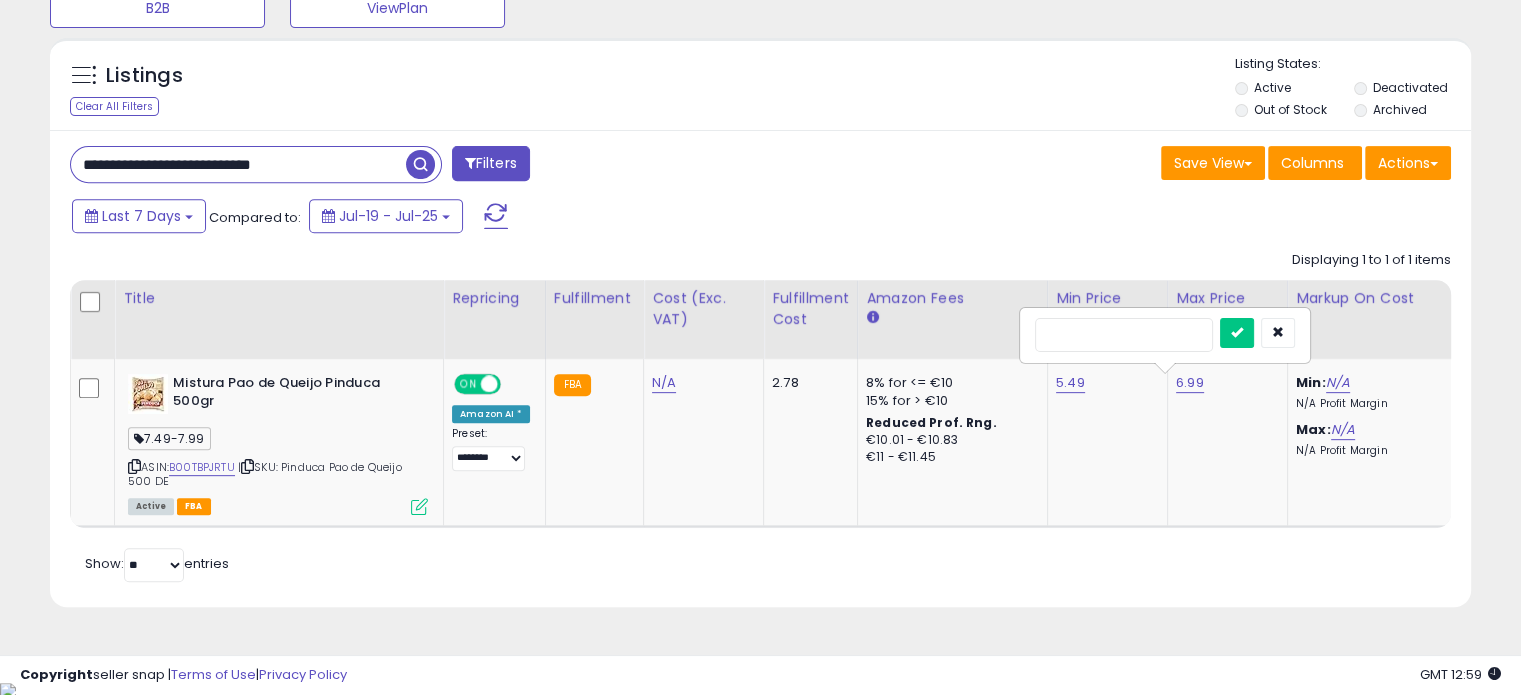 type on "****" 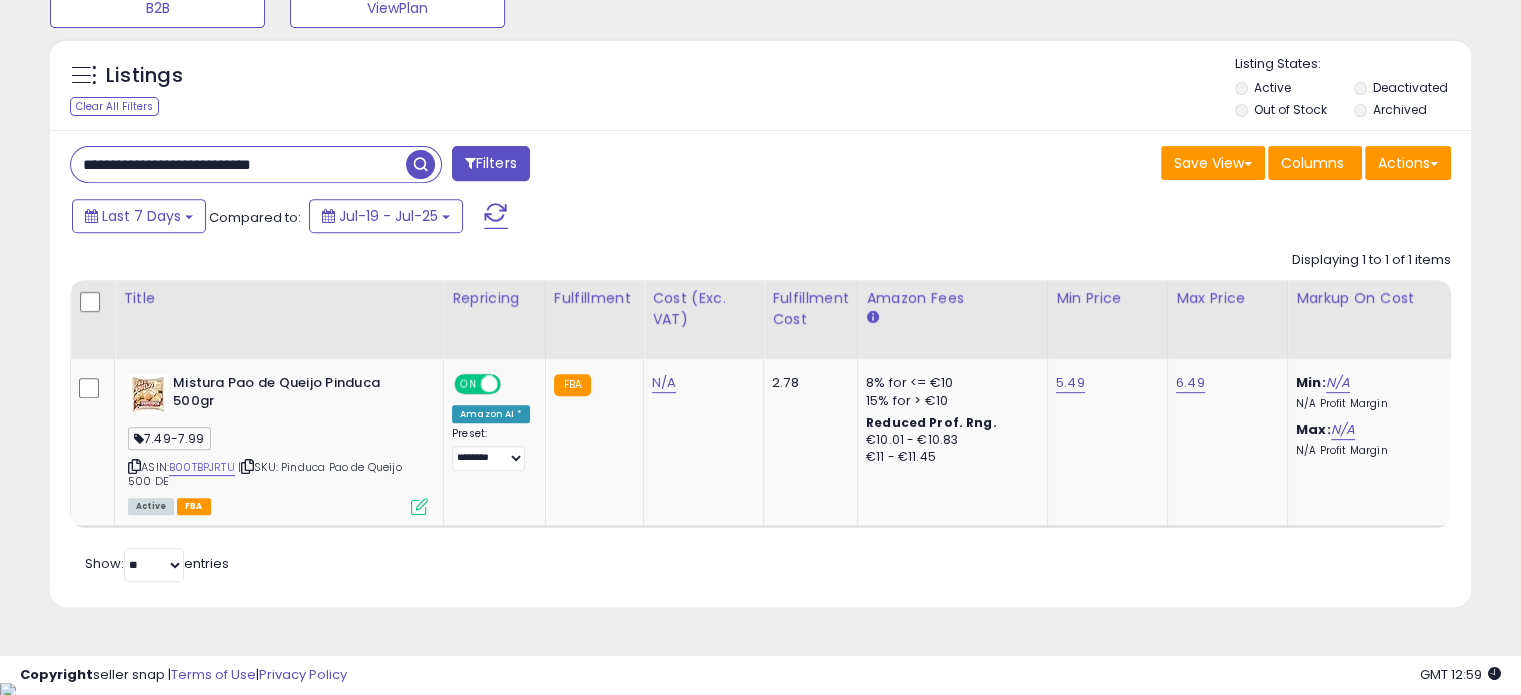 drag, startPoint x: 317, startPoint y: 159, endPoint x: 0, endPoint y: 144, distance: 317.3547 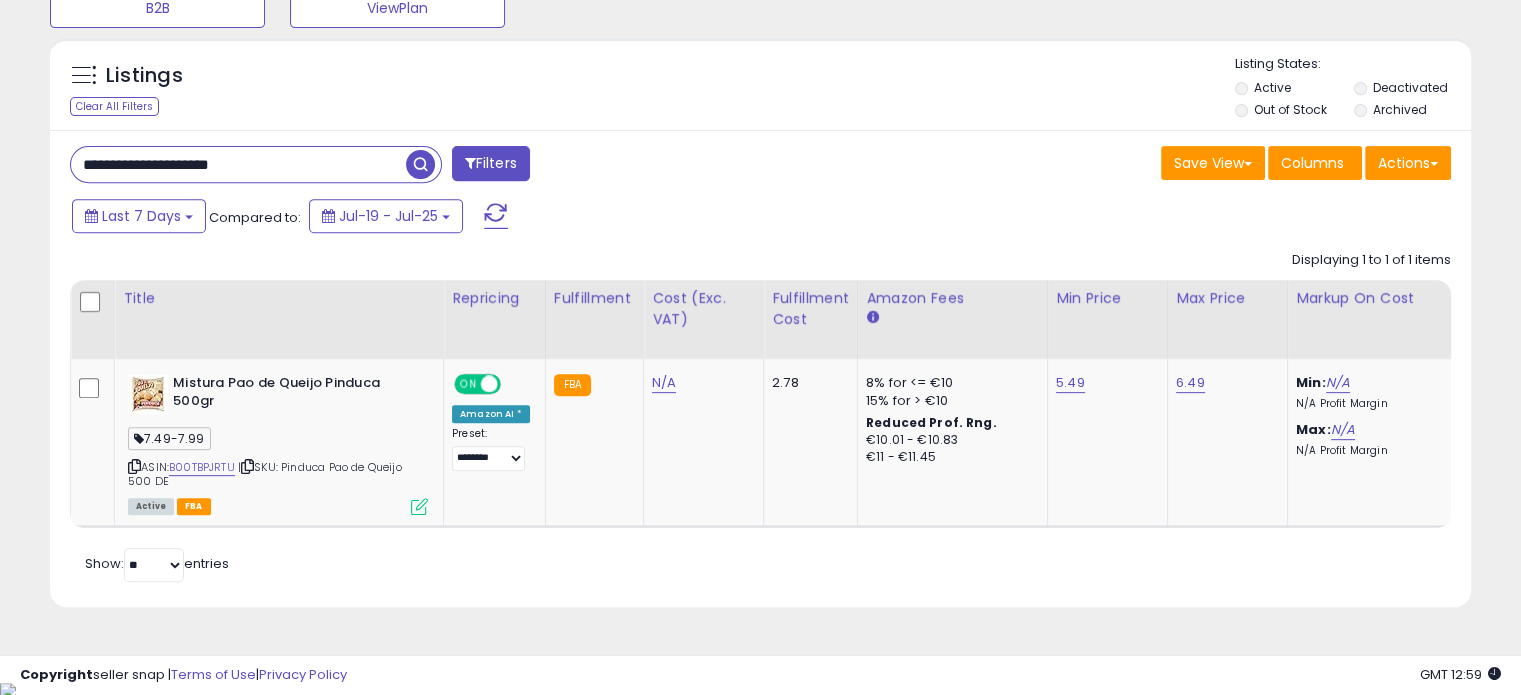 click at bounding box center (420, 164) 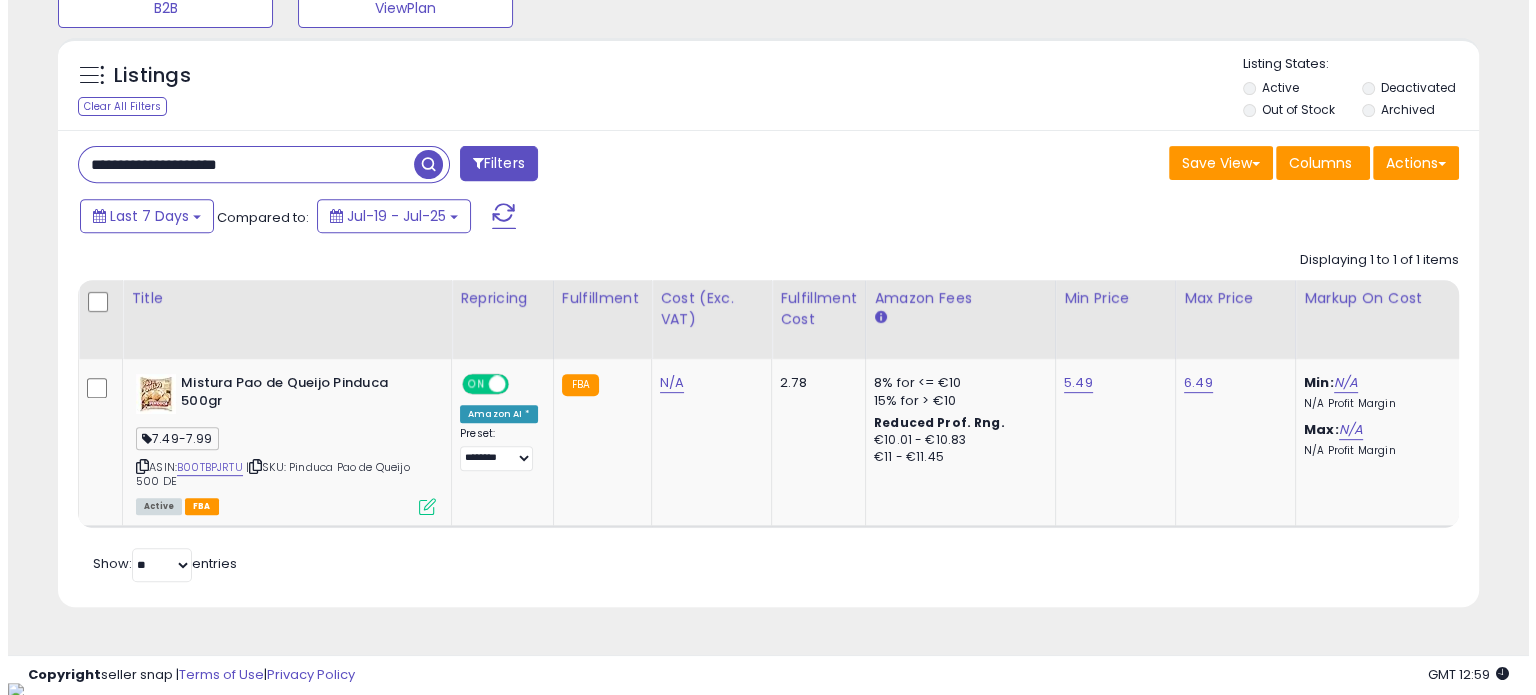 scroll, scrollTop: 602, scrollLeft: 0, axis: vertical 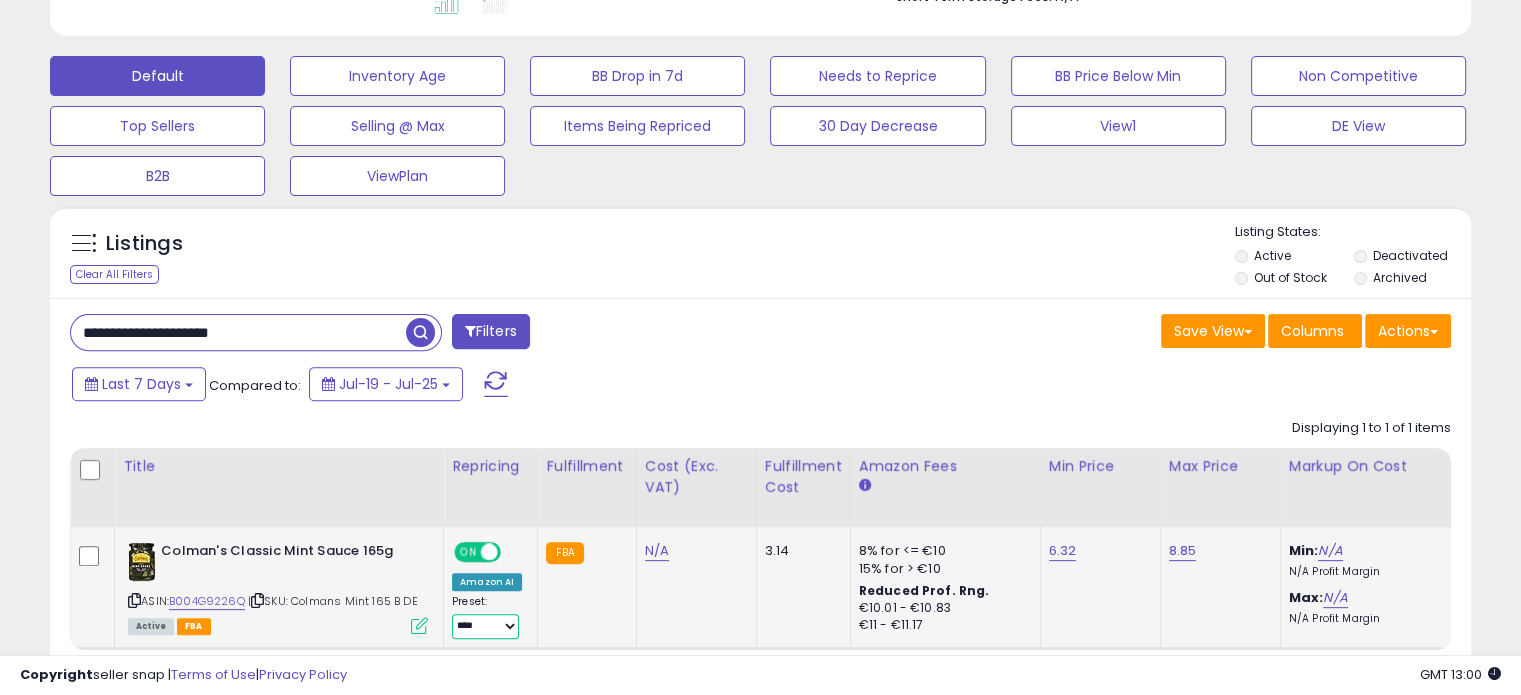 click on "**********" at bounding box center (485, 626) 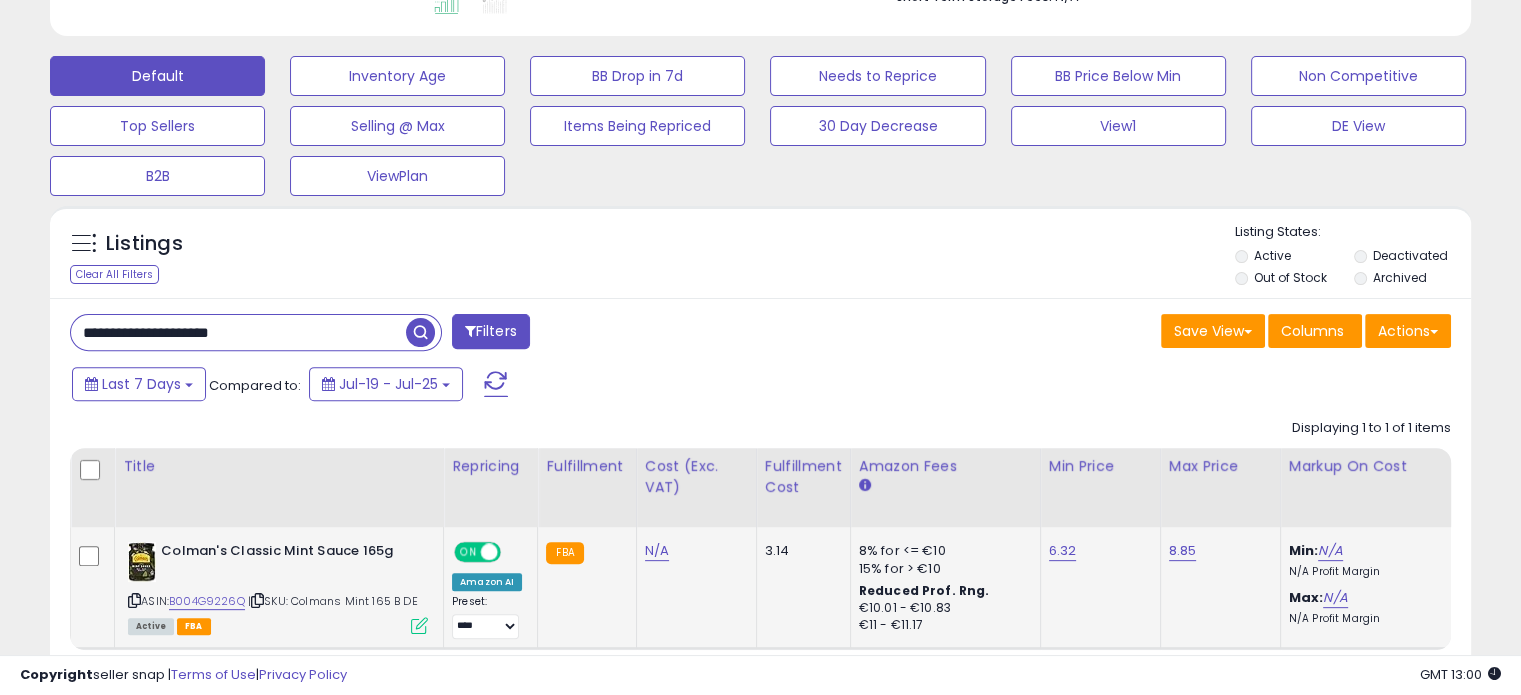 click on "N/A" 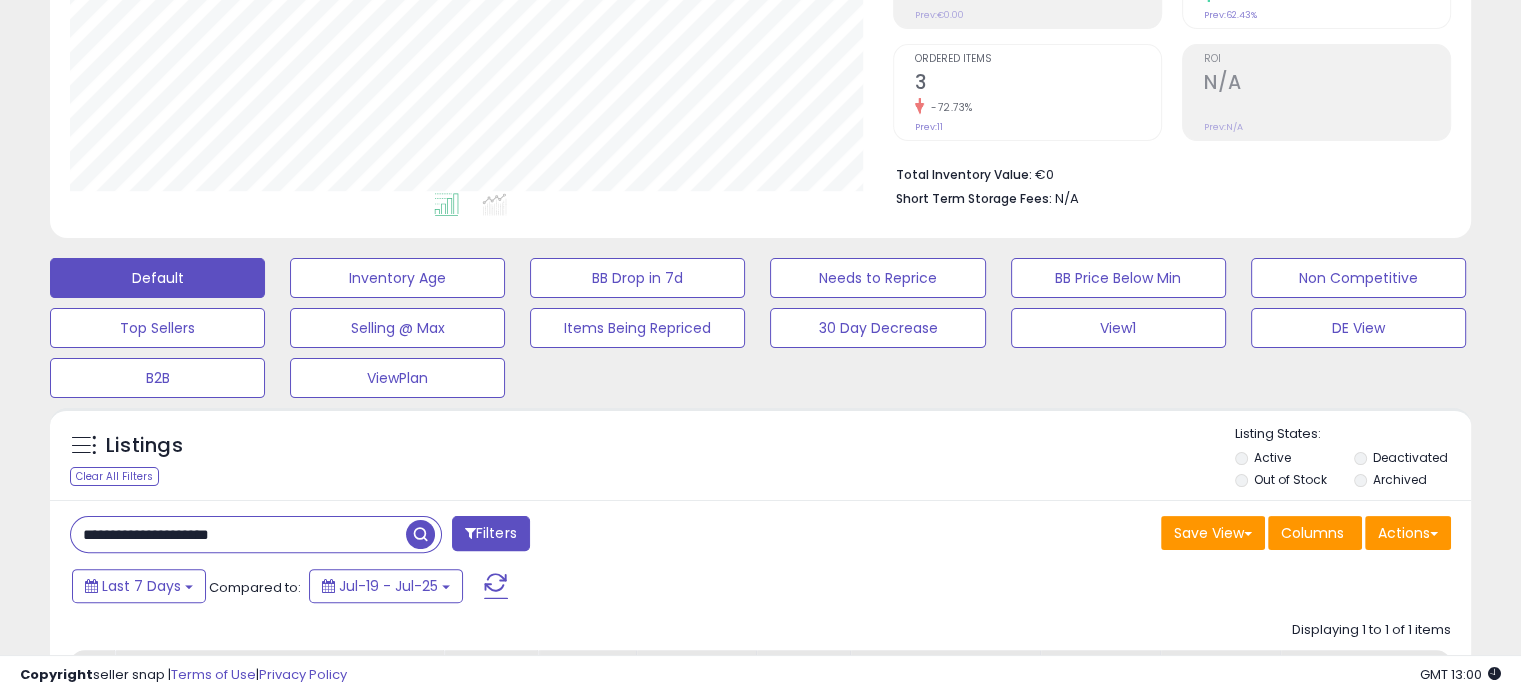 scroll, scrollTop: 700, scrollLeft: 0, axis: vertical 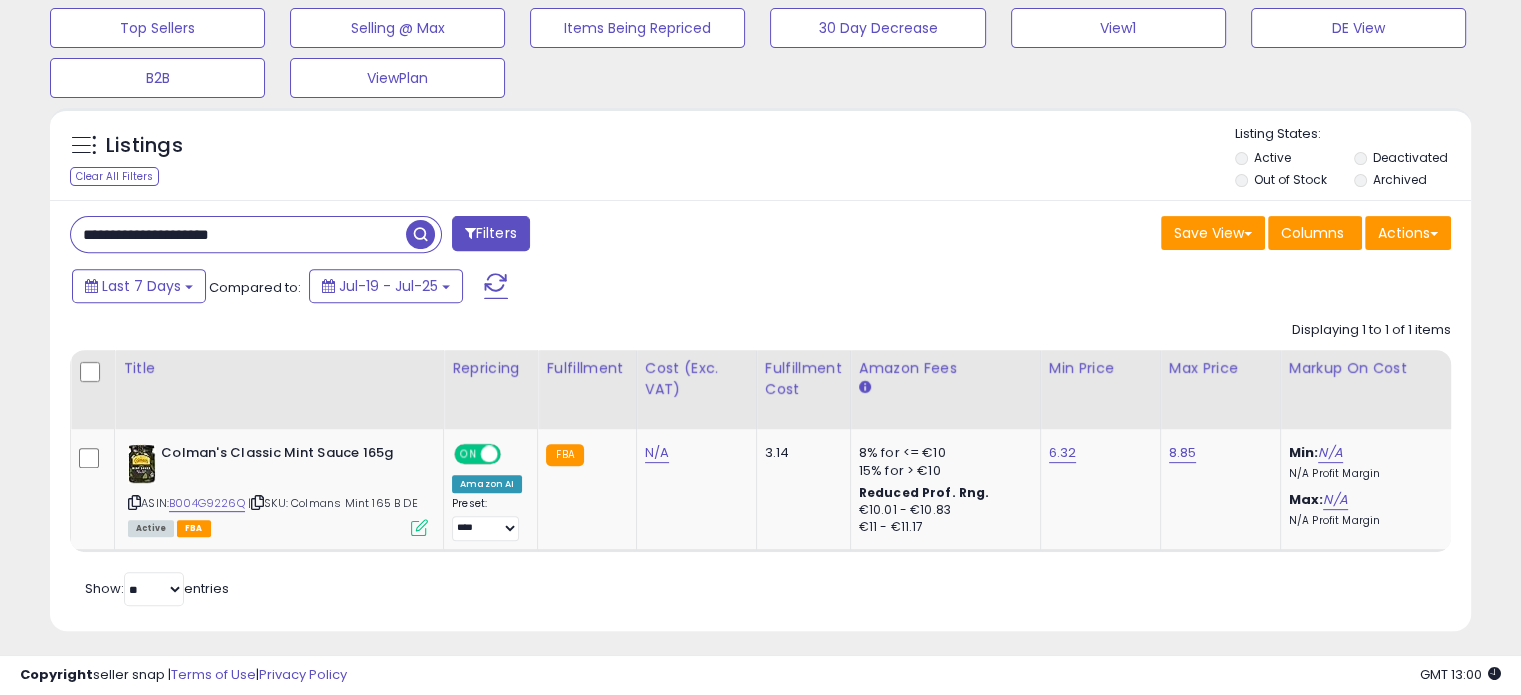 drag, startPoint x: 310, startPoint y: 230, endPoint x: 51, endPoint y: 217, distance: 259.32605 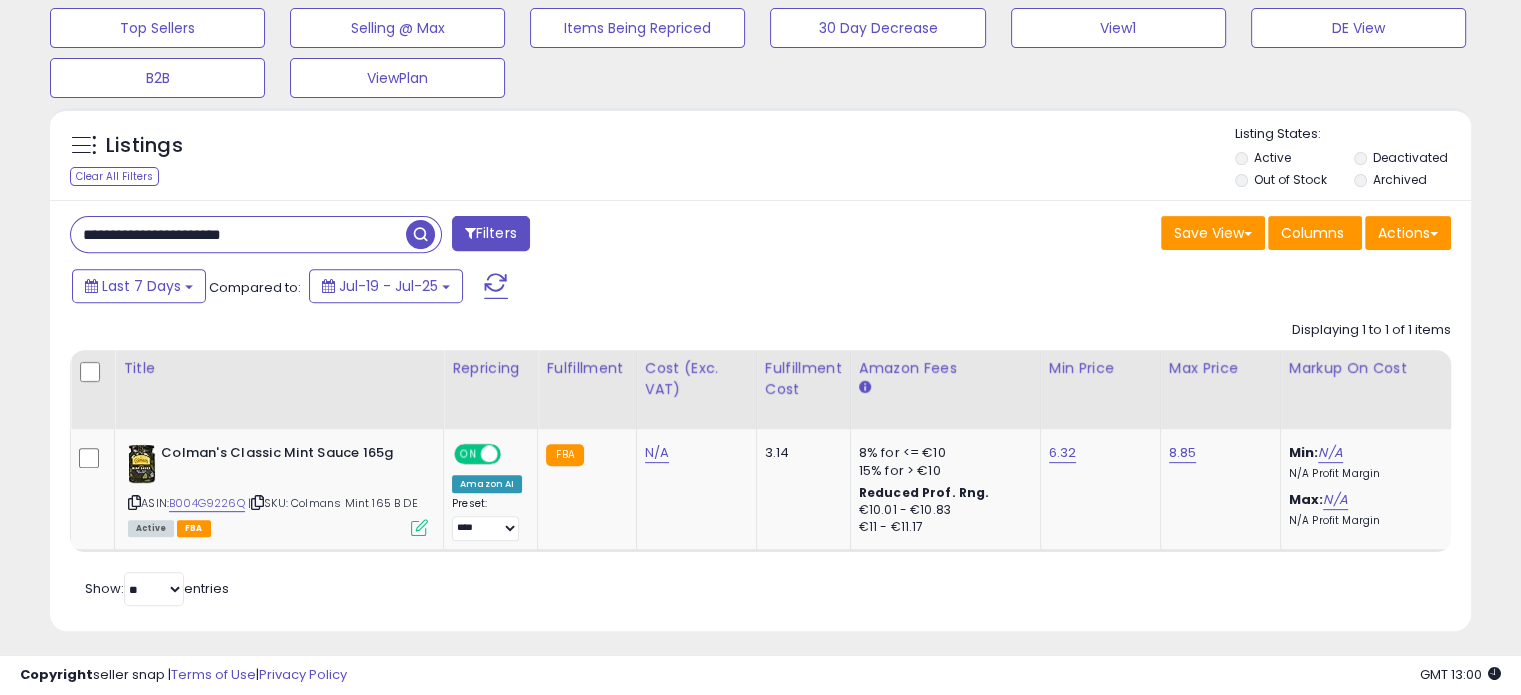type on "**********" 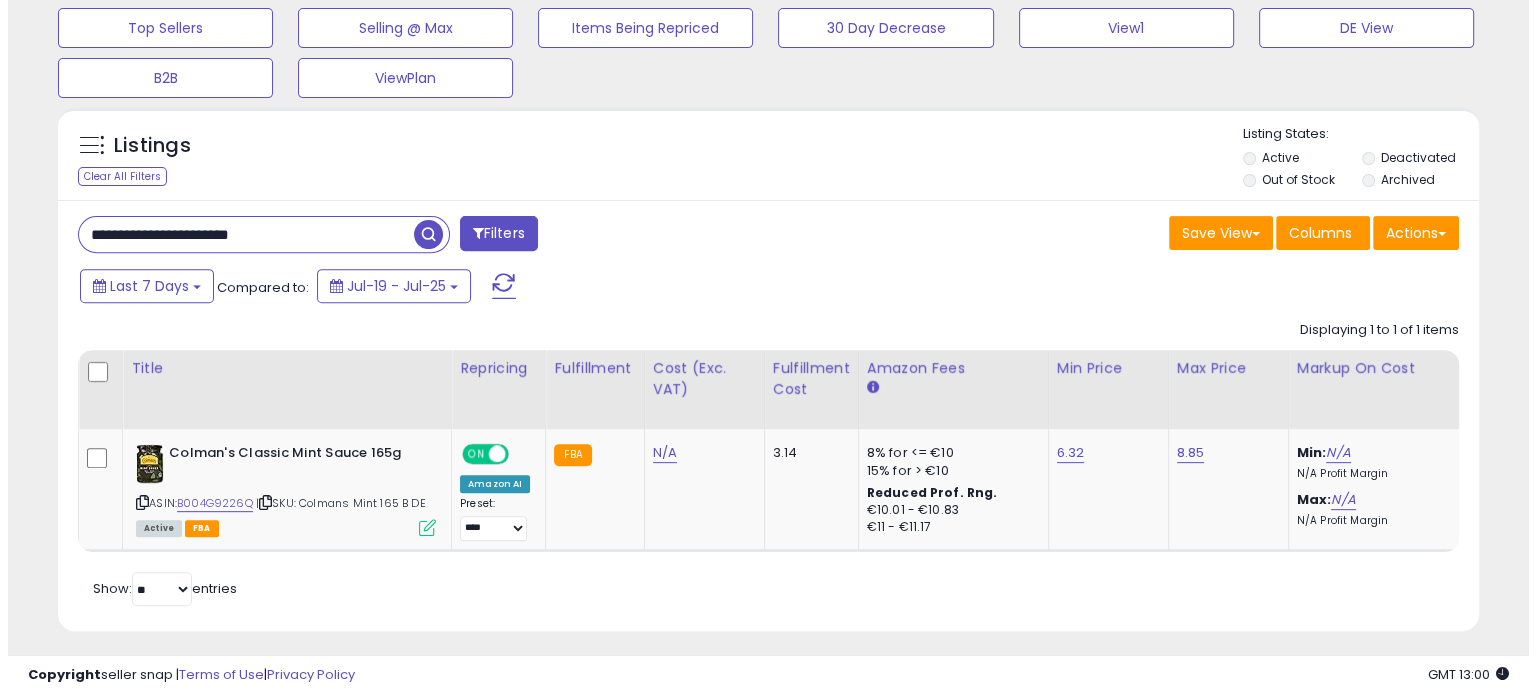 scroll, scrollTop: 602, scrollLeft: 0, axis: vertical 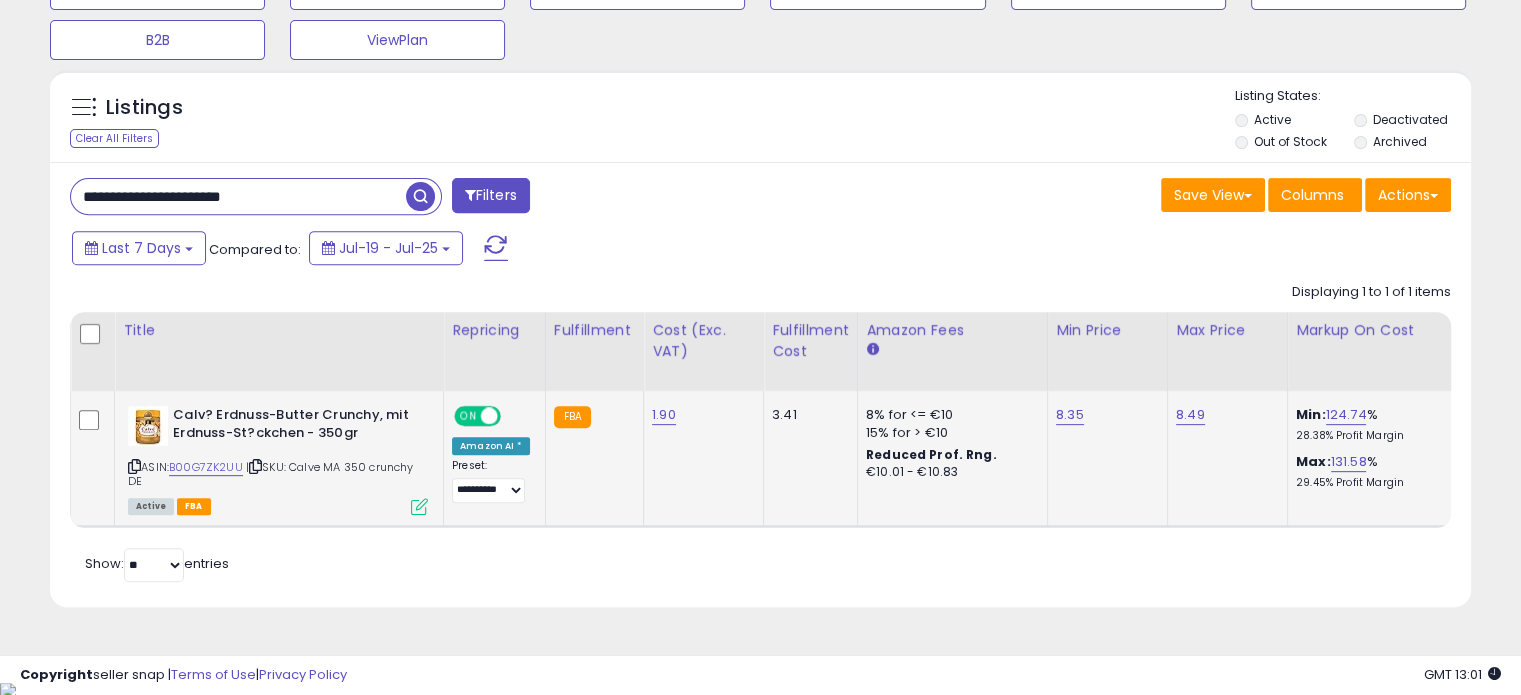 click at bounding box center [419, 506] 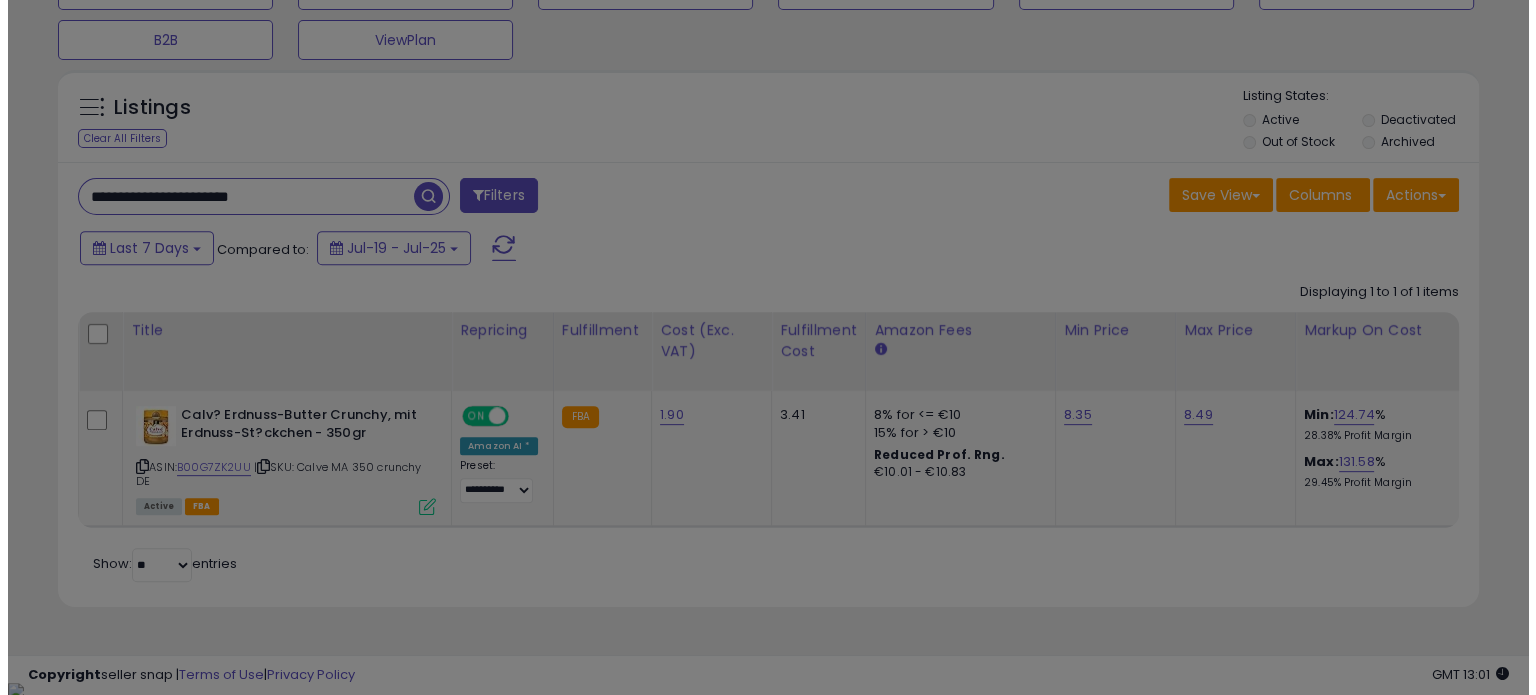 scroll, scrollTop: 999589, scrollLeft: 999168, axis: both 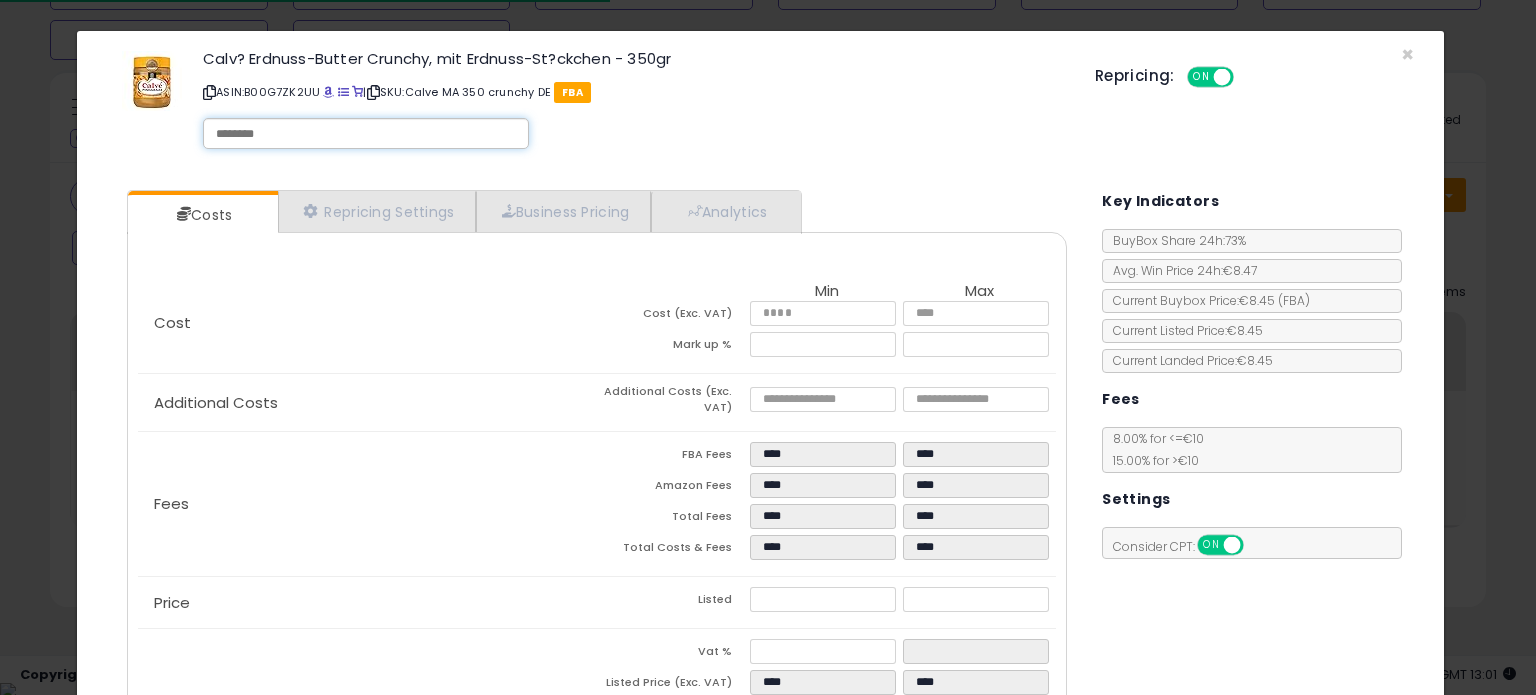 click at bounding box center [366, 134] 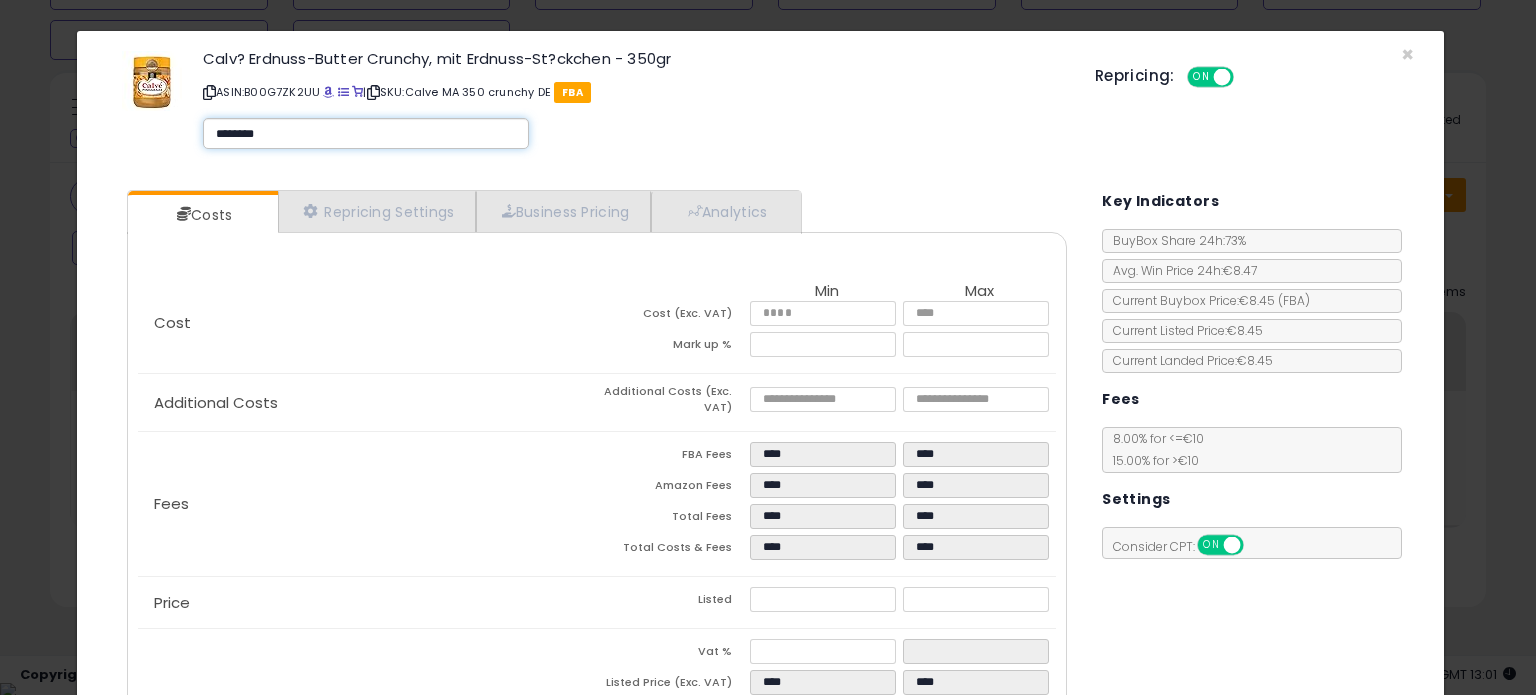 type on "*********" 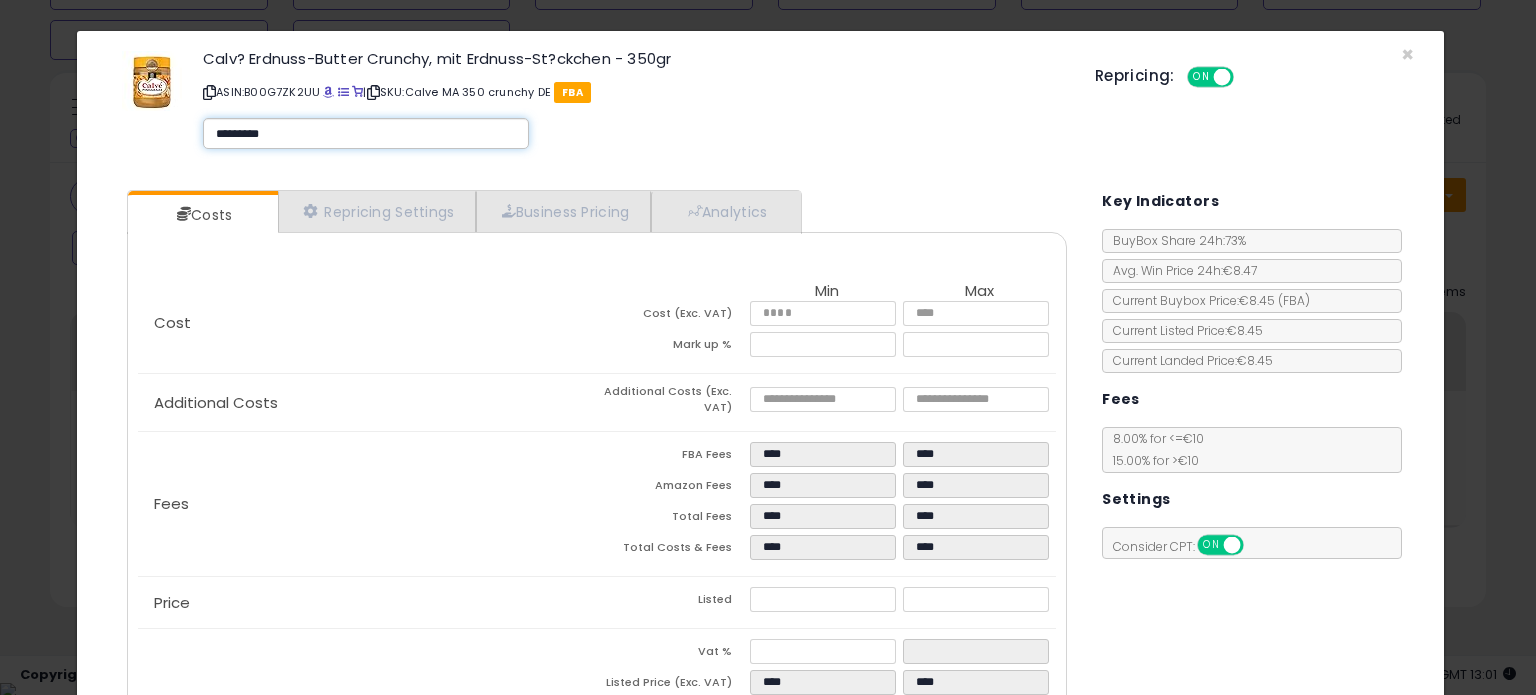 type on "*********" 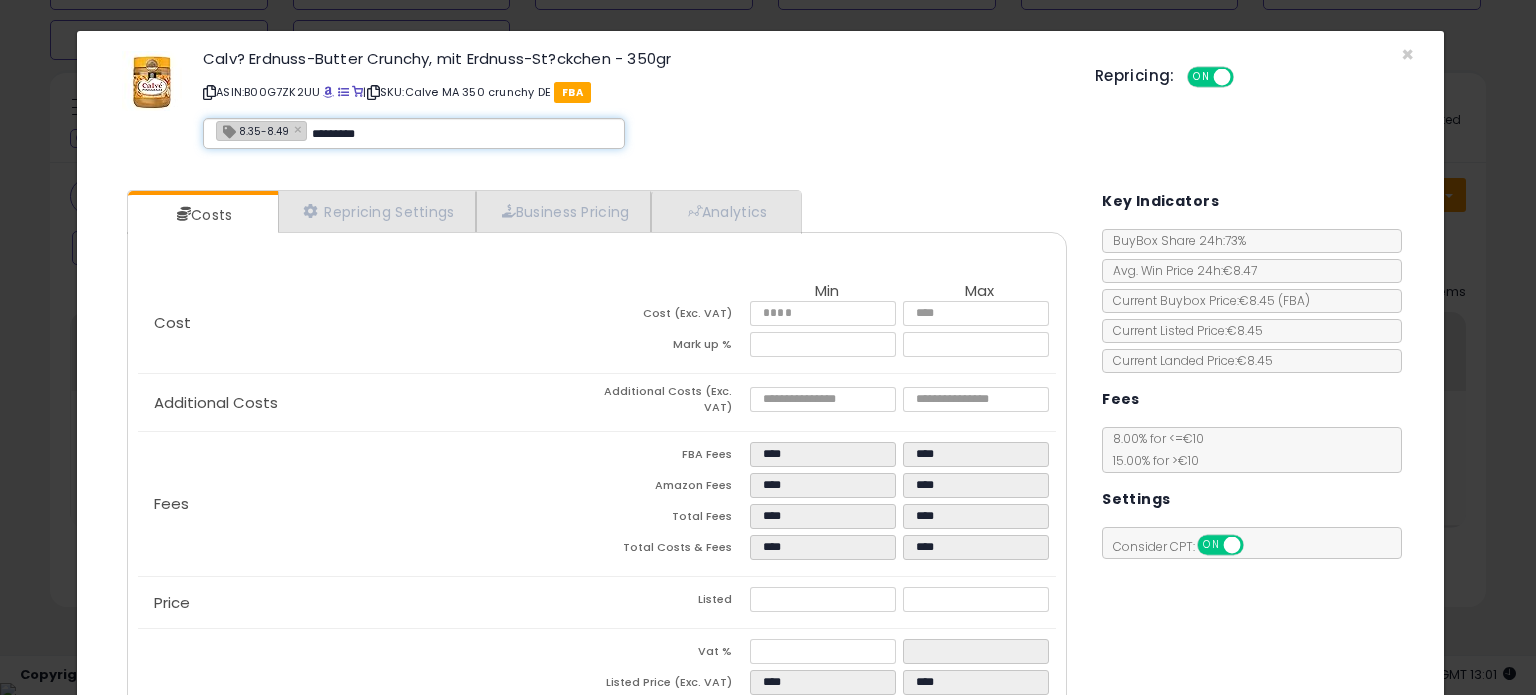 type on "**********" 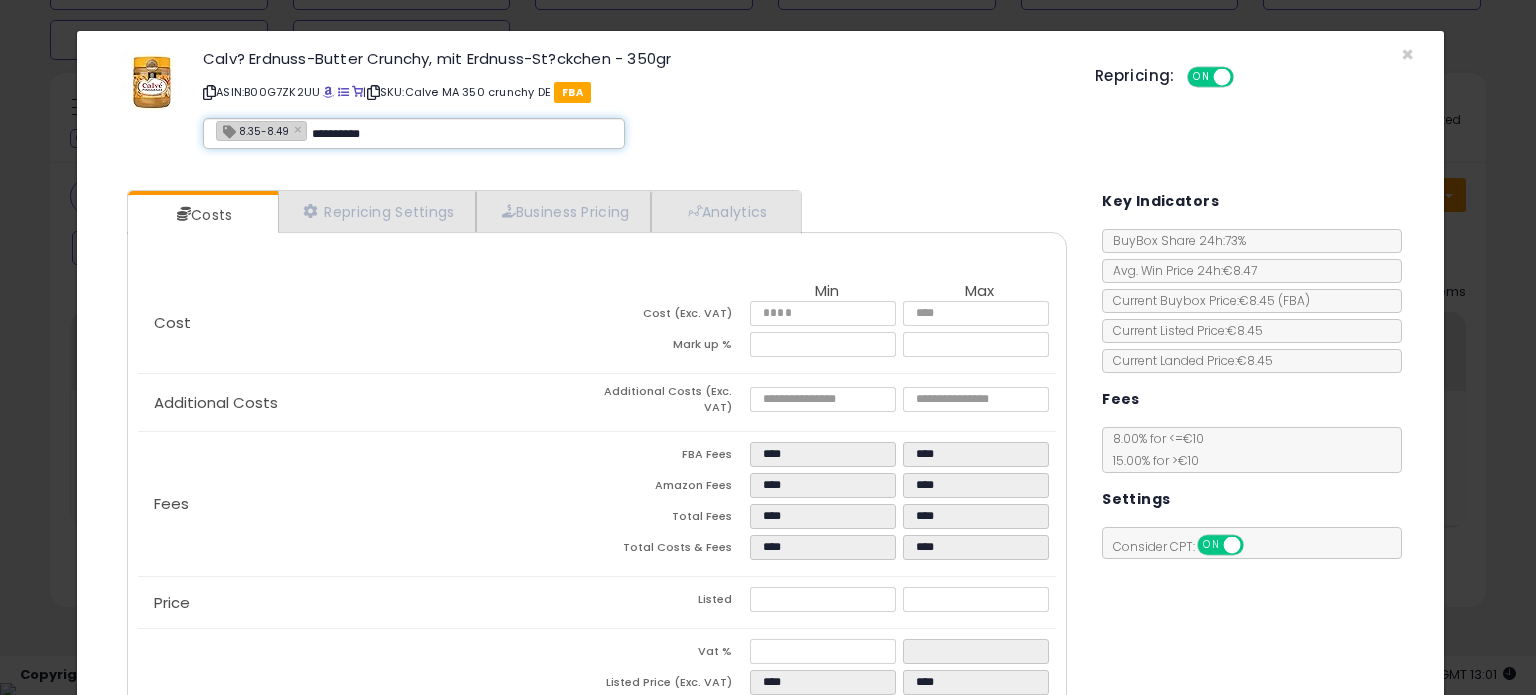 type on "**********" 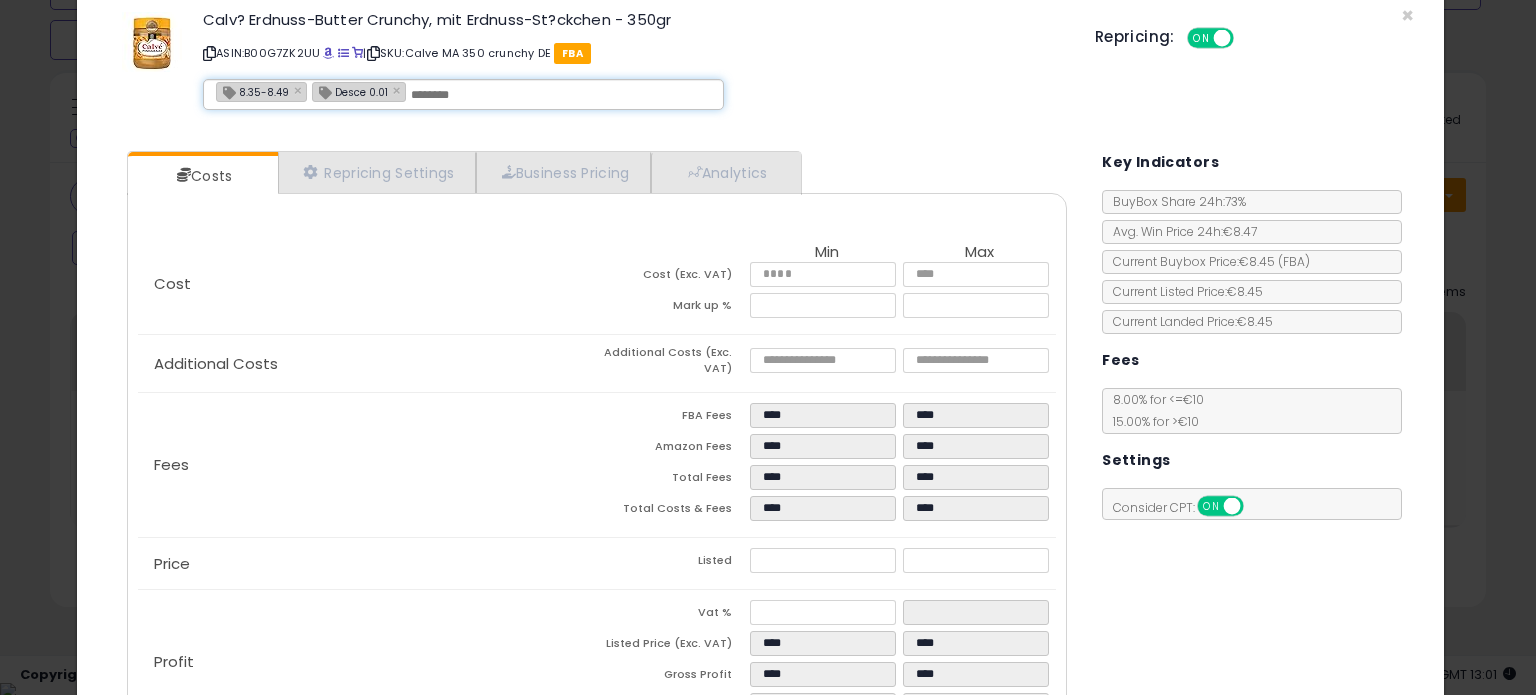 scroll, scrollTop: 181, scrollLeft: 0, axis: vertical 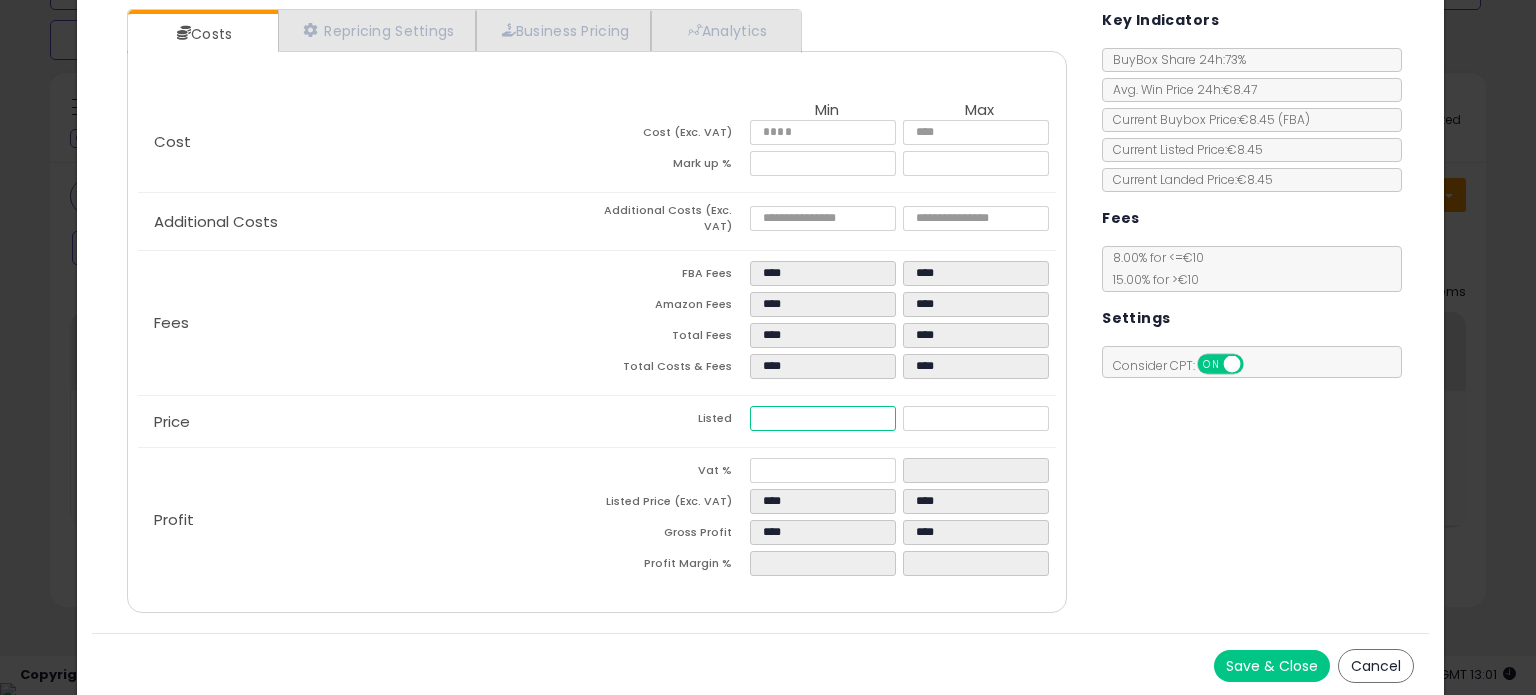 drag, startPoint x: 811, startPoint y: 408, endPoint x: 548, endPoint y: 383, distance: 264.18555 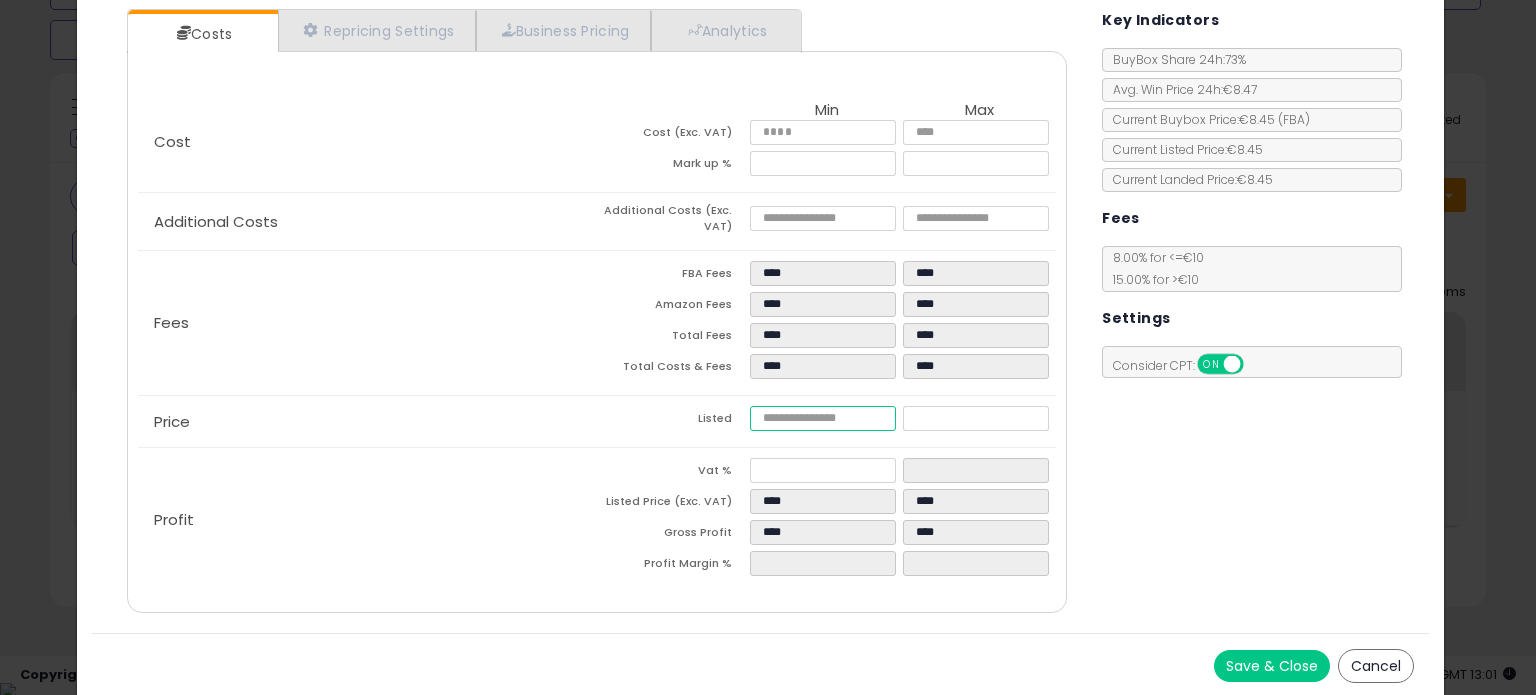 type on "****" 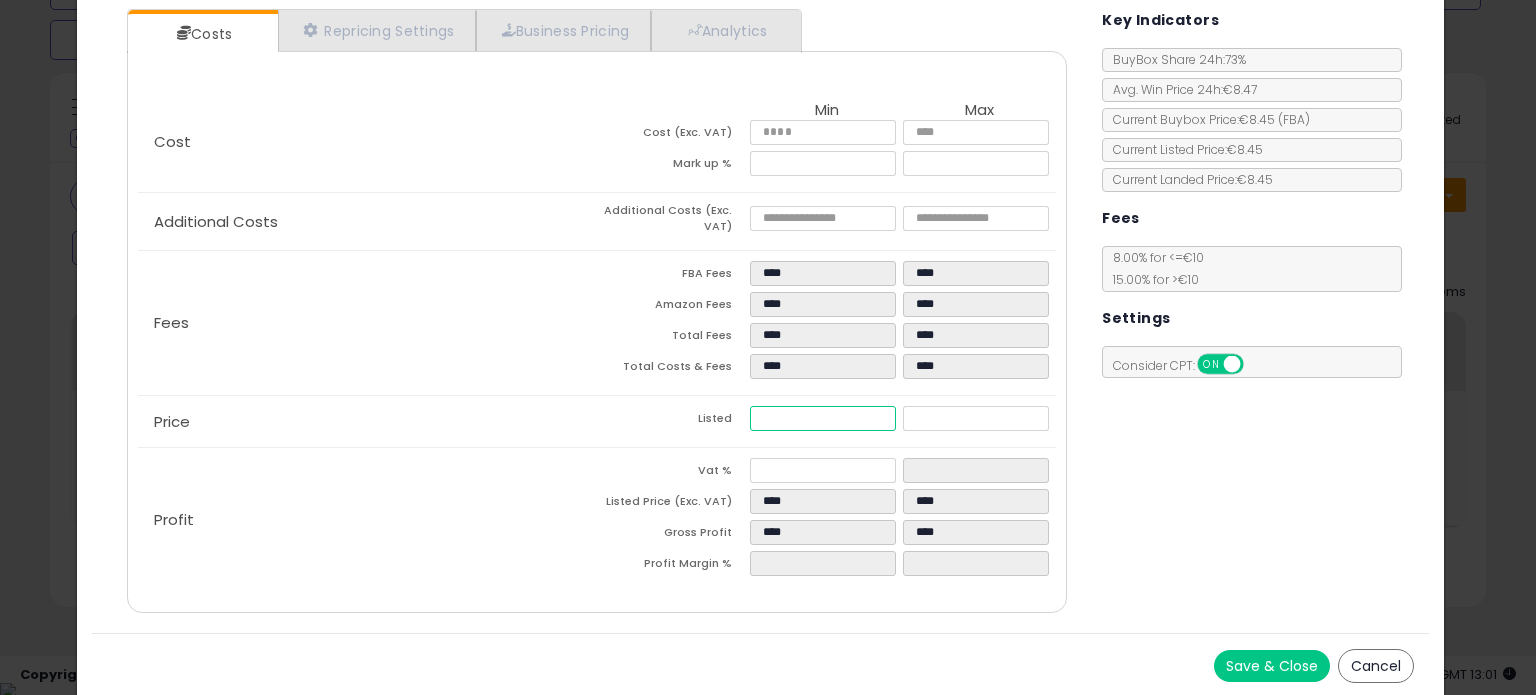 type on "****" 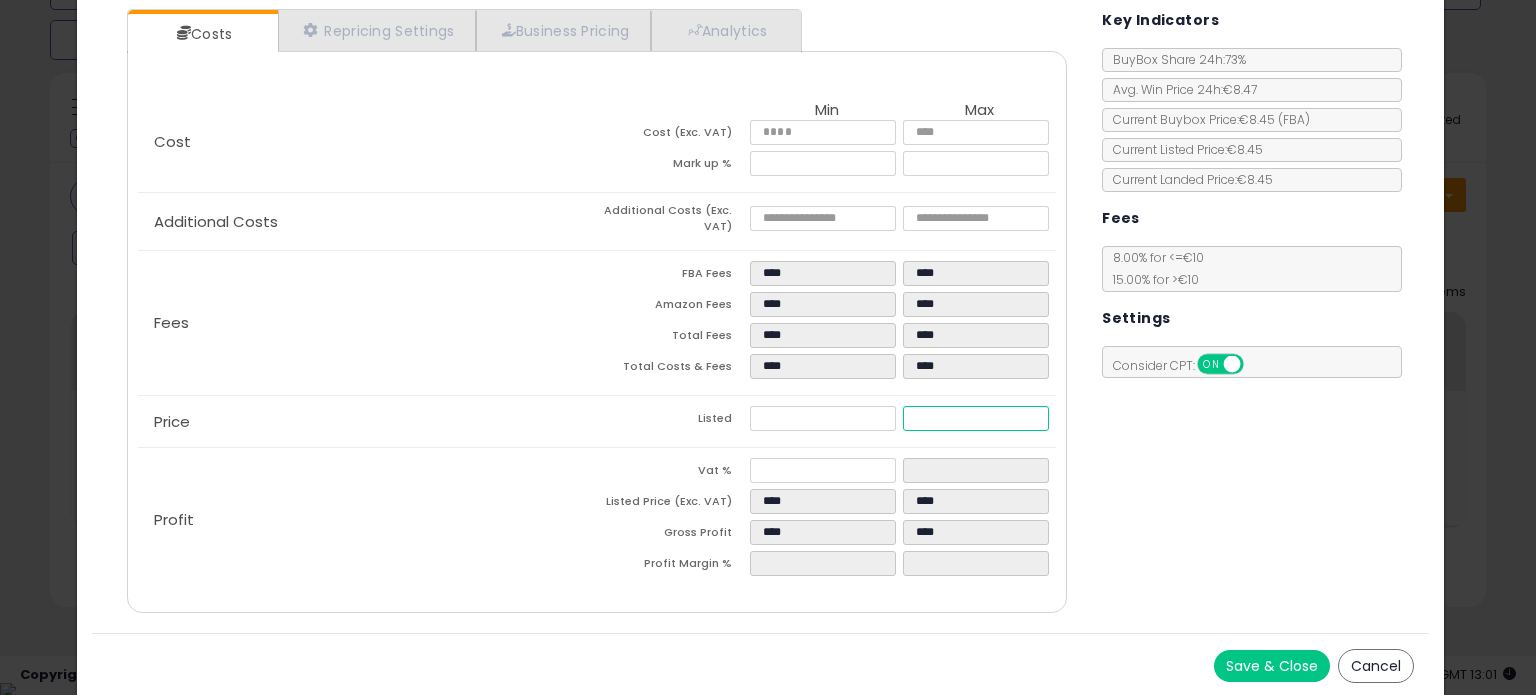 type on "*****" 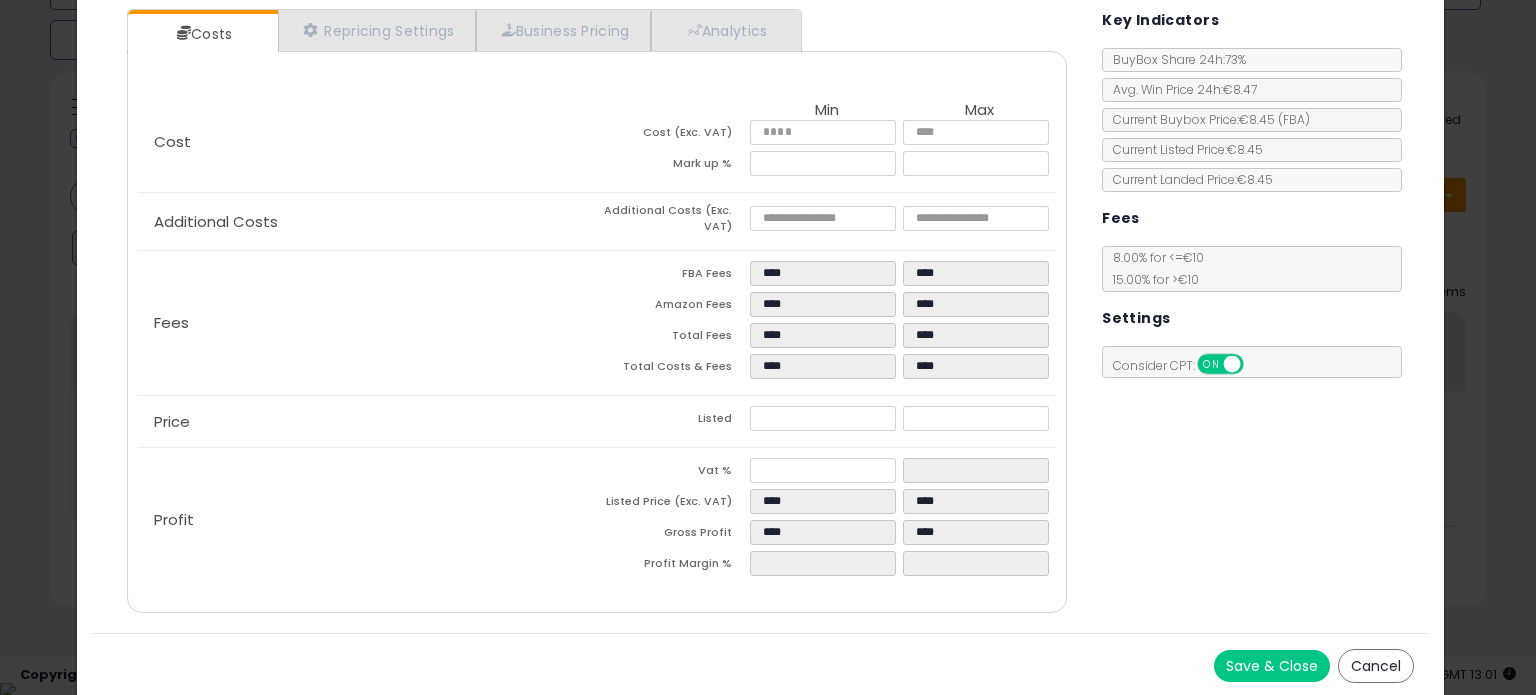 type on "******" 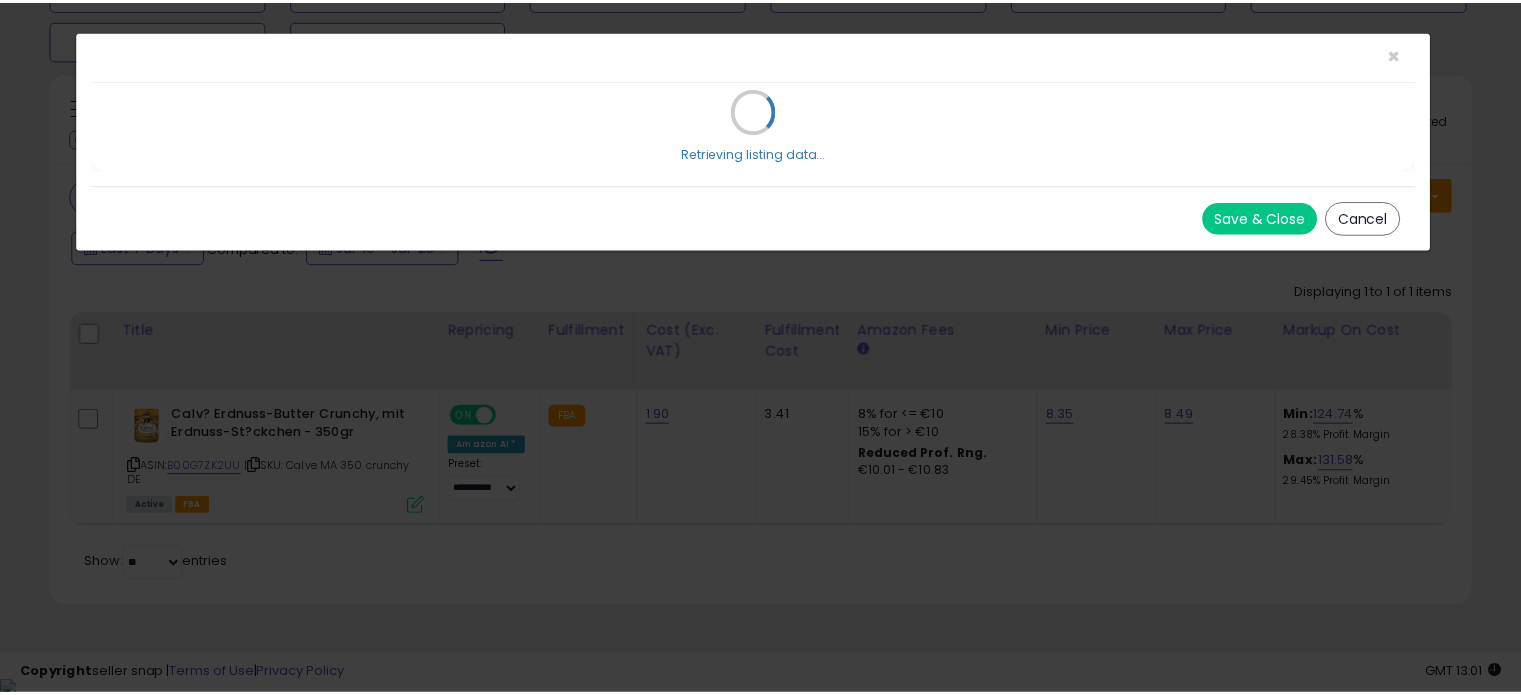 scroll, scrollTop: 0, scrollLeft: 0, axis: both 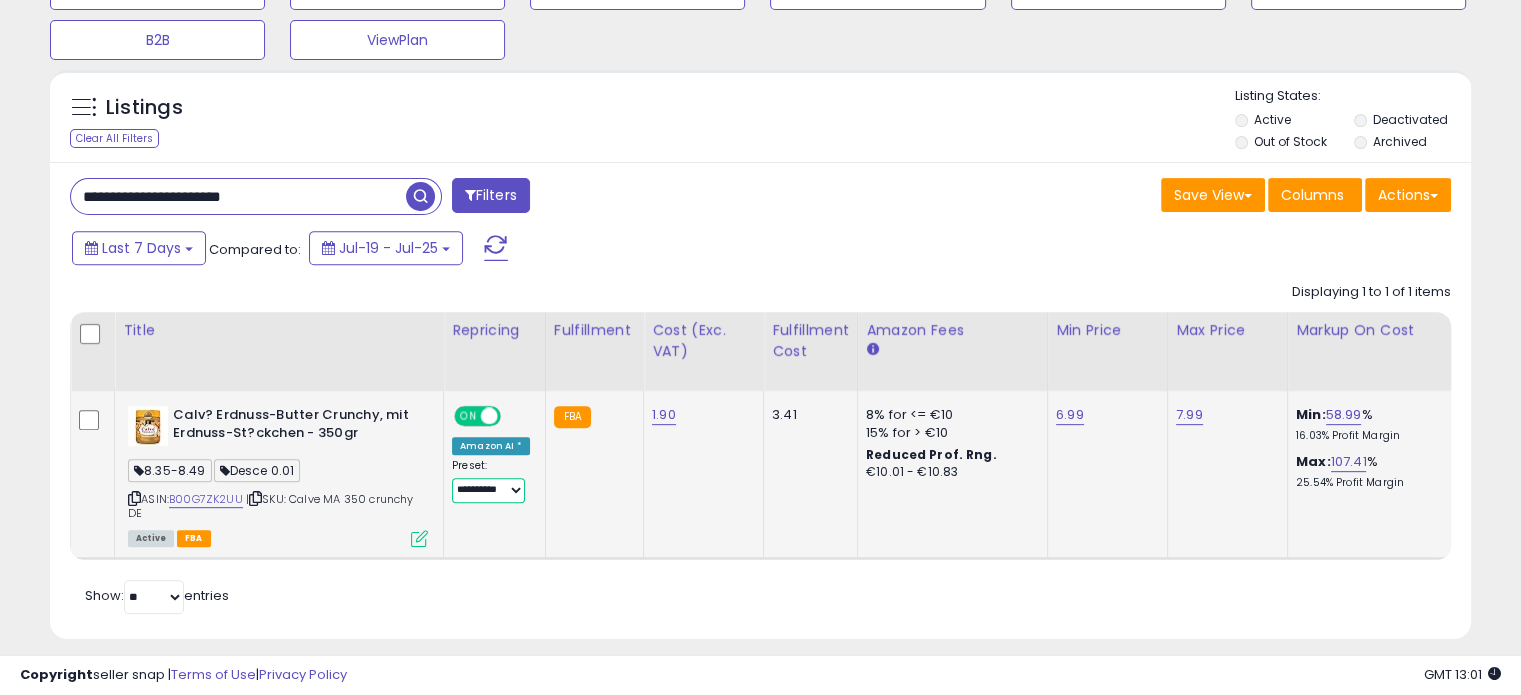 click on "**********" at bounding box center [488, 490] 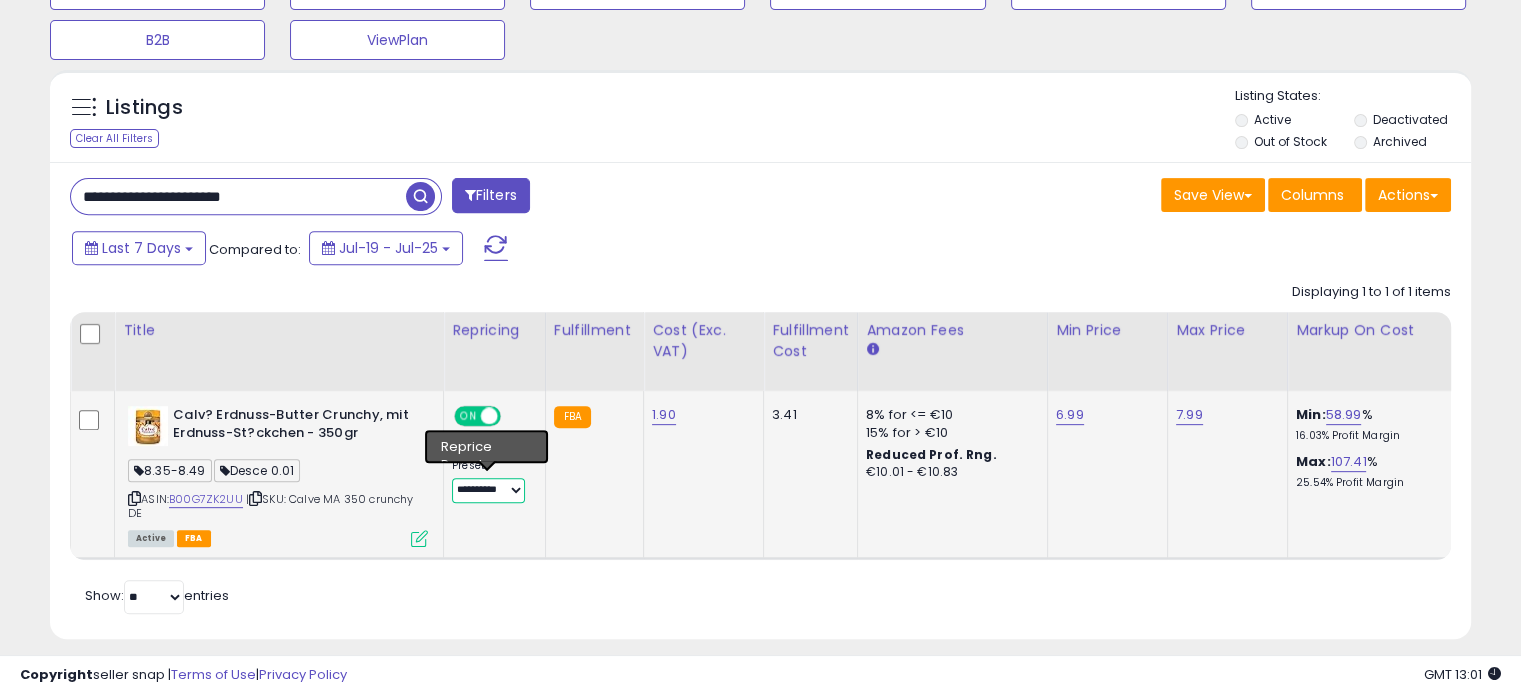 select on "********" 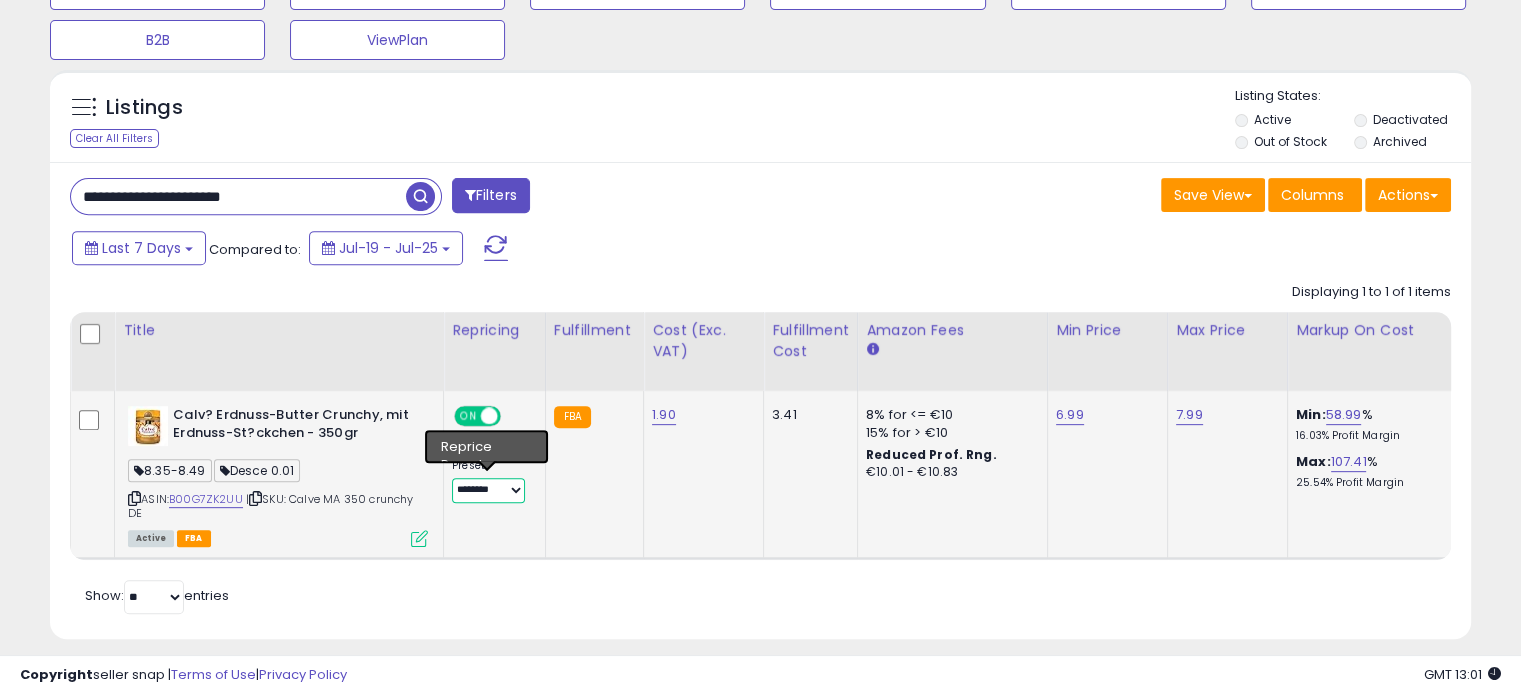click on "**********" at bounding box center [488, 490] 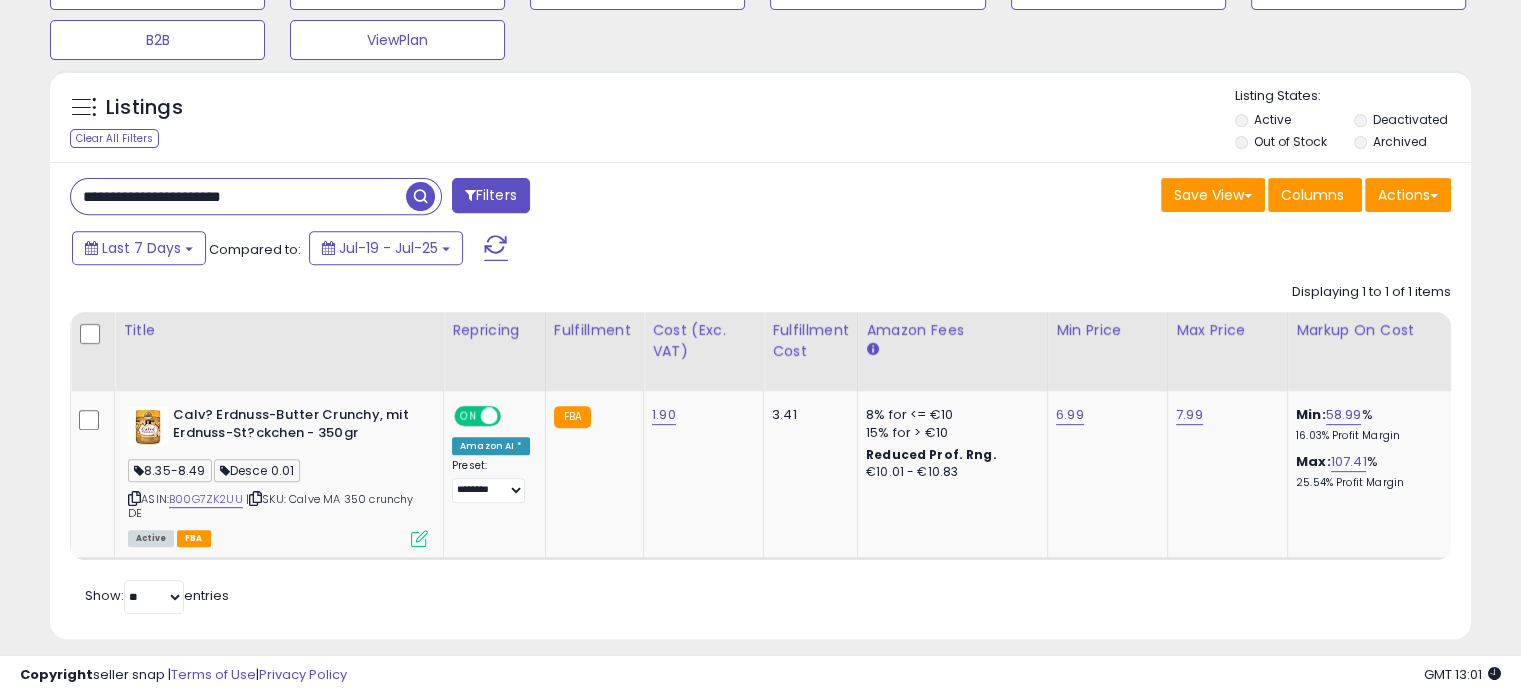 drag, startPoint x: 339, startPoint y: 183, endPoint x: 0, endPoint y: 187, distance: 339.0236 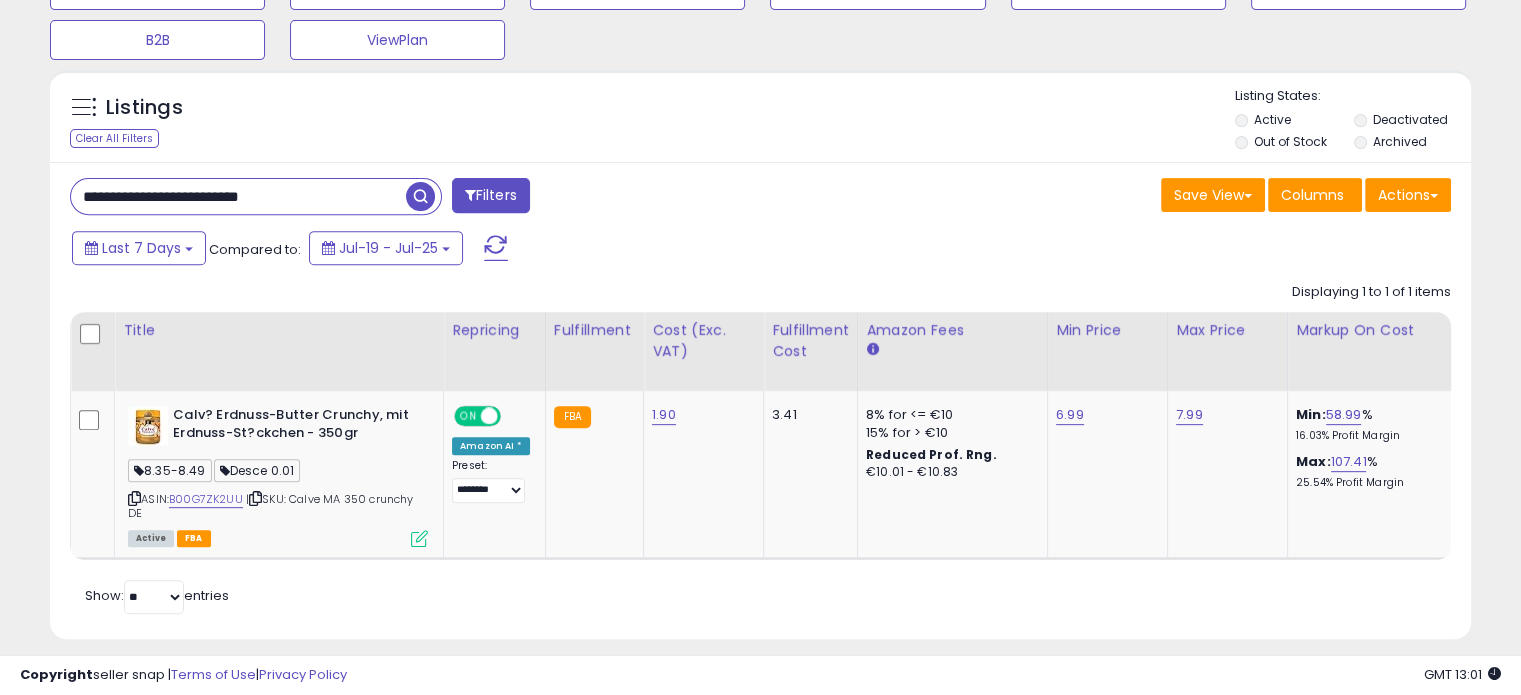 type on "**********" 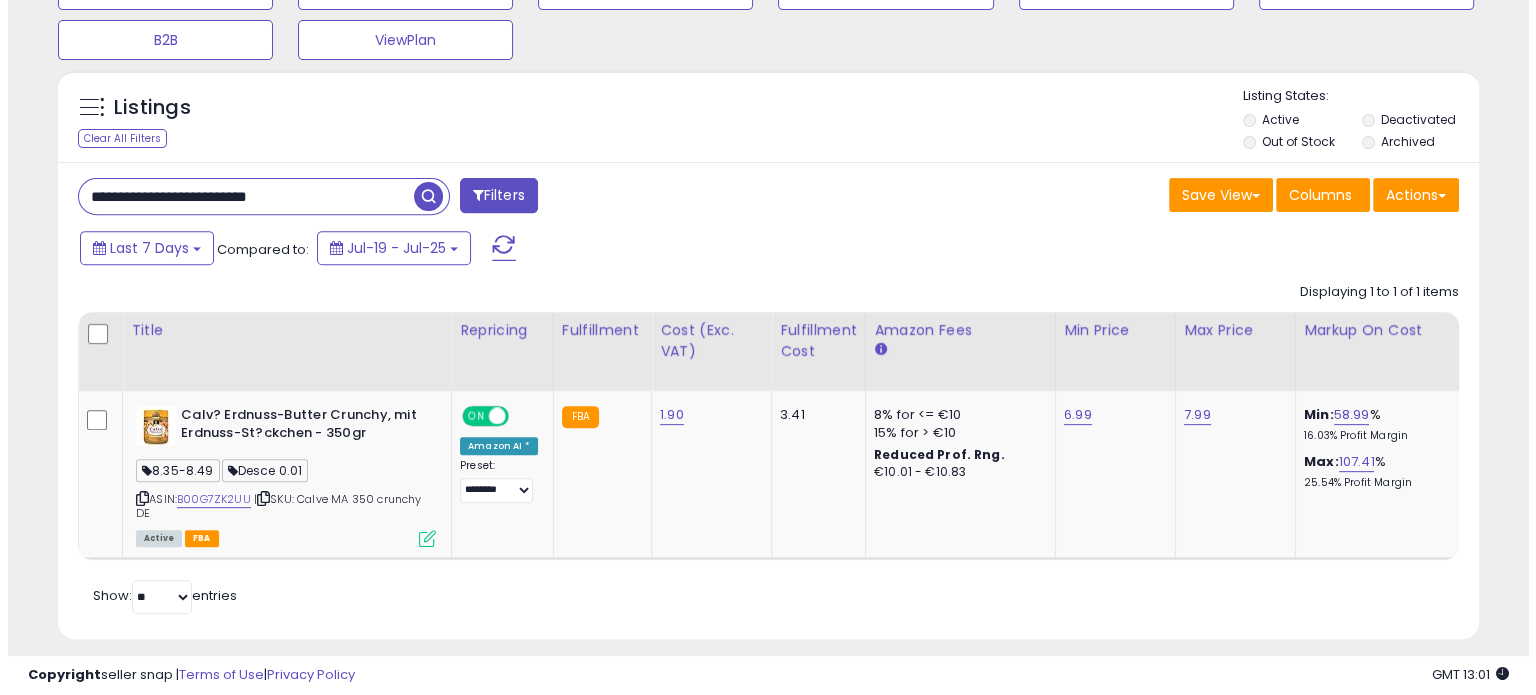 scroll, scrollTop: 602, scrollLeft: 0, axis: vertical 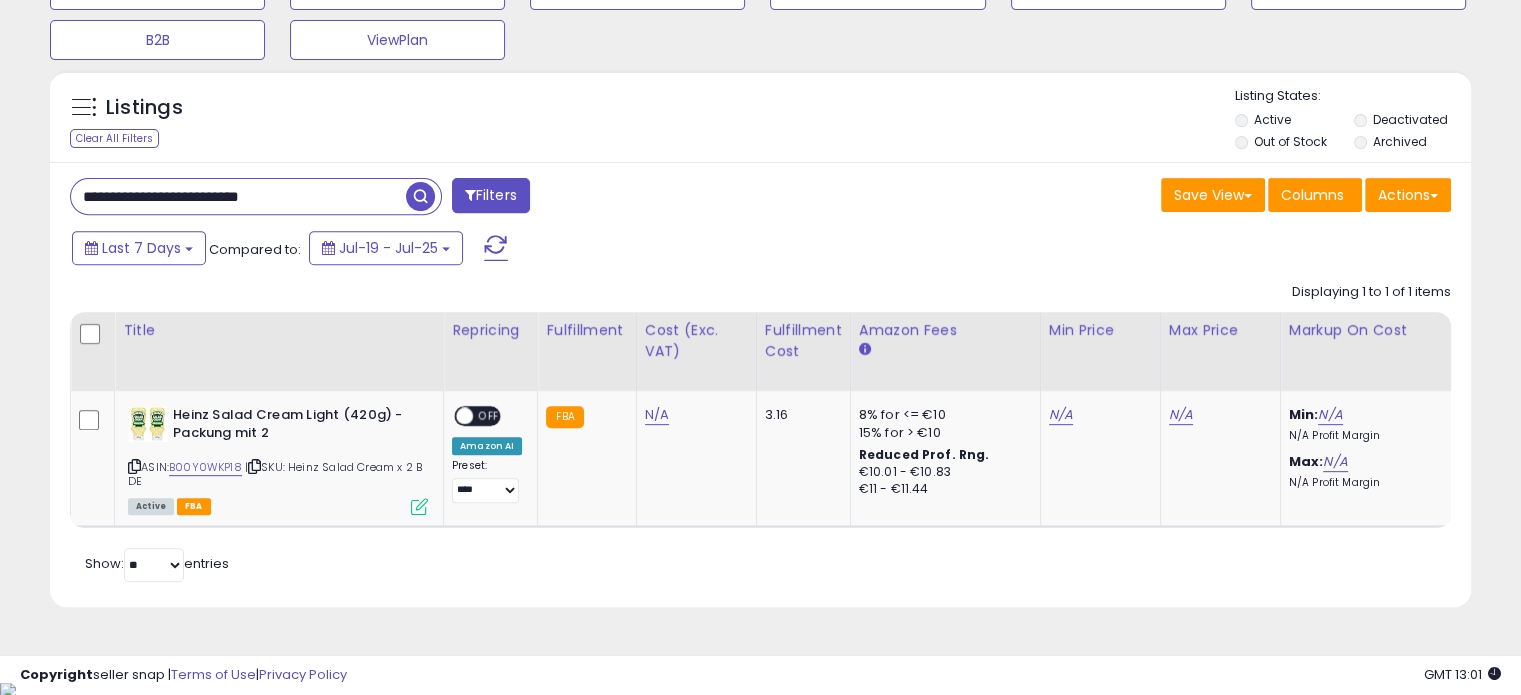 click at bounding box center (420, 196) 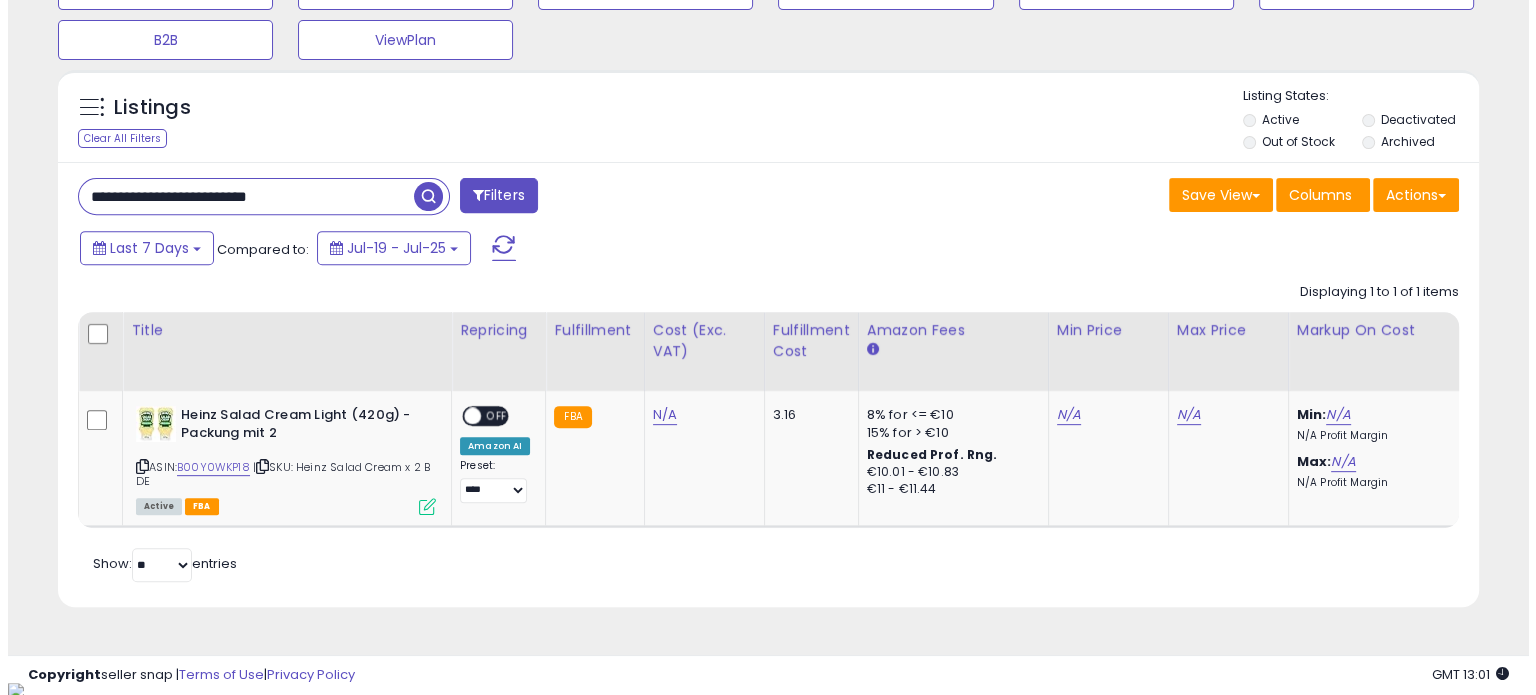scroll, scrollTop: 602, scrollLeft: 0, axis: vertical 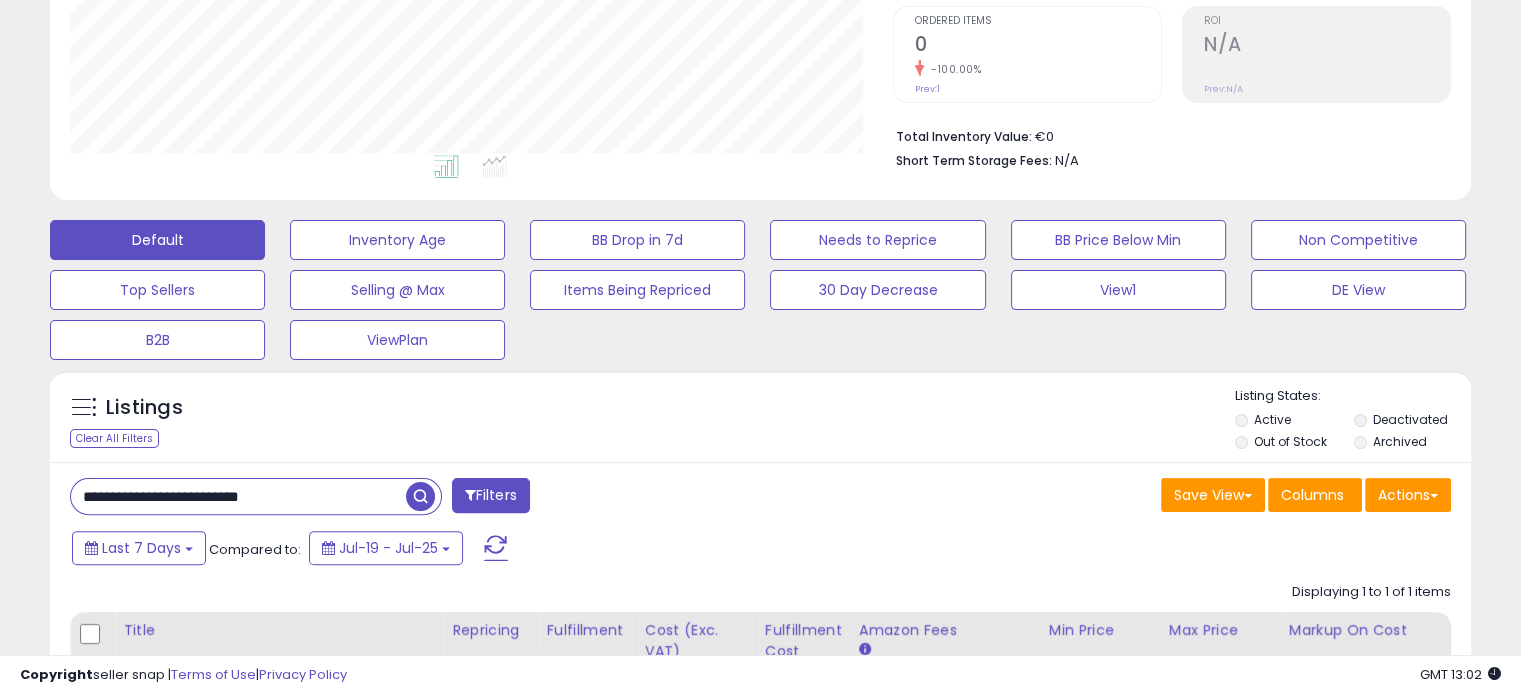 drag, startPoint x: 366, startPoint y: 497, endPoint x: 0, endPoint y: 471, distance: 366.92233 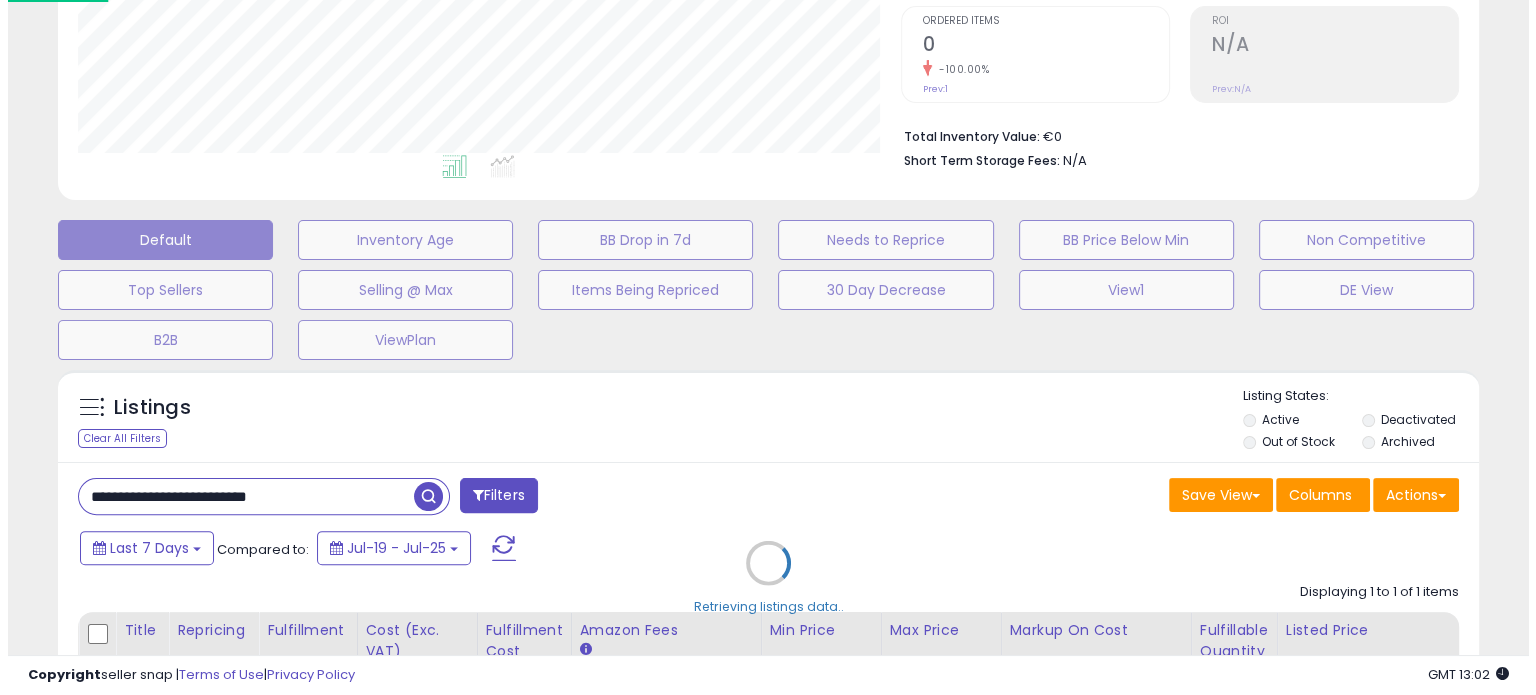 scroll, scrollTop: 999589, scrollLeft: 999168, axis: both 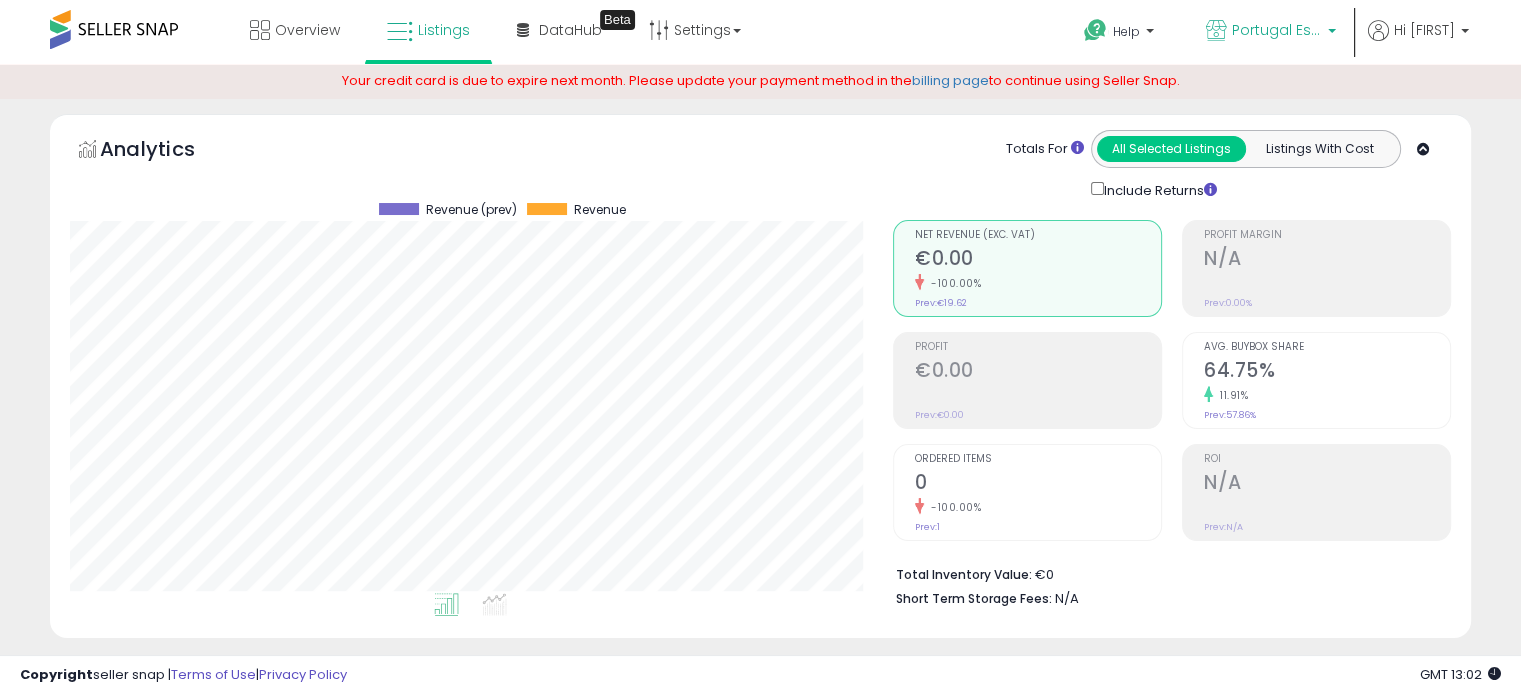 click on "Portugal Essentials DE" at bounding box center [1277, 30] 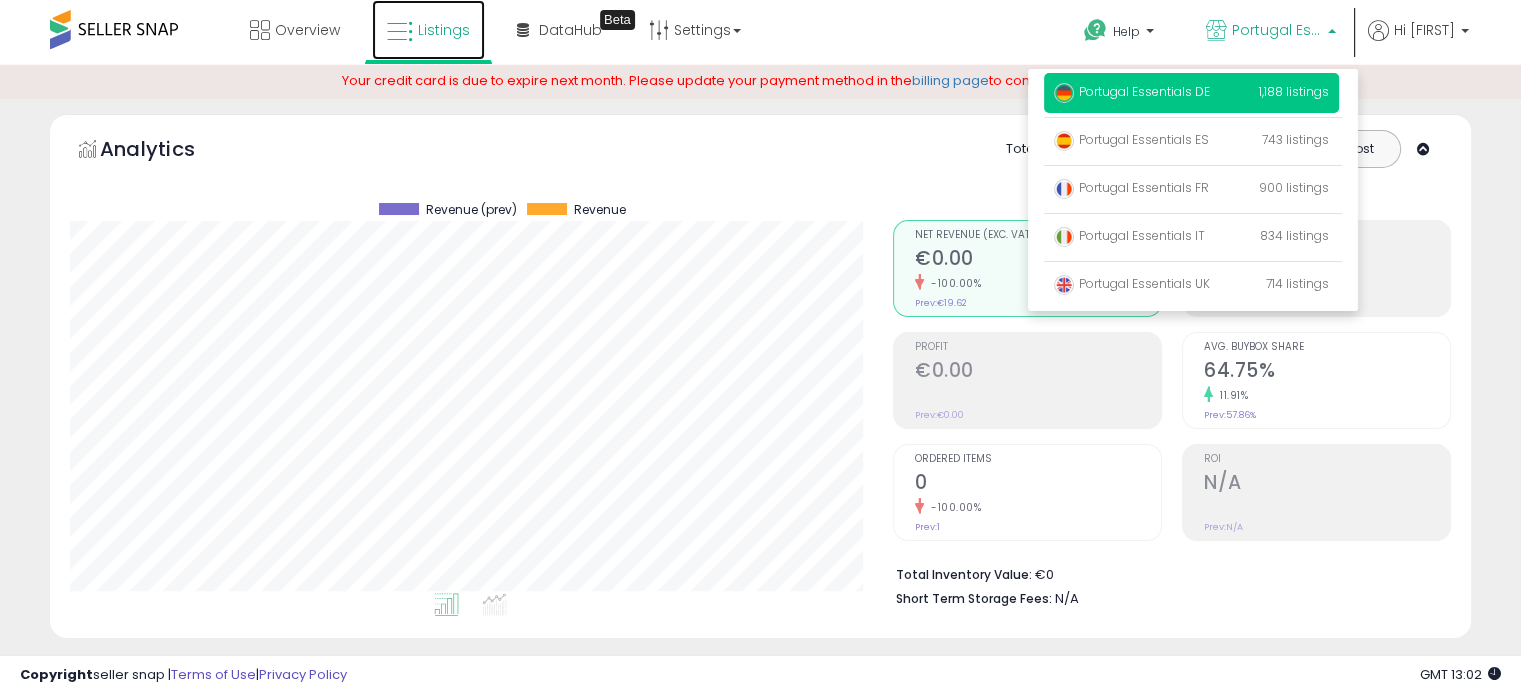 click on "Listings" at bounding box center [444, 30] 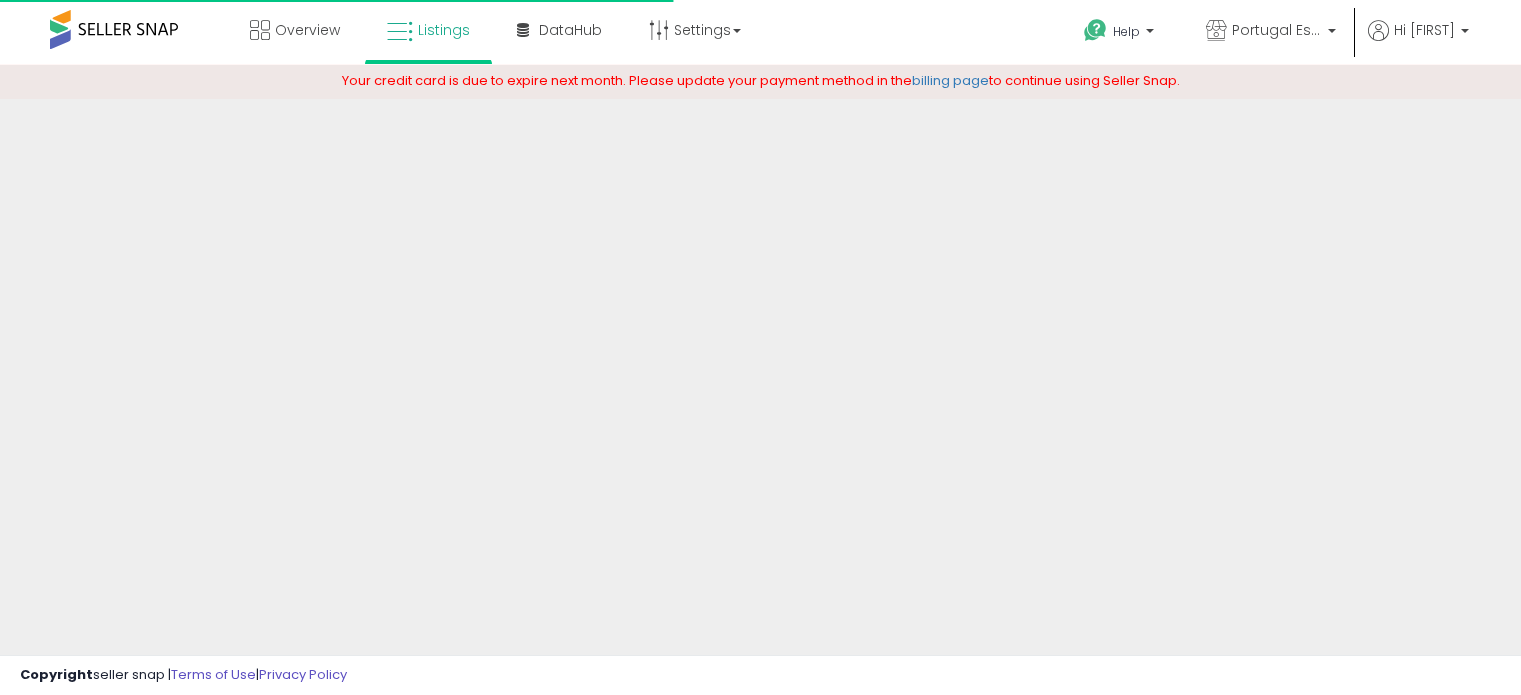 scroll, scrollTop: 0, scrollLeft: 0, axis: both 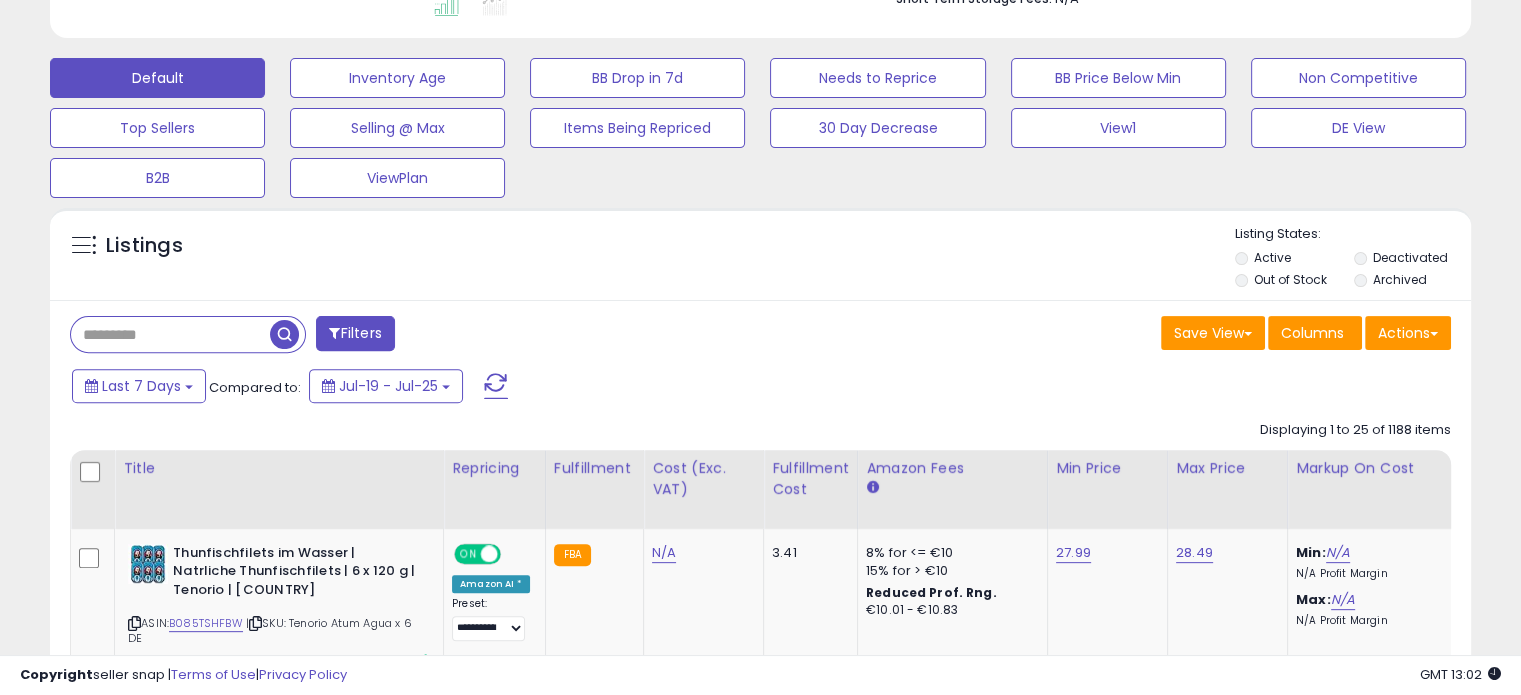 click at bounding box center (170, 334) 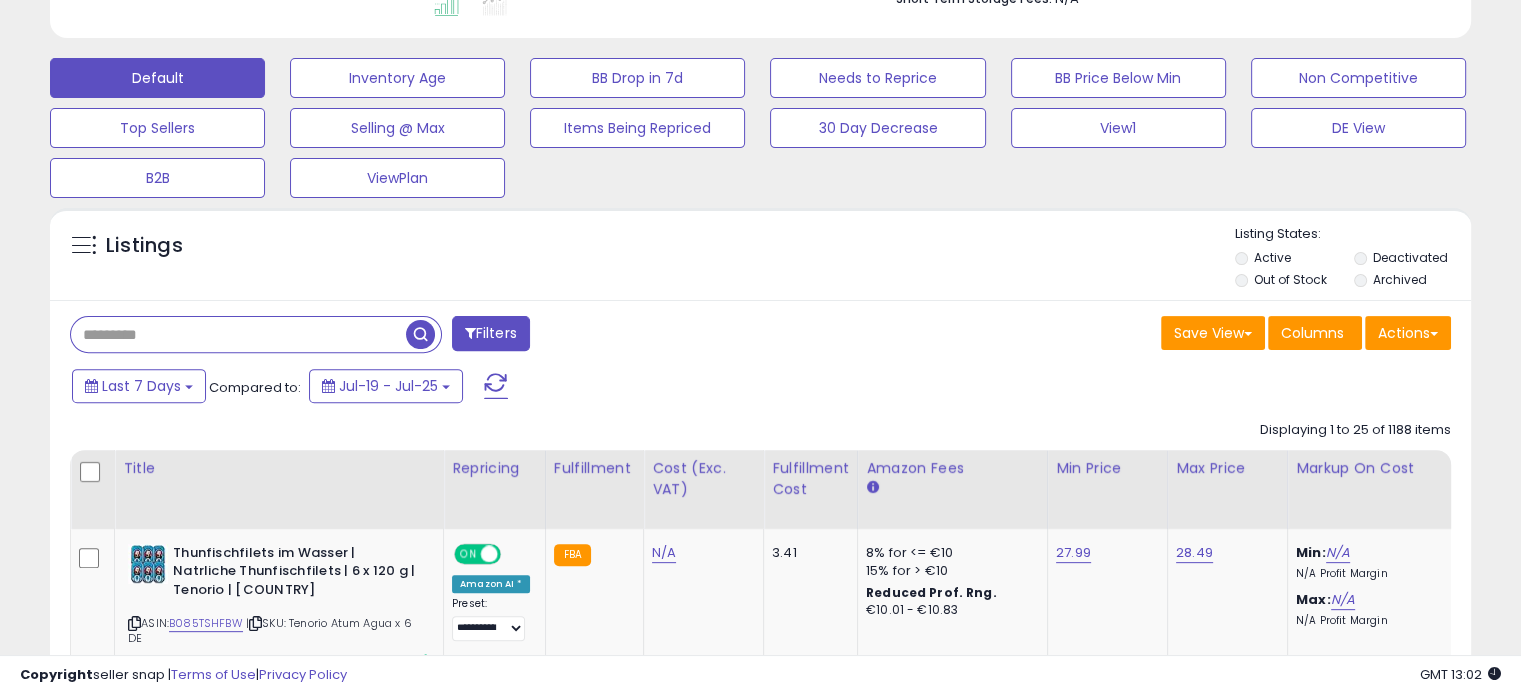 paste on "**********" 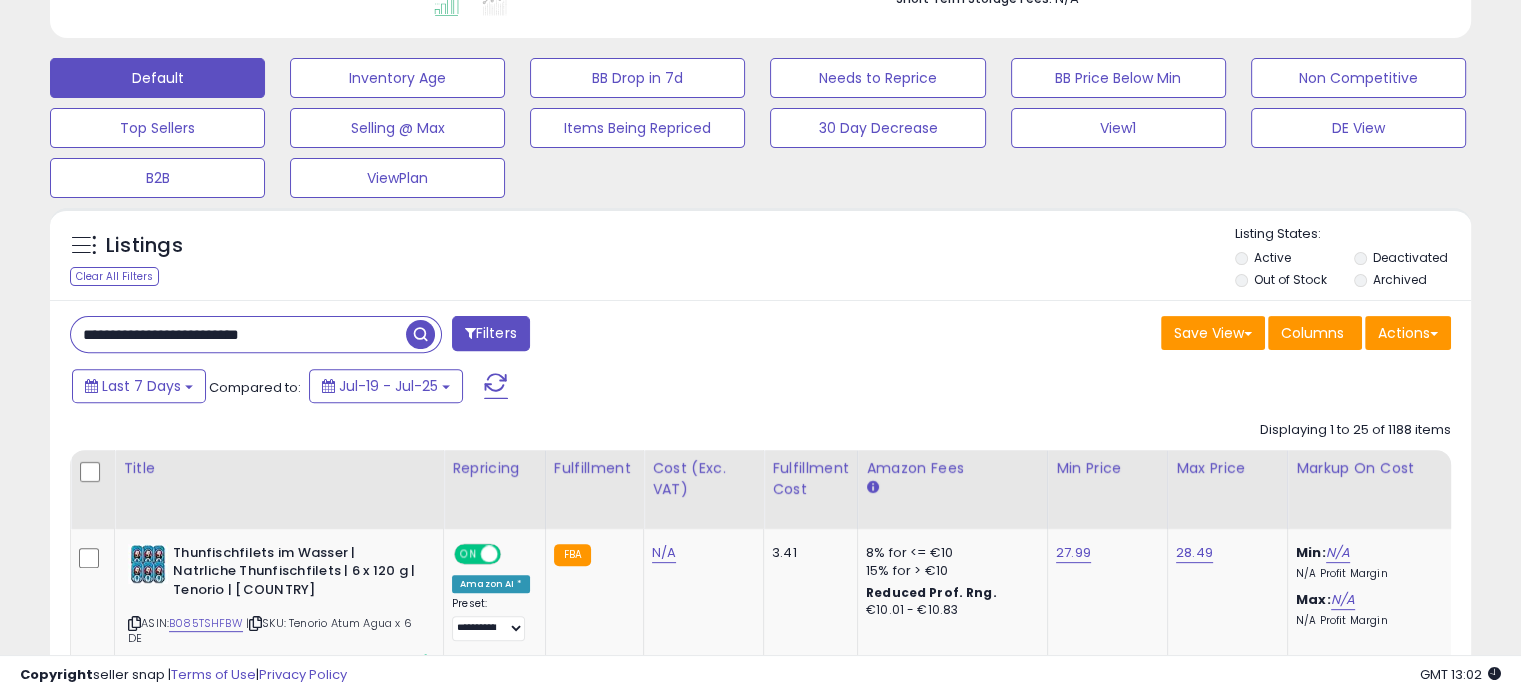 type on "**********" 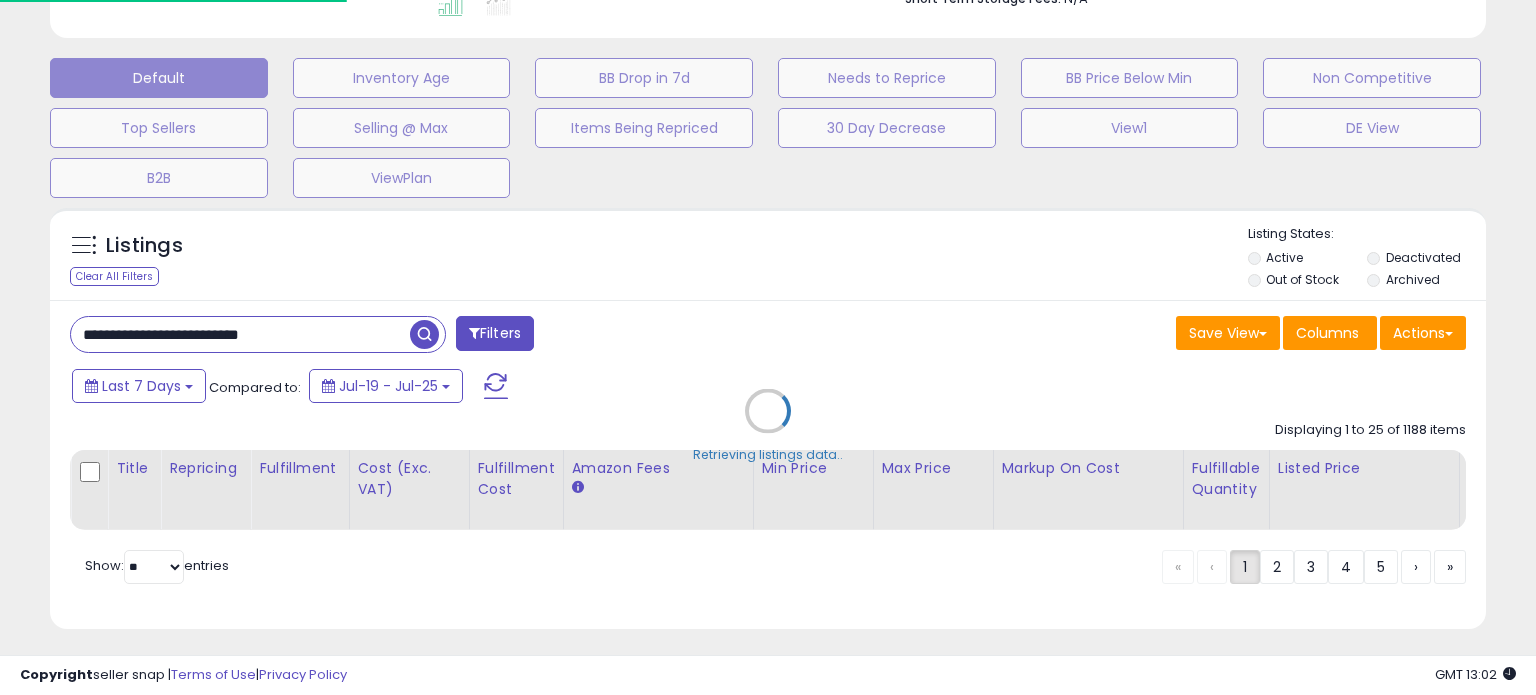 scroll, scrollTop: 999589, scrollLeft: 999168, axis: both 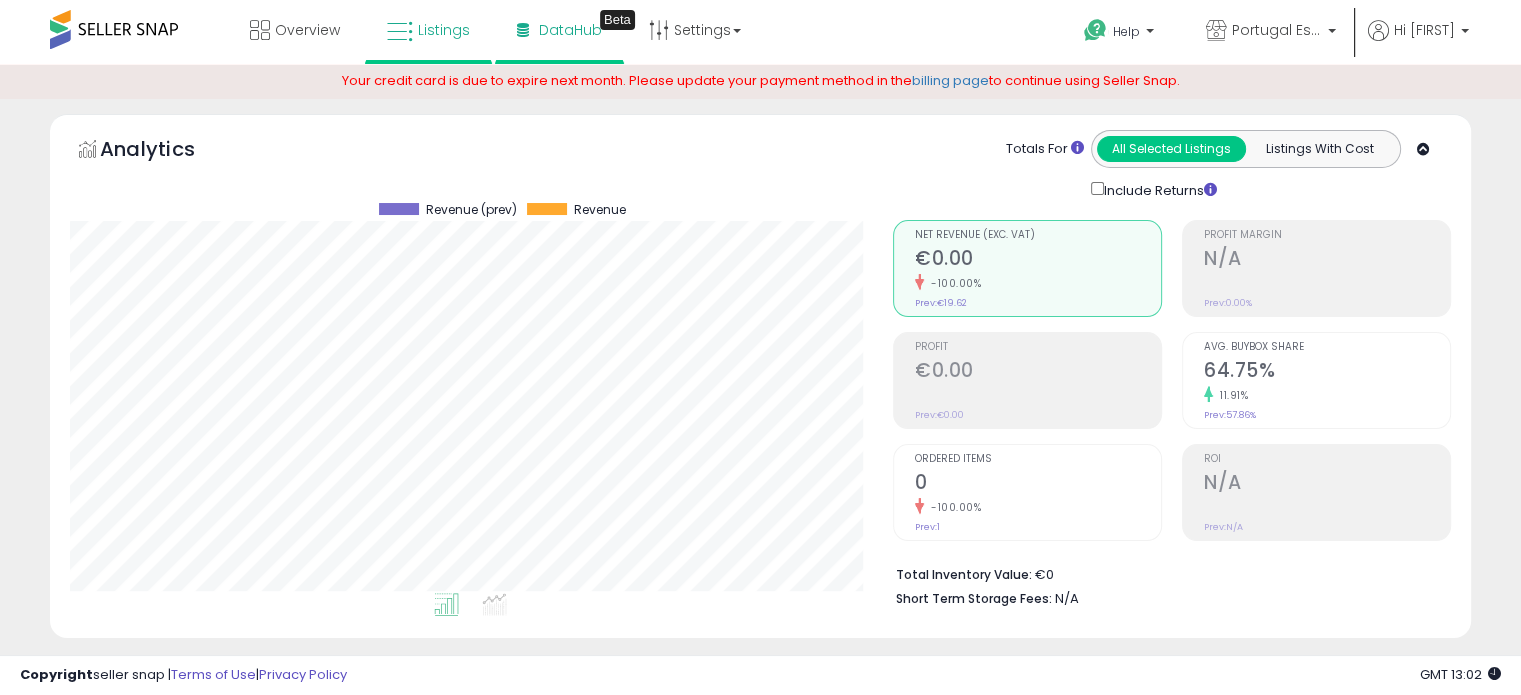 type 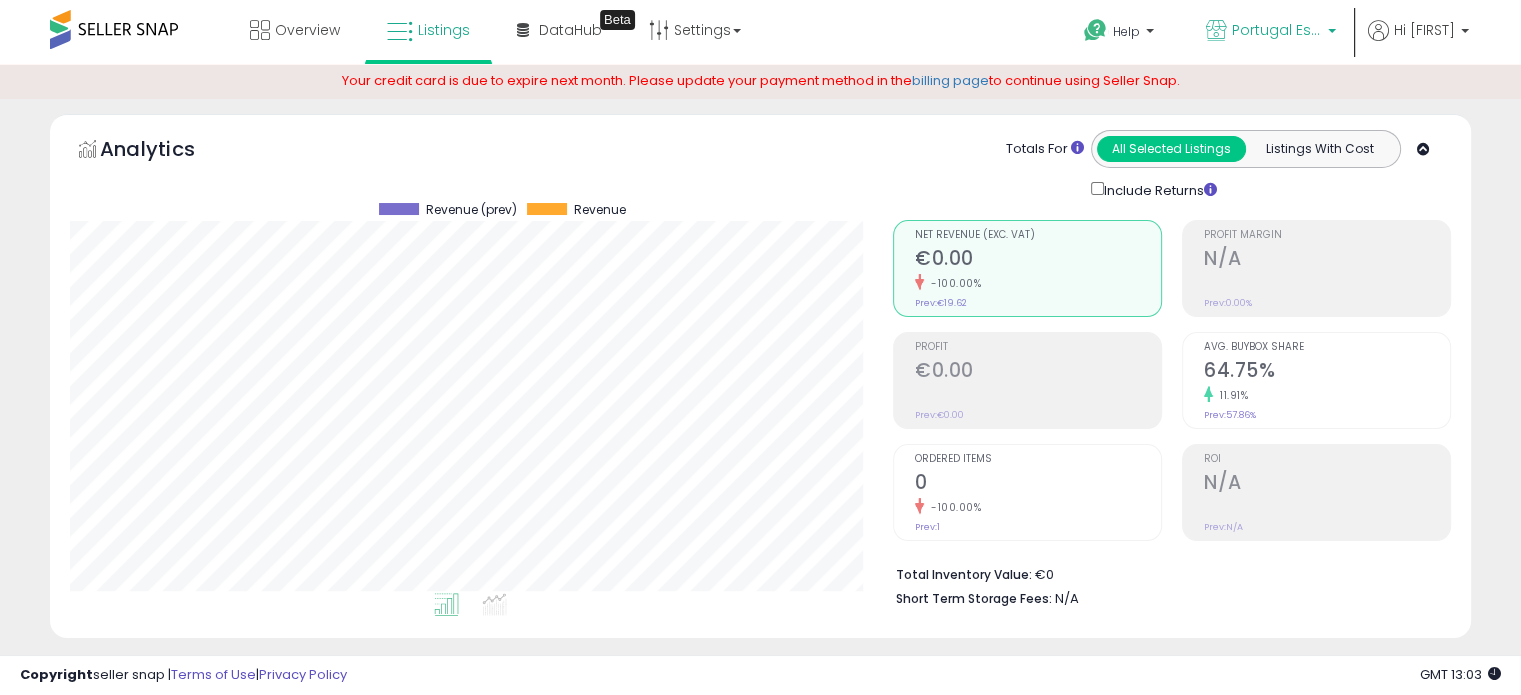 click at bounding box center (1216, 30) 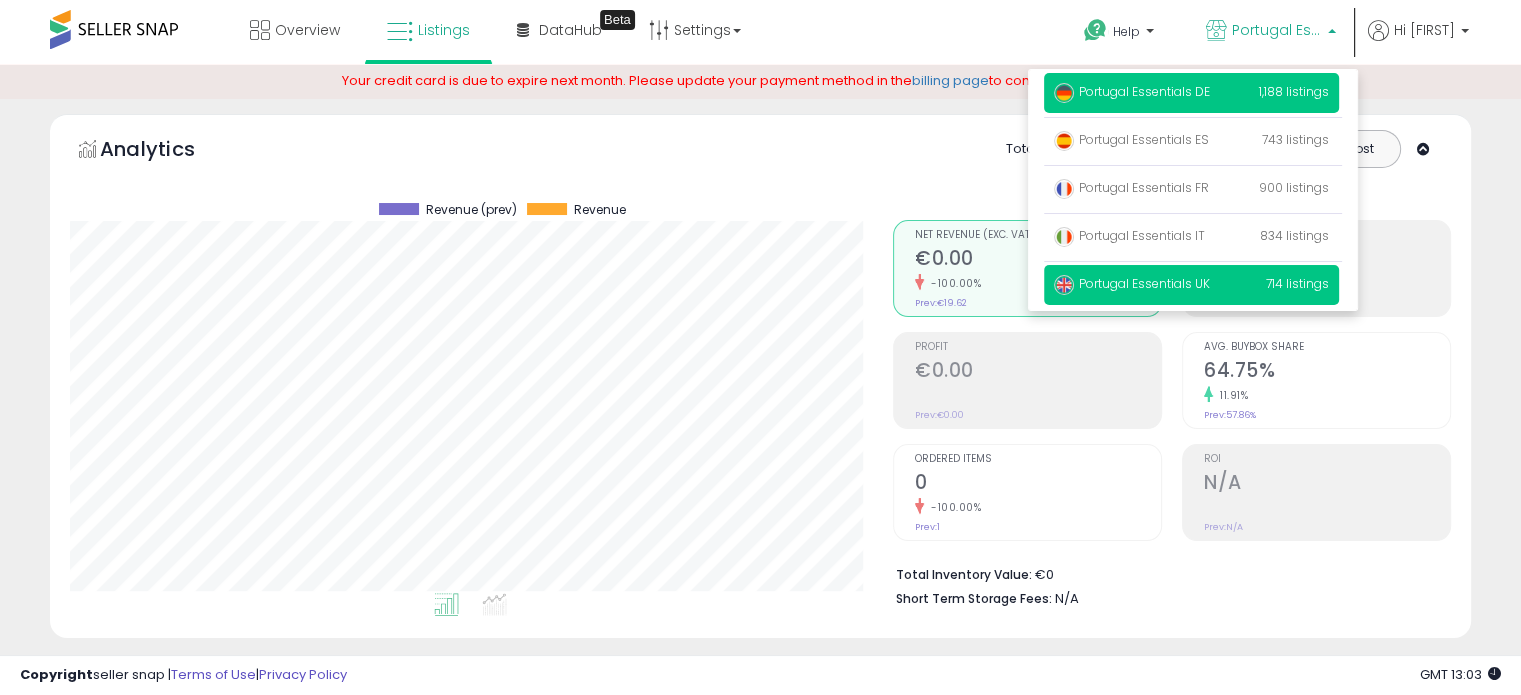 click on "Portugal Essentials UK" at bounding box center [1132, 283] 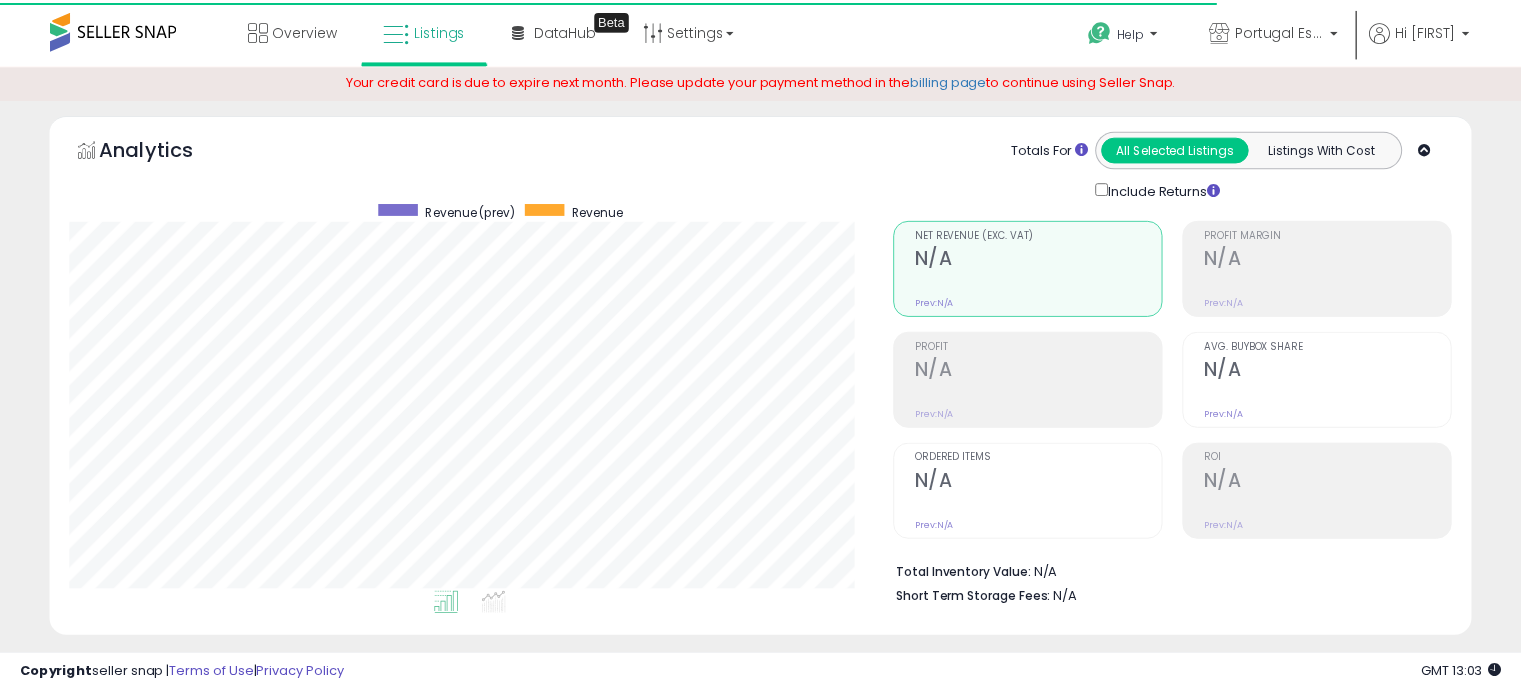 scroll, scrollTop: 0, scrollLeft: 0, axis: both 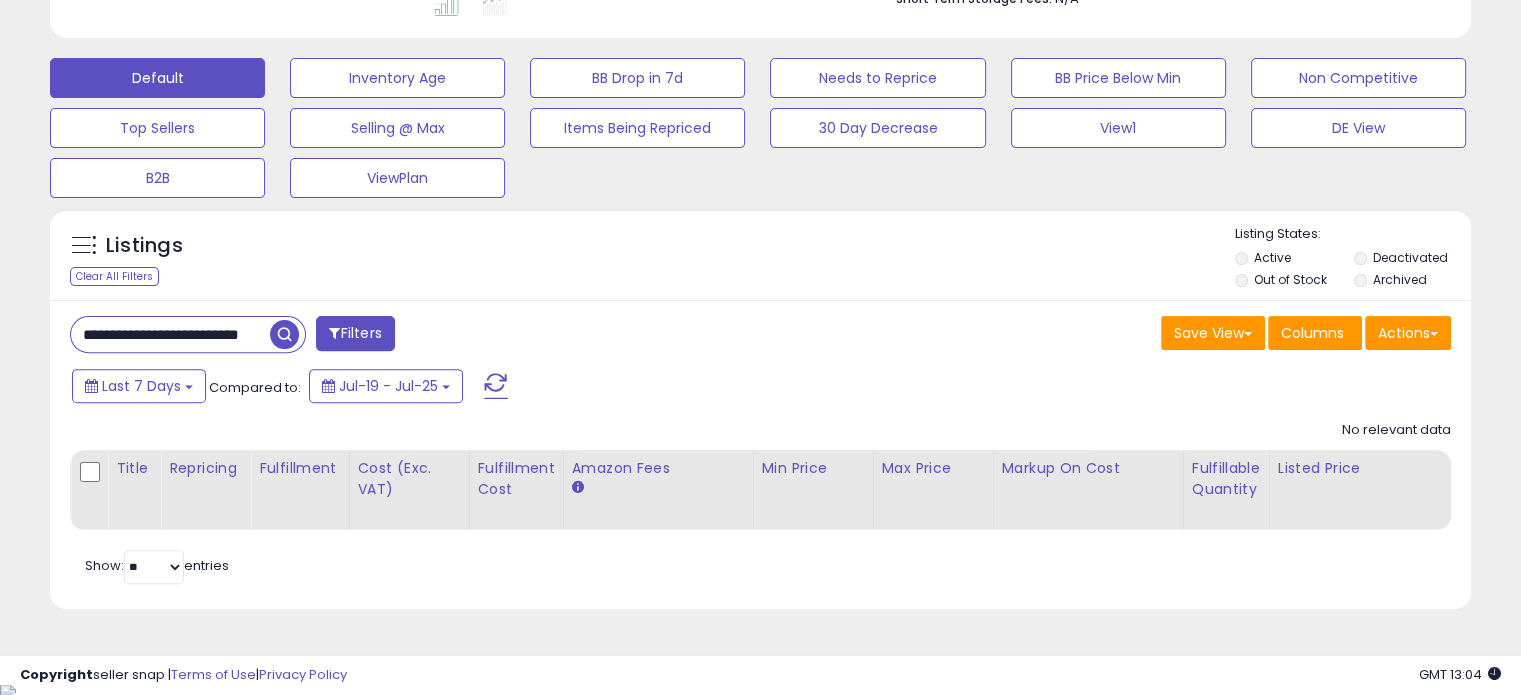 click on "**********" at bounding box center [170, 334] 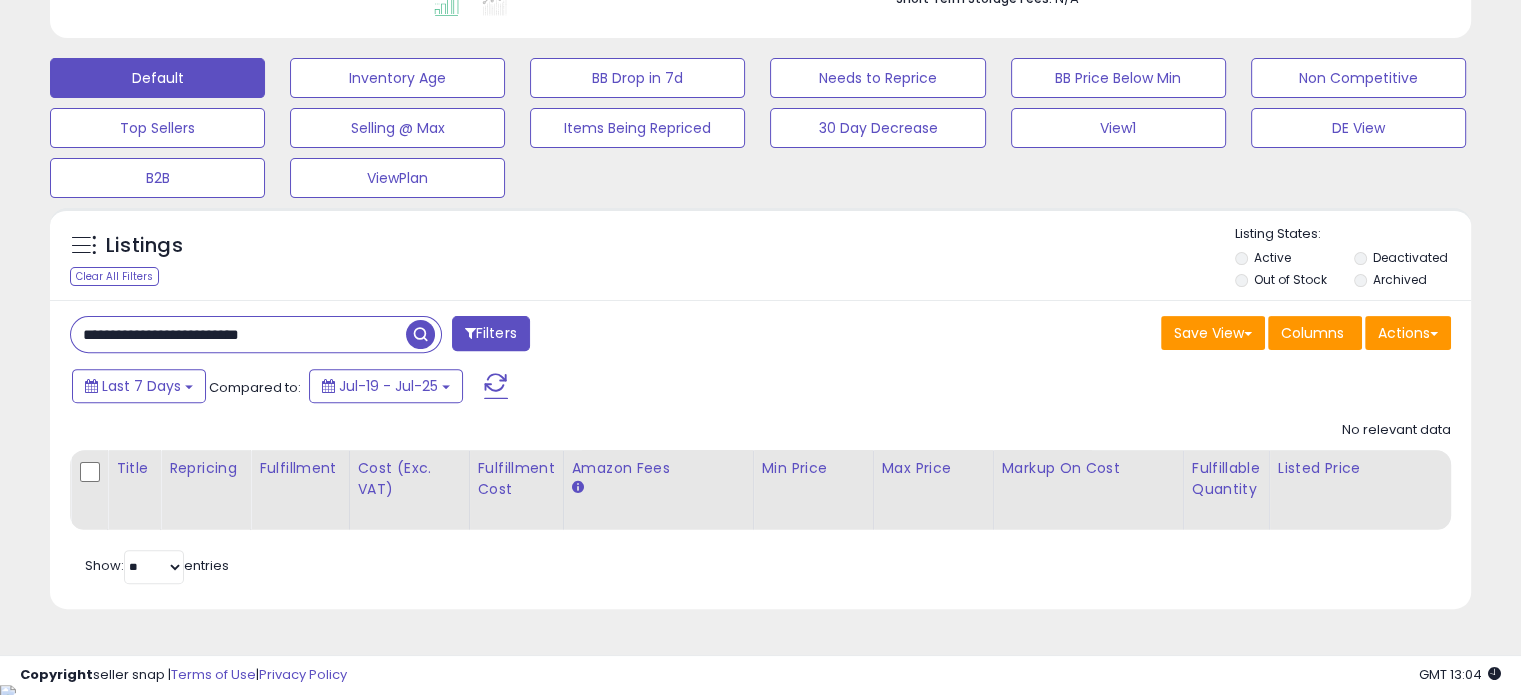 click on "**********" at bounding box center (238, 334) 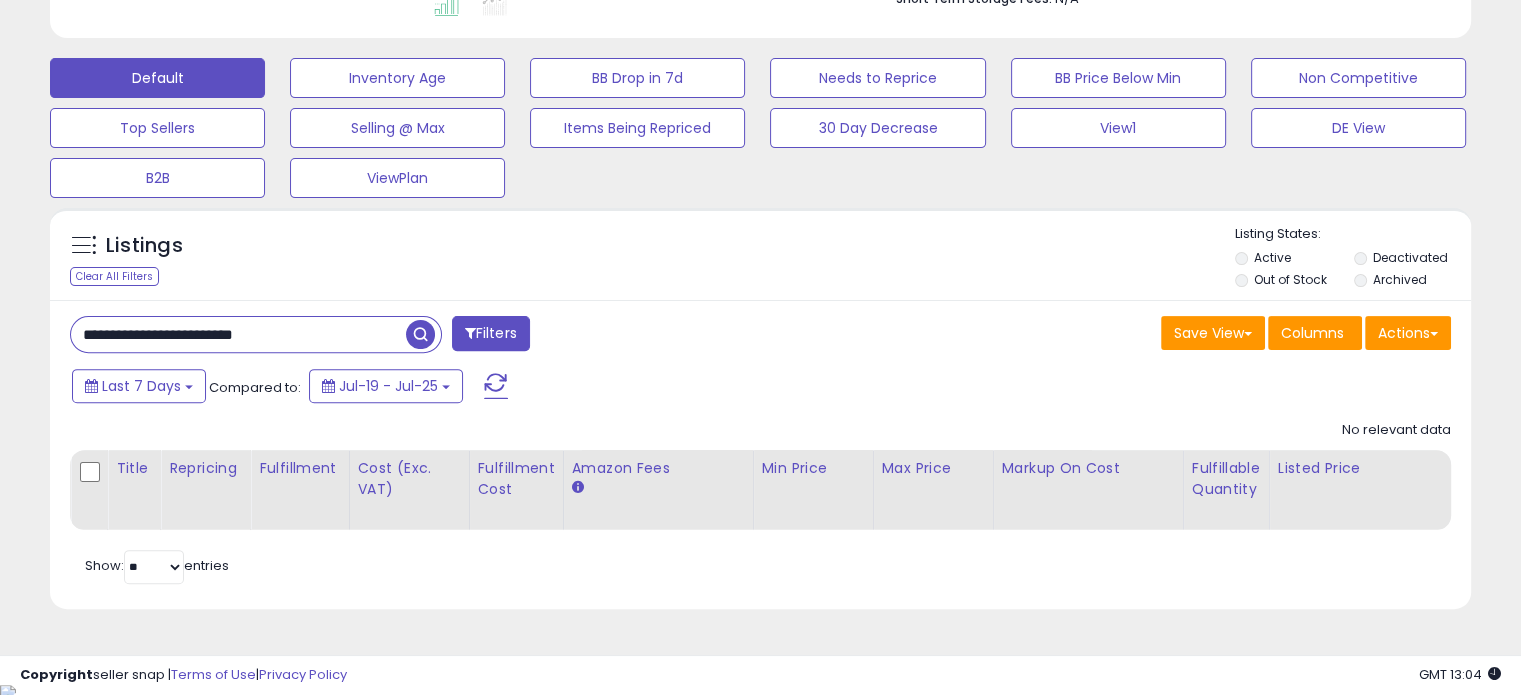type on "**********" 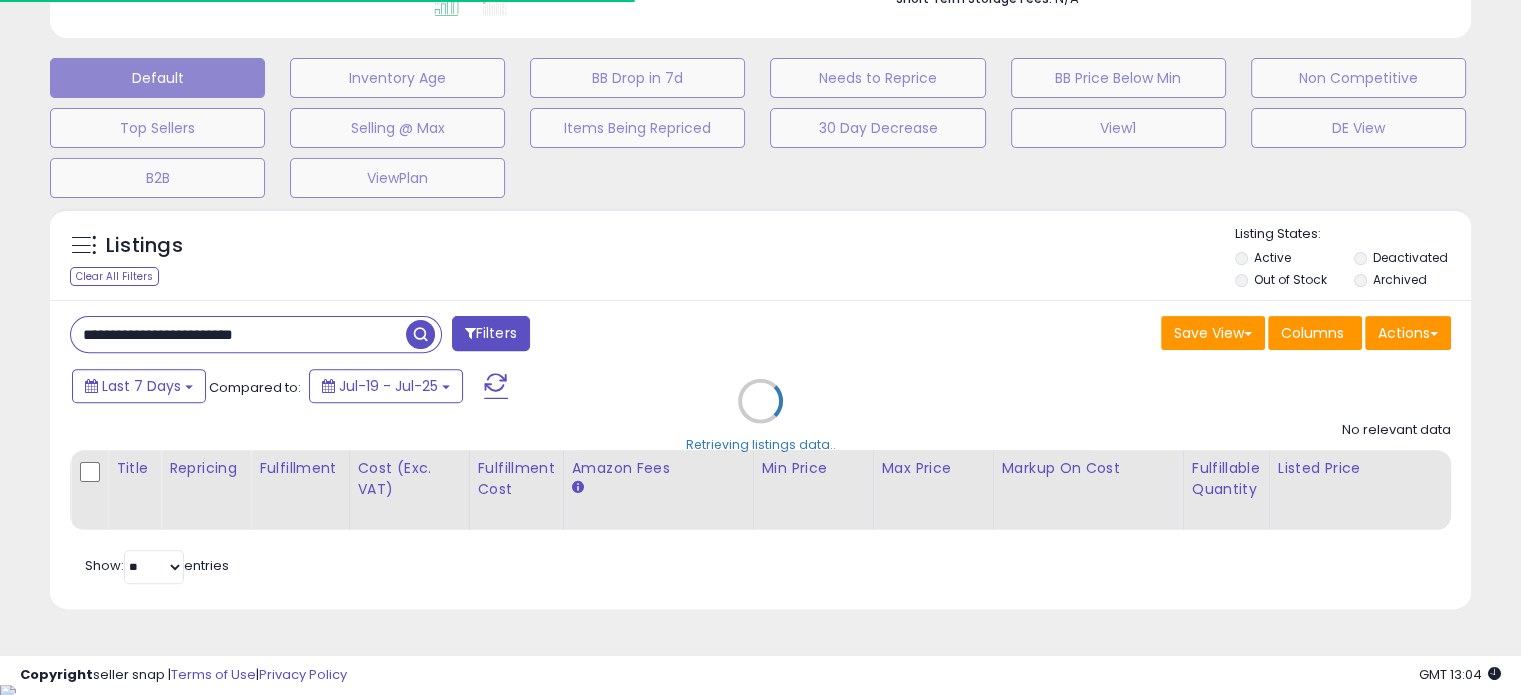 scroll, scrollTop: 409, scrollLeft: 822, axis: both 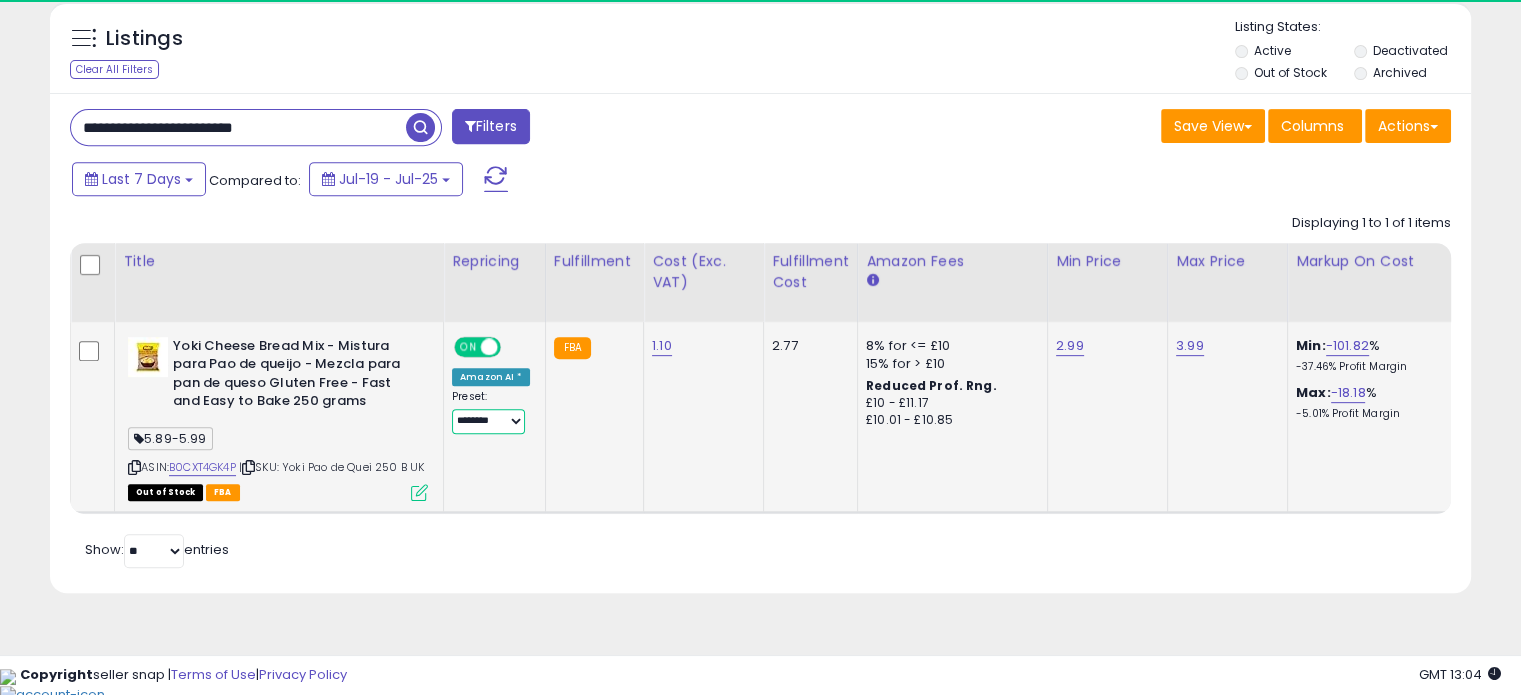 click on "**********" at bounding box center [488, 421] 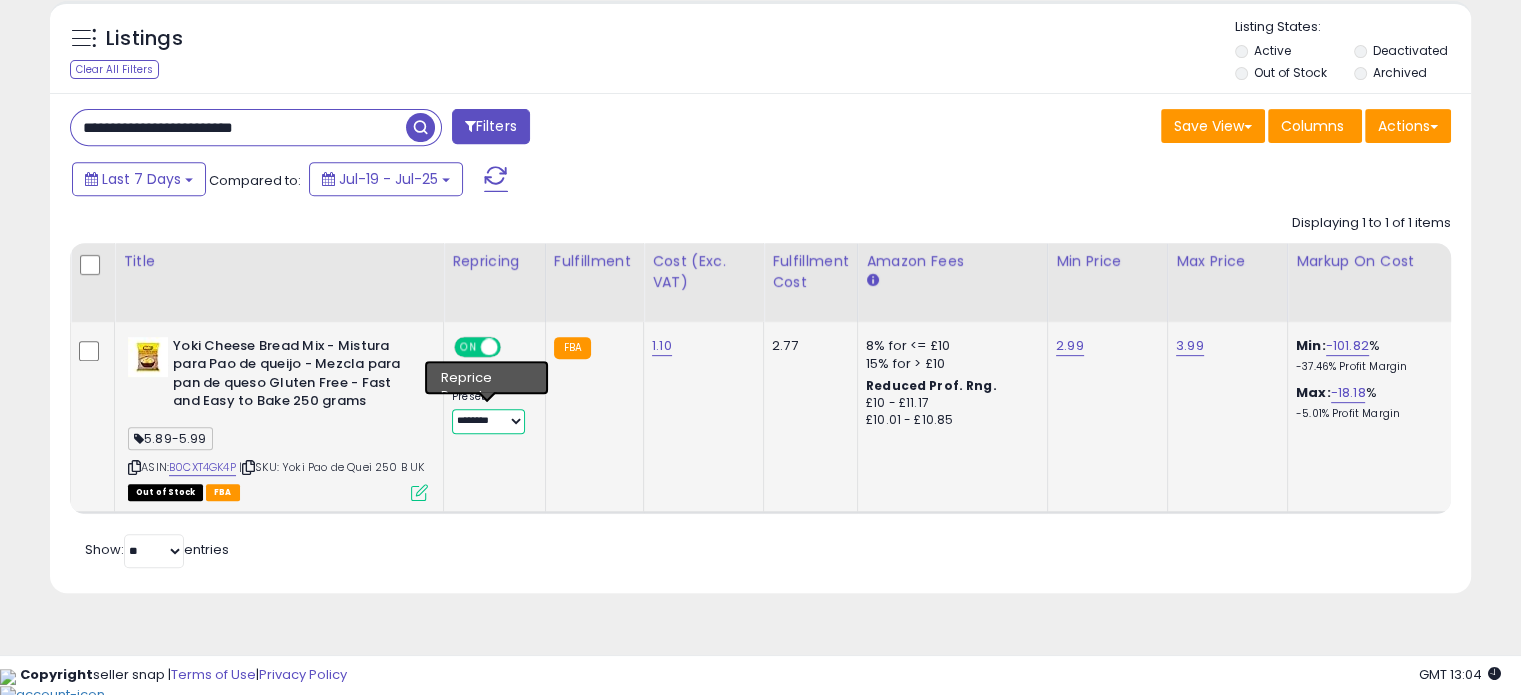 select on "****" 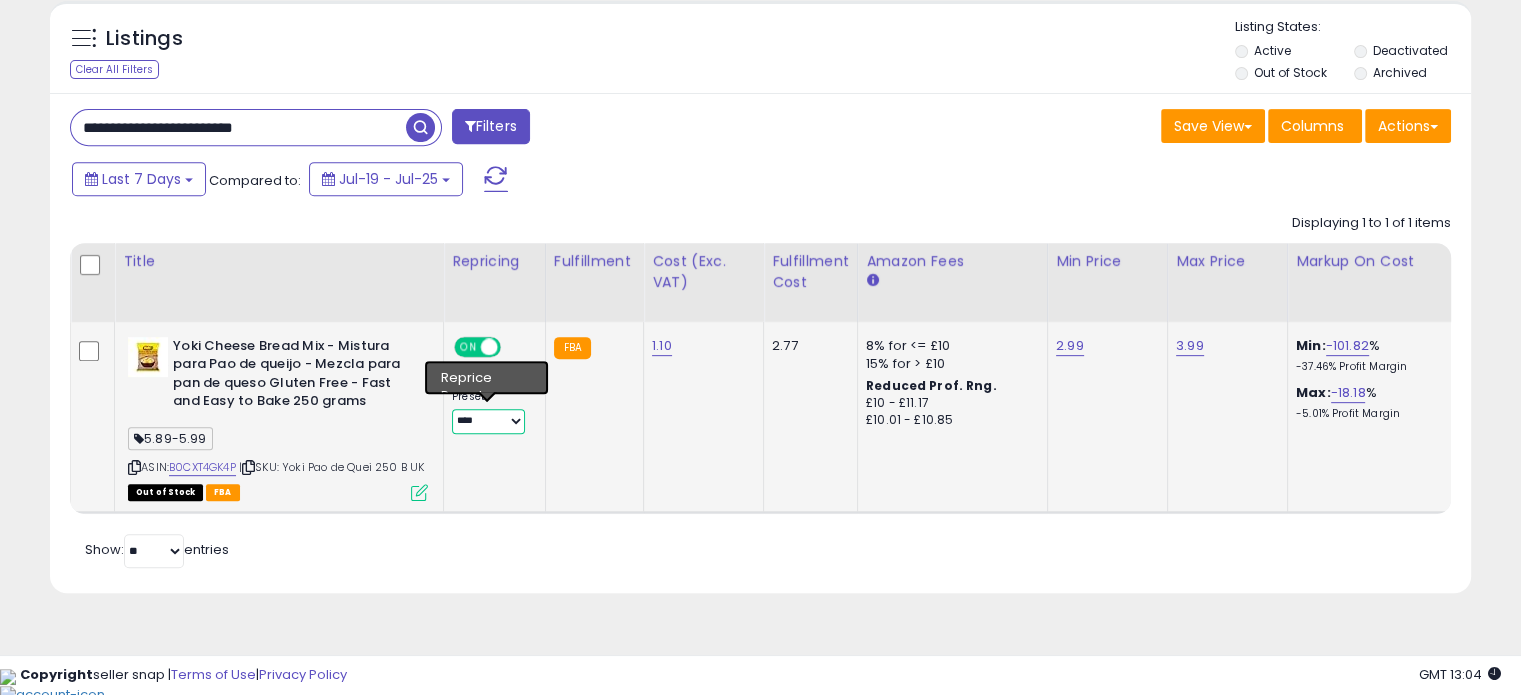 click on "**********" at bounding box center [488, 421] 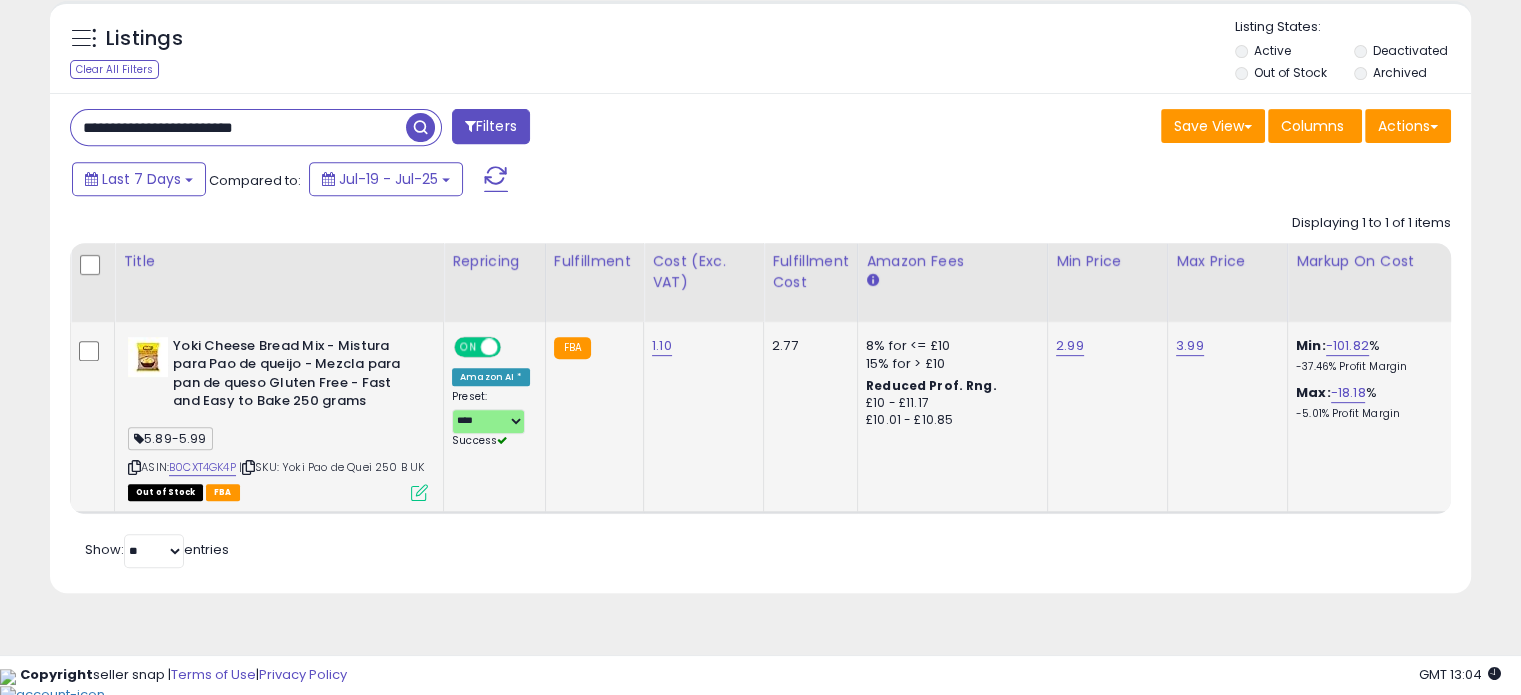 click at bounding box center [419, 492] 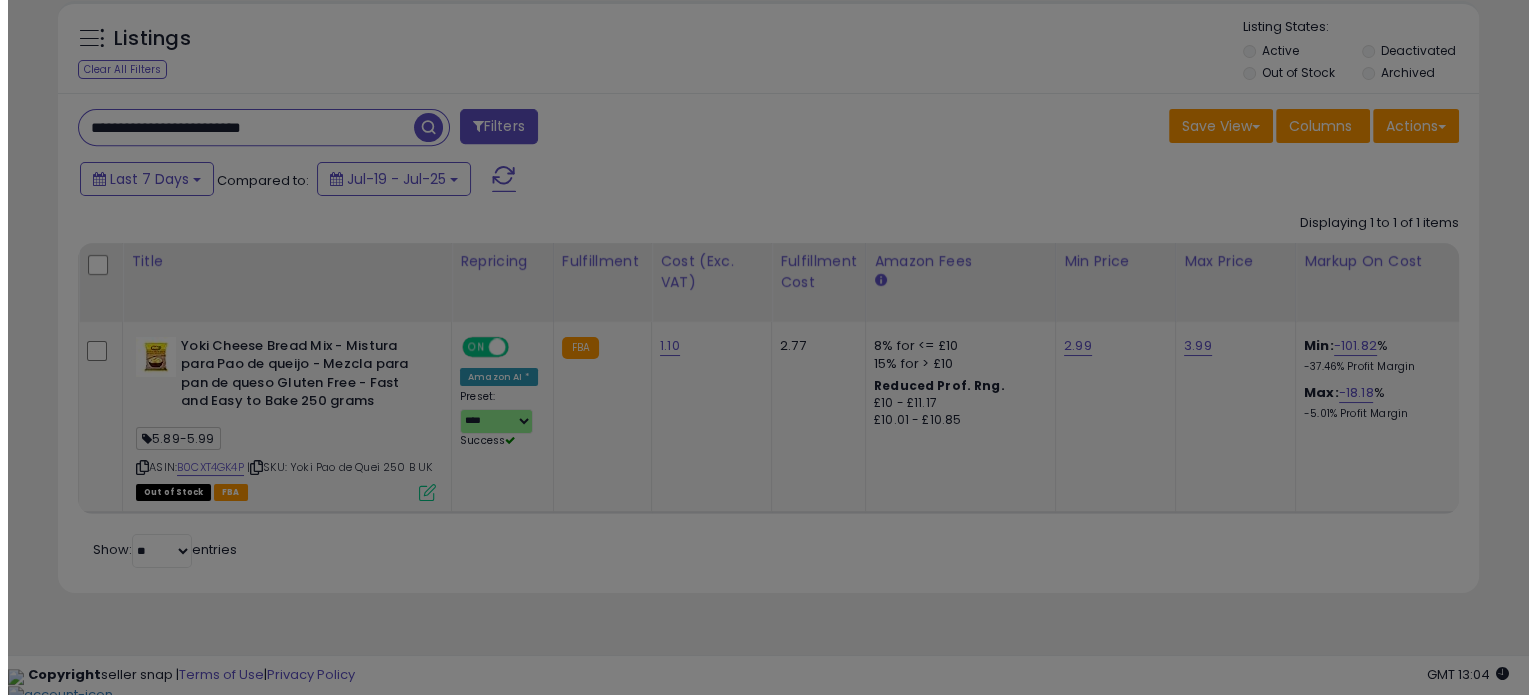 scroll, scrollTop: 999589, scrollLeft: 999168, axis: both 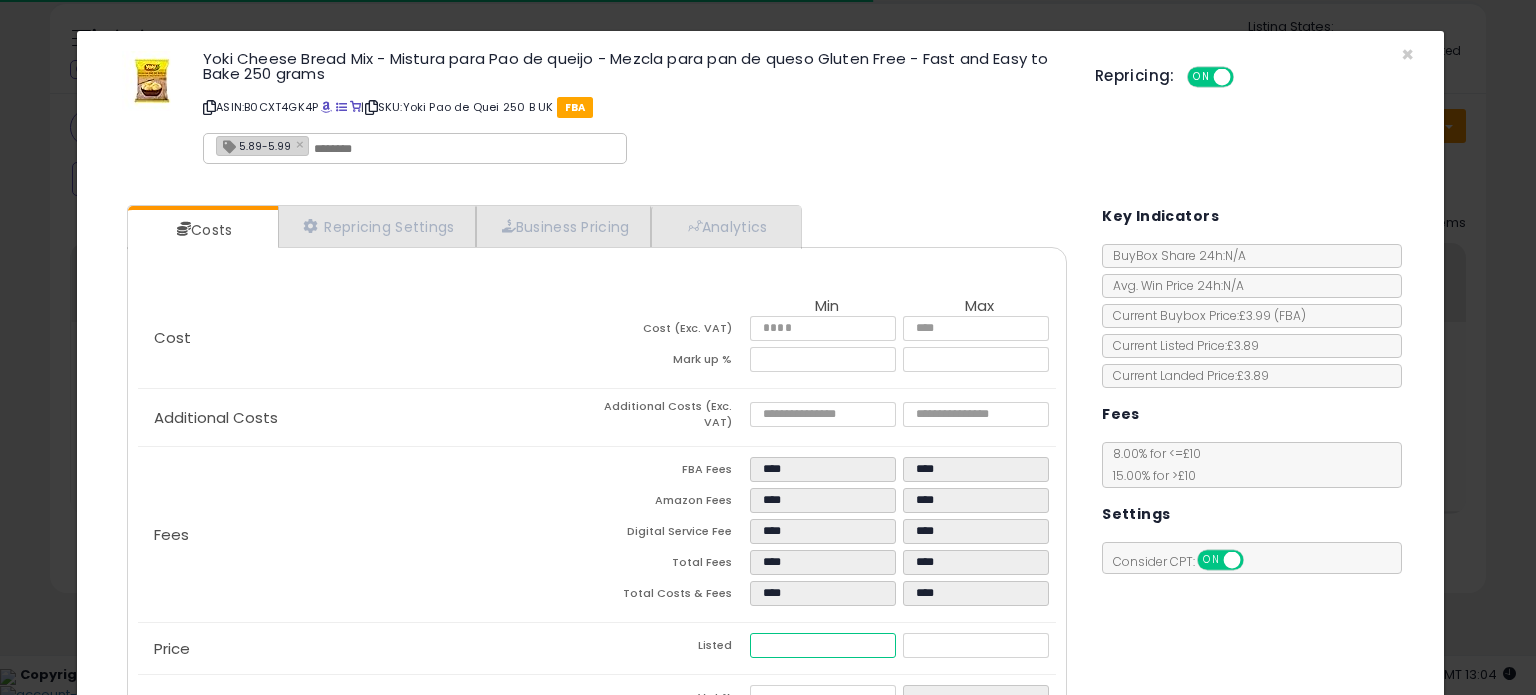 drag, startPoint x: 800, startPoint y: 647, endPoint x: 480, endPoint y: 655, distance: 320.09998 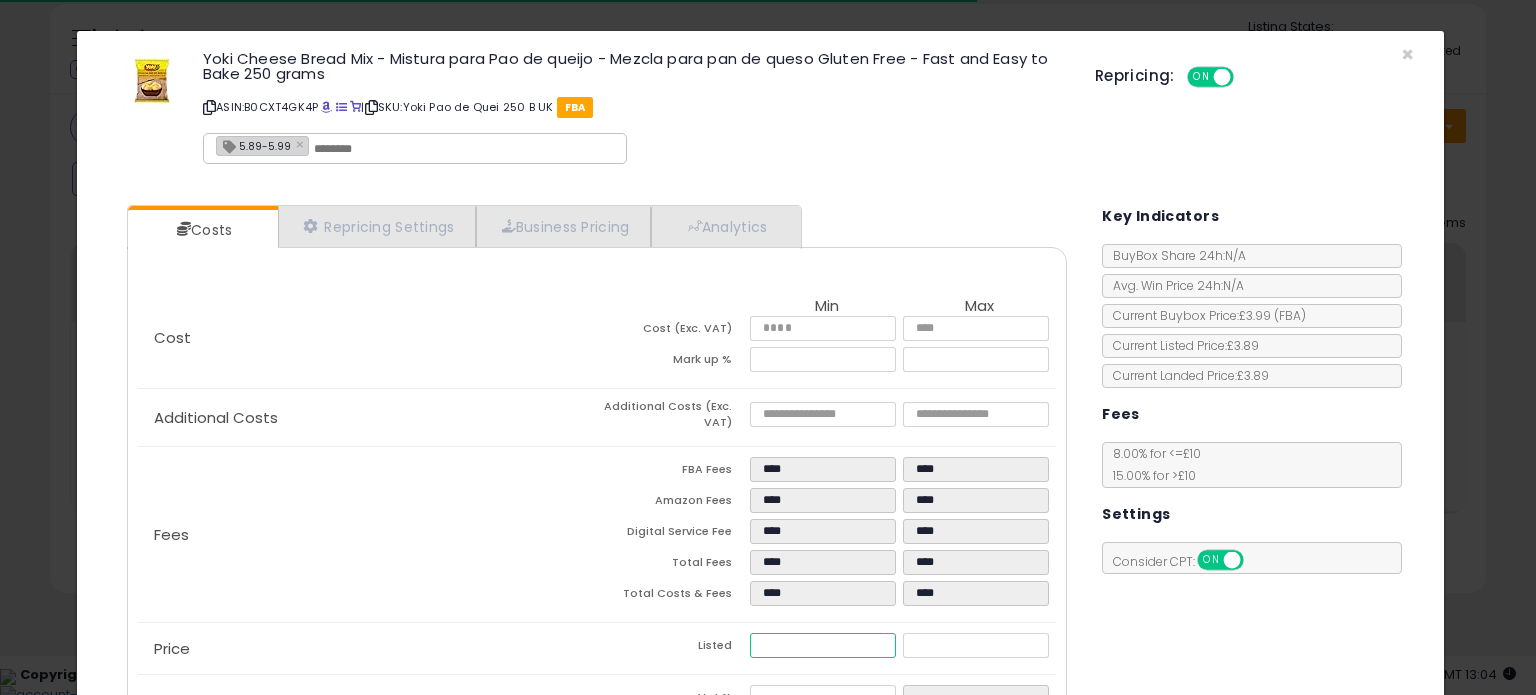 type on "****" 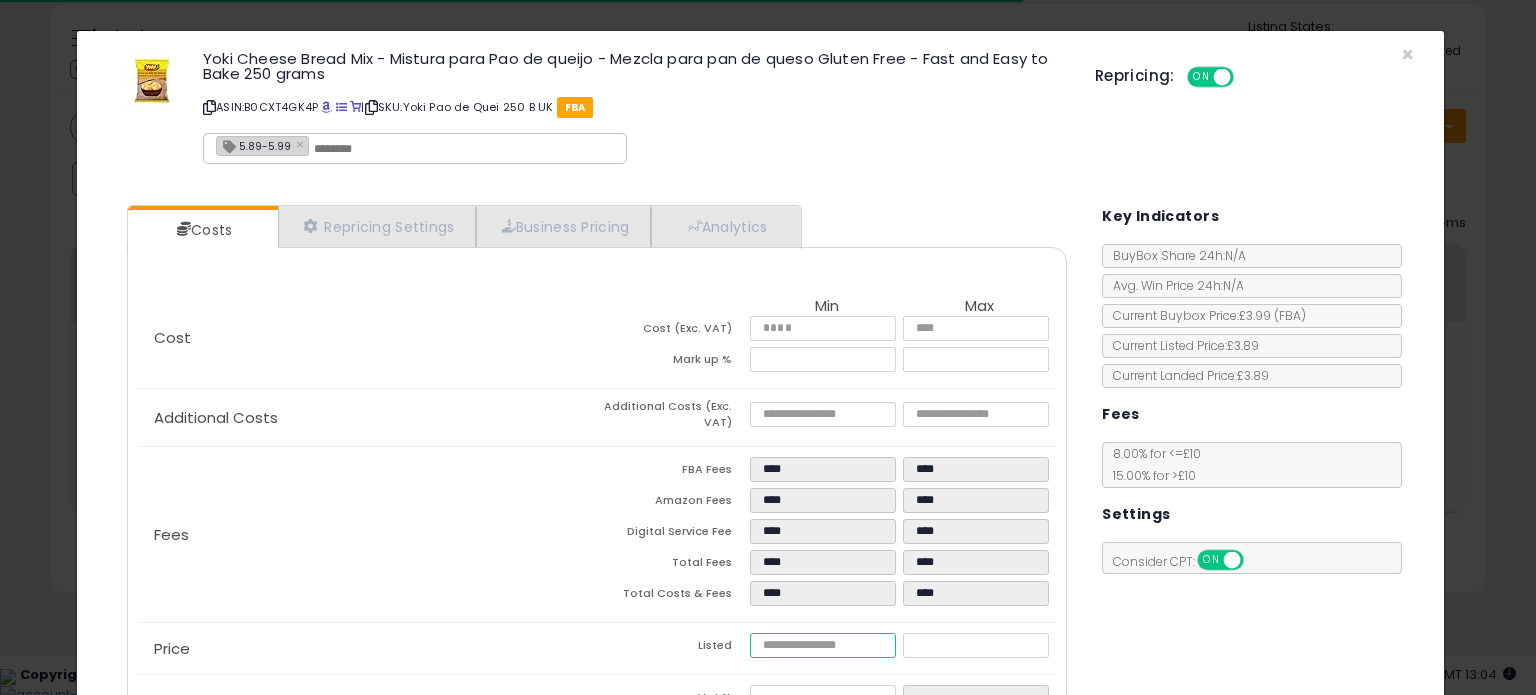 type on "****" 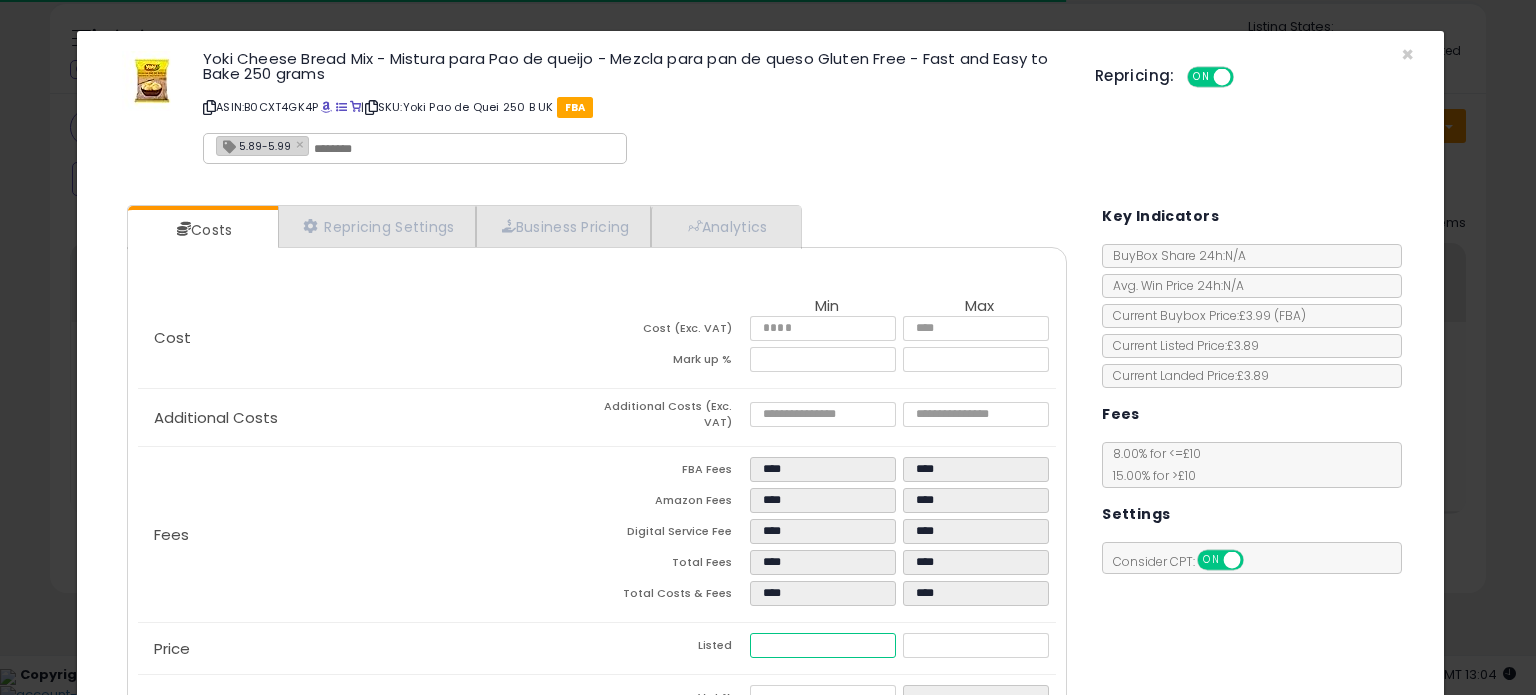 type on "****" 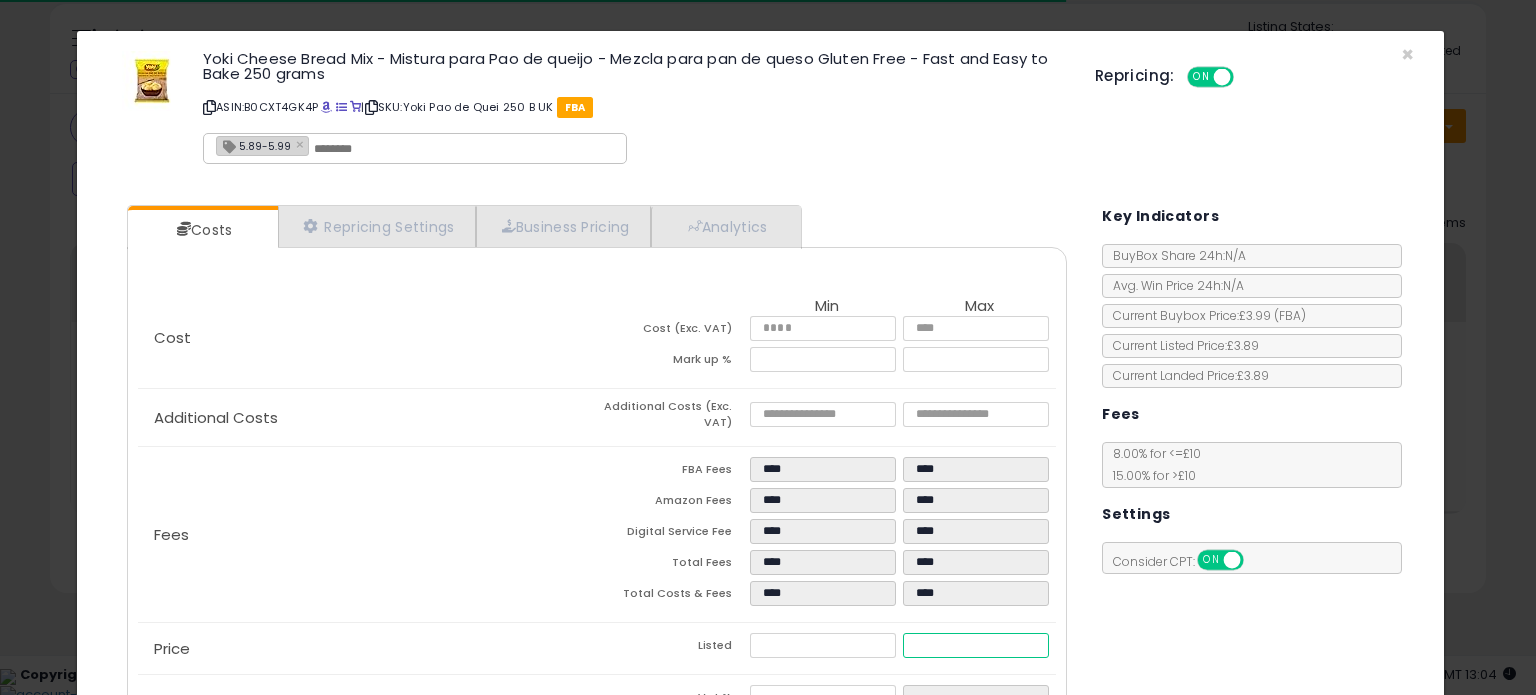 type on "******" 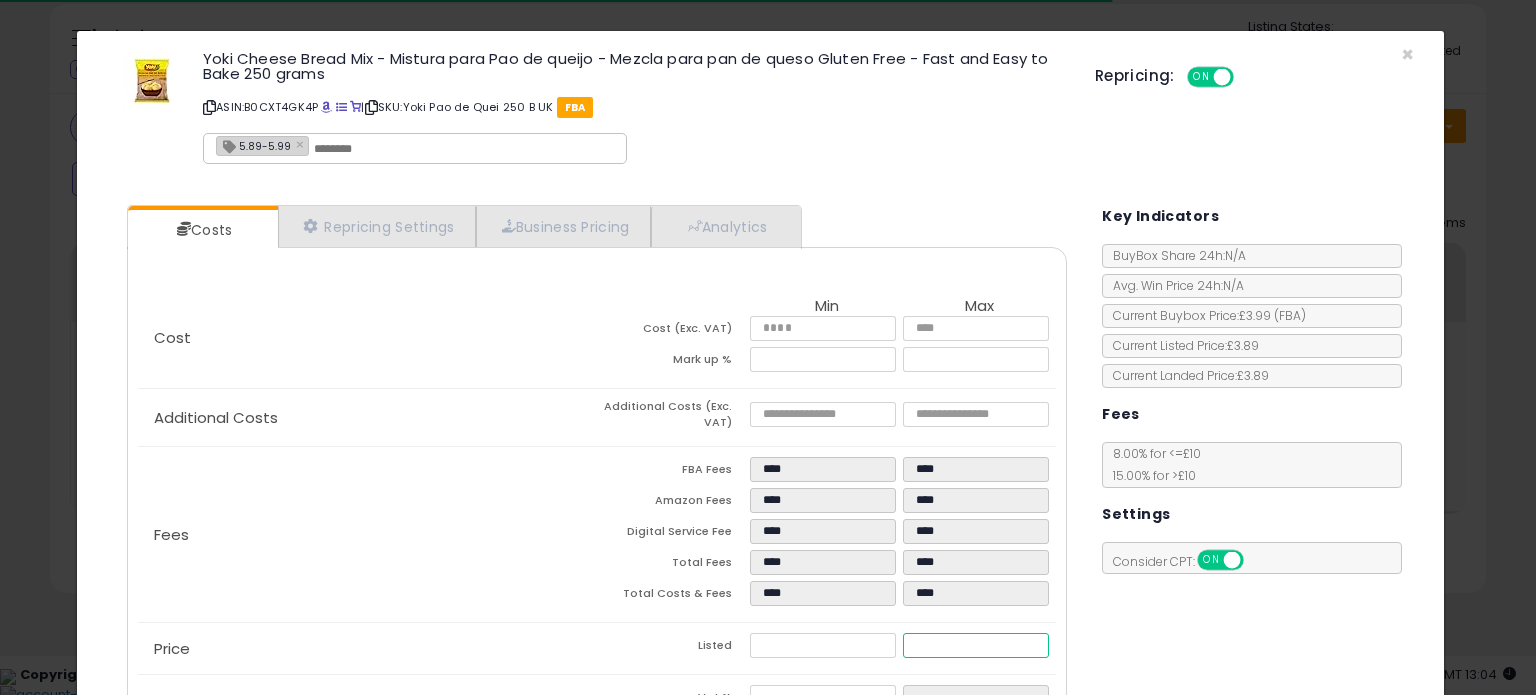 type on "****" 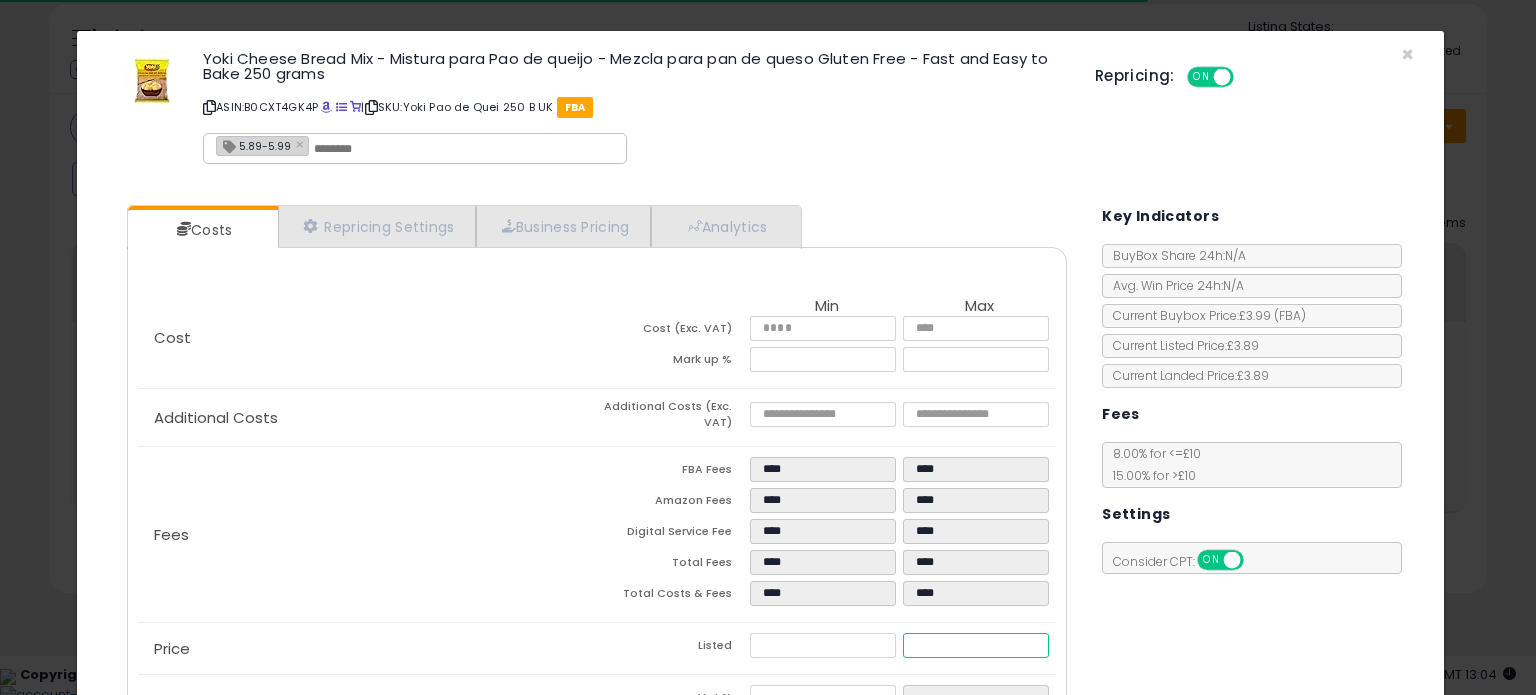 type on "****" 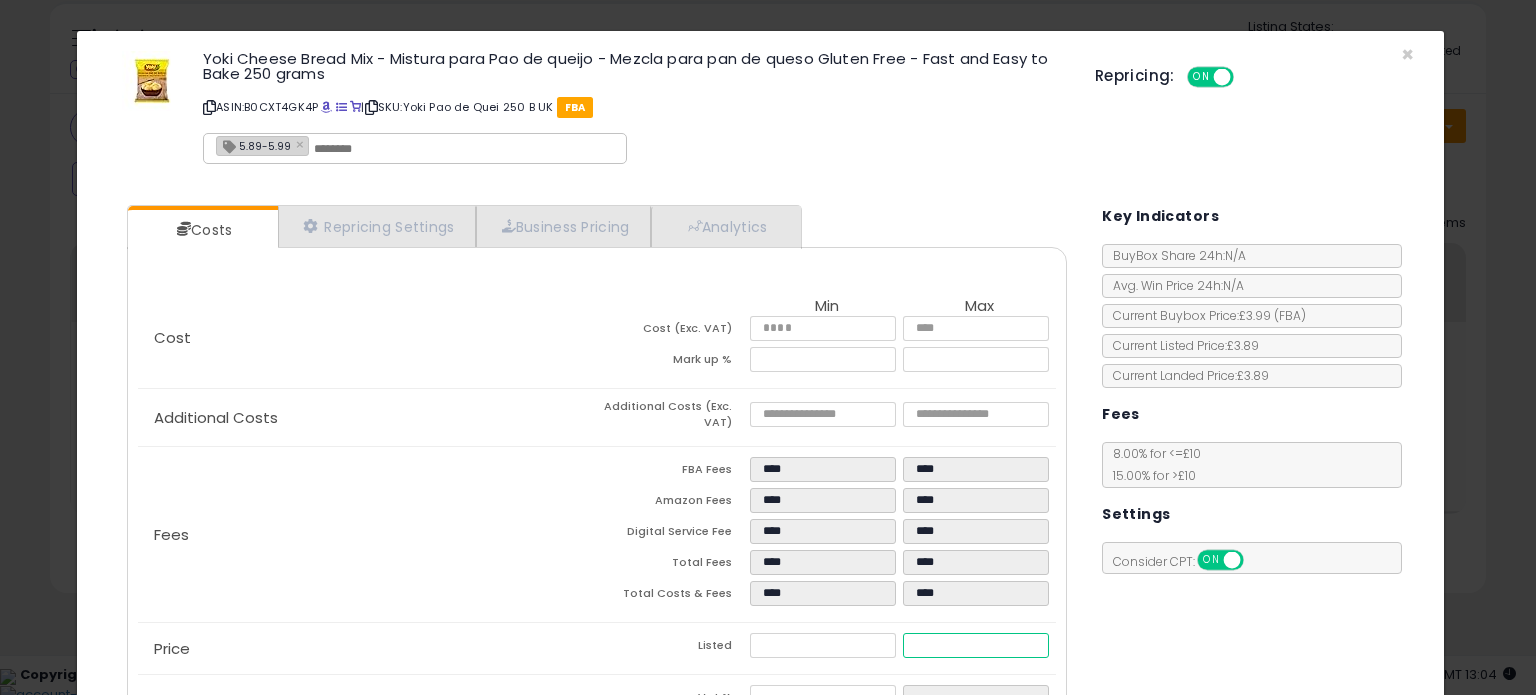 type on "****" 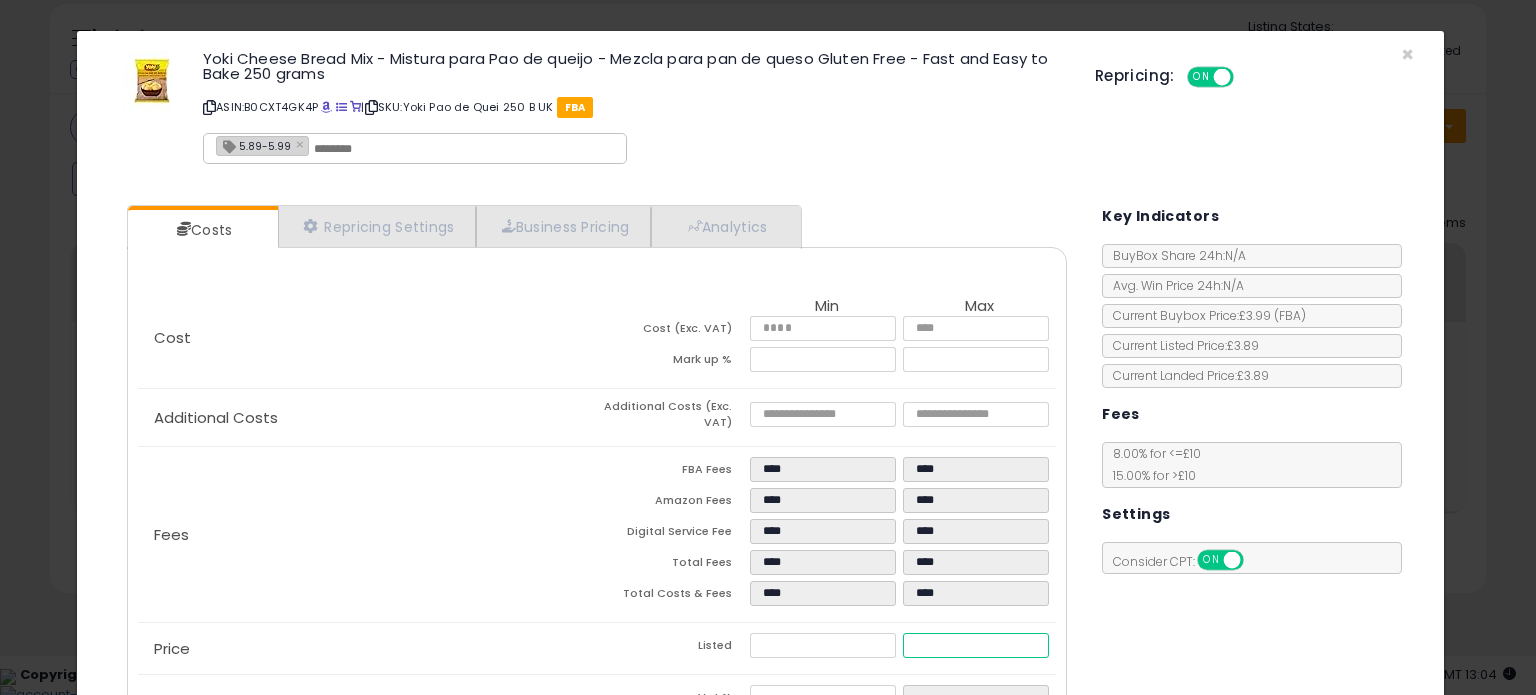 type on "****" 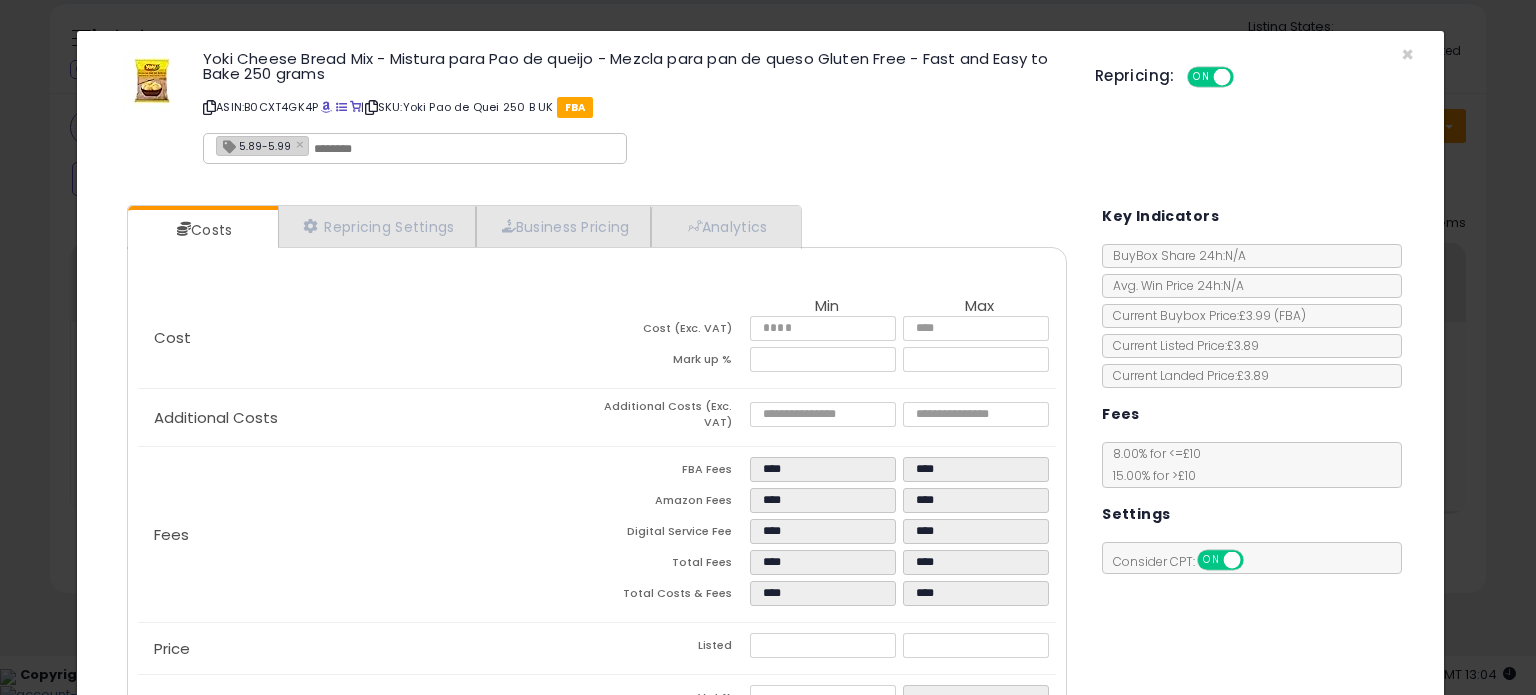 type on "******" 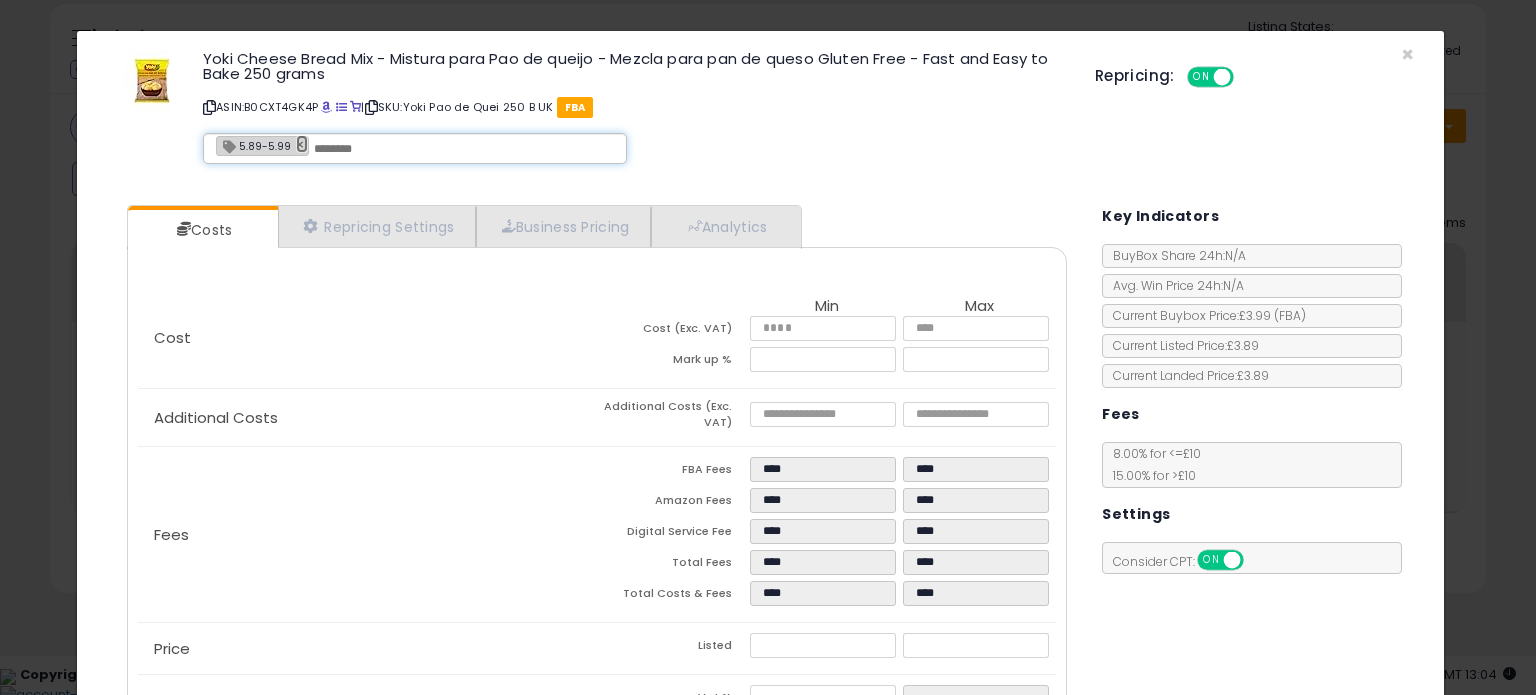 click on "×" at bounding box center (302, 144) 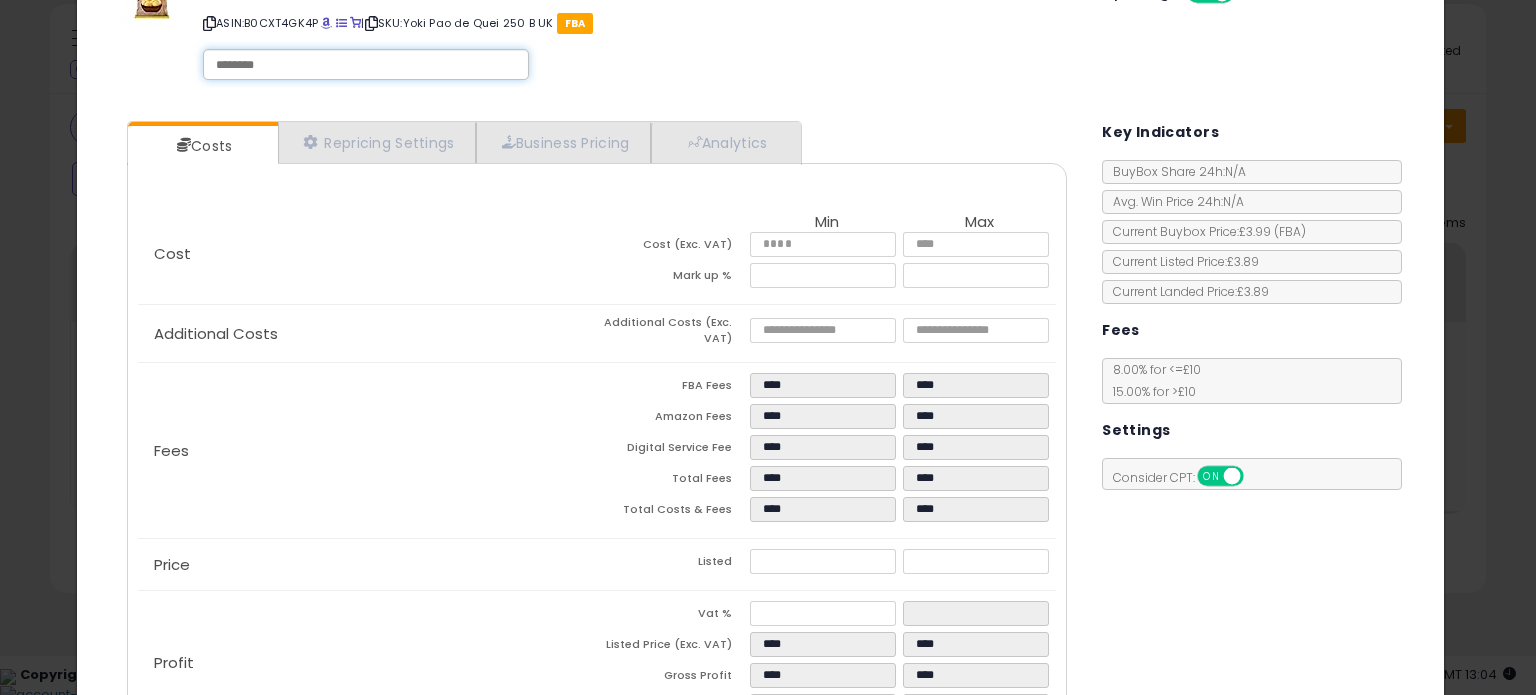 scroll, scrollTop: 200, scrollLeft: 0, axis: vertical 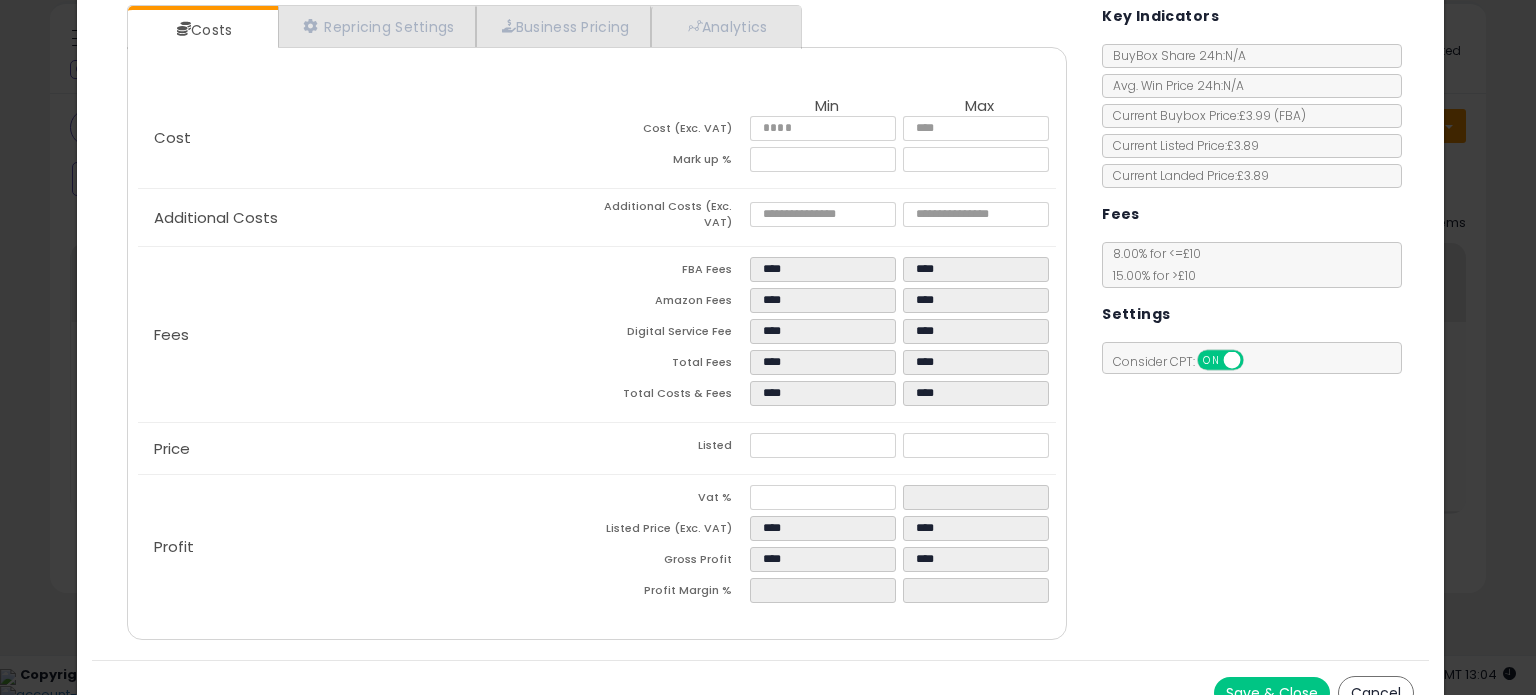 click on "Save & Close" at bounding box center [1272, 693] 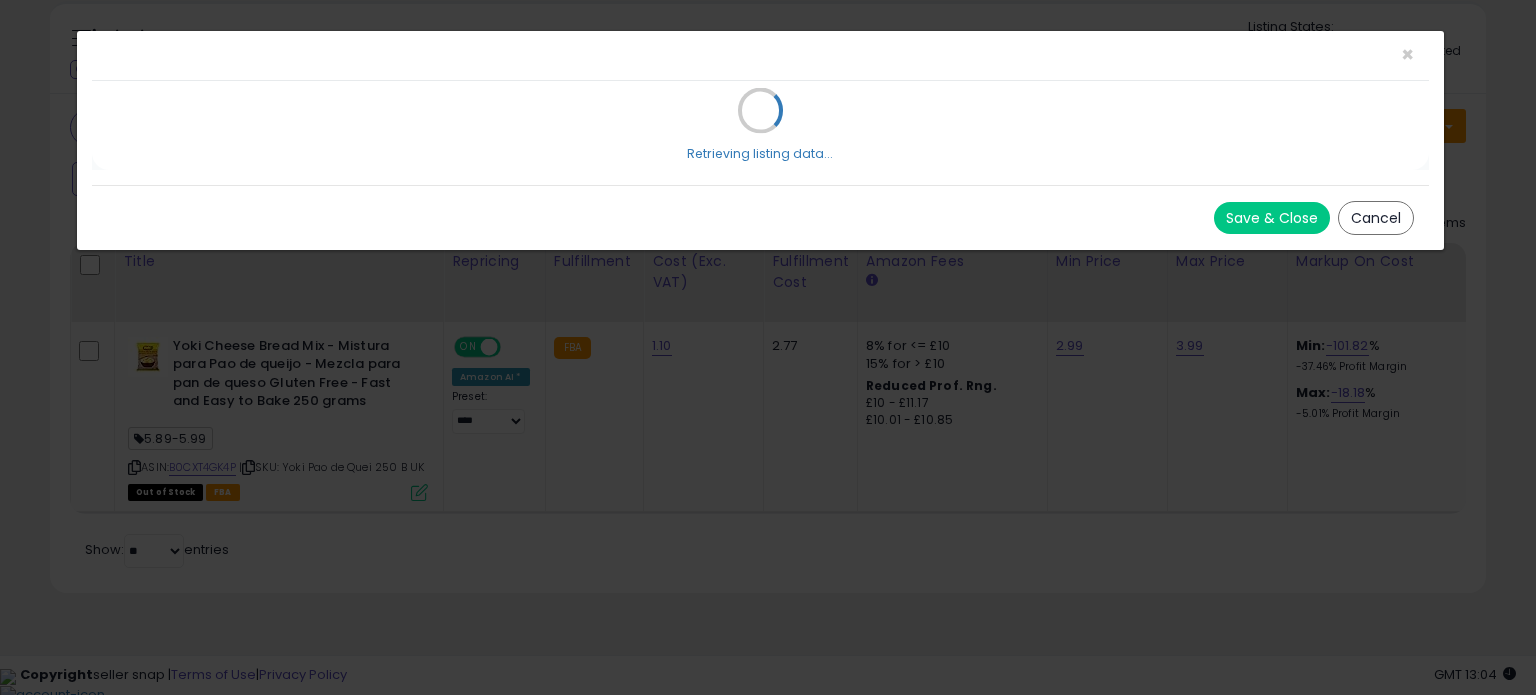 scroll, scrollTop: 0, scrollLeft: 0, axis: both 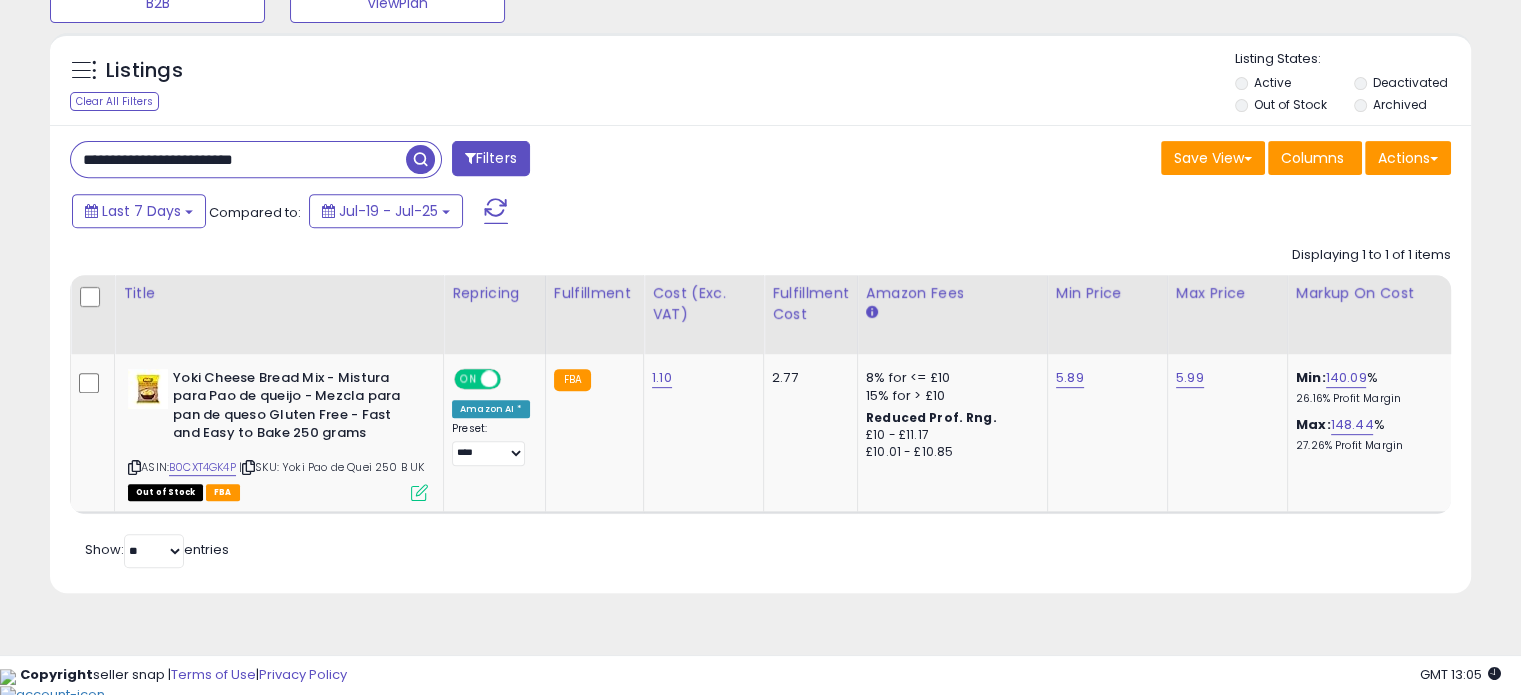 drag, startPoint x: 321, startPoint y: 166, endPoint x: 0, endPoint y: 135, distance: 322.4934 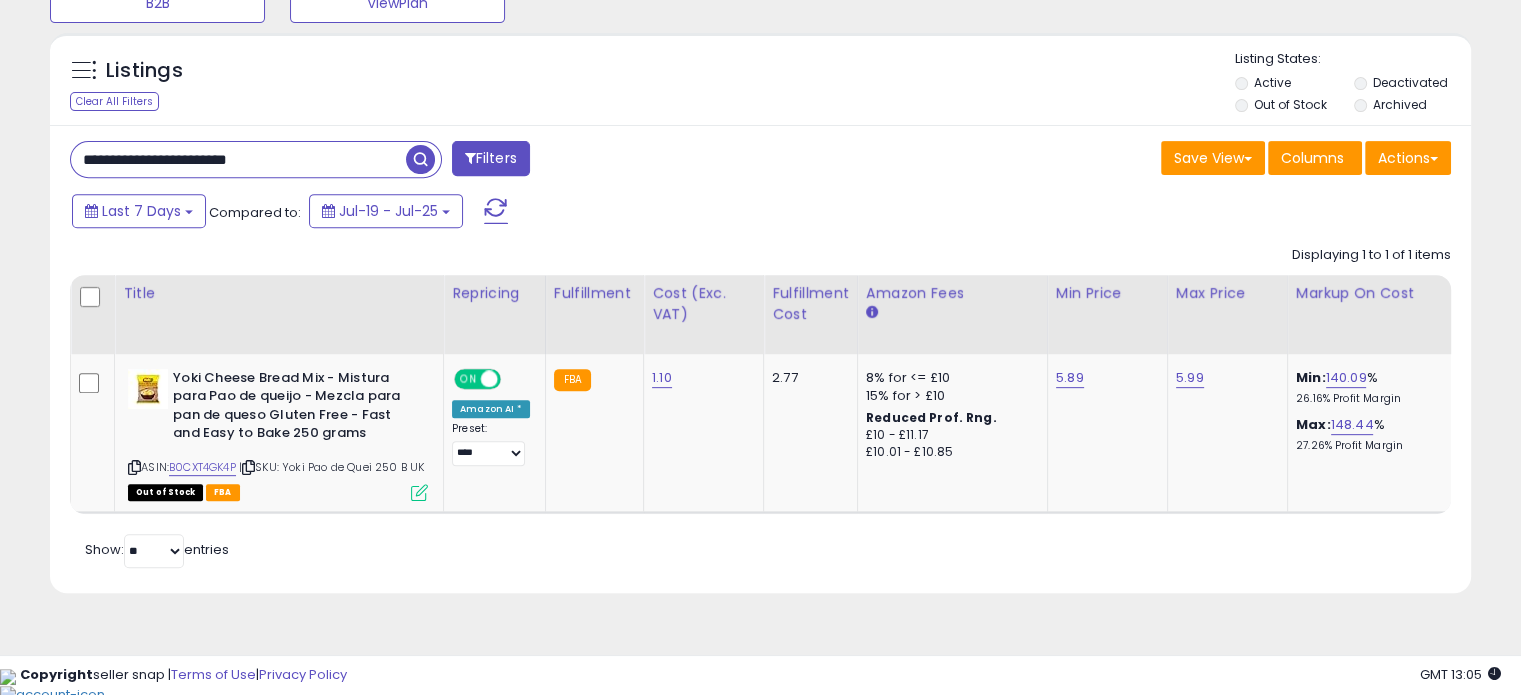 type on "**********" 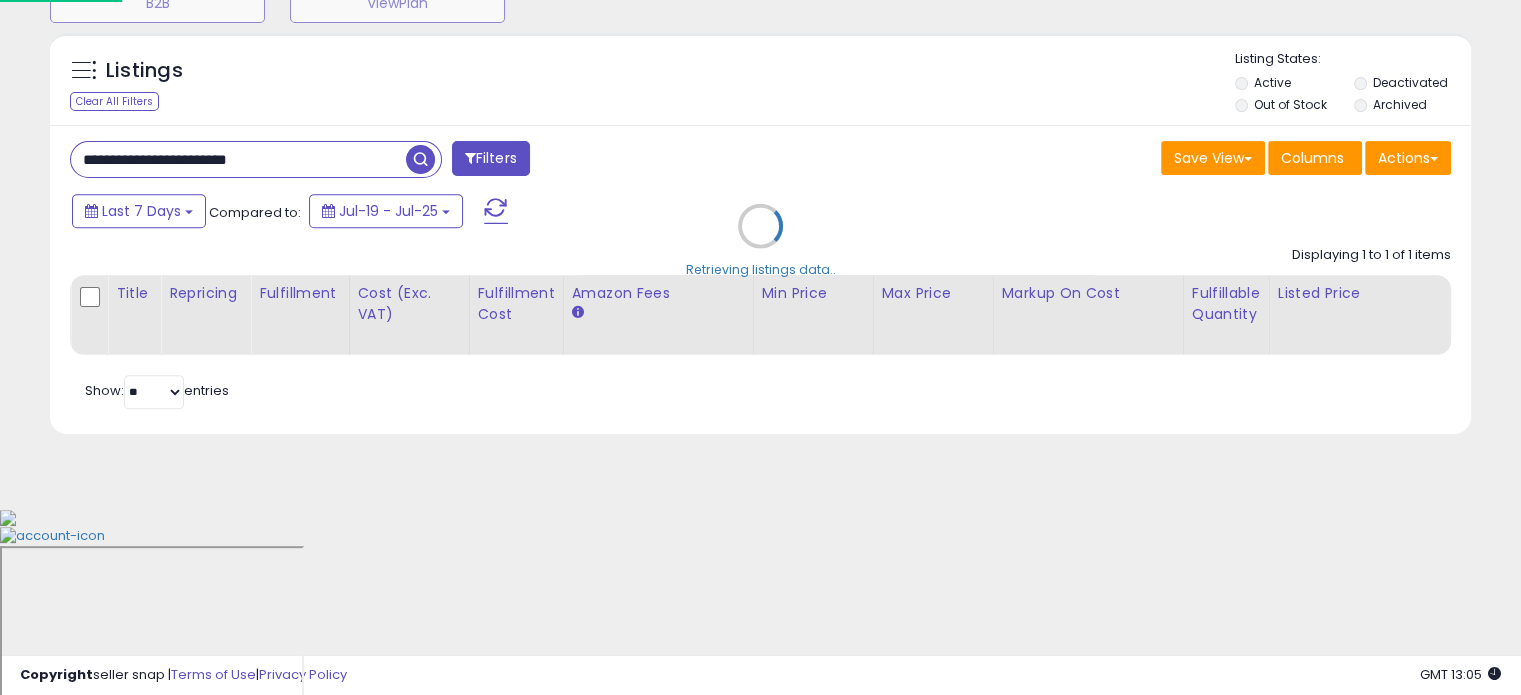 scroll, scrollTop: 999589, scrollLeft: 999168, axis: both 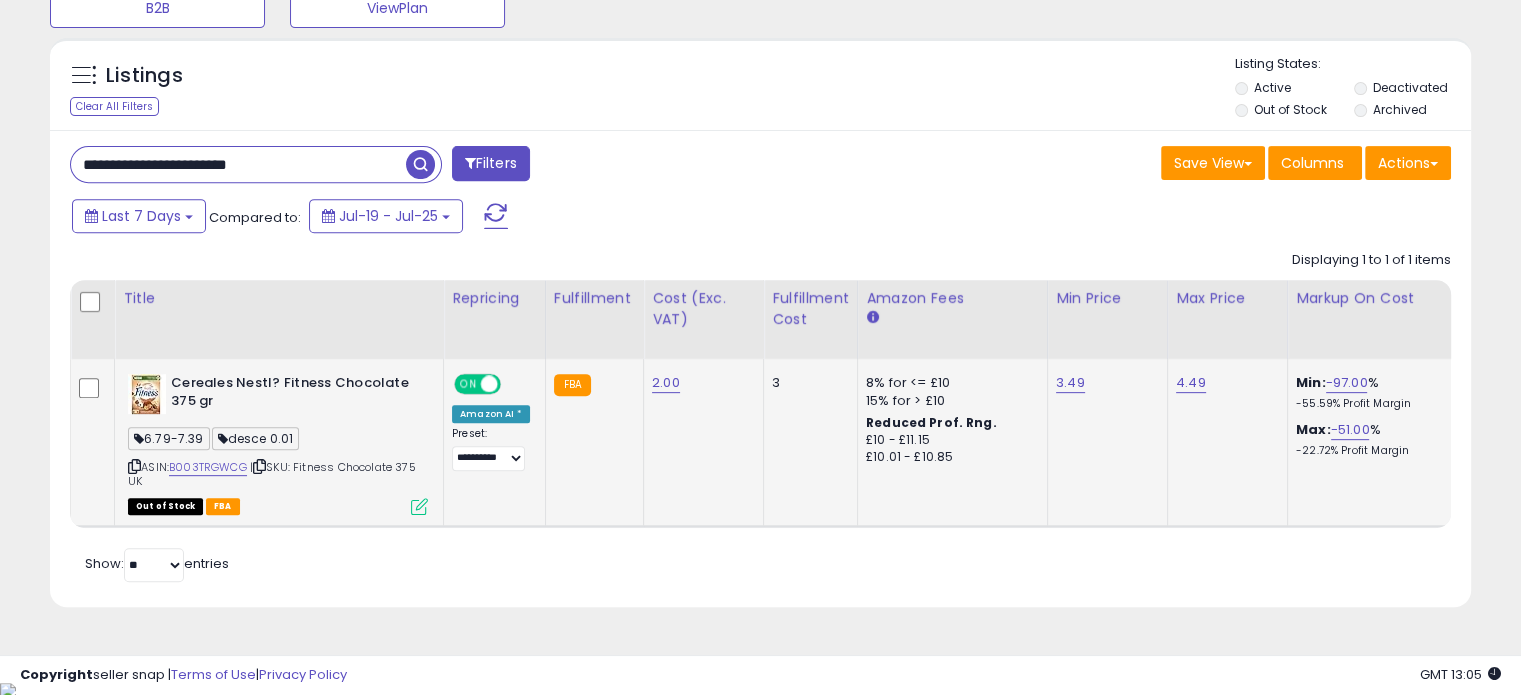 click at bounding box center [419, 506] 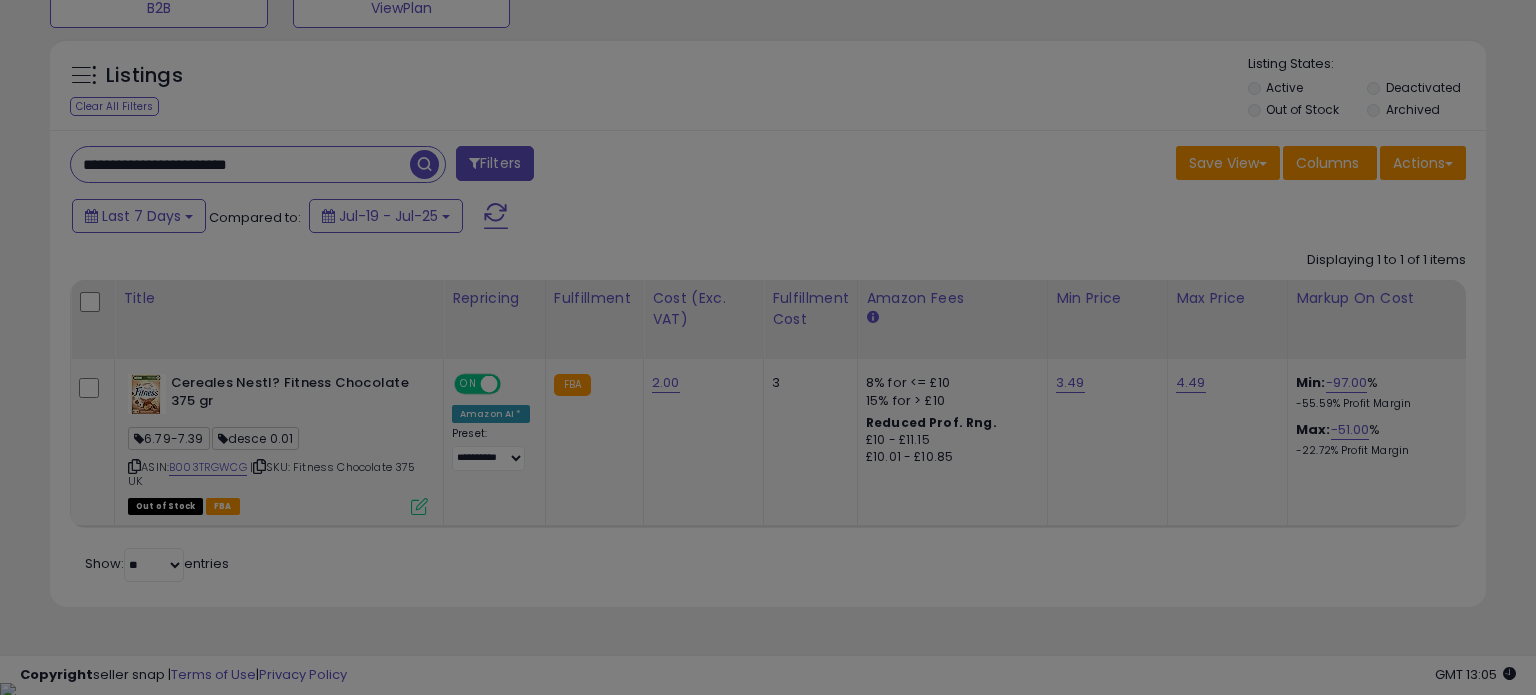 scroll, scrollTop: 999589, scrollLeft: 999168, axis: both 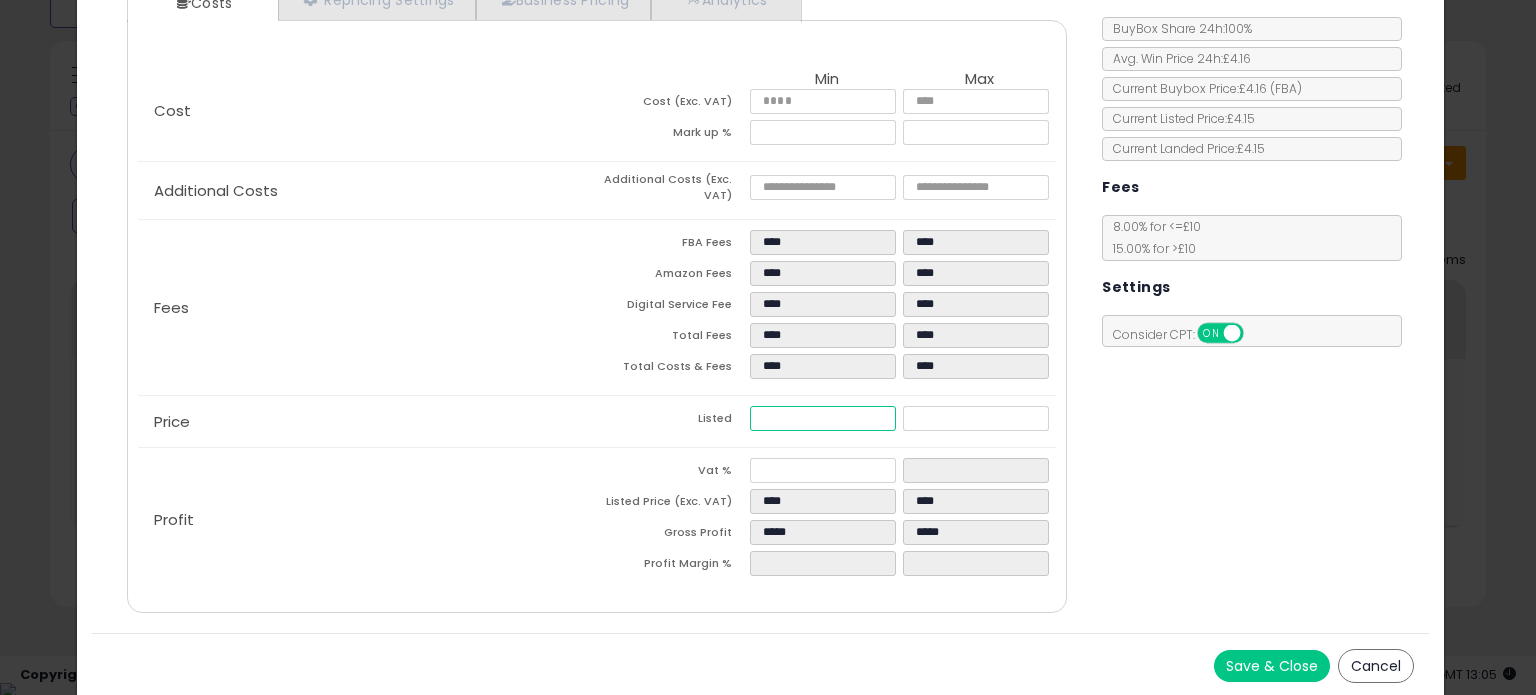 drag, startPoint x: 806, startPoint y: 413, endPoint x: 632, endPoint y: 391, distance: 175.38528 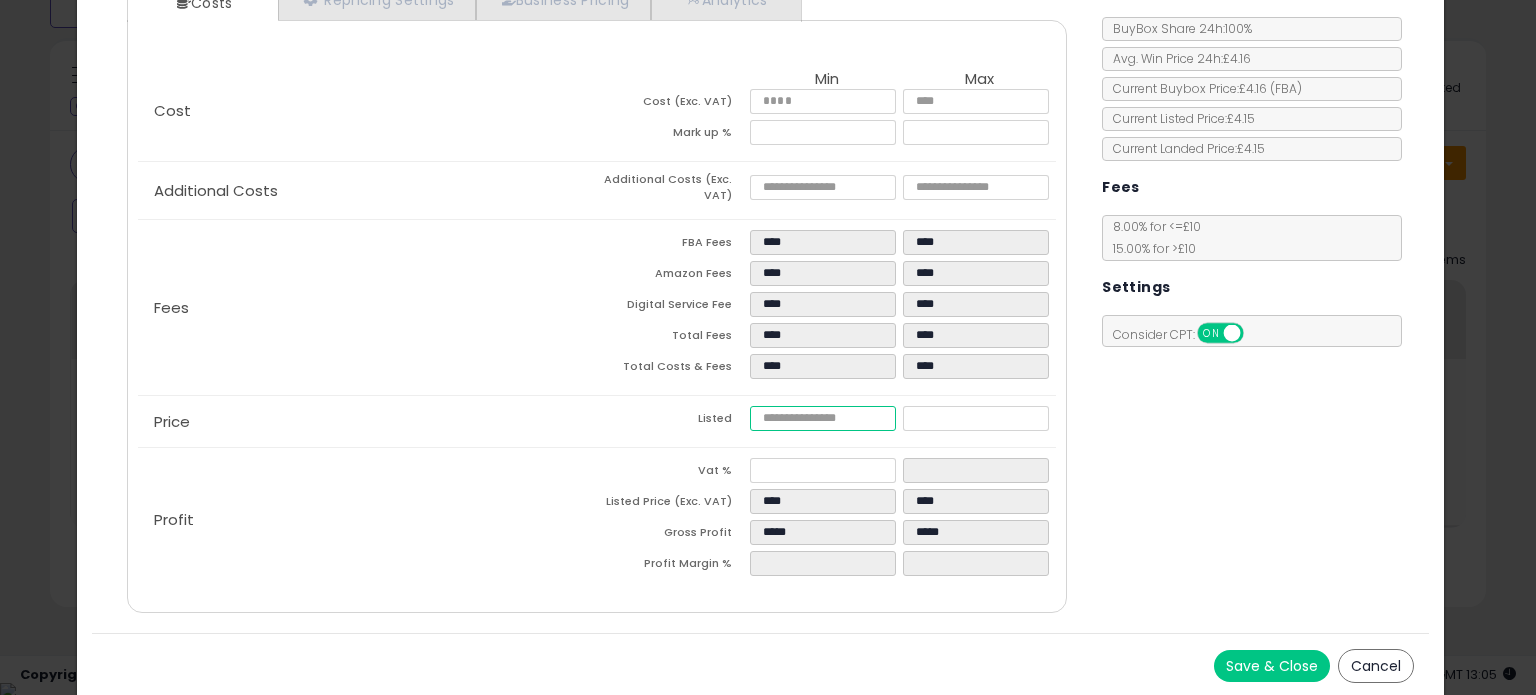 type on "****" 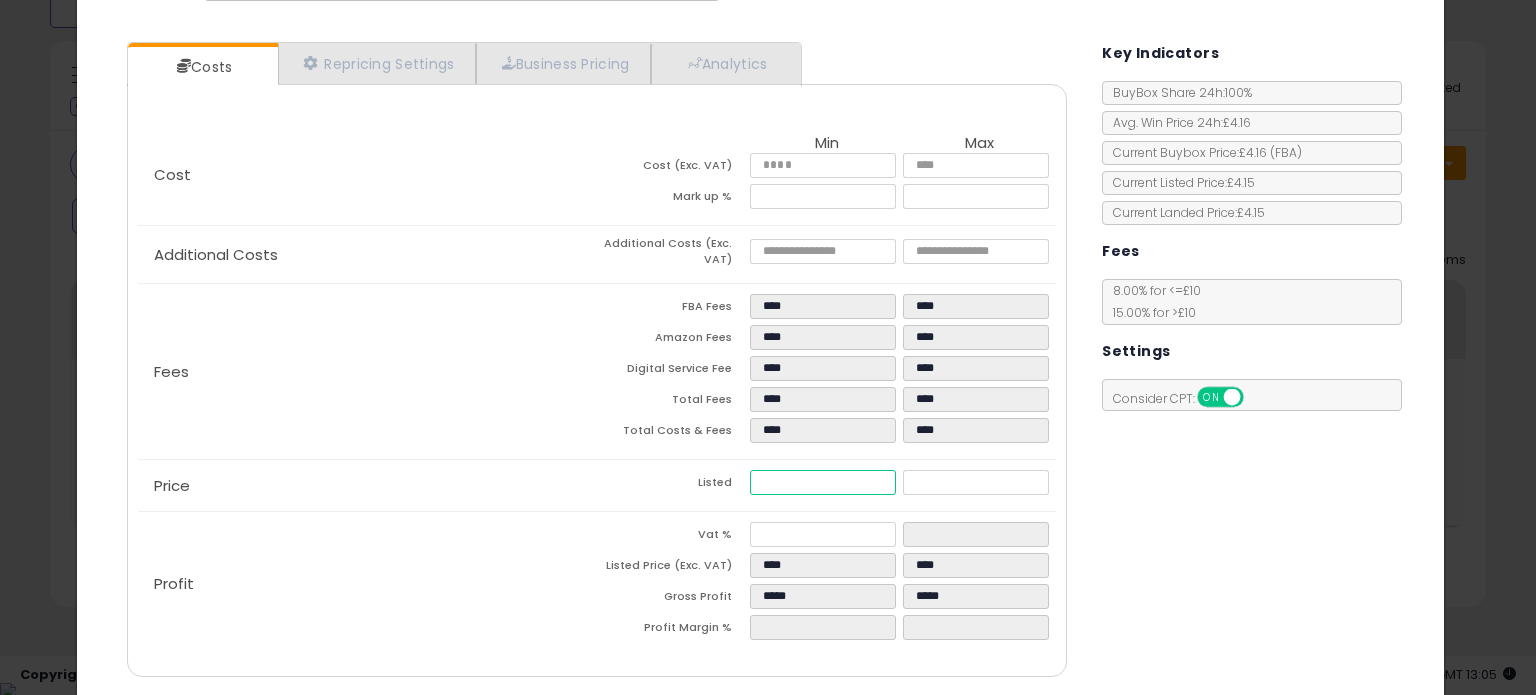 scroll, scrollTop: 112, scrollLeft: 0, axis: vertical 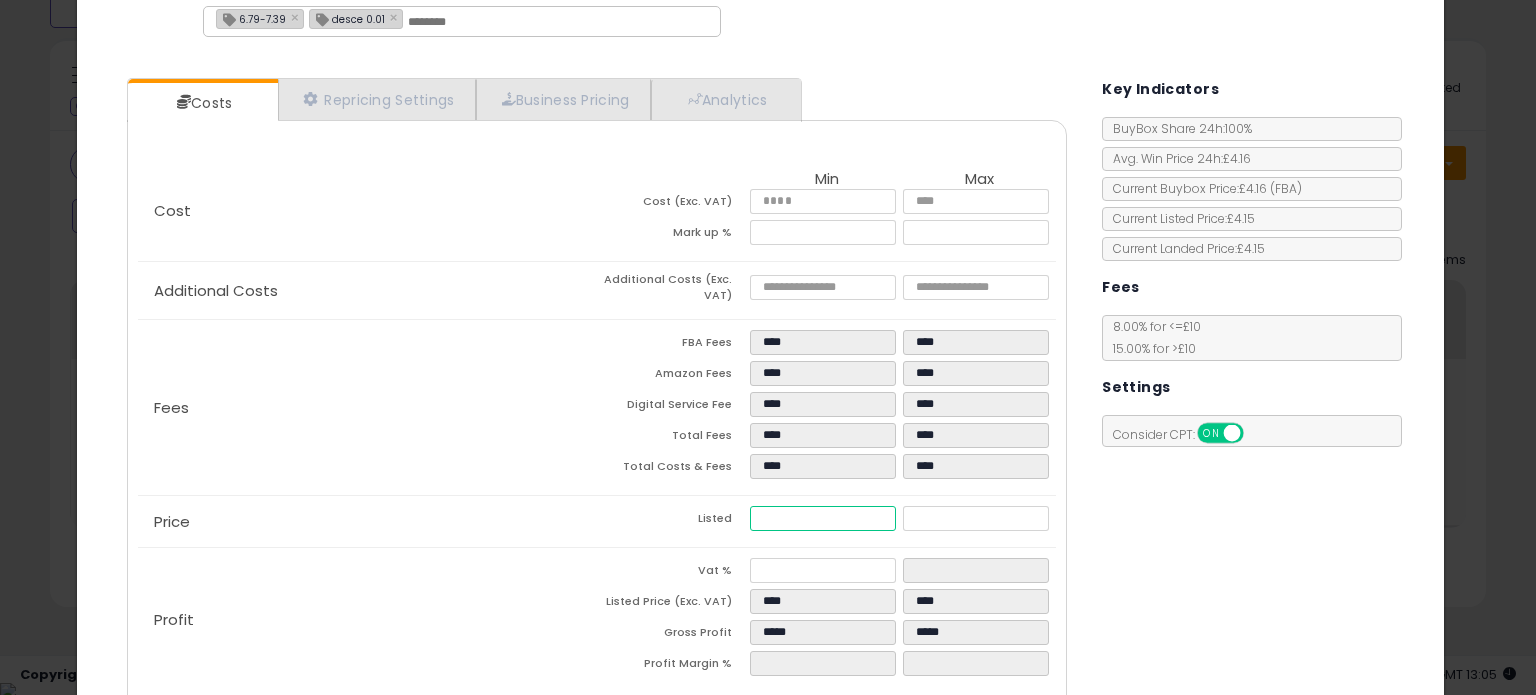 type on "****" 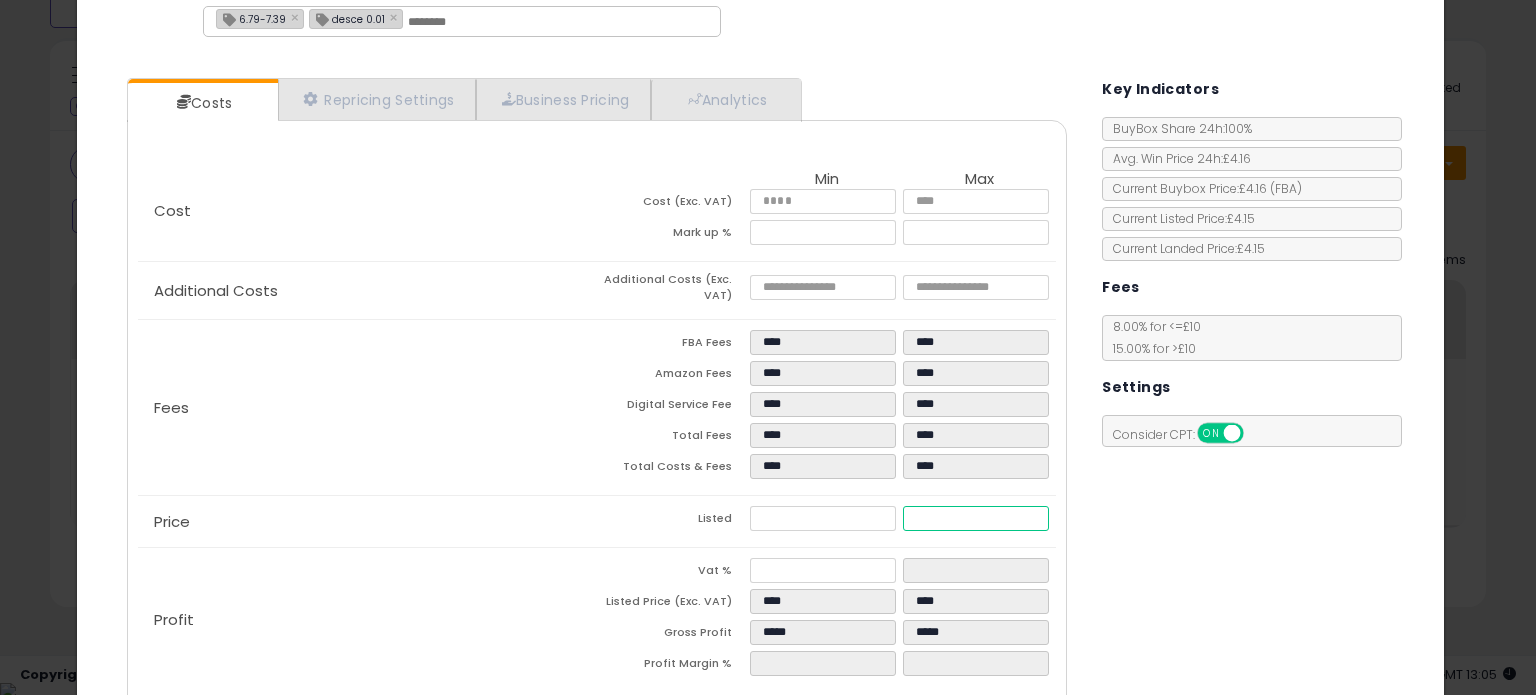 type on "*****" 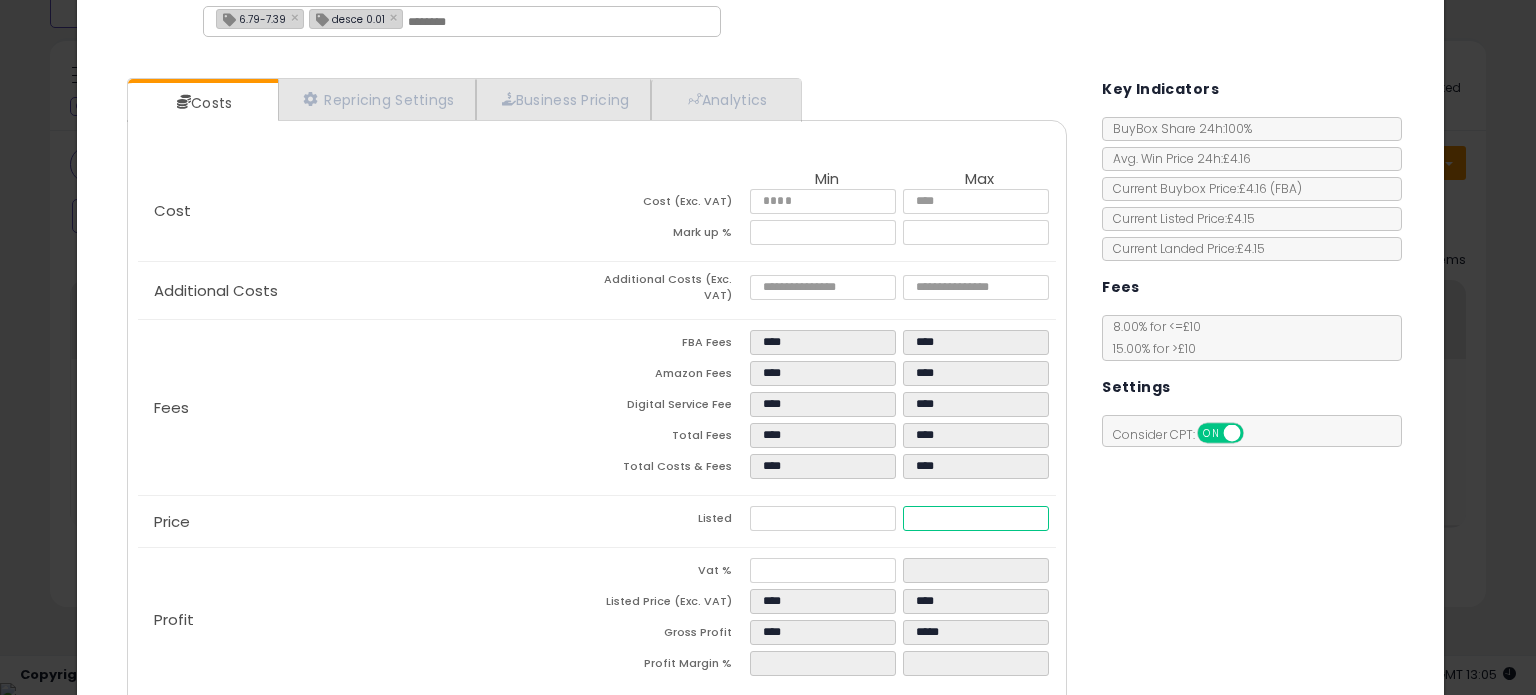 drag, startPoint x: 955, startPoint y: 519, endPoint x: 844, endPoint y: 512, distance: 111.220505 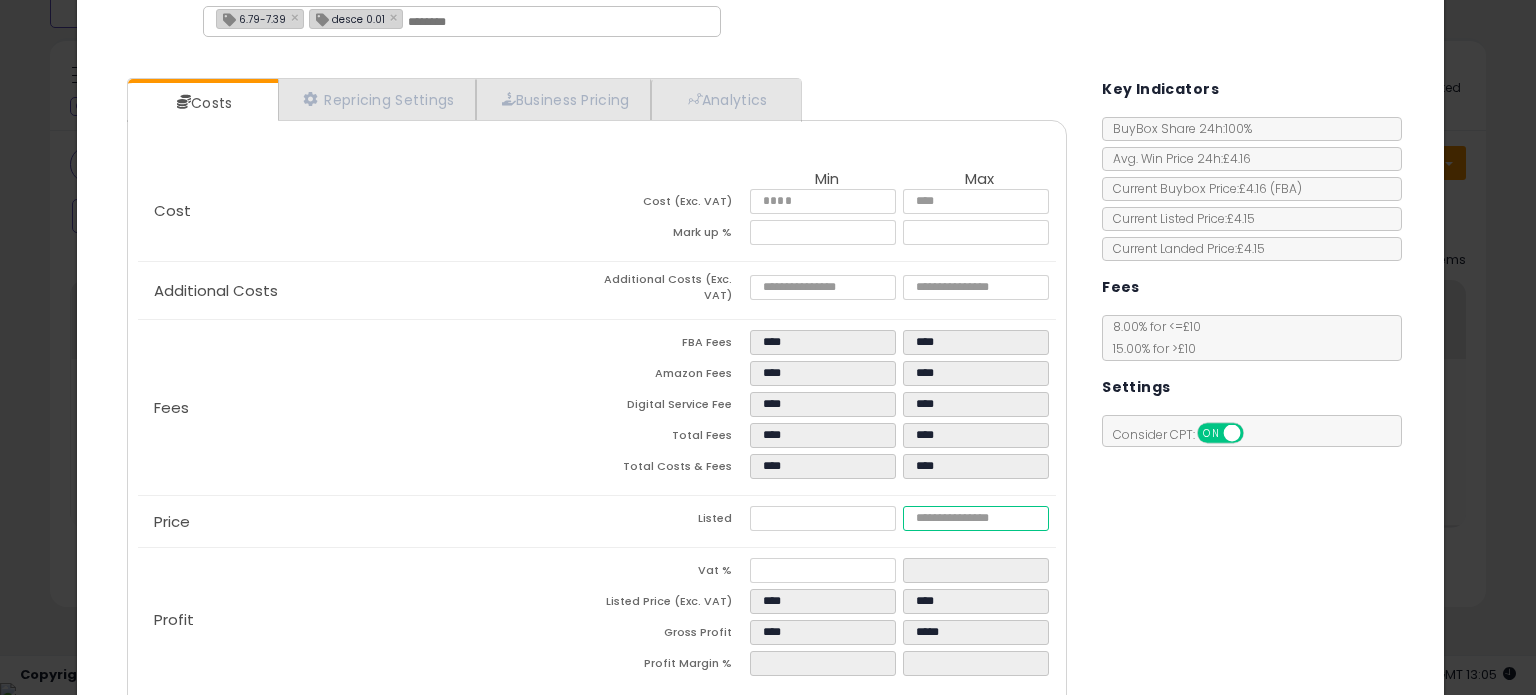 type on "****" 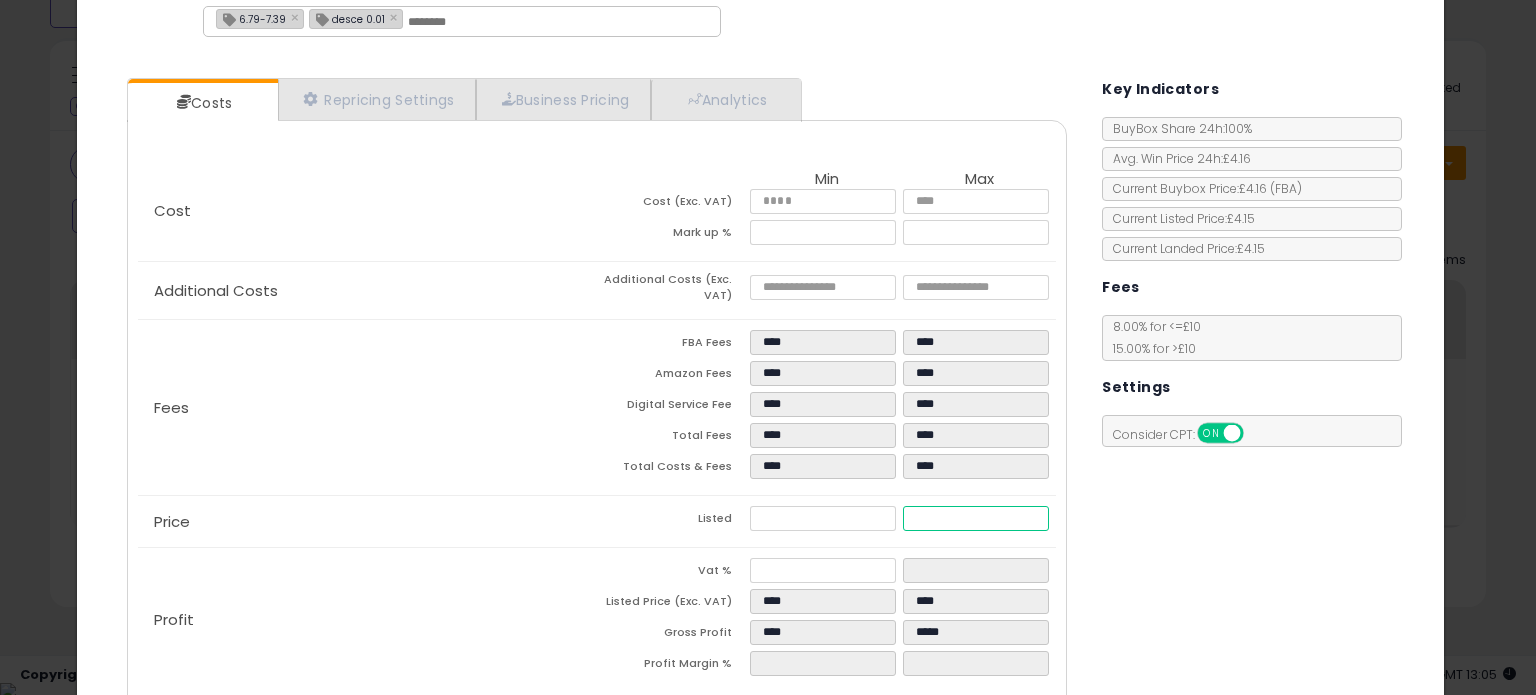 type on "****" 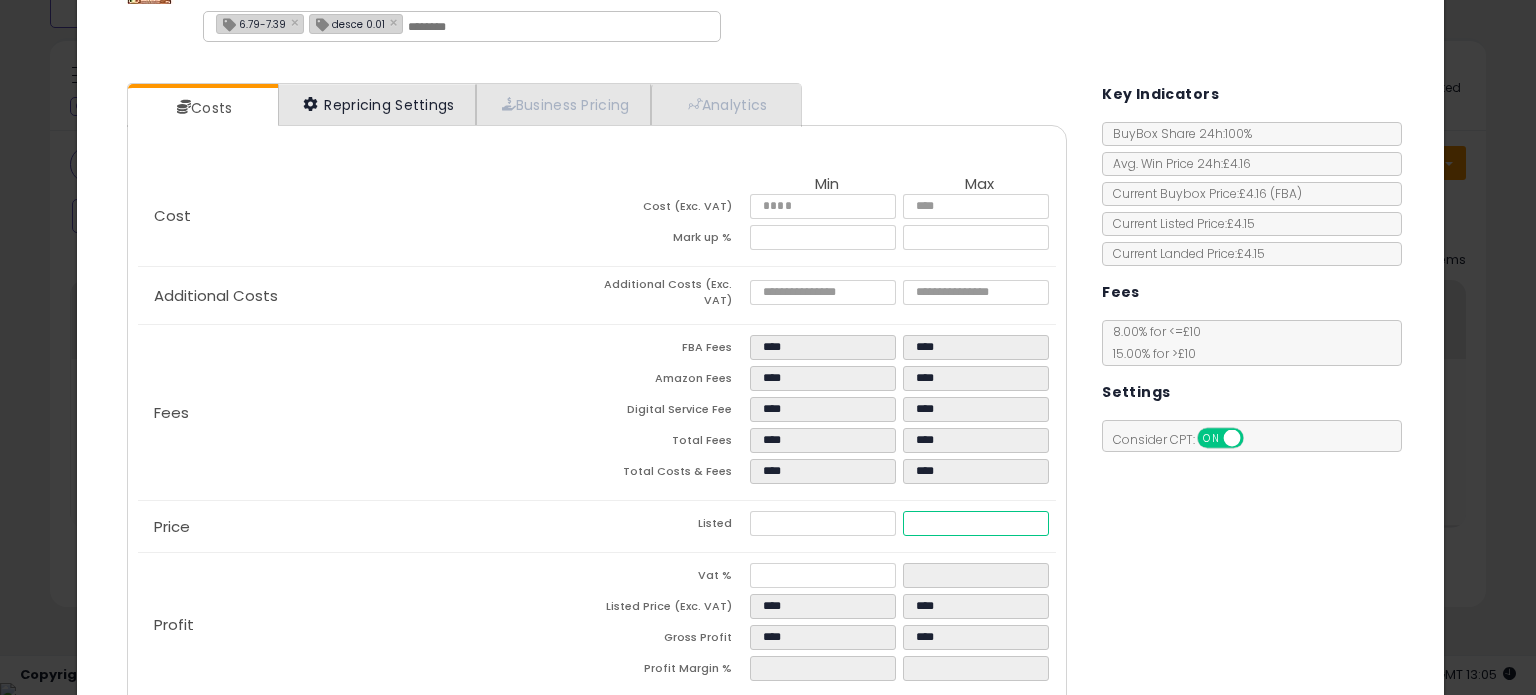 scroll, scrollTop: 0, scrollLeft: 0, axis: both 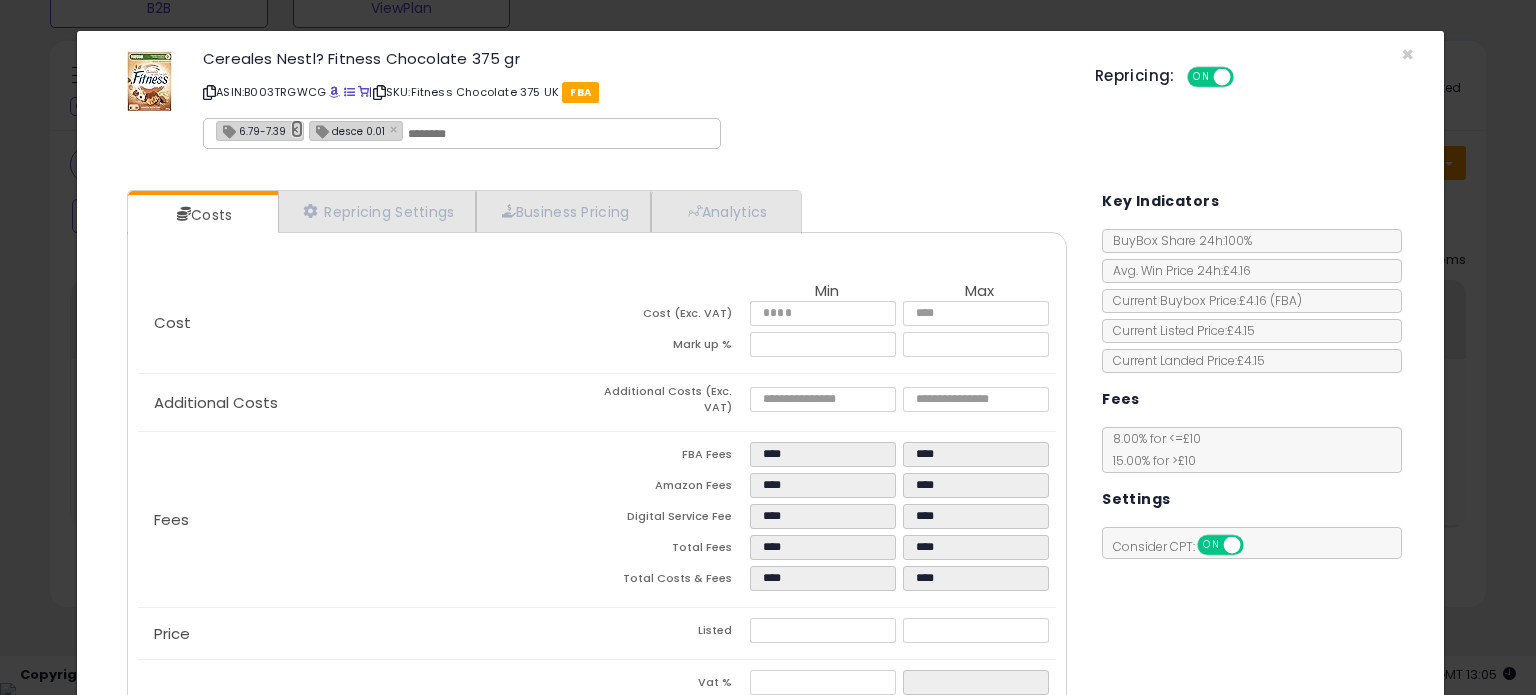 click on "×" at bounding box center [297, 129] 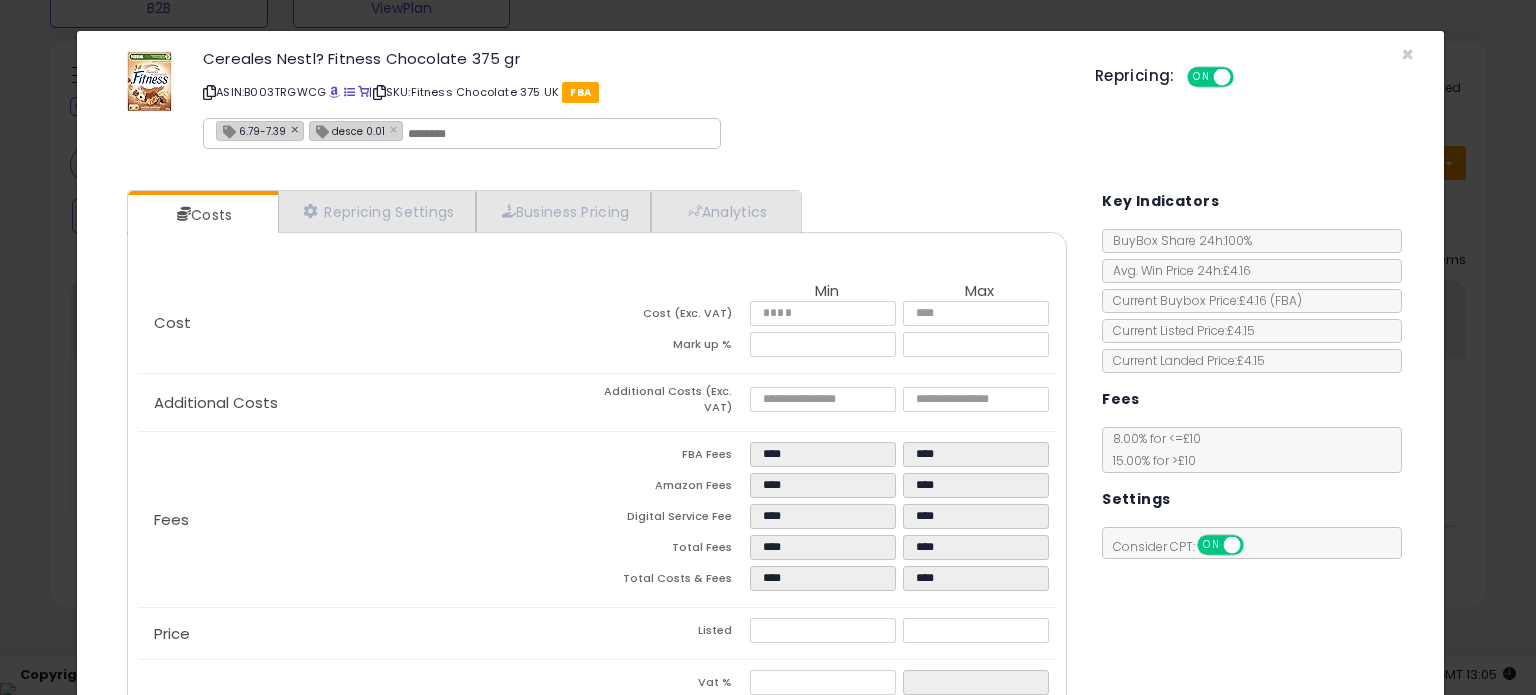 type on "**********" 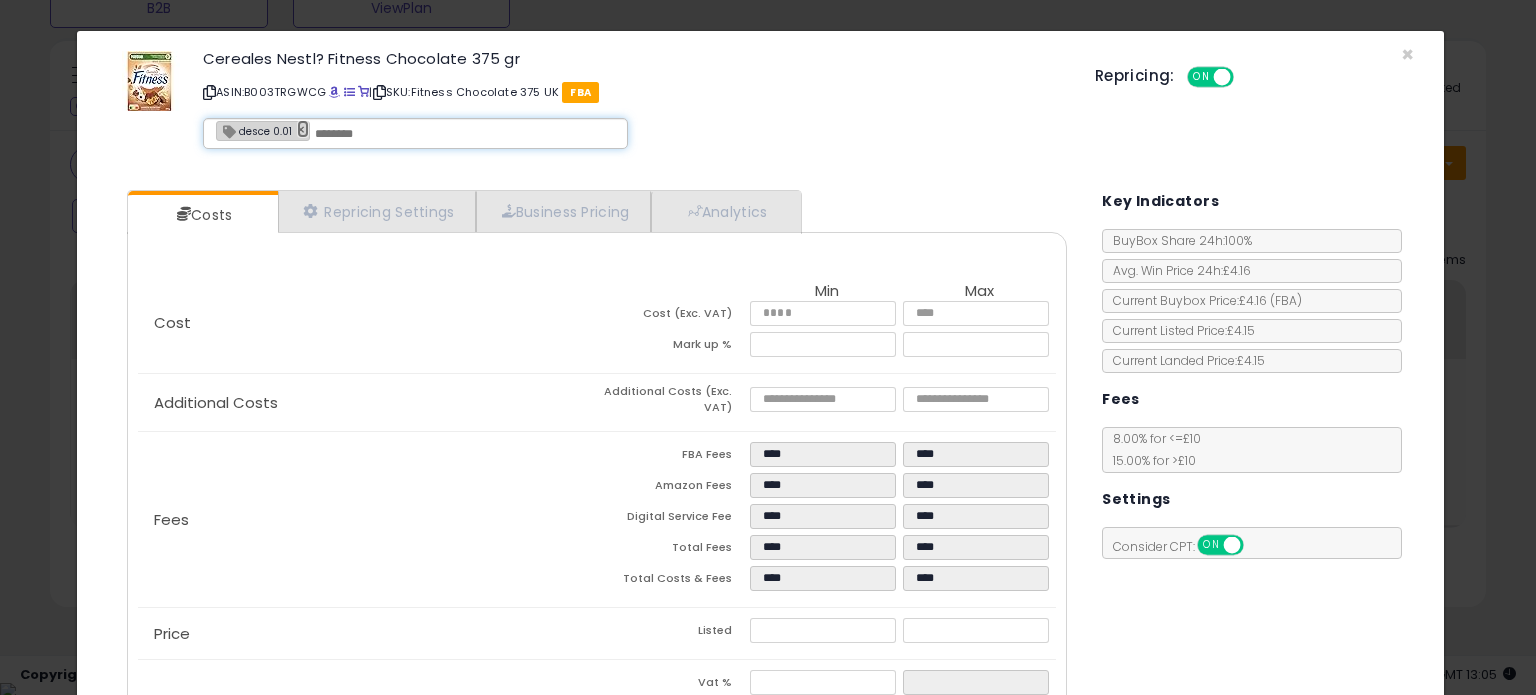 click on "×" at bounding box center [303, 129] 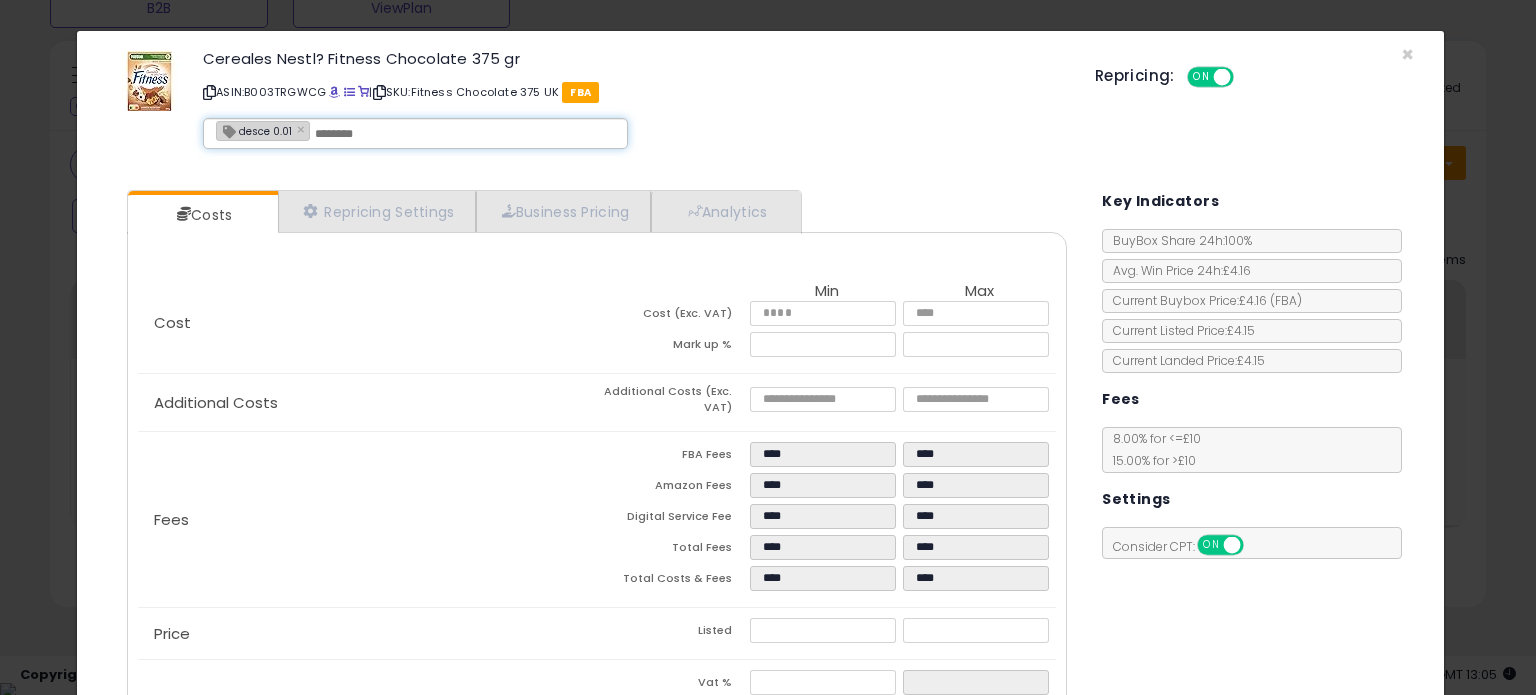type 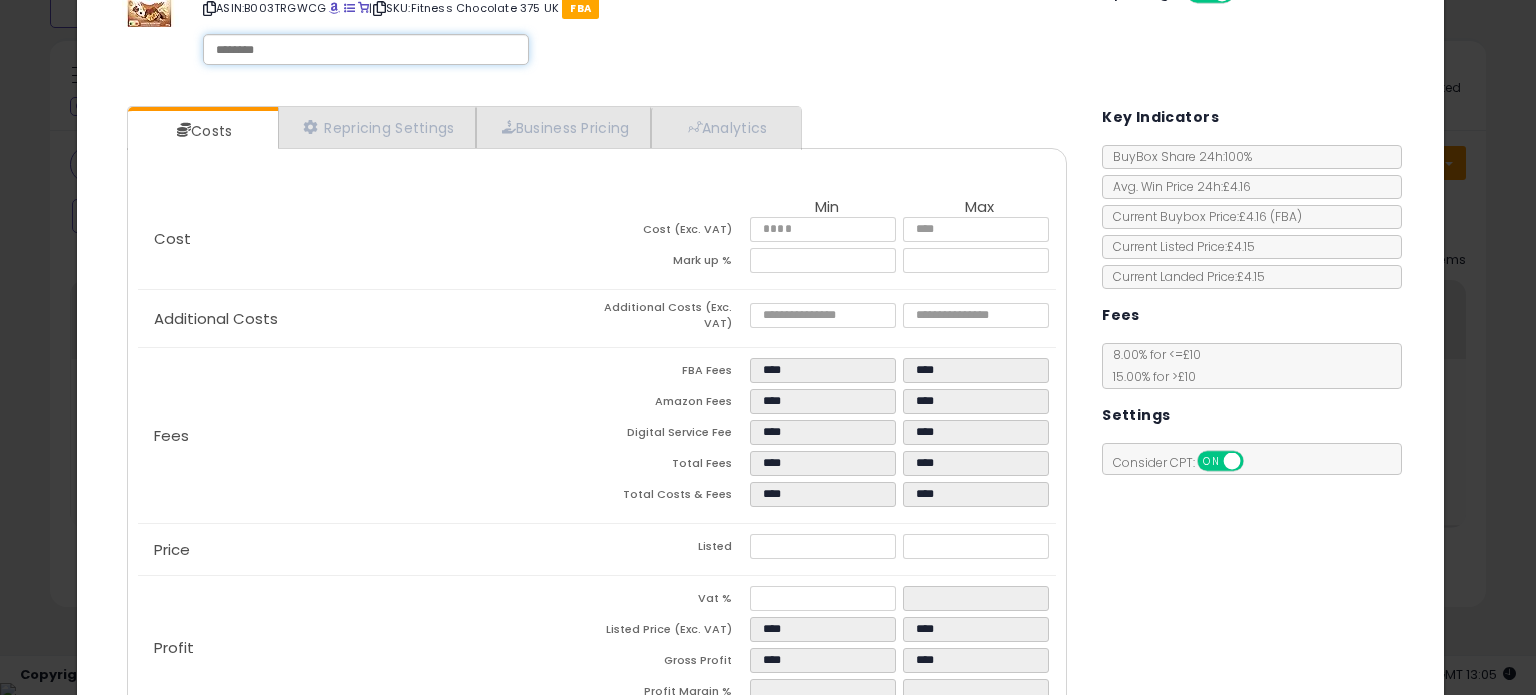 scroll, scrollTop: 212, scrollLeft: 0, axis: vertical 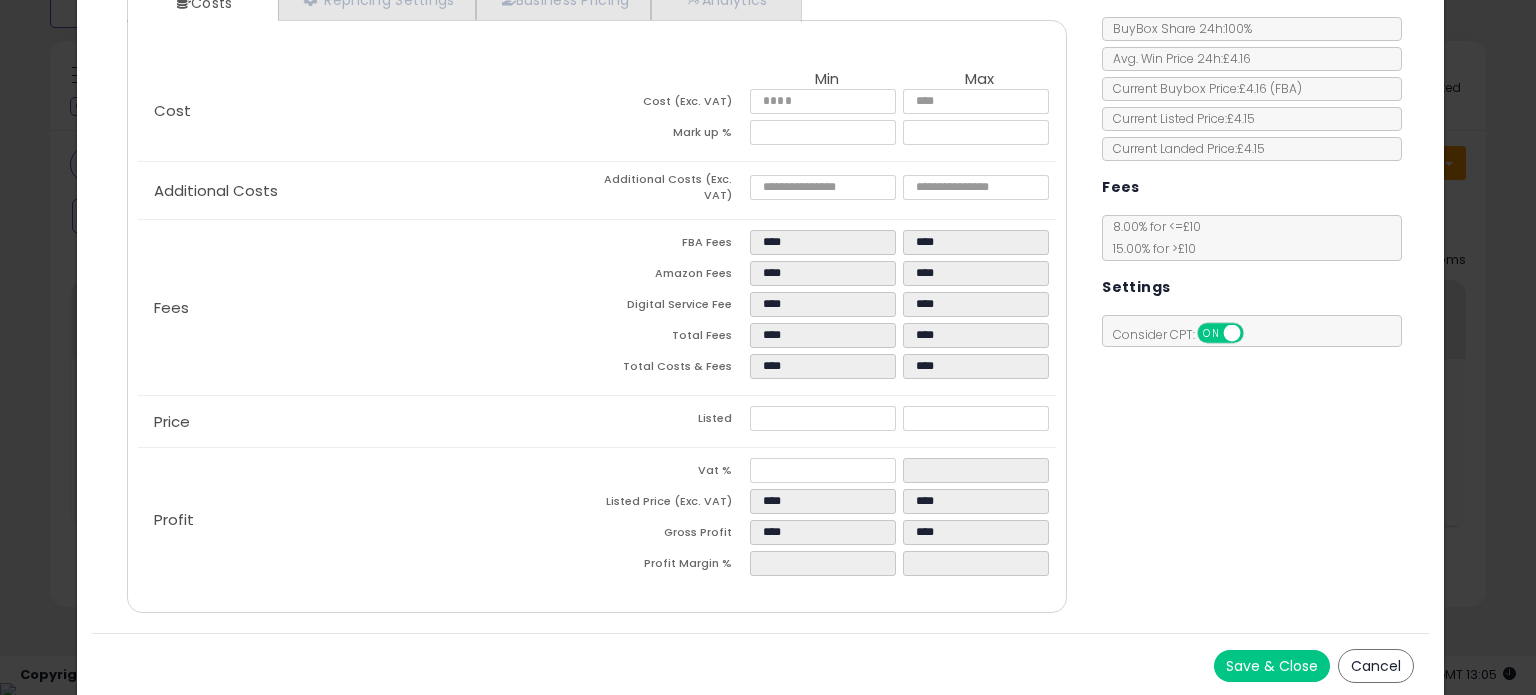 click on "Save & Close" at bounding box center [1272, 666] 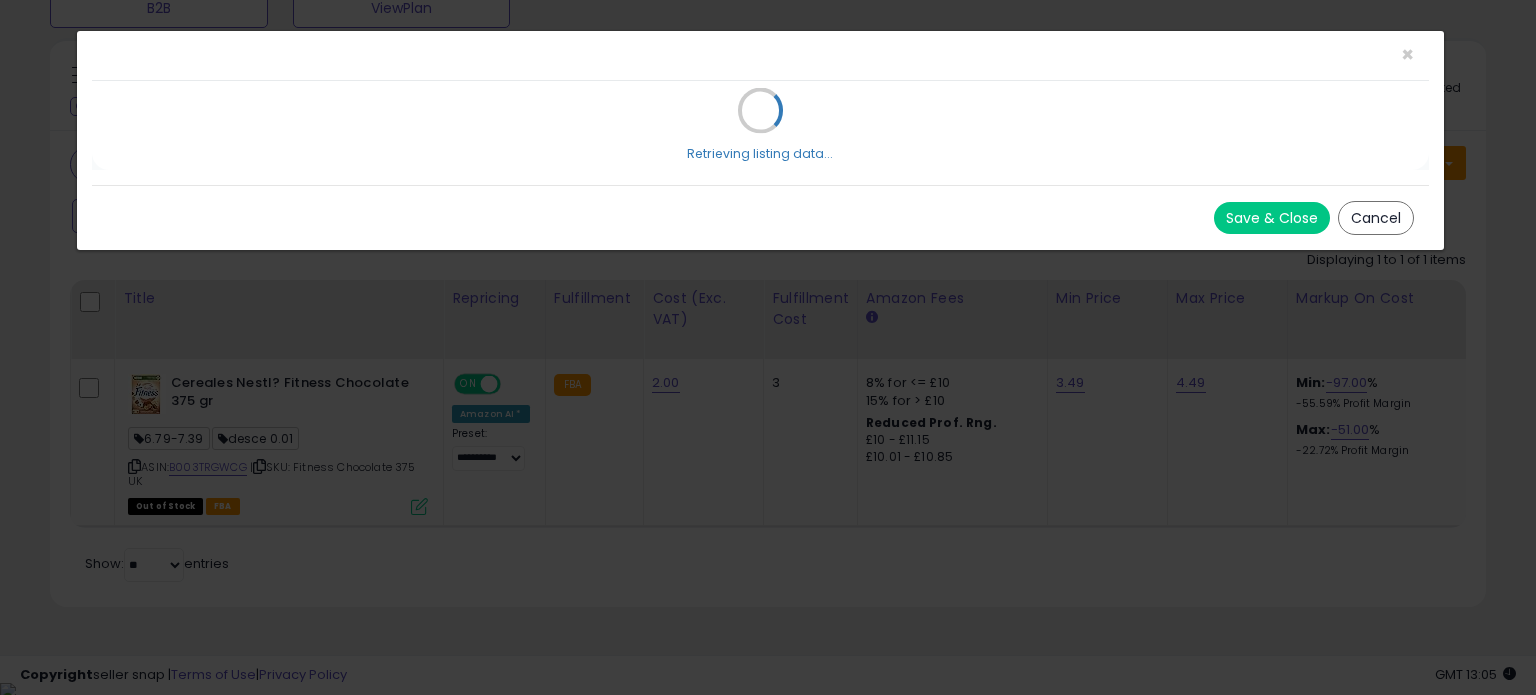 scroll, scrollTop: 0, scrollLeft: 0, axis: both 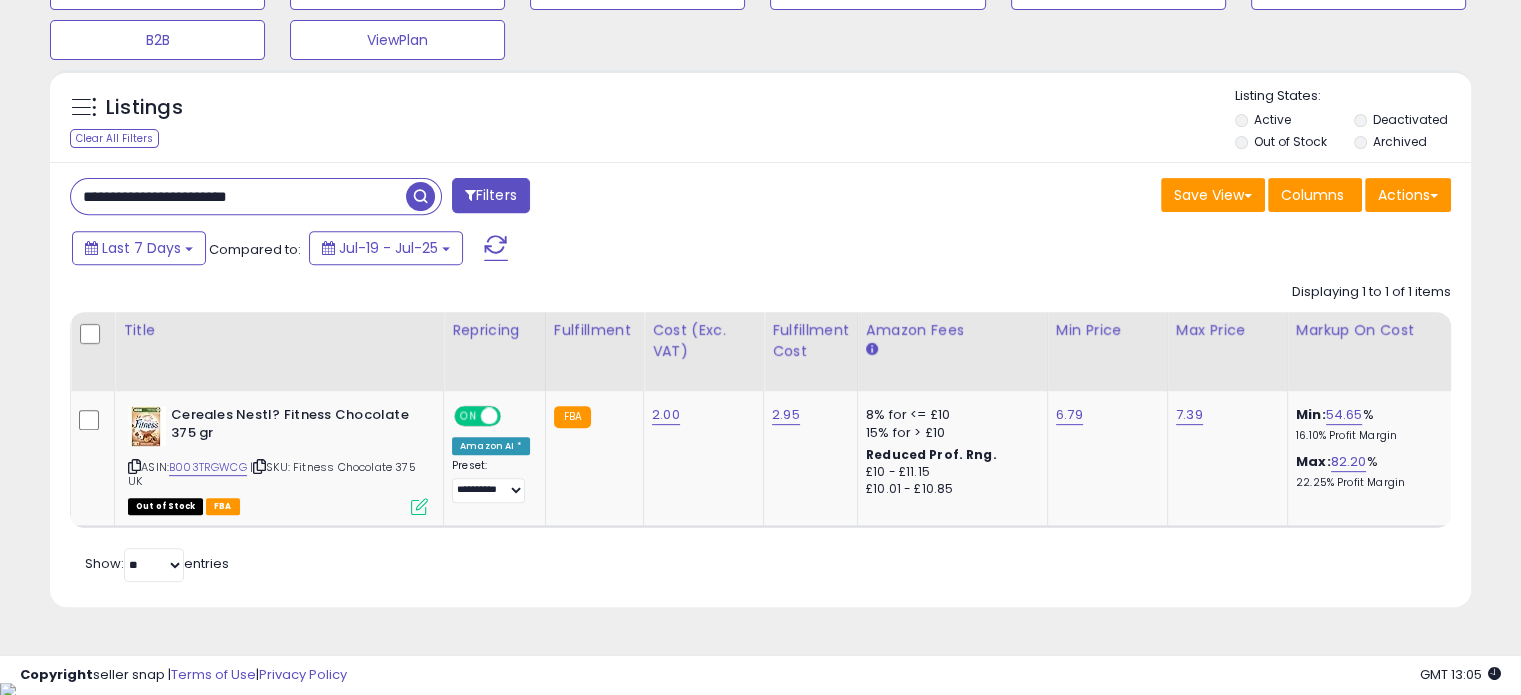 drag, startPoint x: 320, startPoint y: 203, endPoint x: 24, endPoint y: 179, distance: 296.97137 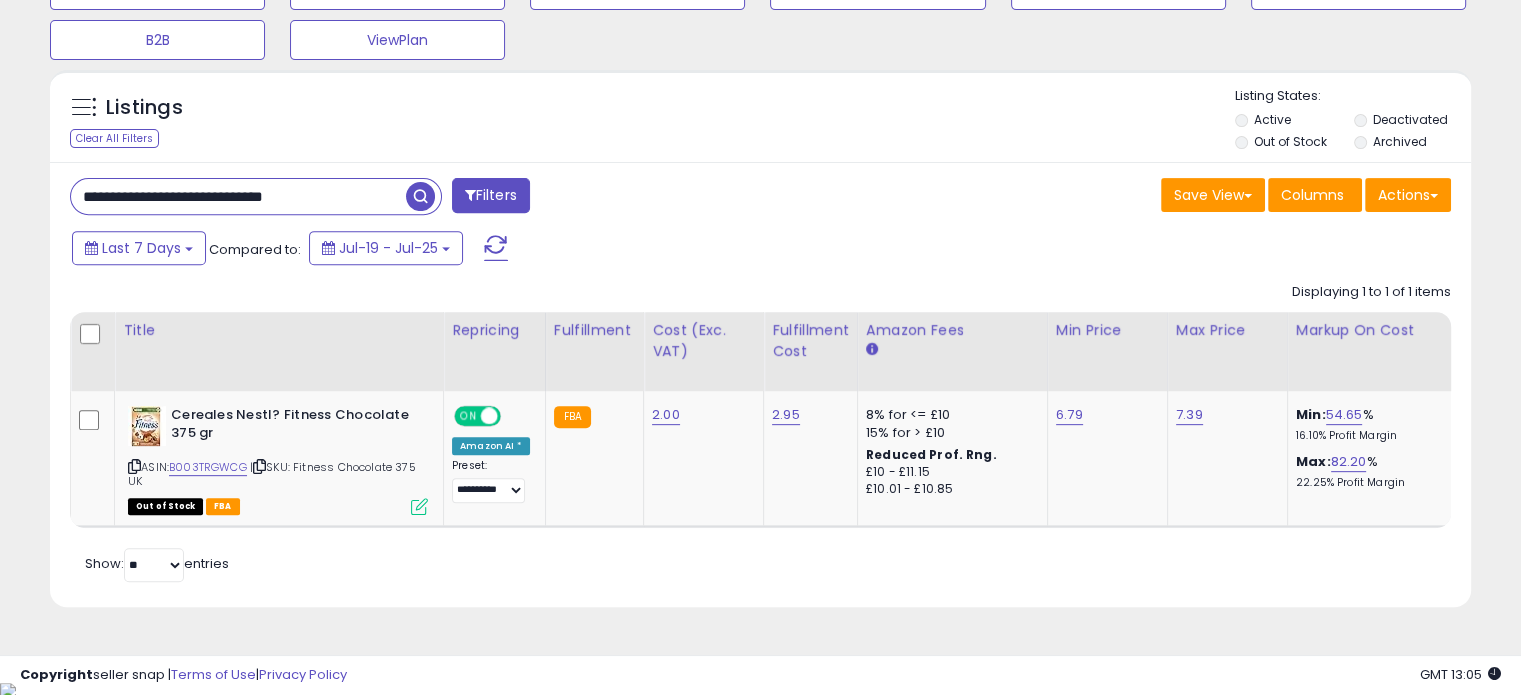 type on "**********" 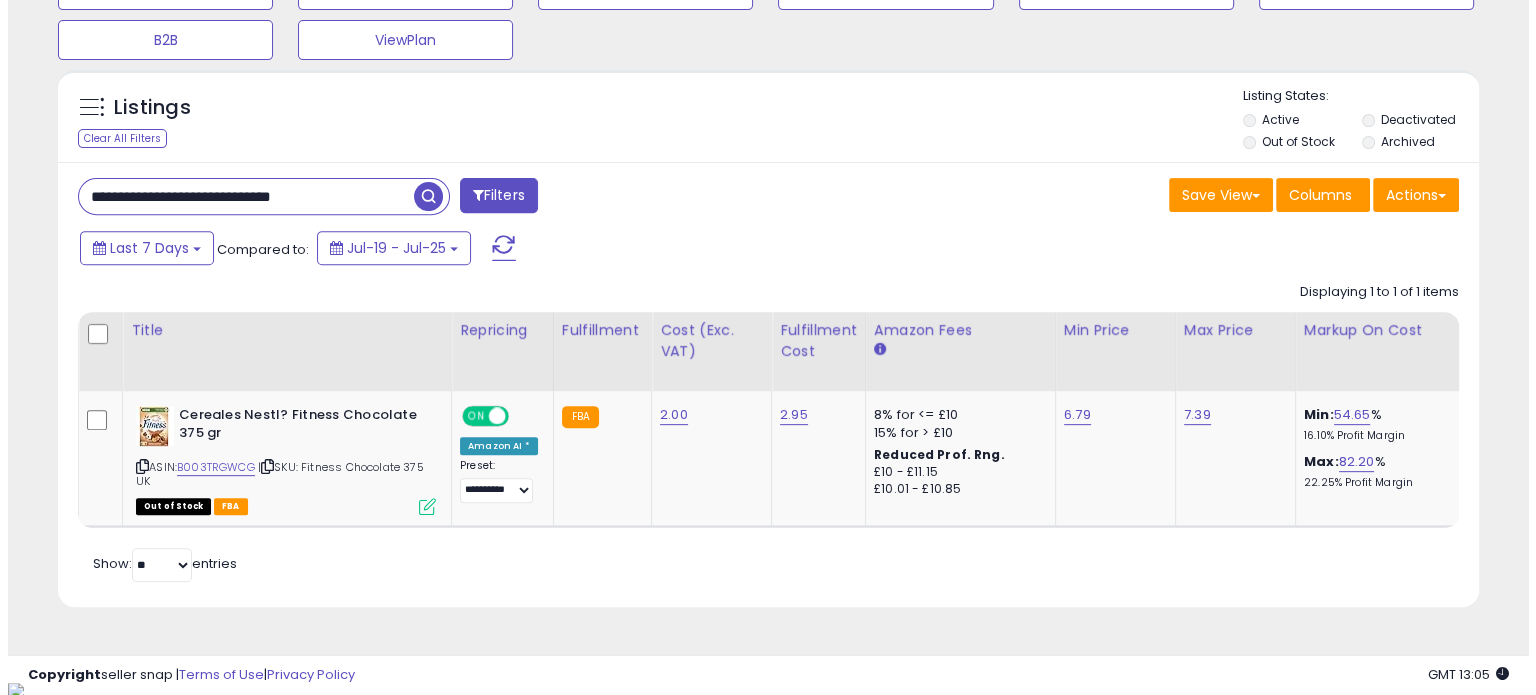 scroll, scrollTop: 602, scrollLeft: 0, axis: vertical 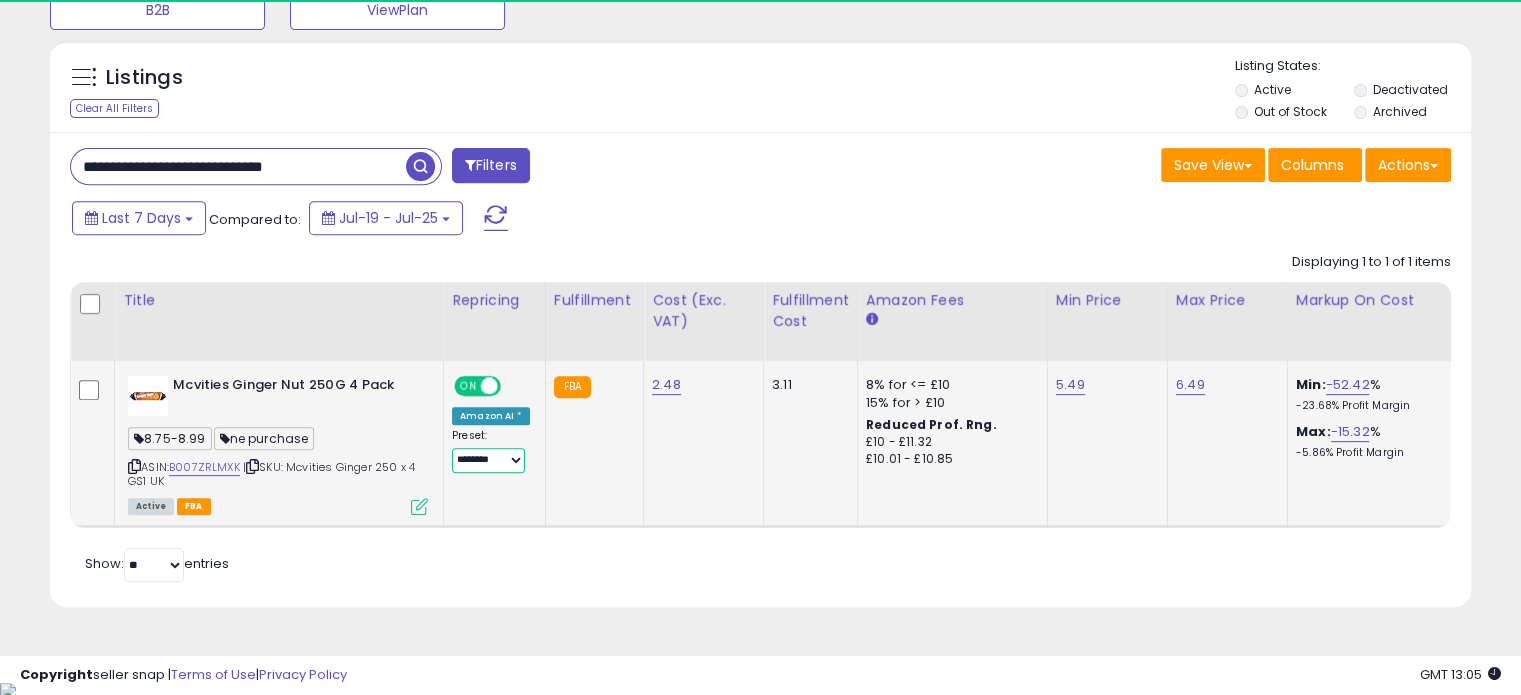 click on "**********" at bounding box center [488, 460] 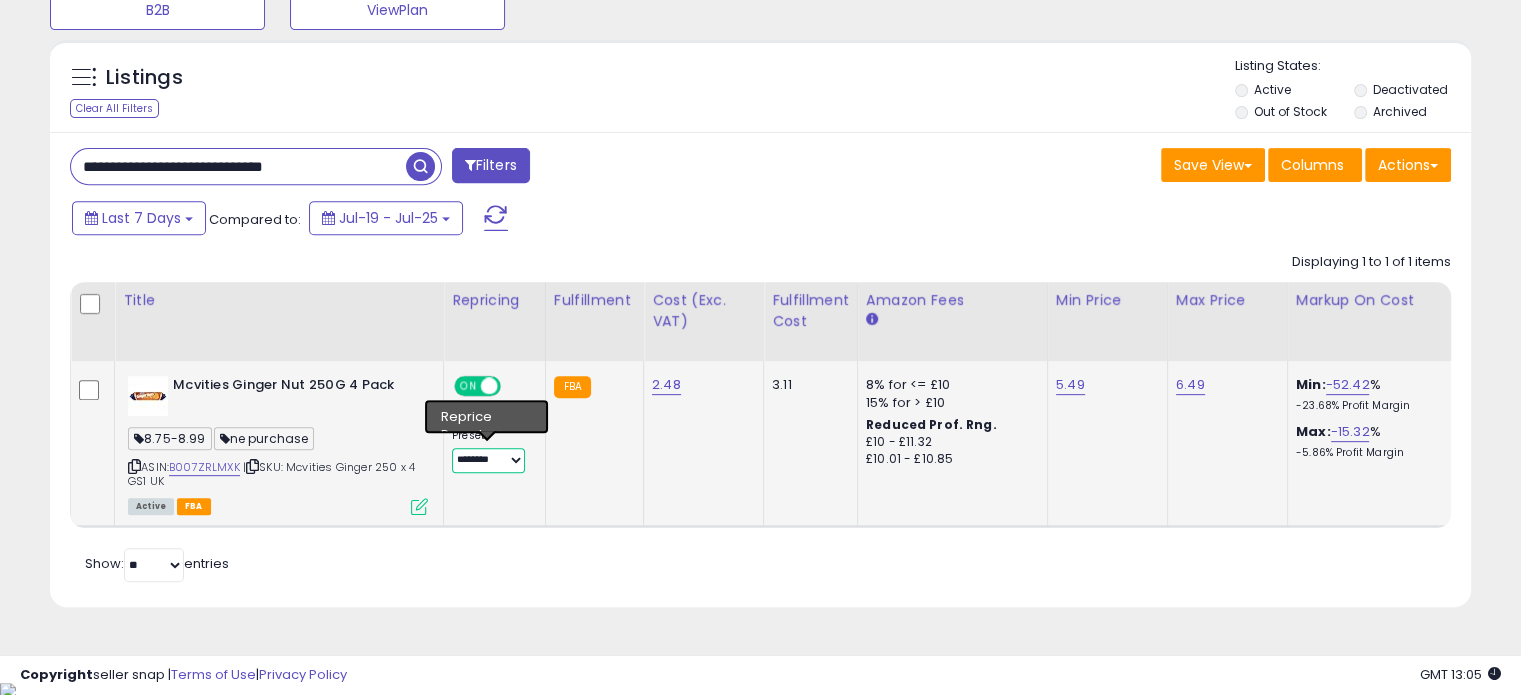 select on "********" 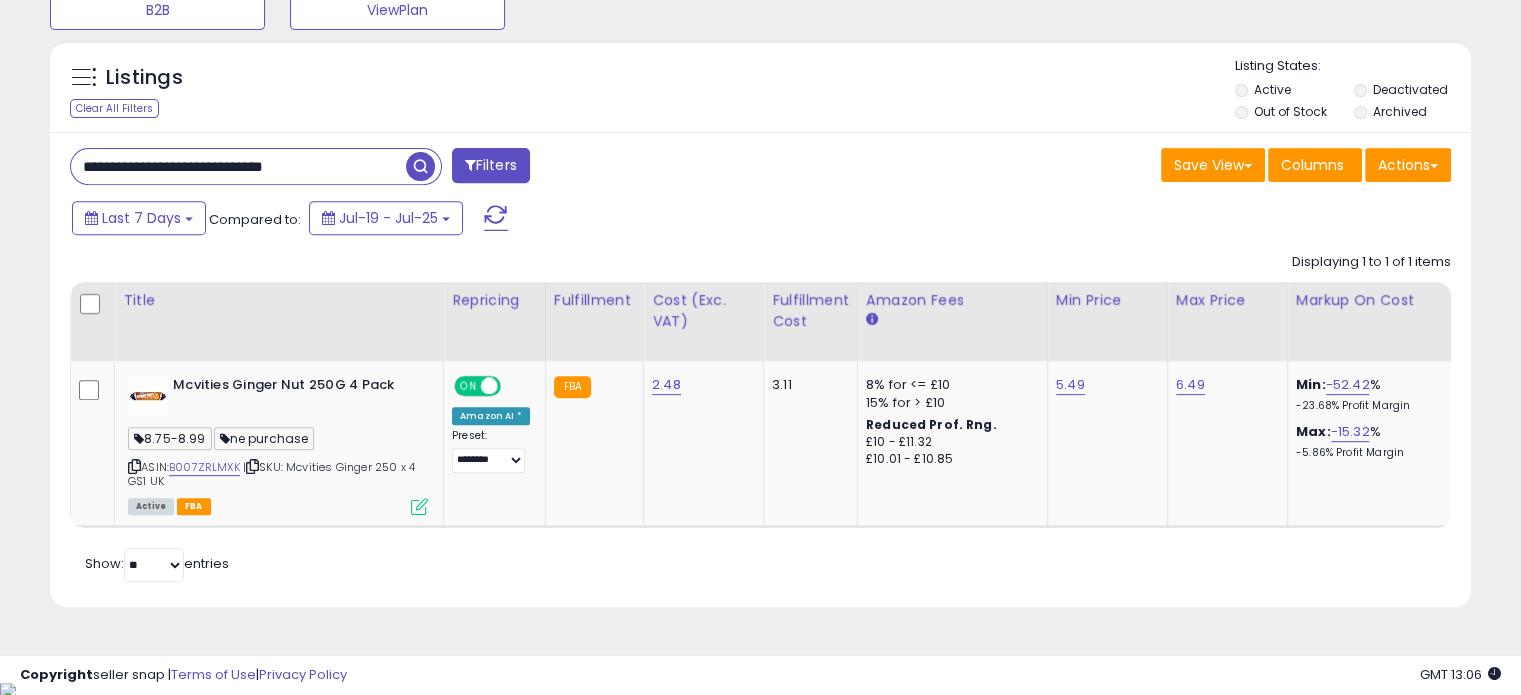drag, startPoint x: 364, startPoint y: 166, endPoint x: 48, endPoint y: 162, distance: 316.02533 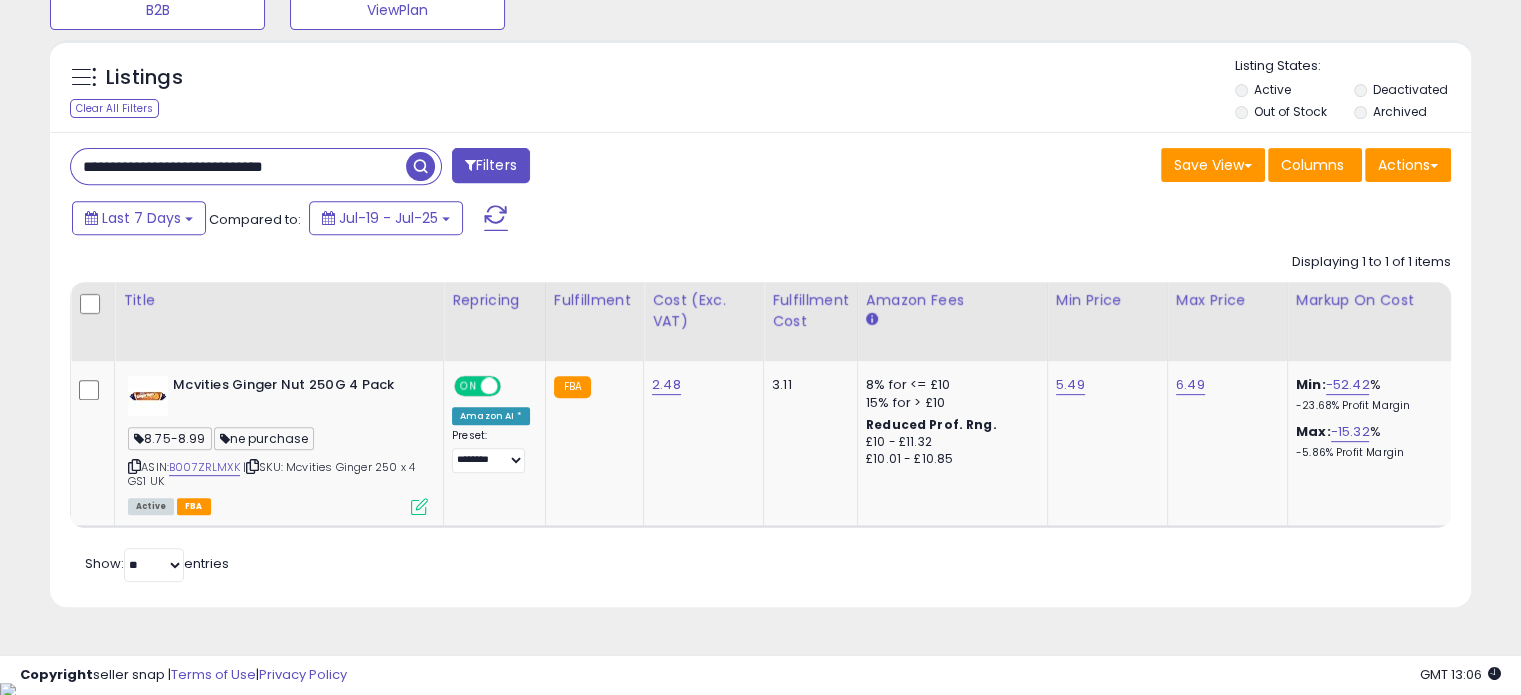 paste 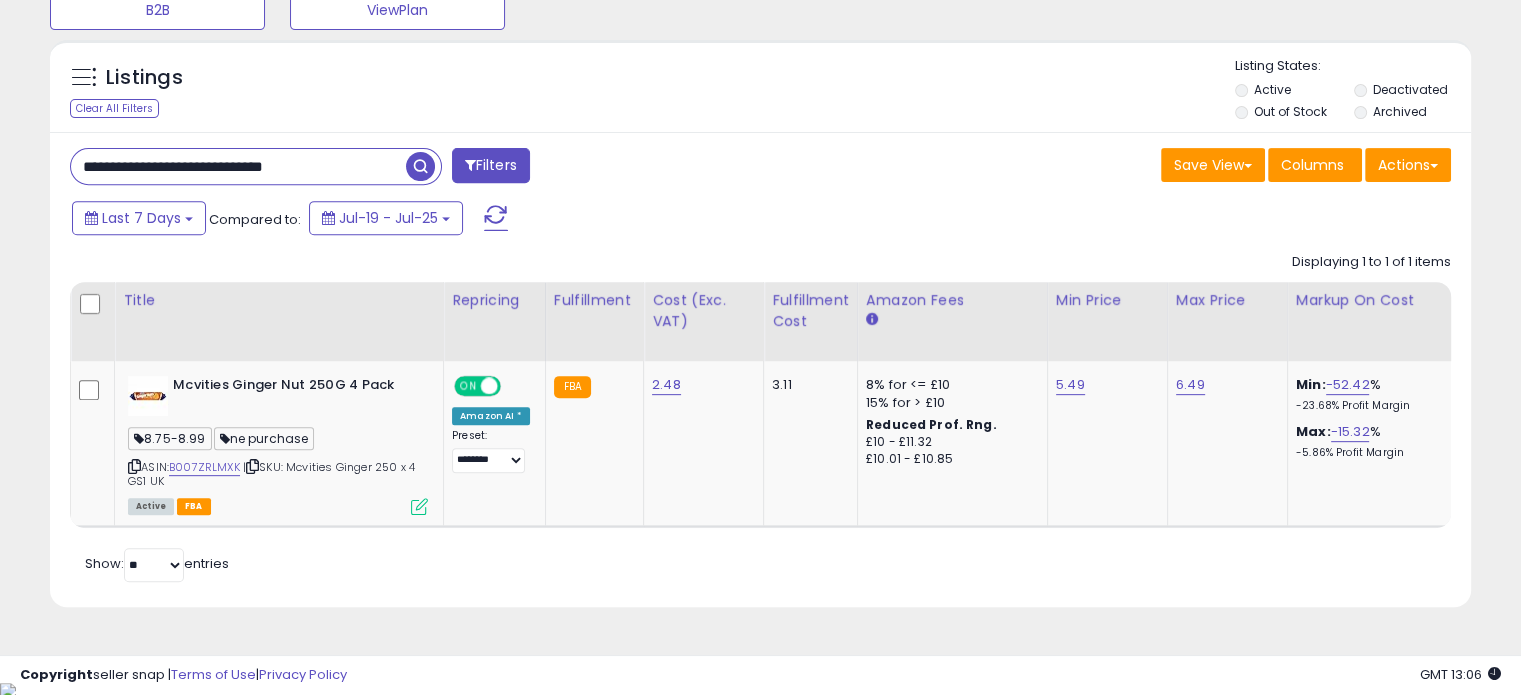 type on "**********" 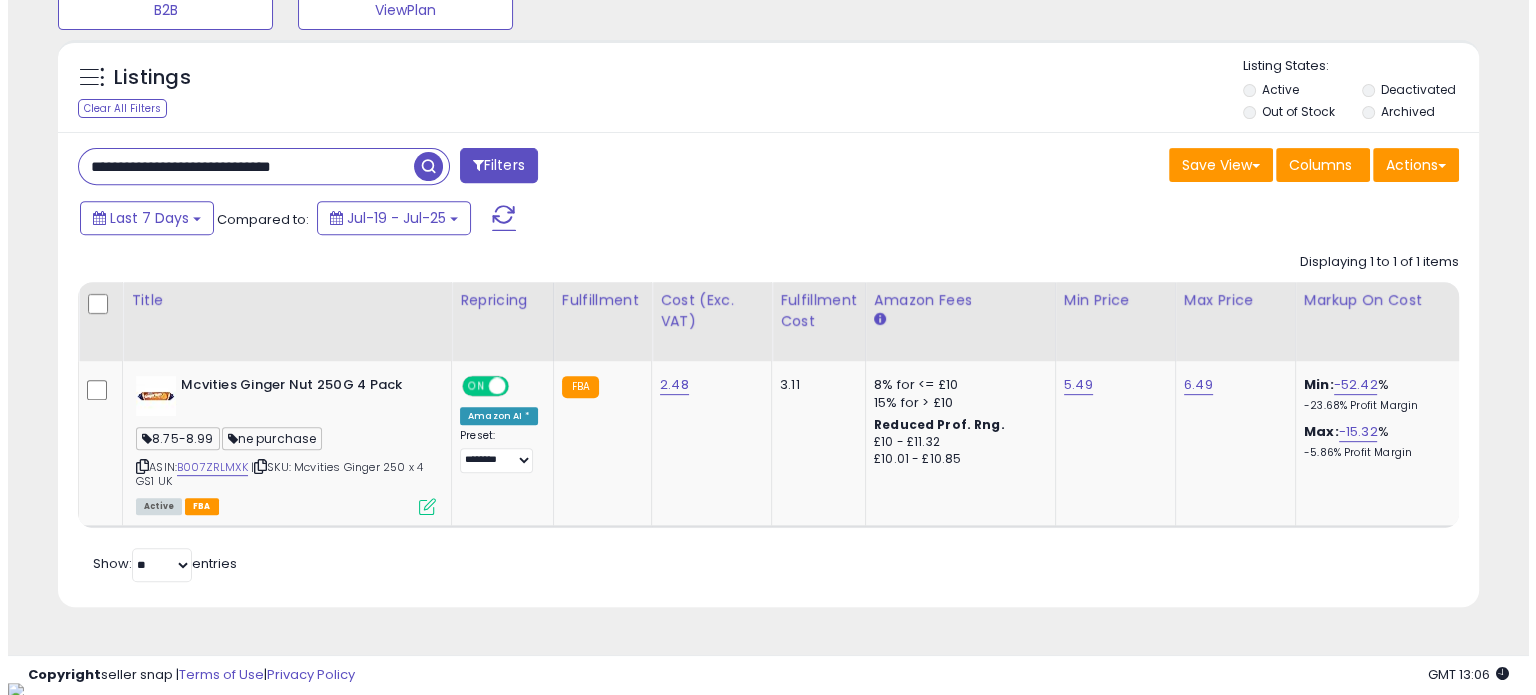scroll, scrollTop: 602, scrollLeft: 0, axis: vertical 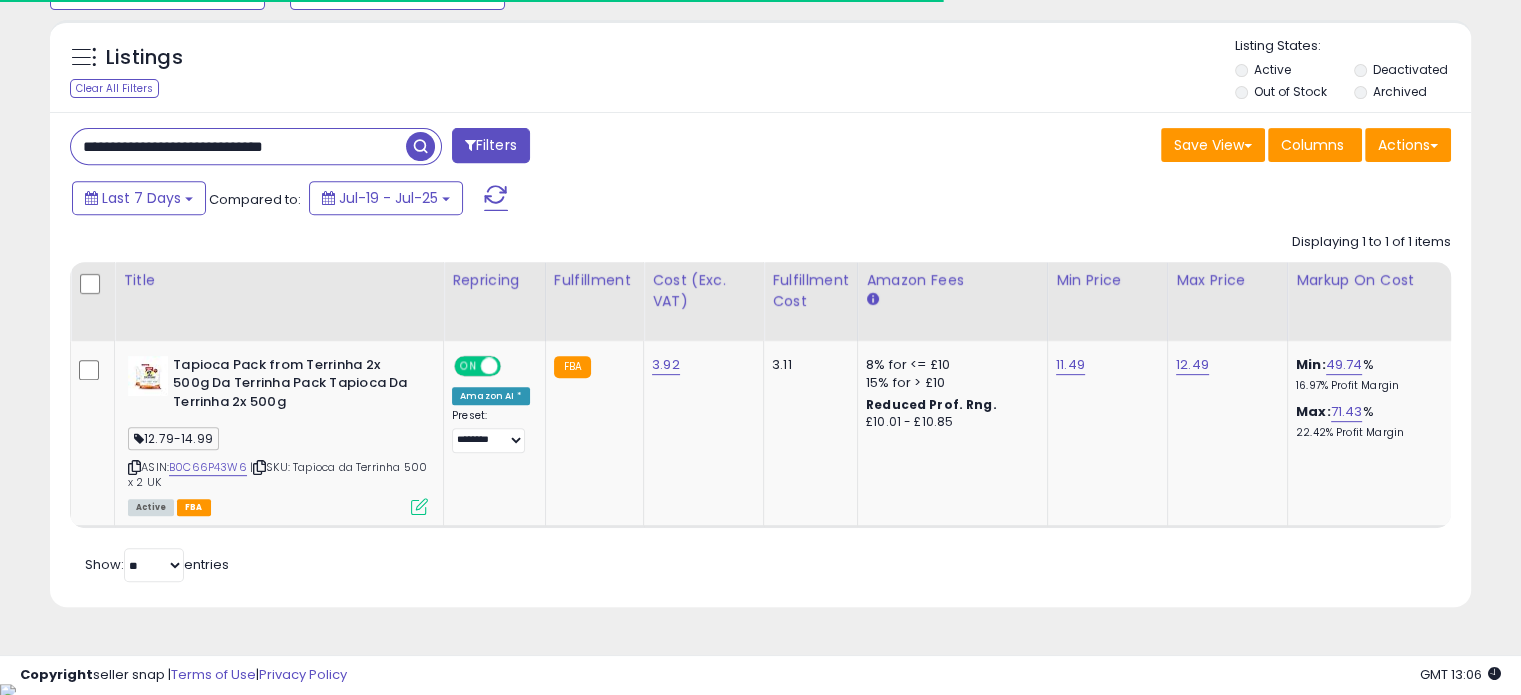 type 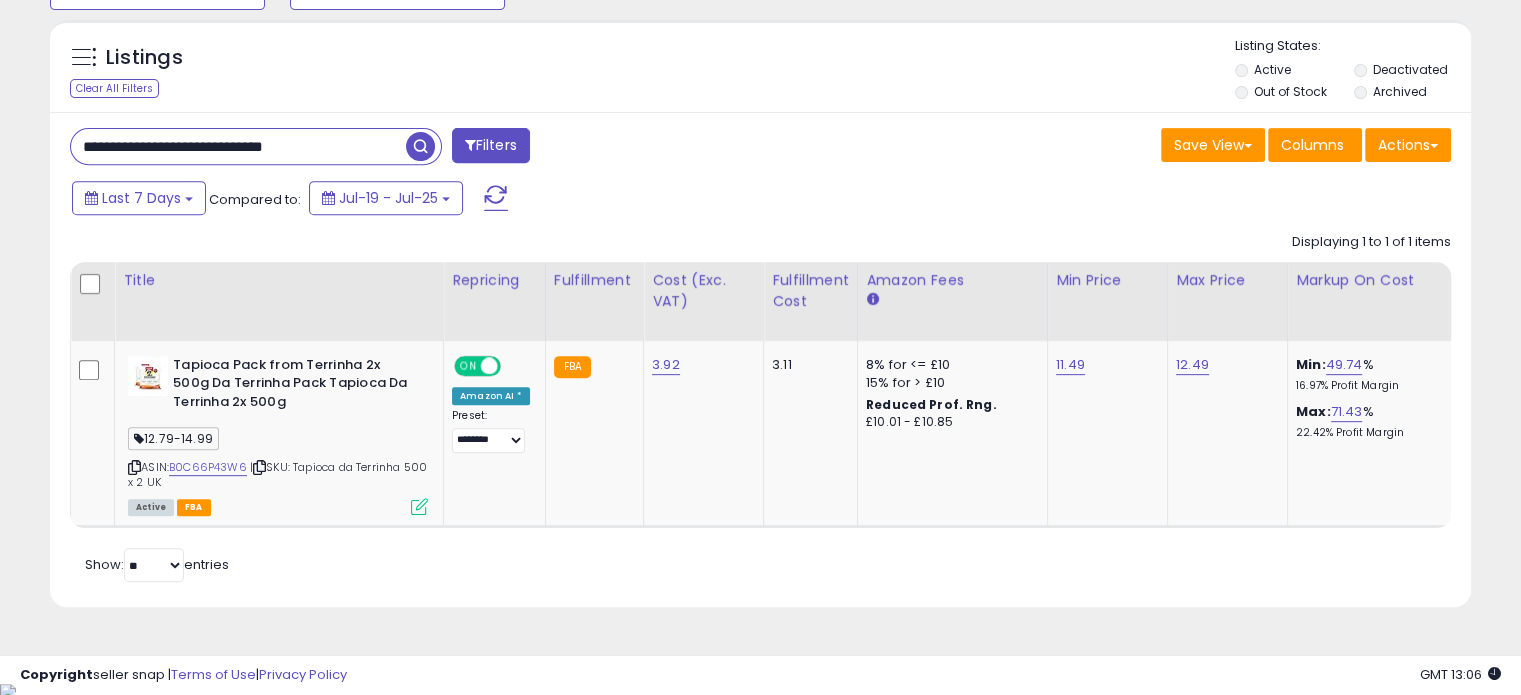 scroll, scrollTop: 999589, scrollLeft: 999176, axis: both 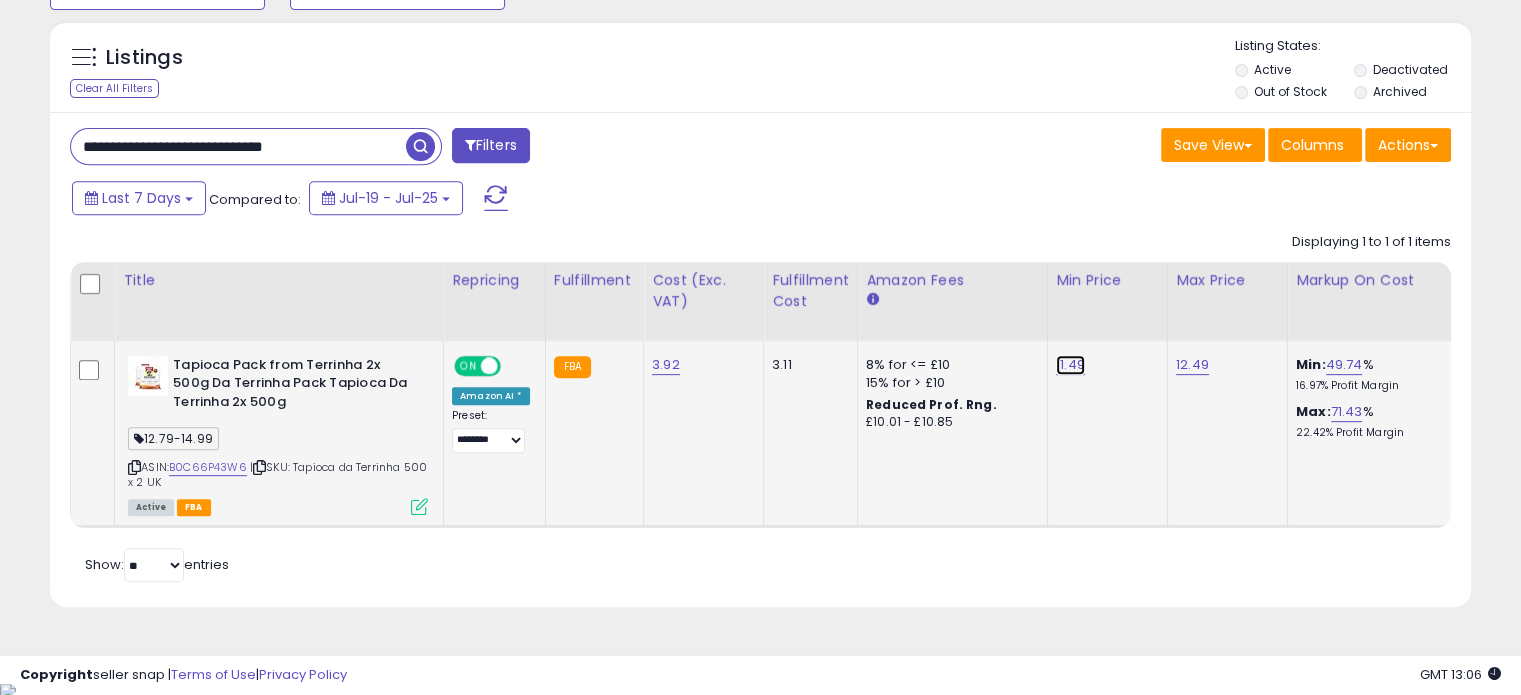 click on "11.49" at bounding box center [1070, 365] 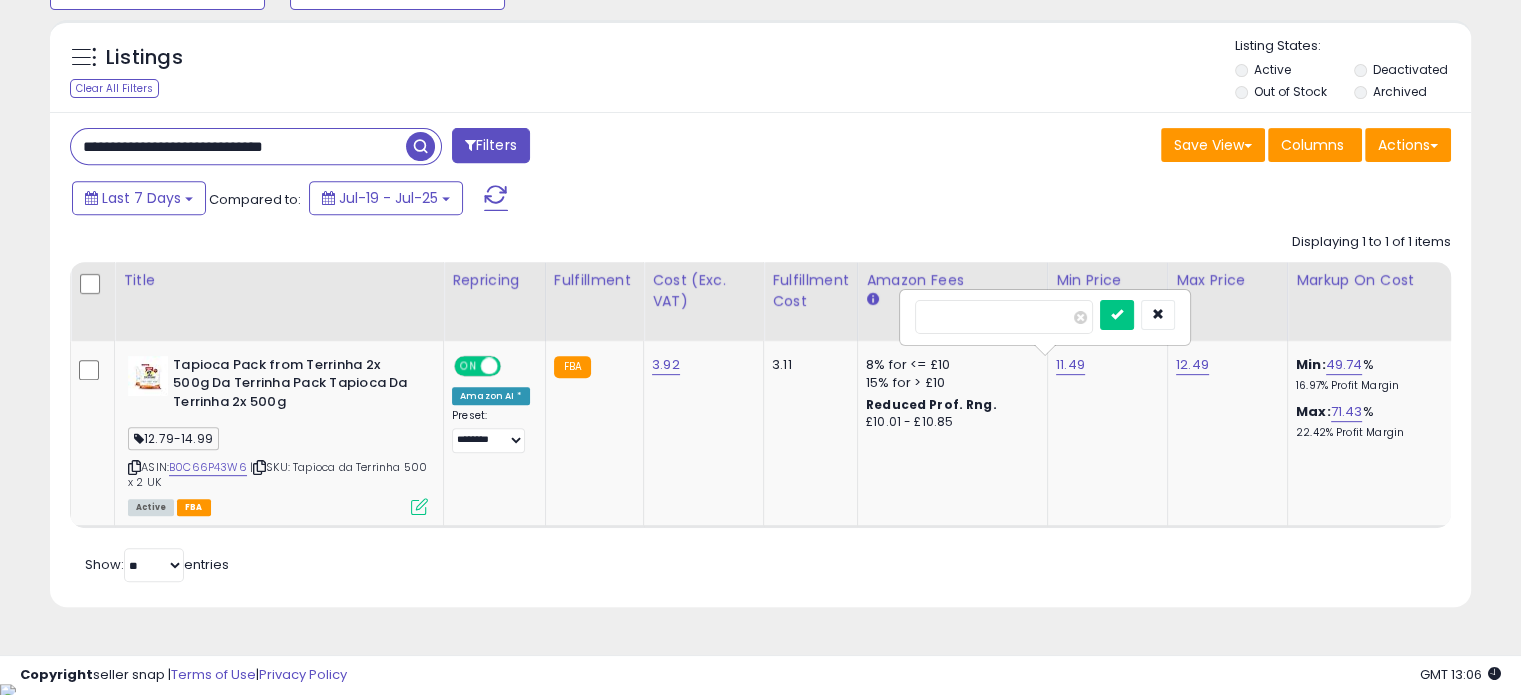 drag, startPoint x: 1004, startPoint y: 313, endPoint x: 859, endPoint y: 320, distance: 145.16887 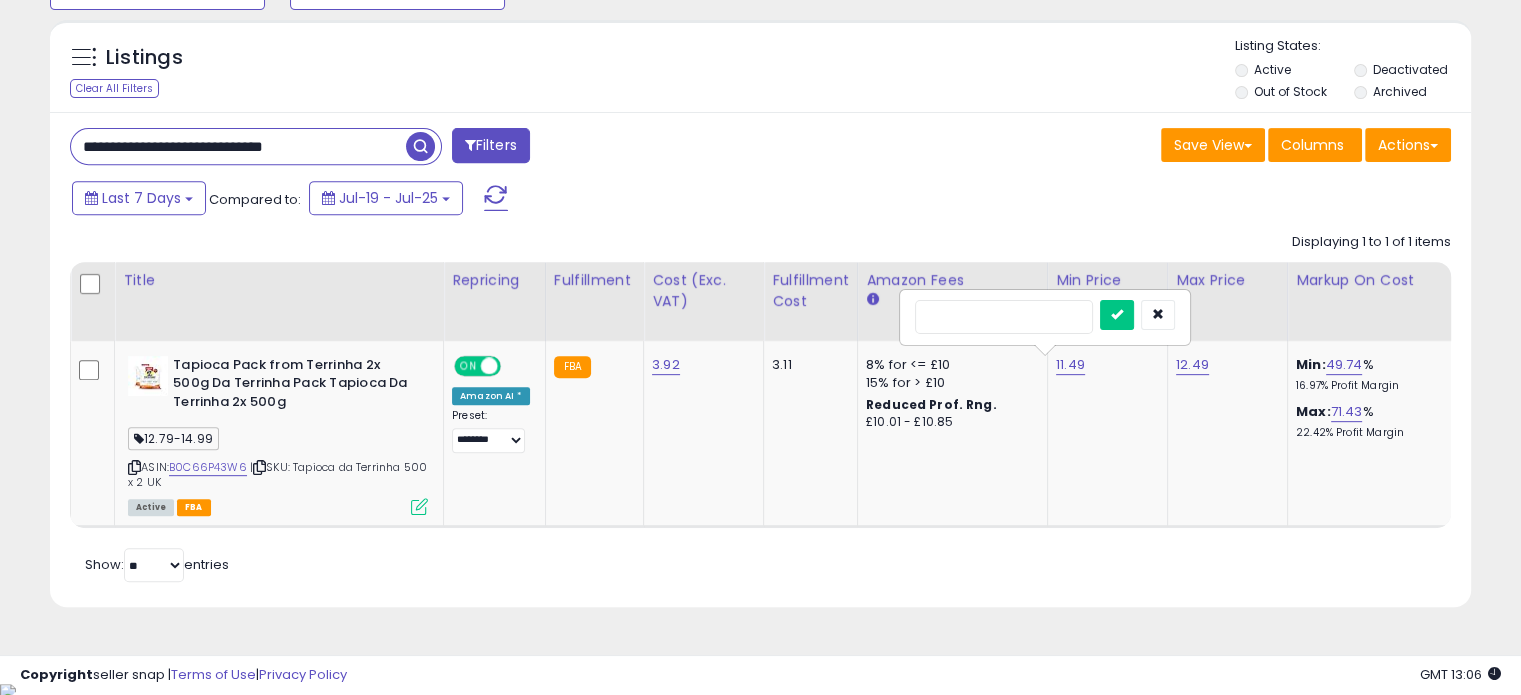 click at bounding box center (1117, 315) 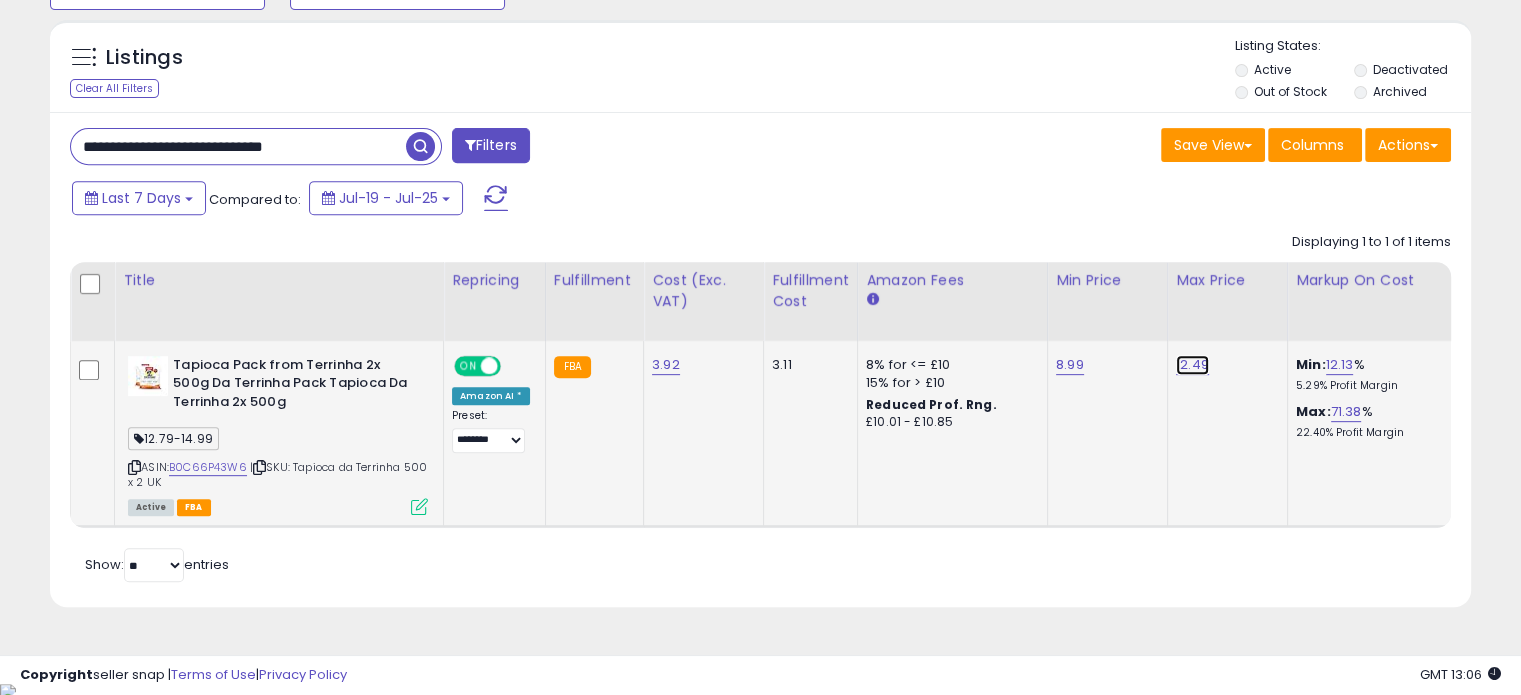 click on "12.49" at bounding box center (1192, 365) 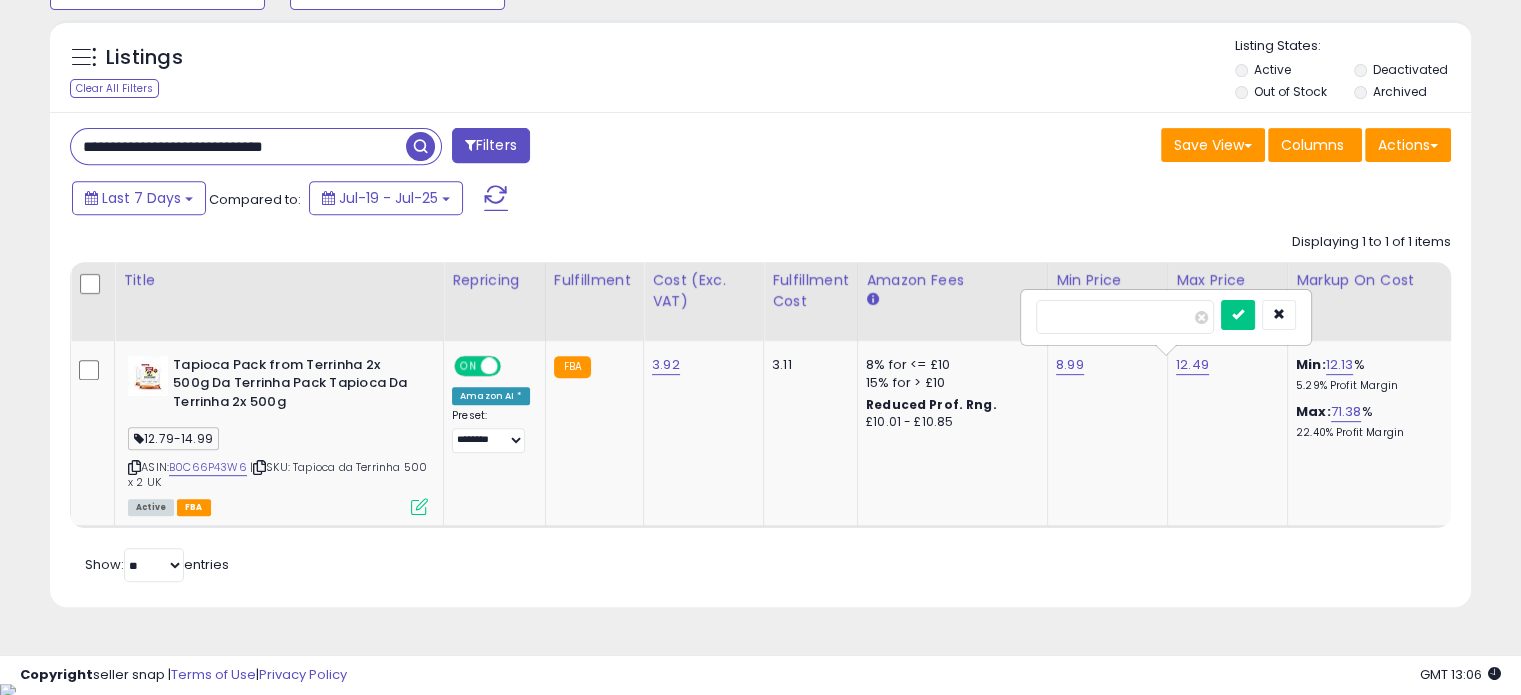 drag, startPoint x: 1127, startPoint y: 322, endPoint x: 889, endPoint y: 295, distance: 239.52661 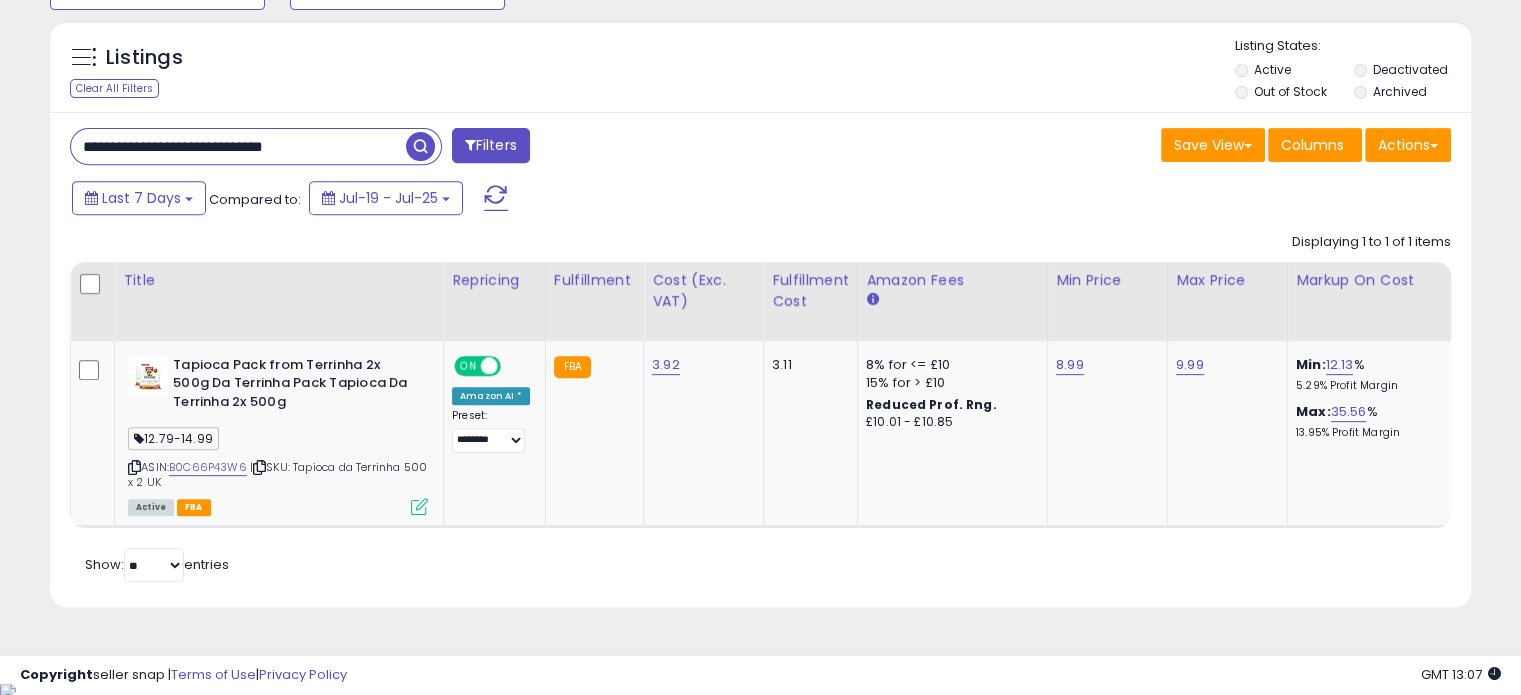 drag, startPoint x: 340, startPoint y: 148, endPoint x: 29, endPoint y: 104, distance: 314.0971 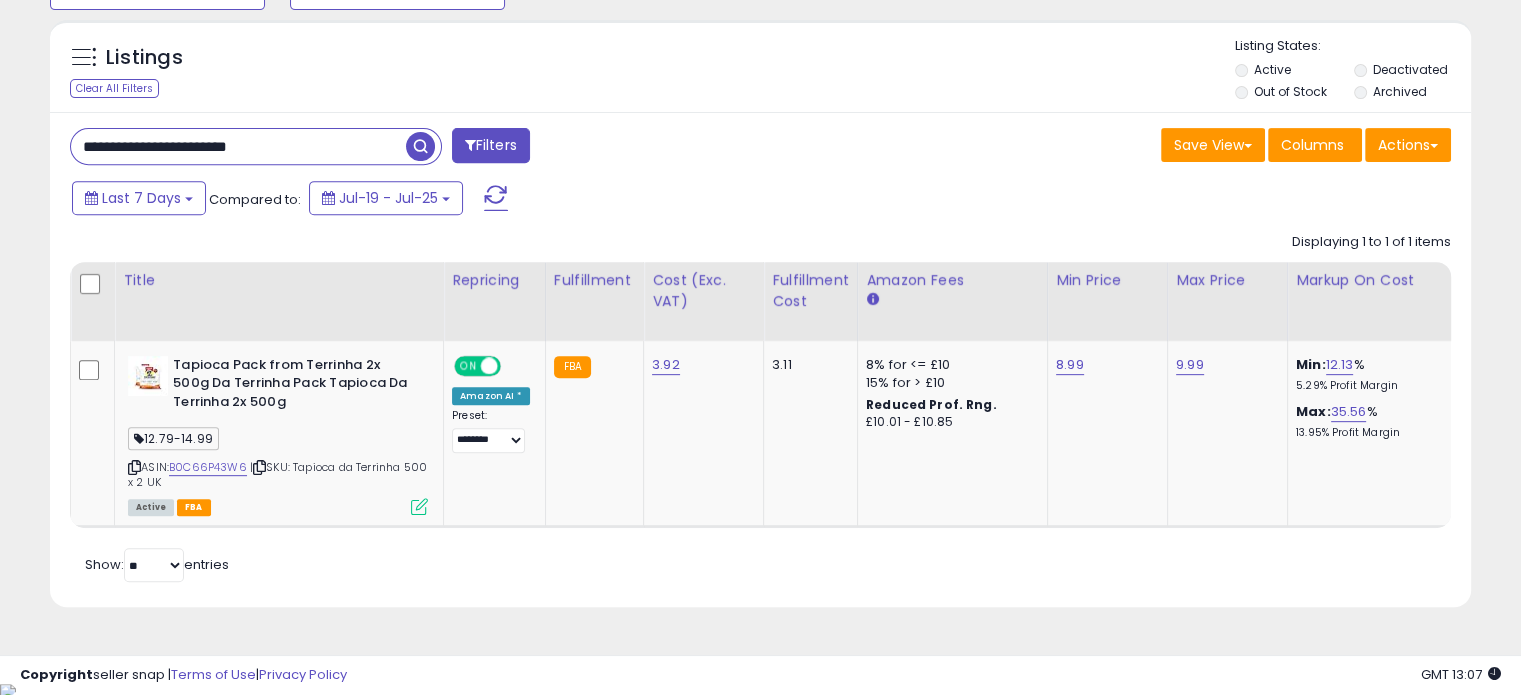 type on "**********" 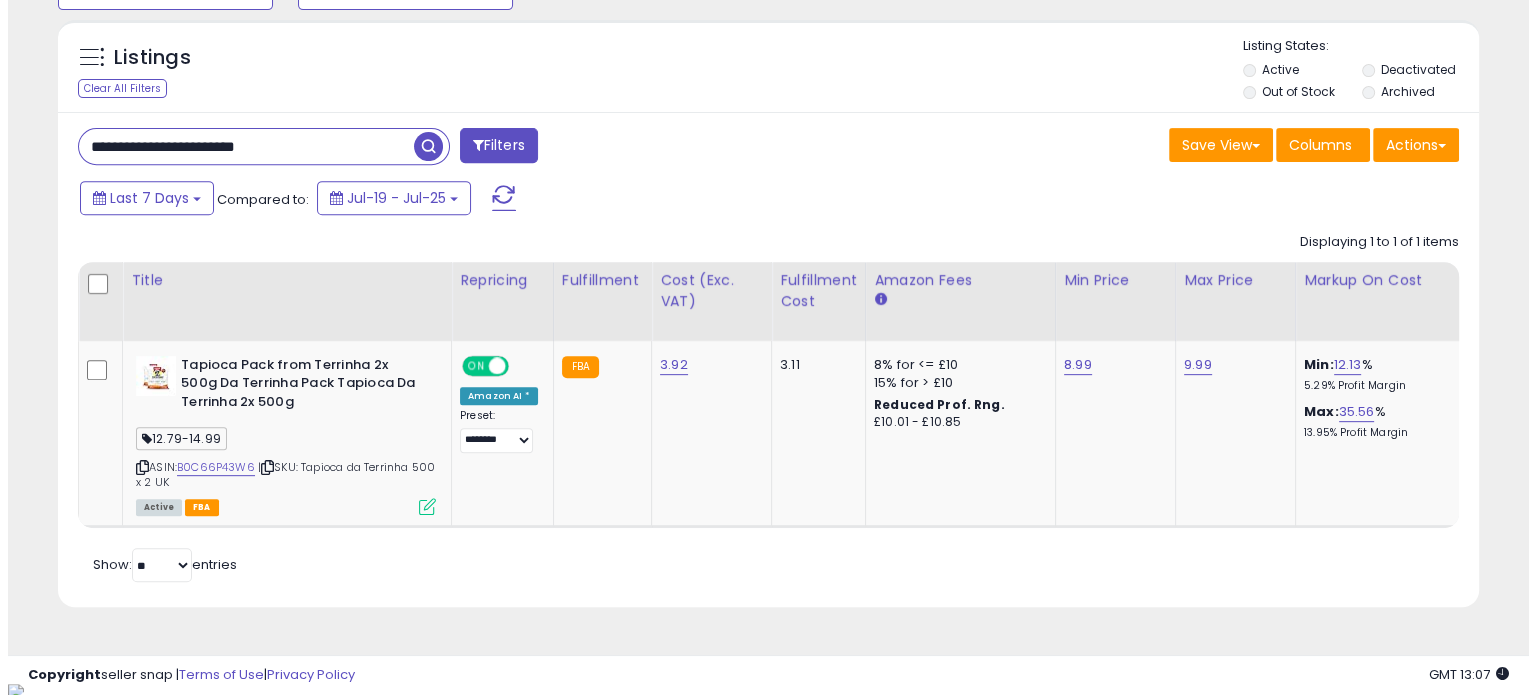 scroll, scrollTop: 602, scrollLeft: 0, axis: vertical 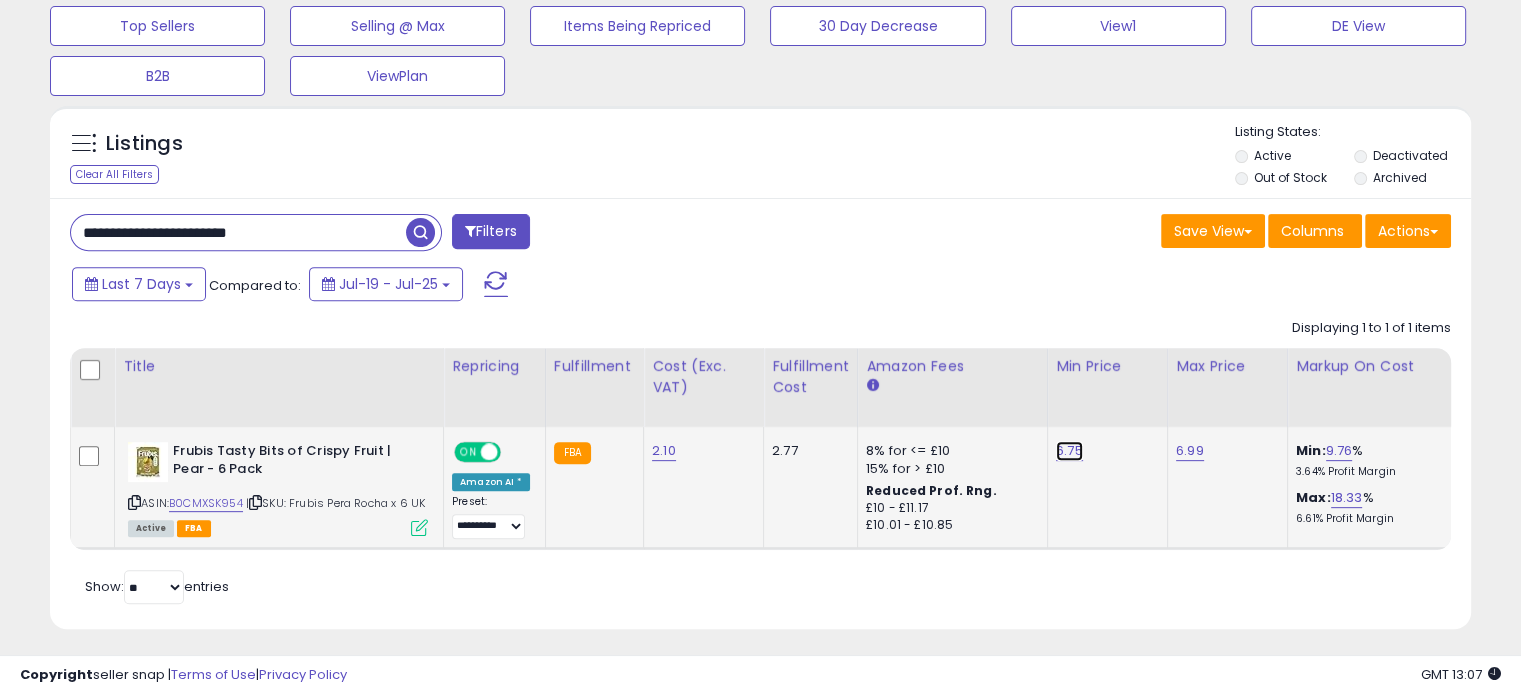 click on "6.75" at bounding box center (1069, 451) 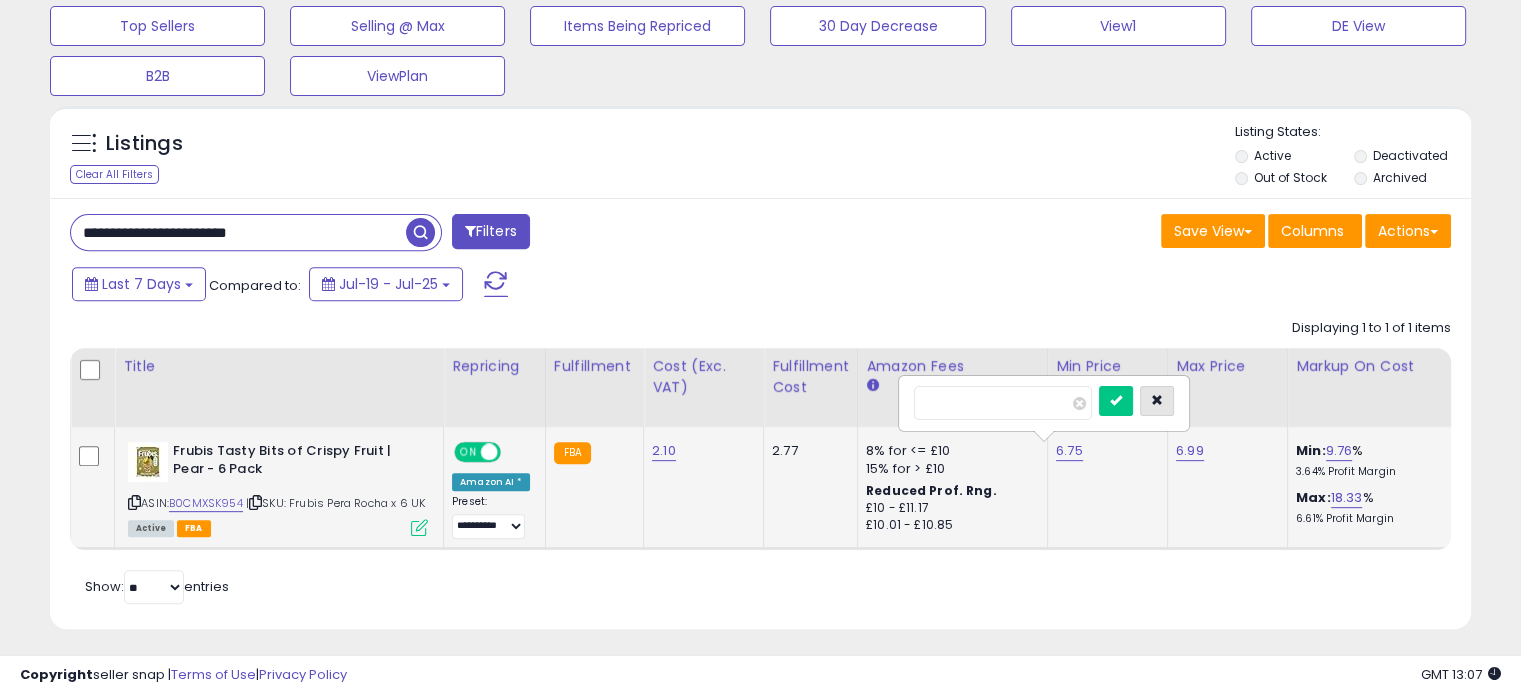 click at bounding box center [1157, 400] 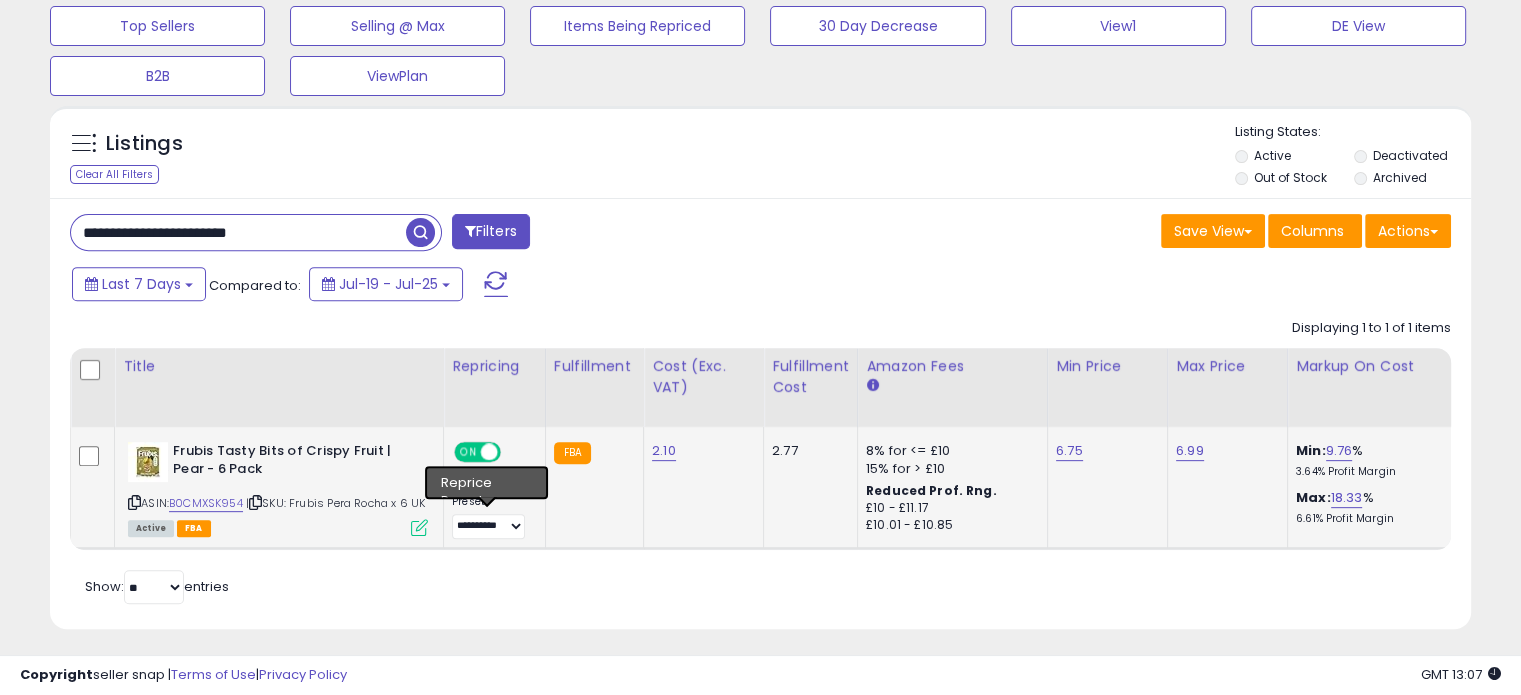 click at bounding box center (419, 527) 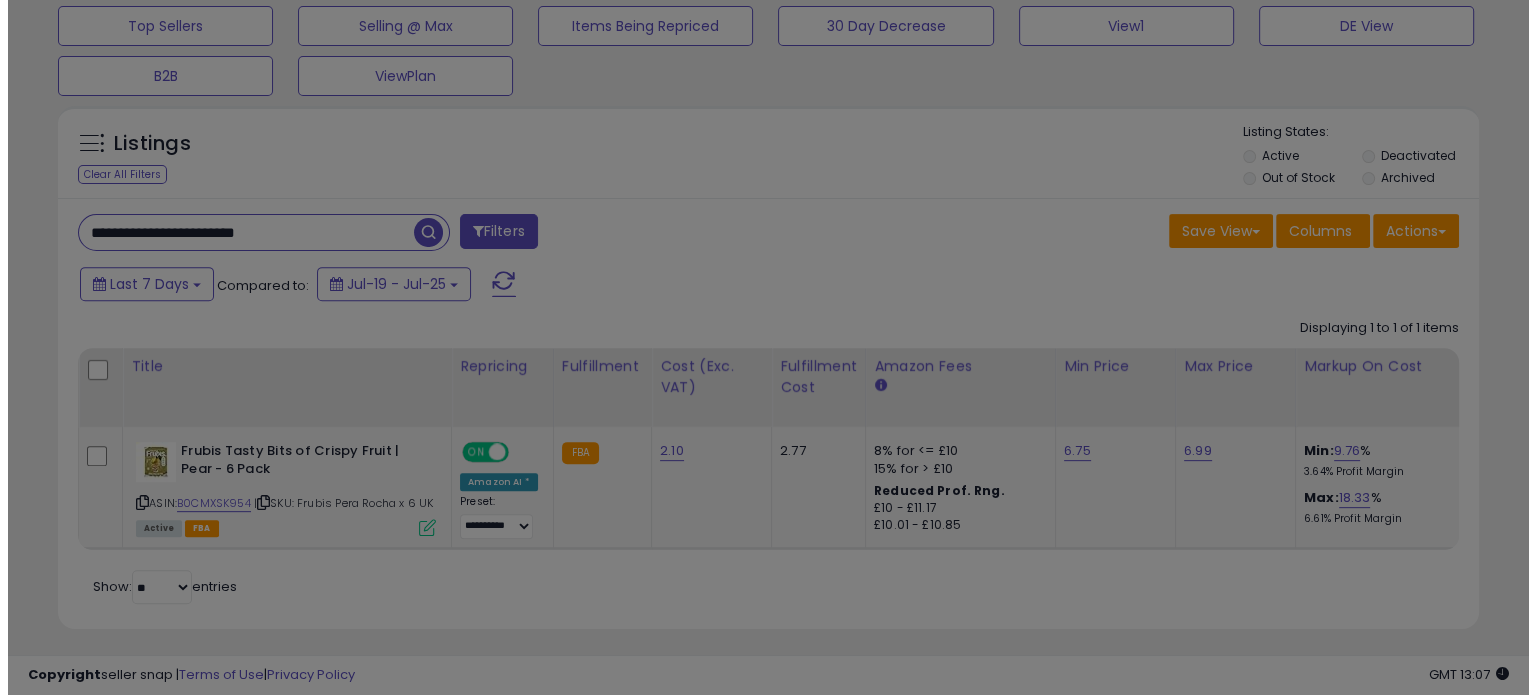 scroll, scrollTop: 999589, scrollLeft: 999168, axis: both 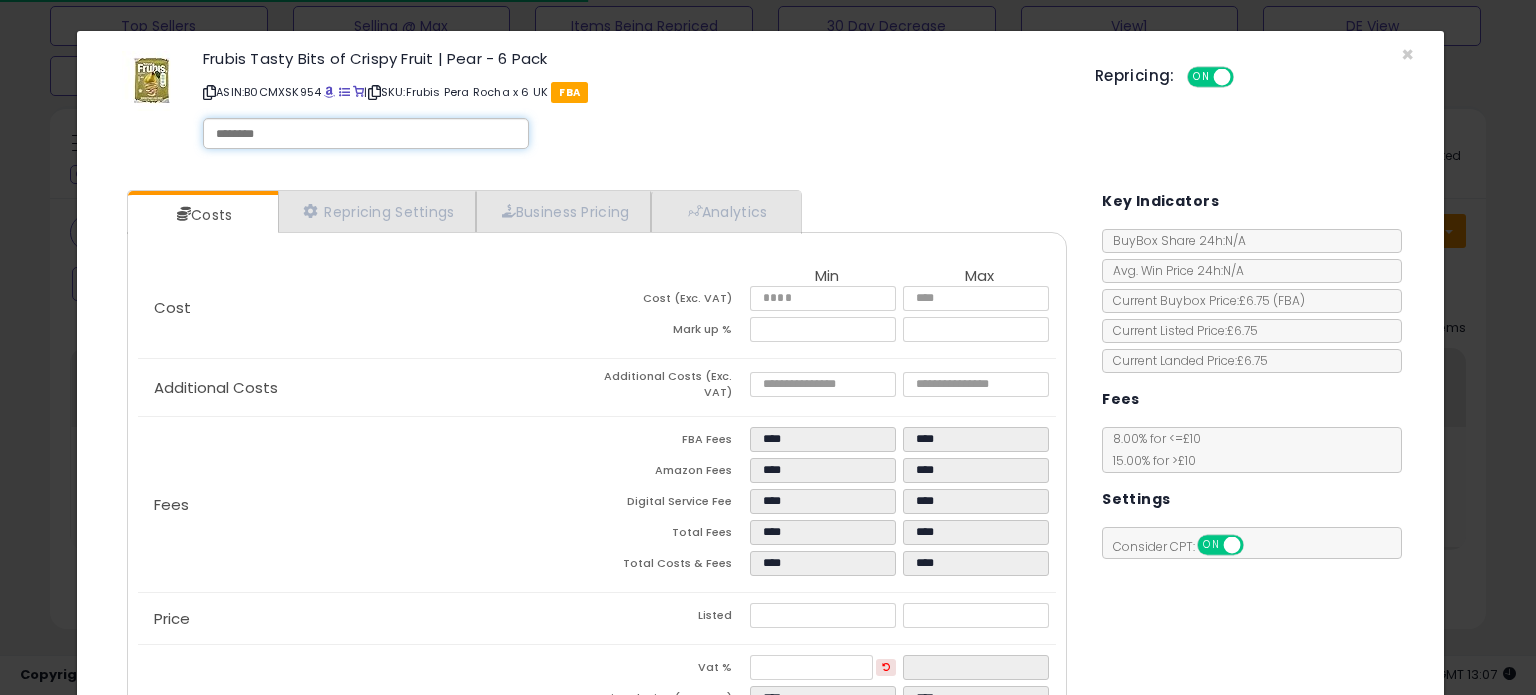 click at bounding box center (366, 133) 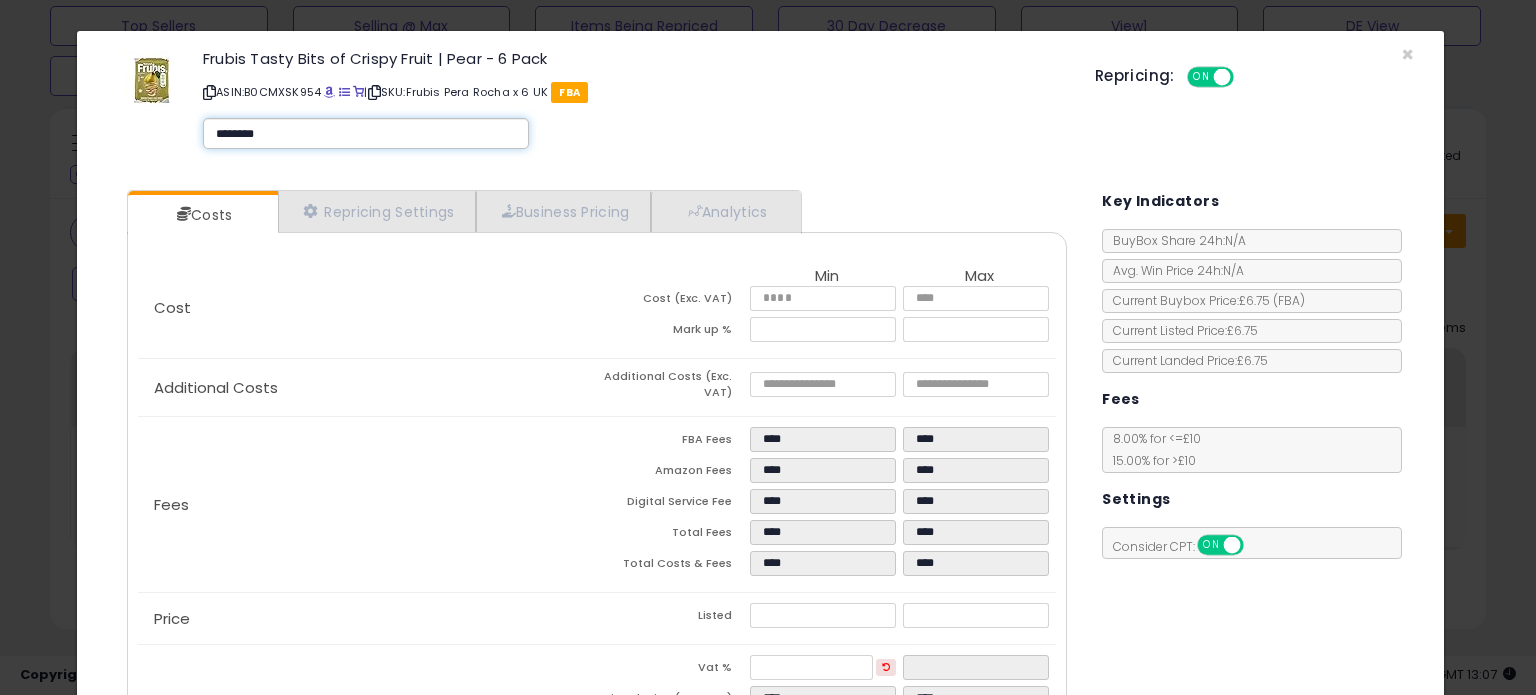 type on "*********" 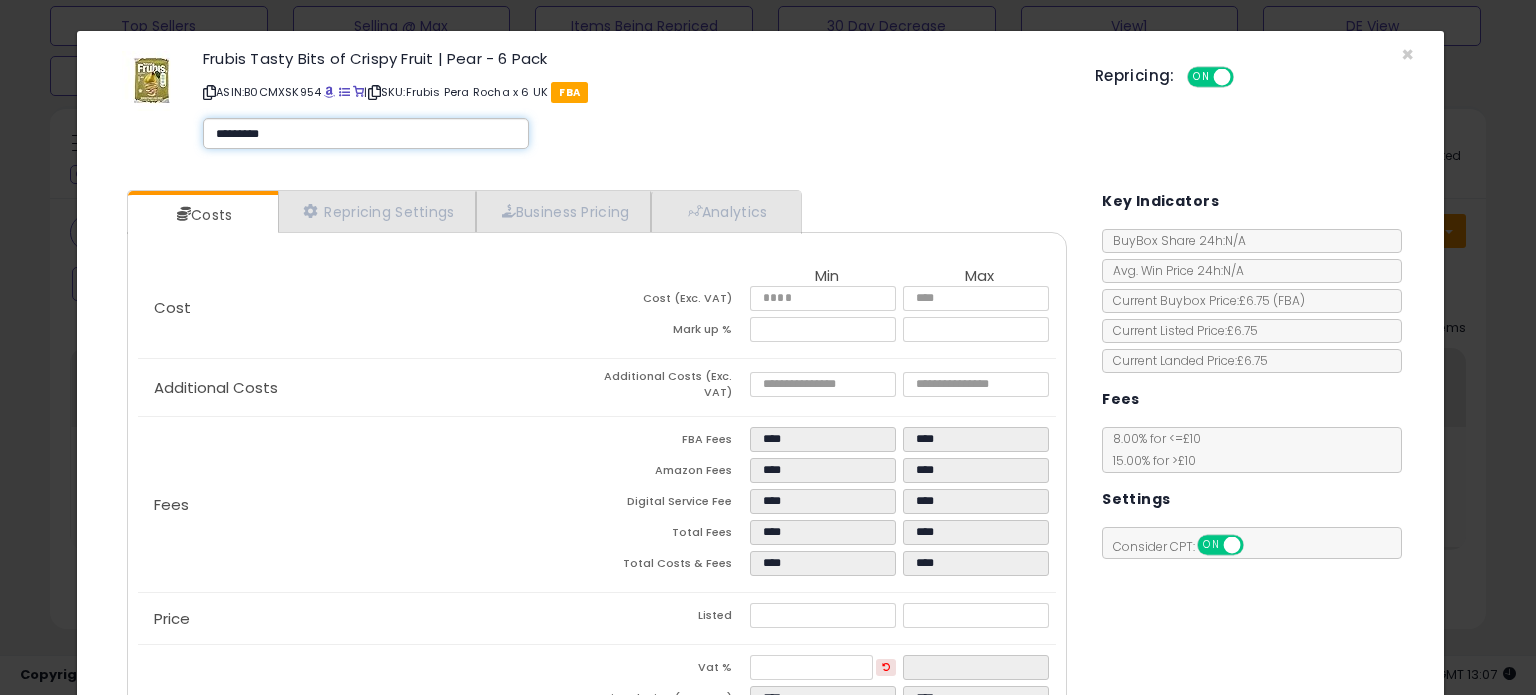 type on "*********" 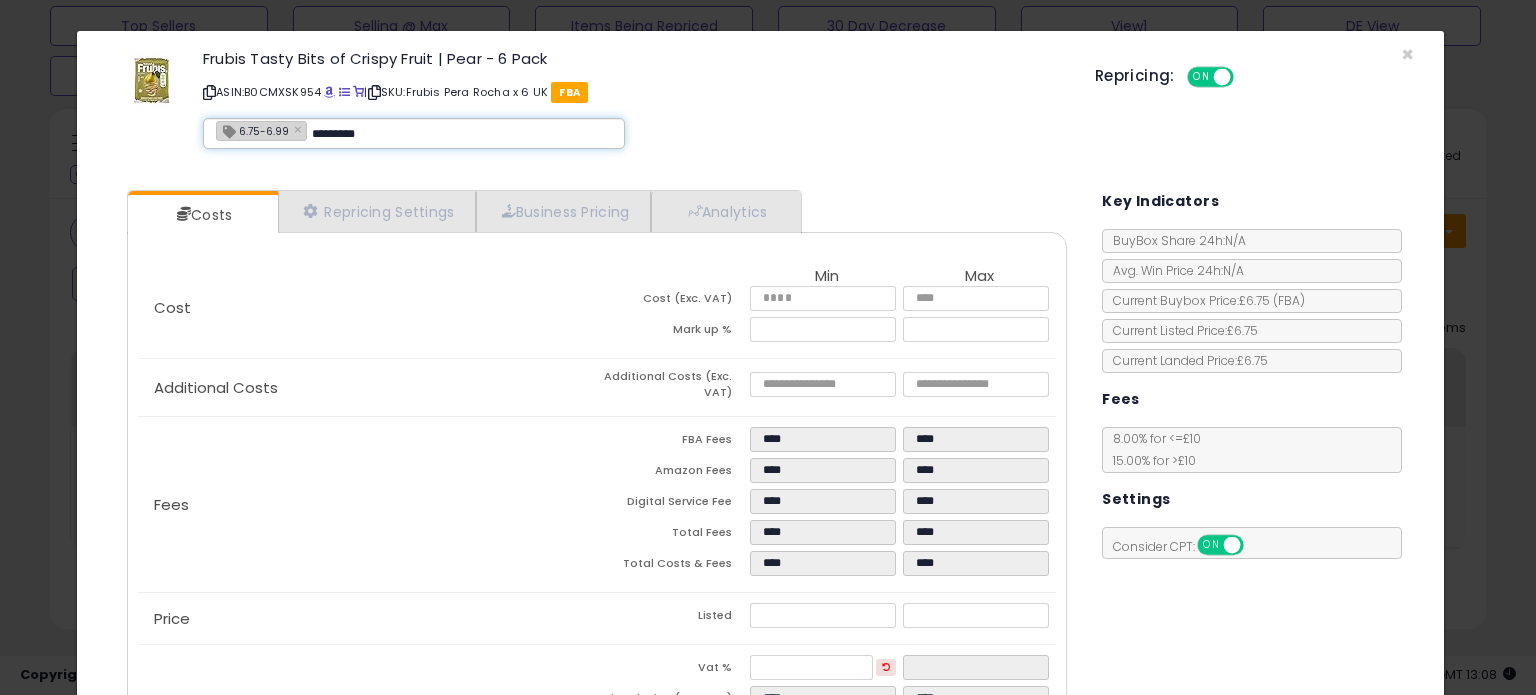 type on "**********" 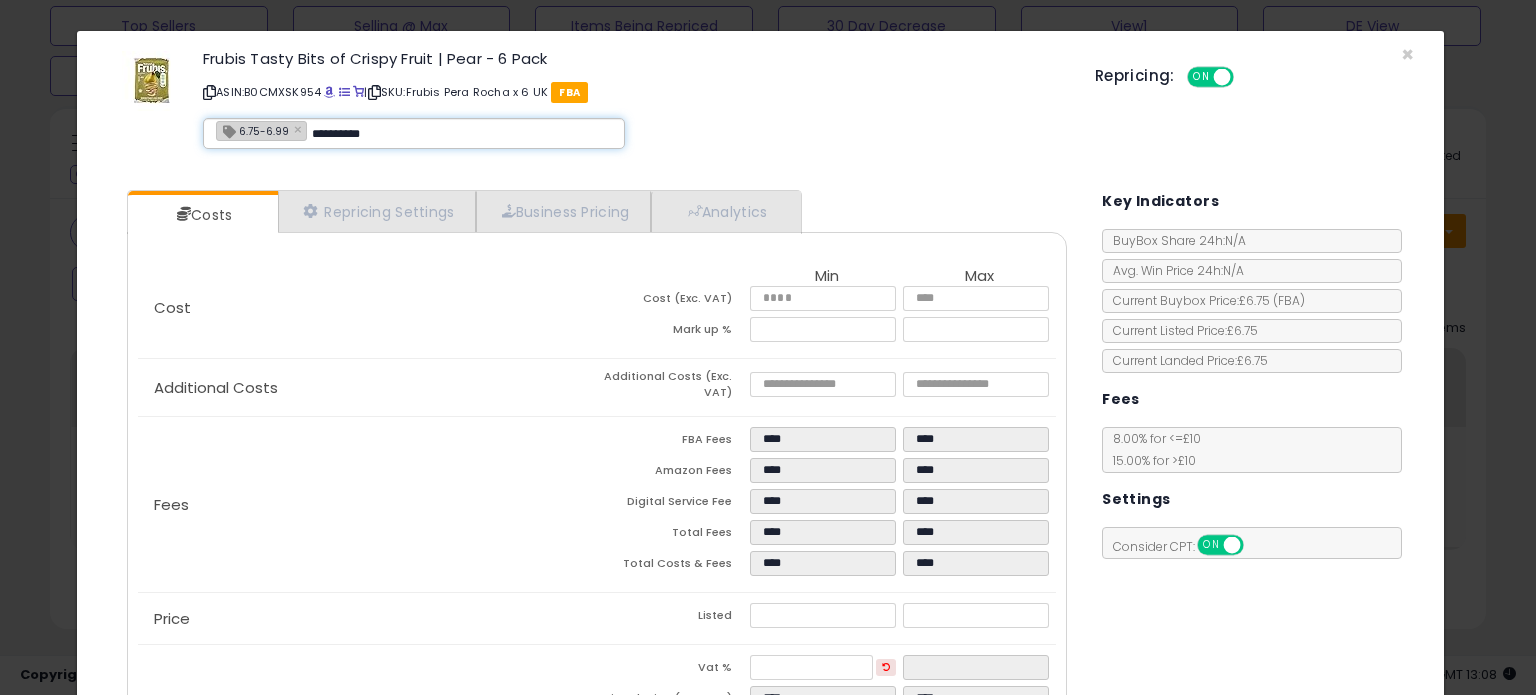 type on "**********" 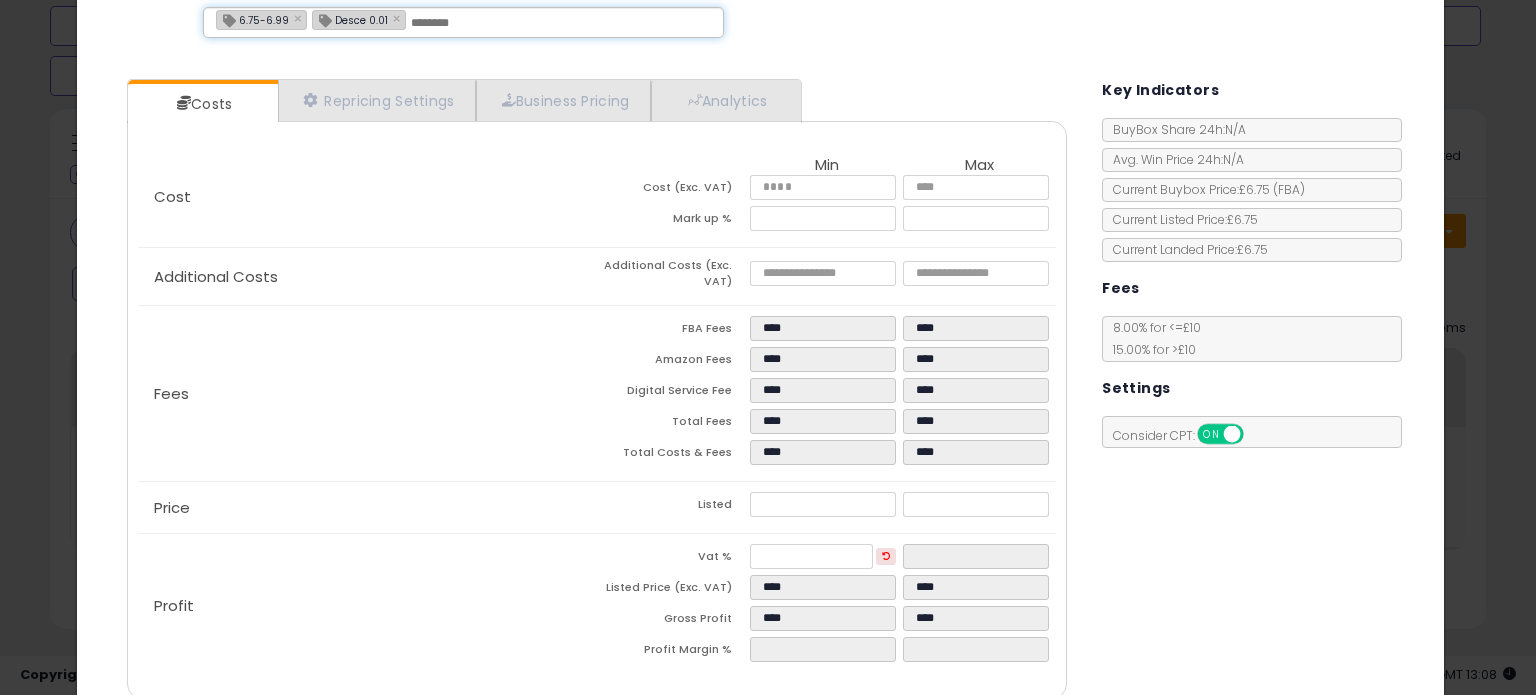 scroll, scrollTop: 197, scrollLeft: 0, axis: vertical 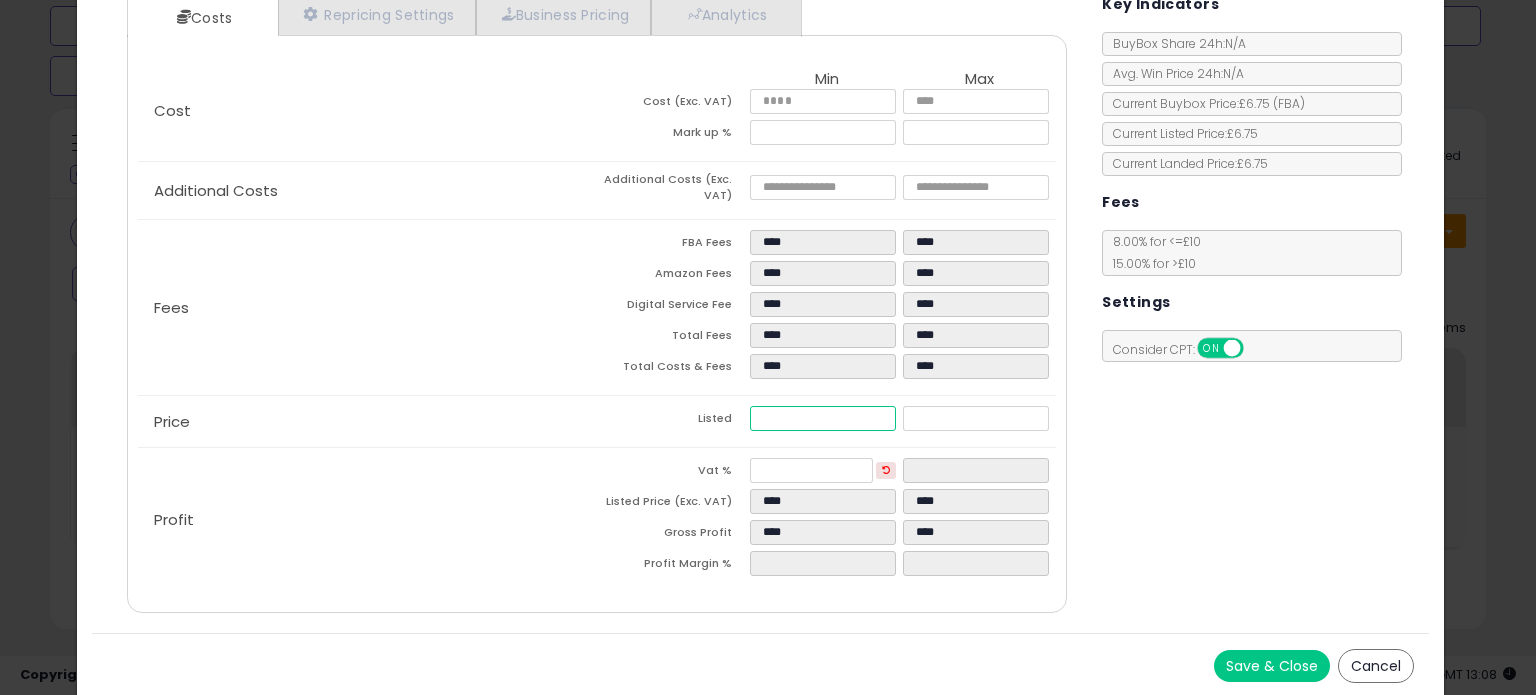 drag, startPoint x: 807, startPoint y: 419, endPoint x: 628, endPoint y: 376, distance: 184.09236 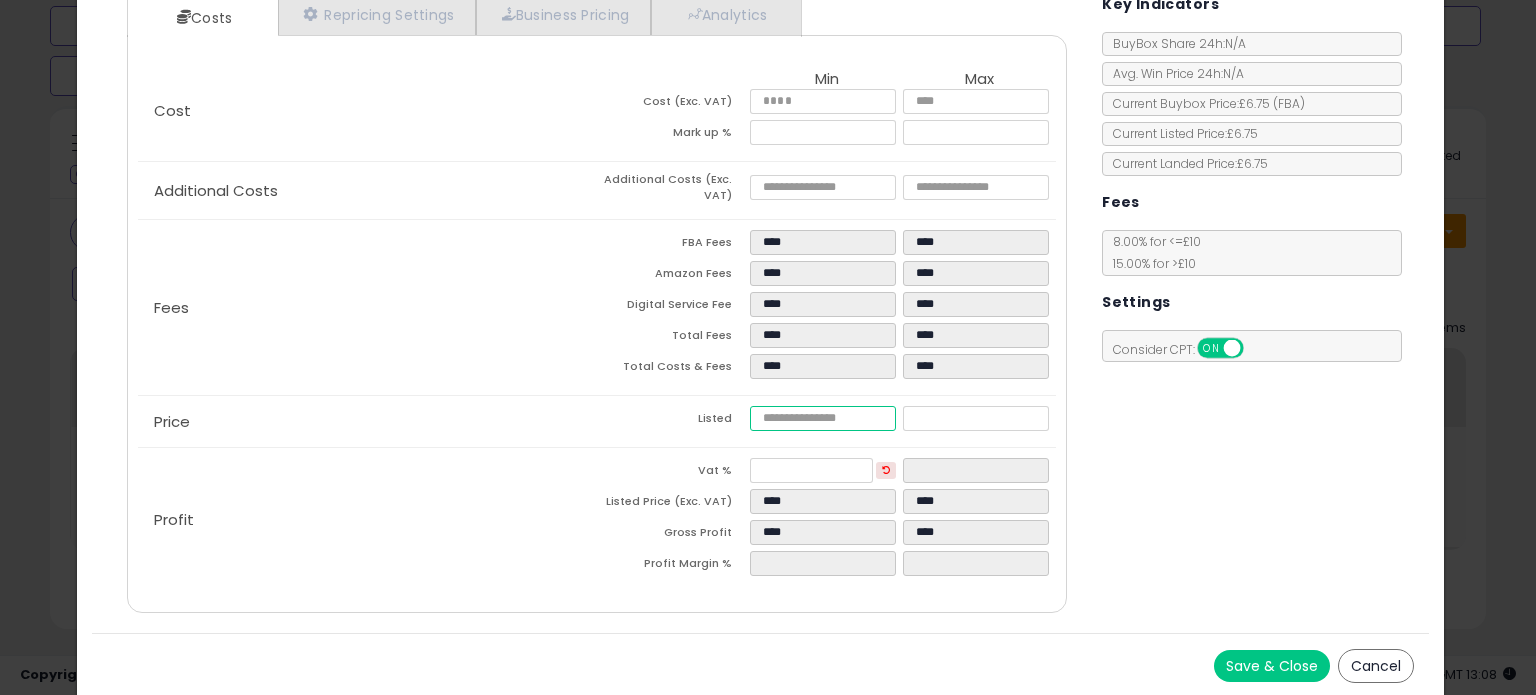 type on "****" 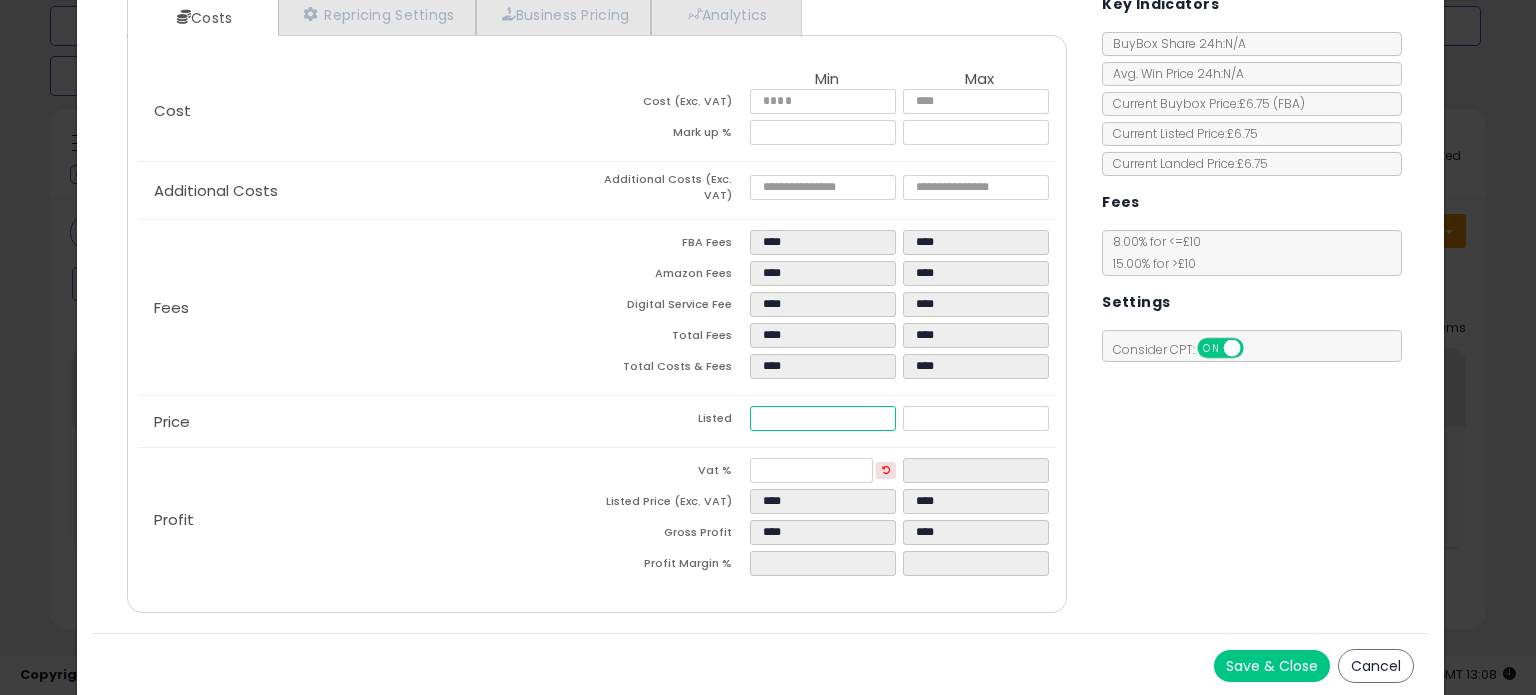 type on "****" 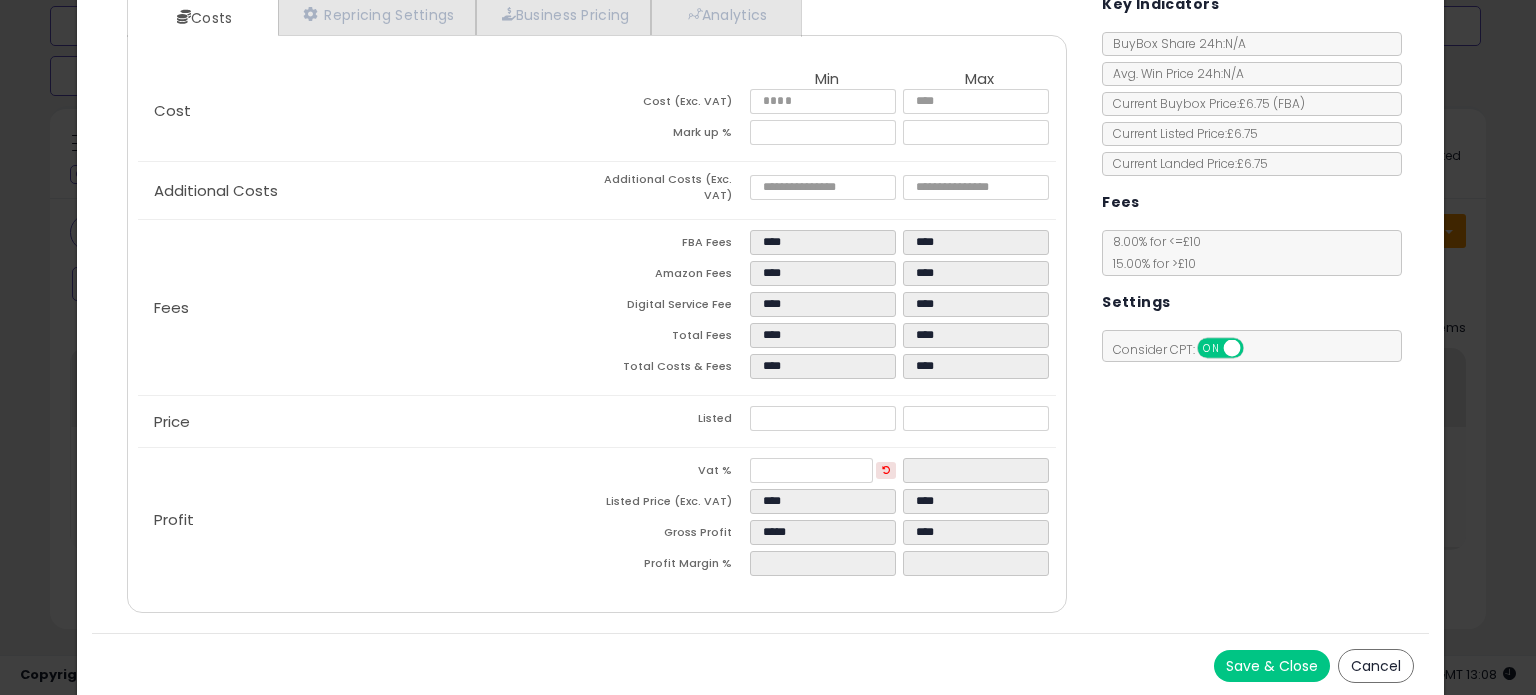 click on "Save & Close" at bounding box center (1272, 666) 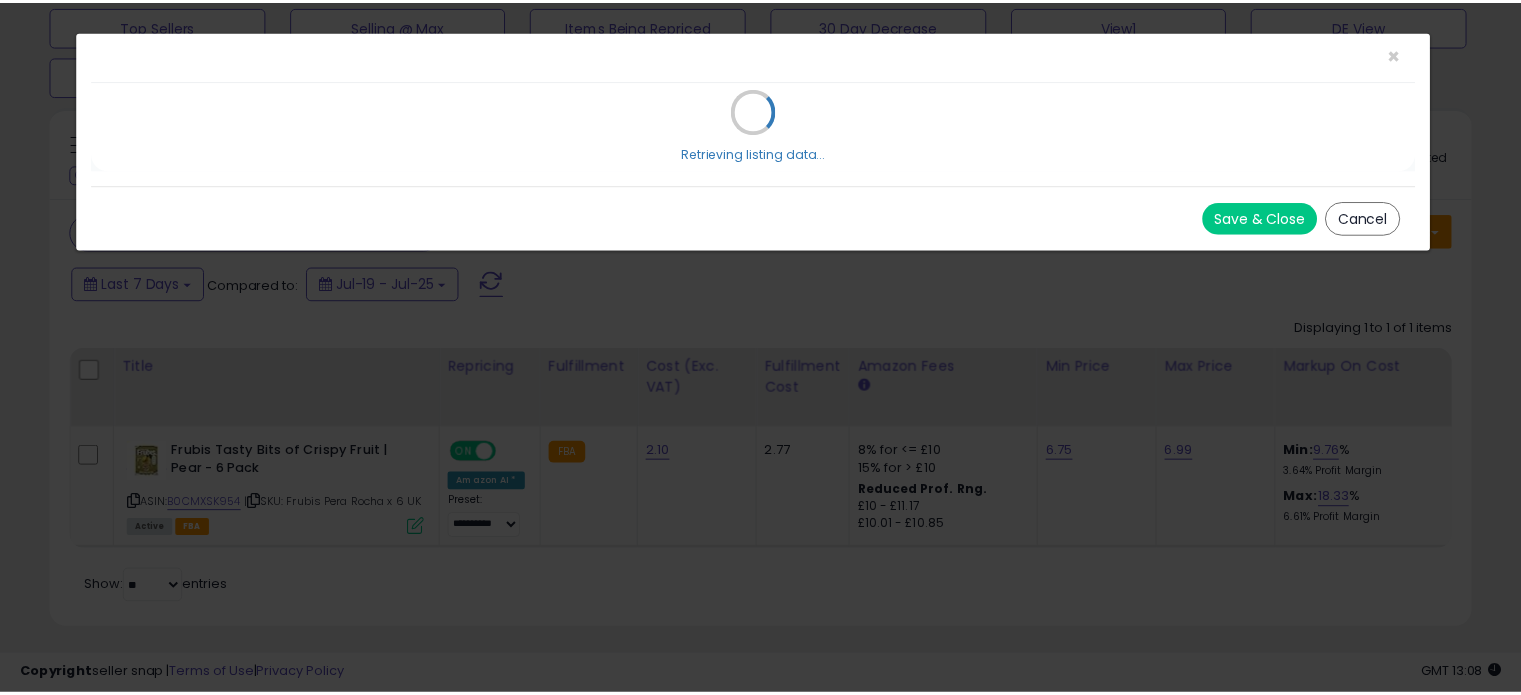scroll, scrollTop: 0, scrollLeft: 0, axis: both 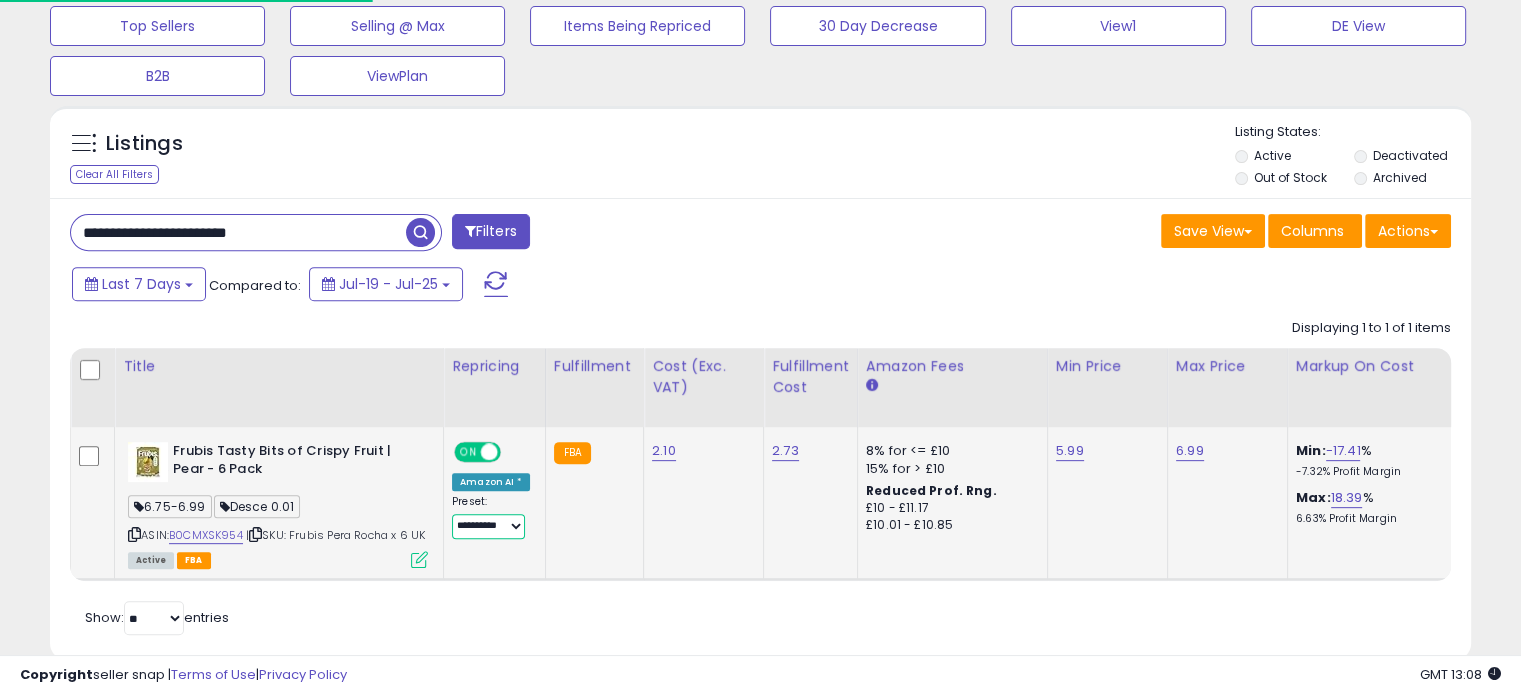click on "**********" at bounding box center (488, 526) 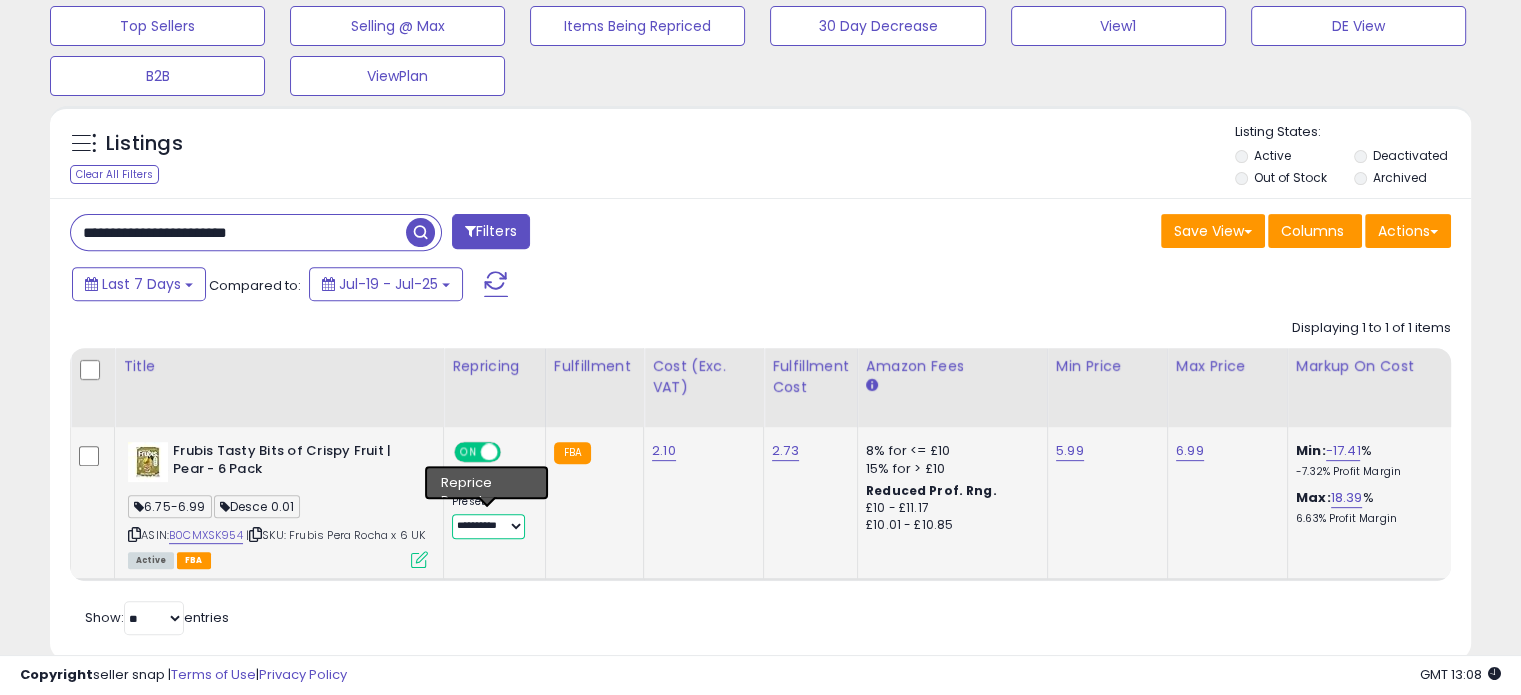 select on "********" 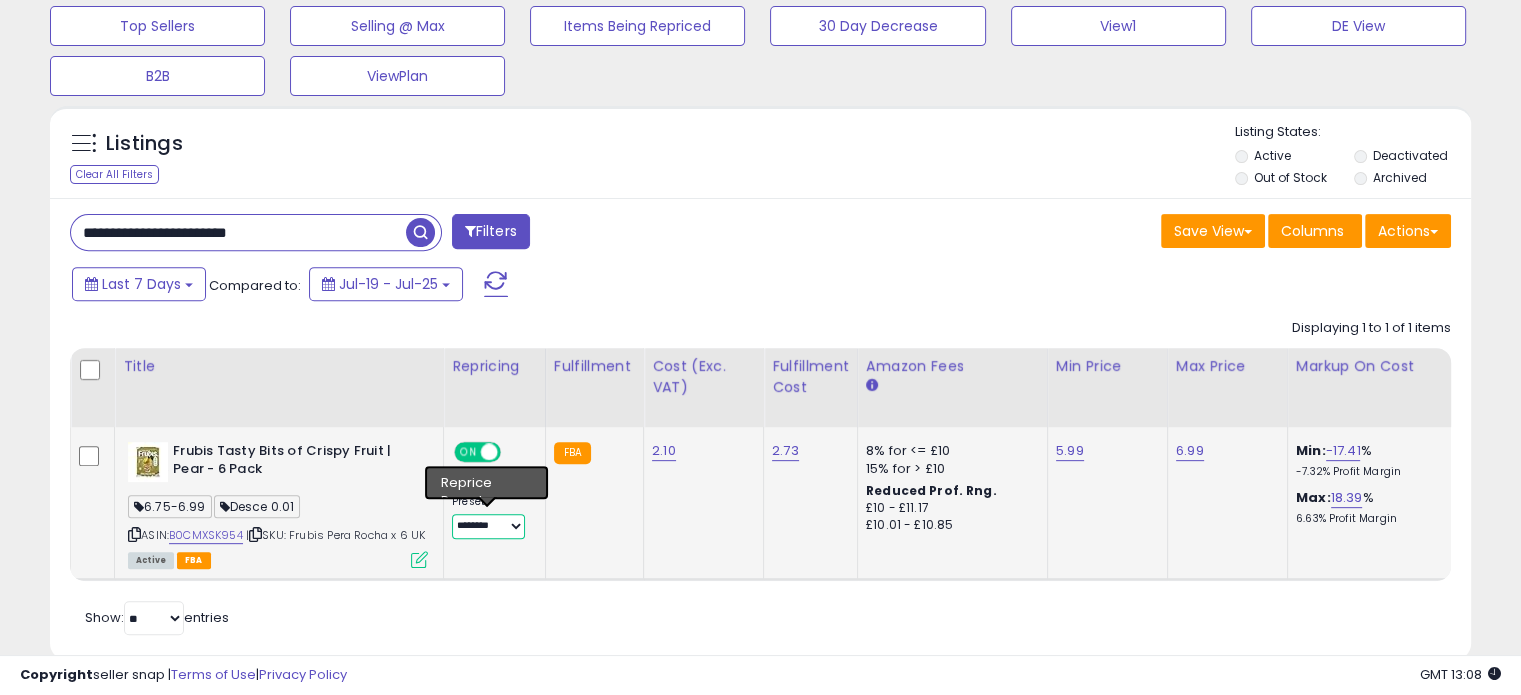 click on "**********" at bounding box center (488, 526) 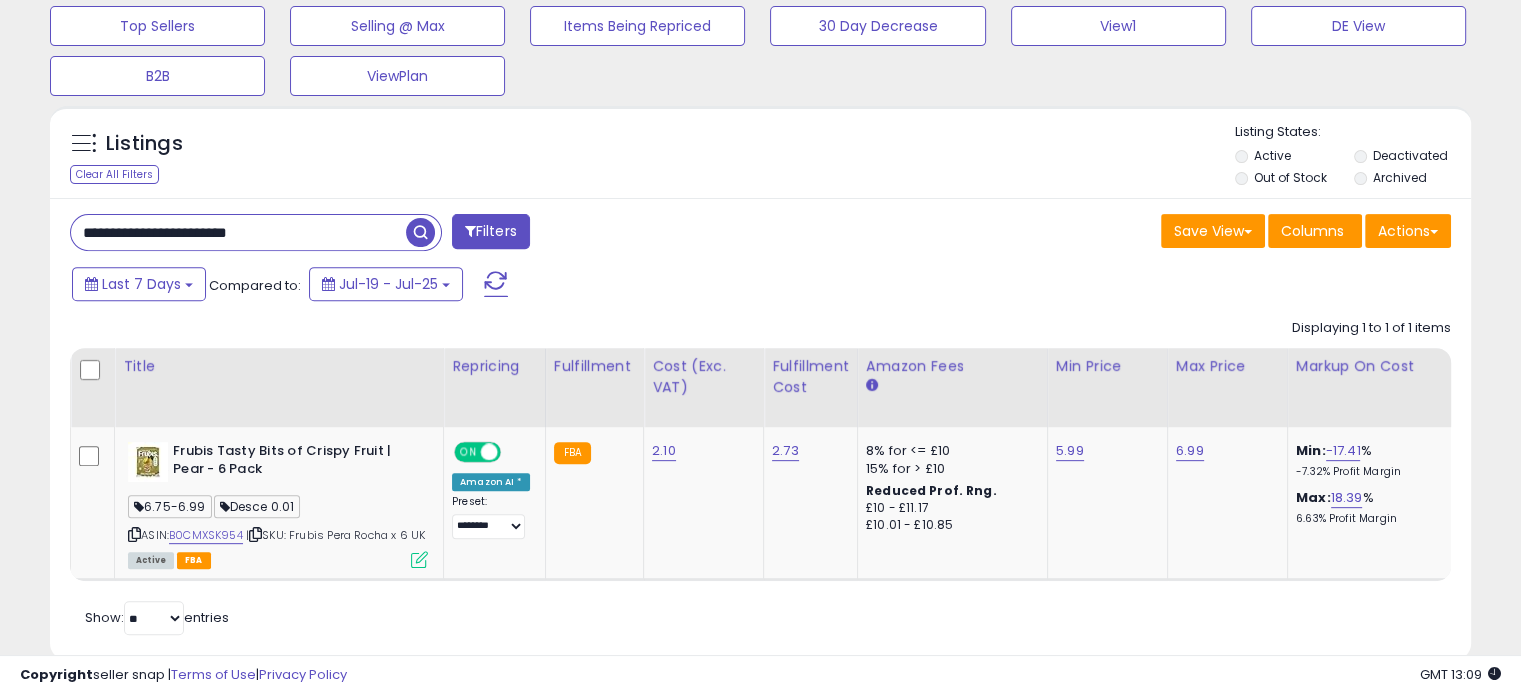 drag, startPoint x: 324, startPoint y: 227, endPoint x: 0, endPoint y: 200, distance: 325.12305 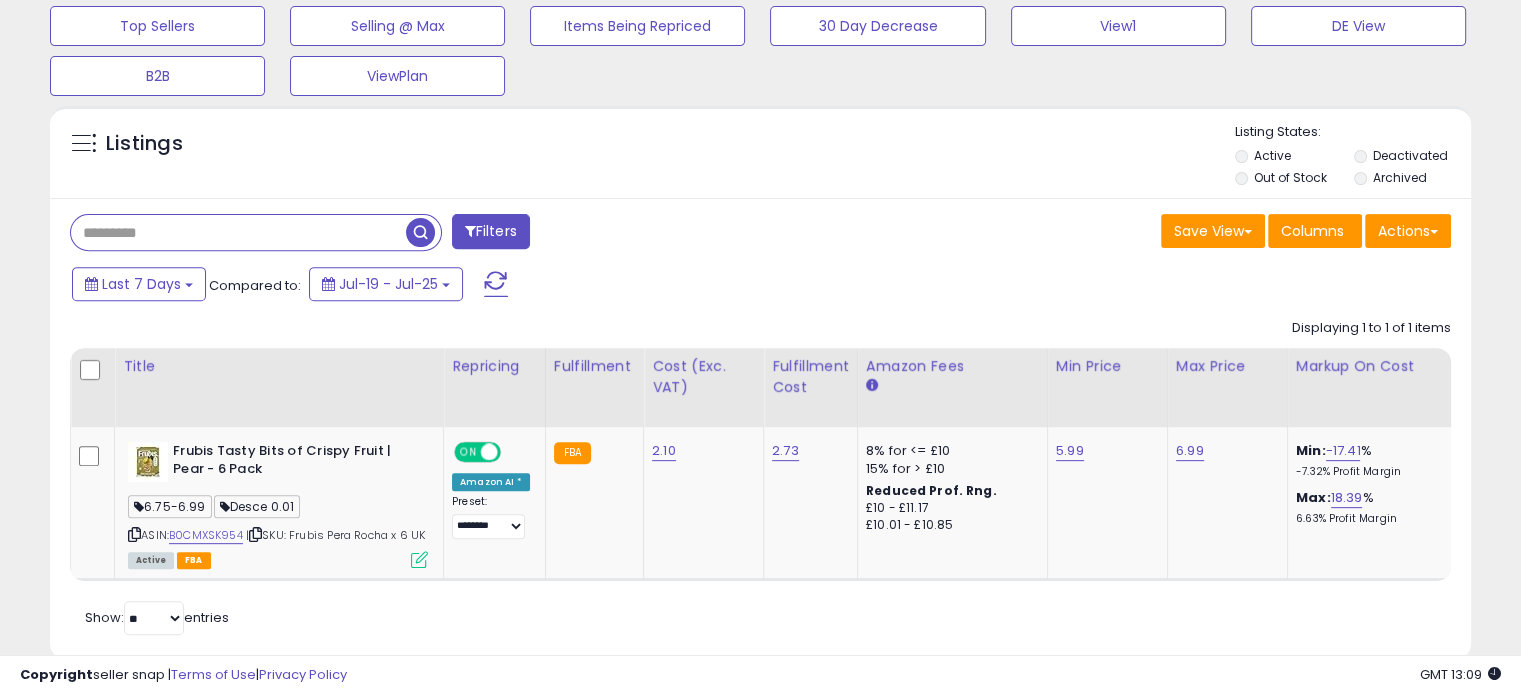 drag, startPoint x: 284, startPoint y: 225, endPoint x: 434, endPoint y: 233, distance: 150.21318 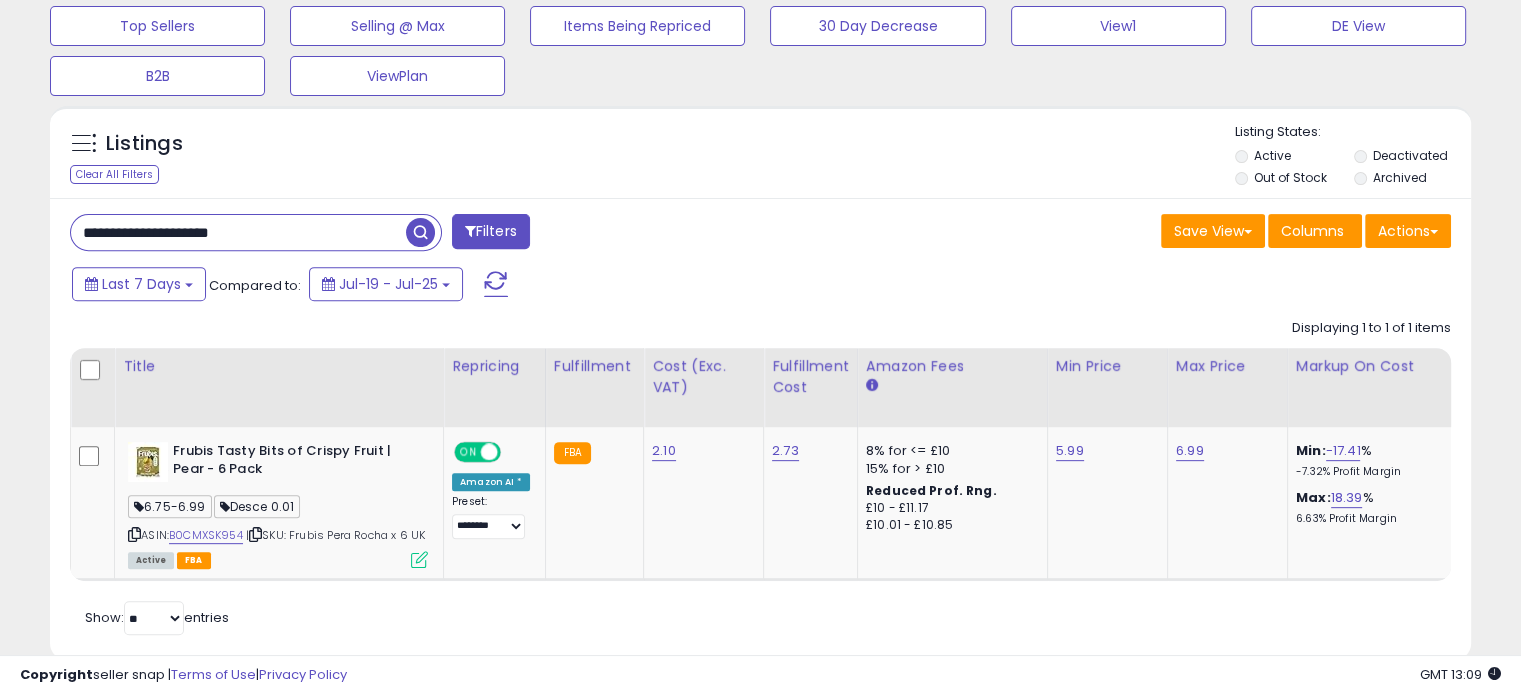 type on "**********" 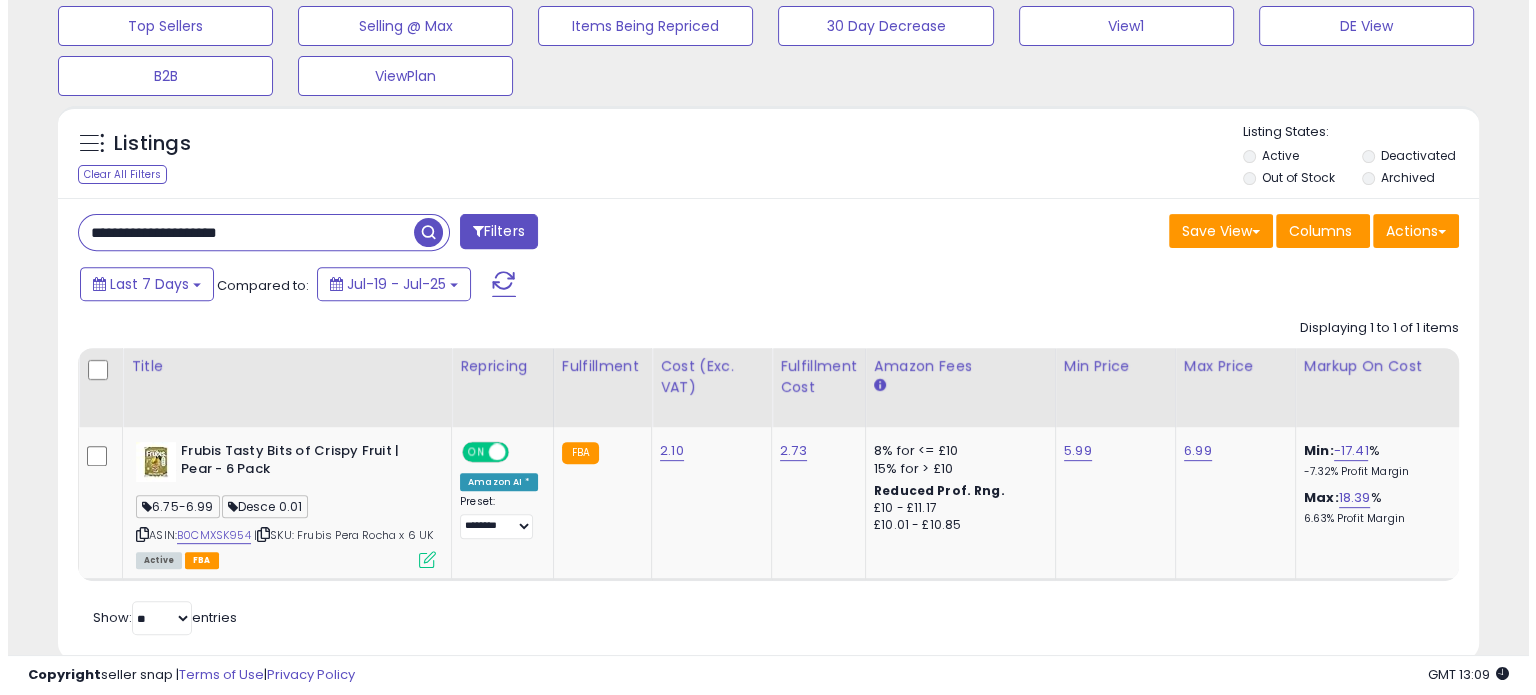 scroll, scrollTop: 602, scrollLeft: 0, axis: vertical 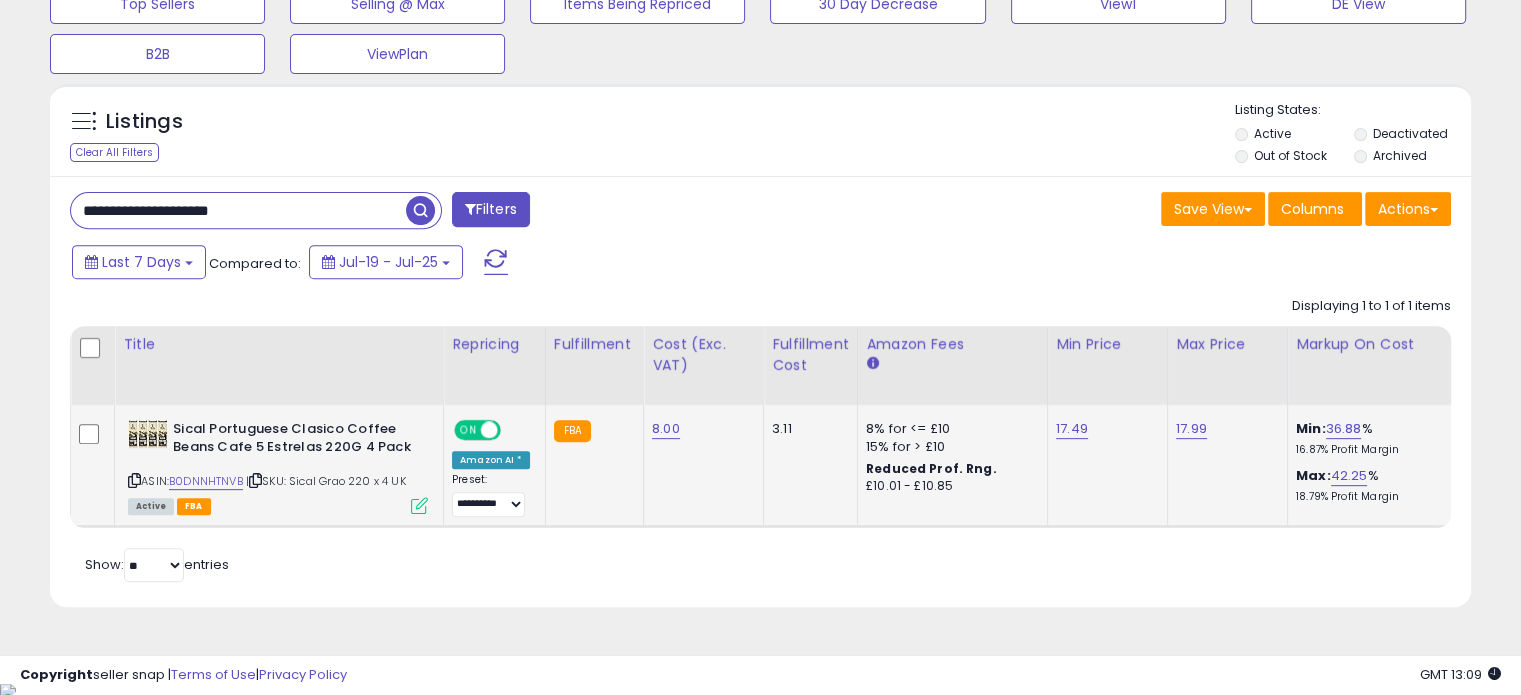 click at bounding box center [419, 505] 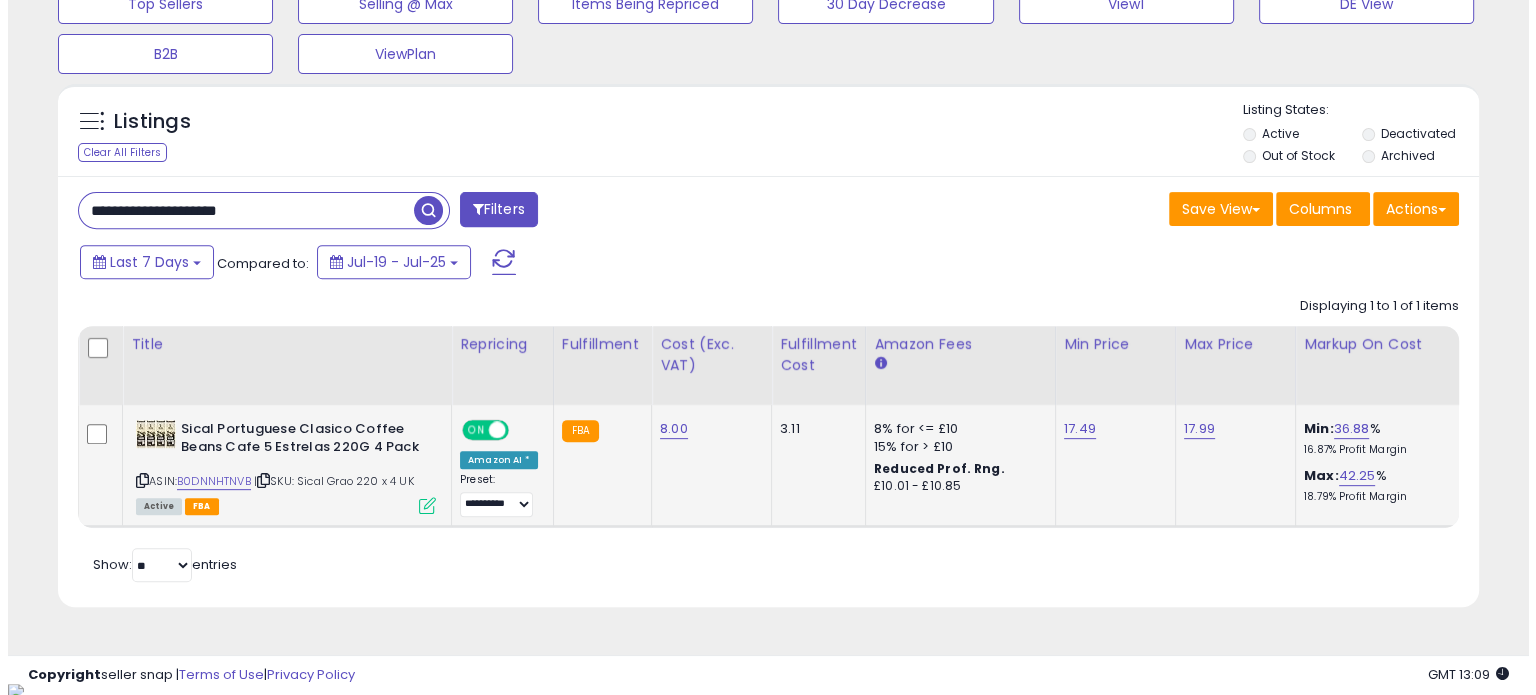 scroll, scrollTop: 999589, scrollLeft: 999168, axis: both 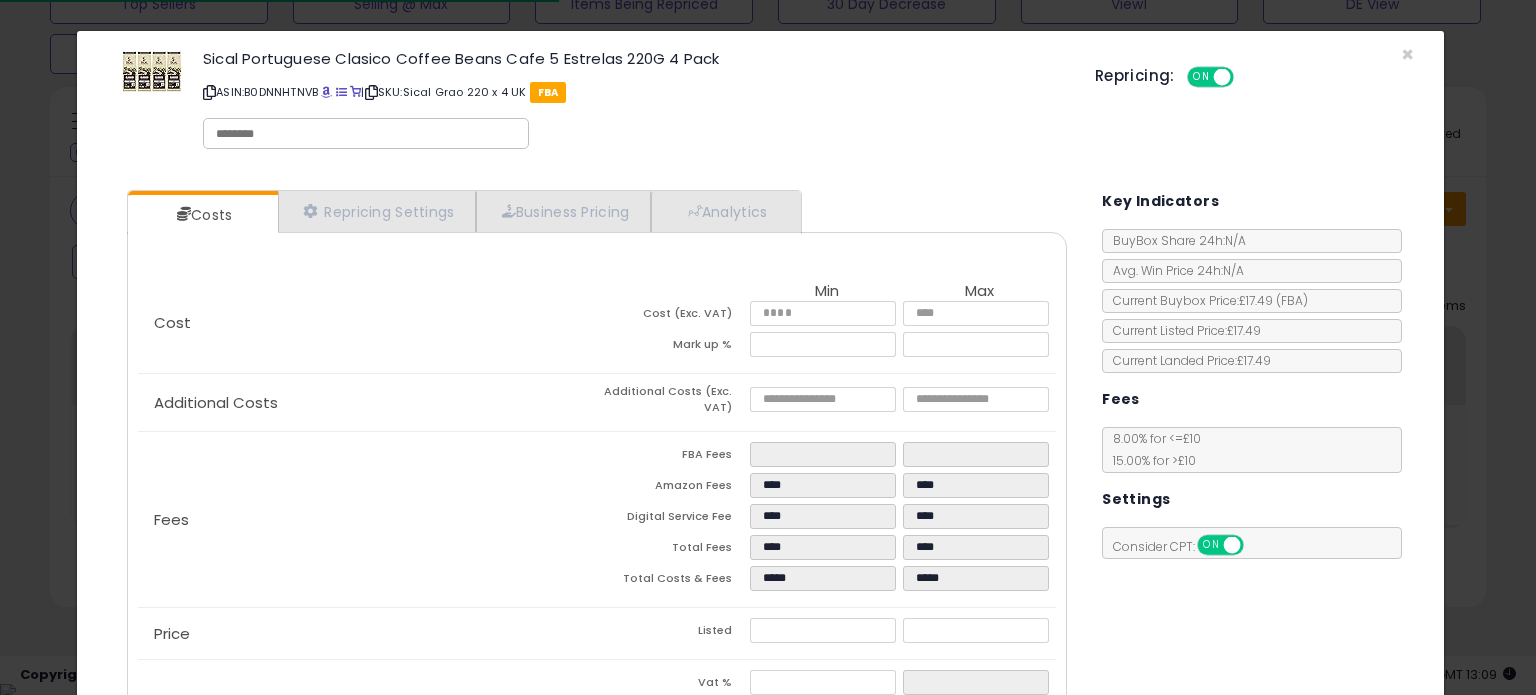 click at bounding box center [366, 134] 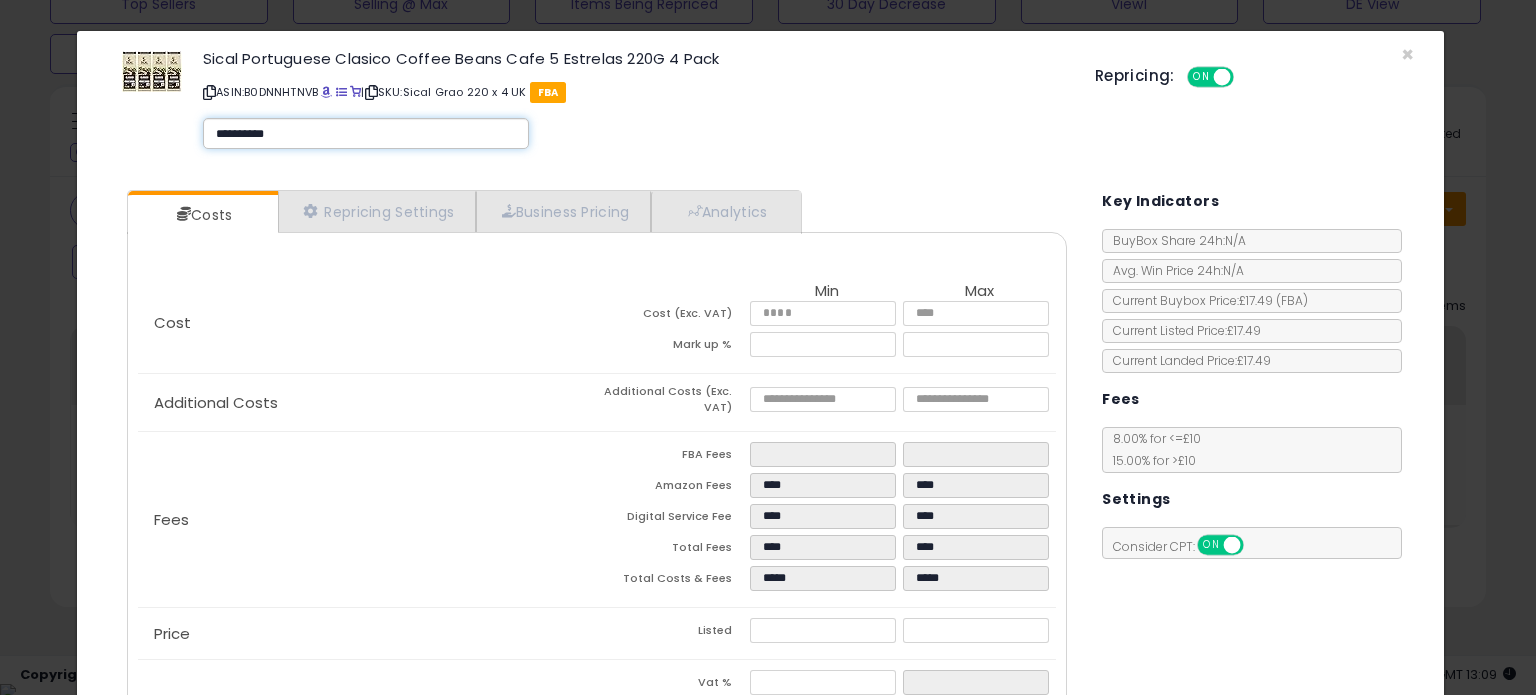 type on "**********" 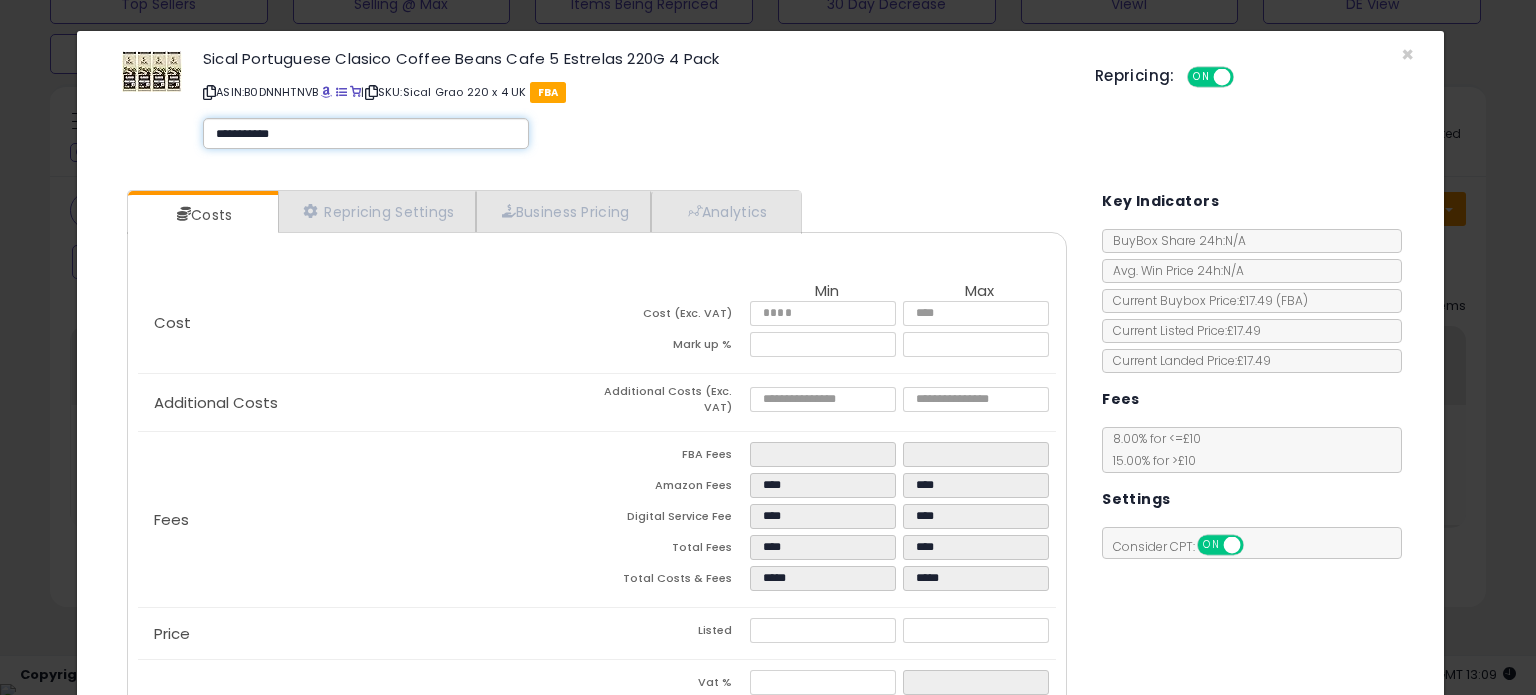 type on "**********" 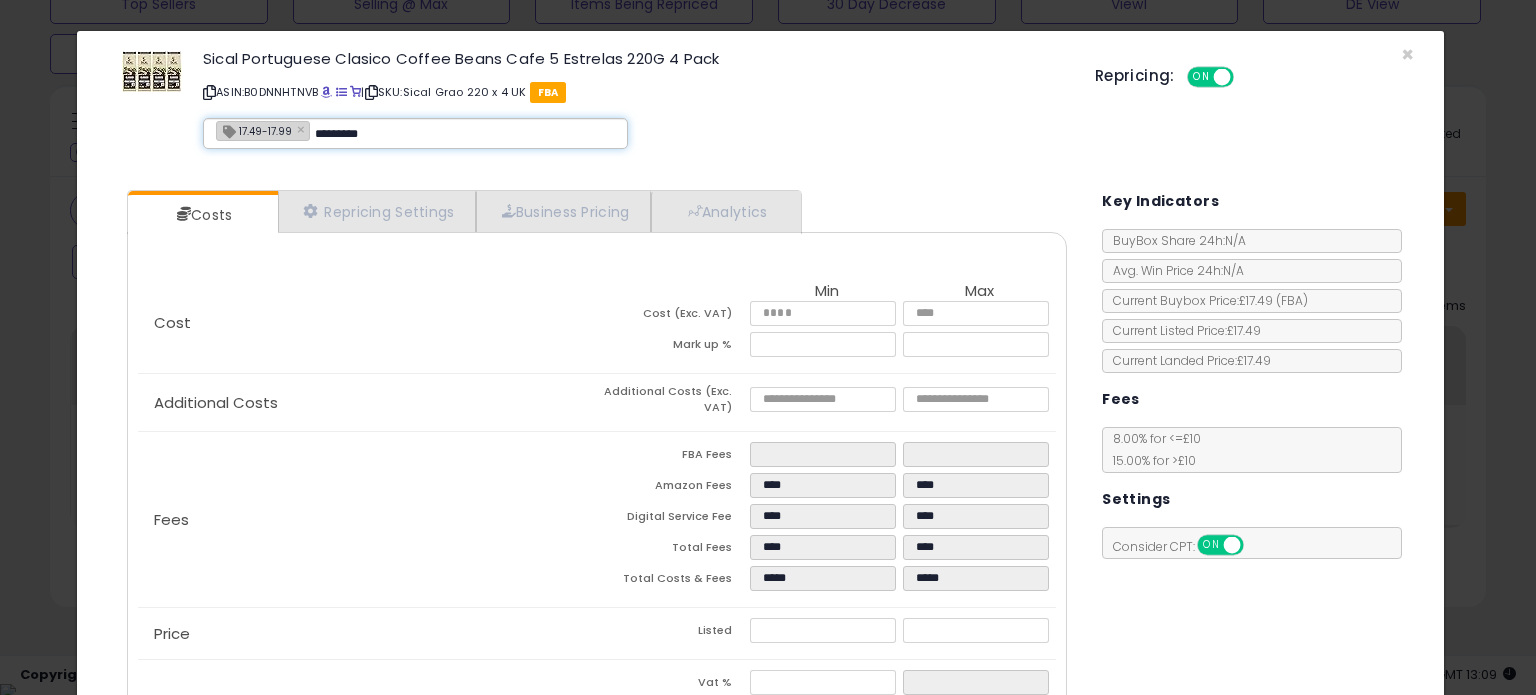 type on "**********" 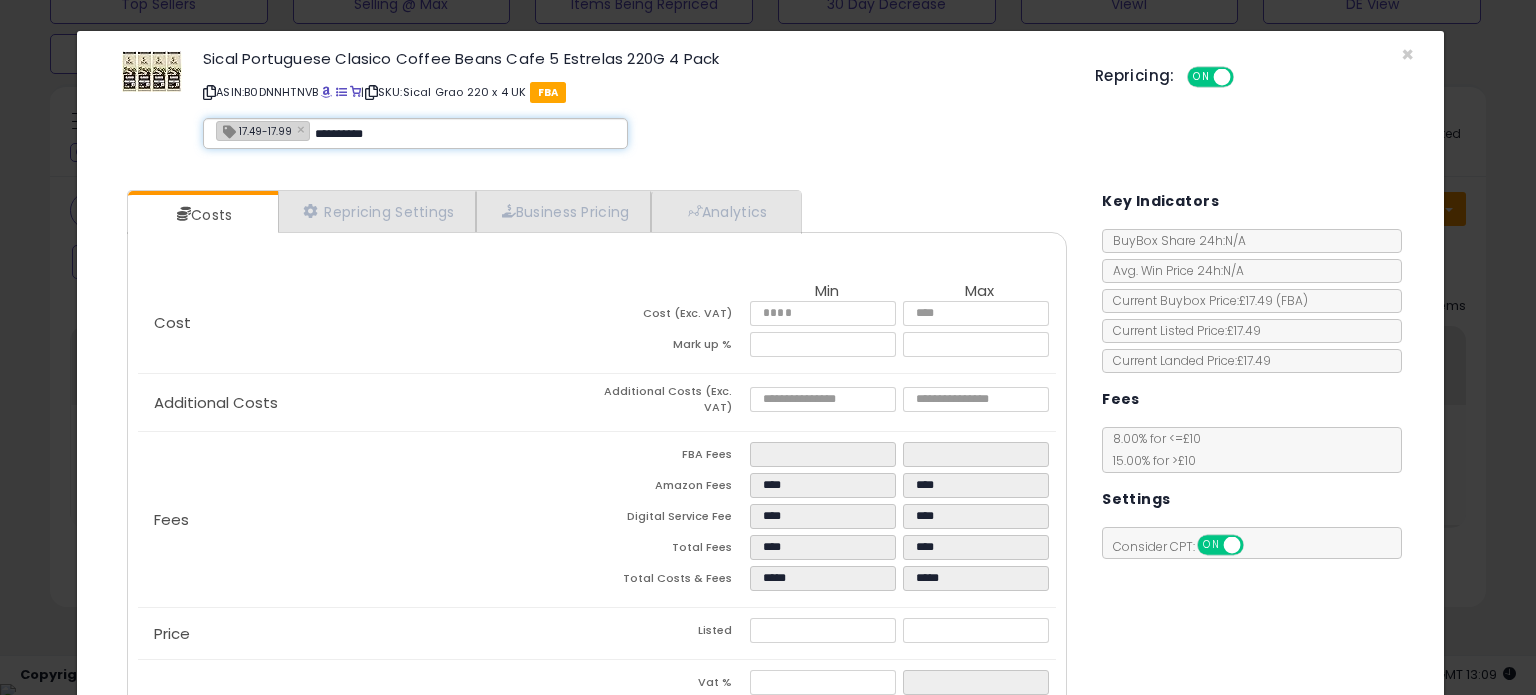 type on "**********" 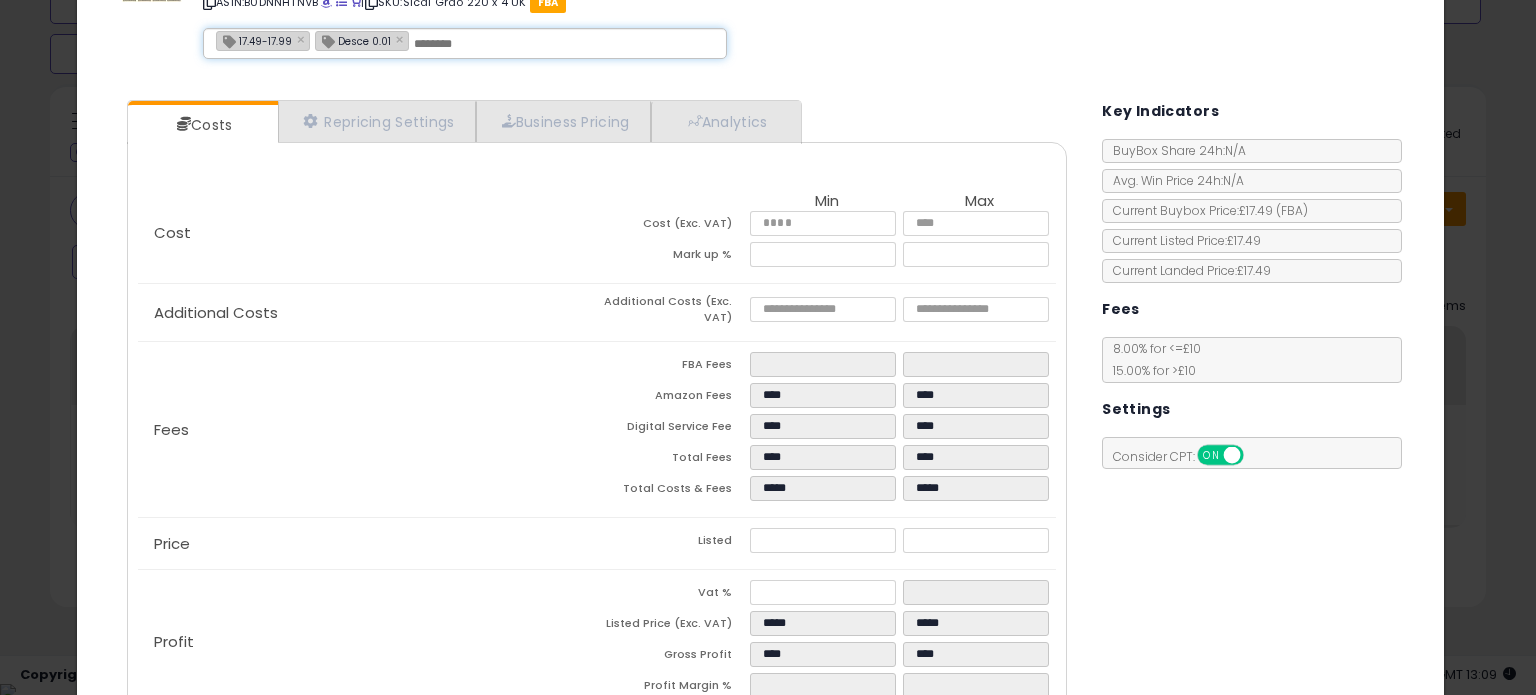 scroll, scrollTop: 212, scrollLeft: 0, axis: vertical 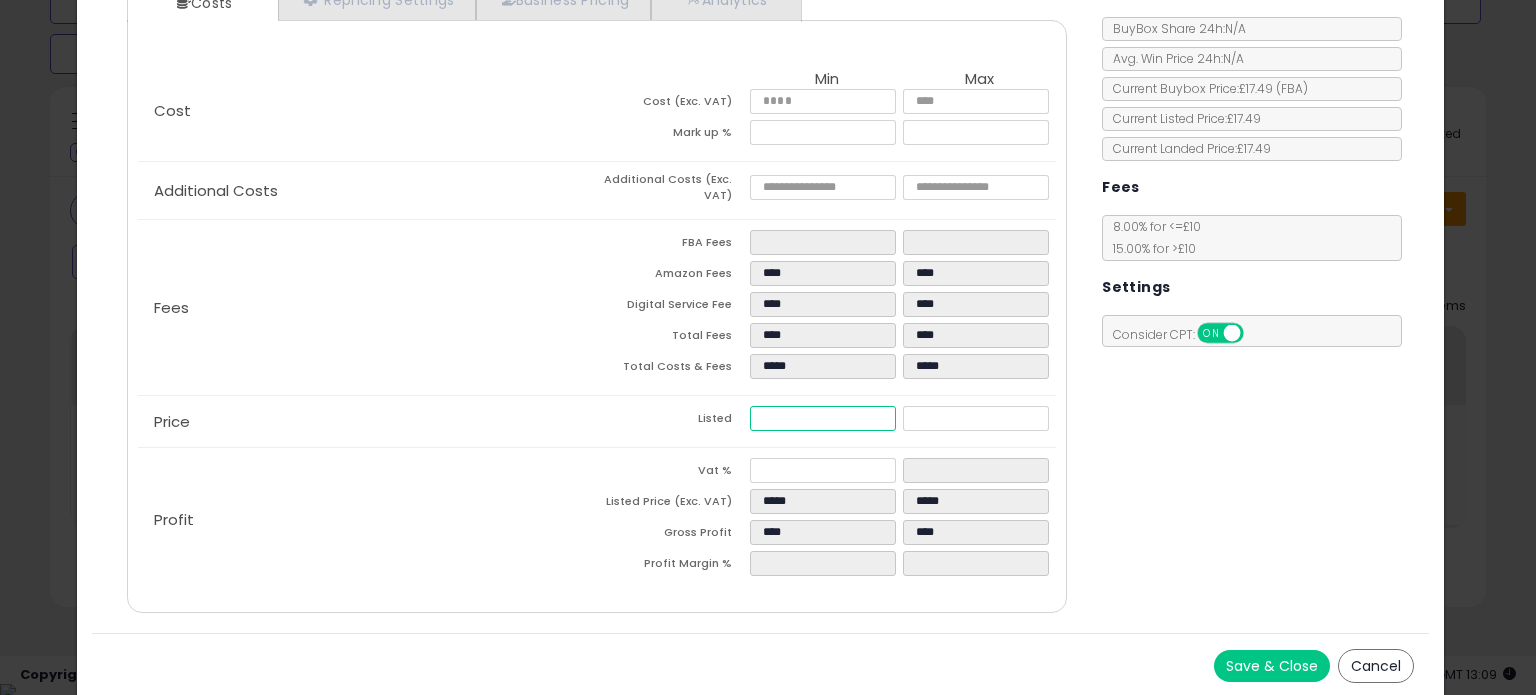 drag, startPoint x: 804, startPoint y: 412, endPoint x: 700, endPoint y: 391, distance: 106.09901 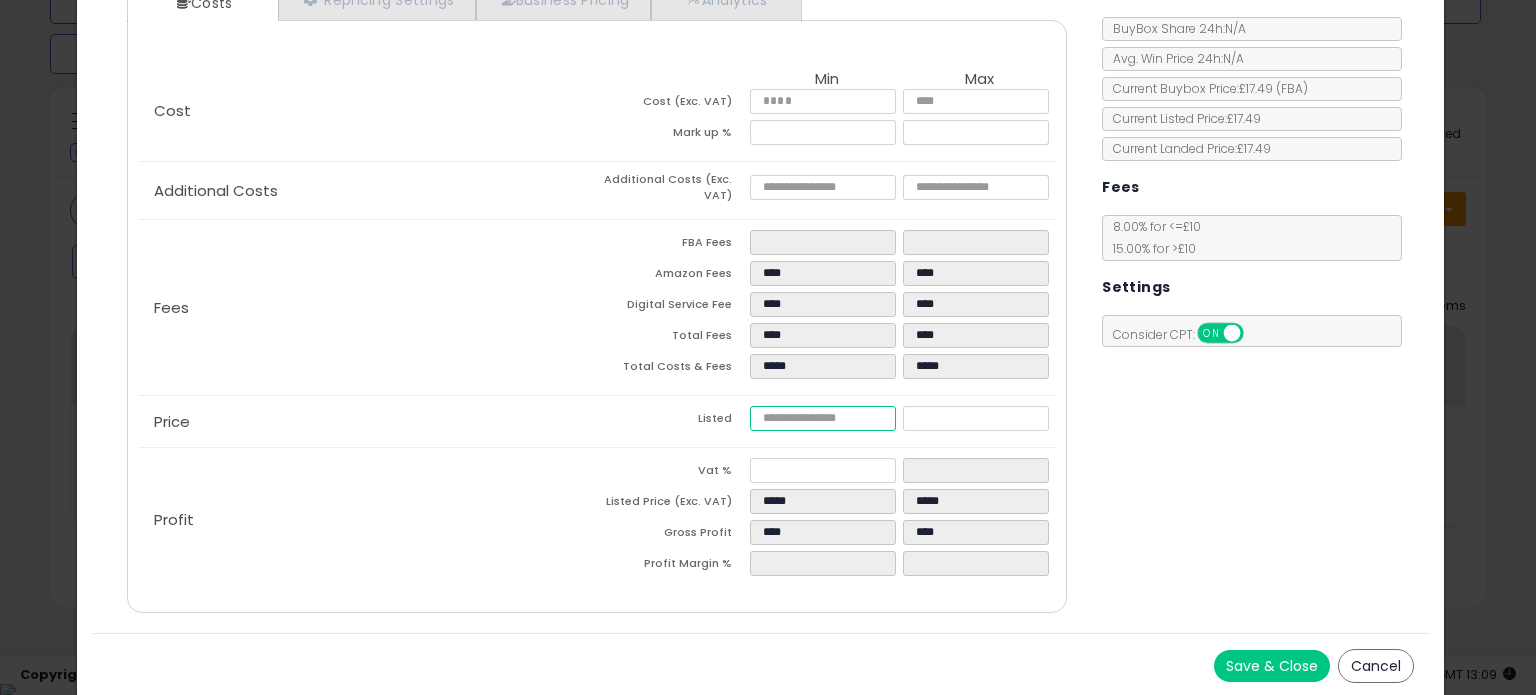 type on "****" 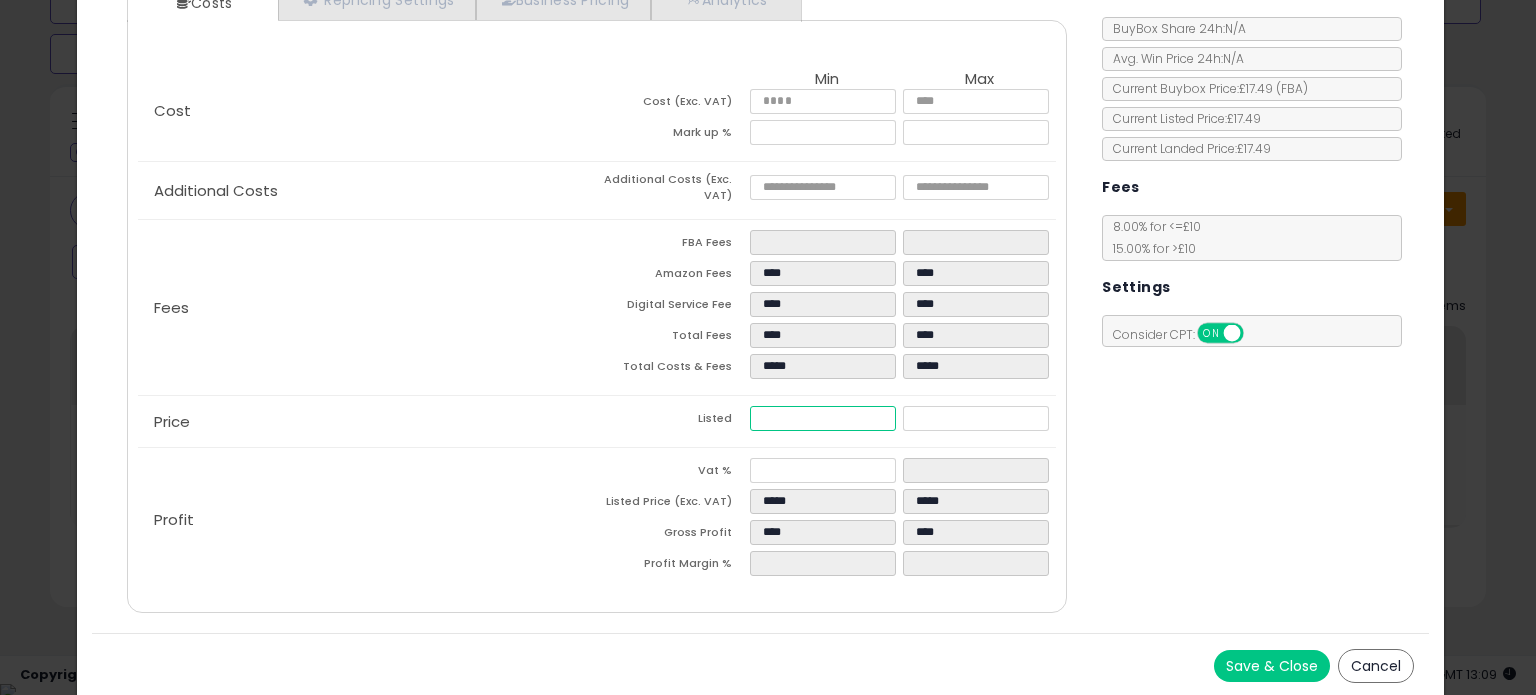 type on "*****" 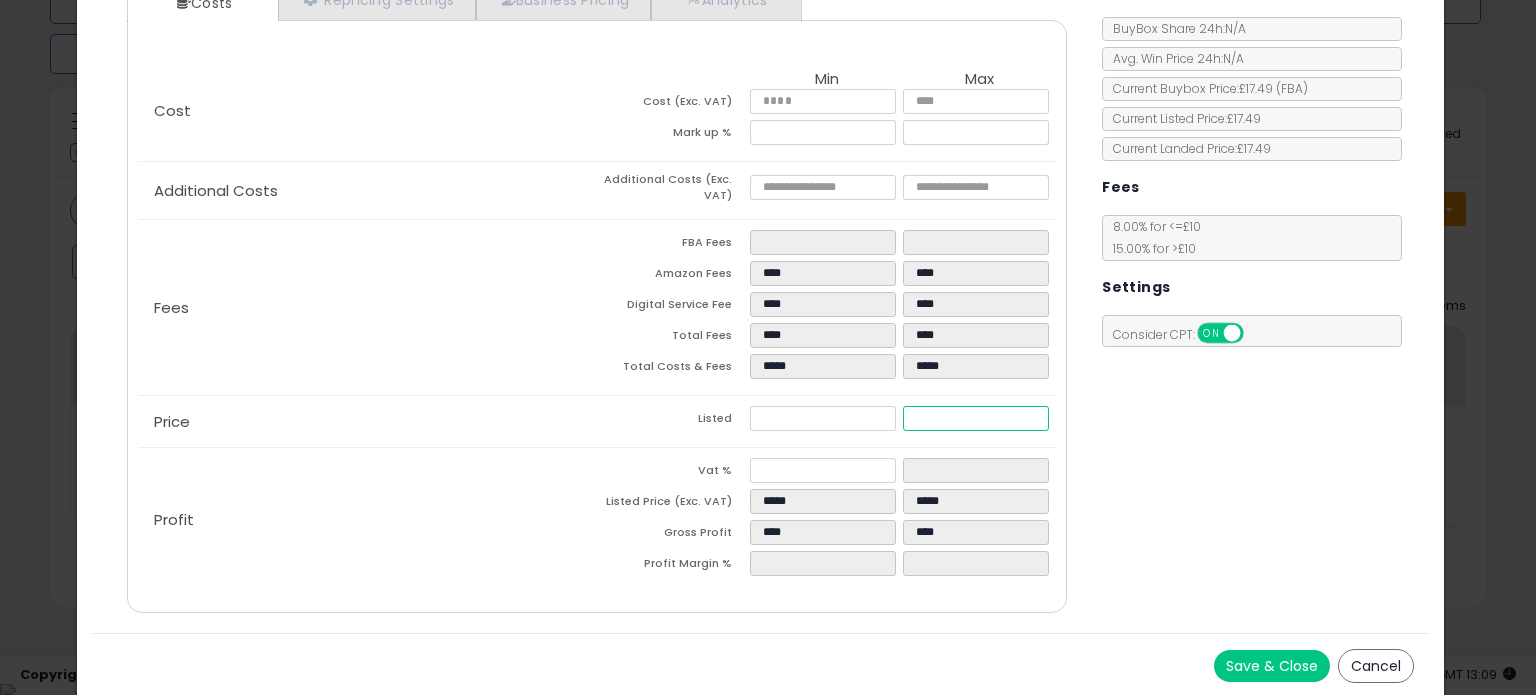 type on "*****" 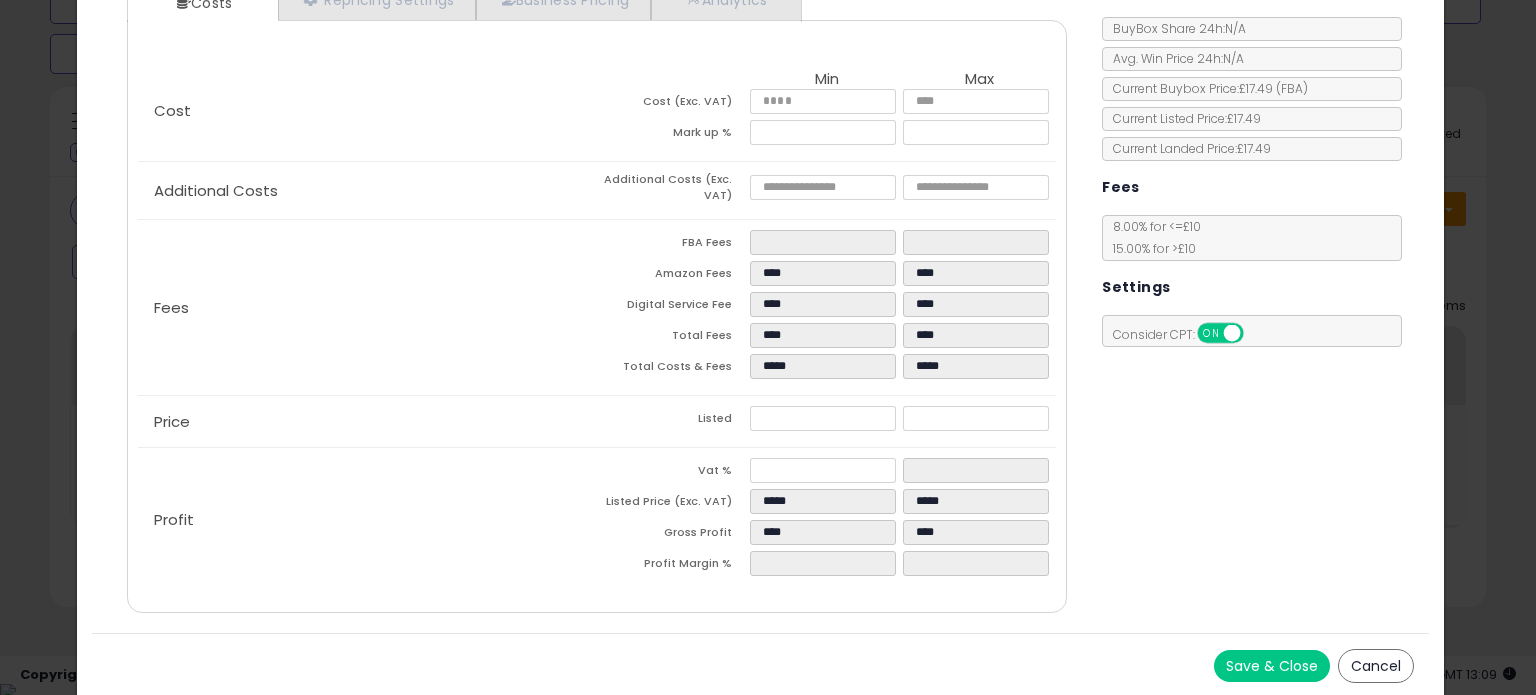 click on "Save & Close
Cancel" at bounding box center [760, 665] 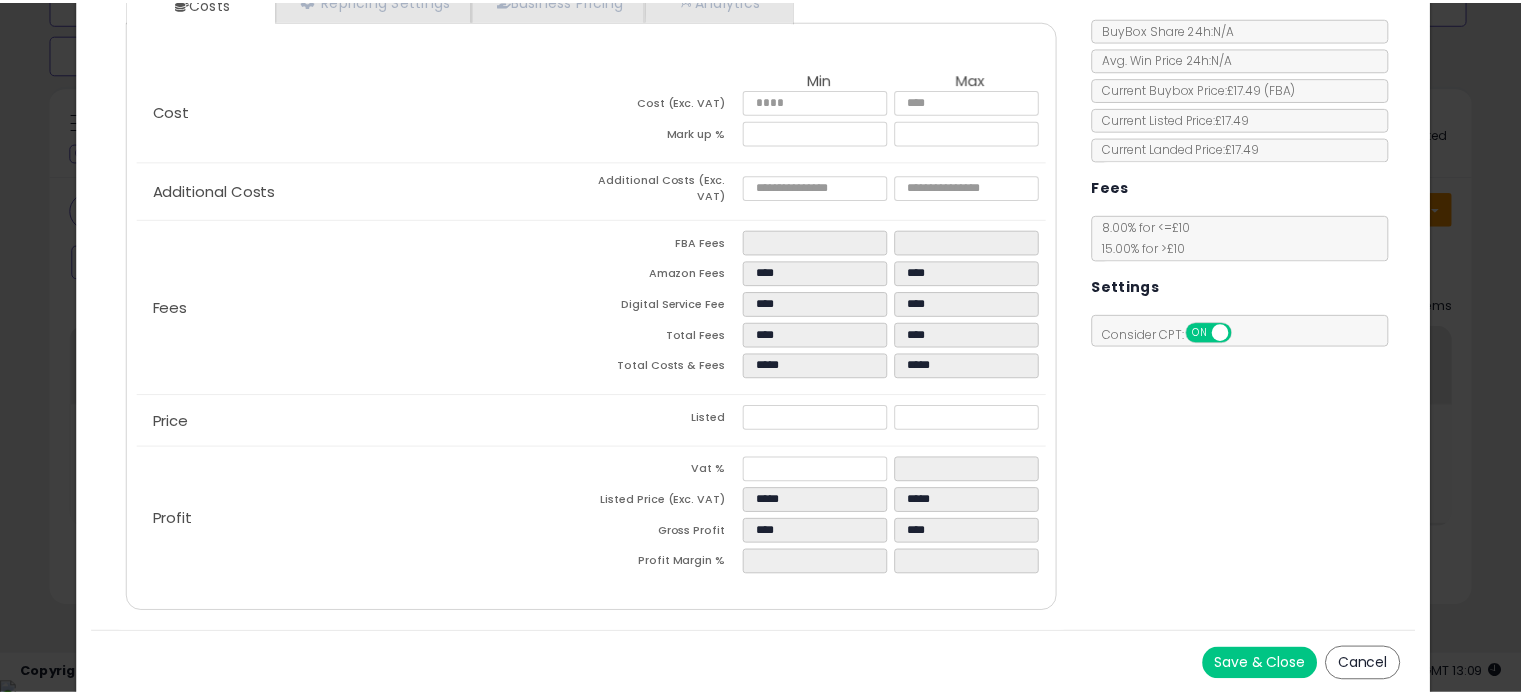 scroll, scrollTop: 0, scrollLeft: 0, axis: both 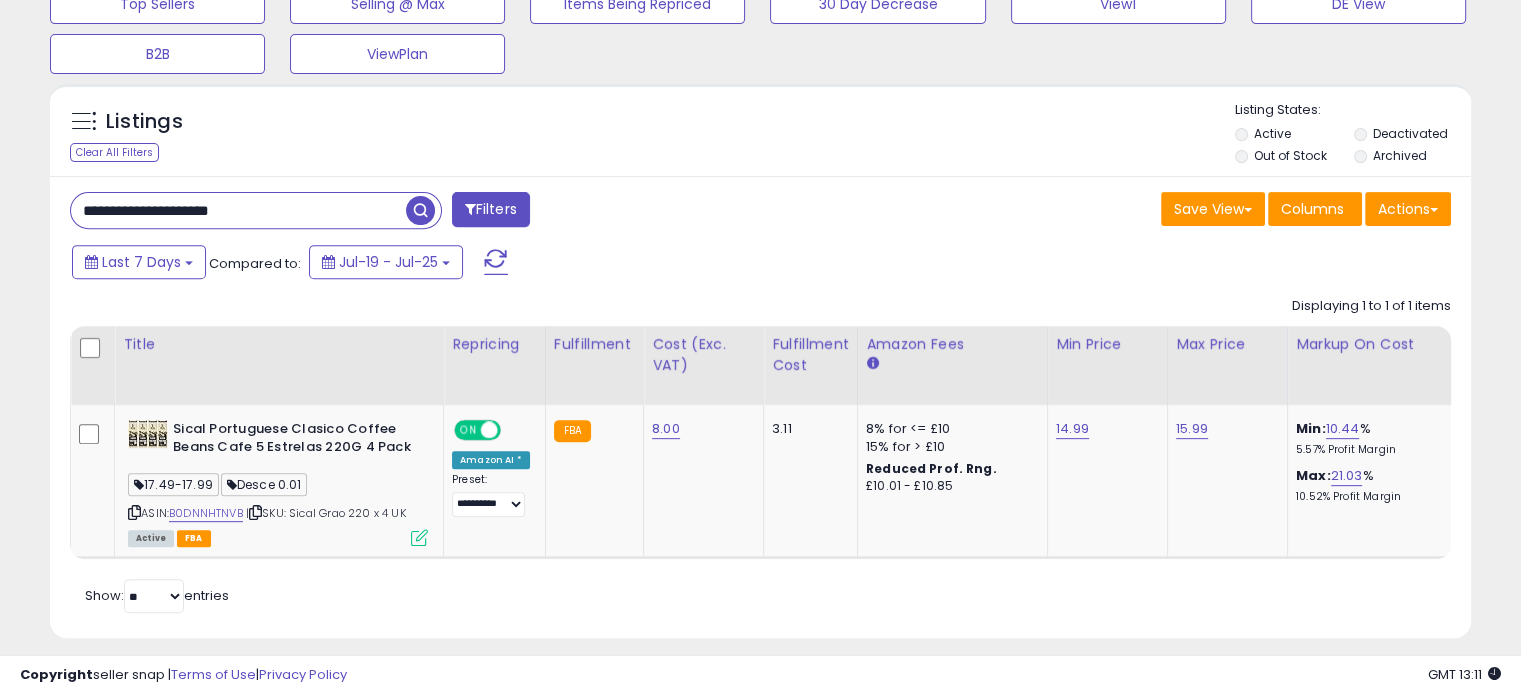 drag, startPoint x: 295, startPoint y: 206, endPoint x: 0, endPoint y: 204, distance: 295.00677 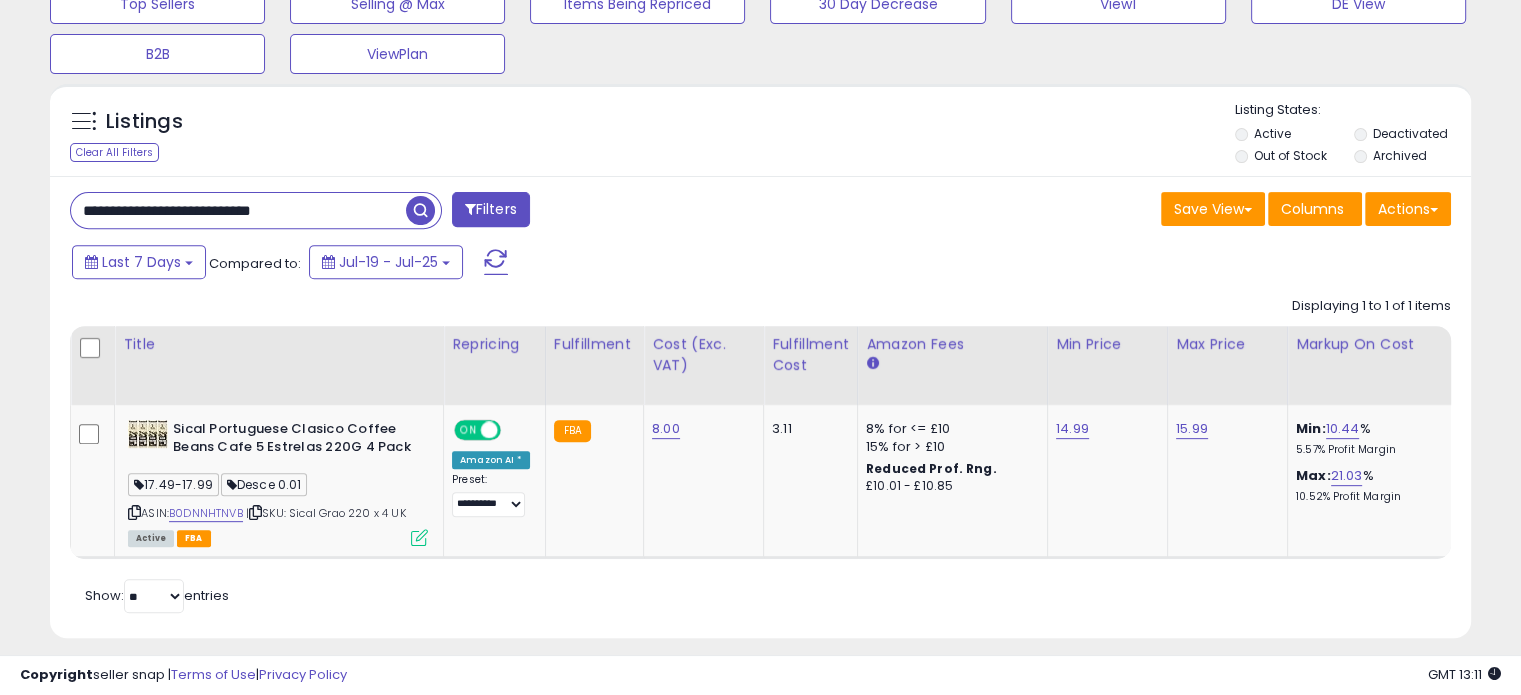 click at bounding box center (420, 210) 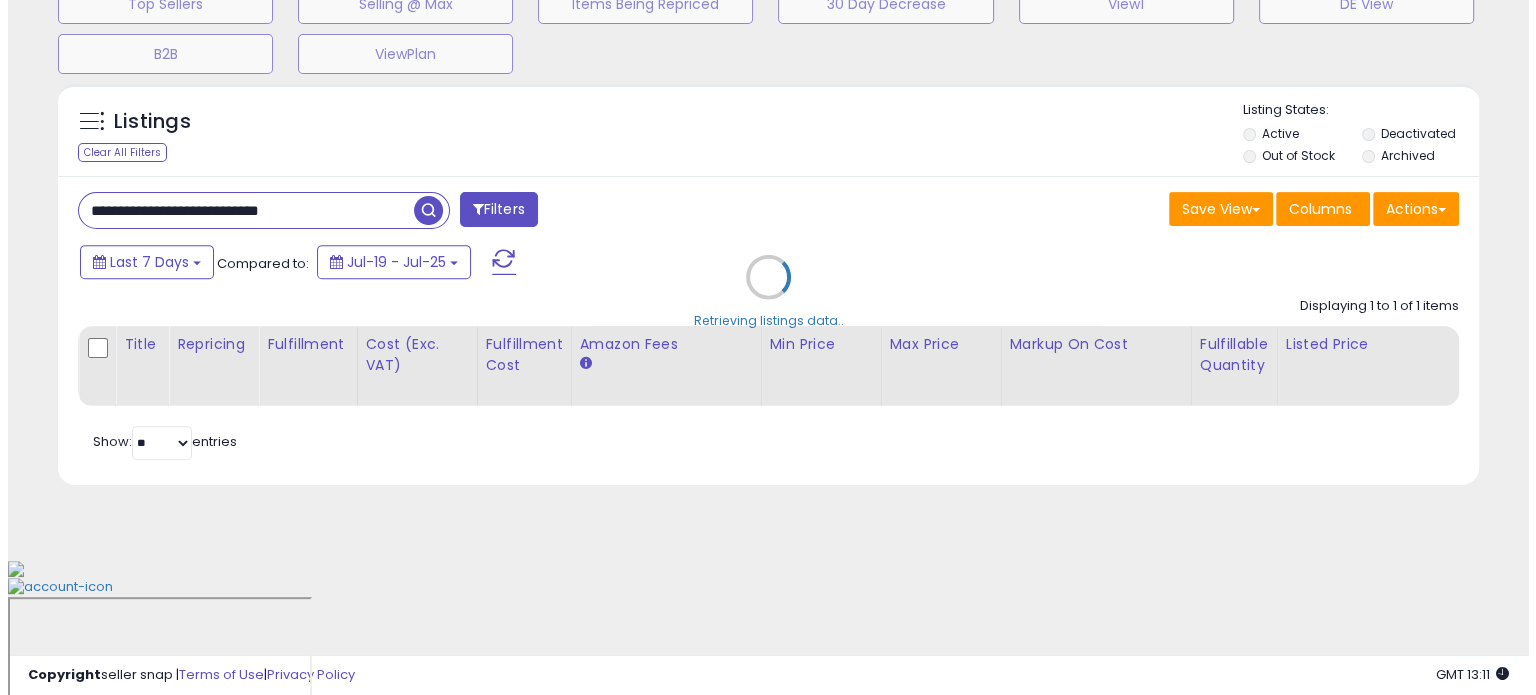 scroll, scrollTop: 602, scrollLeft: 0, axis: vertical 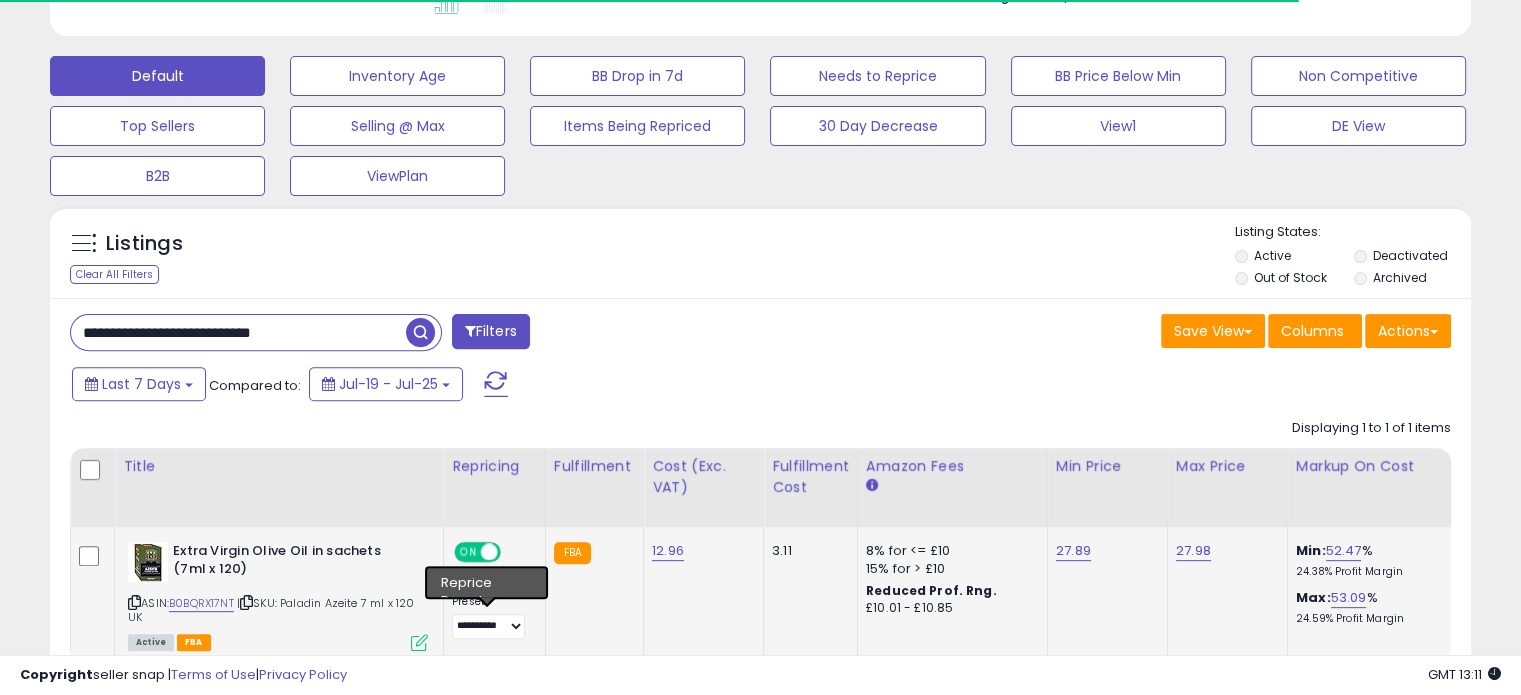 click at bounding box center [419, 642] 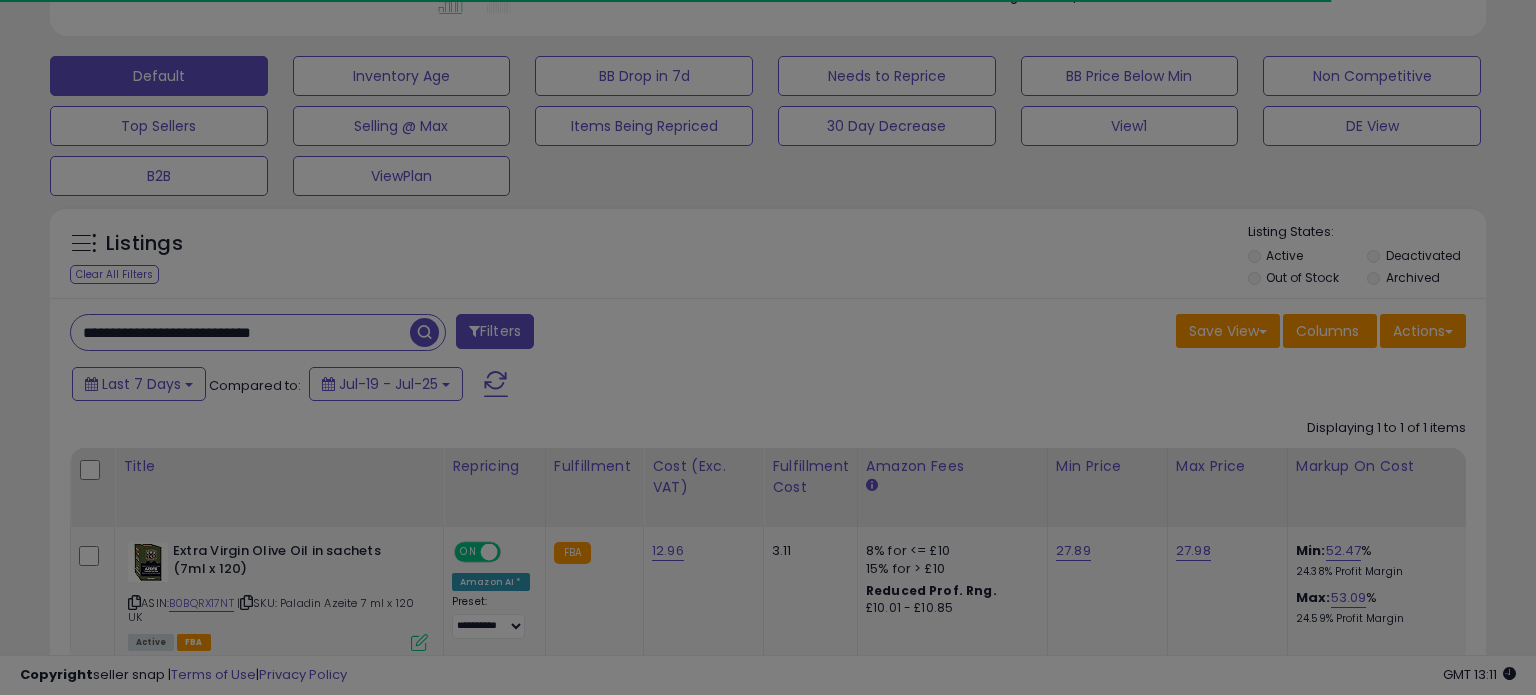scroll, scrollTop: 999589, scrollLeft: 999168, axis: both 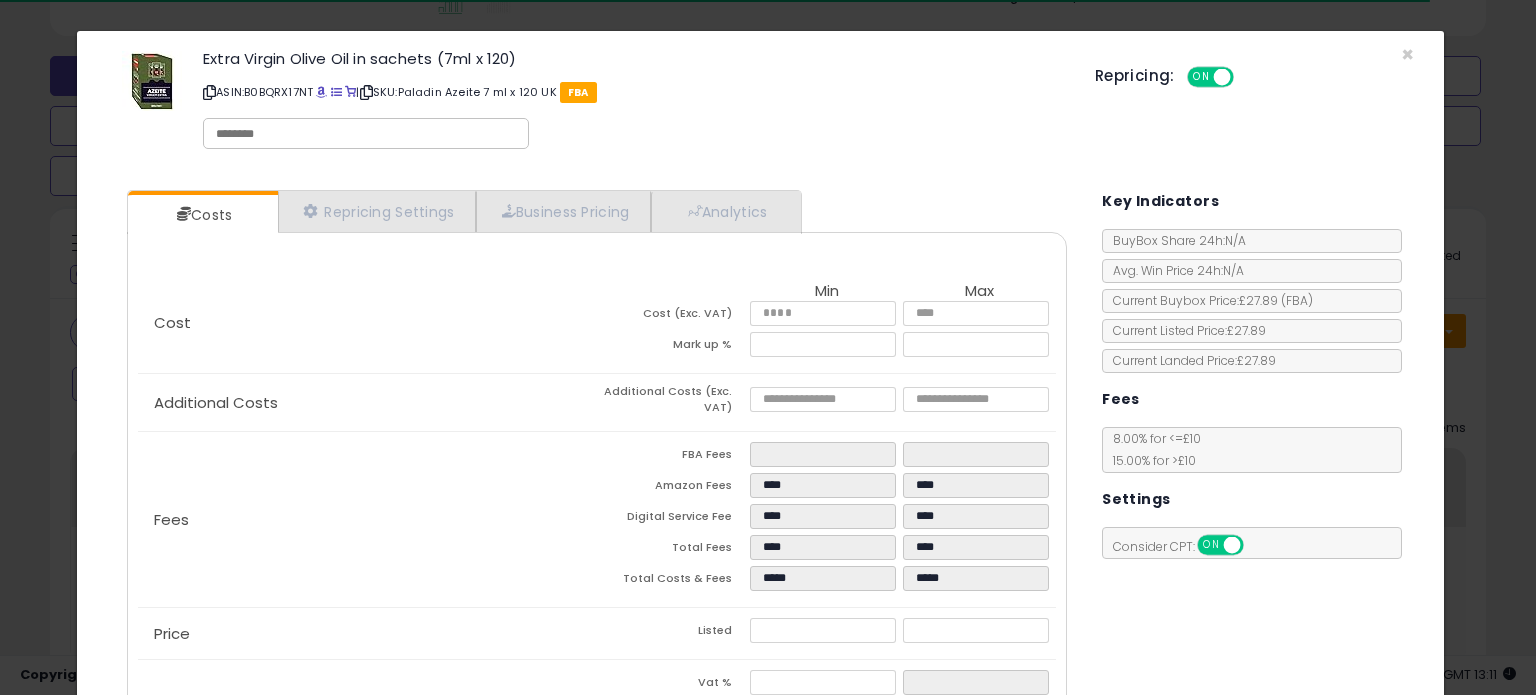 click at bounding box center (366, 133) 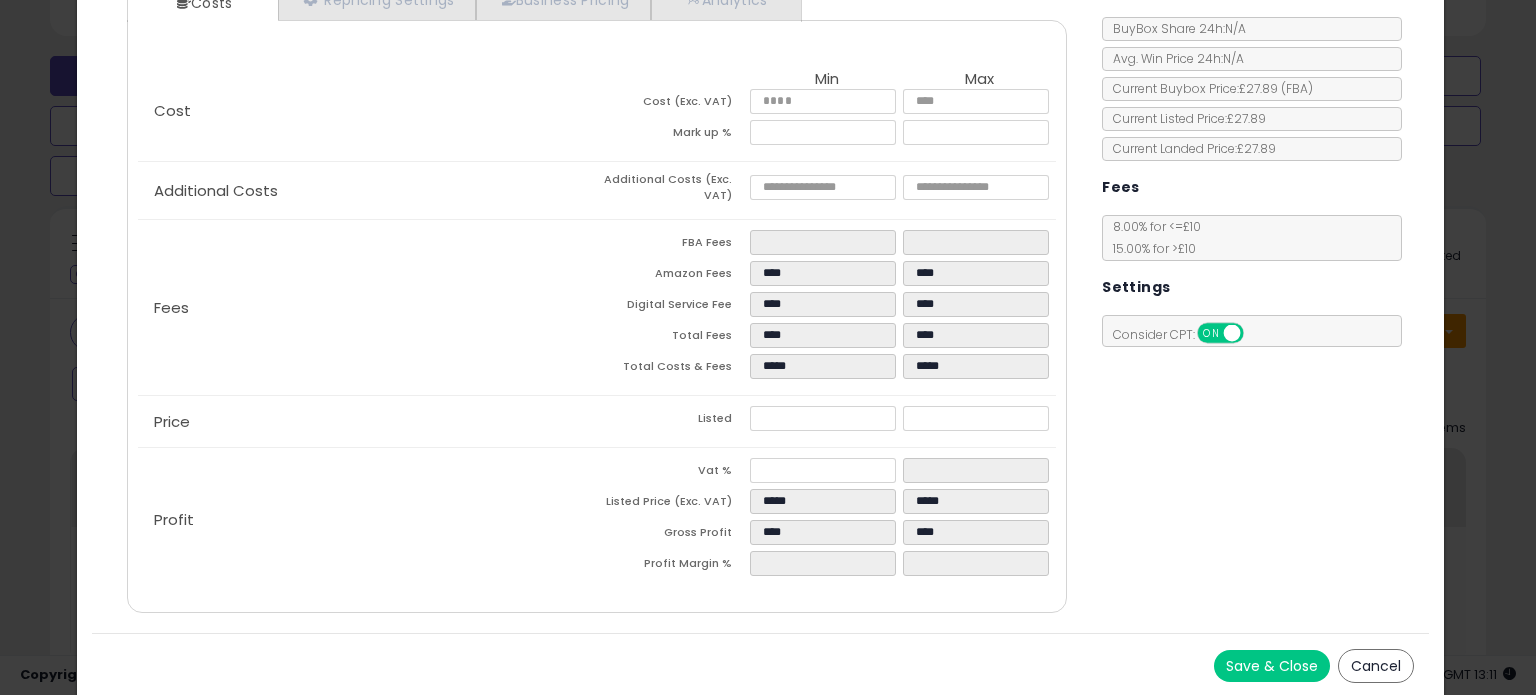 scroll, scrollTop: 212, scrollLeft: 0, axis: vertical 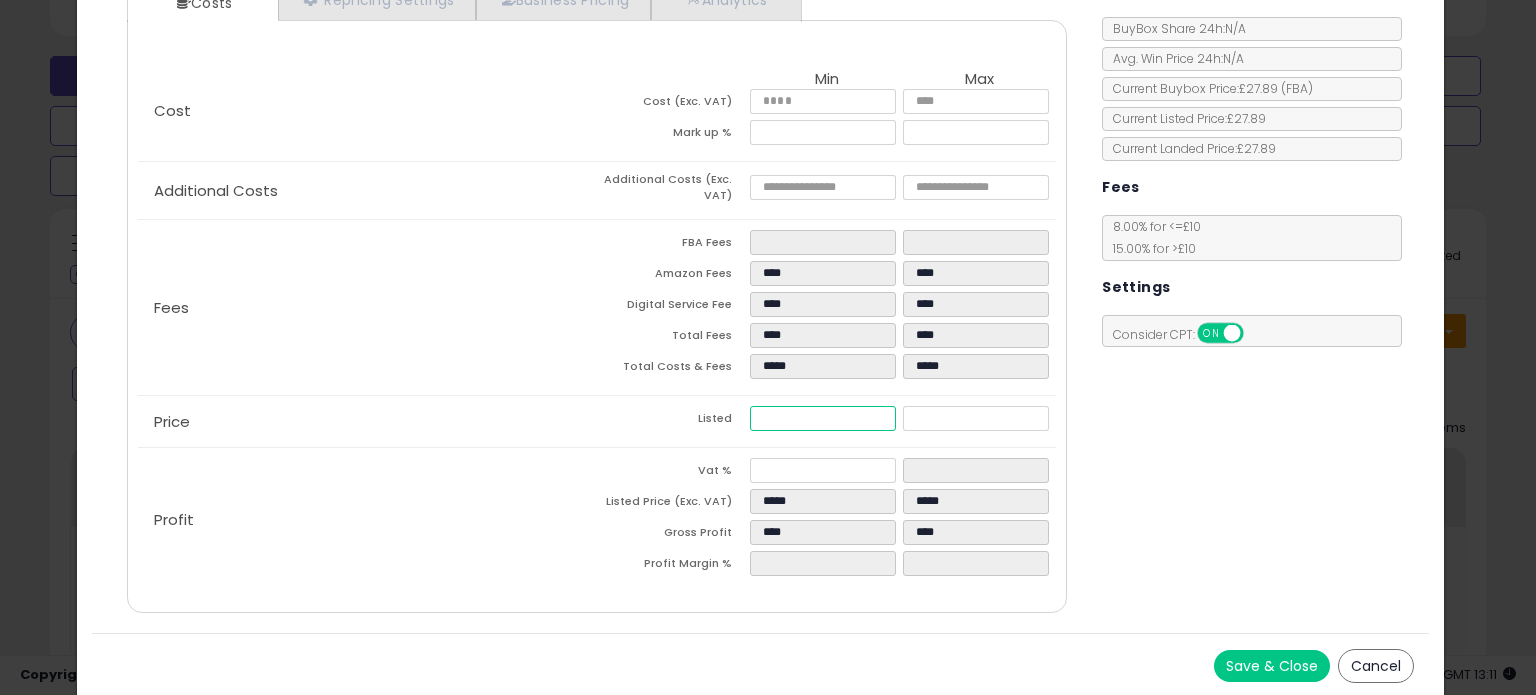 drag, startPoint x: 814, startPoint y: 415, endPoint x: 749, endPoint y: 413, distance: 65.03076 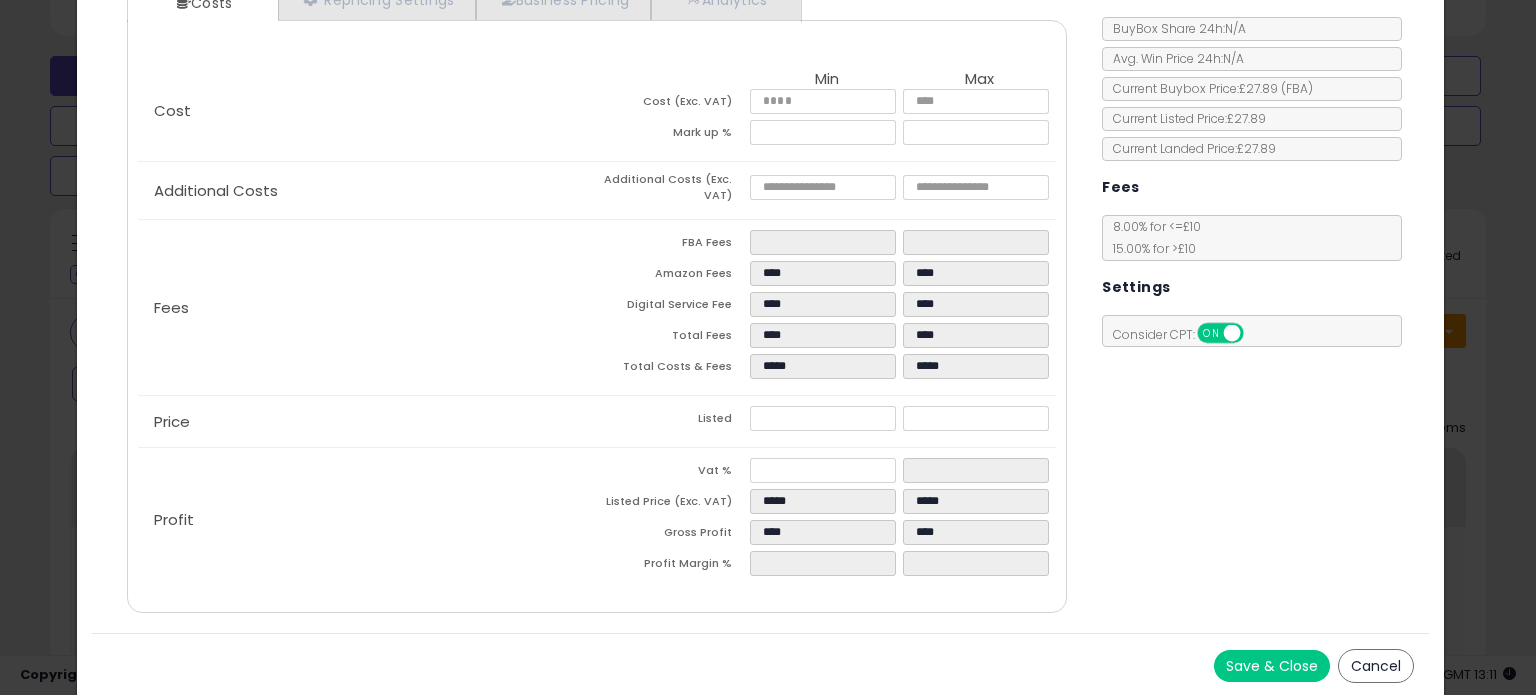 click on "Save & Close" at bounding box center [1272, 666] 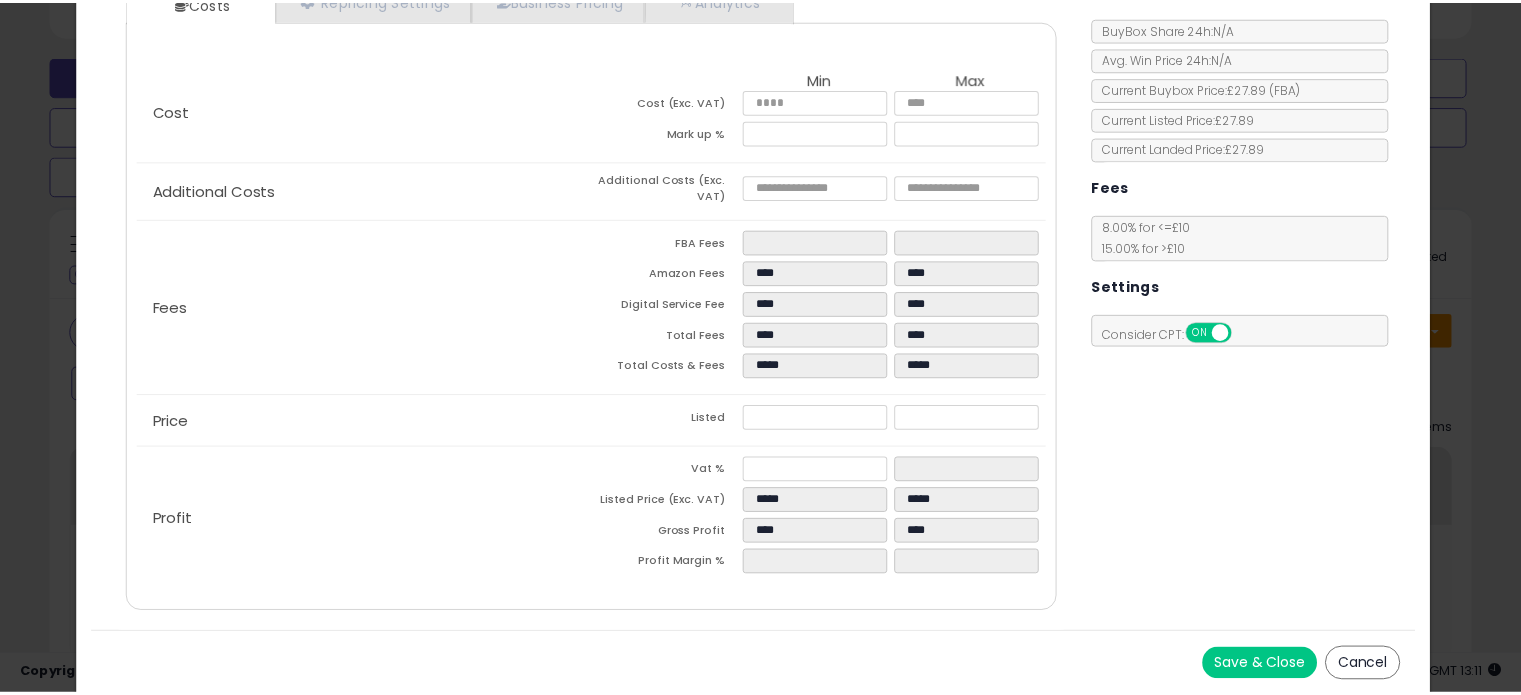 scroll, scrollTop: 0, scrollLeft: 0, axis: both 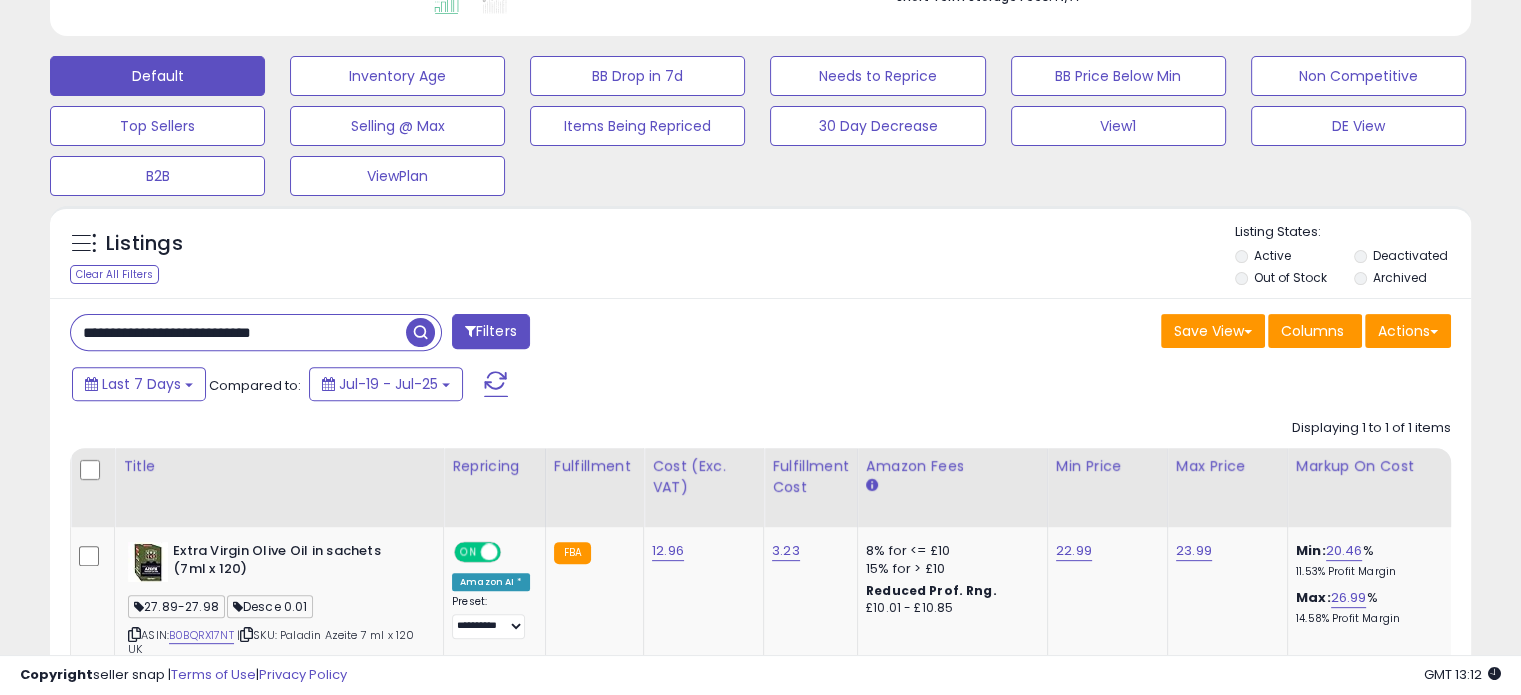 drag, startPoint x: 328, startPoint y: 330, endPoint x: 61, endPoint y: 326, distance: 267.02997 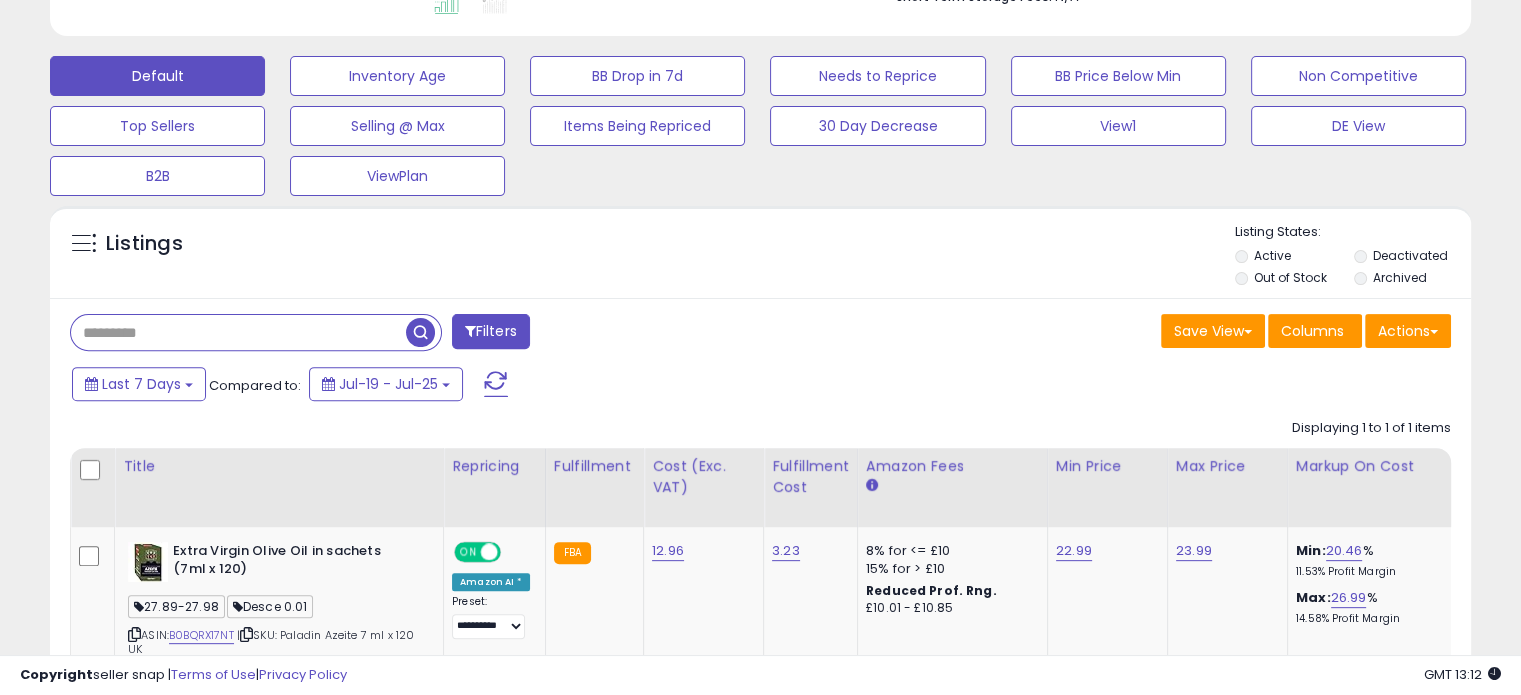 drag, startPoint x: 262, startPoint y: 326, endPoint x: 346, endPoint y: 336, distance: 84.59315 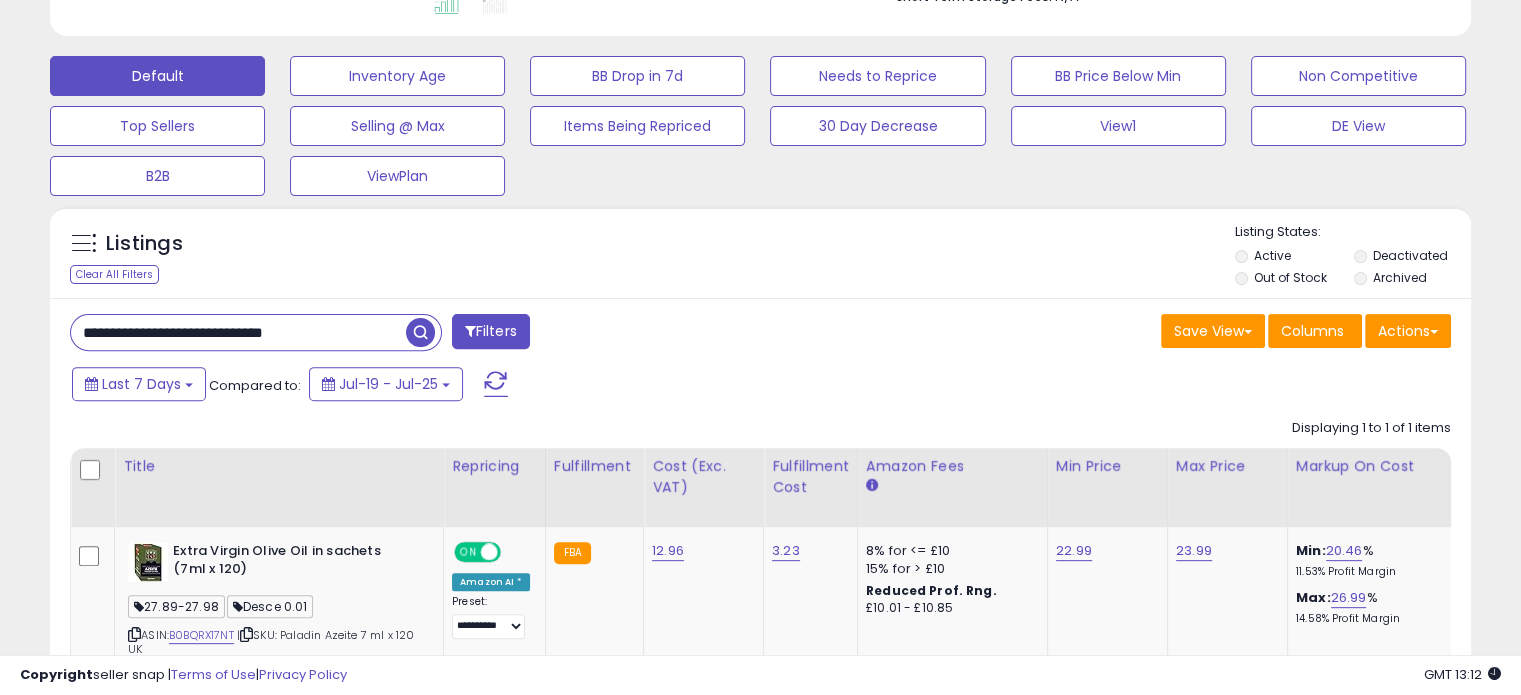 click at bounding box center (420, 332) 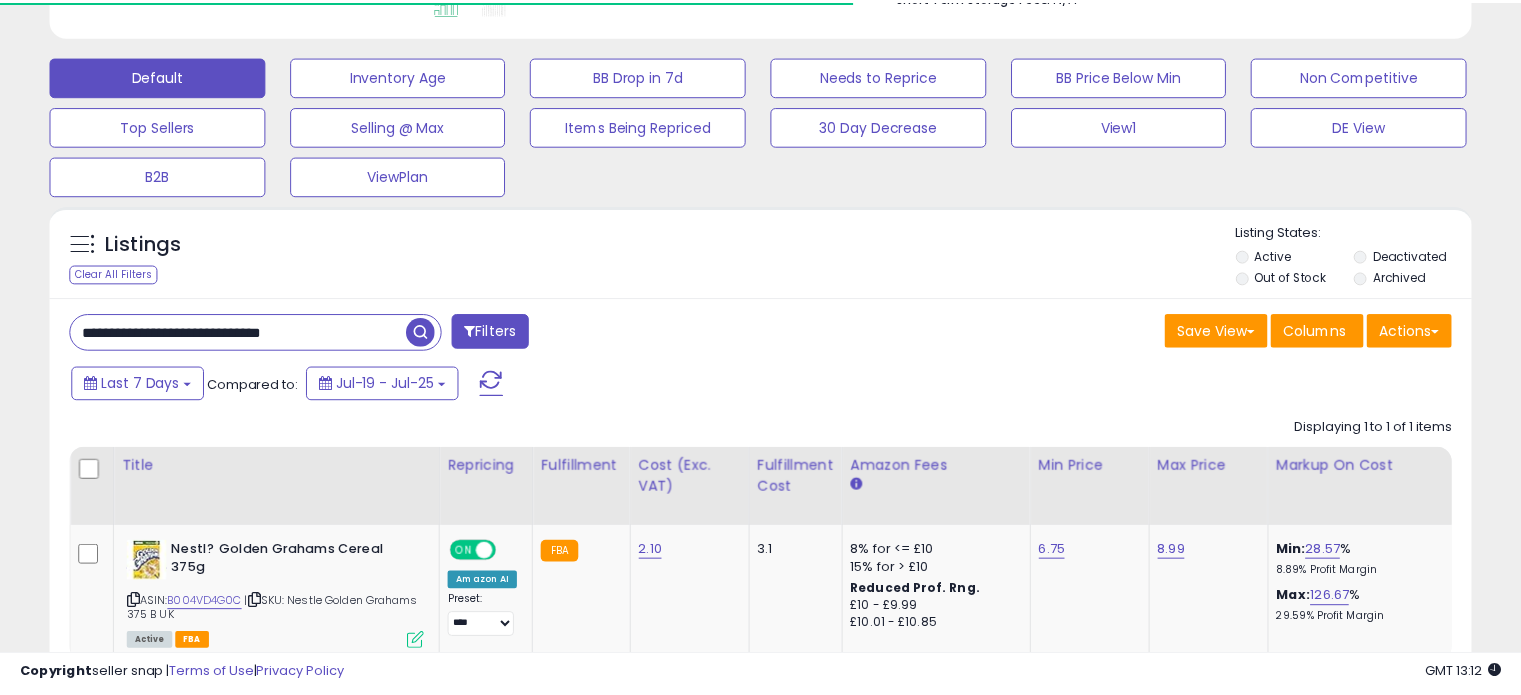 scroll, scrollTop: 409, scrollLeft: 822, axis: both 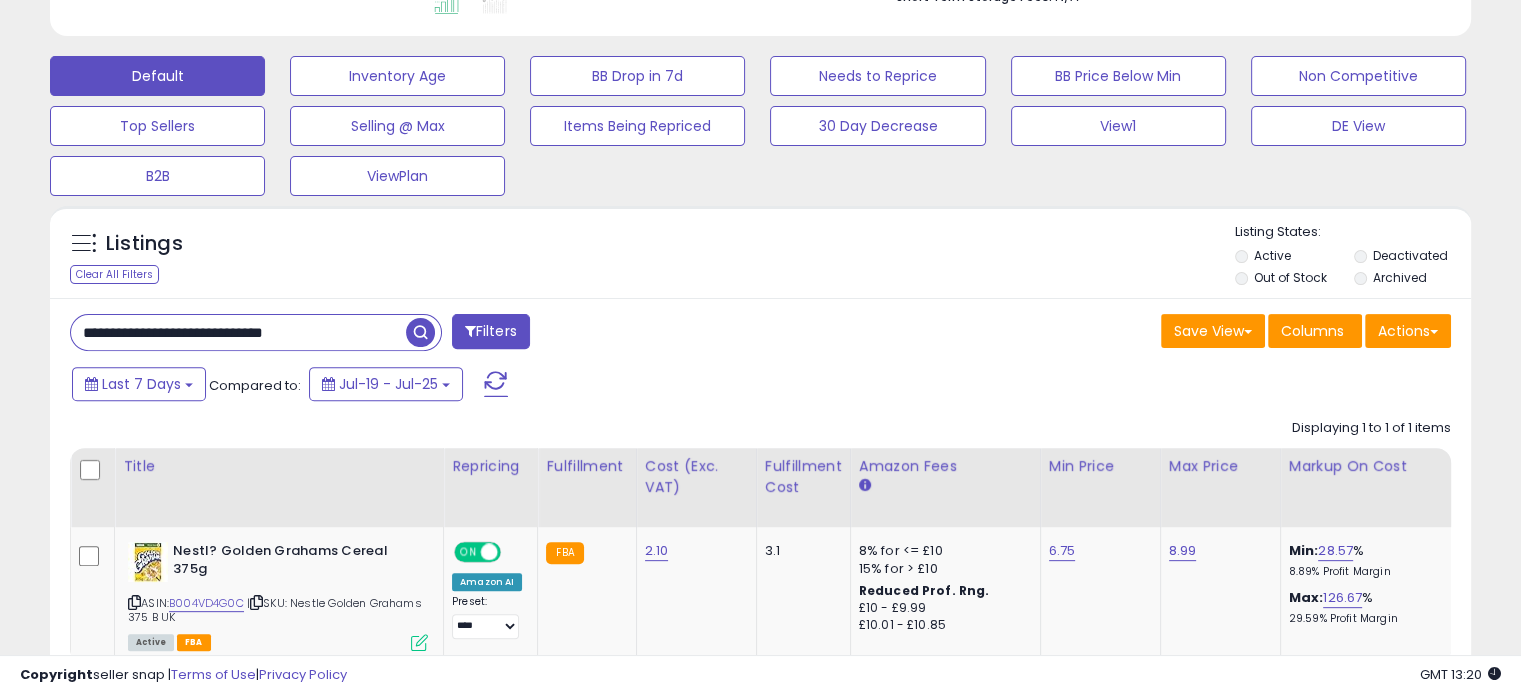 drag, startPoint x: 349, startPoint y: 332, endPoint x: 0, endPoint y: 326, distance: 349.05157 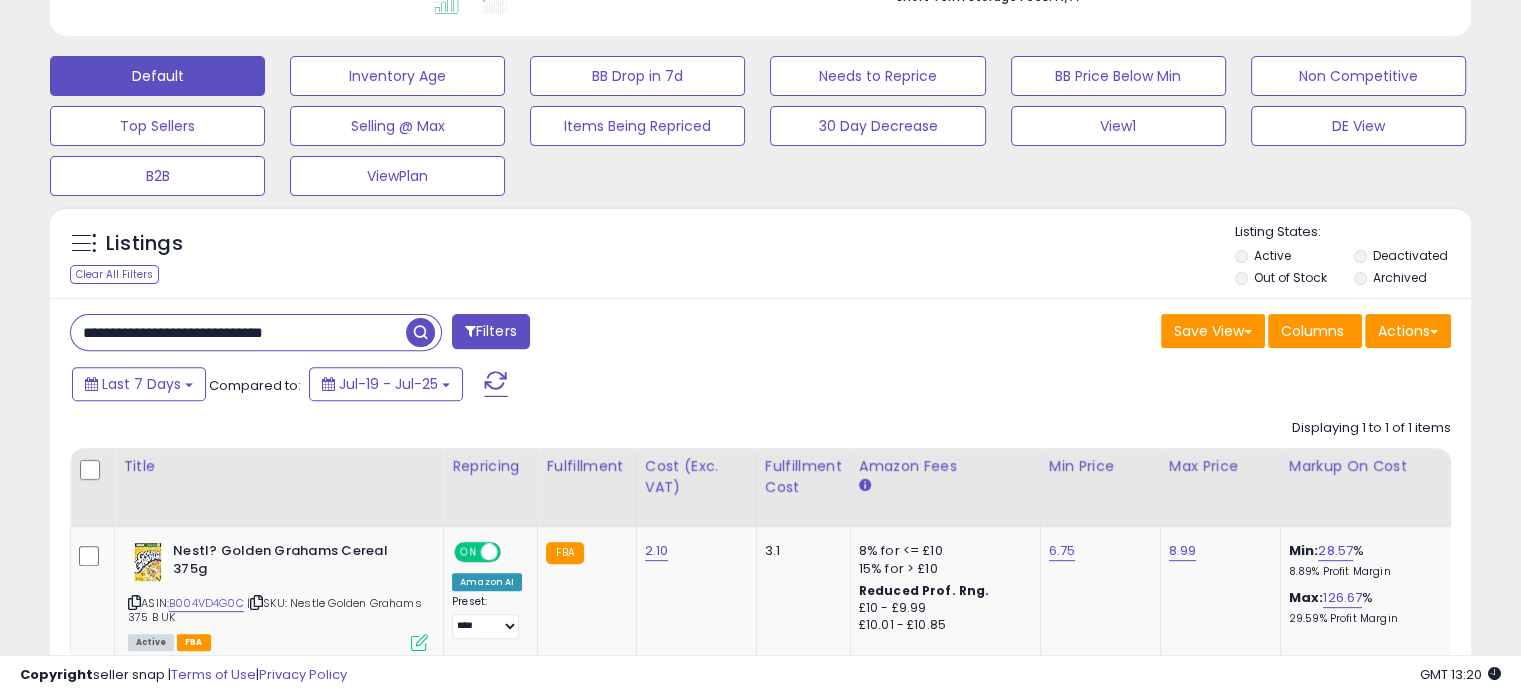 paste 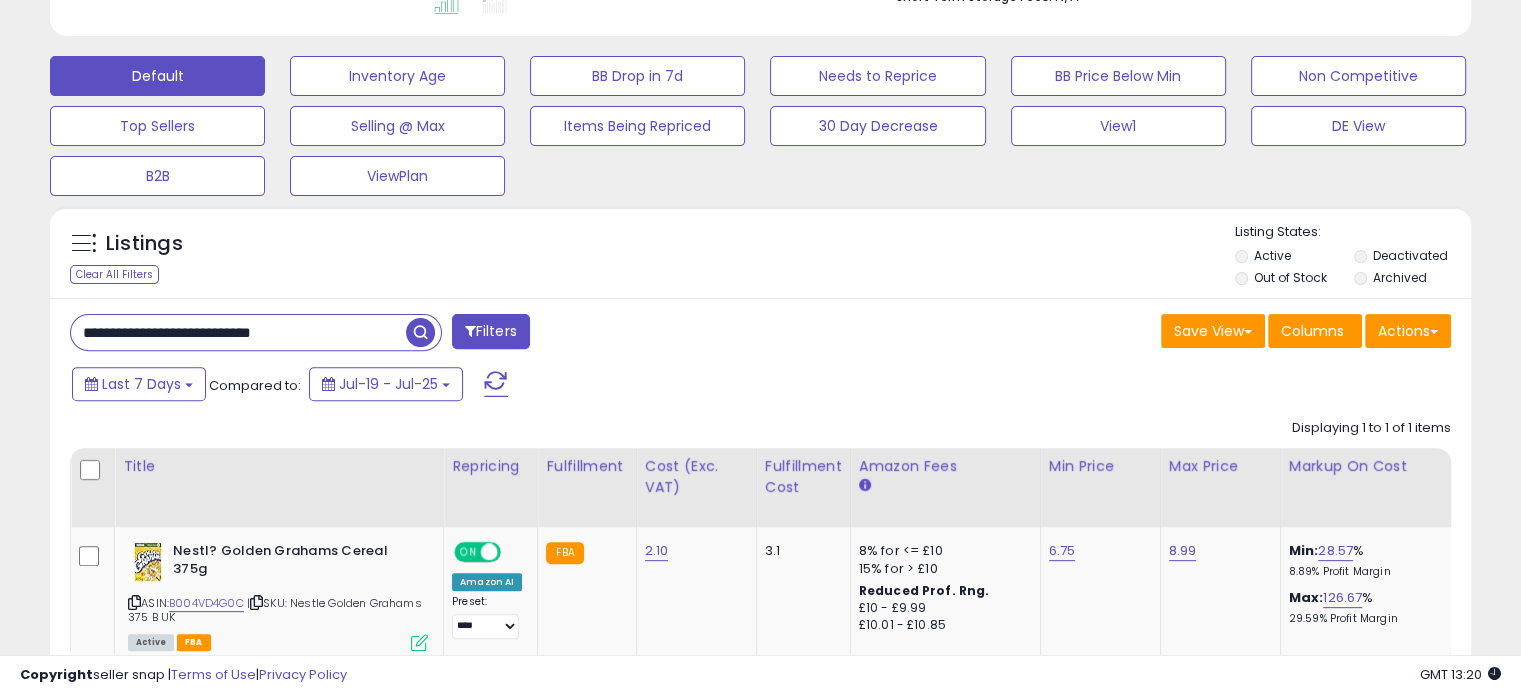 click at bounding box center [420, 332] 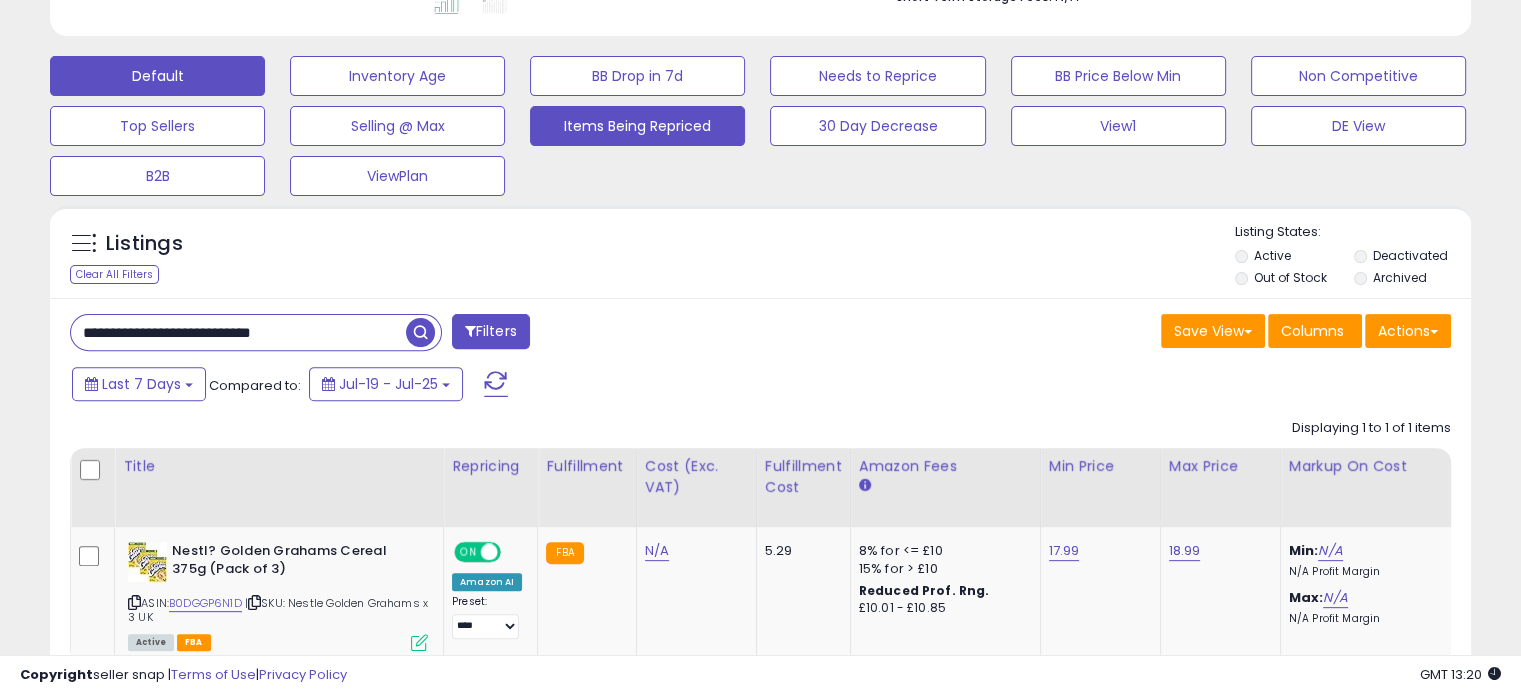 scroll, scrollTop: 999589, scrollLeft: 999176, axis: both 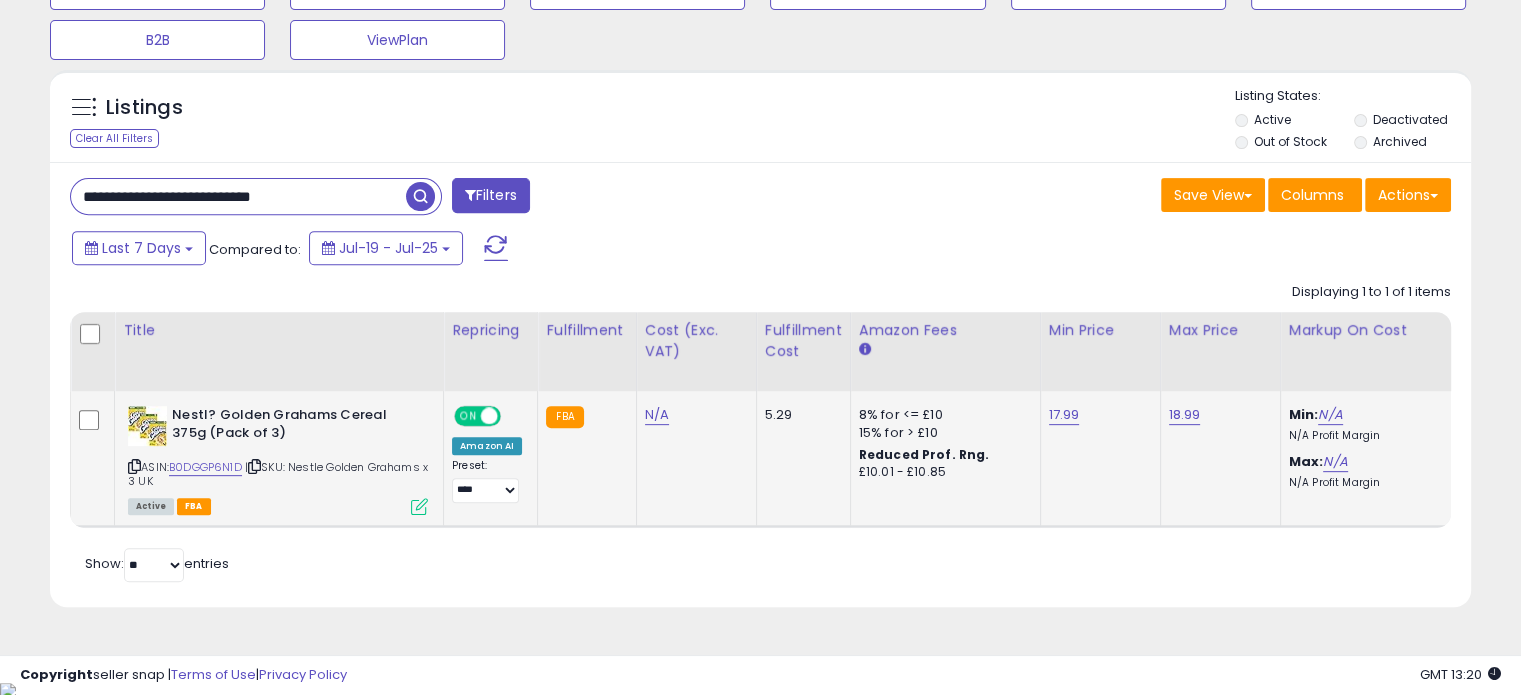 click at bounding box center [419, 506] 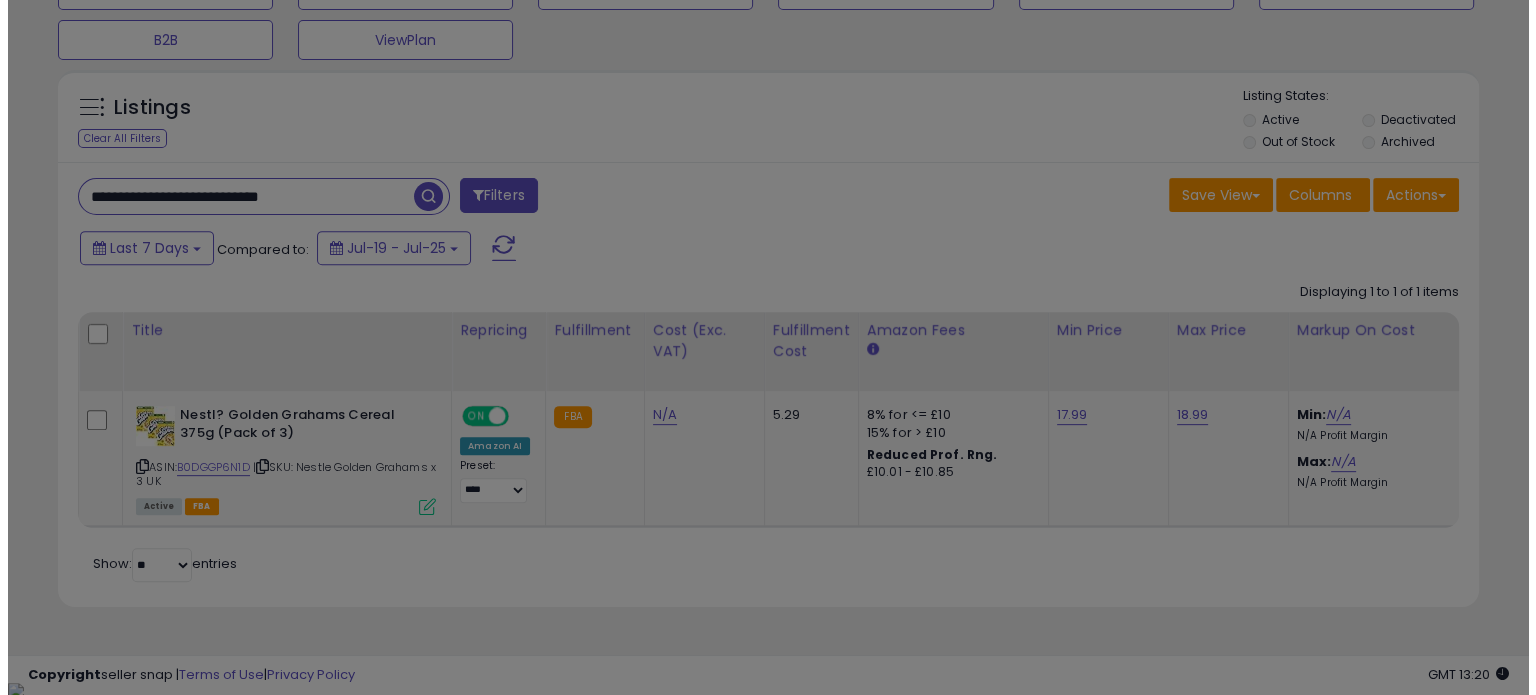 scroll, scrollTop: 999589, scrollLeft: 999168, axis: both 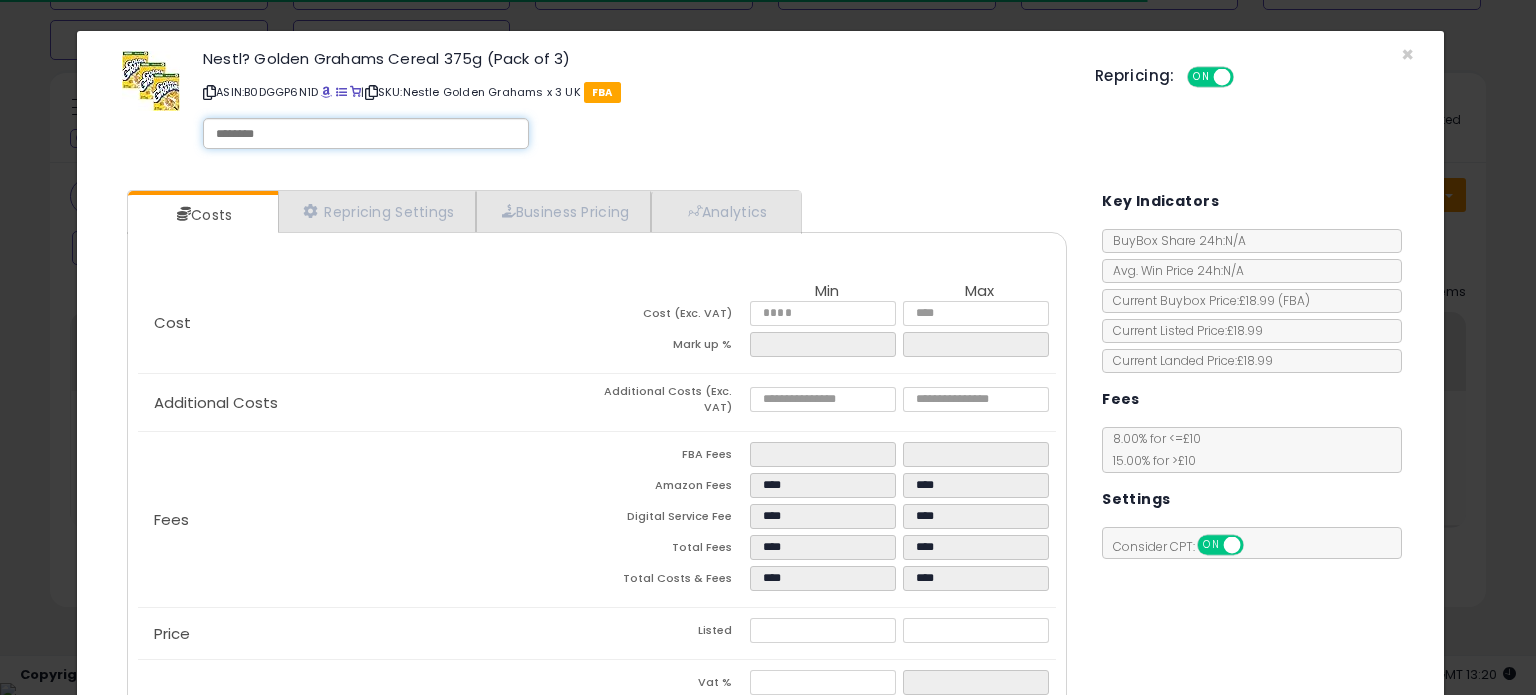 click at bounding box center (366, 134) 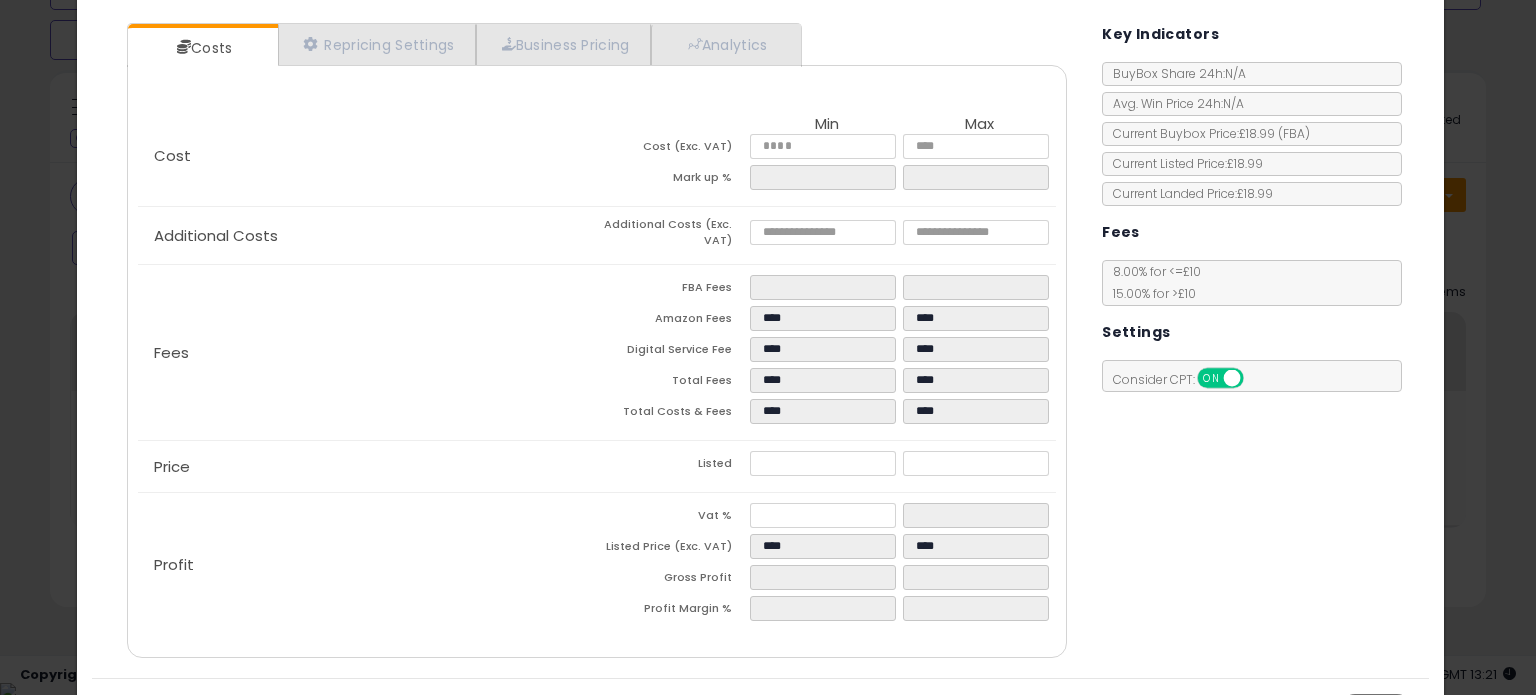 scroll, scrollTop: 200, scrollLeft: 0, axis: vertical 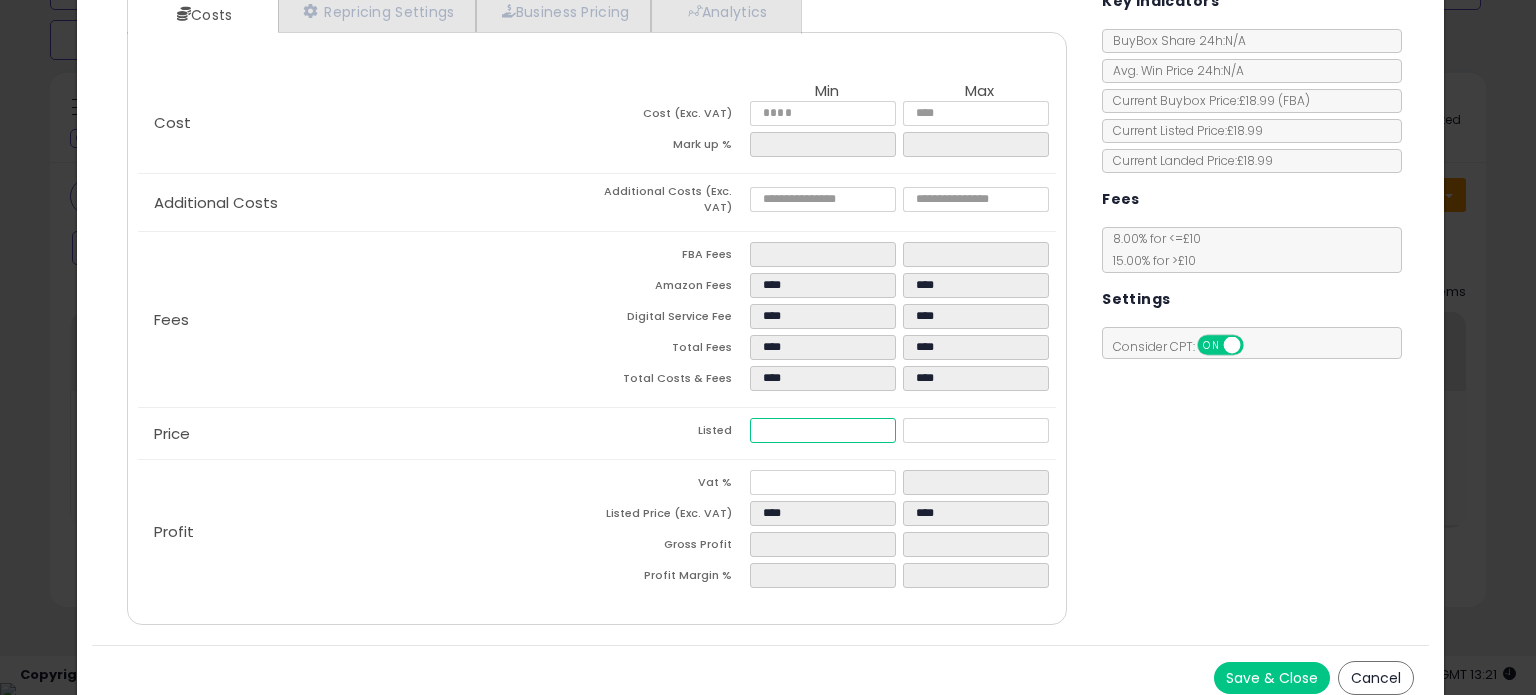 click on "*****" at bounding box center [822, 430] 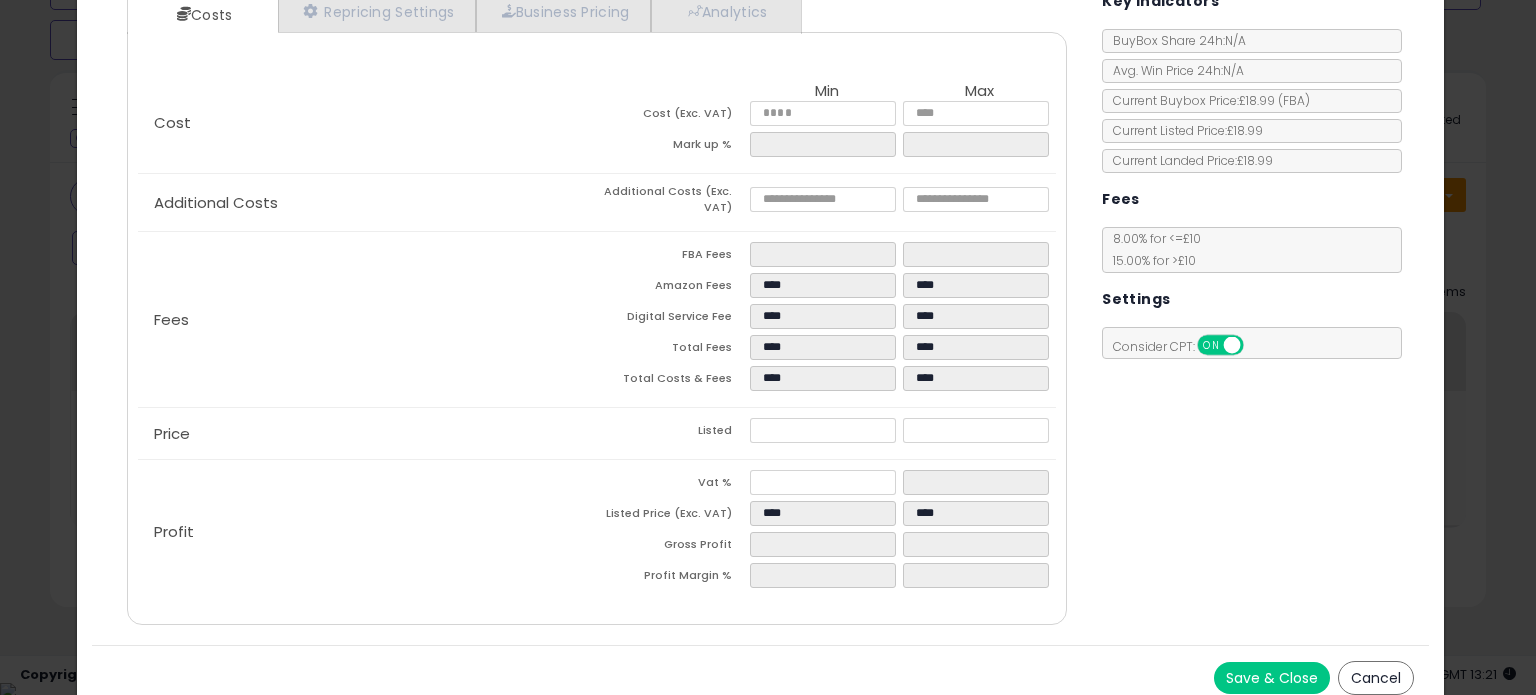 click on "Save & Close" at bounding box center (1272, 678) 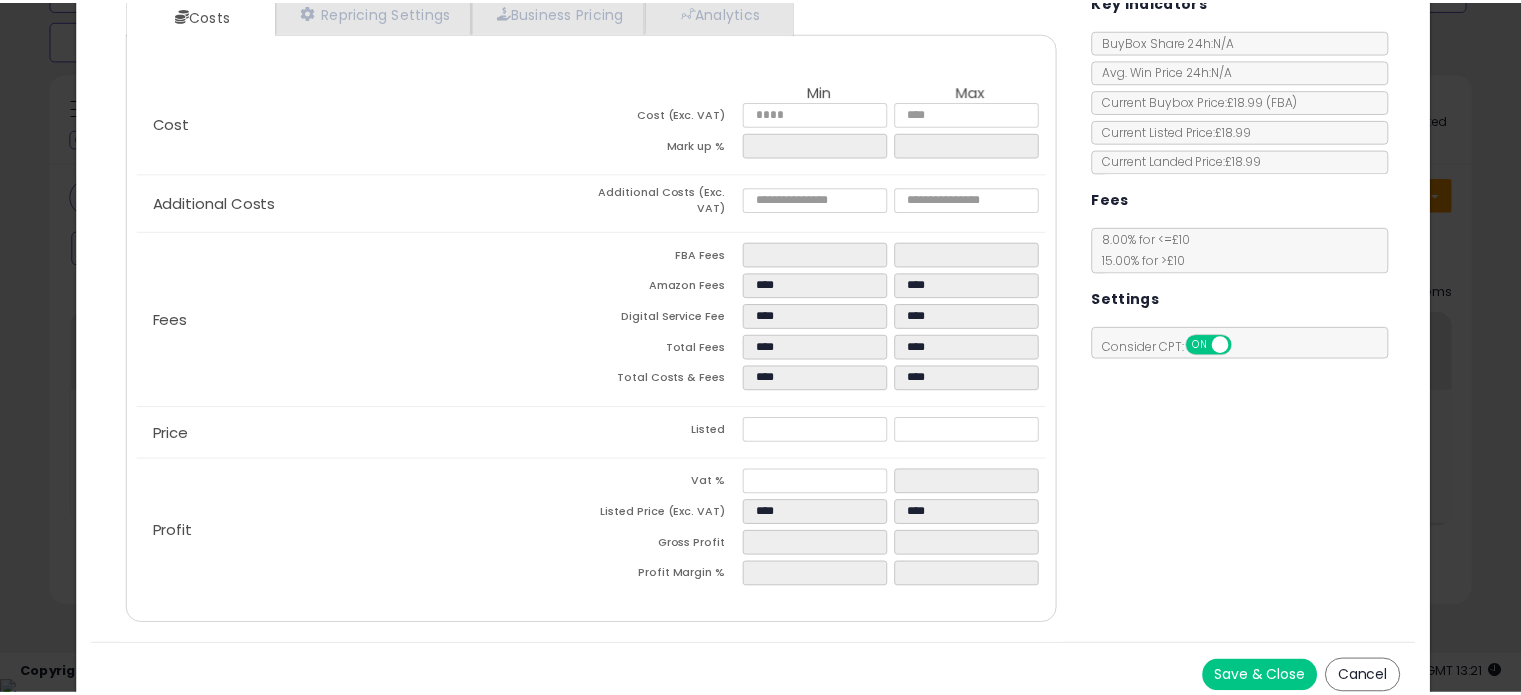 scroll, scrollTop: 0, scrollLeft: 0, axis: both 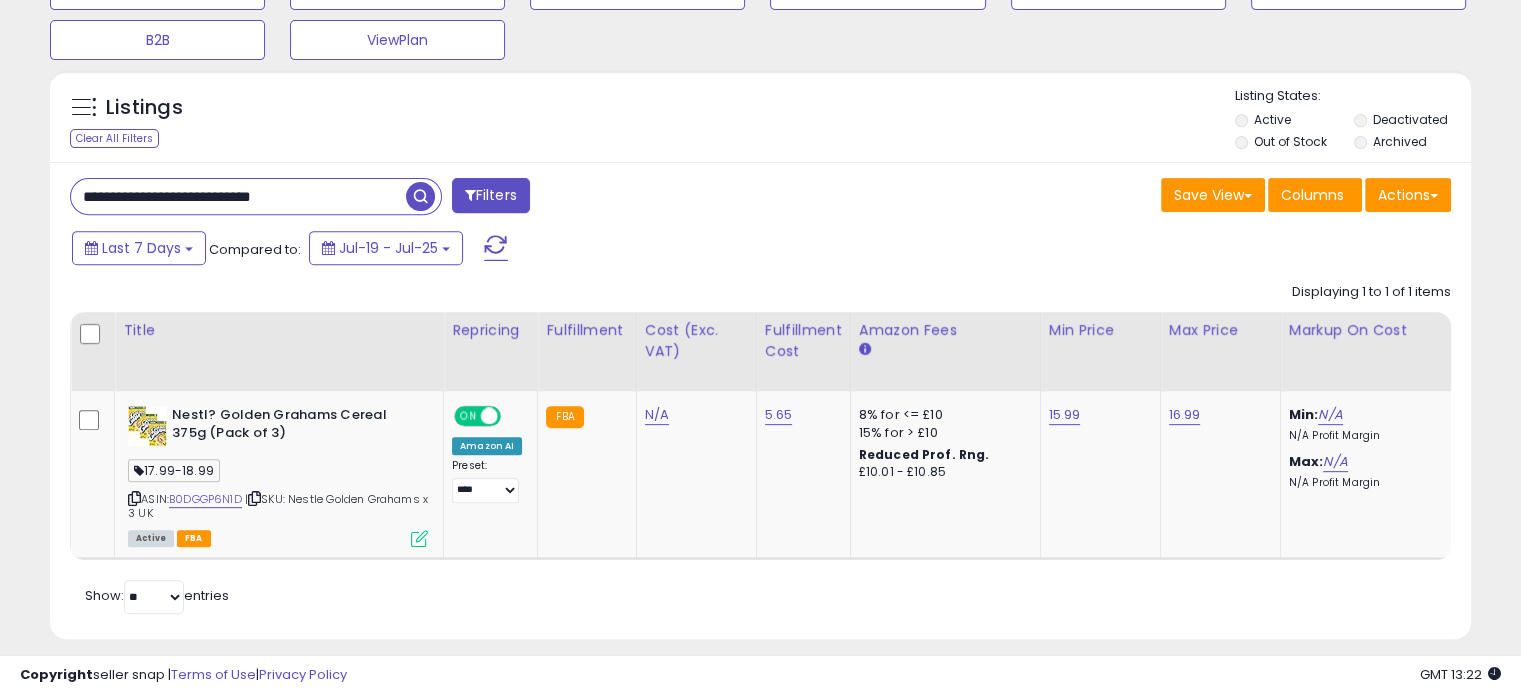 drag, startPoint x: 355, startPoint y: 199, endPoint x: 0, endPoint y: 187, distance: 355.20276 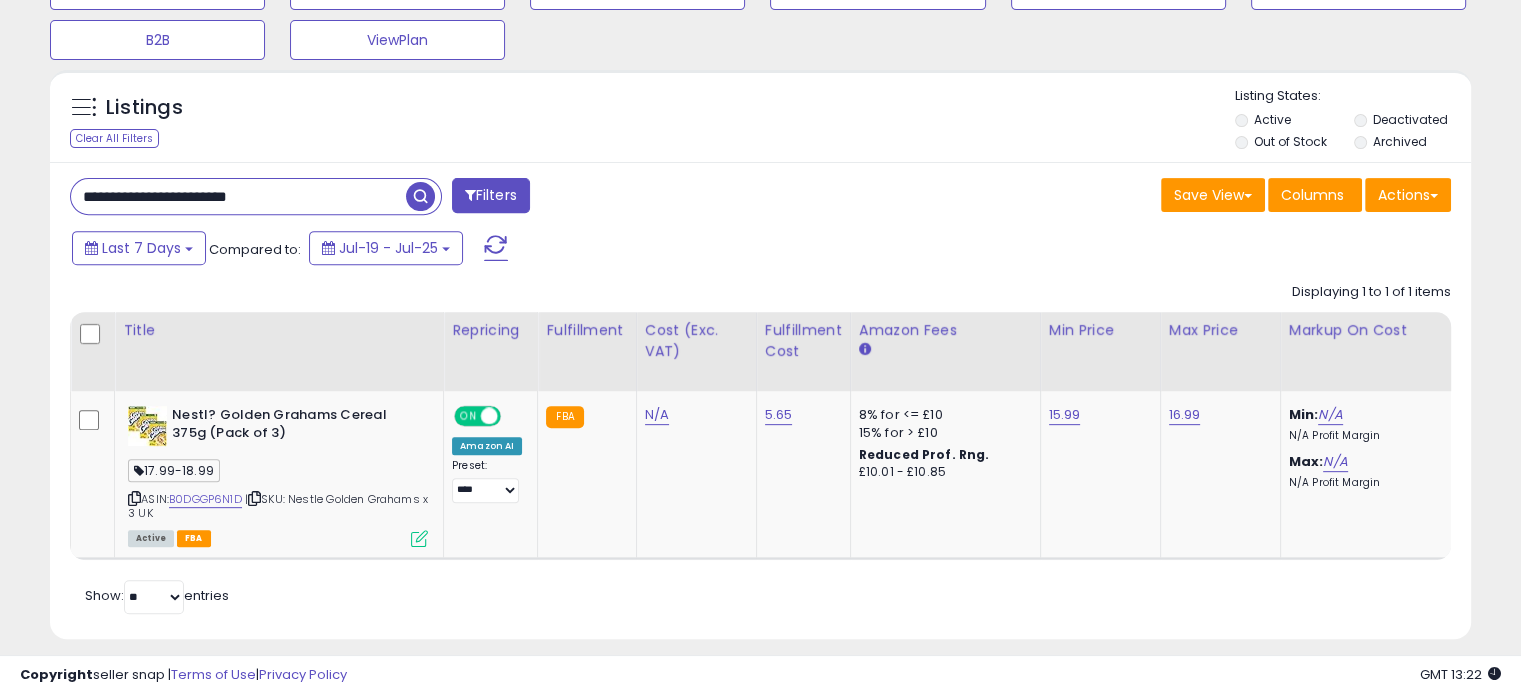 click at bounding box center [420, 196] 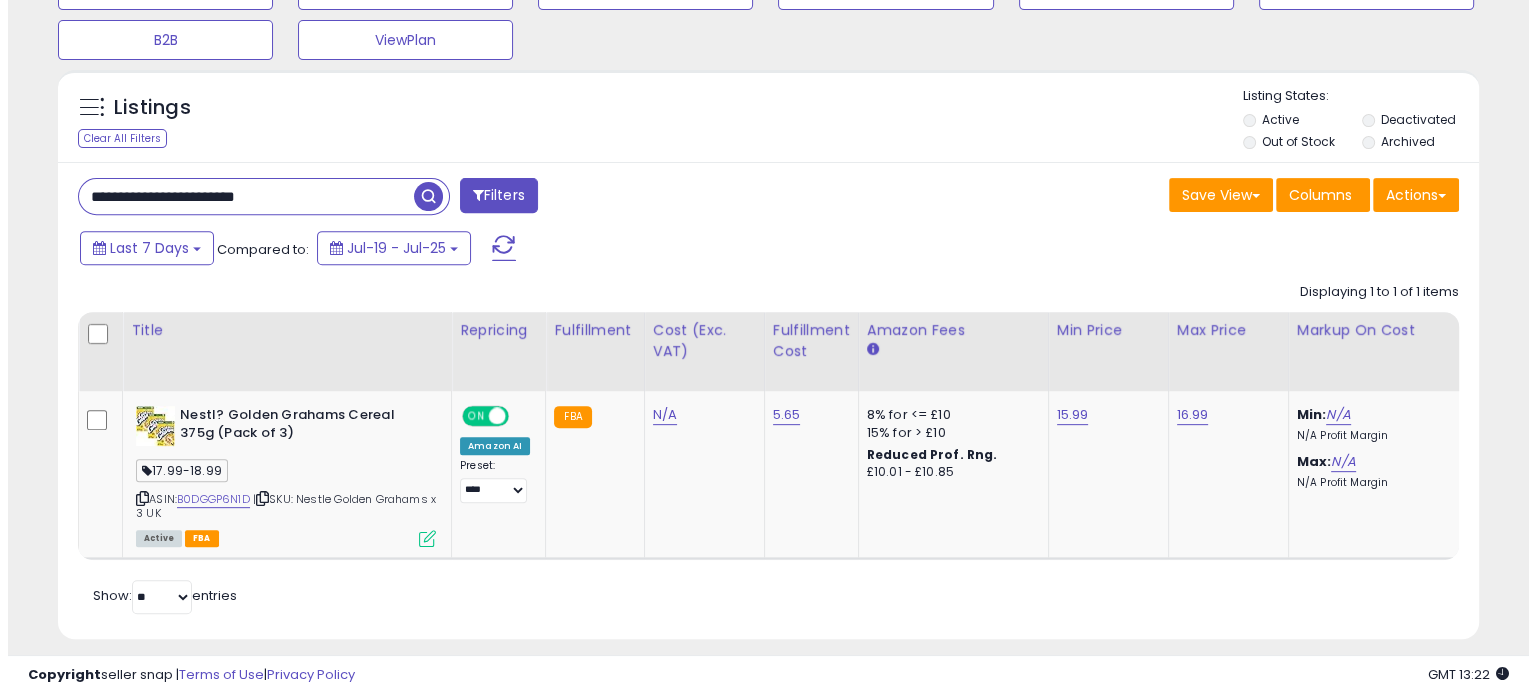 scroll, scrollTop: 602, scrollLeft: 0, axis: vertical 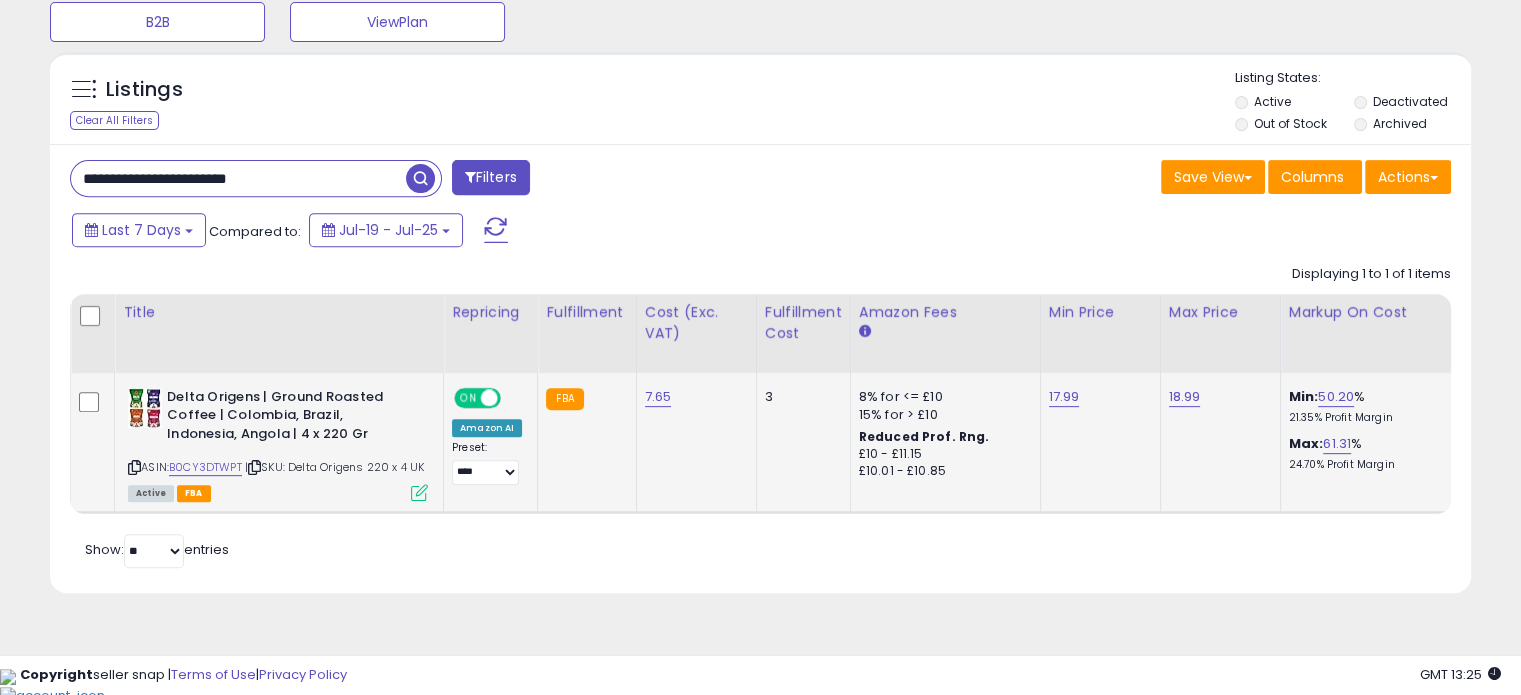 click at bounding box center (419, 492) 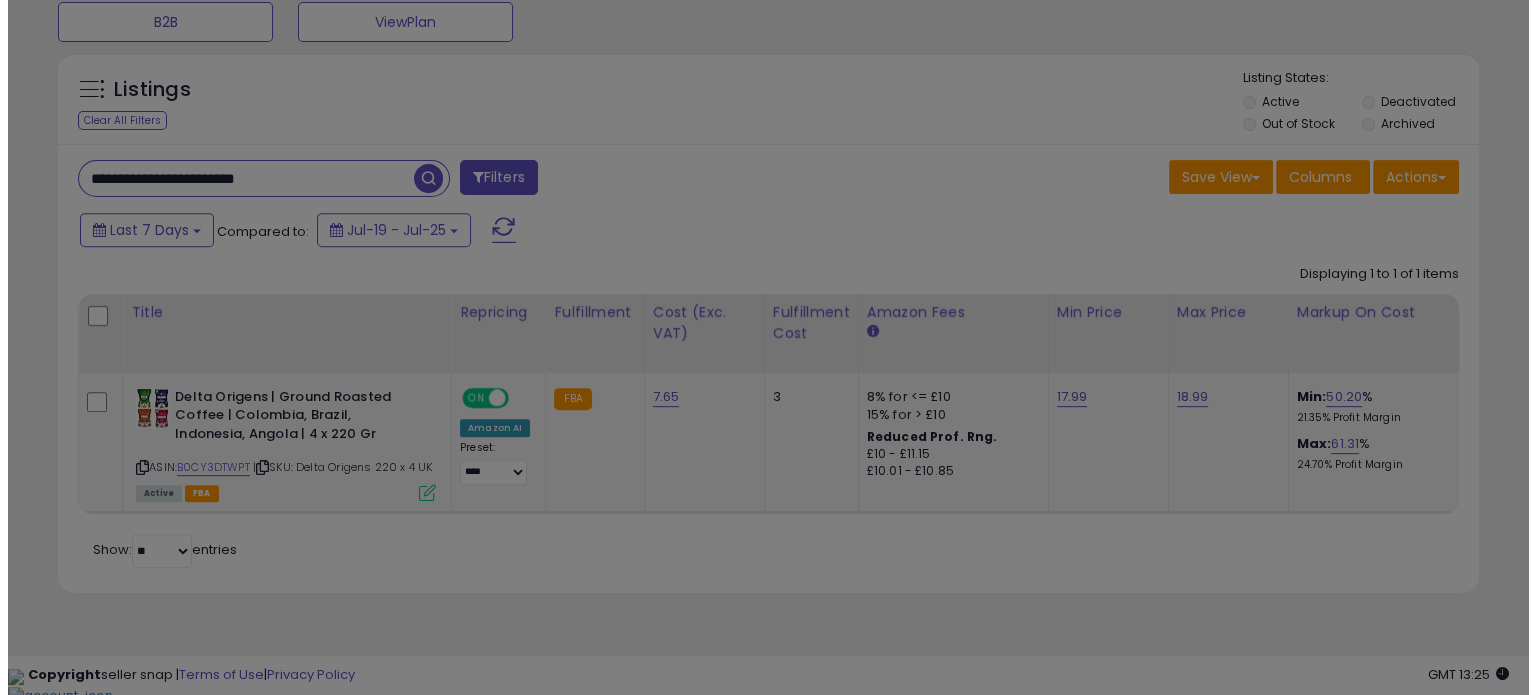 scroll, scrollTop: 999589, scrollLeft: 999168, axis: both 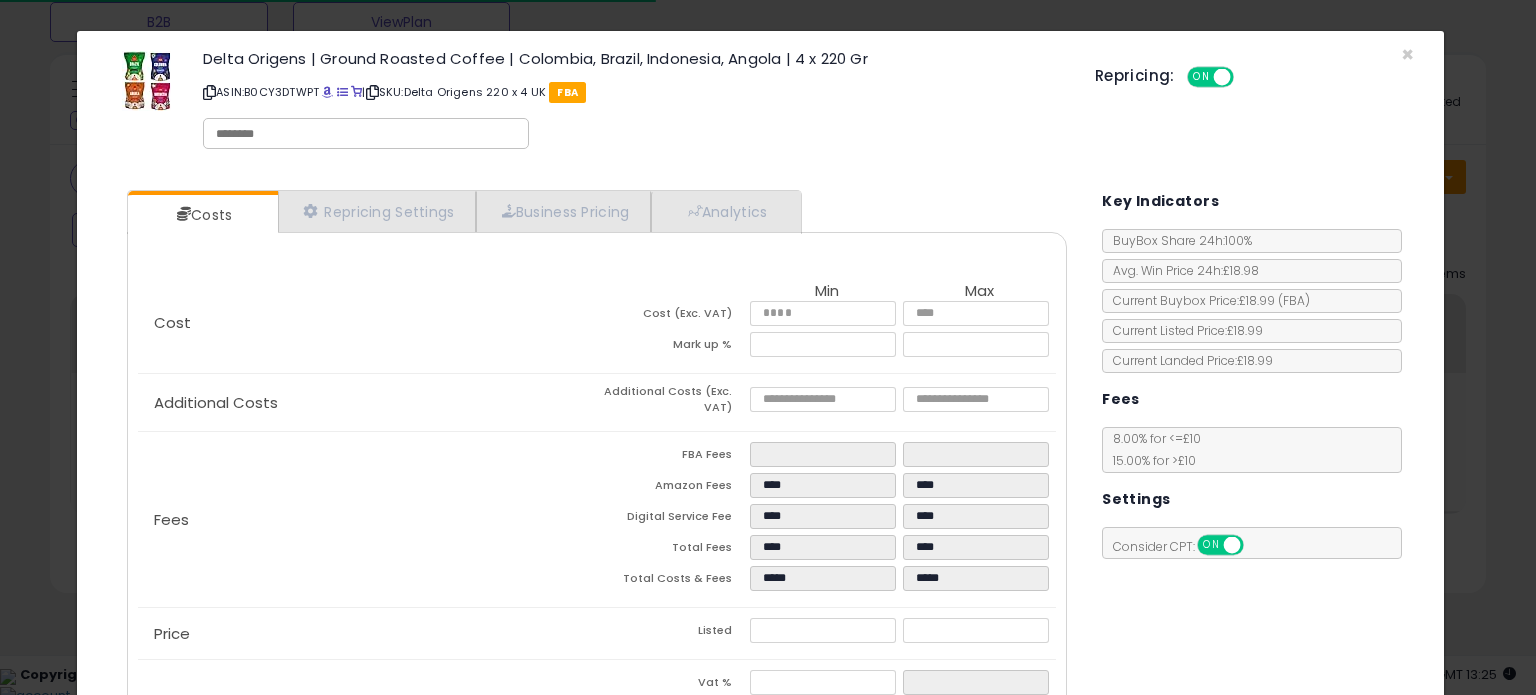click at bounding box center (366, 134) 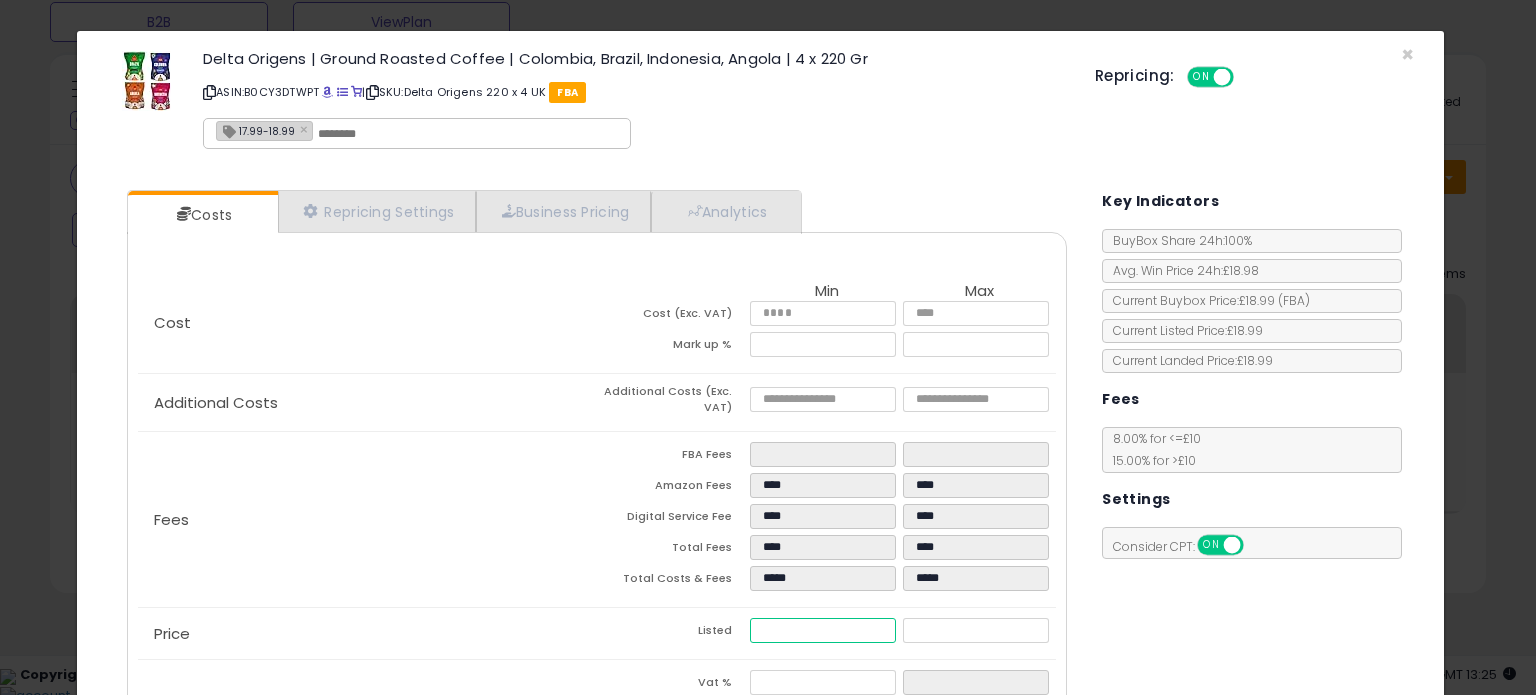 drag, startPoint x: 806, startPoint y: 632, endPoint x: 636, endPoint y: 611, distance: 171.29214 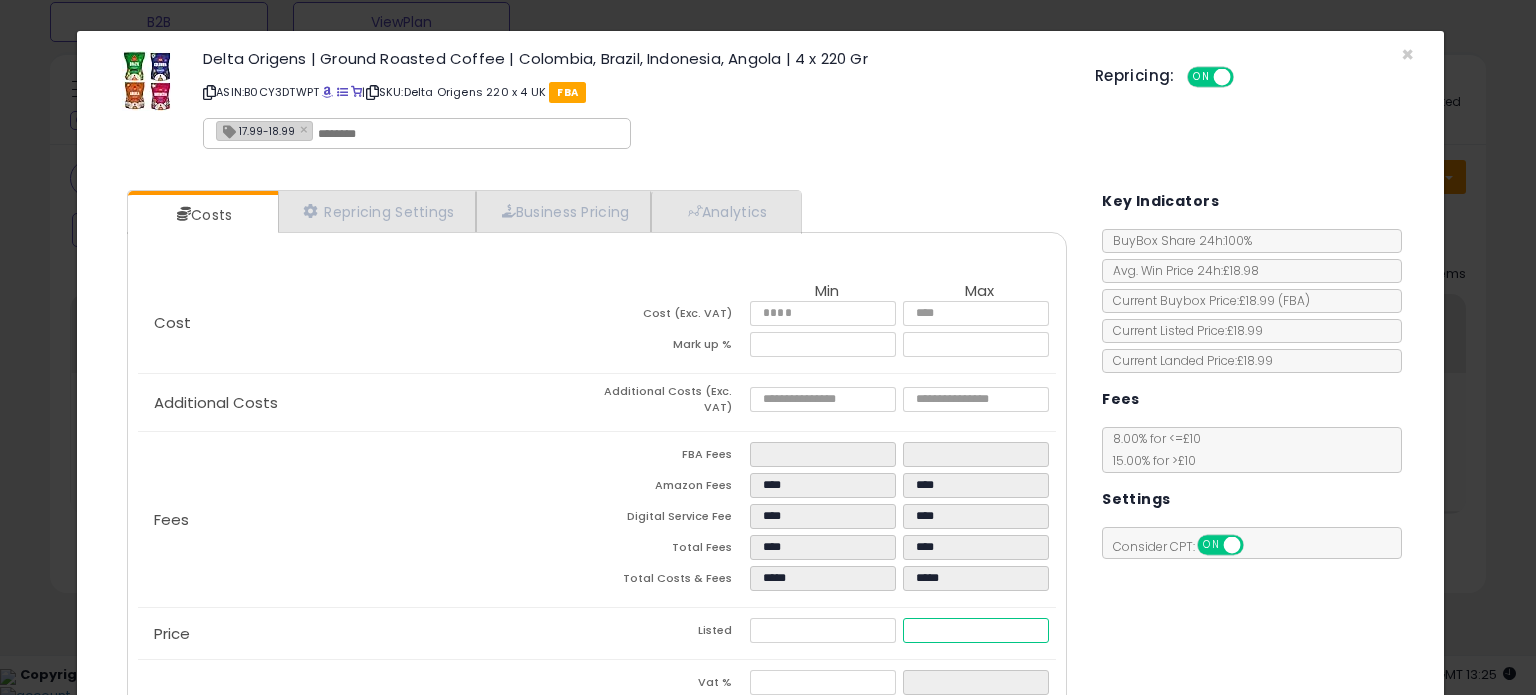 scroll, scrollTop: 212, scrollLeft: 0, axis: vertical 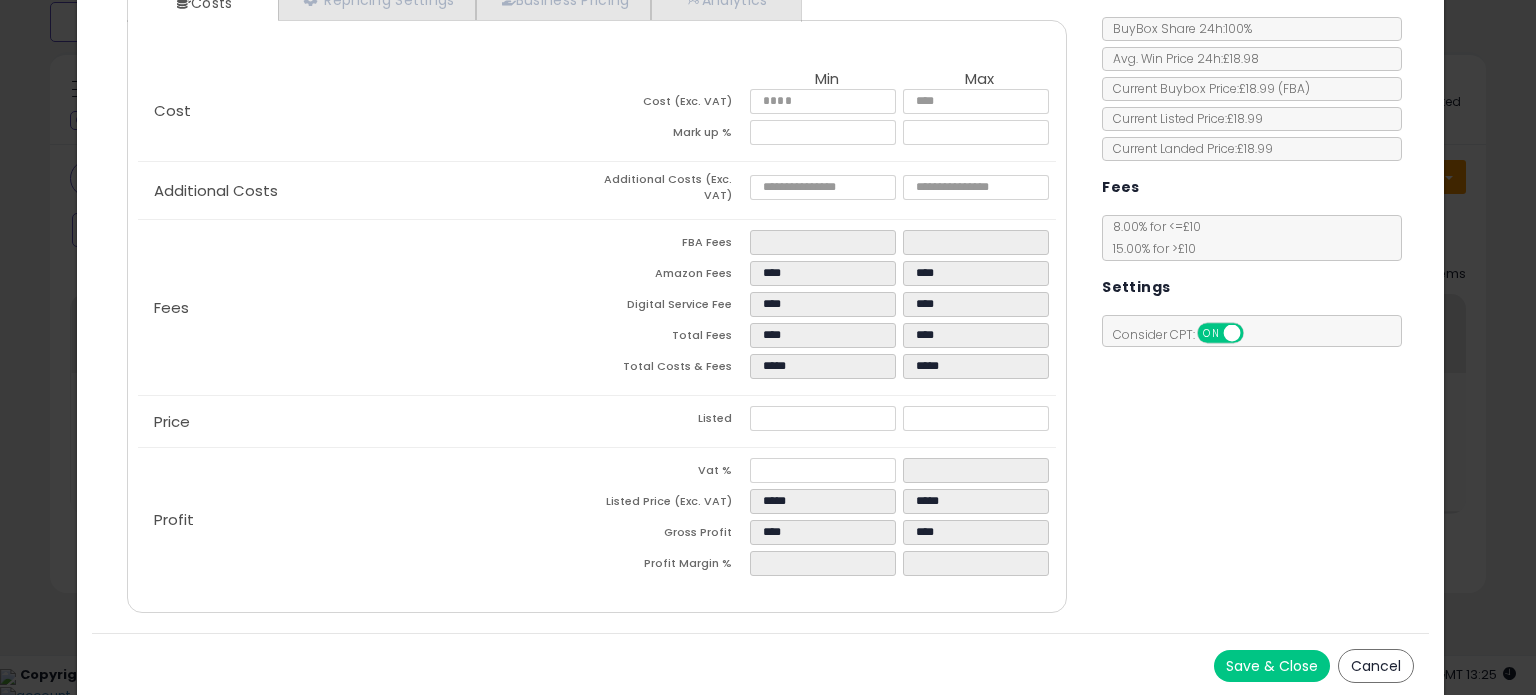 click on "Save & Close" at bounding box center (1272, 666) 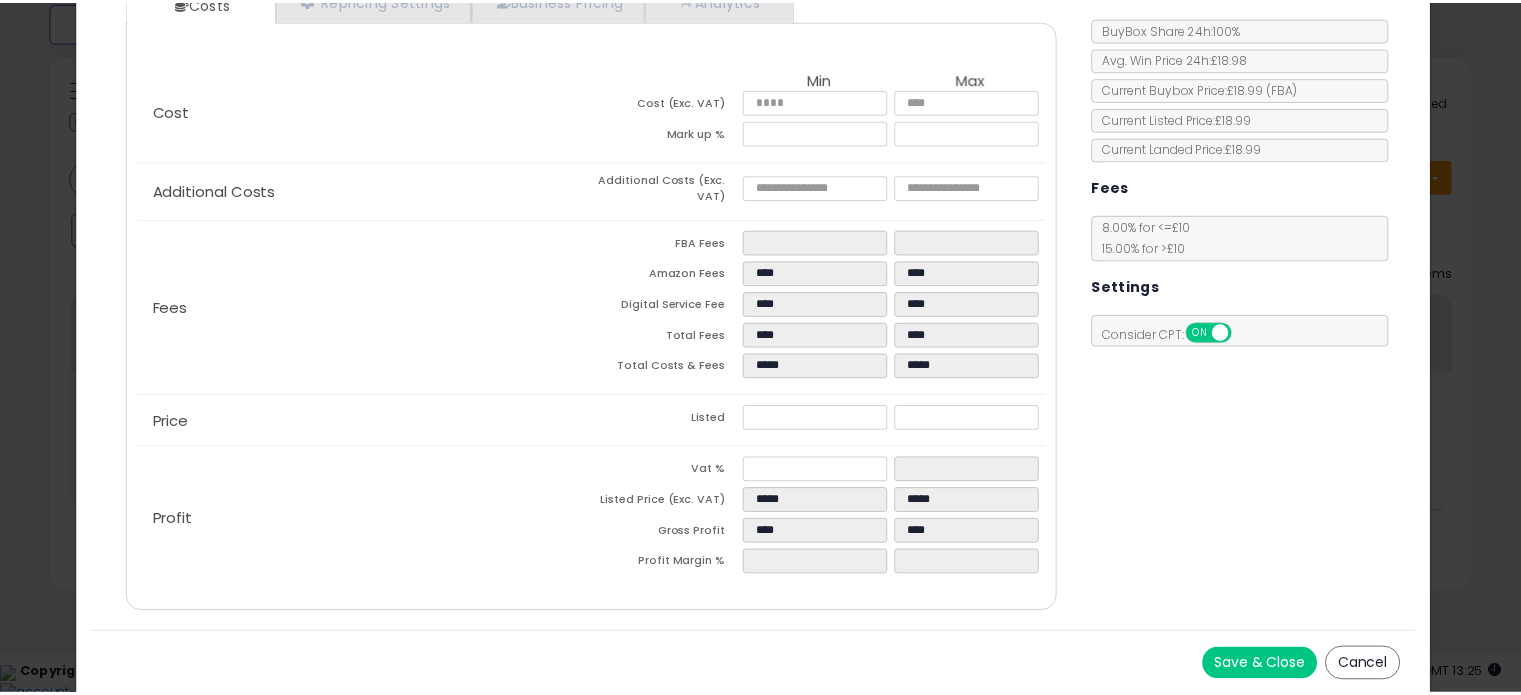 scroll, scrollTop: 0, scrollLeft: 0, axis: both 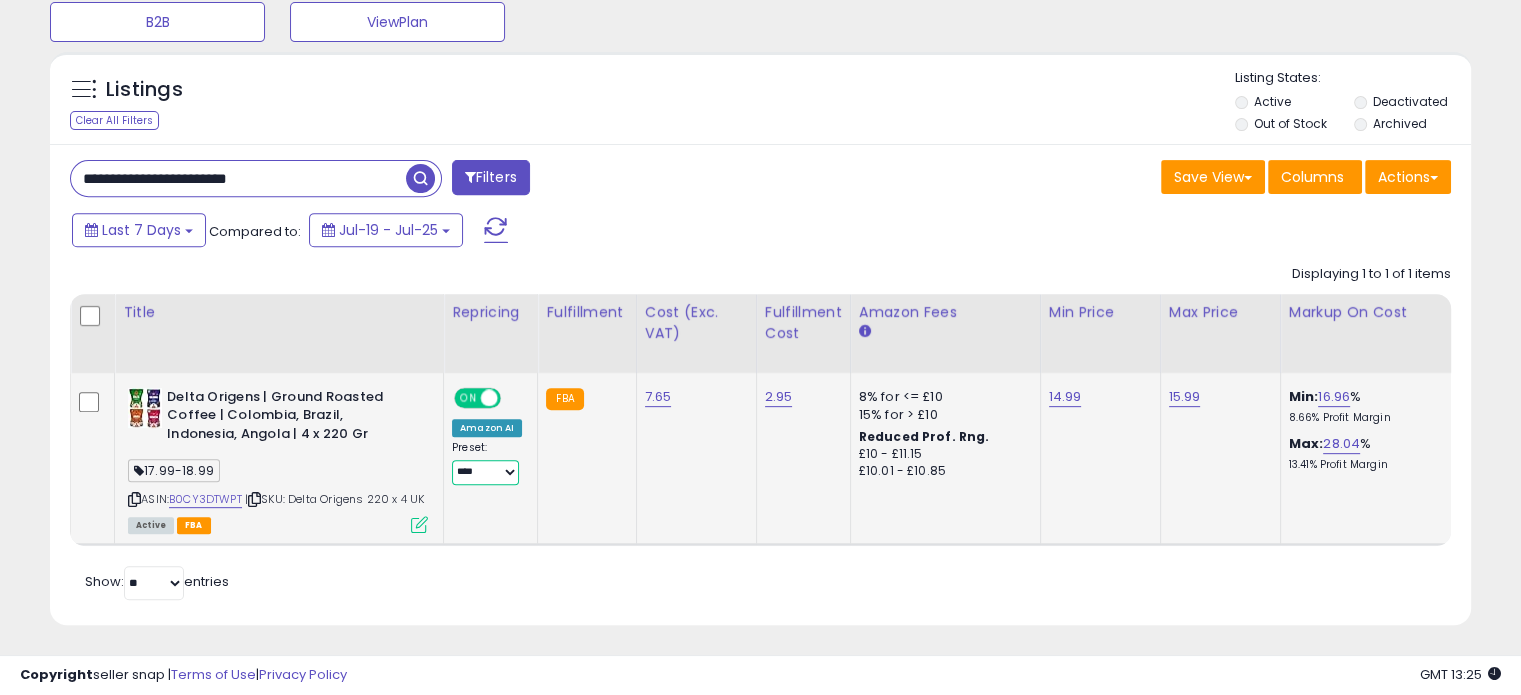 click on "**********" at bounding box center (485, 472) 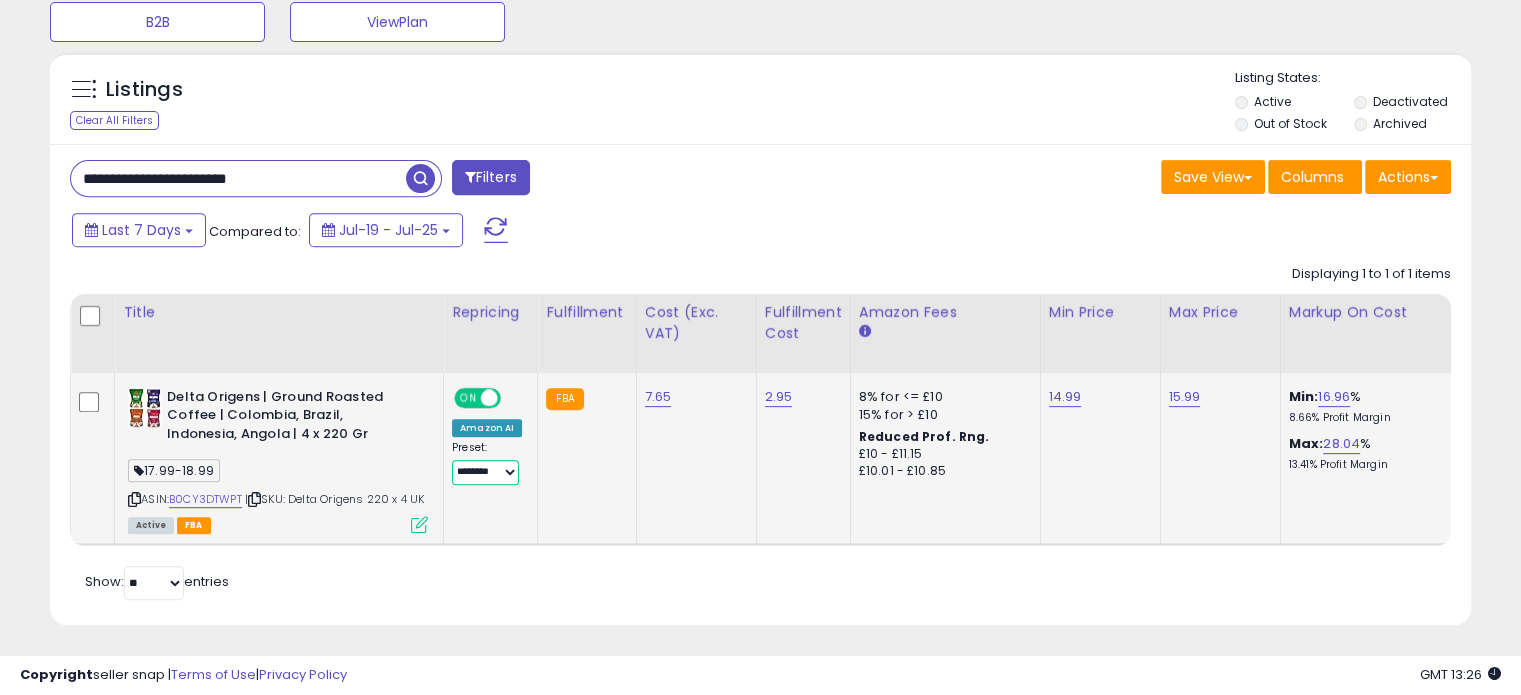 click on "**********" at bounding box center (485, 472) 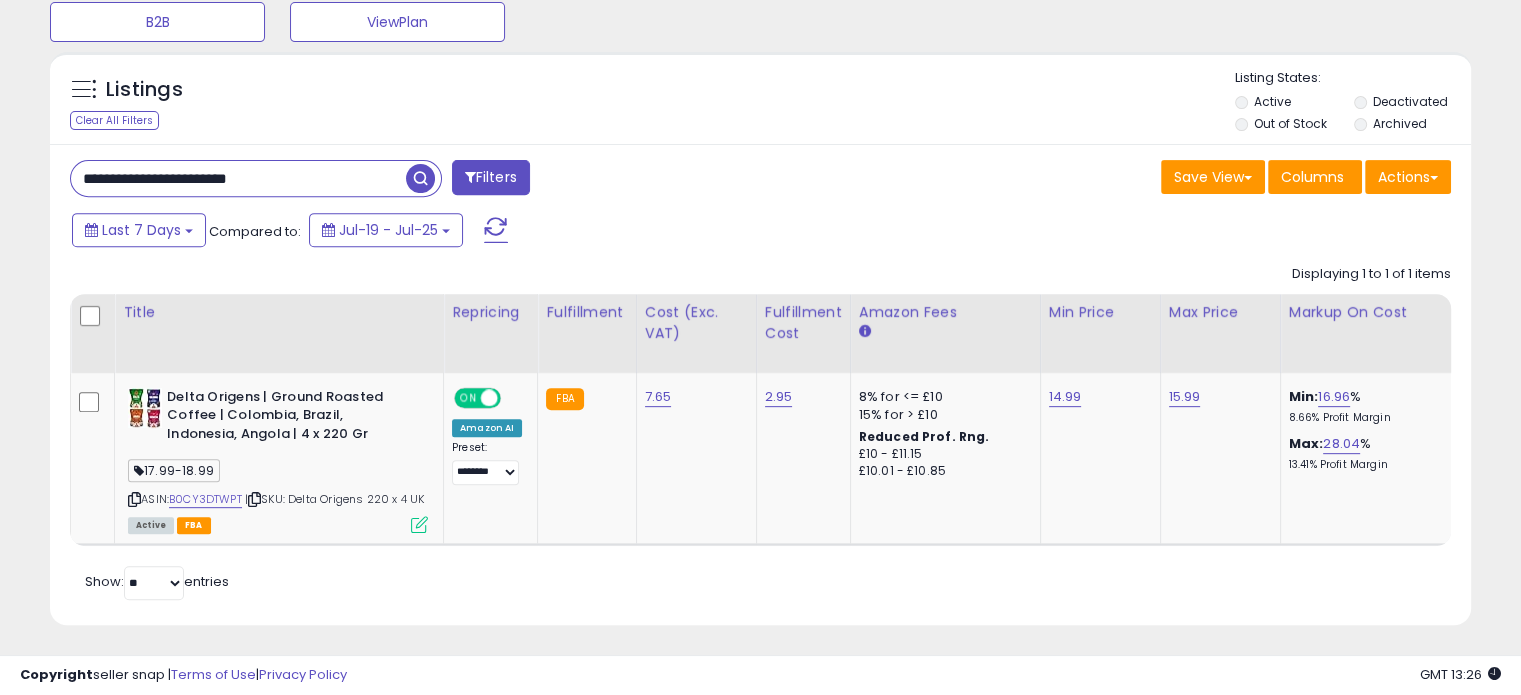 drag, startPoint x: 208, startPoint y: 178, endPoint x: 0, endPoint y: 169, distance: 208.19463 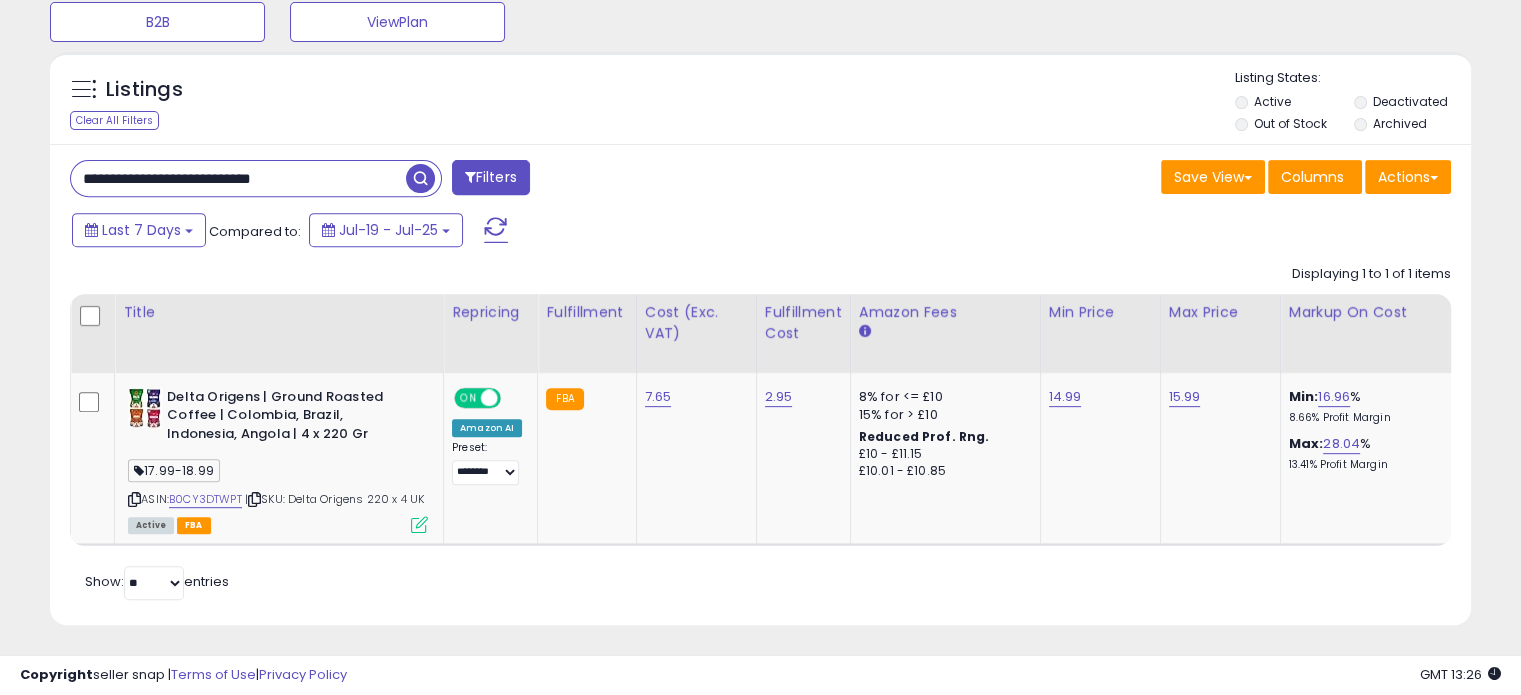 click at bounding box center (420, 178) 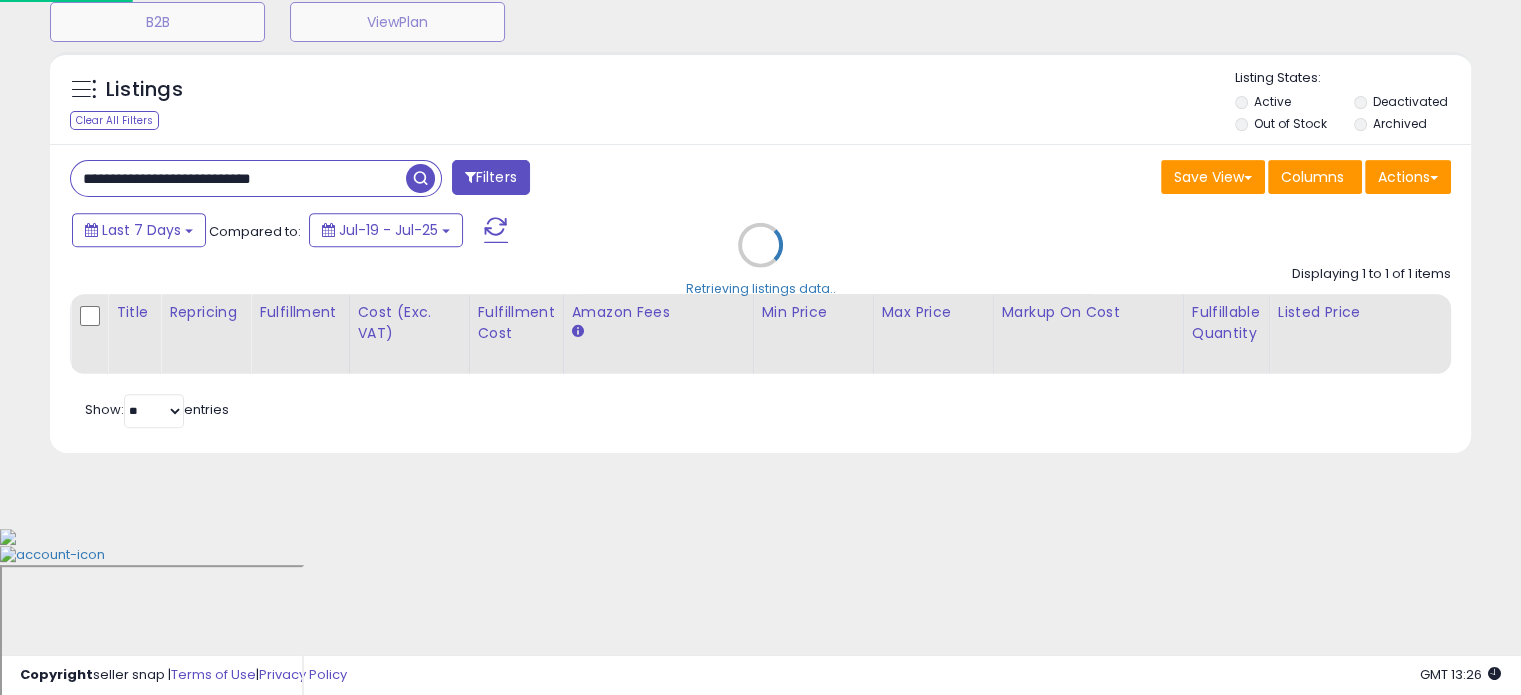 scroll, scrollTop: 999589, scrollLeft: 999168, axis: both 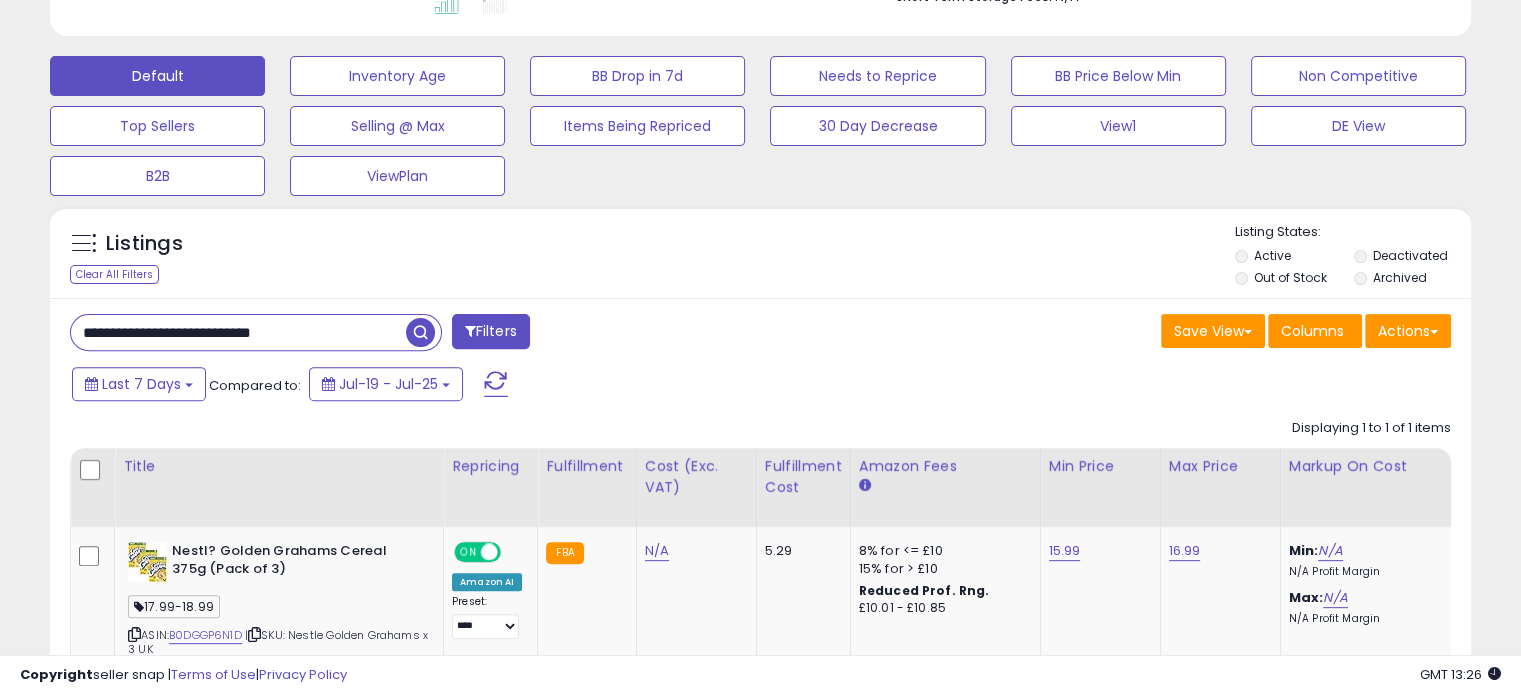 click on "Listings
Clear All Filters" at bounding box center [760, 252] 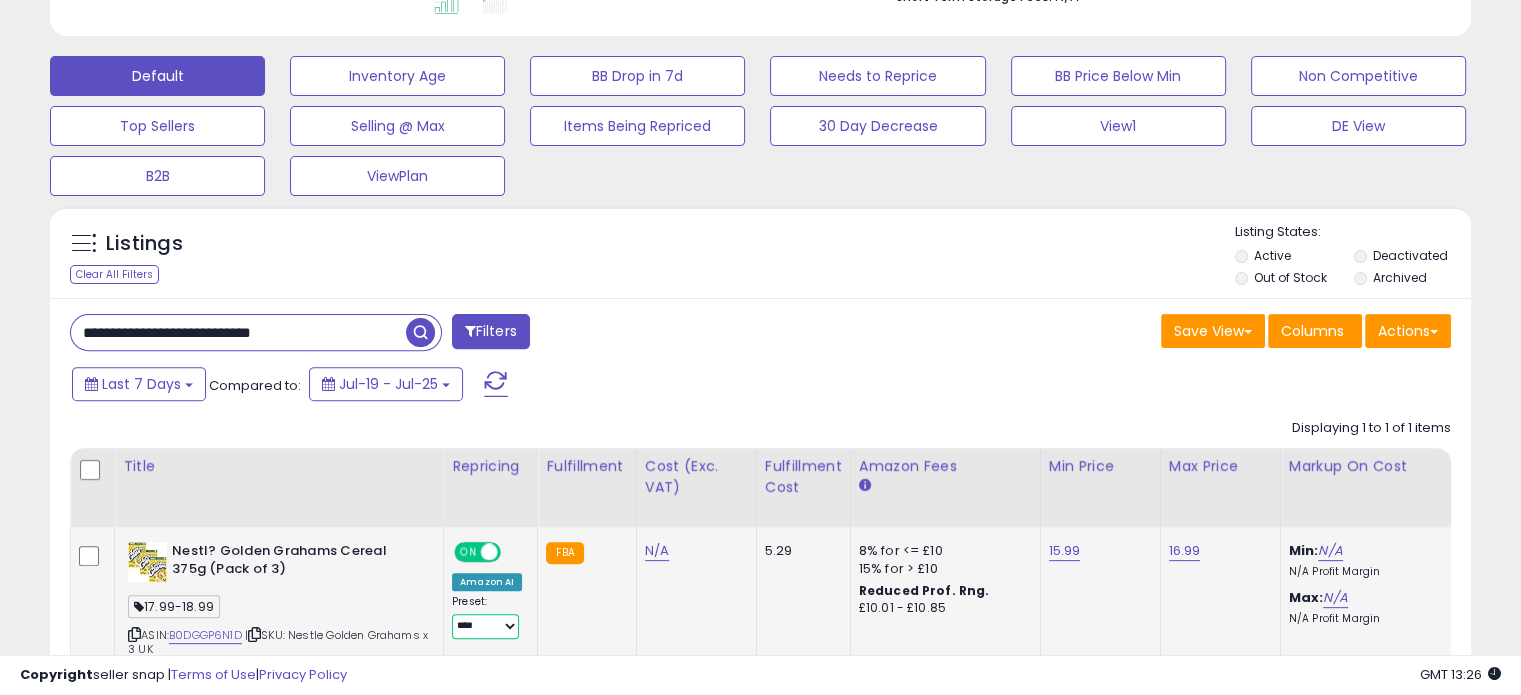 click on "**********" at bounding box center (485, 626) 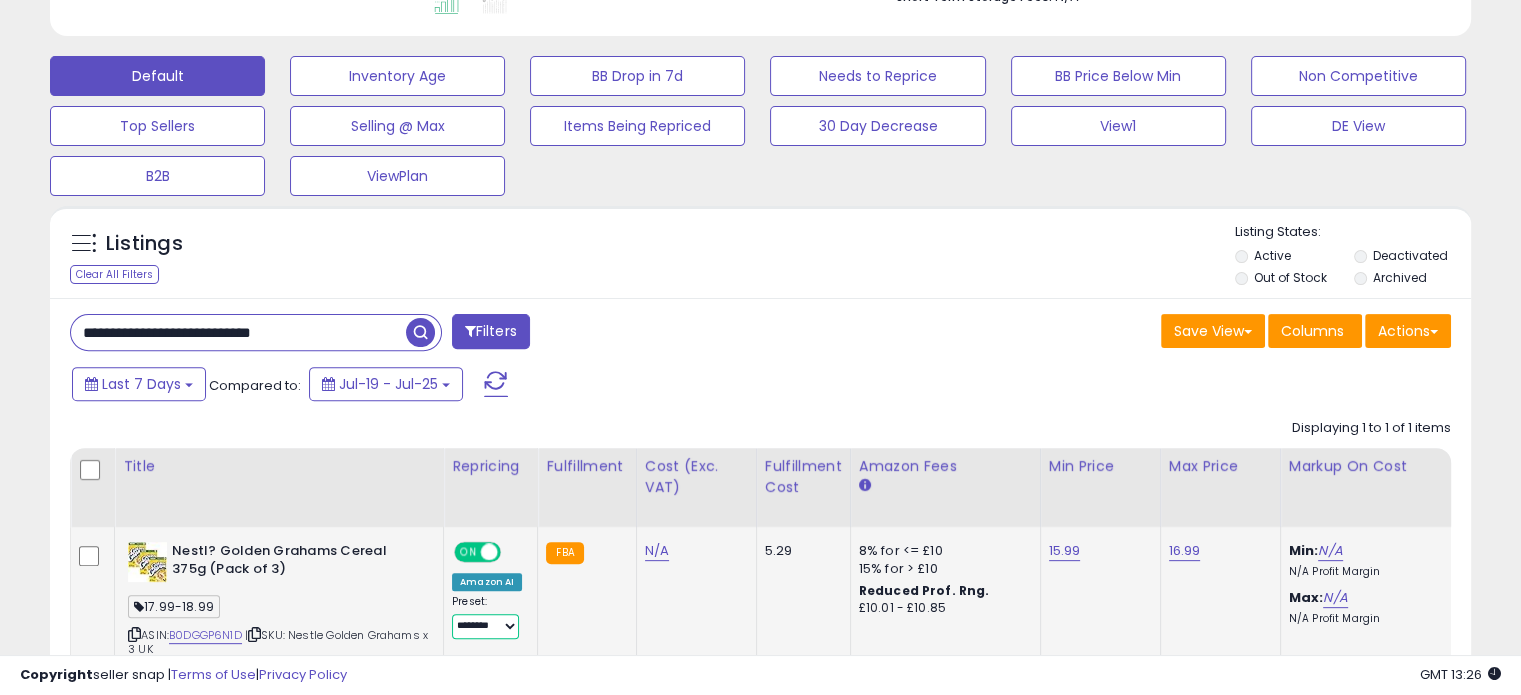 click on "**********" at bounding box center [485, 626] 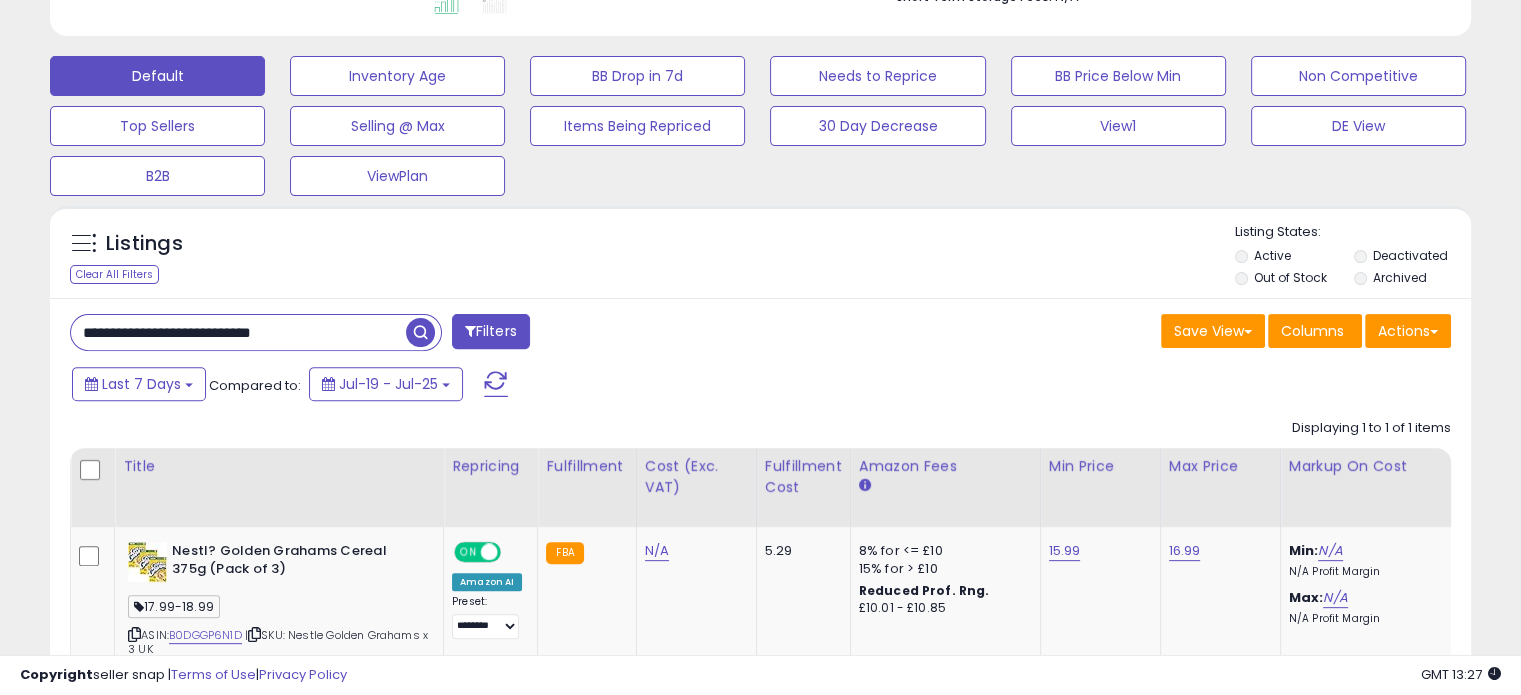 drag, startPoint x: 348, startPoint y: 338, endPoint x: 0, endPoint y: 335, distance: 348.01294 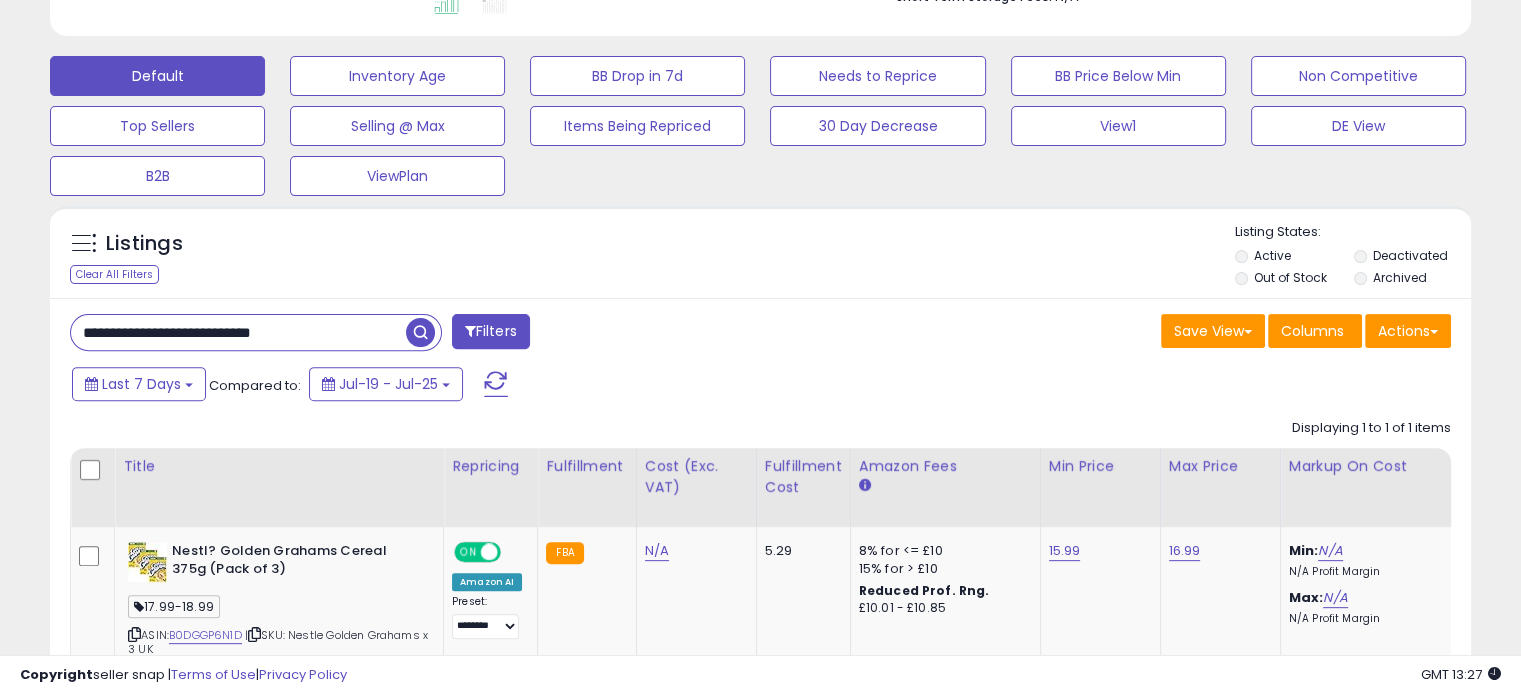 click at bounding box center (420, 332) 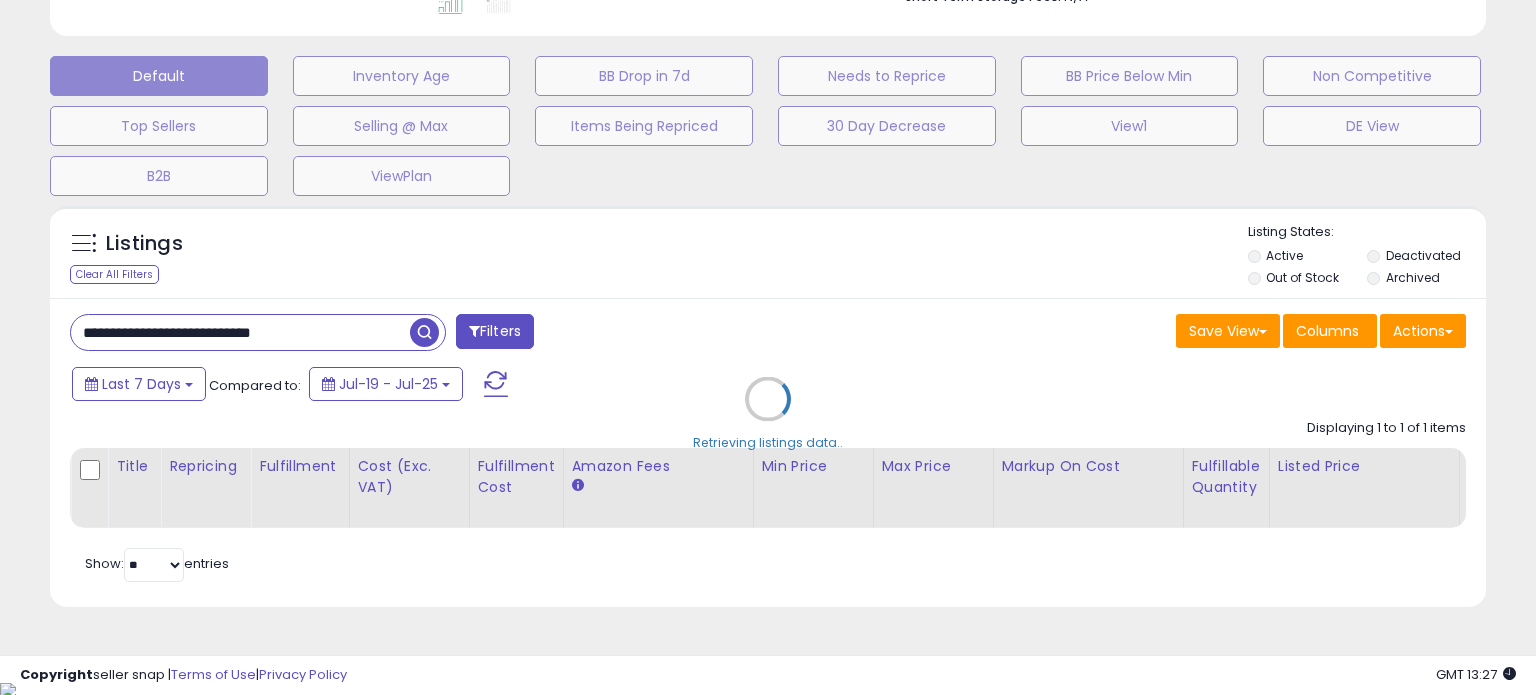 scroll, scrollTop: 999589, scrollLeft: 999168, axis: both 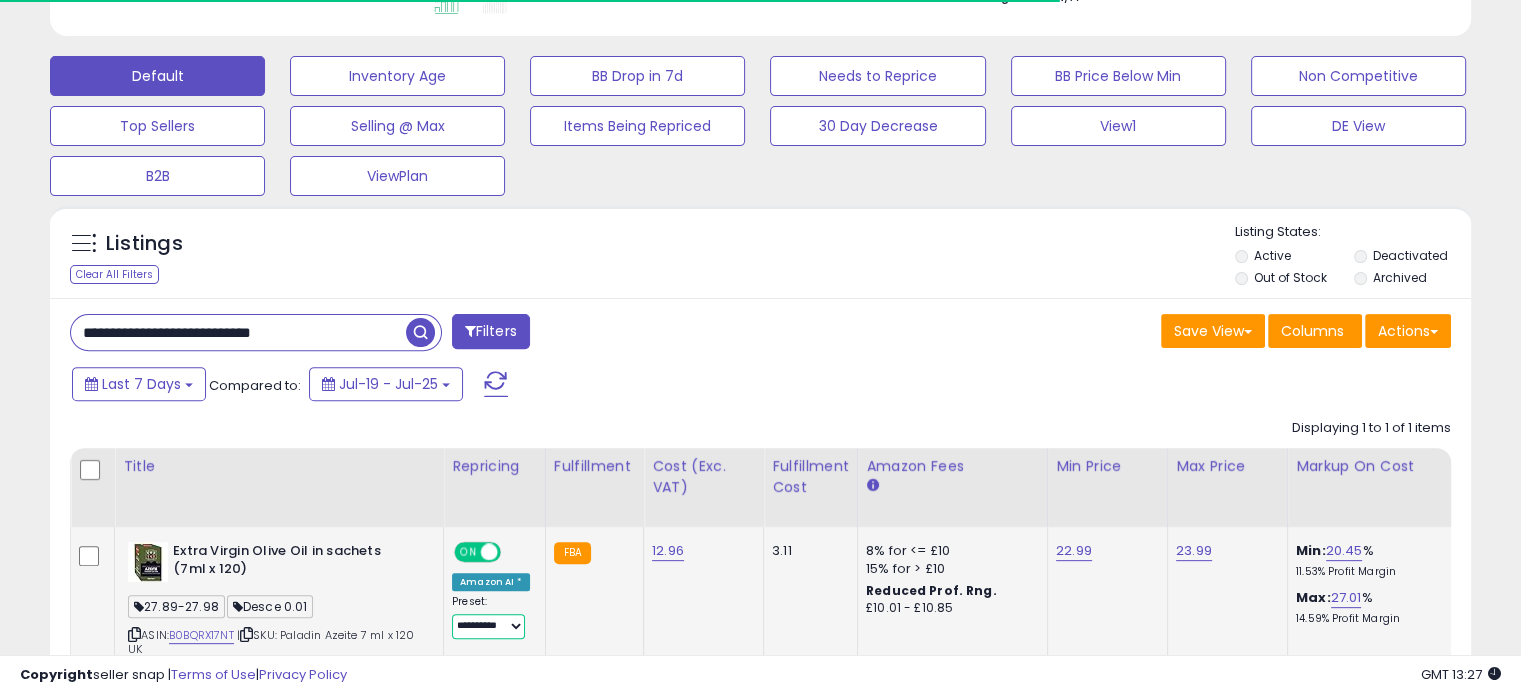 click on "**********" at bounding box center [488, 626] 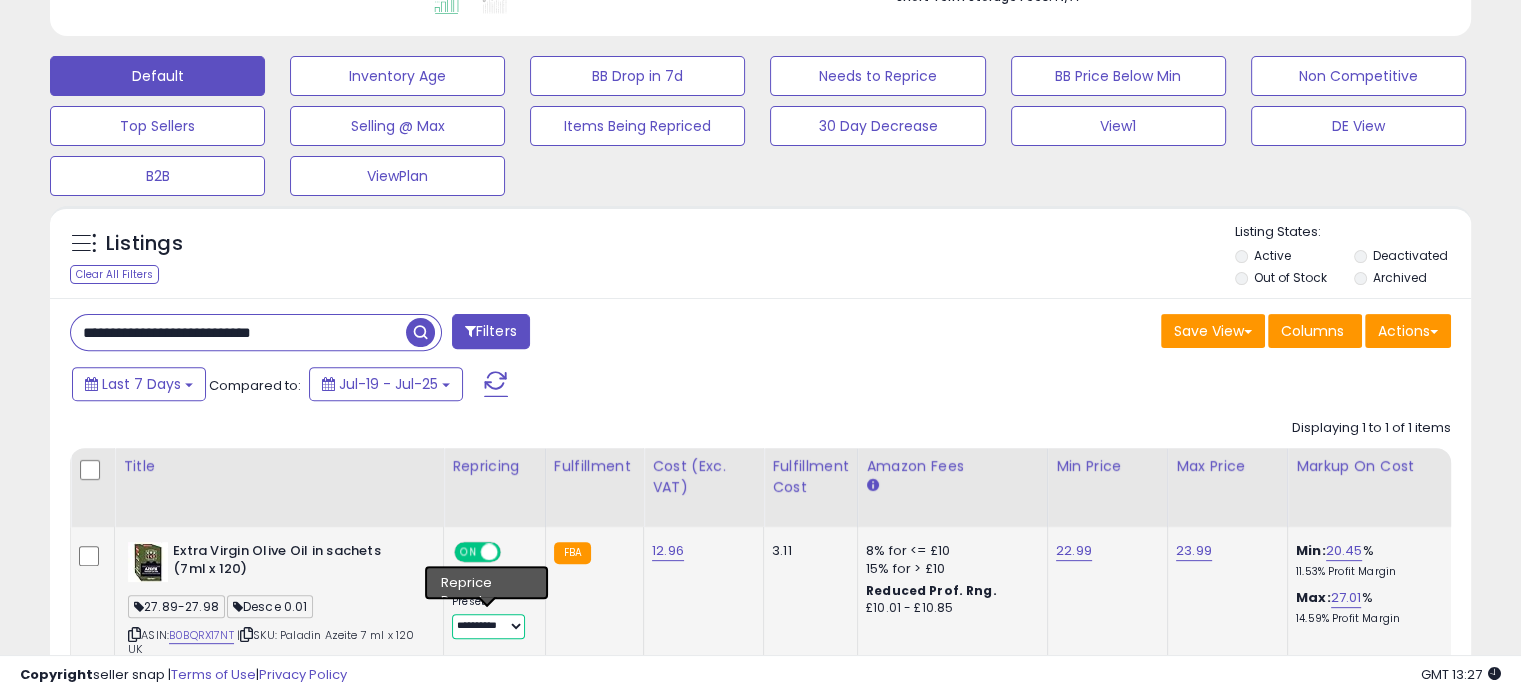 scroll, scrollTop: 999589, scrollLeft: 999176, axis: both 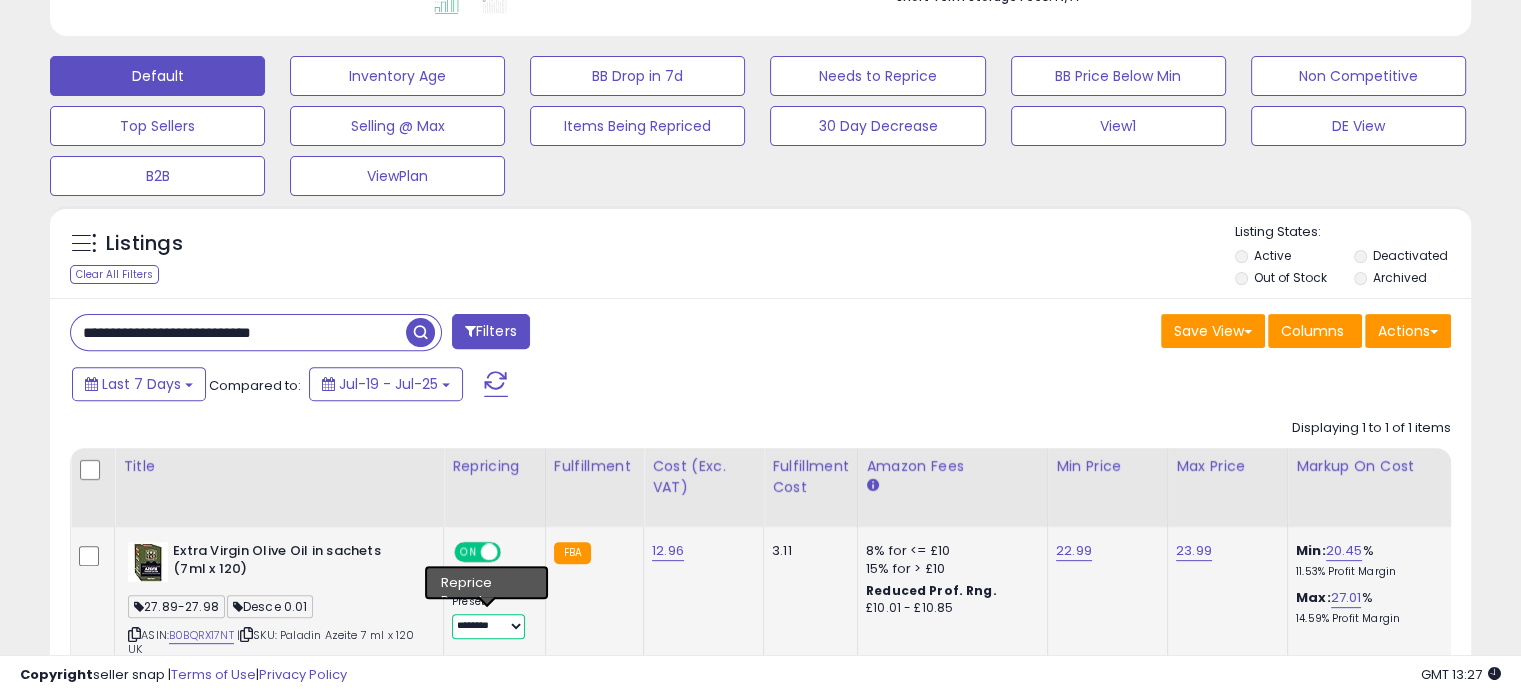 click on "**********" at bounding box center [488, 626] 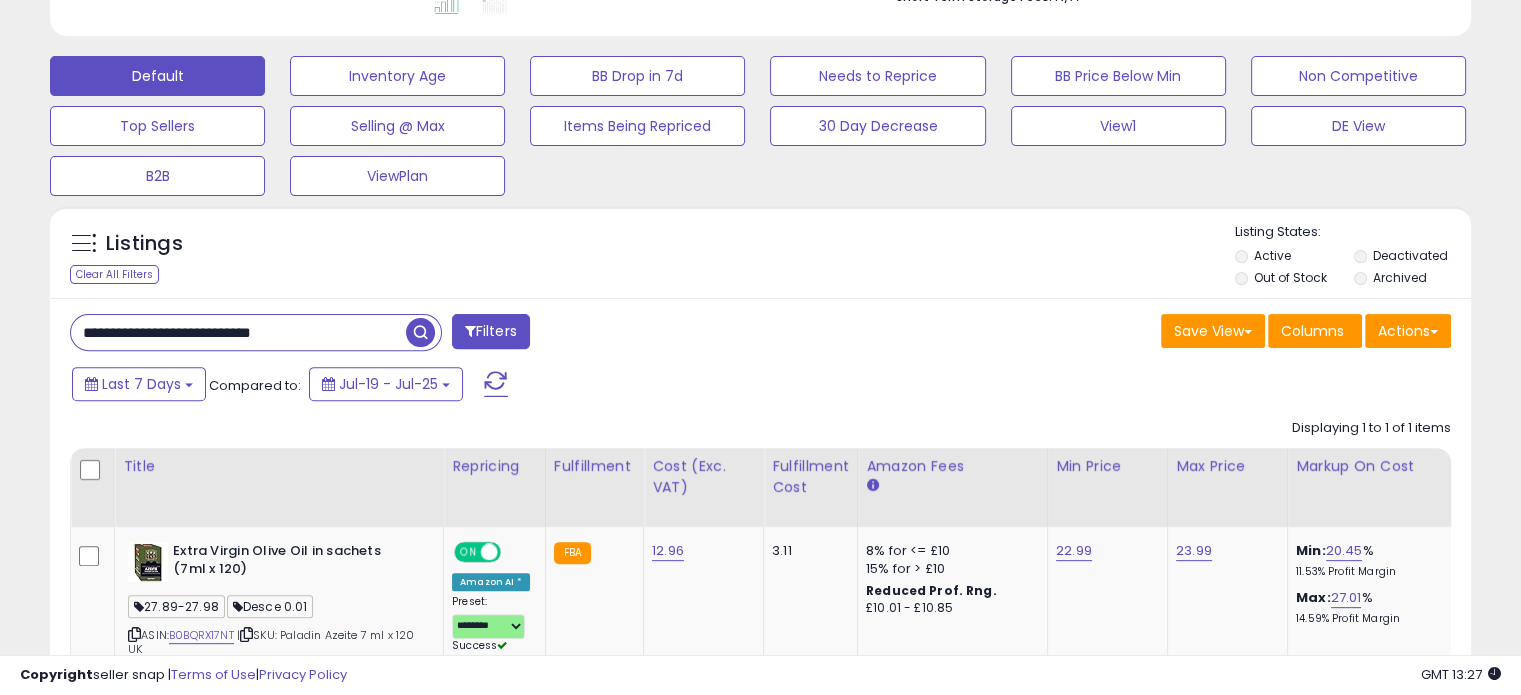drag, startPoint x: 115, startPoint y: 323, endPoint x: 0, endPoint y: 315, distance: 115.27792 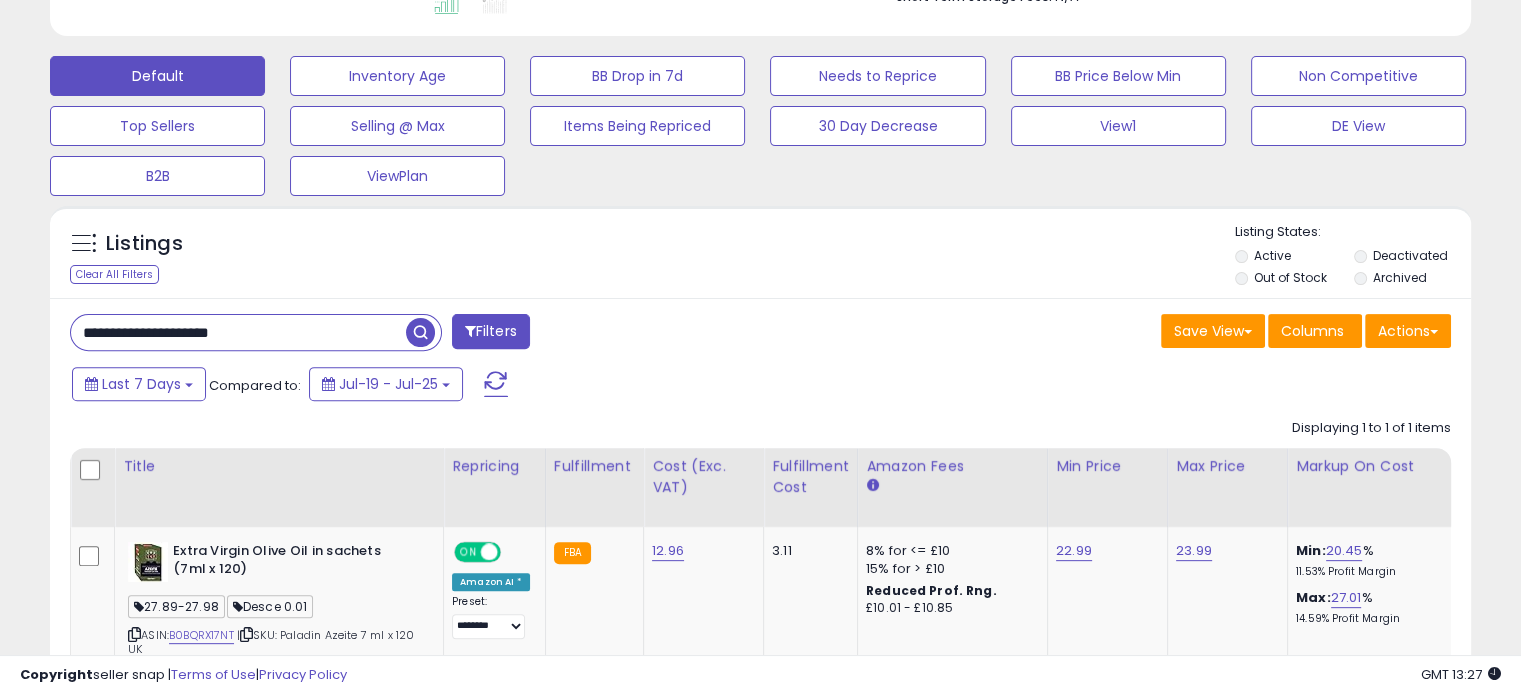 click at bounding box center (420, 332) 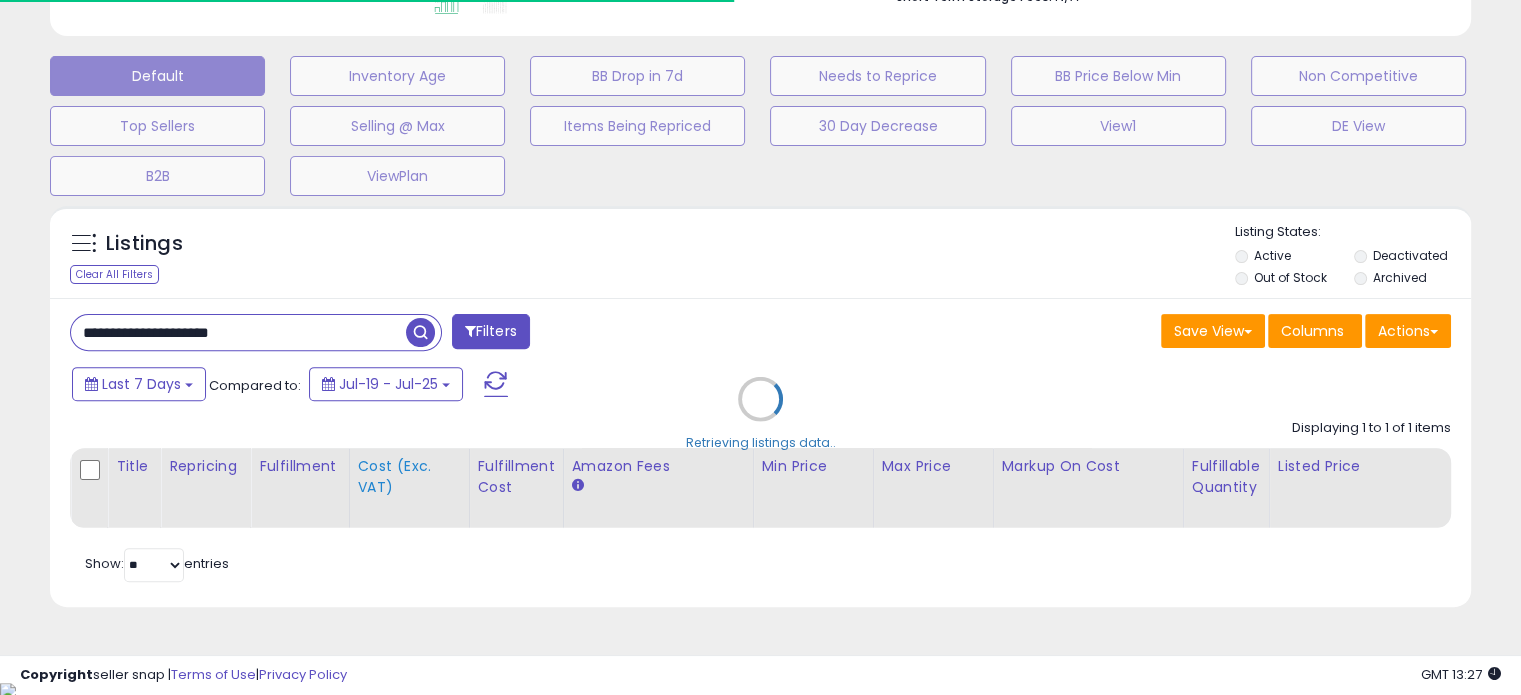scroll, scrollTop: 409, scrollLeft: 822, axis: both 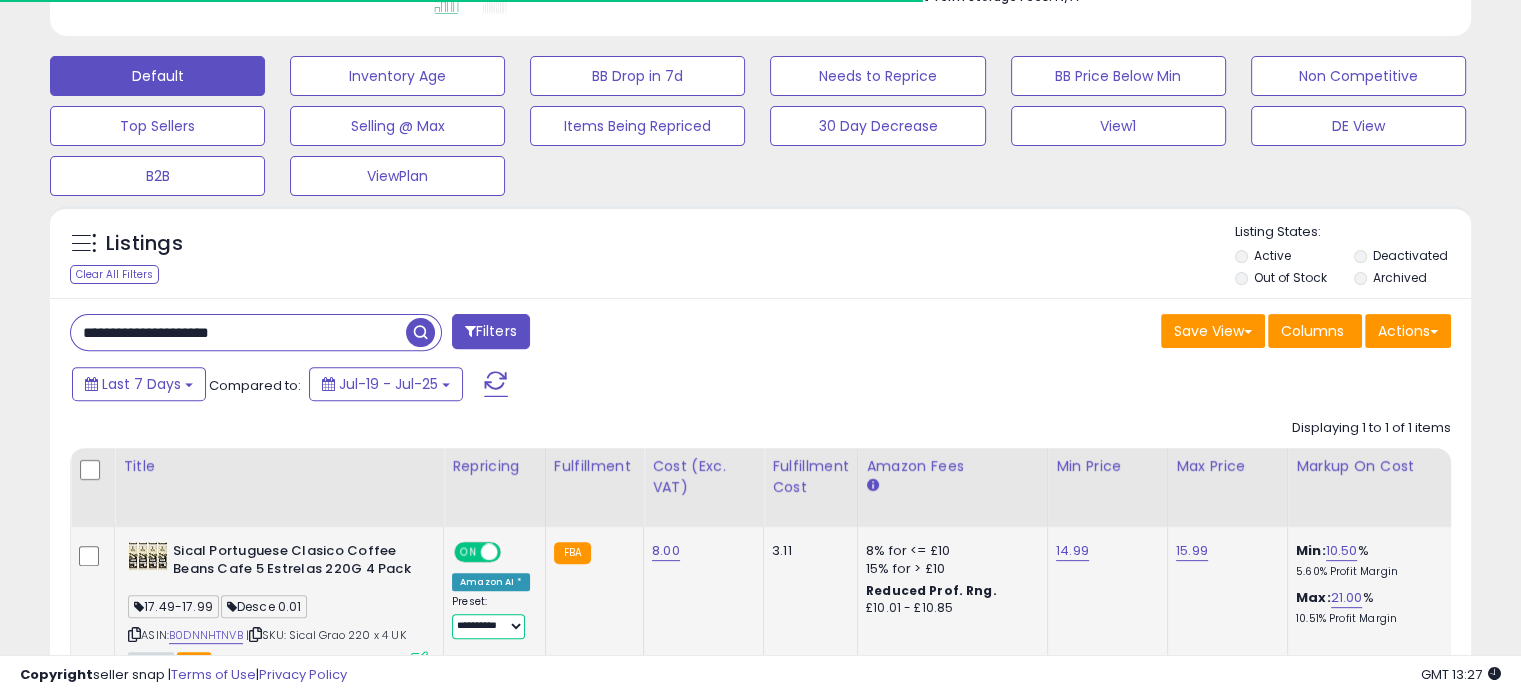 click on "**********" at bounding box center (488, 626) 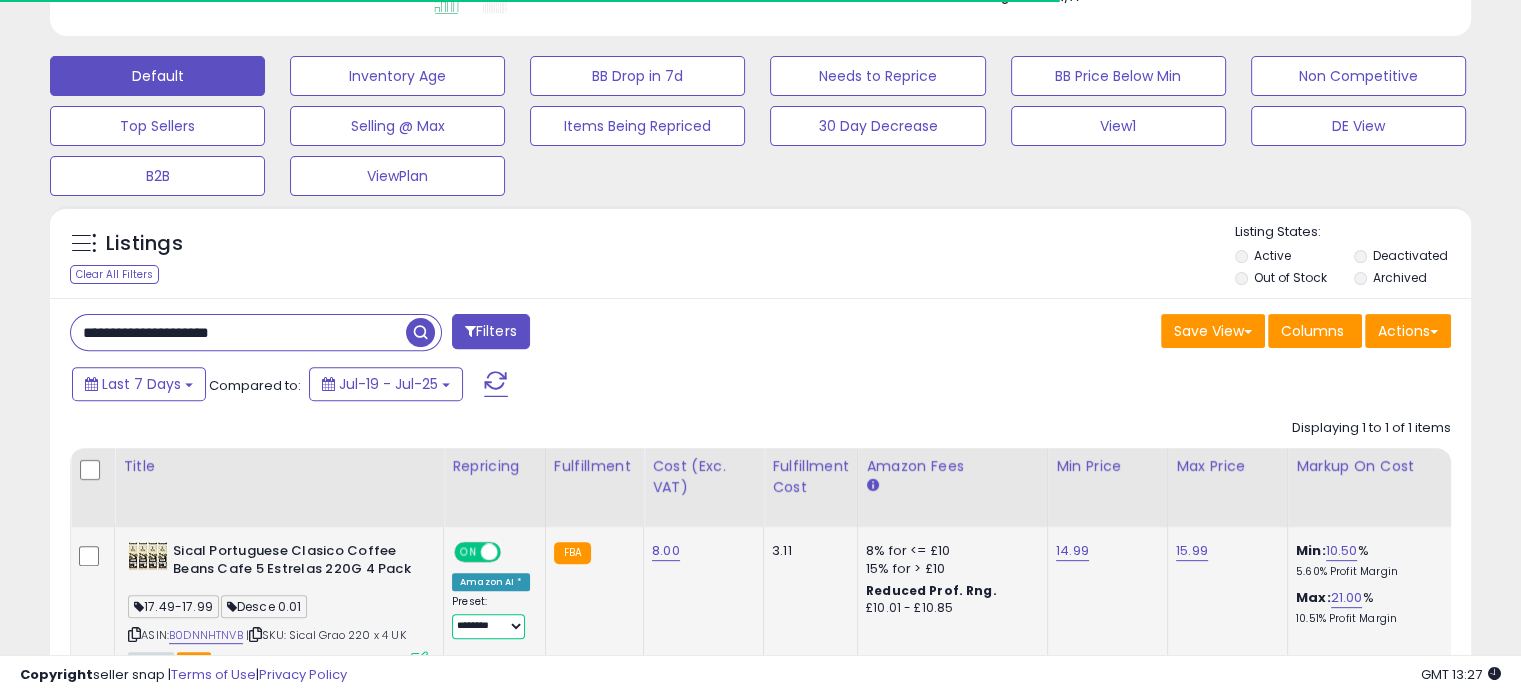 click on "**********" at bounding box center (488, 626) 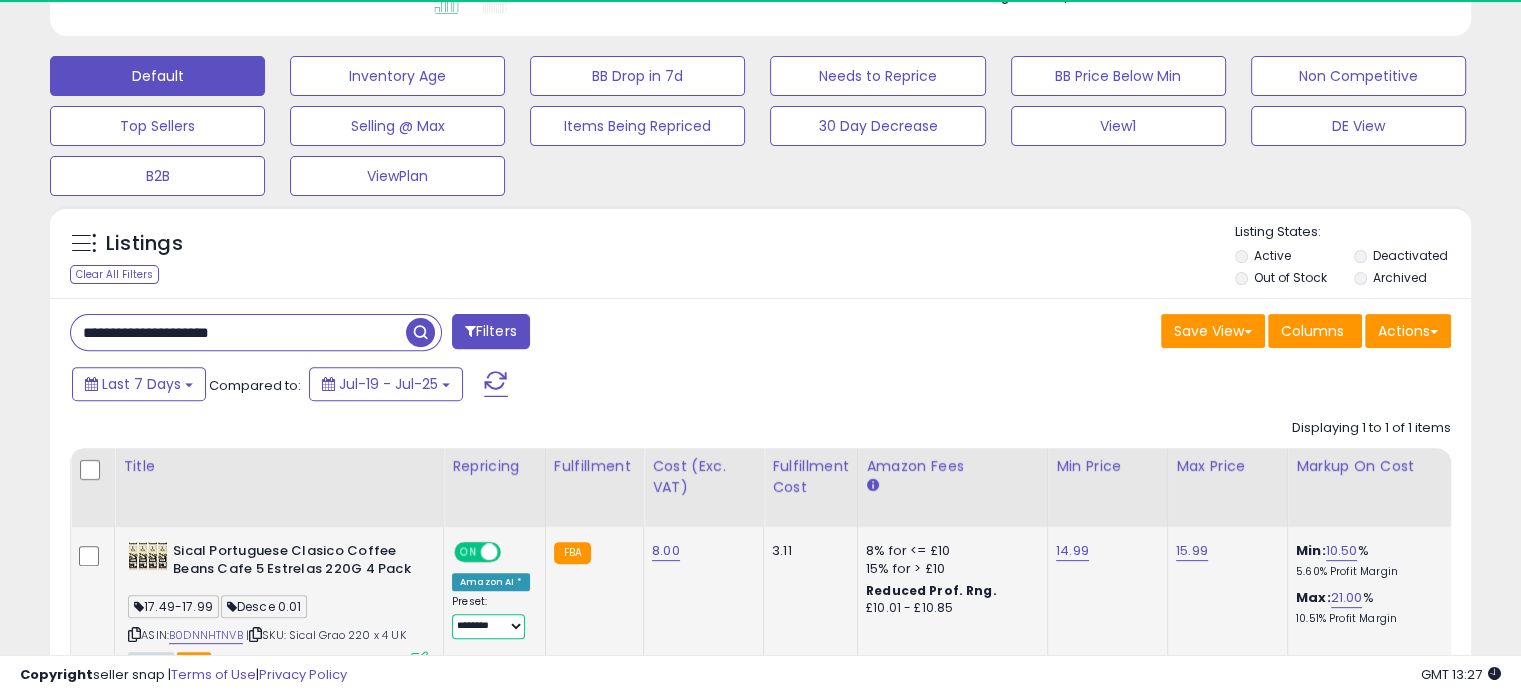 scroll, scrollTop: 999589, scrollLeft: 999176, axis: both 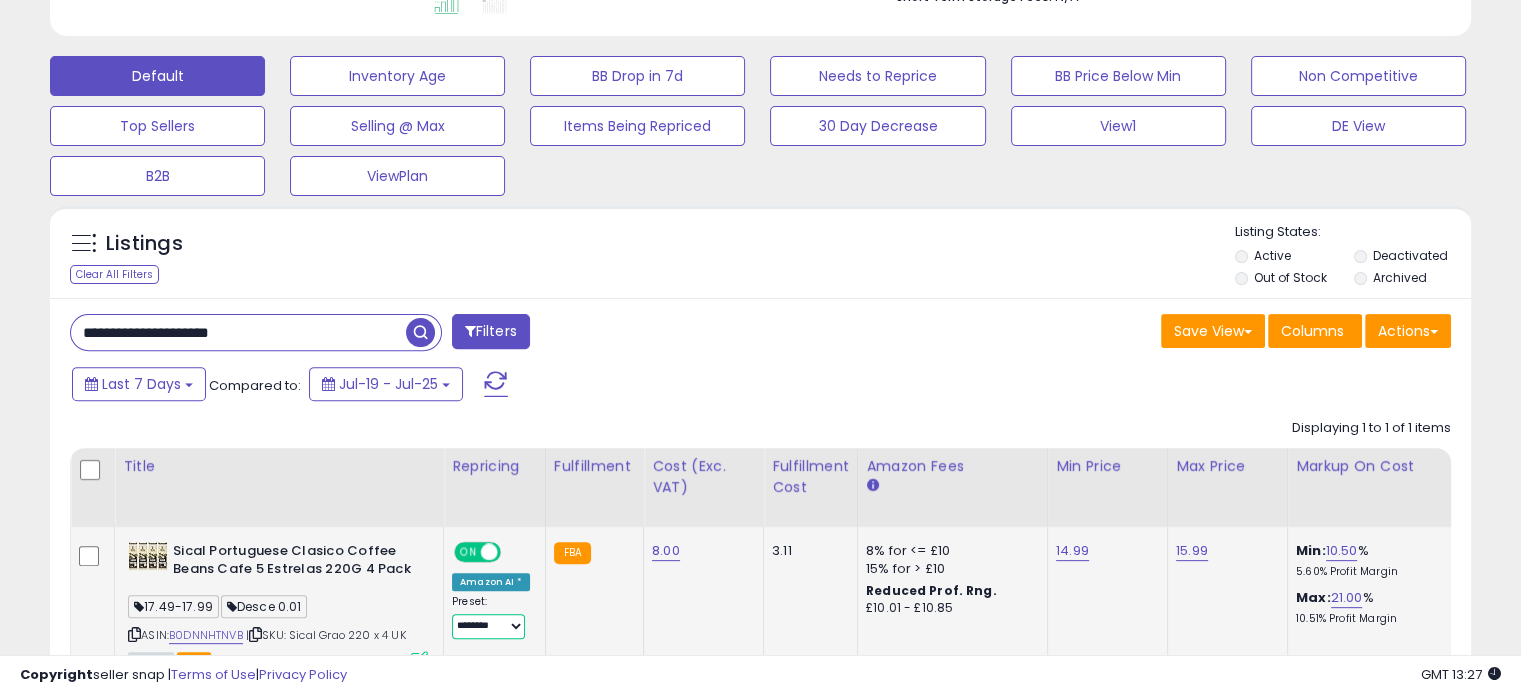 click on "**********" at bounding box center [488, 626] 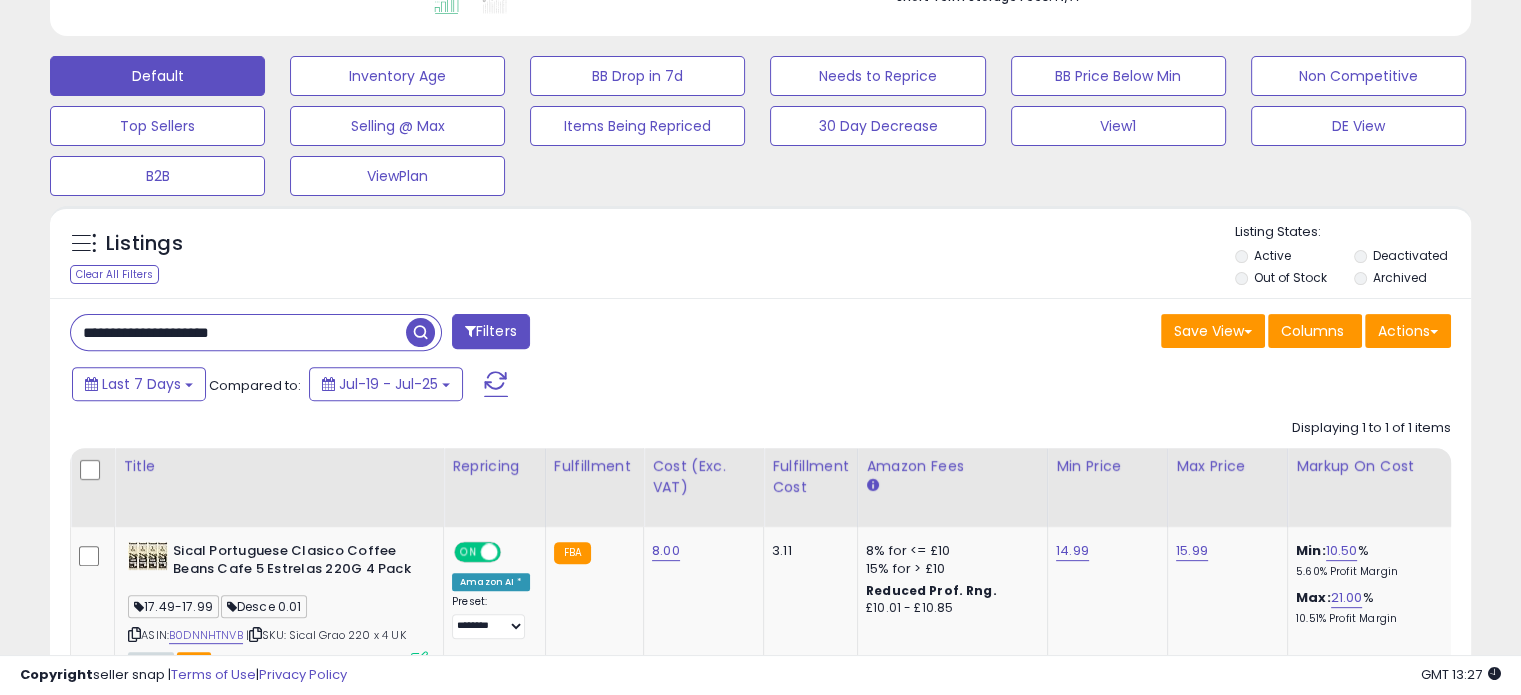 drag, startPoint x: 330, startPoint y: 335, endPoint x: 61, endPoint y: 331, distance: 269.02972 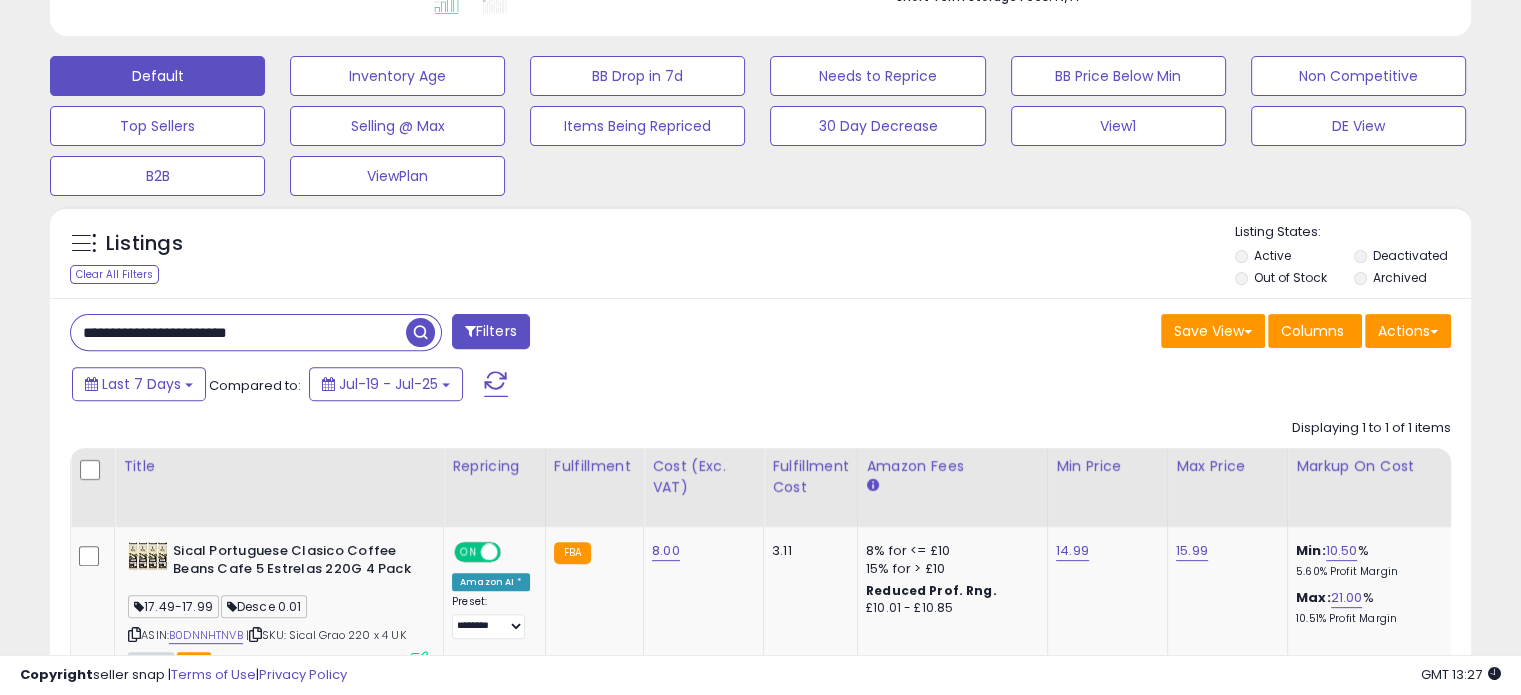 click at bounding box center (420, 332) 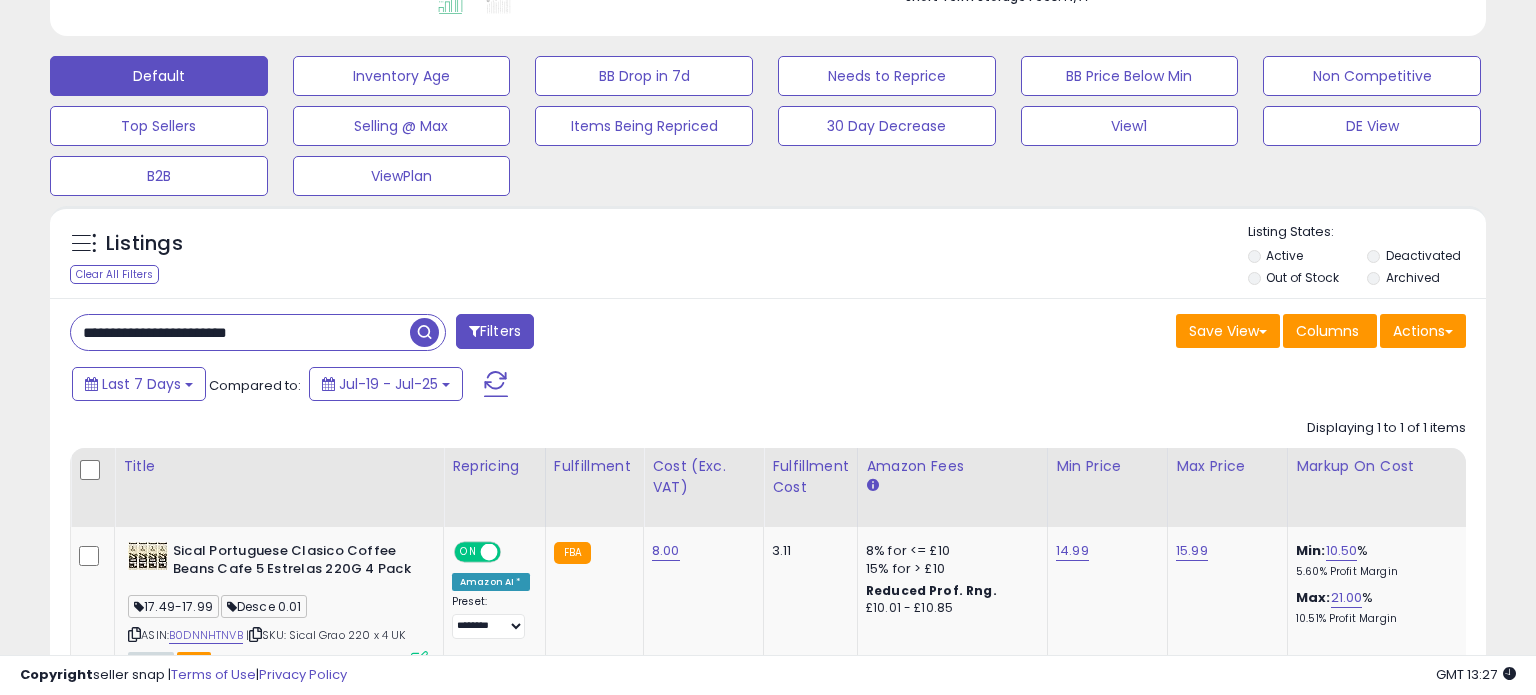 scroll, scrollTop: 999589, scrollLeft: 999168, axis: both 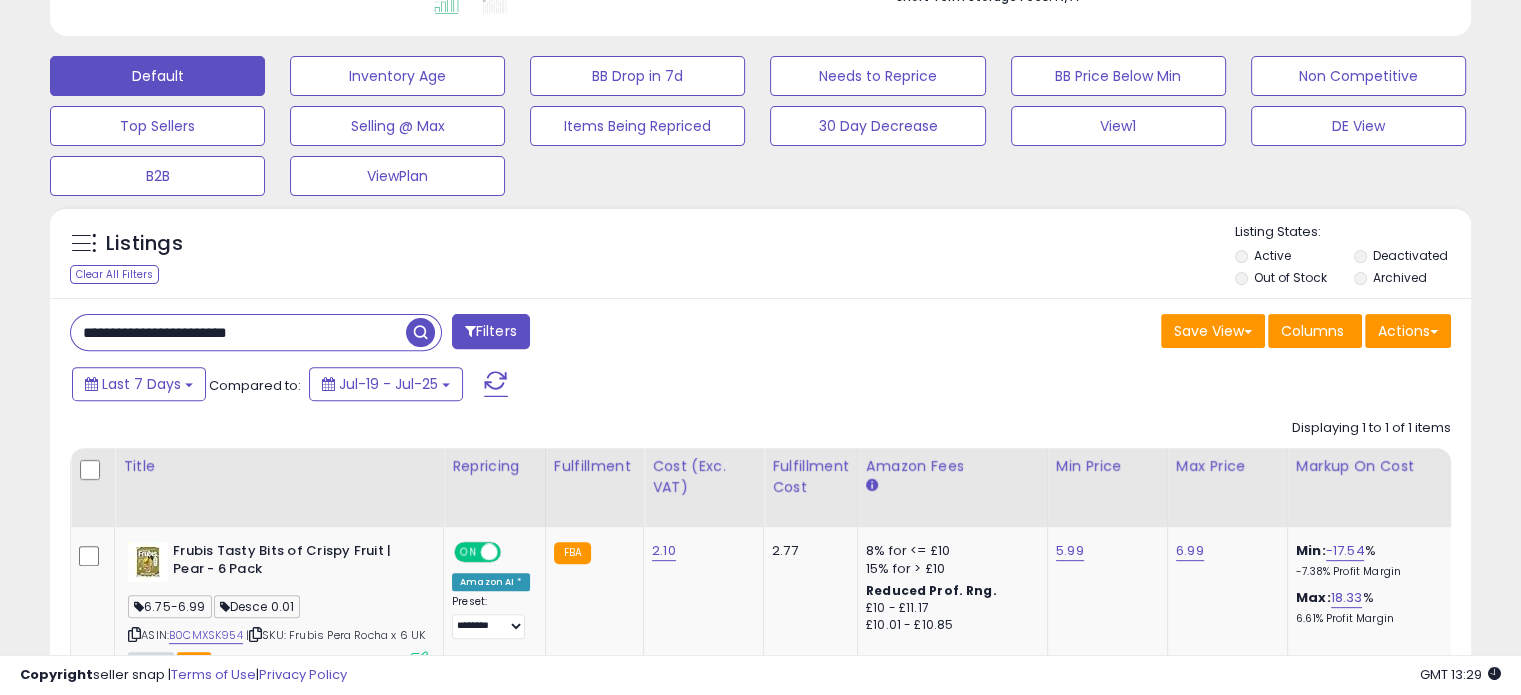 drag, startPoint x: 268, startPoint y: 327, endPoint x: 242, endPoint y: 323, distance: 26.305893 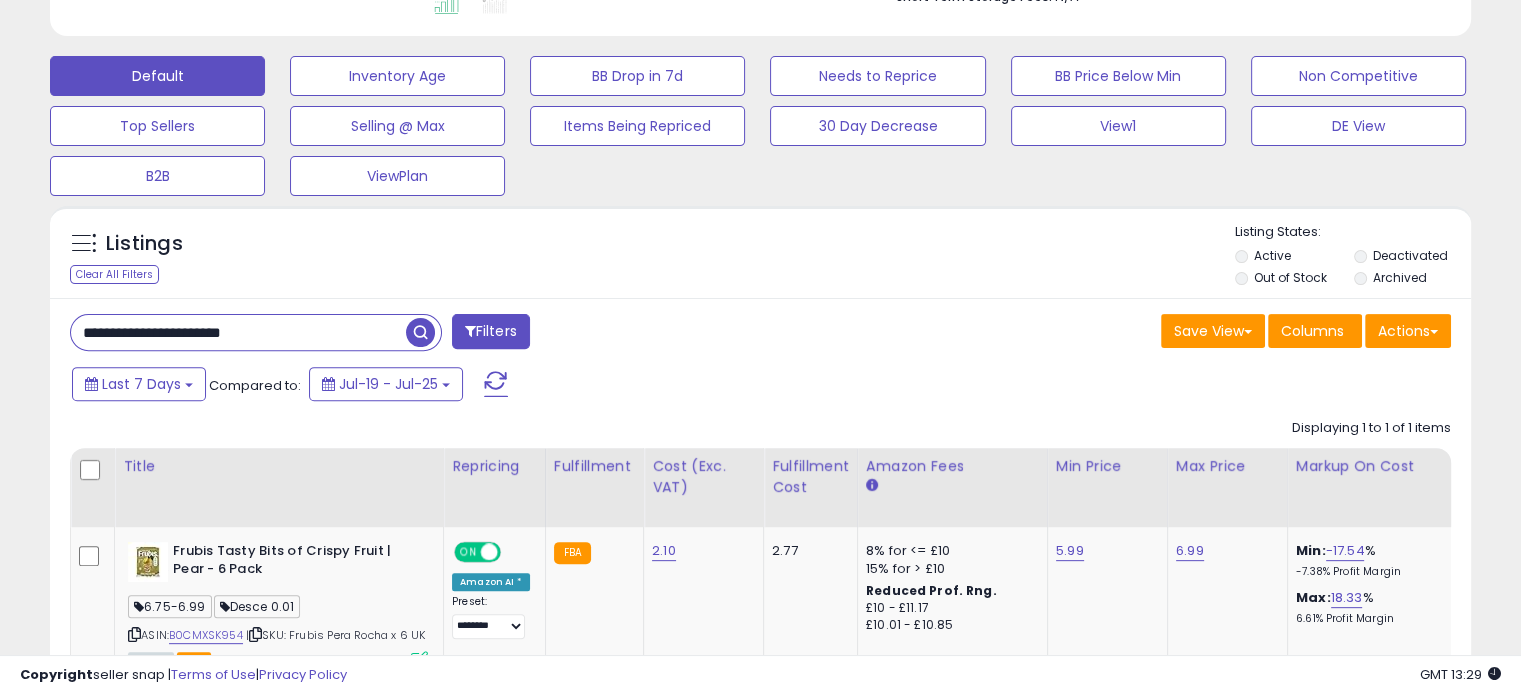 click at bounding box center [420, 332] 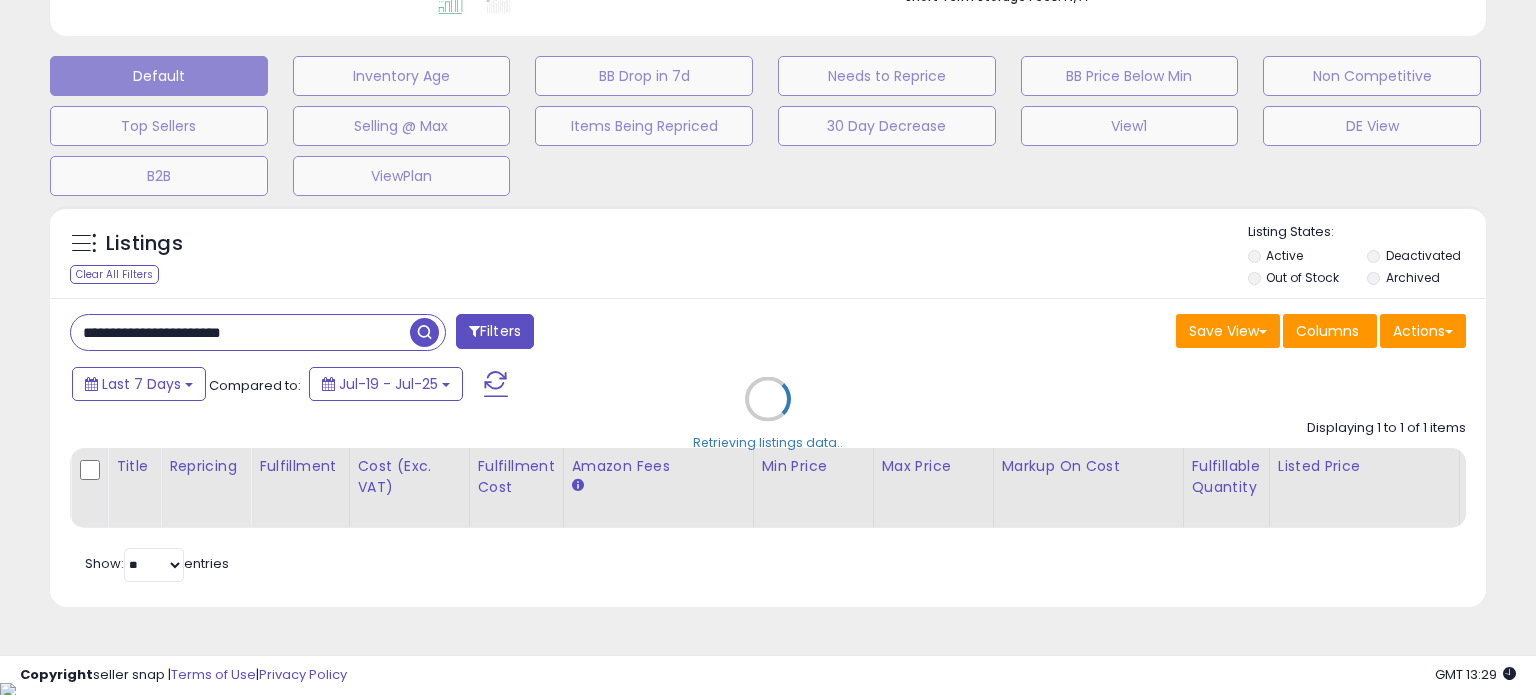 scroll, scrollTop: 999589, scrollLeft: 999168, axis: both 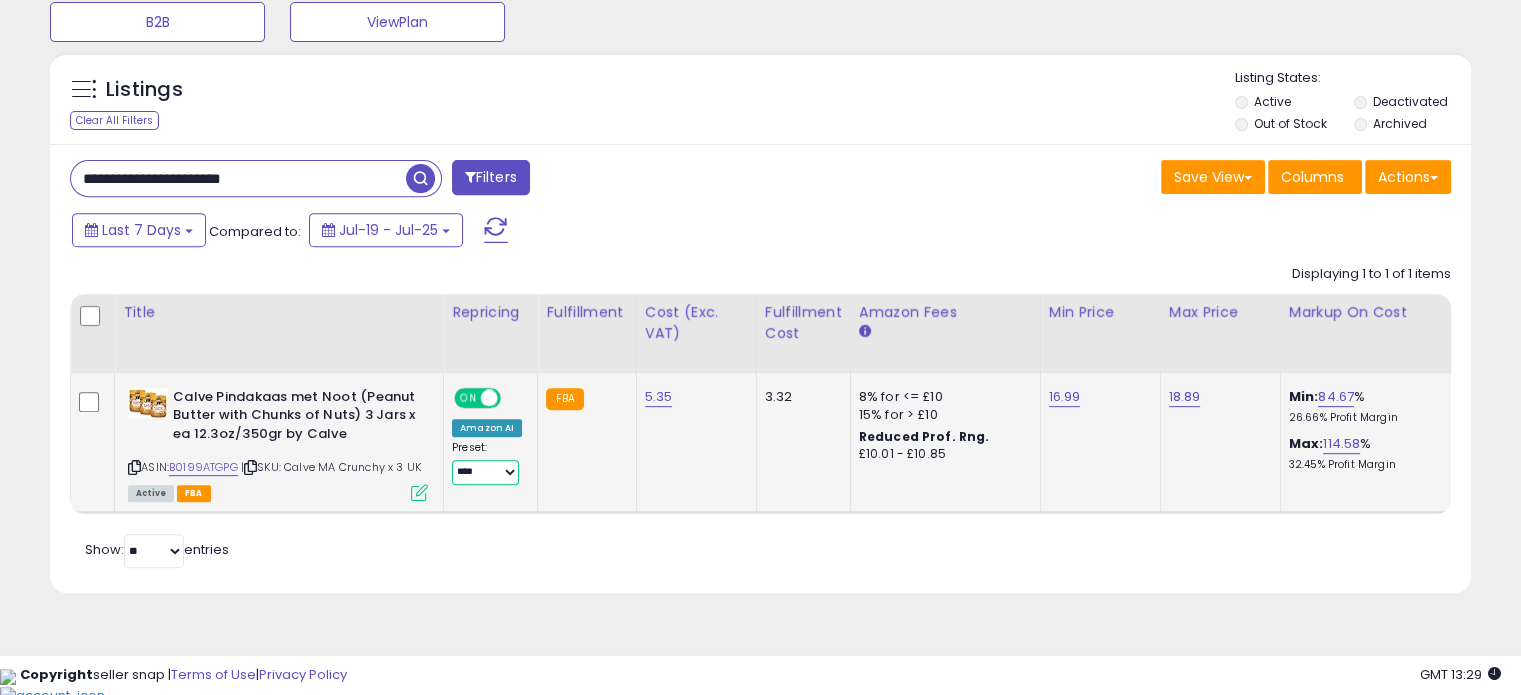 click on "**********" at bounding box center [485, 472] 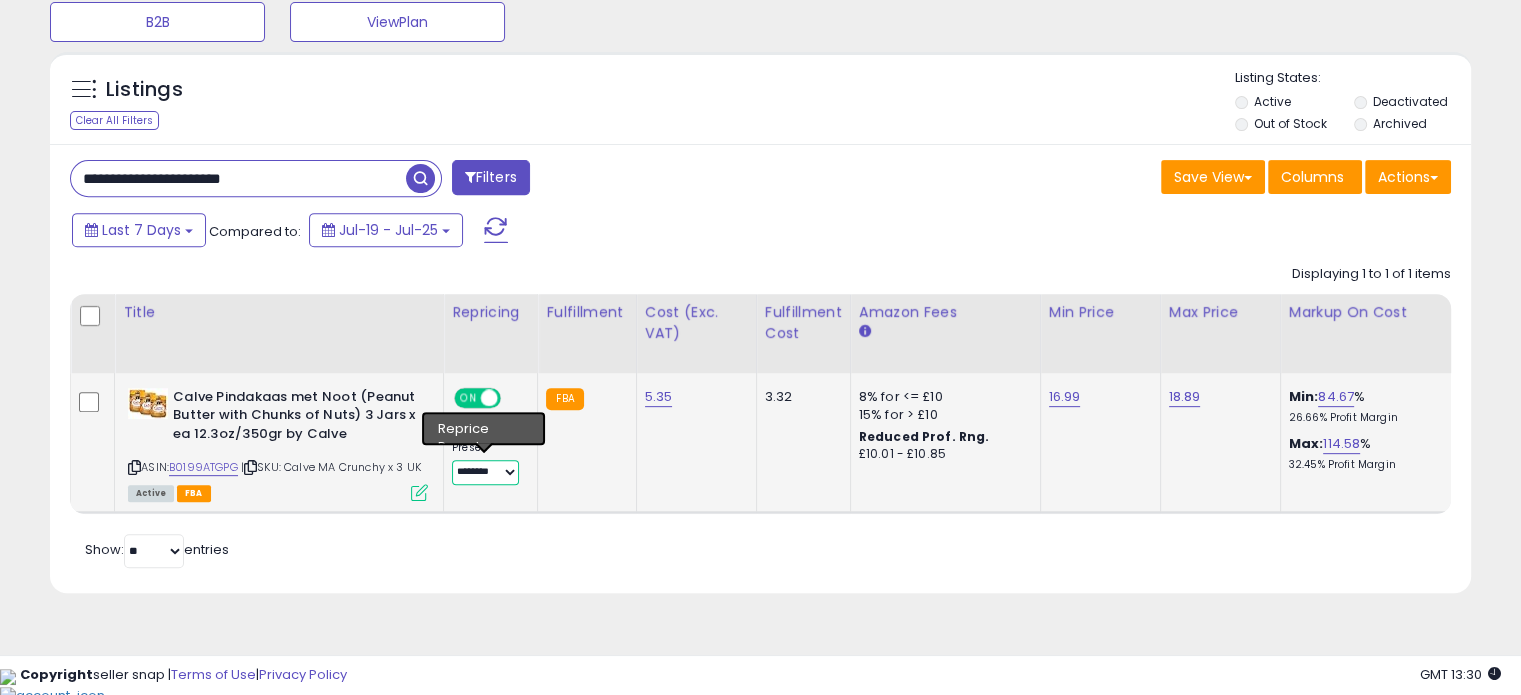 click on "**********" at bounding box center (485, 472) 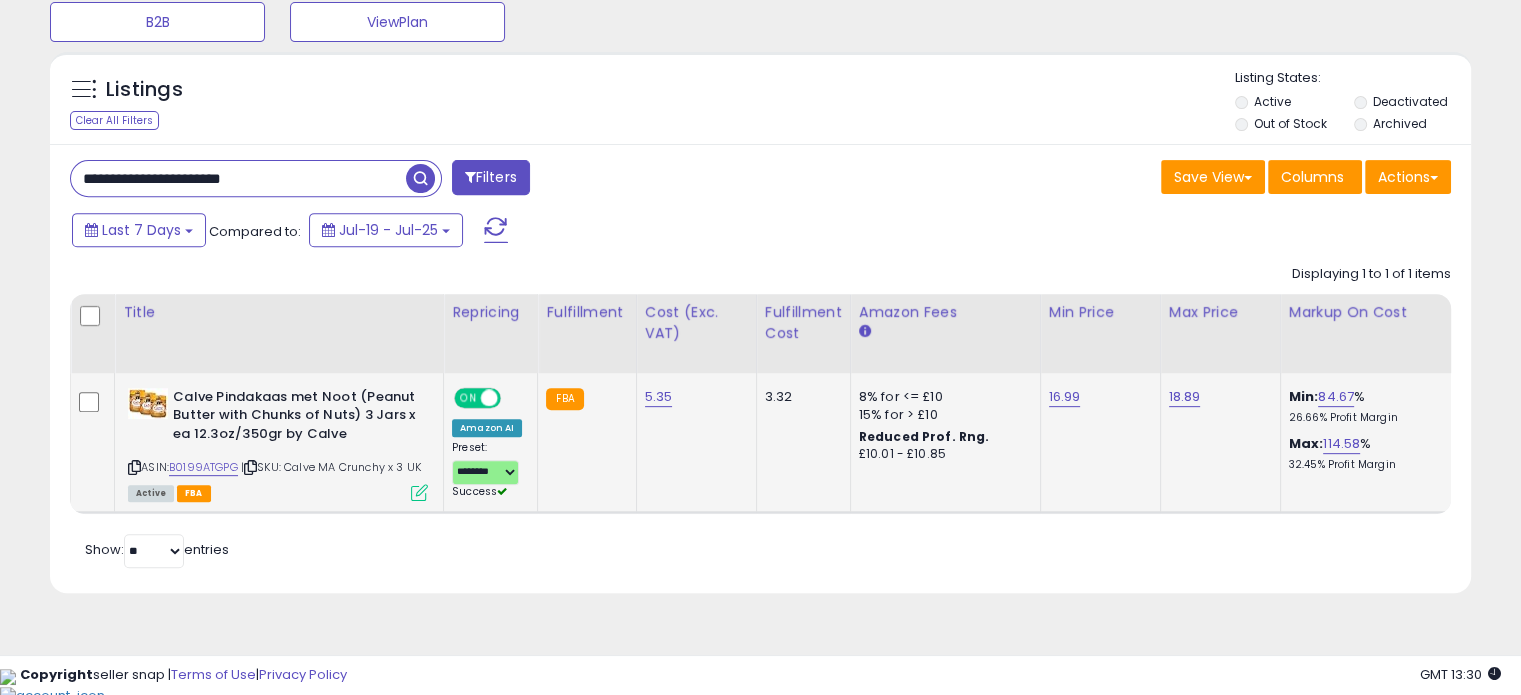click at bounding box center (419, 492) 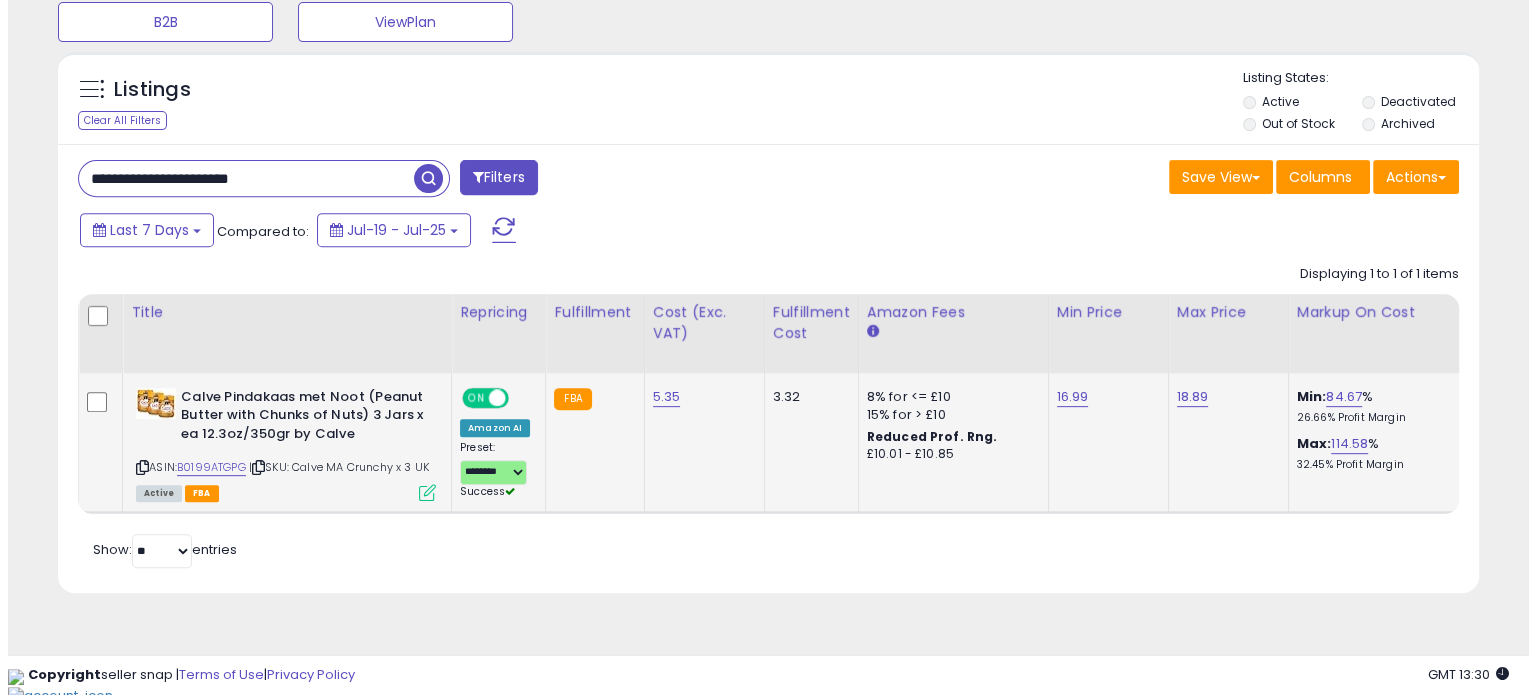 scroll, scrollTop: 999589, scrollLeft: 999168, axis: both 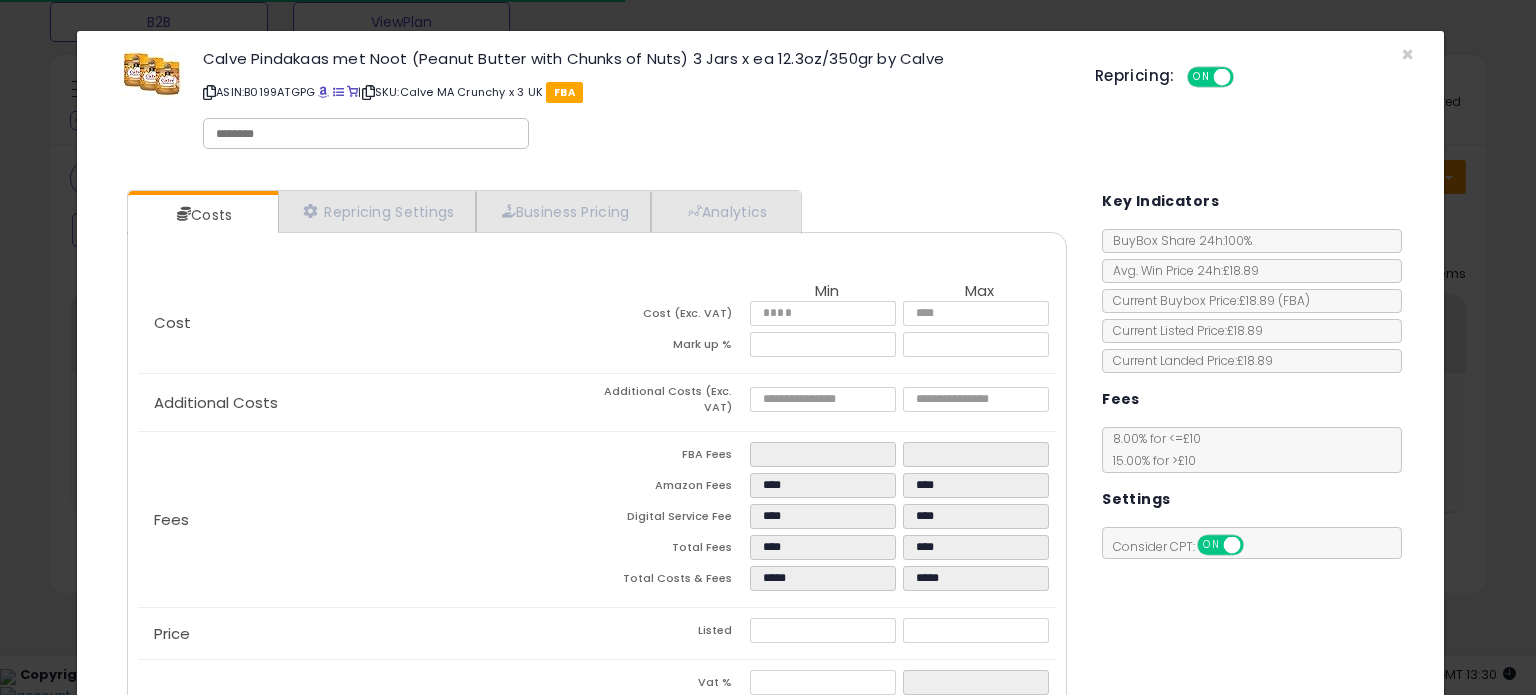 click on "Calve Pindakaas met Noot (Peanut Butter with Chunks of Nuts) 3 Jars x ea 12.3oz/350gr by Calve
ASIN:  B0199ATGPG
|
SKU:  Calve MA Crunchy x 3 UK
FBA" 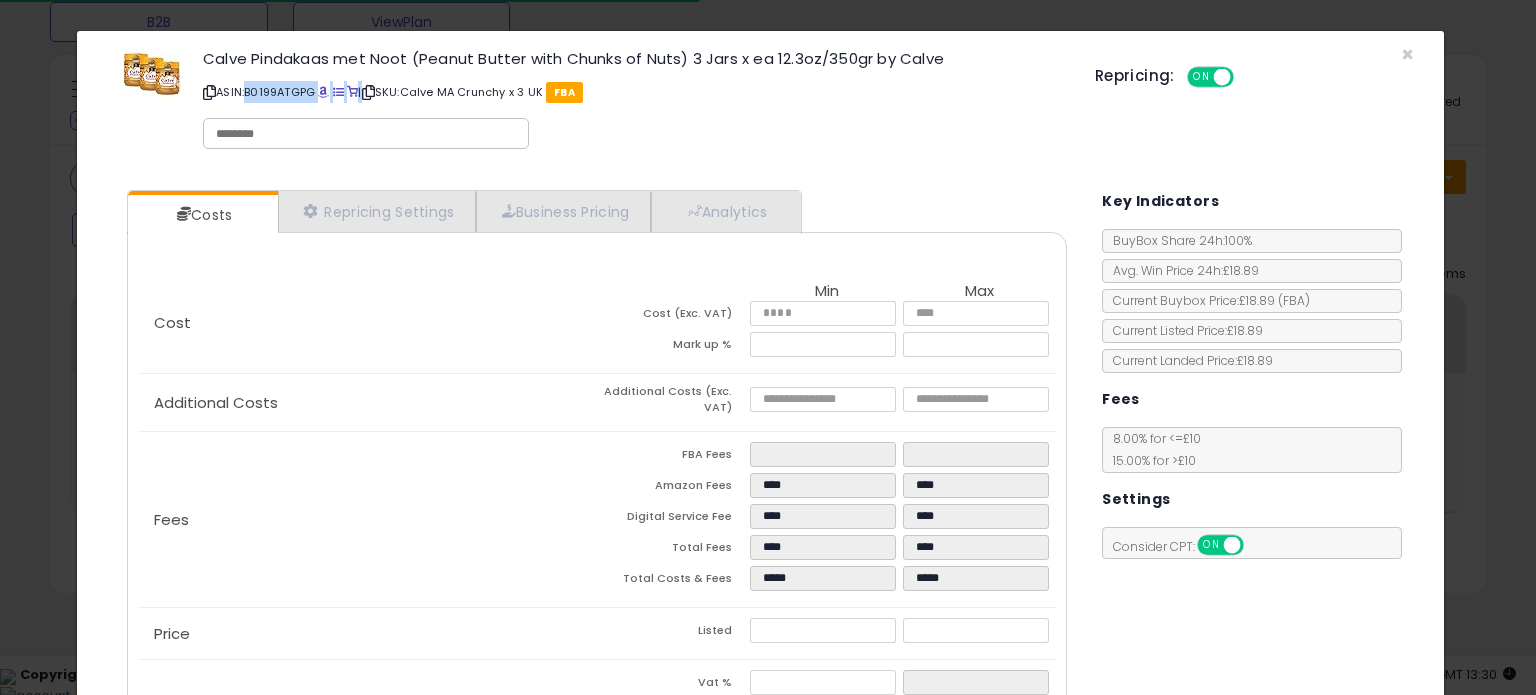 click on "Calve Pindakaas met Noot (Peanut Butter with Chunks of Nuts) 3 Jars x ea 12.3oz/350gr by Calve
ASIN:  B0199ATGPG
|
SKU:  Calve MA Crunchy x 3 UK
FBA" 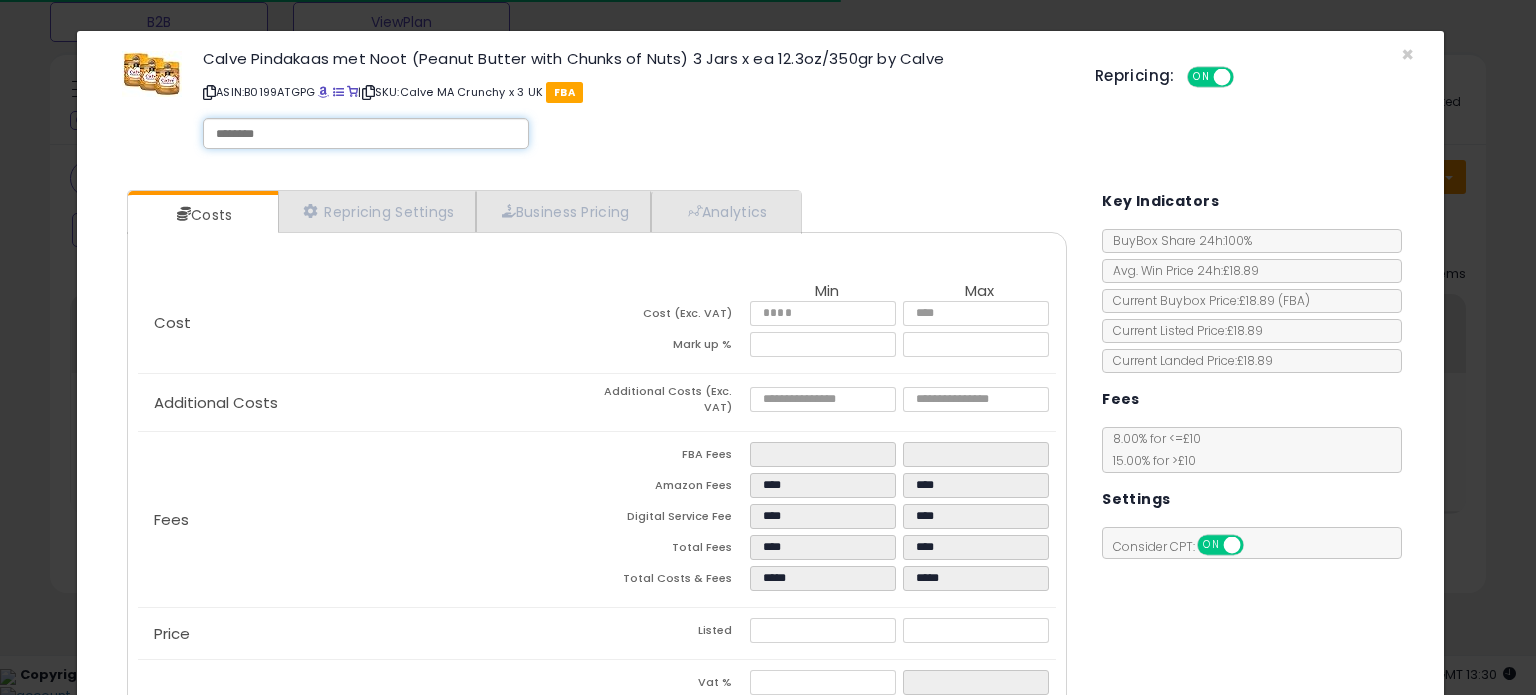 click at bounding box center (366, 134) 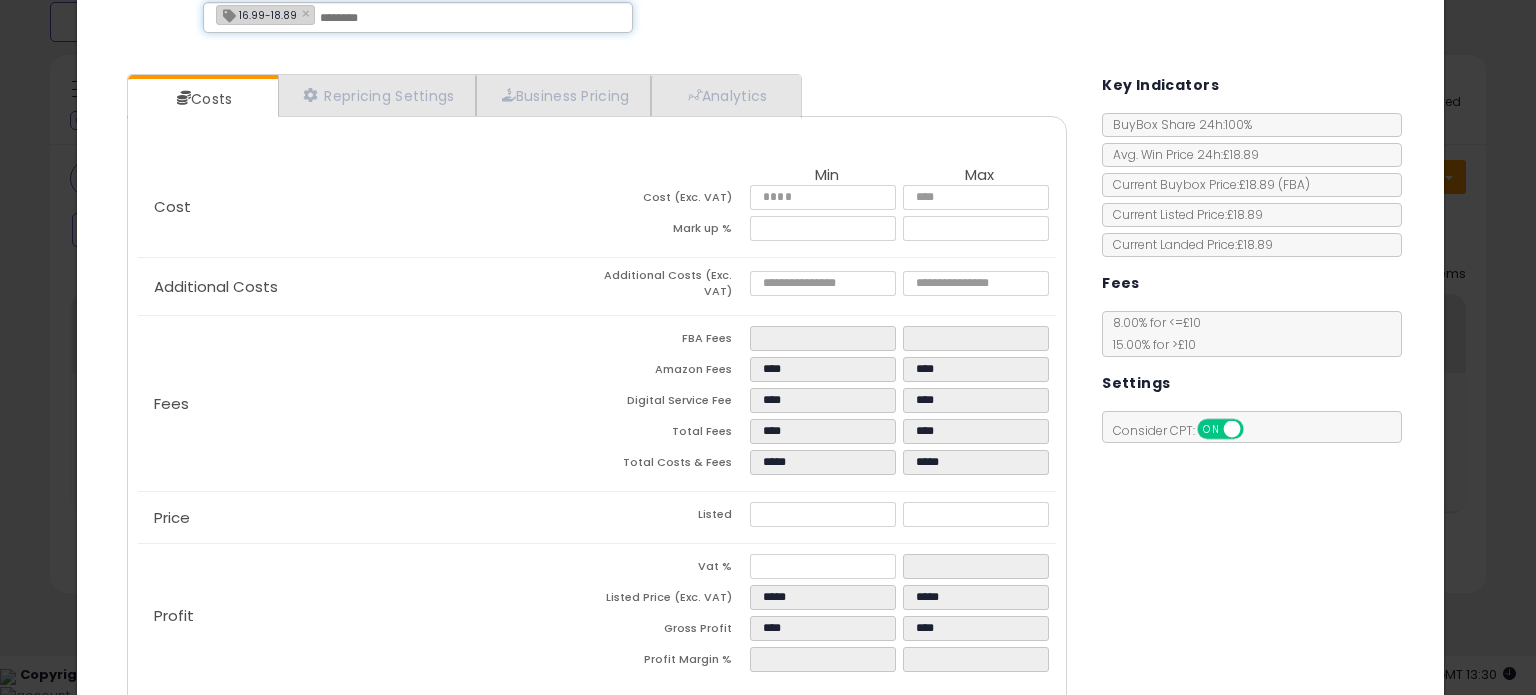 scroll, scrollTop: 200, scrollLeft: 0, axis: vertical 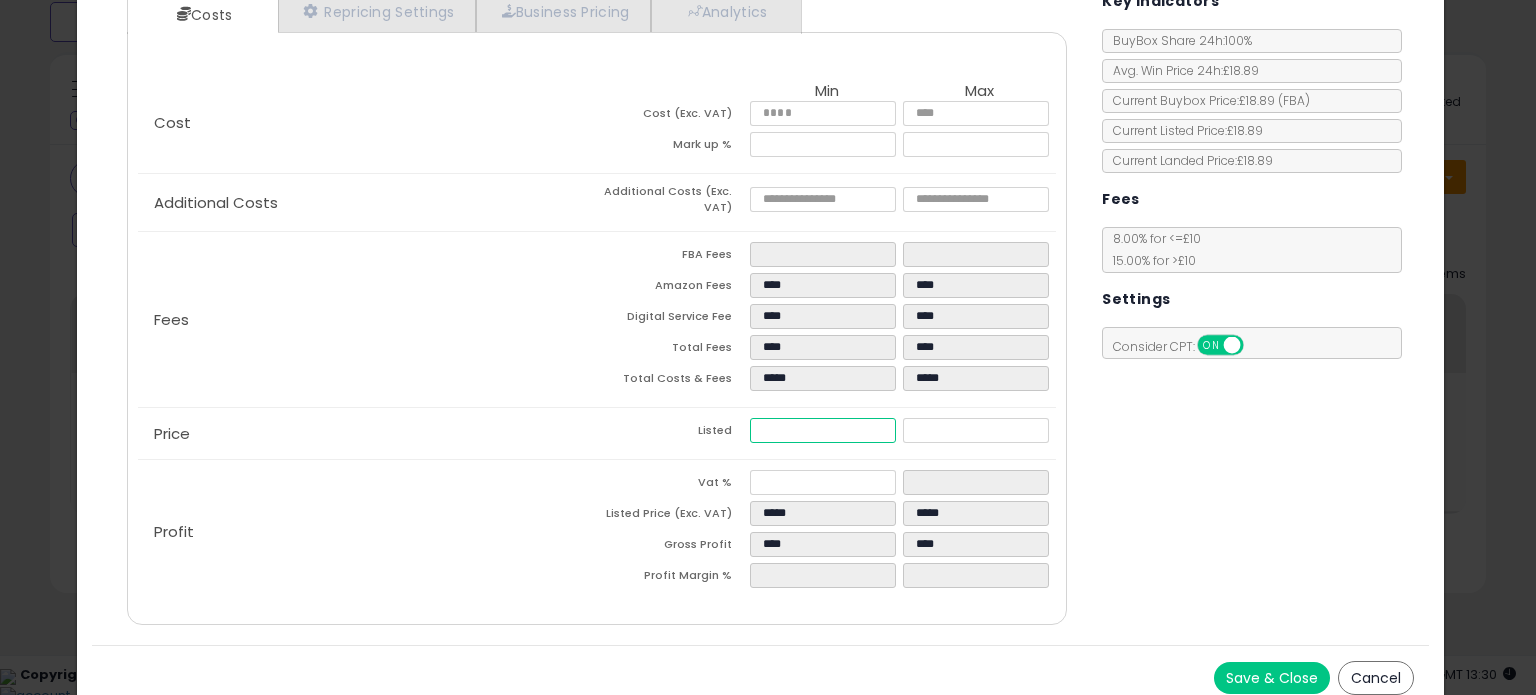 drag, startPoint x: 824, startPoint y: 420, endPoint x: 701, endPoint y: 423, distance: 123.03658 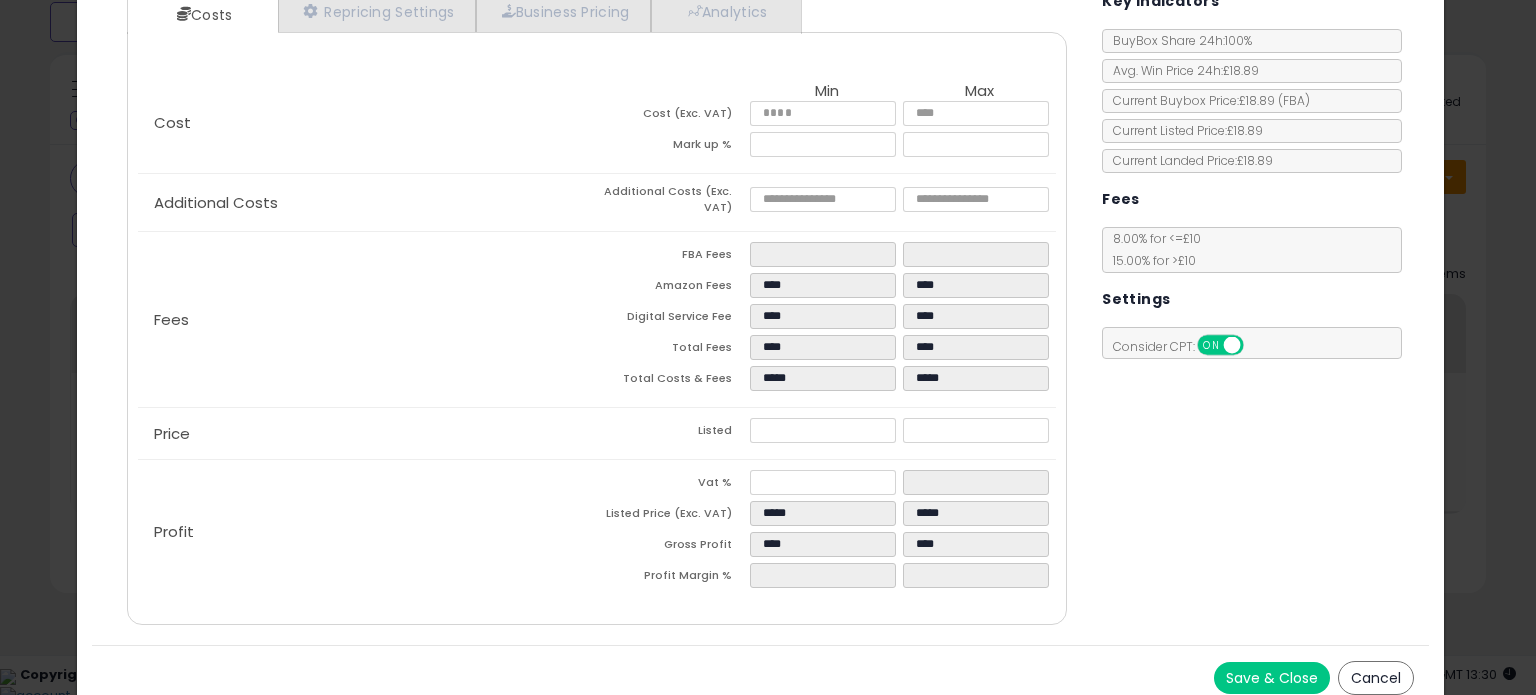 click on "Save & Close" at bounding box center [1272, 678] 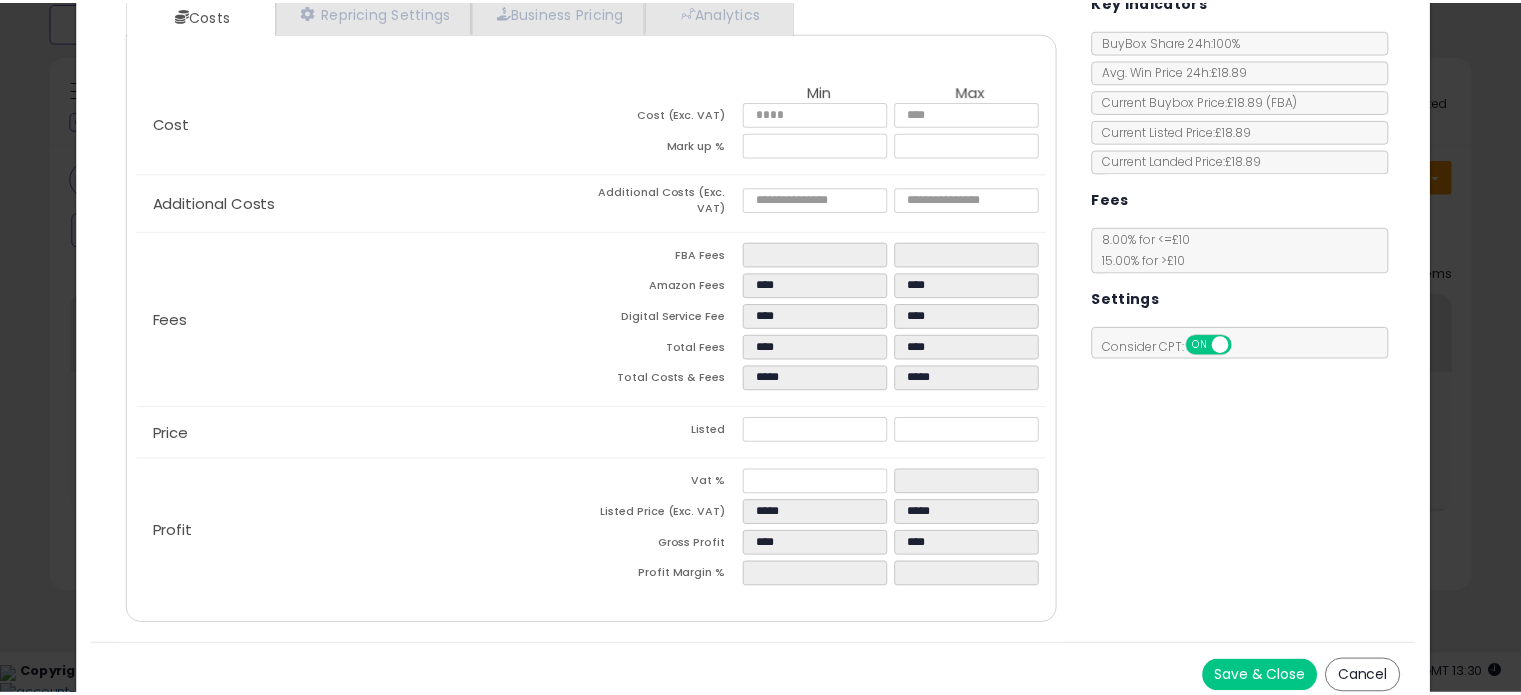scroll, scrollTop: 0, scrollLeft: 0, axis: both 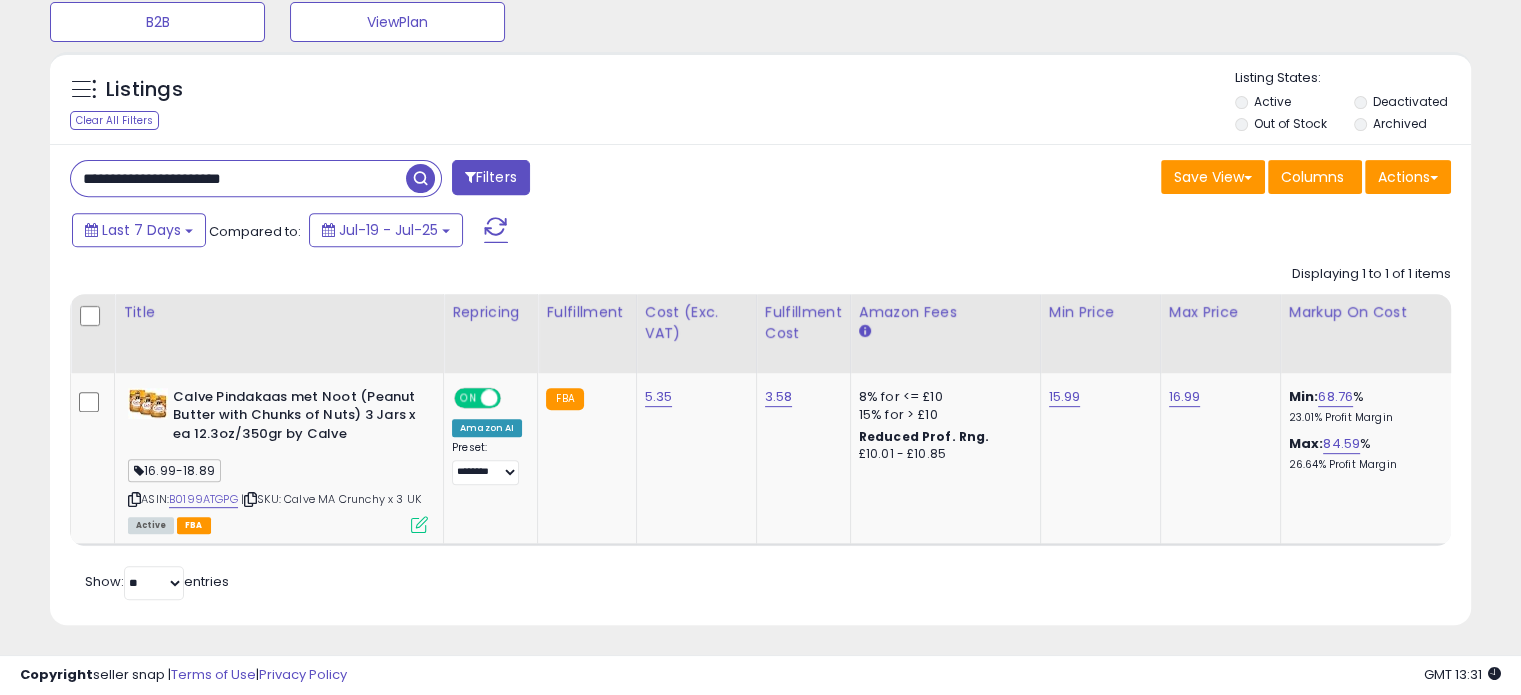 drag, startPoint x: 312, startPoint y: 180, endPoint x: 16, endPoint y: 175, distance: 296.04224 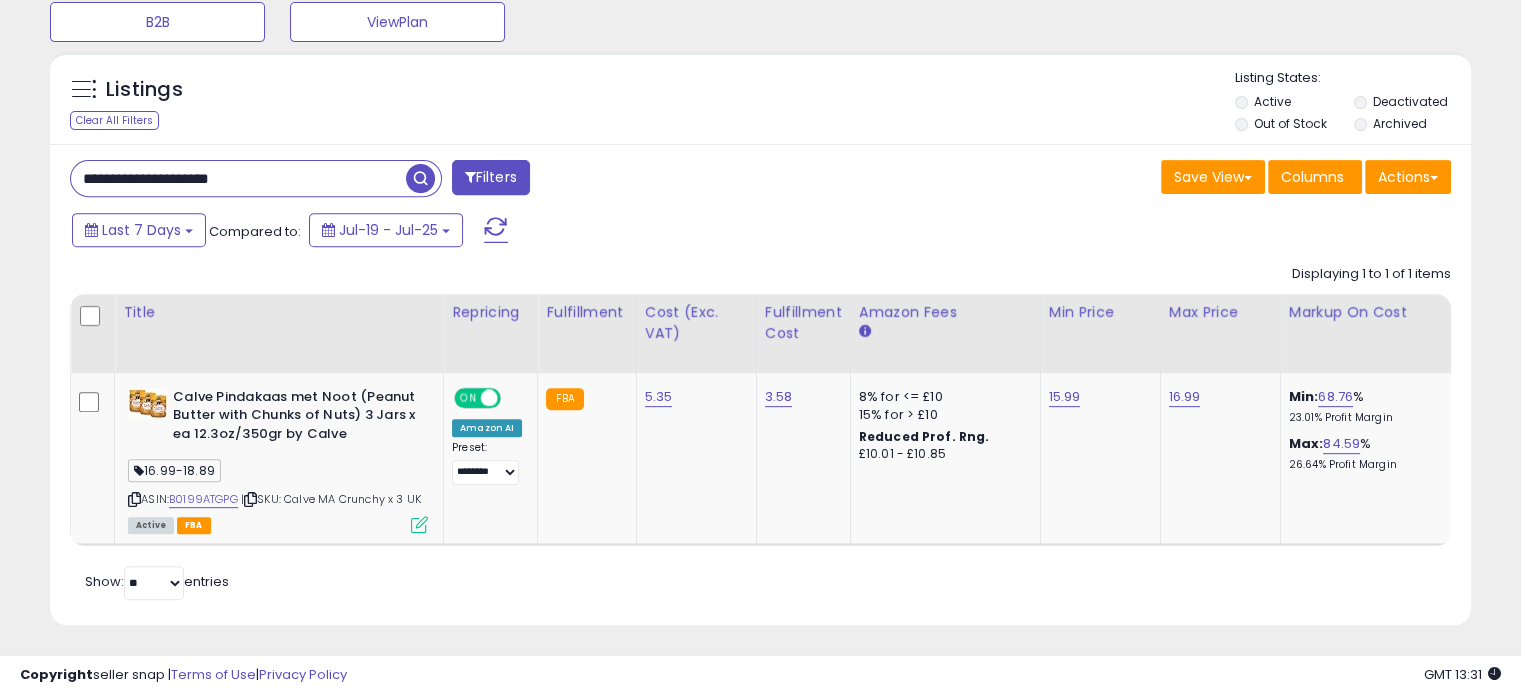 click at bounding box center (420, 178) 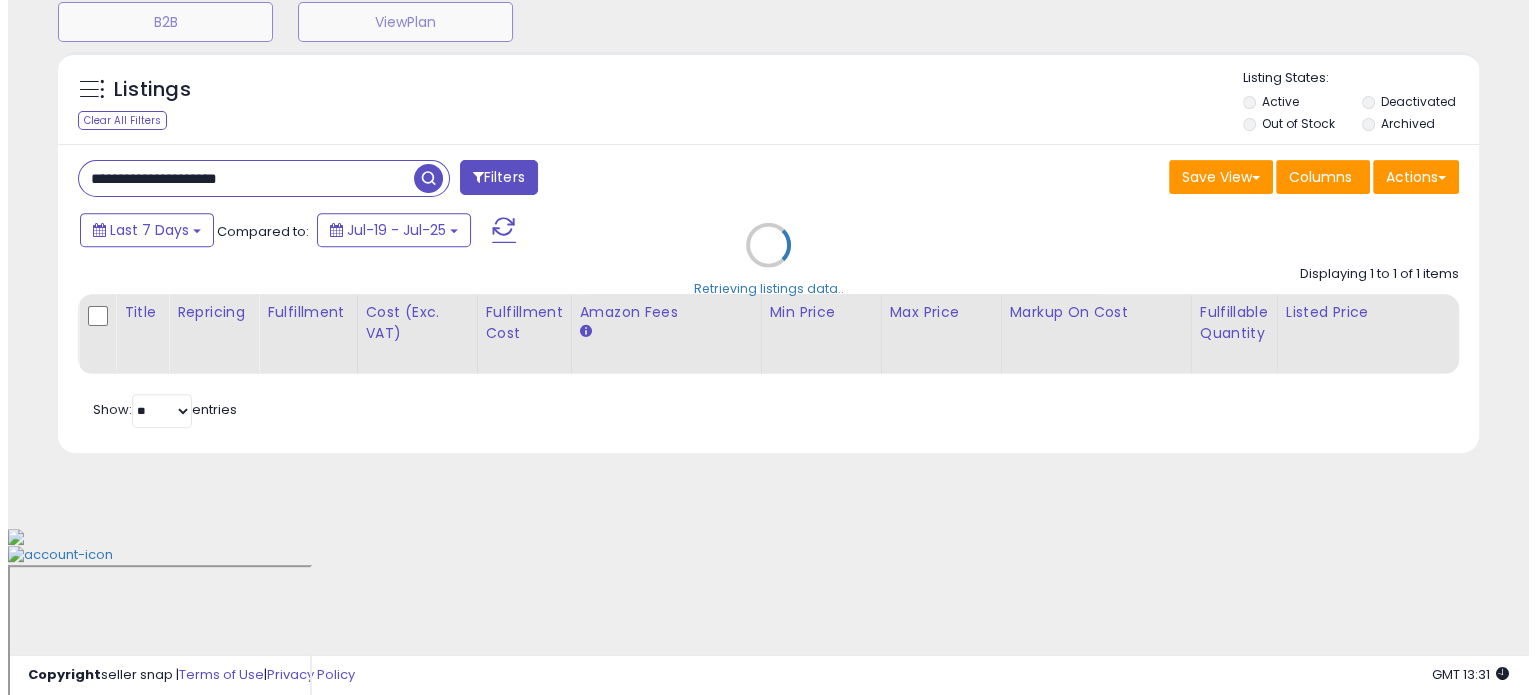 scroll, scrollTop: 602, scrollLeft: 0, axis: vertical 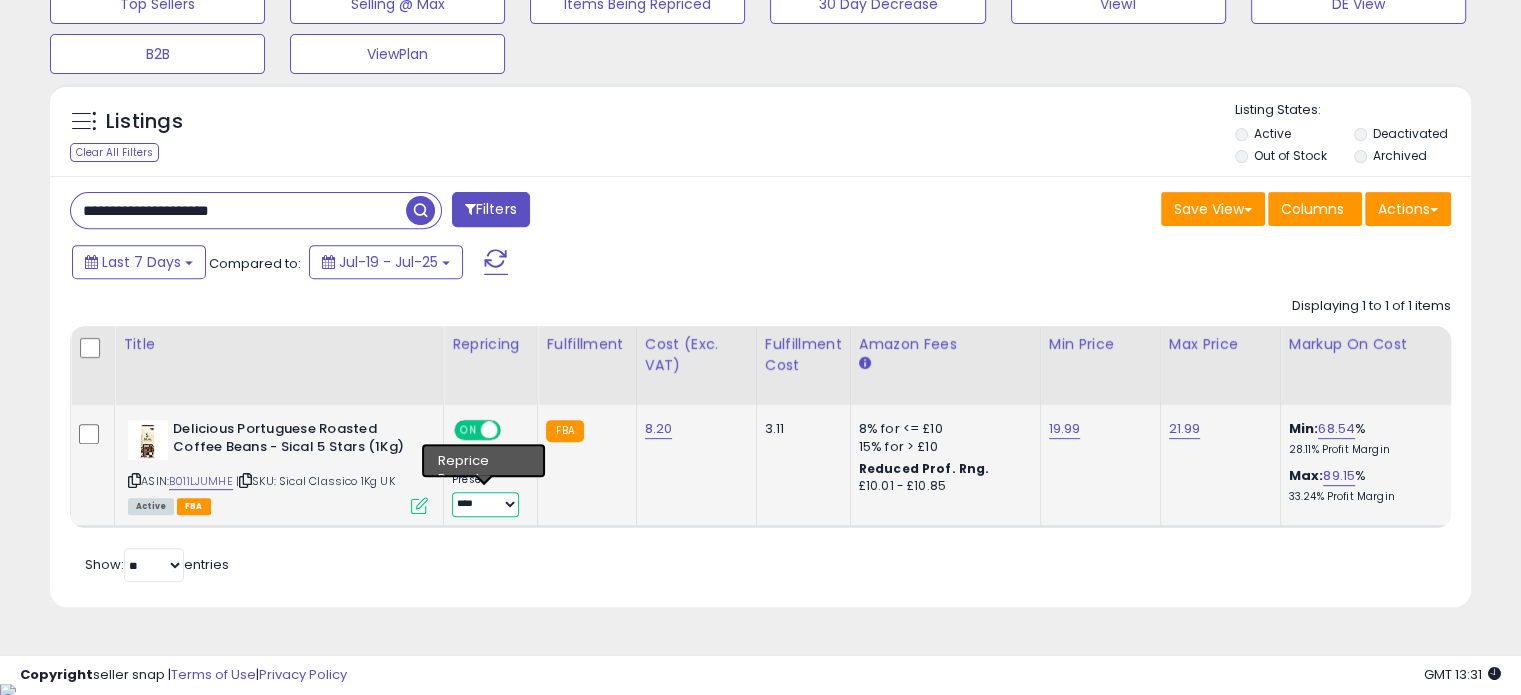 click on "**********" at bounding box center [485, 504] 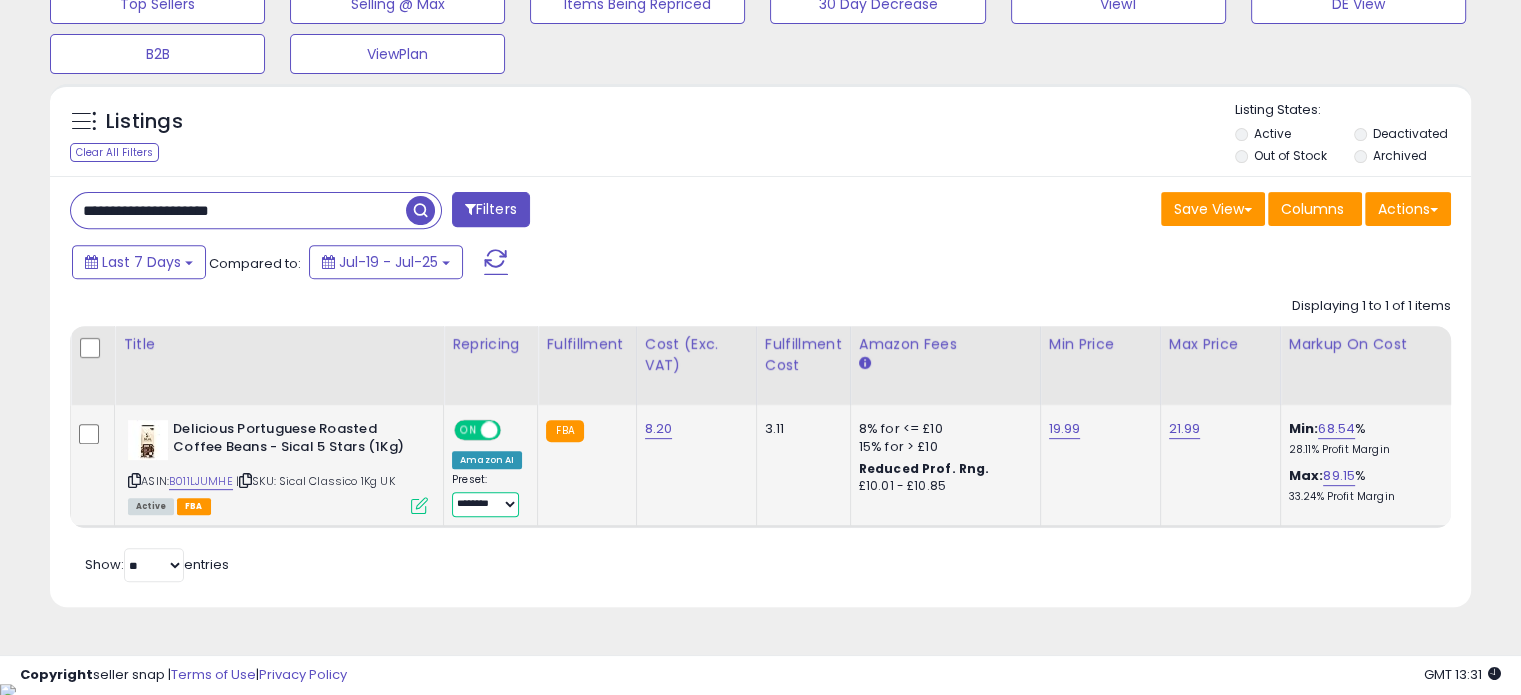 click on "**********" at bounding box center [485, 504] 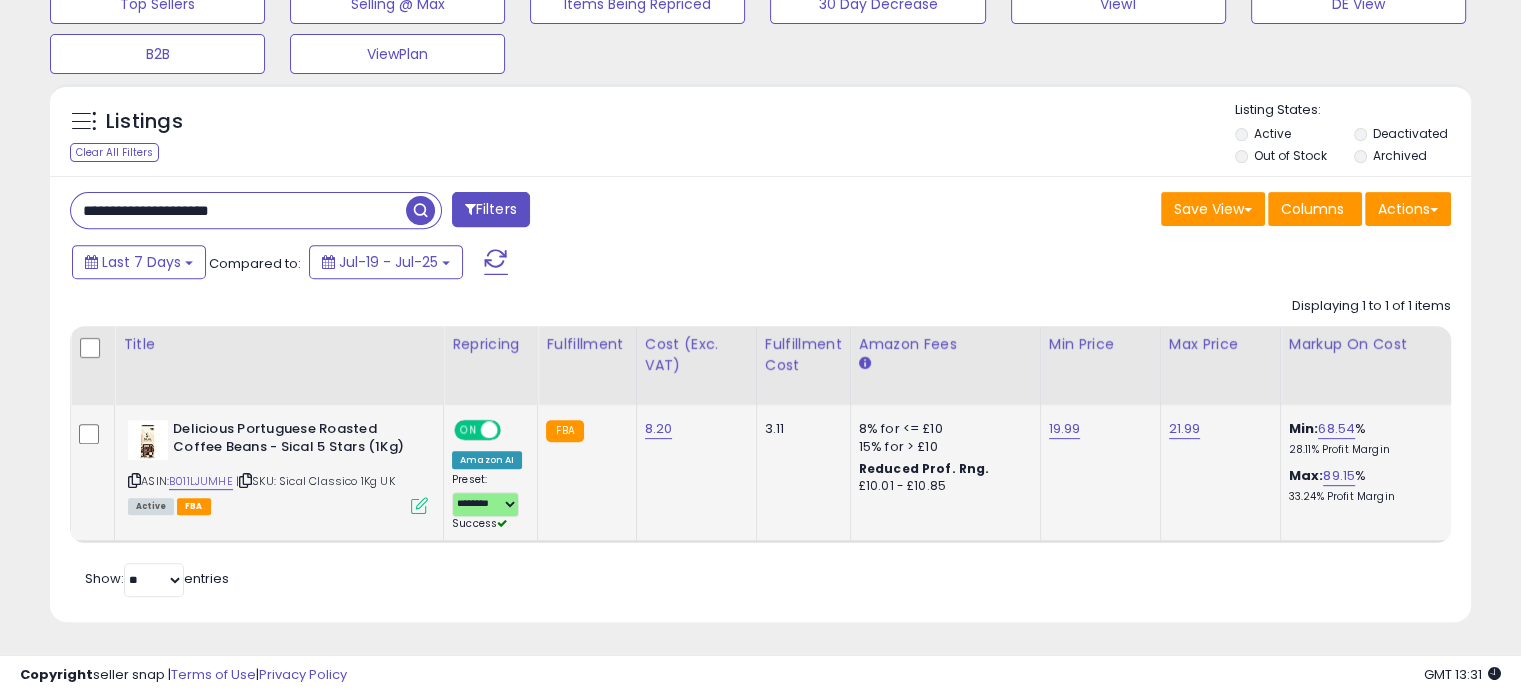 click at bounding box center [419, 505] 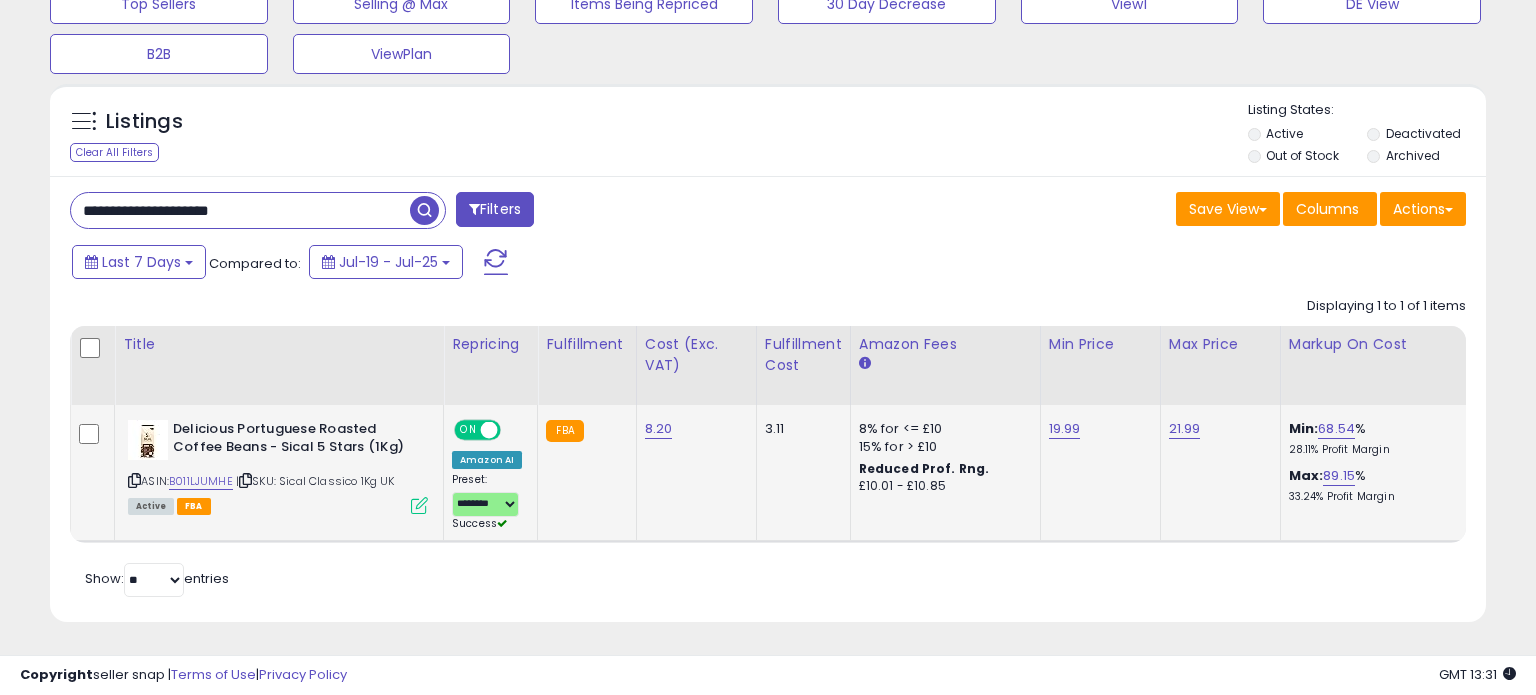 scroll, scrollTop: 999589, scrollLeft: 999168, axis: both 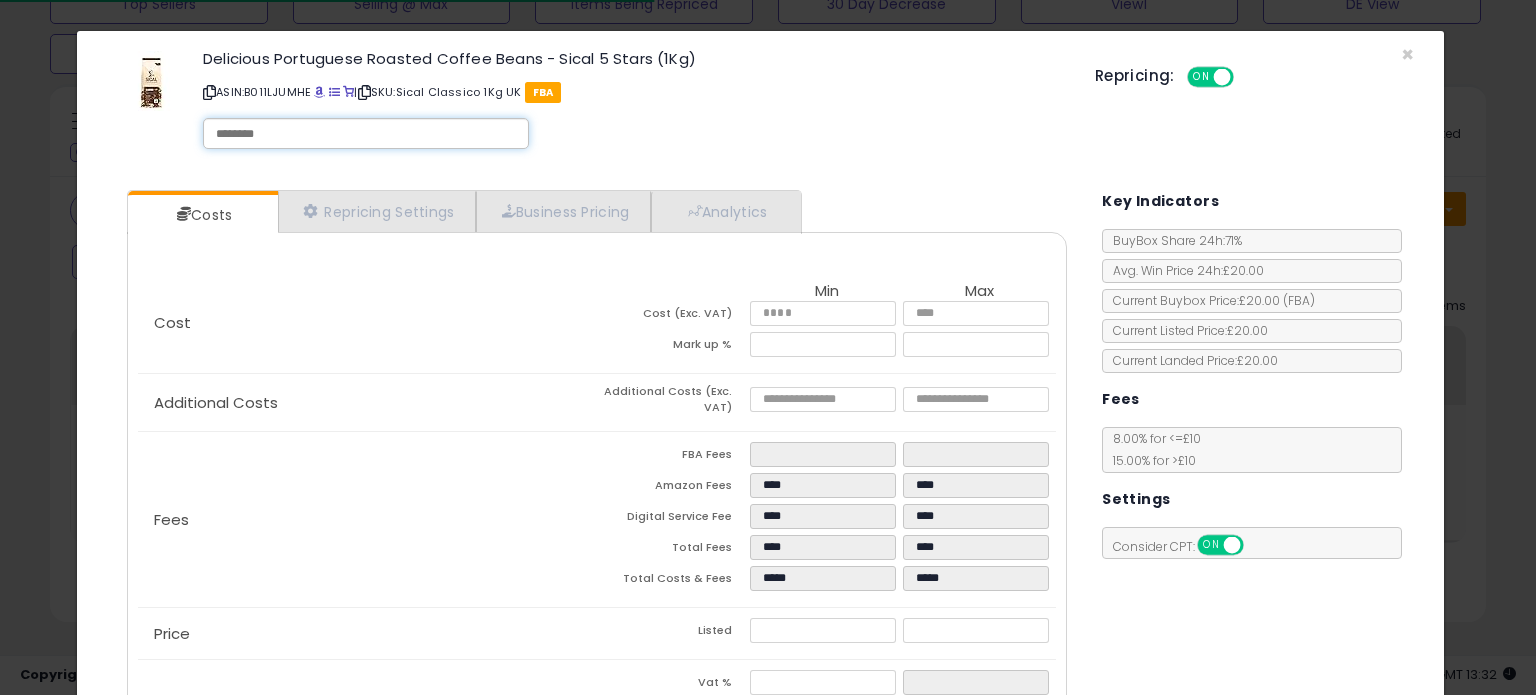 click at bounding box center (366, 134) 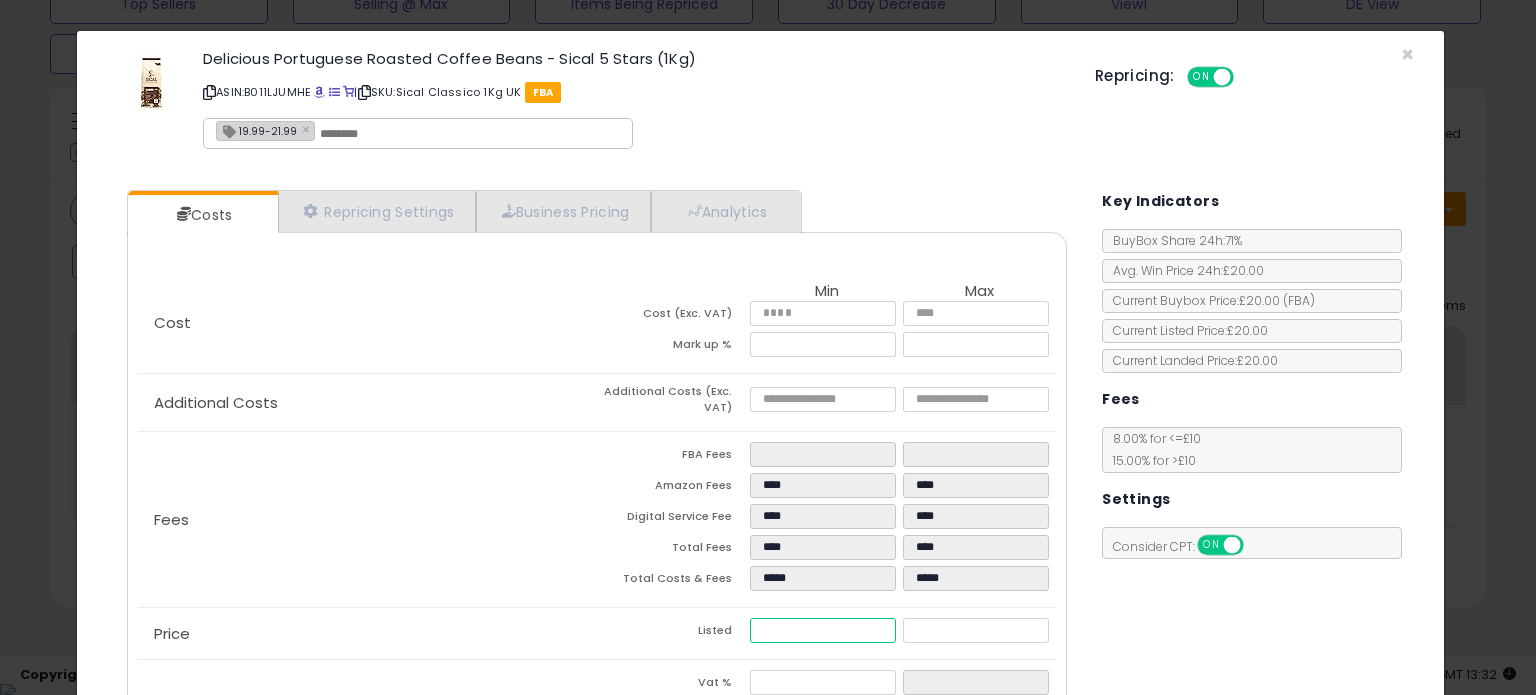 drag, startPoint x: 798, startPoint y: 624, endPoint x: 649, endPoint y: 622, distance: 149.01343 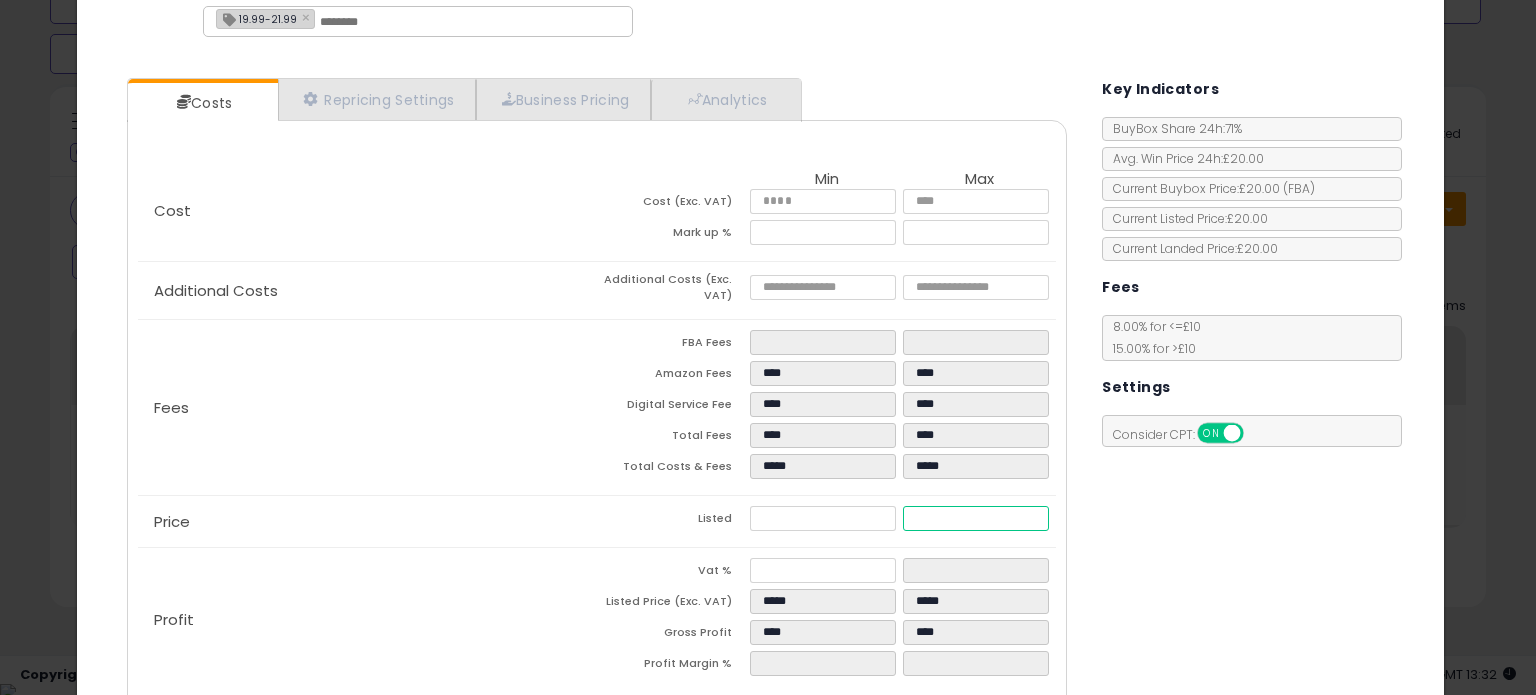 scroll, scrollTop: 212, scrollLeft: 0, axis: vertical 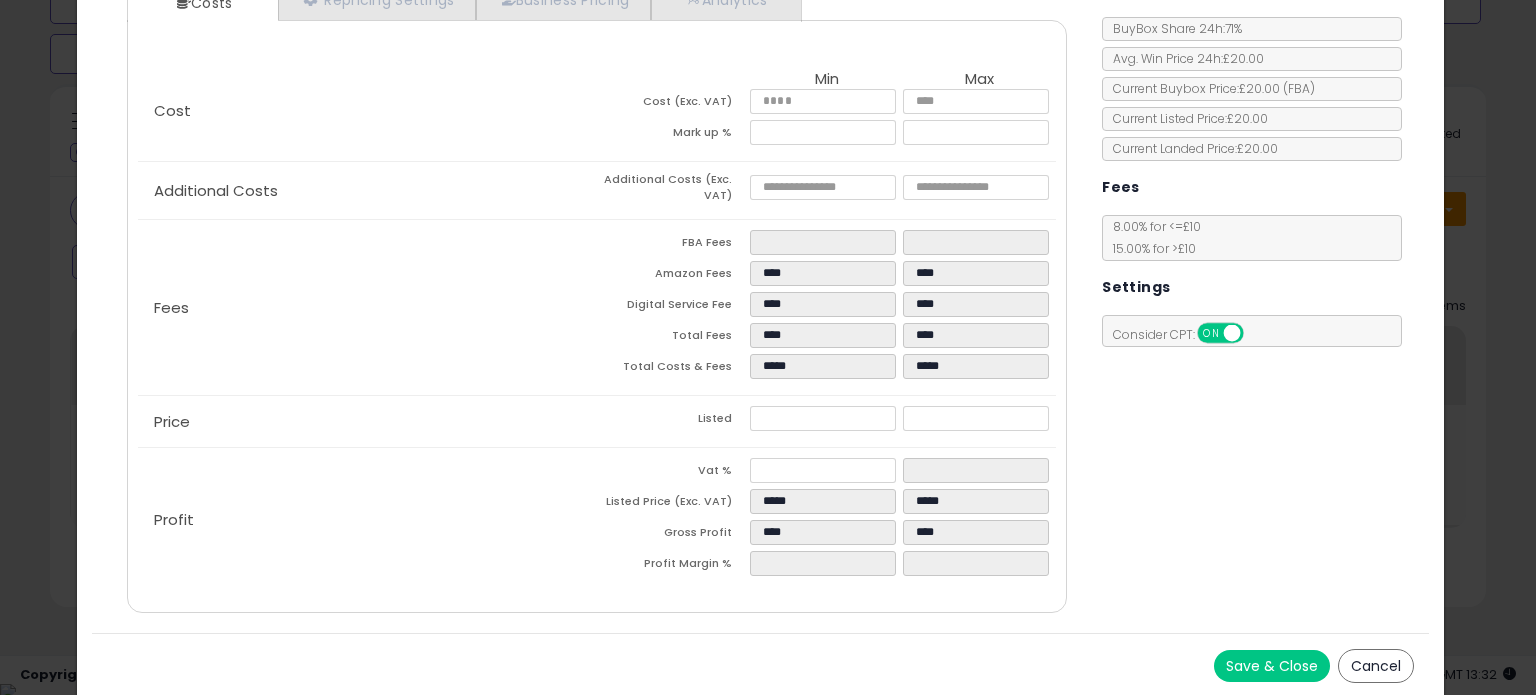 click on "Save & Close" at bounding box center (1272, 666) 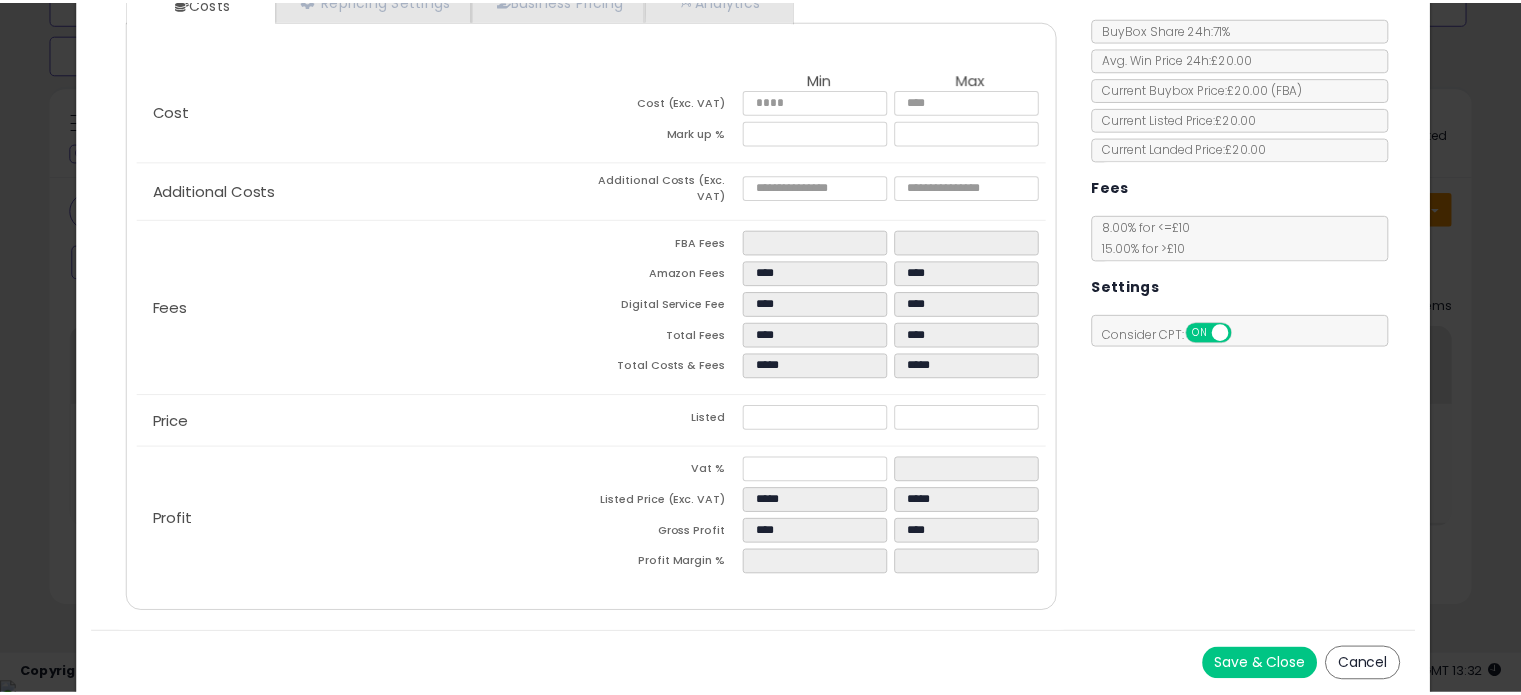 scroll, scrollTop: 0, scrollLeft: 0, axis: both 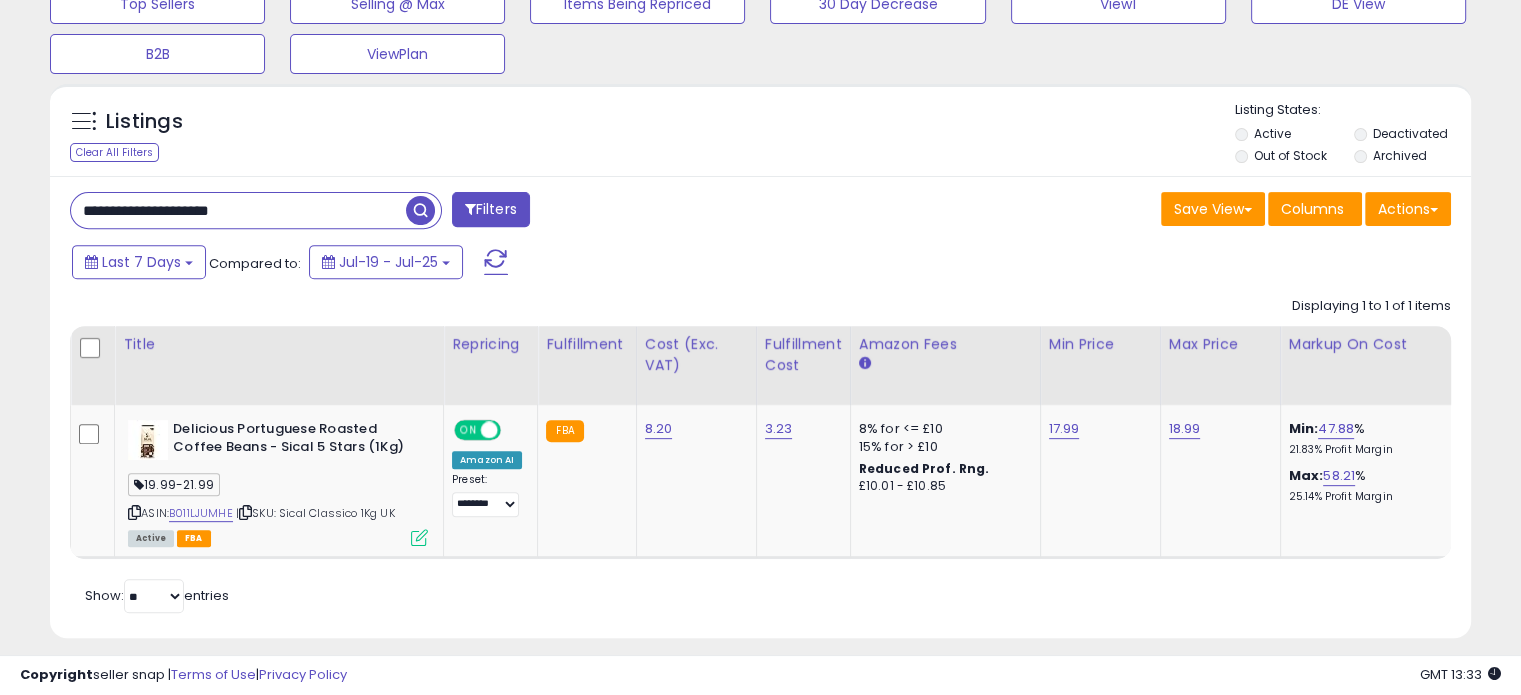 drag, startPoint x: 324, startPoint y: 219, endPoint x: 47, endPoint y: 191, distance: 278.41156 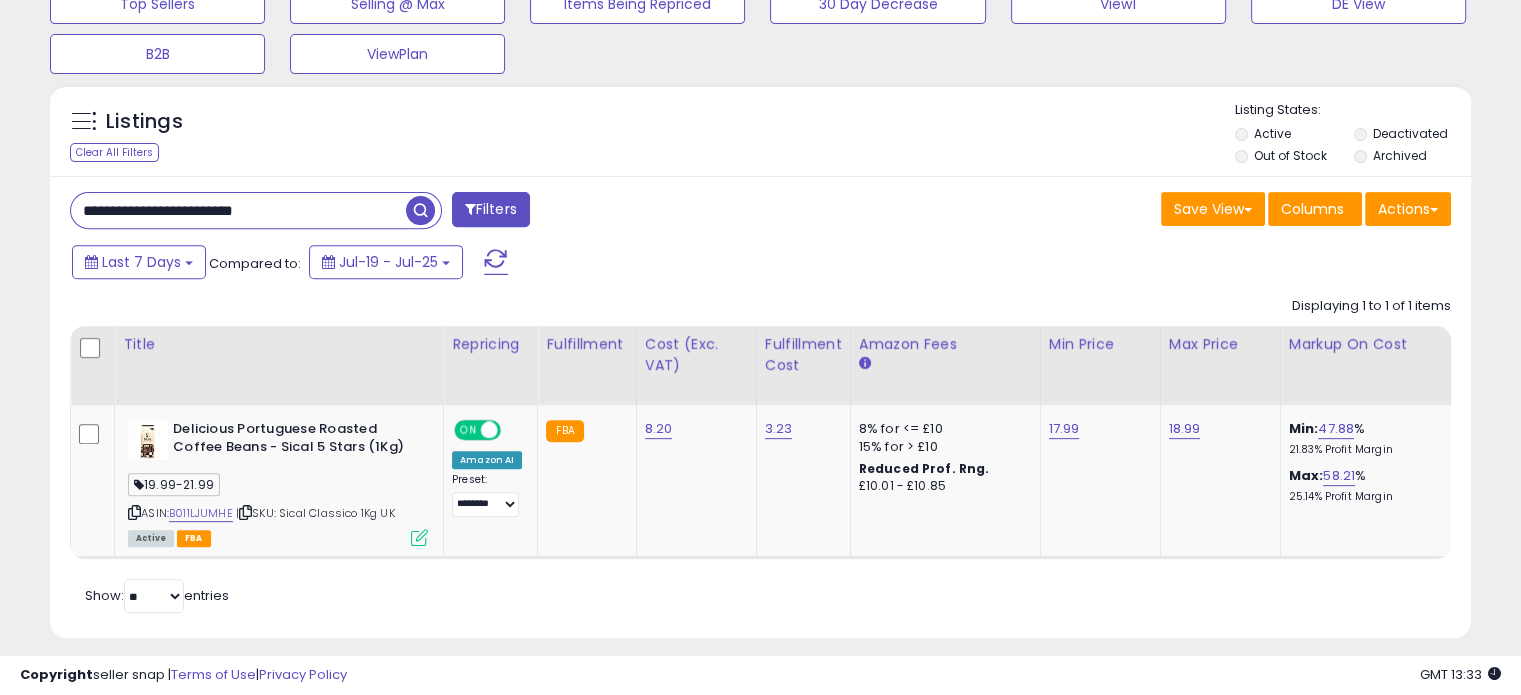 click at bounding box center (420, 210) 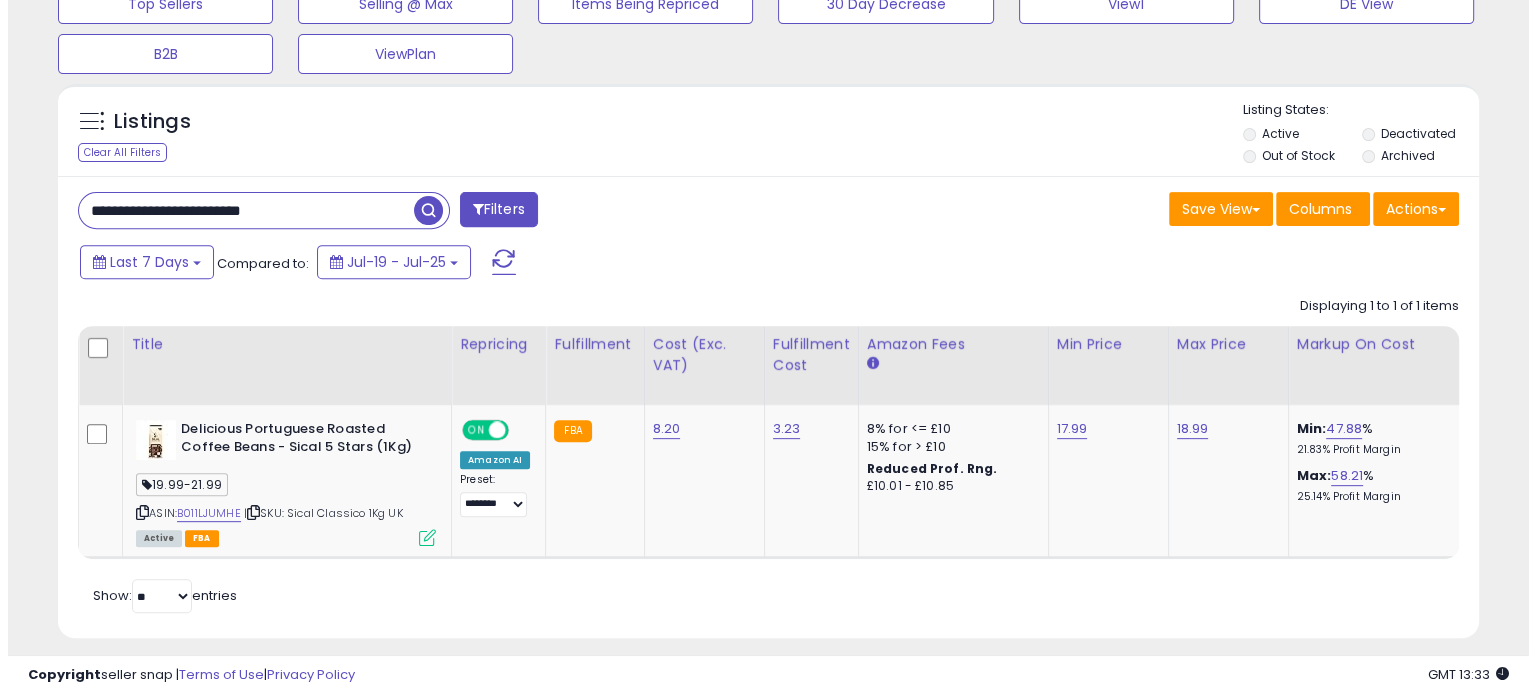 scroll, scrollTop: 602, scrollLeft: 0, axis: vertical 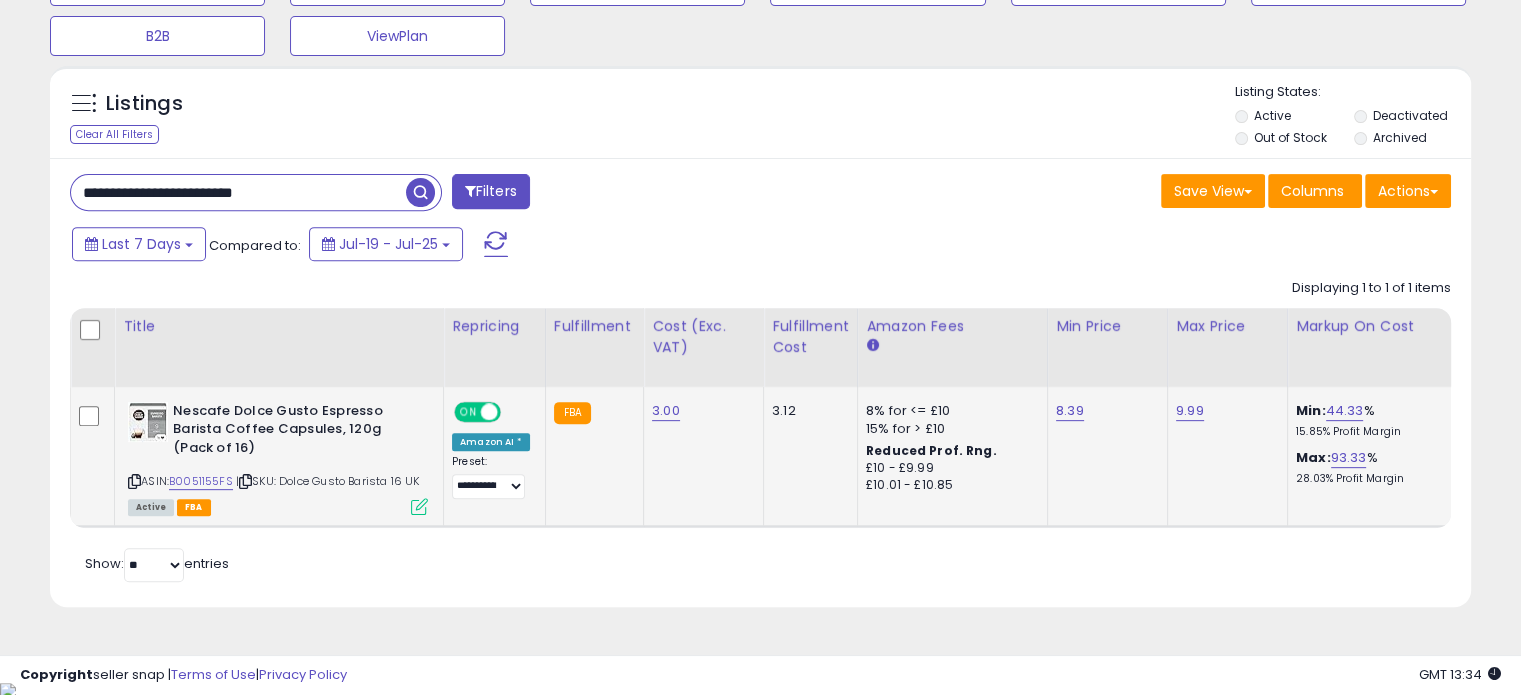 click at bounding box center [419, 506] 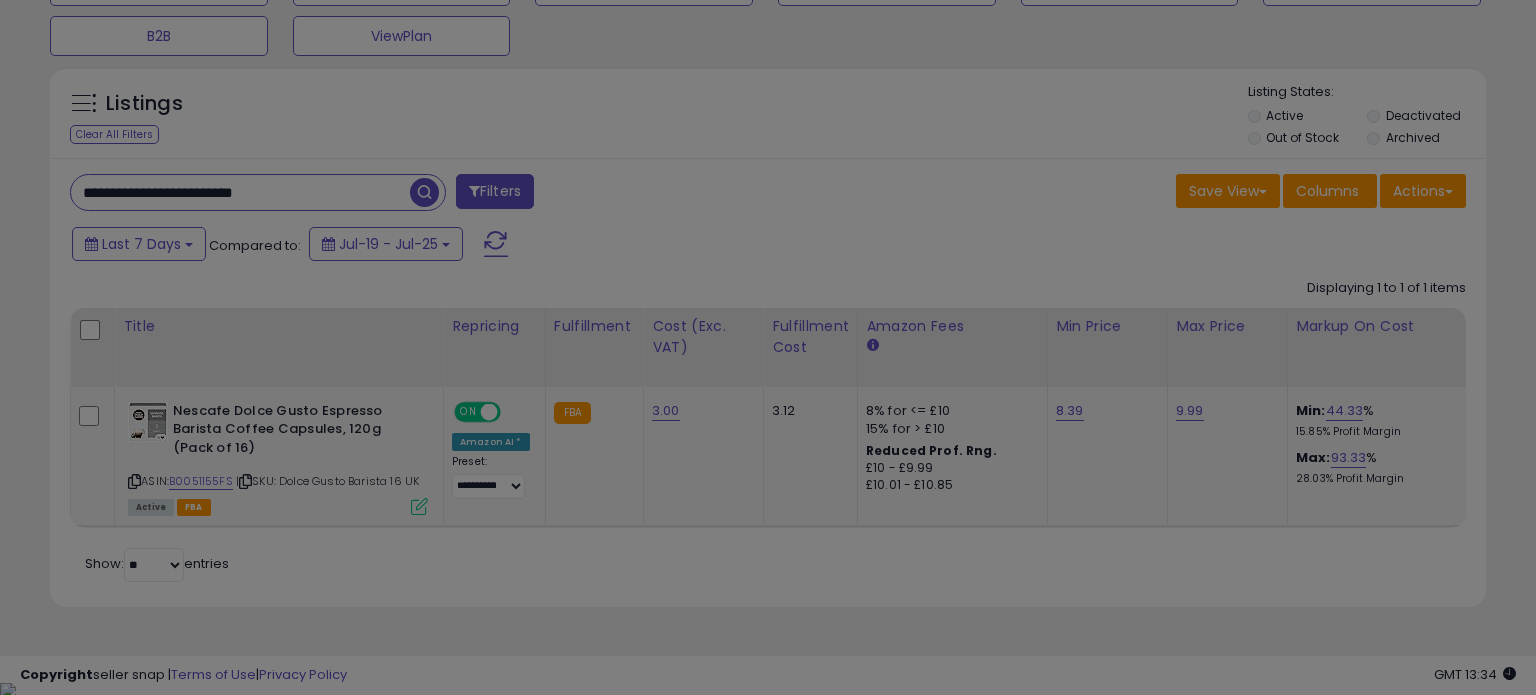 scroll, scrollTop: 999589, scrollLeft: 999168, axis: both 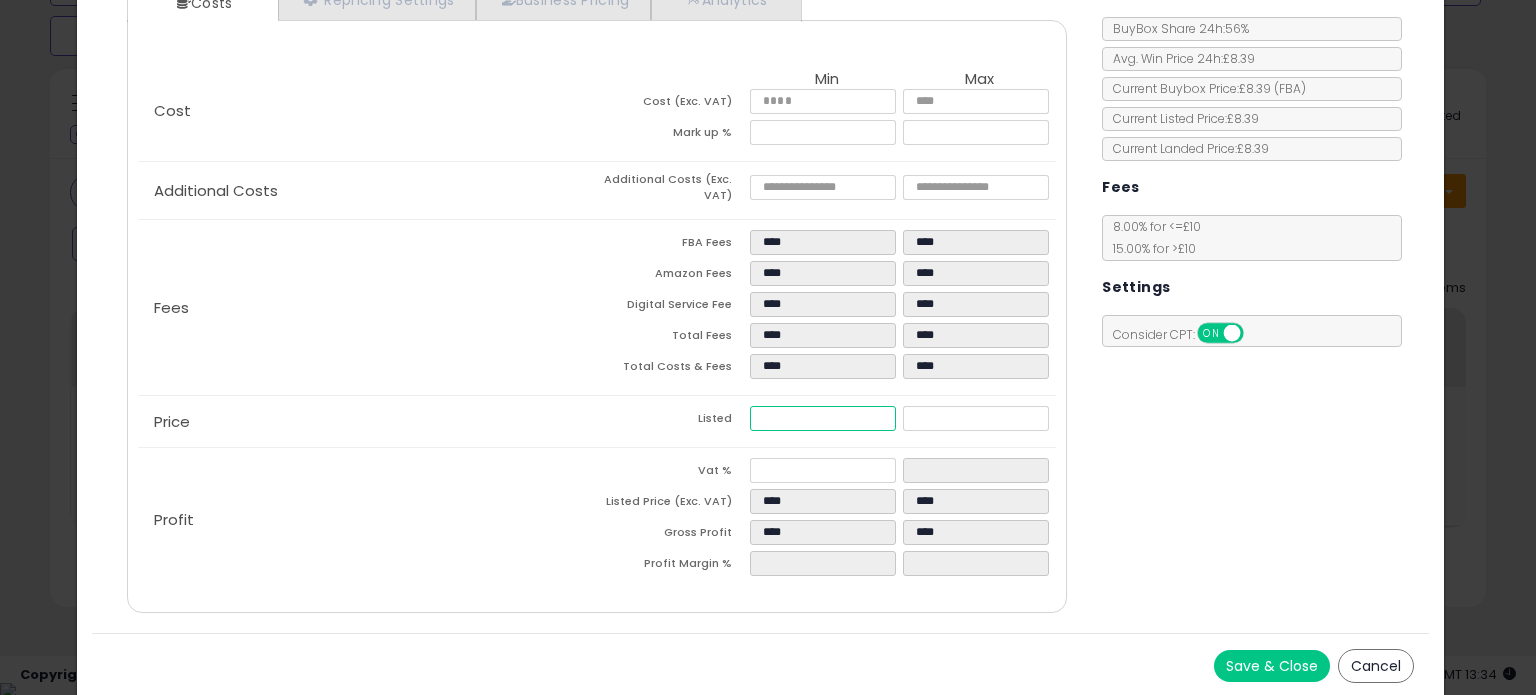 drag, startPoint x: 812, startPoint y: 414, endPoint x: 610, endPoint y: 405, distance: 202.2004 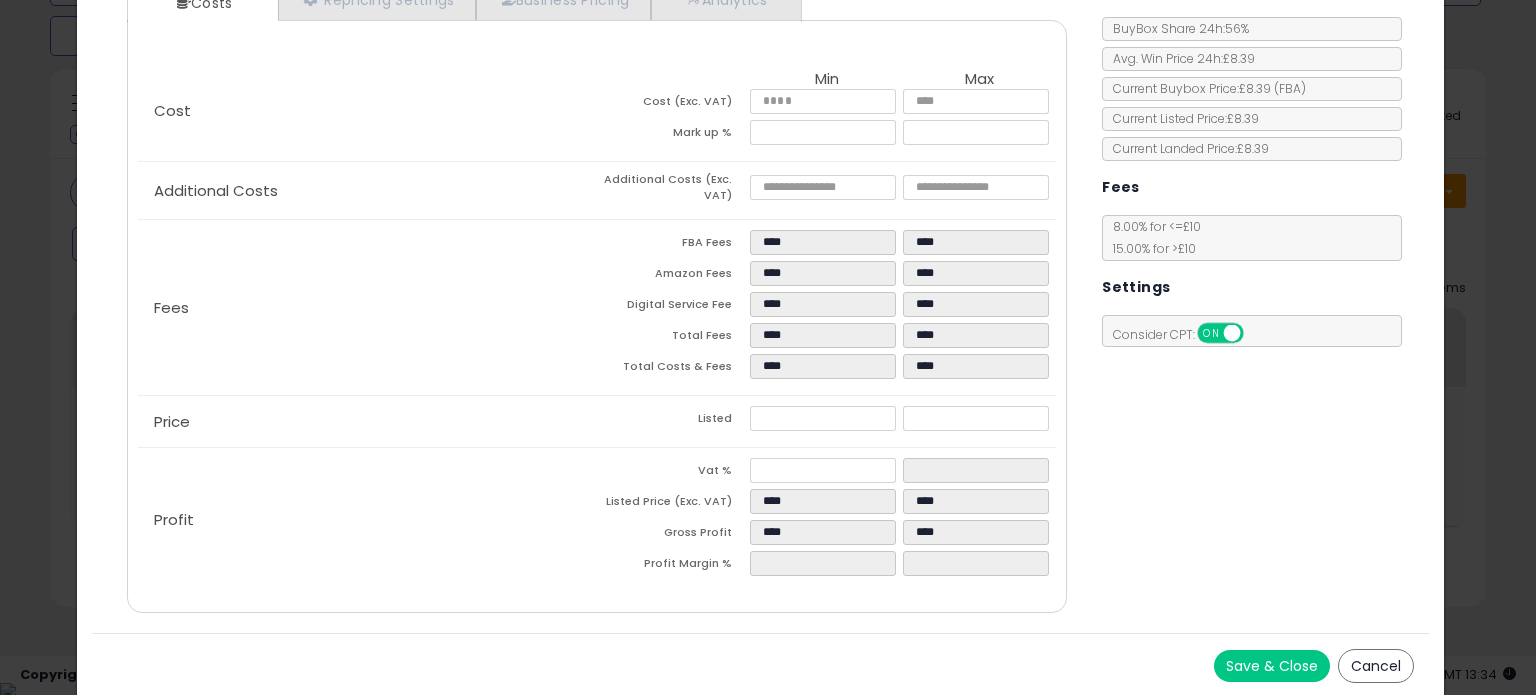 click on "Save & Close
Cancel" at bounding box center [760, 665] 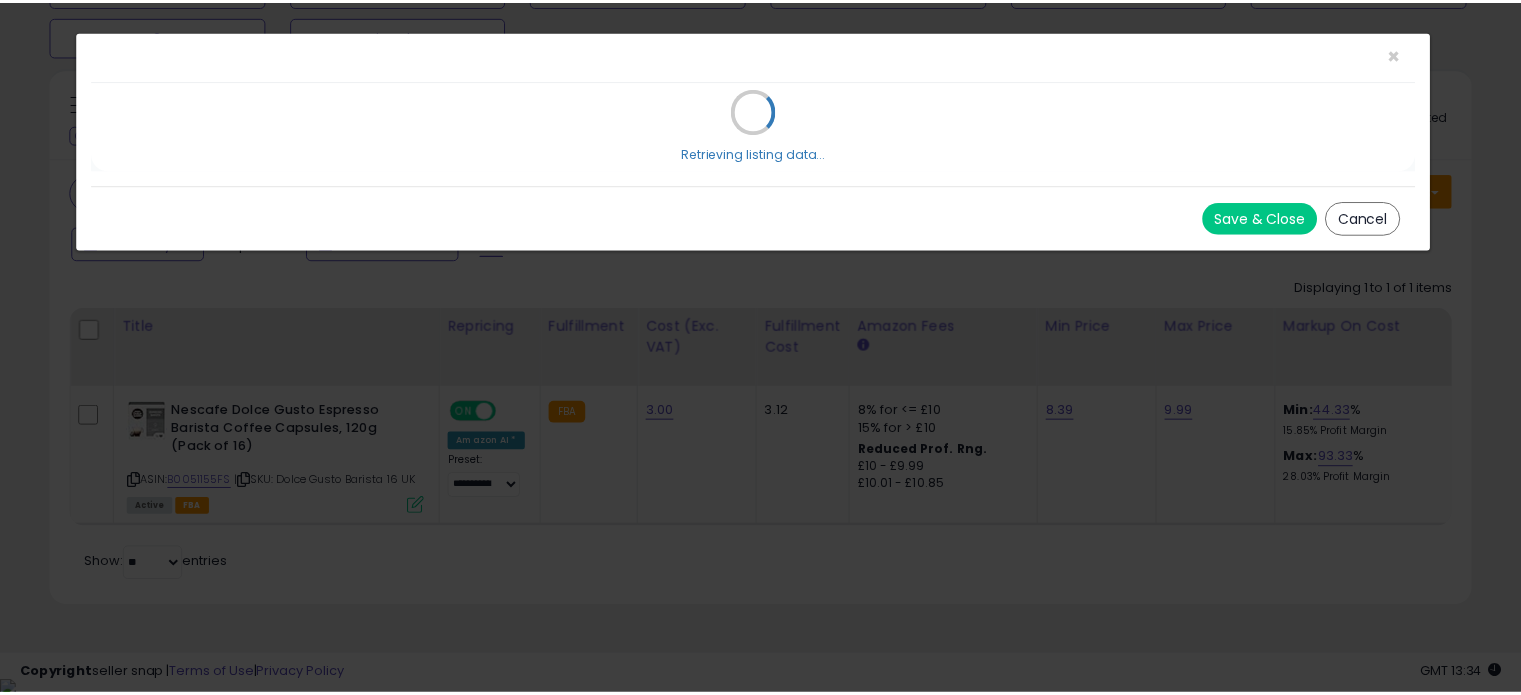 scroll, scrollTop: 0, scrollLeft: 0, axis: both 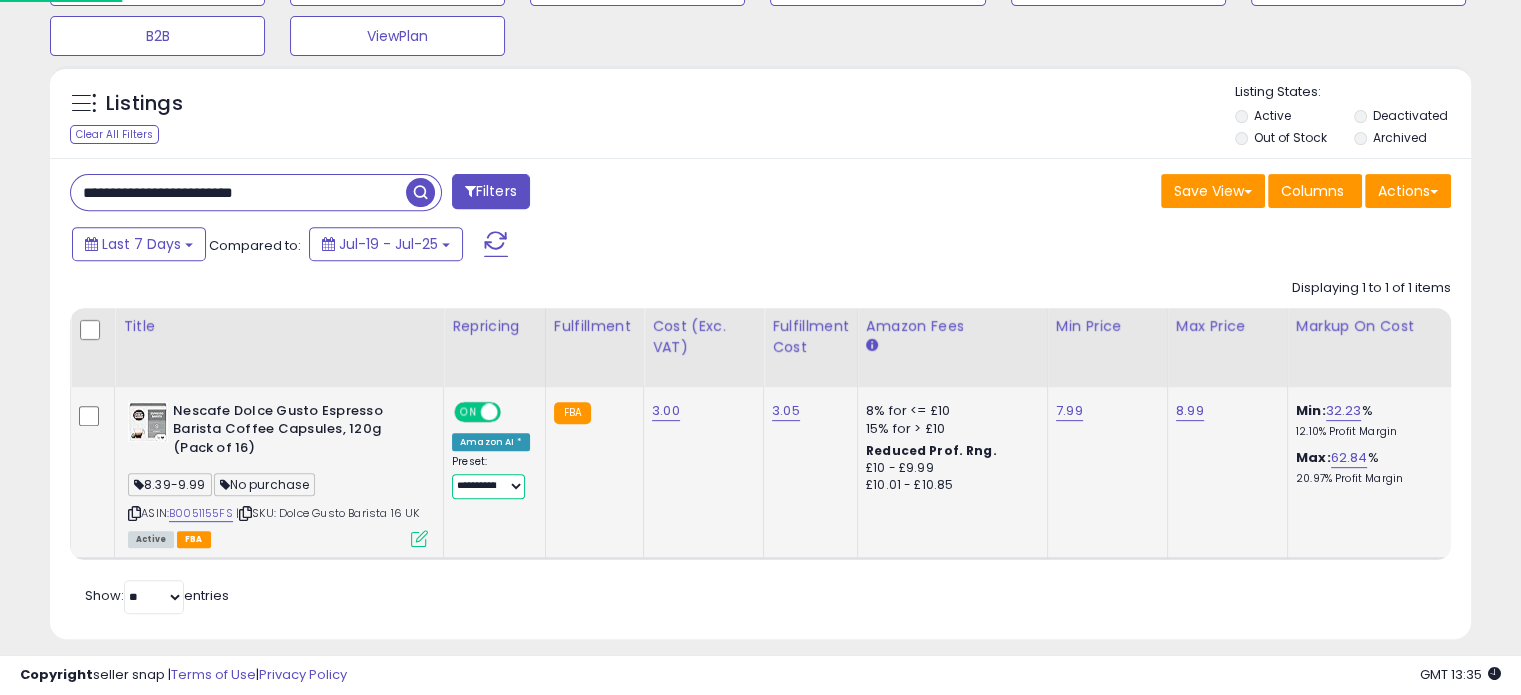 click on "**********" at bounding box center [488, 486] 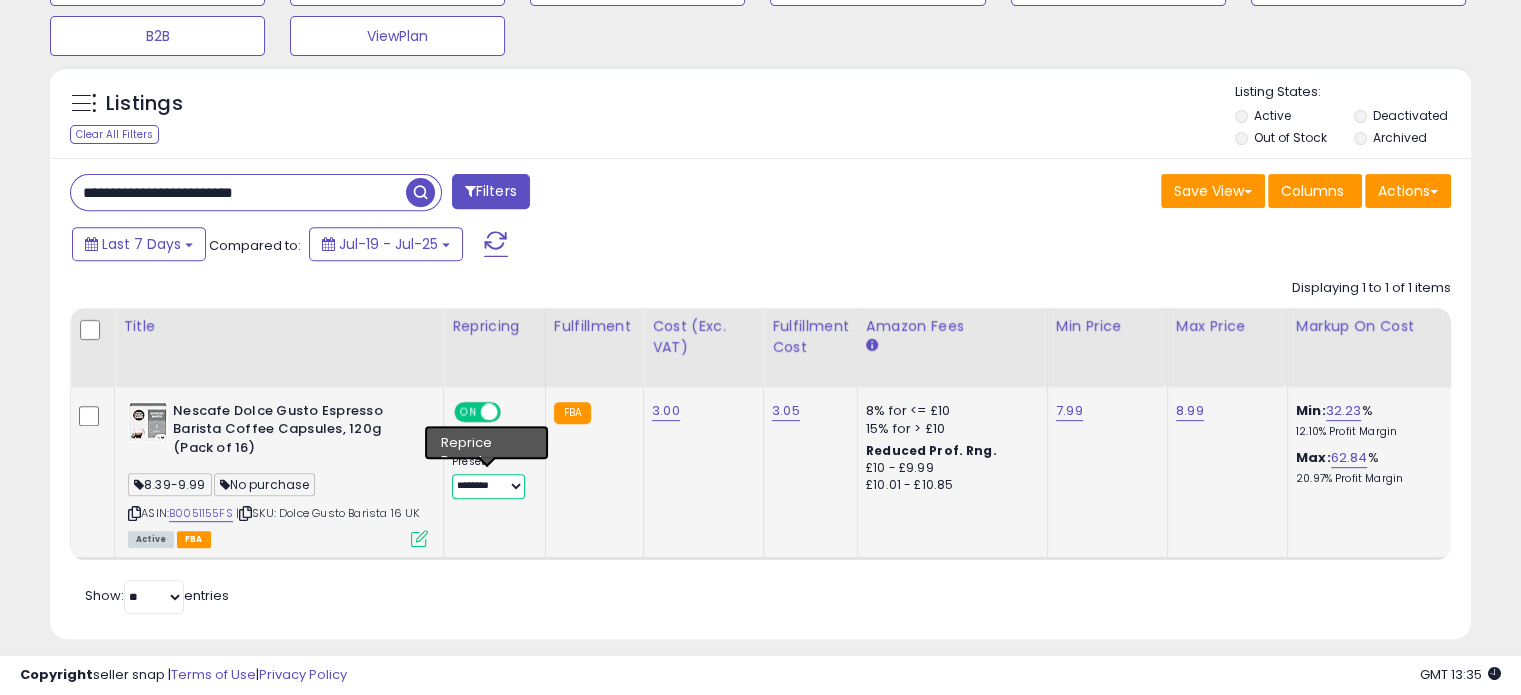 click on "**********" at bounding box center [488, 486] 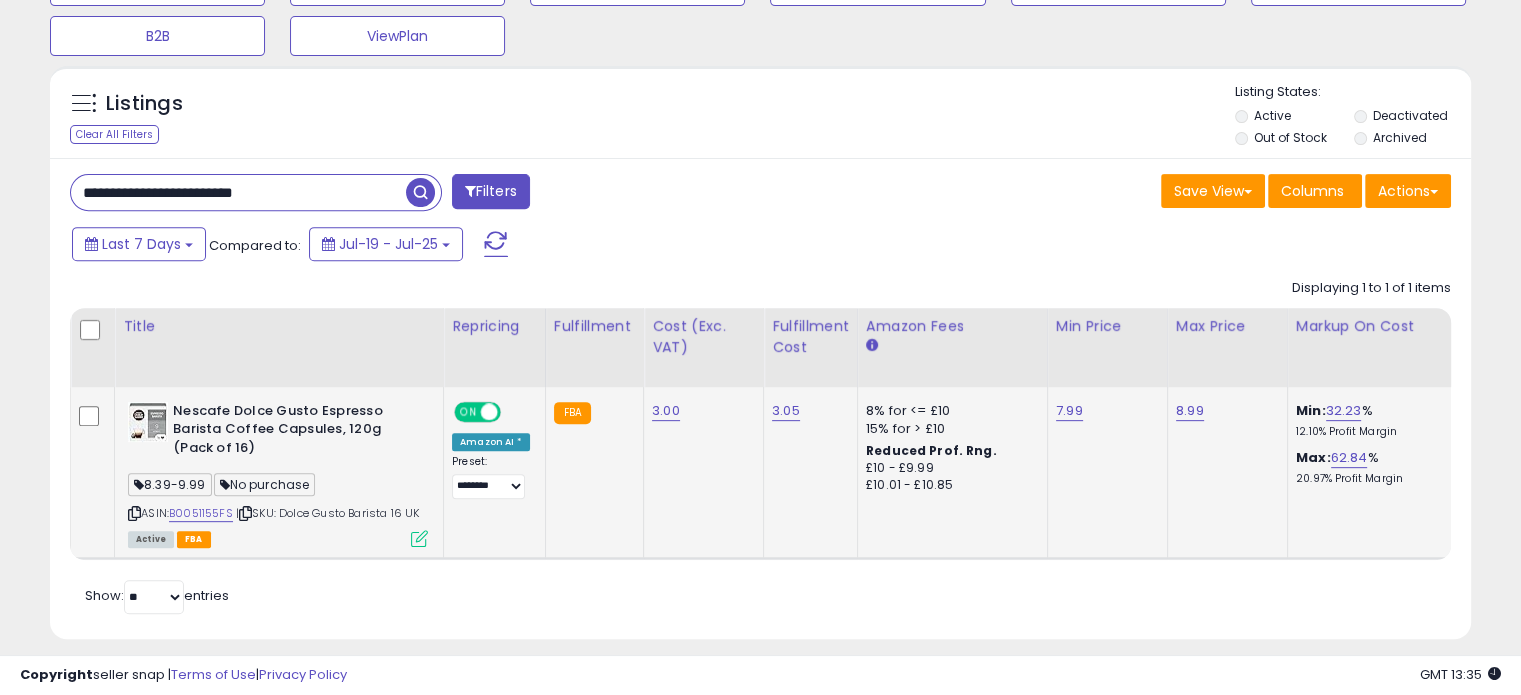 click on "7.99" 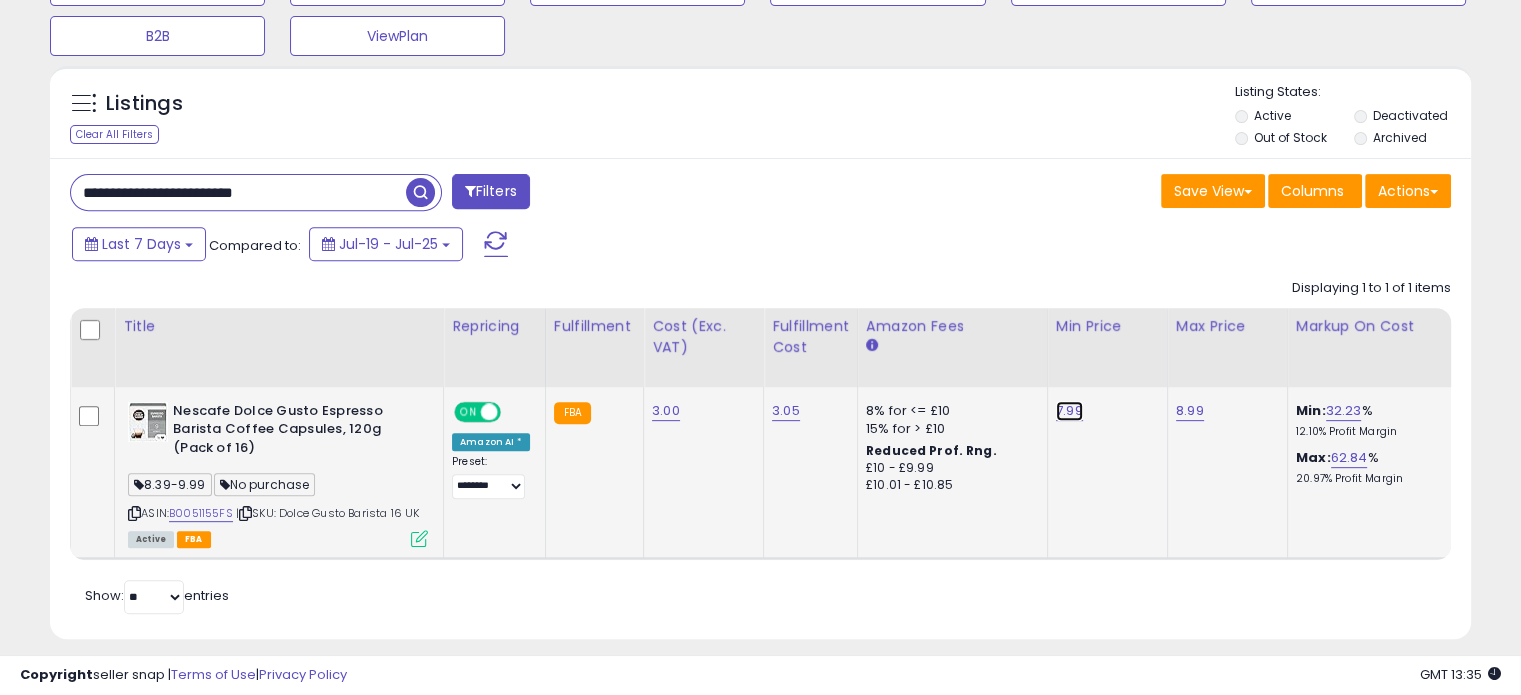 click on "7.99" at bounding box center [1069, 411] 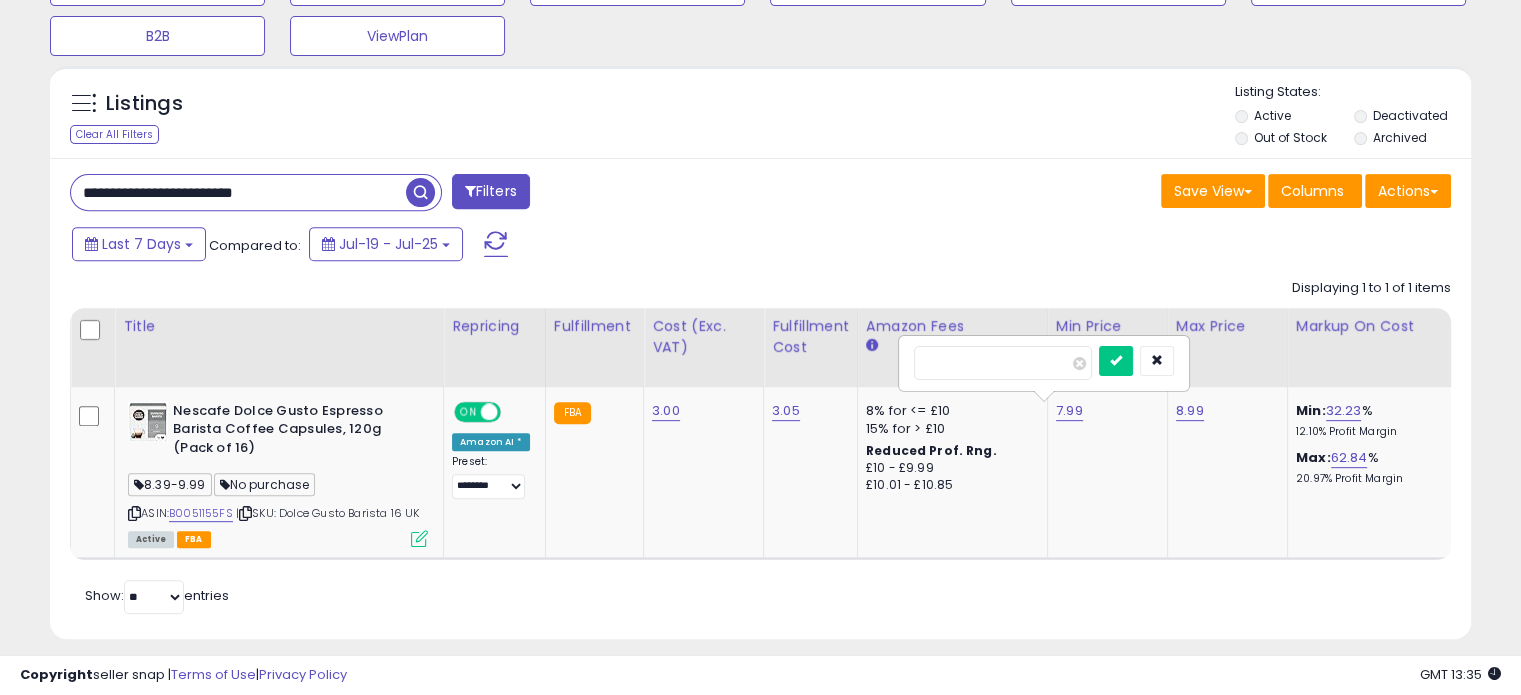 drag, startPoint x: 965, startPoint y: 358, endPoint x: 850, endPoint y: 355, distance: 115.03912 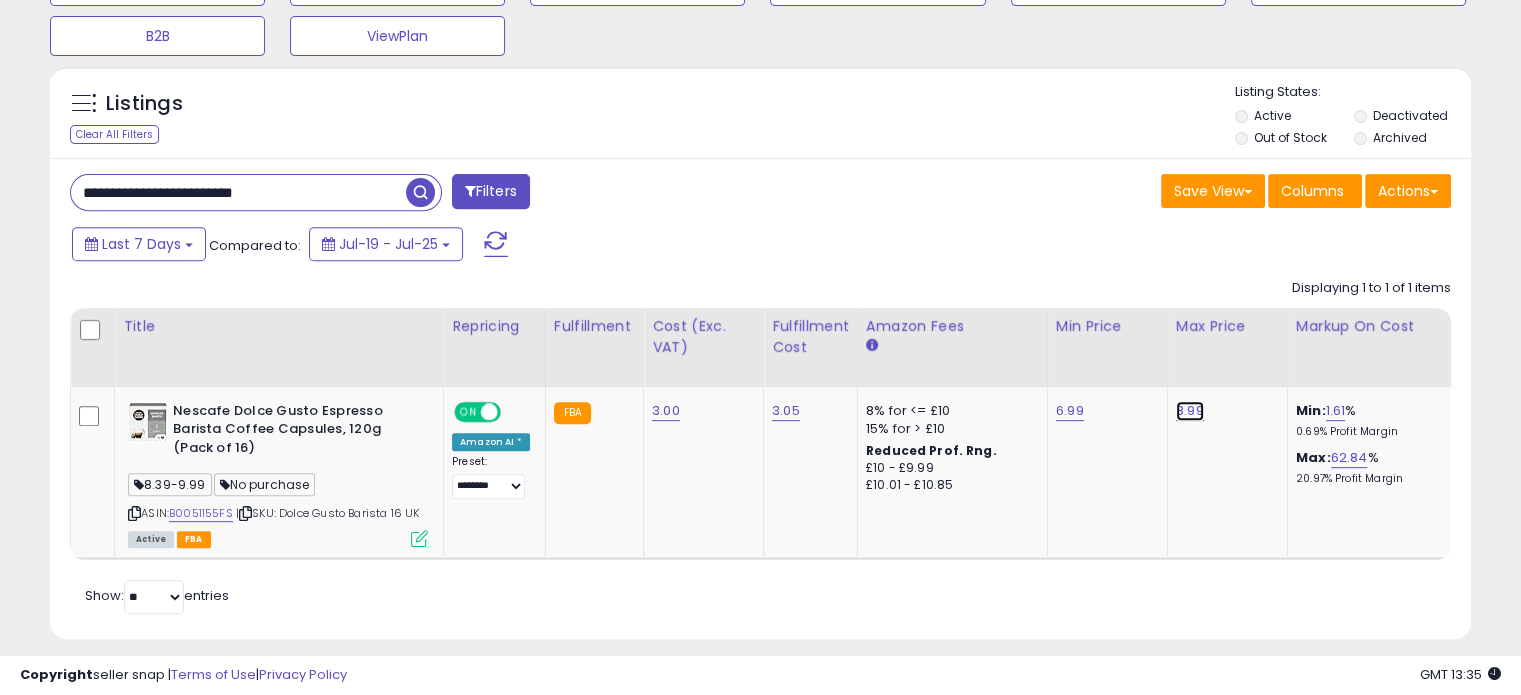 click on "8.99" at bounding box center [1190, 411] 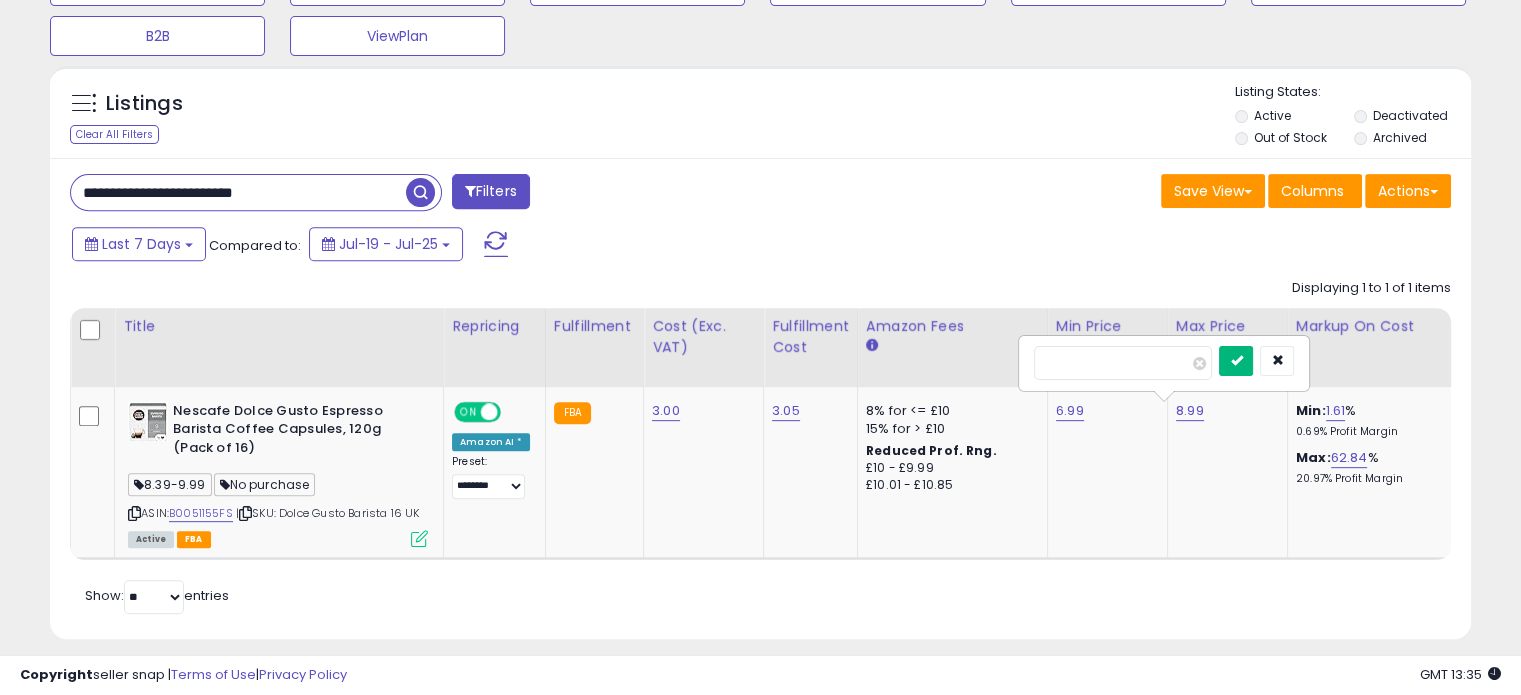 click at bounding box center (1236, 361) 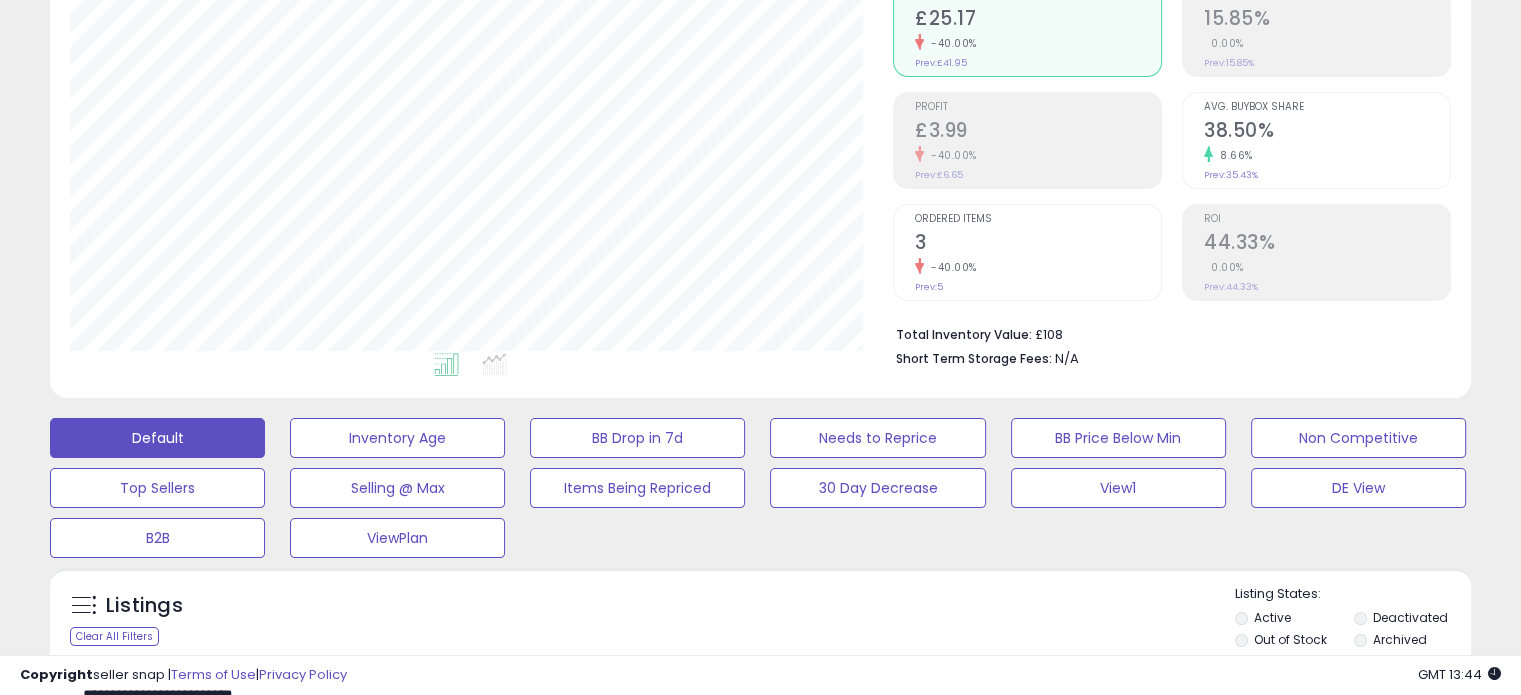 scroll, scrollTop: 0, scrollLeft: 0, axis: both 